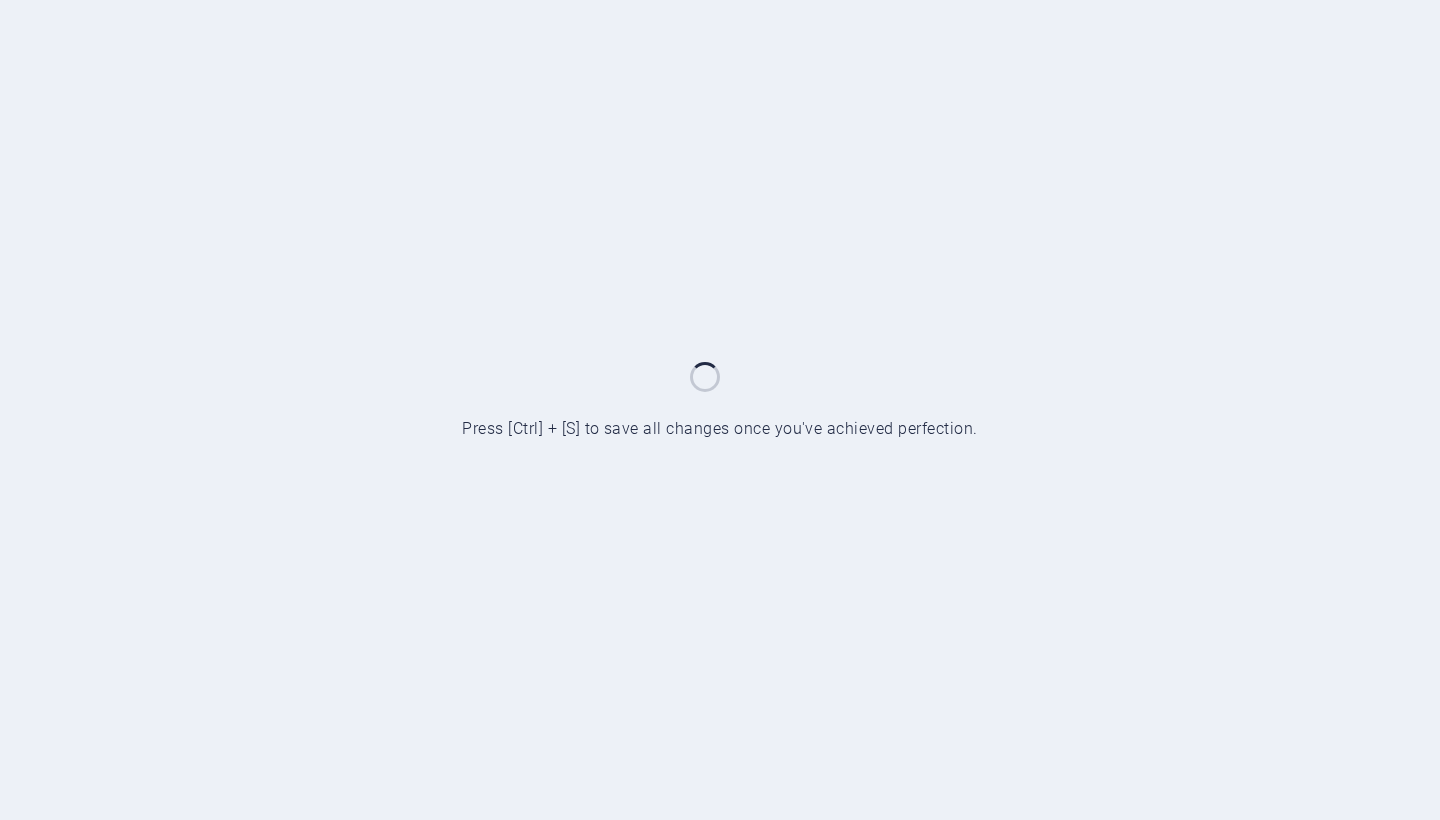 scroll, scrollTop: 0, scrollLeft: 0, axis: both 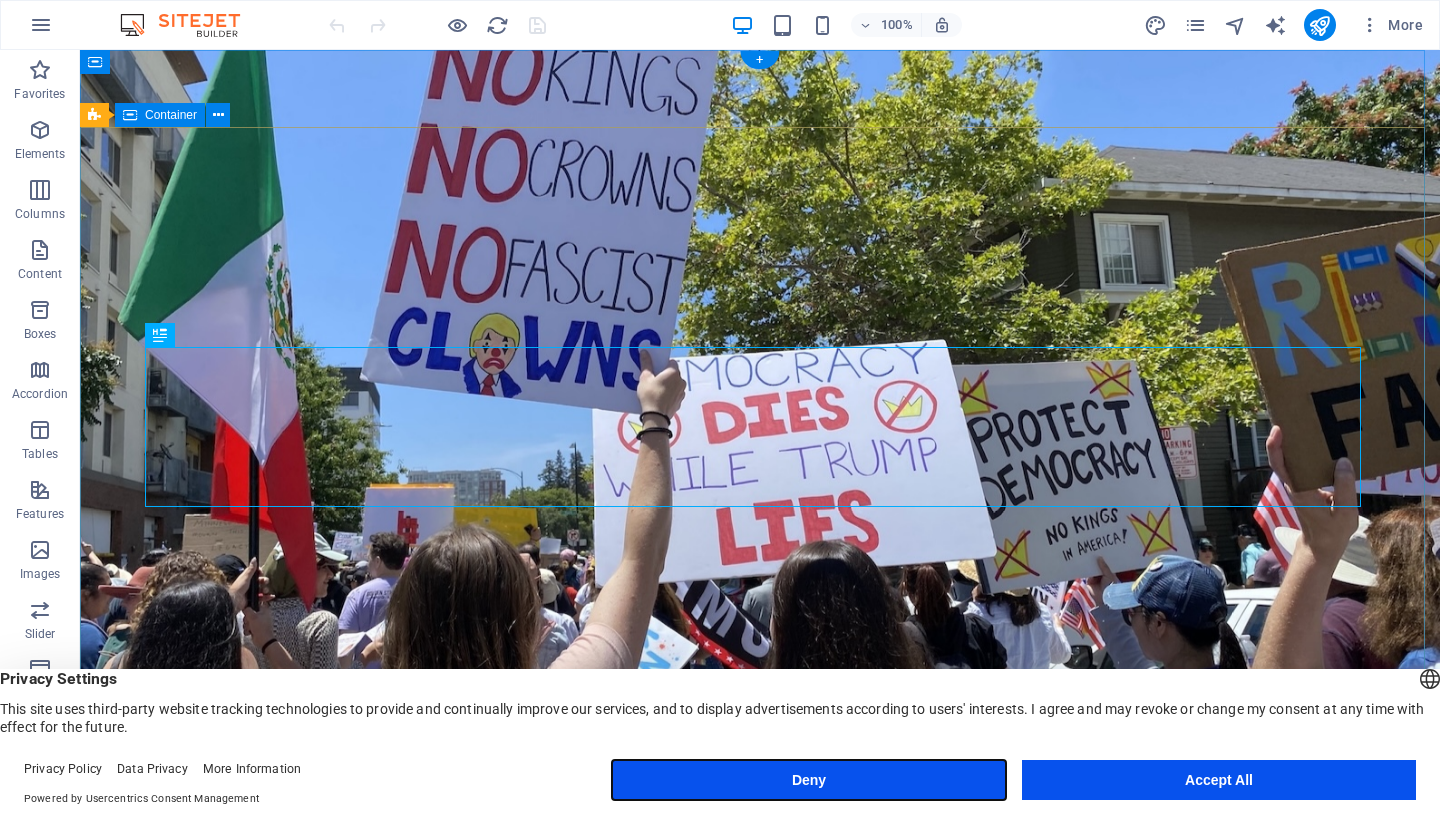 click on "Deny" at bounding box center [809, 780] 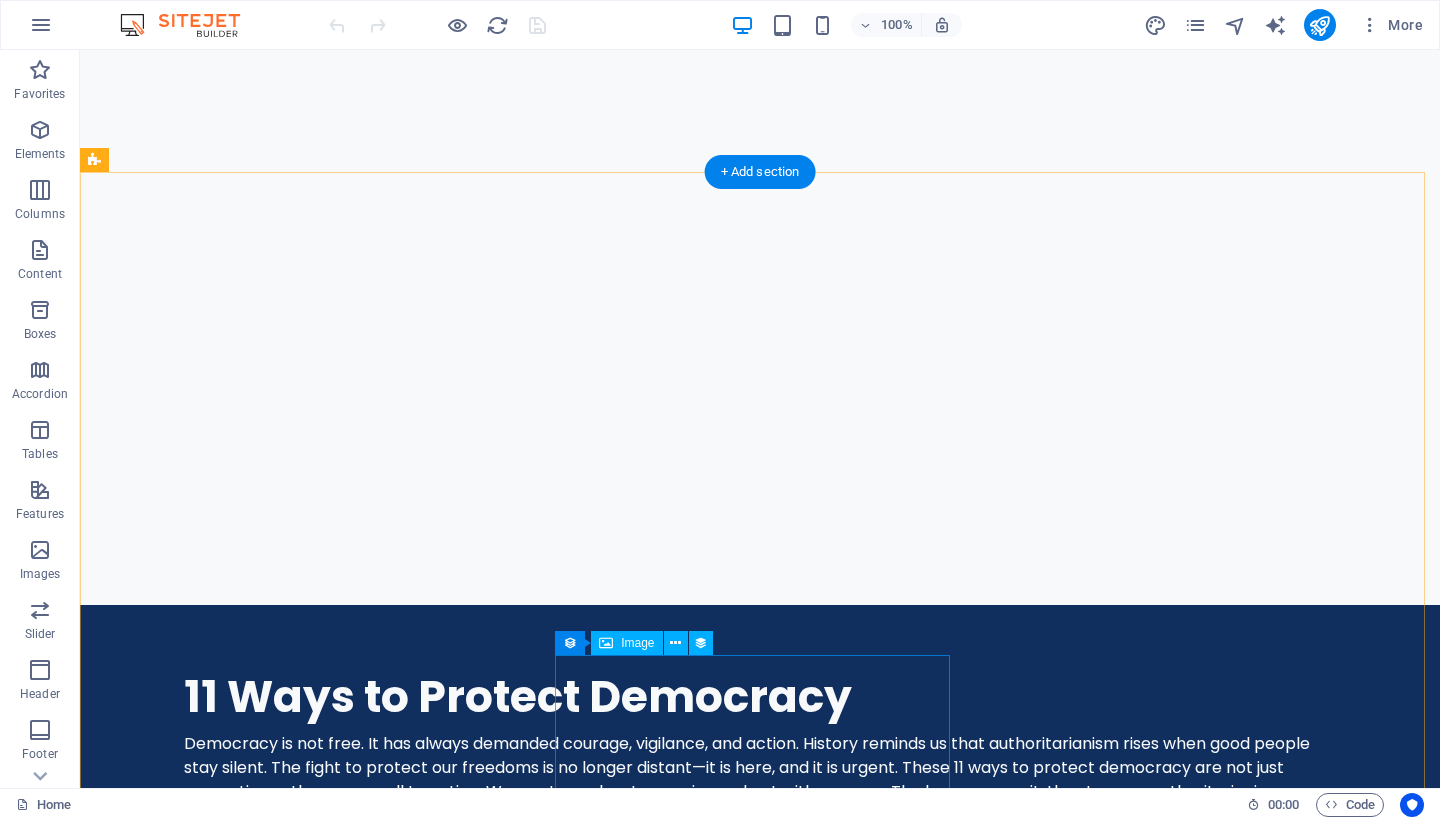 scroll, scrollTop: 1303, scrollLeft: 0, axis: vertical 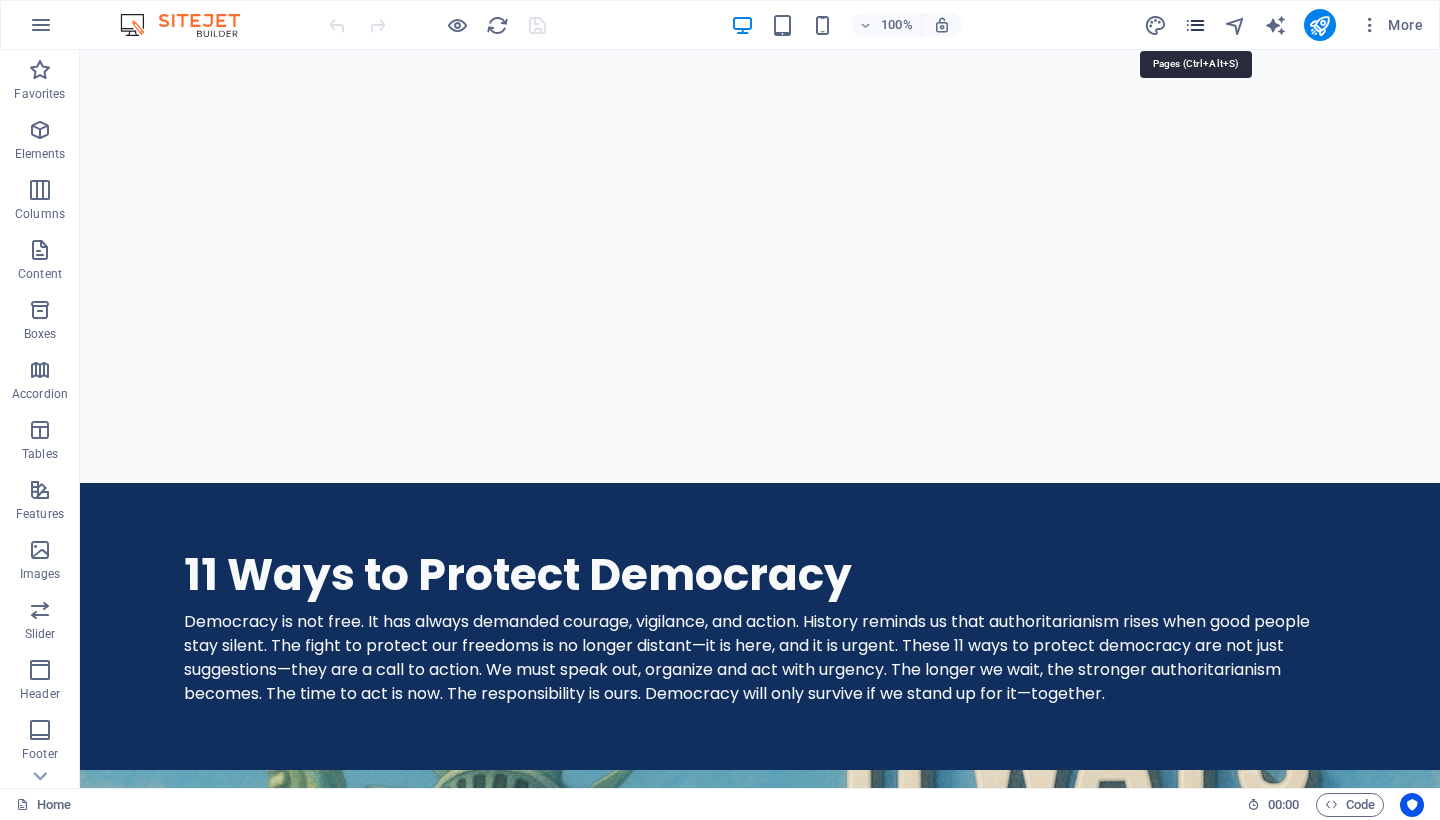 click at bounding box center [1195, 25] 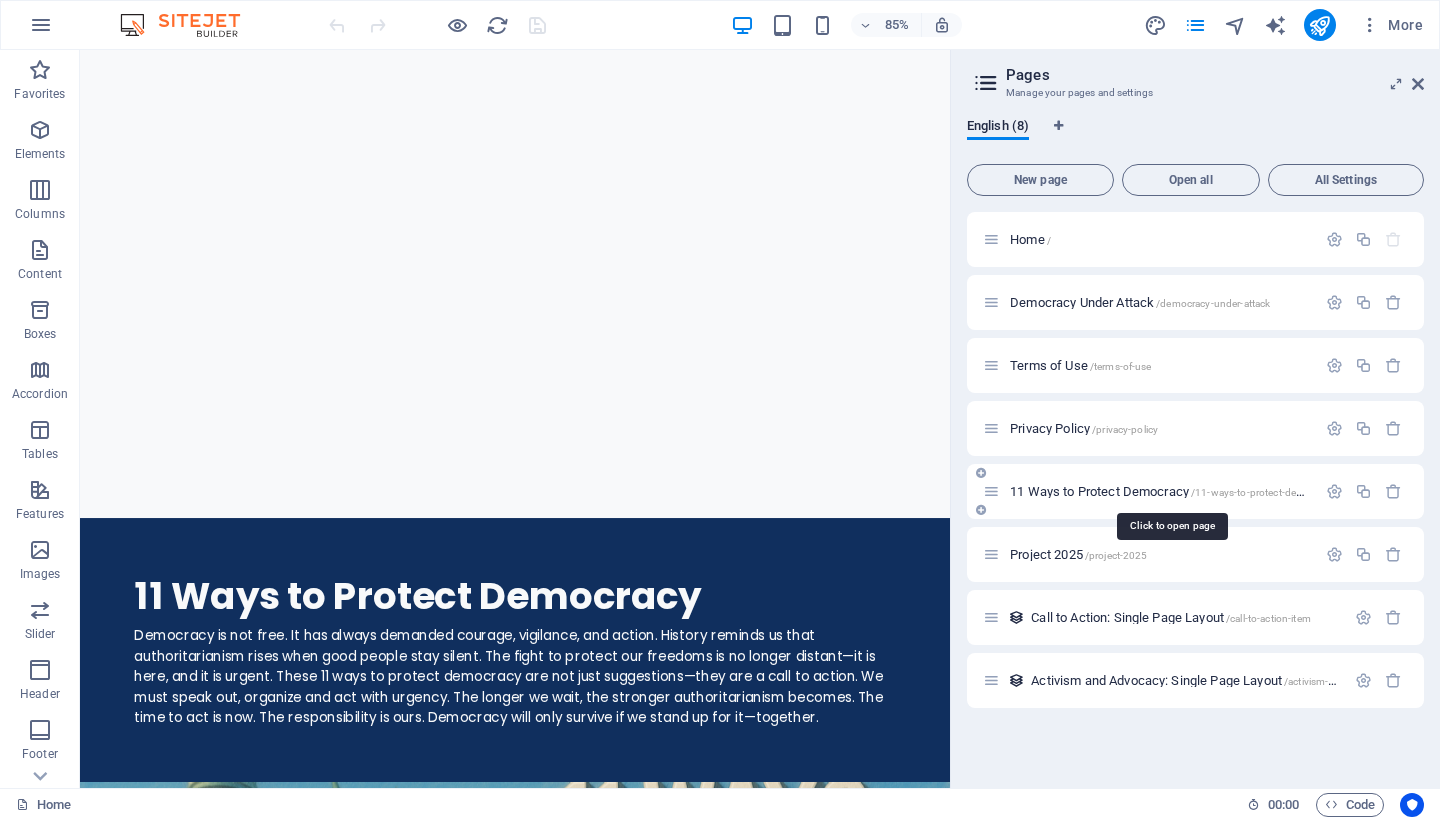 click on "11 Ways to Protect Democracy /11-ways-to-protect-democracy" at bounding box center (1172, 491) 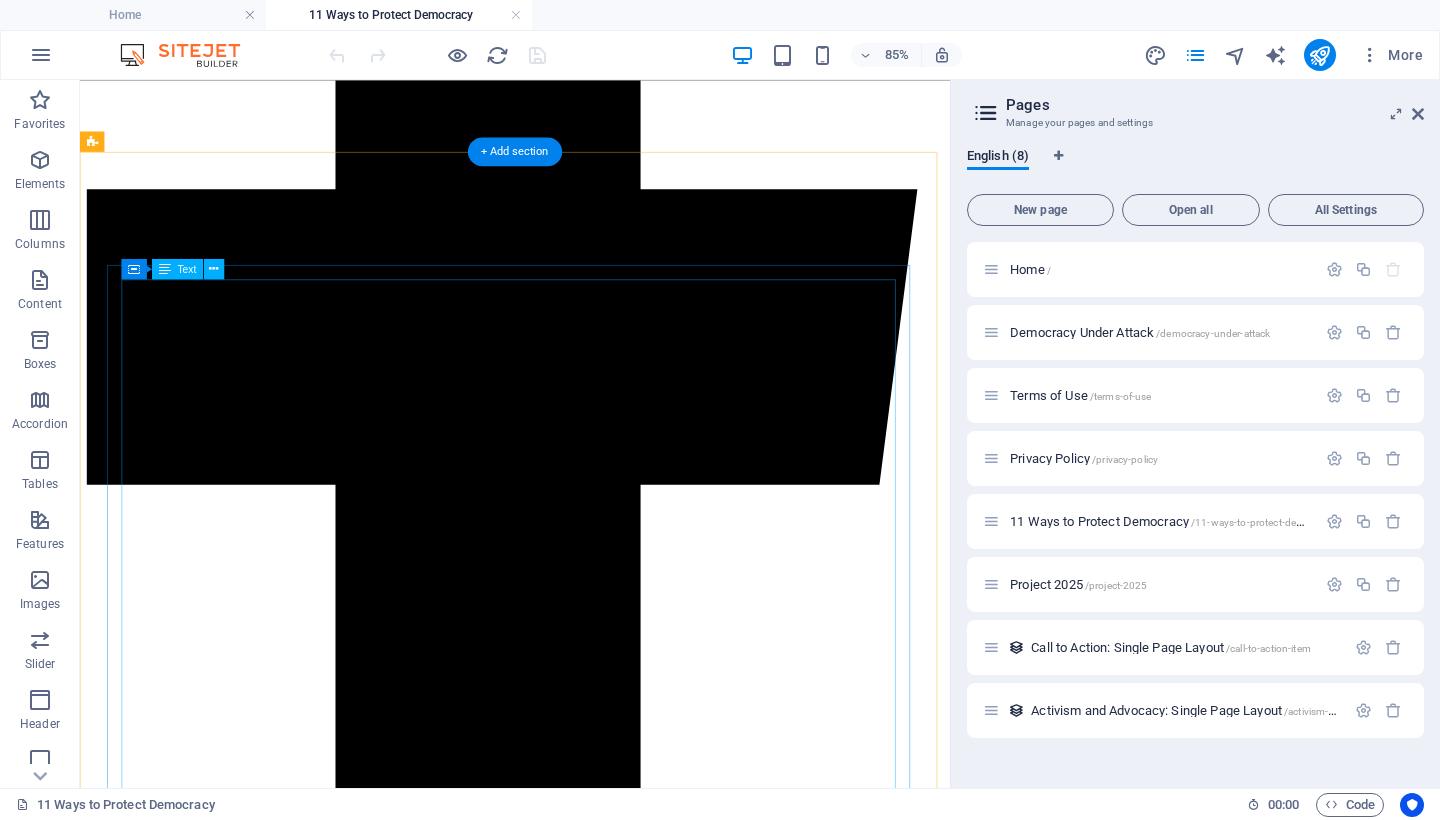 scroll, scrollTop: 557, scrollLeft: 0, axis: vertical 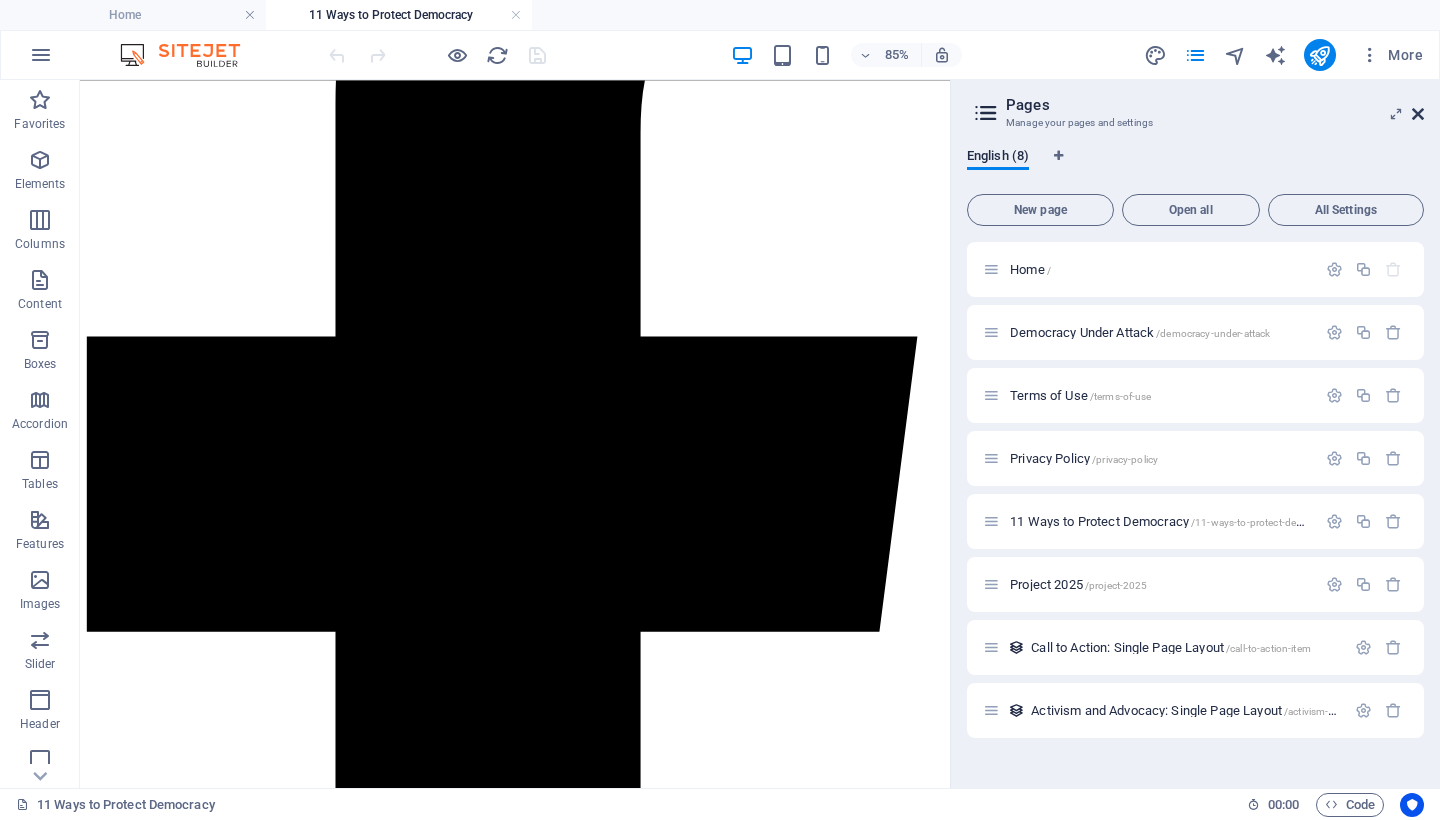 click at bounding box center (1418, 114) 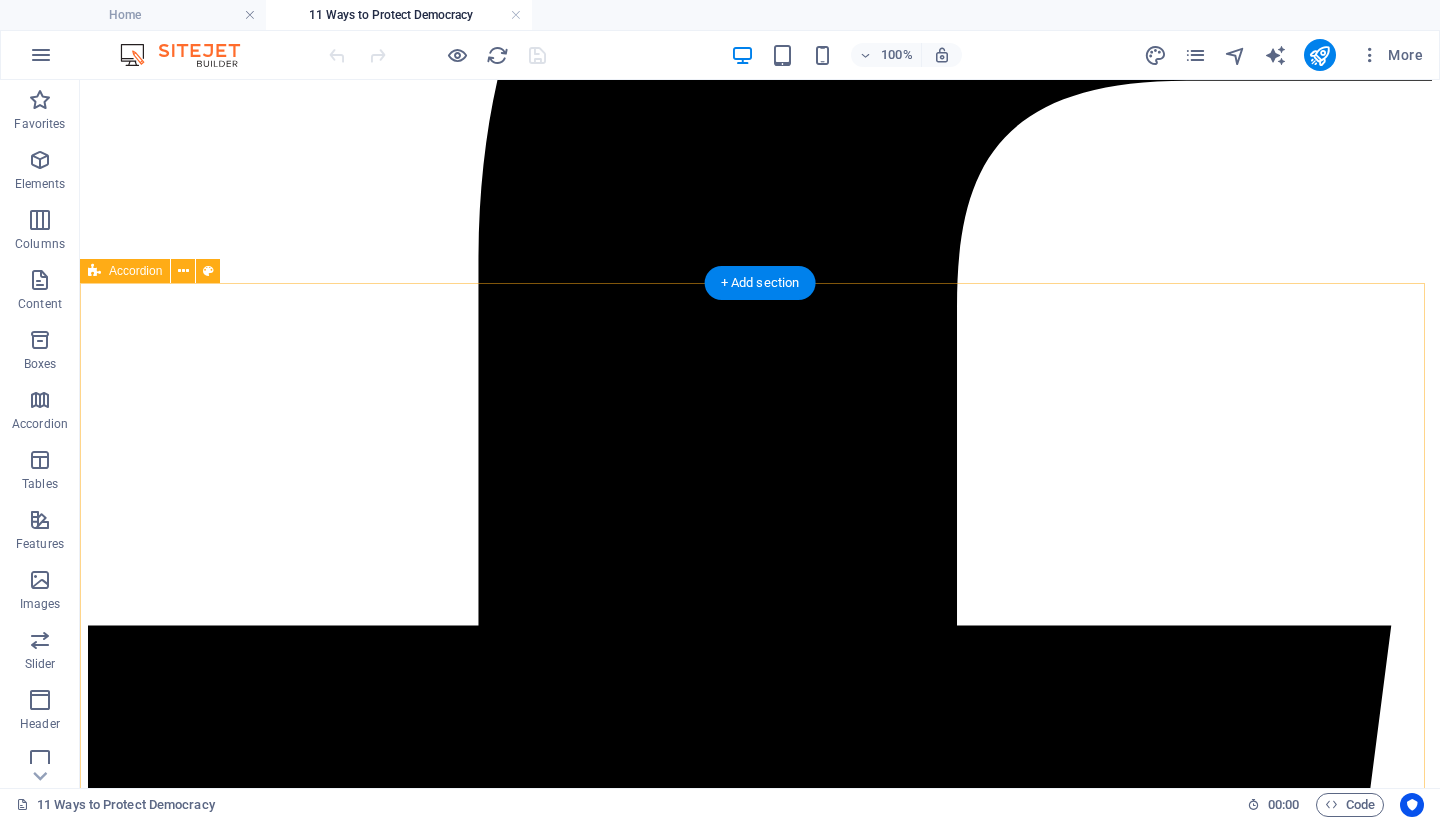 scroll, scrollTop: 0, scrollLeft: 0, axis: both 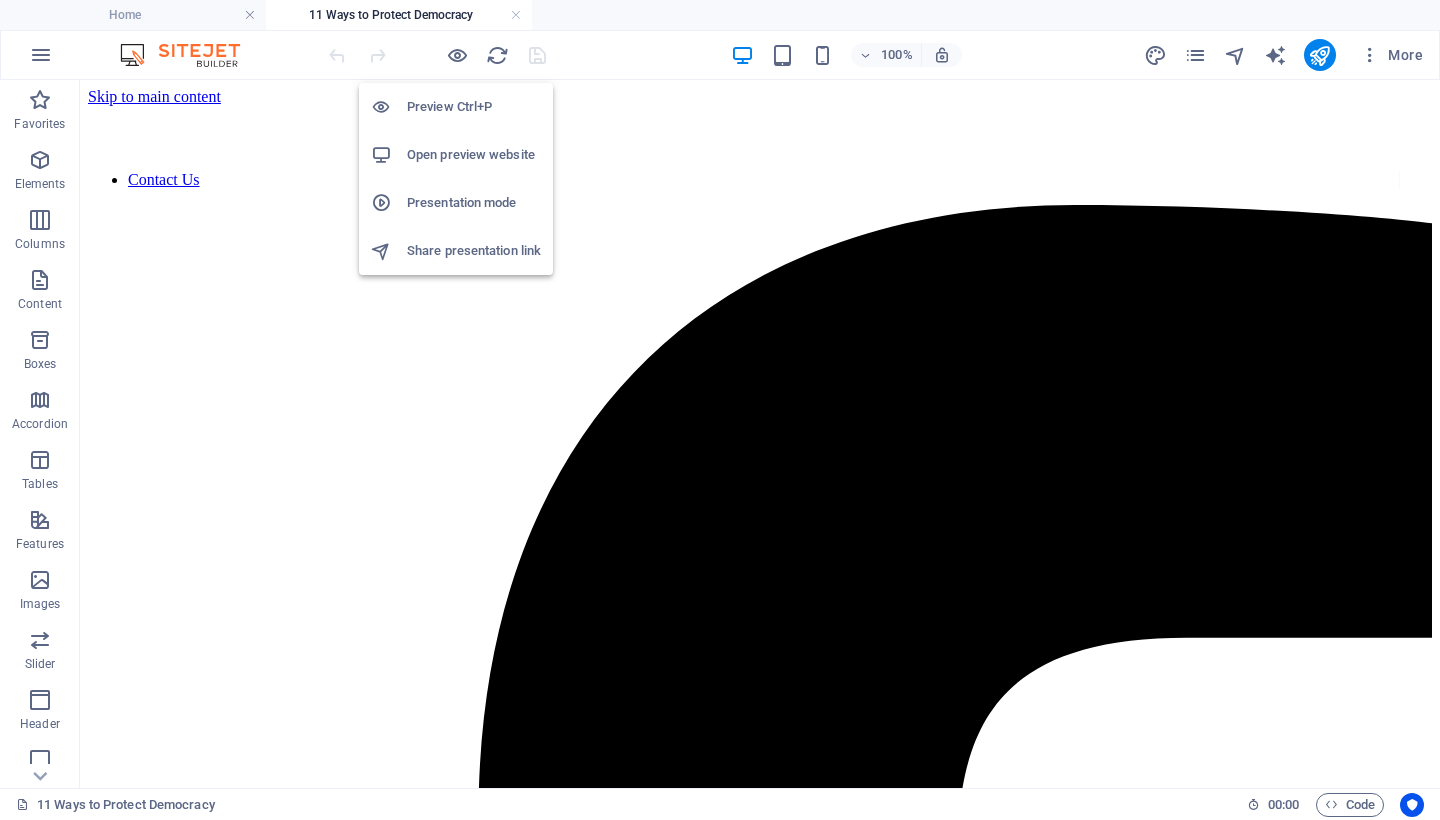 click on "Preview Ctrl+P" at bounding box center [474, 107] 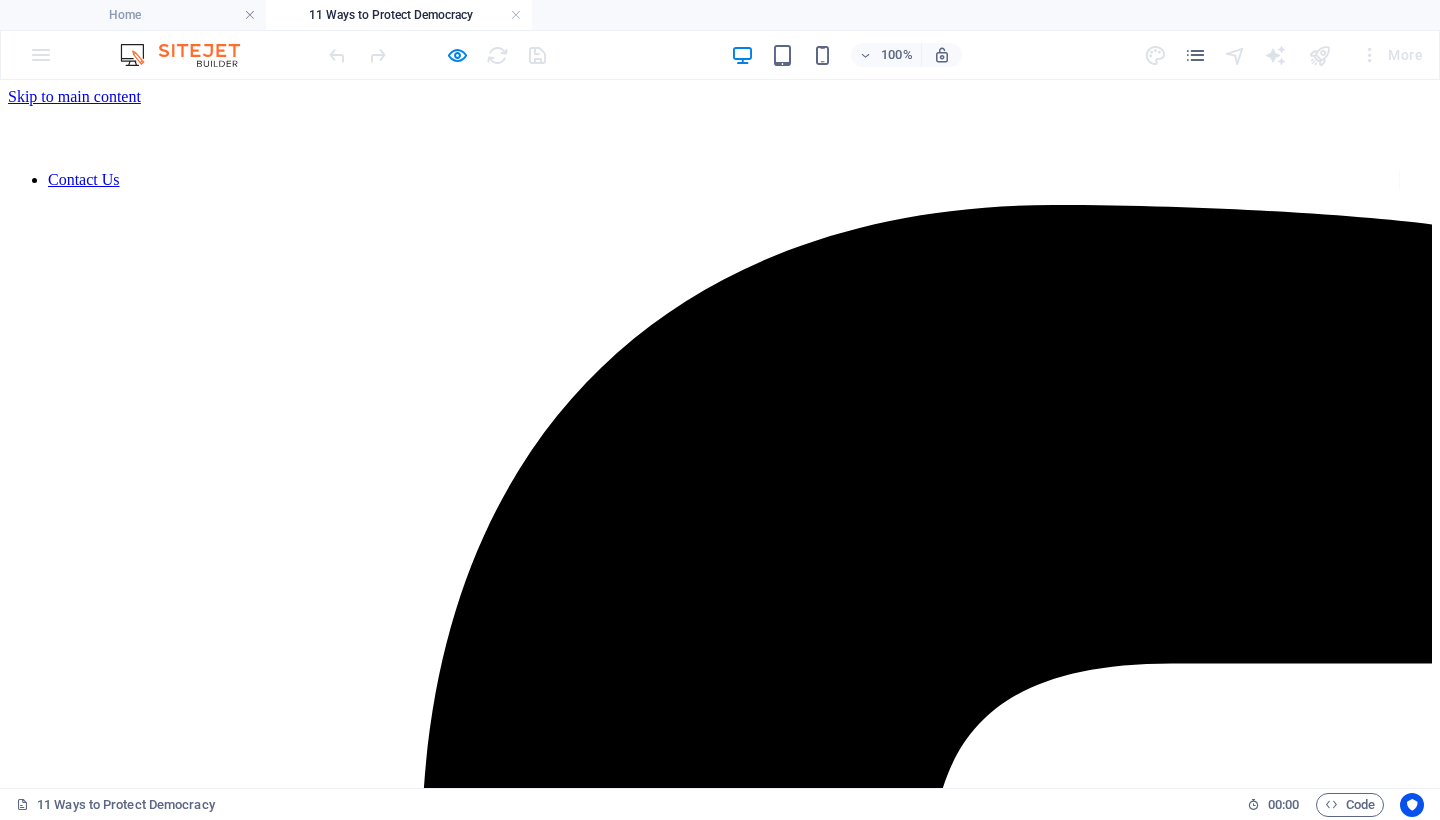 click on "11 Ways to Protect Democracy By [NAME]. [MONTH] [DAY], [YEAR]. Fascism is not a distant threat. It is already taking root—in our courts, in our schools, in our elections. It thrives on fear, silence, and surrender. It feeds on disinformation, cruelty, and the slow erosion of truth.  And now it has a blueprint:  Project 2025 —a sweeping authoritarian agenda designed to dismantle democratic institutions, purge civil servants, silence dissent, and concentrate unchecked executive power. This is not speculation. It is written policy. Democracy is not free.  It has been paid for in blood, sacrifice, and generations of struggle. Our veterans did not fight for apathy. They fought to preserve liberty, dignity, and the right of every person to live under self-governance. That legacy now belongs to us. If we want our children to inherit freedom, we must fight for it ourselves. We must be proactive, not passive—vigilant, not complacent. The time is now. The danger is real." at bounding box center (720, 8764) 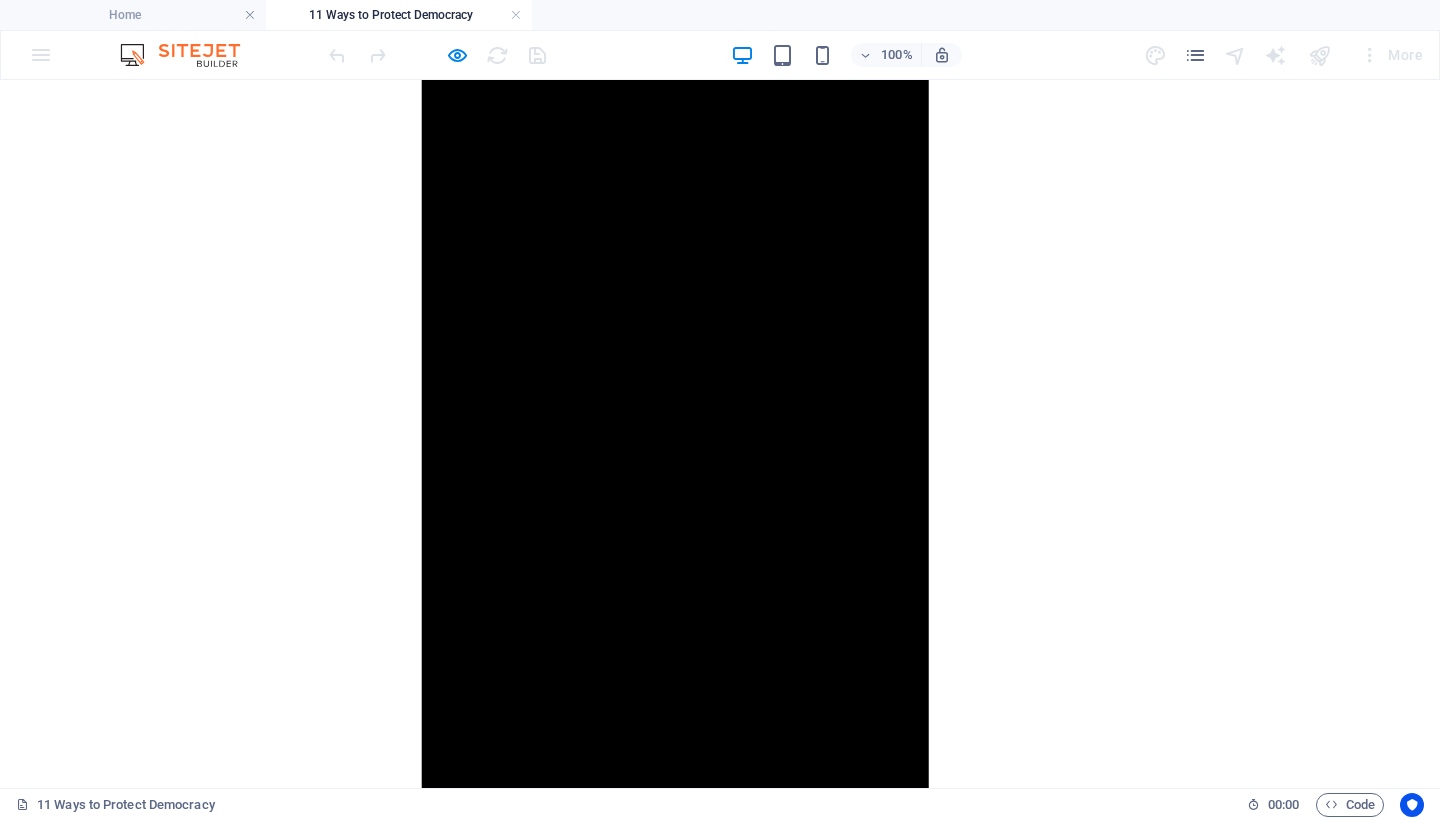 scroll, scrollTop: 1786, scrollLeft: 0, axis: vertical 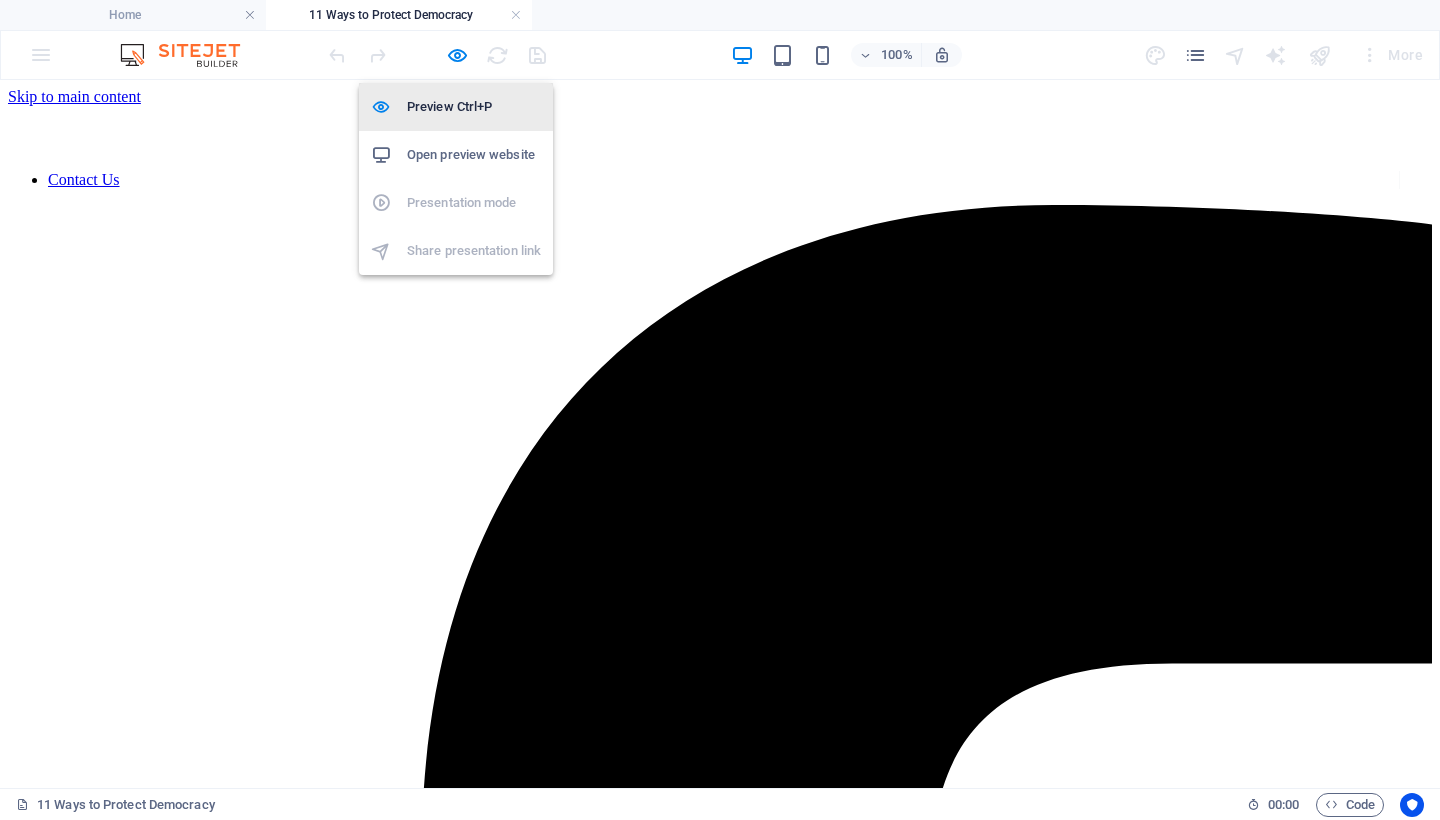 click on "Preview Ctrl+P" at bounding box center [474, 107] 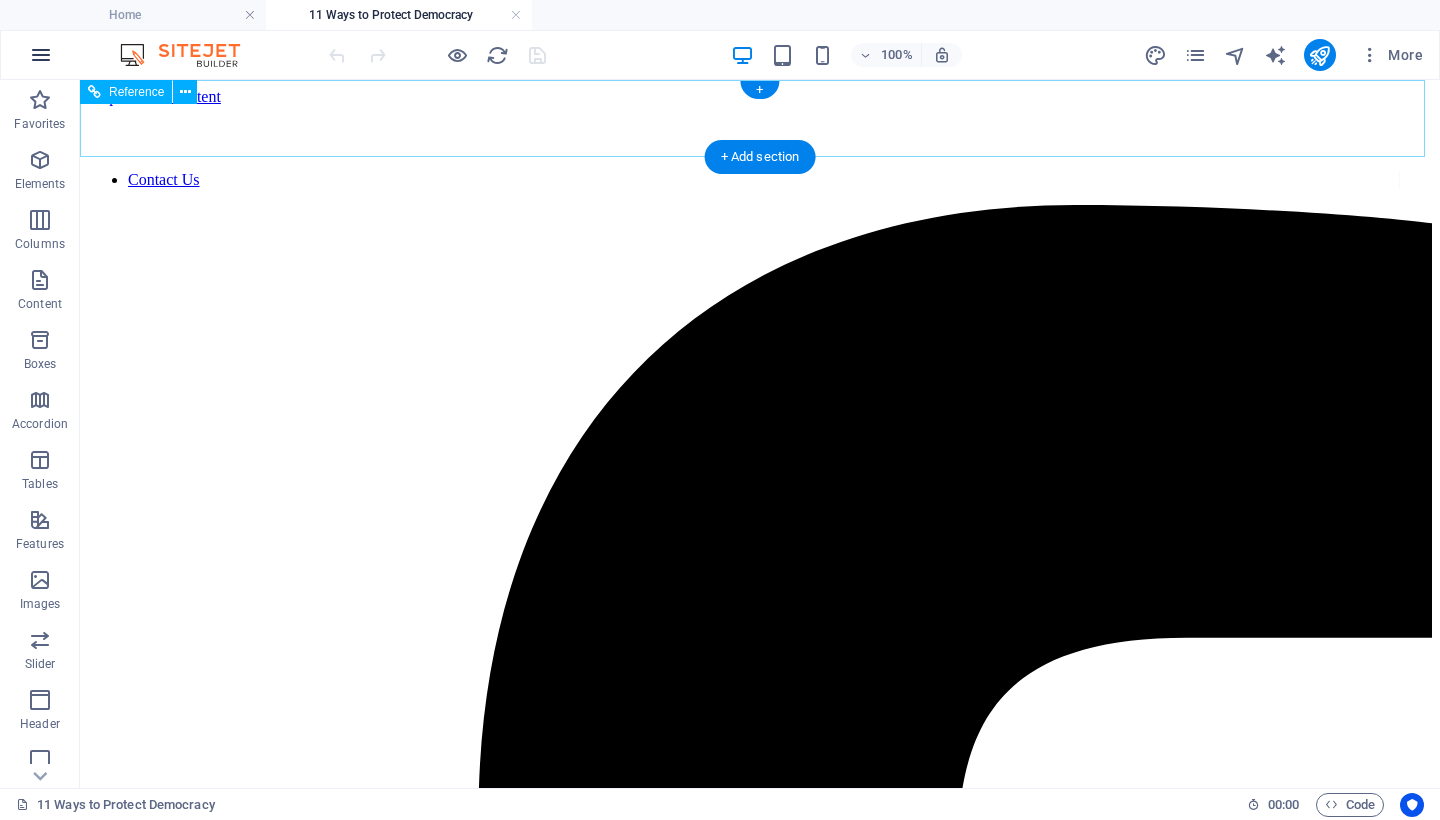 click at bounding box center (41, 55) 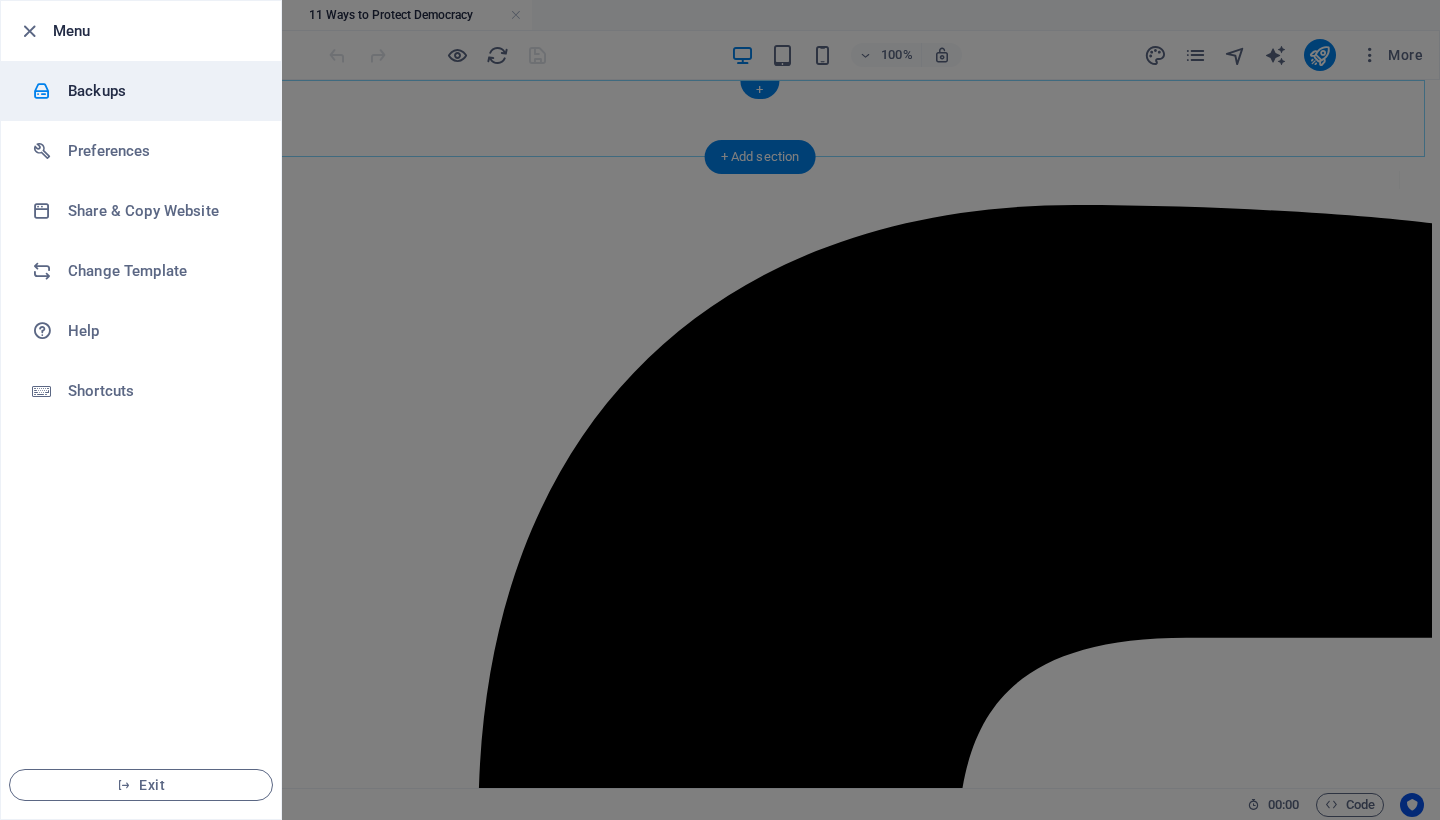 click on "Backups" at bounding box center [160, 91] 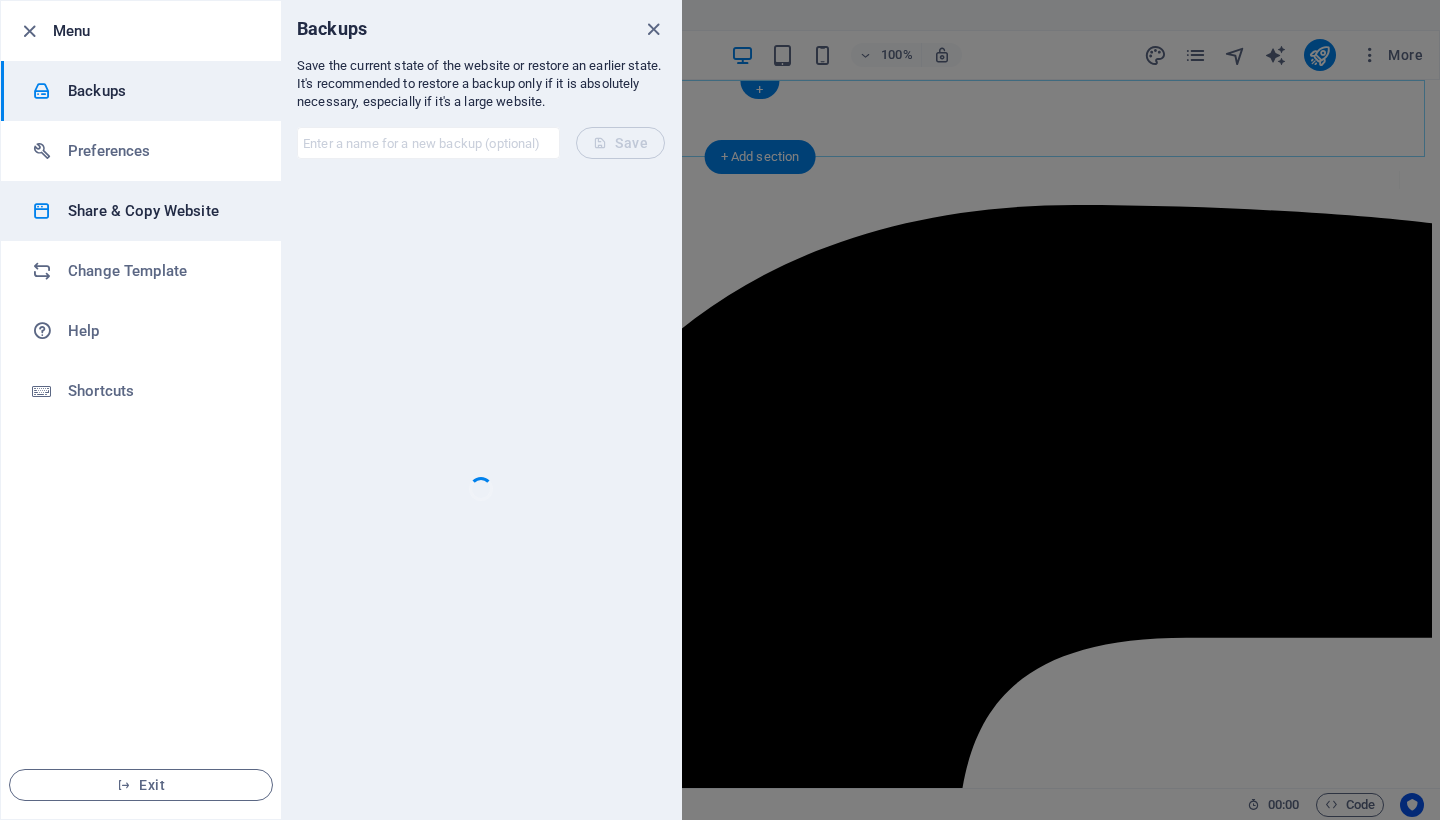 click on "Share & Copy Website" at bounding box center [160, 211] 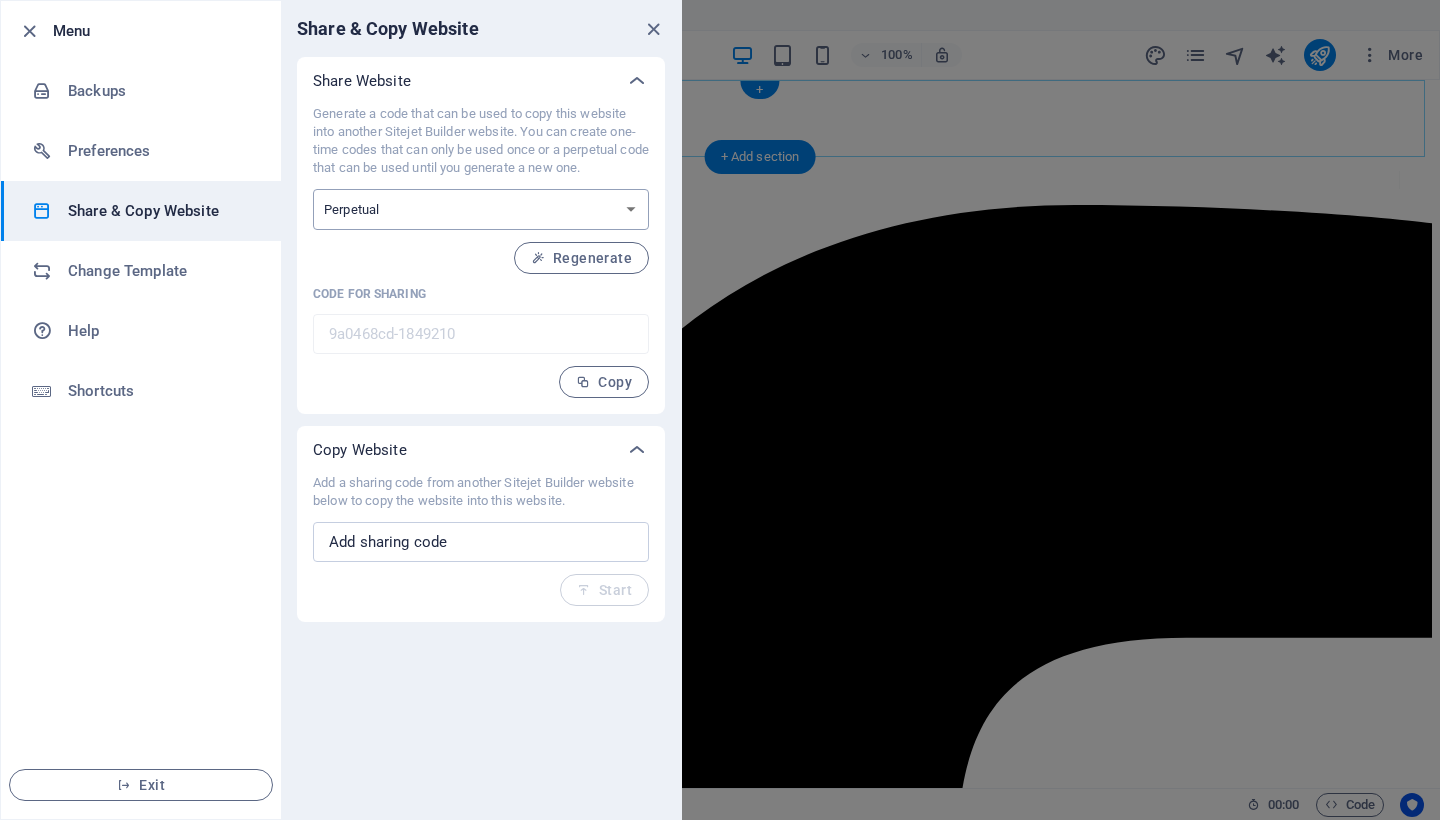 select on "onetime" 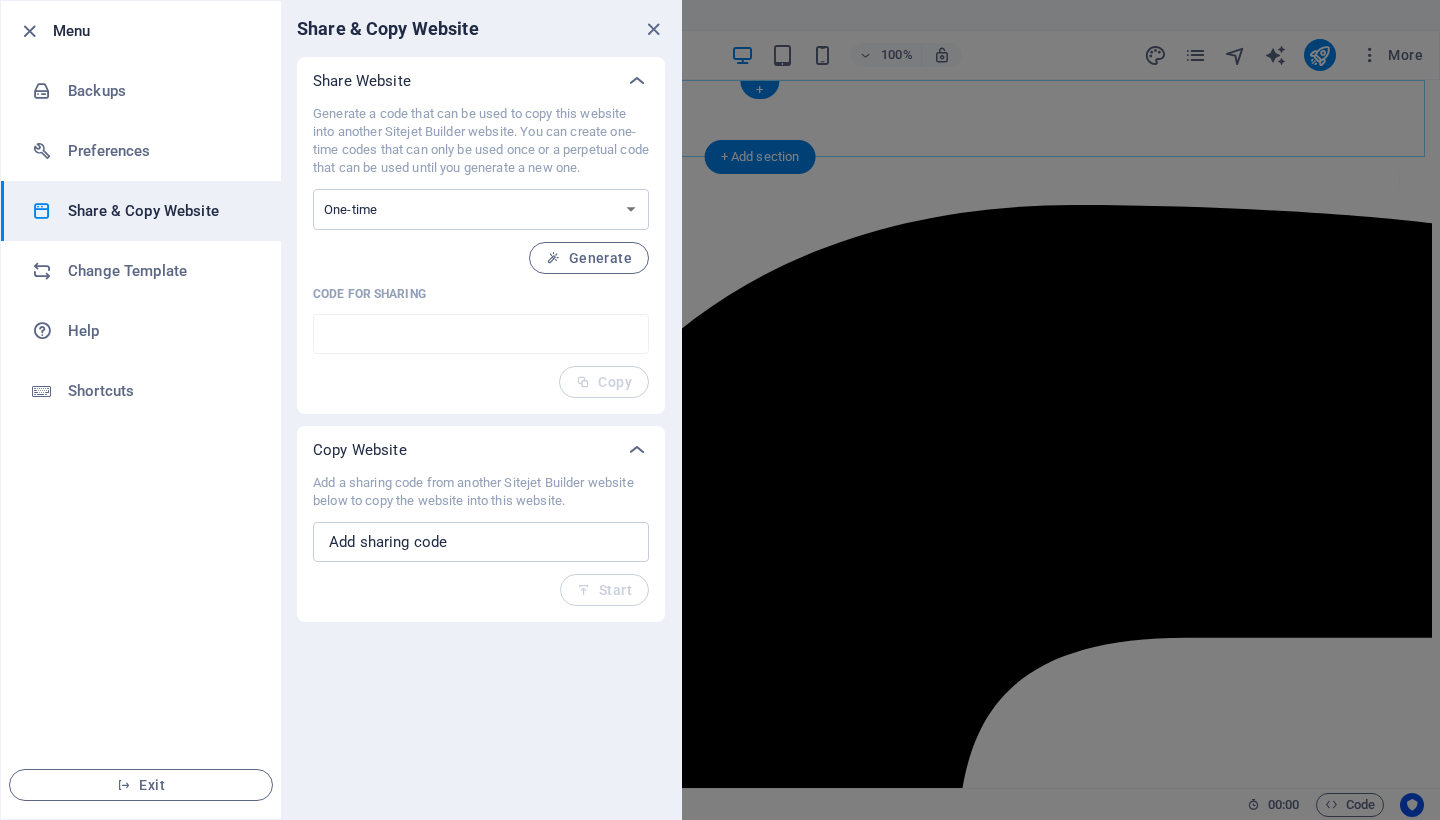 click on "Generate a code that can be used to copy this website into another Sitejet Builder website. You can create one-time codes that can only be used once or a perpetual code that can be used until you generate a new one. One-time Perpetual Generate Code for sharing ​ Copy" at bounding box center (481, 251) 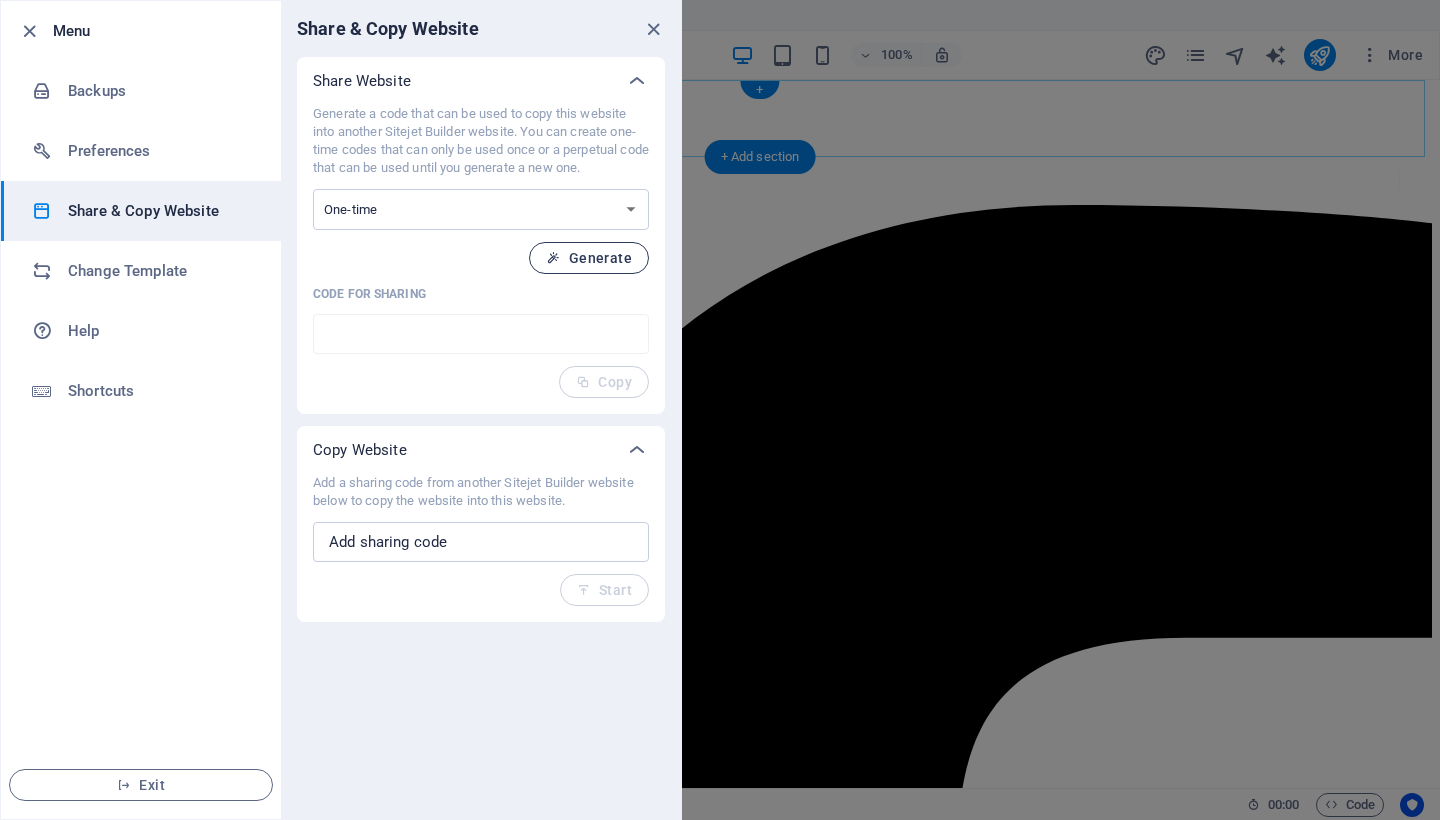 click on "Generate" at bounding box center [589, 258] 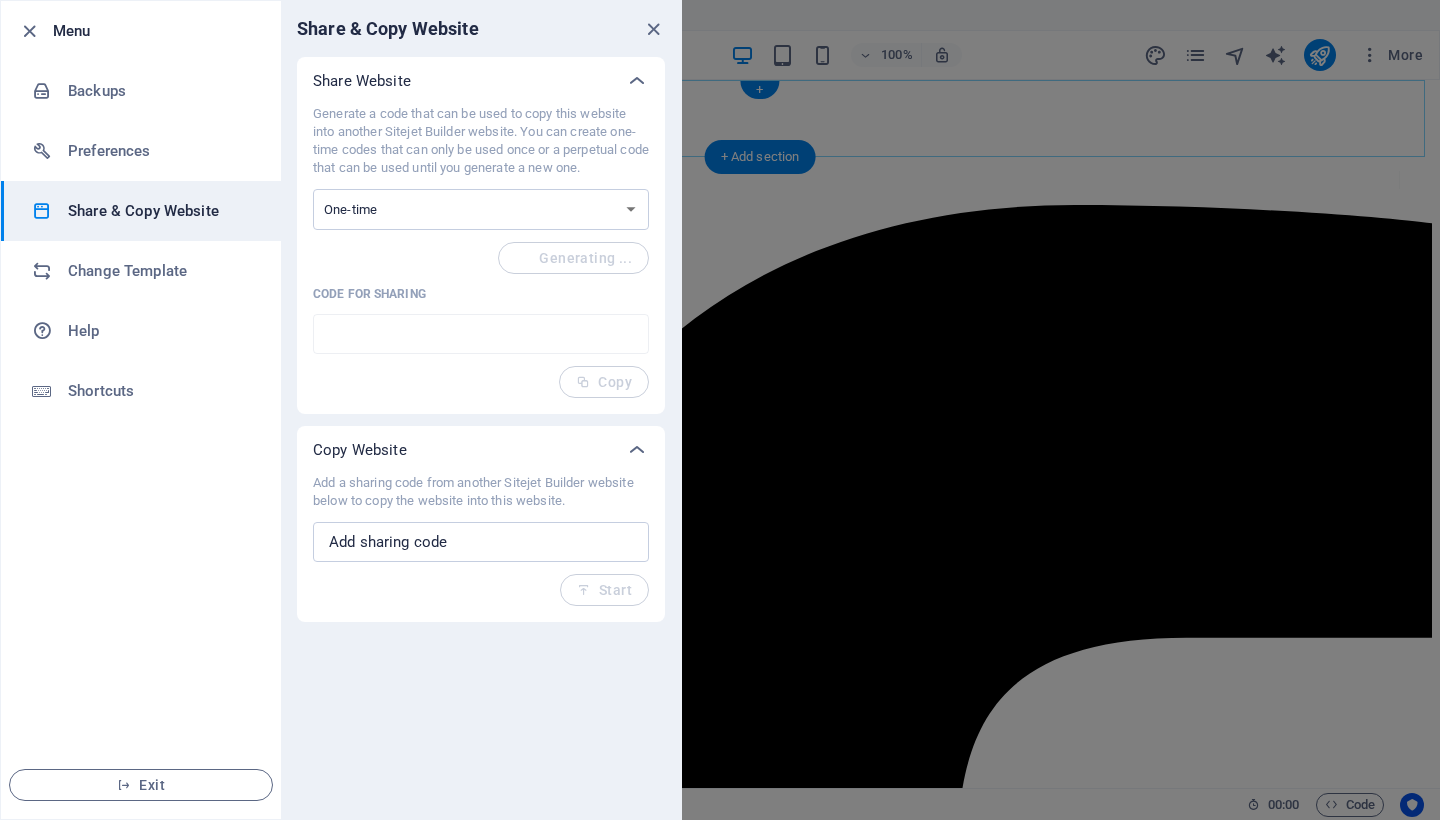 type on "0a739869-1849210" 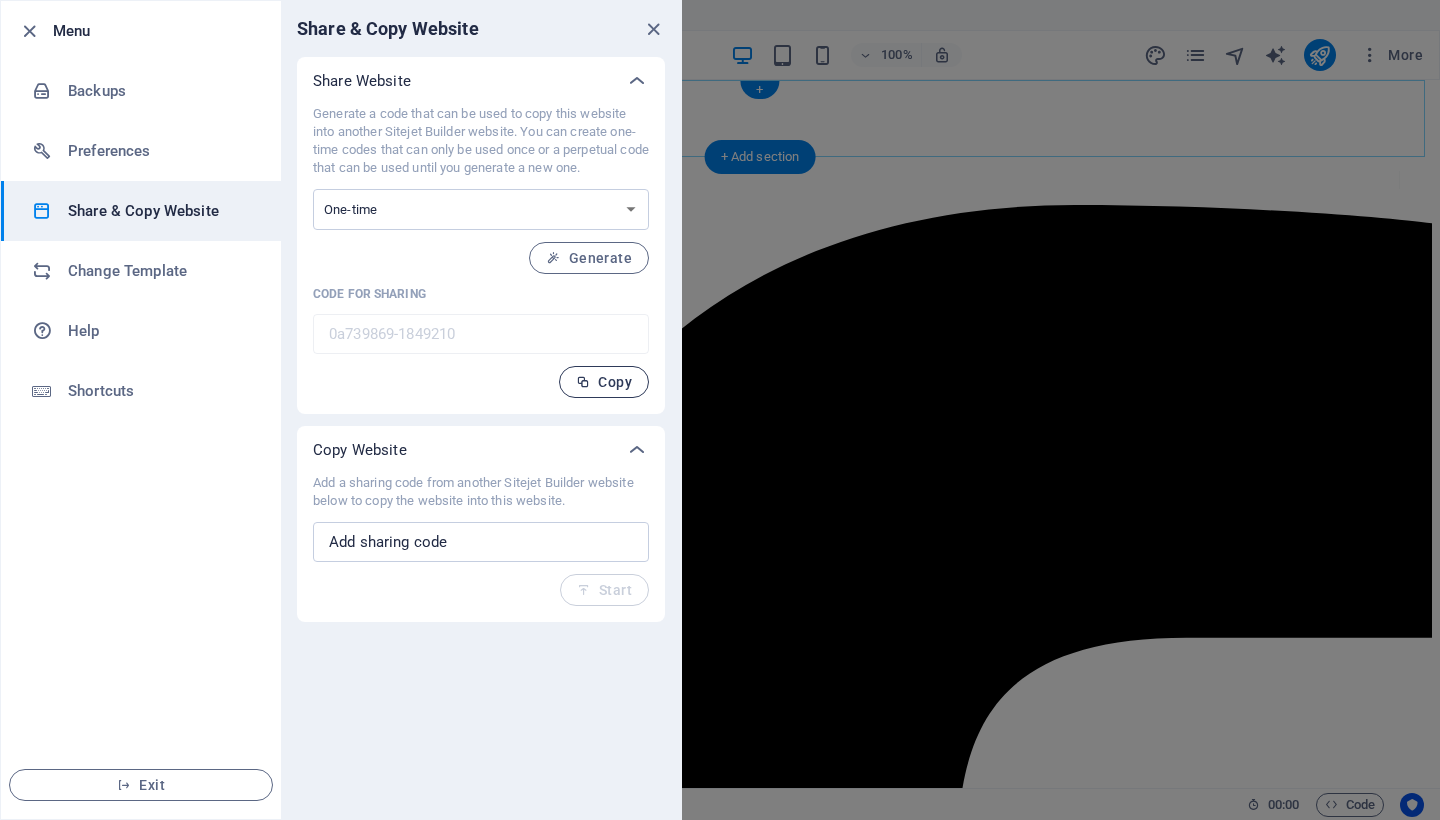 click on "Copy" at bounding box center (604, 382) 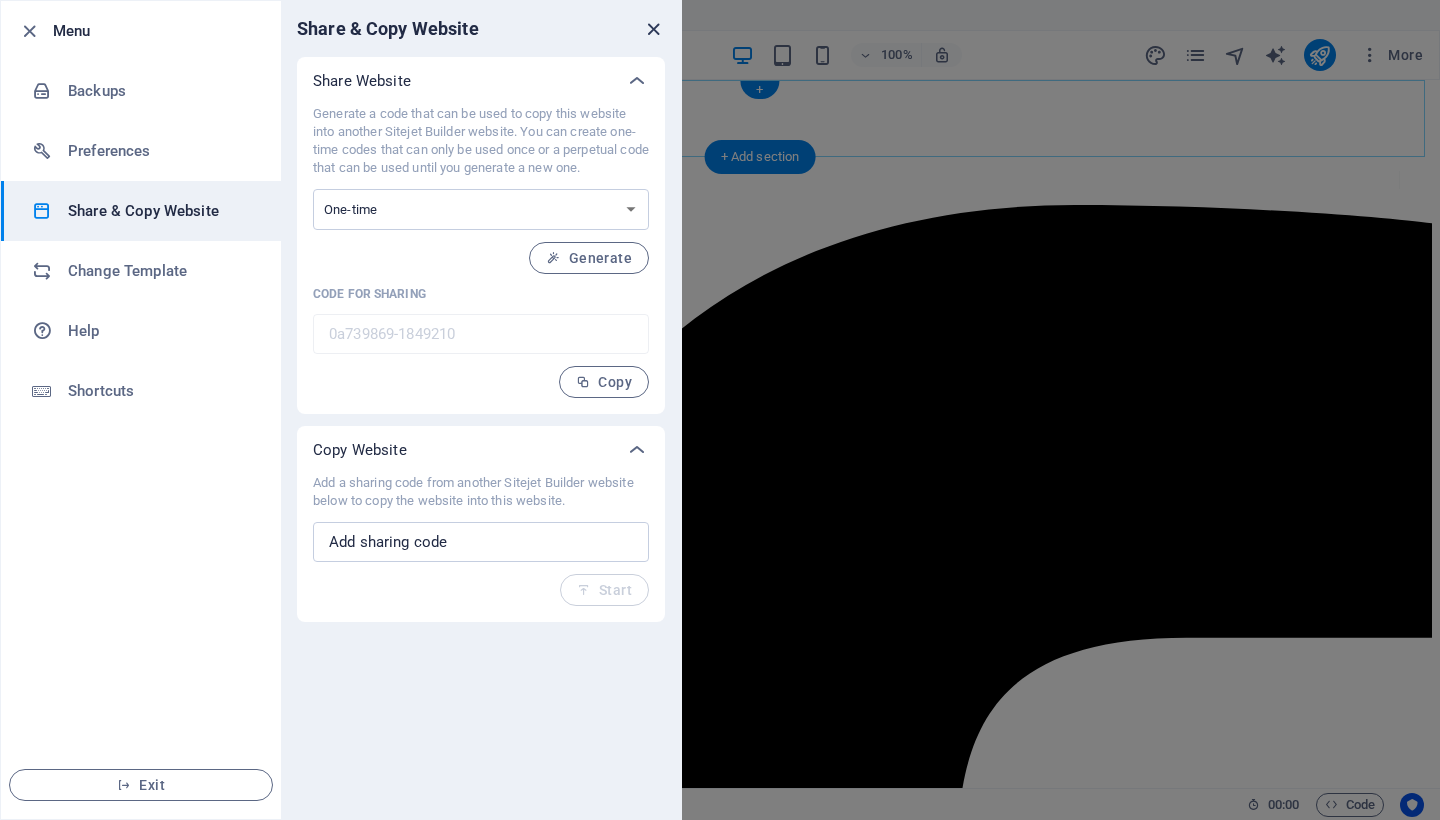 click at bounding box center (653, 29) 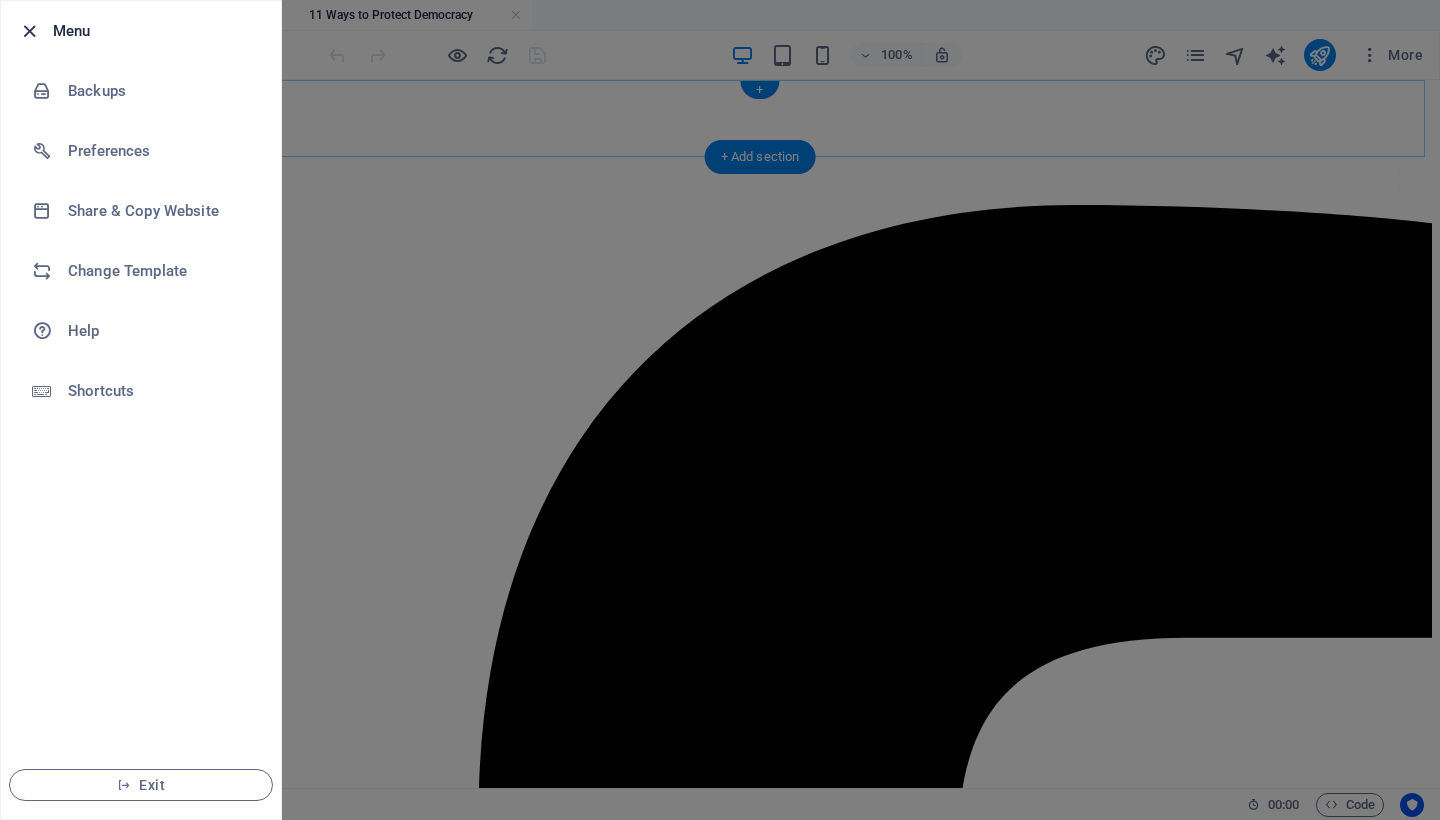 click at bounding box center (29, 31) 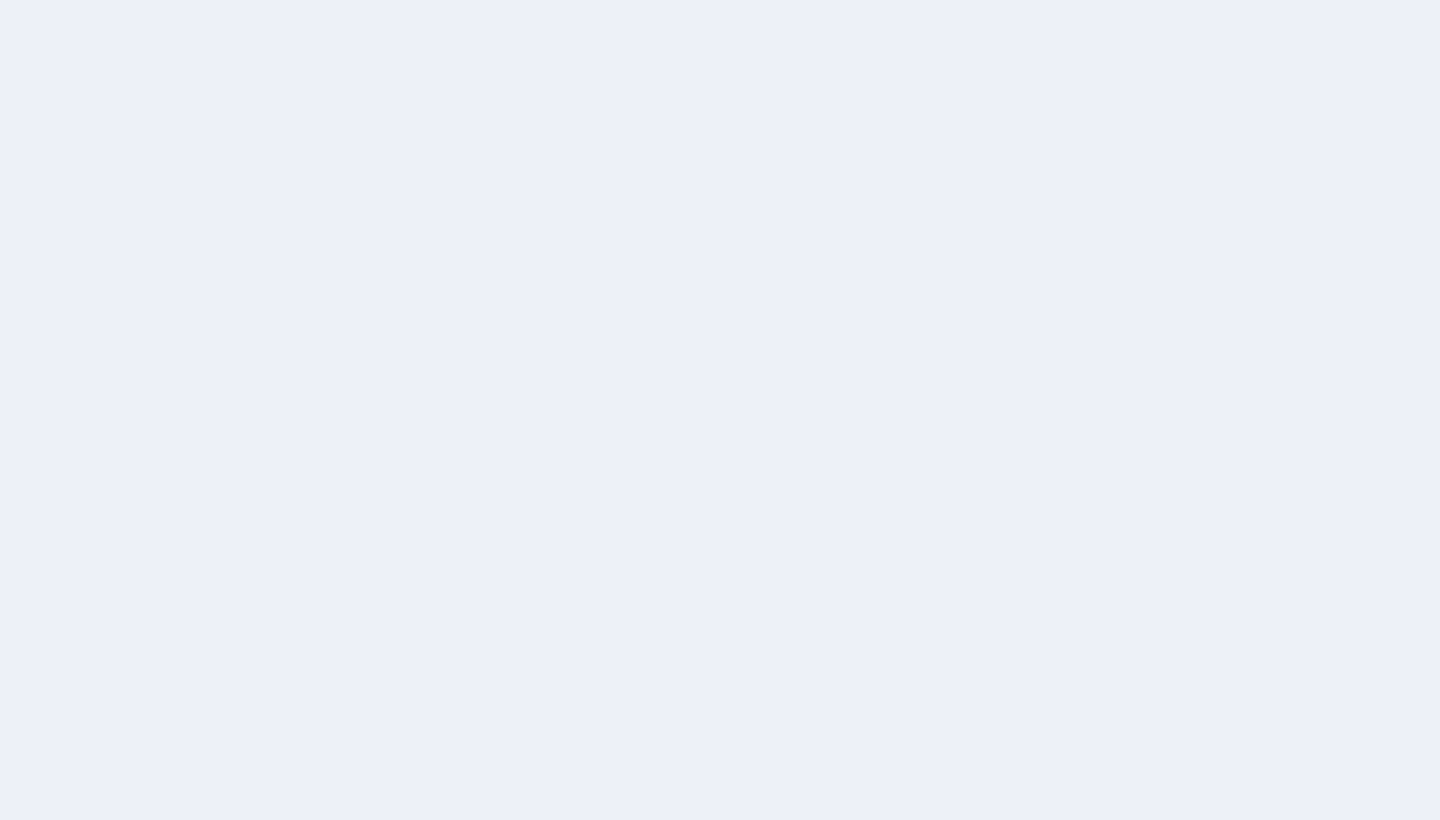 scroll, scrollTop: 0, scrollLeft: 0, axis: both 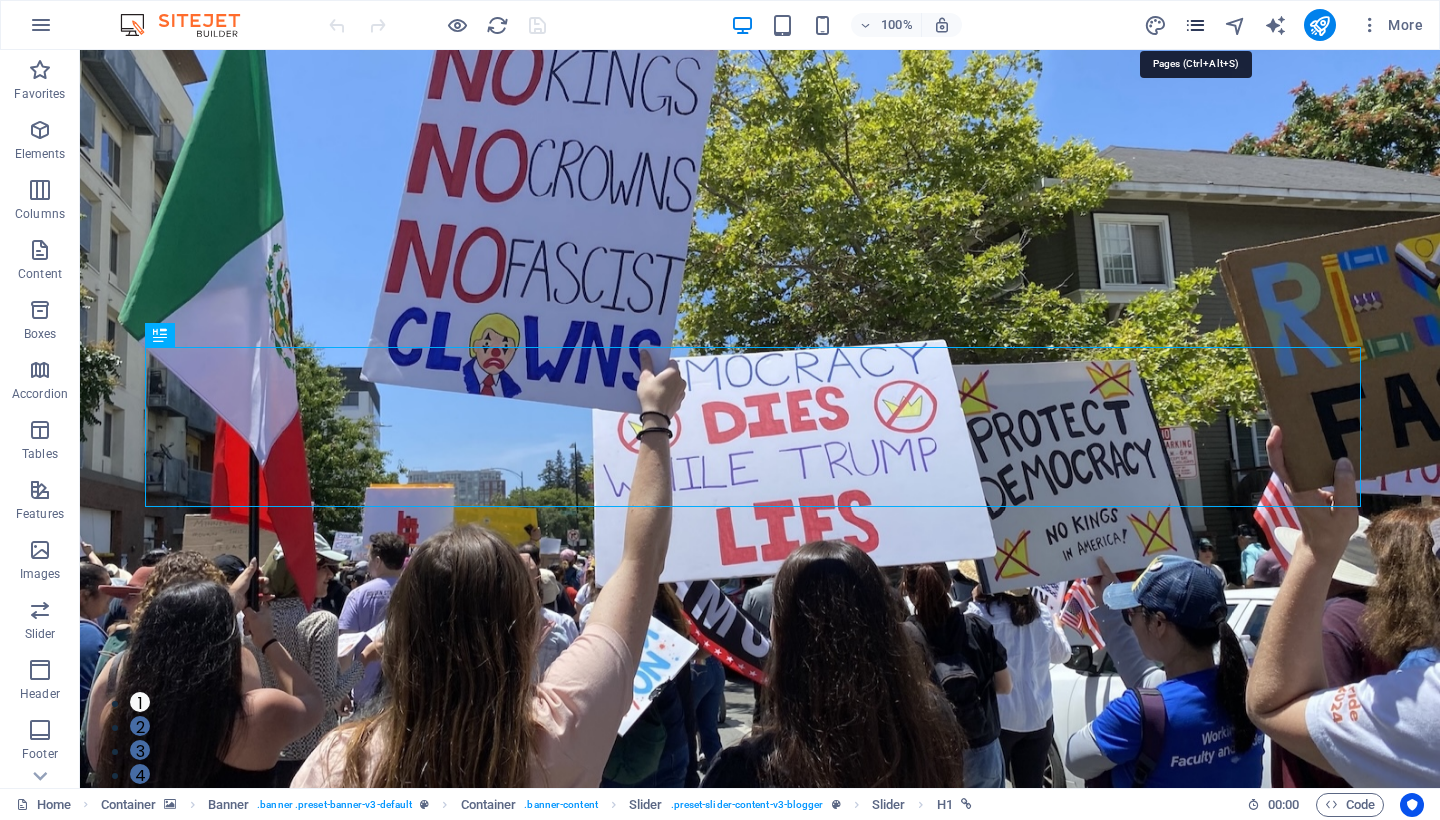 click at bounding box center (1195, 25) 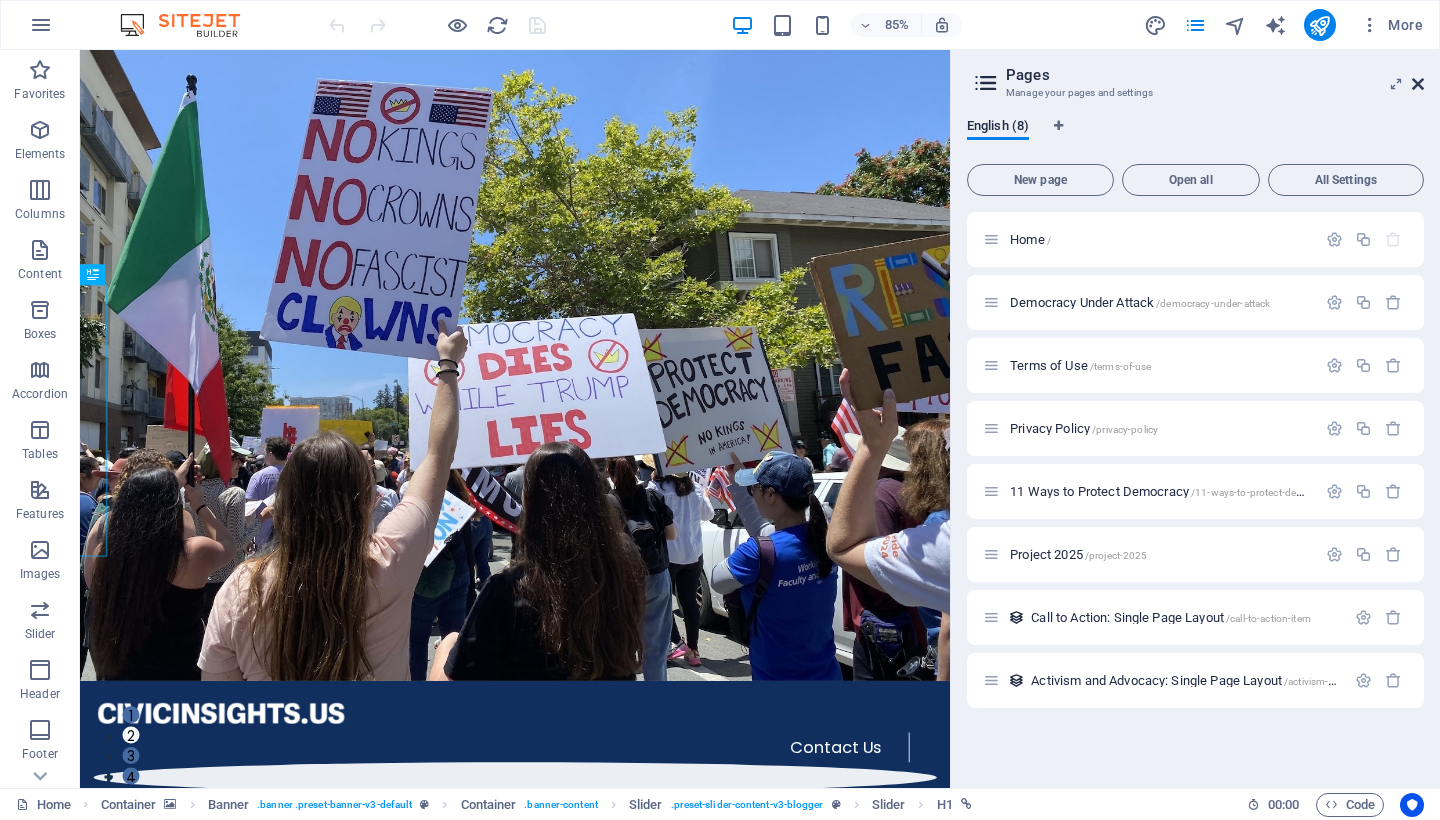 drag, startPoint x: 1417, startPoint y: 80, endPoint x: 1337, endPoint y: 30, distance: 94.33981 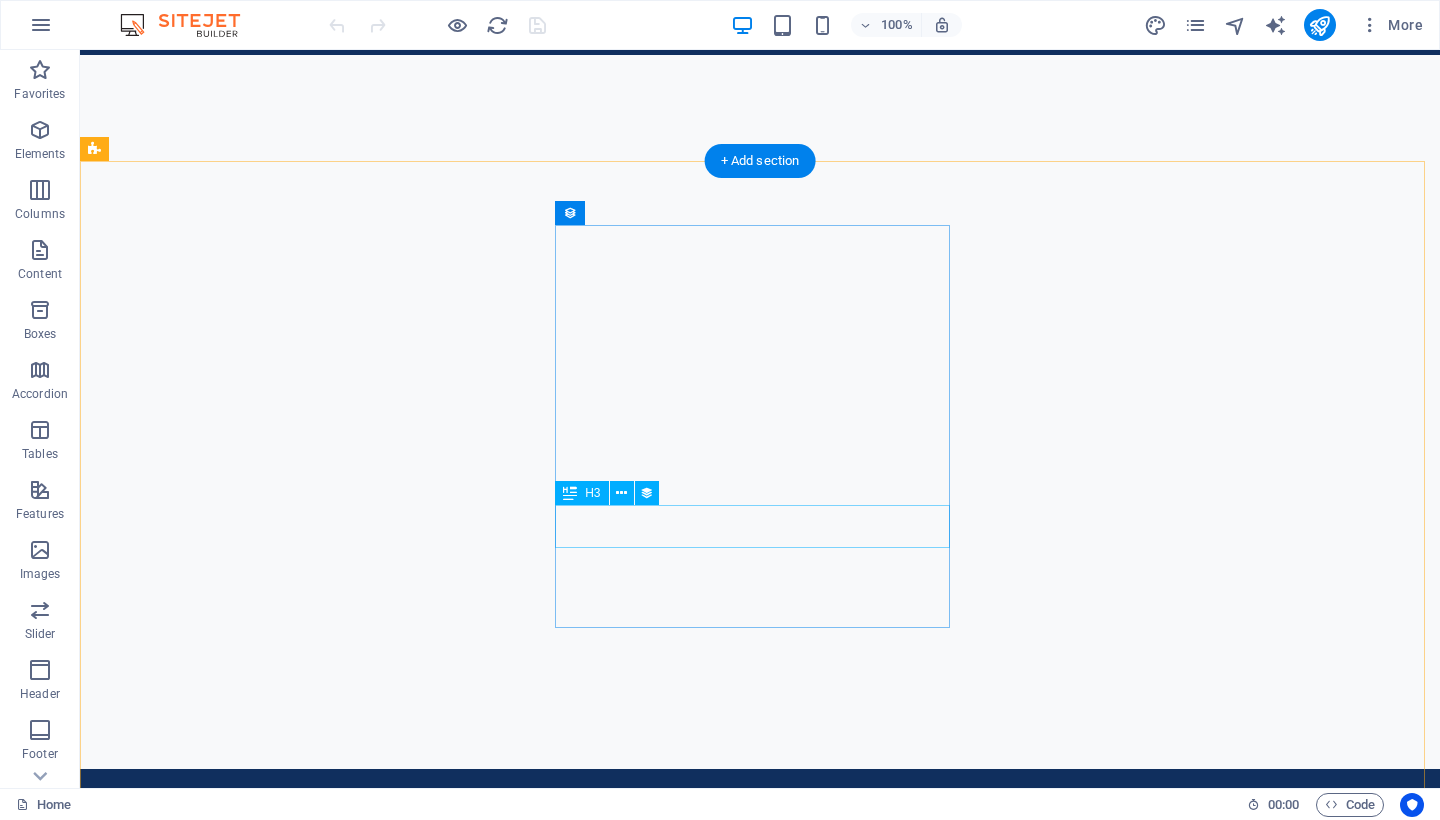 scroll, scrollTop: 1192, scrollLeft: 0, axis: vertical 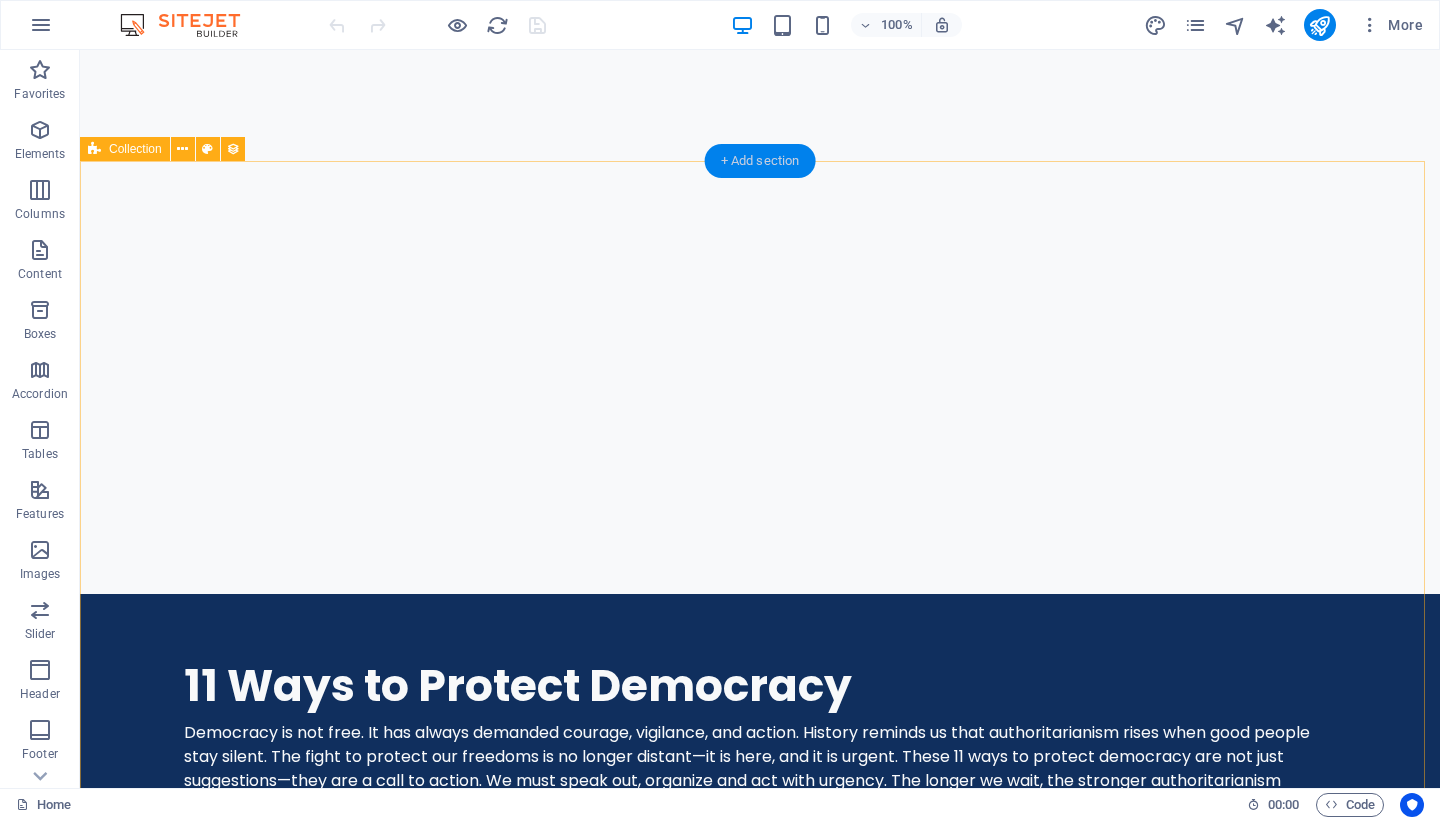 click on "+ Add section" at bounding box center [760, 161] 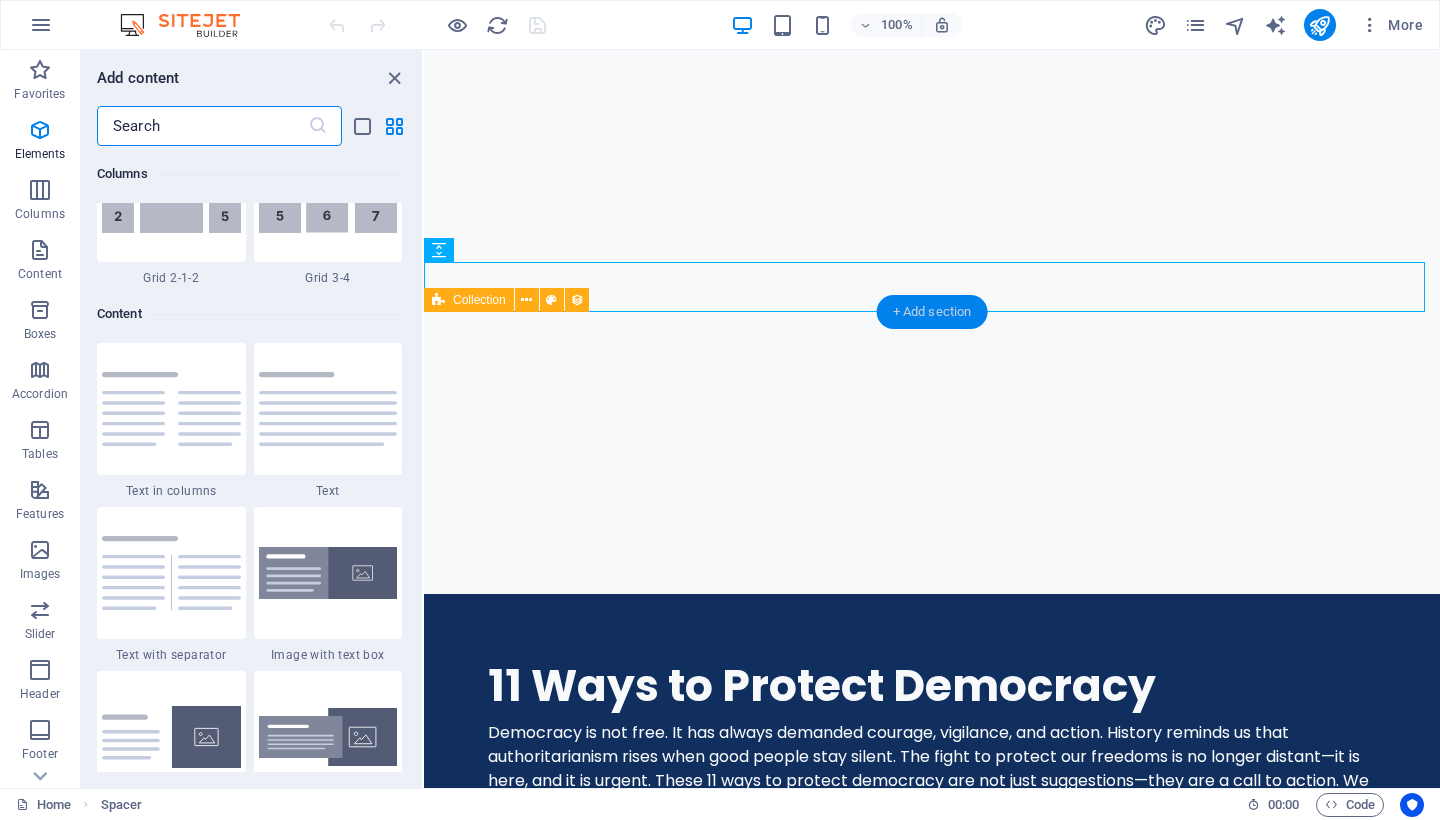 scroll, scrollTop: 3499, scrollLeft: 0, axis: vertical 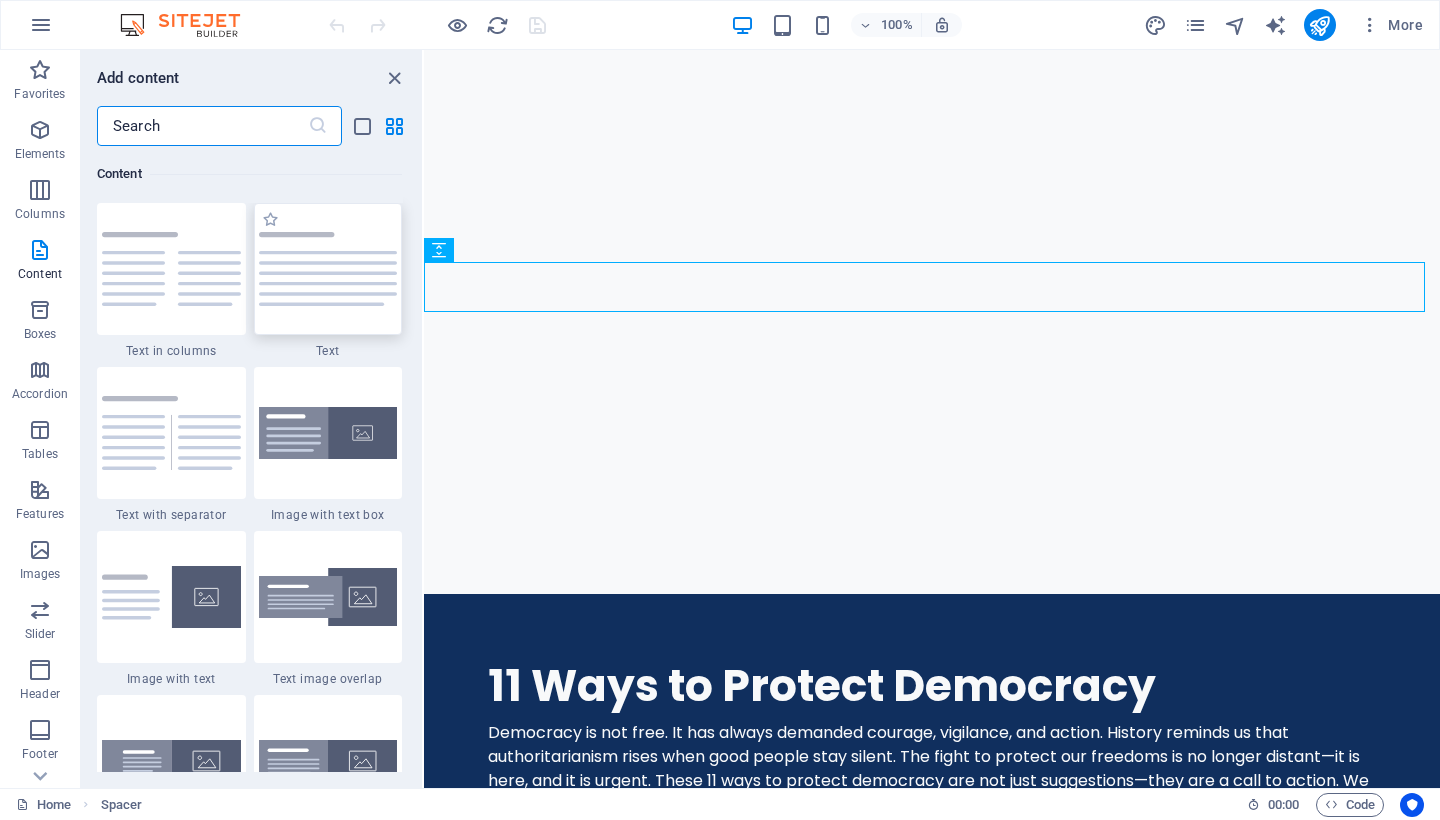 click at bounding box center (328, 269) 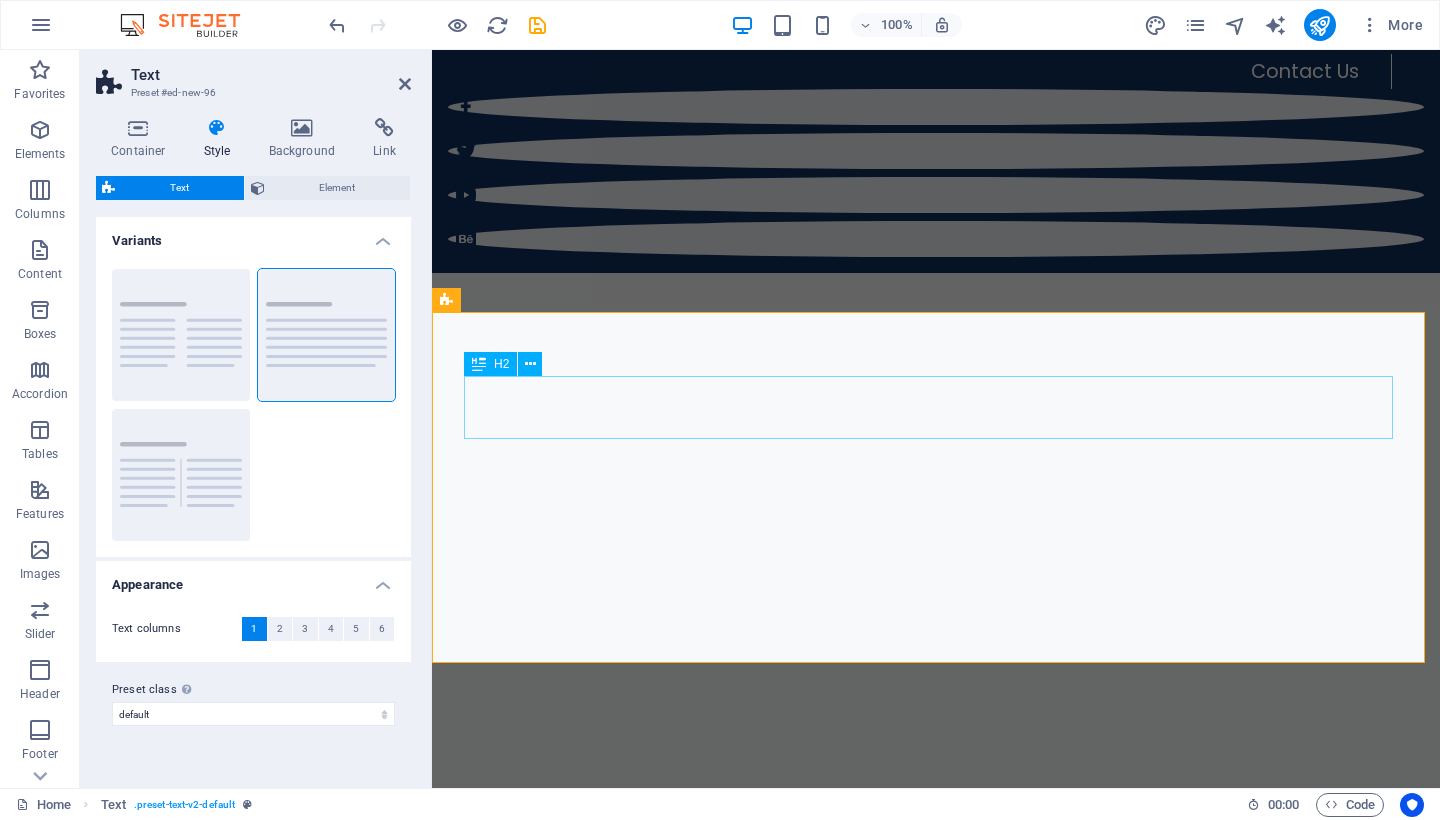click on "Headline" at bounding box center (936, 2194) 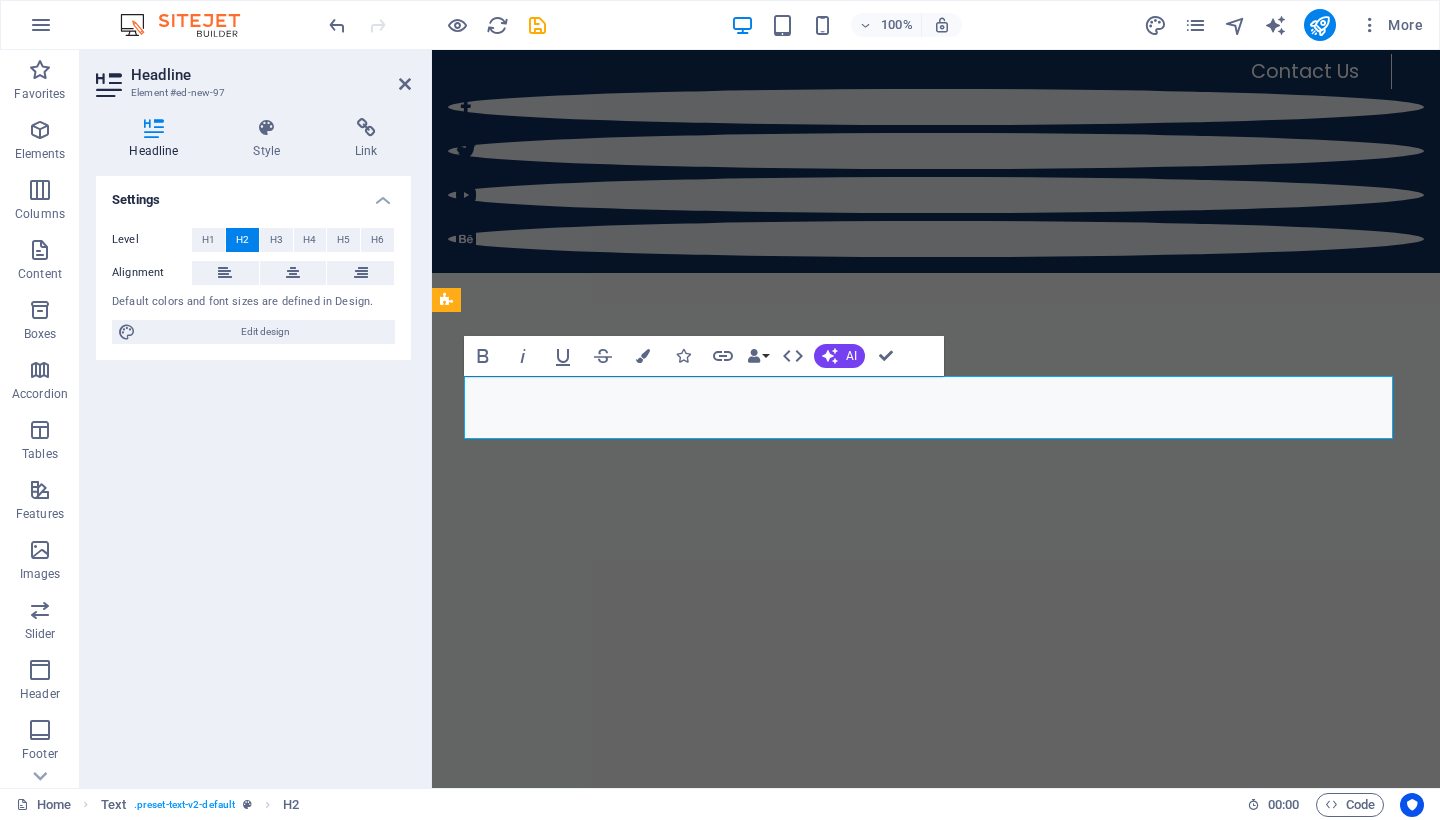 type 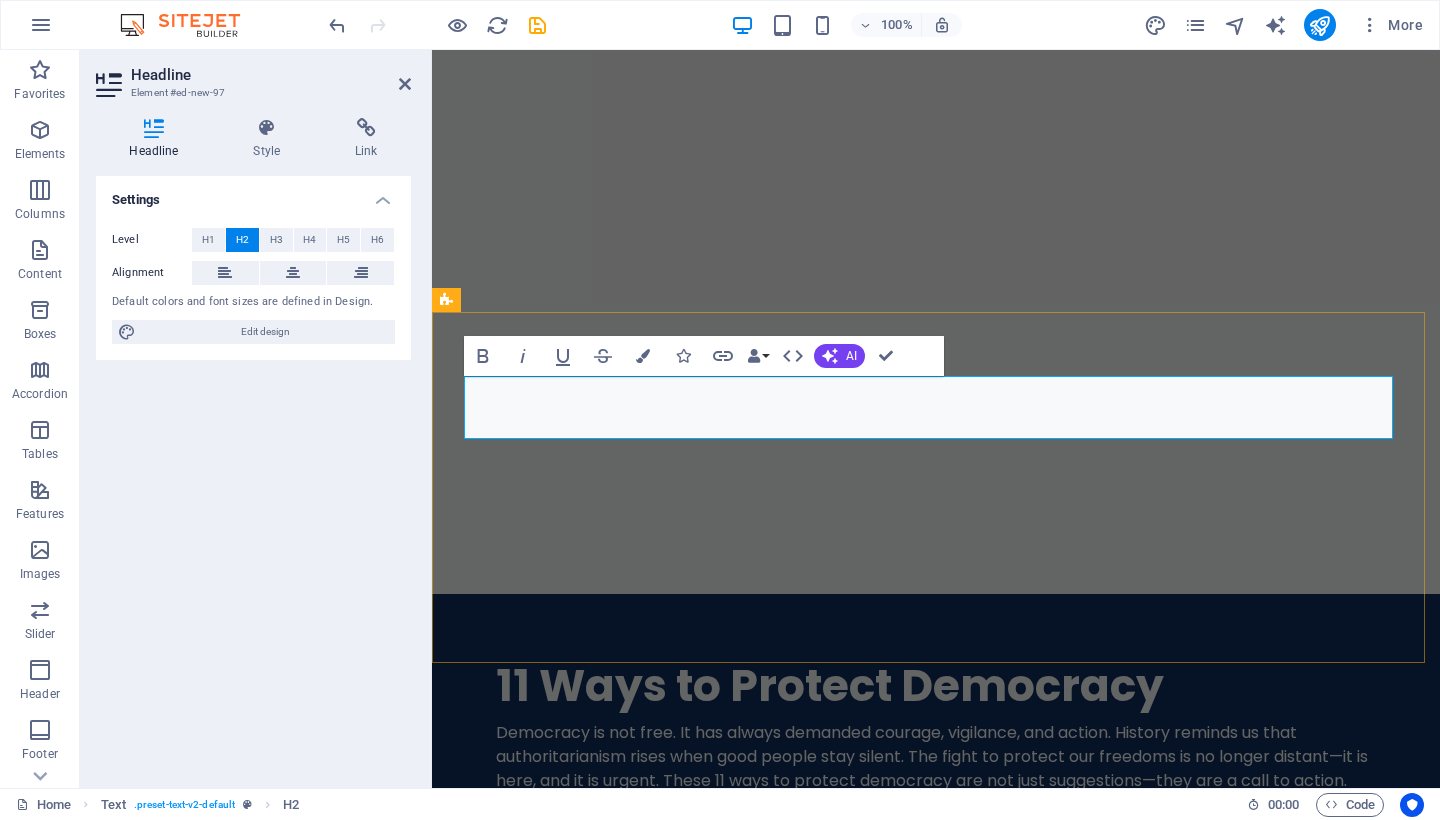 drag, startPoint x: 756, startPoint y: 406, endPoint x: 686, endPoint y: 409, distance: 70.064255 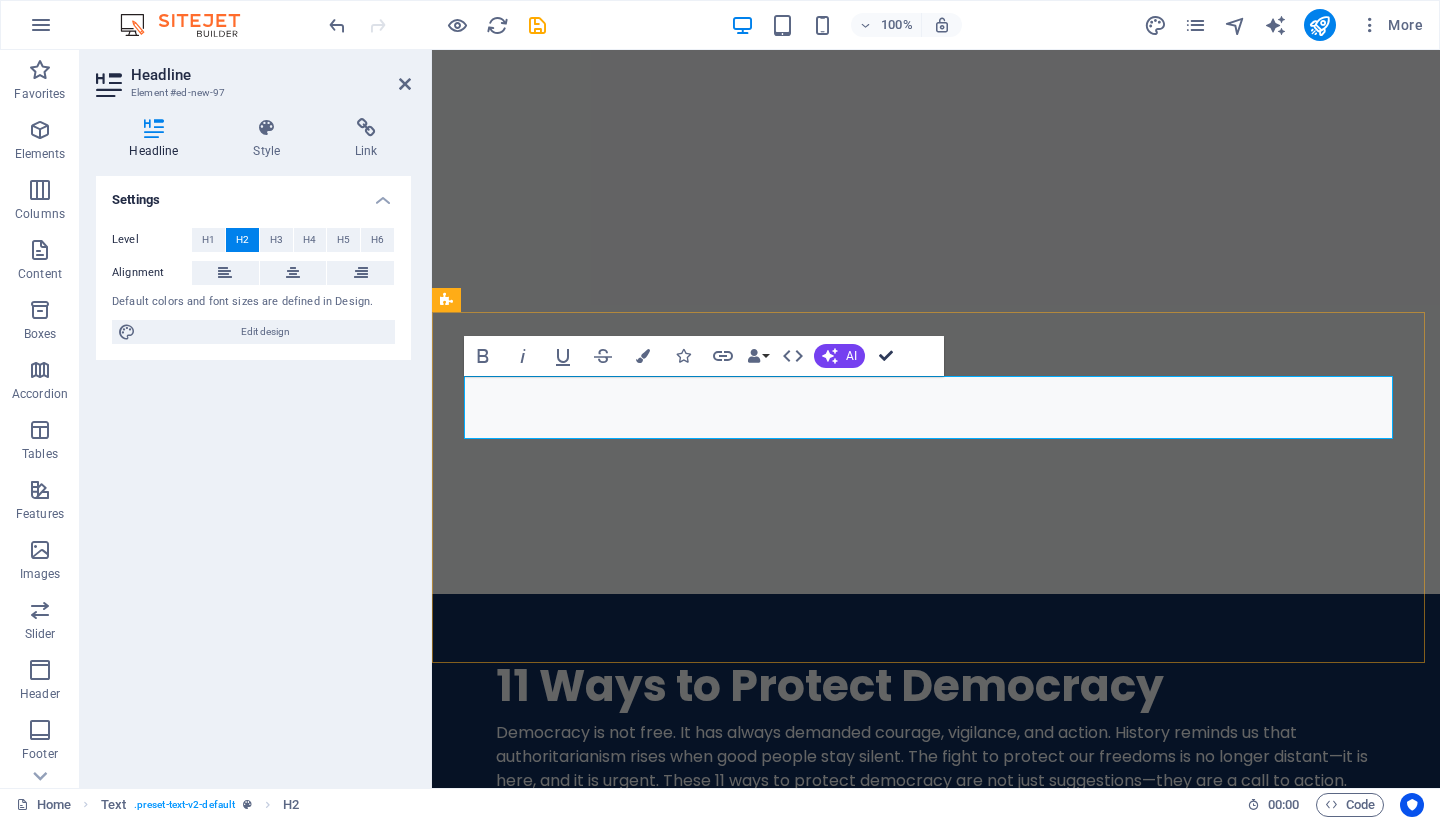 drag, startPoint x: 883, startPoint y: 351, endPoint x: 801, endPoint y: 310, distance: 91.67879 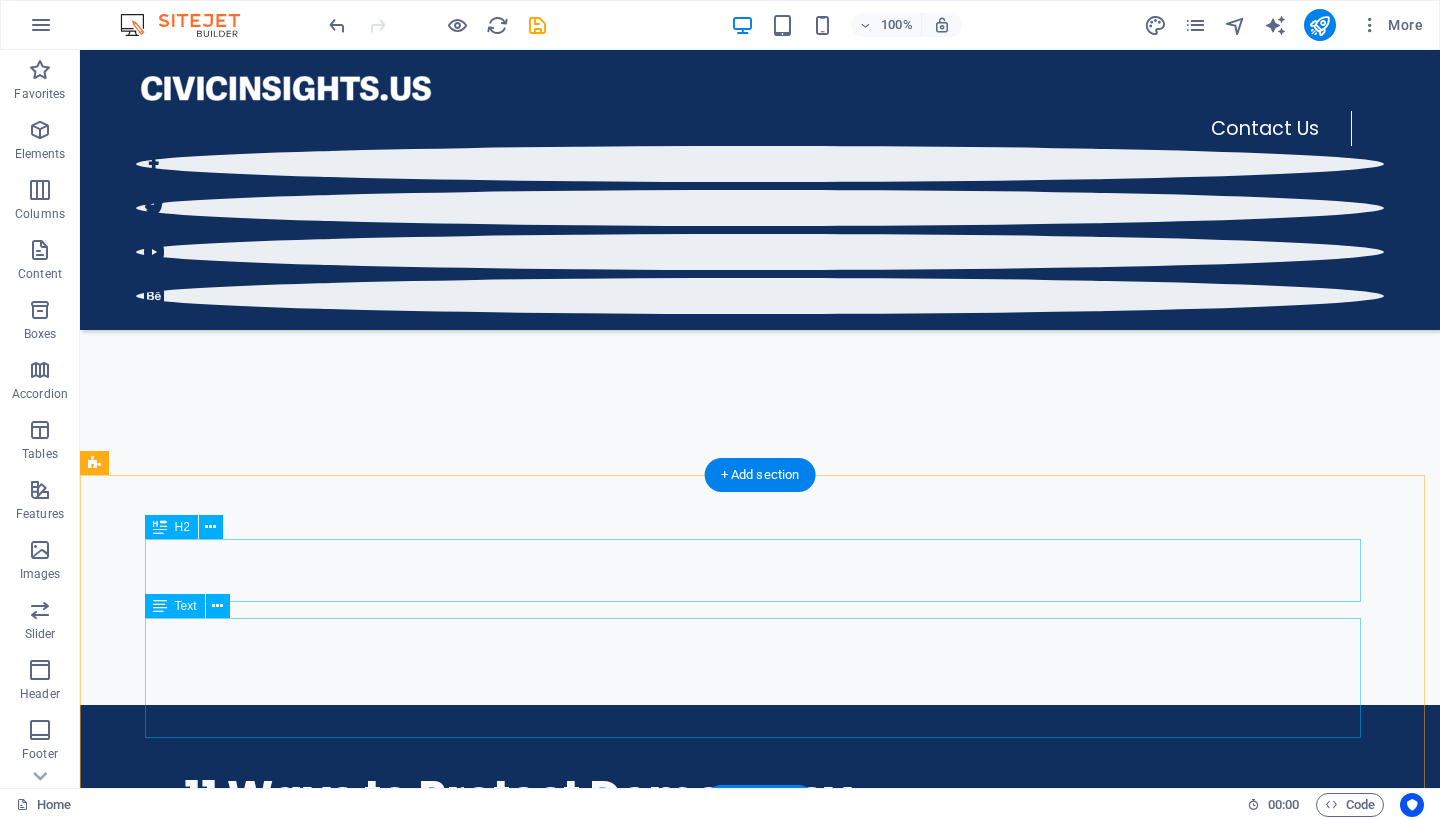 scroll, scrollTop: 746, scrollLeft: 0, axis: vertical 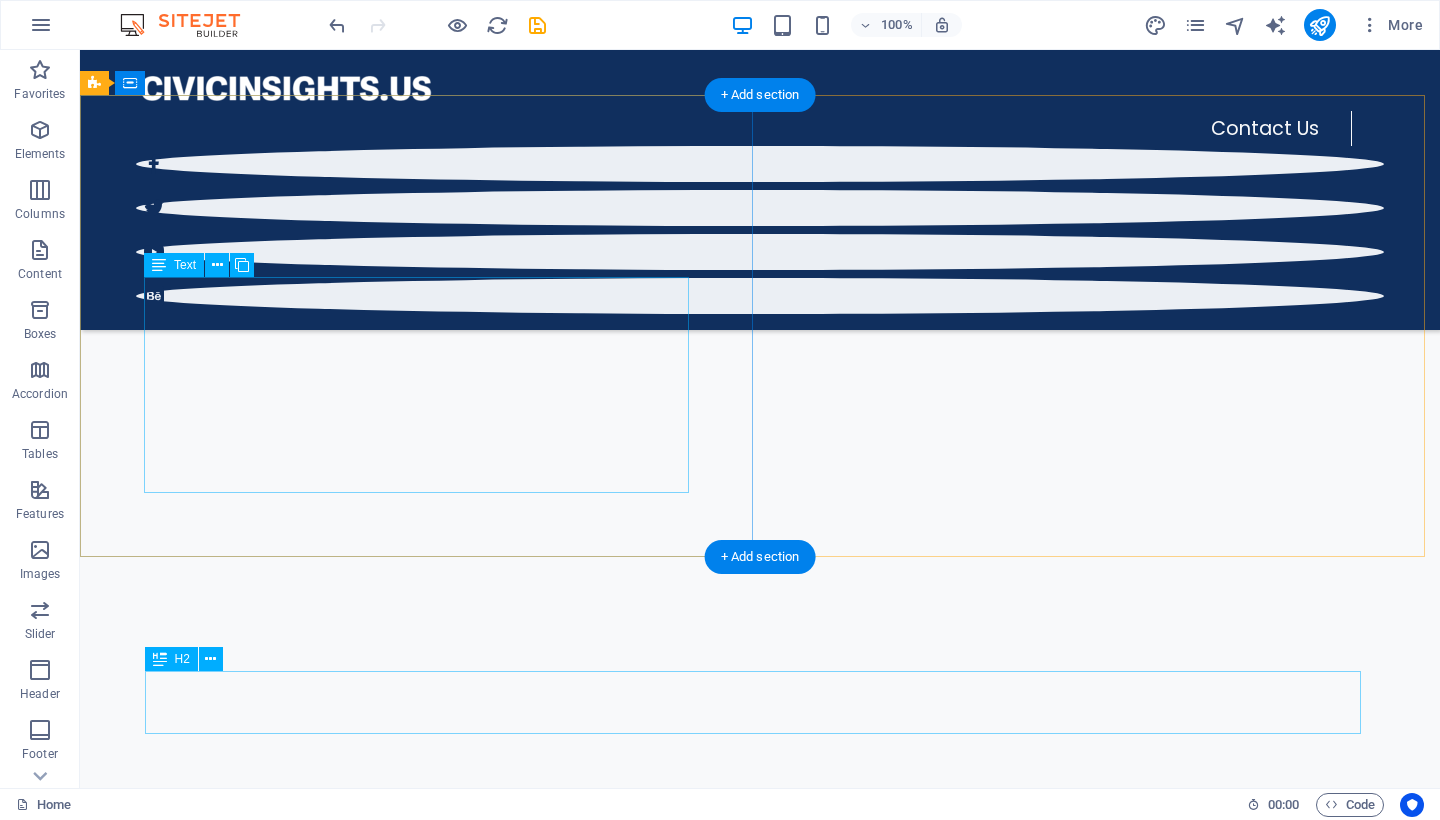 click on "Democracy is not free. It has always demanded courage, vigilance, and action. History reminds us that authoritarianism rises when good people stay silent. The fight to protect our freedoms is no longer distant—it is here, and it is urgent. These 11 ways to protect democracy are not just suggestions—they are a call to action. We must speak out, organize and act with urgency. The longer we wait, the stronger authoritarianism becomes. The time to act is now. The responsibility is ours. Democracy will only survive if we stand up for it—together." at bounding box center [760, 1012] 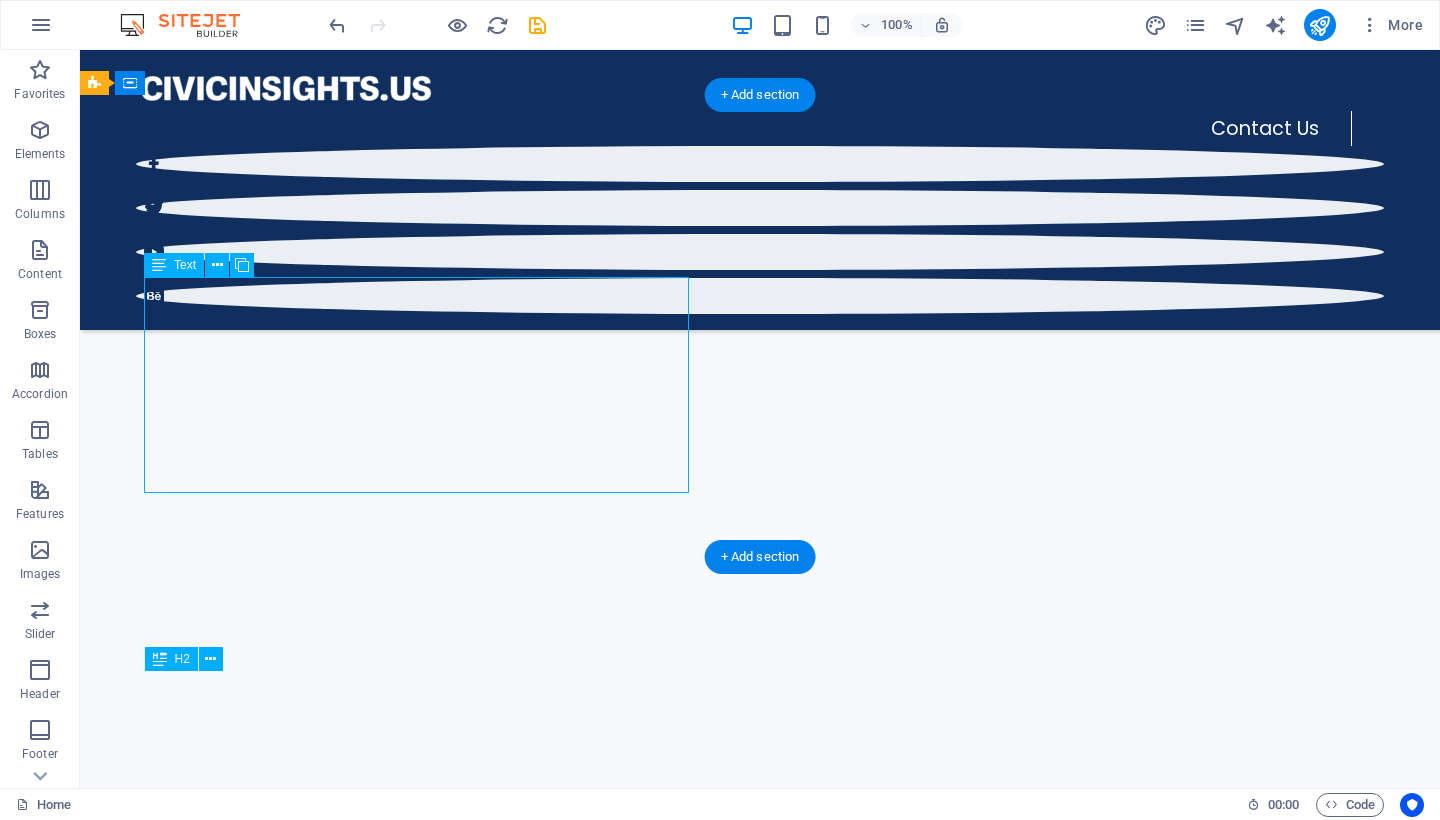 click on "Democracy is not free. It has always demanded courage, vigilance, and action. History reminds us that authoritarianism rises when good people stay silent. The fight to protect our freedoms is no longer distant—it is here, and it is urgent. These 11 ways to protect democracy are not just suggestions—they are a call to action. We must speak out, organize and act with urgency. The longer we wait, the stronger authoritarianism becomes. The time to act is now. The responsibility is ours. Democracy will only survive if we stand up for it—together." at bounding box center [760, 1012] 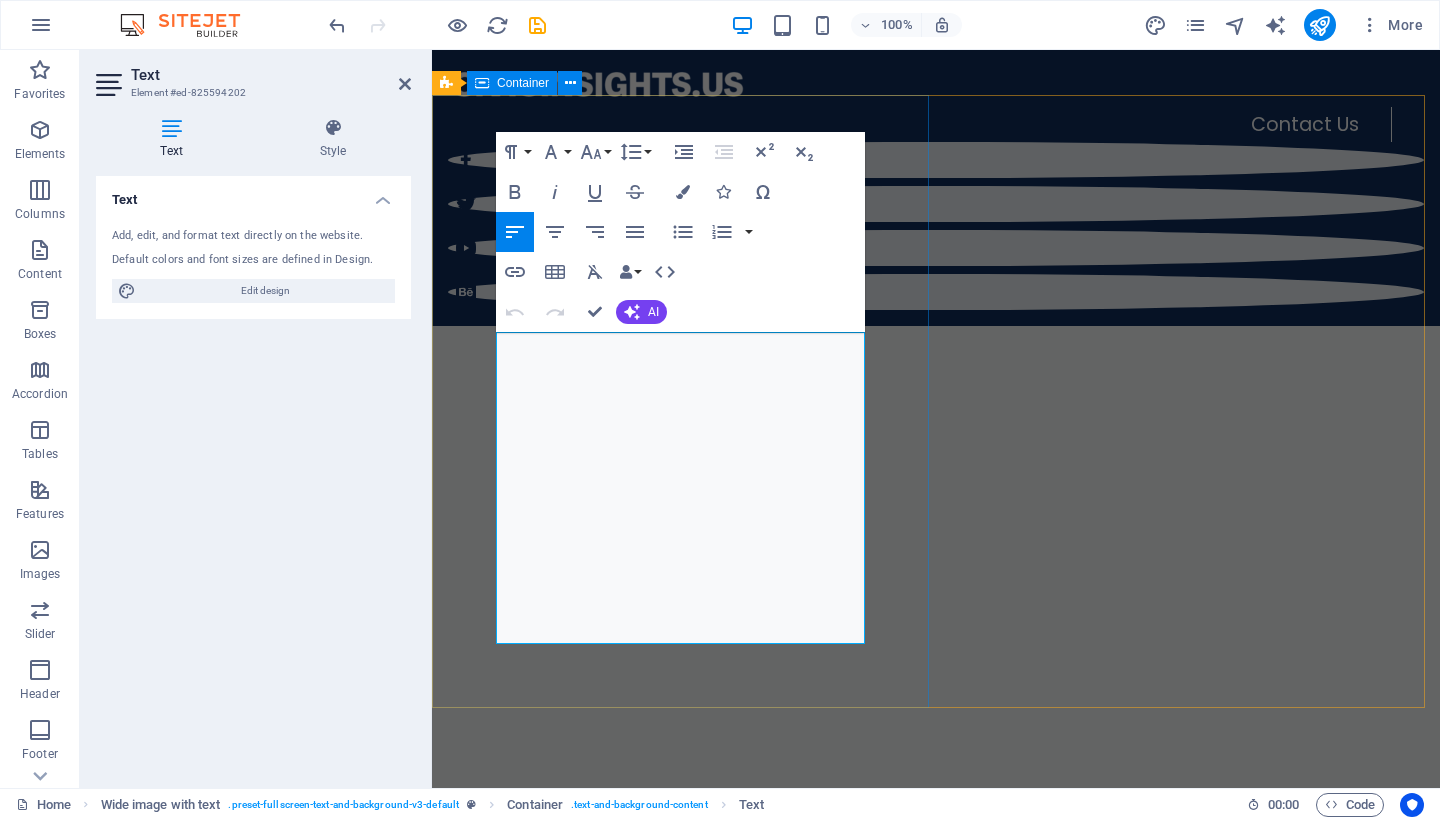 drag, startPoint x: 615, startPoint y: 633, endPoint x: 490, endPoint y: 347, distance: 312.12338 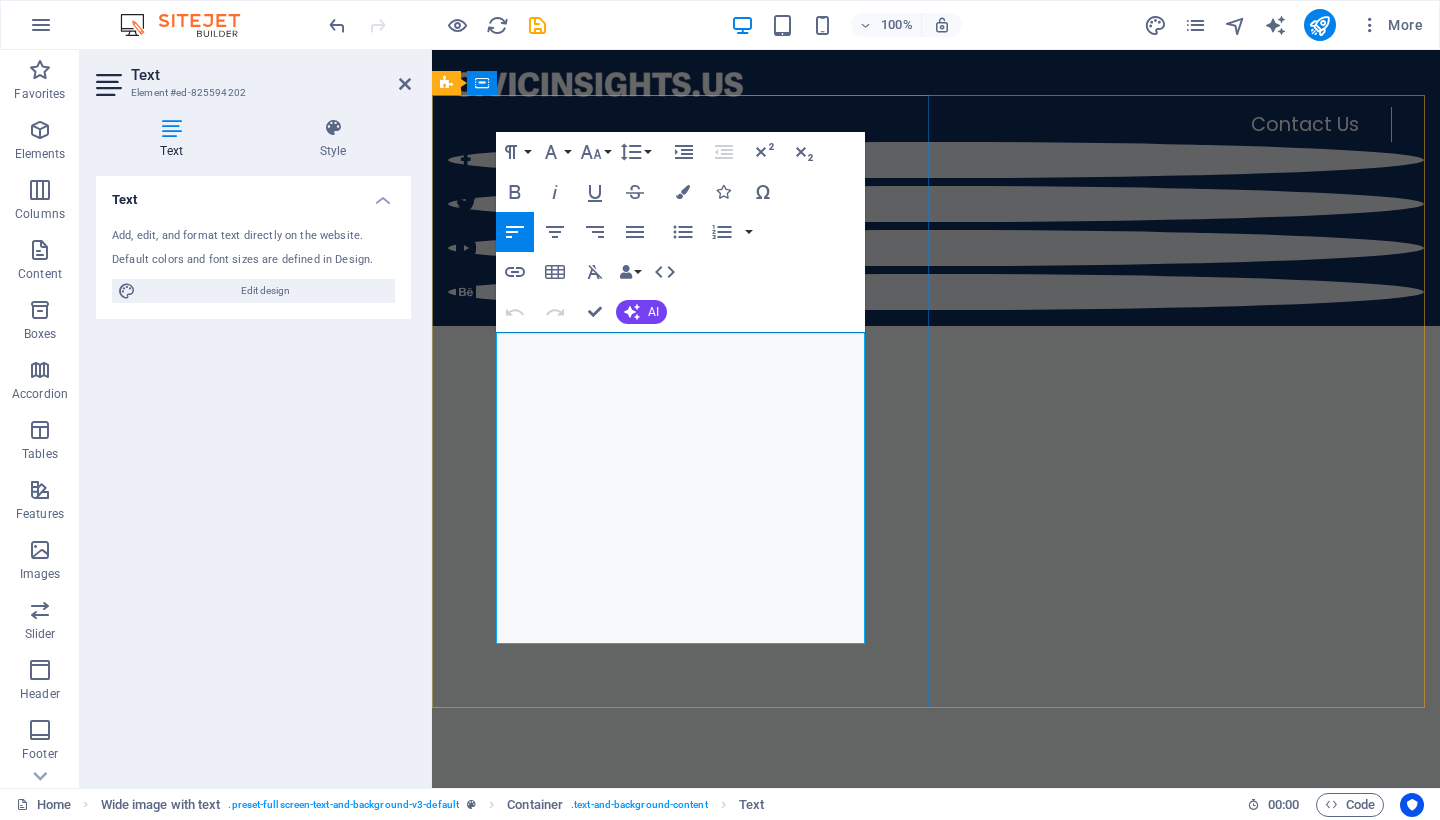 copy on "Democracy is not free. It has always demanded courage, vigilance, and action. History reminds us that authoritarianism rises when good people stay silent. The fight to protect our freedoms is no longer distant—it is here, and it is urgent. These 11 ways to protect democracy are not just suggestions—they are a call to action. We must speak out, organize and act with urgency. The longer we wait, the stronger authoritarianism becomes. The time to act is now. The responsibility is ours. Democracy will only survive if we stand up for it—together." 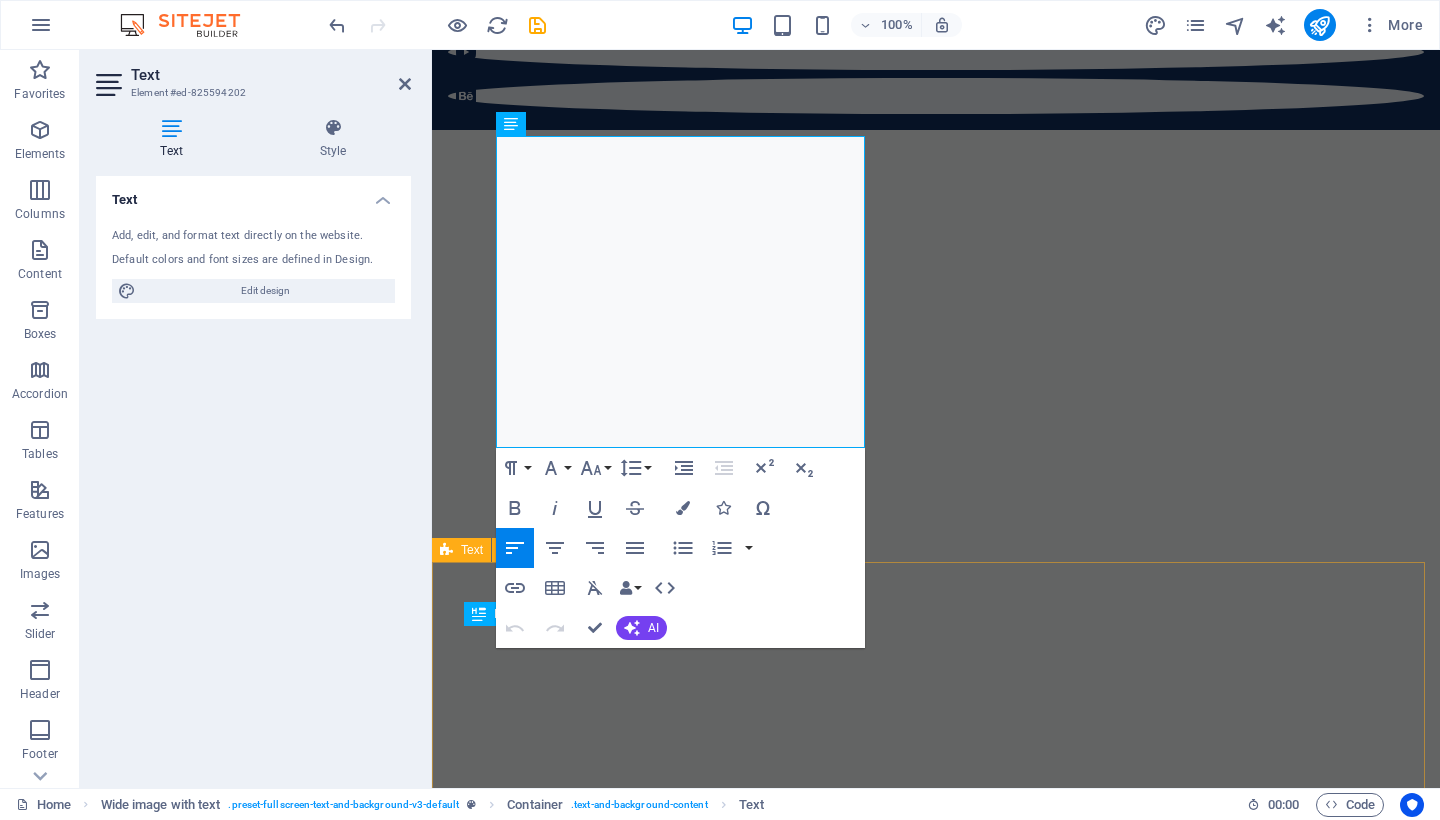 click on "Activism & Advocacy Lorem ipsum dolor sitope amet, consectetur adipisicing elitip. Massumenda, dolore, cum vel modi asperiores consequatur suscipit quidem ducimus eveniet iure expedita consecteture odiogil voluptatum similique fugit voluptates atem accusamus quae quas dolorem tenetur facere tempora maiores adipisci reiciendis accusantium voluptatibus id voluptate tempore dolor harum nisi amet! Nobis, eaque. Aenean commodo ligula eget dolor. Lorem ipsum dolor sit amet, consectetuer adipiscing elit leget odiogil voluptatum similique fugit voluptates dolor. Libero assumenda, dolore, cum vel modi asperiores consequatur." at bounding box center (936, 2135) 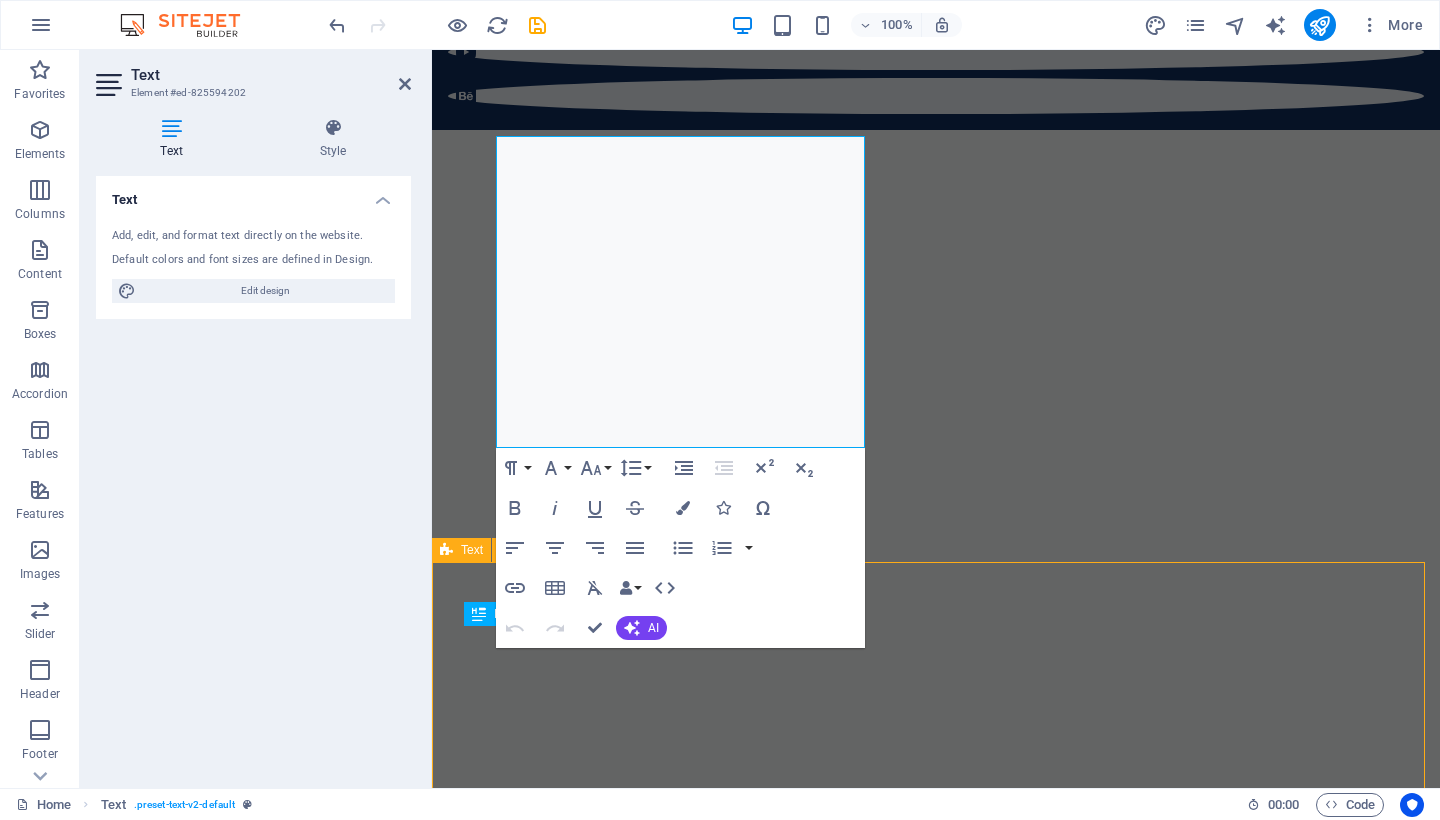 scroll, scrollTop: 1330, scrollLeft: 0, axis: vertical 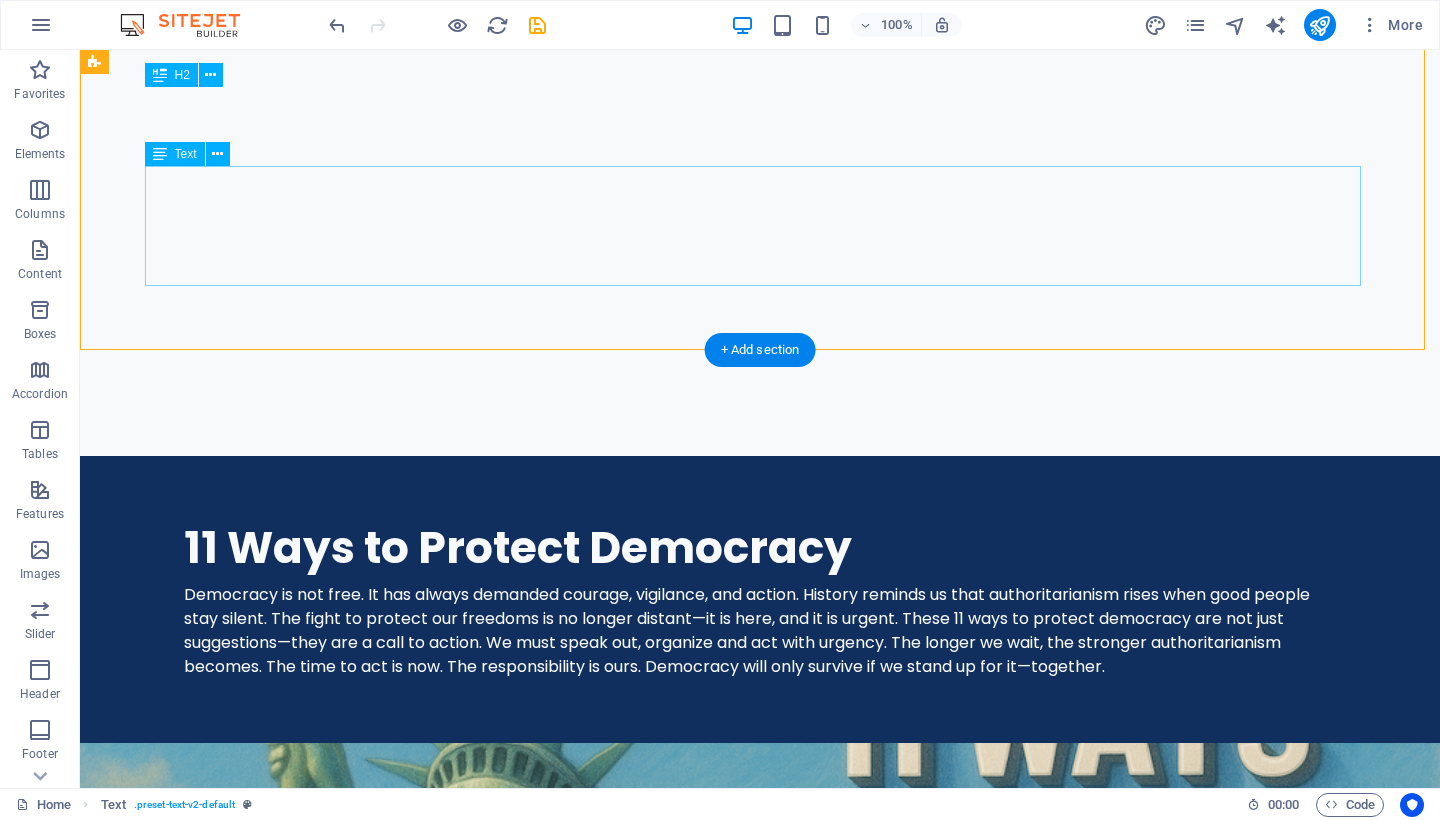click on "Lorem ipsum dolor sitope amet, consectetur adipisicing elitip. Massumenda, dolore, cum vel modi asperiores consequatur suscipit quidem ducimus eveniet iure expedita consecteture odiogil voluptatum similique fugit voluptates atem accusamus quae quas dolorem tenetur facere tempora maiores adipisci reiciendis accusantium voluptatibus id voluptate tempore dolor harum nisi amet! Nobis, eaque. Aenean commodo ligula eget dolor. Lorem ipsum dolor sit amet, consectetuer adipiscing elit leget odiogil voluptatum similique fugit voluptates dolor. Libero assumenda, dolore, cum vel modi asperiores consequatur." at bounding box center [760, 1600] 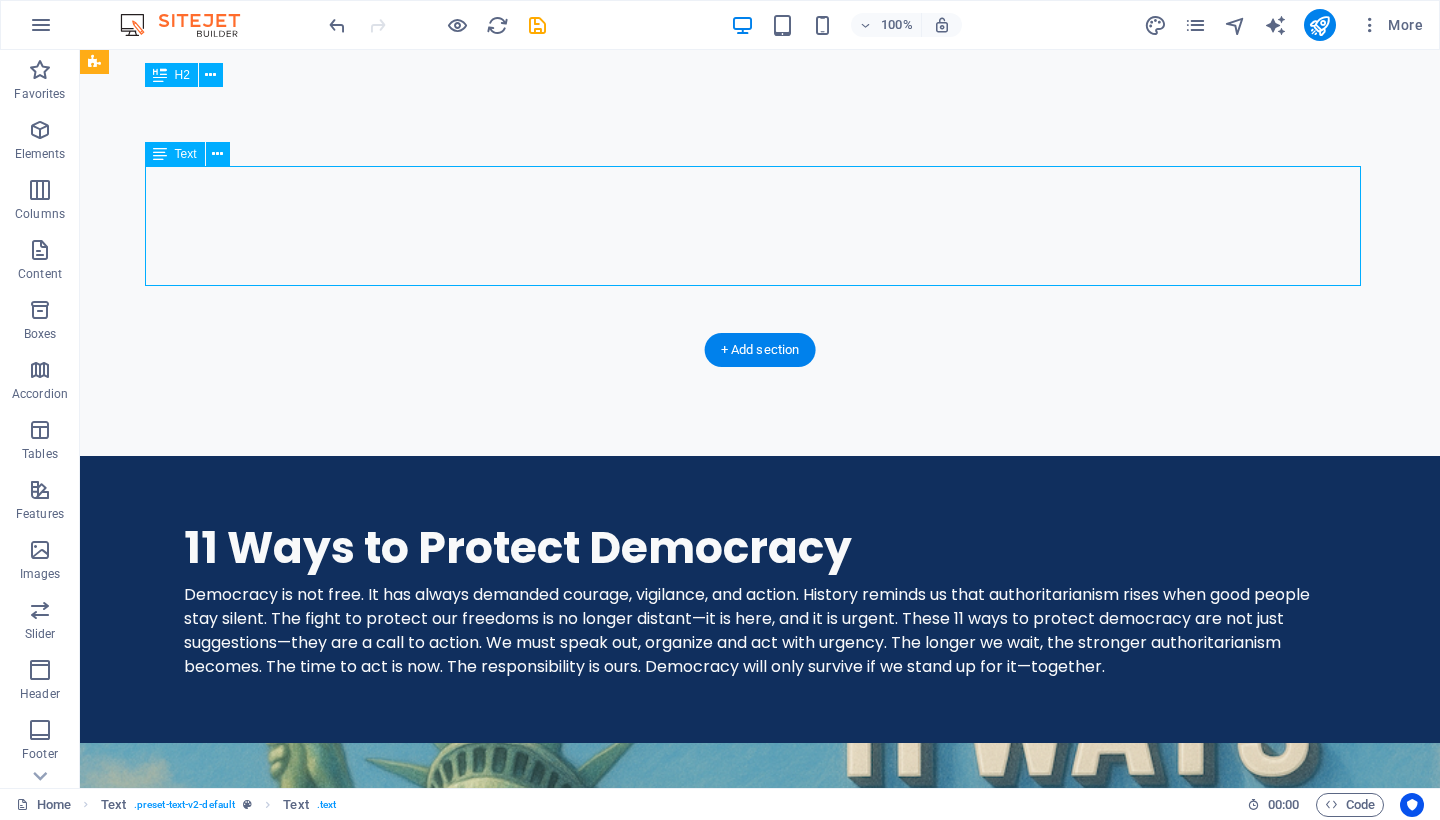 click on "Lorem ipsum dolor sitope amet, consectetur adipisicing elitip. Massumenda, dolore, cum vel modi asperiores consequatur suscipit quidem ducimus eveniet iure expedita consecteture odiogil voluptatum similique fugit voluptates atem accusamus quae quas dolorem tenetur facere tempora maiores adipisci reiciendis accusantium voluptatibus id voluptate tempore dolor harum nisi amet! Nobis, eaque. Aenean commodo ligula eget dolor. Lorem ipsum dolor sit amet, consectetuer adipiscing elit leget odiogil voluptatum similique fugit voluptates dolor. Libero assumenda, dolore, cum vel modi asperiores consequatur." at bounding box center [760, 1600] 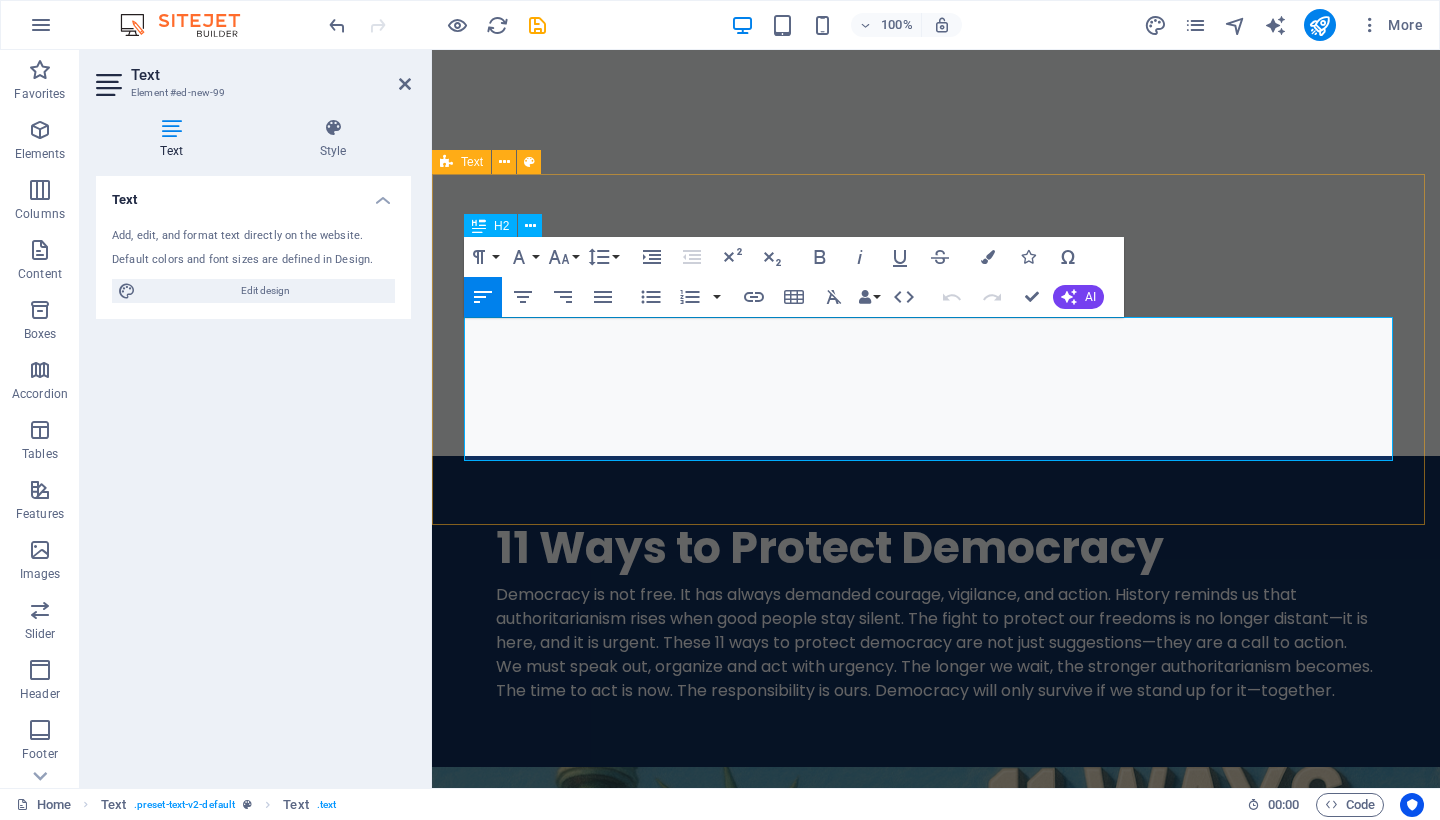 drag, startPoint x: 967, startPoint y: 448, endPoint x: 453, endPoint y: 328, distance: 527.82196 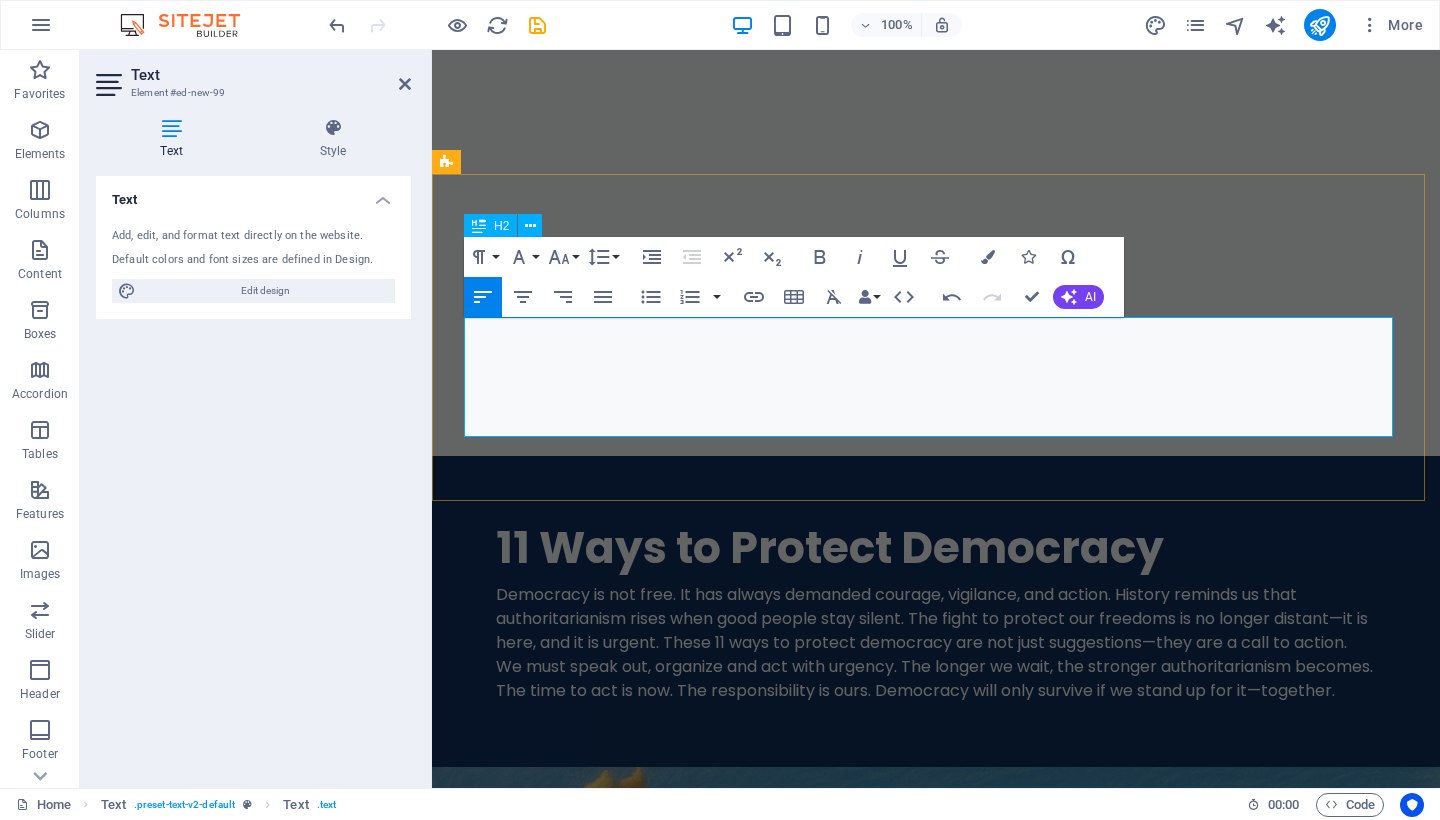 click on "Democracy is not free. It has always demanded courage, vigilance, and action. History reminds us that authoritarianism rises when good people stay silent. The fight to protect our freedoms is no longer distant—it is here, and it is urgent. These 11 ways to protect democracy are not just suggestions—they are a call to action. We must speak out, organize and act with urgency. The longer we wait, the stronger authoritarianism becomes. The time to act is now. The responsibility is ours. Democracy will only survive if we stand up for it—together." at bounding box center [936, 1775] 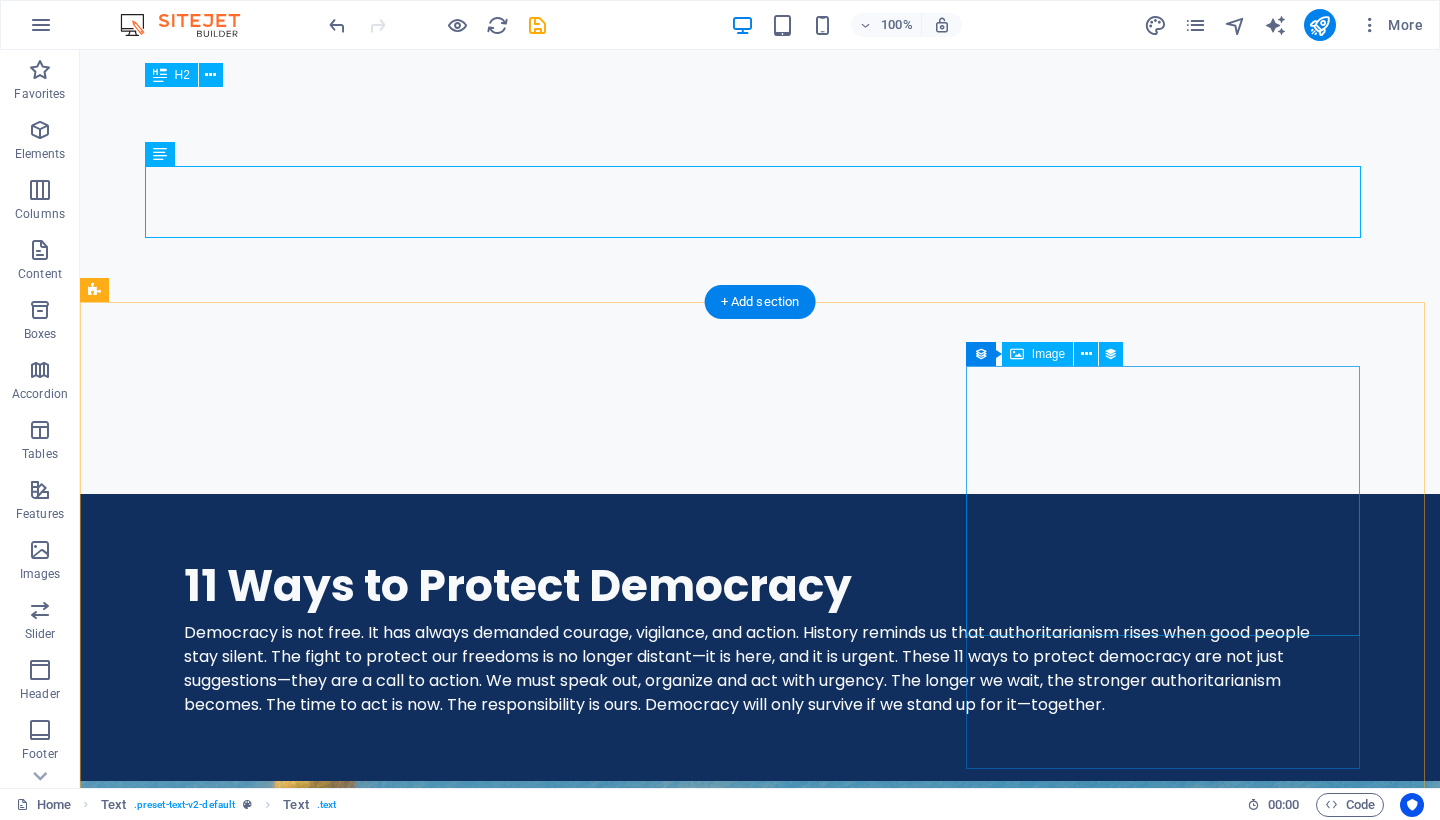 scroll, scrollTop: 1172, scrollLeft: 0, axis: vertical 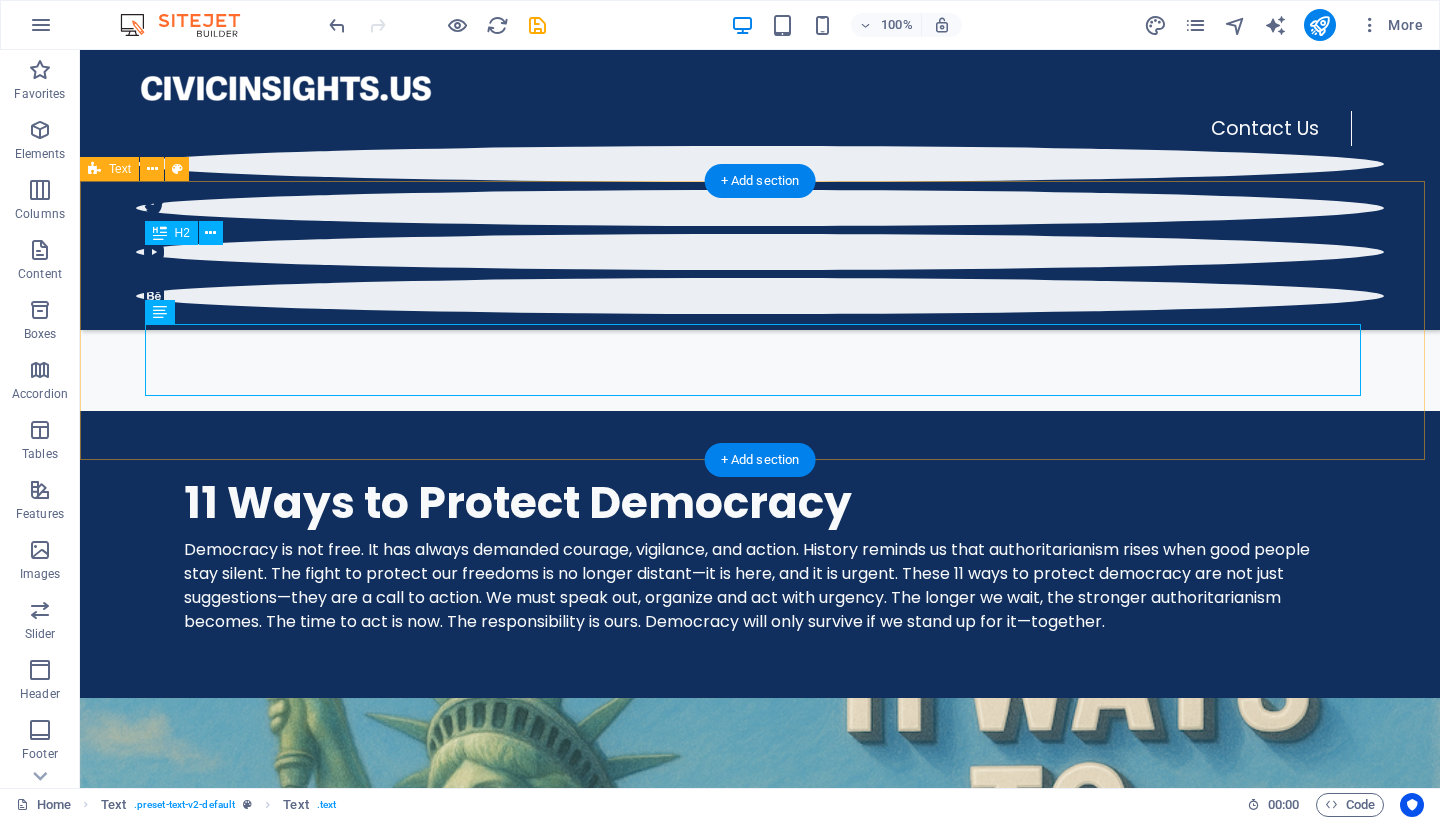 click on "Activism & Advocacy Democracy is not free. It has always demanded courage, vigilance, and action. History reminds us that authoritarianism rises when good people stay silent. The fight to protect our freedoms is no longer distant—it is here, and it is urgent. We must speak out, organize and act with urgency. The longer we wait, the stronger authoritarianism becomes. The time to act is now. The responsibility is ours. Democracy will only survive if we stand up for it—together." at bounding box center (760, 1491) 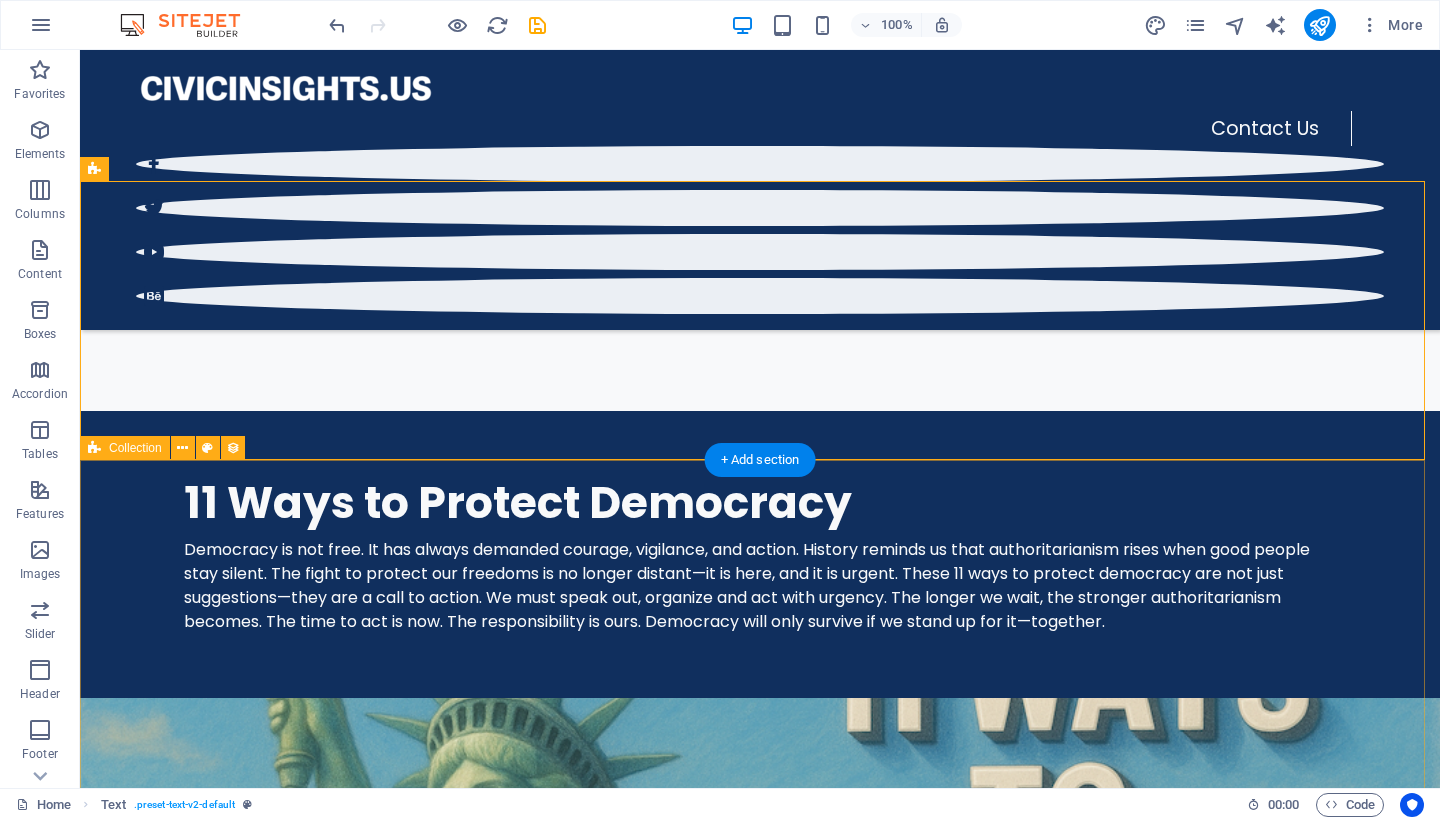 click on "11 Ways to Protect Democracy Category 2 08/01/2025 Blog Post 5 Category 2 07/31/2025 Blog Post 4 Category 2 07/30/2025 Blog Post 3 Category 1 07/29/2025 Blog Post 2 Category 2 07/28/2025 Blog Post 1 Category 2 07/27/2025  Previous Next" at bounding box center (760, 2928) 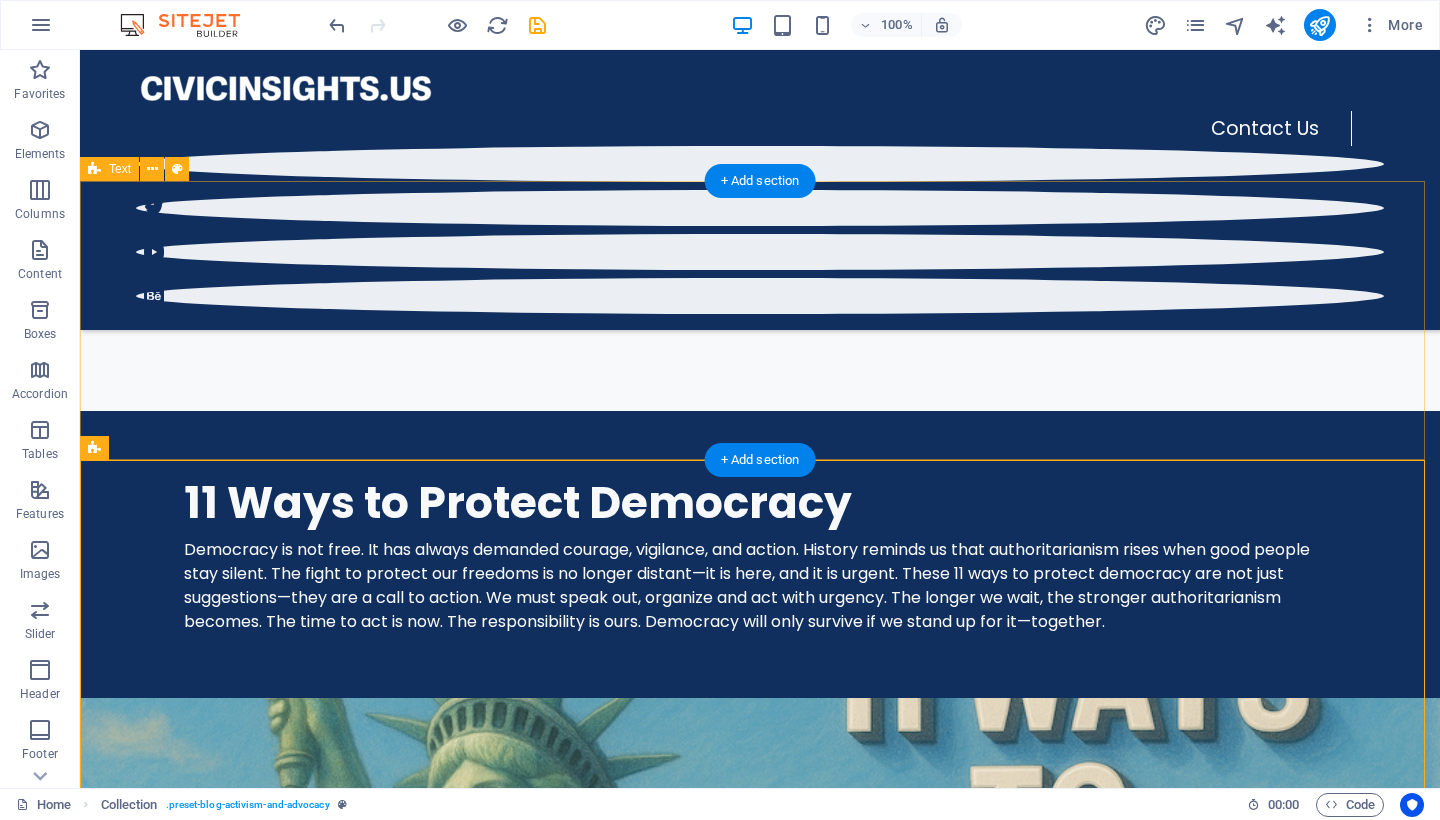 click on "Activism & Advocacy Democracy is not free. It has always demanded courage, vigilance, and action. History reminds us that authoritarianism rises when good people stay silent. The fight to protect our freedoms is no longer distant—it is here, and it is urgent. We must speak out, organize and act with urgency. The longer we wait, the stronger authoritarianism becomes. The time to act is now. The responsibility is ours. Democracy will only survive if we stand up for it—together." at bounding box center (760, 1491) 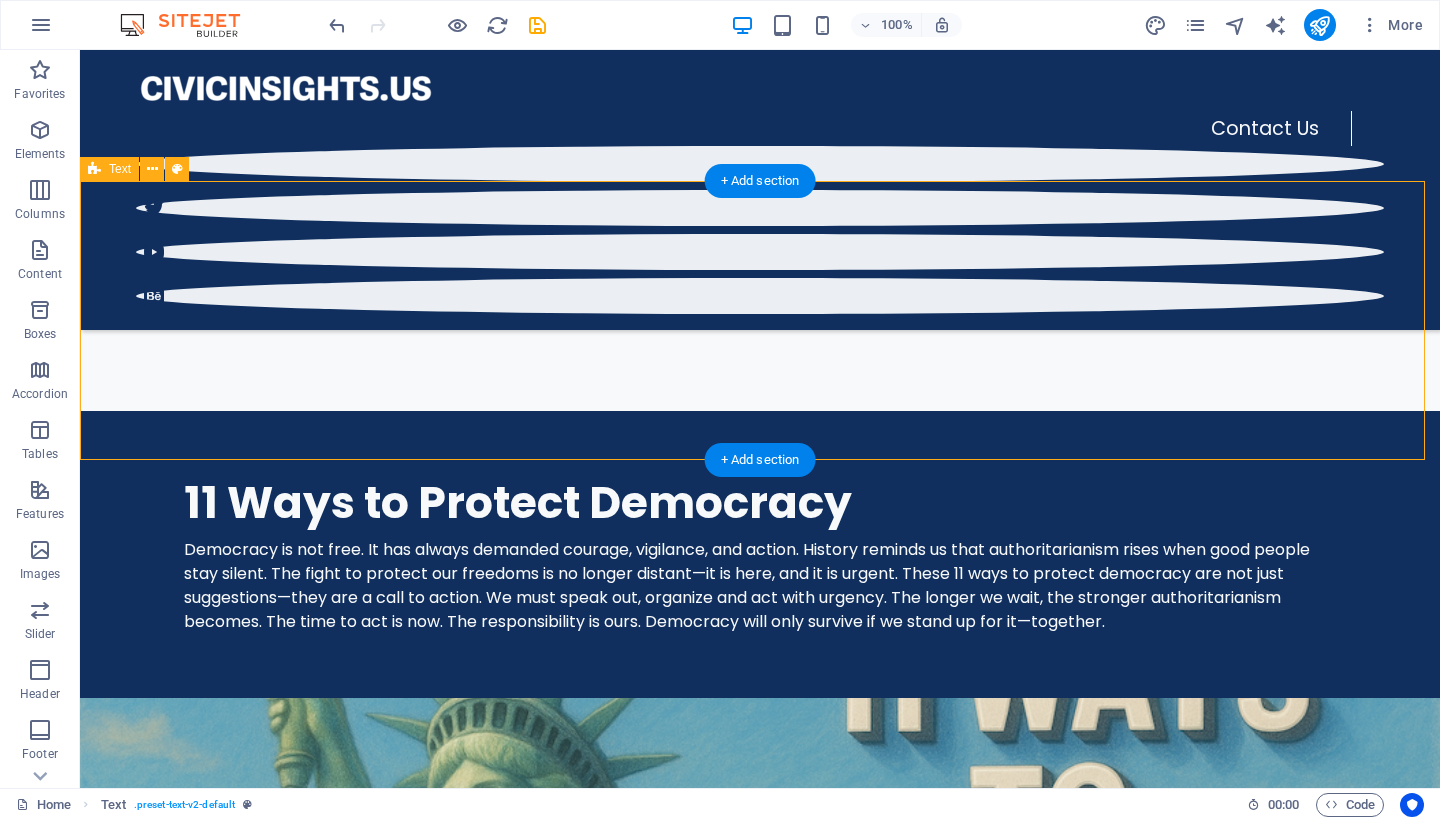 click on "Activism & Advocacy Democracy is not free. It has always demanded courage, vigilance, and action. History reminds us that authoritarianism rises when good people stay silent. The fight to protect our freedoms is no longer distant—it is here, and it is urgent. We must speak out, organize and act with urgency. The longer we wait, the stronger authoritarianism becomes. The time to act is now. The responsibility is ours. Democracy will only survive if we stand up for it—together." at bounding box center [760, 1491] 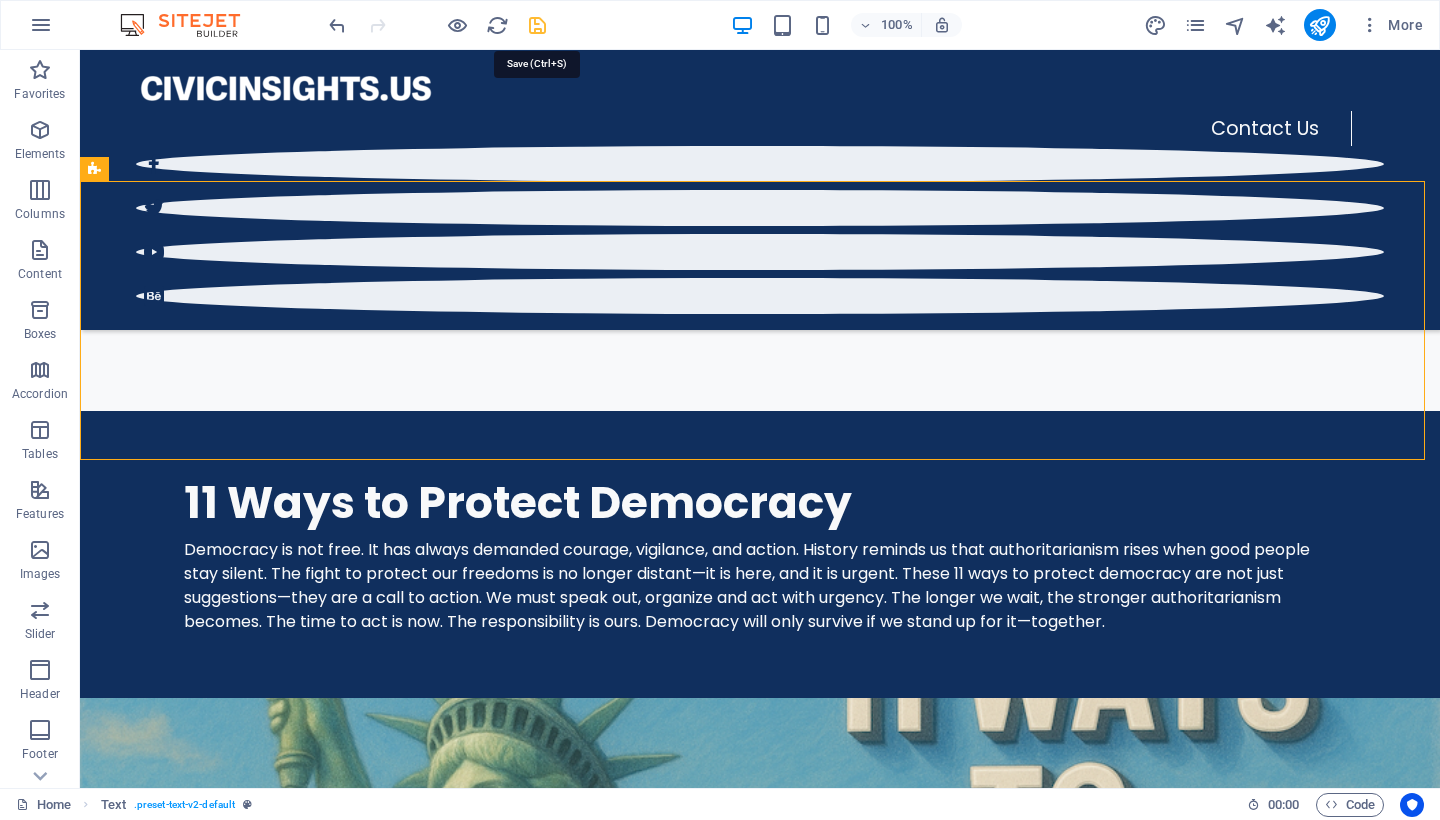 click at bounding box center (537, 25) 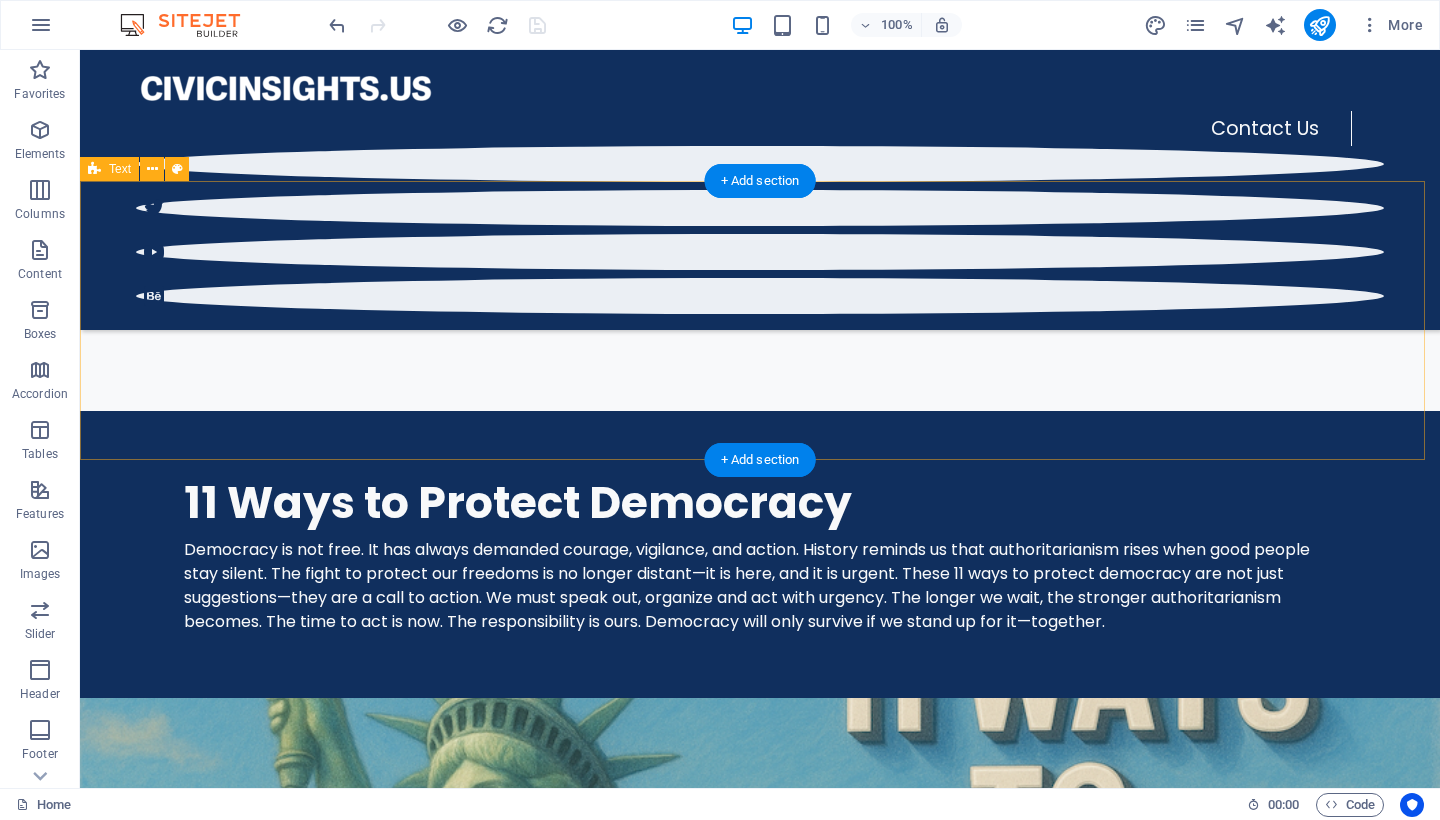 click on "Activism & Advocacy Democracy is not free. It has always demanded courage, vigilance, and action. History reminds us that authoritarianism rises when good people stay silent. The fight to protect our freedoms is no longer distant—it is here, and it is urgent. We must speak out, organize and act with urgency. The longer we wait, the stronger authoritarianism becomes. The time to act is now. The responsibility is ours. Democracy will only survive if we stand up for it—together." at bounding box center (760, 1491) 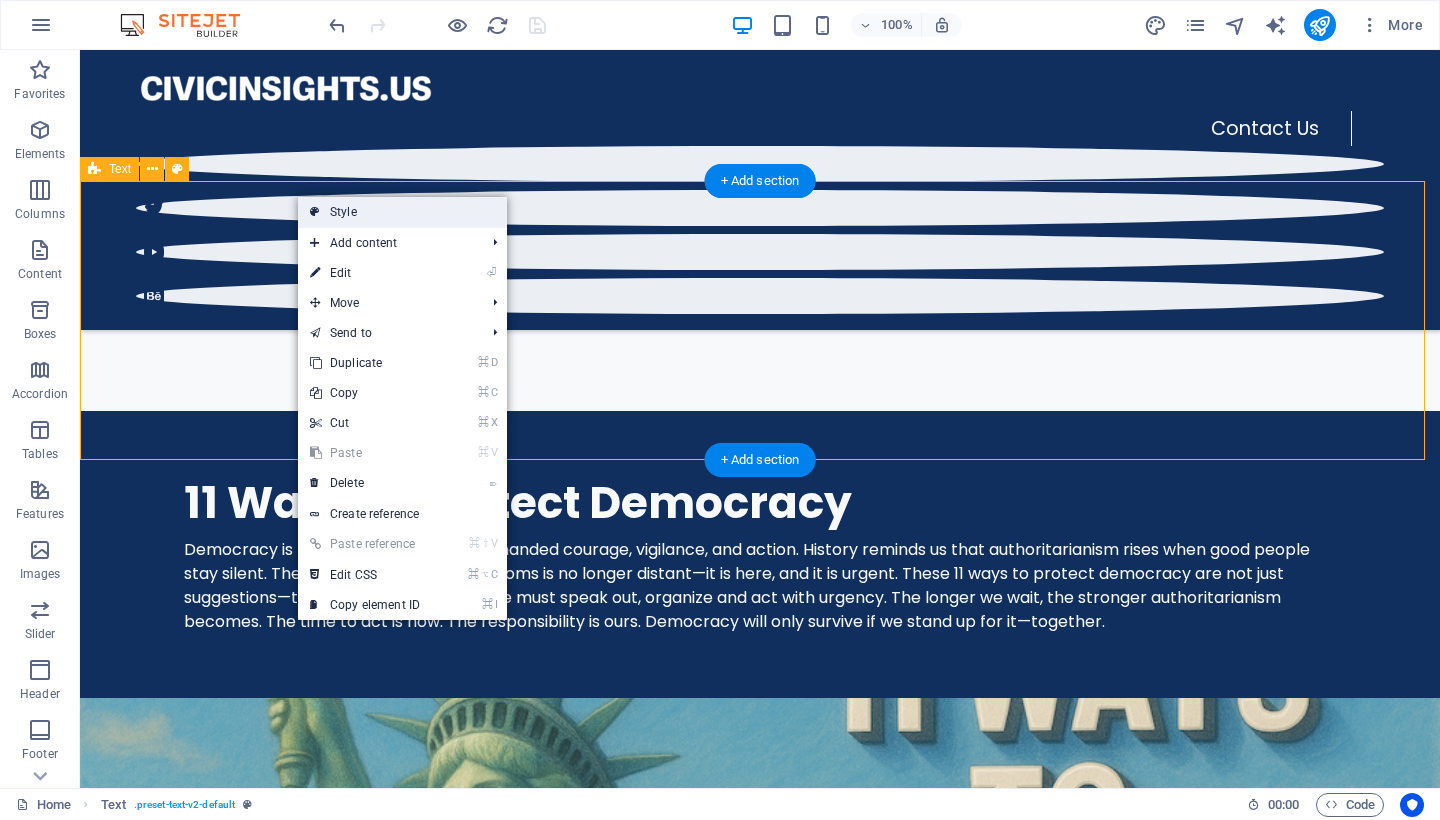 click on "Style" at bounding box center (402, 212) 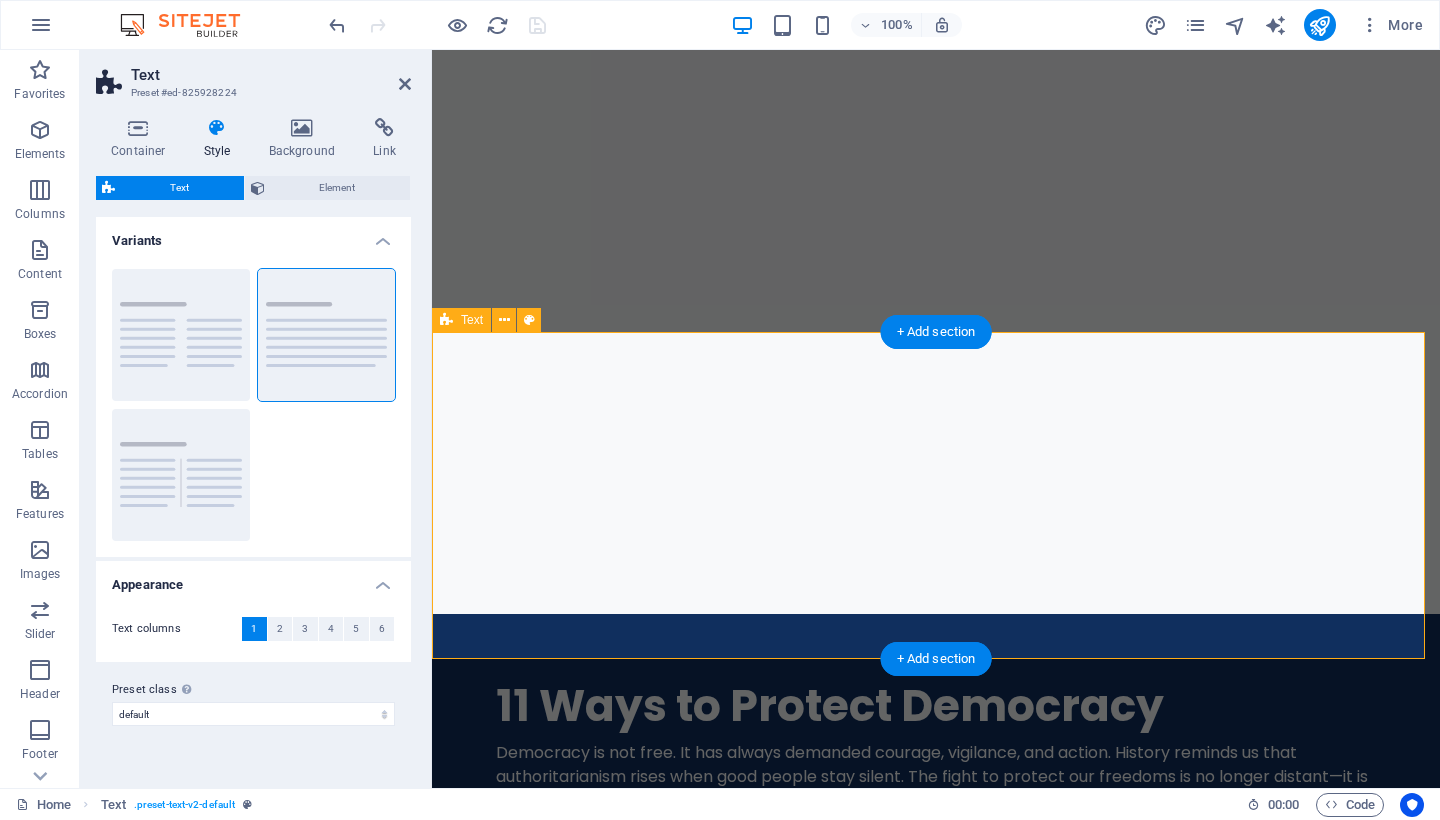 click at bounding box center (217, 128) 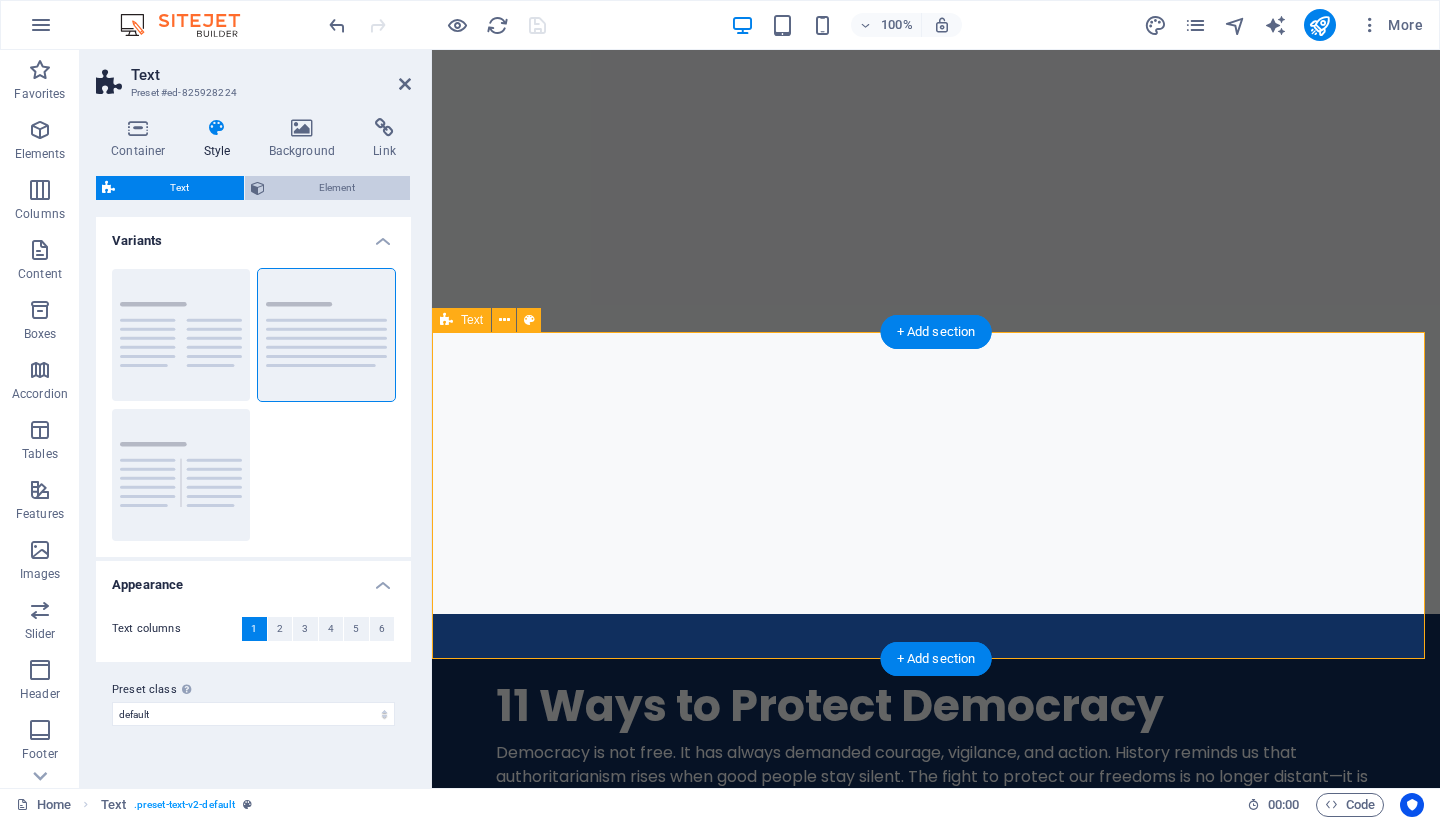 click on "Element" at bounding box center [338, 188] 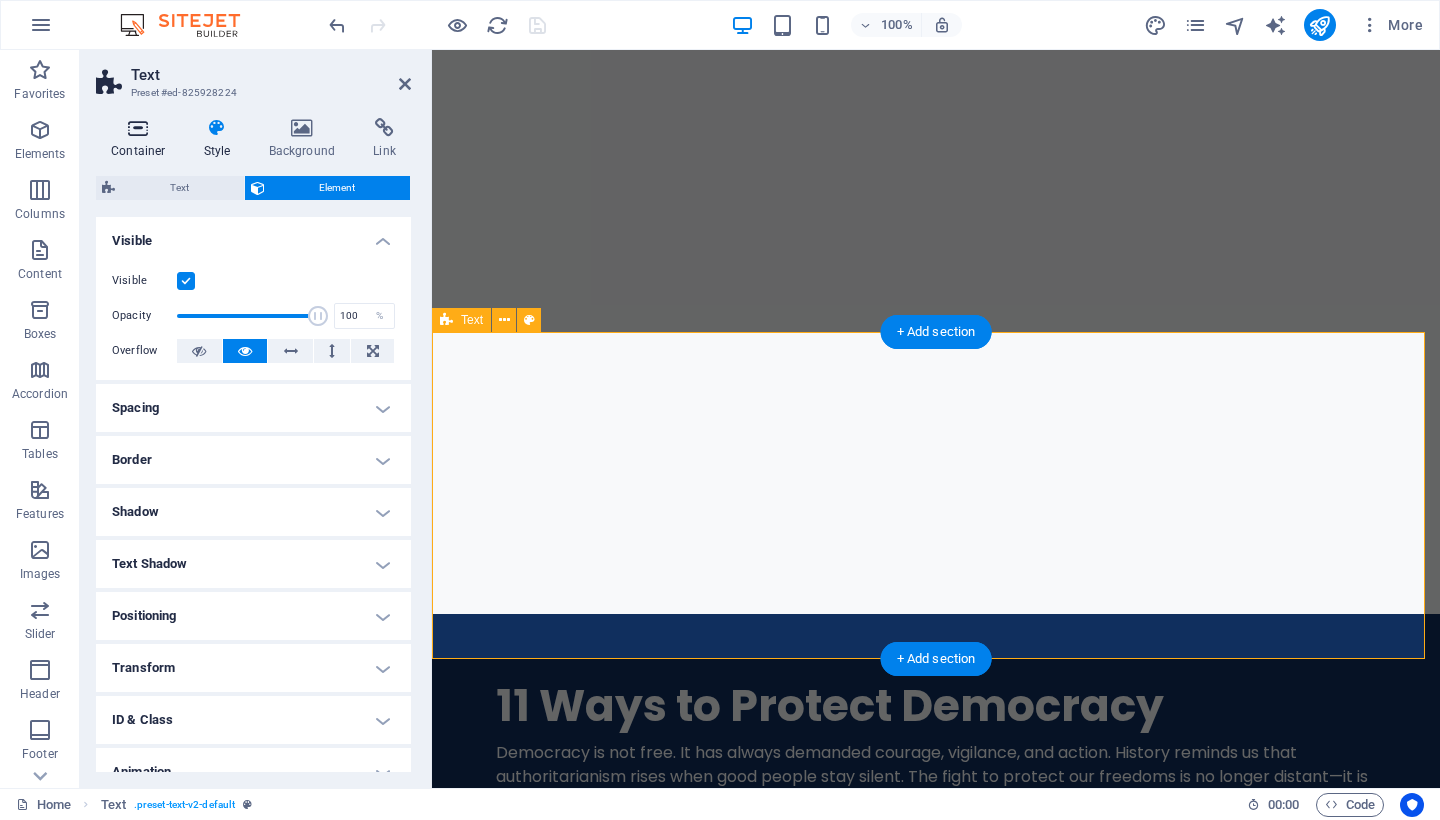 click at bounding box center [138, 128] 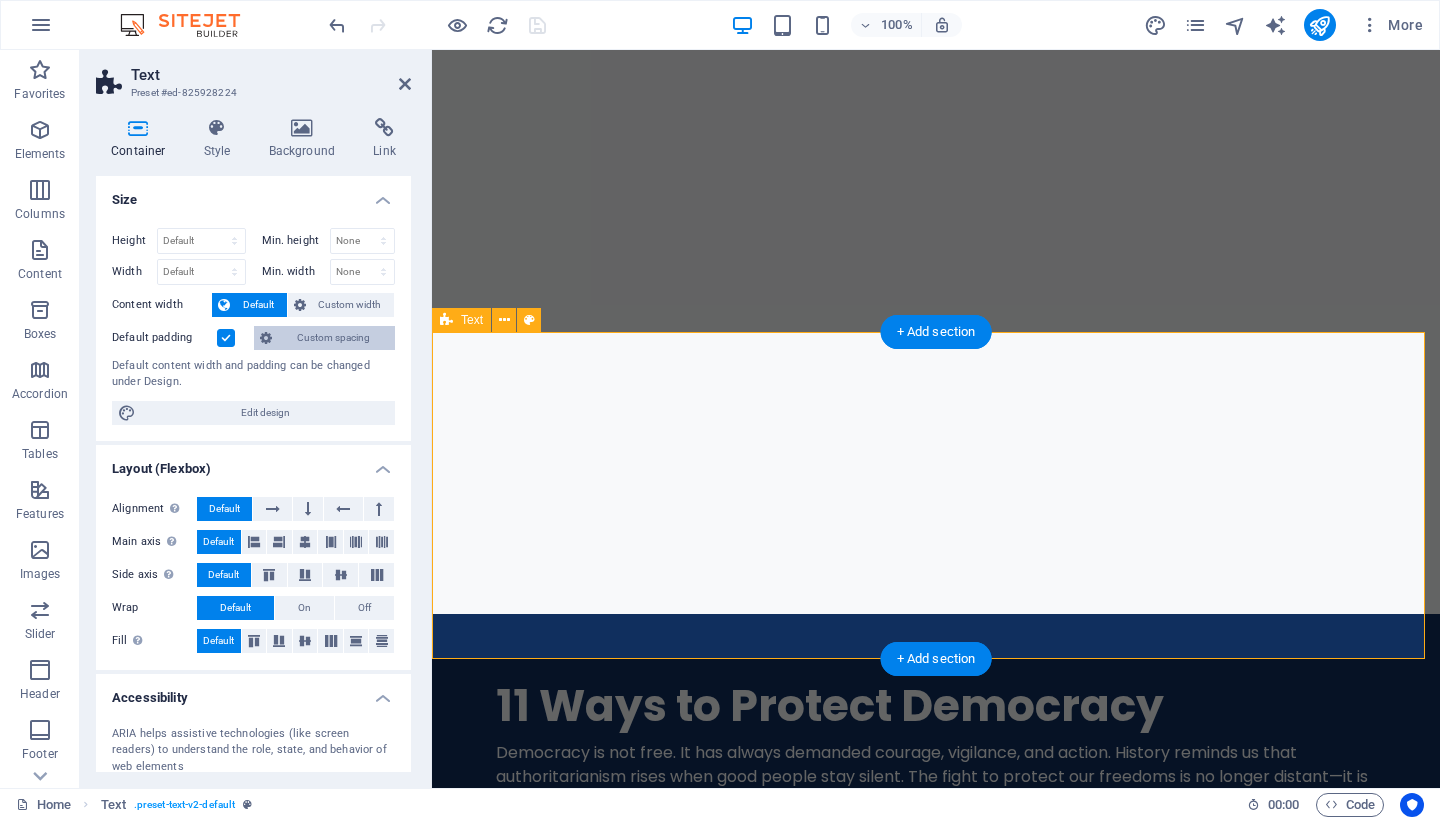 click on "Custom spacing" at bounding box center [333, 338] 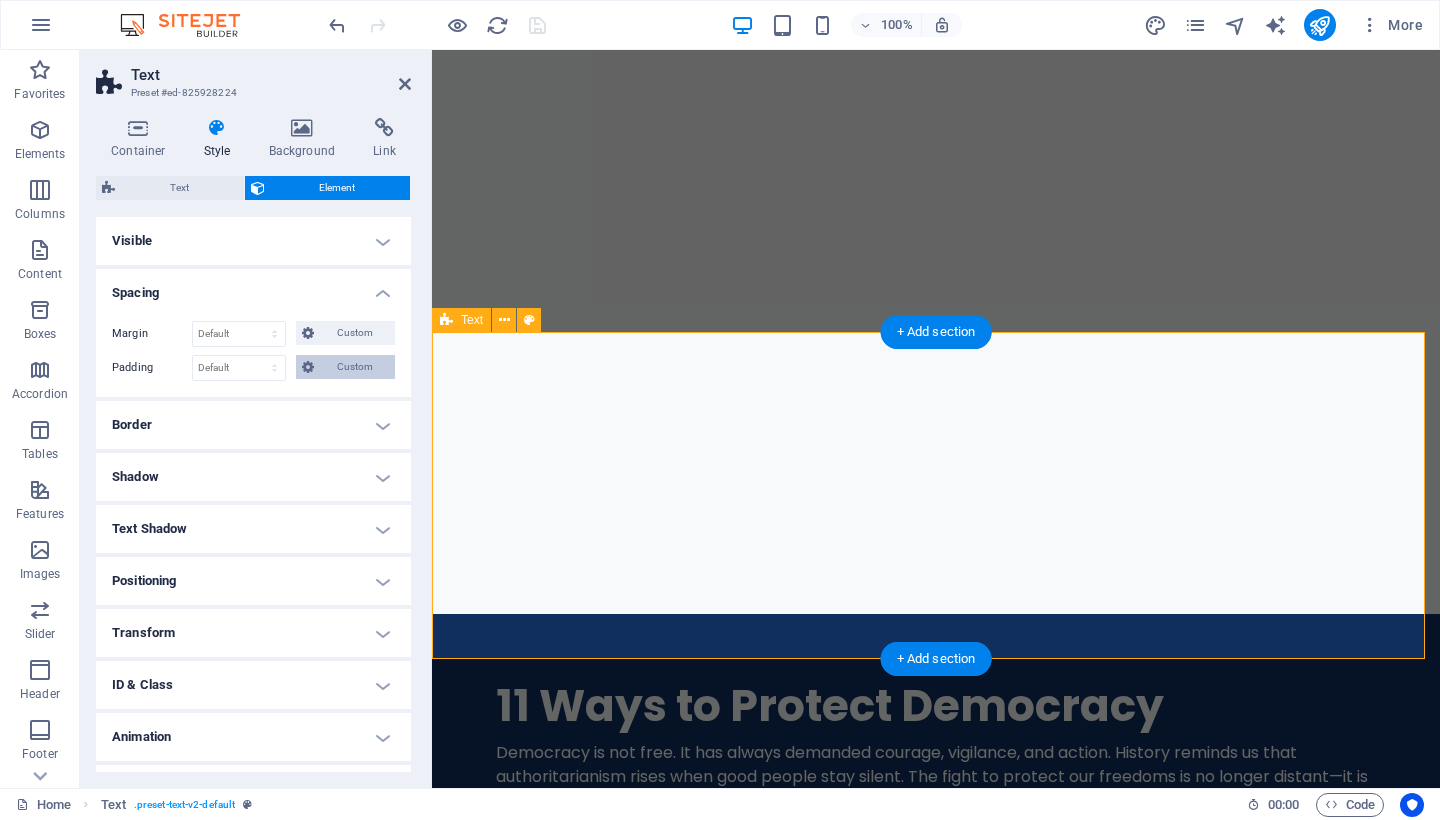 click on "Custom" at bounding box center (354, 367) 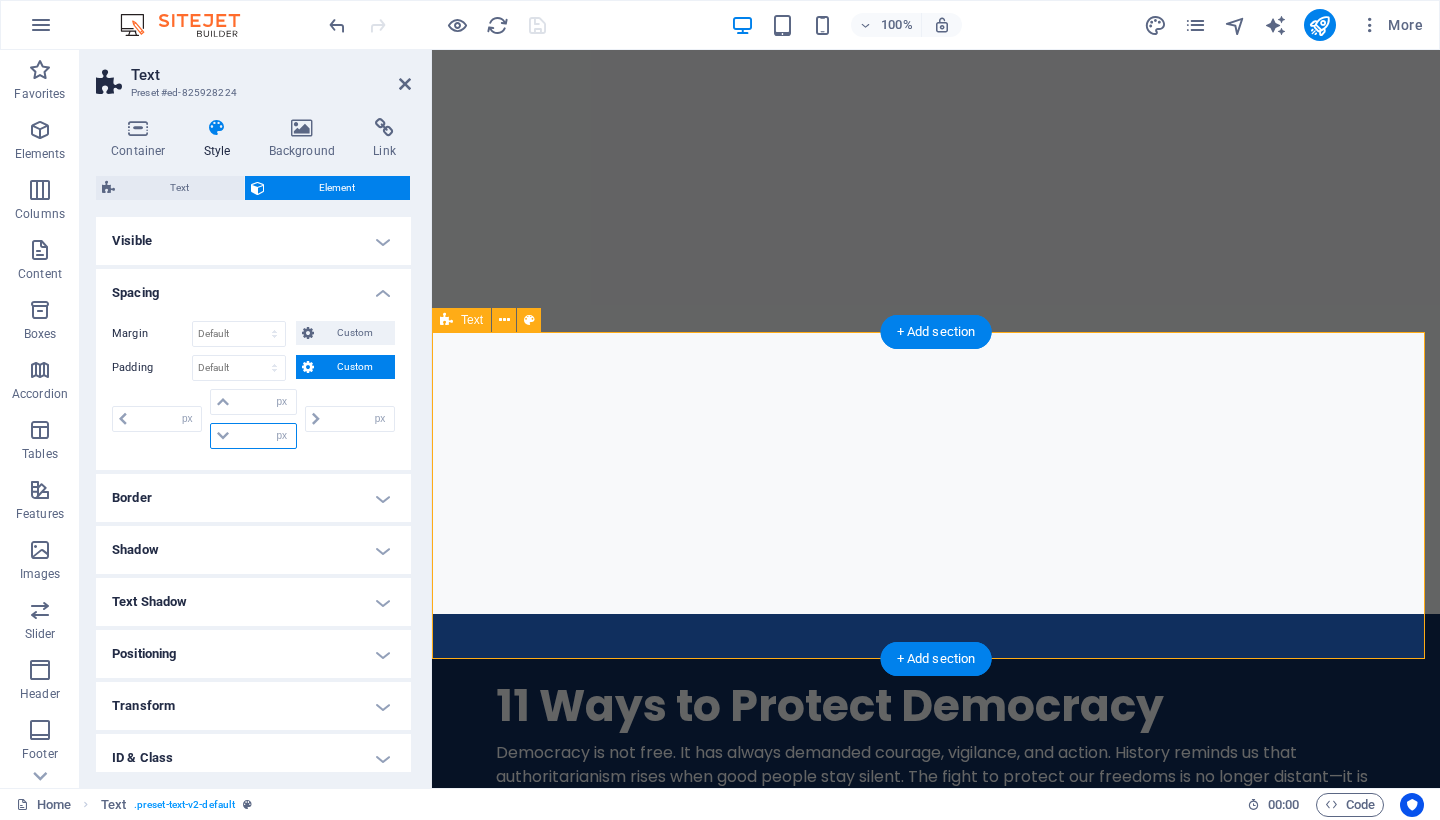 click at bounding box center (265, 436) 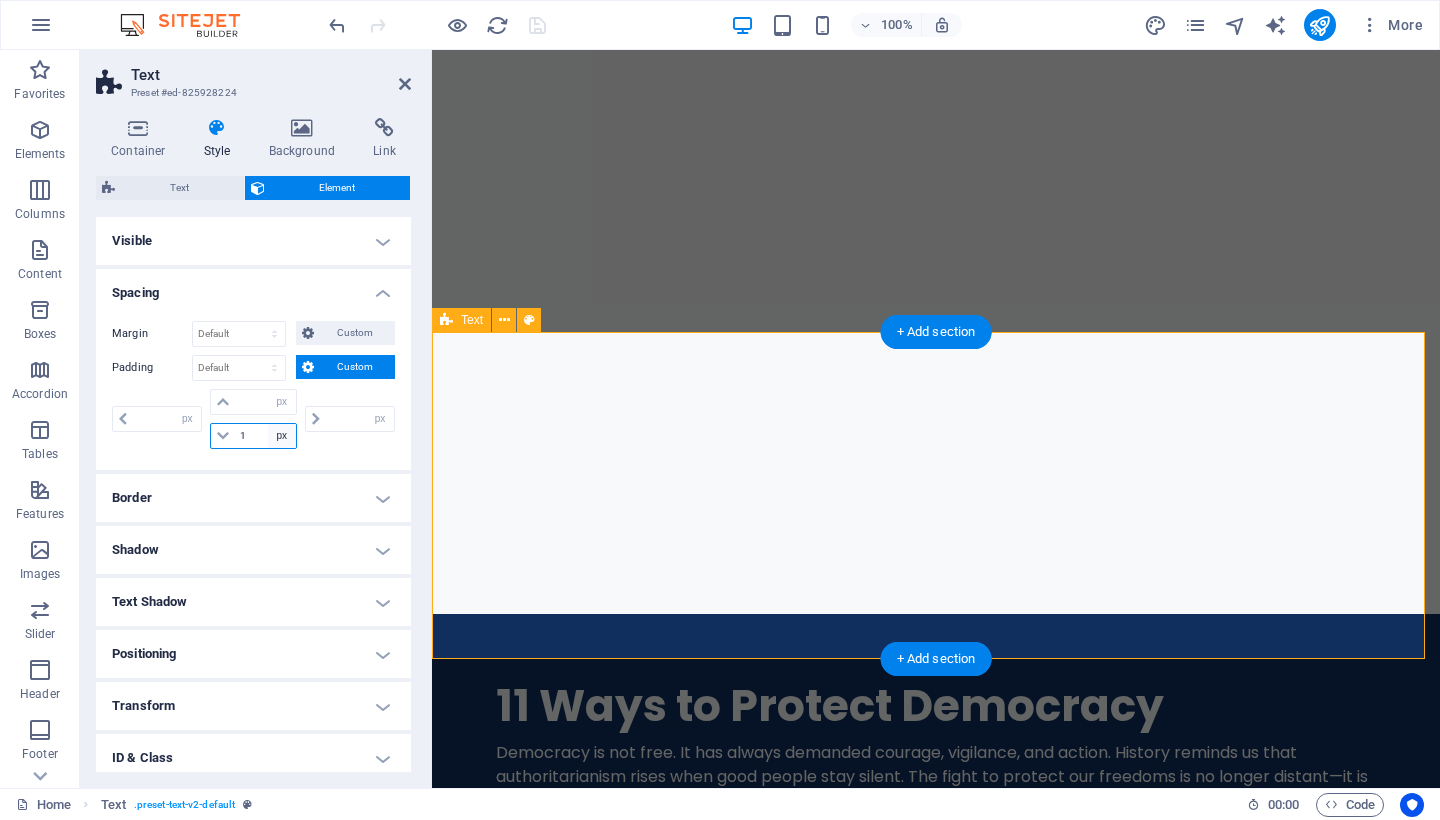 type on "10" 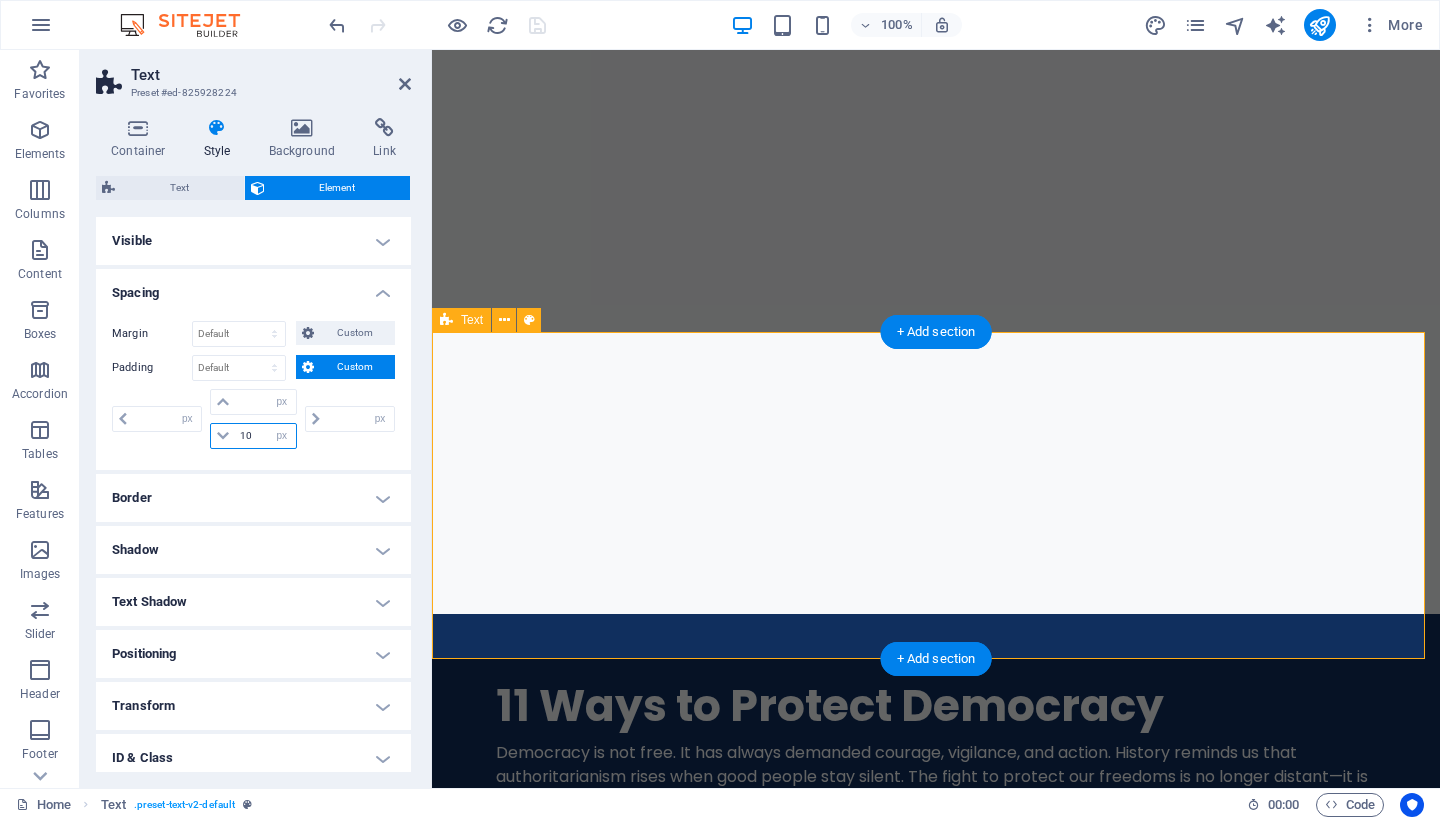 type on "0" 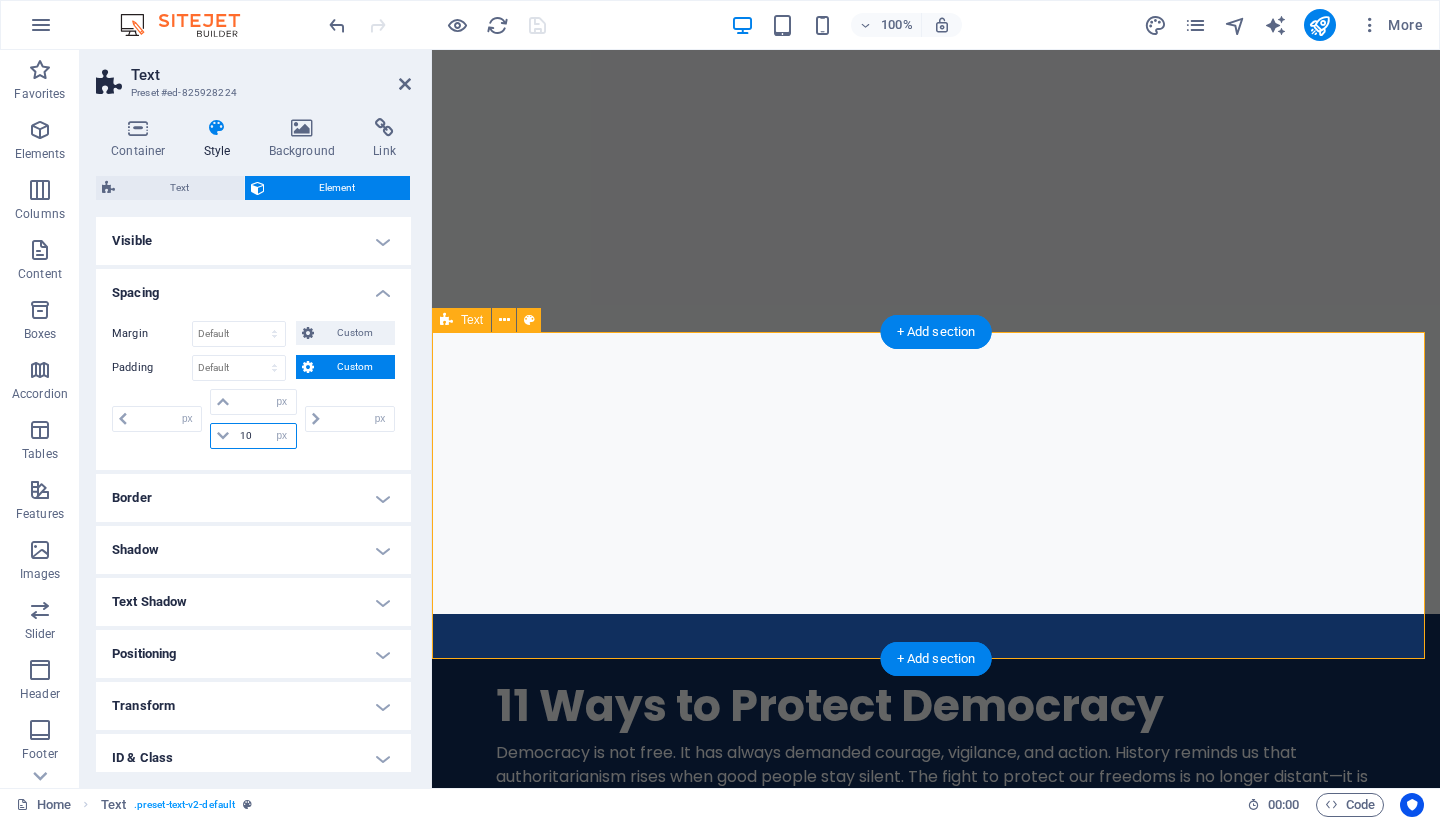 type on "0" 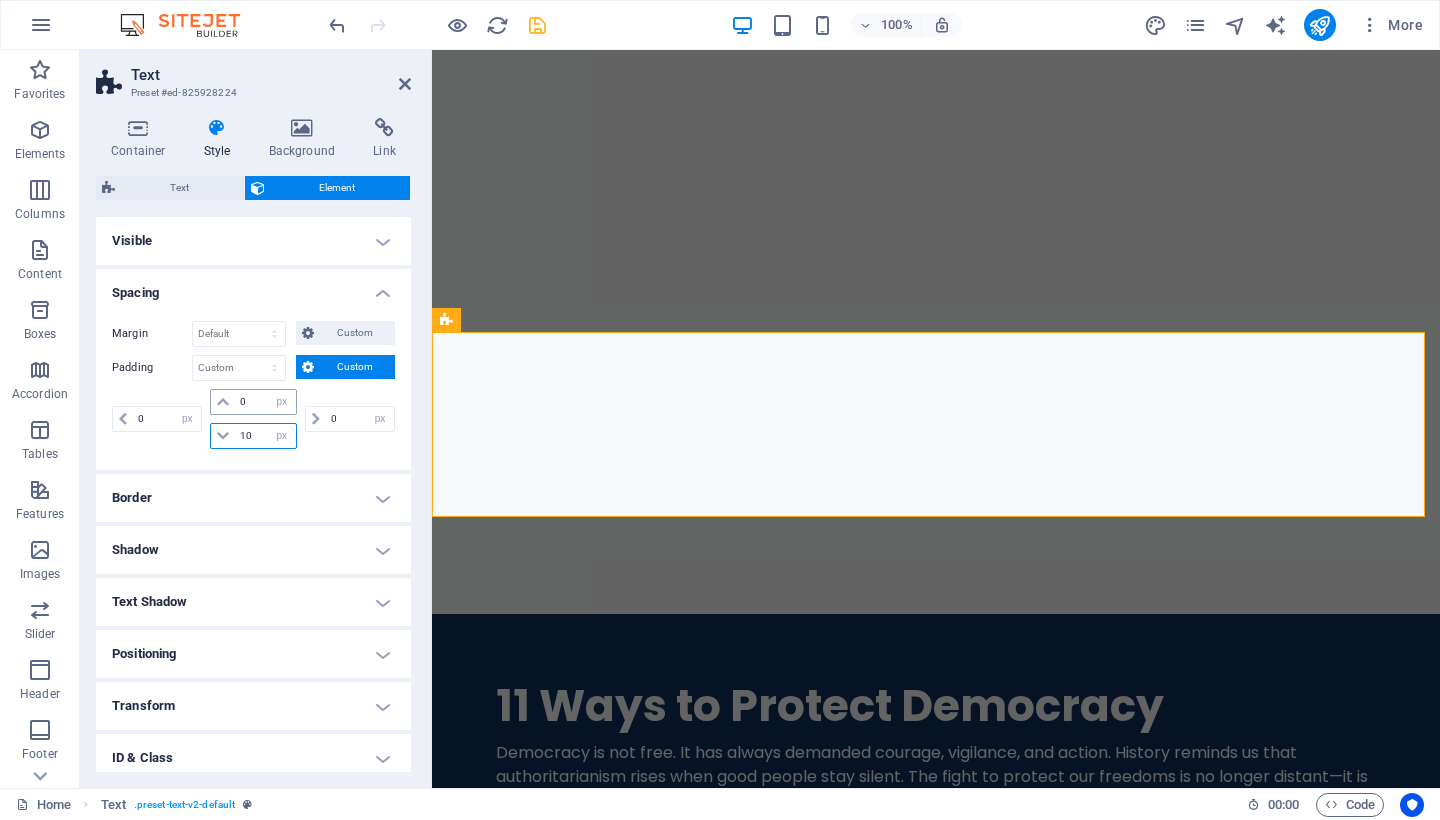 type on "10" 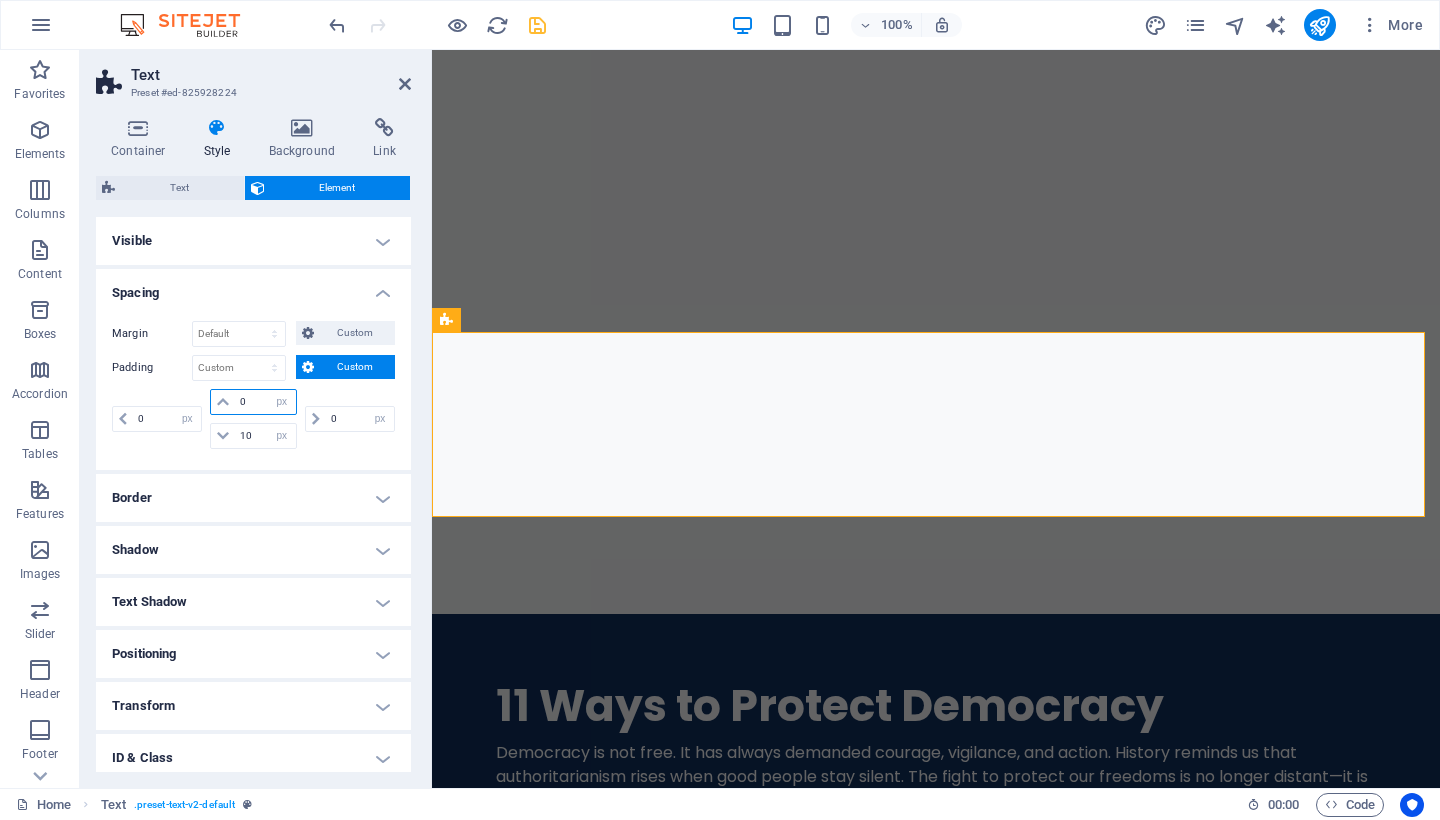 drag, startPoint x: 251, startPoint y: 400, endPoint x: 219, endPoint y: 398, distance: 32.06244 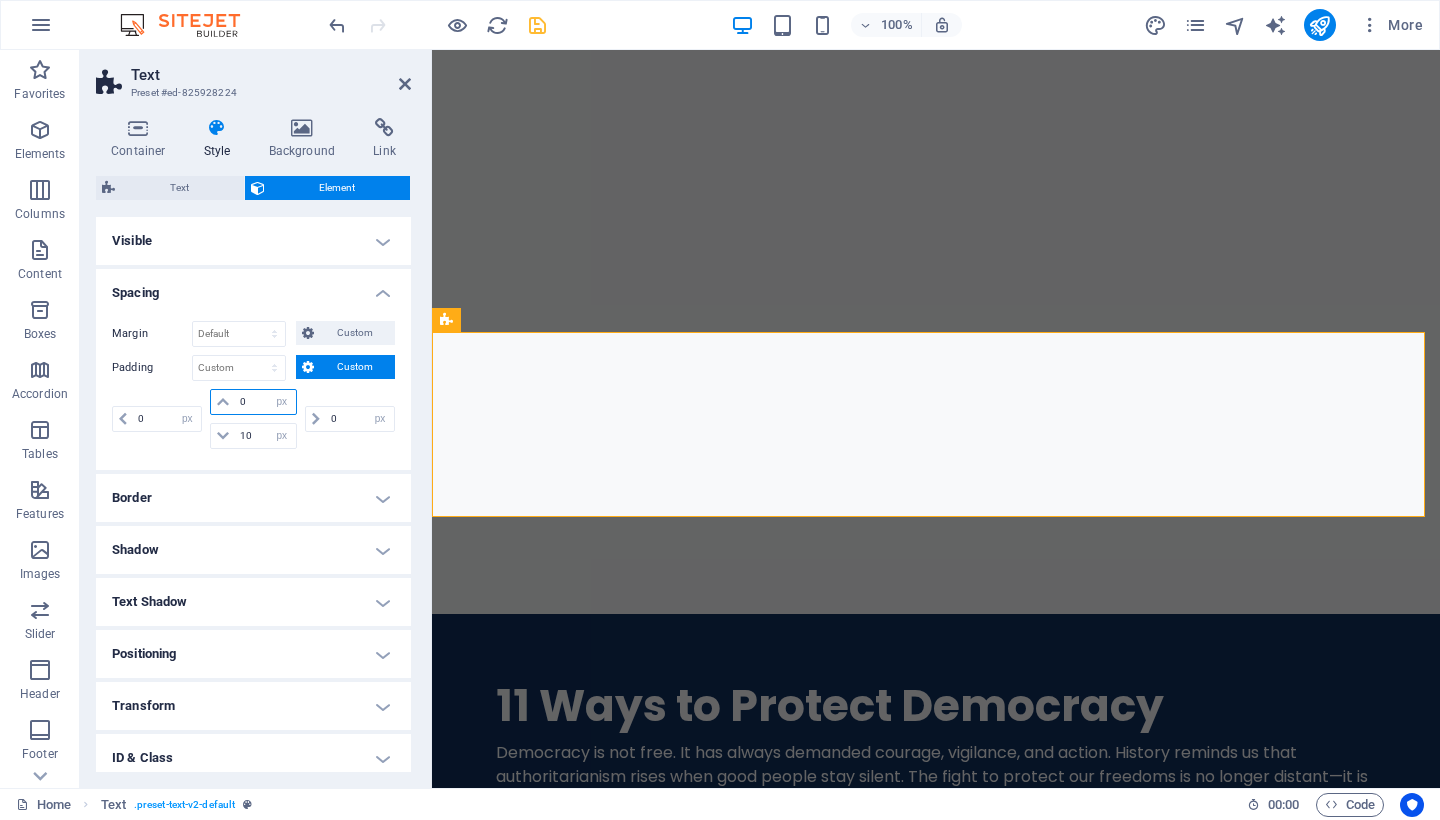 click on "0 px rem % vh vw" at bounding box center [253, 402] 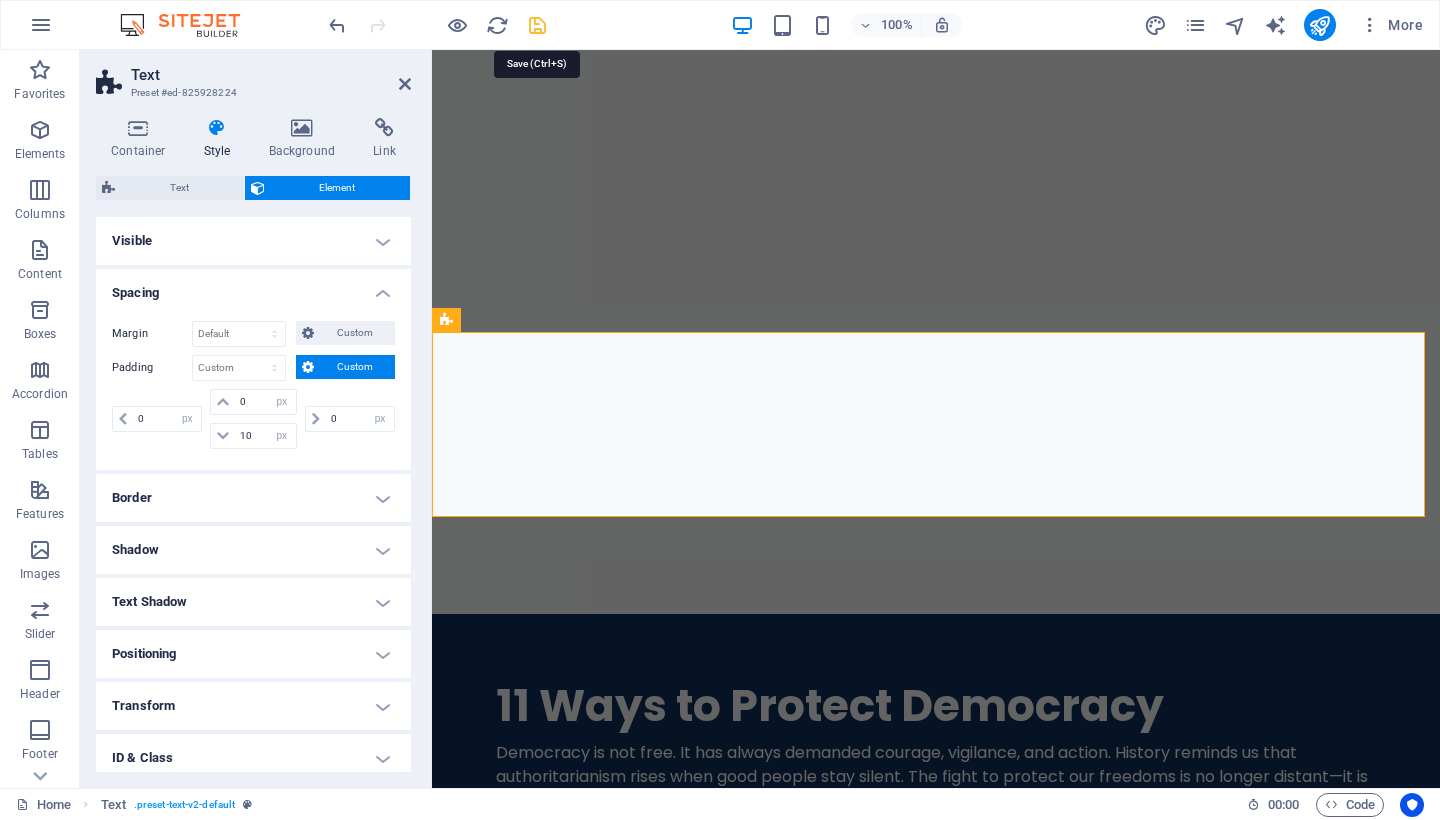 click at bounding box center [537, 25] 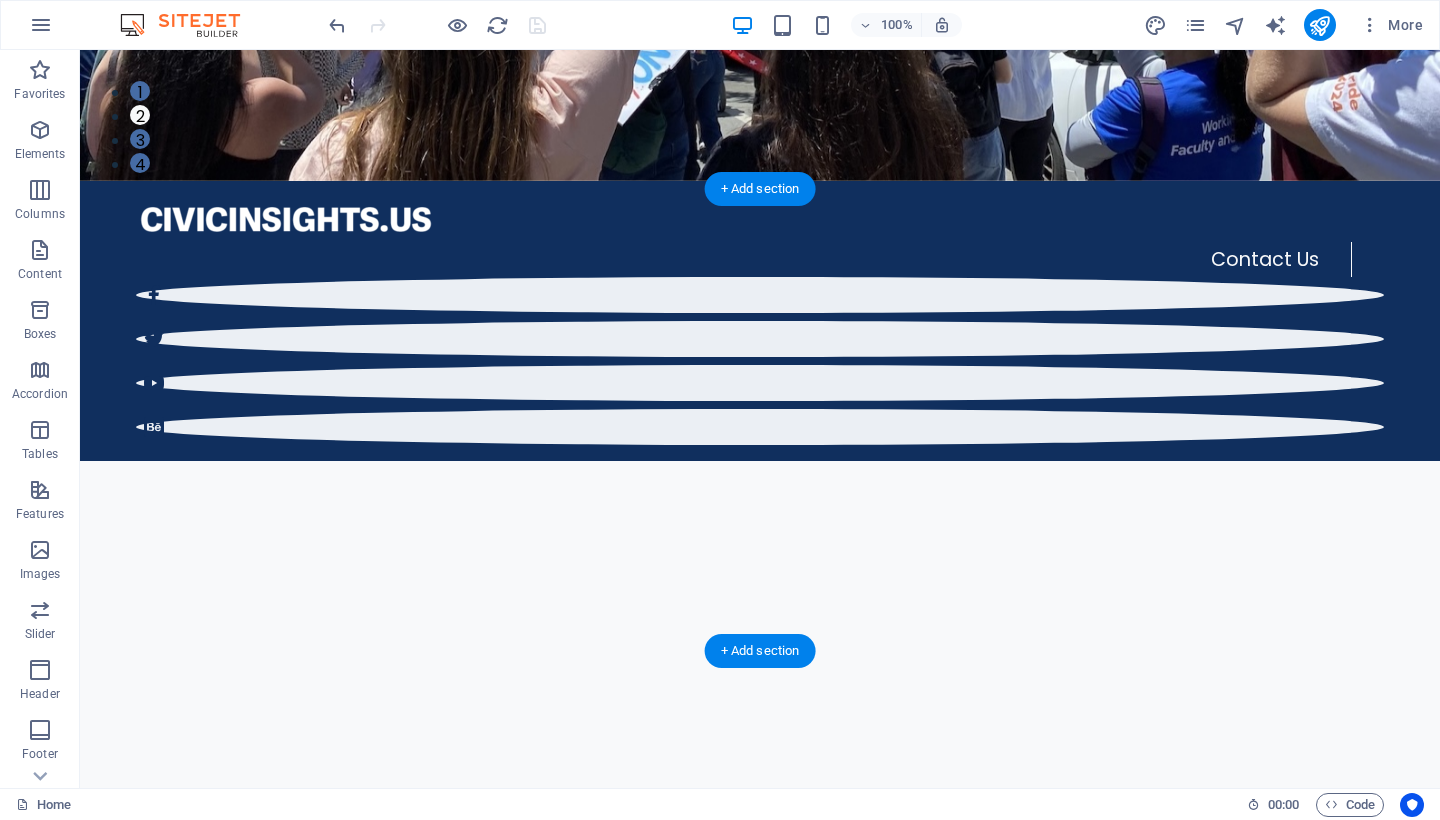 scroll, scrollTop: 969, scrollLeft: 0, axis: vertical 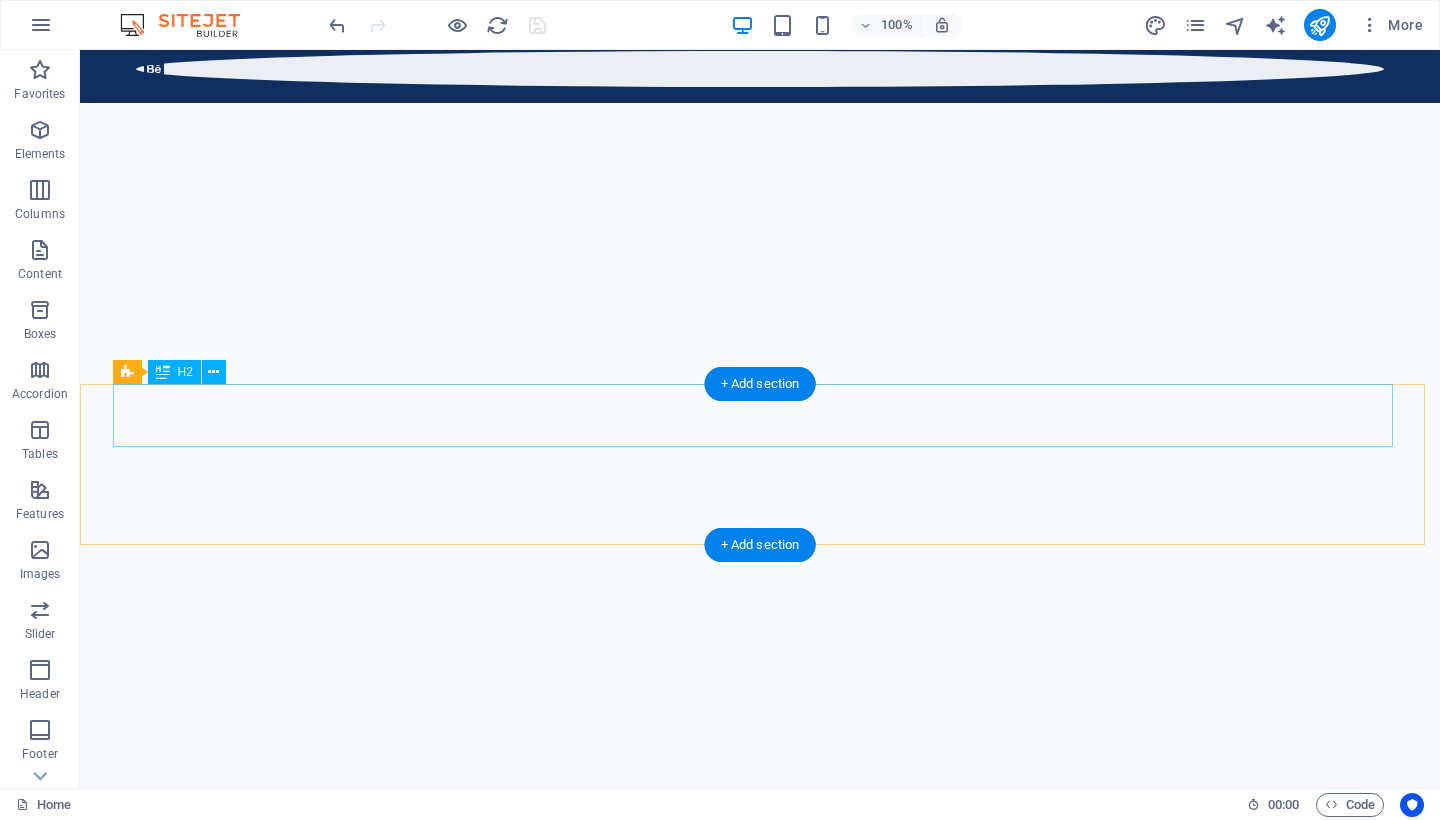 click on "Activism & Advocacy" at bounding box center (760, 1785) 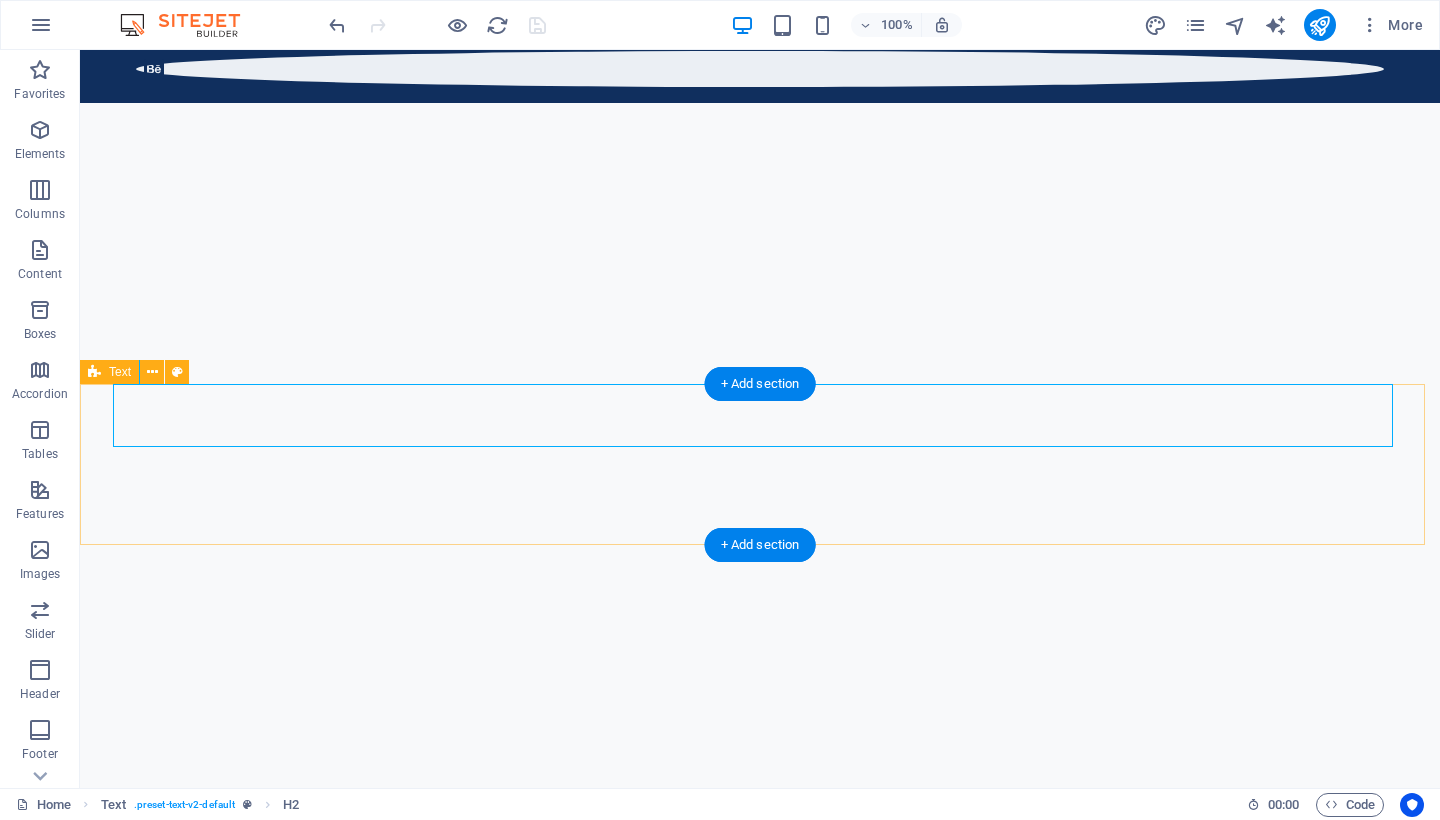 click on "Activism & Advocacy Democracy is not free. It has always demanded courage, vigilance, and action. History reminds us that authoritarianism rises when good people stay silent. The fight to protect our freedoms is no longer distant—it is here, and it is urgent. We must speak out, organize and act with urgency. The longer we wait, the stronger authoritarianism becomes. The time to act is now. The responsibility is ours. Democracy will only survive if we stand up for it—together." at bounding box center [760, 1838] 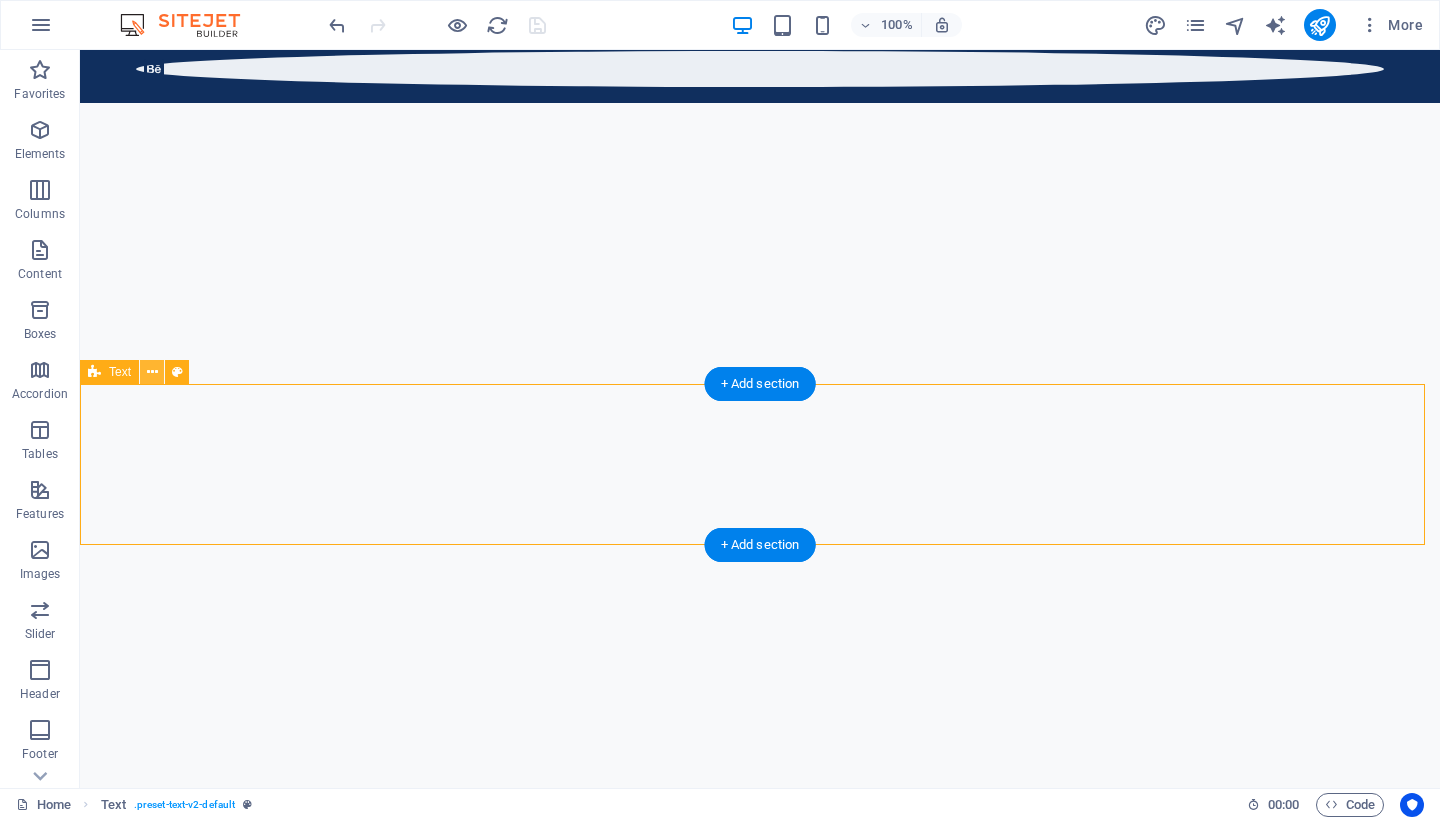 click at bounding box center (152, 372) 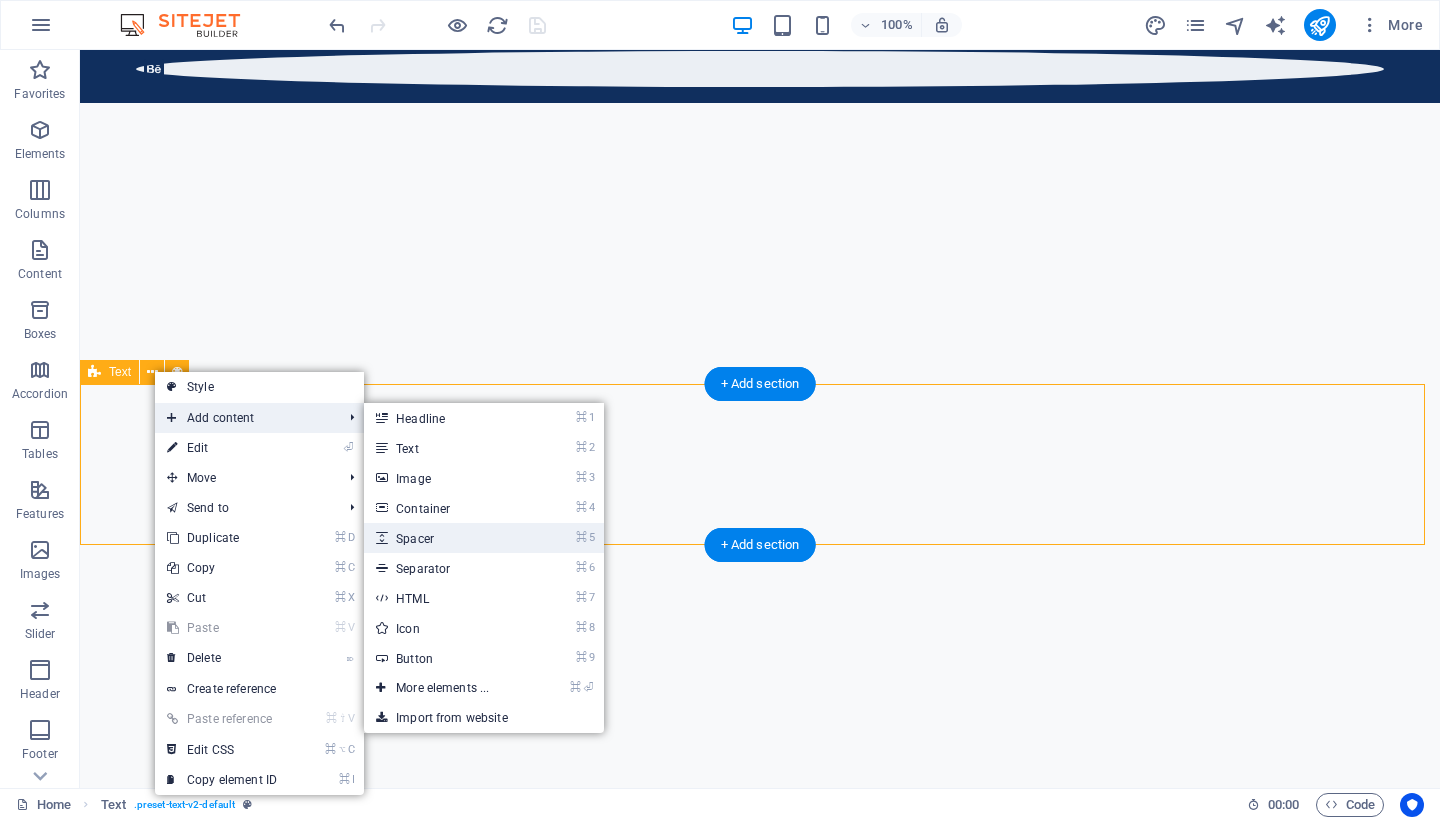 click on "⌘ 5  Spacer" at bounding box center (446, 538) 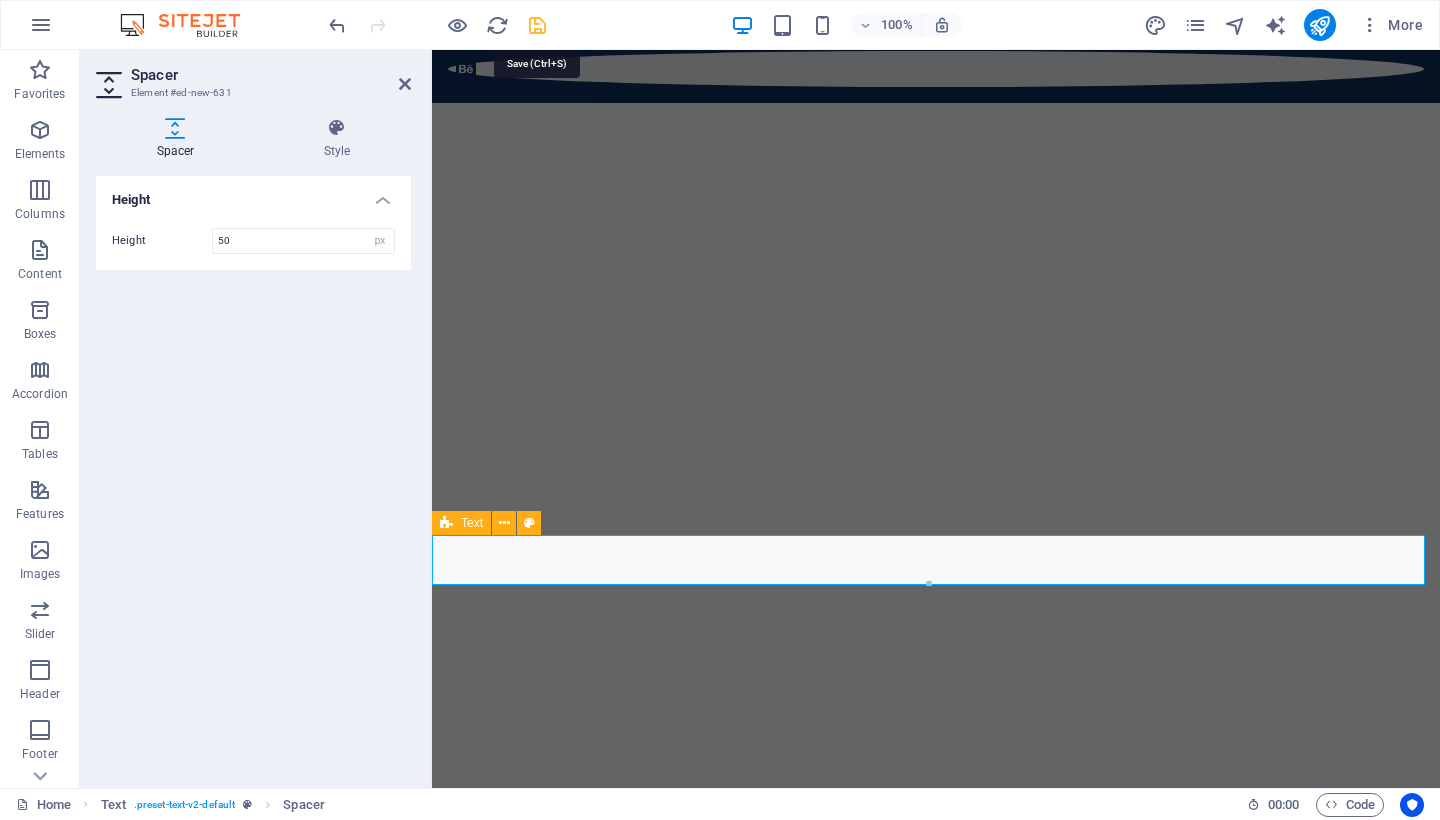 click at bounding box center [537, 25] 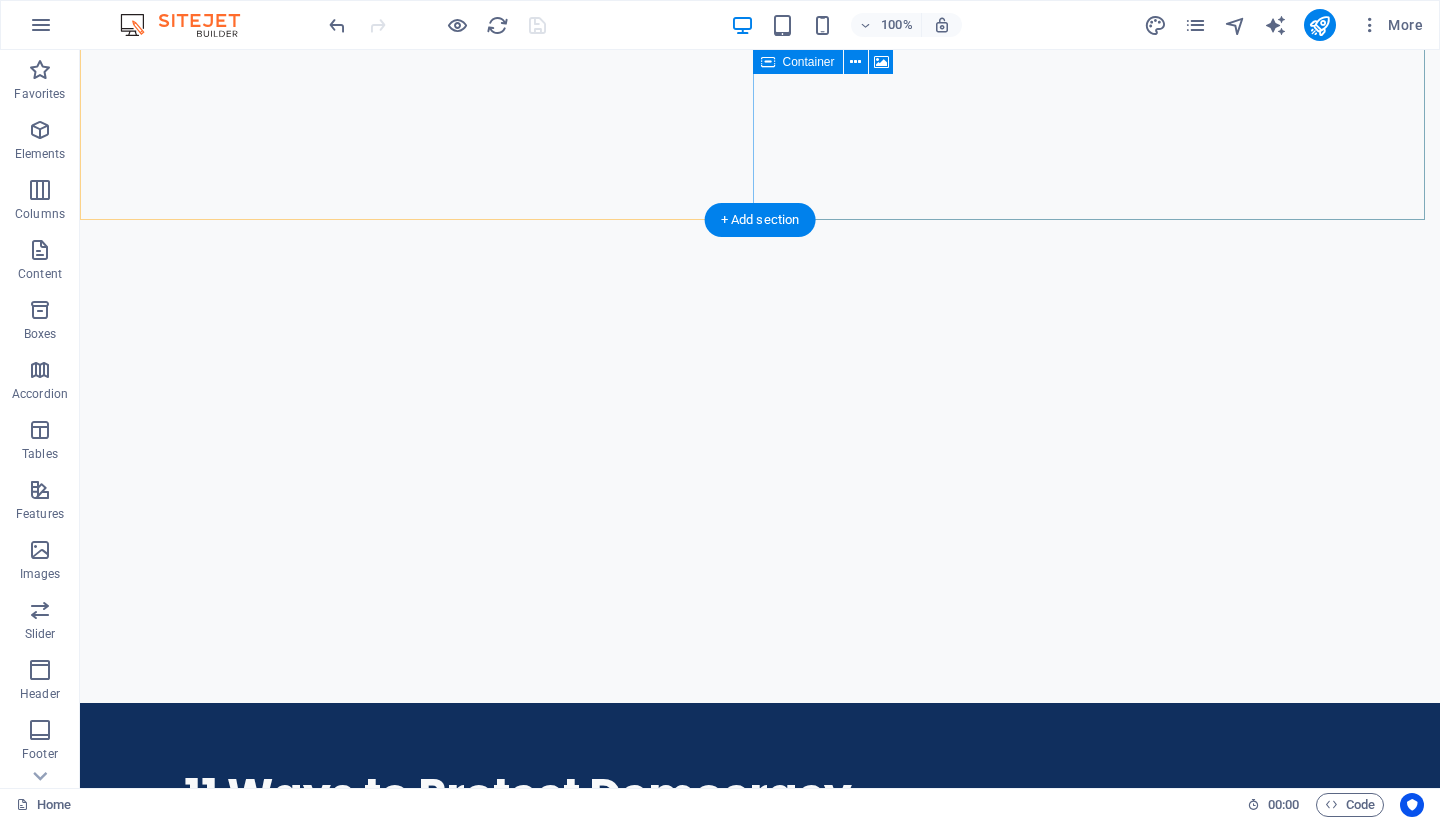 scroll, scrollTop: 1256, scrollLeft: 0, axis: vertical 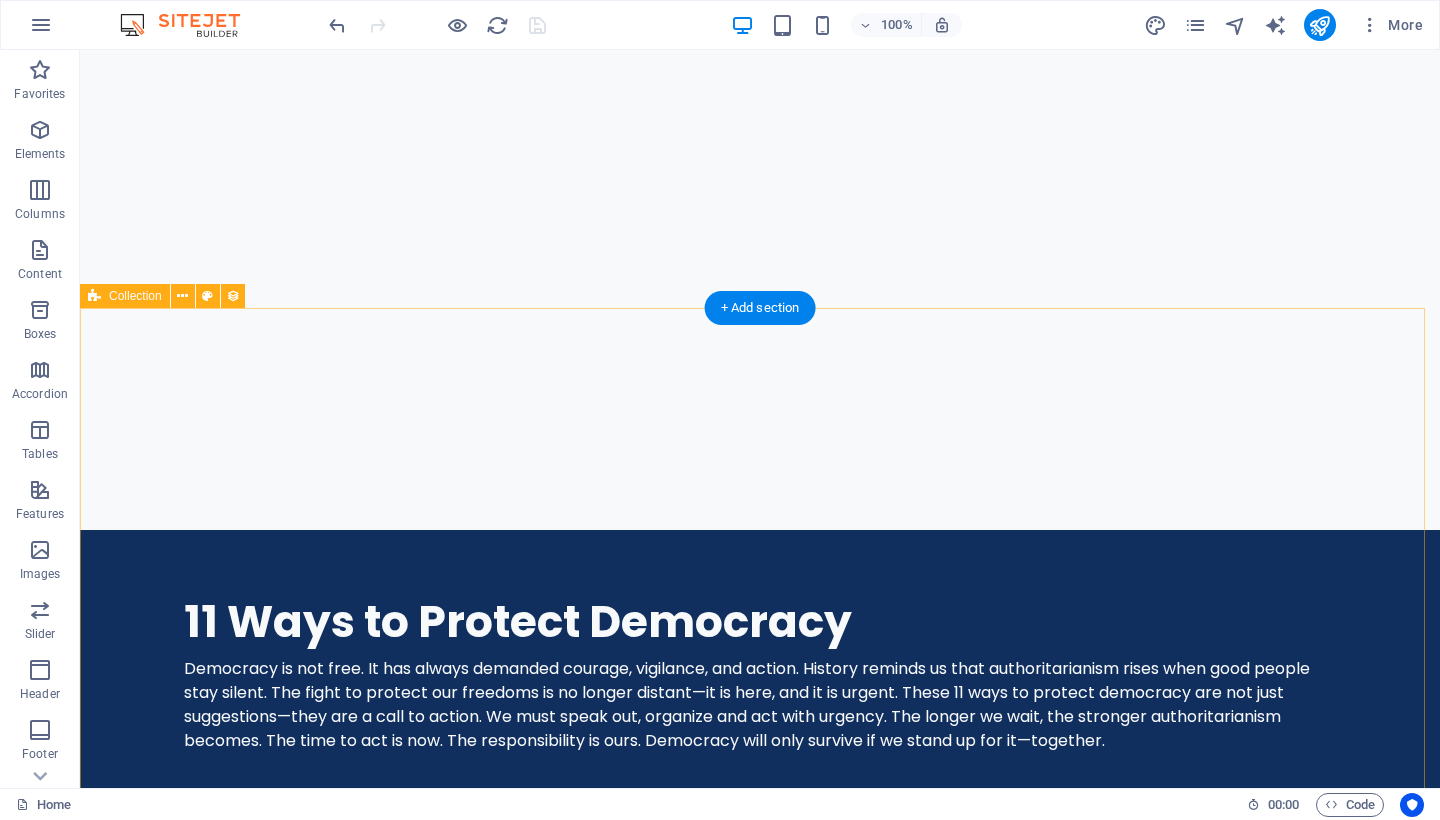 click on "11 Ways to Protect Democracy Category 2 08/01/2025 Blog Post 5 Category 2 07/31/2025 Blog Post 4 Category 2 07/30/2025 Blog Post 3 Category 1 07/29/2025 Blog Post 2 Category 2 07/28/2025 Blog Post 1 Category 2 07/27/2025  Previous Next" at bounding box center [760, 2979] 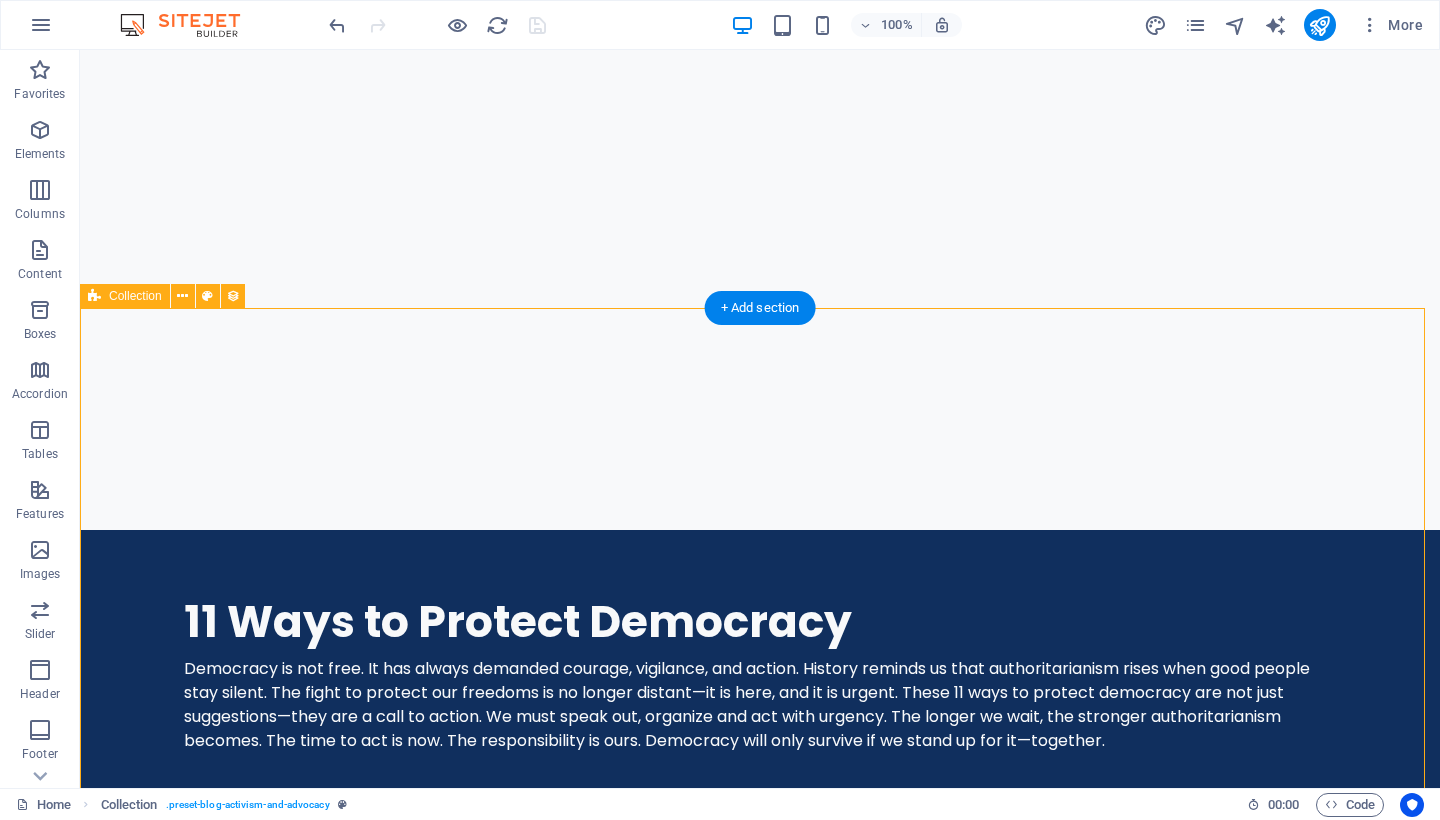 click on "11 Ways to Protect Democracy Category 2 08/01/2025 Blog Post 5 Category 2 07/31/2025 Blog Post 4 Category 2 07/30/2025 Blog Post 3 Category 1 07/29/2025 Blog Post 2 Category 2 07/28/2025 Blog Post 1 Category 2 07/27/2025  Previous Next" at bounding box center [760, 2979] 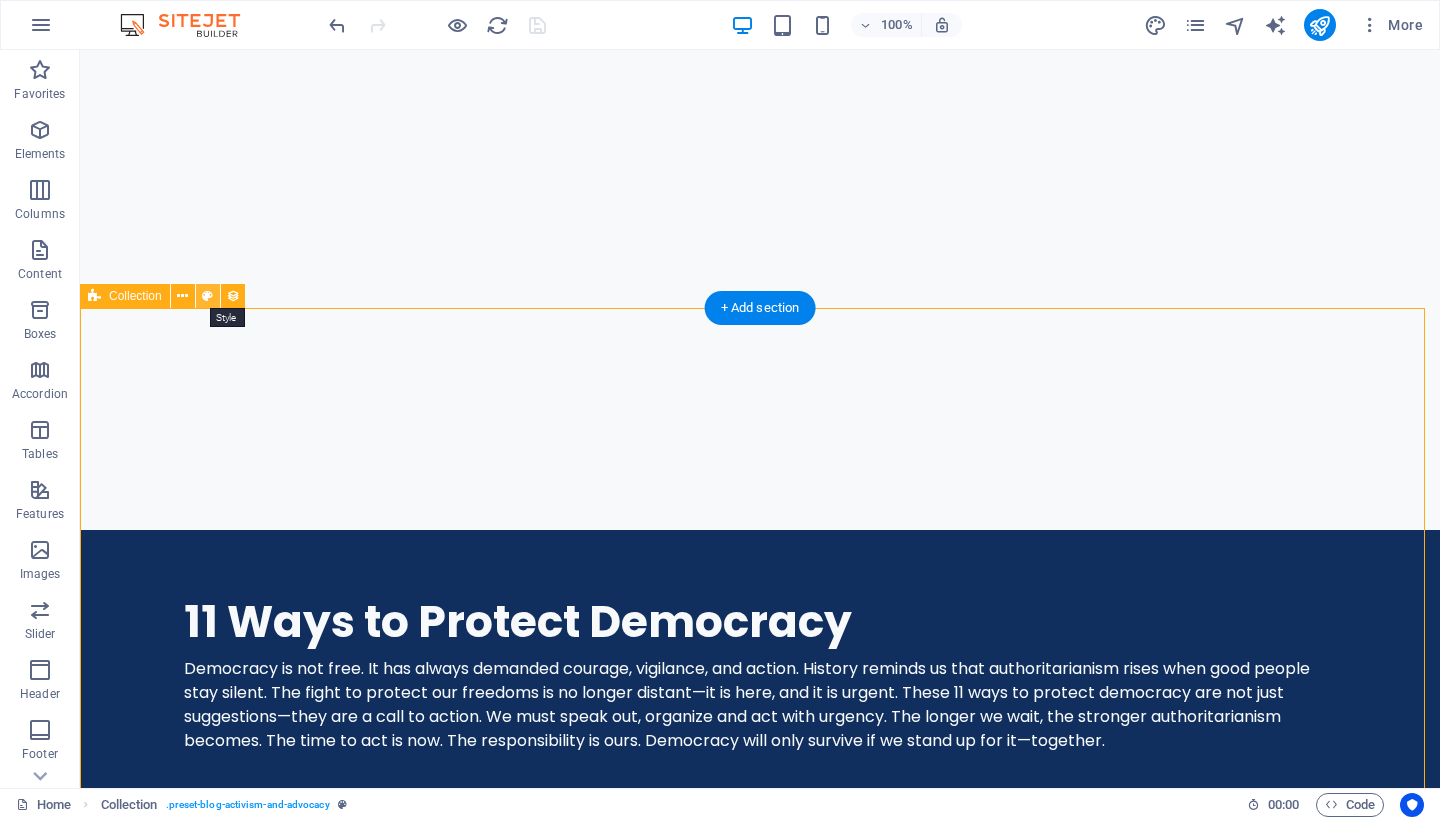 click at bounding box center (207, 296) 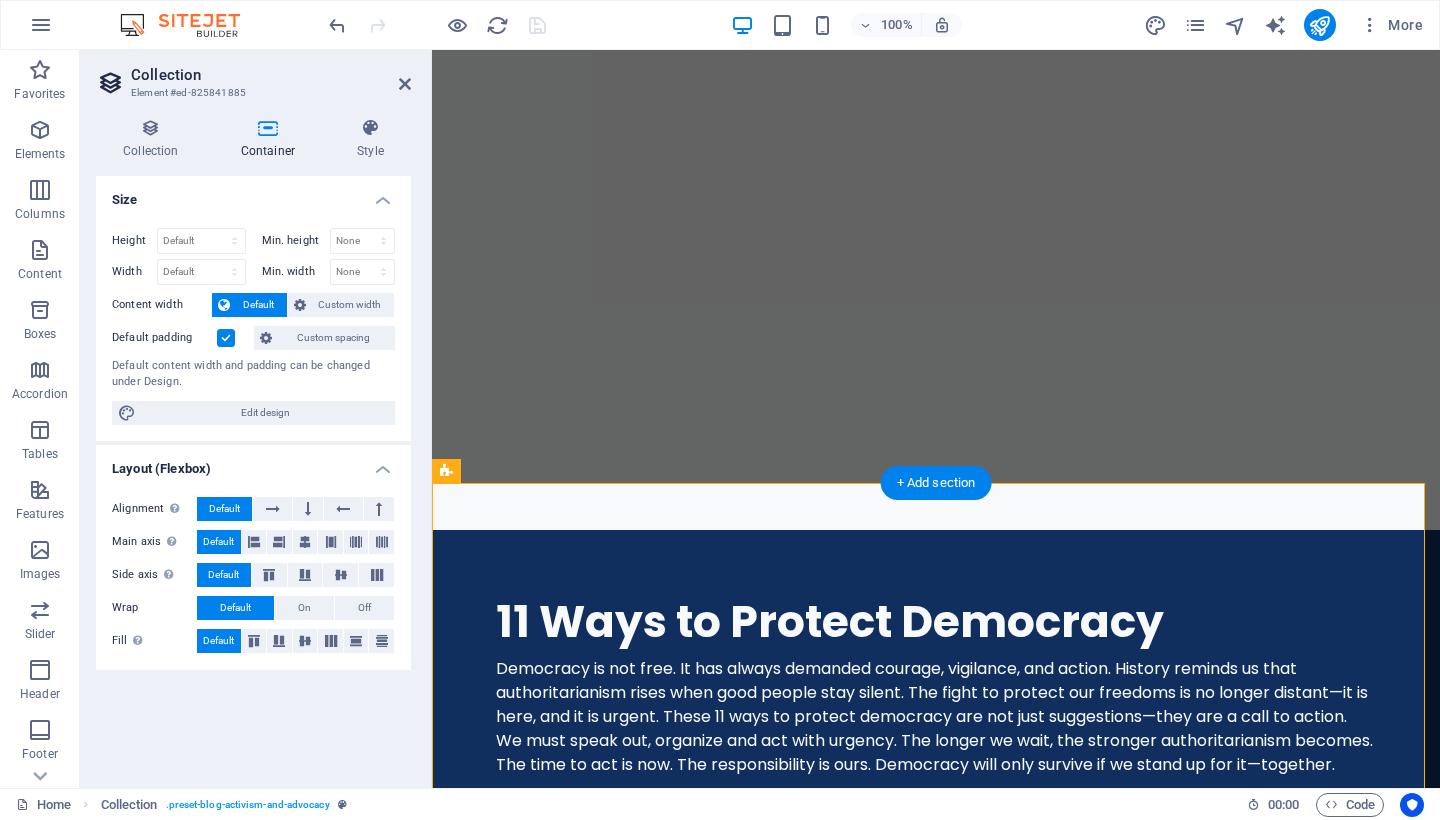 click at bounding box center [268, 128] 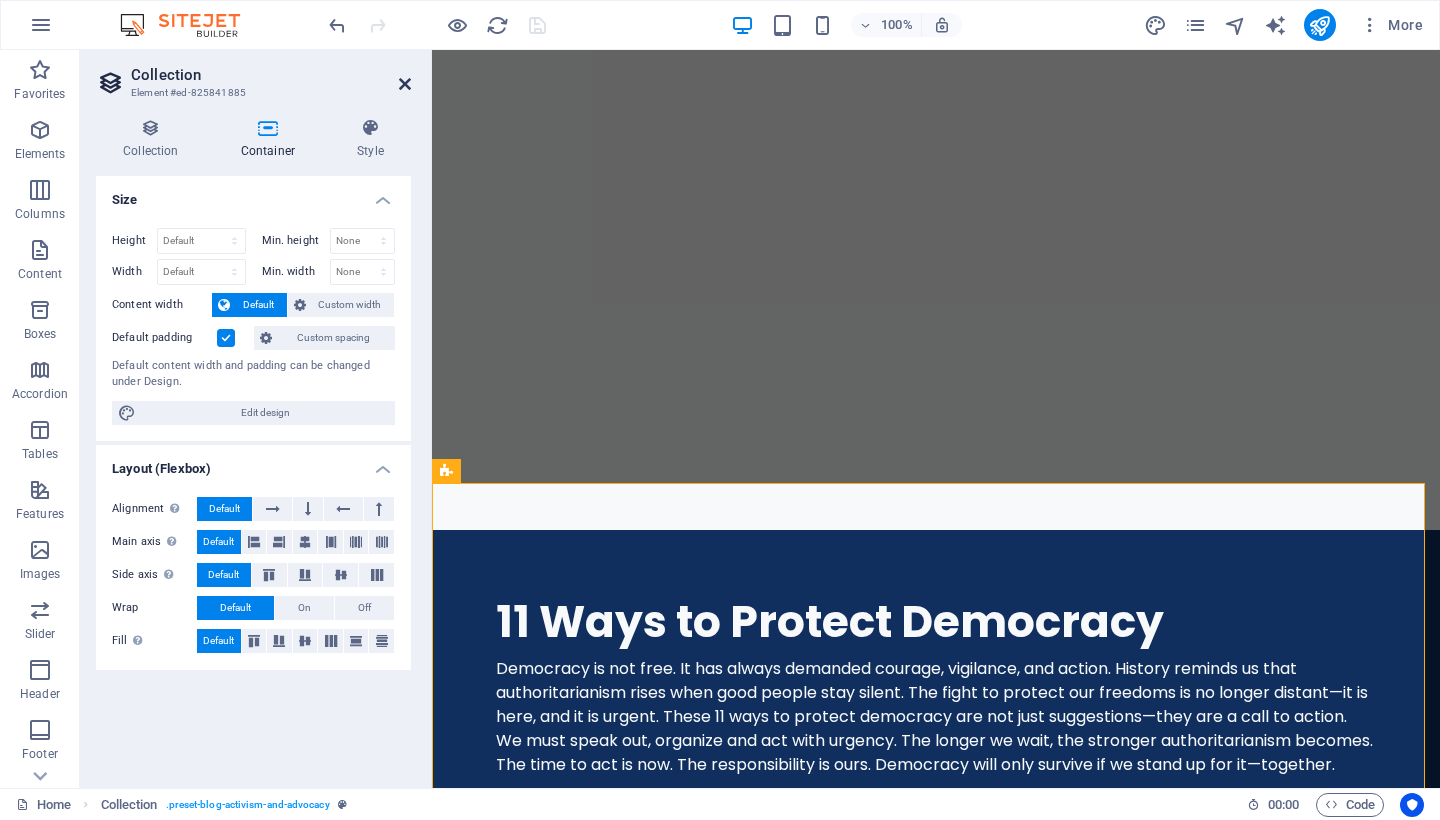 click at bounding box center [405, 84] 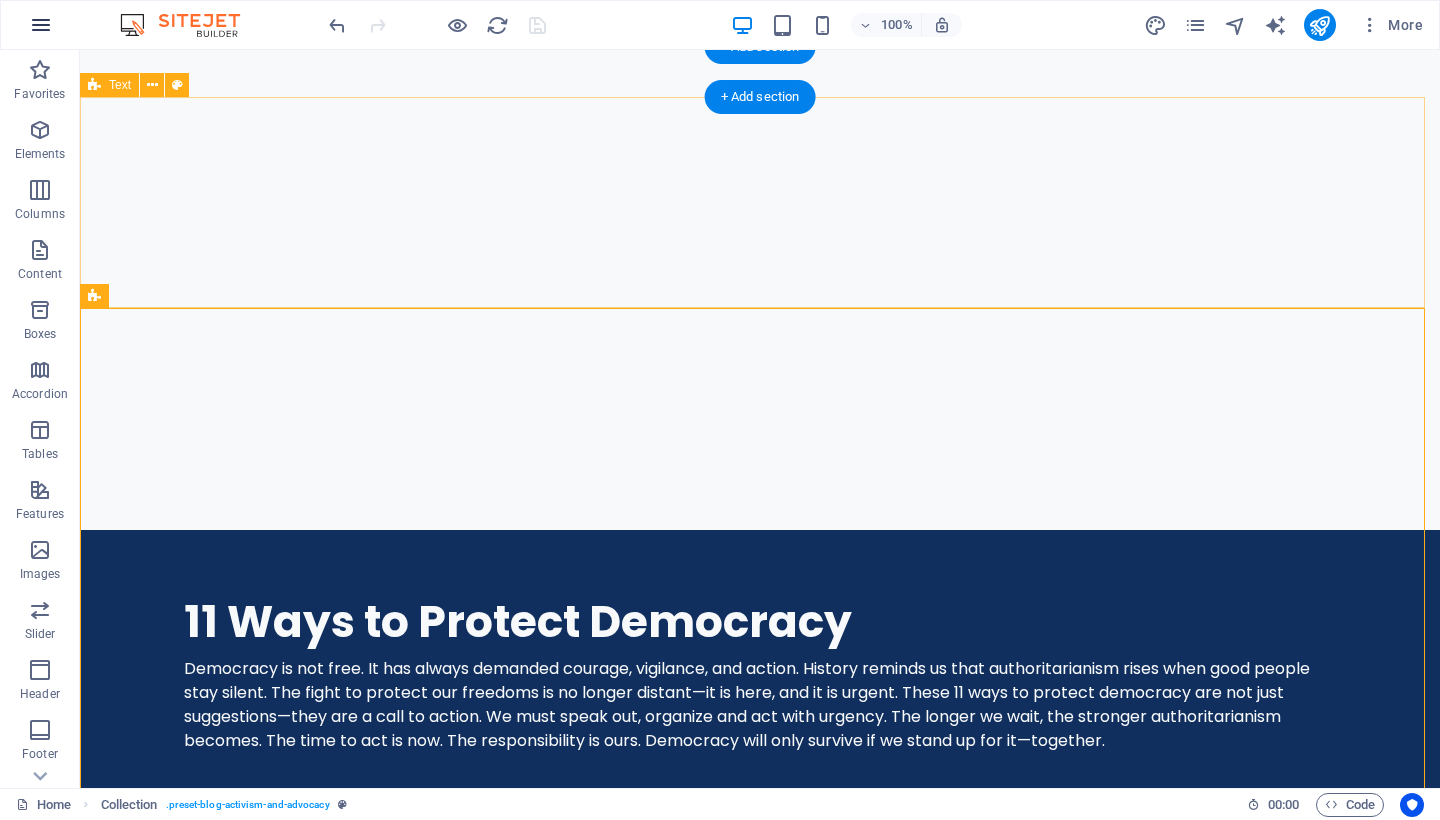 click at bounding box center [41, 25] 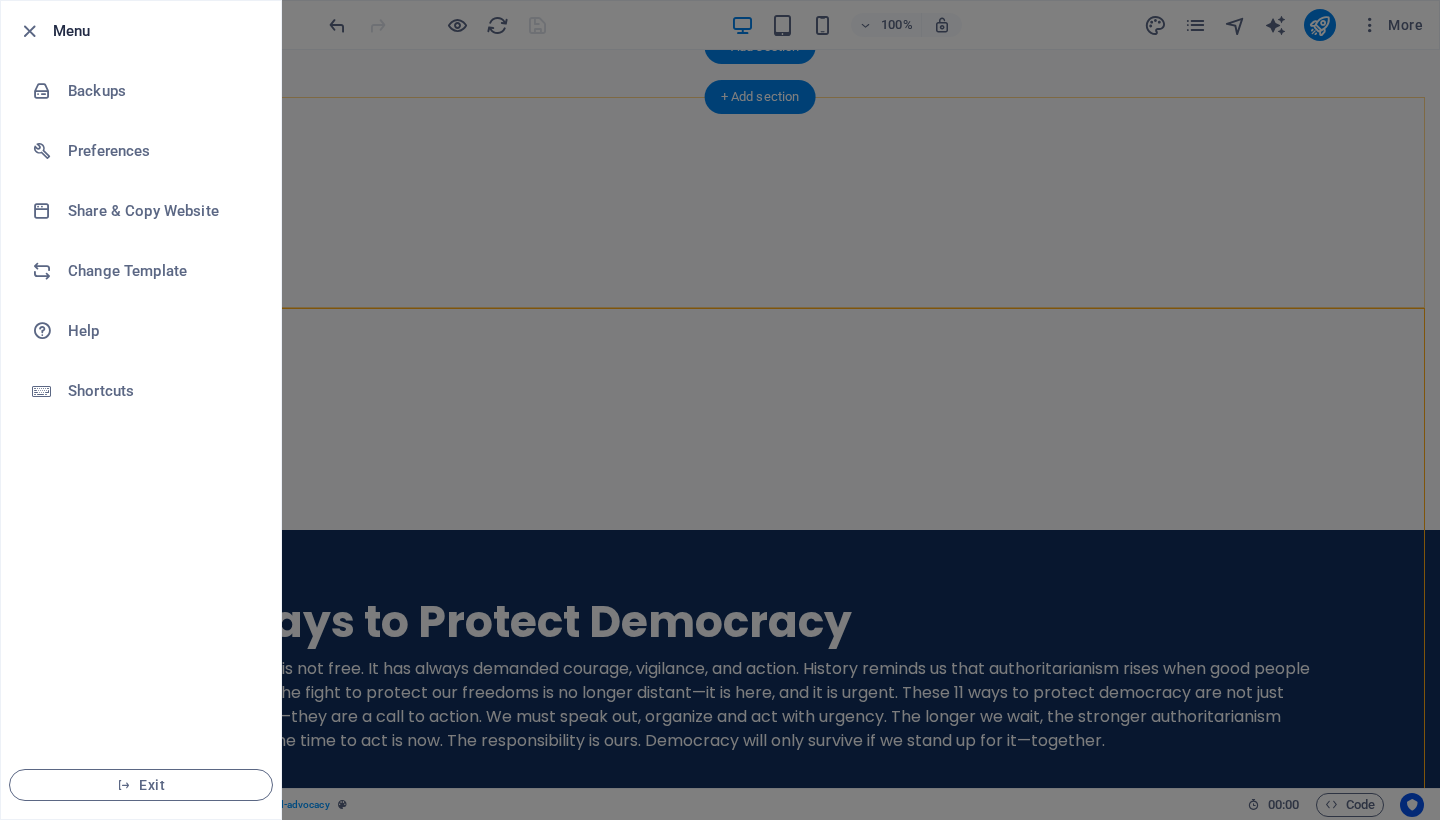 click at bounding box center (35, 31) 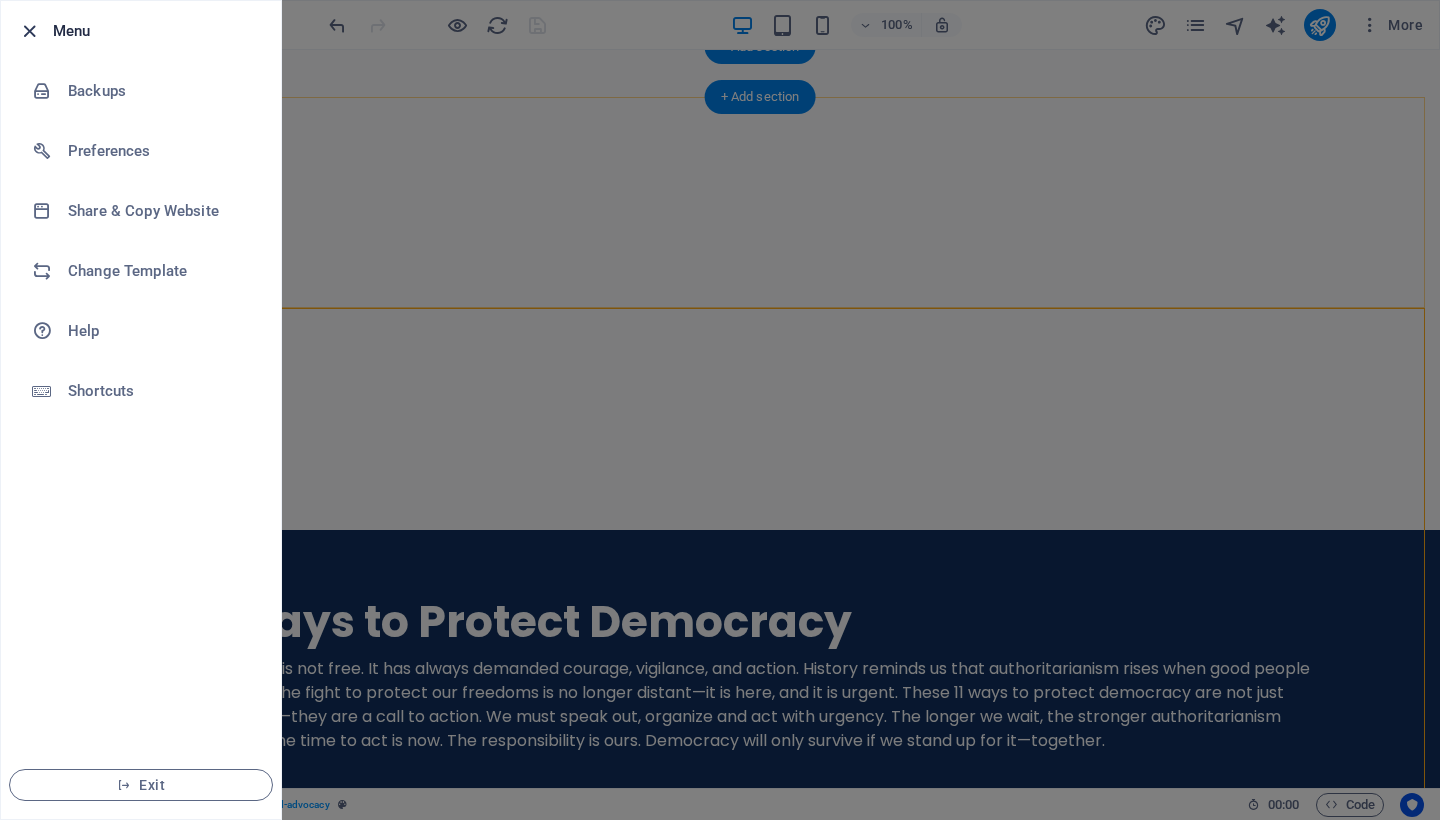 click at bounding box center (29, 31) 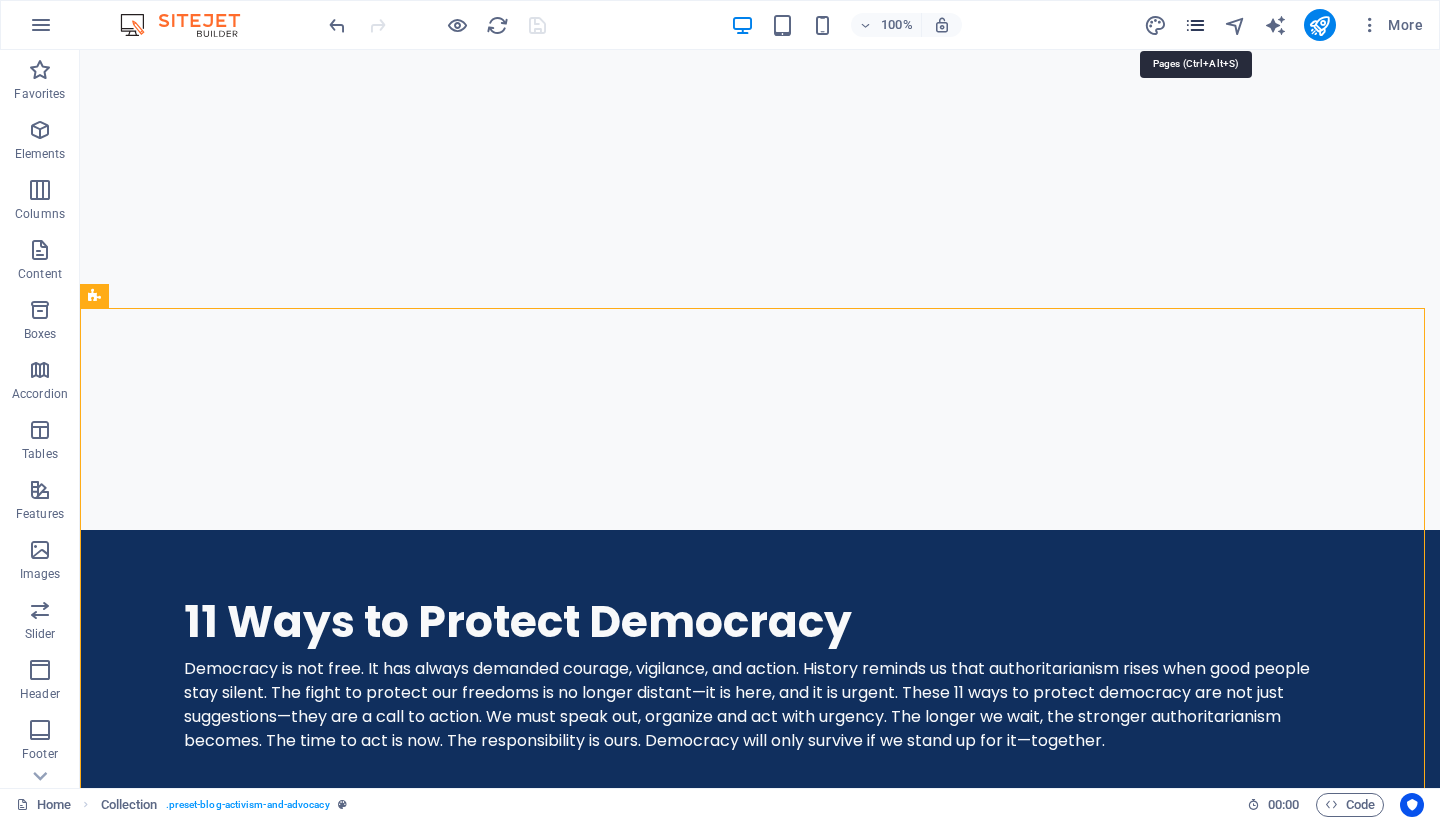 click at bounding box center (1195, 25) 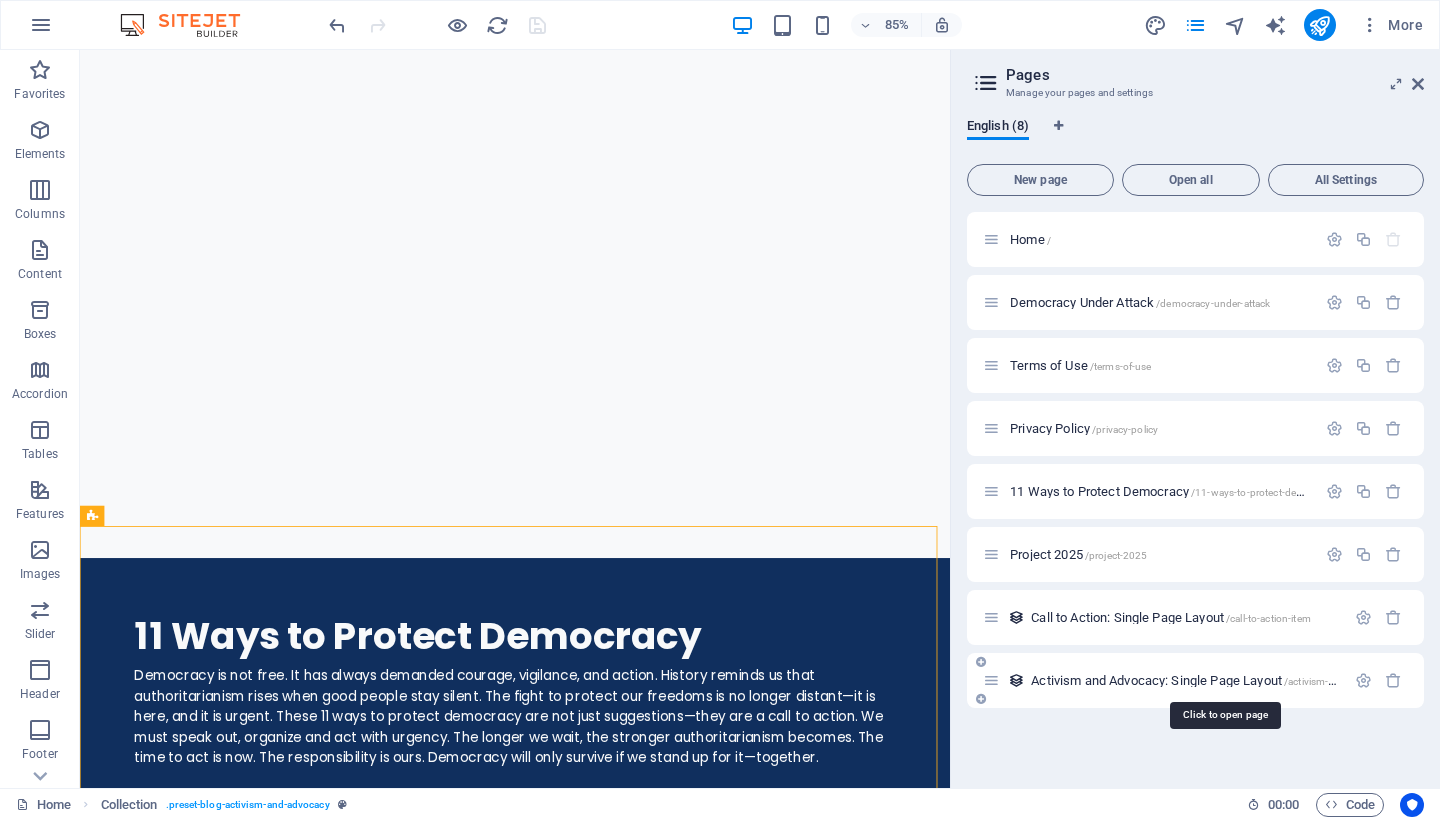 click on "Activism and Advocacy: Single Page Layout /activism-and-advocacy-item" at bounding box center [1222, 680] 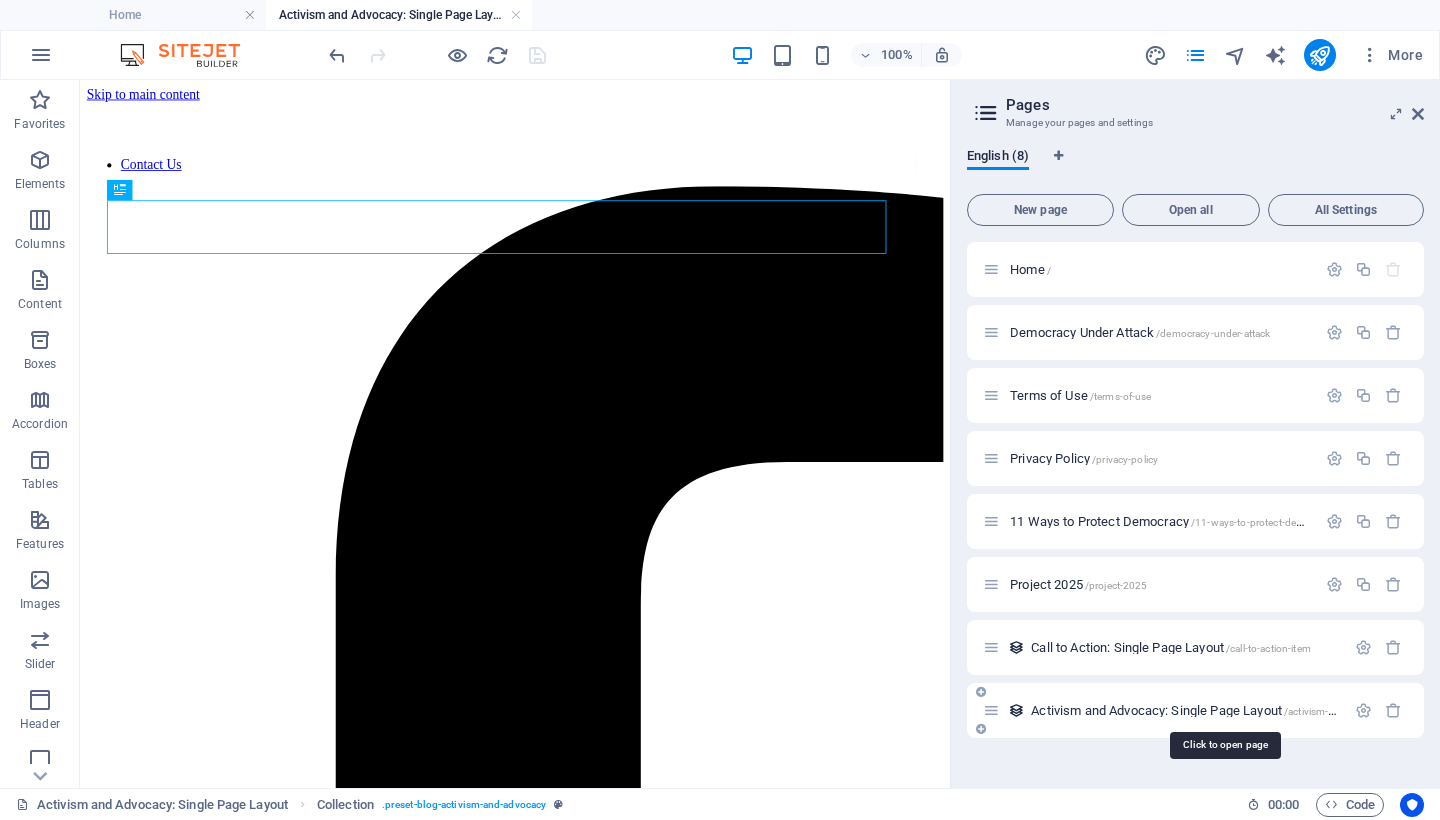 scroll, scrollTop: 0, scrollLeft: 0, axis: both 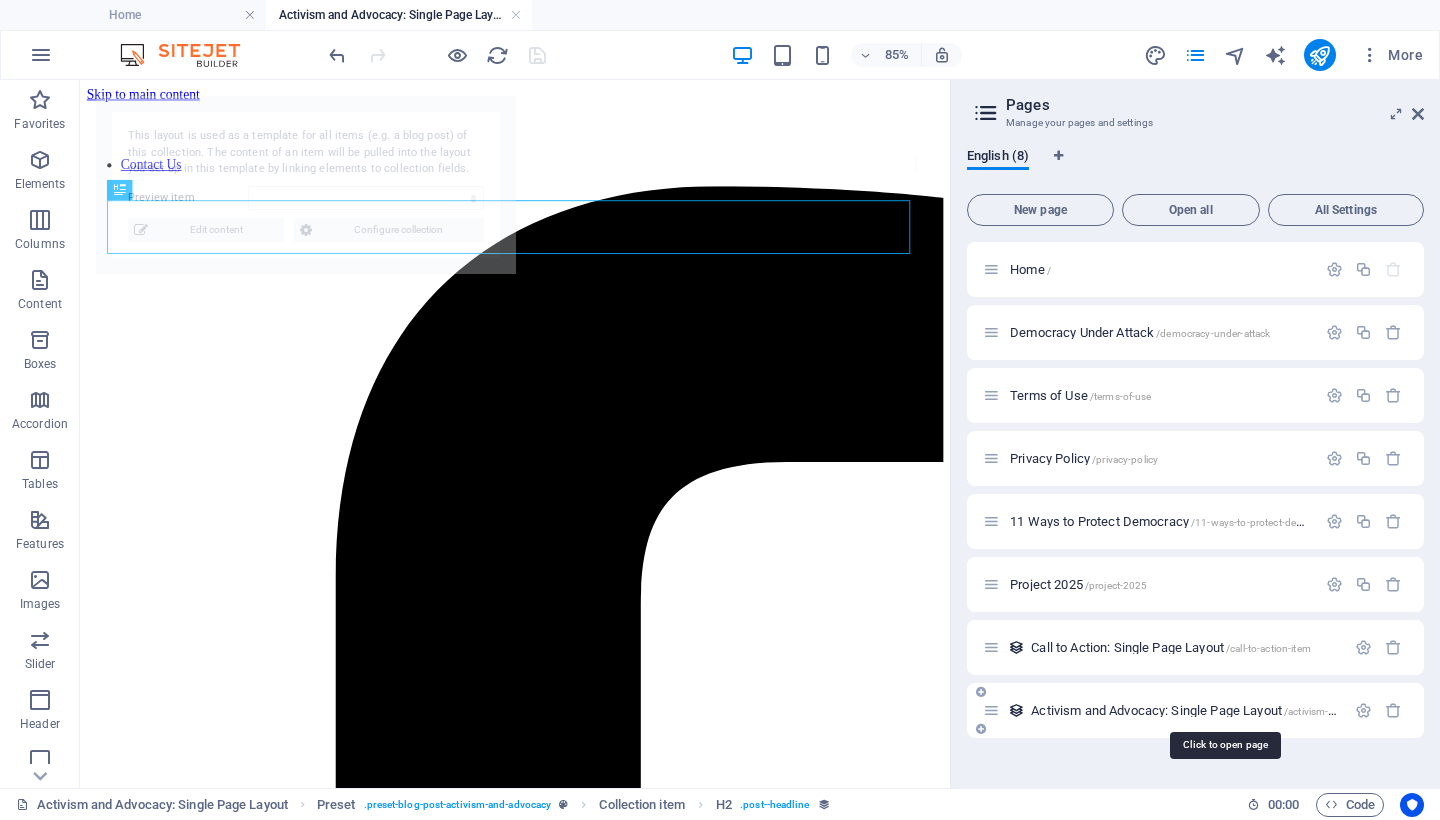 select on "688fa9cda1a905c386069d1c" 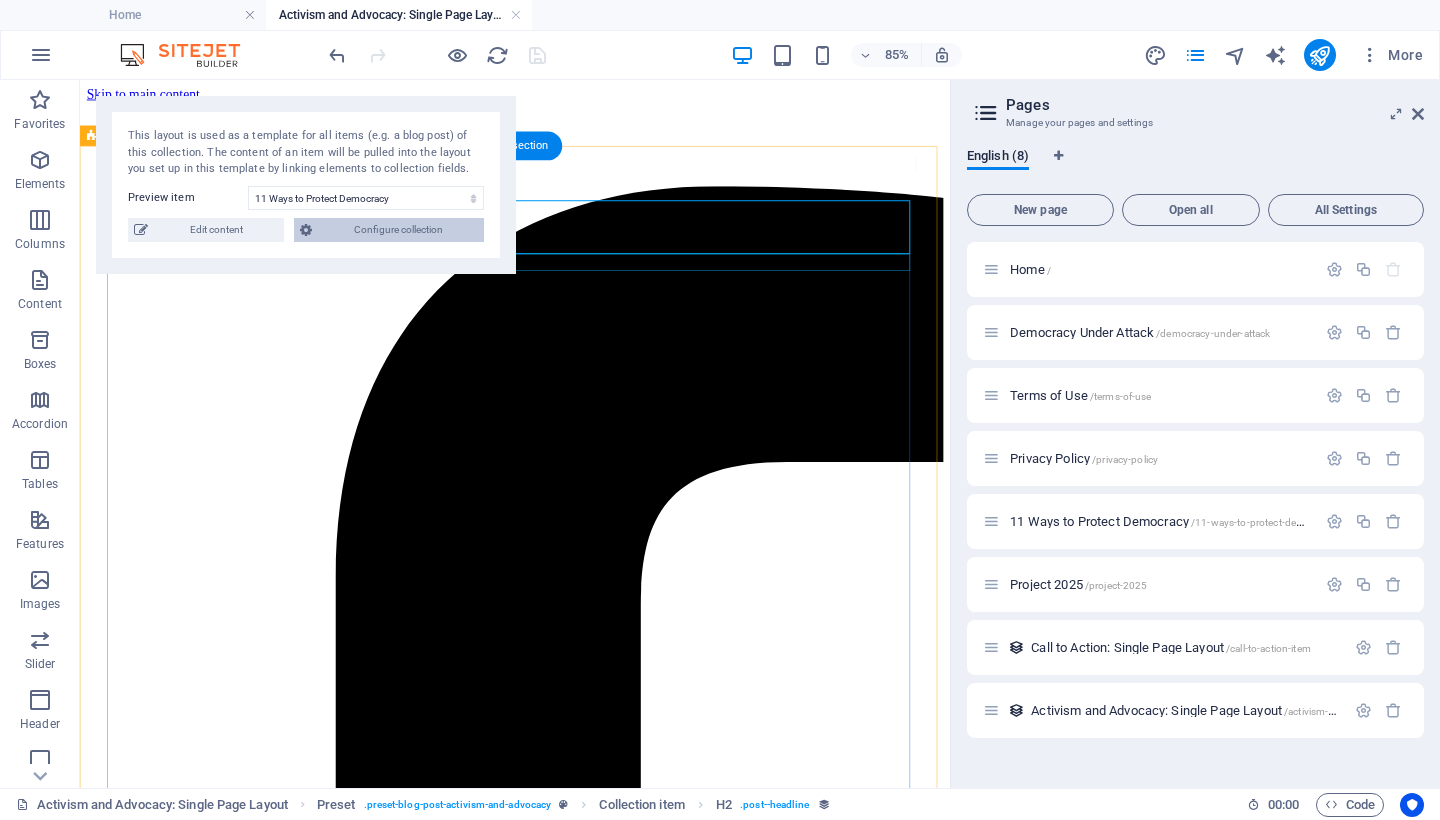 click on "Configure collection" at bounding box center [398, 230] 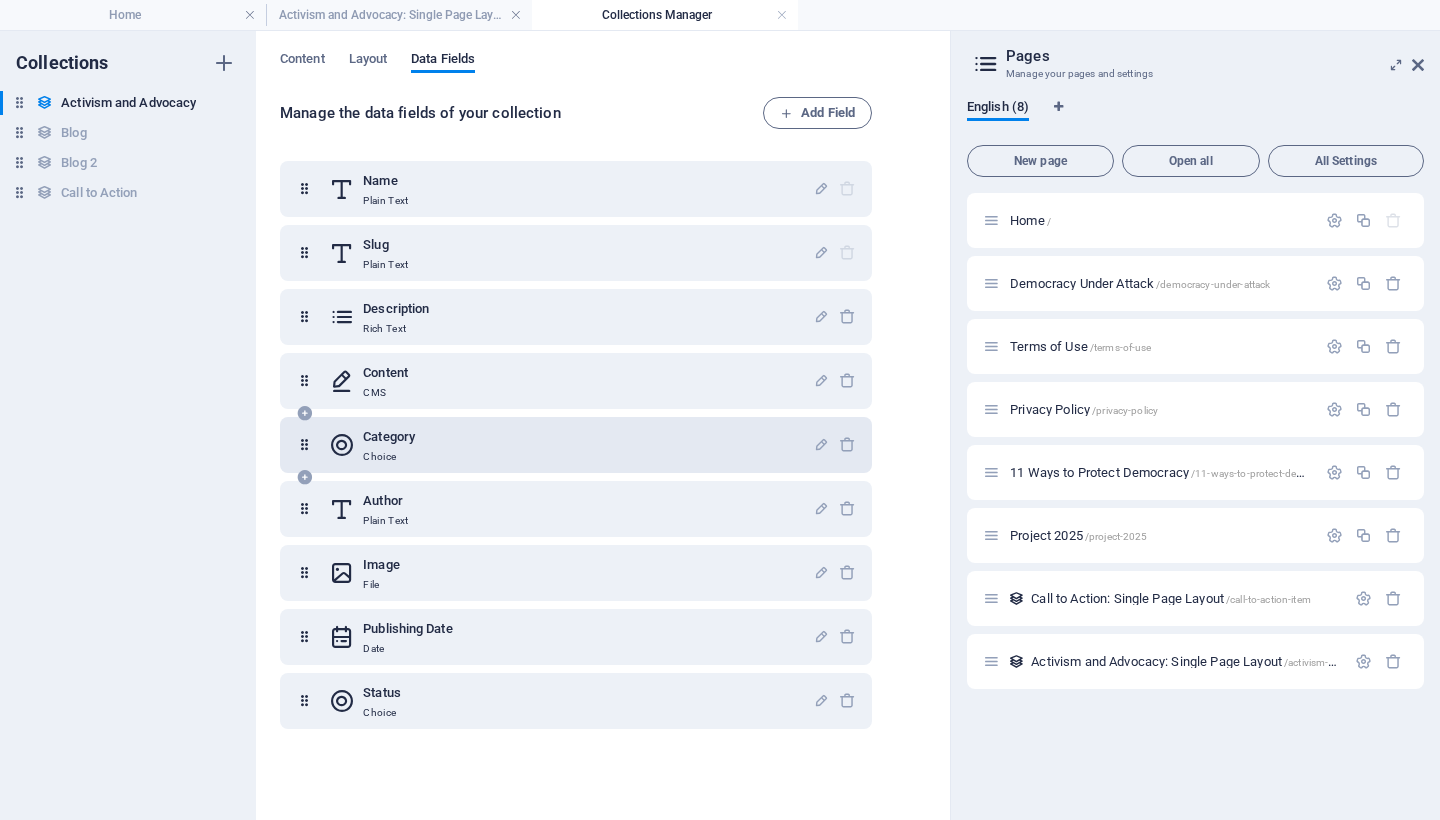 click at bounding box center (304, 445) 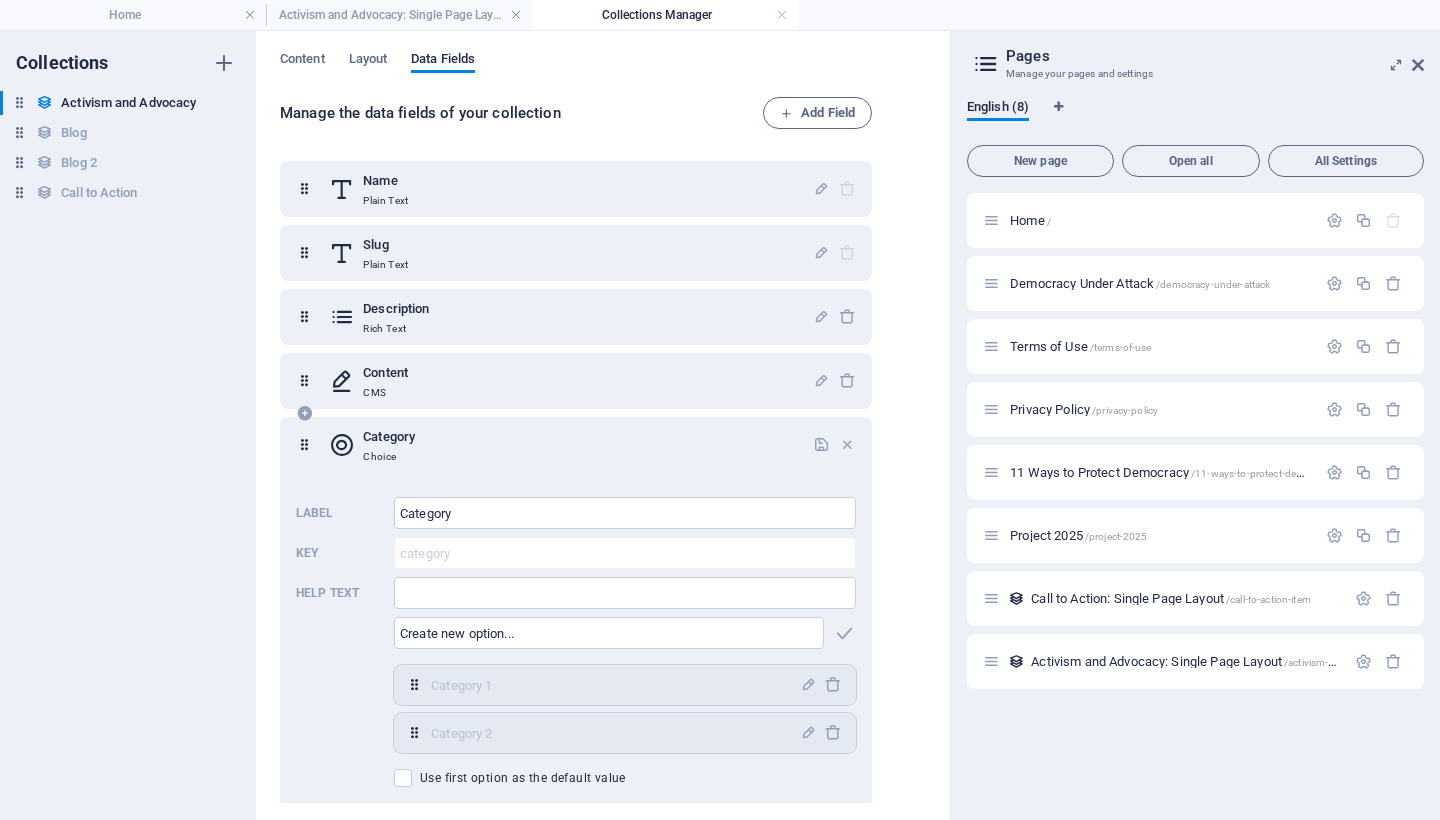 scroll, scrollTop: 143, scrollLeft: 0, axis: vertical 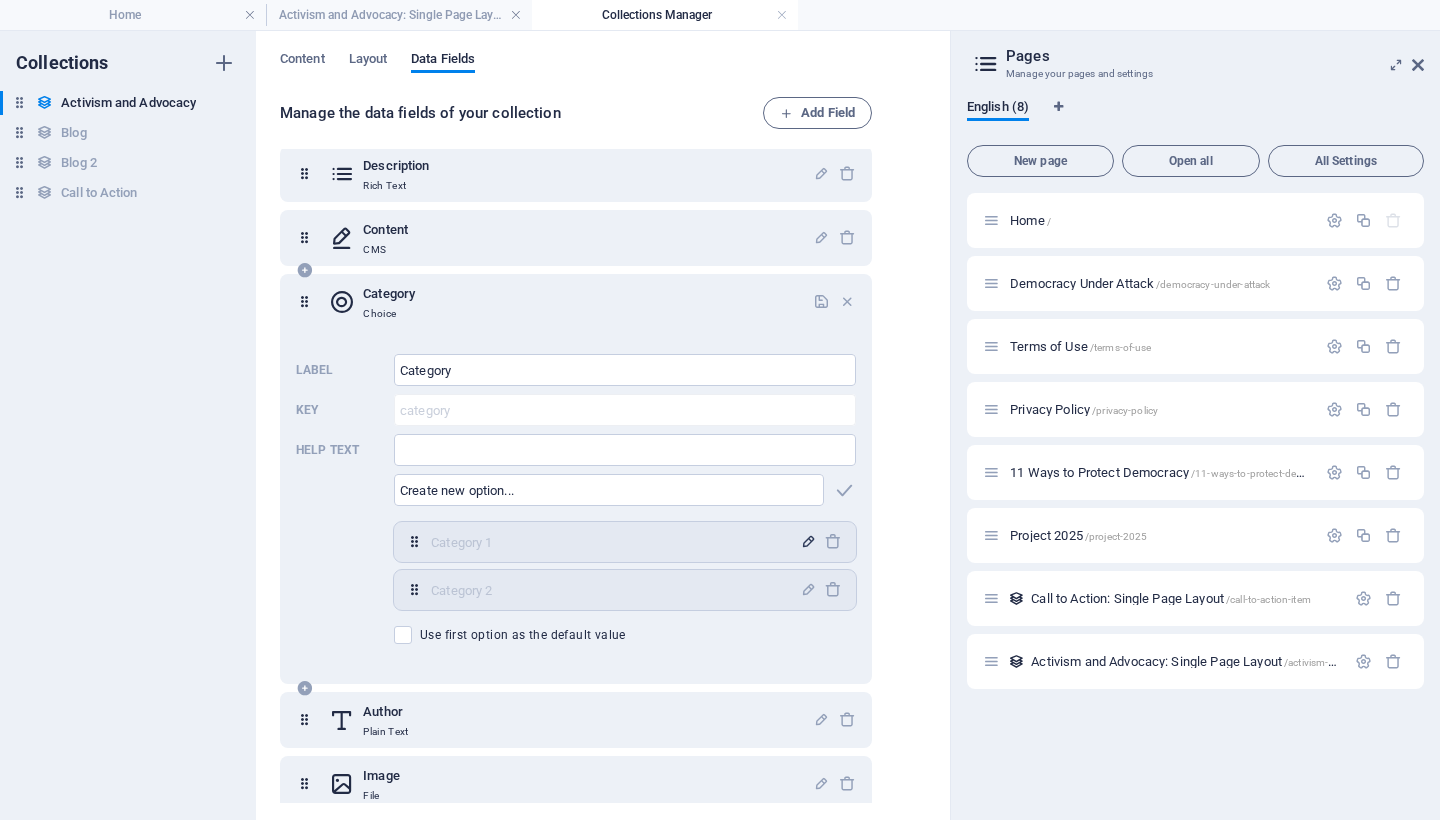 click at bounding box center (808, 541) 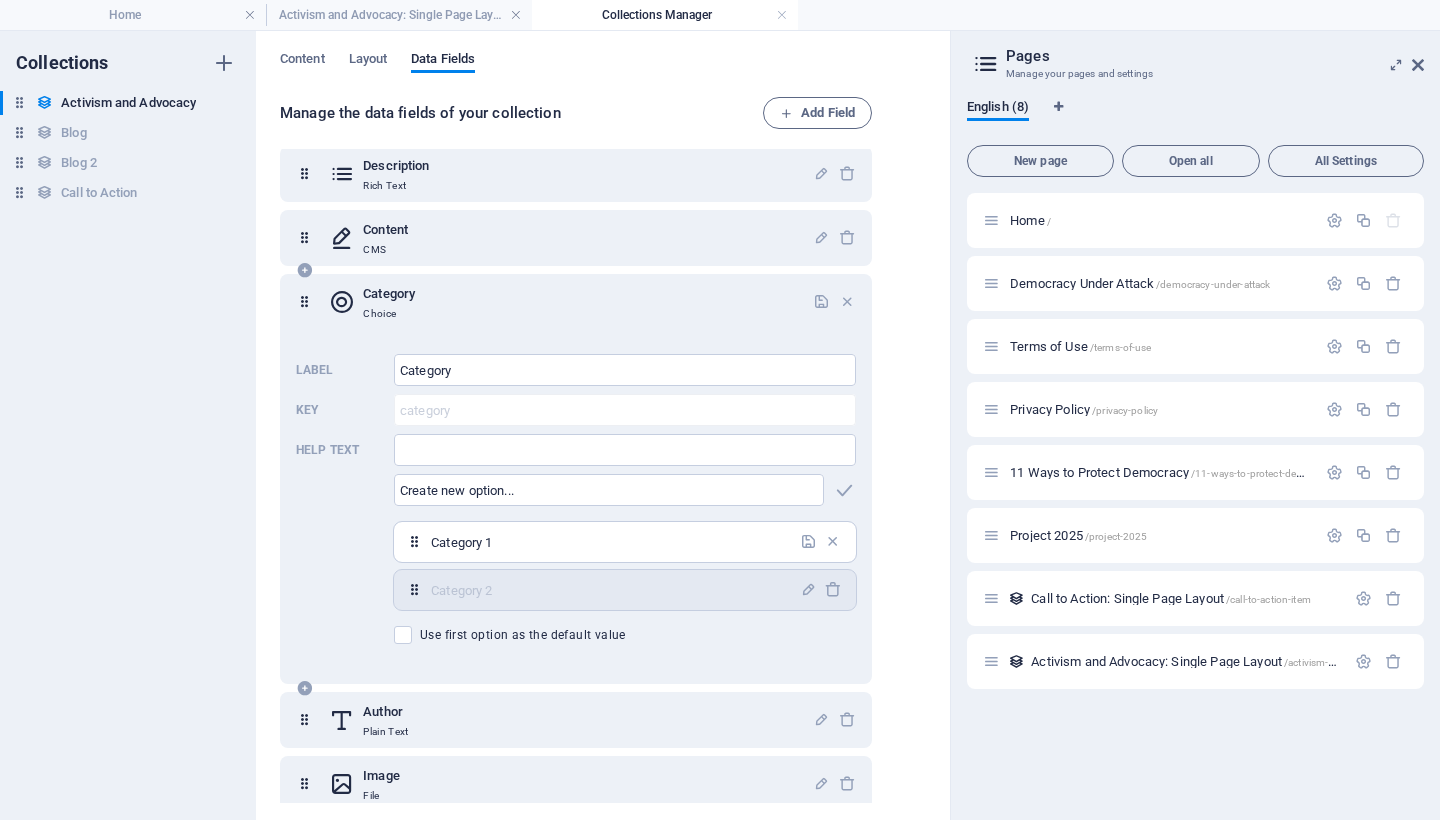 drag, startPoint x: 513, startPoint y: 545, endPoint x: 590, endPoint y: 542, distance: 77.05842 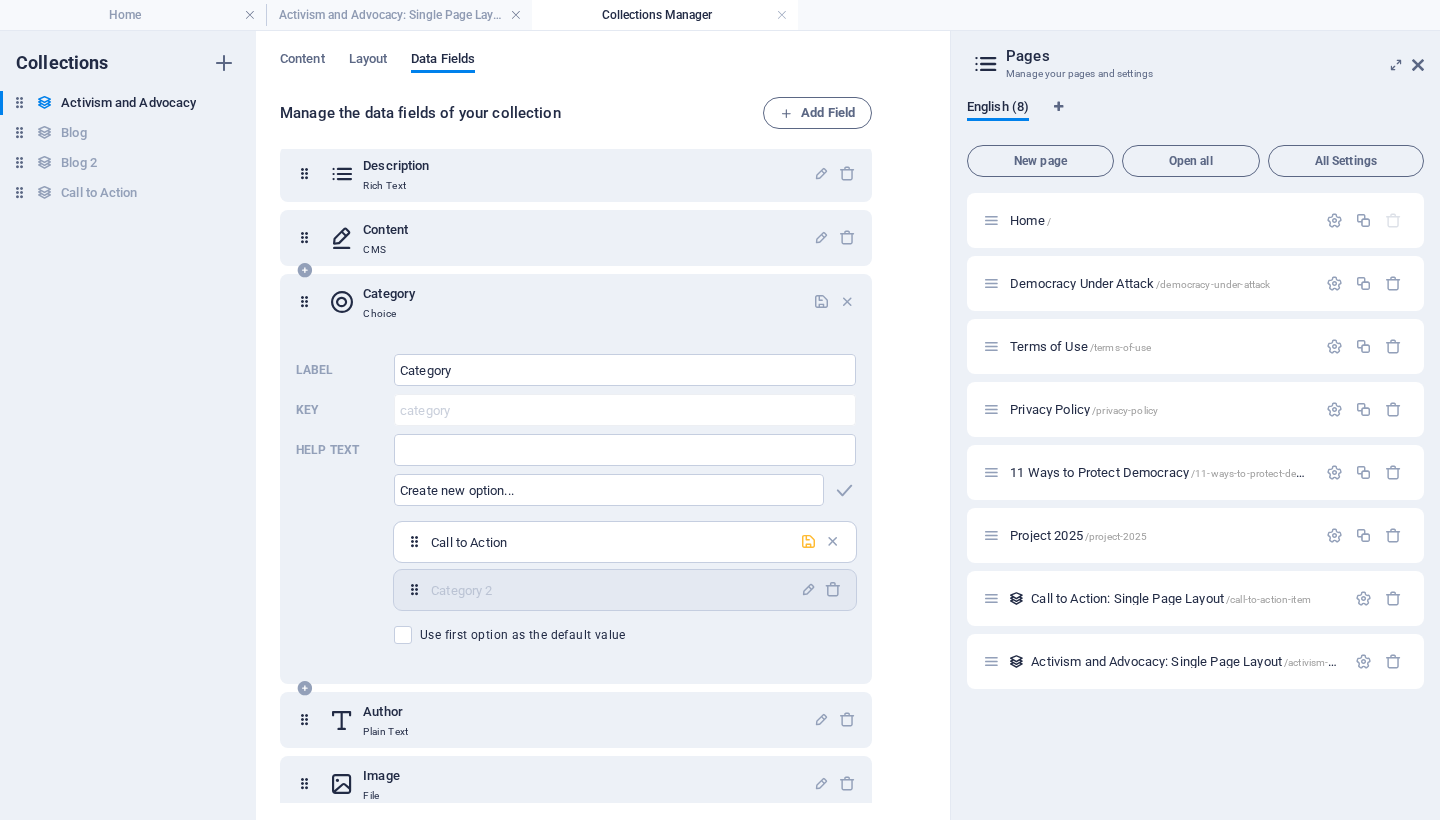 type on "Call to Action" 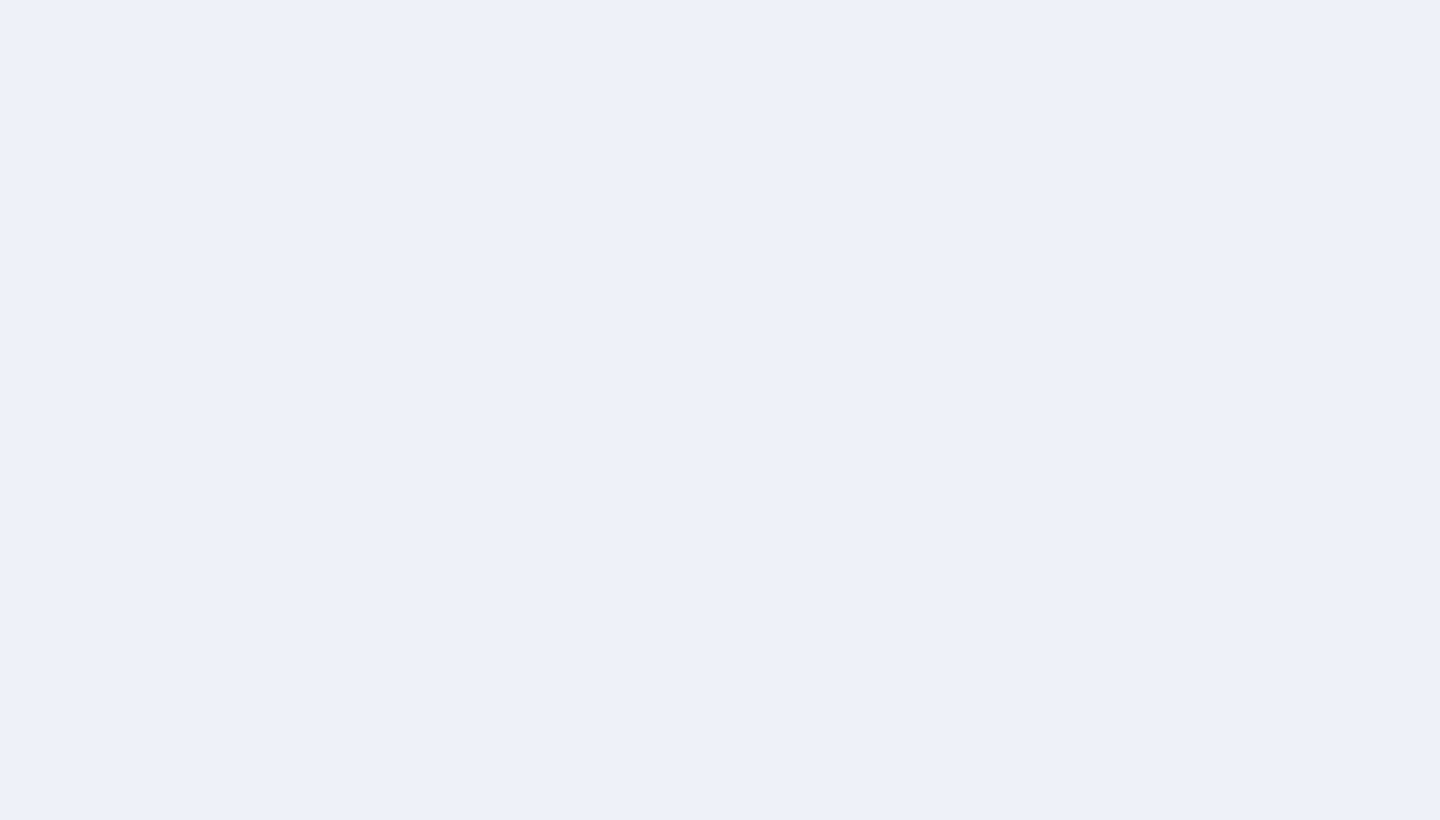 scroll, scrollTop: 0, scrollLeft: 0, axis: both 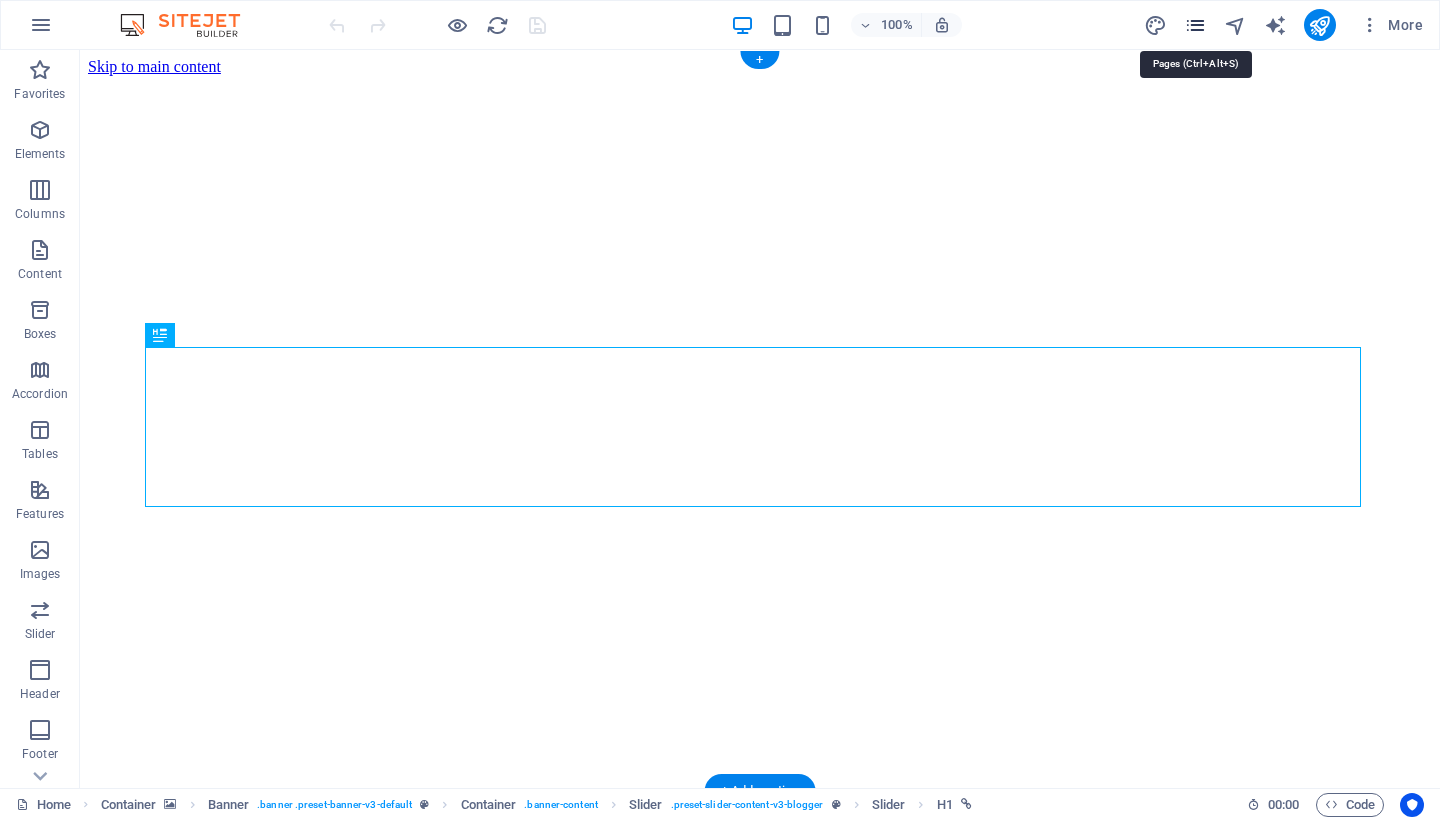 click at bounding box center [1195, 25] 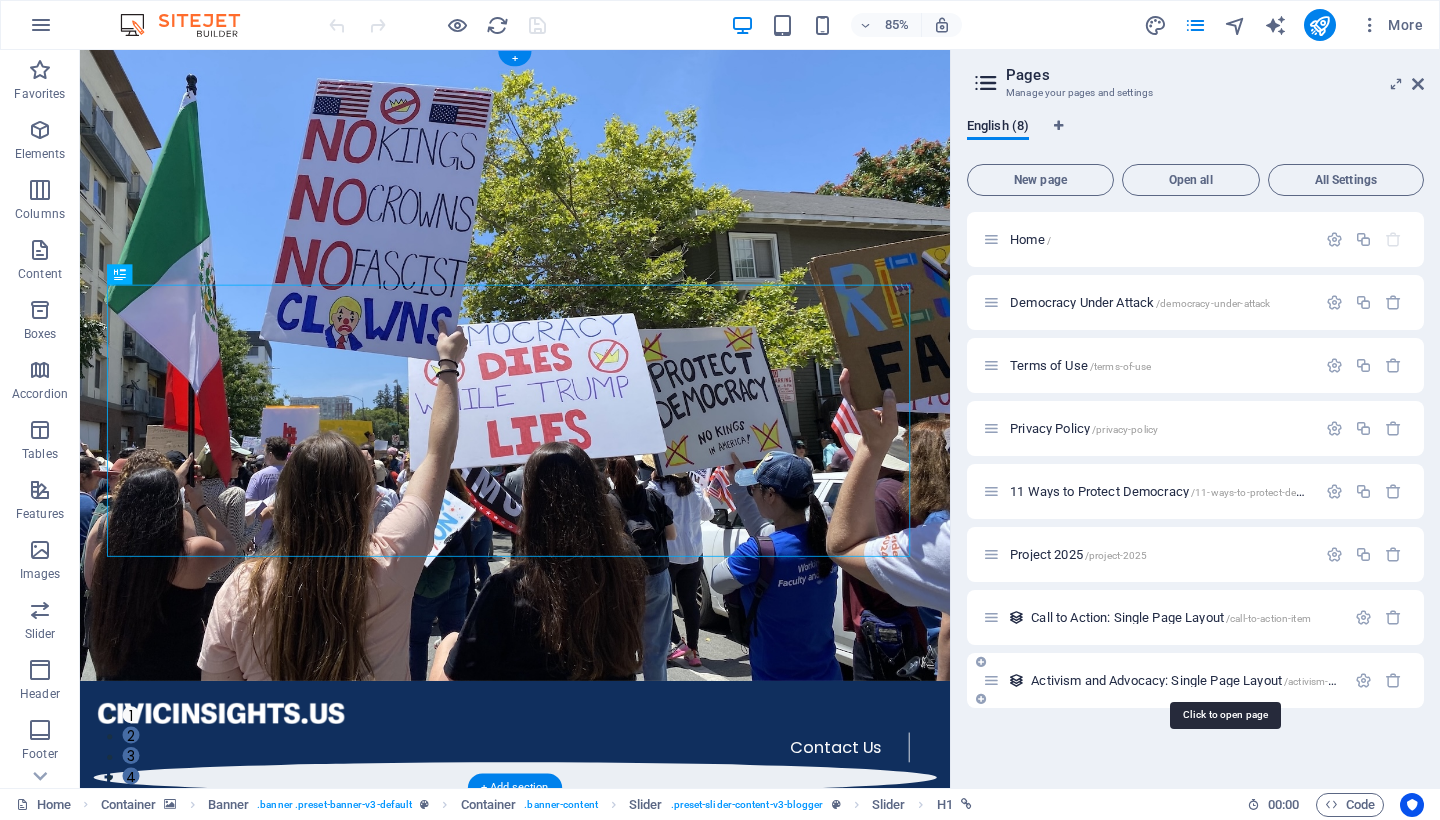 click on "Activism and Advocacy: Single Page Layout /activism-and-advocacy-item" at bounding box center (1222, 680) 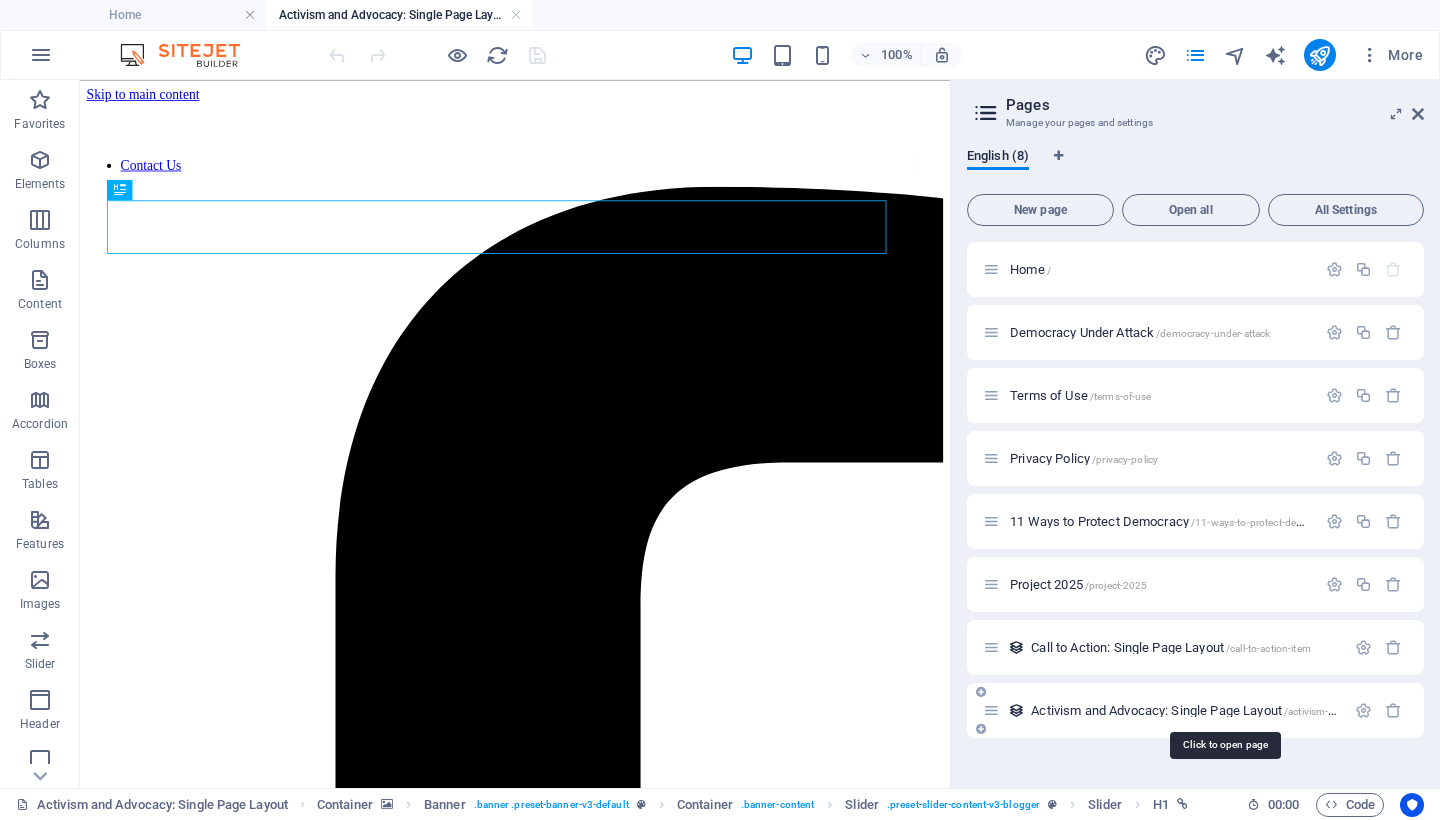 scroll, scrollTop: 0, scrollLeft: 0, axis: both 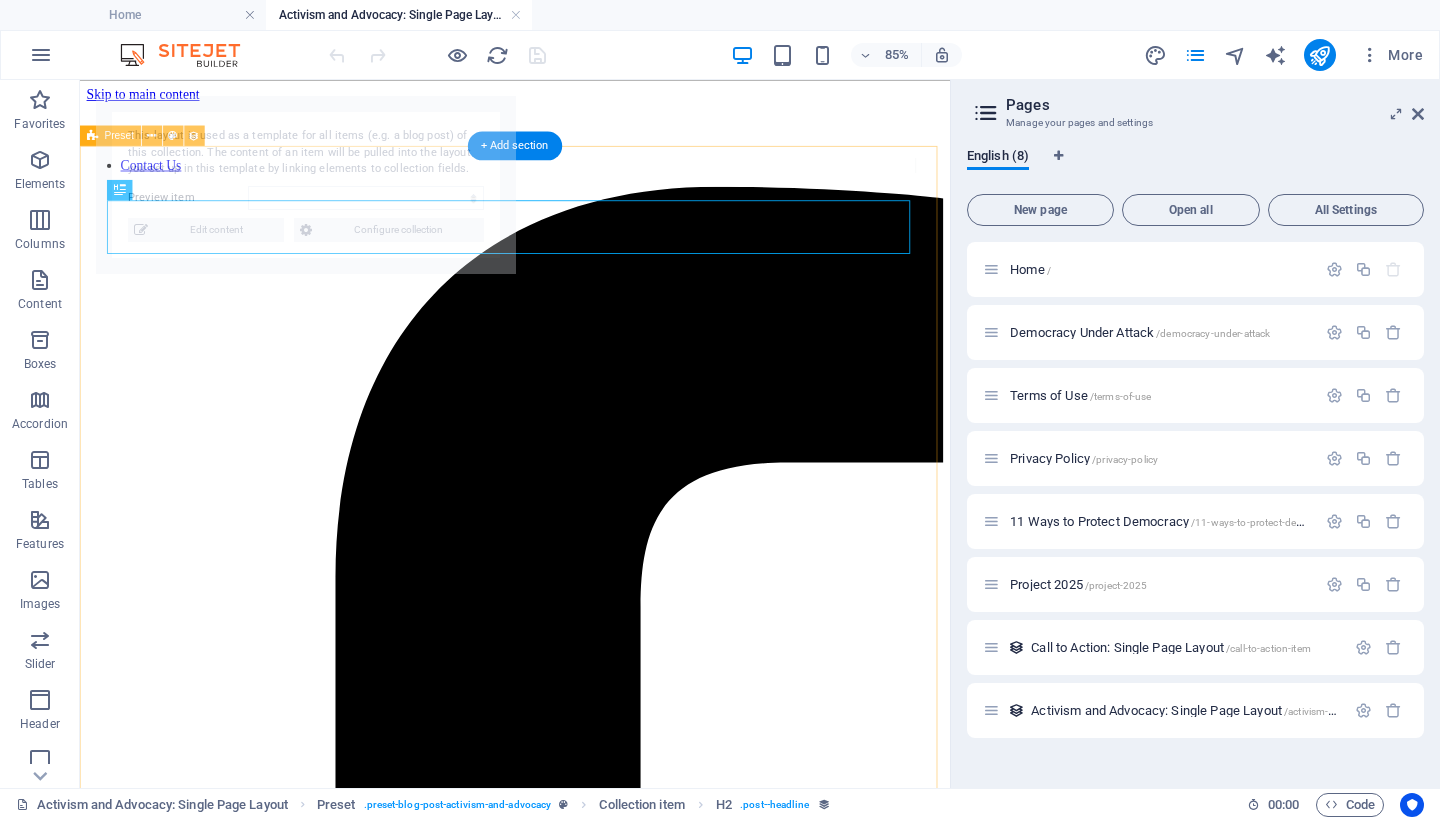 select on "688fa9cda1a905c386069d1c" 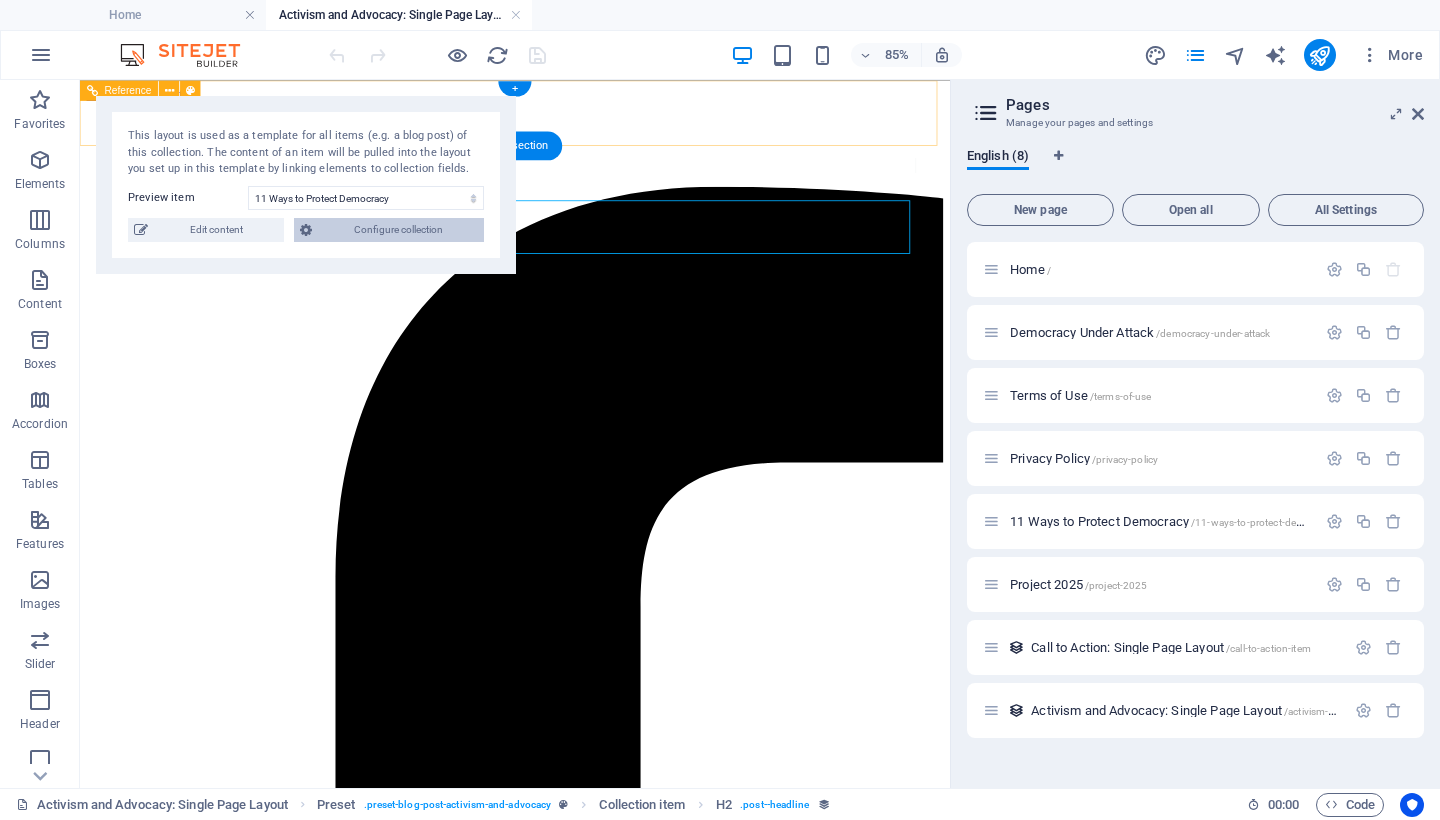 click on "Configure collection" at bounding box center (398, 230) 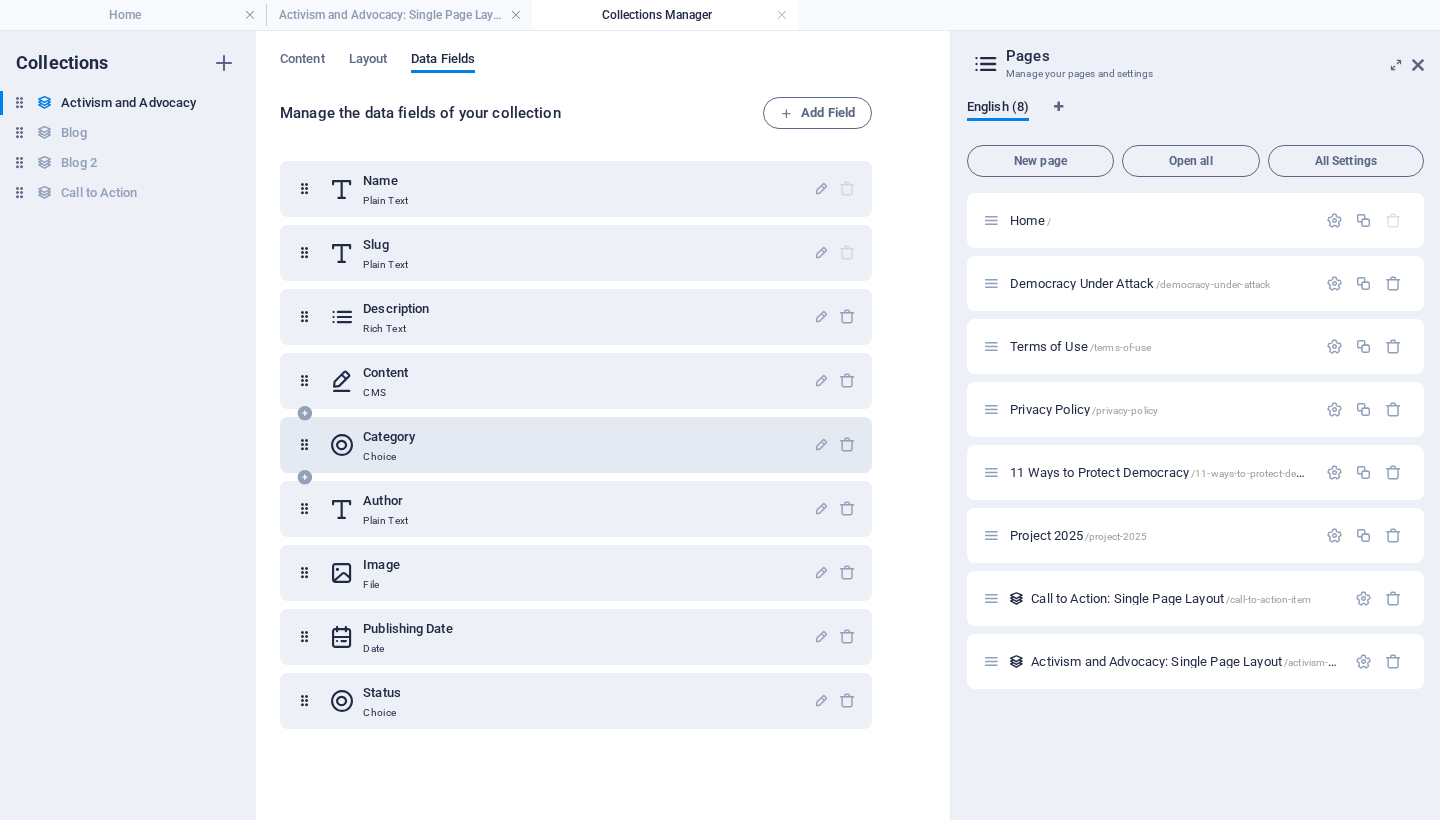 click on "Category Choice" at bounding box center (571, 445) 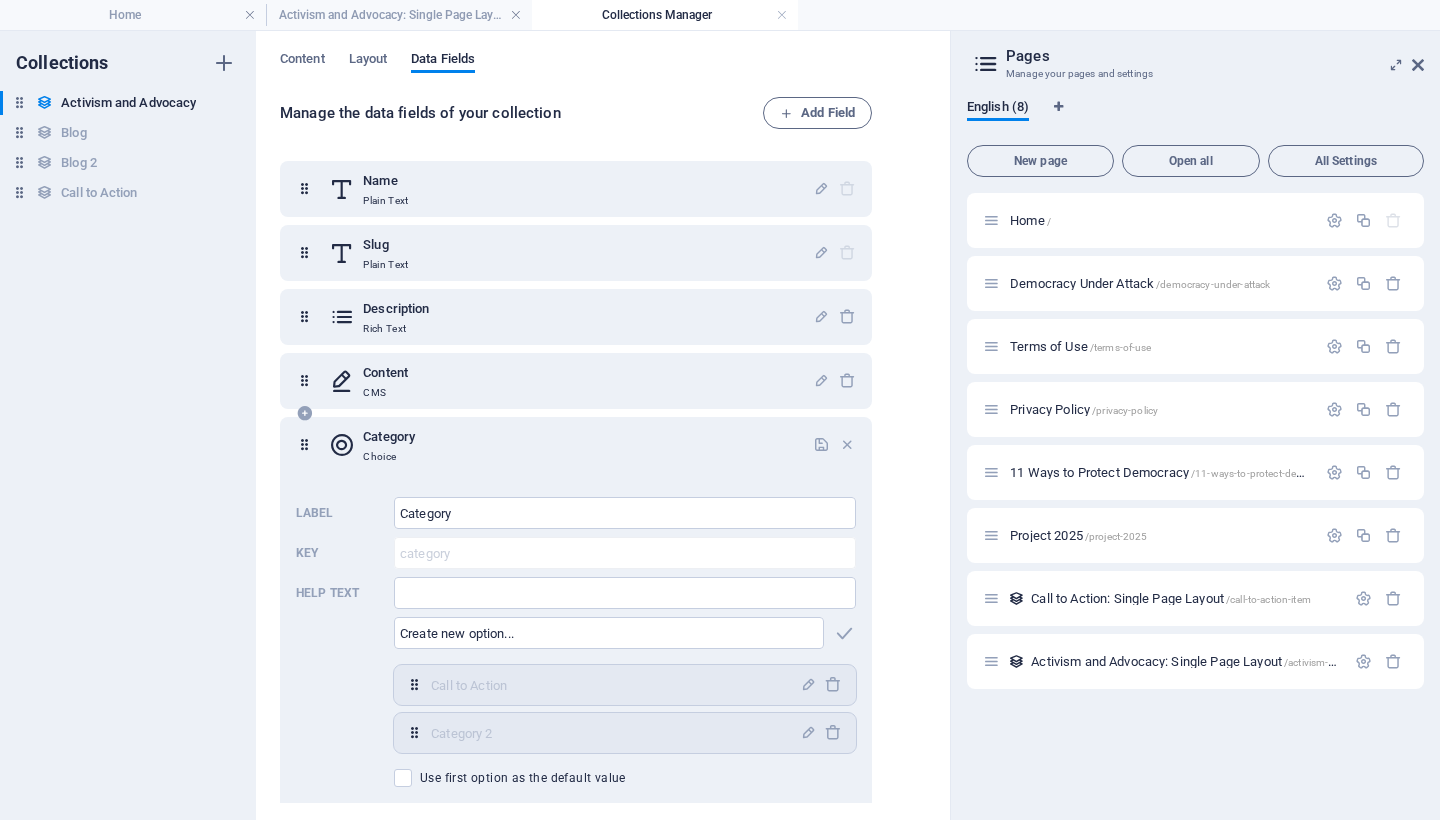 scroll, scrollTop: 158, scrollLeft: 0, axis: vertical 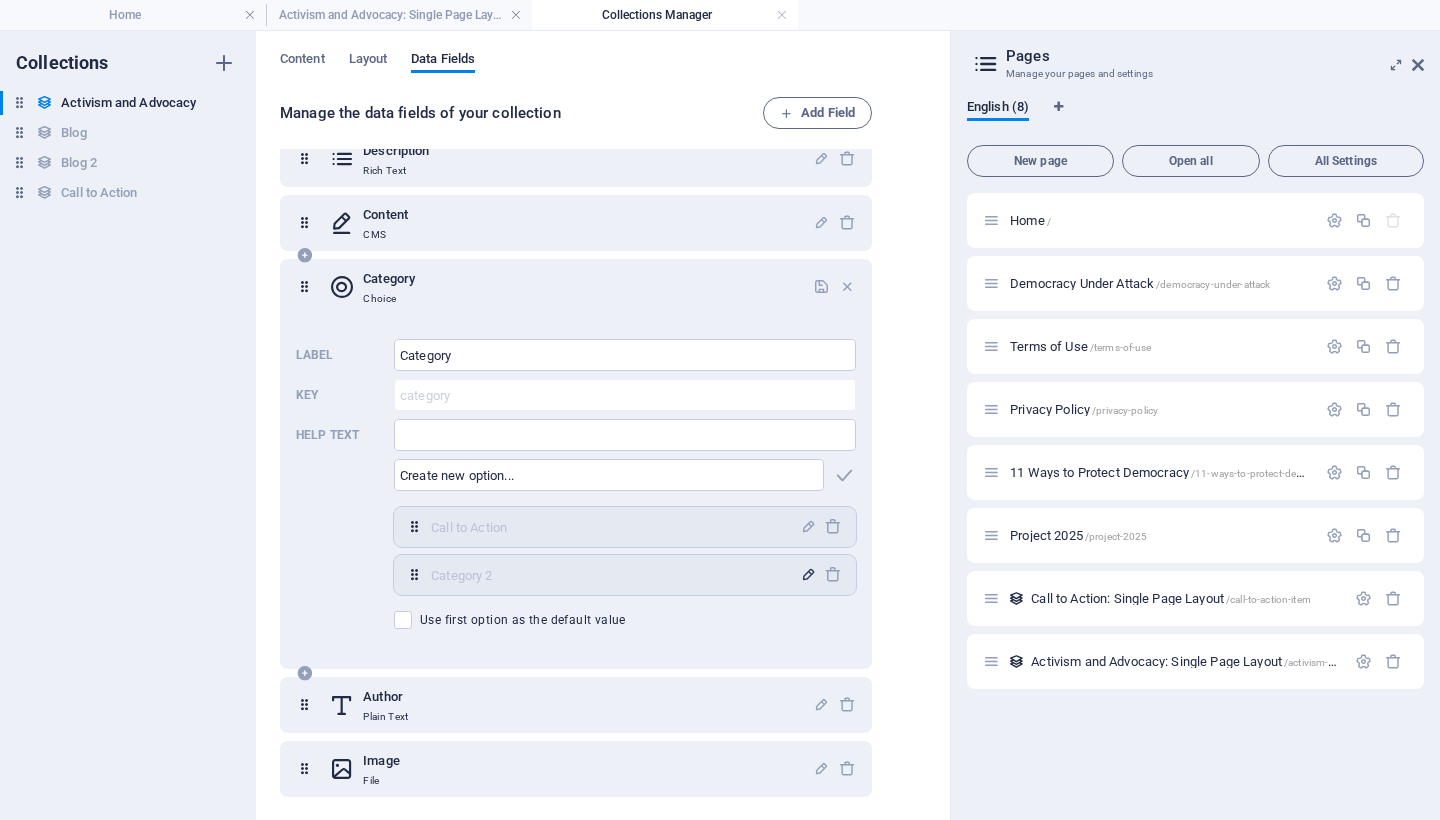 click at bounding box center [808, 574] 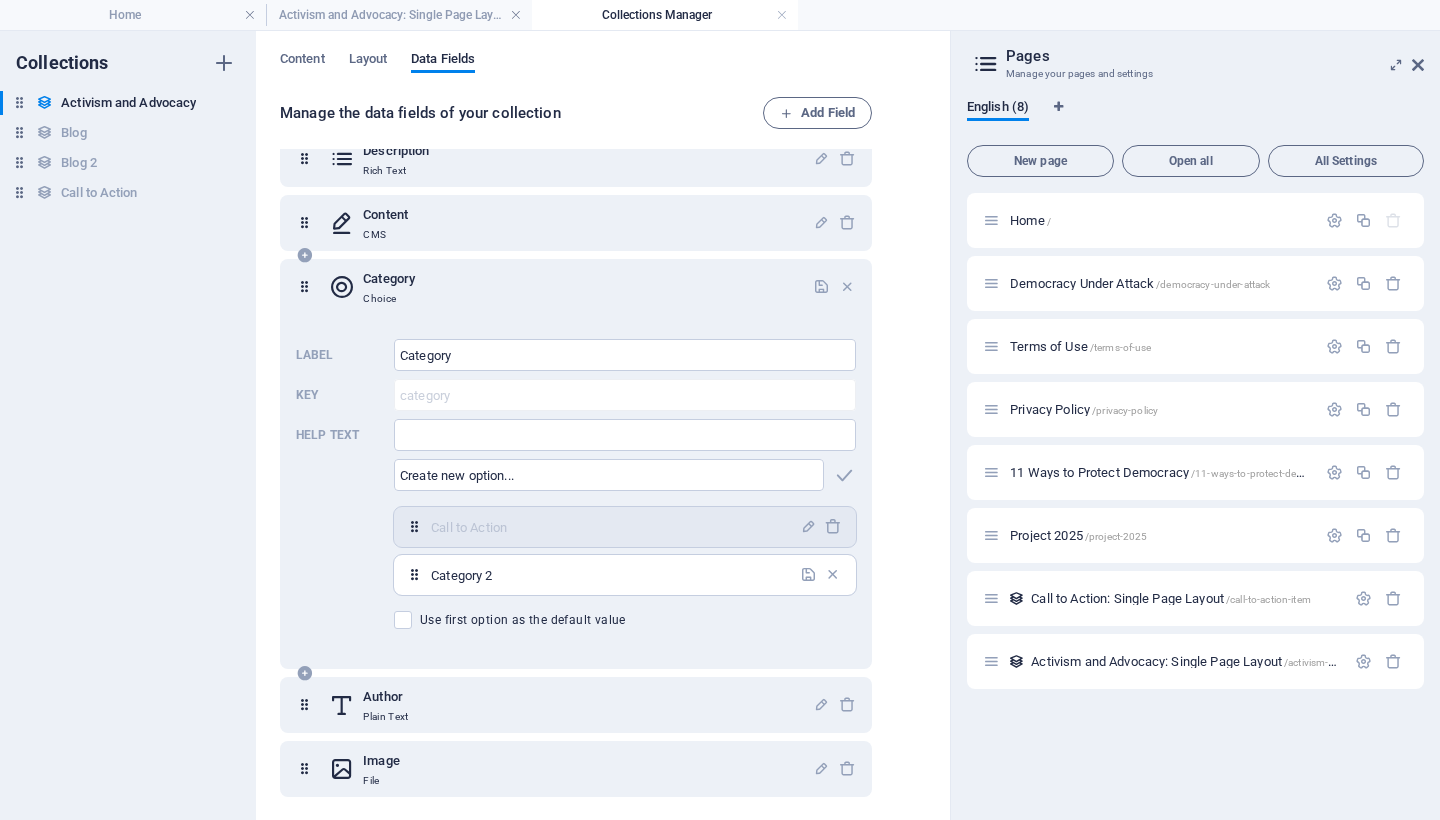 drag, startPoint x: 518, startPoint y: 572, endPoint x: 412, endPoint y: 573, distance: 106.004715 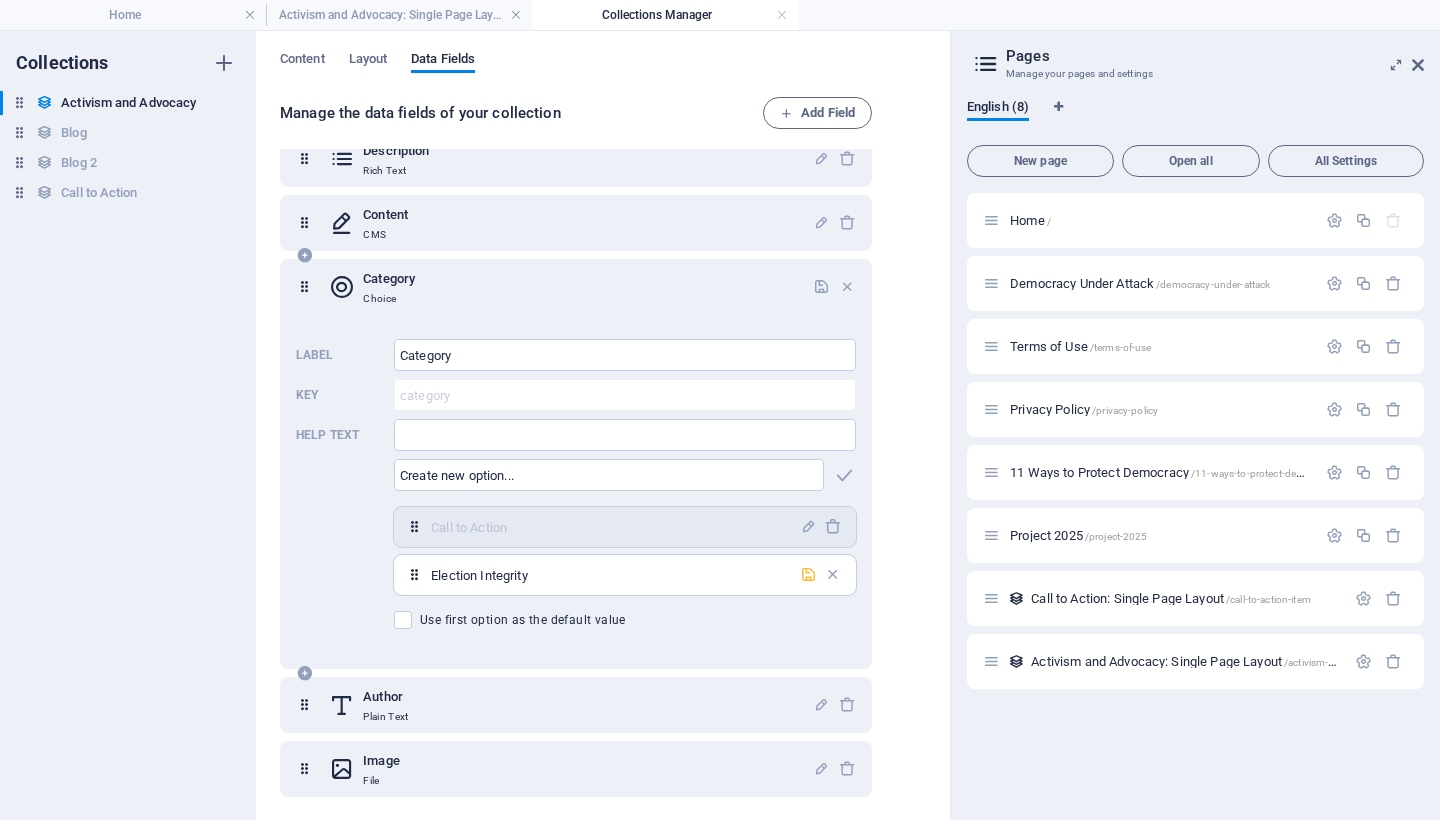 type on "Election Integrity" 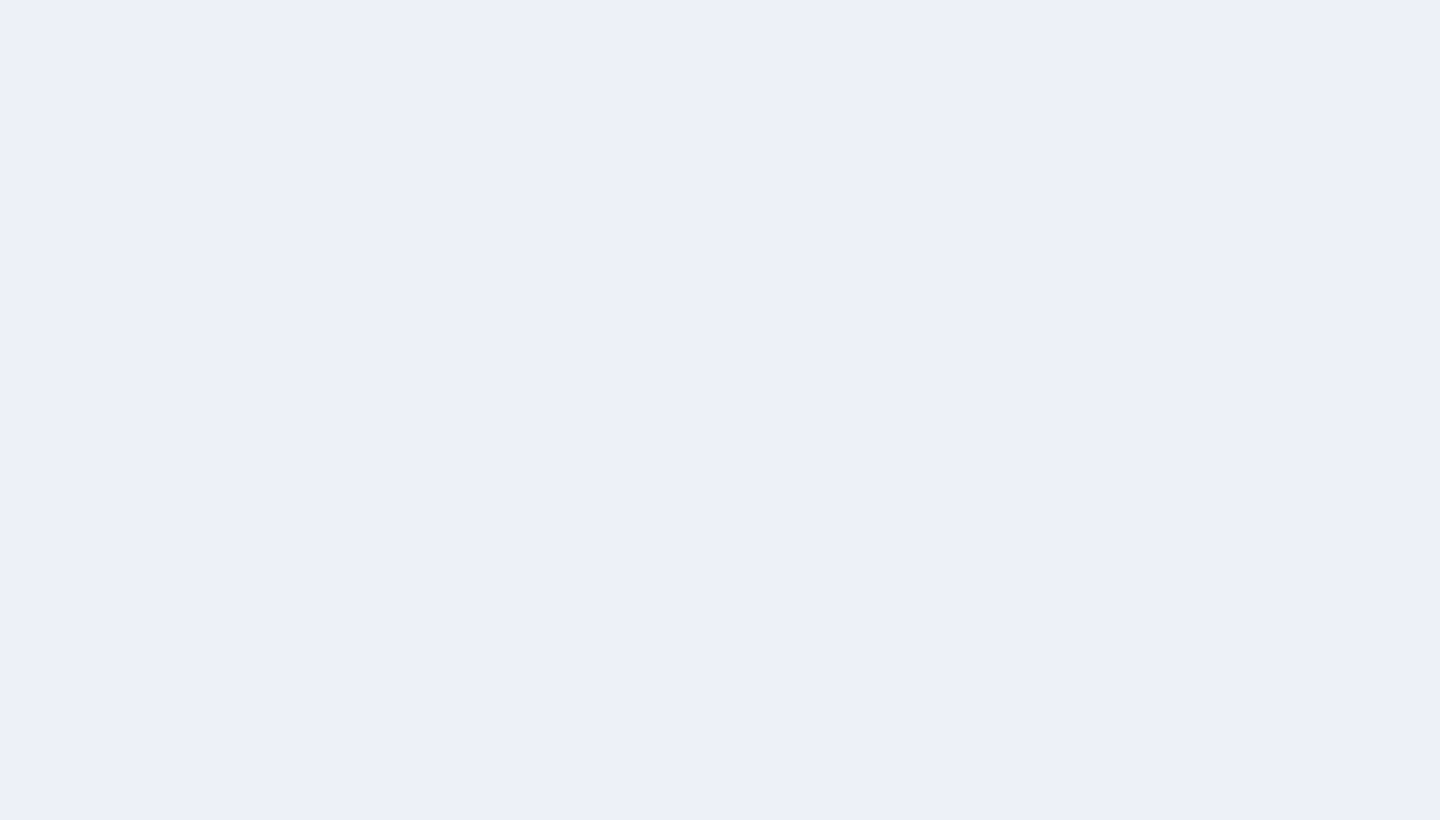 scroll, scrollTop: 0, scrollLeft: 0, axis: both 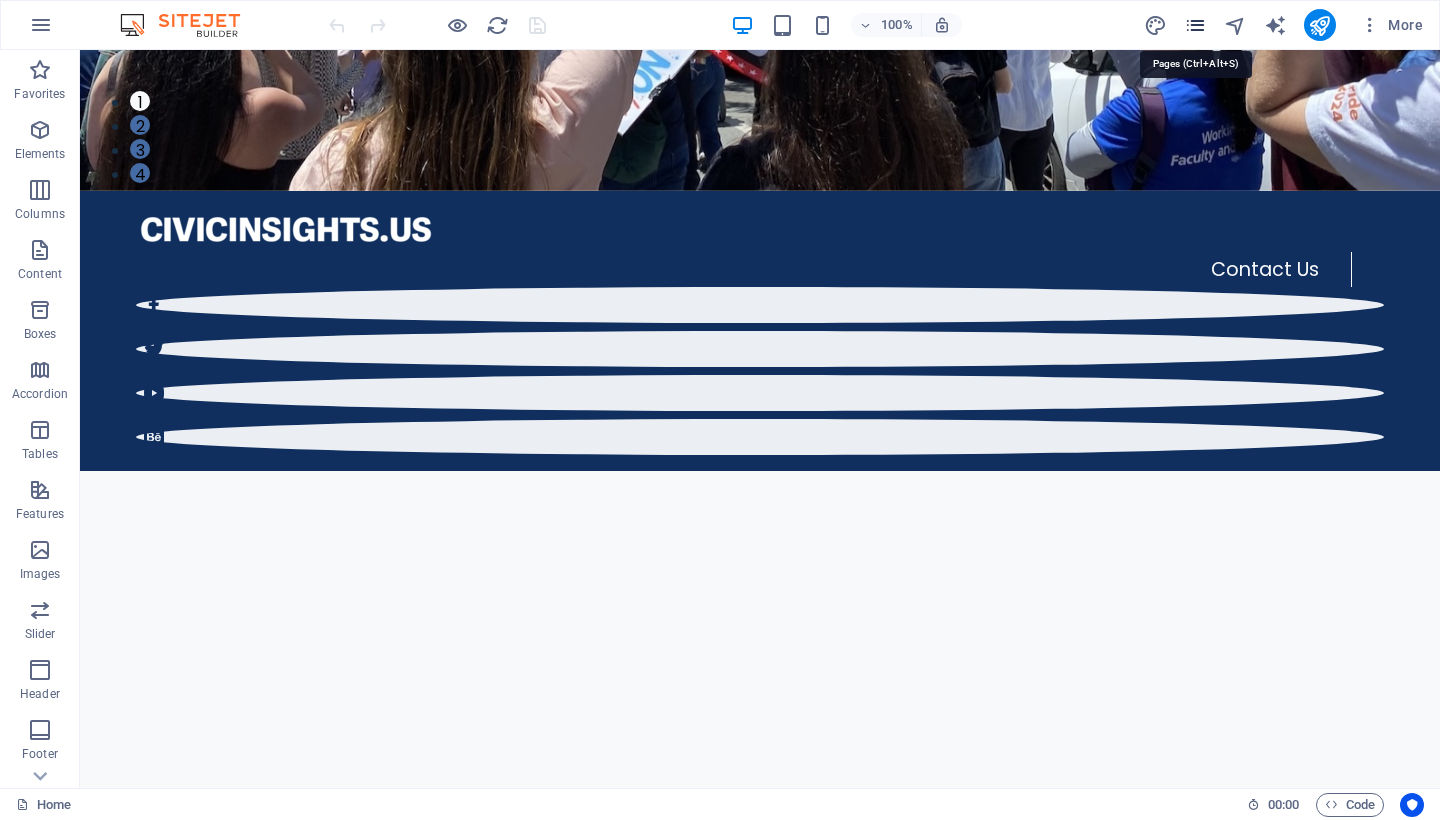 click at bounding box center [1195, 25] 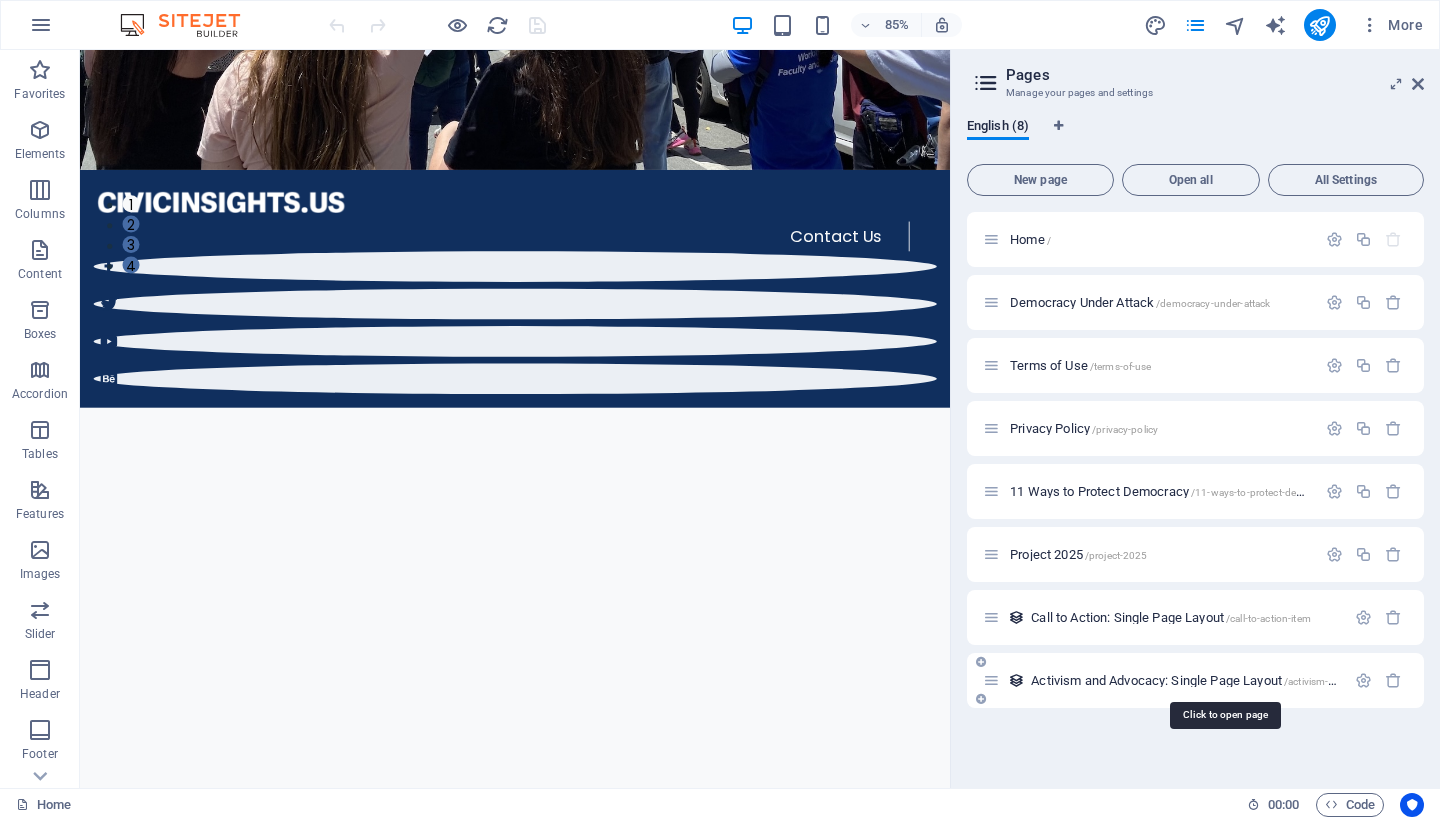 click on "Activism and Advocacy: Single Page Layout /activism-and-advocacy-item" at bounding box center [1222, 680] 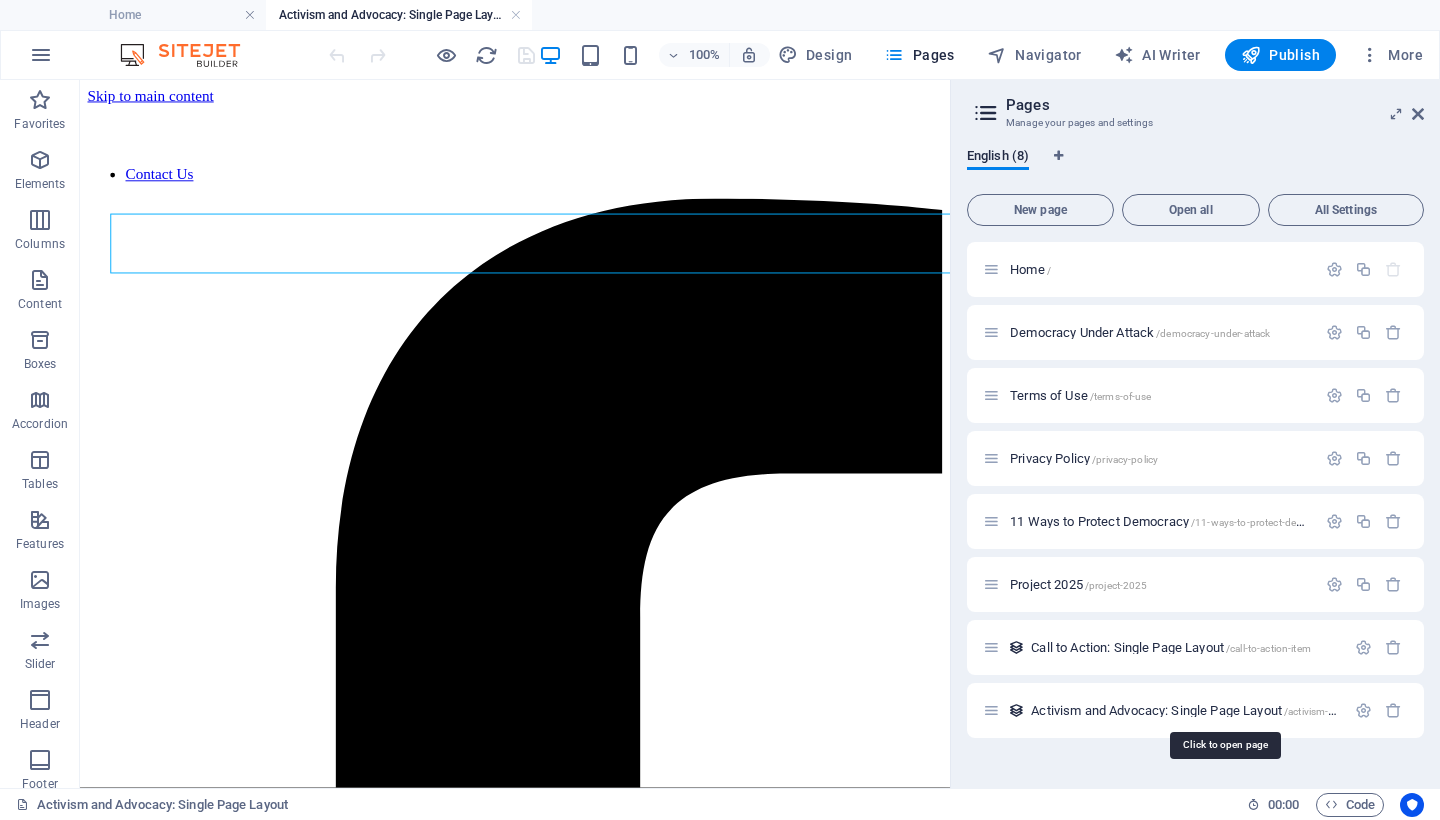scroll, scrollTop: 0, scrollLeft: 0, axis: both 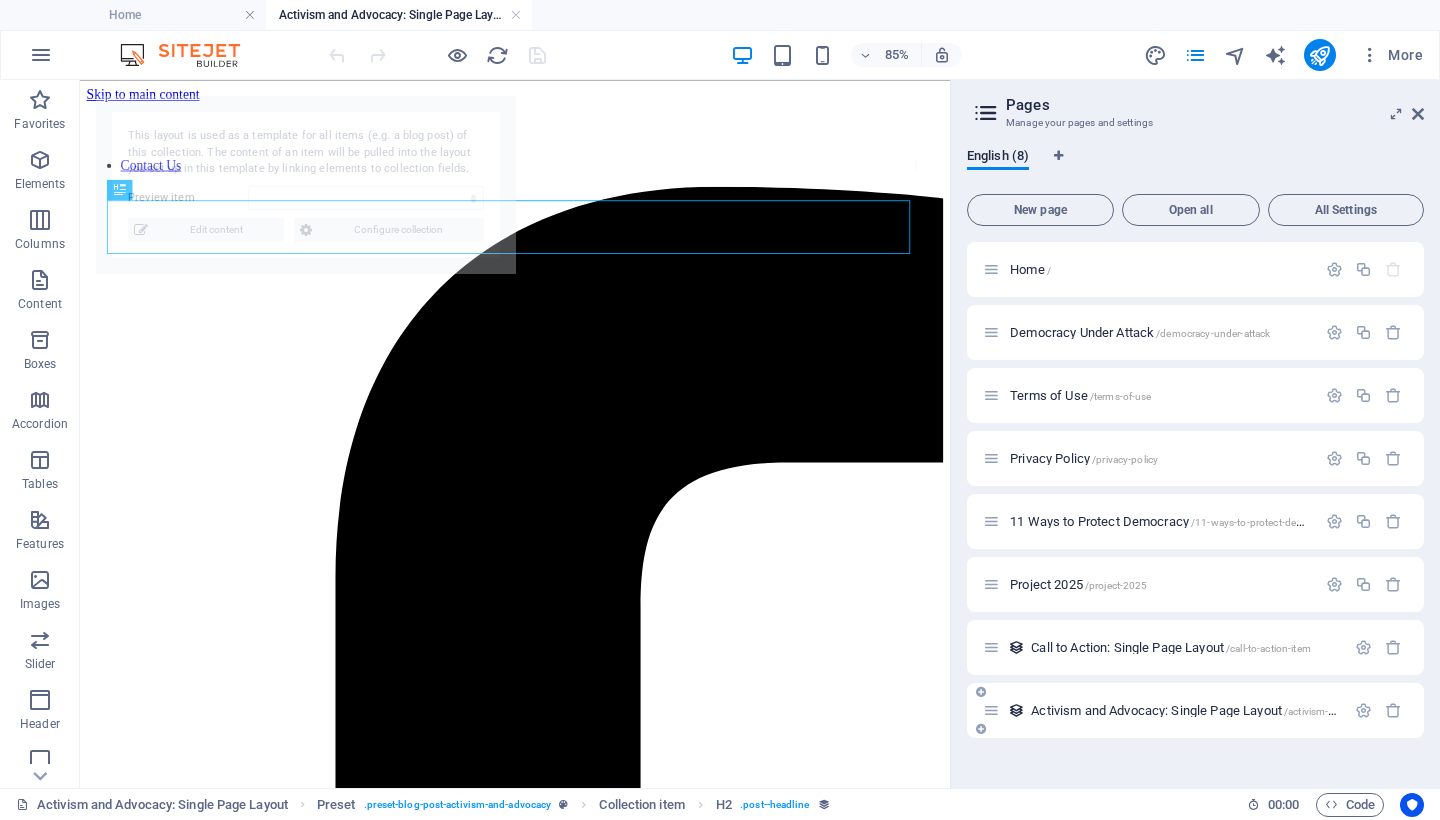 select on "688fa9cda1a905c386069d1c" 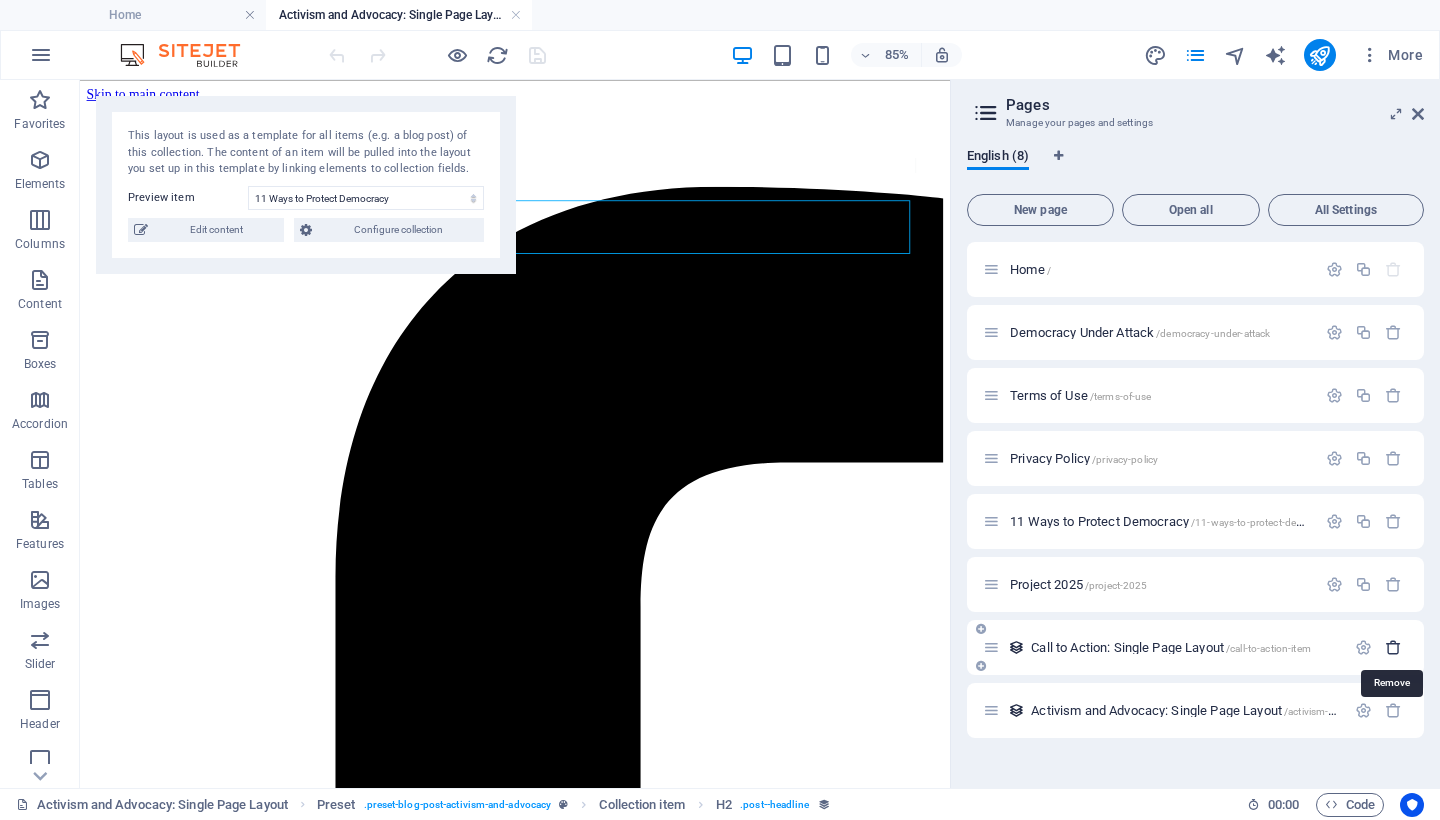 click at bounding box center [1393, 647] 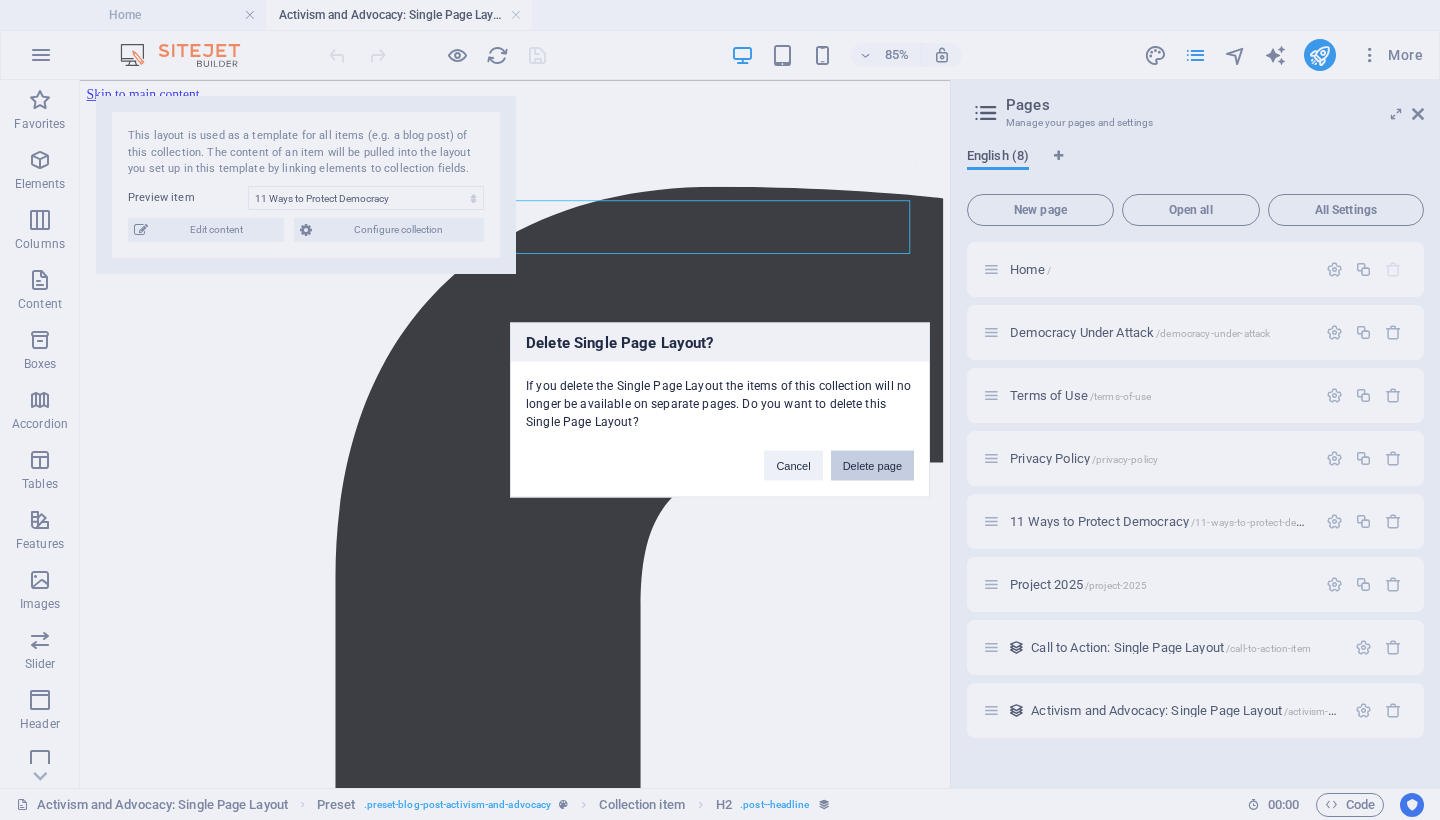 click on "Delete page" at bounding box center (872, 466) 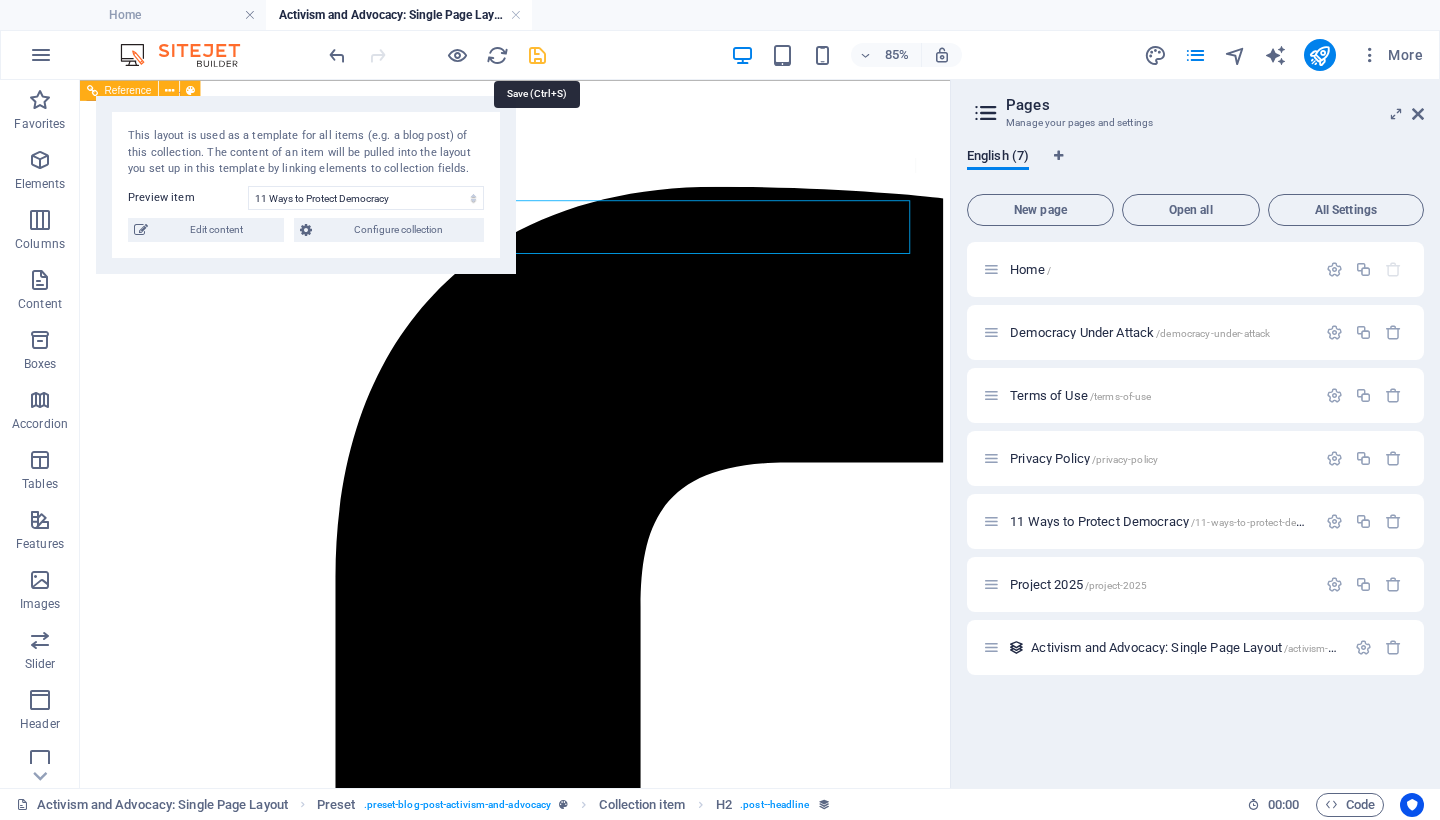 click at bounding box center (537, 55) 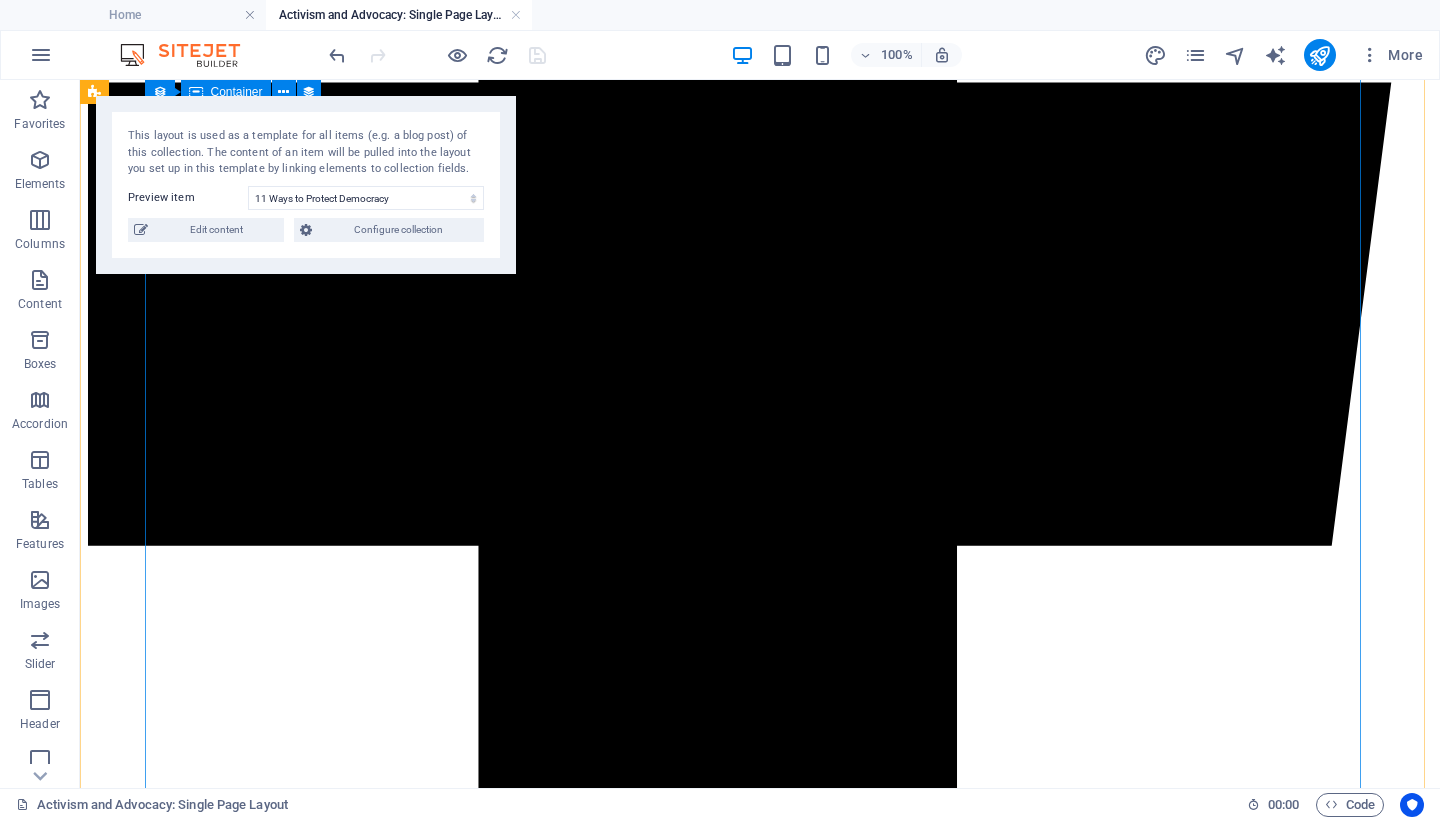 scroll, scrollTop: 738, scrollLeft: 0, axis: vertical 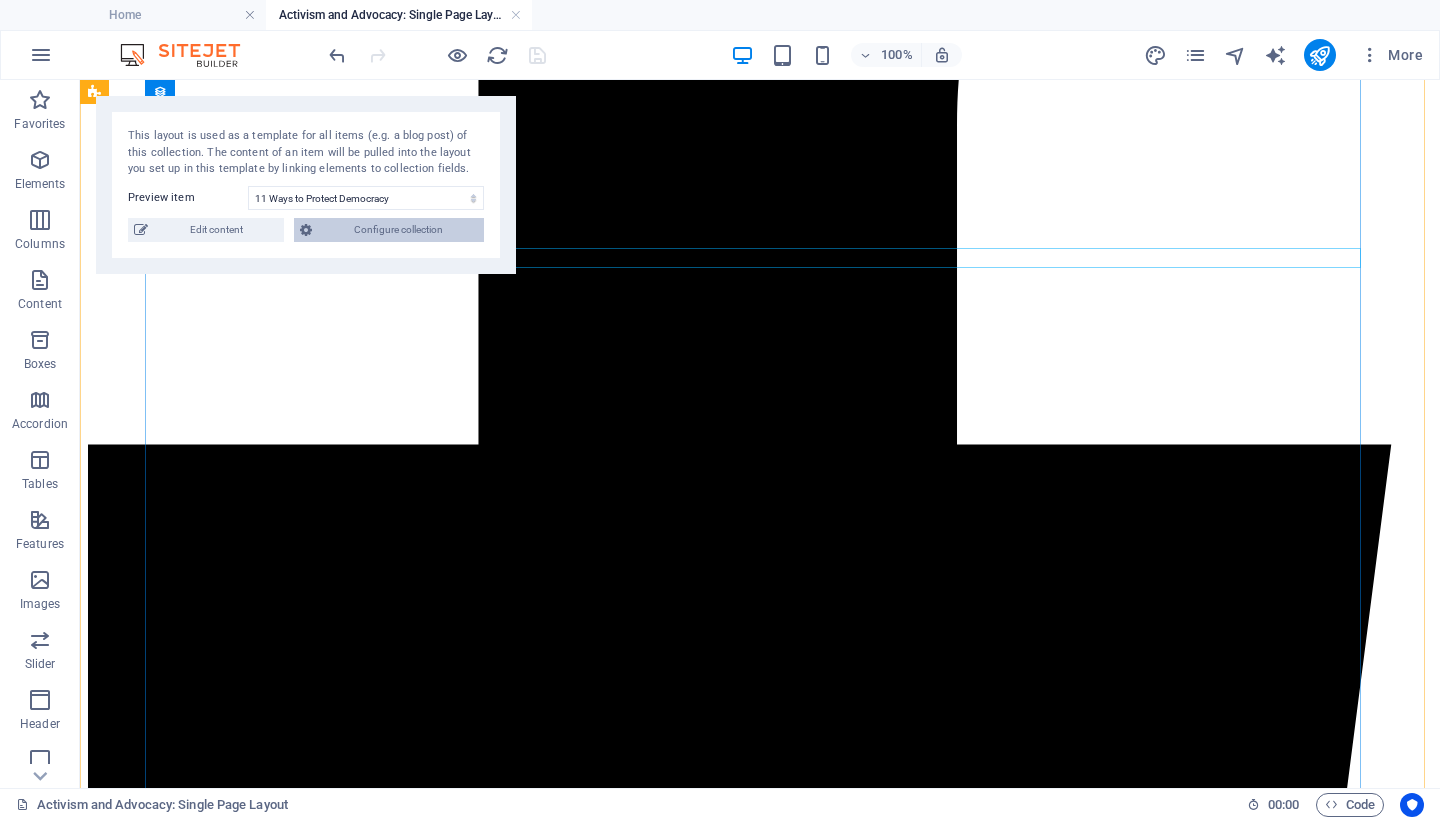 click on "Configure collection" at bounding box center [398, 230] 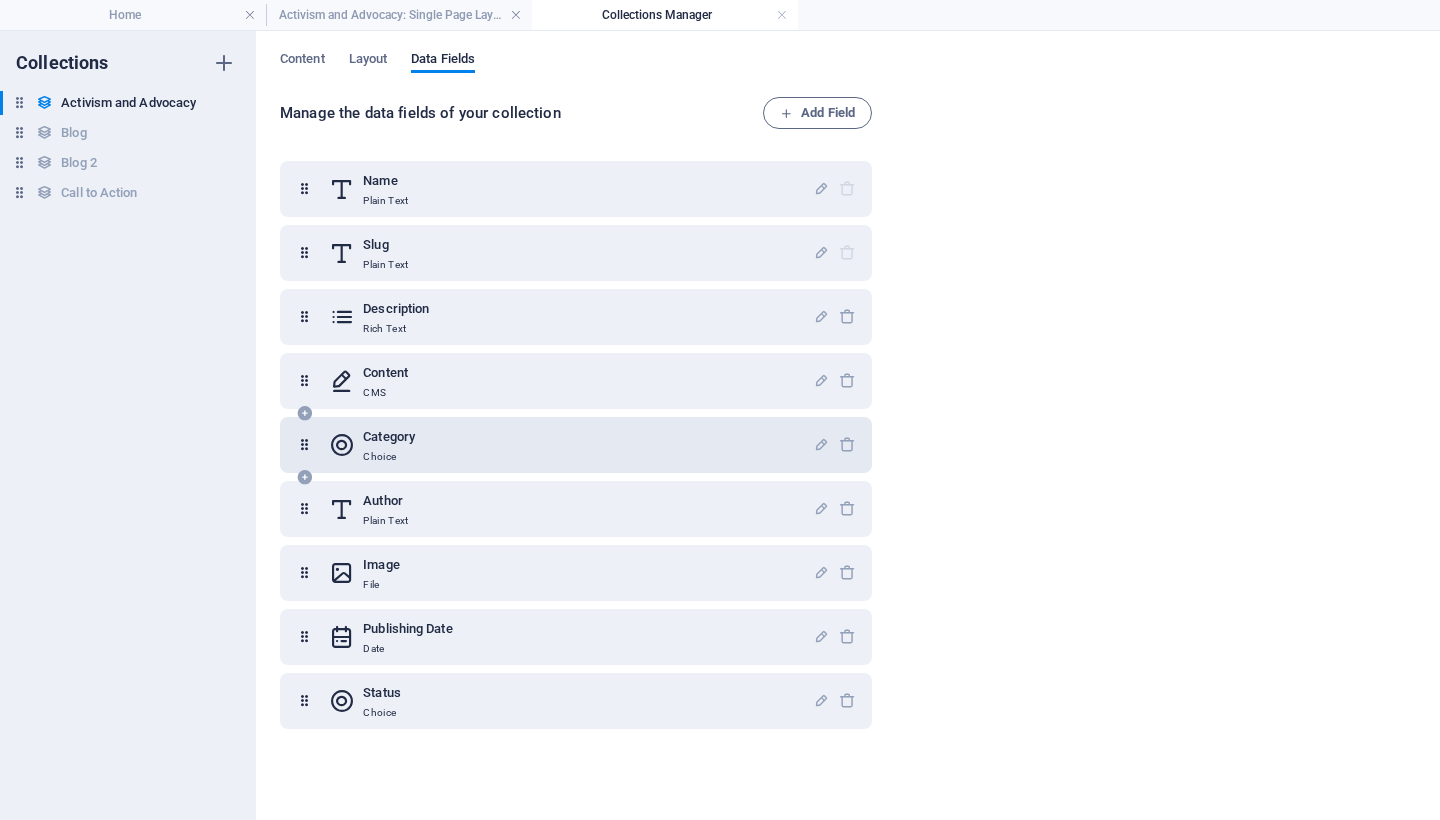 click on "Category Choice" at bounding box center (571, 445) 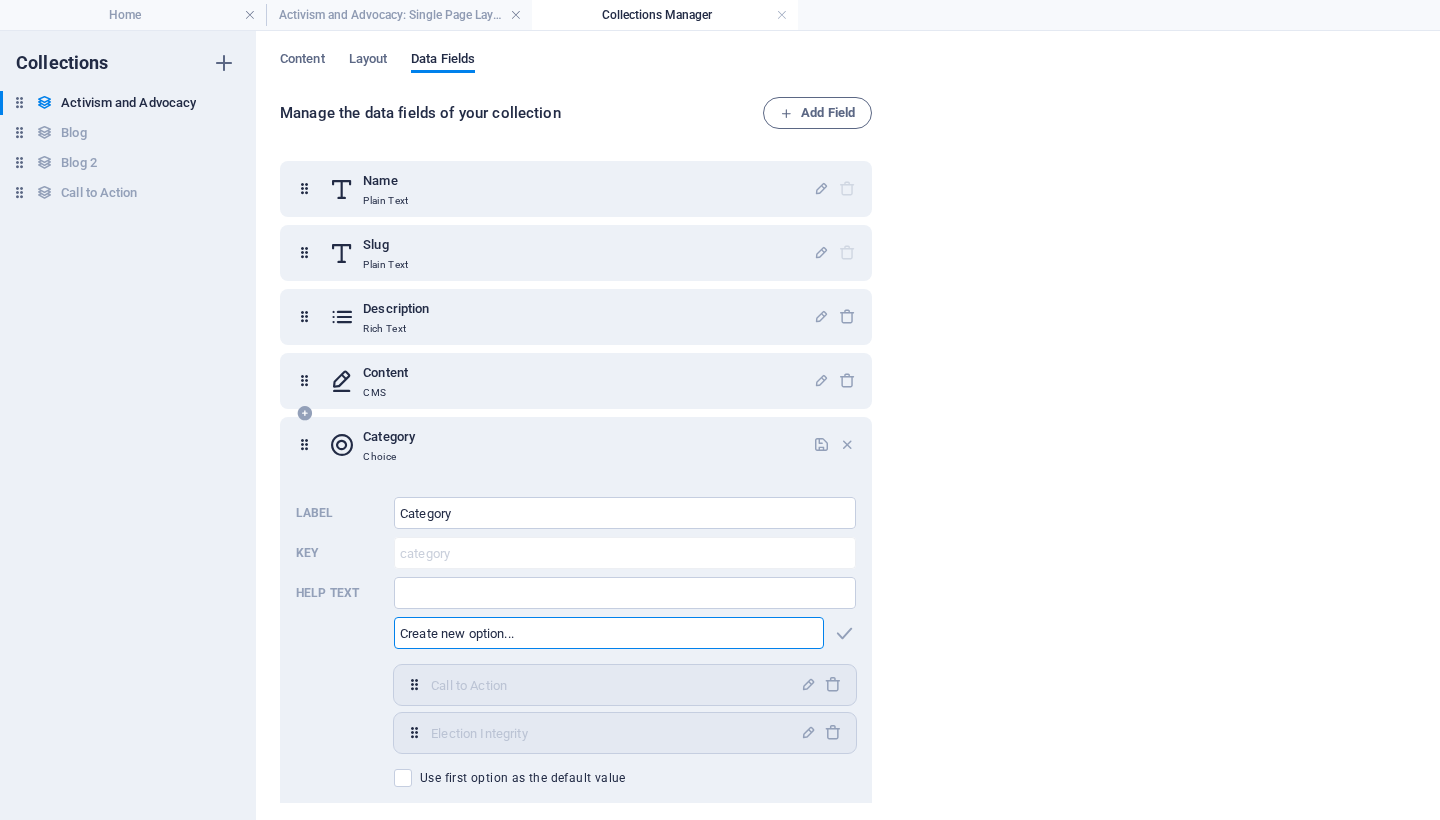 drag, startPoint x: 529, startPoint y: 632, endPoint x: 391, endPoint y: 631, distance: 138.00362 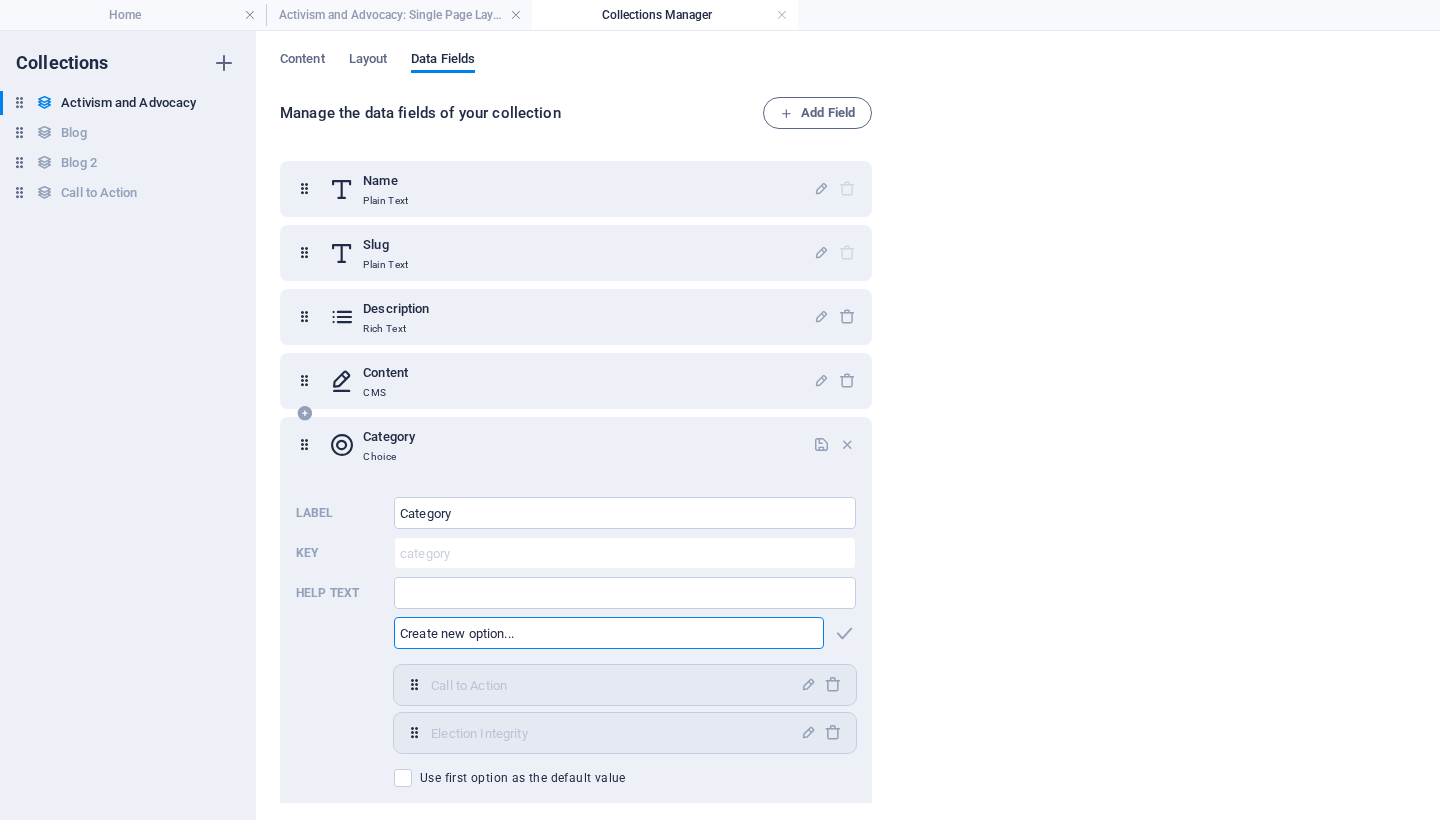 click on "Label Category ​ Key category ​ Help text ​ ​ Call to Action,Election Integrity Call to Action ​ Election Integrity ​ Use first option as the default value" at bounding box center [576, 642] 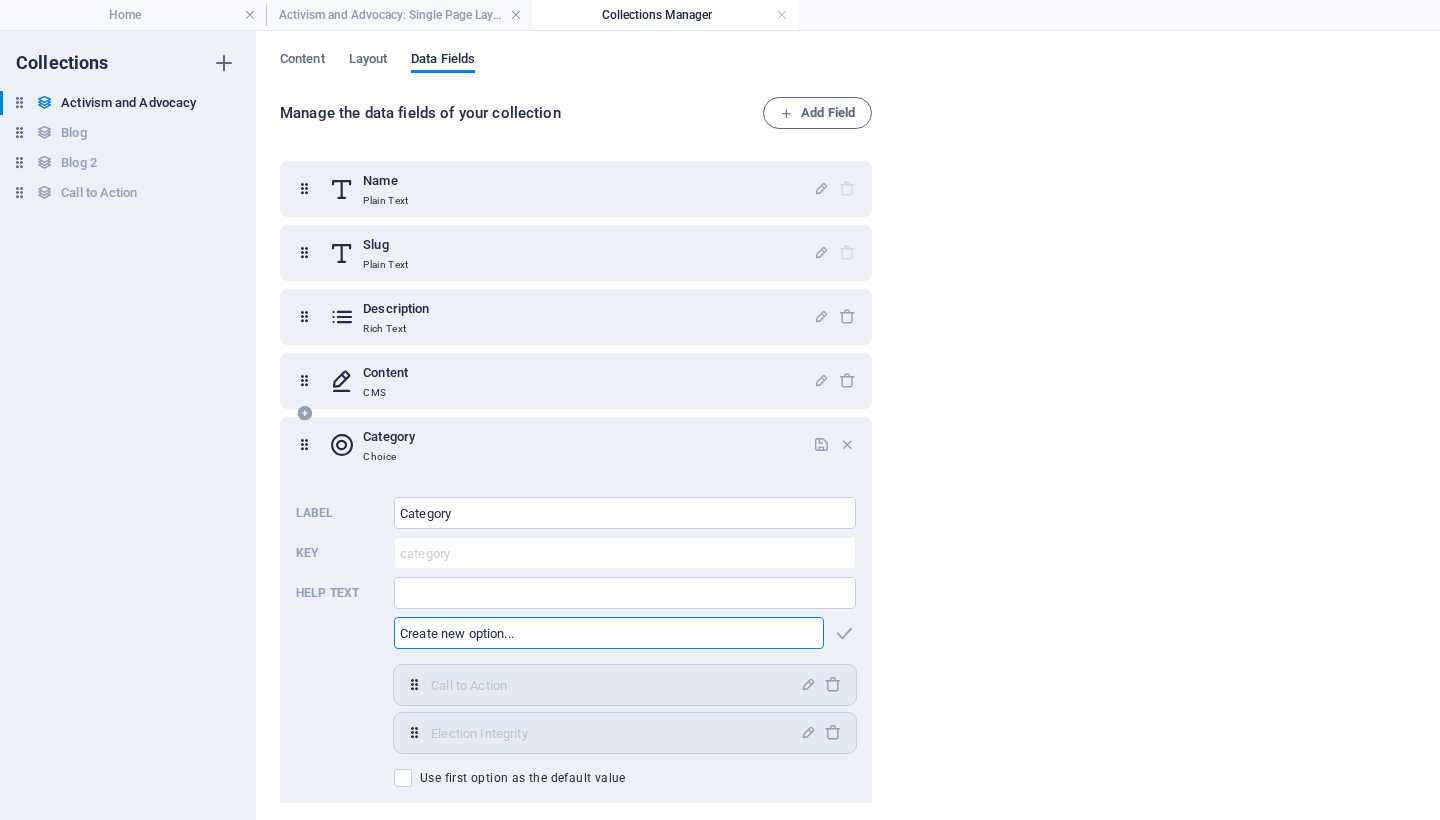 paste on "Democratic Reforms" 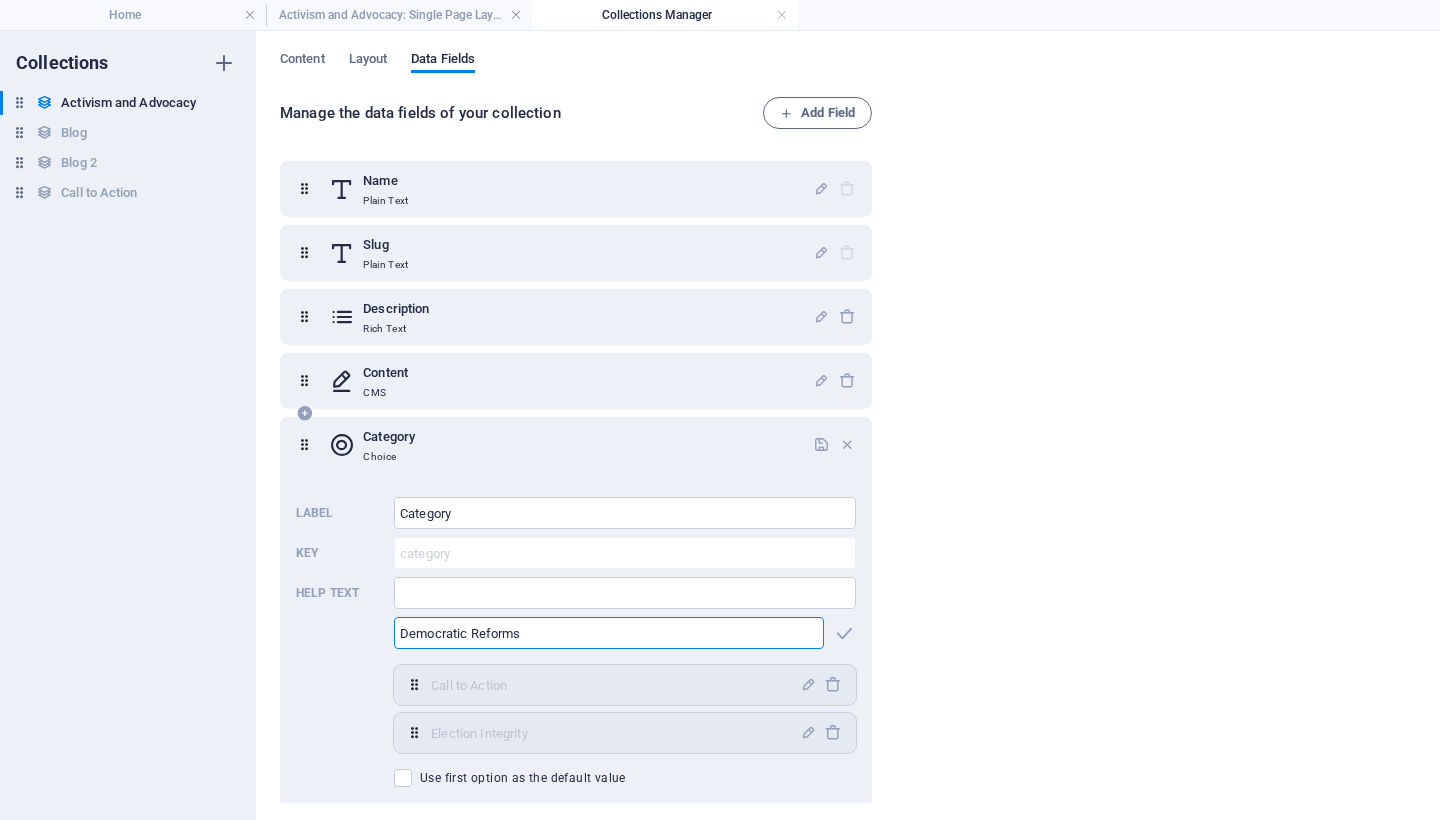 drag, startPoint x: 553, startPoint y: 635, endPoint x: 338, endPoint y: 611, distance: 216.33539 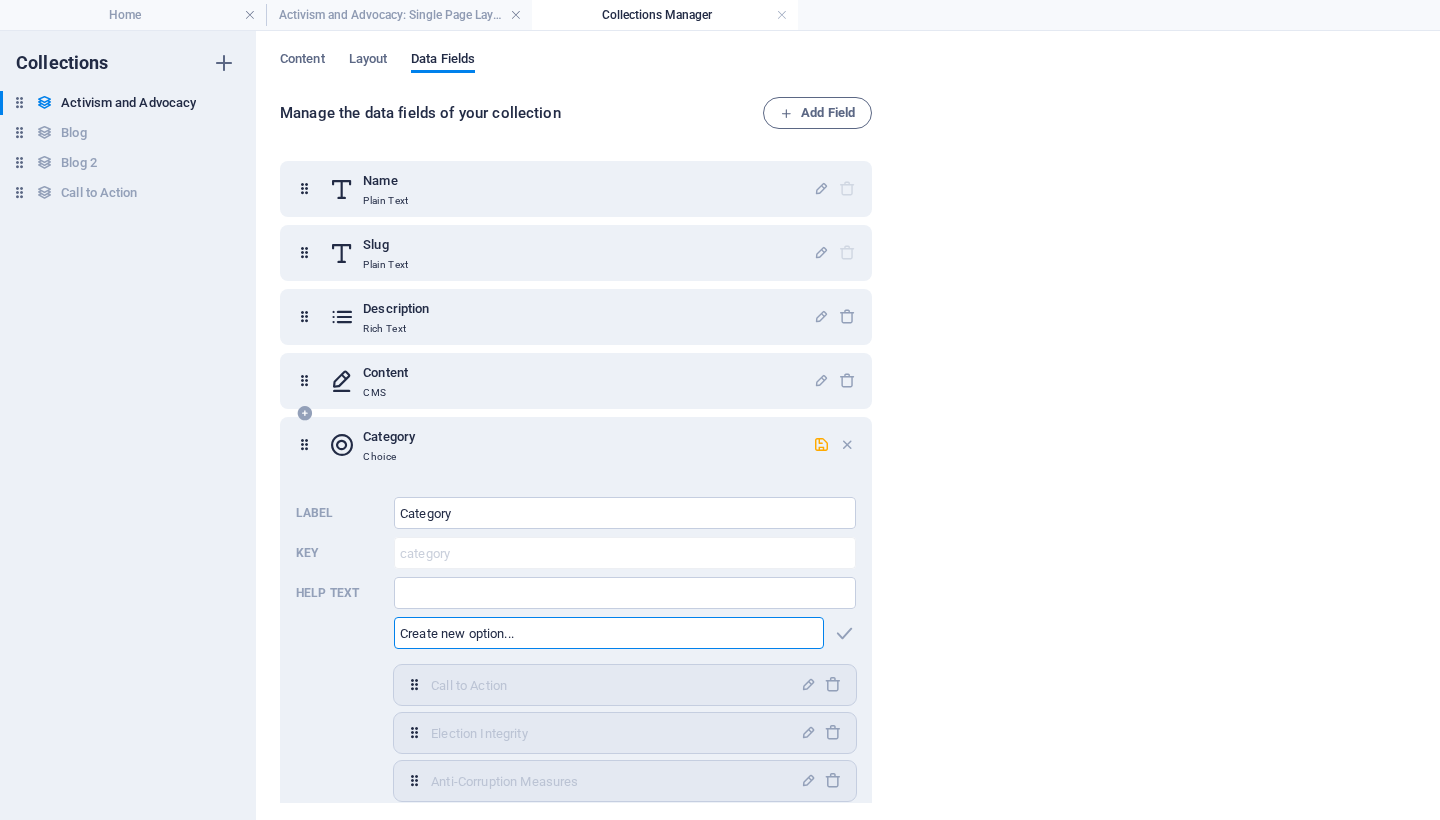scroll, scrollTop: 336, scrollLeft: 0, axis: vertical 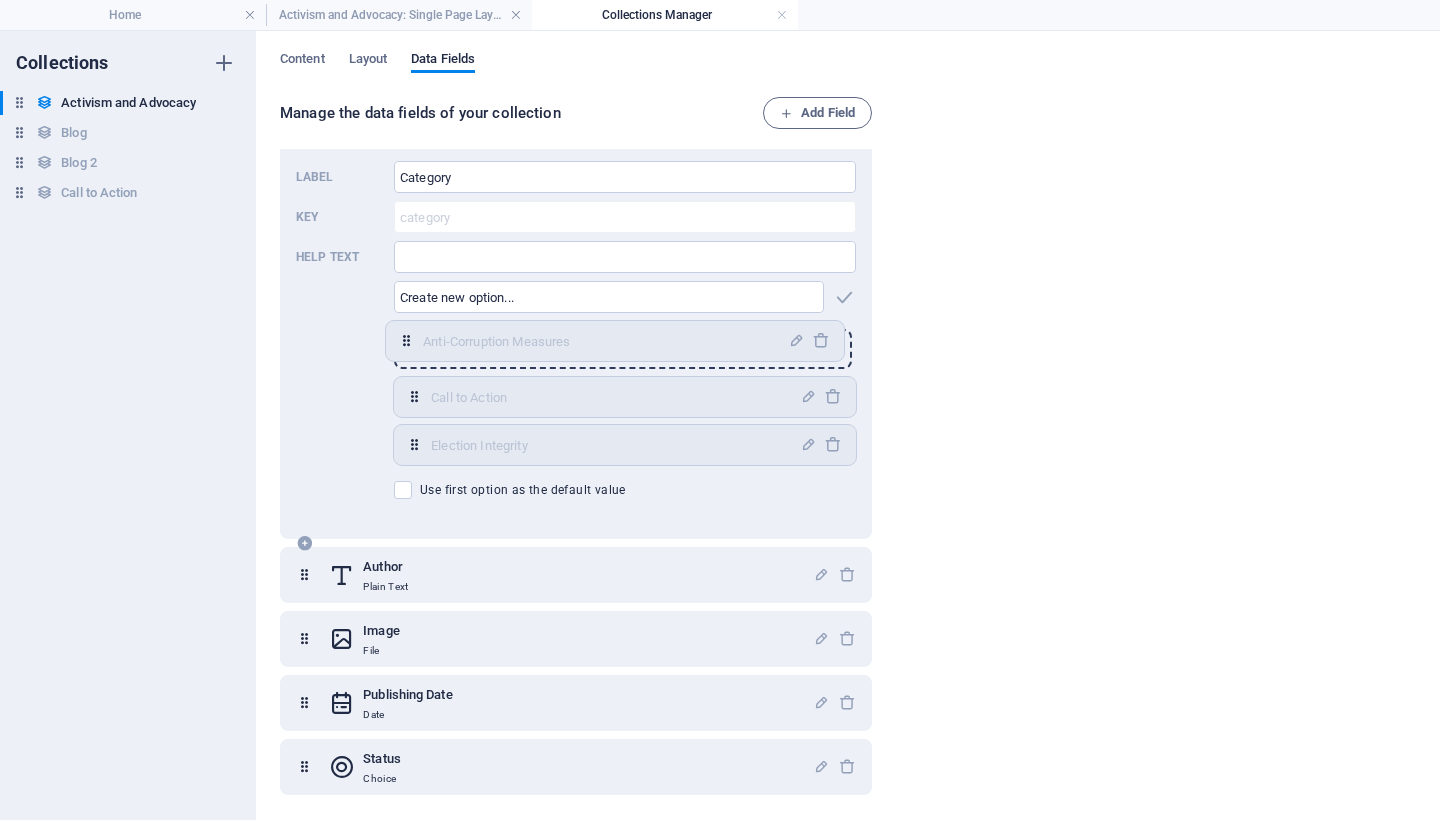 drag, startPoint x: 415, startPoint y: 442, endPoint x: 407, endPoint y: 333, distance: 109.29318 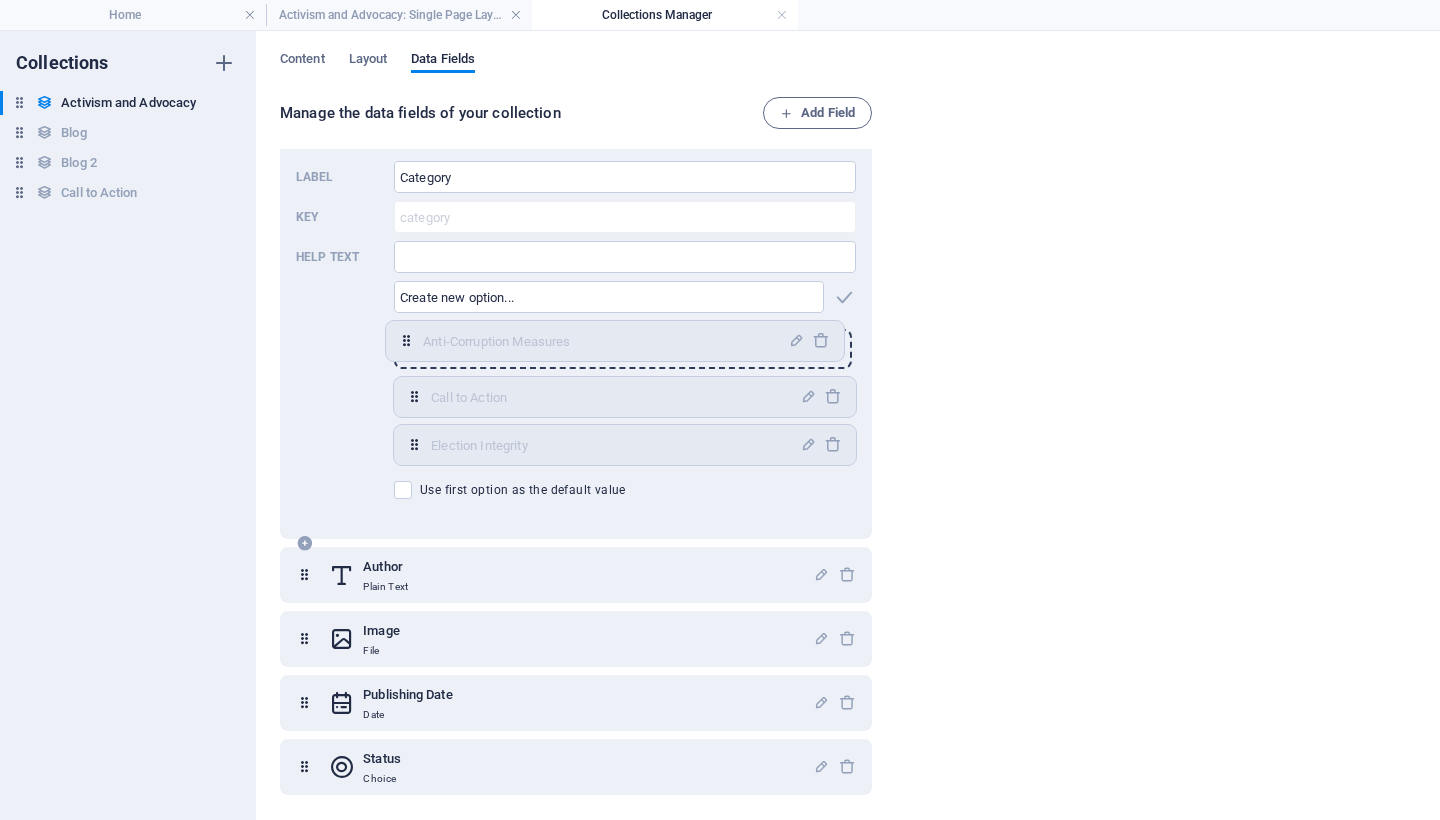 click on "Call to Action ​ Election Integrity ​ Anti-Corruption Measures ​" at bounding box center [625, 397] 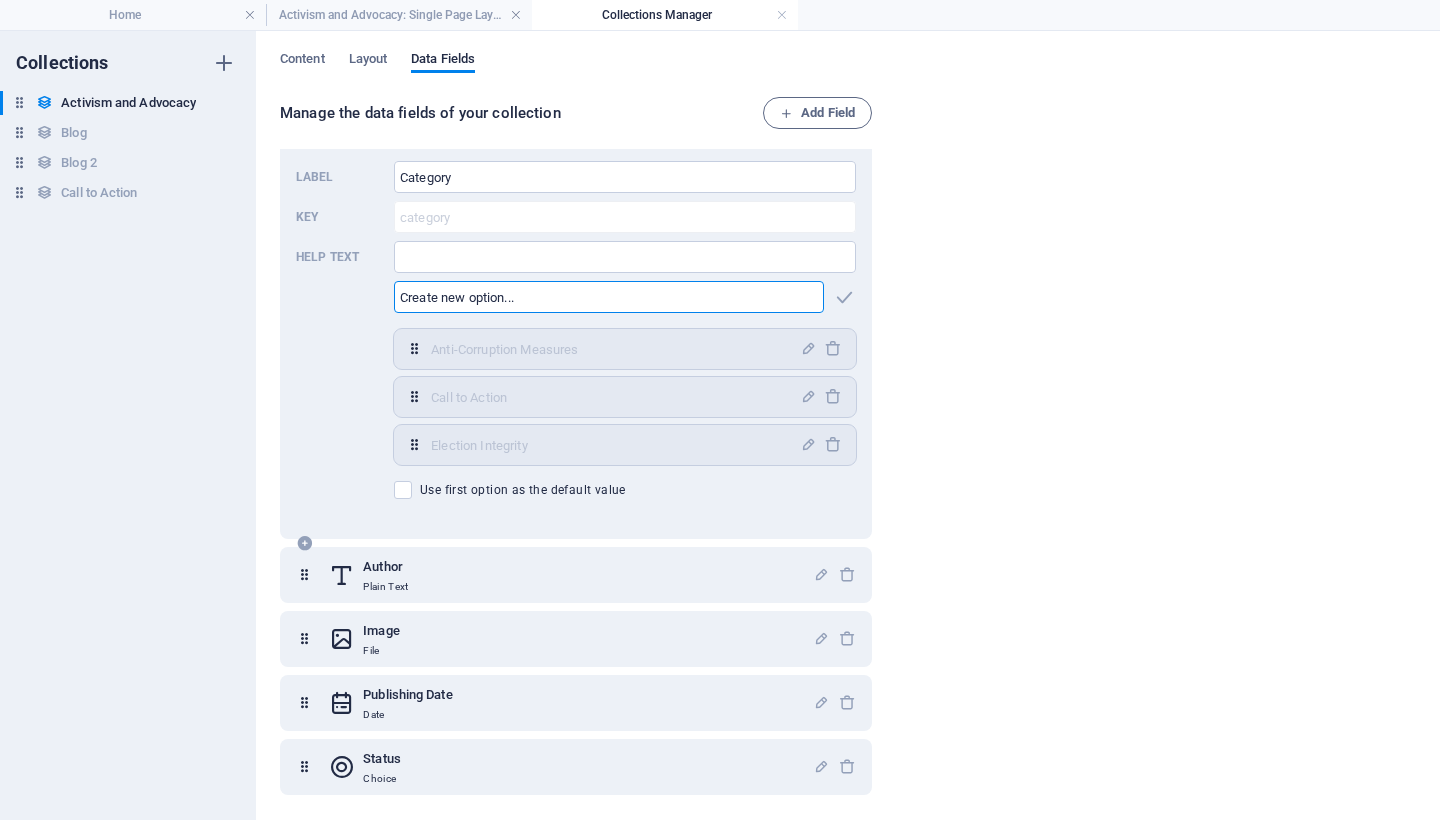 drag, startPoint x: 542, startPoint y: 294, endPoint x: 337, endPoint y: 290, distance: 205.03902 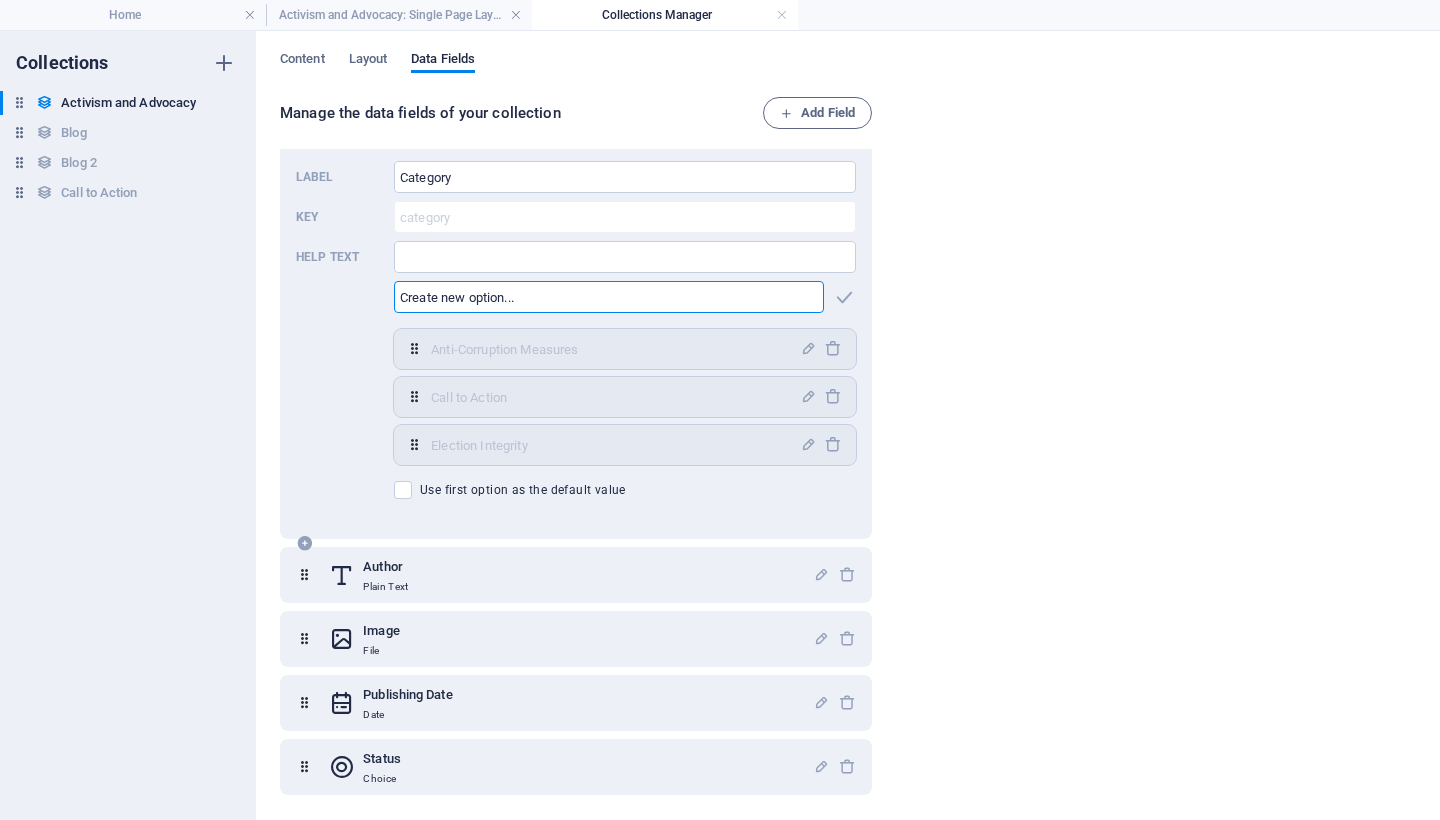 click on "Label Category ​ Key category ​ Help text ​ ​ Anti-Corruption Measures,Call to Action,Election Integrity Anti-Corruption Measures ​ Call to Action ​ Election Integrity ​ Use first option as the default value" at bounding box center [576, 330] 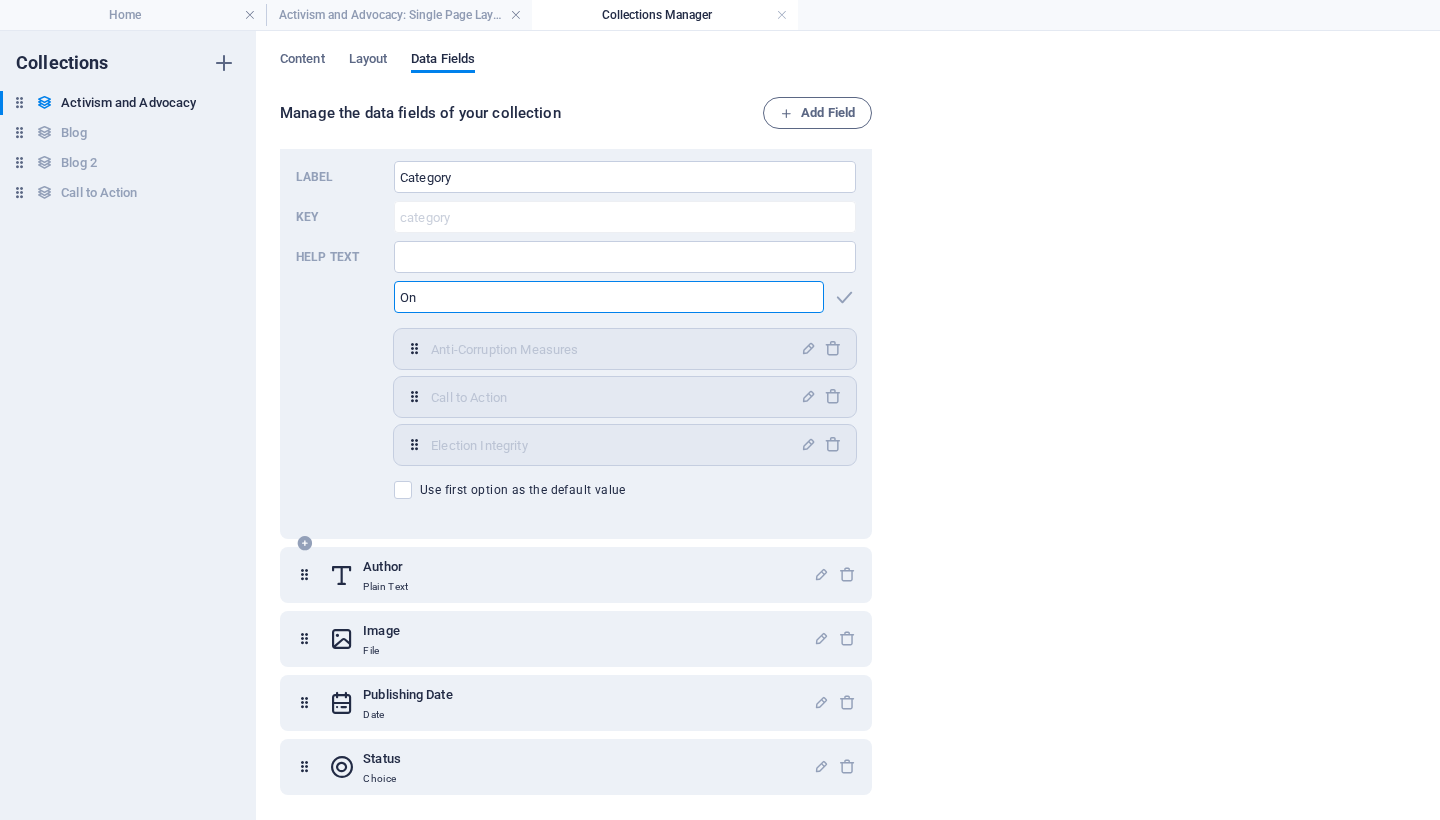 type on "O" 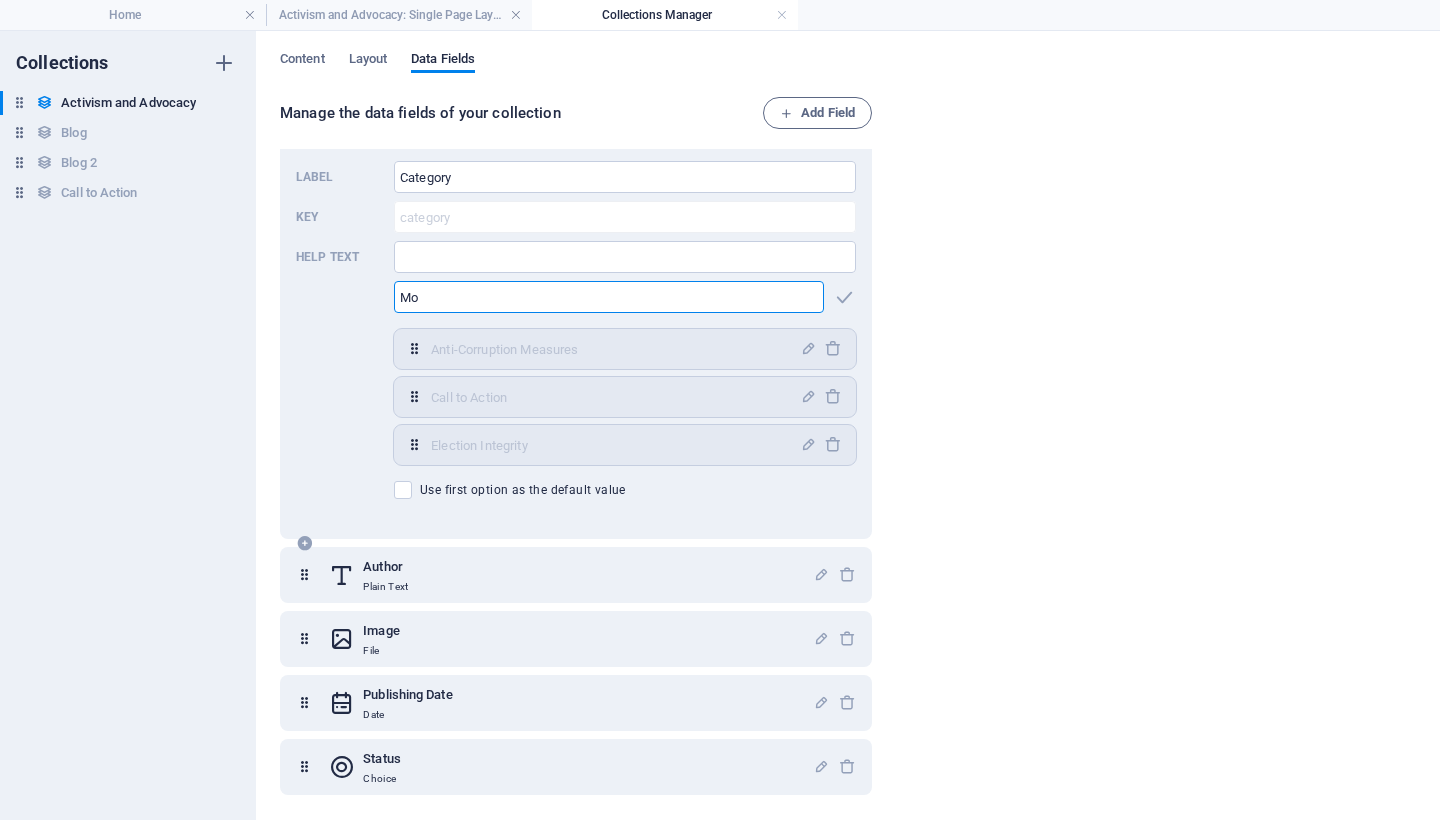 type on "M" 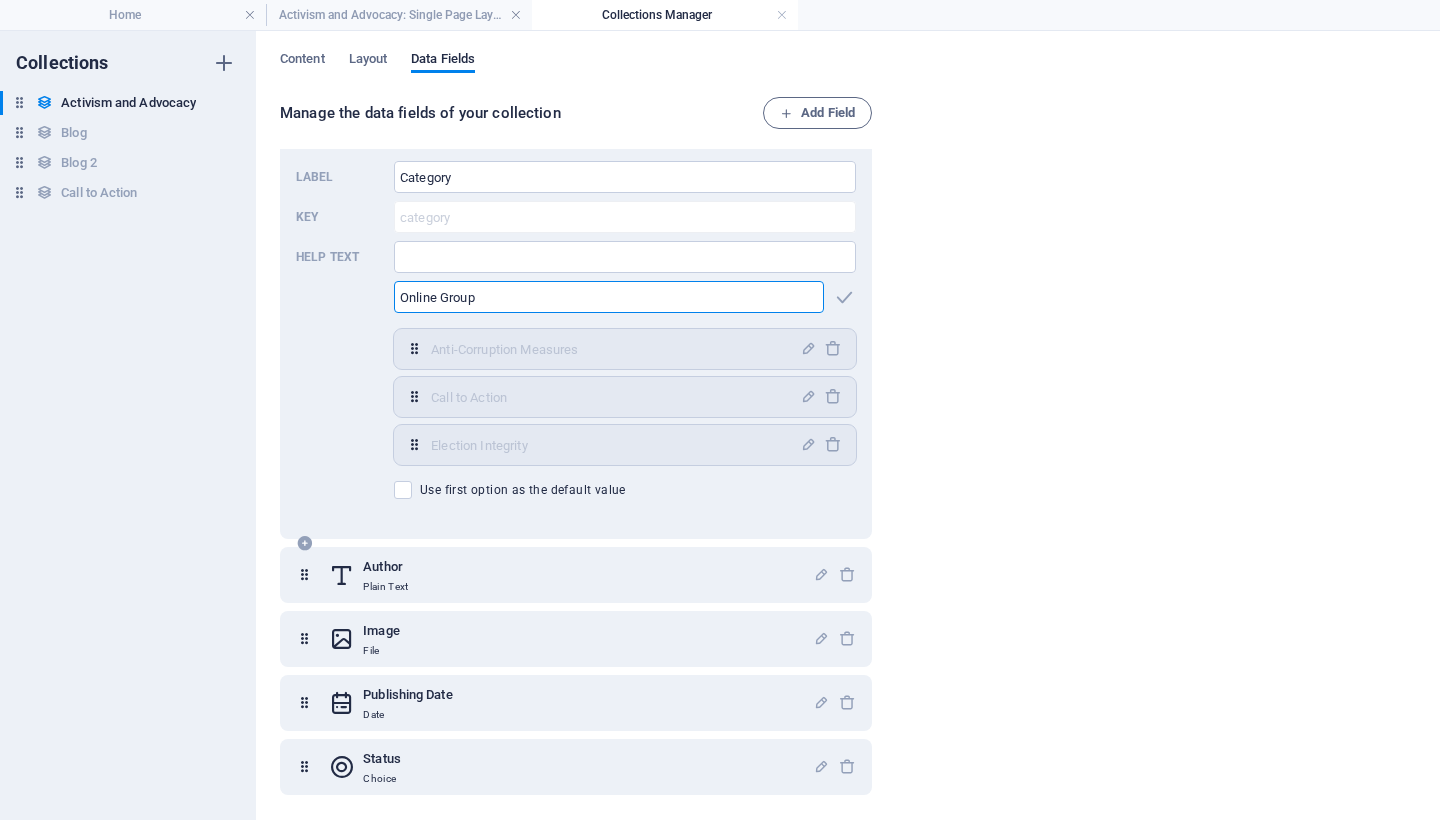 type on "Online Groups" 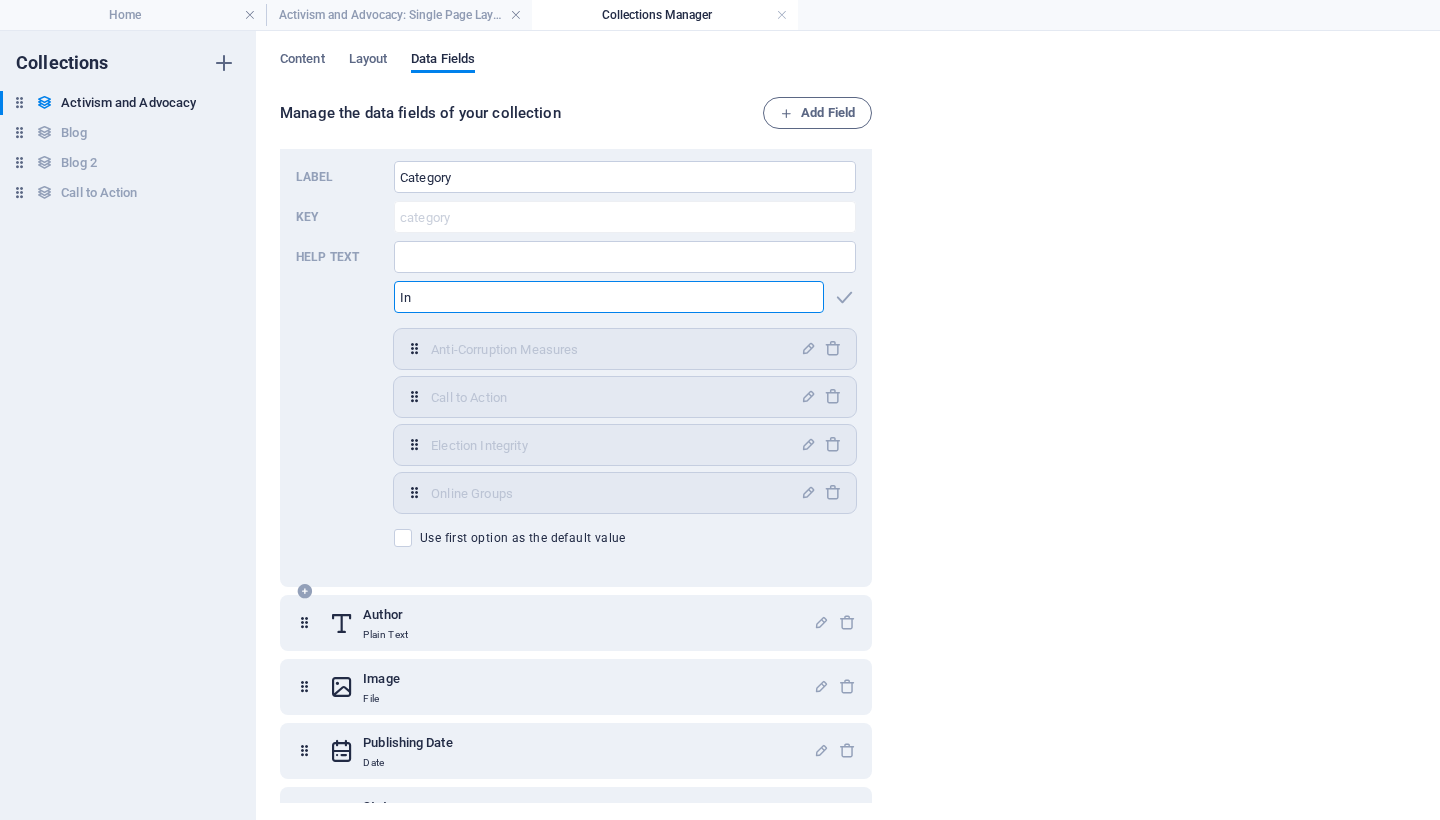 type on "I" 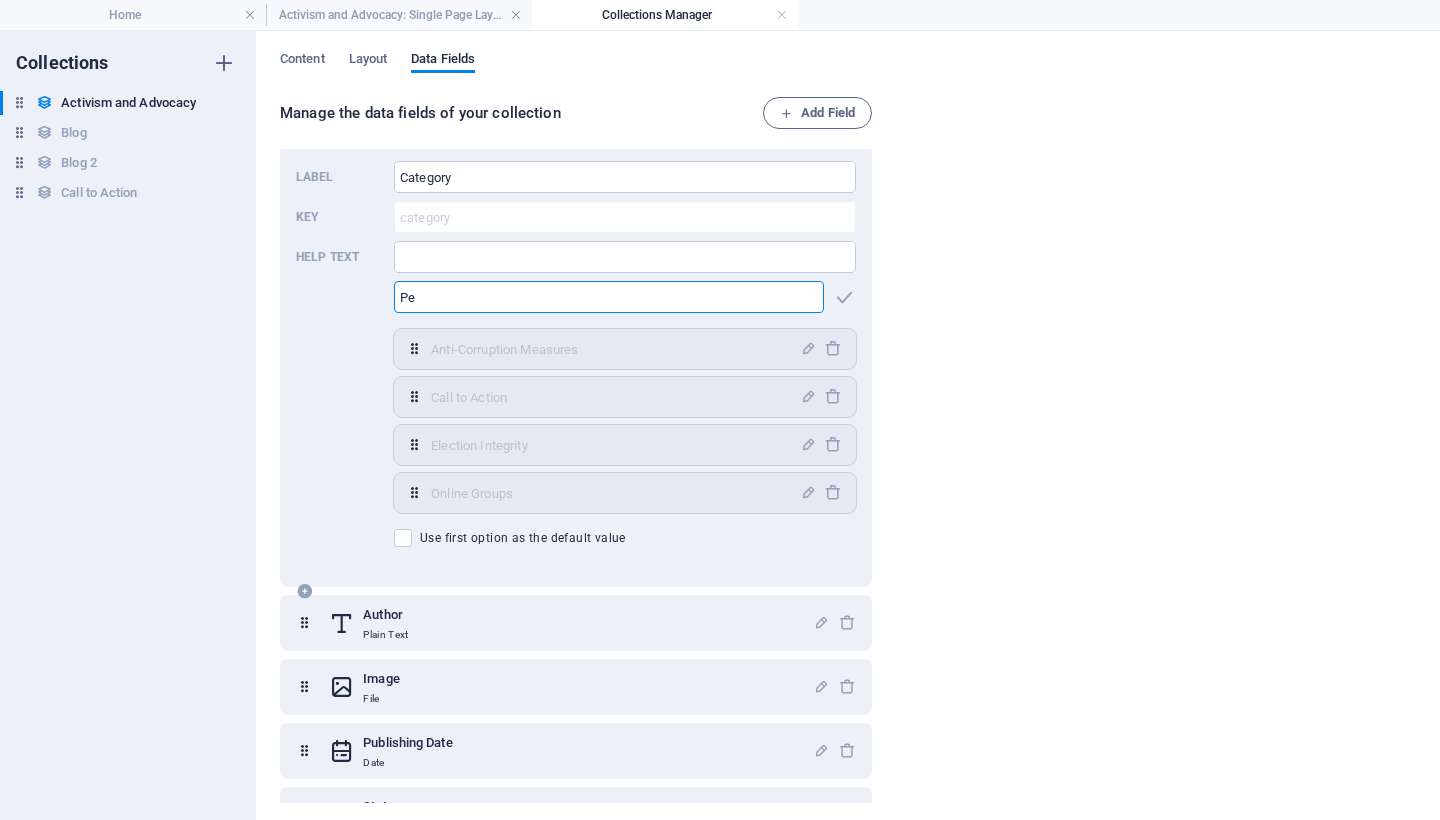 type on "P" 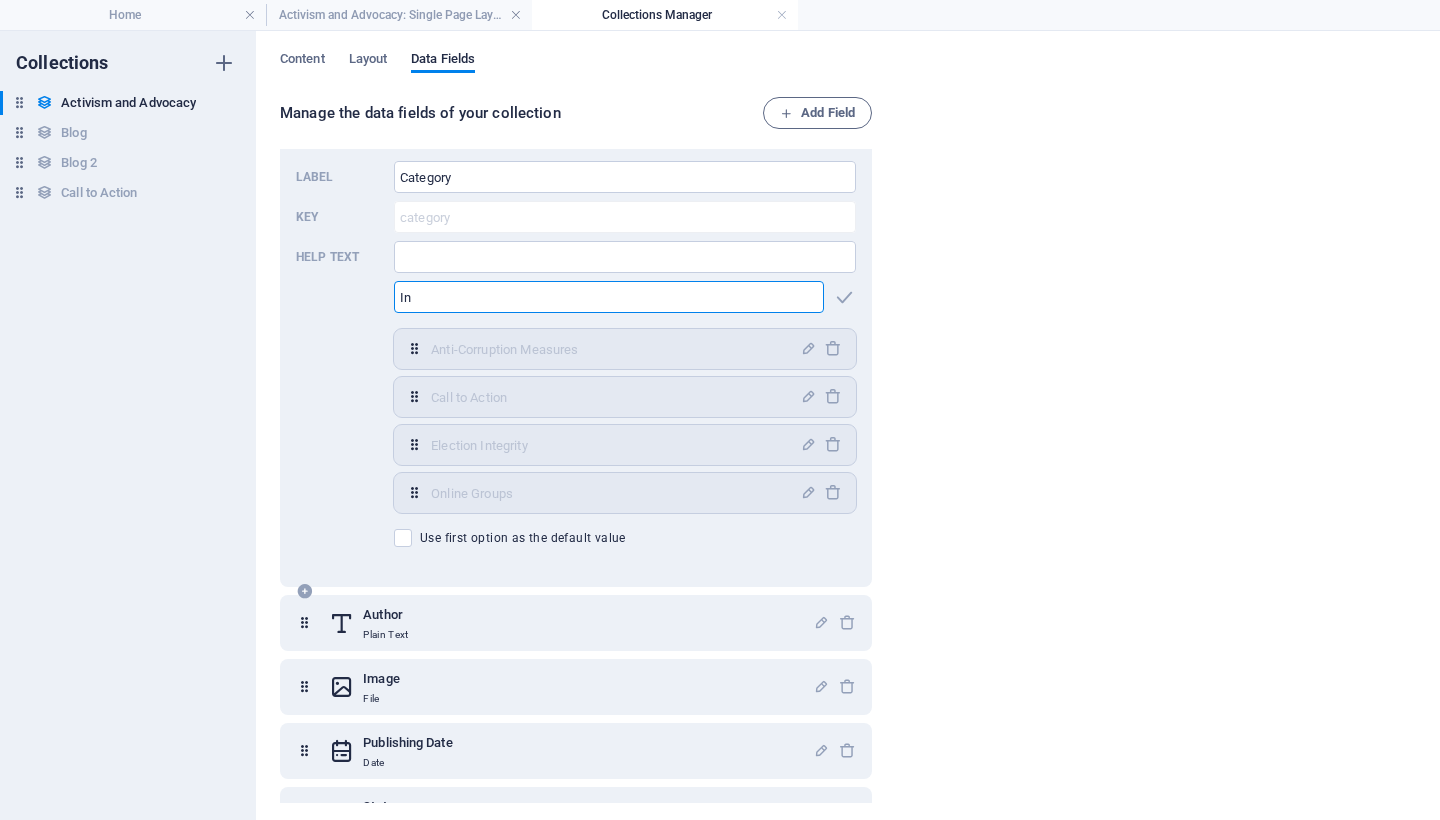 type on "I" 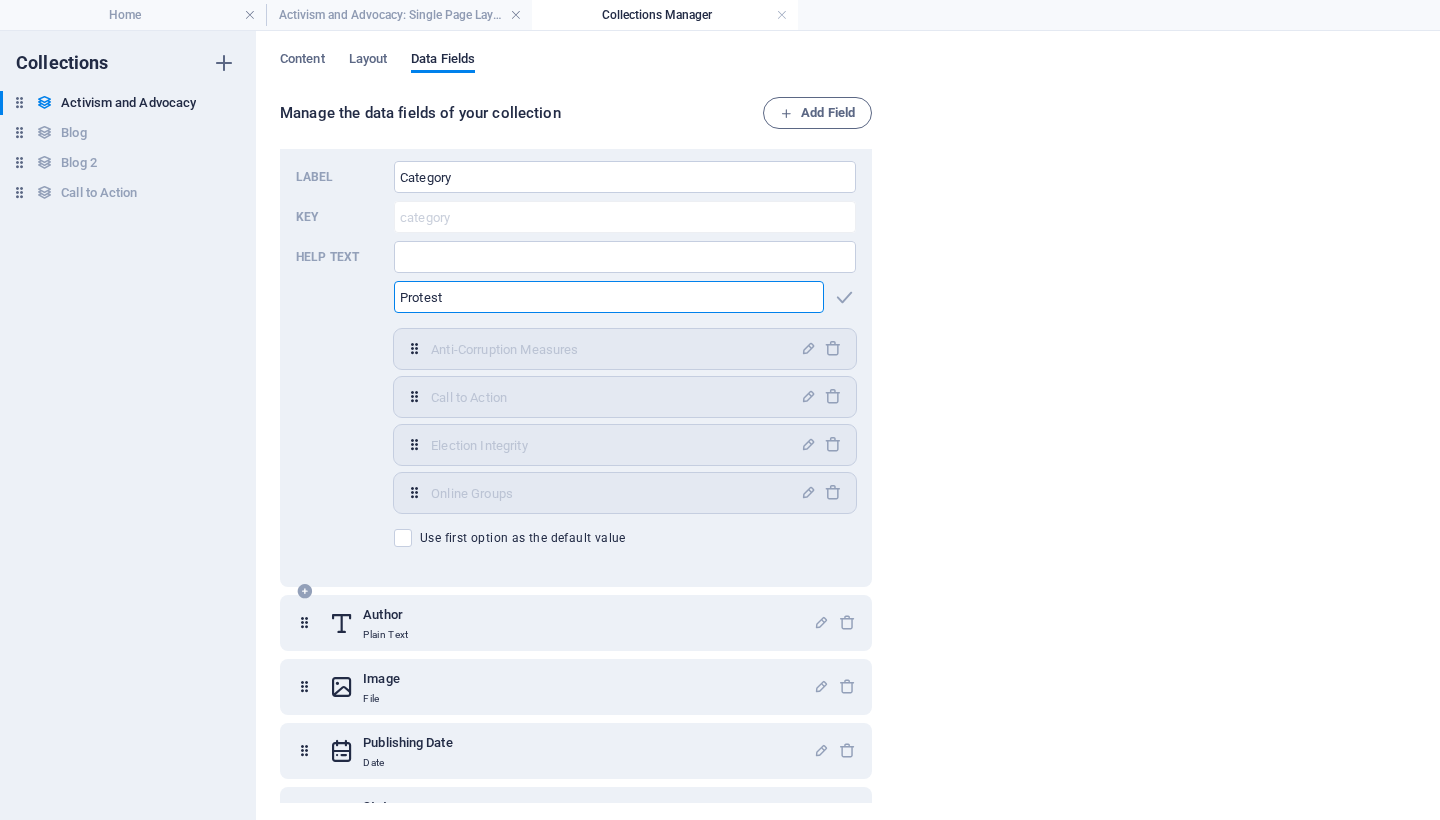 type on "Protests" 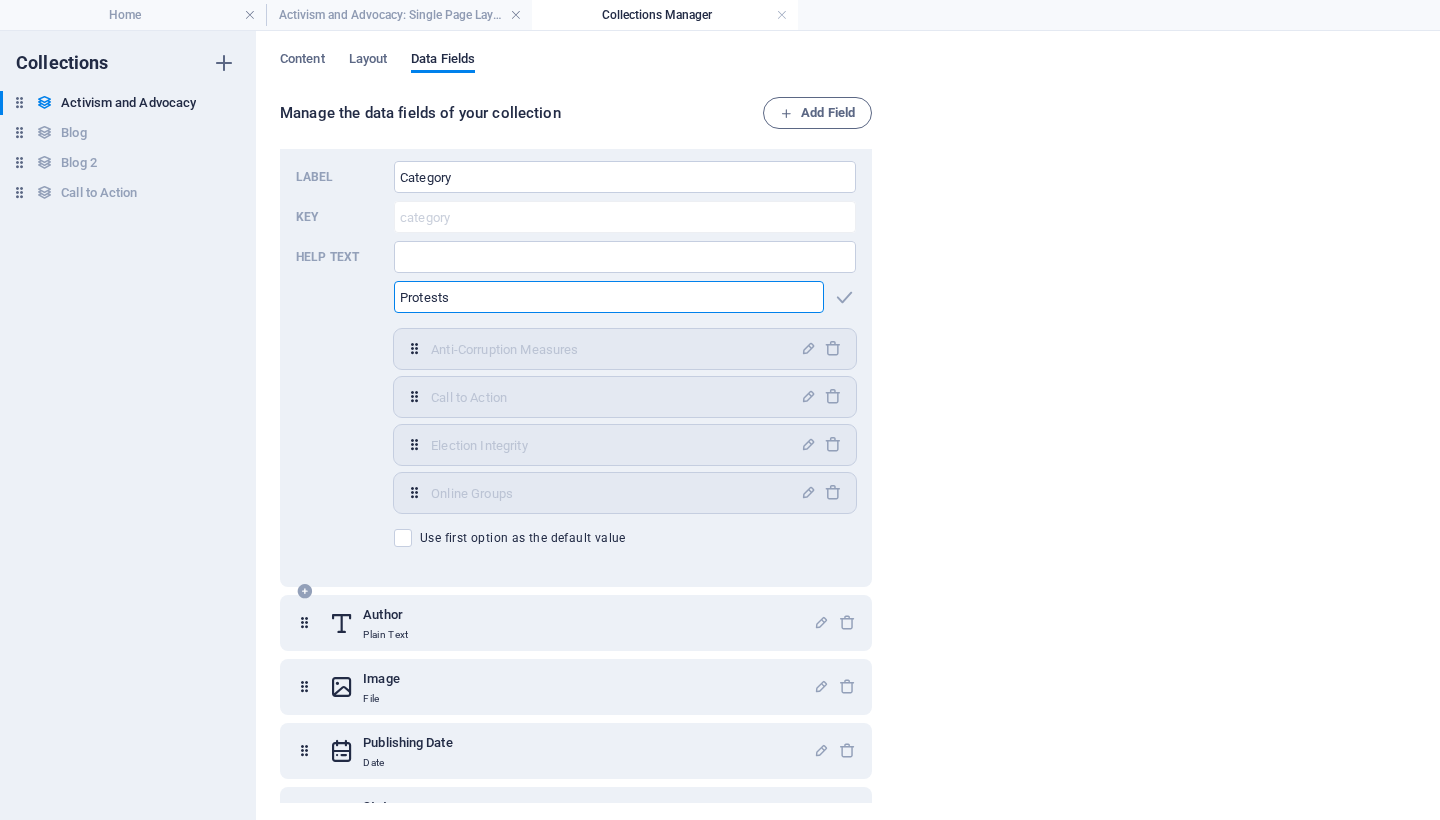 type 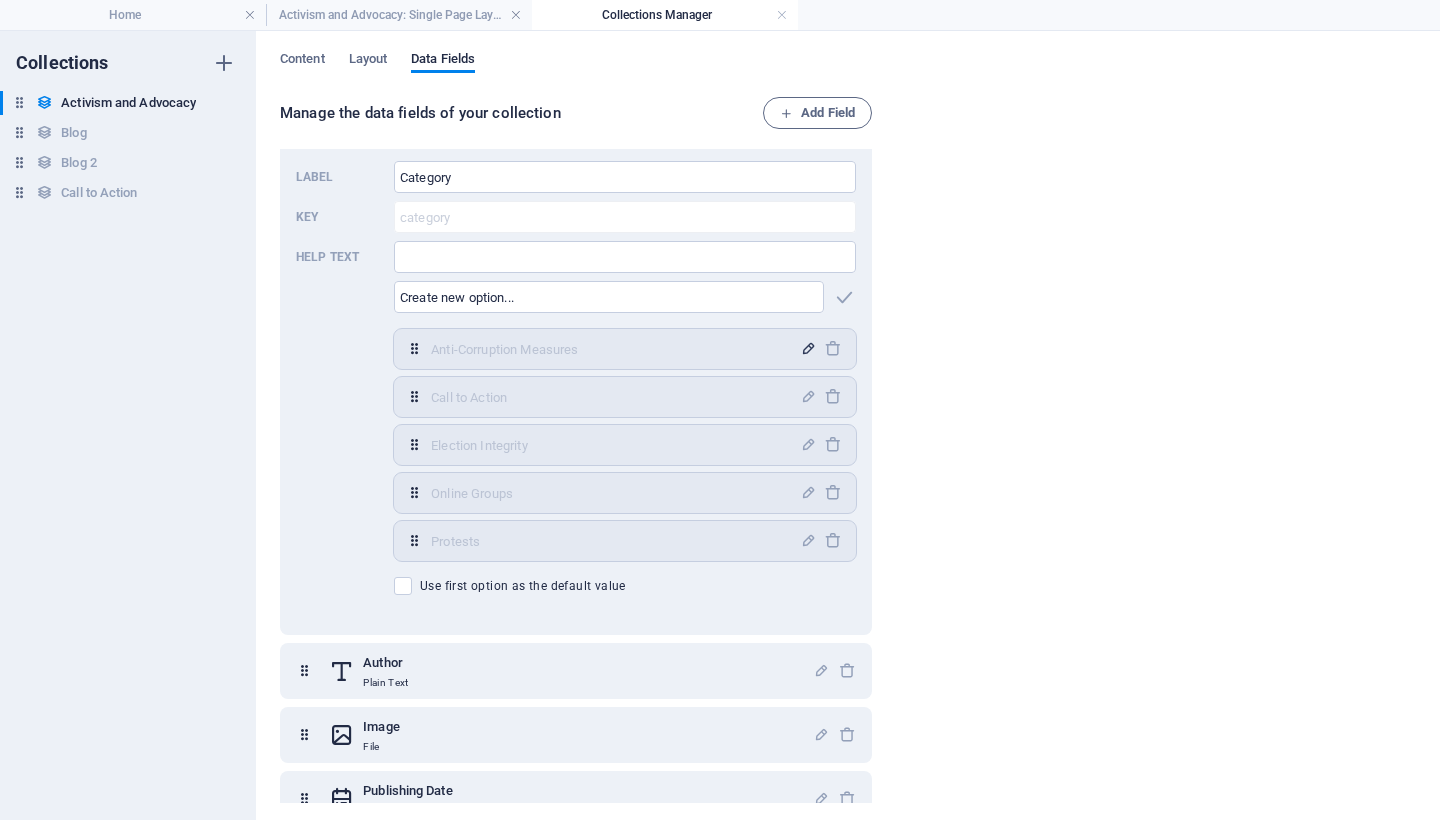click at bounding box center (808, 348) 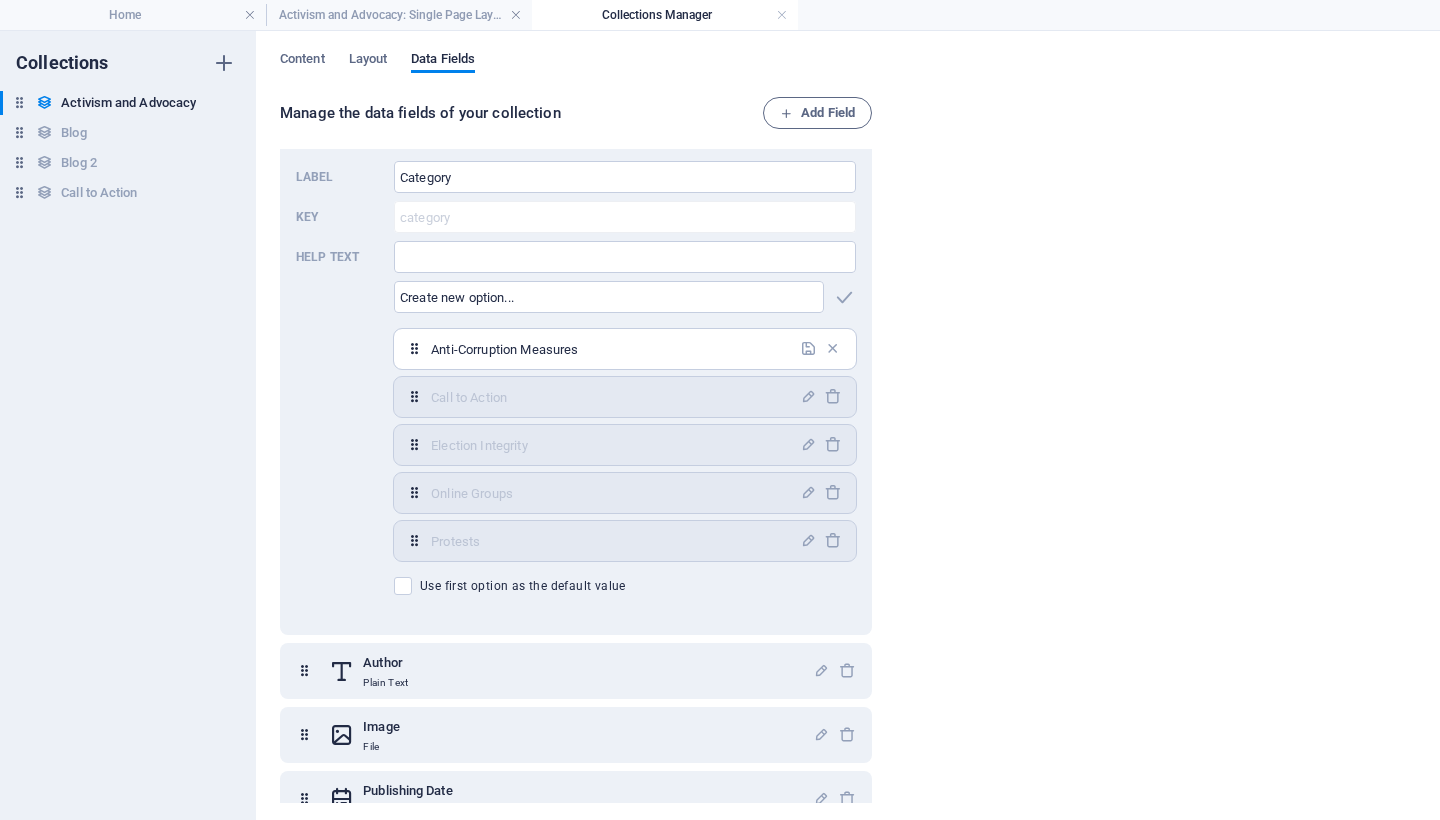 drag, startPoint x: 598, startPoint y: 353, endPoint x: 527, endPoint y: 353, distance: 71 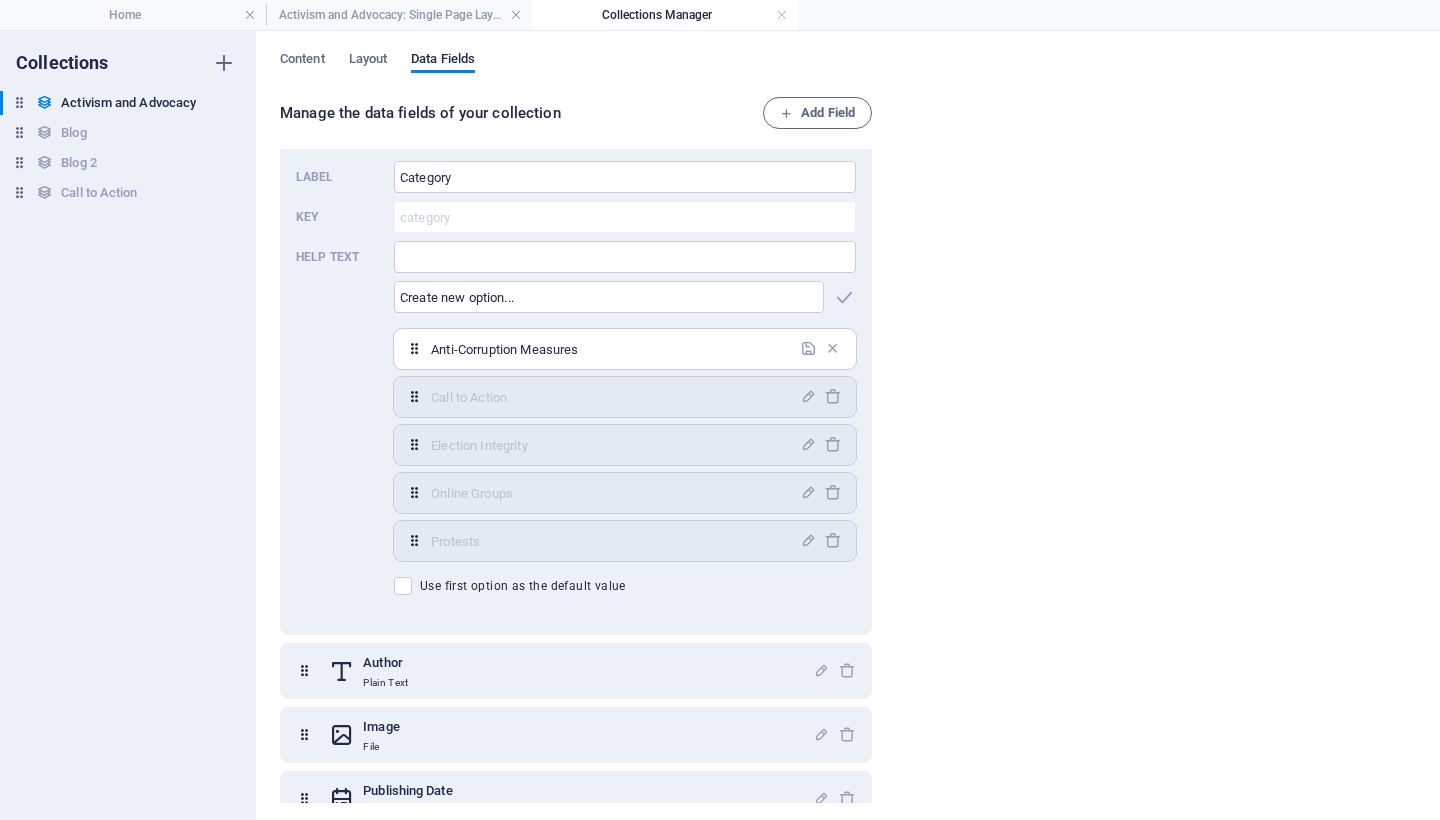 click on "Anti-Corruption Measures" at bounding box center [609, 349] 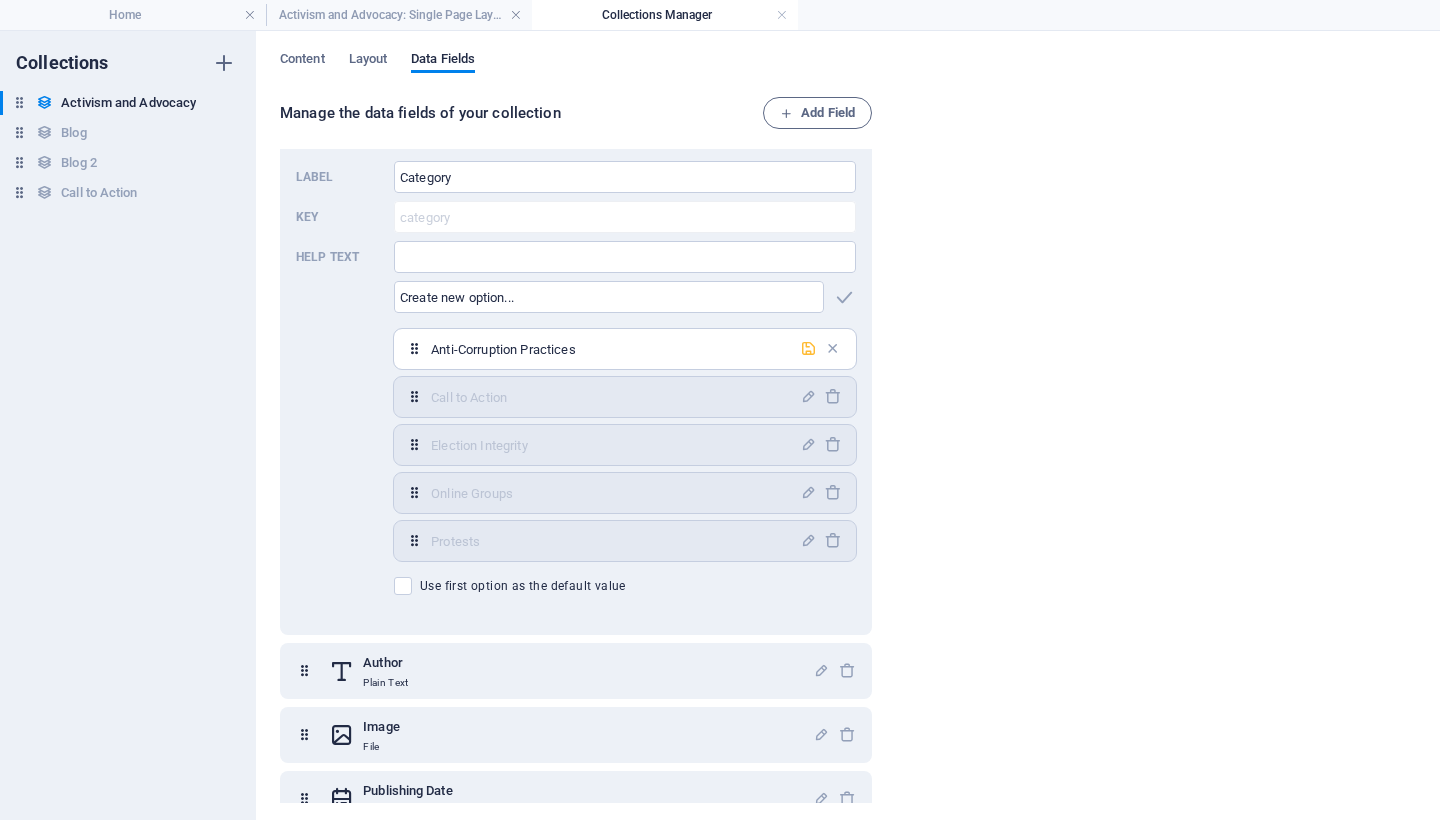 type on "Anti-Corruption Practices" 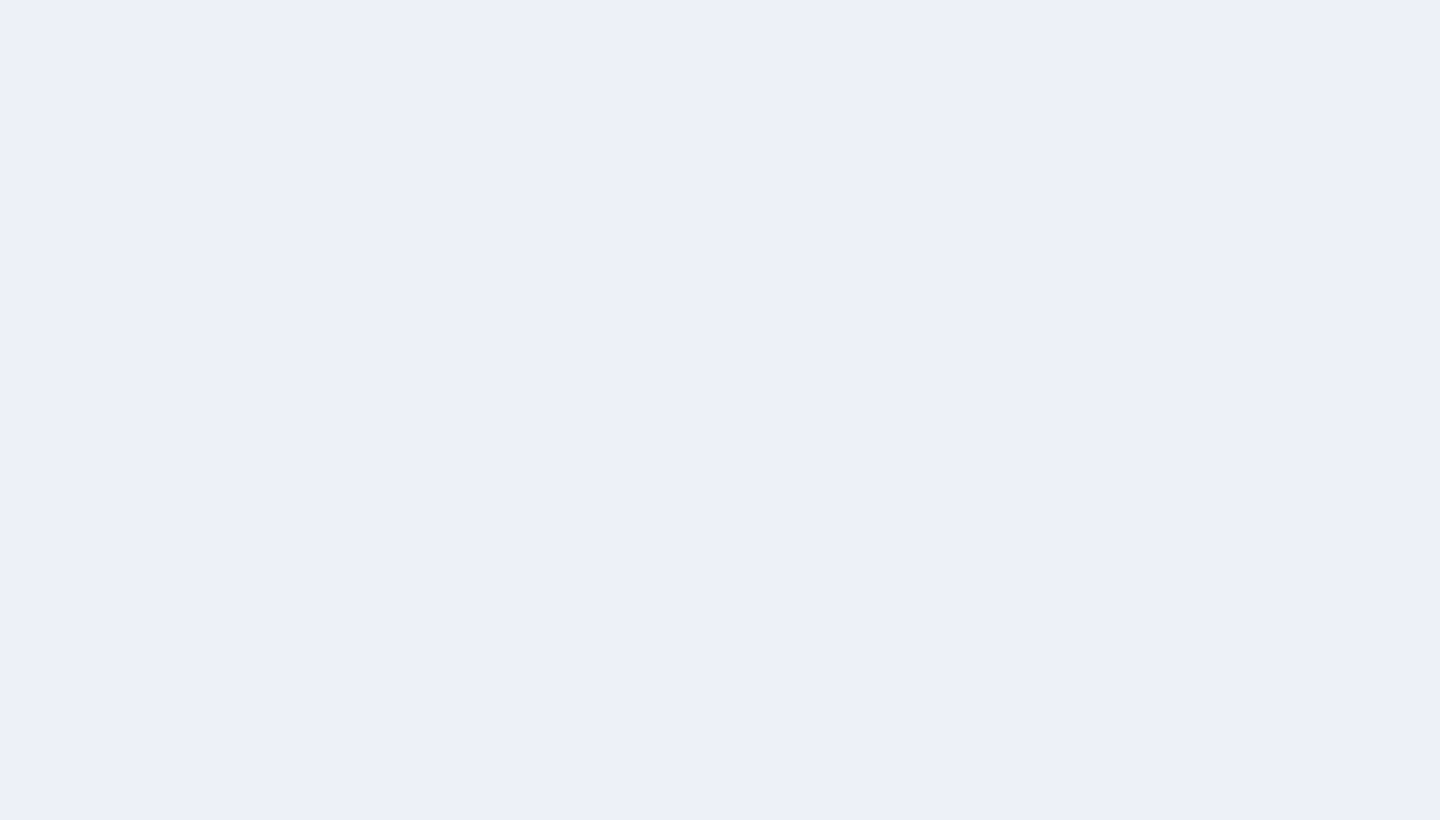 scroll, scrollTop: 0, scrollLeft: 0, axis: both 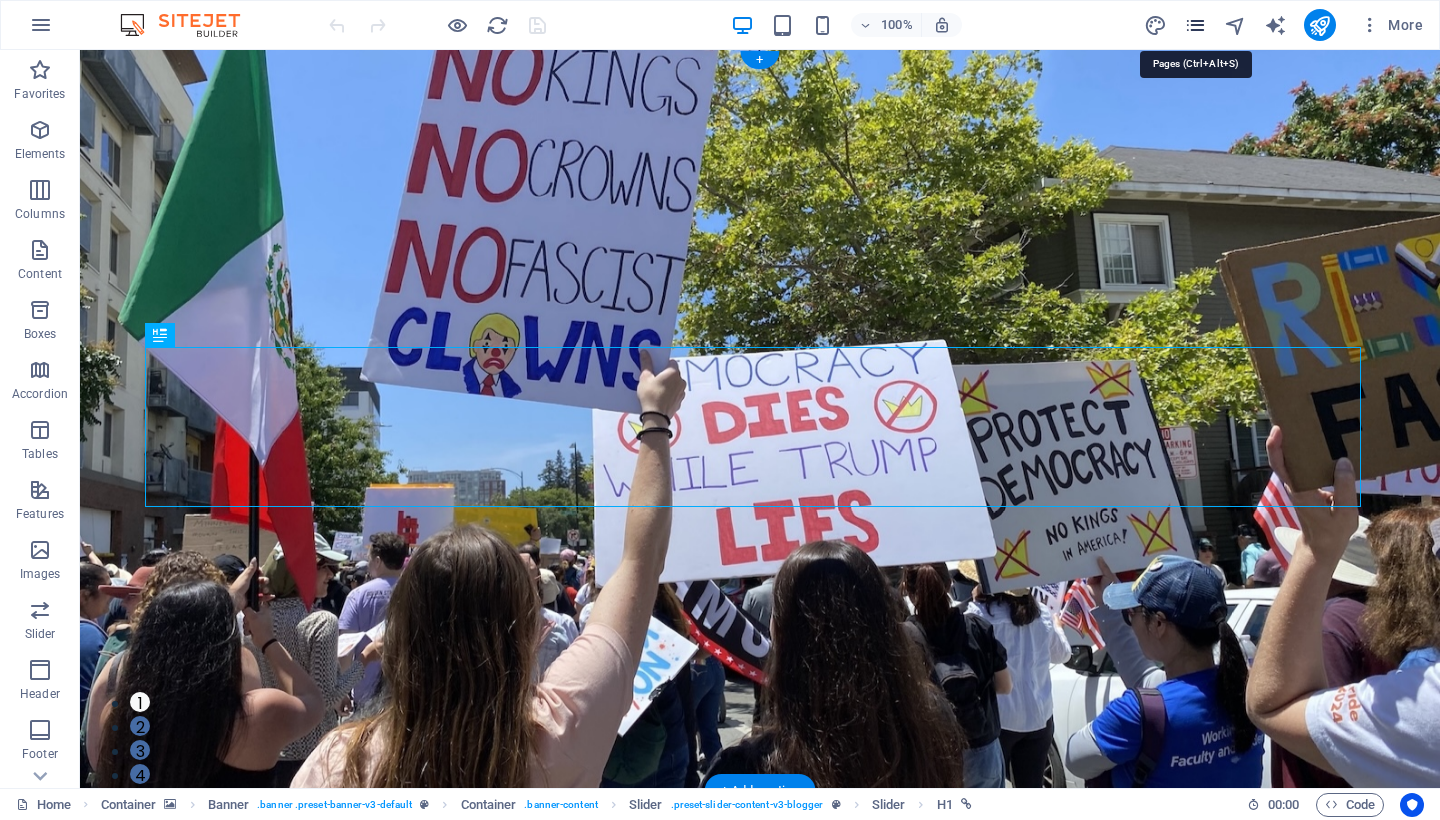 click at bounding box center [1195, 25] 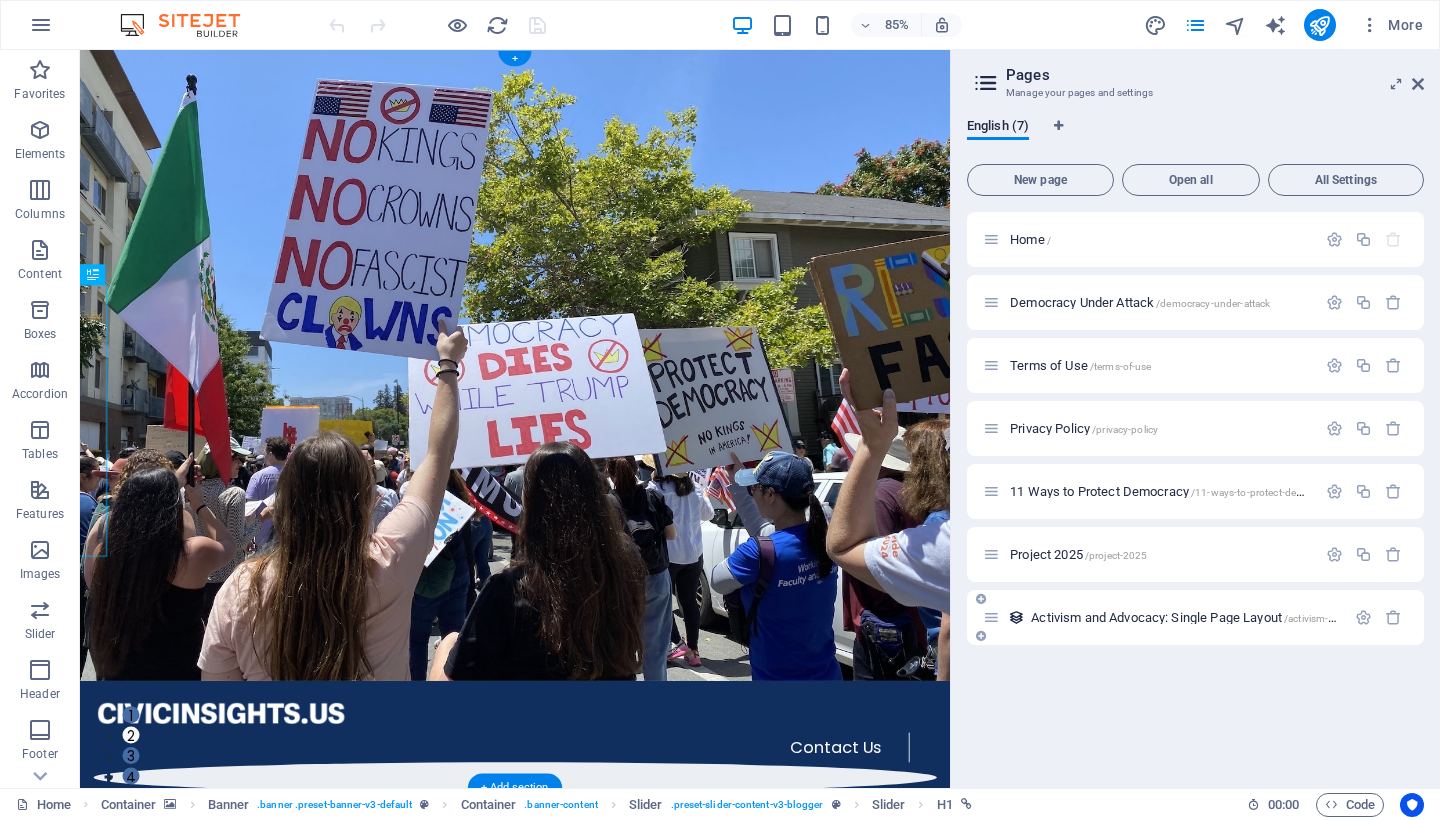 click on "Activism and Advocacy: Single Page Layout /activism-and-advocacy-item" at bounding box center [1222, 617] 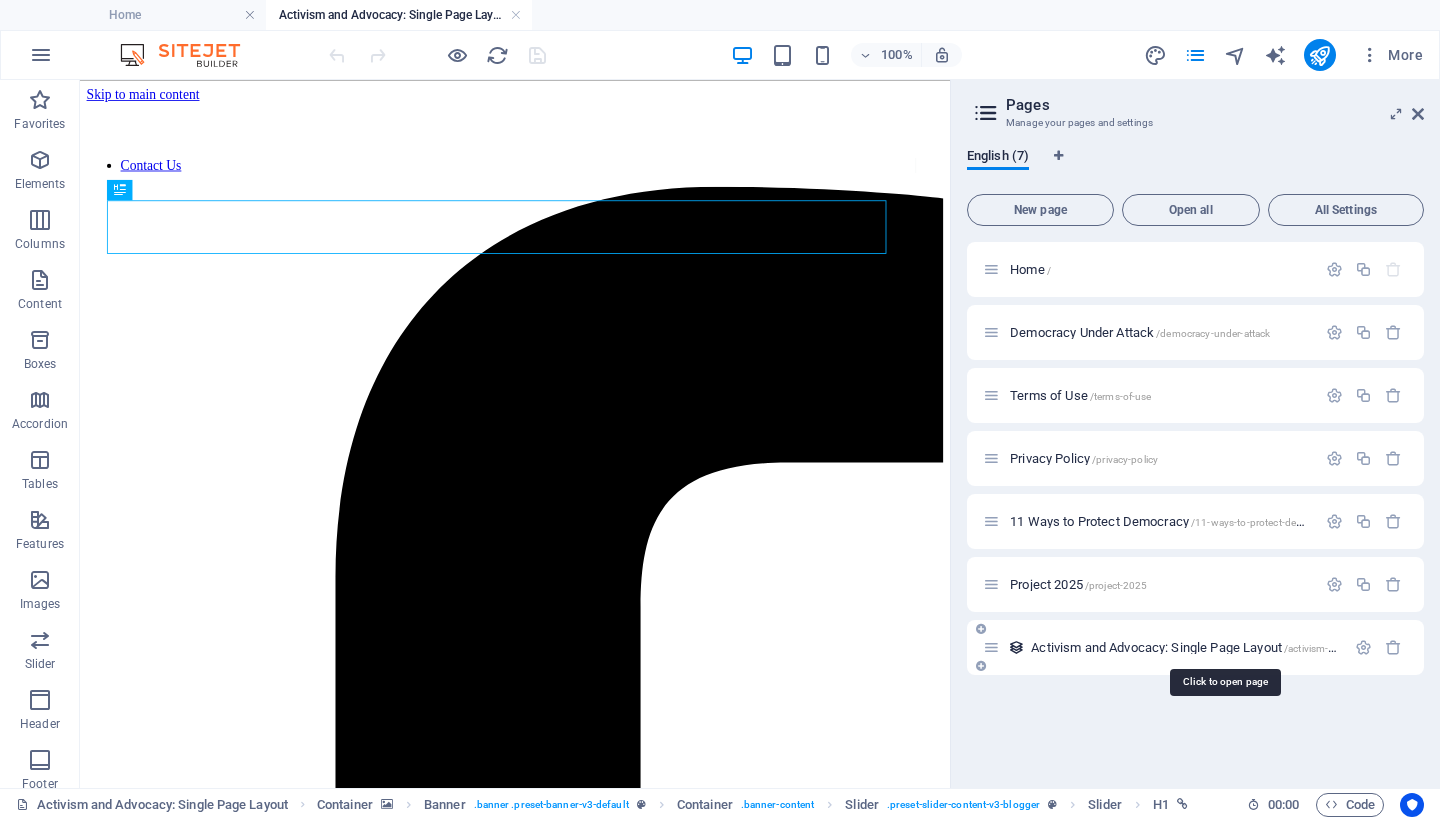 scroll, scrollTop: 0, scrollLeft: 0, axis: both 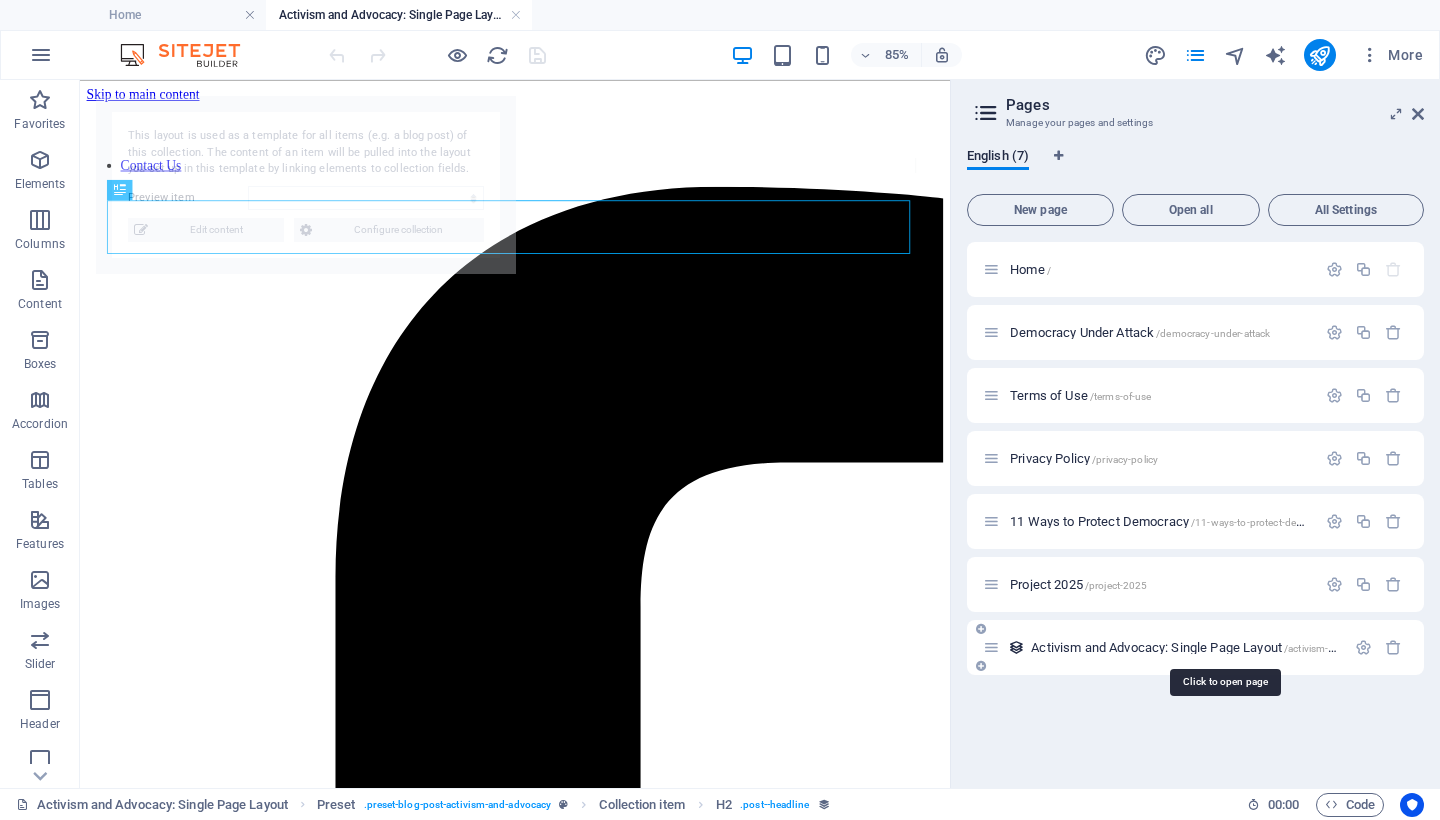 select on "688fa9cda1a905c386069d1c" 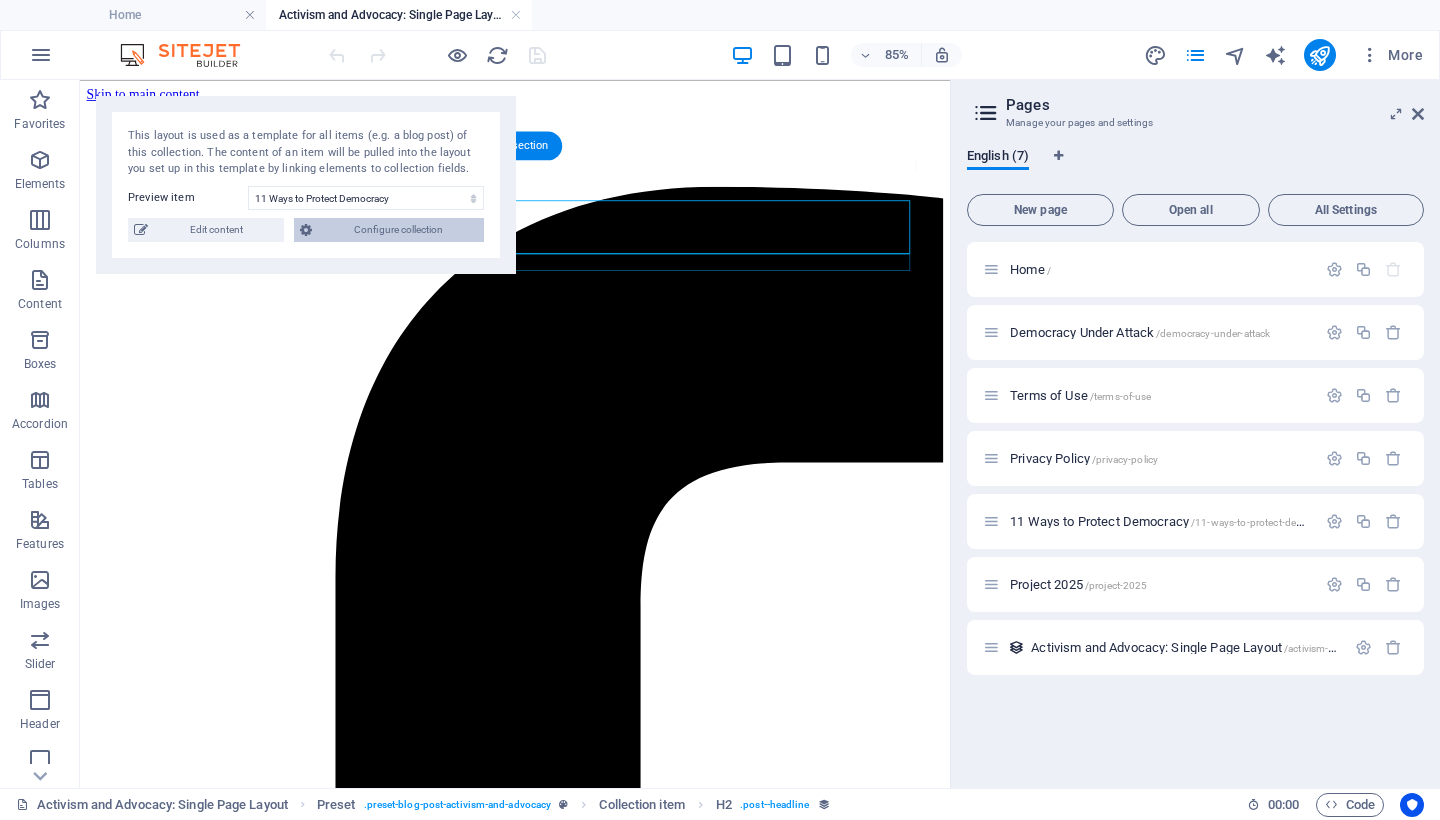 click on "Configure collection" at bounding box center (398, 230) 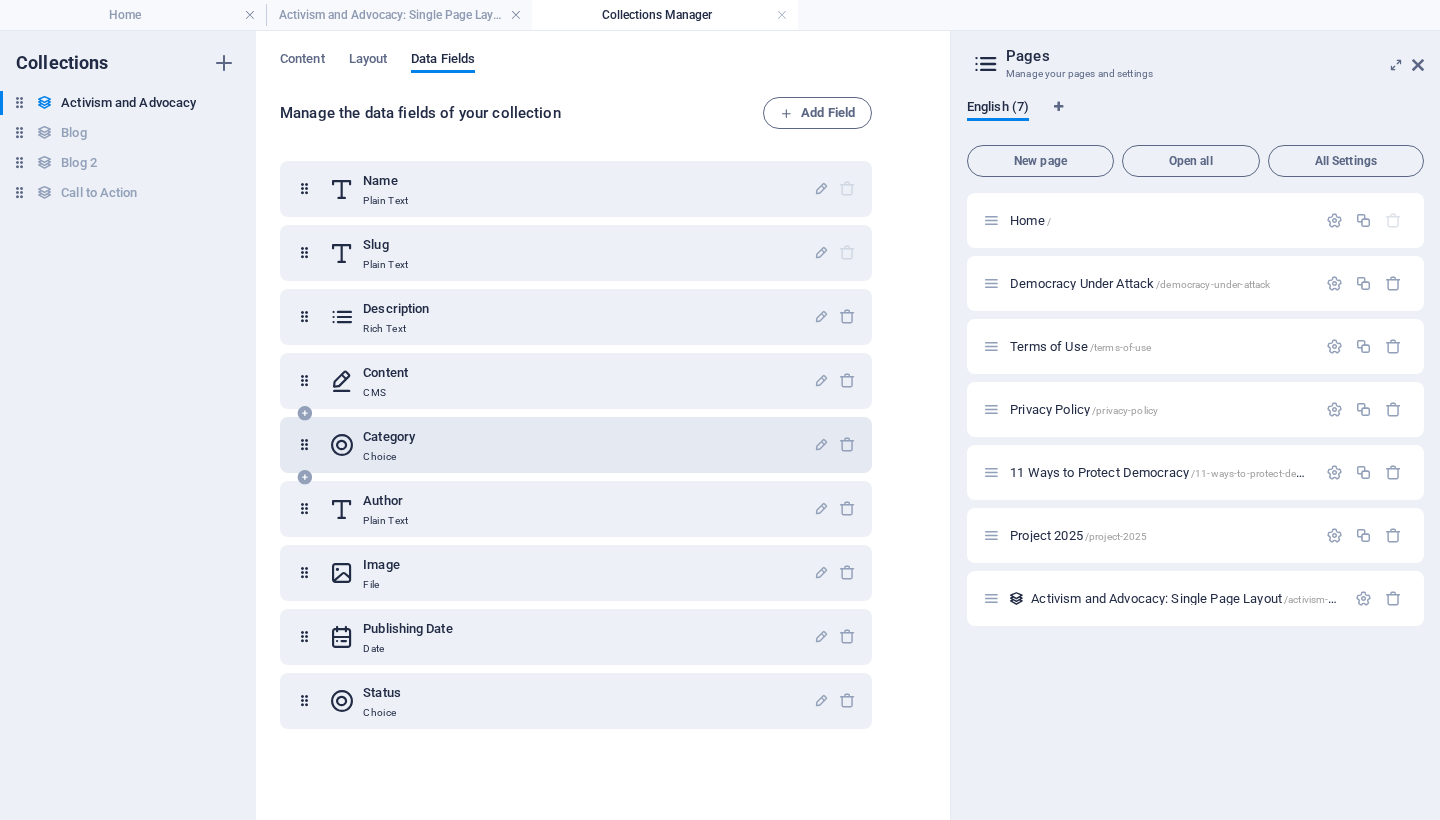 click on "Category Choice" at bounding box center (571, 445) 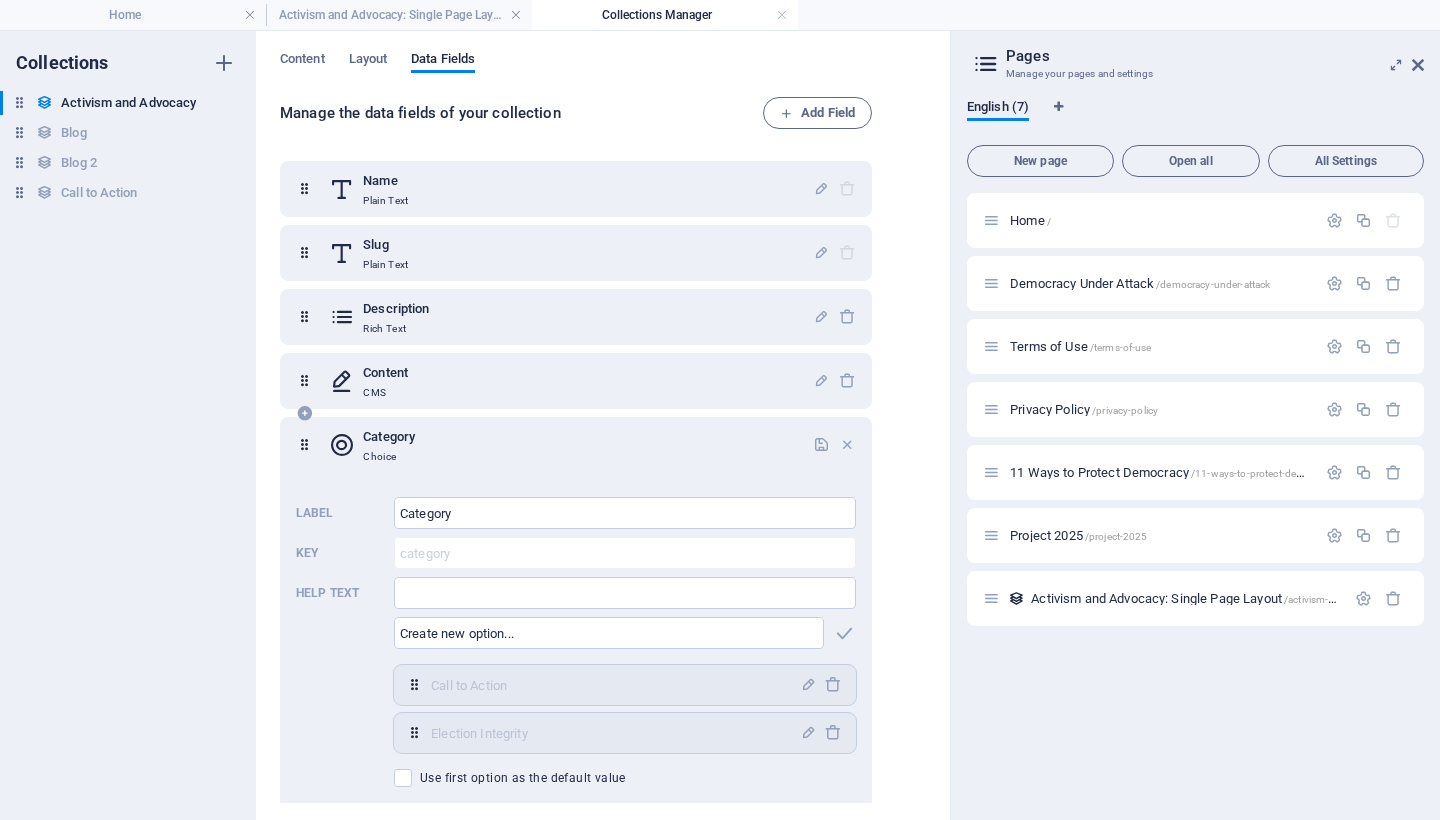 scroll, scrollTop: 140, scrollLeft: 0, axis: vertical 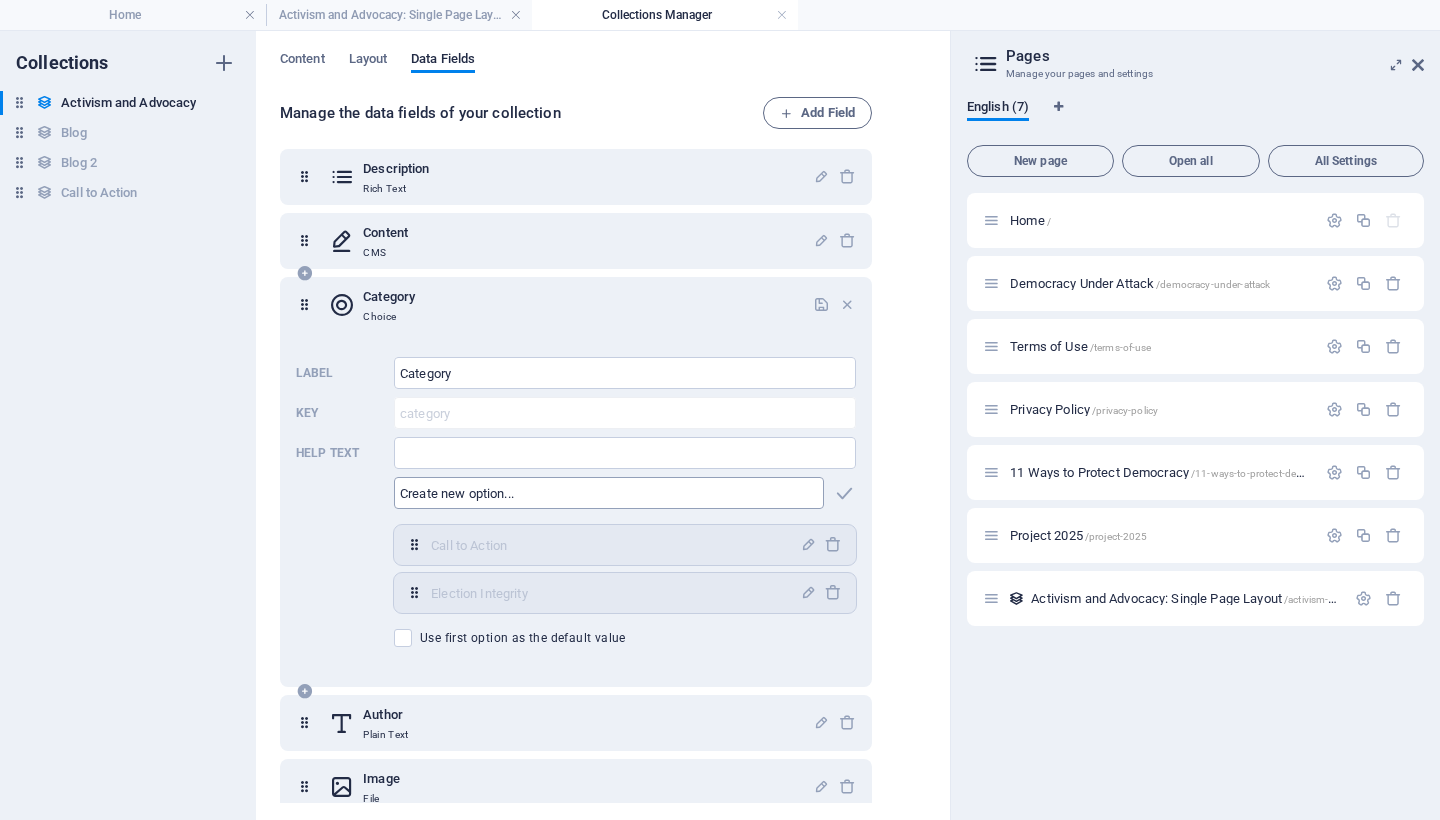 click at bounding box center [609, 493] 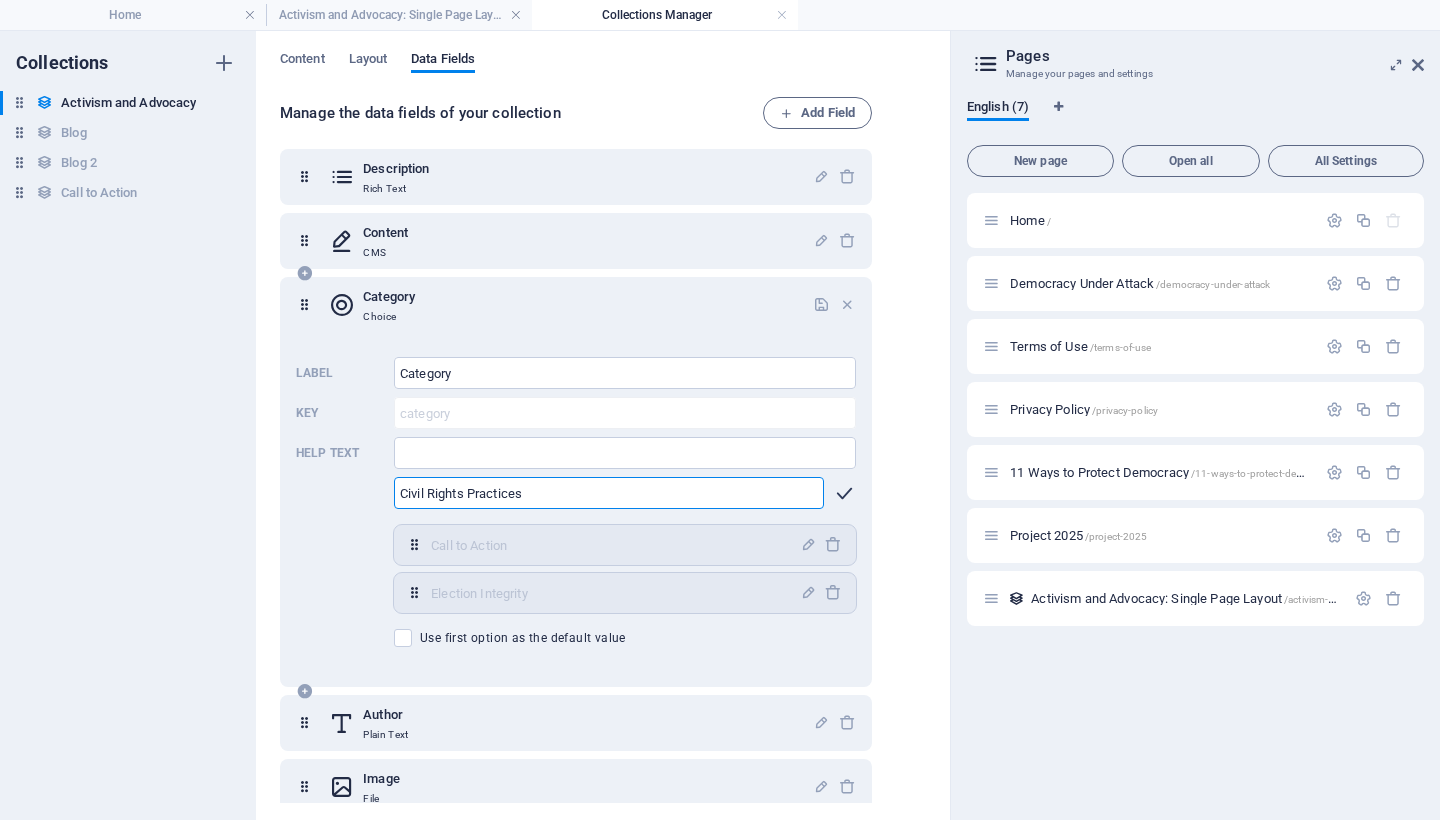 type on "Civil Rights Practices" 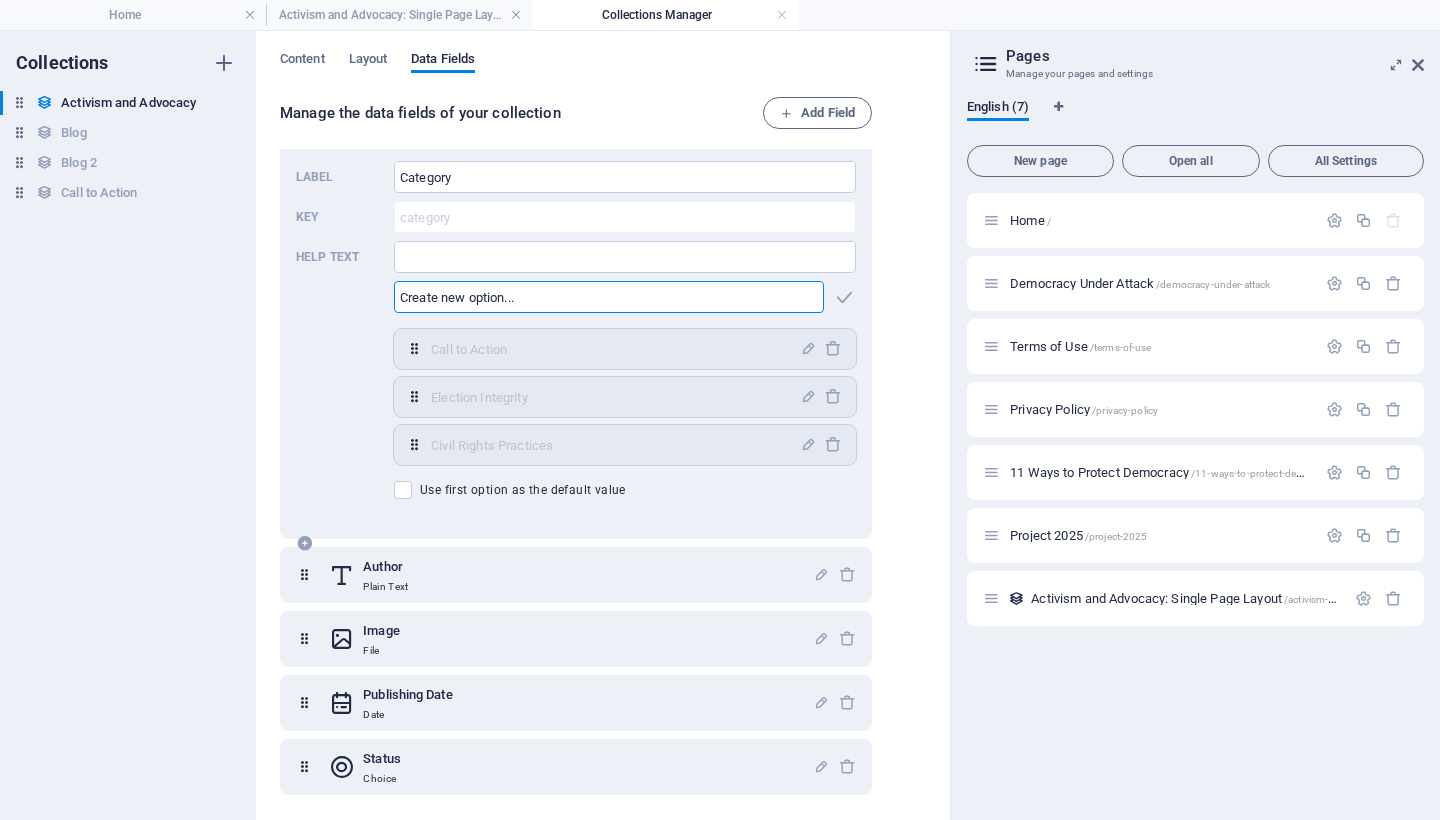 scroll, scrollTop: 0, scrollLeft: 0, axis: both 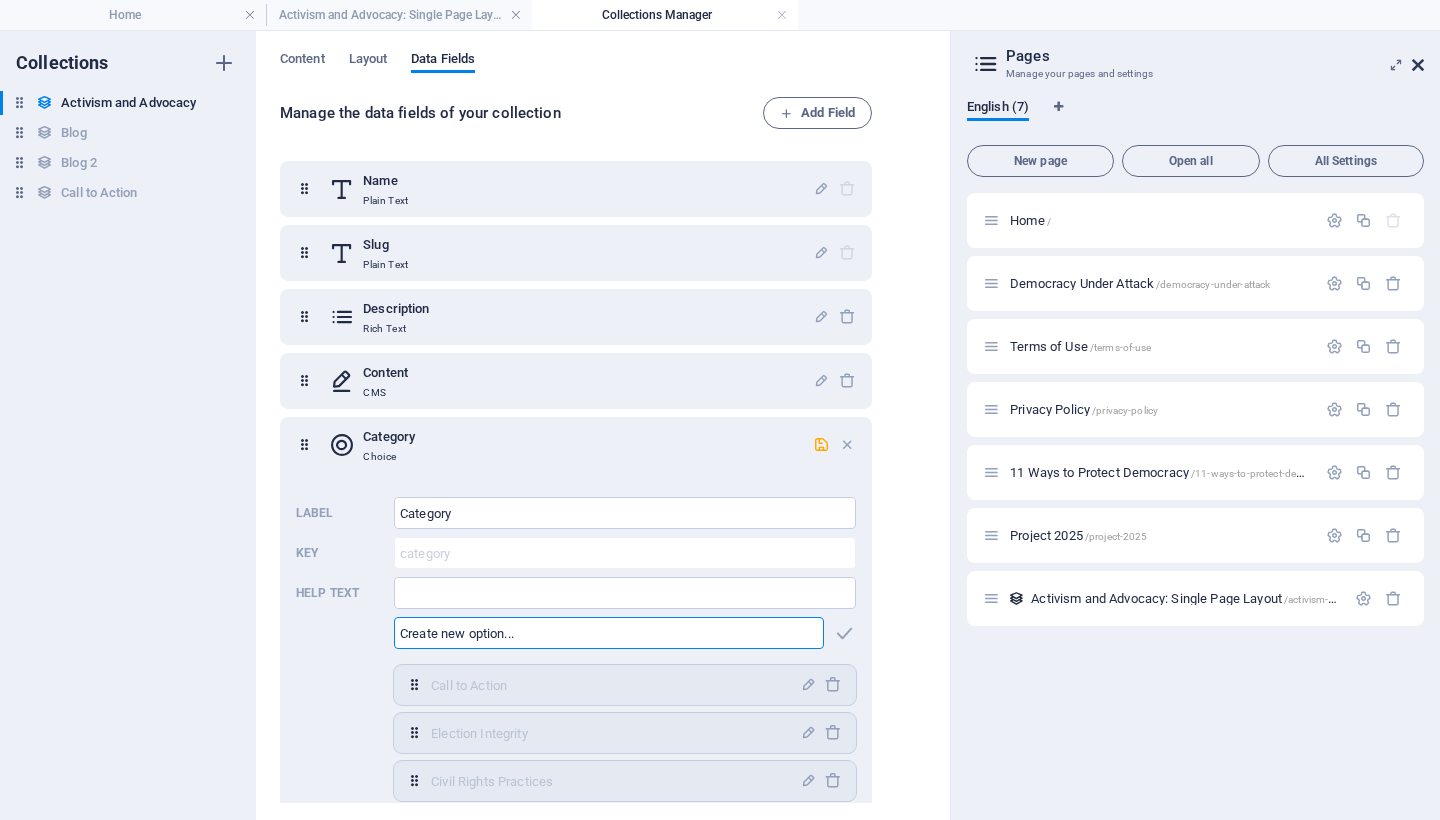 click at bounding box center (1418, 65) 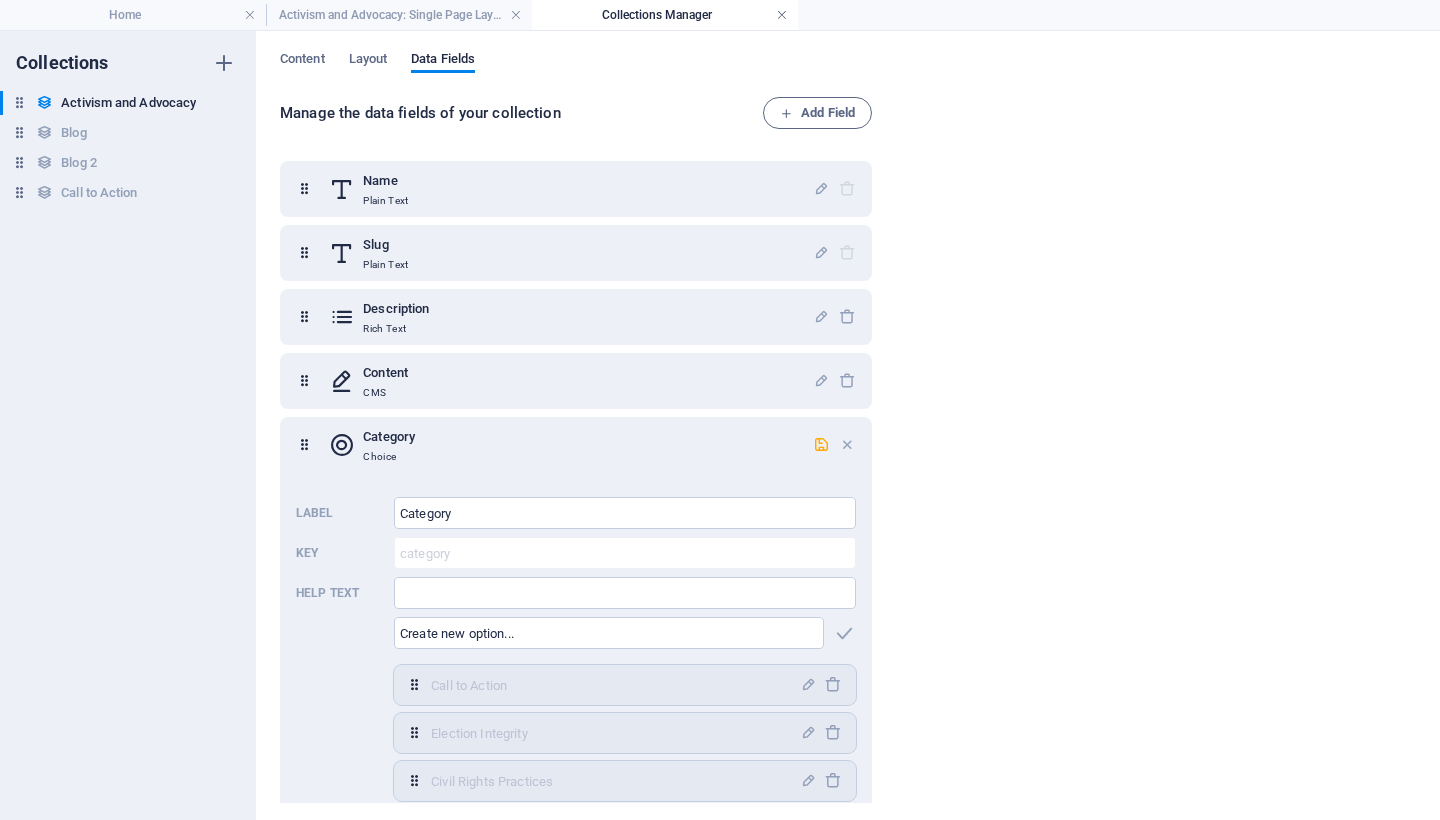 click at bounding box center (782, 15) 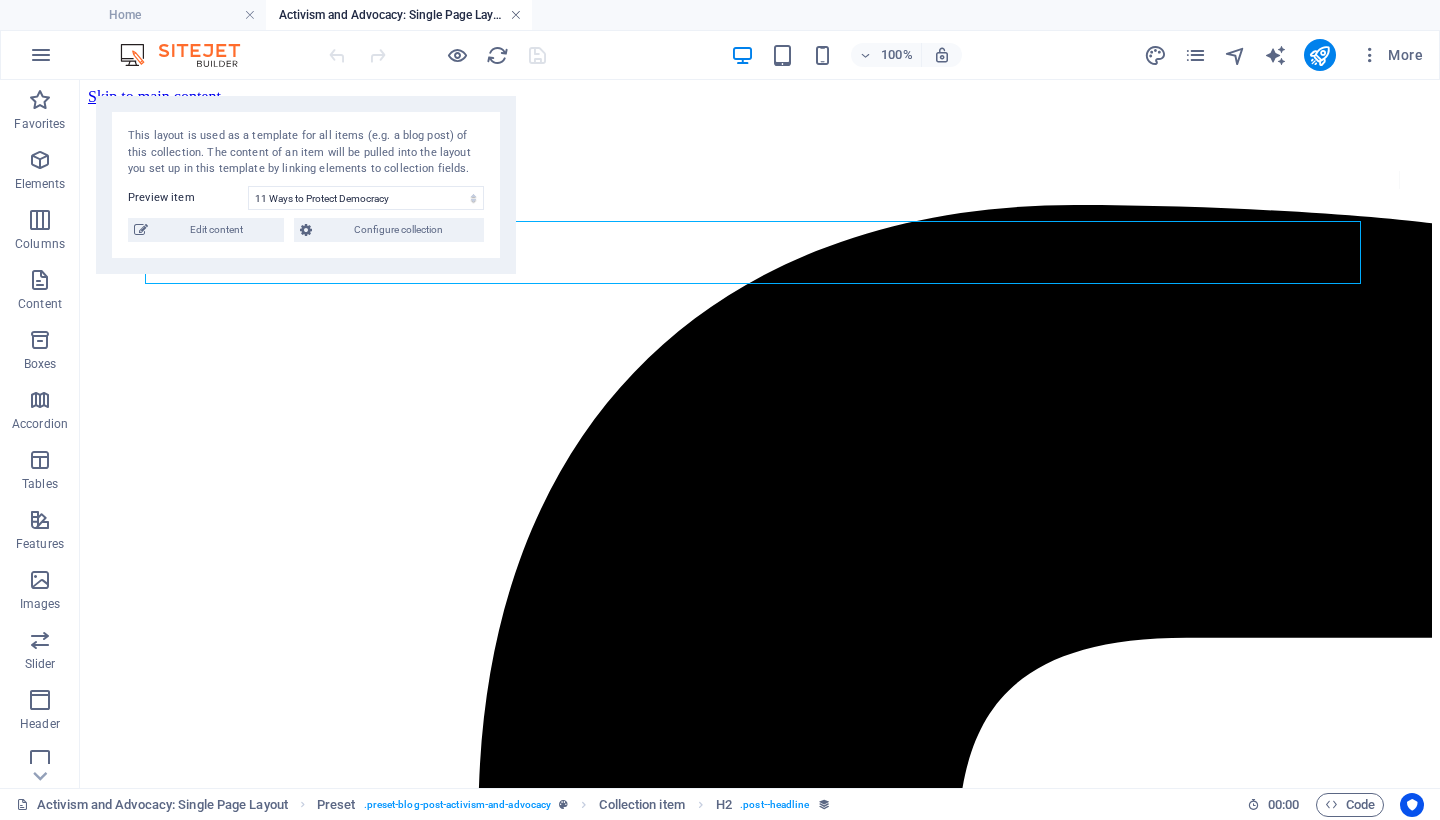 click at bounding box center [516, 15] 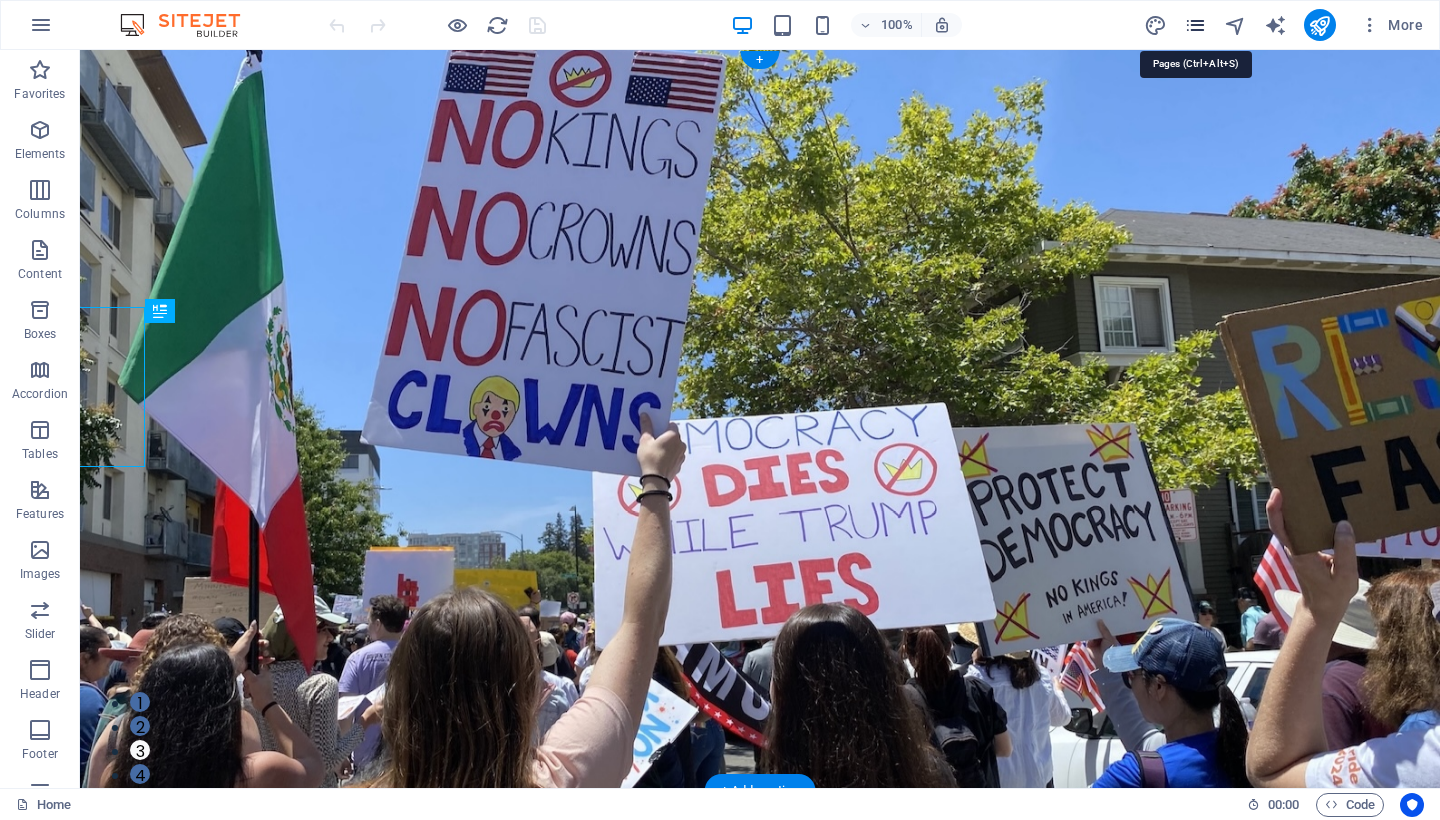 click at bounding box center [1195, 25] 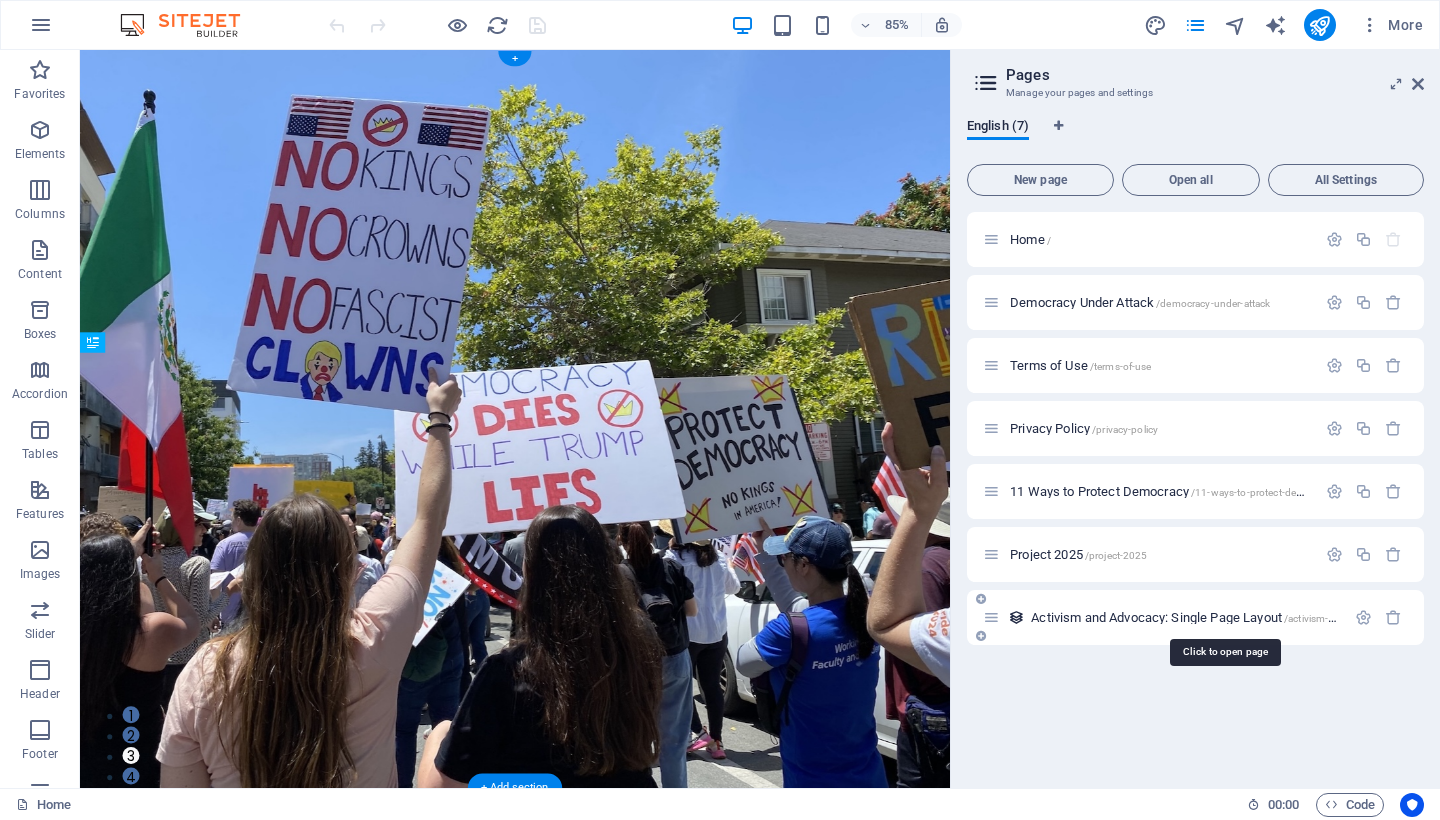 click on "Activism and Advocacy: Single Page Layout /activism-and-advocacy-item" at bounding box center (1222, 617) 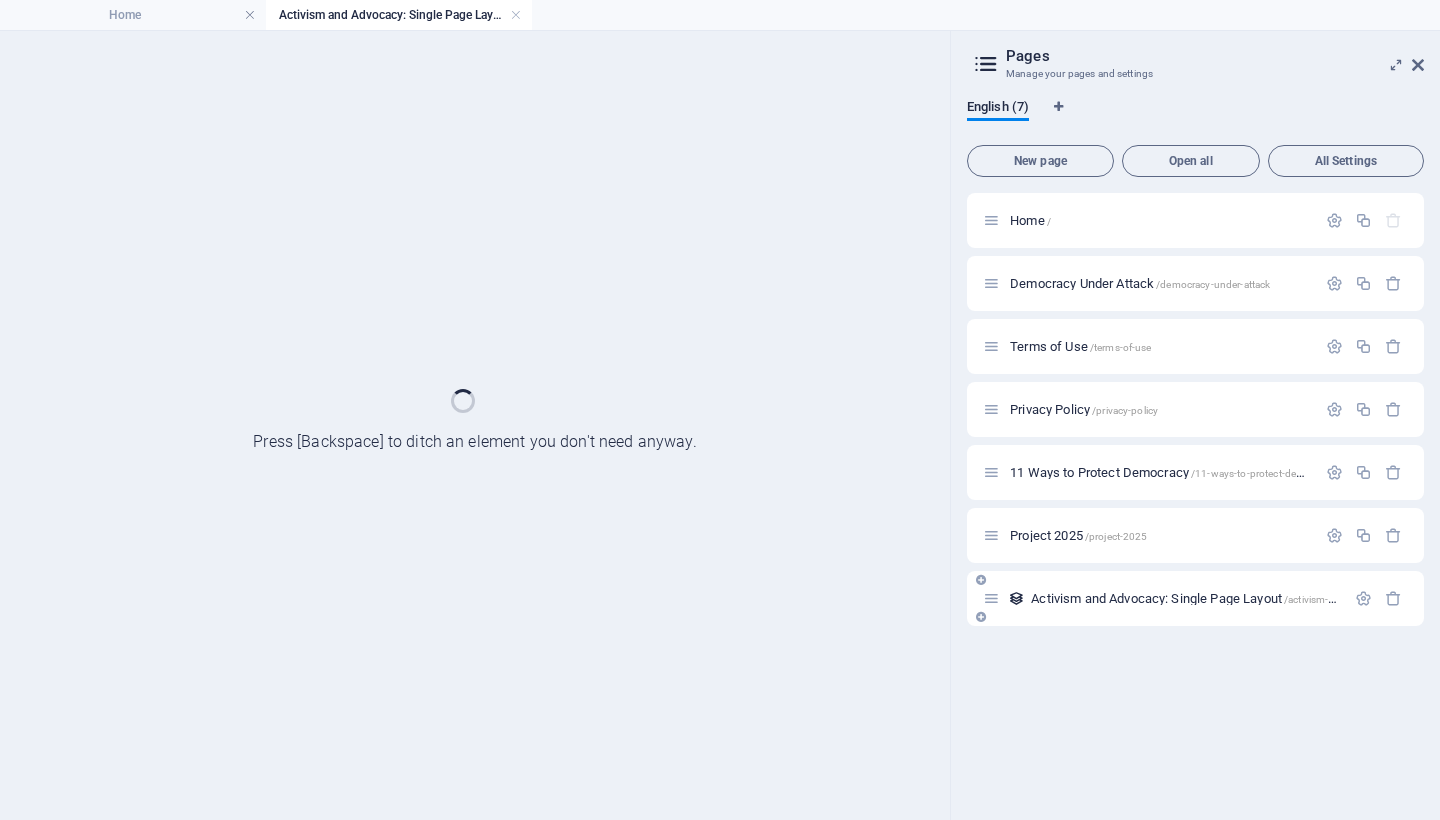 click on "Activism and Advocacy: Single Page Layout /activism-and-advocacy-item" at bounding box center [1195, 598] 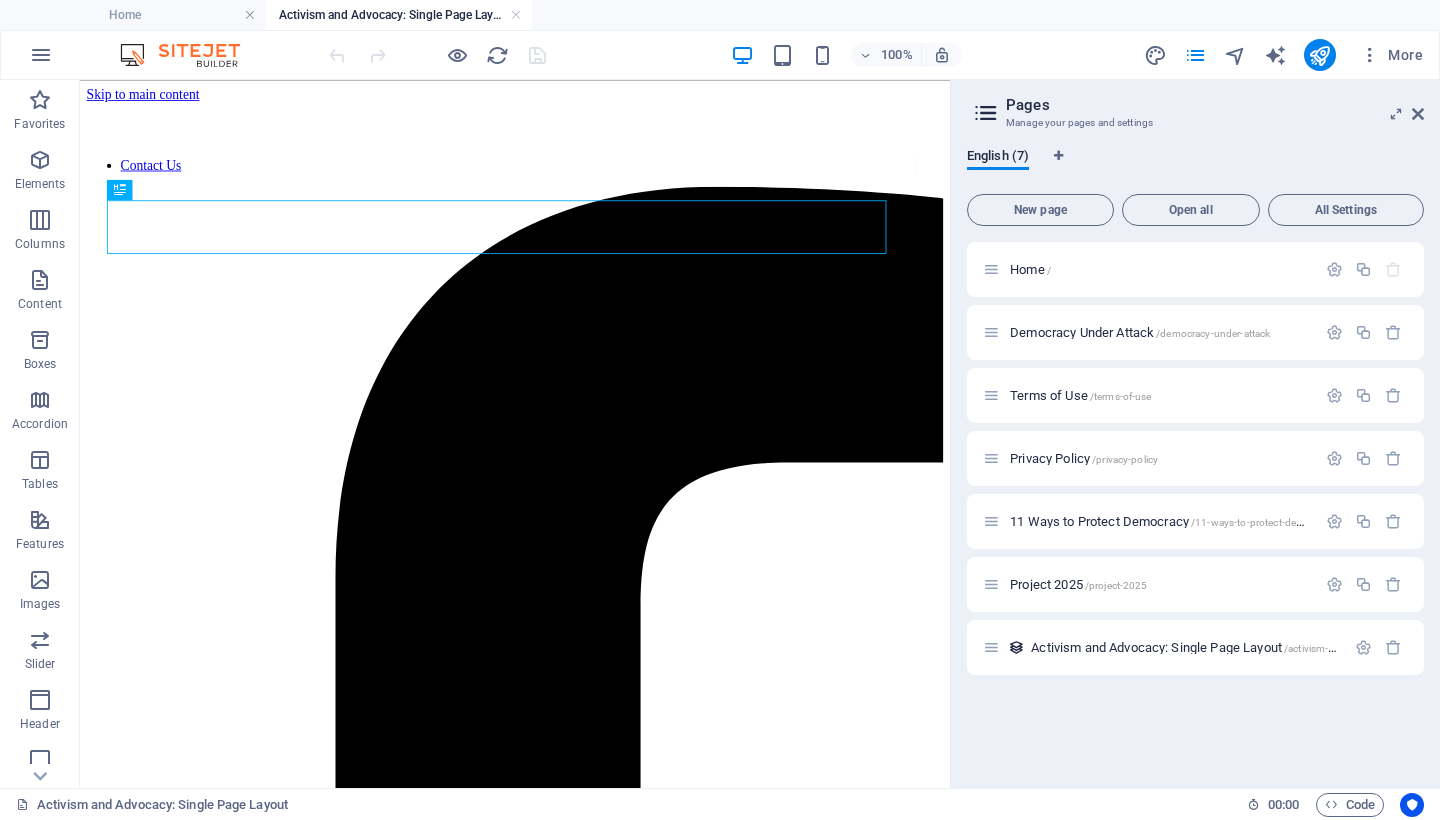 scroll, scrollTop: 0, scrollLeft: 0, axis: both 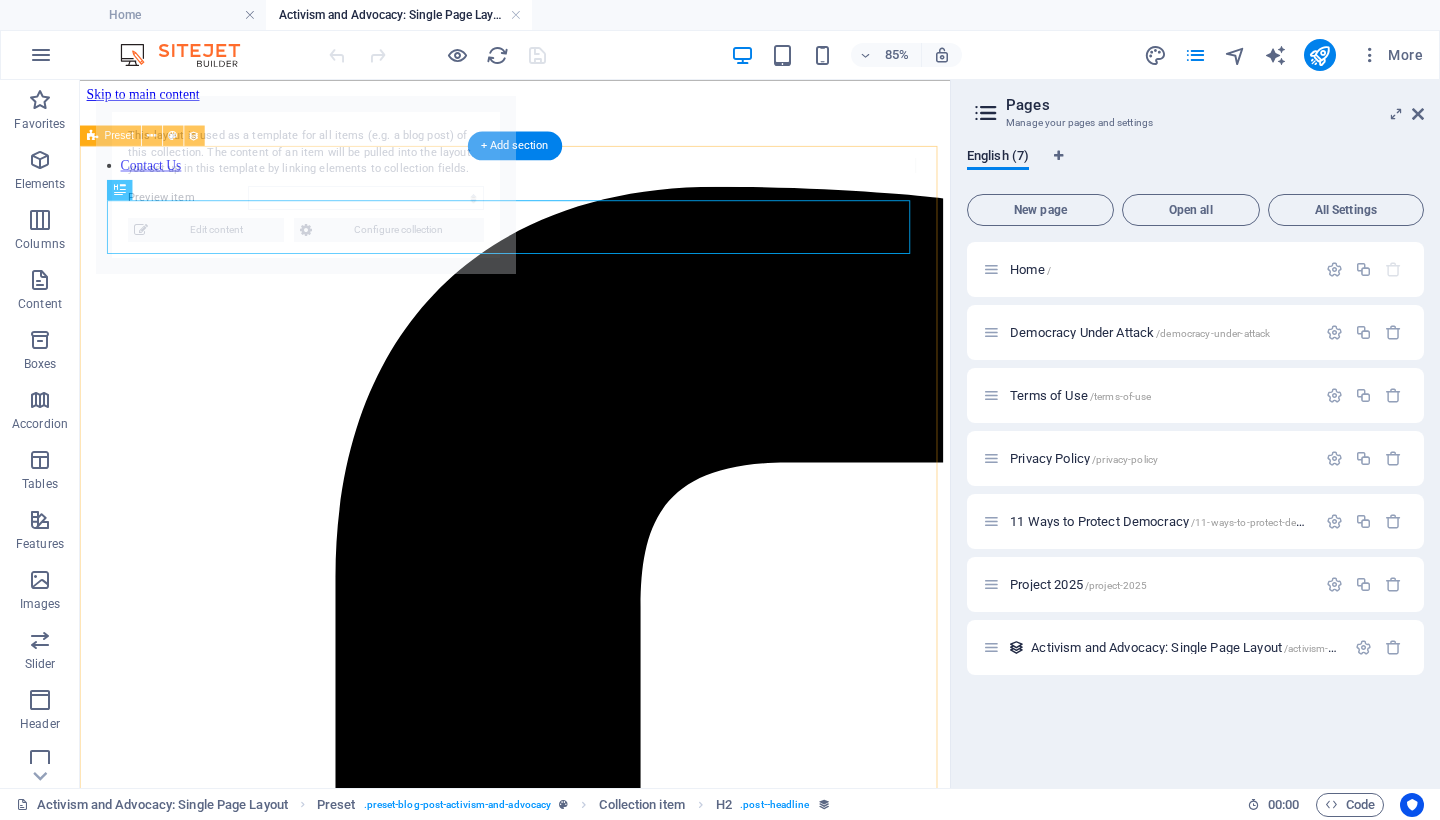 select on "688fa9cda1a905c386069d1c" 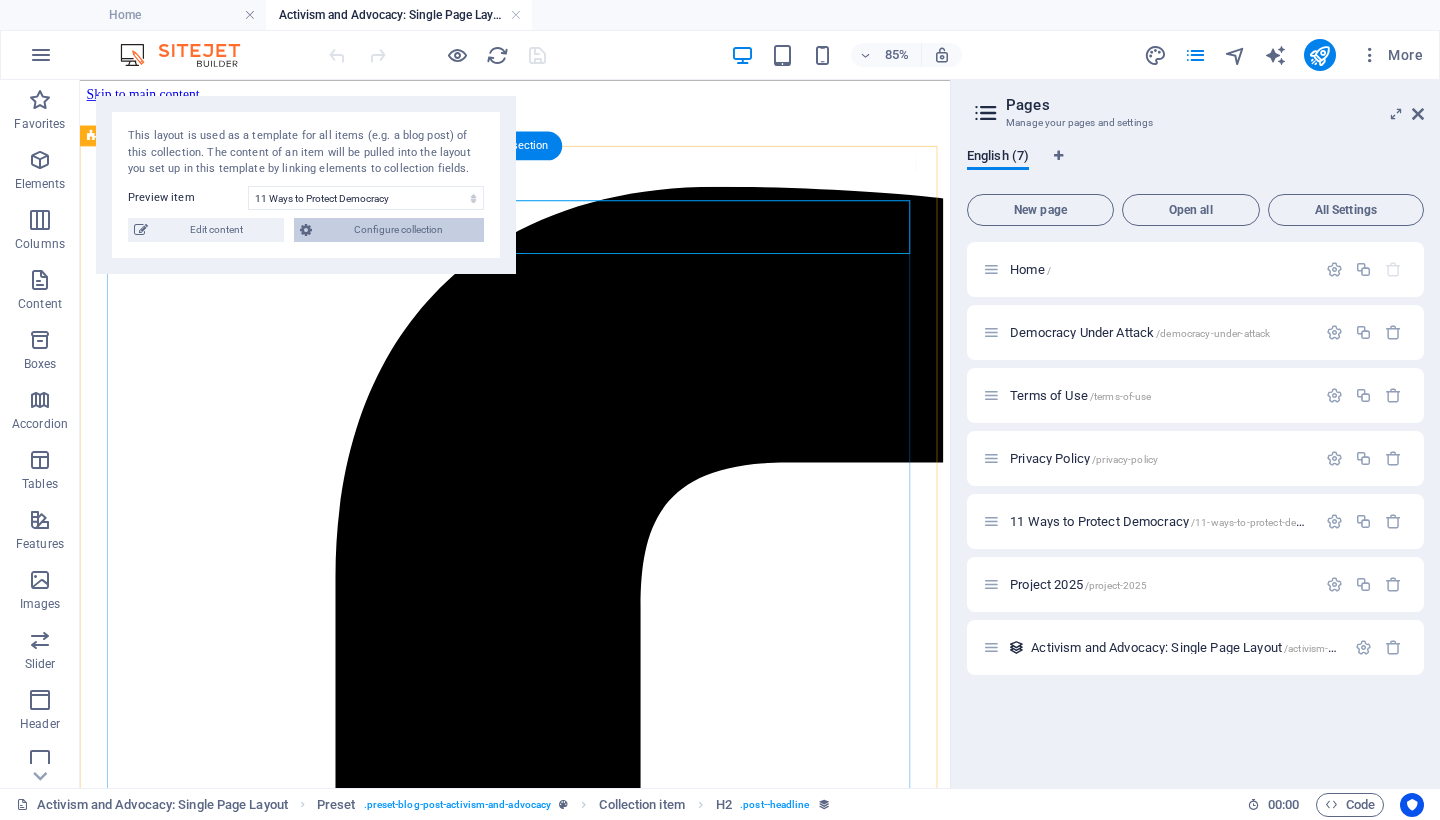 click on "Configure collection" at bounding box center [398, 230] 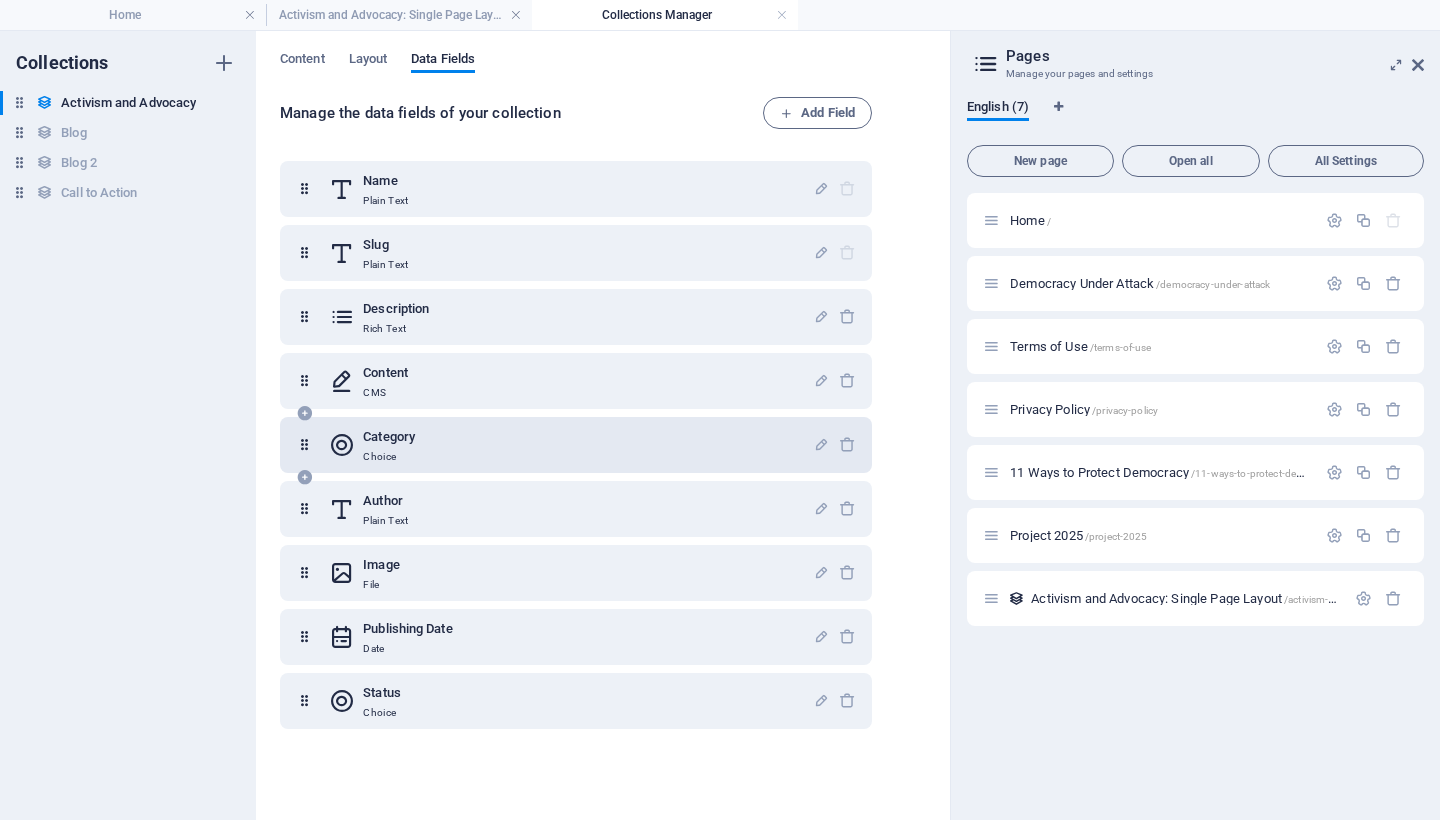 click on "Category Choice" at bounding box center (571, 445) 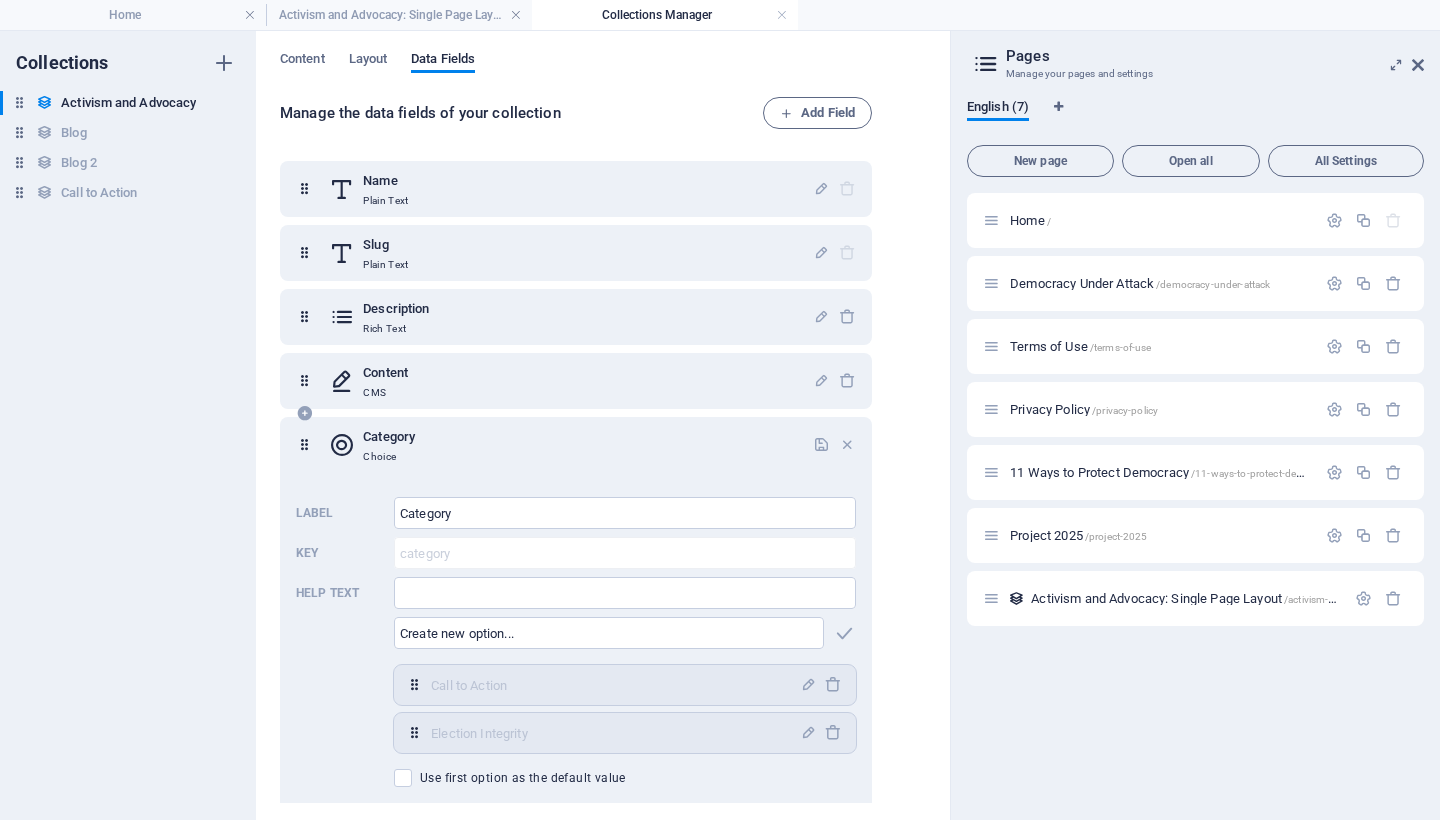 scroll, scrollTop: 169, scrollLeft: 0, axis: vertical 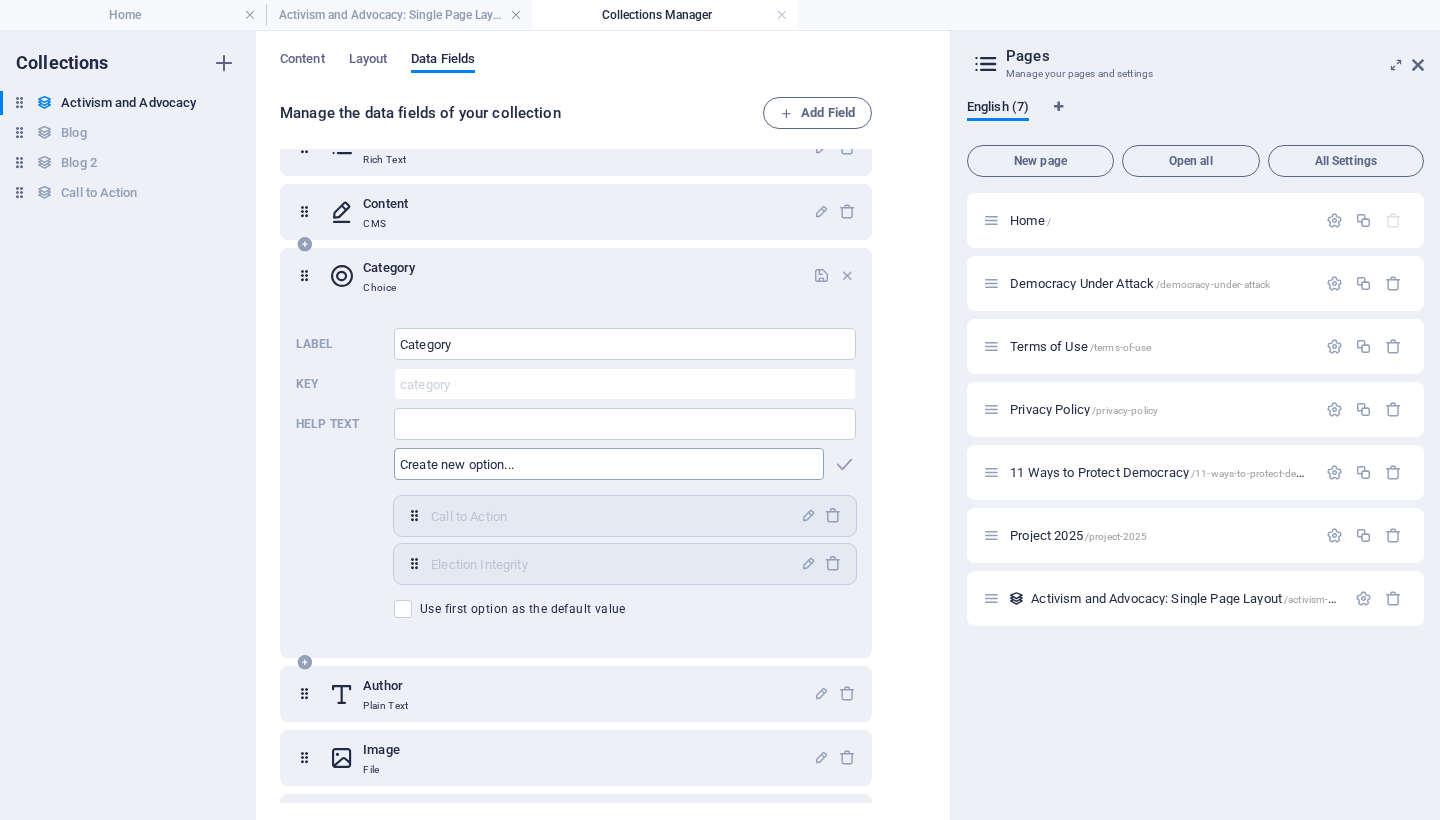 click at bounding box center (609, 464) 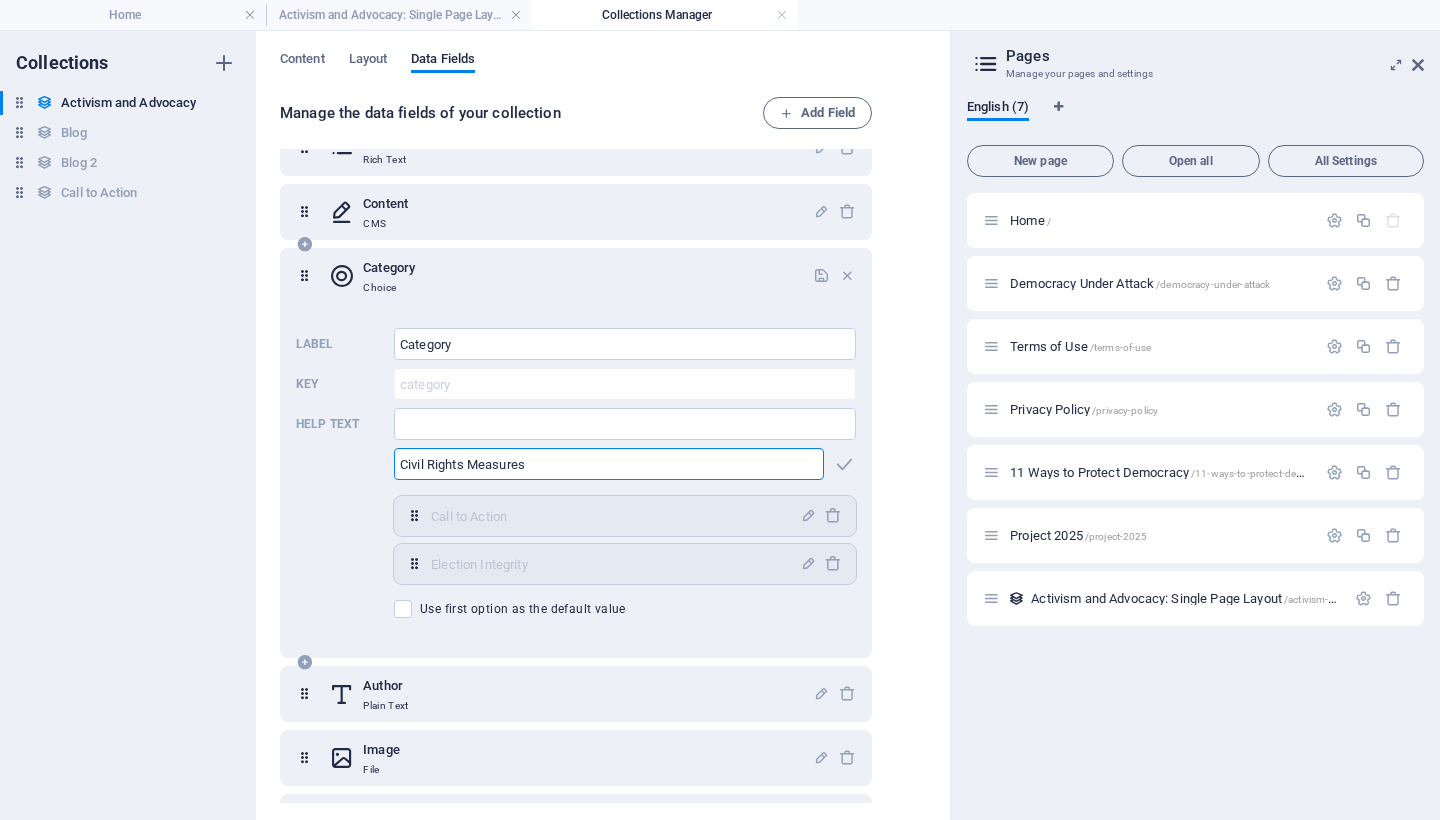 drag, startPoint x: 465, startPoint y: 467, endPoint x: 338, endPoint y: 464, distance: 127.03543 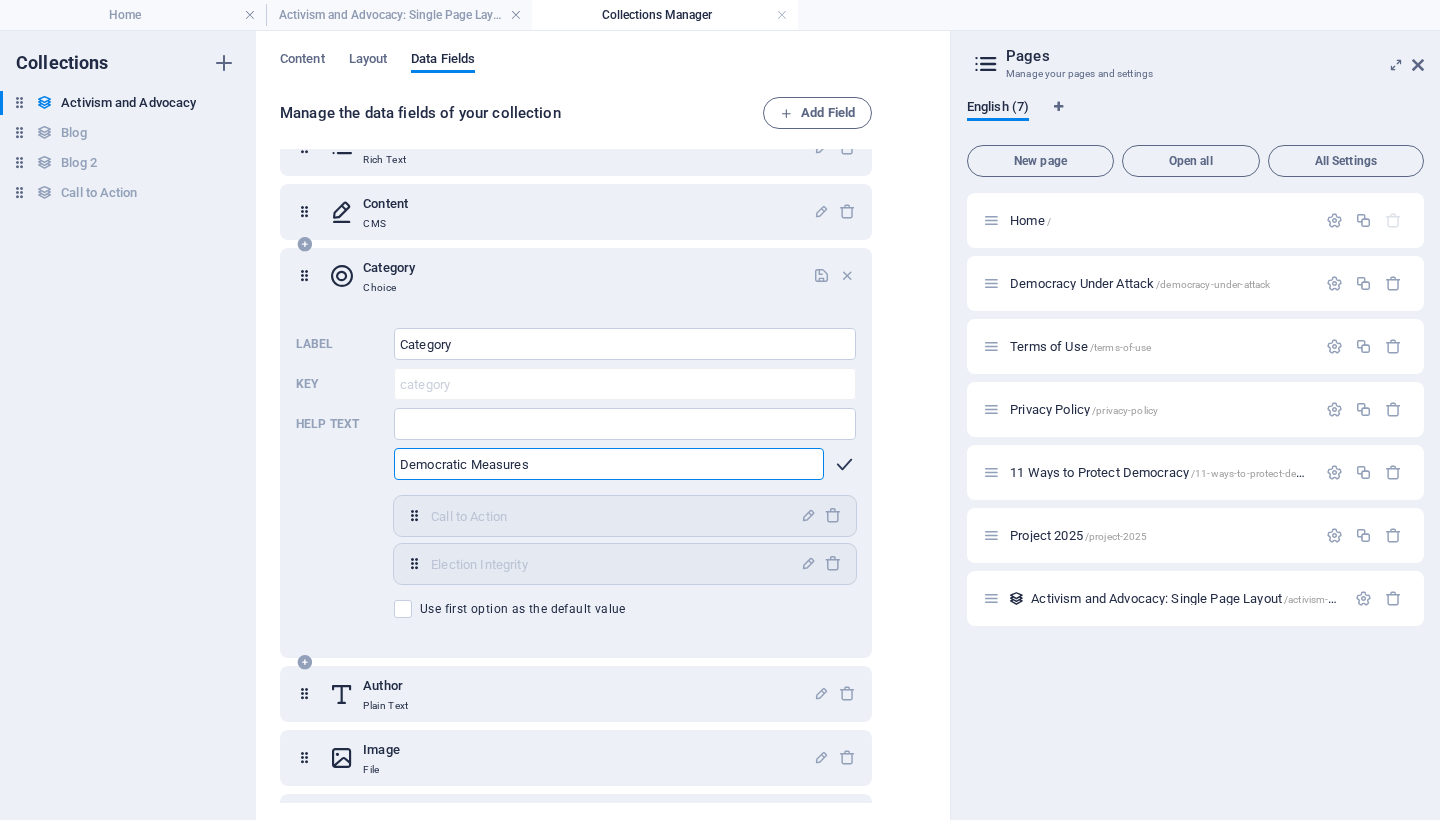 type on "Democratic Measures" 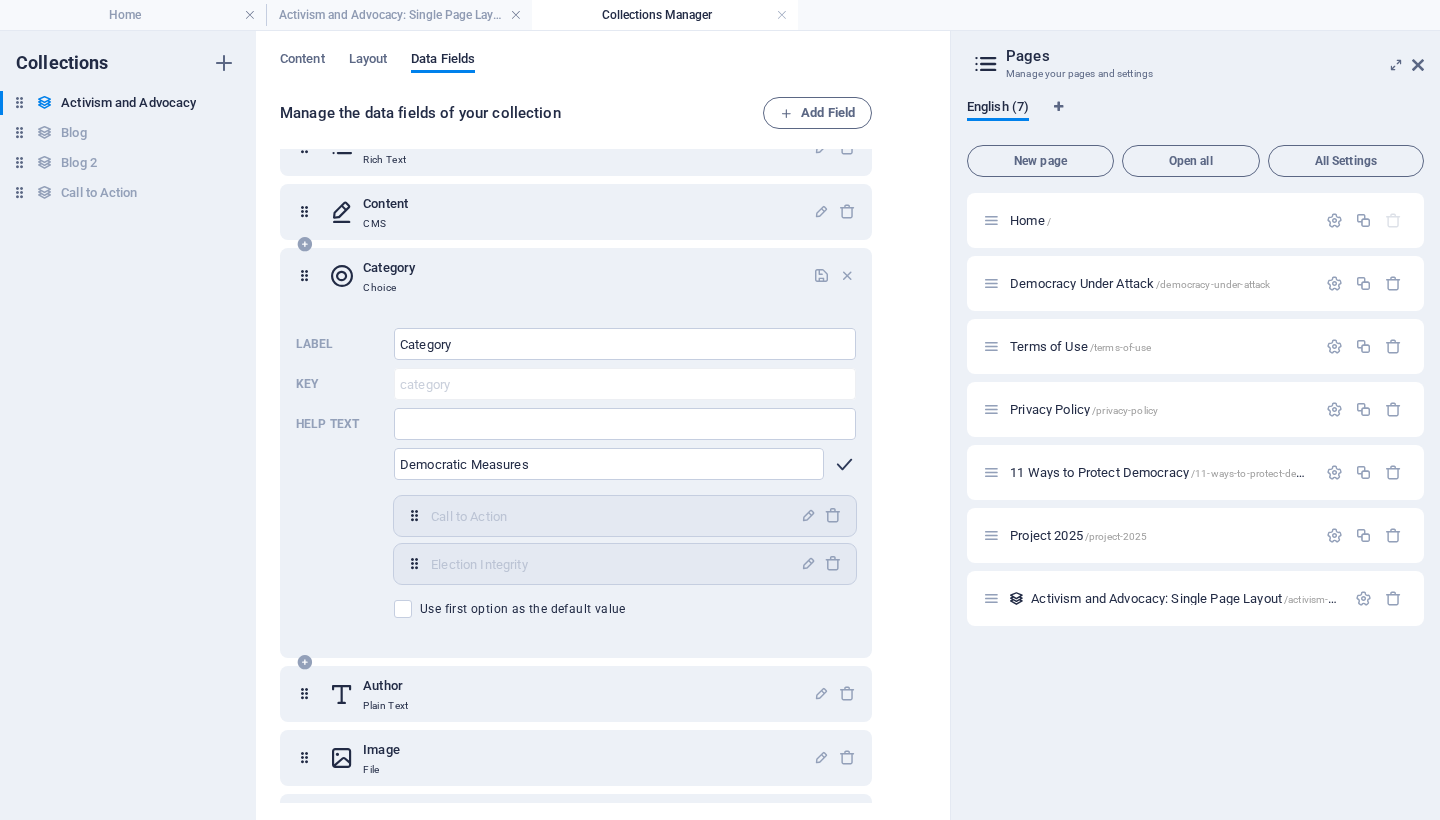 click at bounding box center [844, 464] 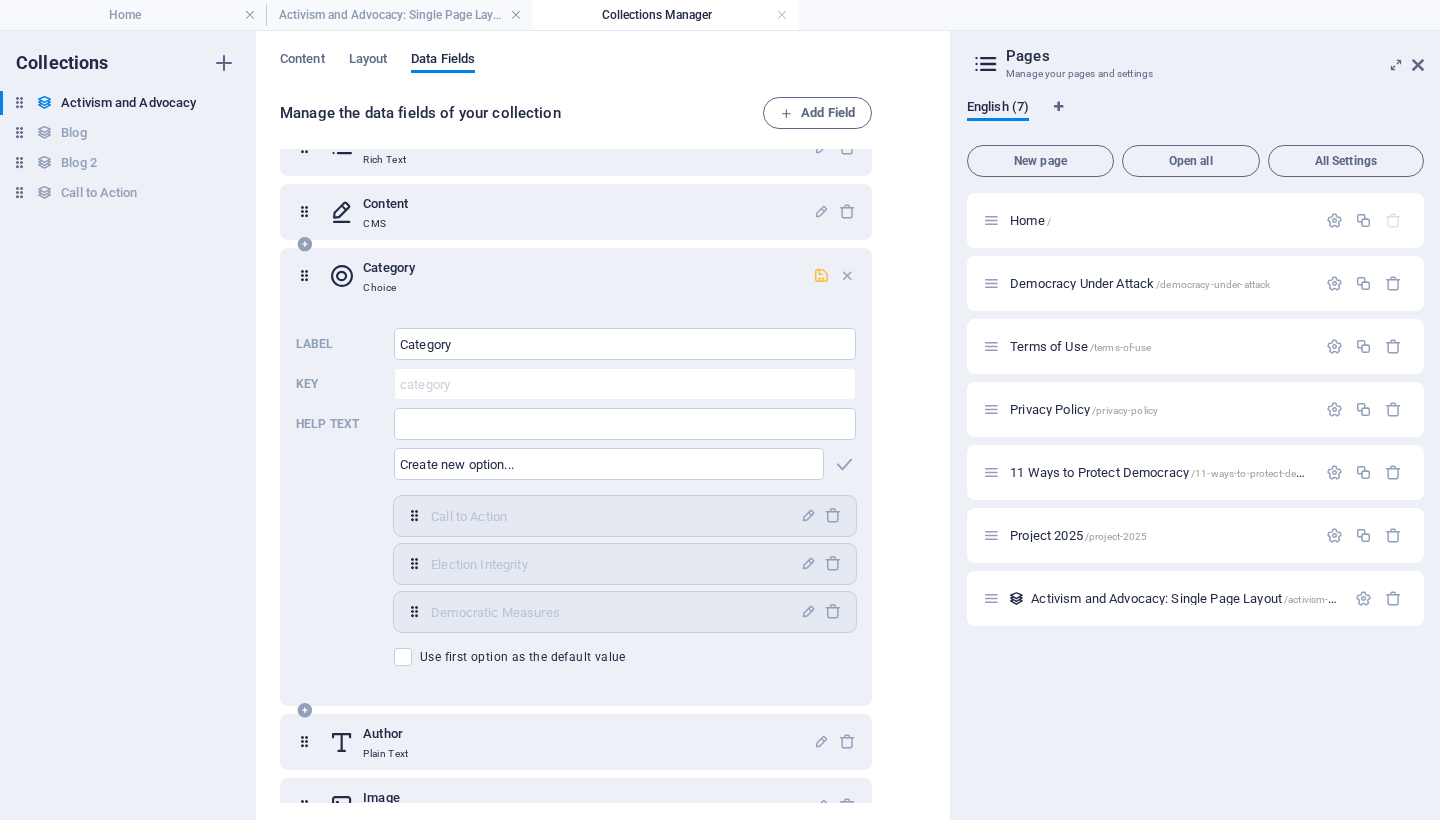 click at bounding box center (821, 275) 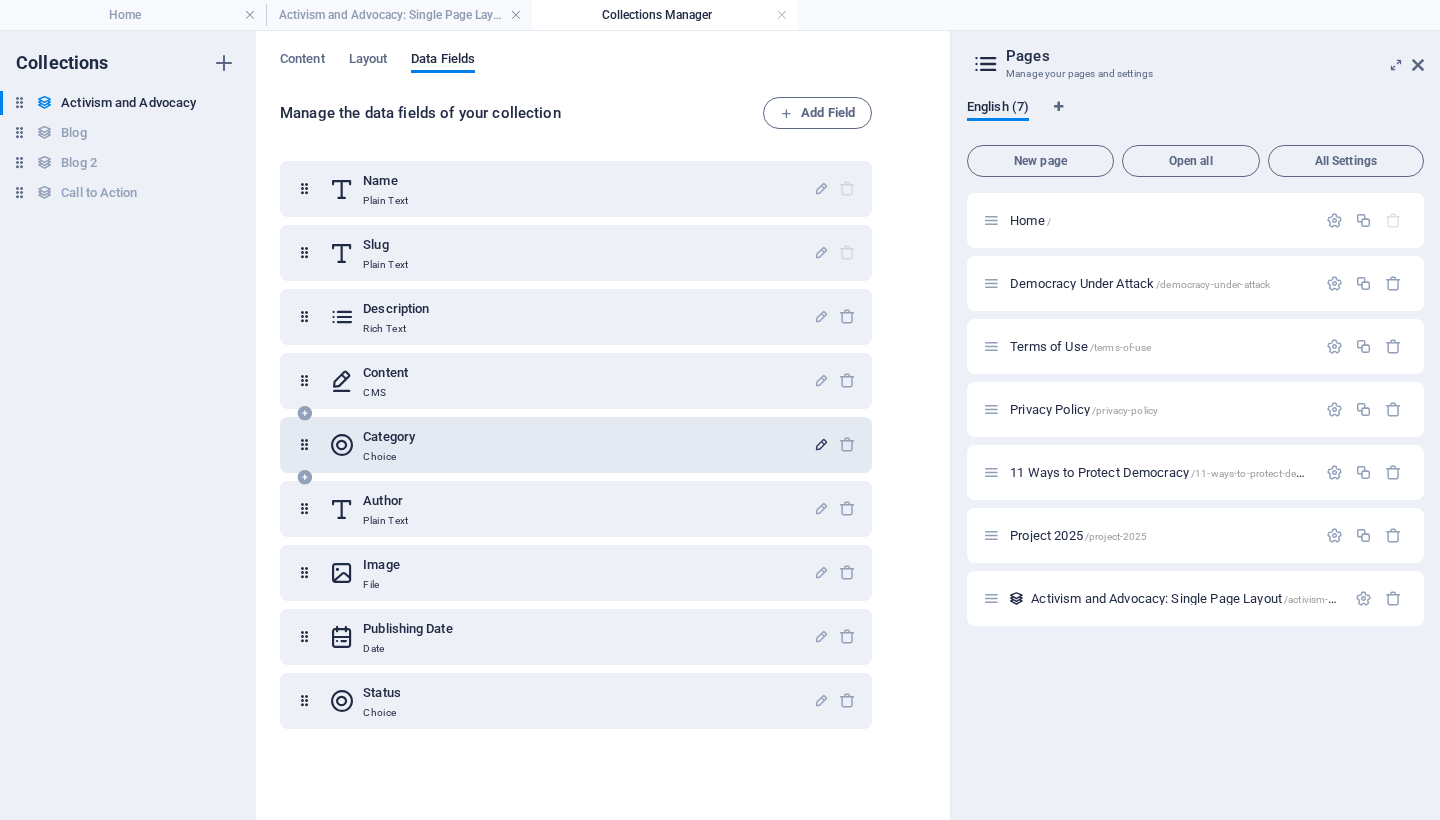 scroll, scrollTop: 0, scrollLeft: 0, axis: both 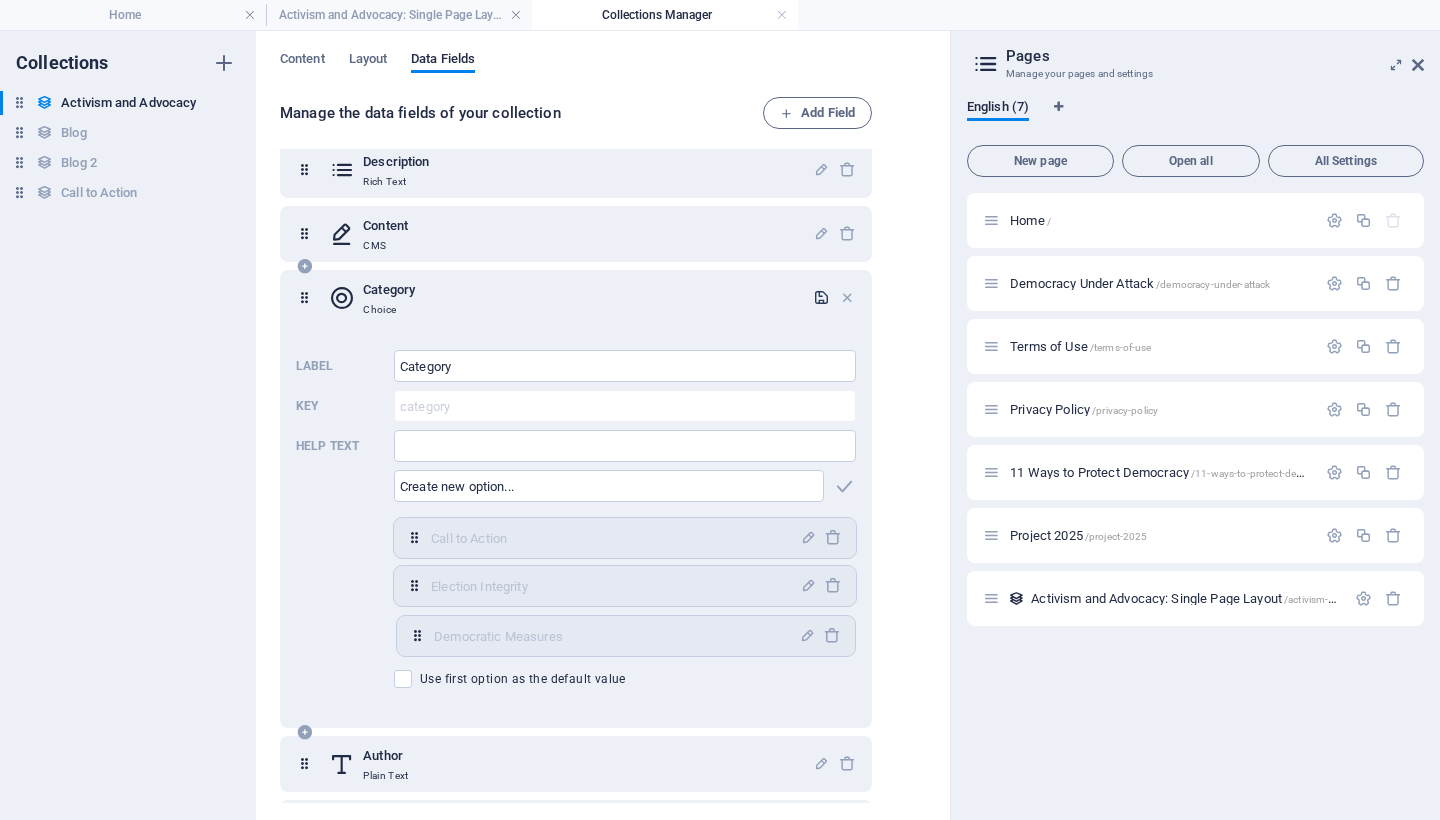 drag, startPoint x: 414, startPoint y: 707, endPoint x: 417, endPoint y: 640, distance: 67.06713 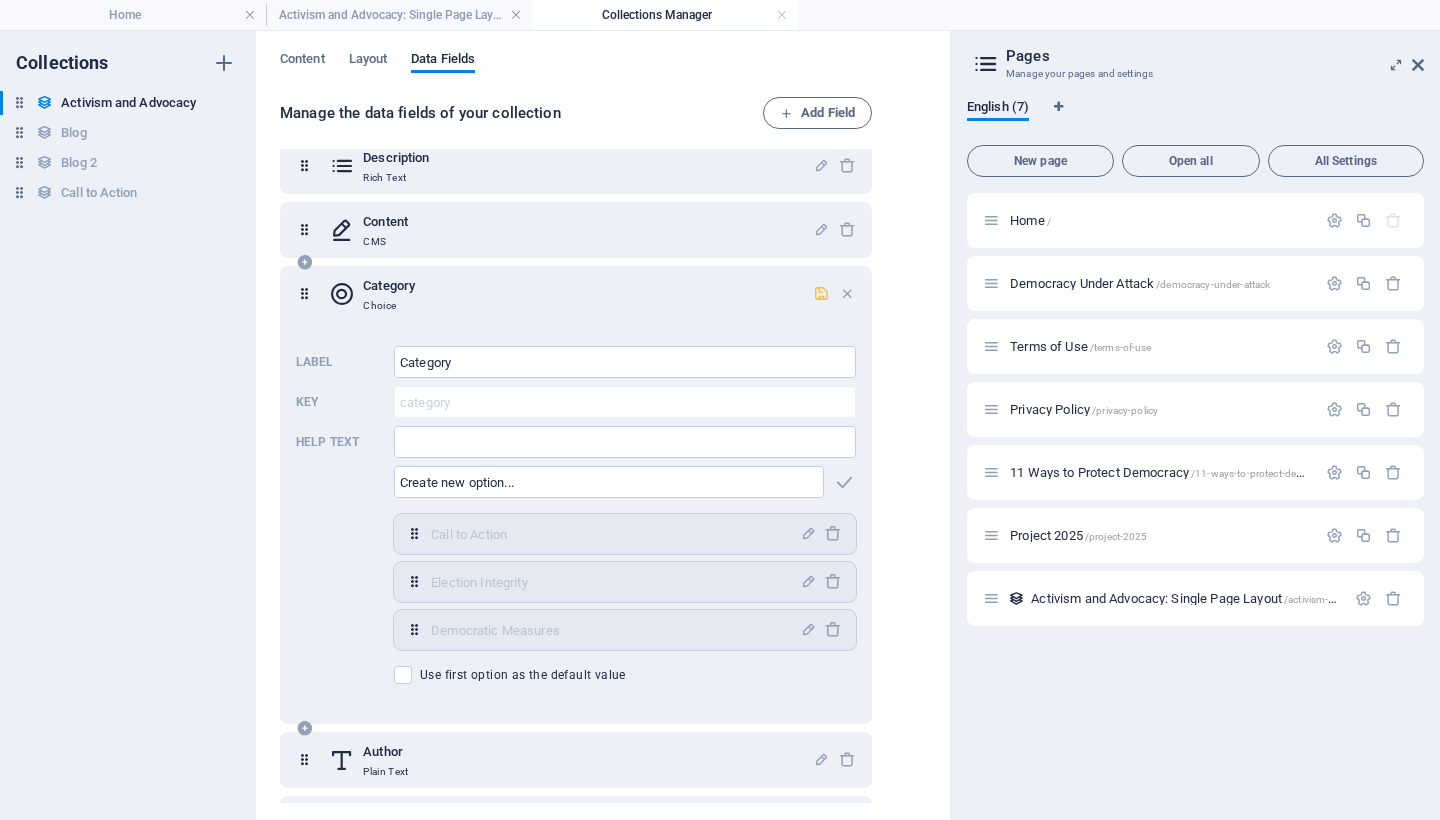 click on "Category Choice Label Category ​ Key category ​ Help text ​ ​ Call to Action,Election Integrity,Democratic Measures Call to Action ​ Election Integrity ​ Democratic Measures ​ Use first option as the default value" at bounding box center [576, 495] 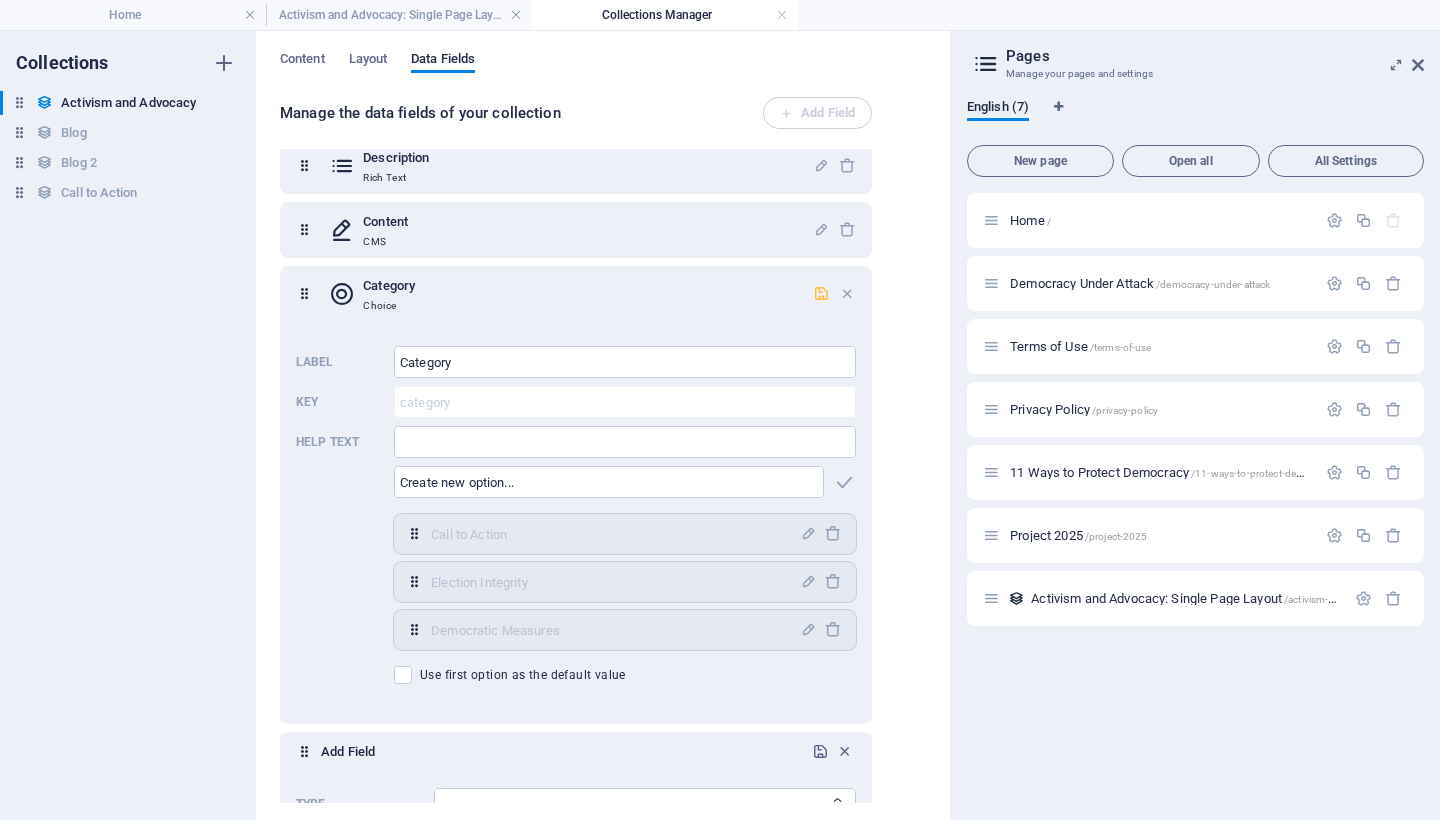 click on "Category Choice Label Category ​ Key category ​ Help text ​ ​ Call to Action,Election Integrity,Democratic Measures Call to Action ​ Election Integrity ​ Democratic Measures ​ Use first option as the default value" at bounding box center [576, 495] 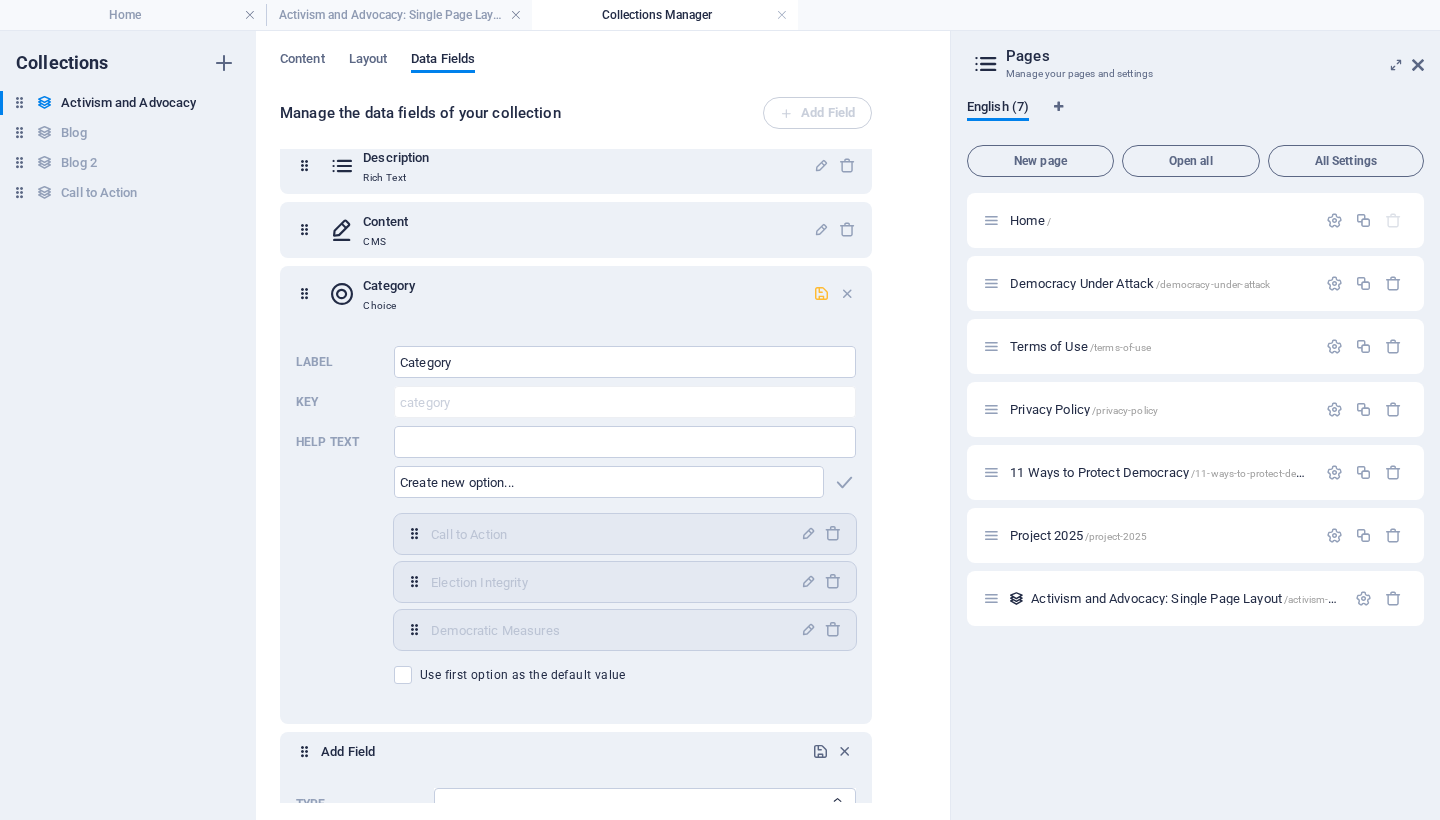 drag, startPoint x: 416, startPoint y: 701, endPoint x: 433, endPoint y: 683, distance: 24.758837 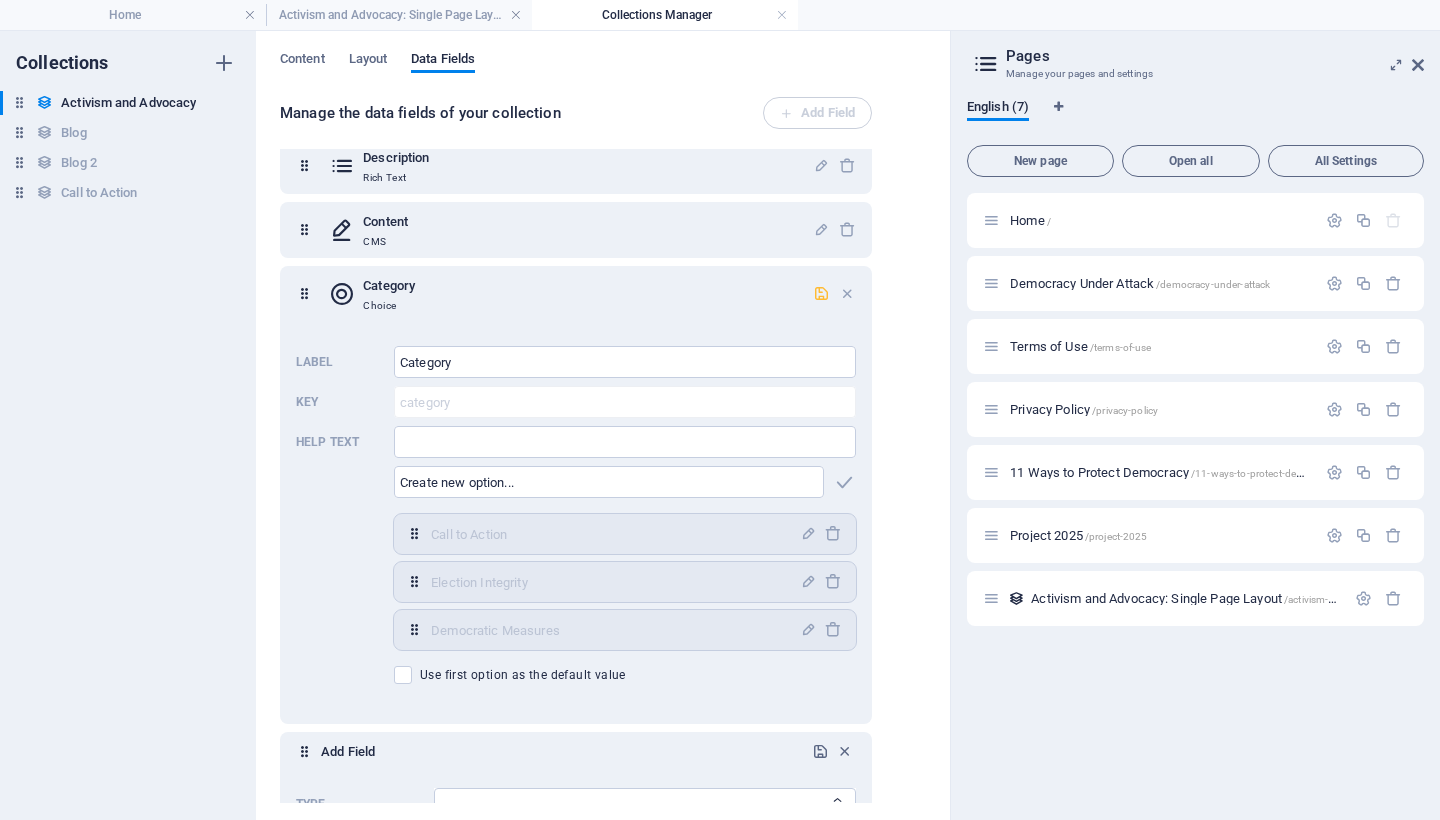 drag, startPoint x: 435, startPoint y: 703, endPoint x: 421, endPoint y: 701, distance: 14.142136 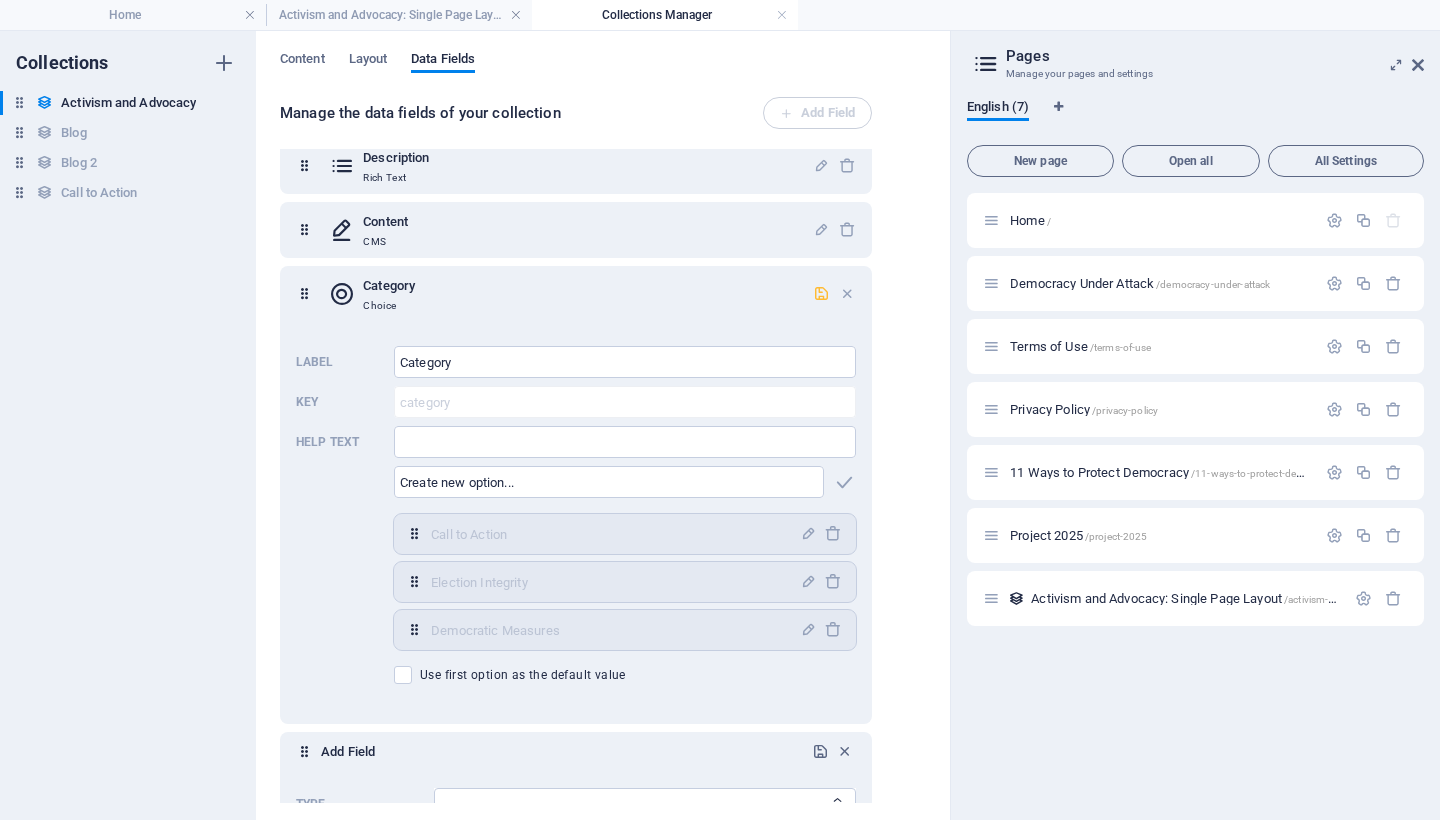 click on "Category Choice Label Category ​ Key category ​ Help text ​ ​ Call to Action,Election Integrity,Democratic Measures Call to Action ​ Election Integrity ​ Democratic Measures ​ Use first option as the default value" at bounding box center [576, 495] 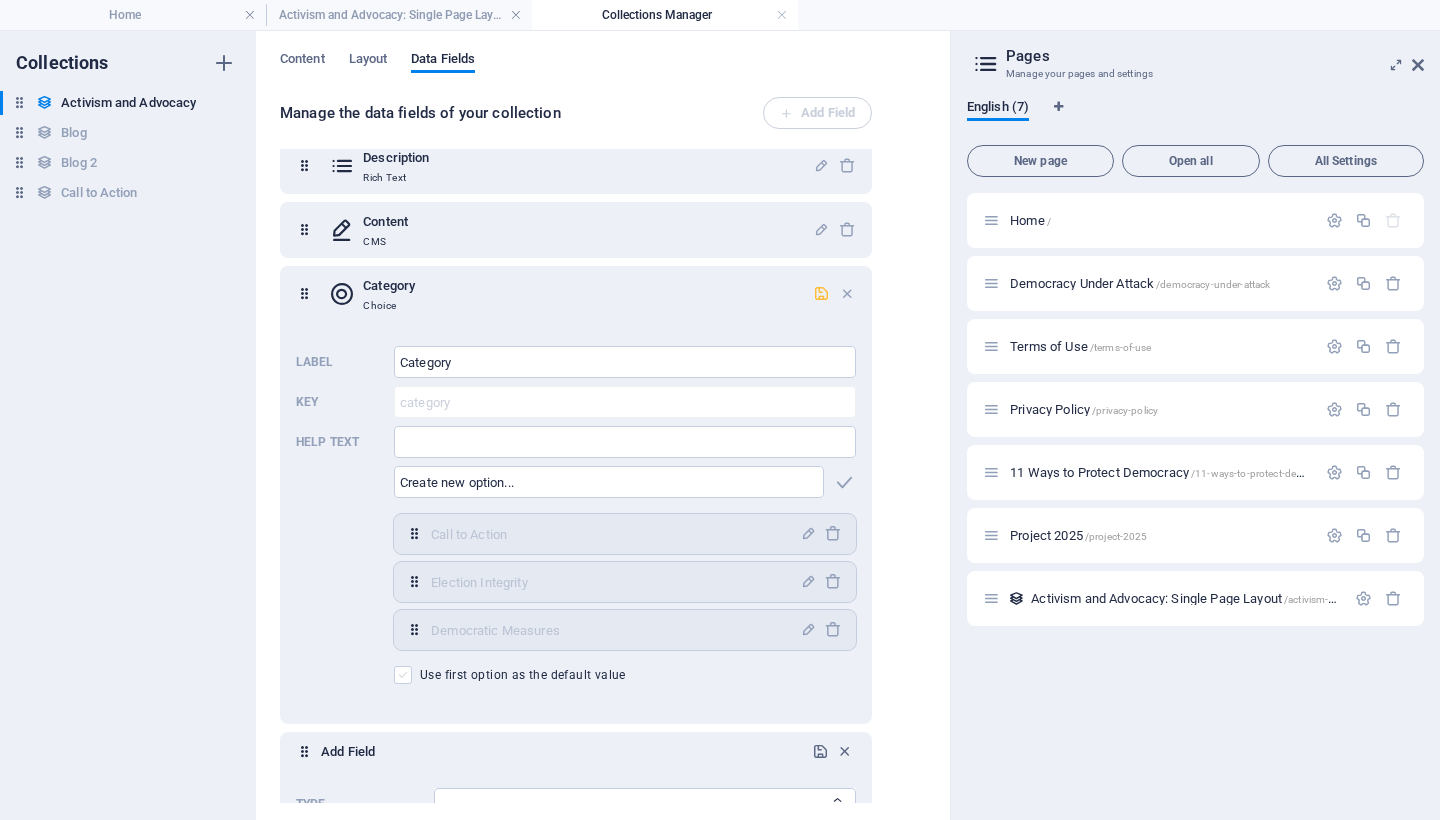 drag, startPoint x: 409, startPoint y: 705, endPoint x: 405, endPoint y: 674, distance: 31.257 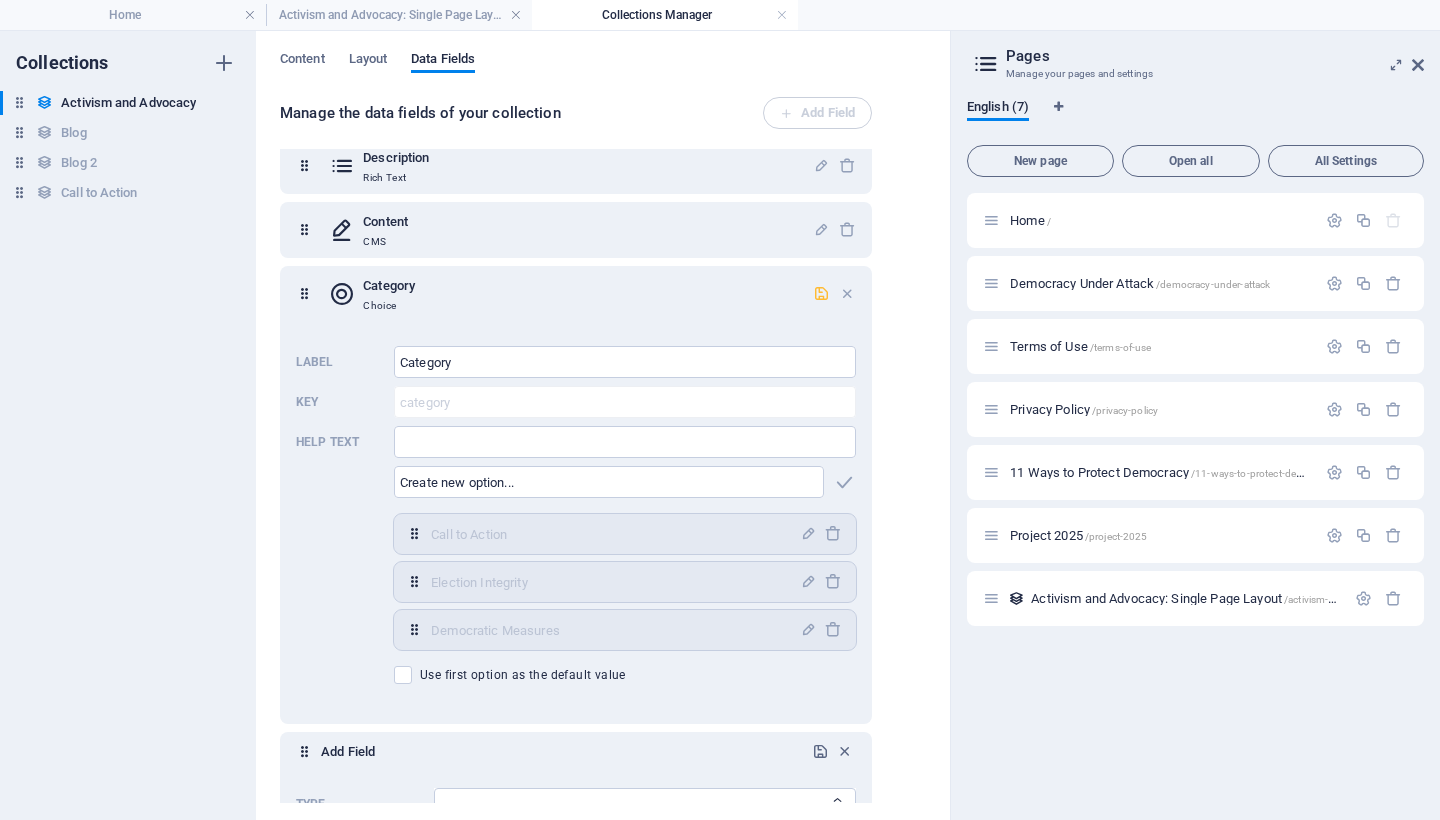 drag, startPoint x: 414, startPoint y: 681, endPoint x: 401, endPoint y: 633, distance: 49.729267 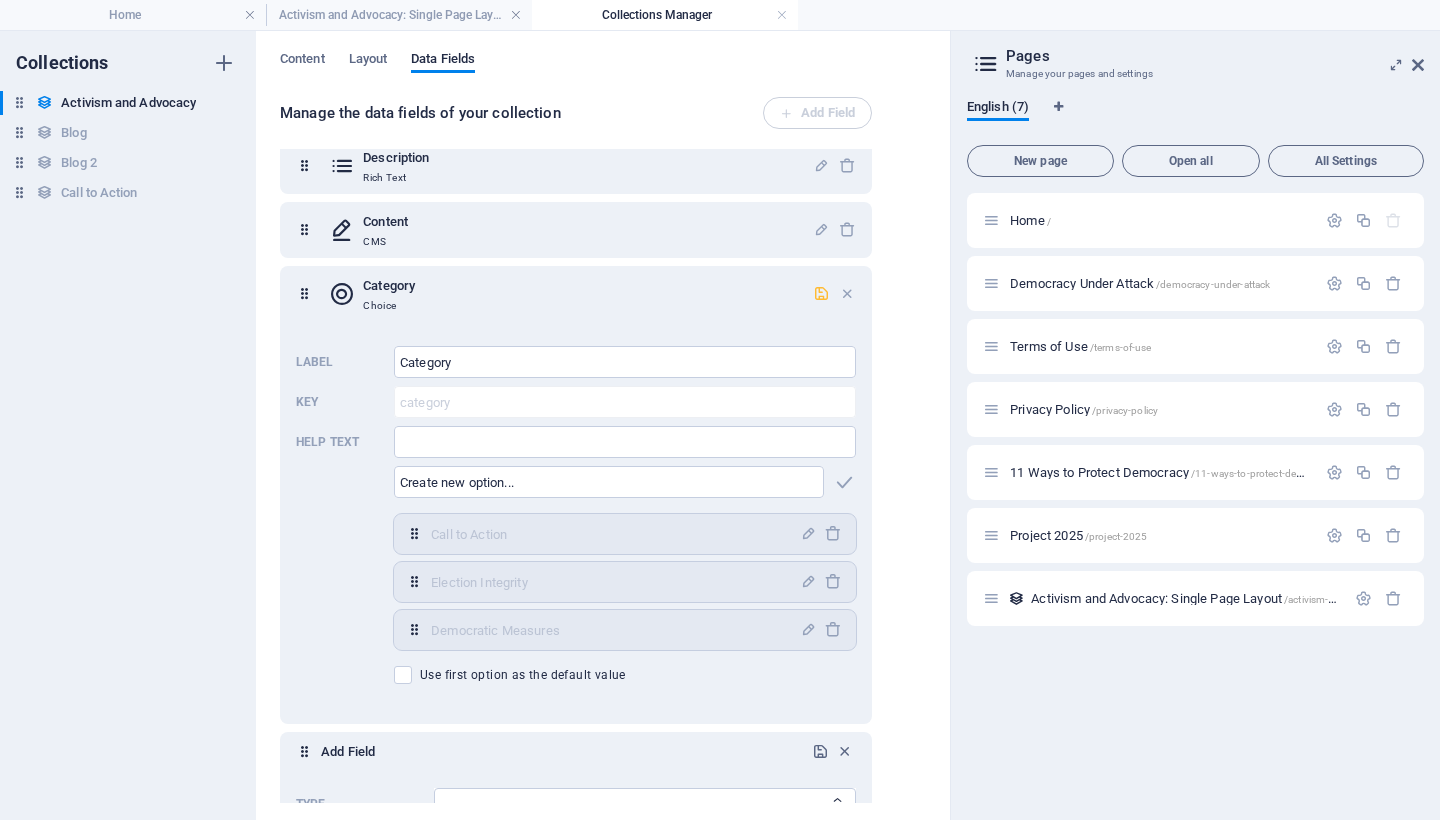 drag, startPoint x: 413, startPoint y: 707, endPoint x: 420, endPoint y: 668, distance: 39.623226 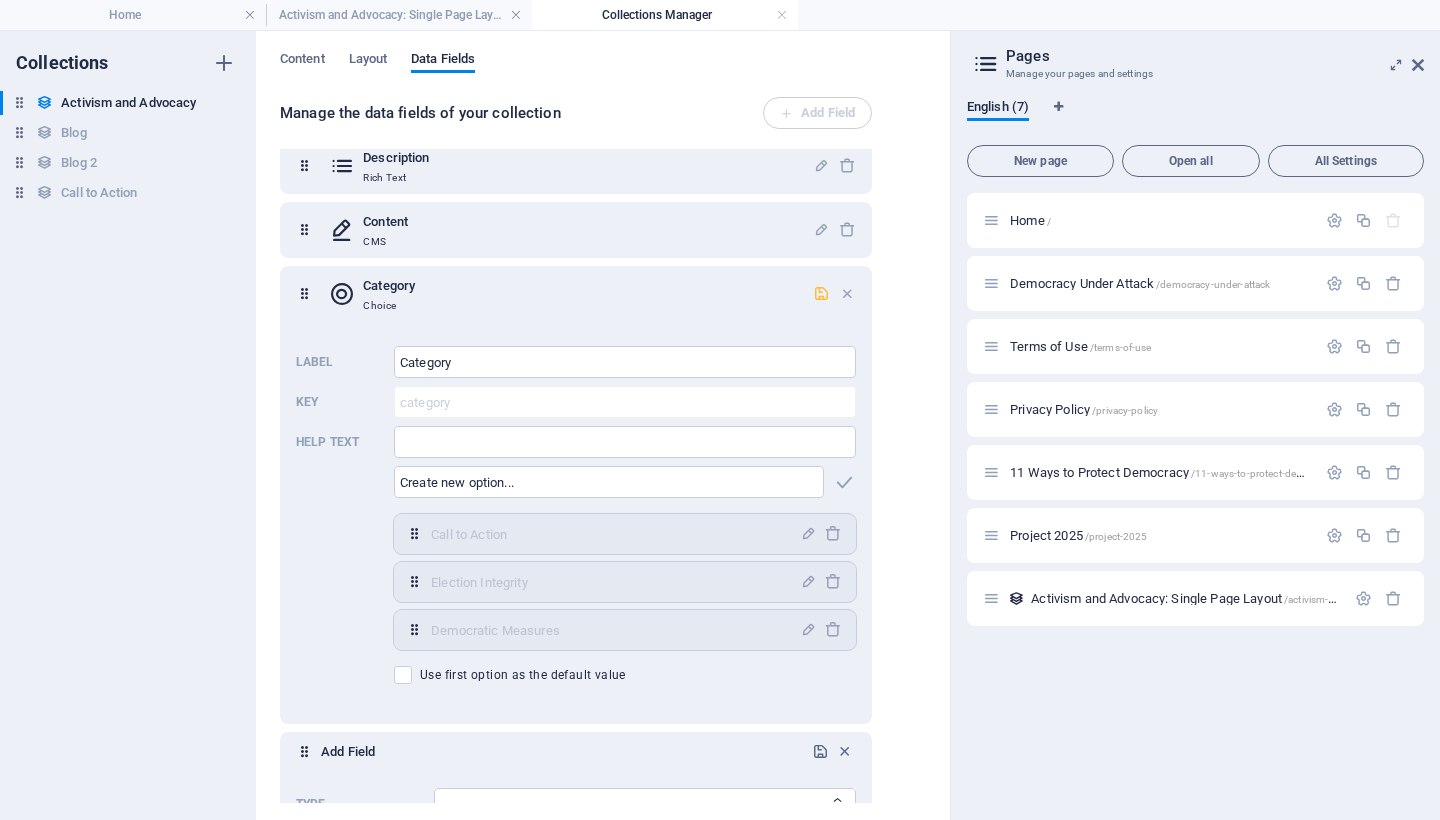 drag, startPoint x: 436, startPoint y: 658, endPoint x: 467, endPoint y: 653, distance: 31.400637 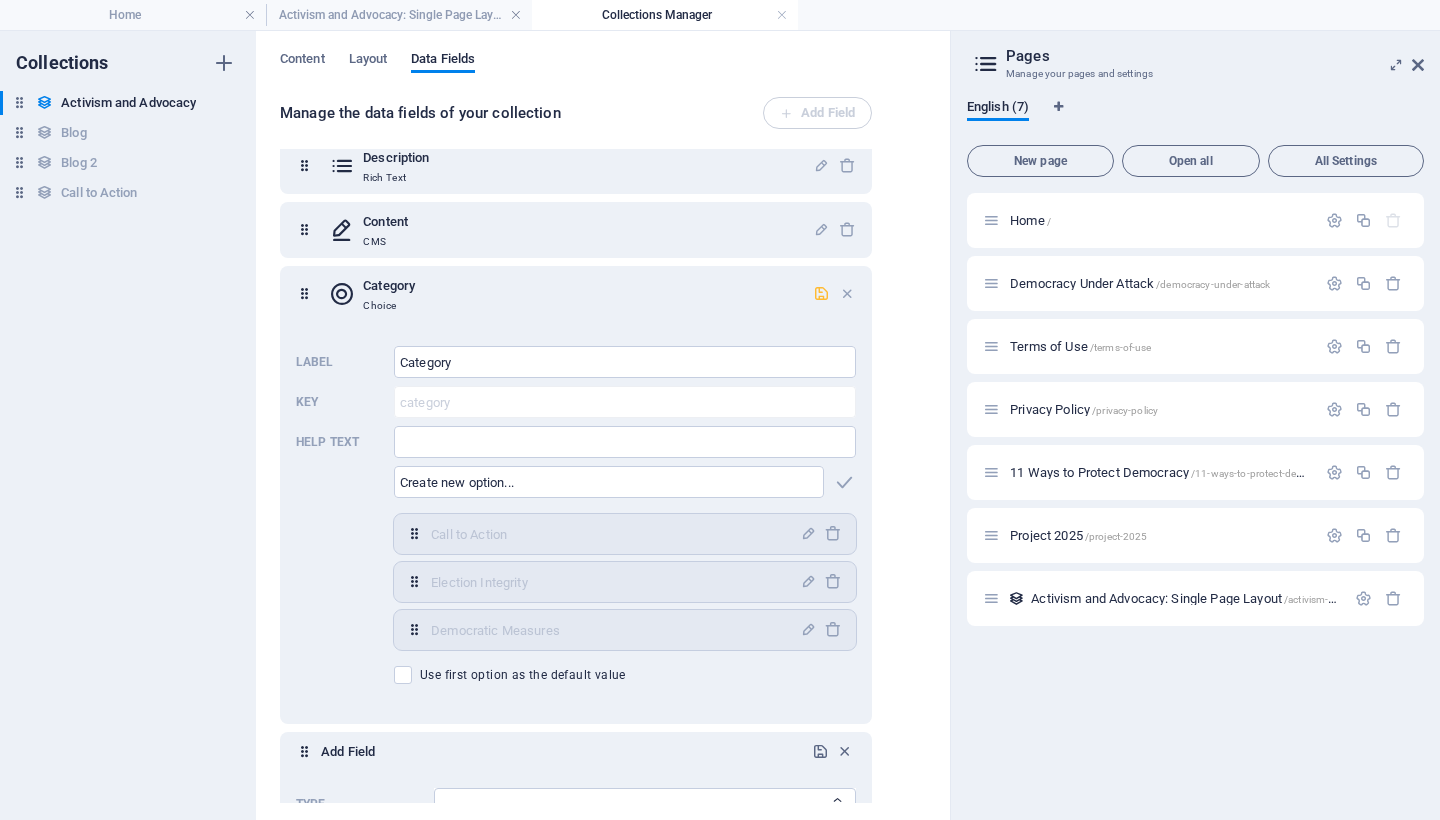 click on "Category Choice Label Category ​ Key category ​ Help text ​ ​ Call to Action,Election Integrity,Democratic Measures Call to Action ​ Election Integrity ​ Democratic Measures ​ Use first option as the default value" at bounding box center [576, 495] 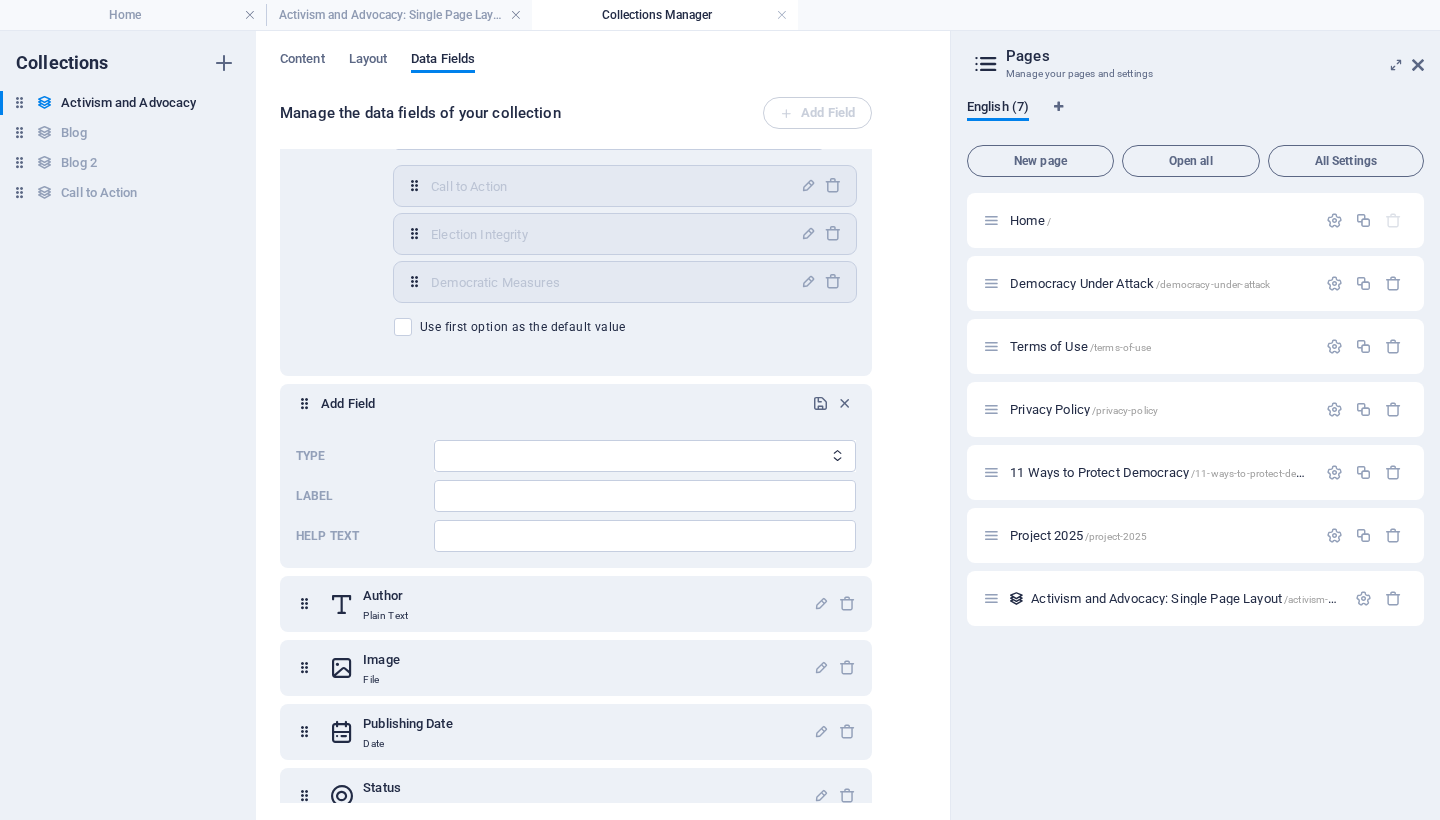 scroll, scrollTop: 295, scrollLeft: 0, axis: vertical 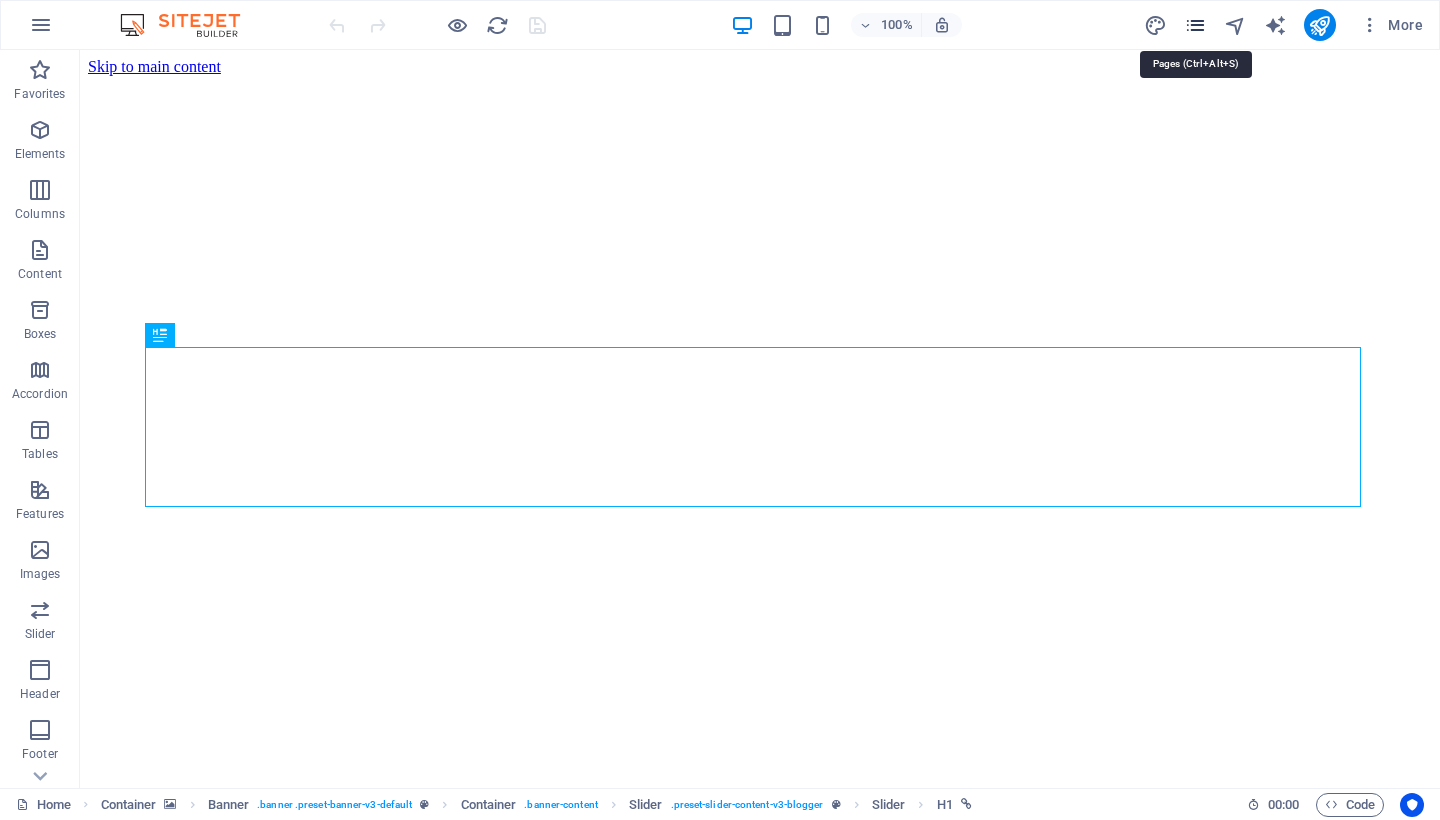 click at bounding box center [1195, 25] 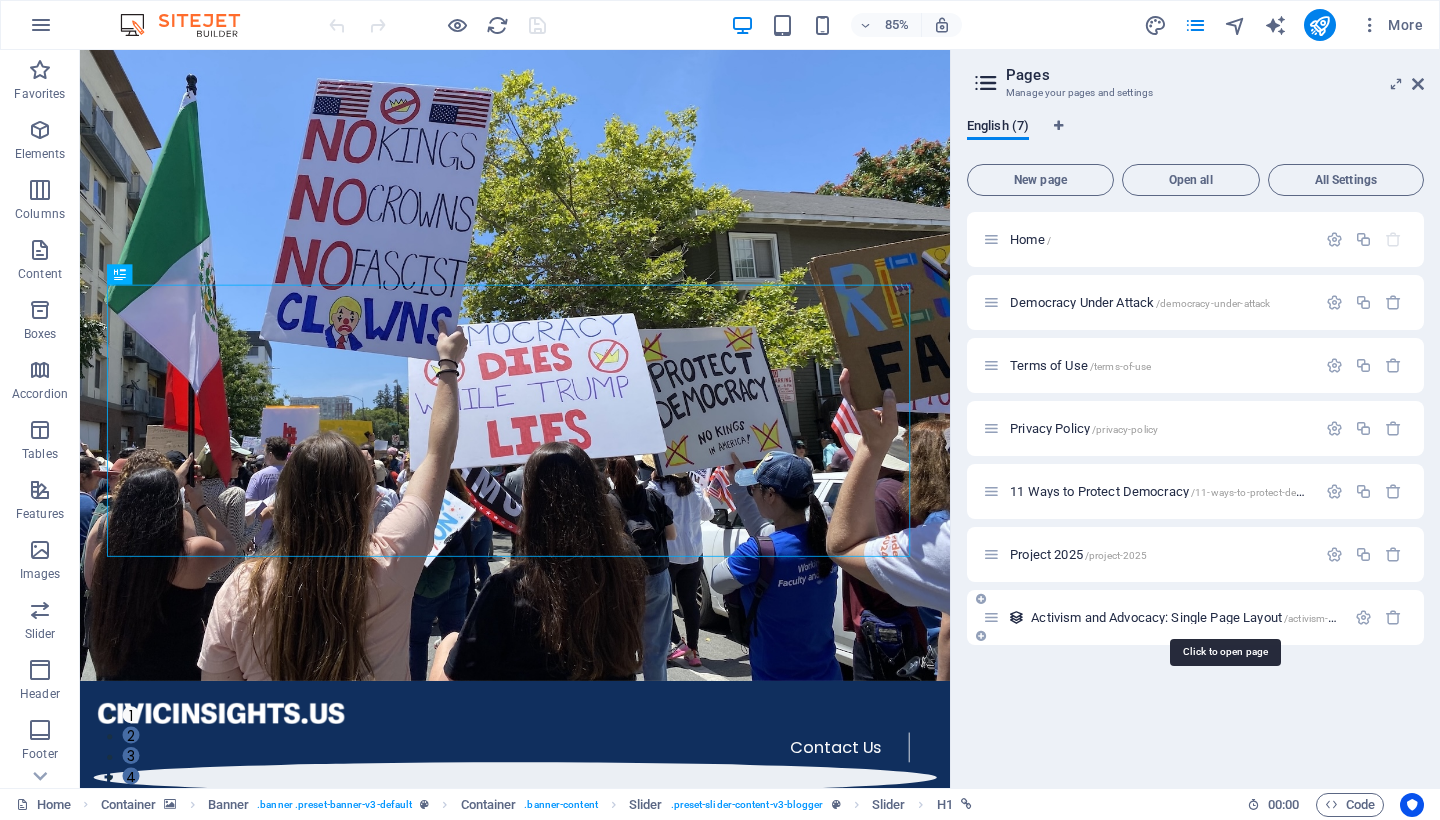 click on "Activism and Advocacy: Single Page Layout /activism-and-advocacy-item" at bounding box center [1222, 617] 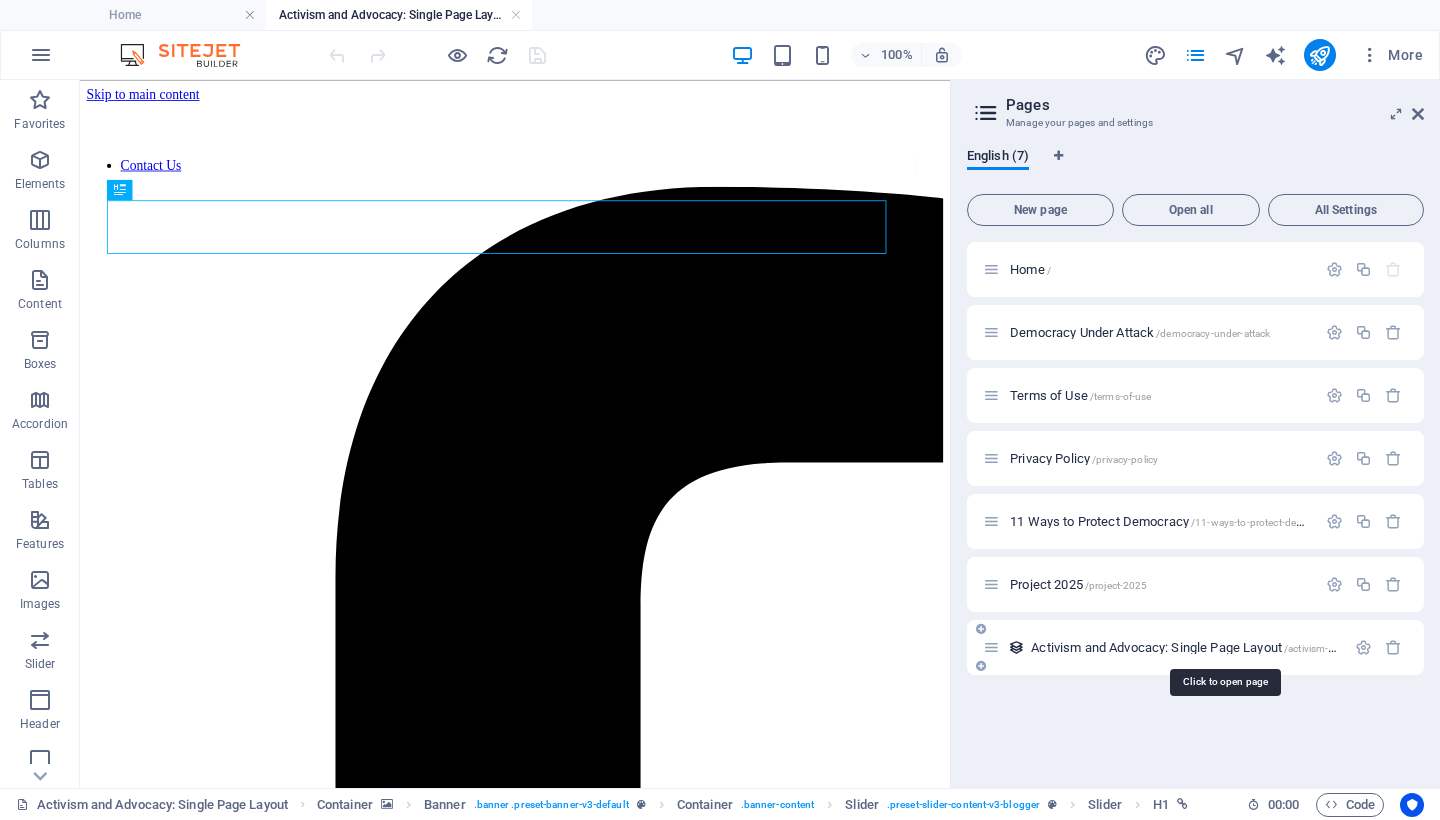 scroll, scrollTop: 0, scrollLeft: 0, axis: both 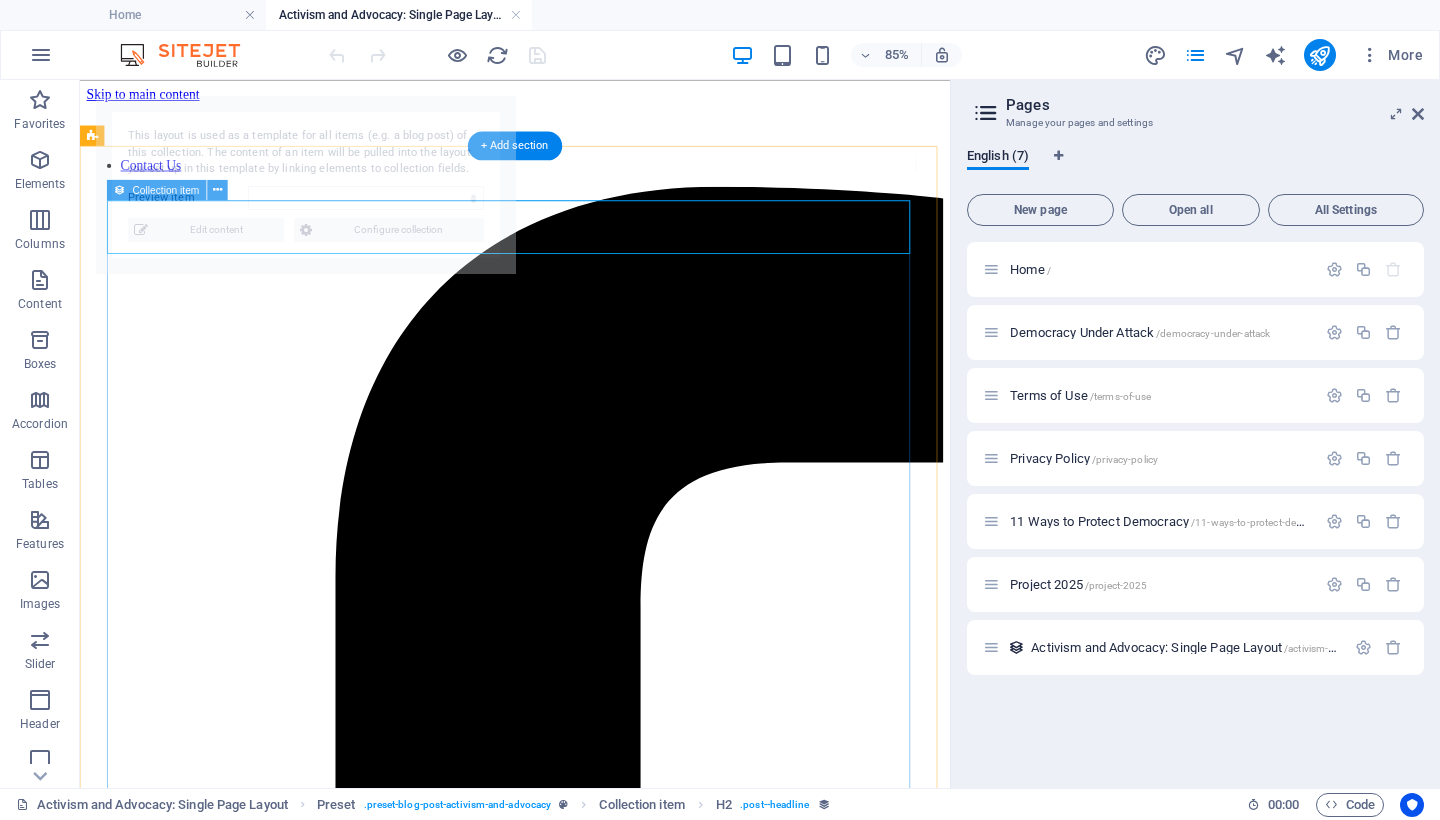 select on "688fa9cda1a905c386069d1c" 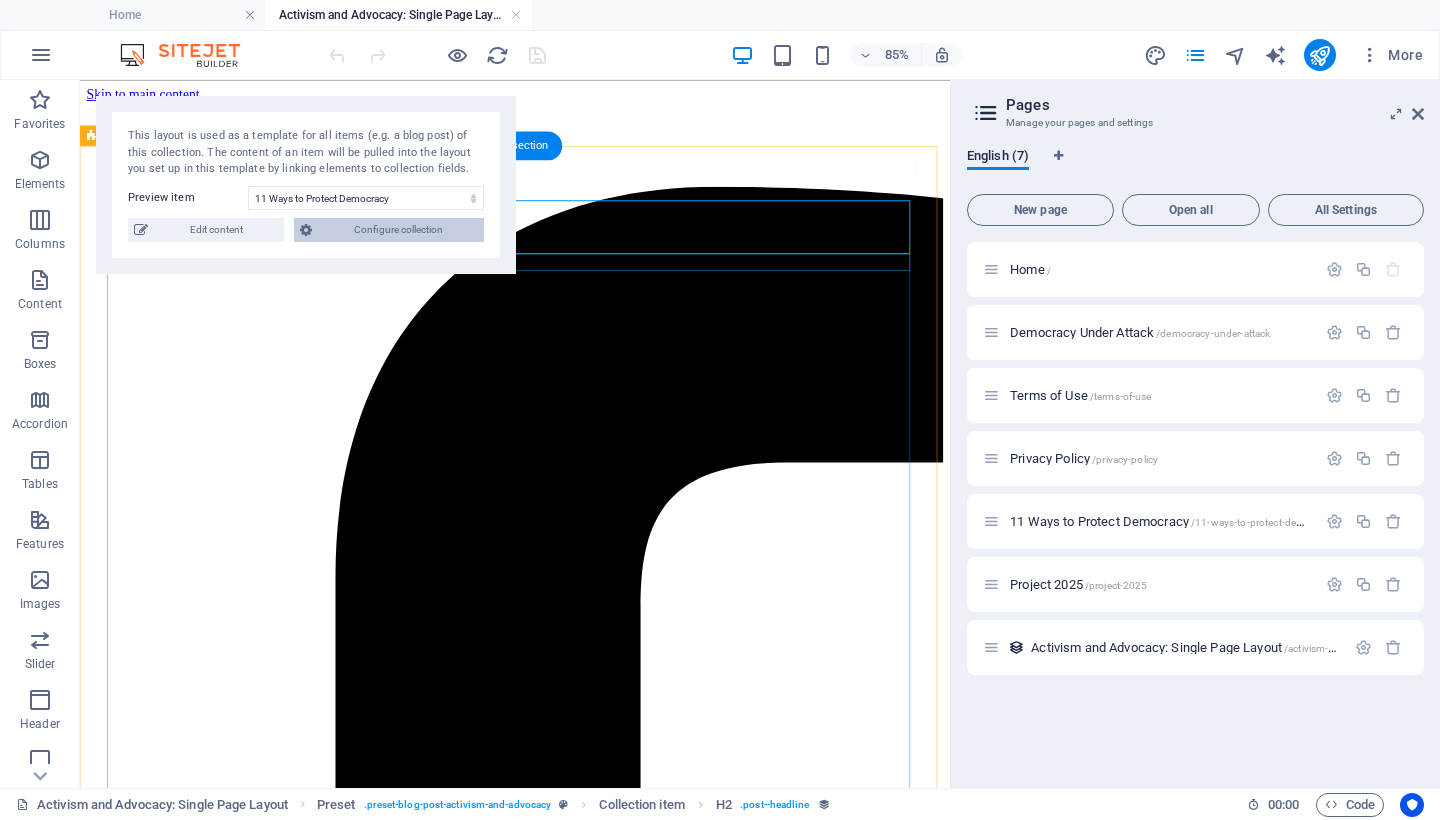 click on "Configure collection" at bounding box center [398, 230] 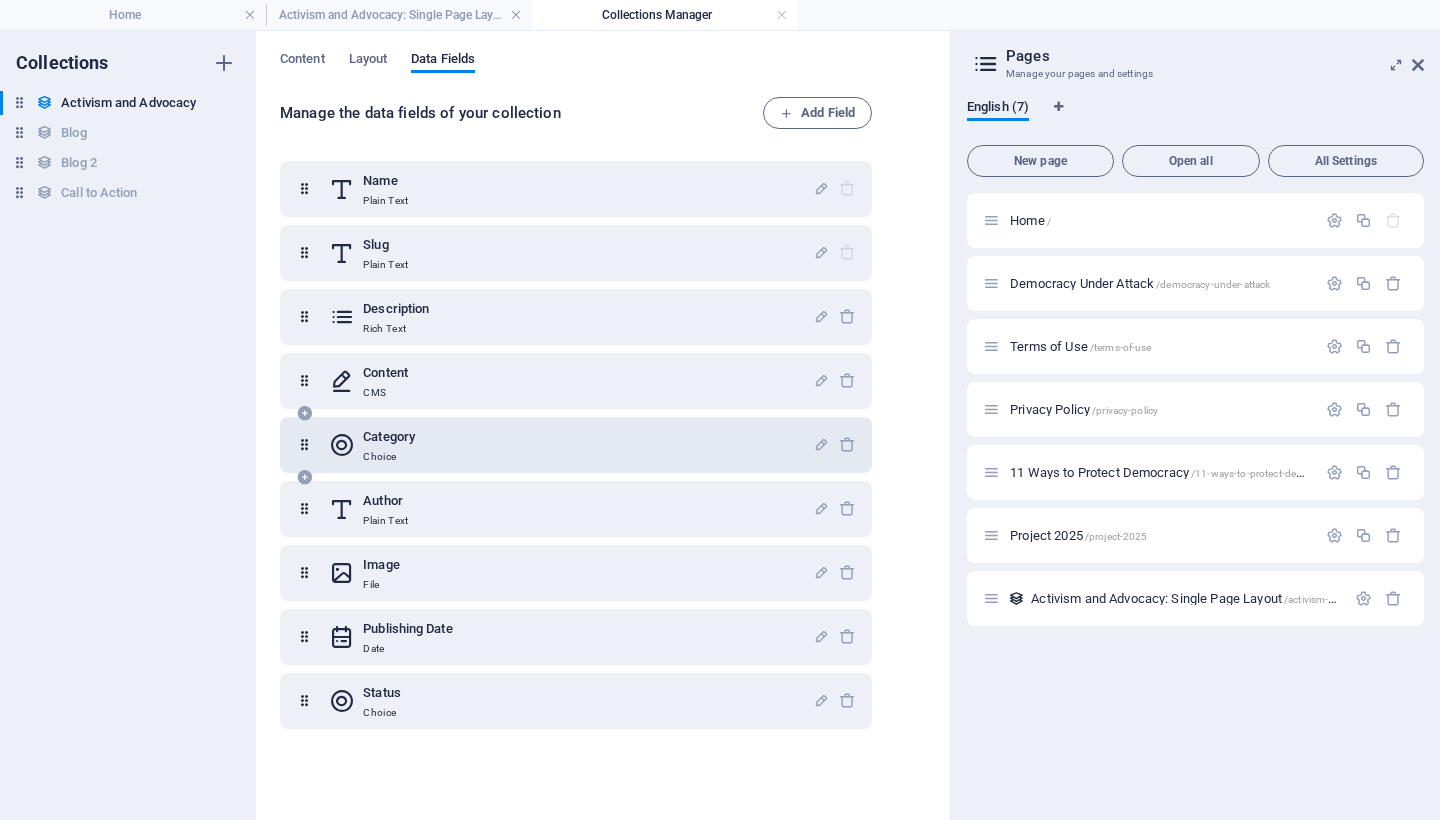 click on "Category Choice" at bounding box center (576, 445) 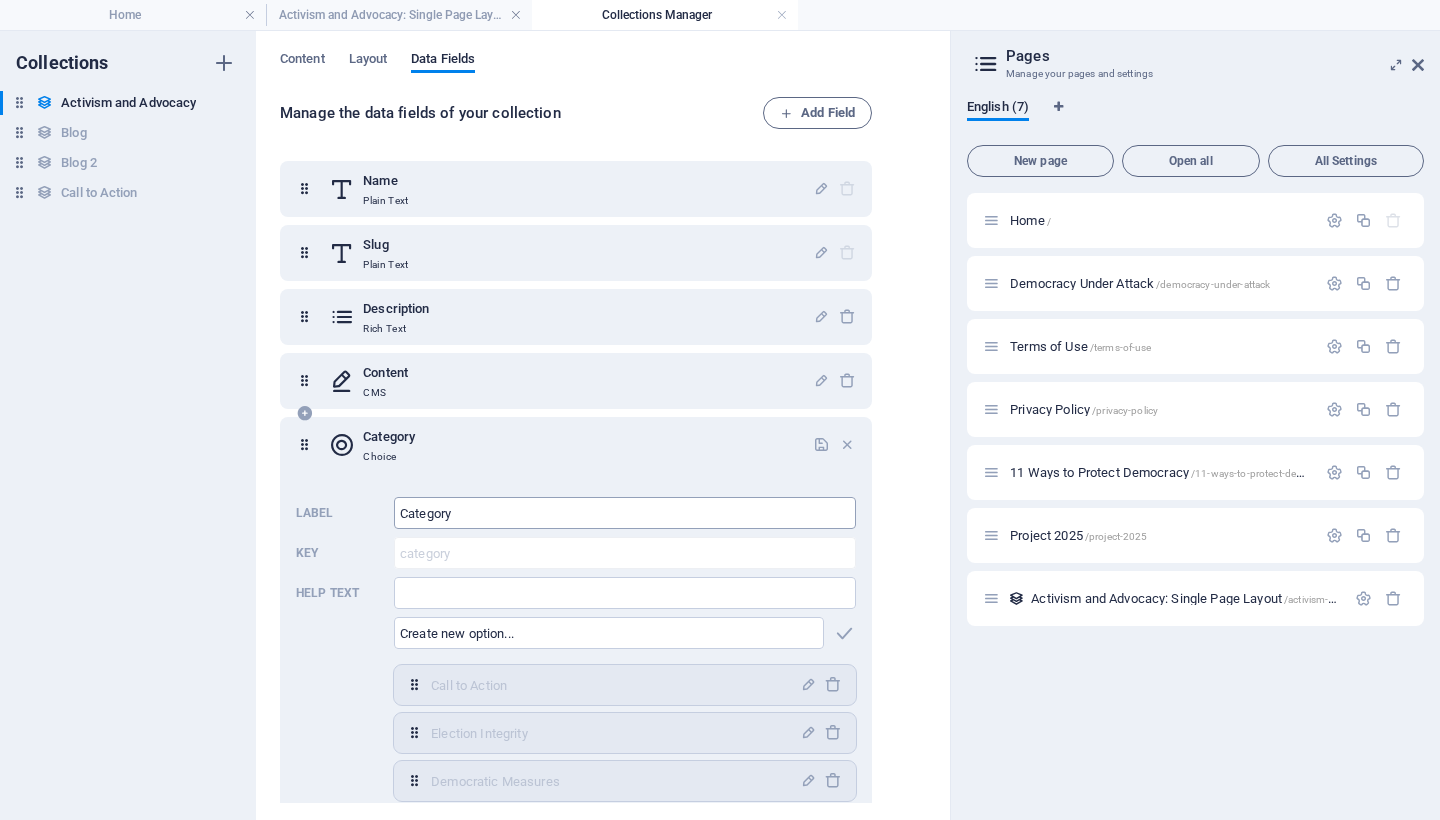 scroll, scrollTop: 169, scrollLeft: 0, axis: vertical 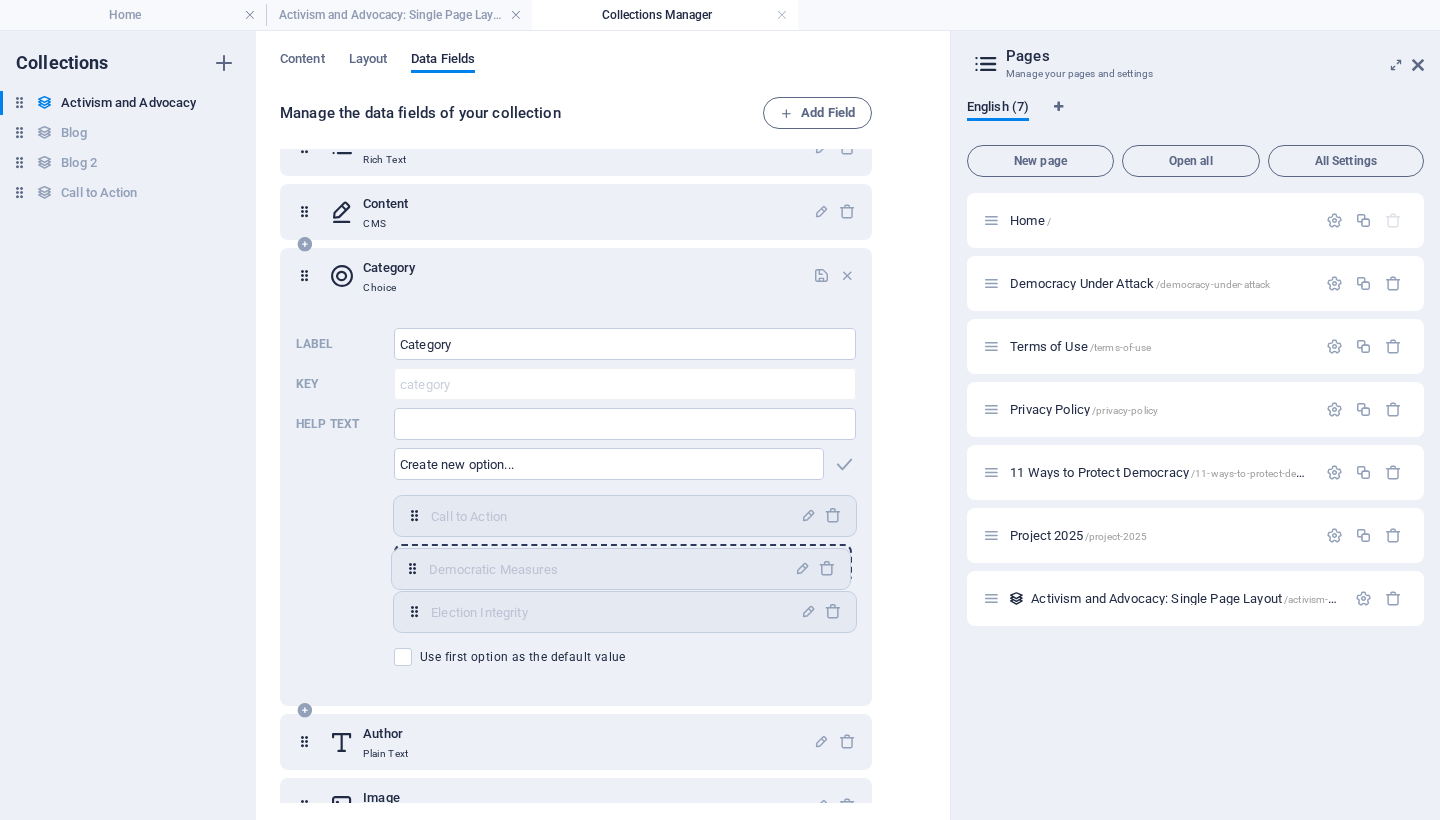 drag, startPoint x: 413, startPoint y: 612, endPoint x: 411, endPoint y: 561, distance: 51.0392 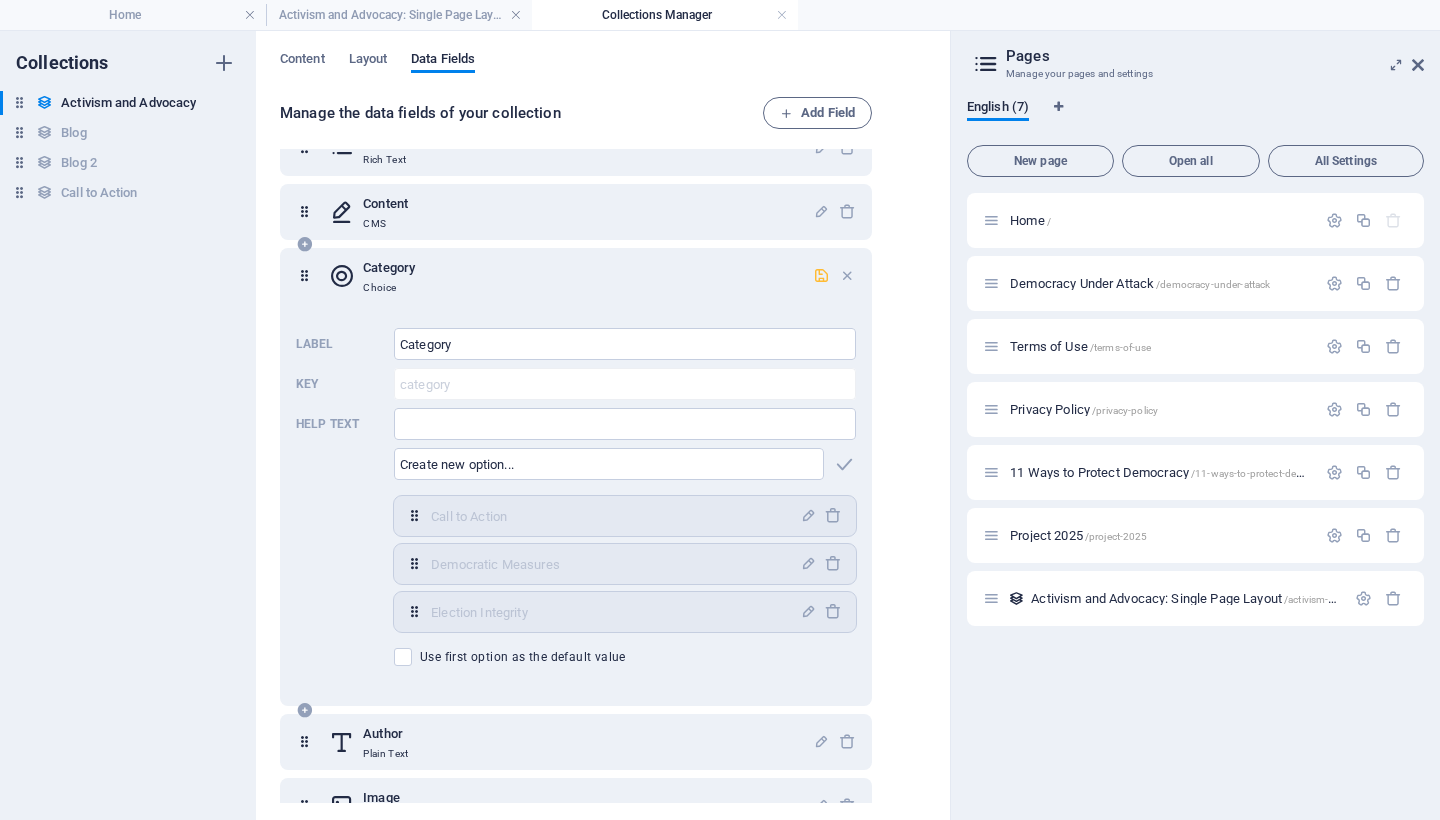 click at bounding box center (821, 275) 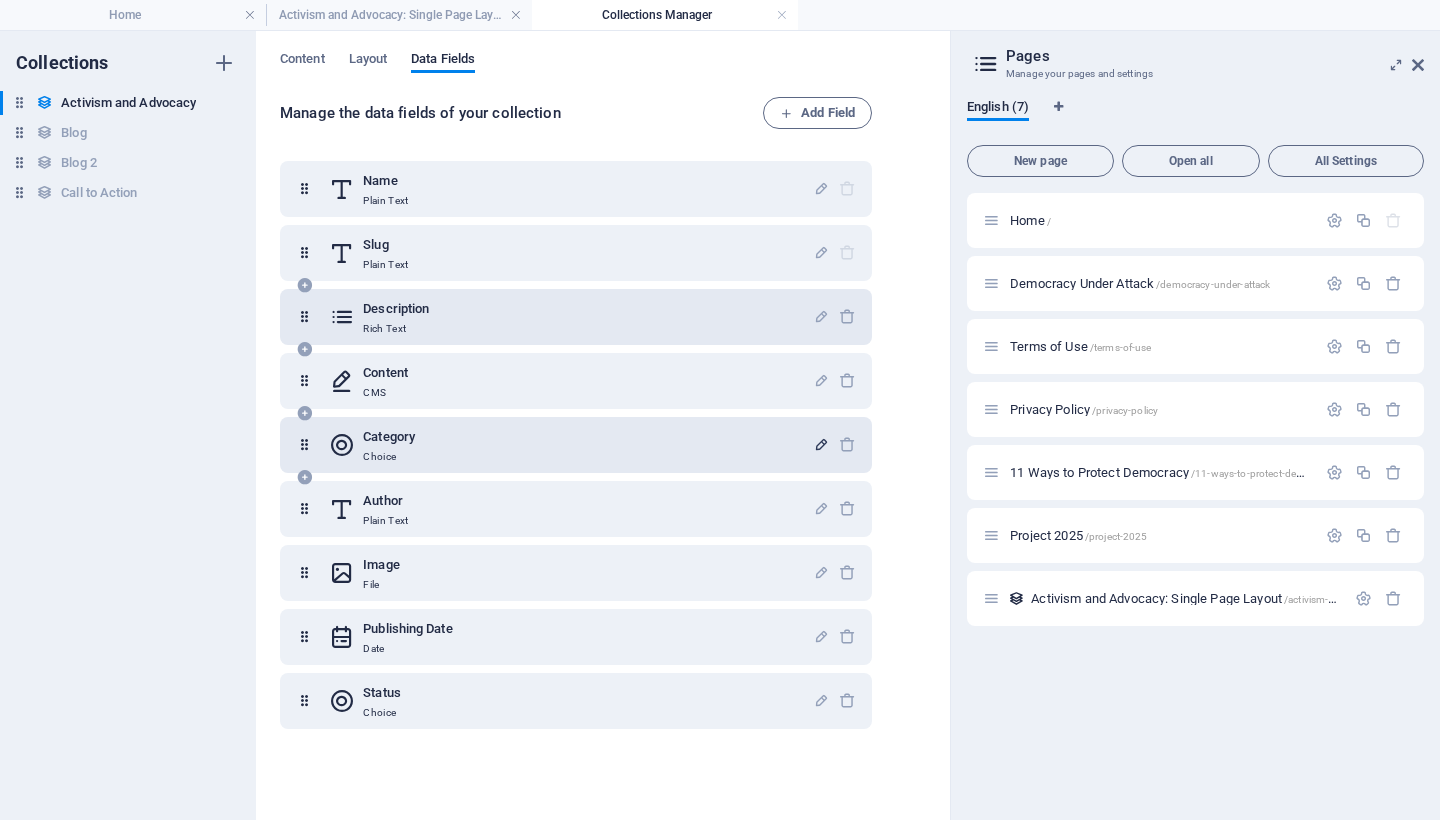 scroll, scrollTop: 0, scrollLeft: 0, axis: both 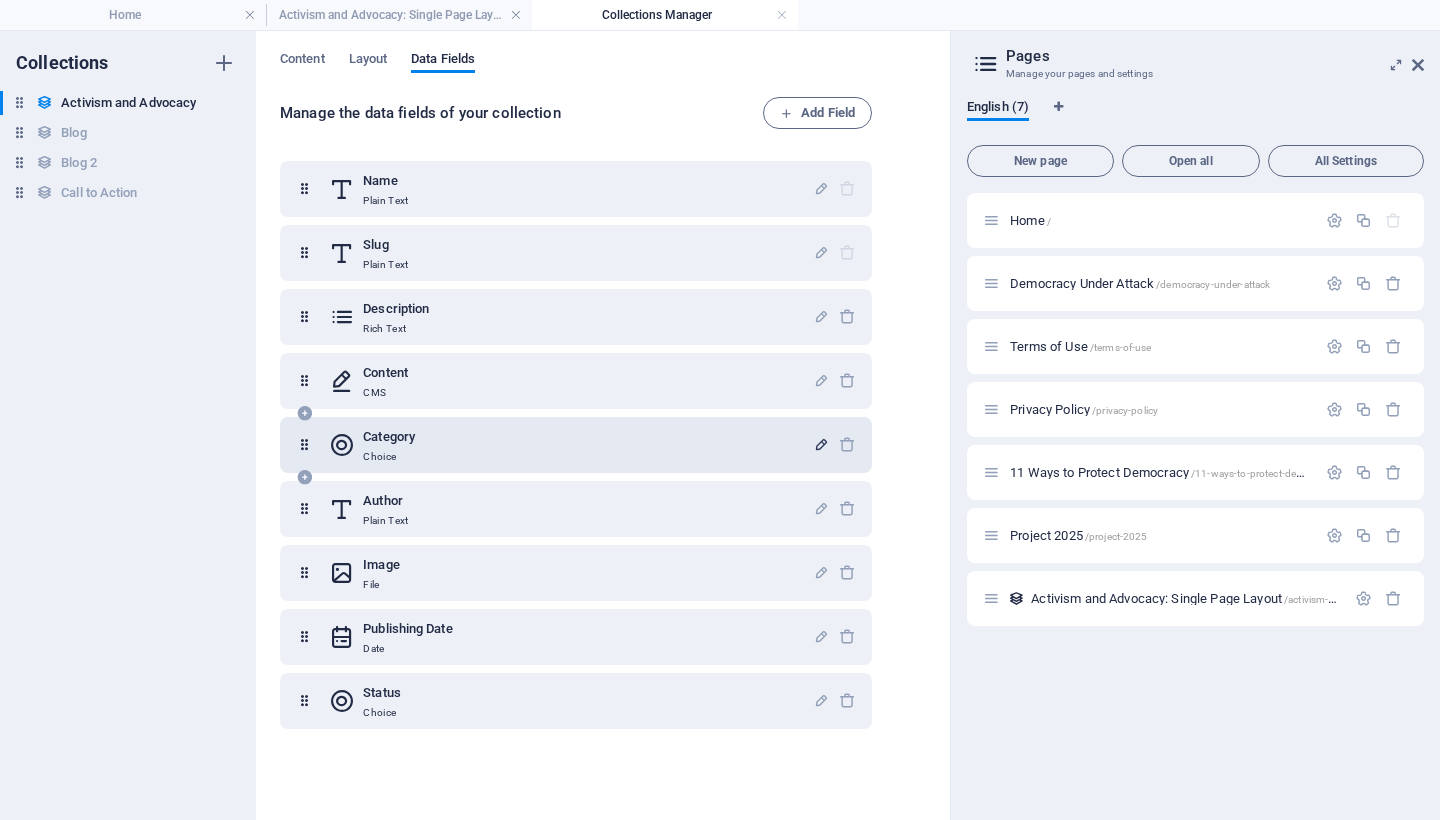 click at bounding box center [304, 445] 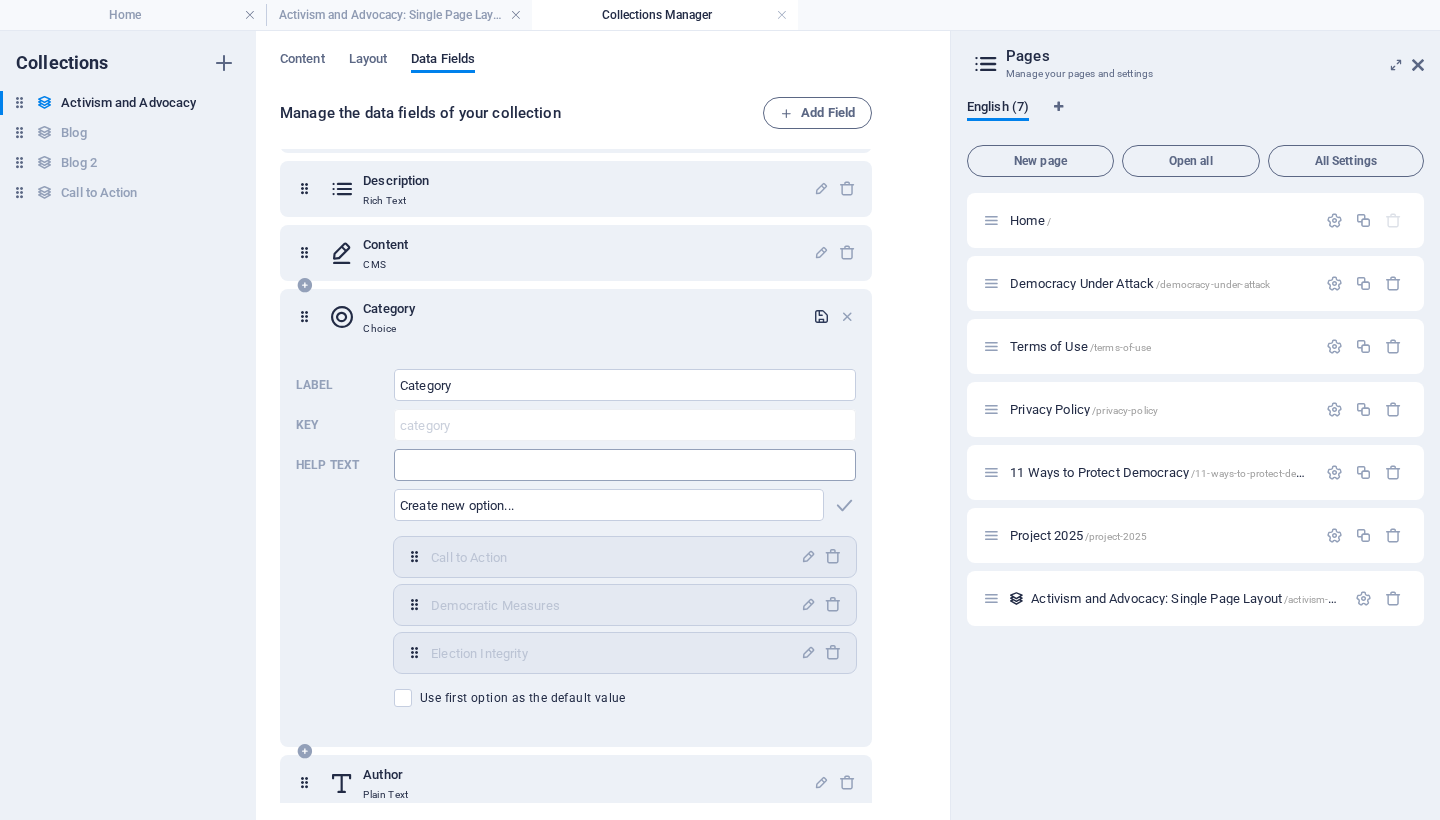 scroll, scrollTop: 160, scrollLeft: 0, axis: vertical 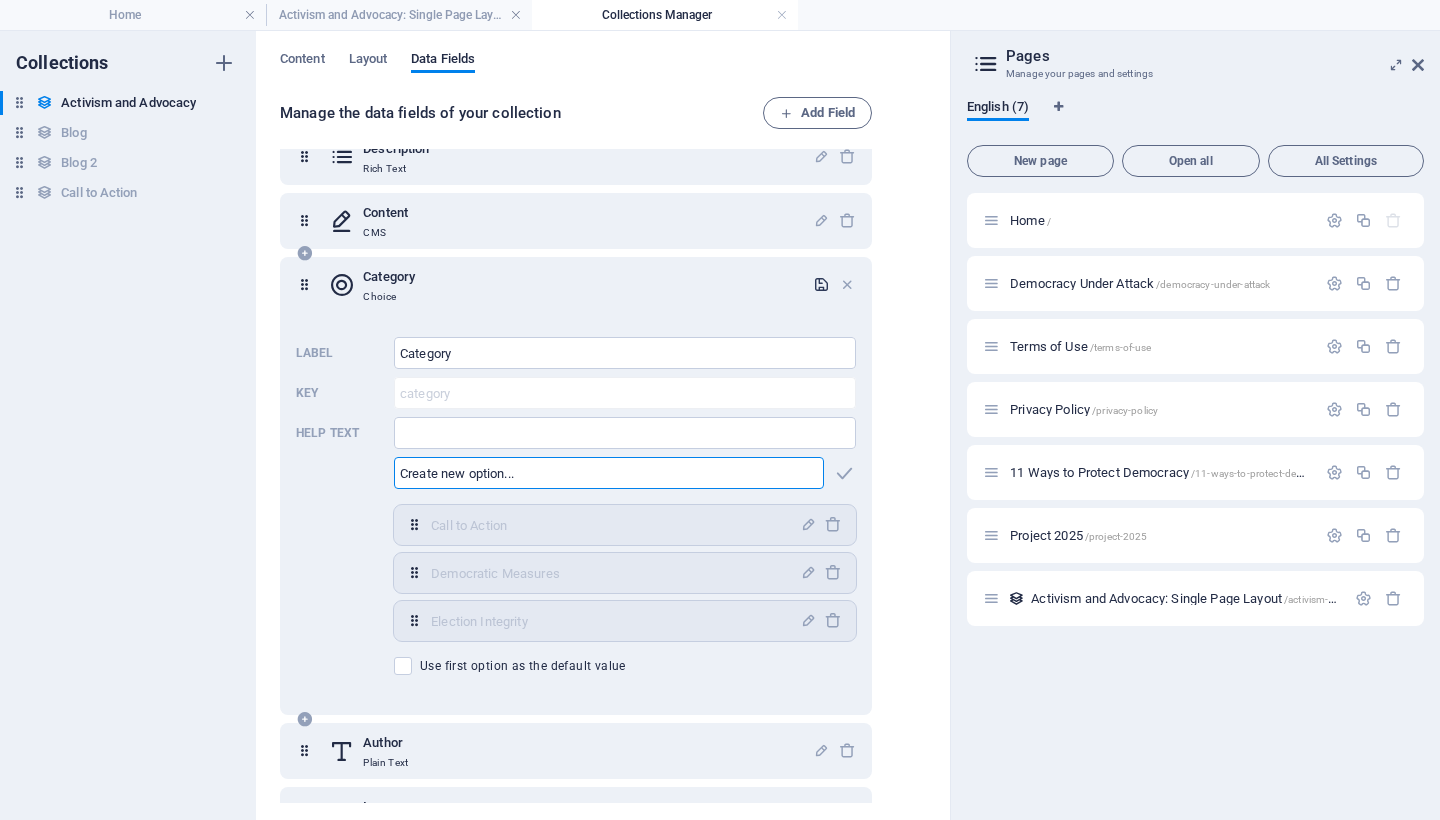 click at bounding box center [609, 473] 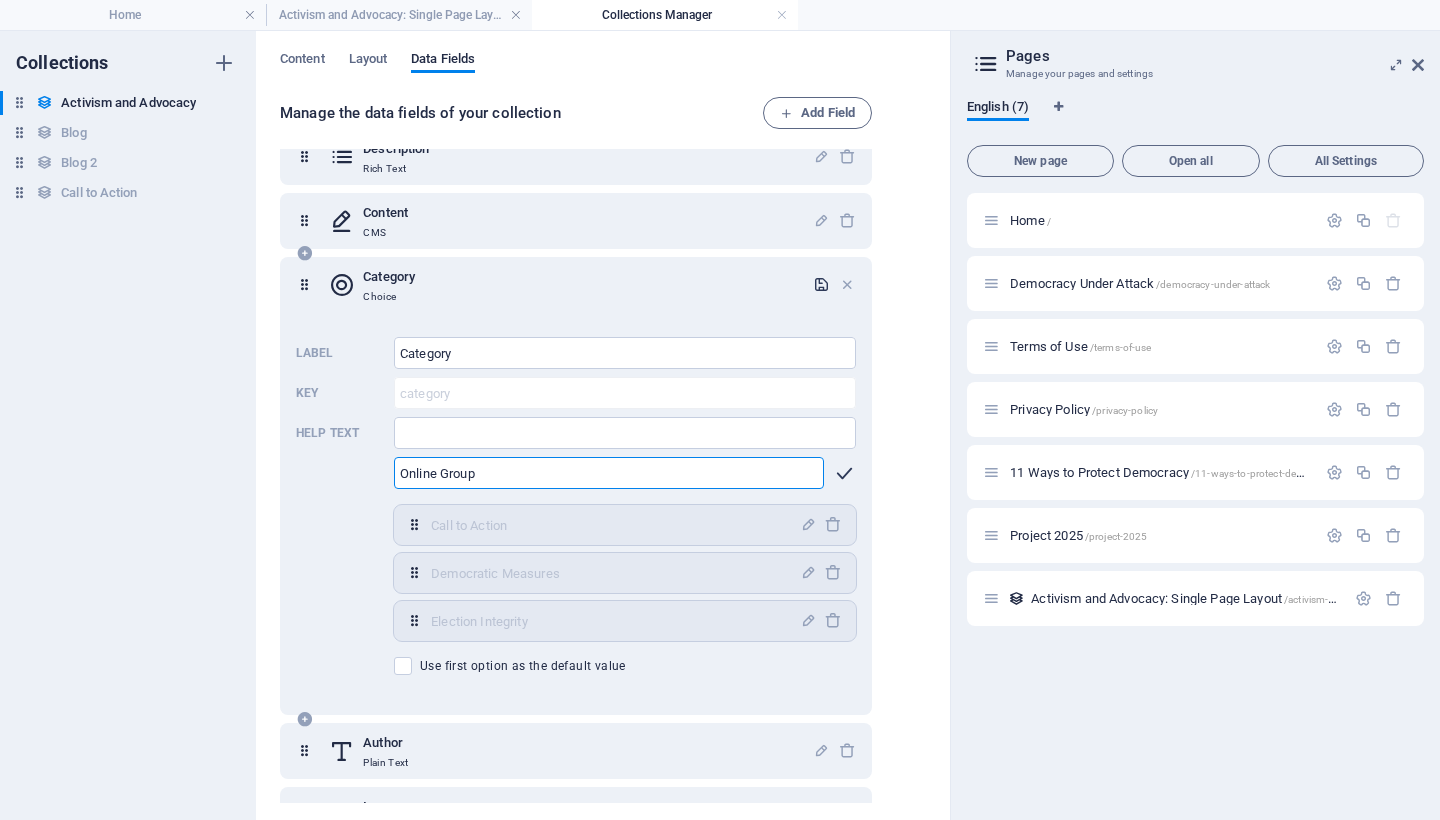 type on "Online Group" 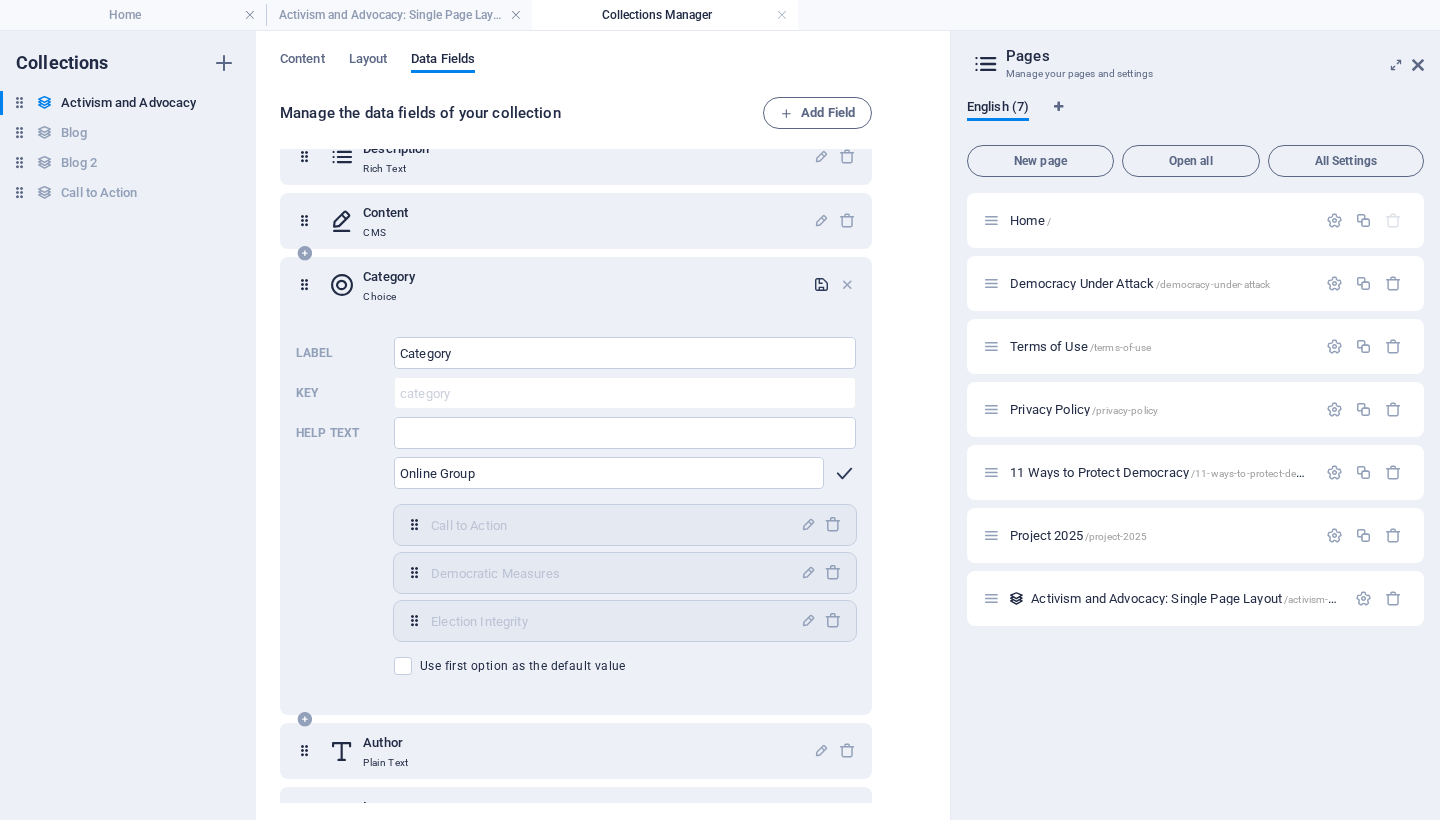 click at bounding box center [844, 473] 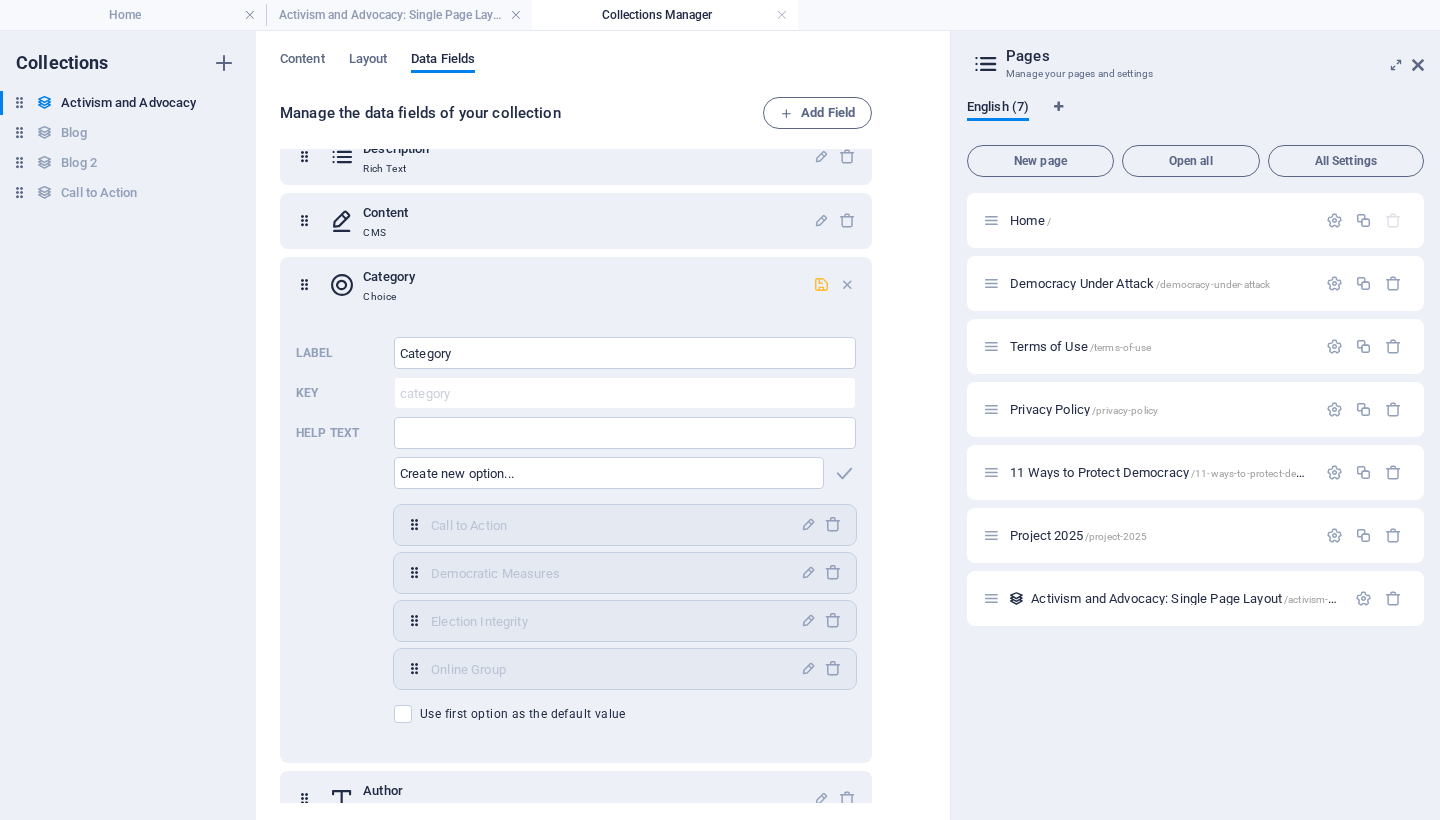 click at bounding box center [821, 284] 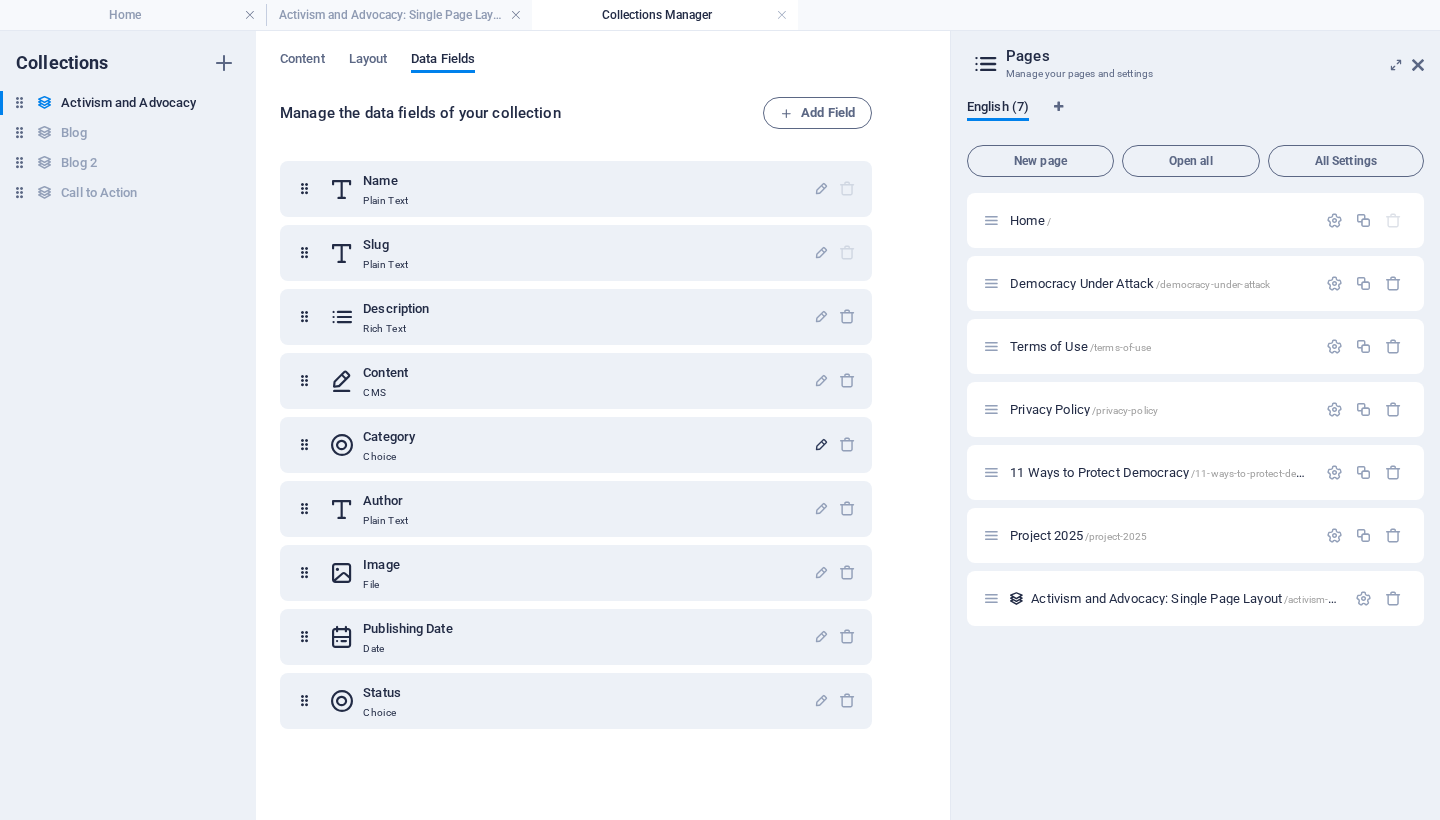scroll, scrollTop: 0, scrollLeft: 0, axis: both 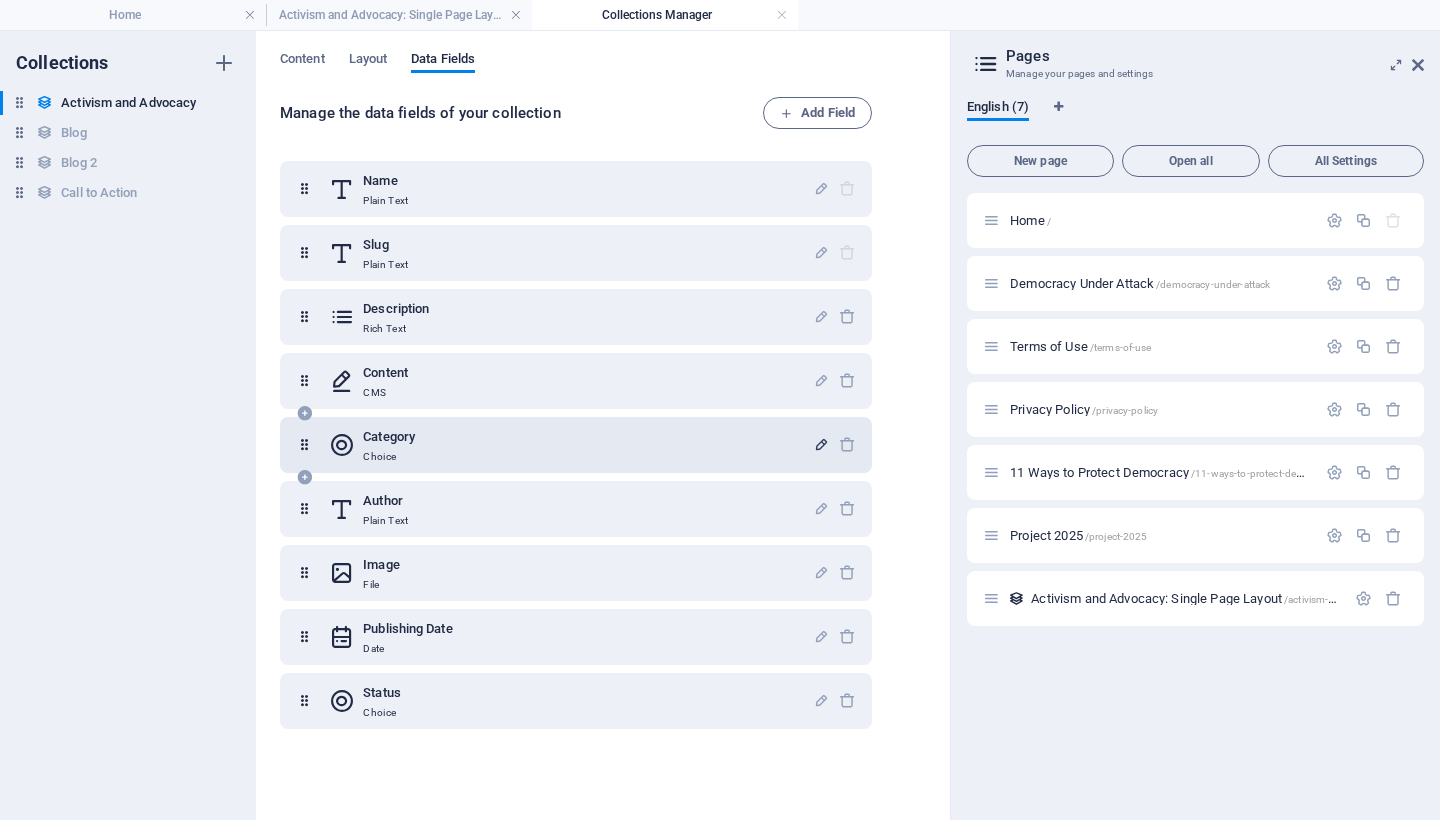 click at bounding box center [304, 445] 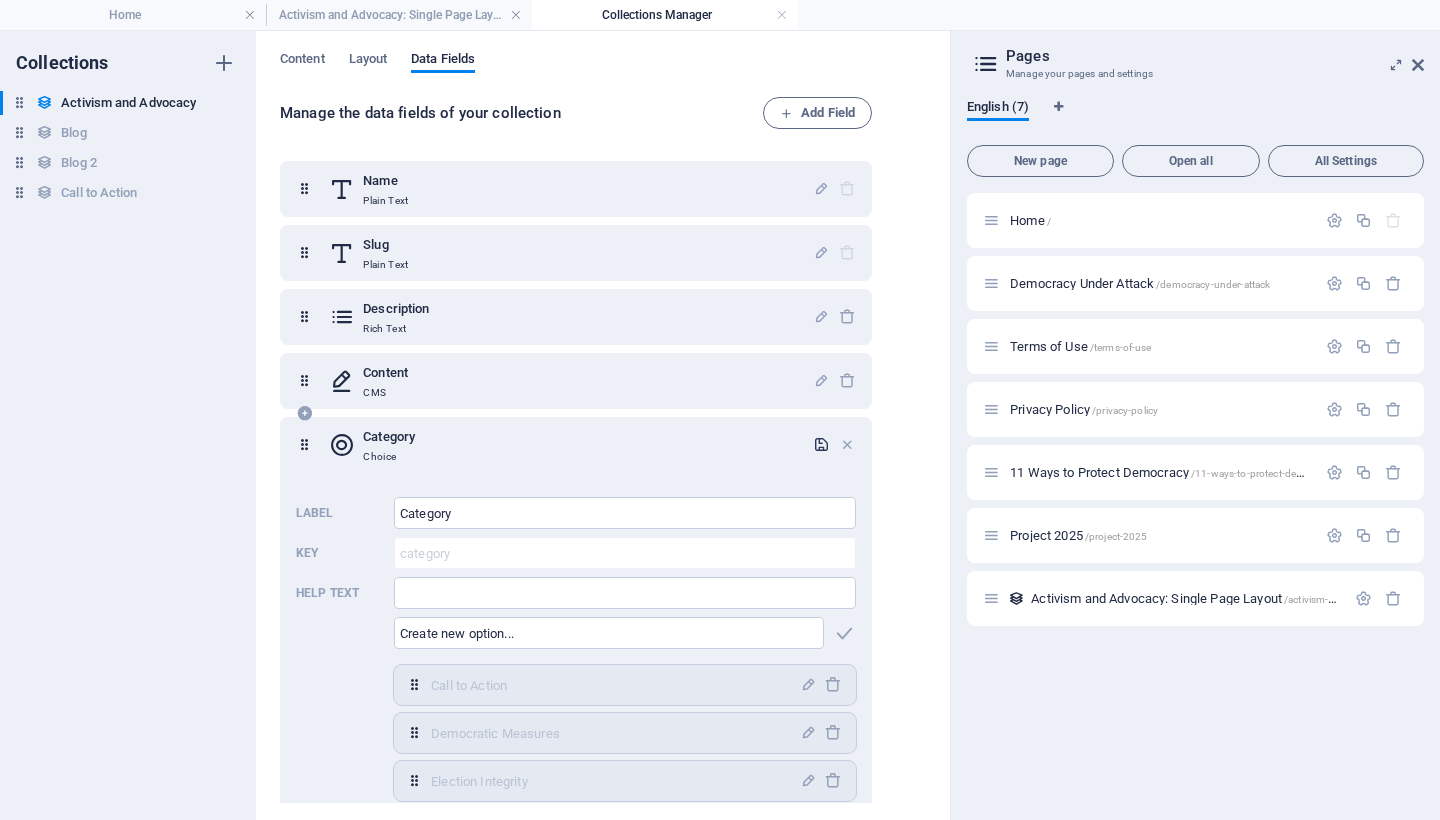 scroll, scrollTop: 165, scrollLeft: 0, axis: vertical 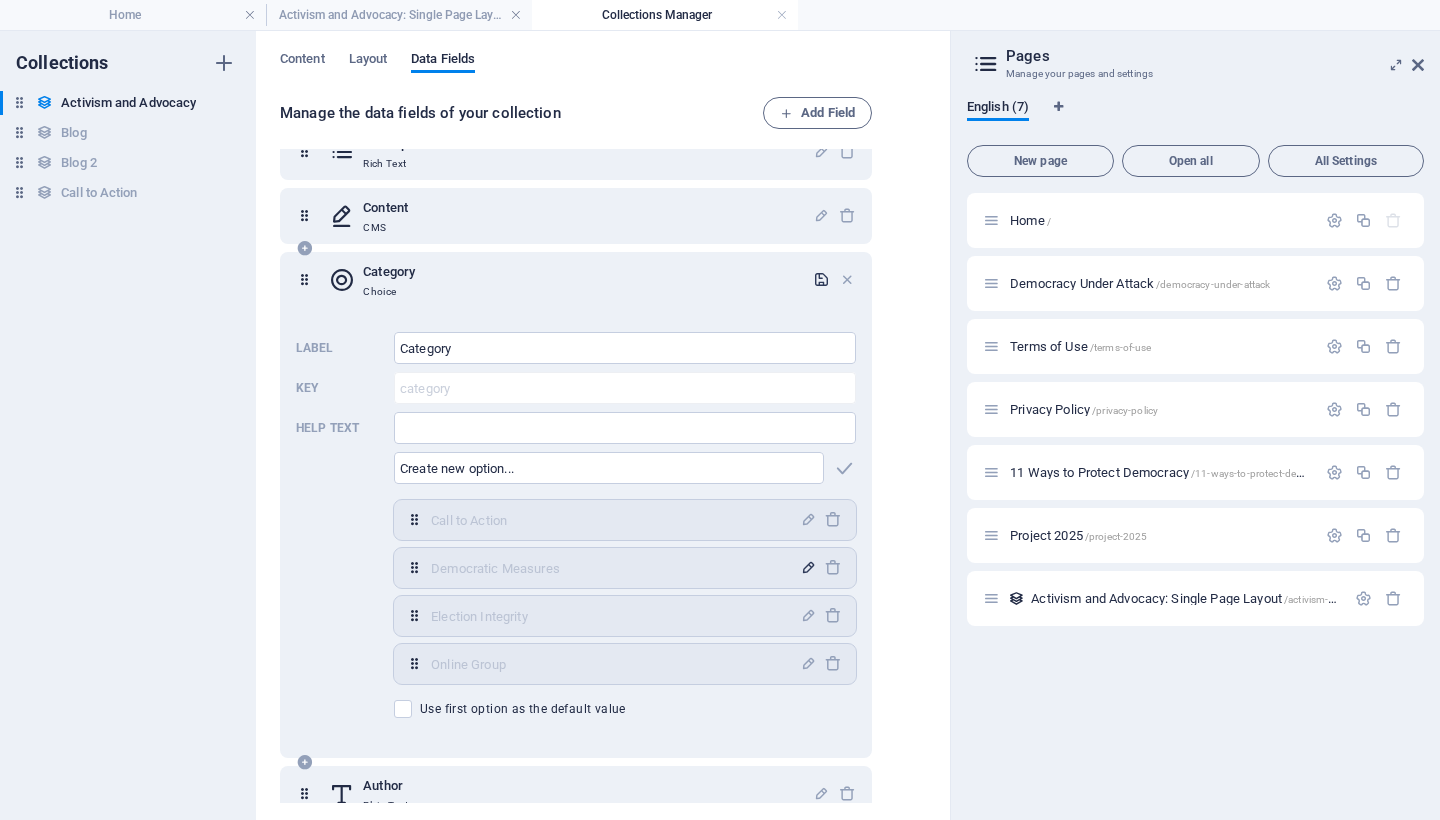 click at bounding box center (808, 567) 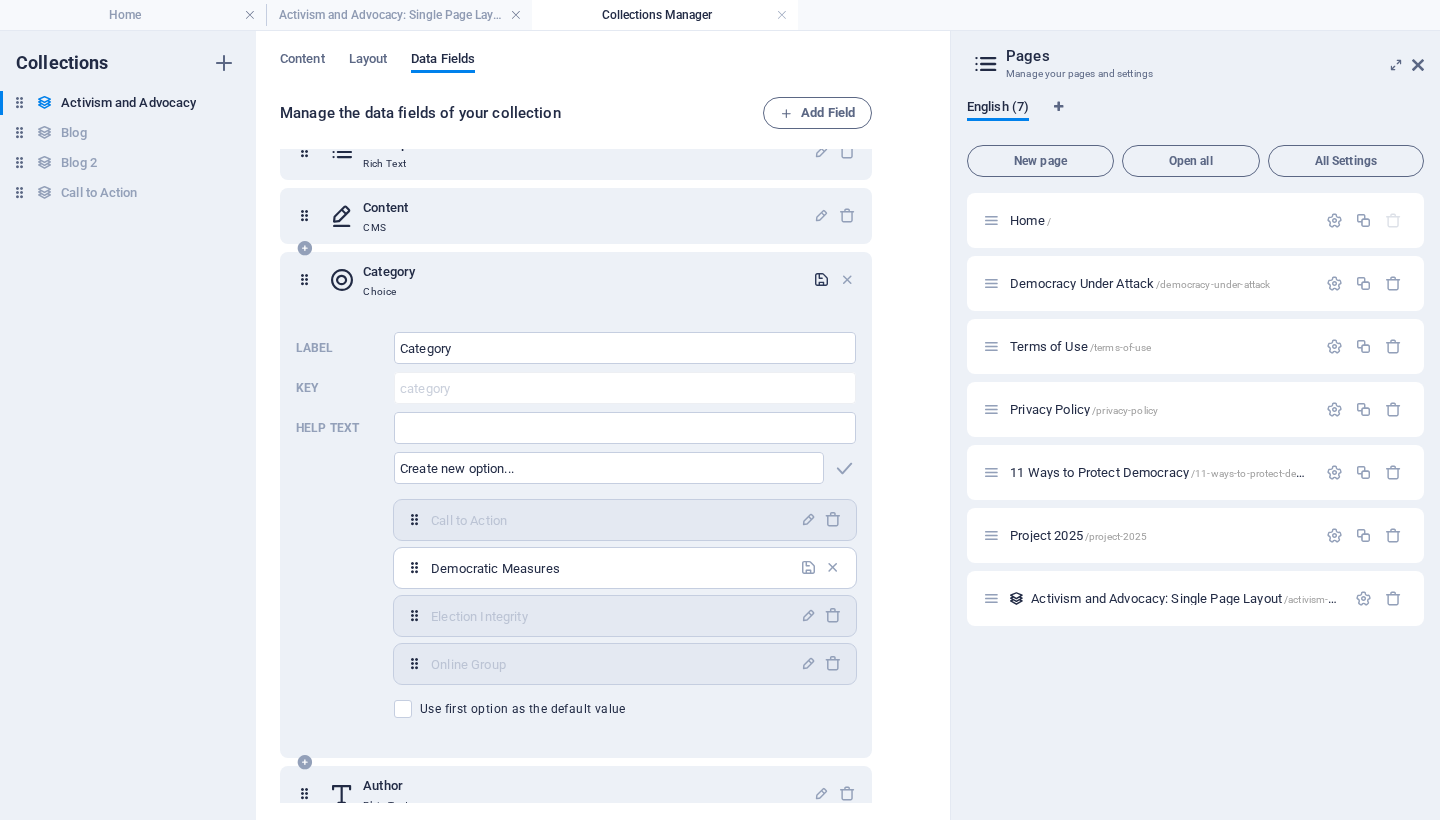 drag, startPoint x: 615, startPoint y: 567, endPoint x: 505, endPoint y: 572, distance: 110.11358 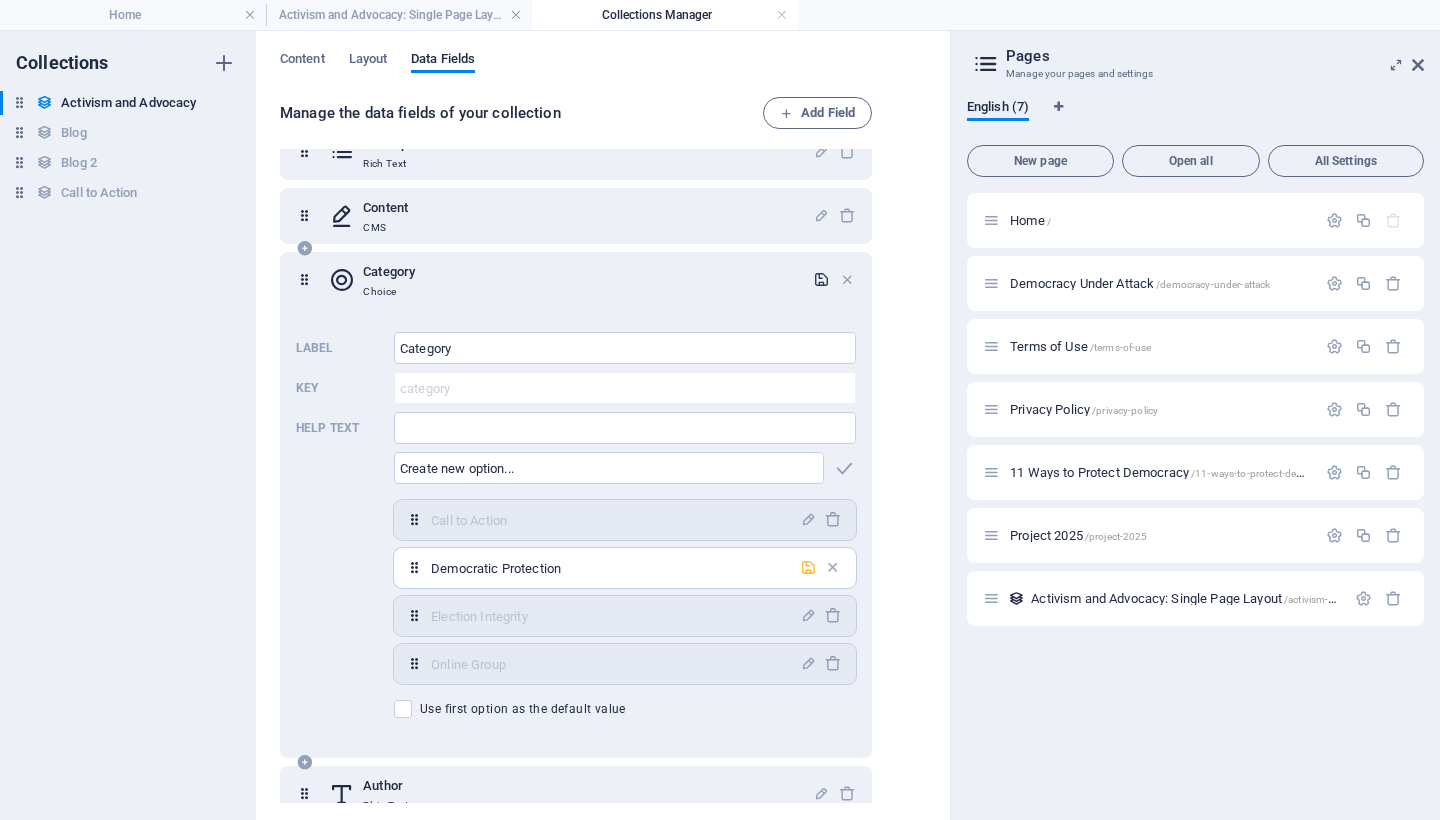type on "Democratic Protection" 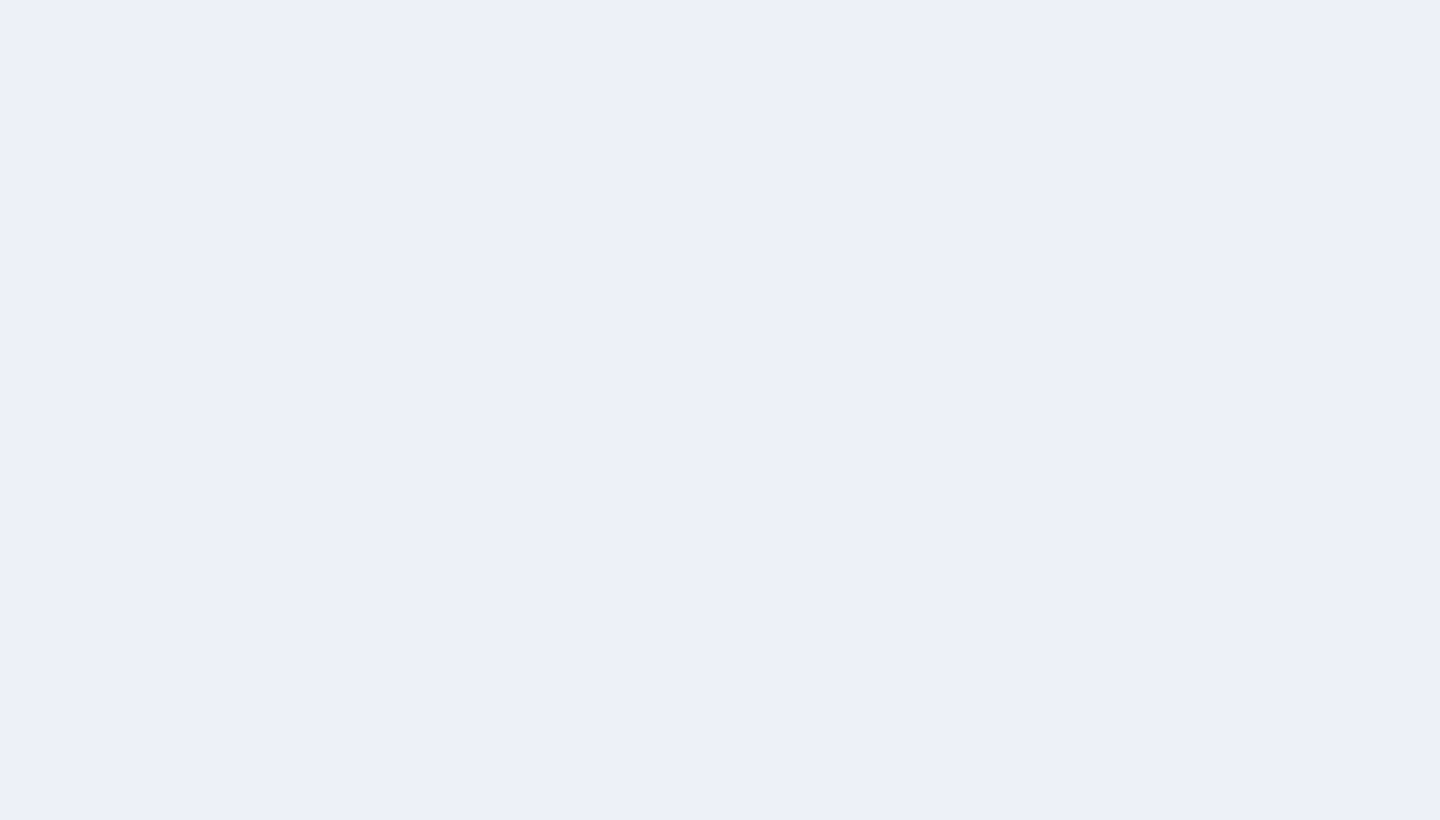 scroll, scrollTop: 0, scrollLeft: 0, axis: both 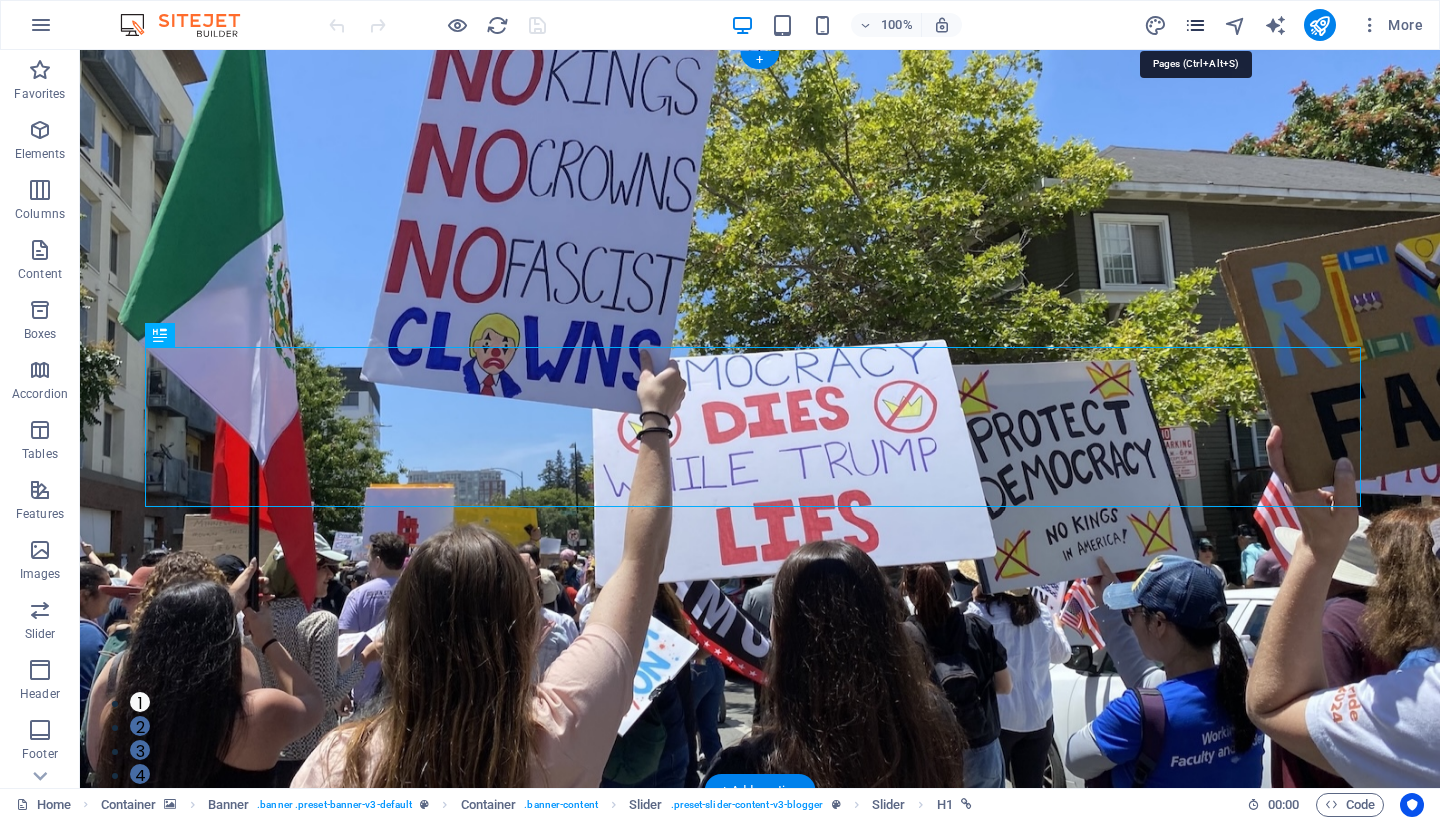 click at bounding box center [1195, 25] 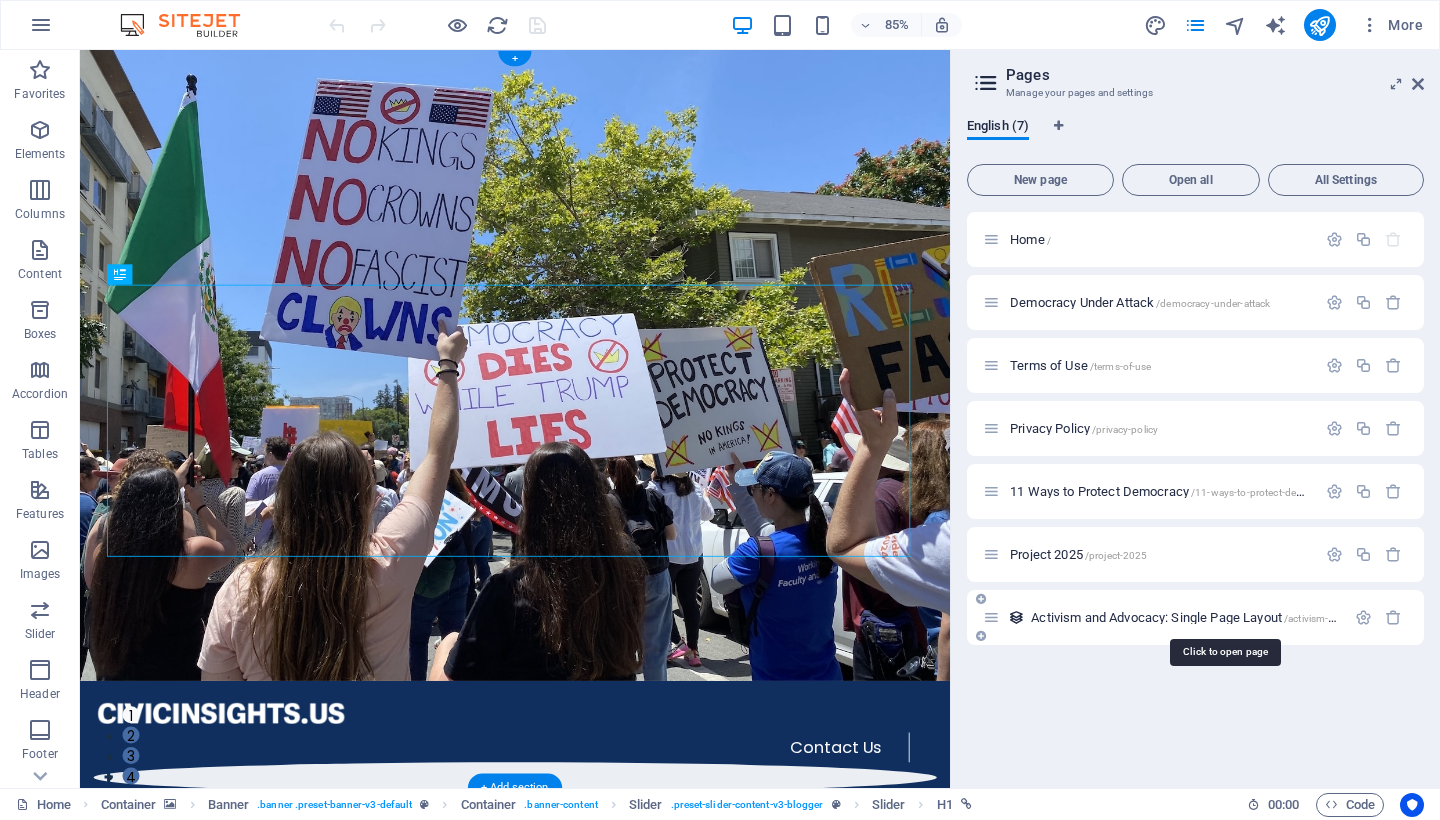 click on "Activism and Advocacy: Single Page Layout /activism-and-advocacy-item" at bounding box center (1222, 617) 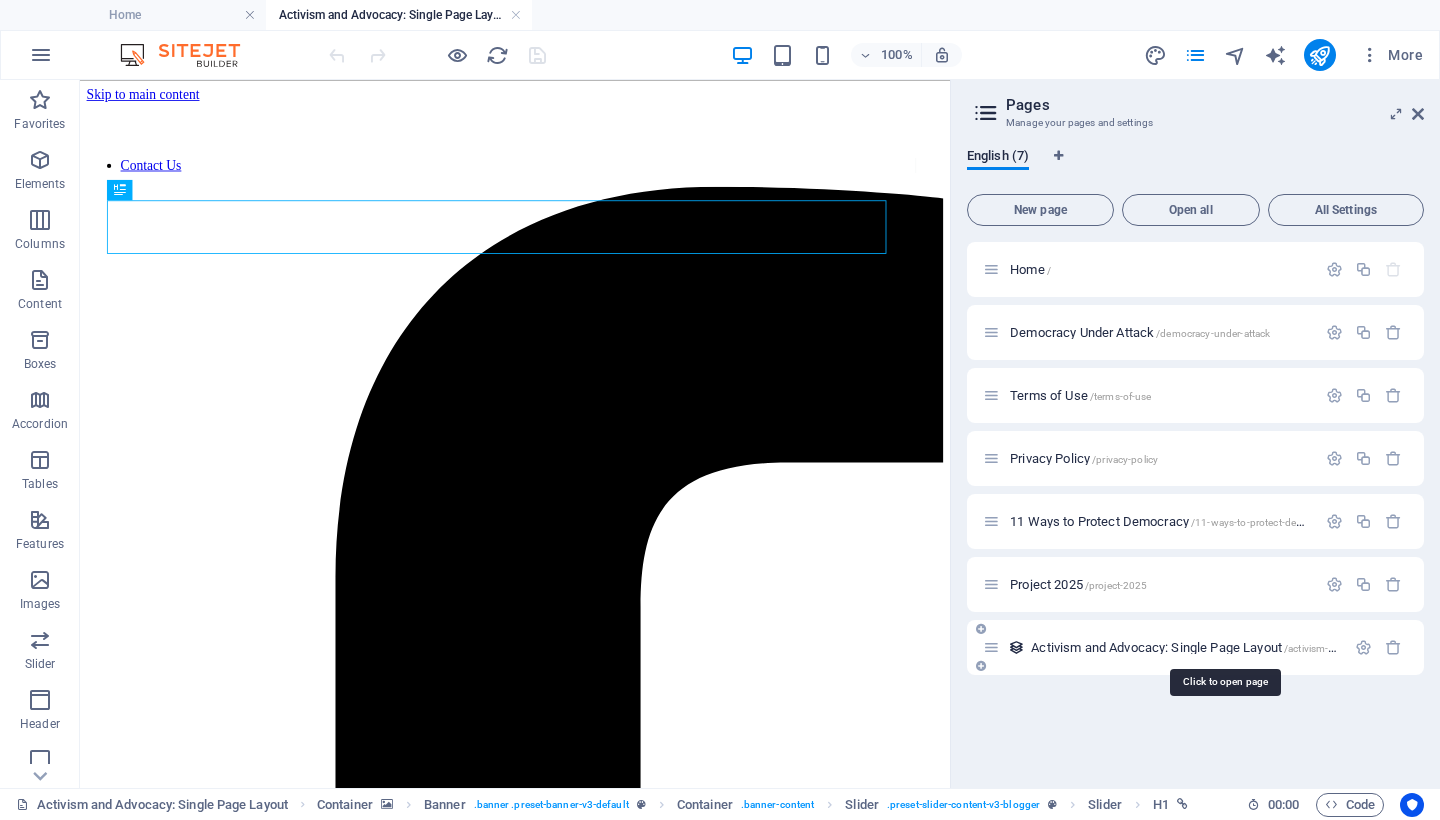 scroll, scrollTop: 0, scrollLeft: 0, axis: both 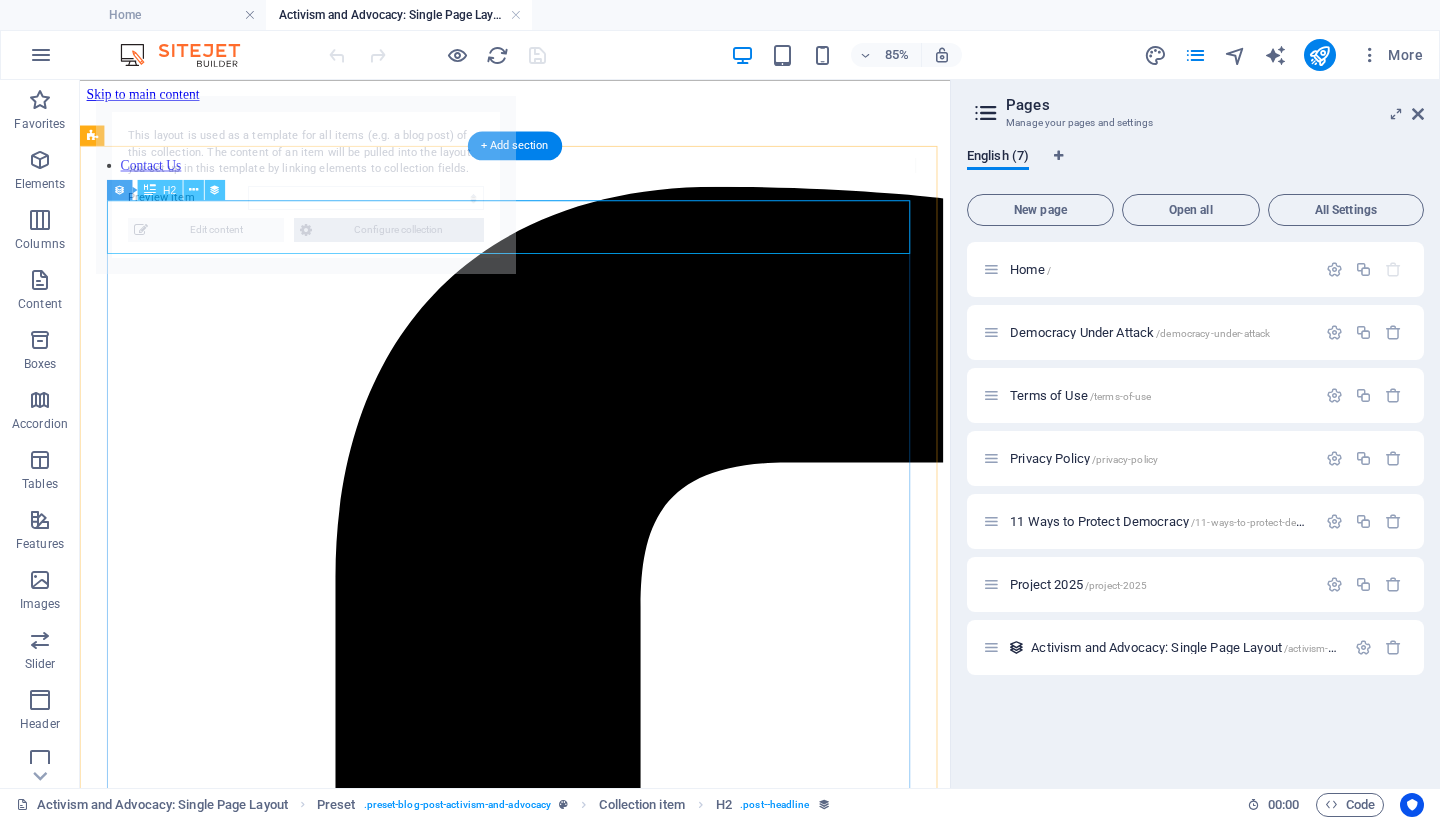 select on "688fa9cda1a905c386069d1c" 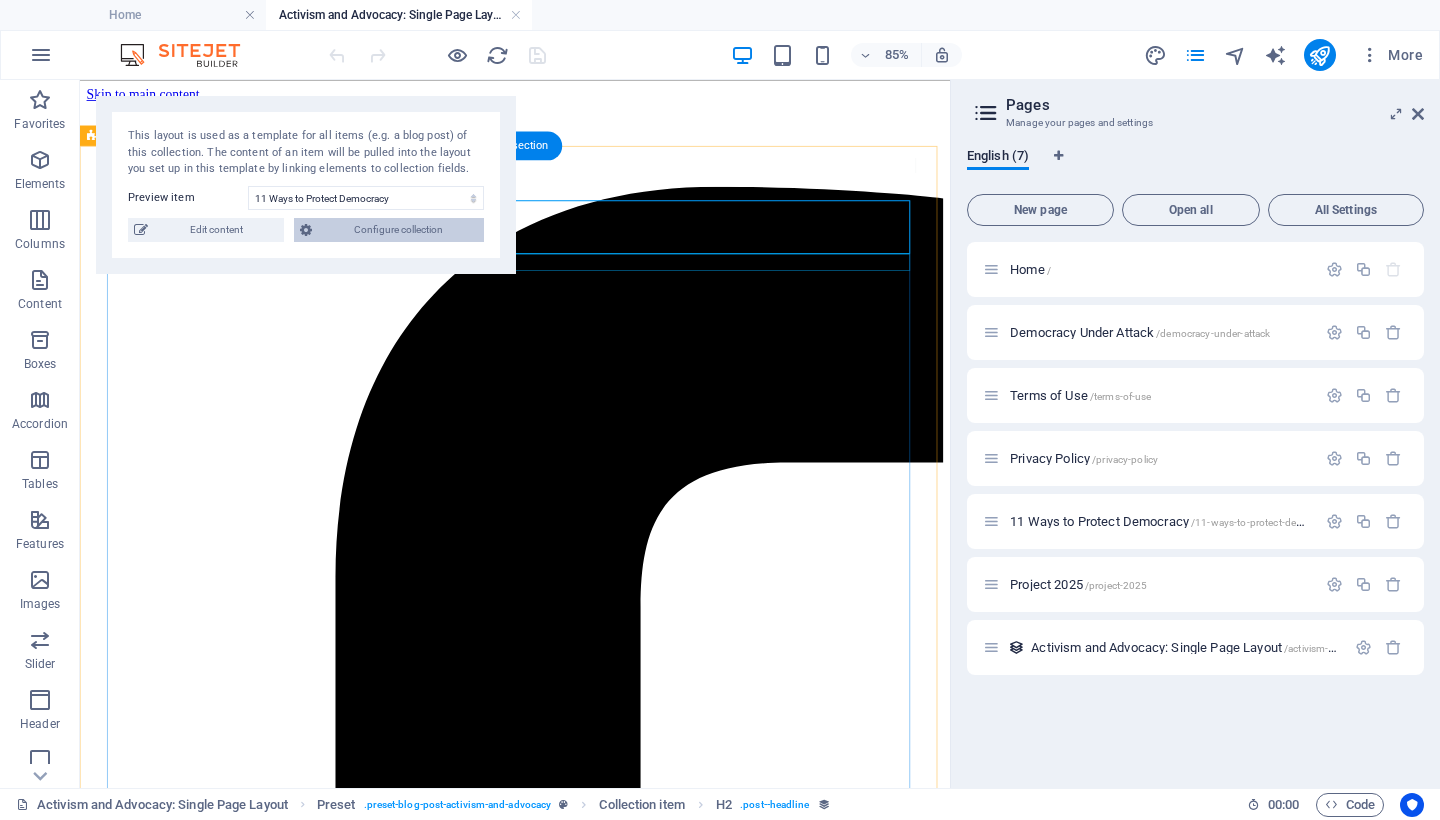 click on "Configure collection" at bounding box center [398, 230] 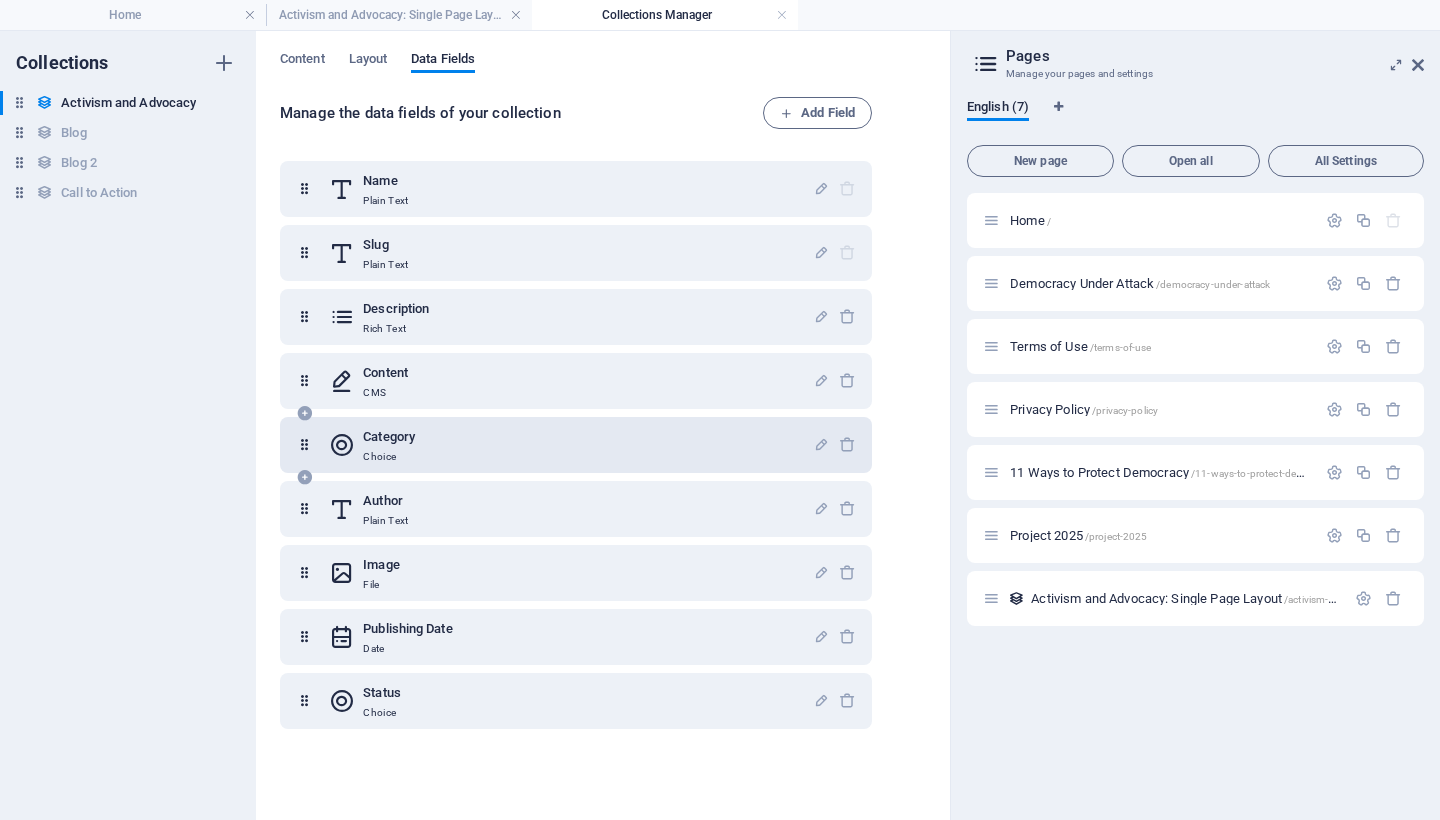 click at bounding box center (304, 445) 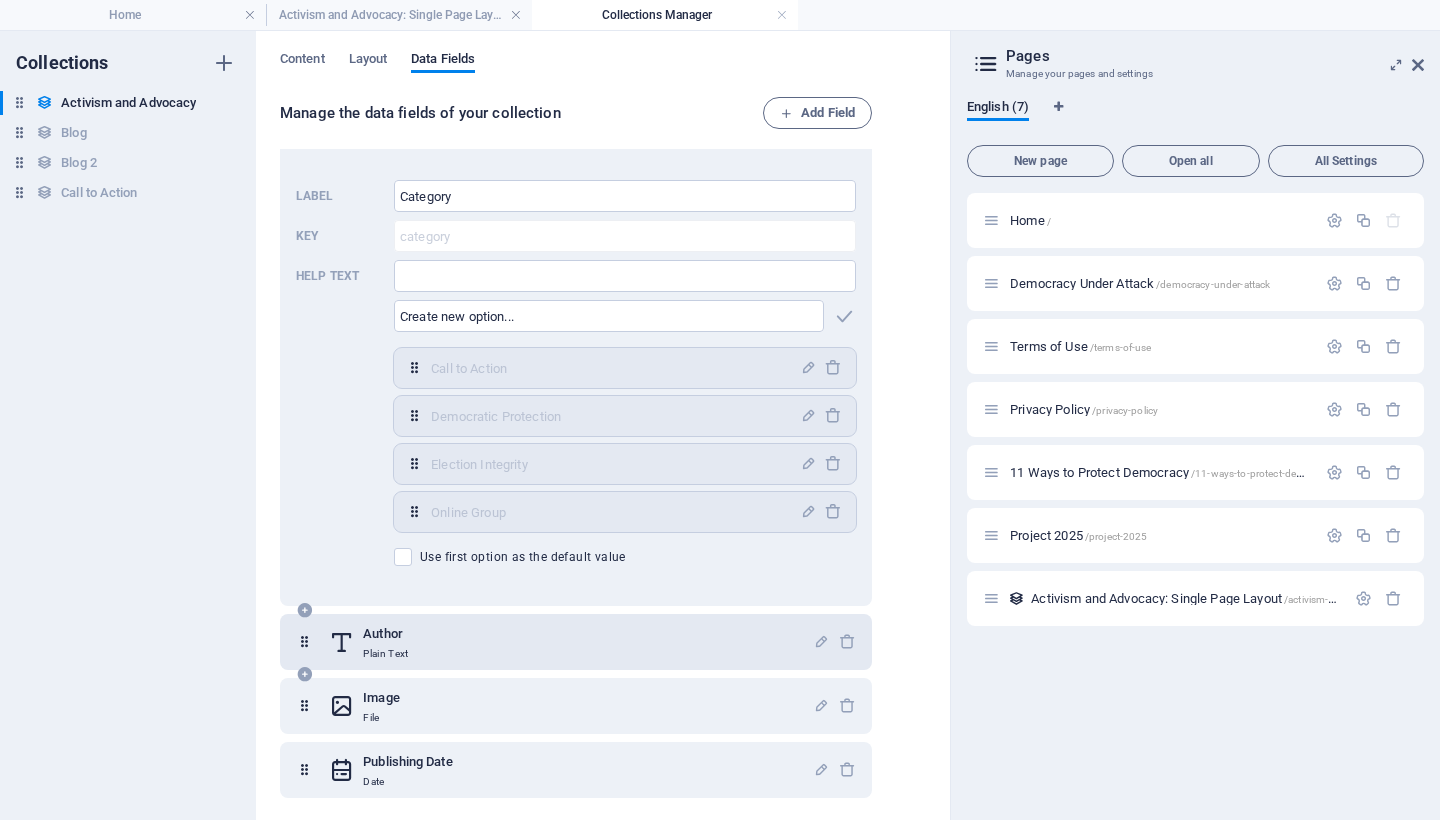 scroll, scrollTop: 288, scrollLeft: 0, axis: vertical 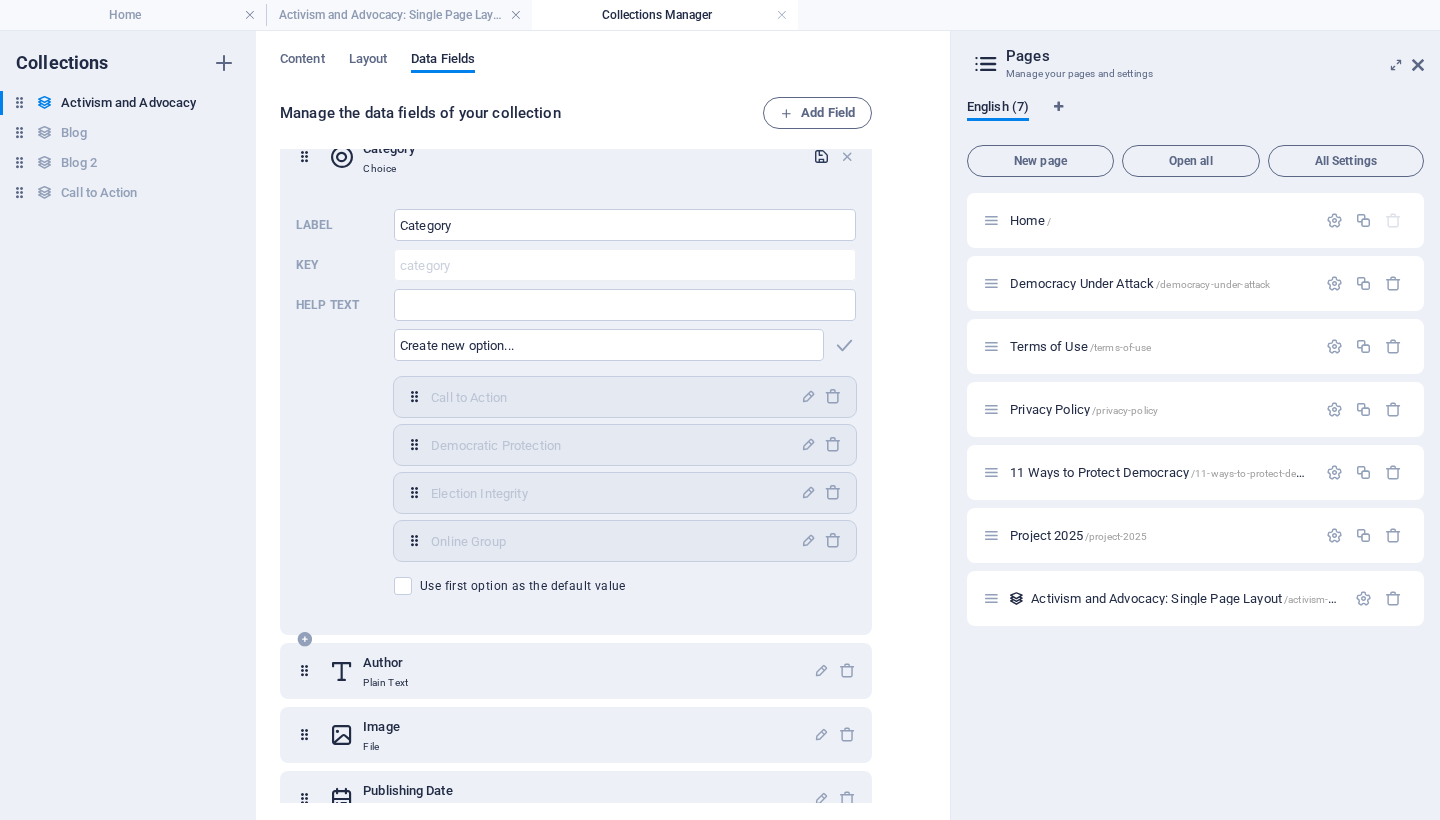 click at bounding box center [821, 156] 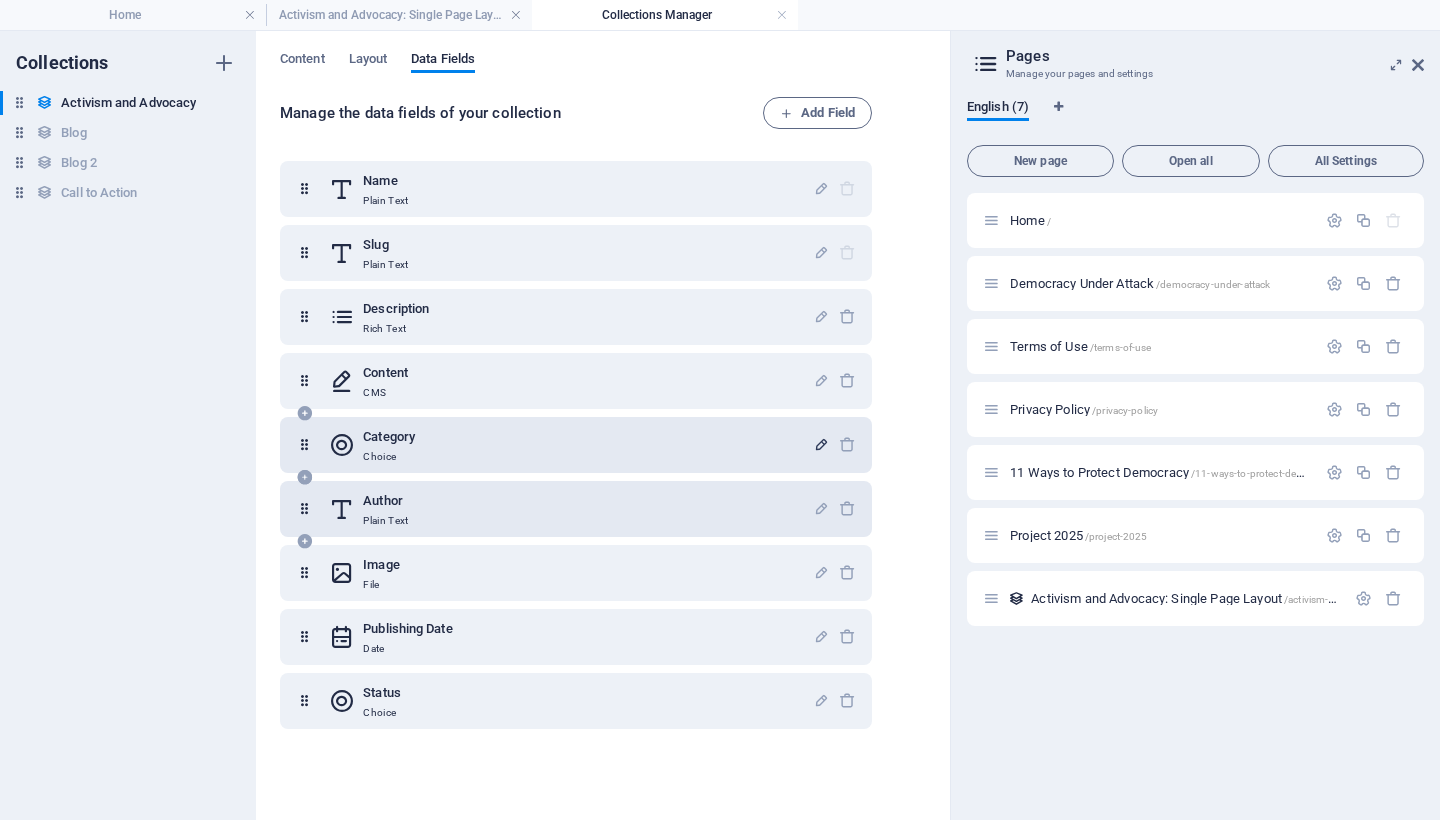 scroll, scrollTop: 0, scrollLeft: 0, axis: both 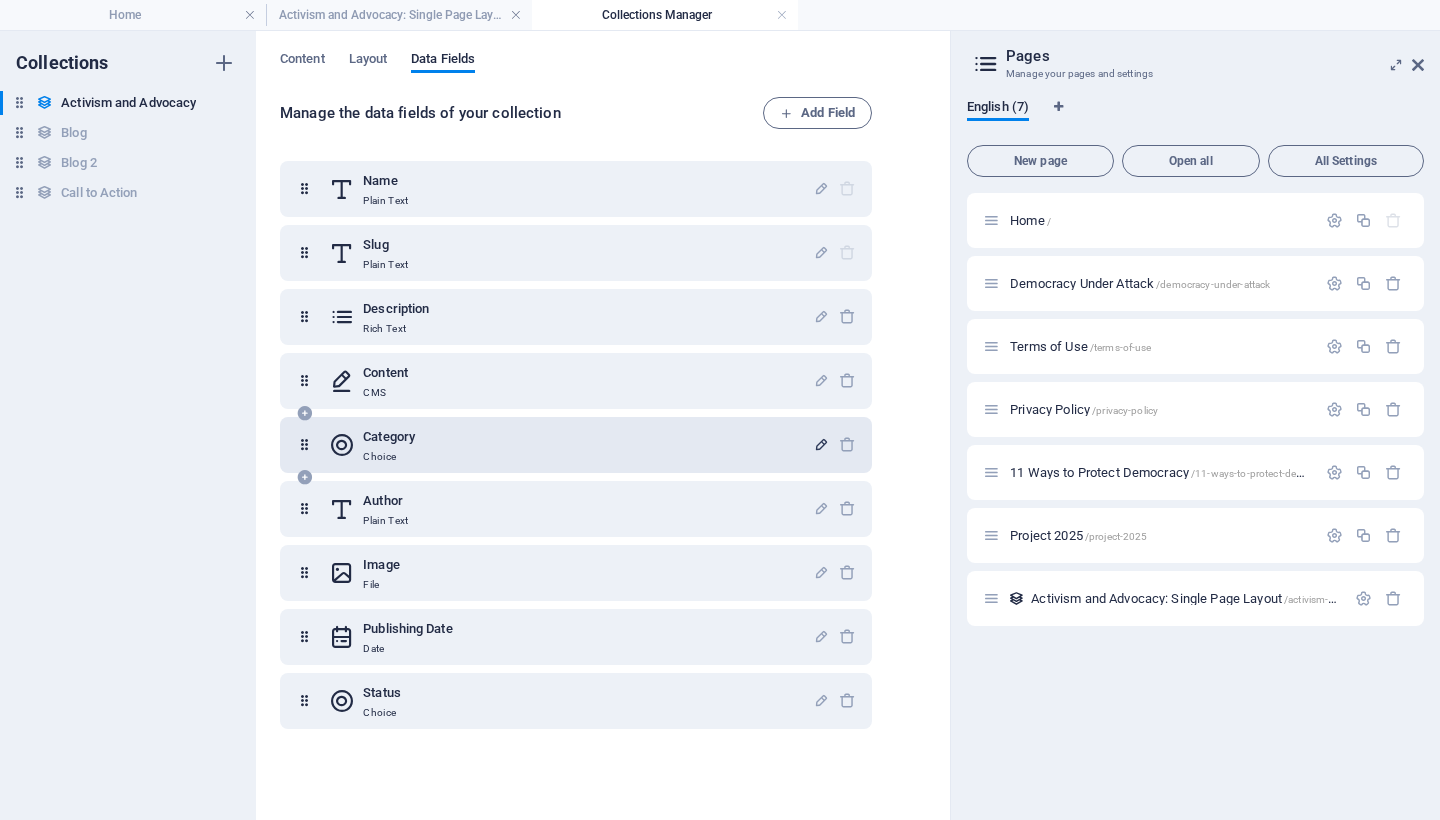 click at bounding box center [304, 445] 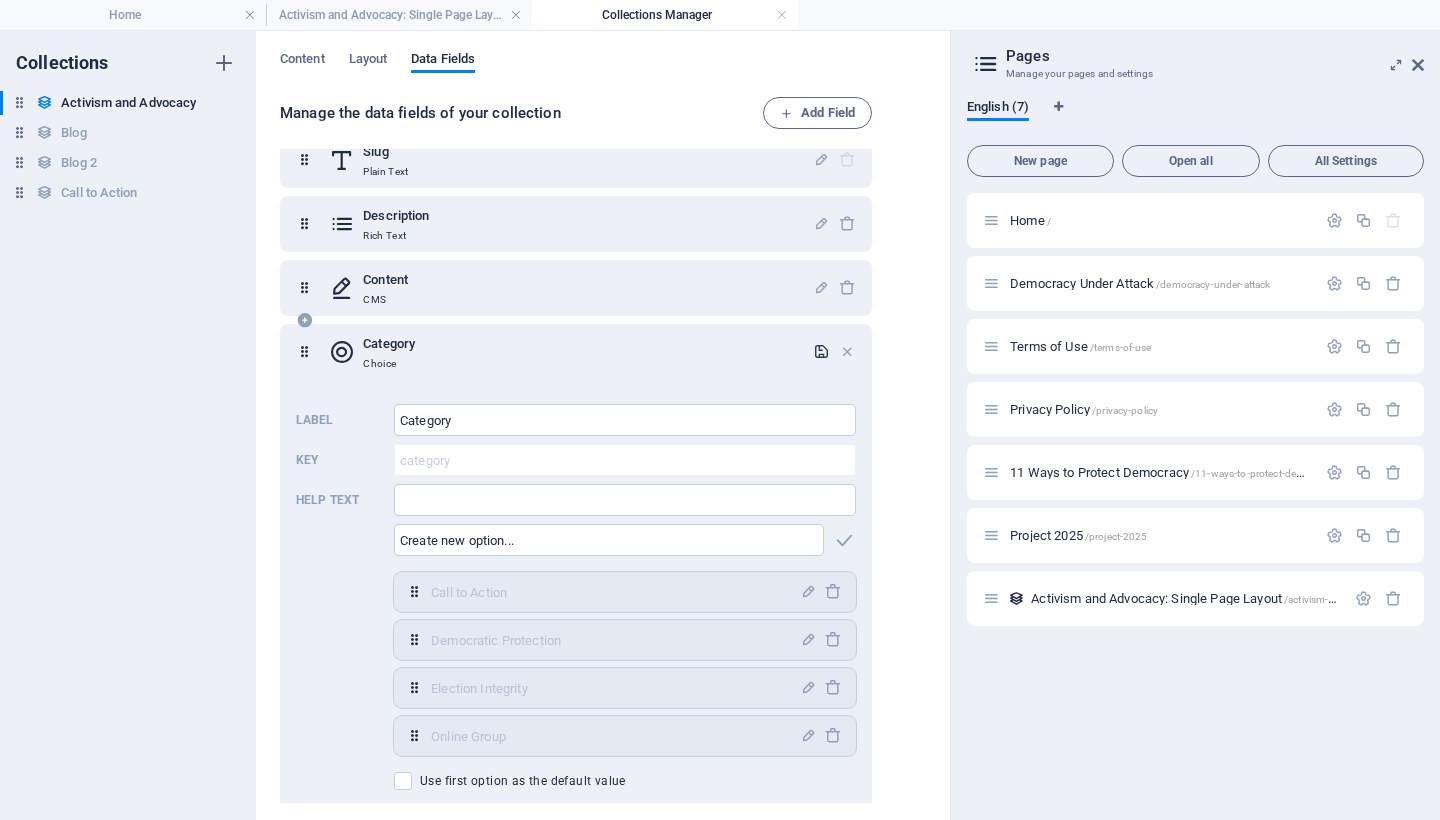 scroll, scrollTop: 97, scrollLeft: 0, axis: vertical 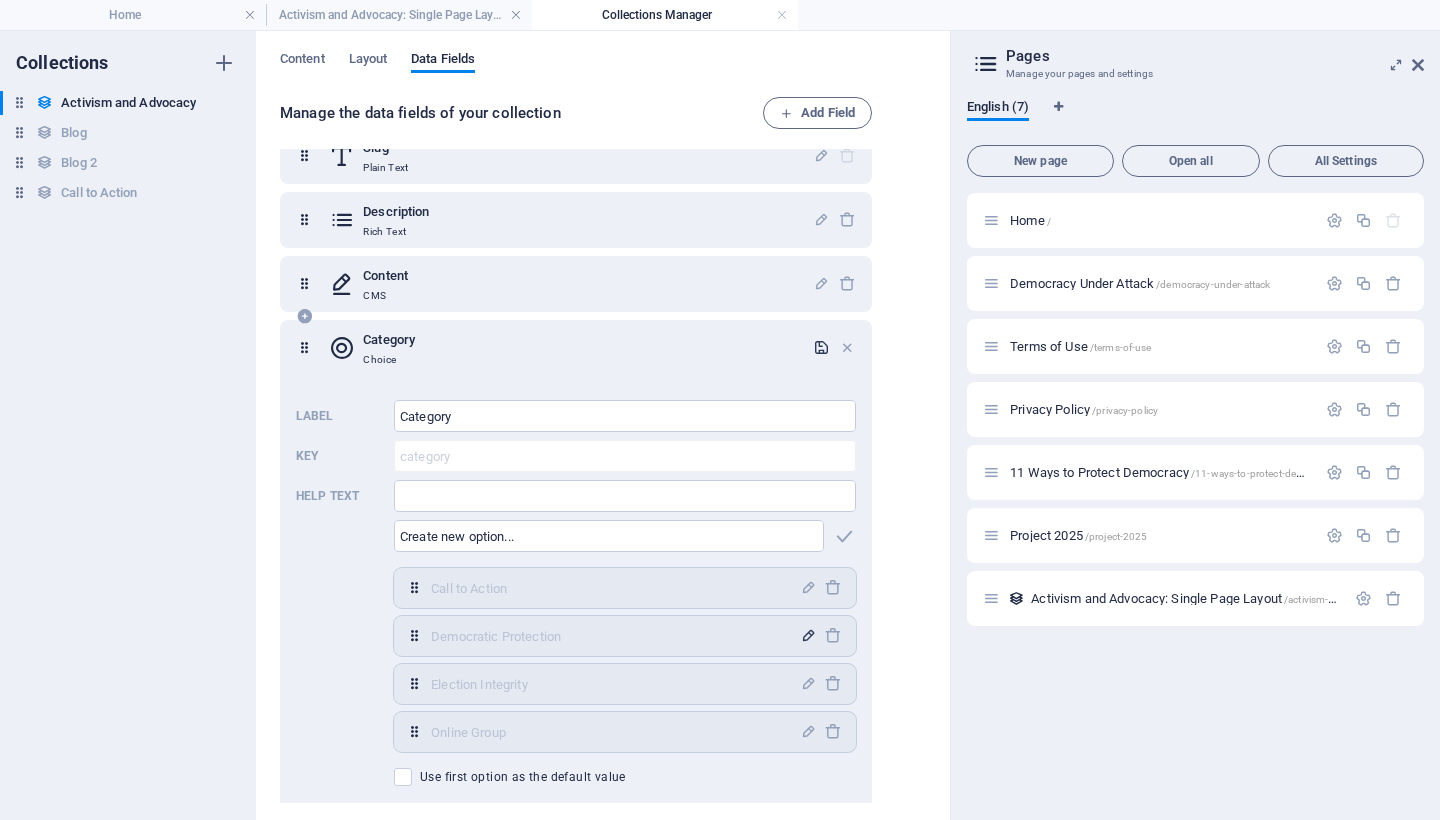 click at bounding box center (808, 635) 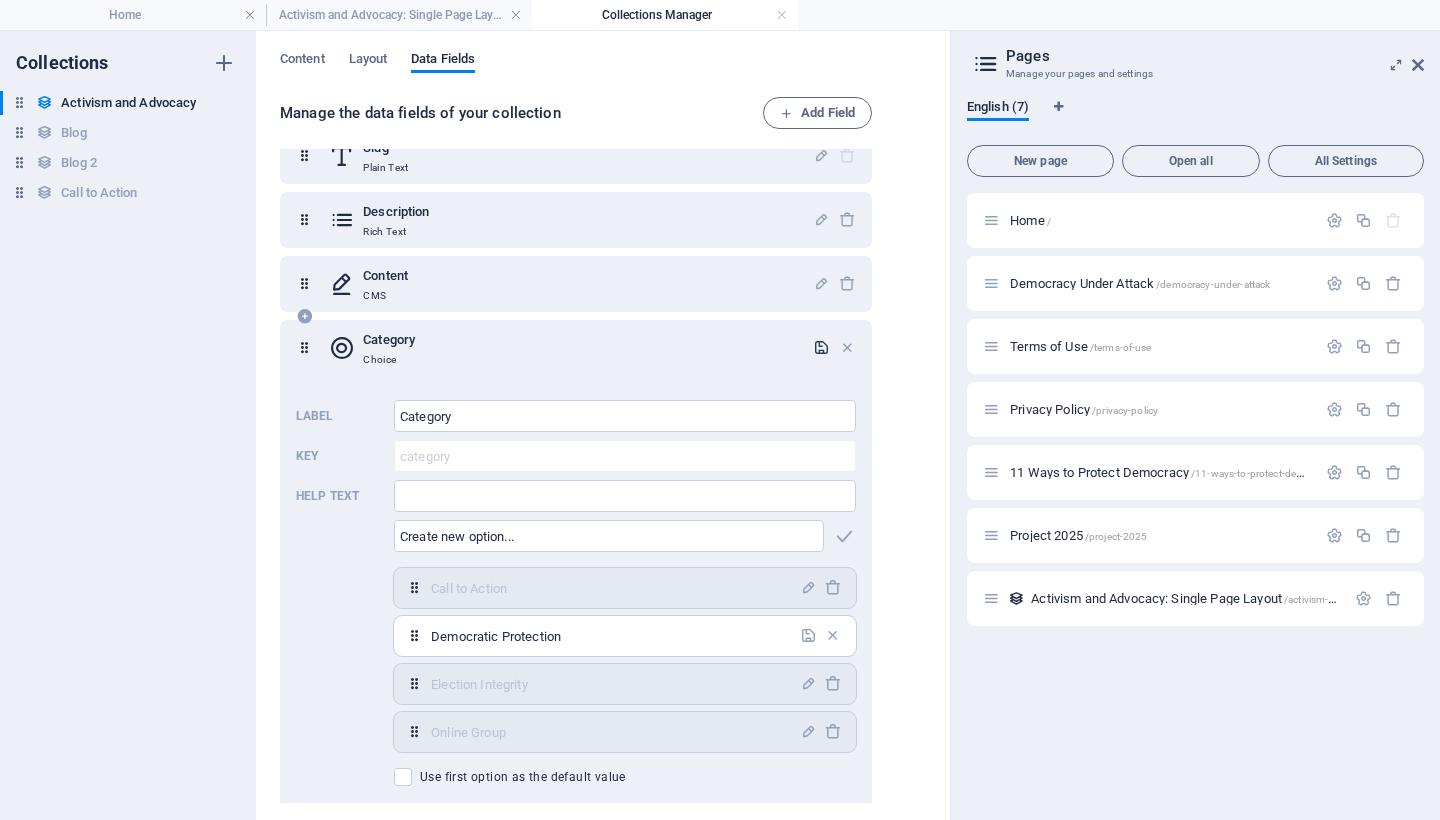 drag, startPoint x: 602, startPoint y: 636, endPoint x: 371, endPoint y: 622, distance: 231.42386 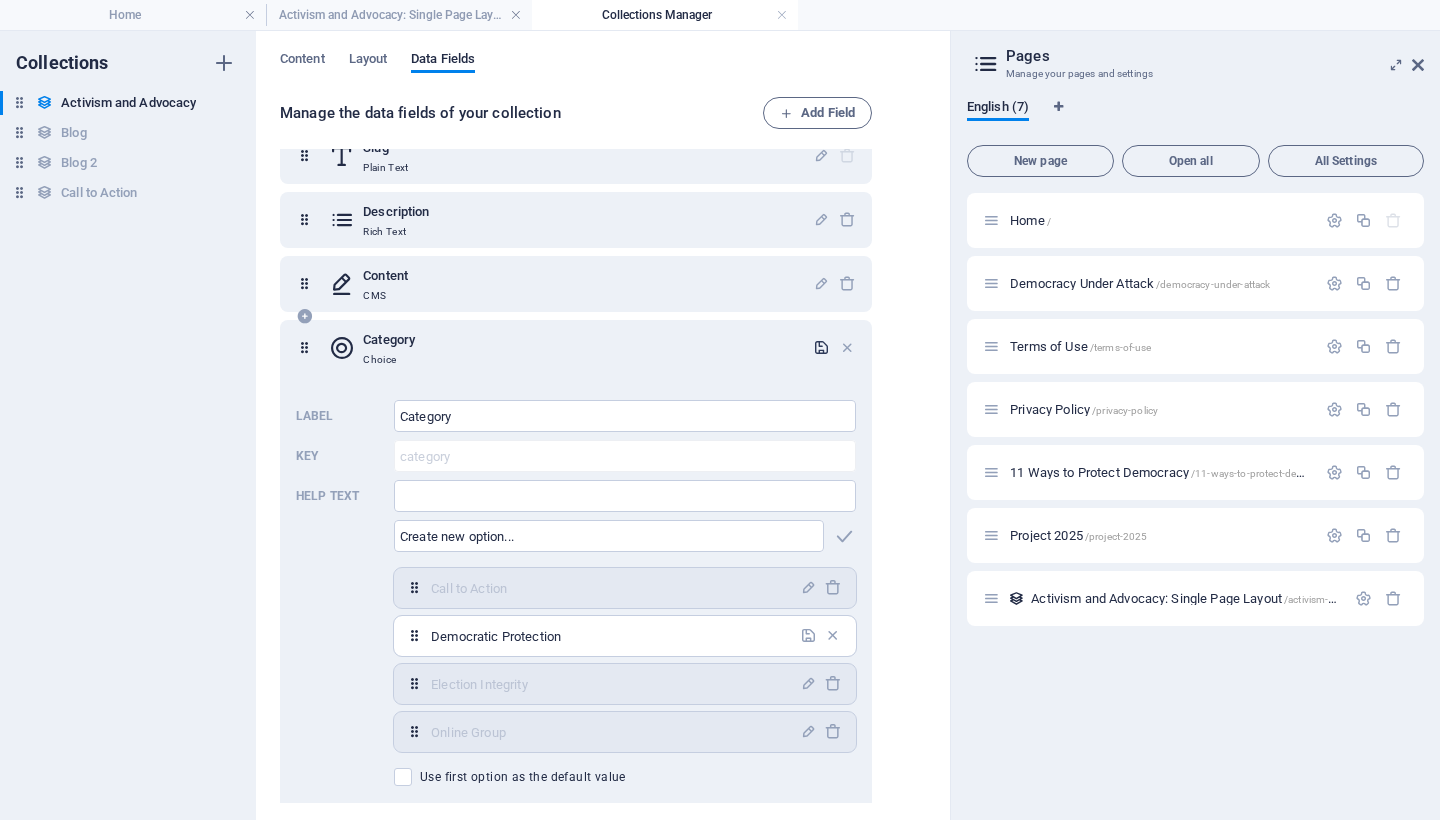 click on "Label Category ​ Key category ​ Help text ​ ​ Call to Action,Democratic Protection,Election Integrity,Online Group Call to Action ​ Democratic Protection ​ Election Integrity ​ Online Group ​ Use first option as the default value" at bounding box center (576, 593) 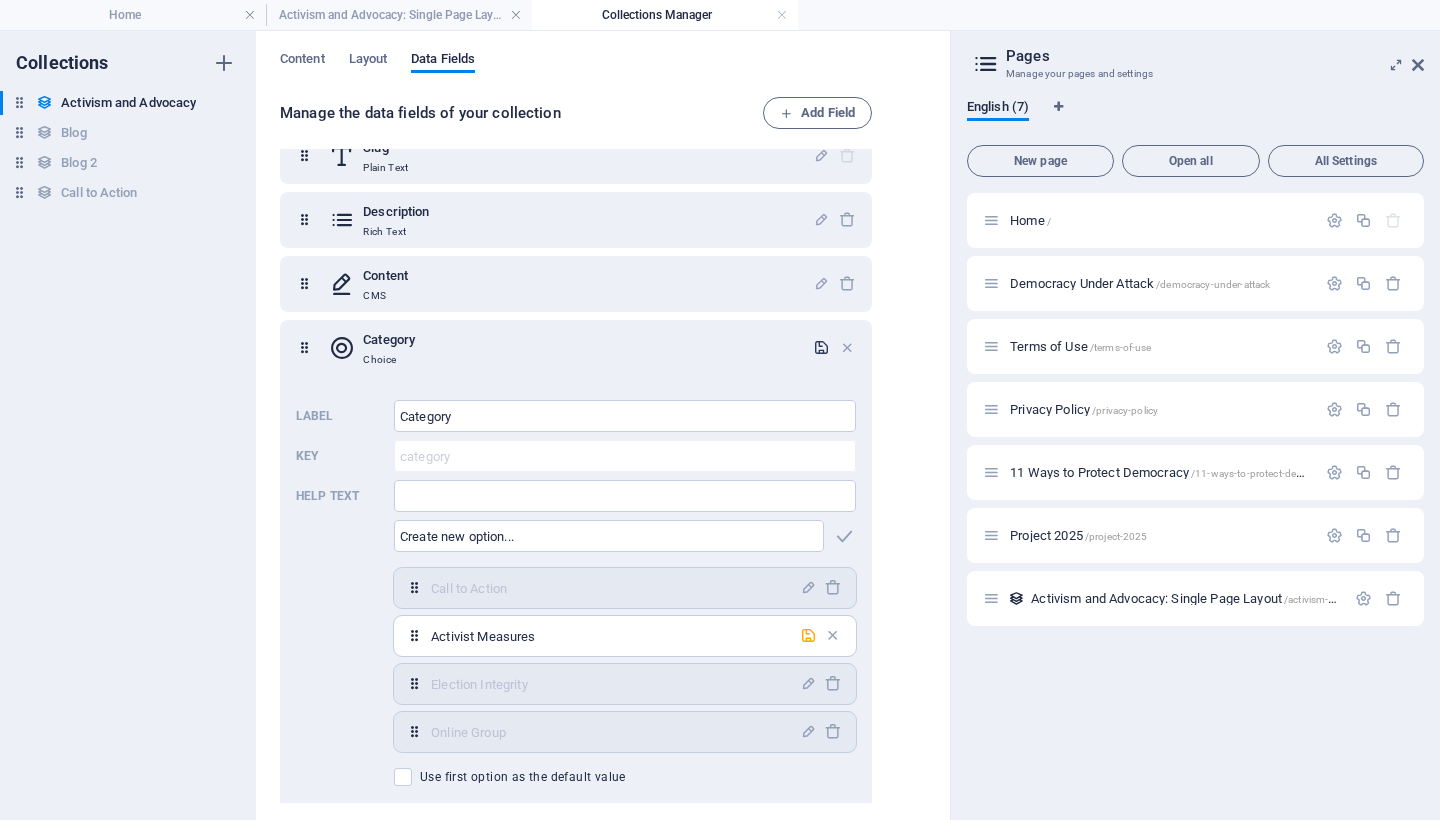 type on "Activist Measures" 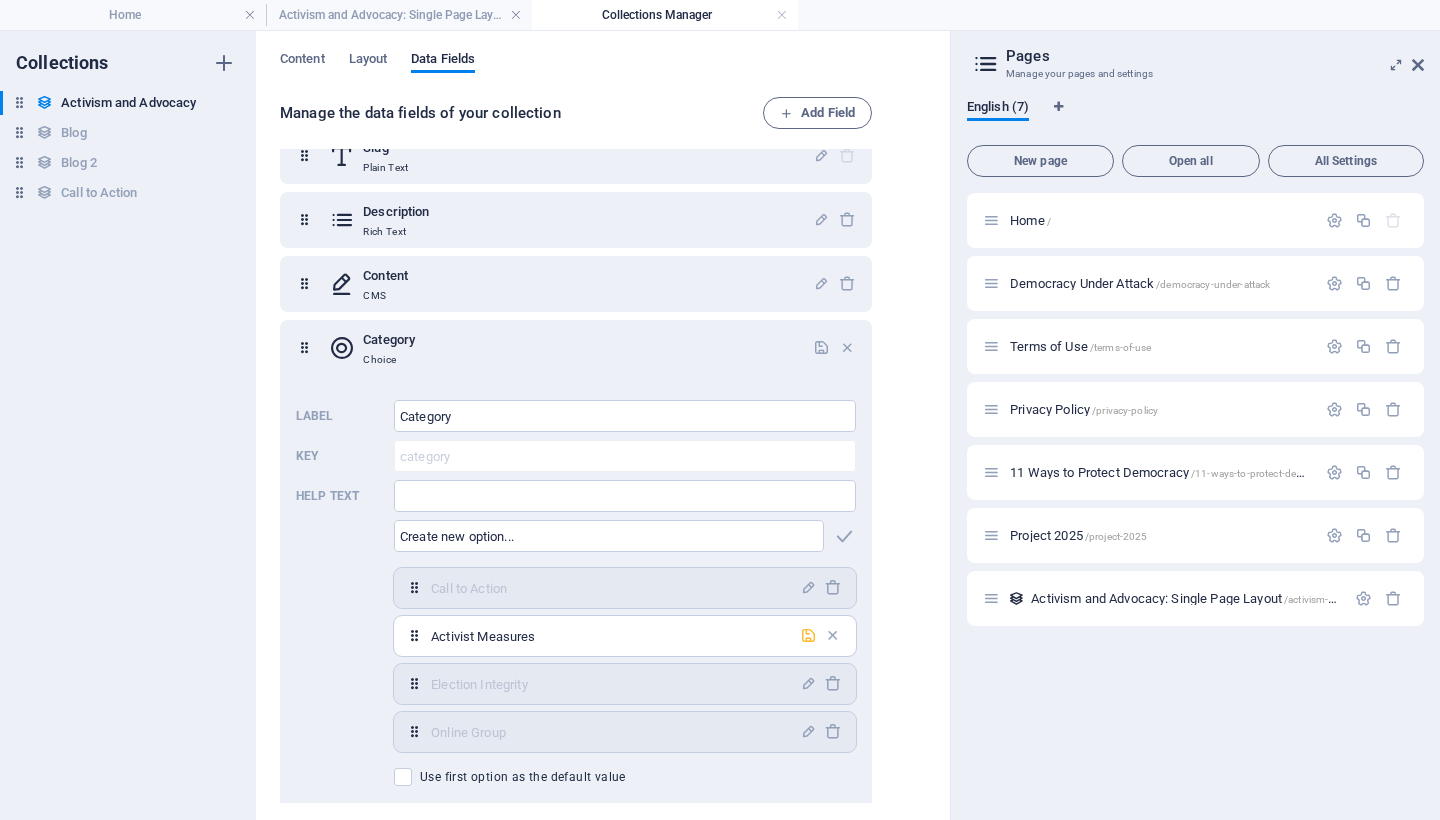 click at bounding box center [808, 635] 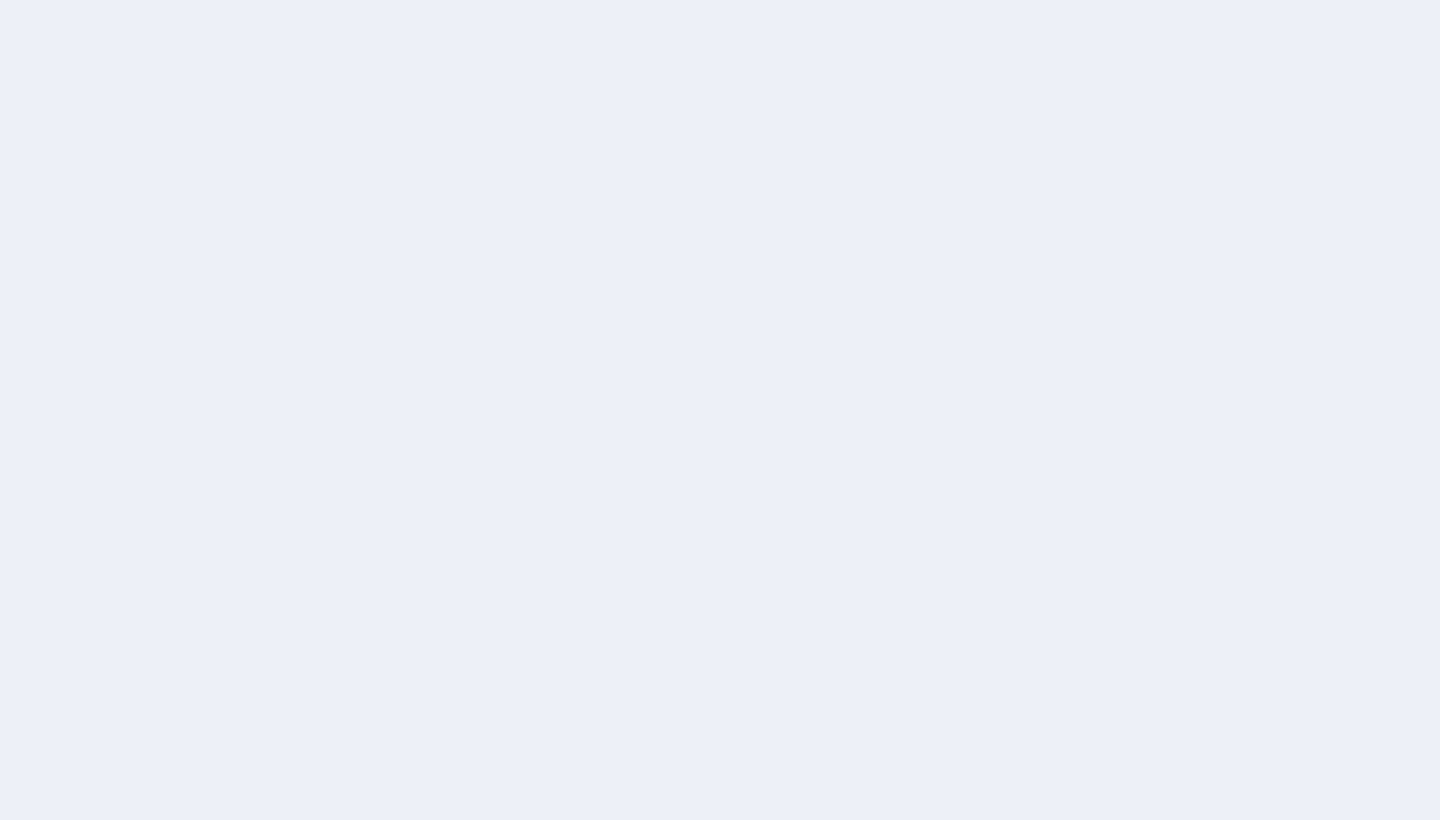 scroll, scrollTop: 0, scrollLeft: 0, axis: both 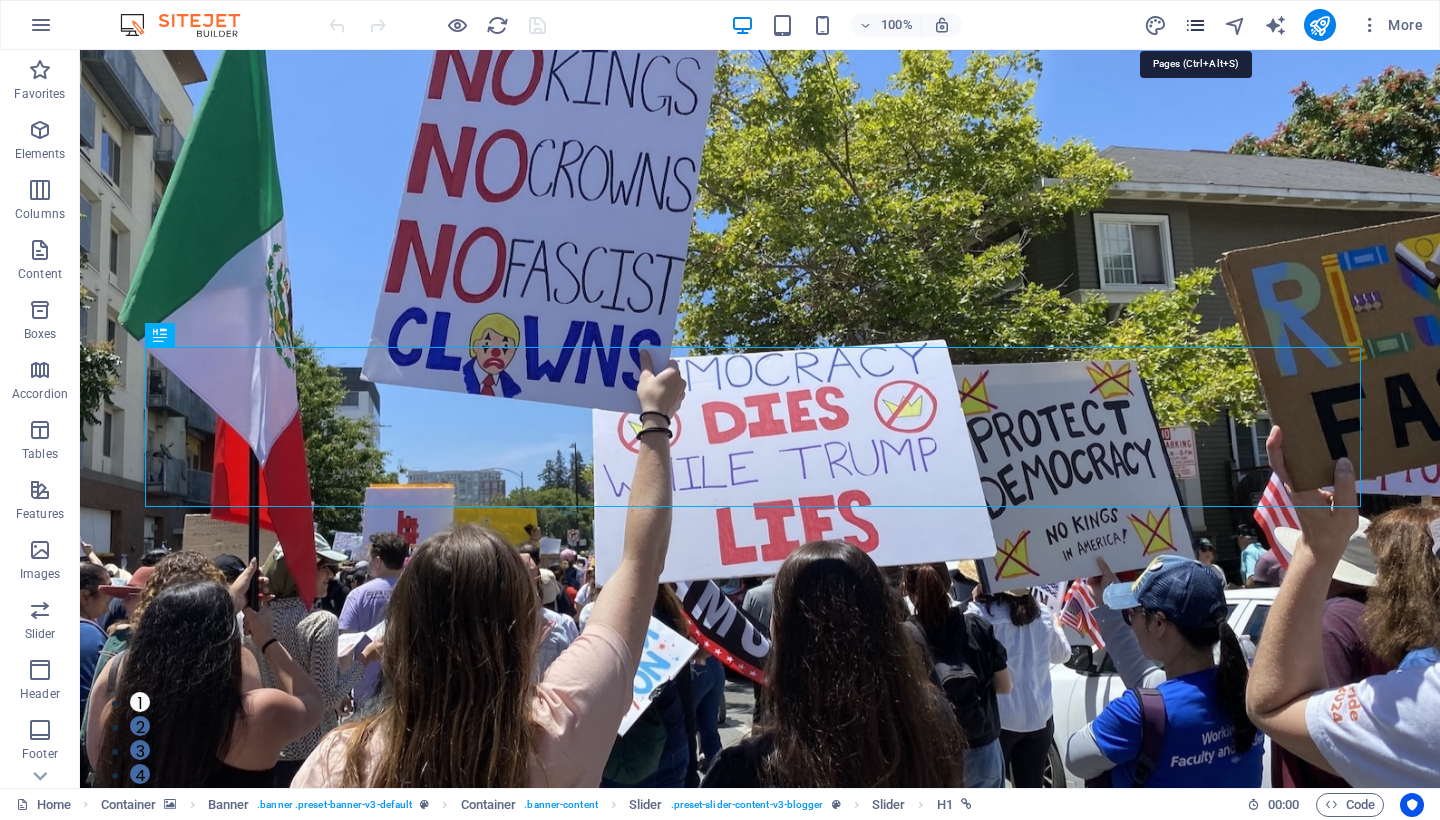 click at bounding box center [1195, 25] 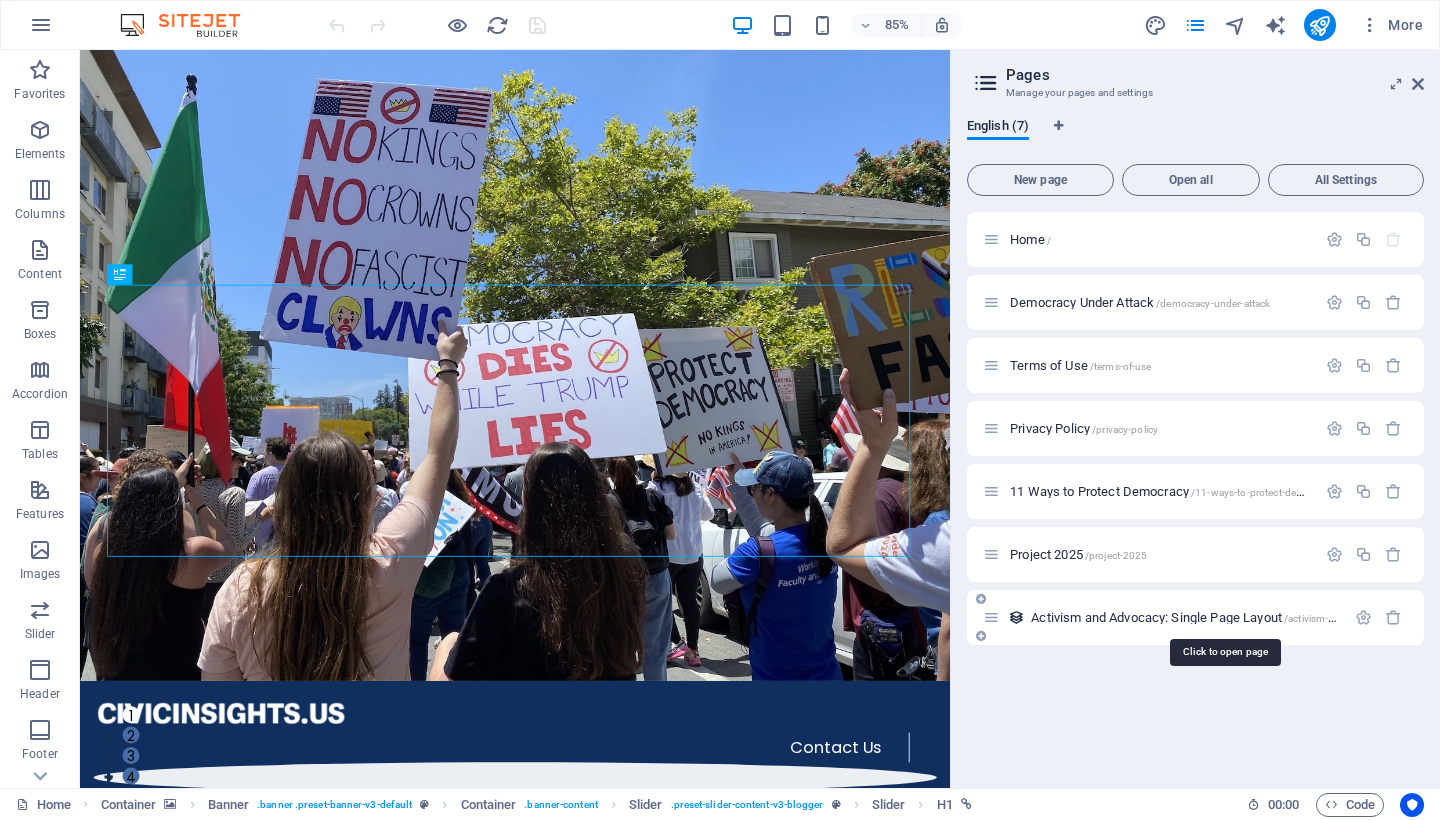 click on "Activism and Advocacy: Single Page Layout /activism-and-advocacy-item" at bounding box center (1222, 617) 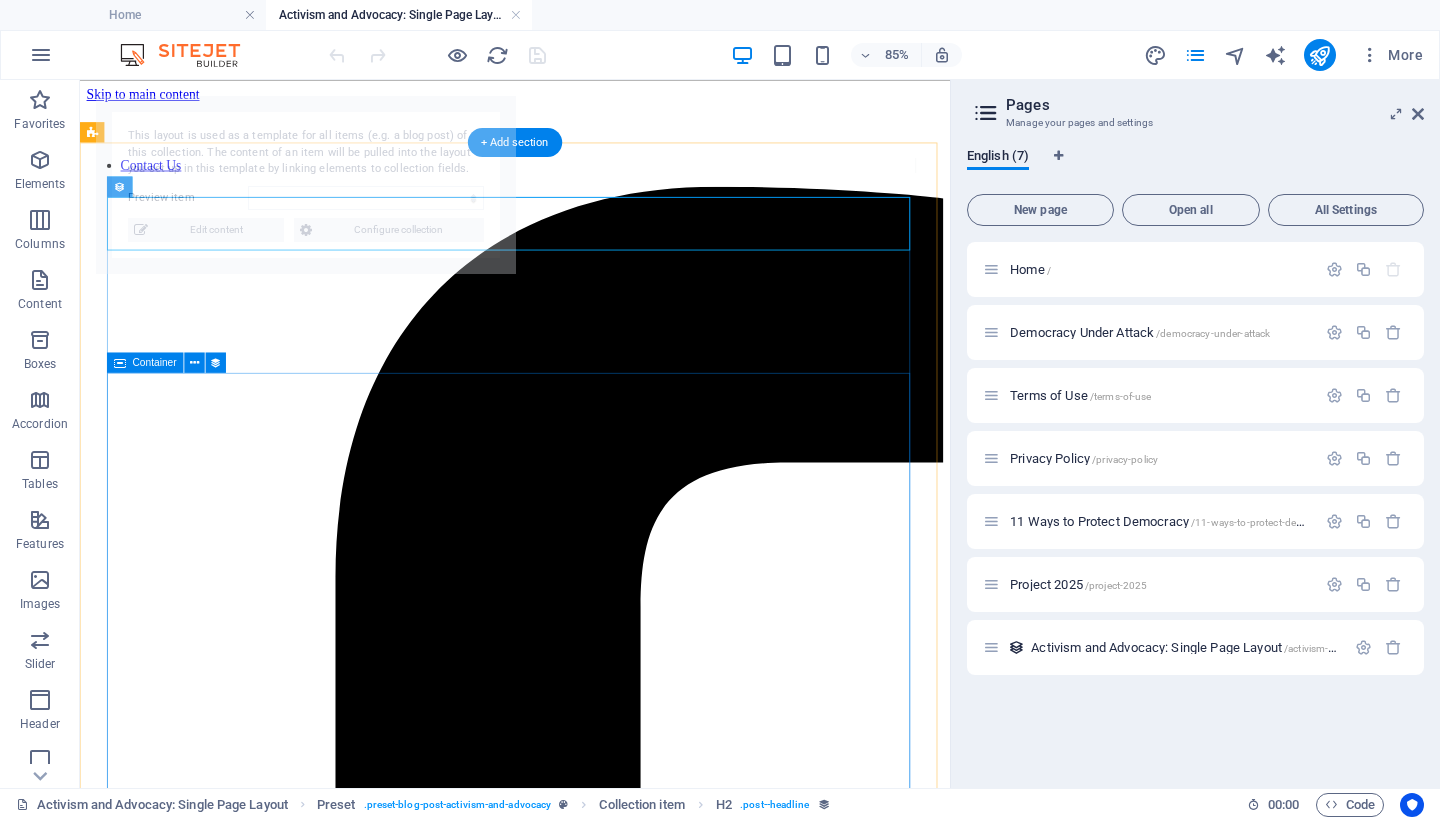 scroll, scrollTop: 176, scrollLeft: 0, axis: vertical 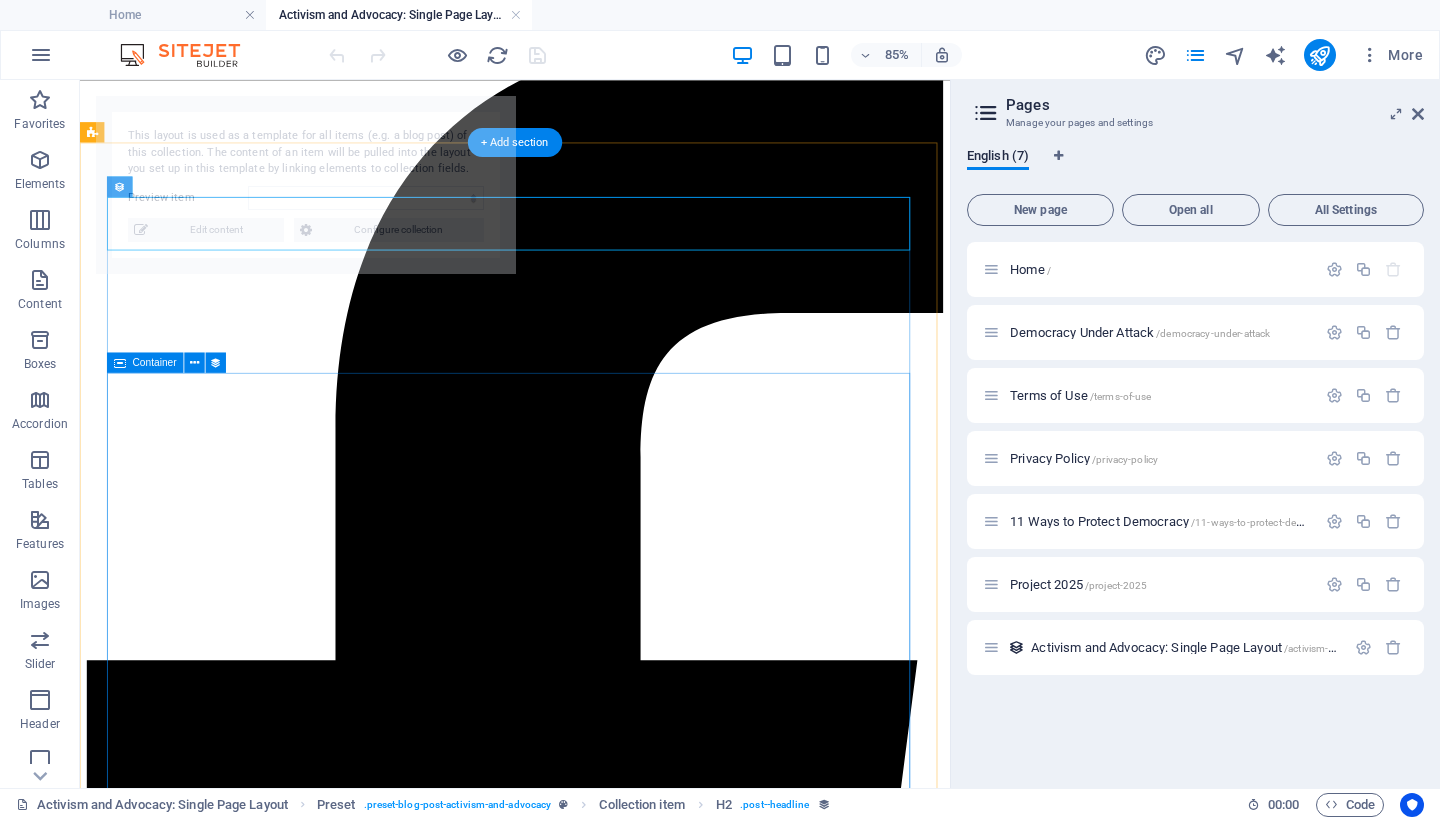 select on "688fa9cda1a905c386069d1c" 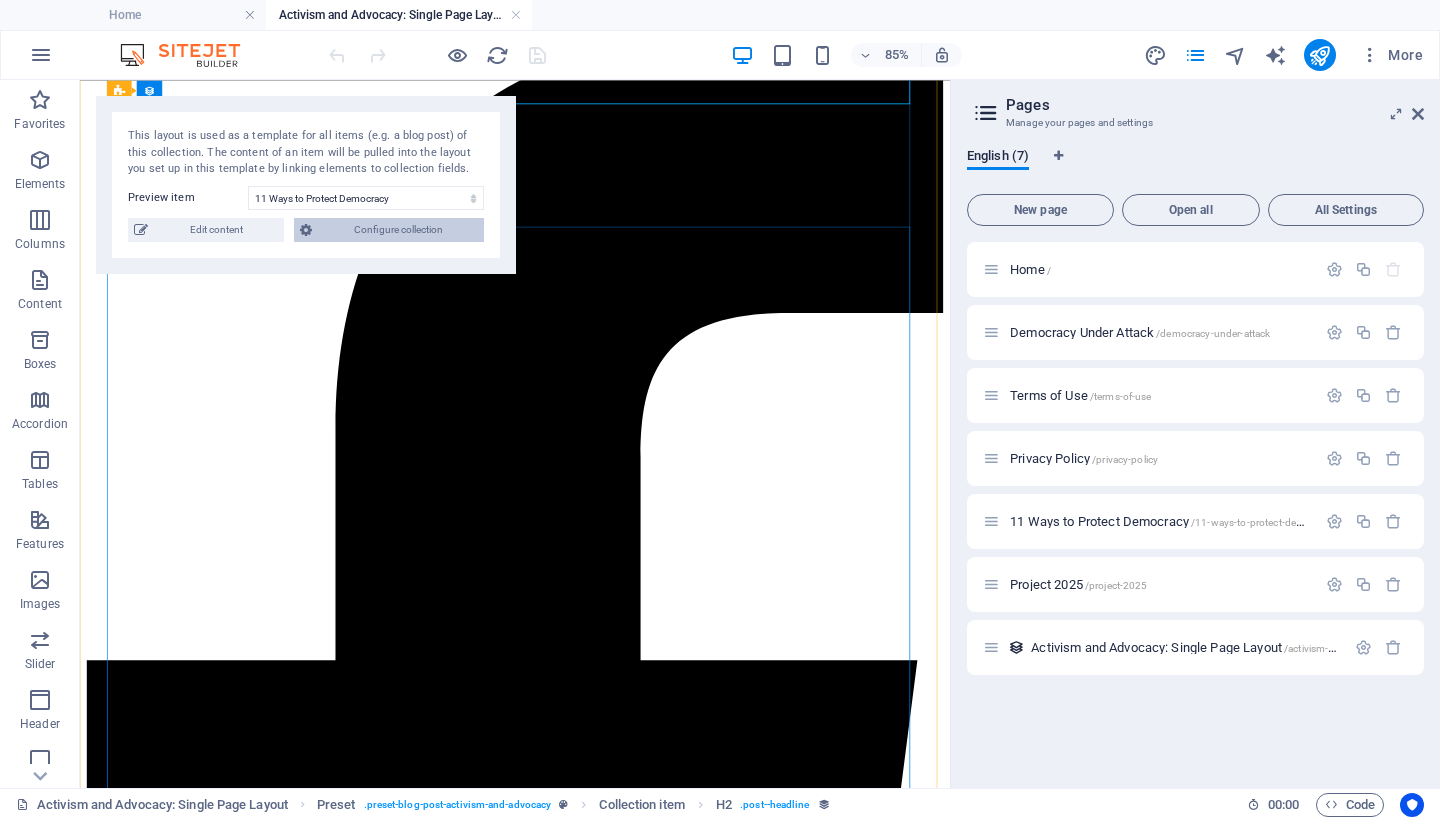click on "Configure collection" at bounding box center (398, 230) 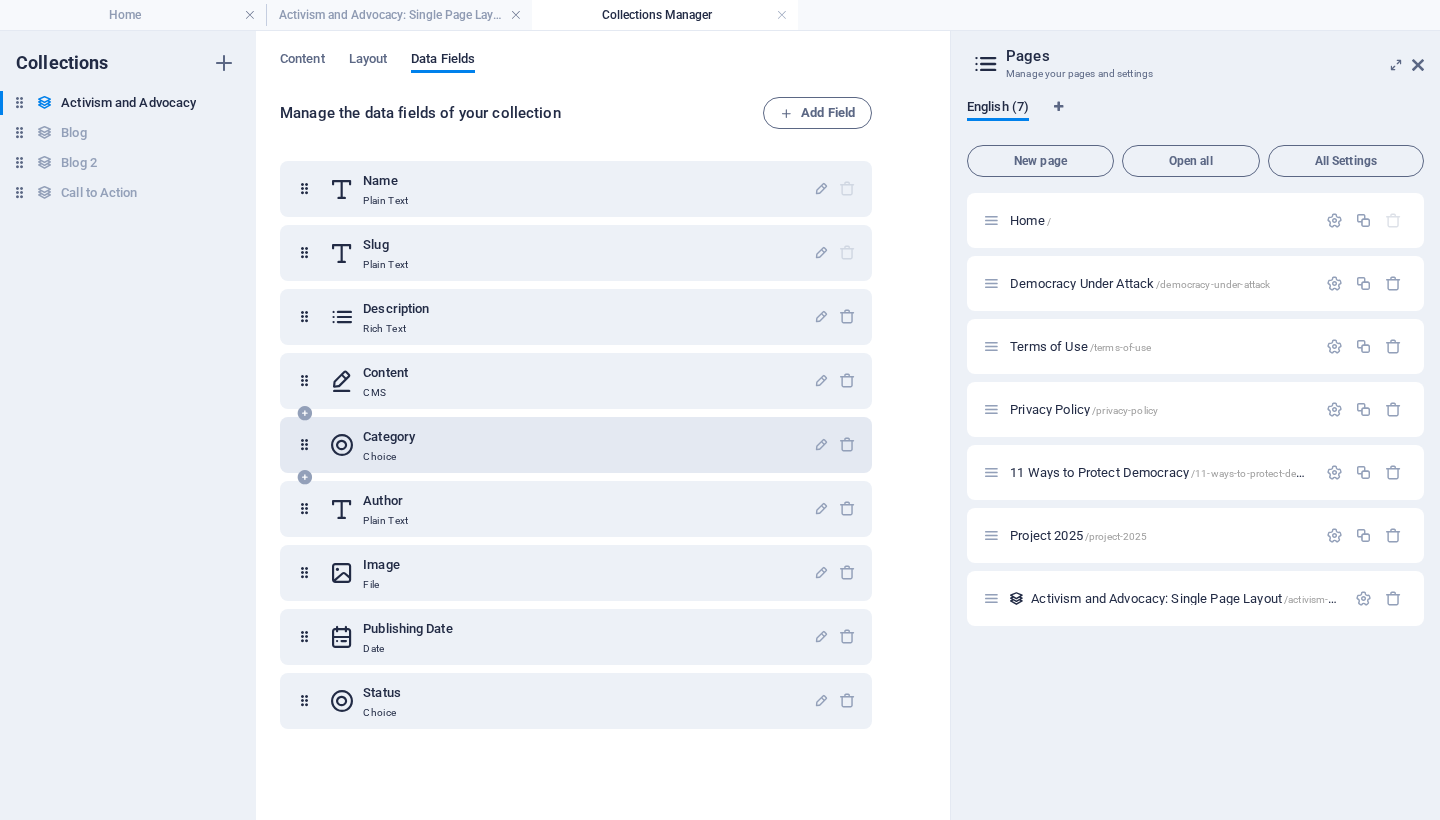 click at bounding box center [304, 445] 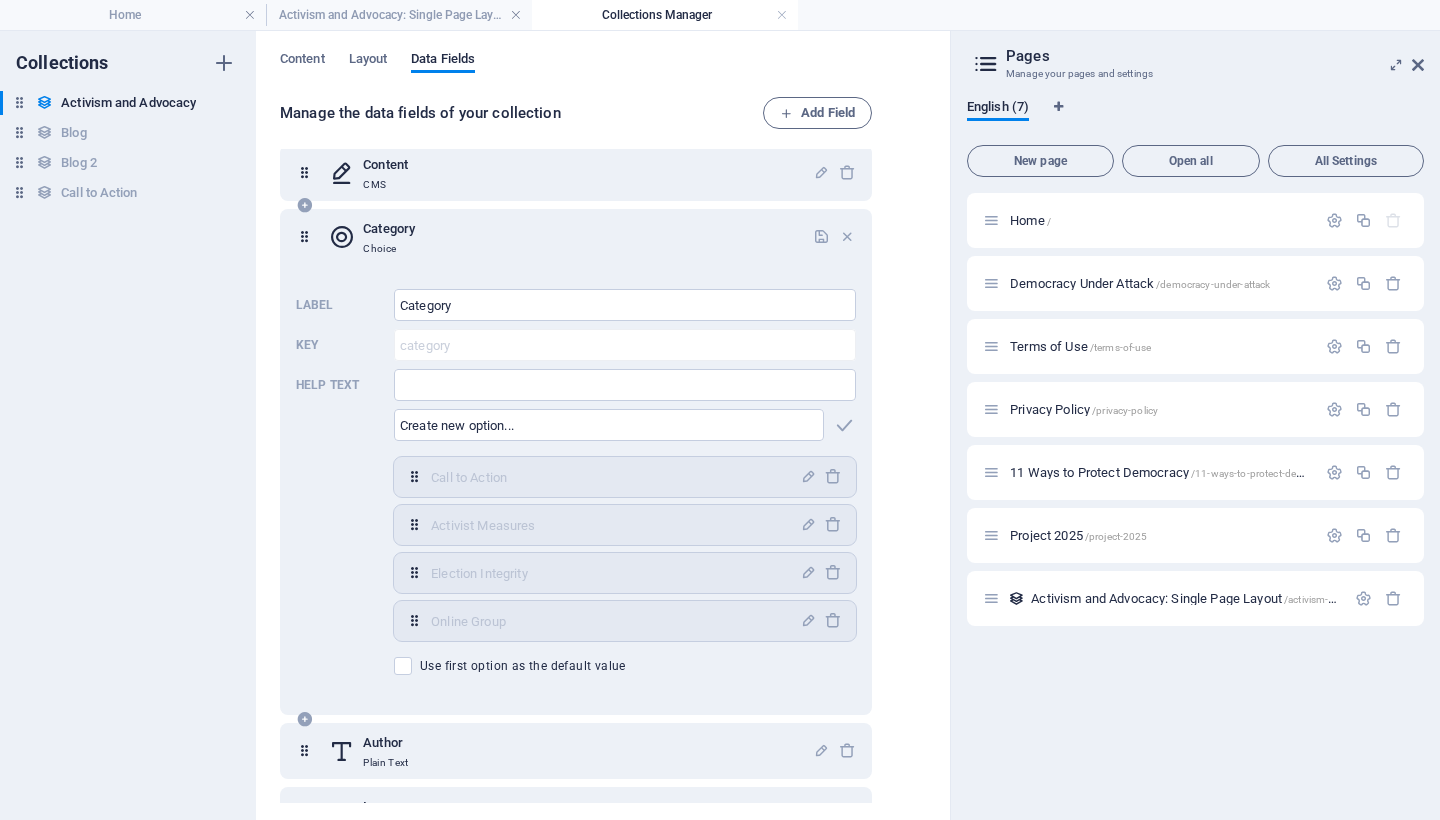 scroll, scrollTop: 24, scrollLeft: 0, axis: vertical 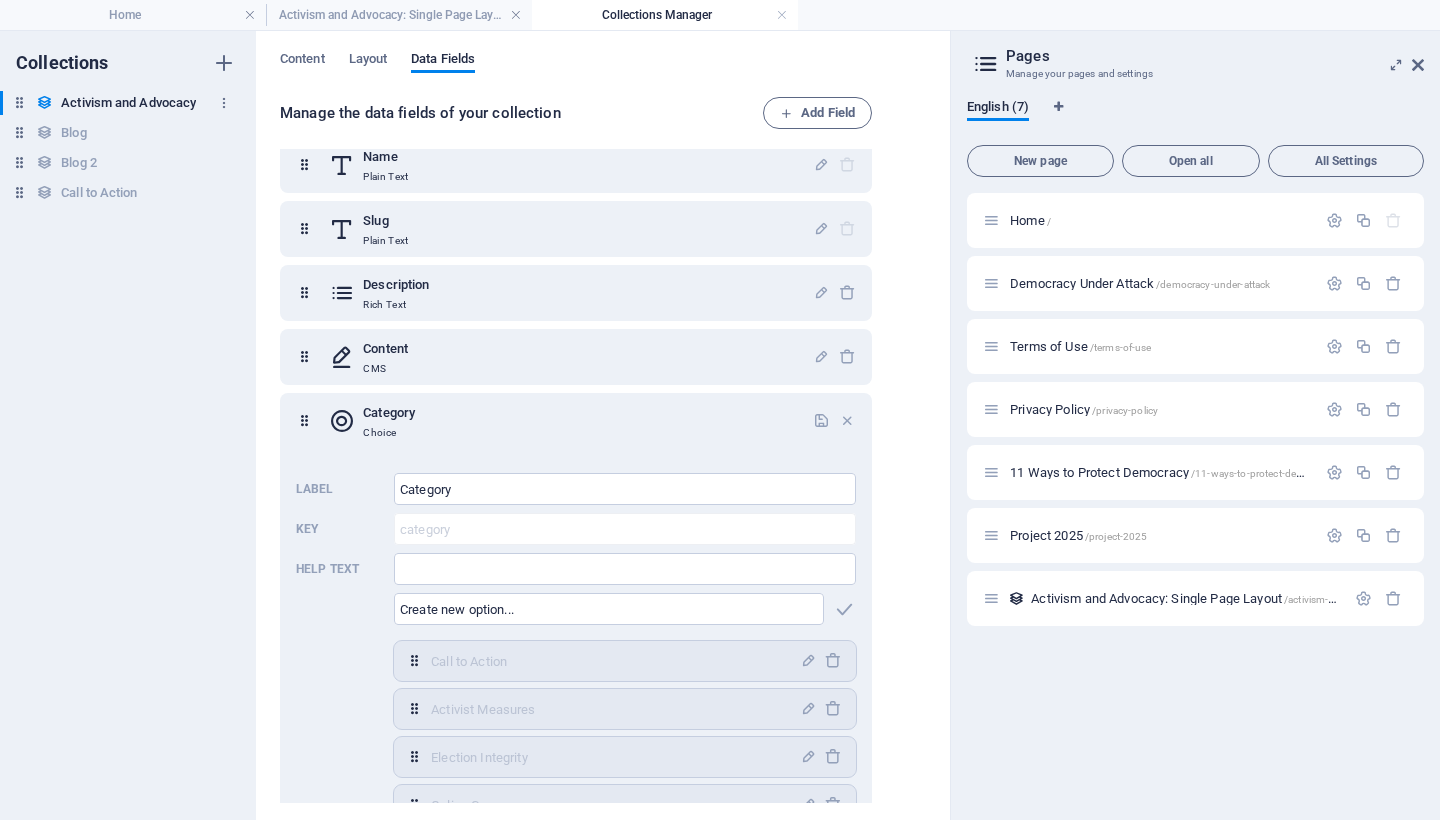 click on "Activism and Advocacy" at bounding box center (128, 103) 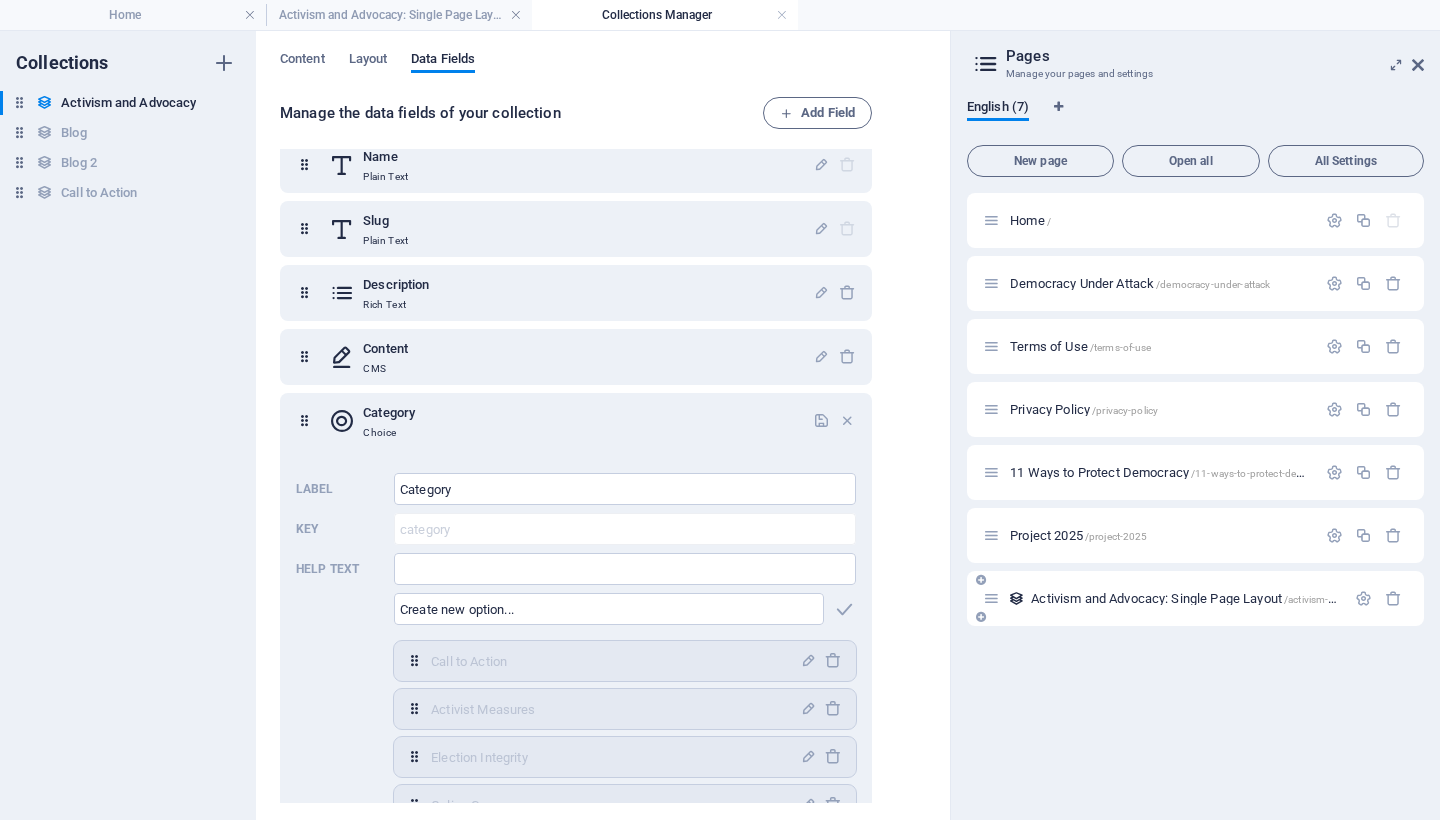 click on "Activism and Advocacy: Single Page Layout /activism-and-advocacy-item" at bounding box center [1222, 598] 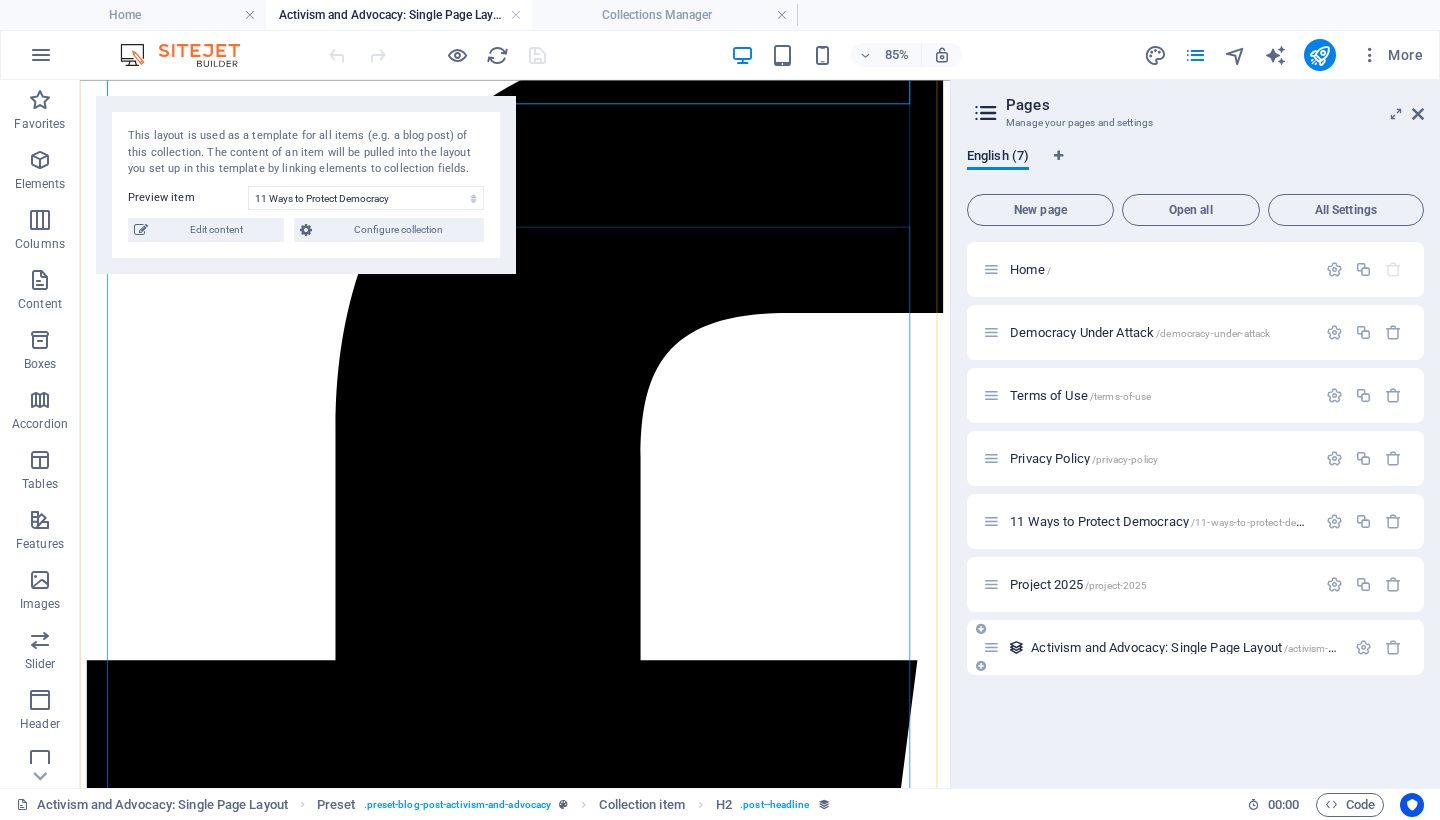 click on "Project 2025 /project-2025" at bounding box center (1195, 584) 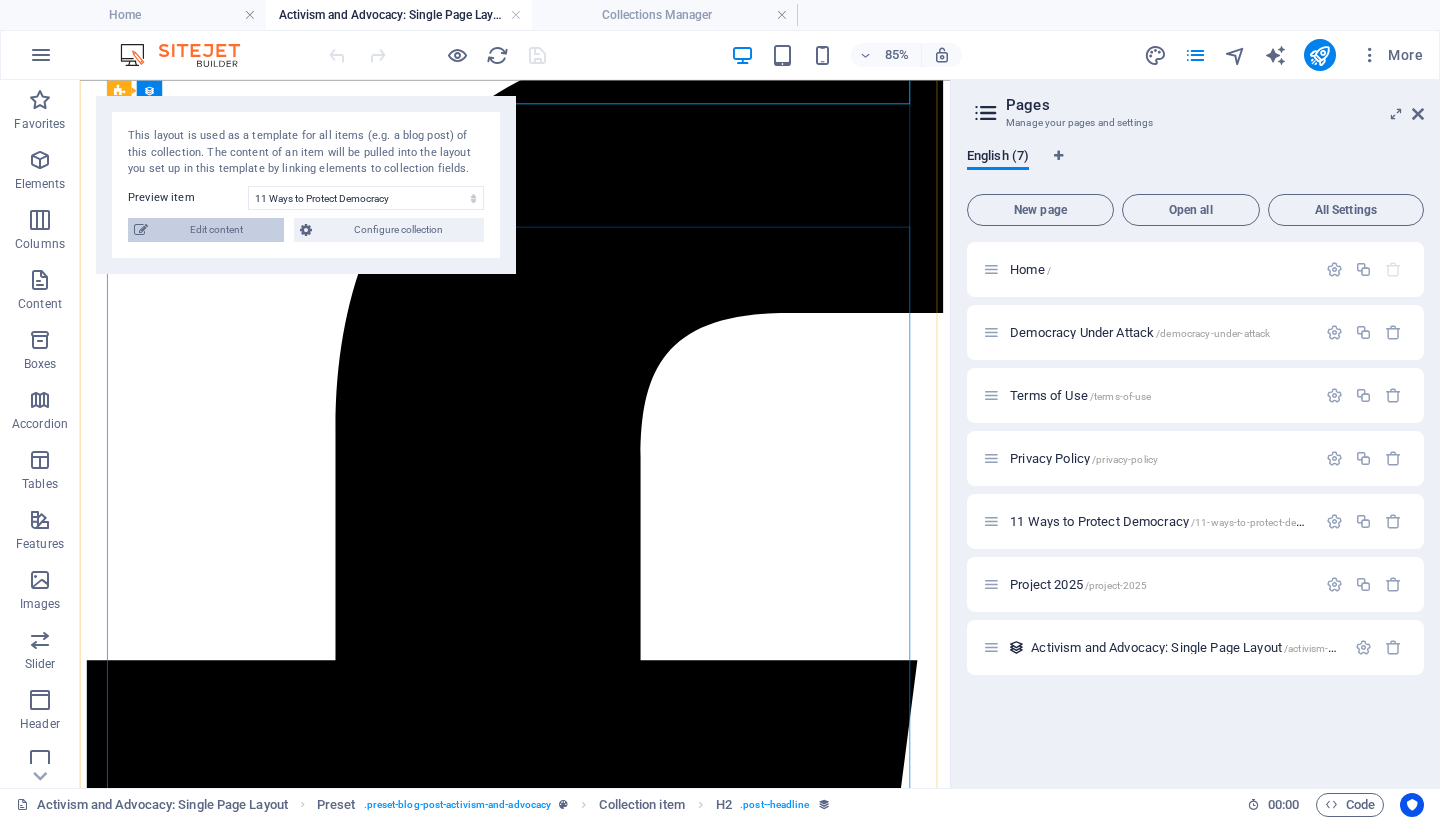click on "Edit content" at bounding box center [216, 230] 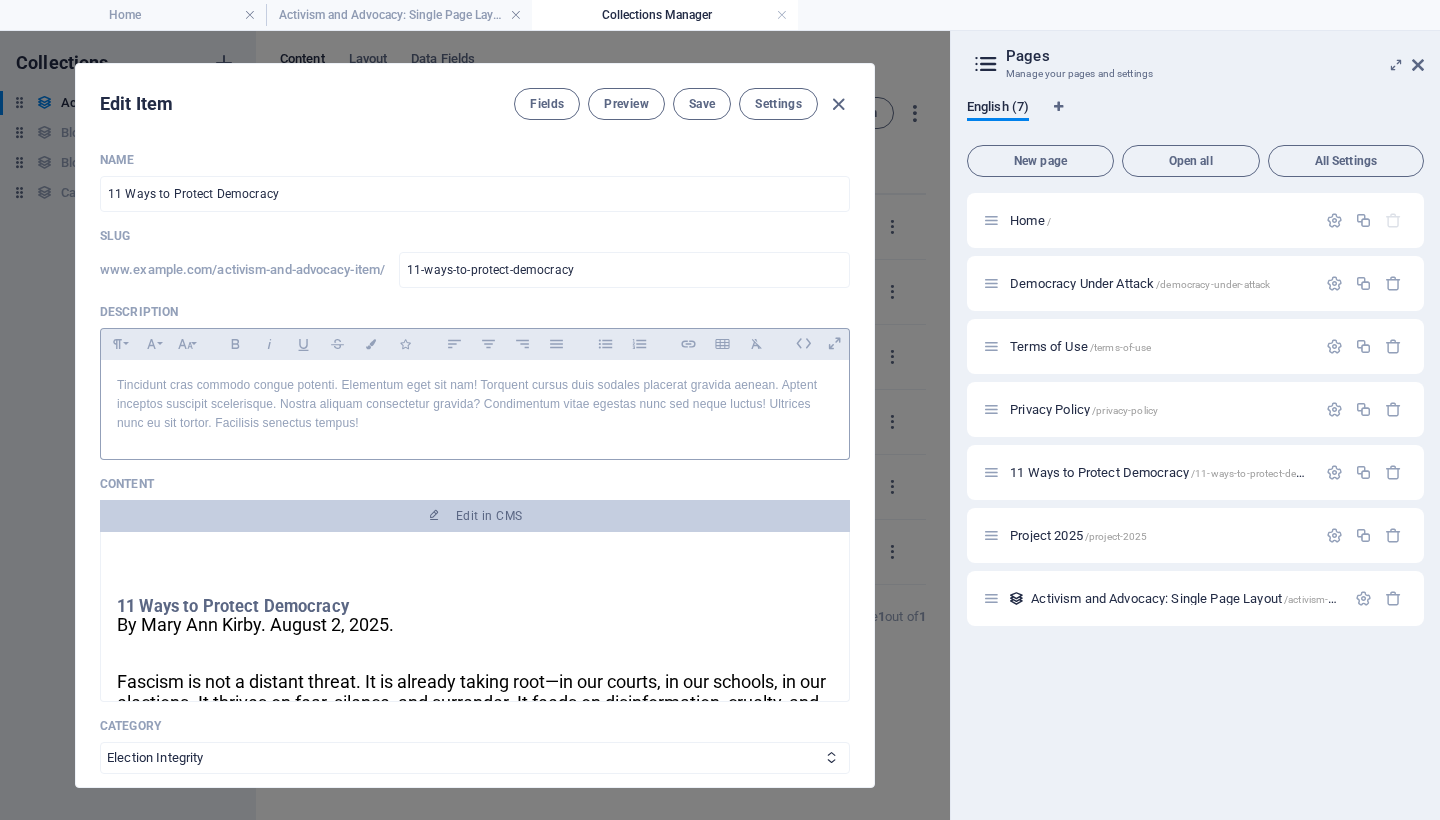scroll, scrollTop: 155, scrollLeft: 0, axis: vertical 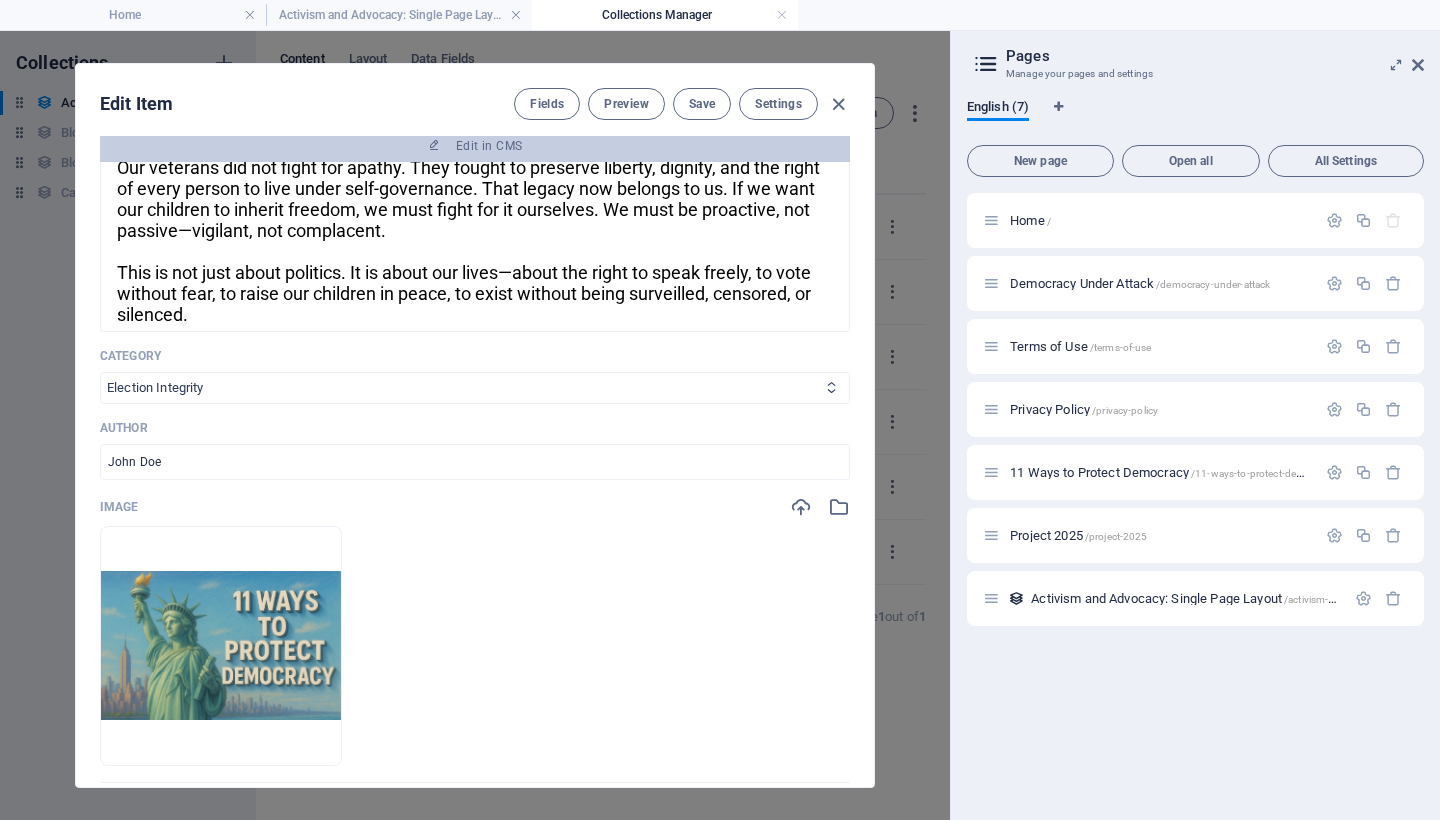select on "Activist Measures" 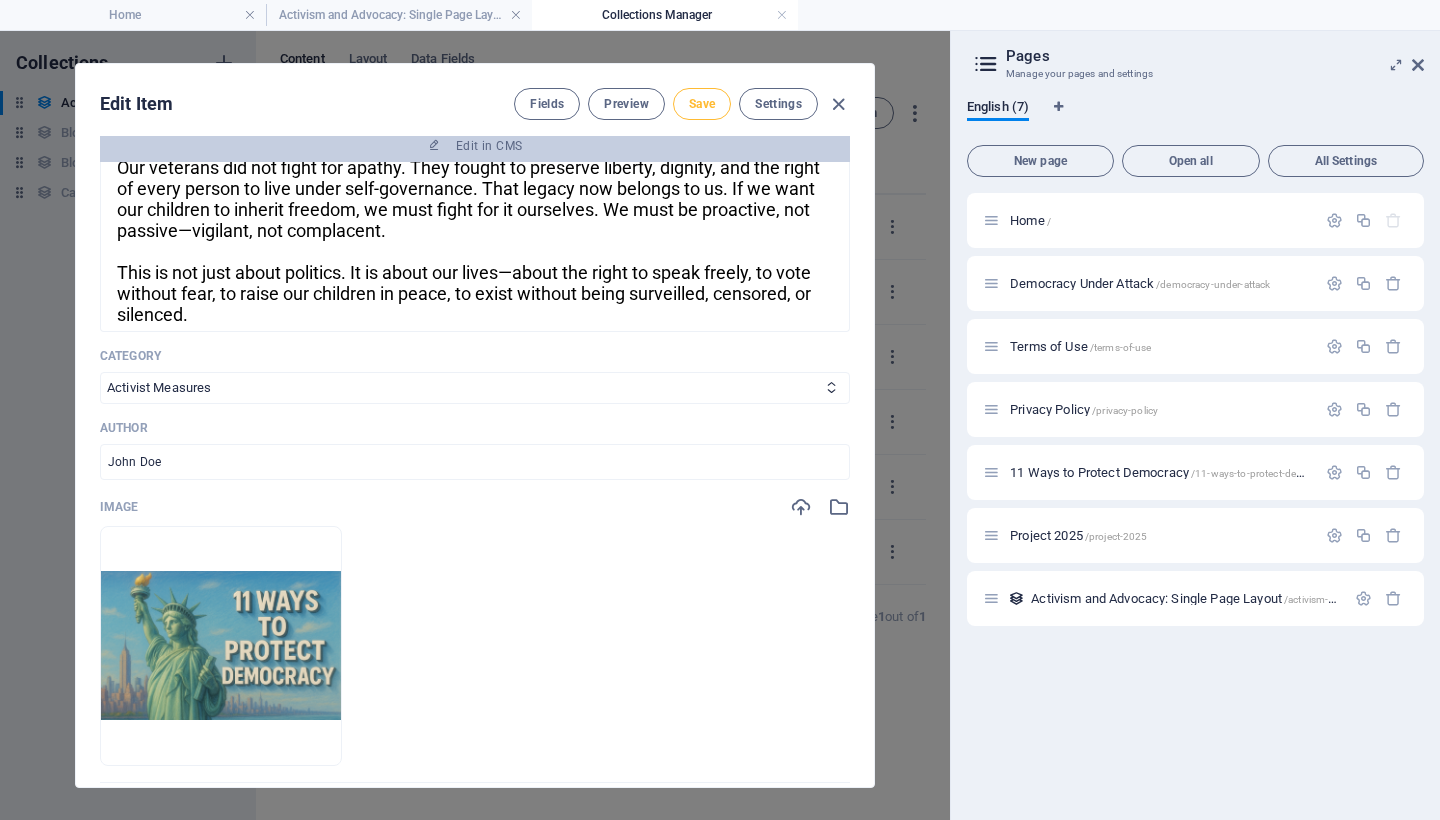 click on "Save" at bounding box center (702, 104) 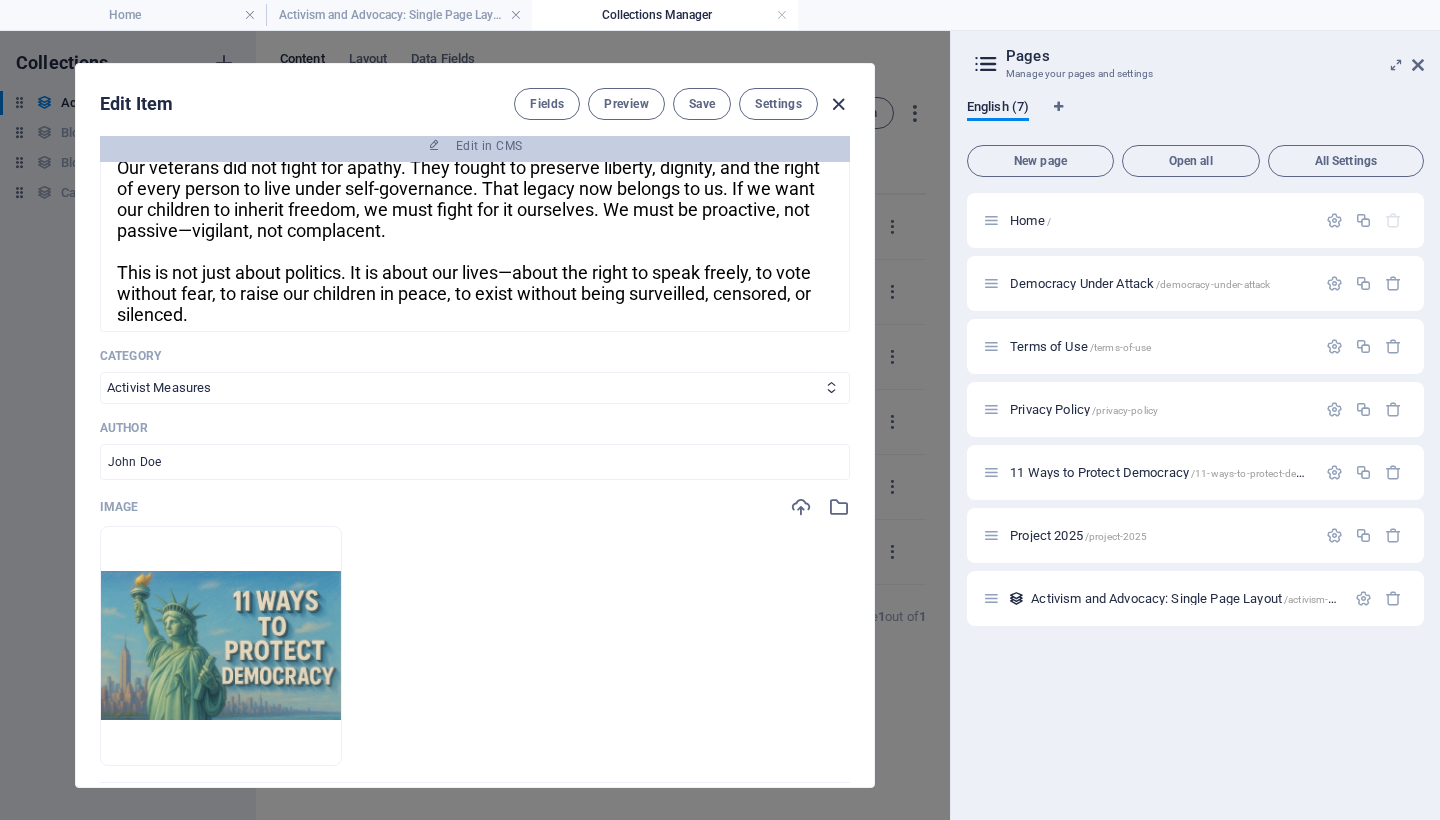 click at bounding box center (838, 104) 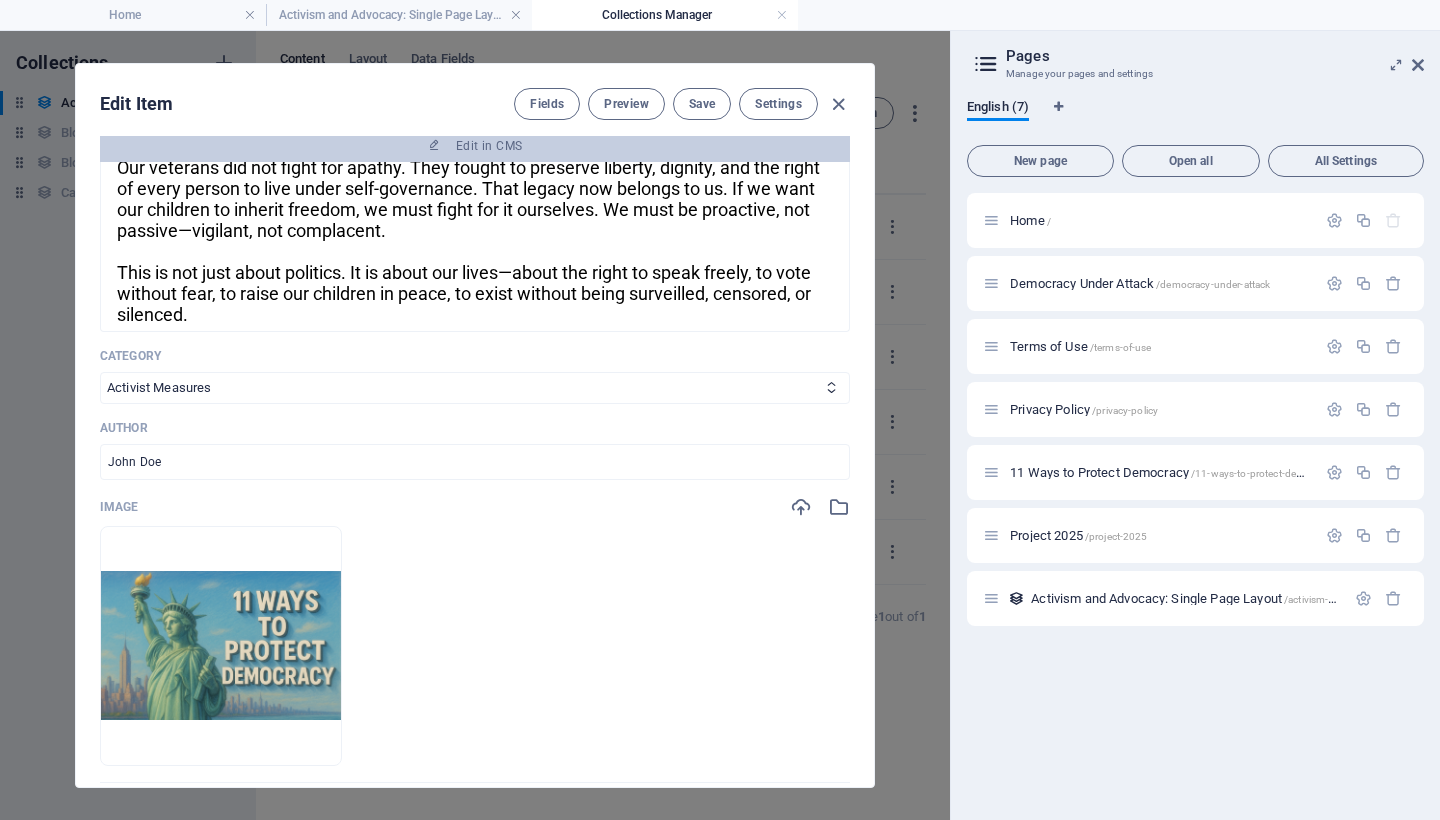type on "2025-08-03" 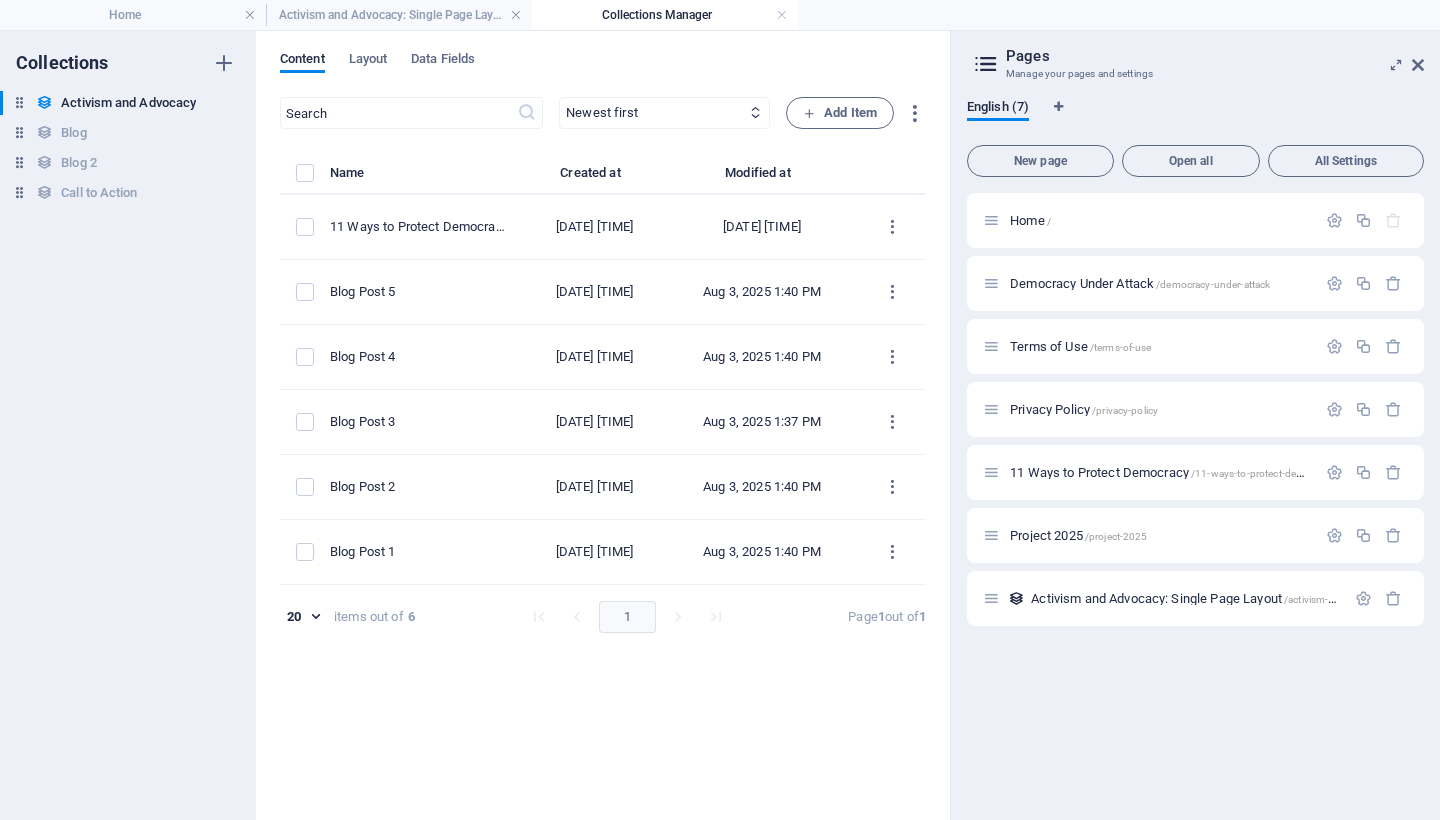 scroll, scrollTop: 0, scrollLeft: 0, axis: both 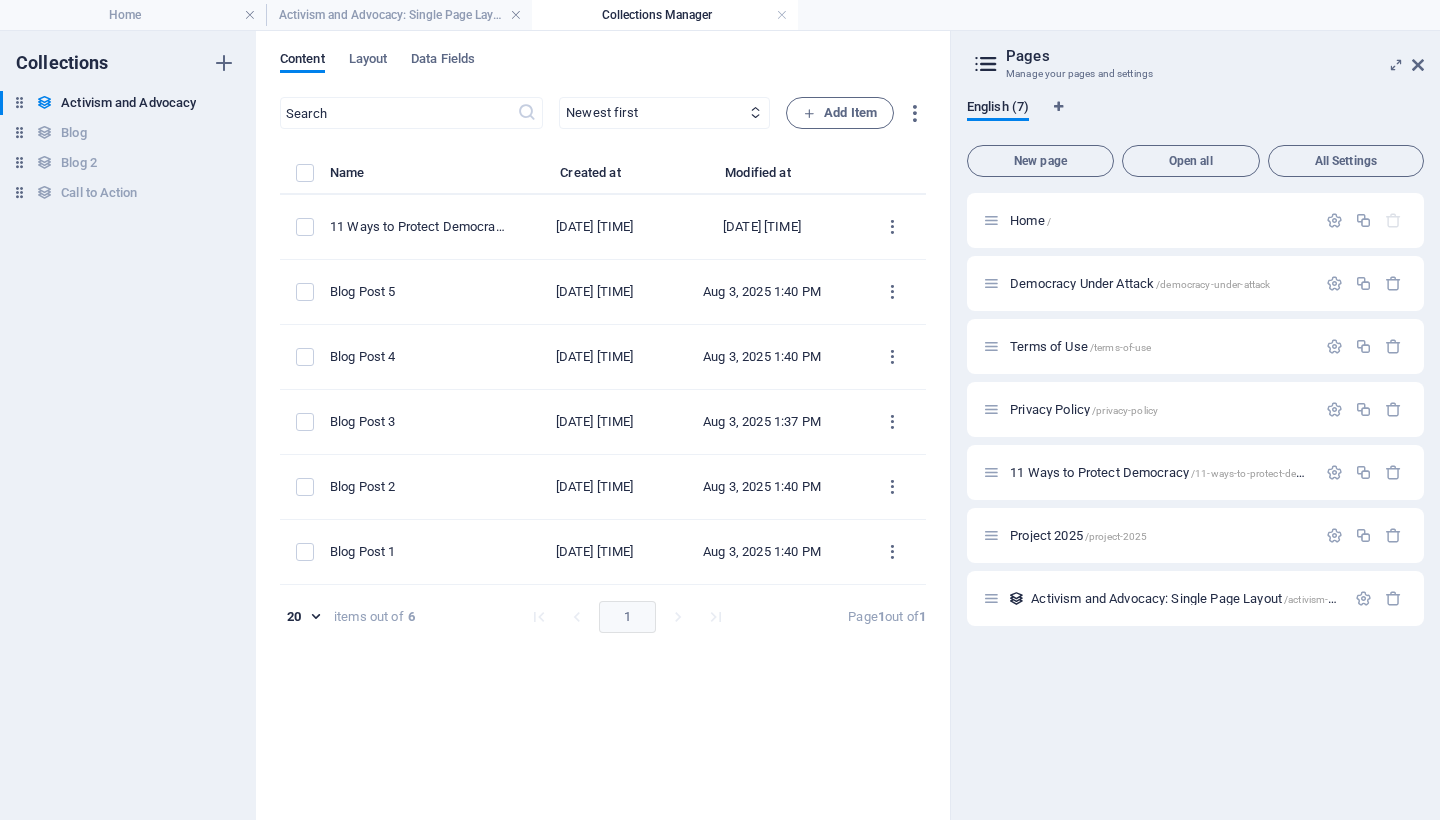 click on "Pages Manage your pages and settings English (7) New page Open all All Settings Home / Democracy Under Attack /democracy-under-attack Terms of Use /terms-of-use Privacy Policy /privacy-policy 11 Ways to Protect Democracy /11-ways-to-protect-democracy Project 2025 /project-2025 Activism and Advocacy: Single Page Layout /activism-and-advocacy-item" at bounding box center (1195, 425) 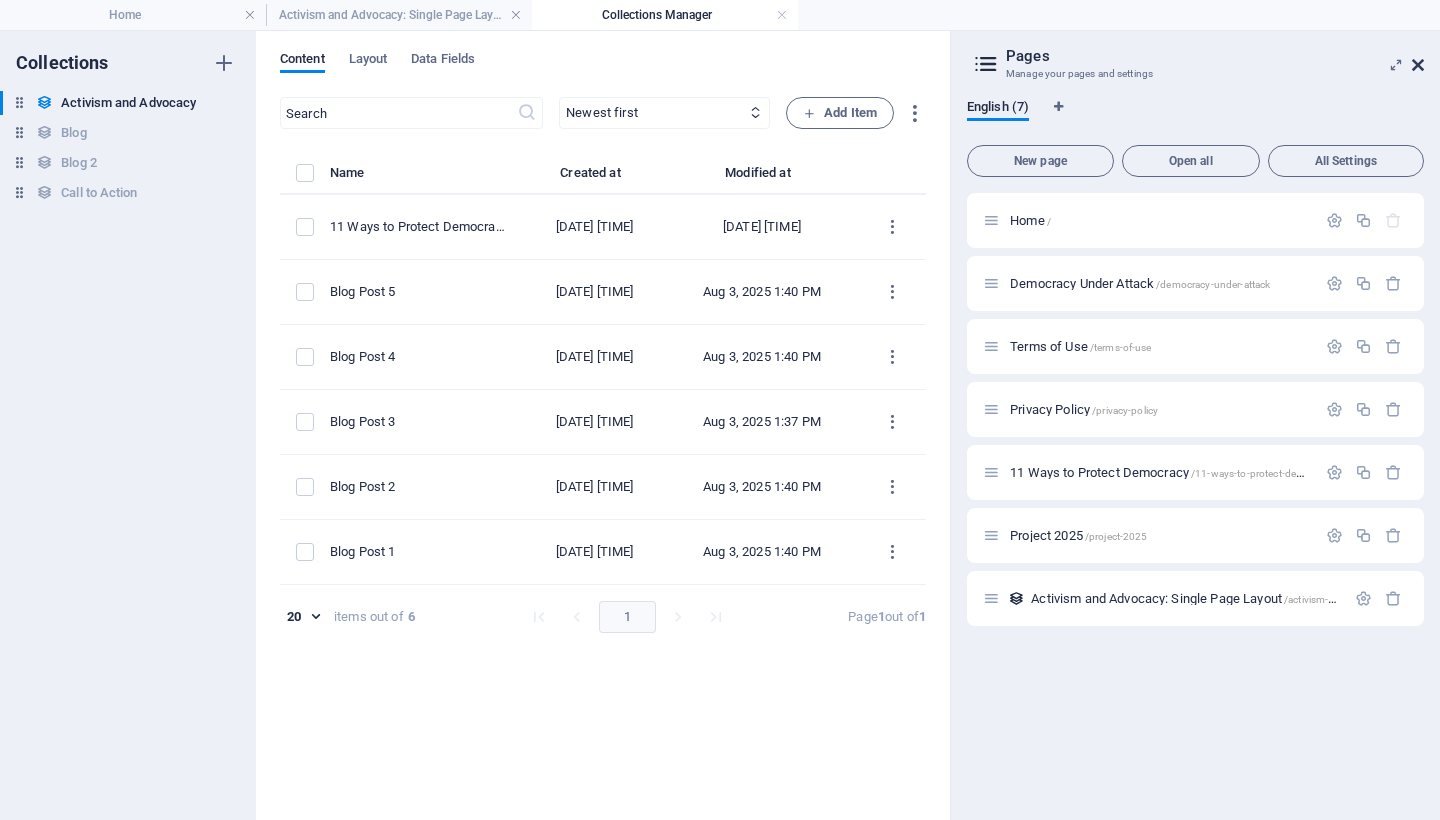 click at bounding box center (1418, 65) 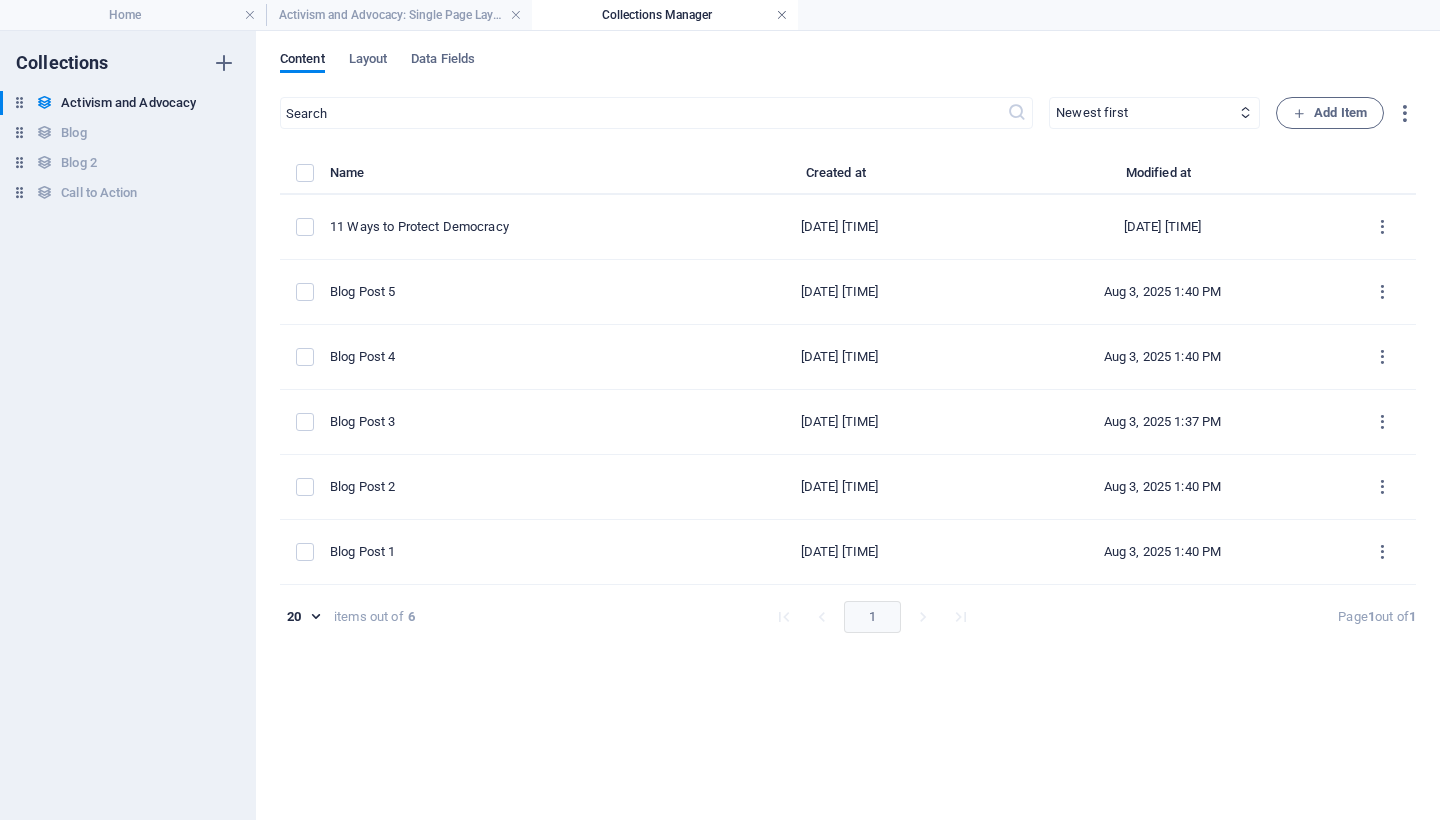 click at bounding box center (782, 15) 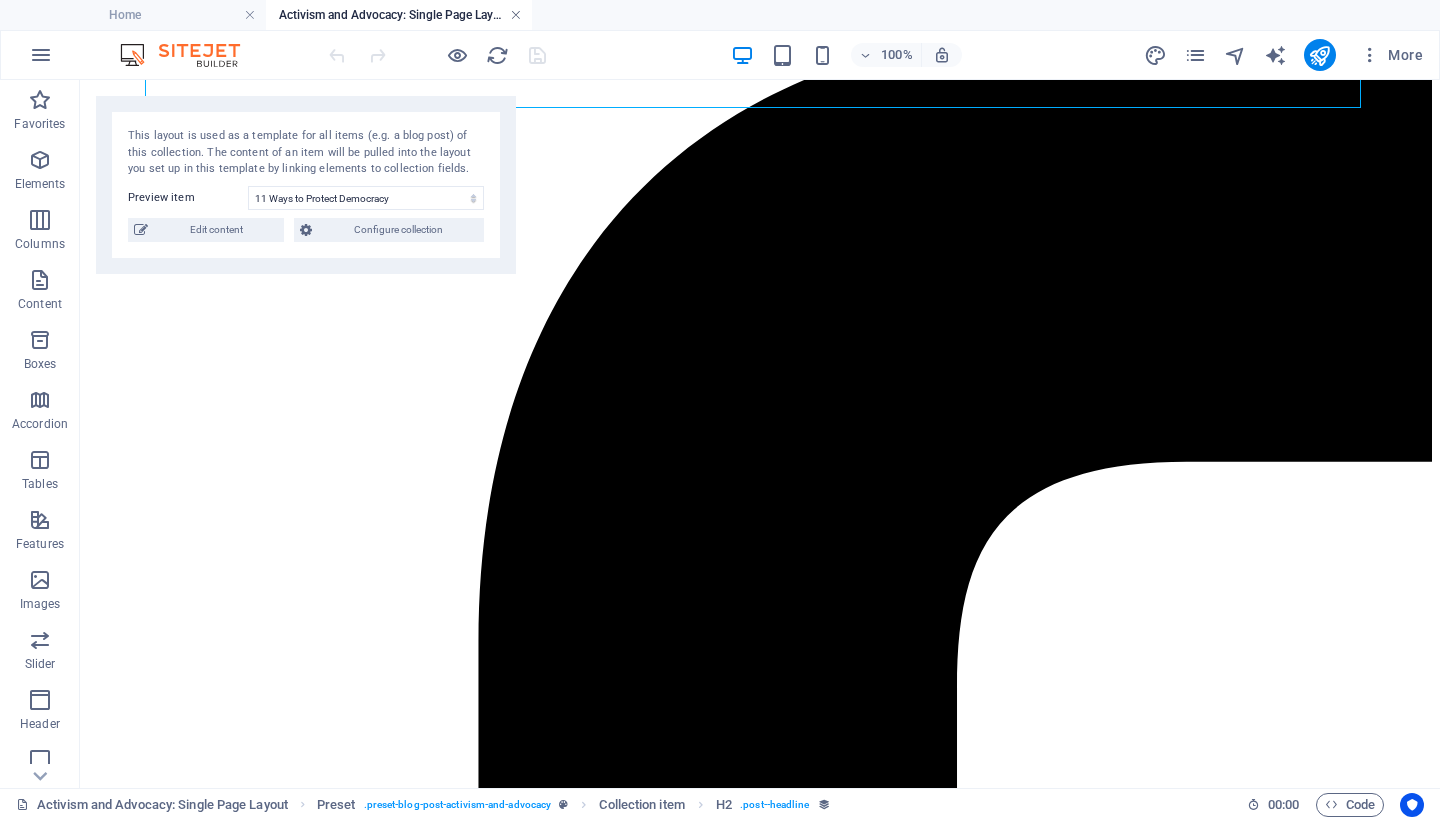 click at bounding box center (516, 15) 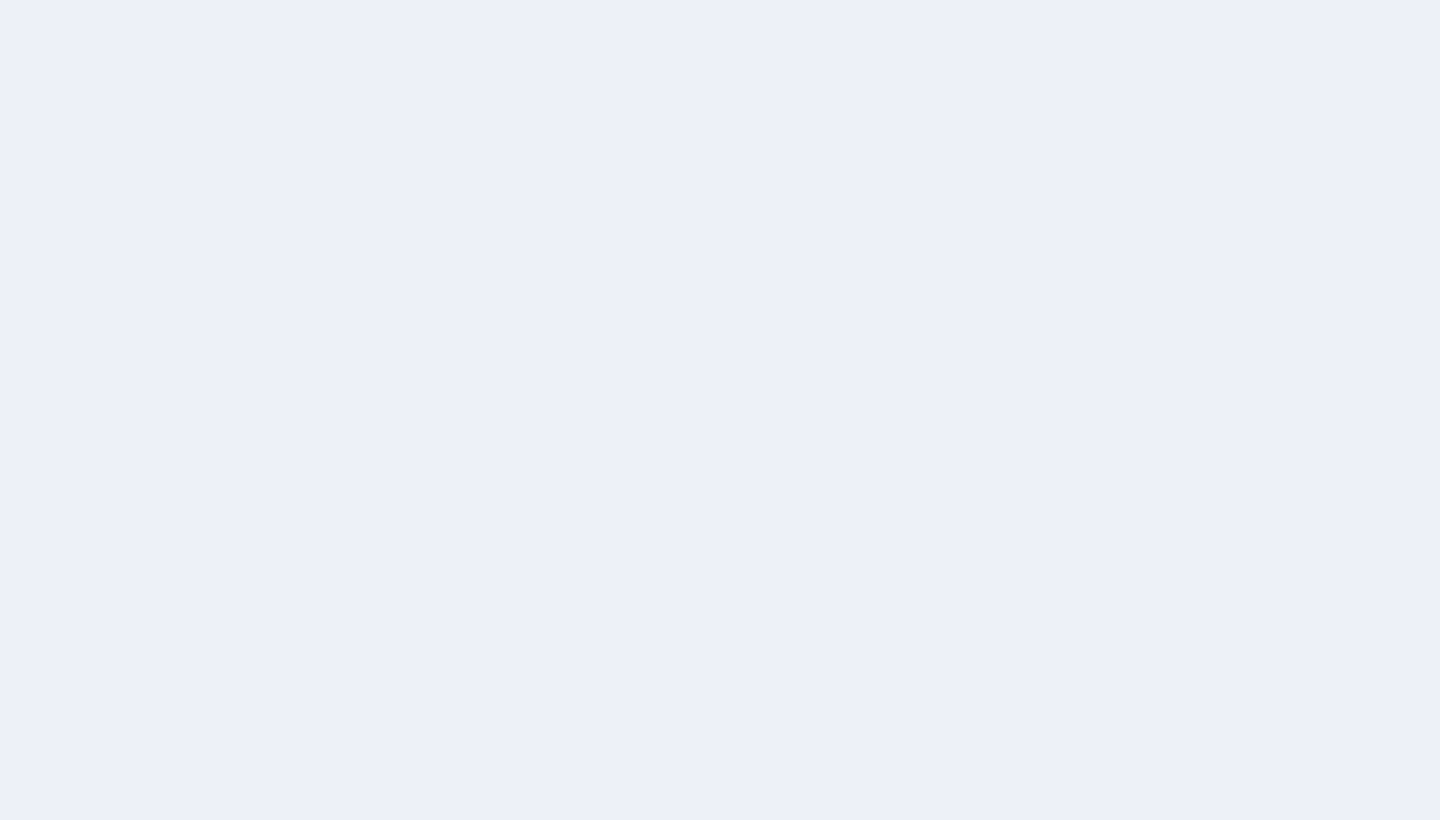 scroll, scrollTop: 0, scrollLeft: 0, axis: both 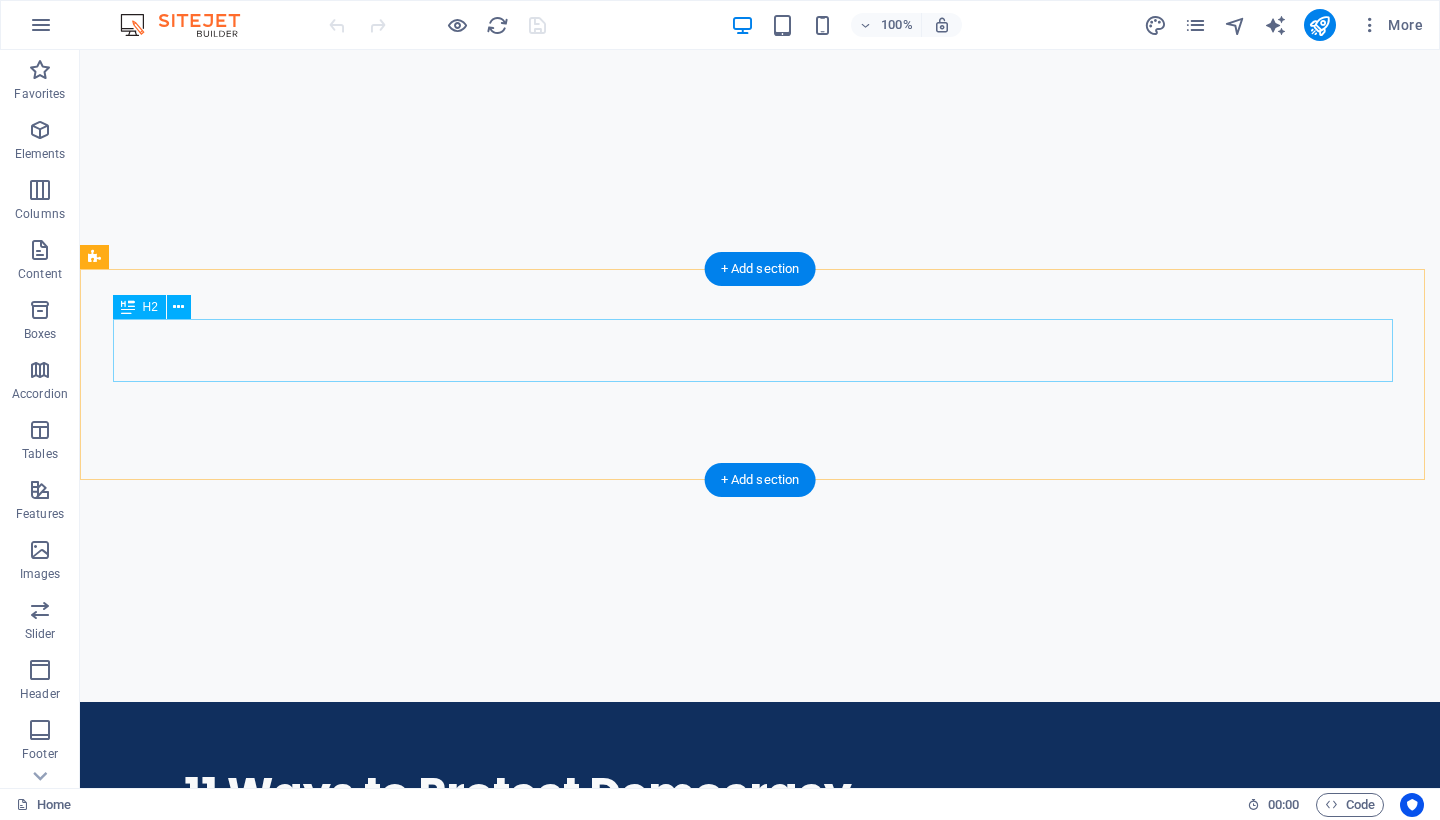 click on "Activism & Advocacy" at bounding box center (760, 1720) 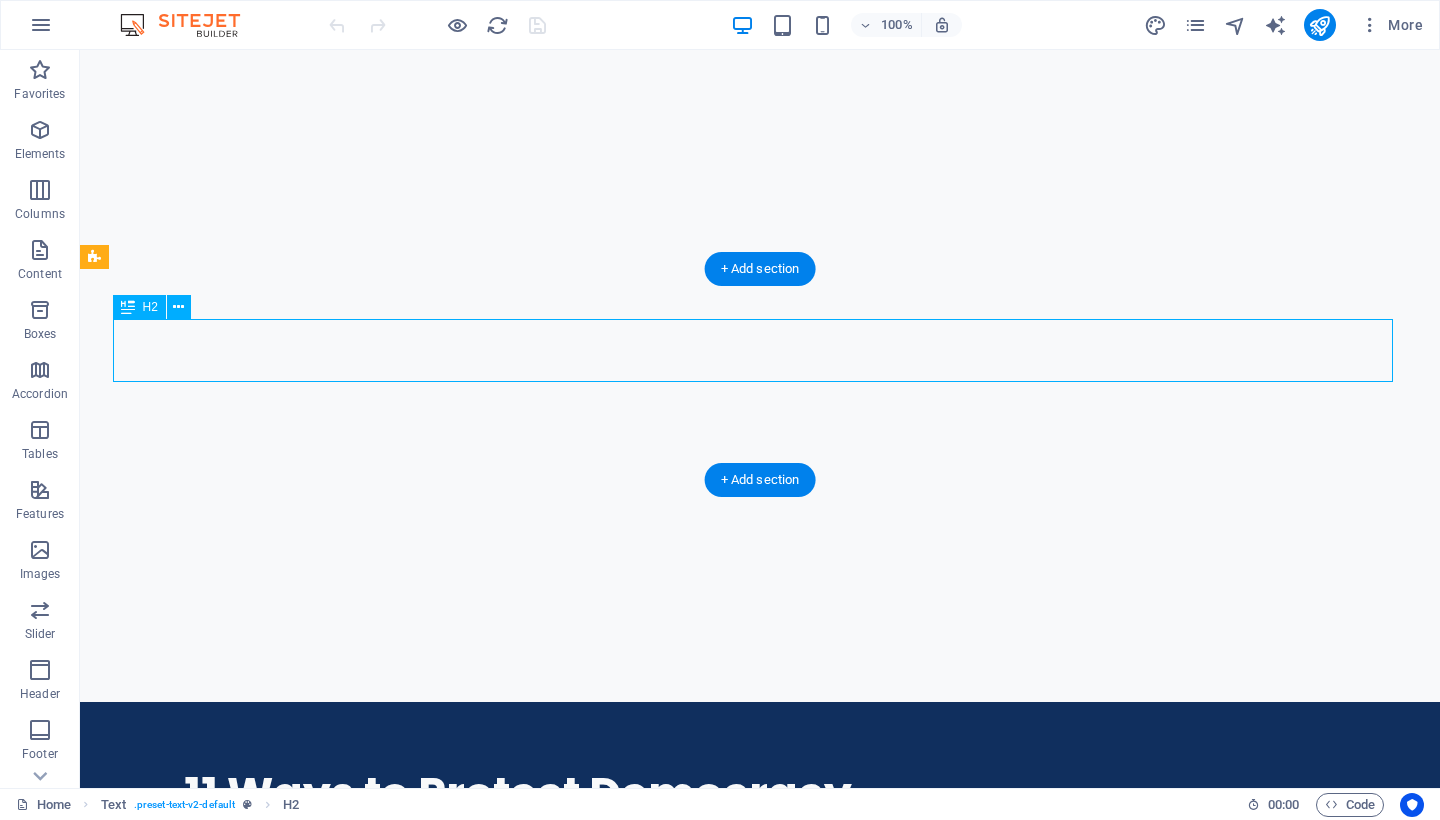 click on "Activism & Advocacy" at bounding box center [760, 1720] 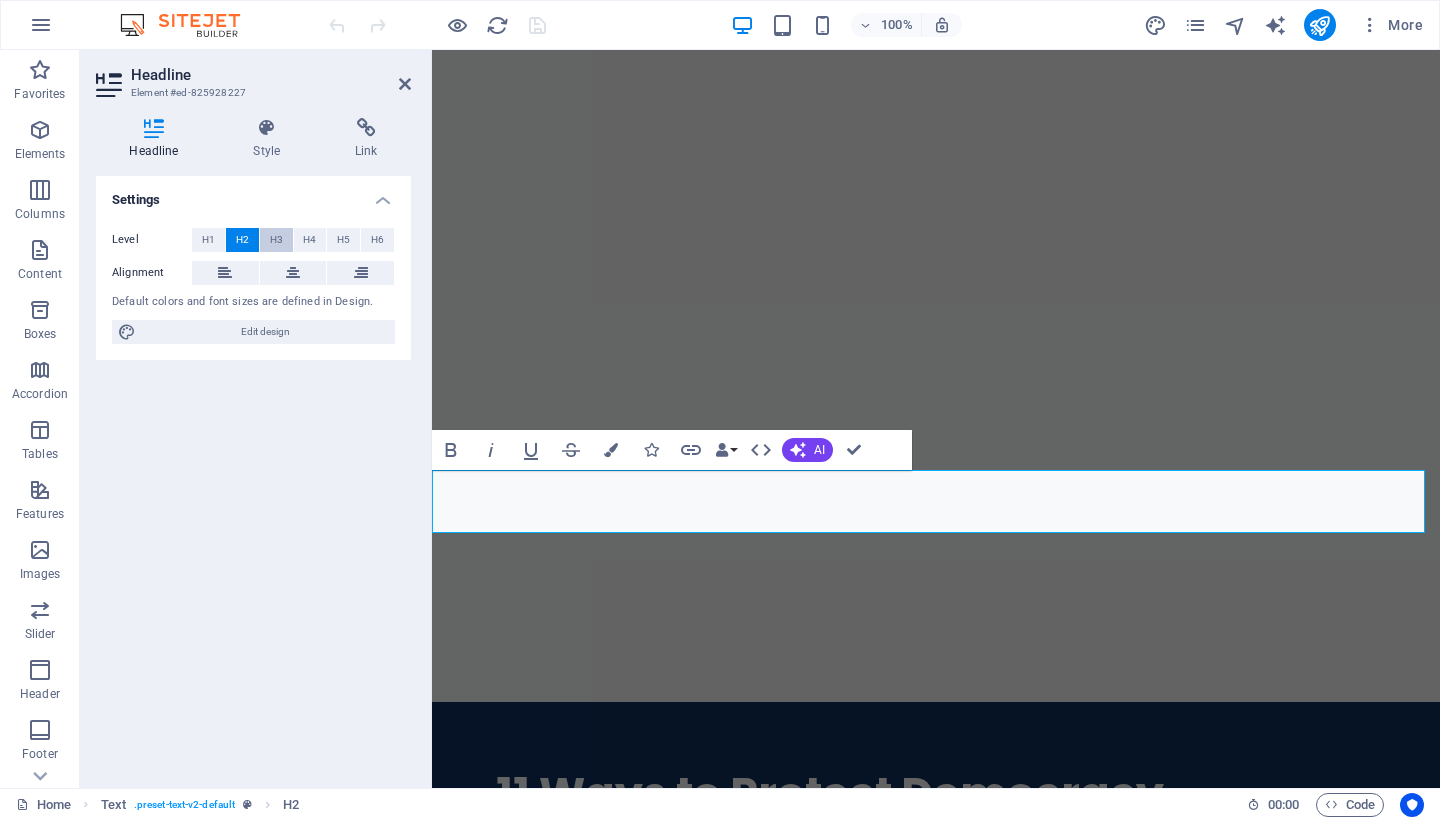 click on "H3" at bounding box center (276, 240) 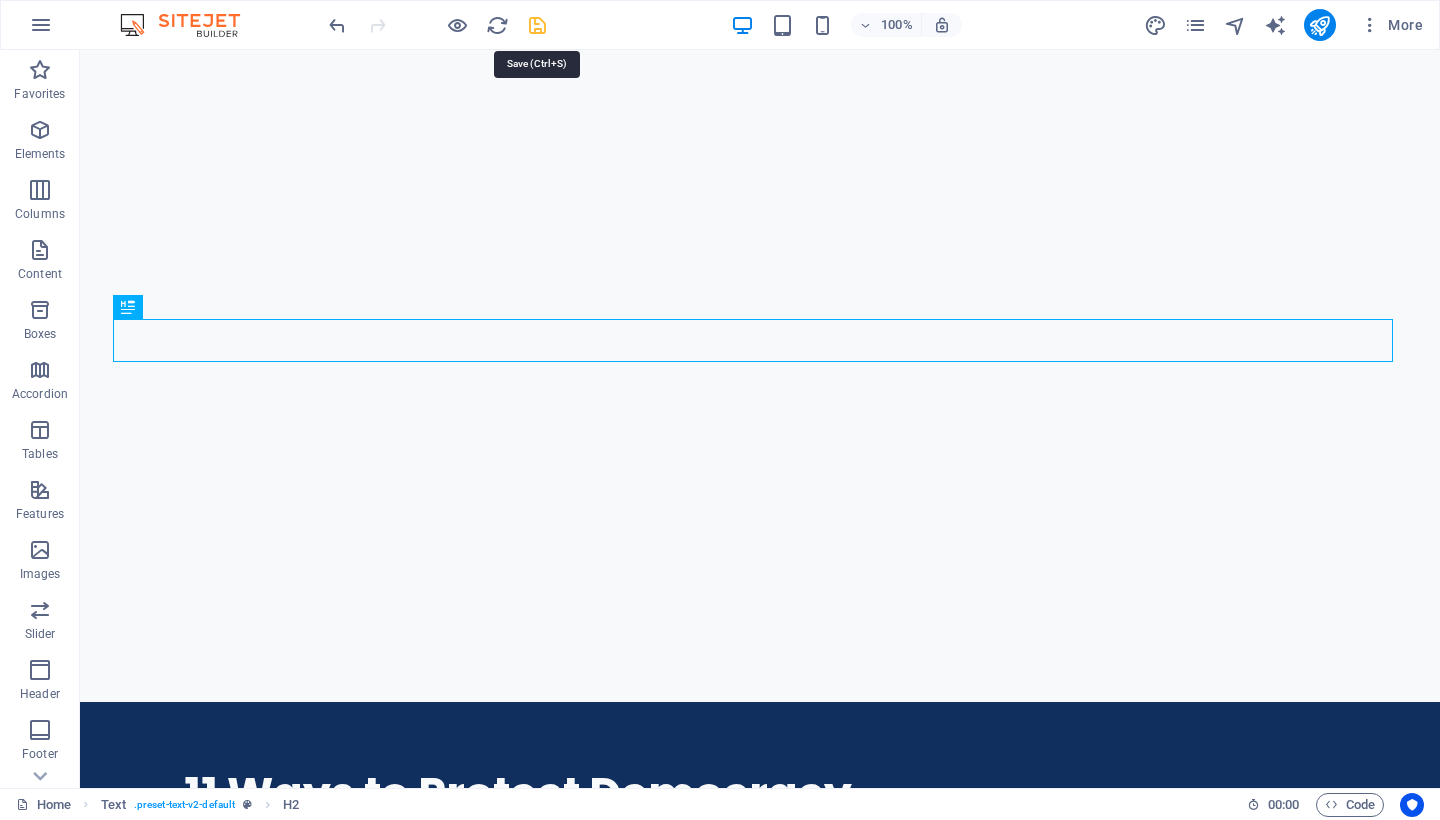 click at bounding box center [537, 25] 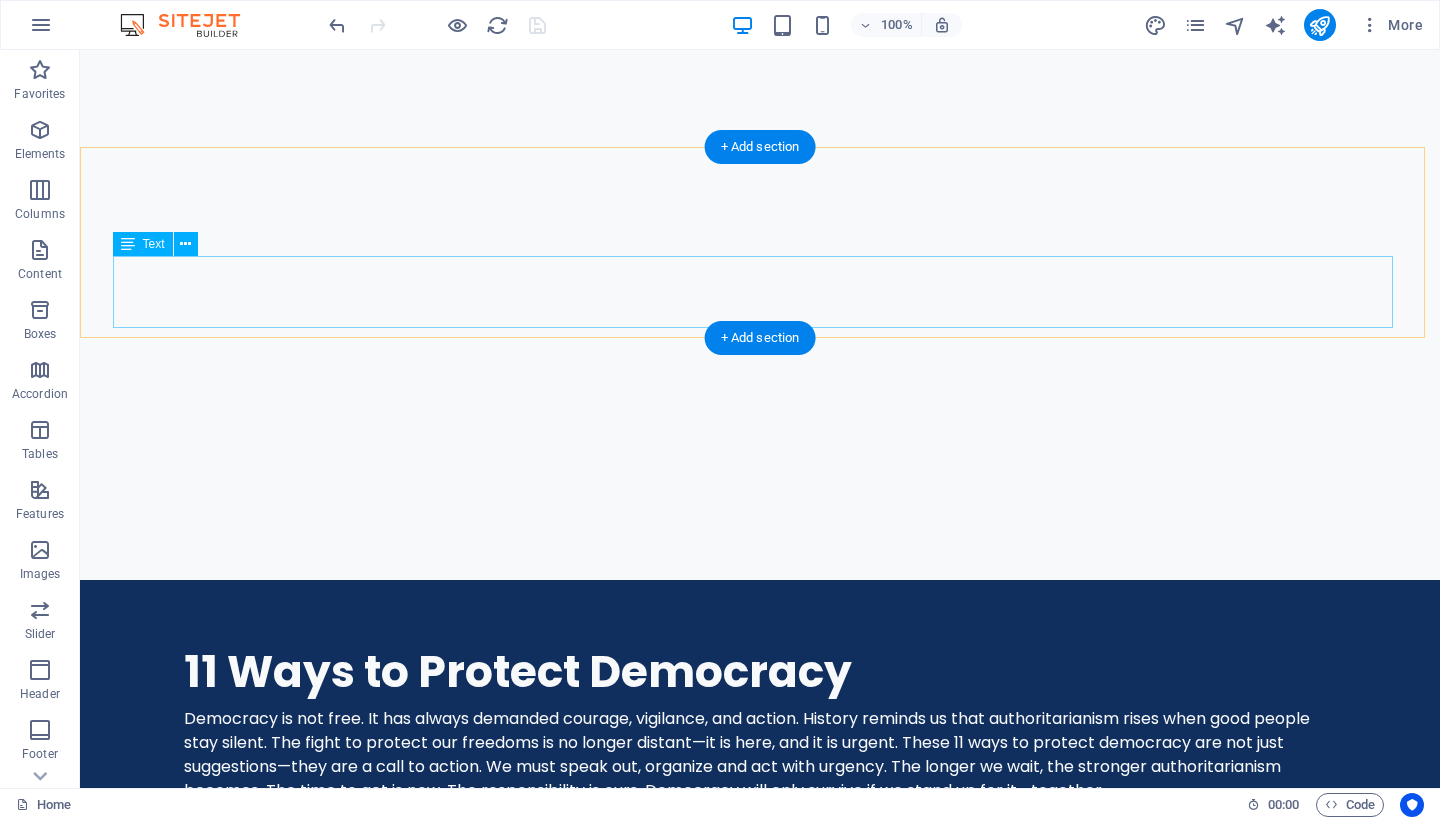 scroll, scrollTop: 1244, scrollLeft: 0, axis: vertical 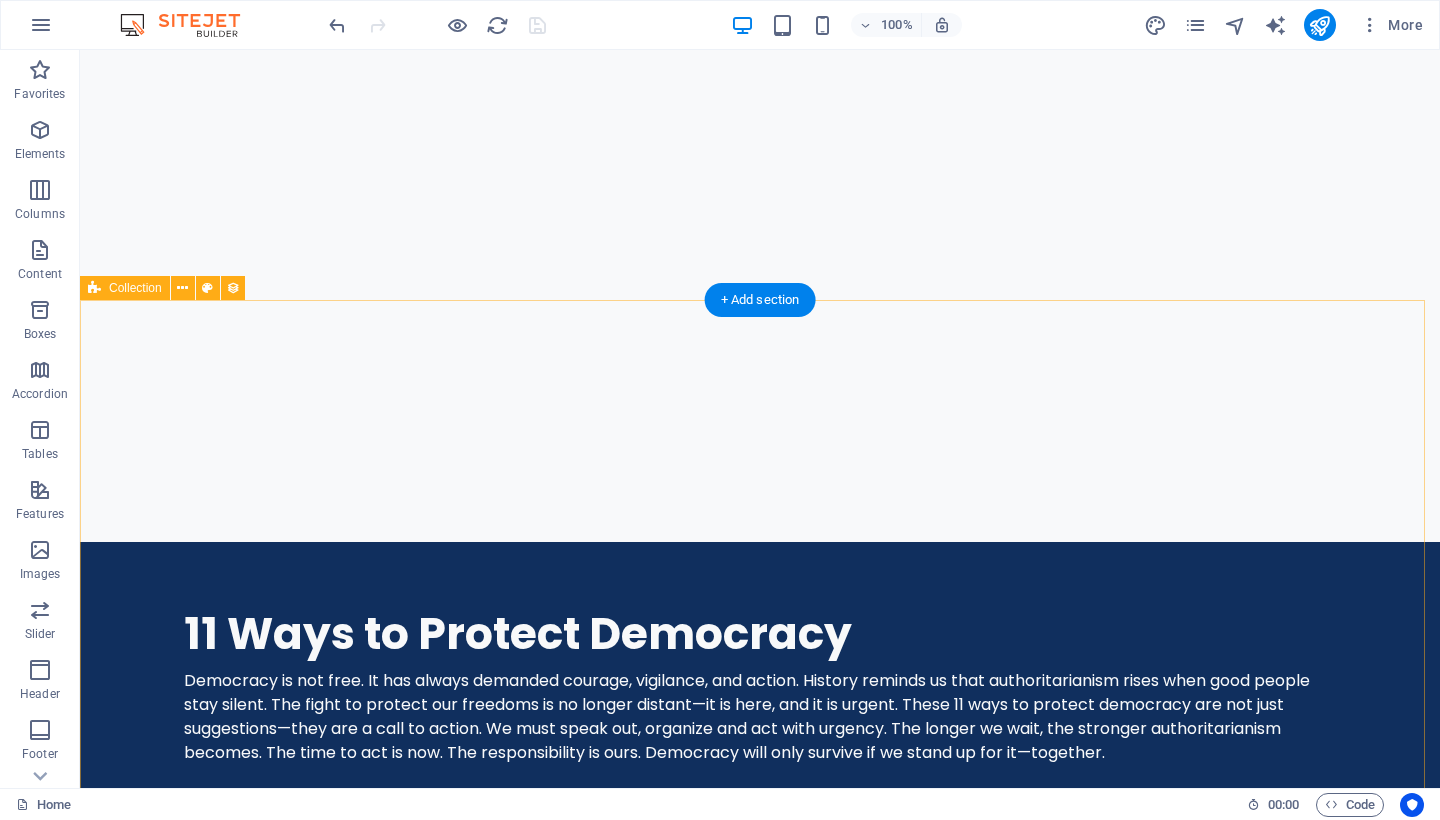 click on "11 Ways to Protect Democracy Activist Measures 08/01/2025 Blog Post 5 Election Integrity 07/31/2025 Blog Post 4 Election Integrity 07/30/2025 Blog Post 3 Call to Action 07/29/2025 Blog Post 2 Election Integrity 07/28/2025 Blog Post 1 Election Integrity 07/27/2025  Previous Next" at bounding box center (760, 2971) 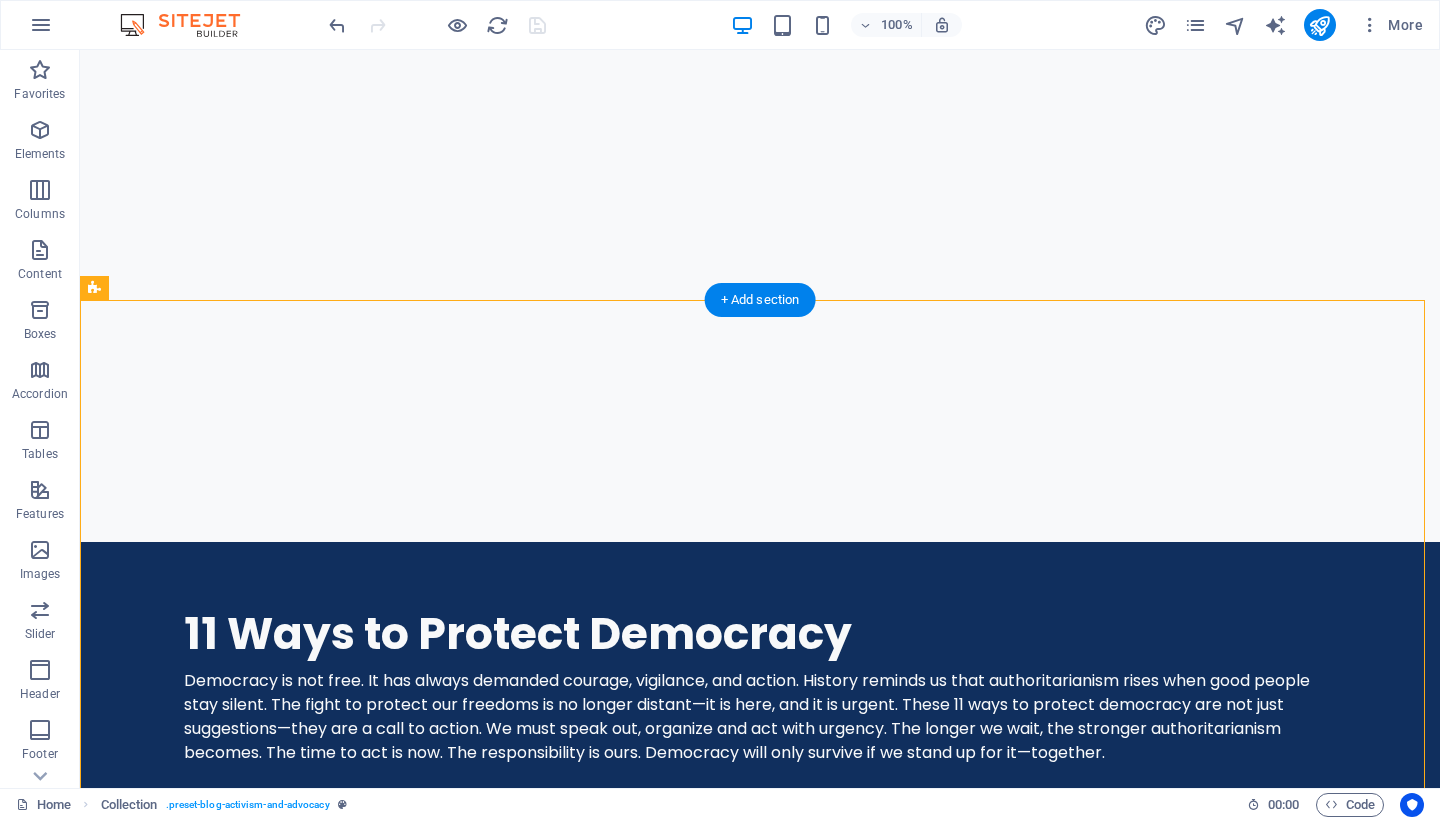 click on "11 Ways to Protect Democracy Activist Measures 08/01/2025 Blog Post 5 Election Integrity 07/31/2025 Blog Post 4 Election Integrity 07/30/2025 Blog Post 3 Call to Action 07/29/2025 Blog Post 2 Election Integrity 07/28/2025 Blog Post 1 Election Integrity 07/27/2025  Previous Next" at bounding box center (760, 2971) 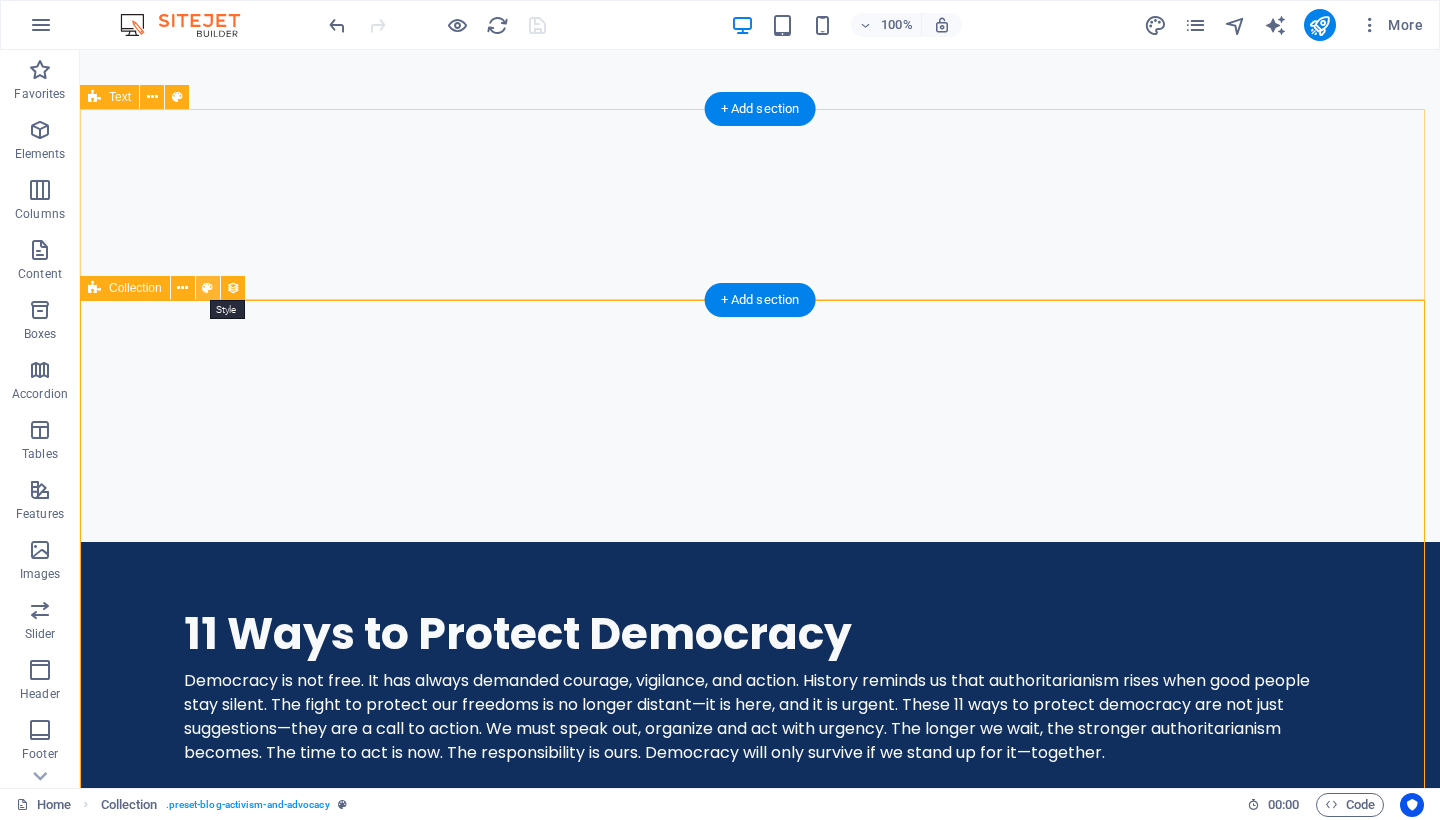 click at bounding box center [207, 288] 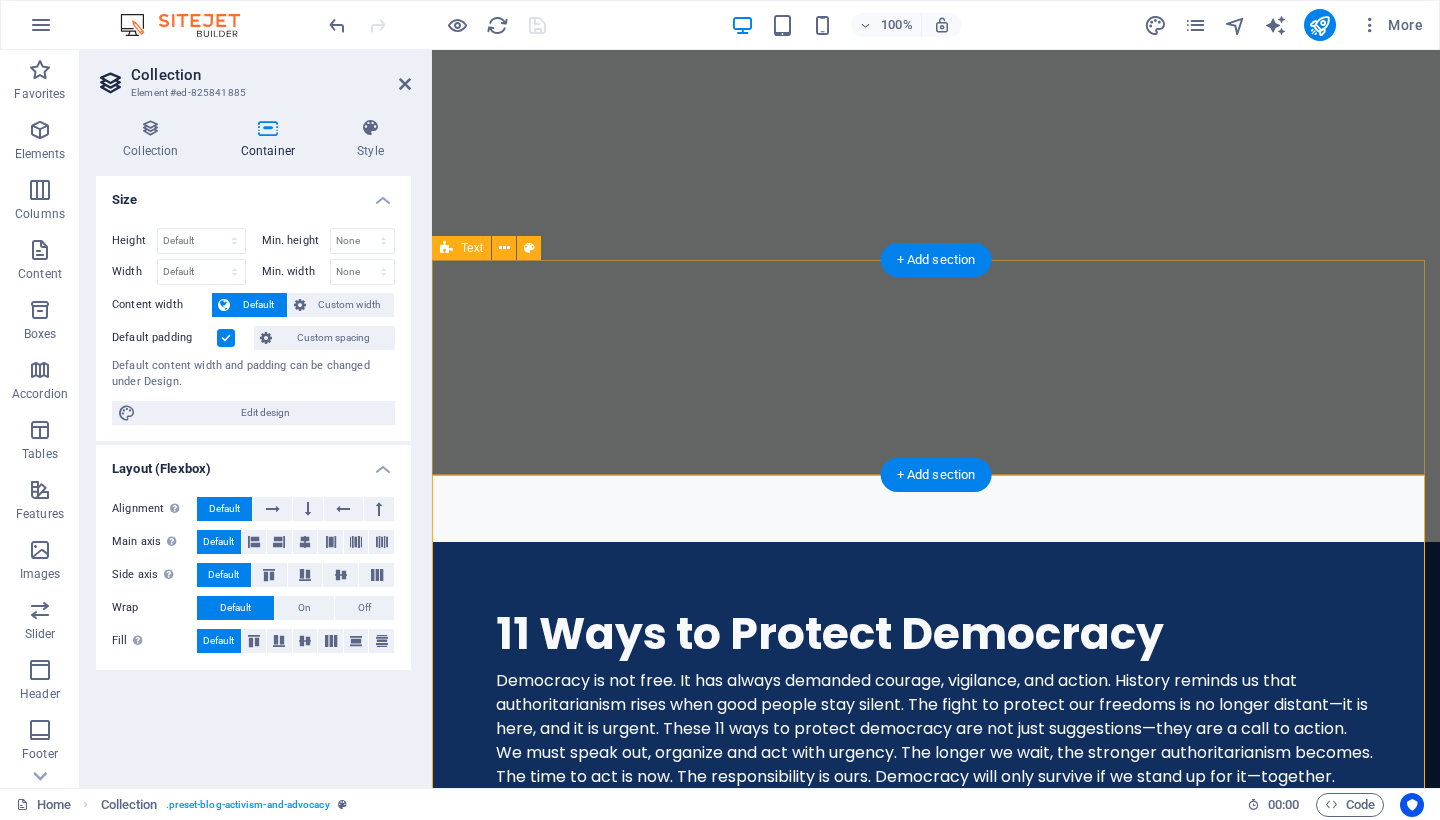 click at bounding box center (268, 128) 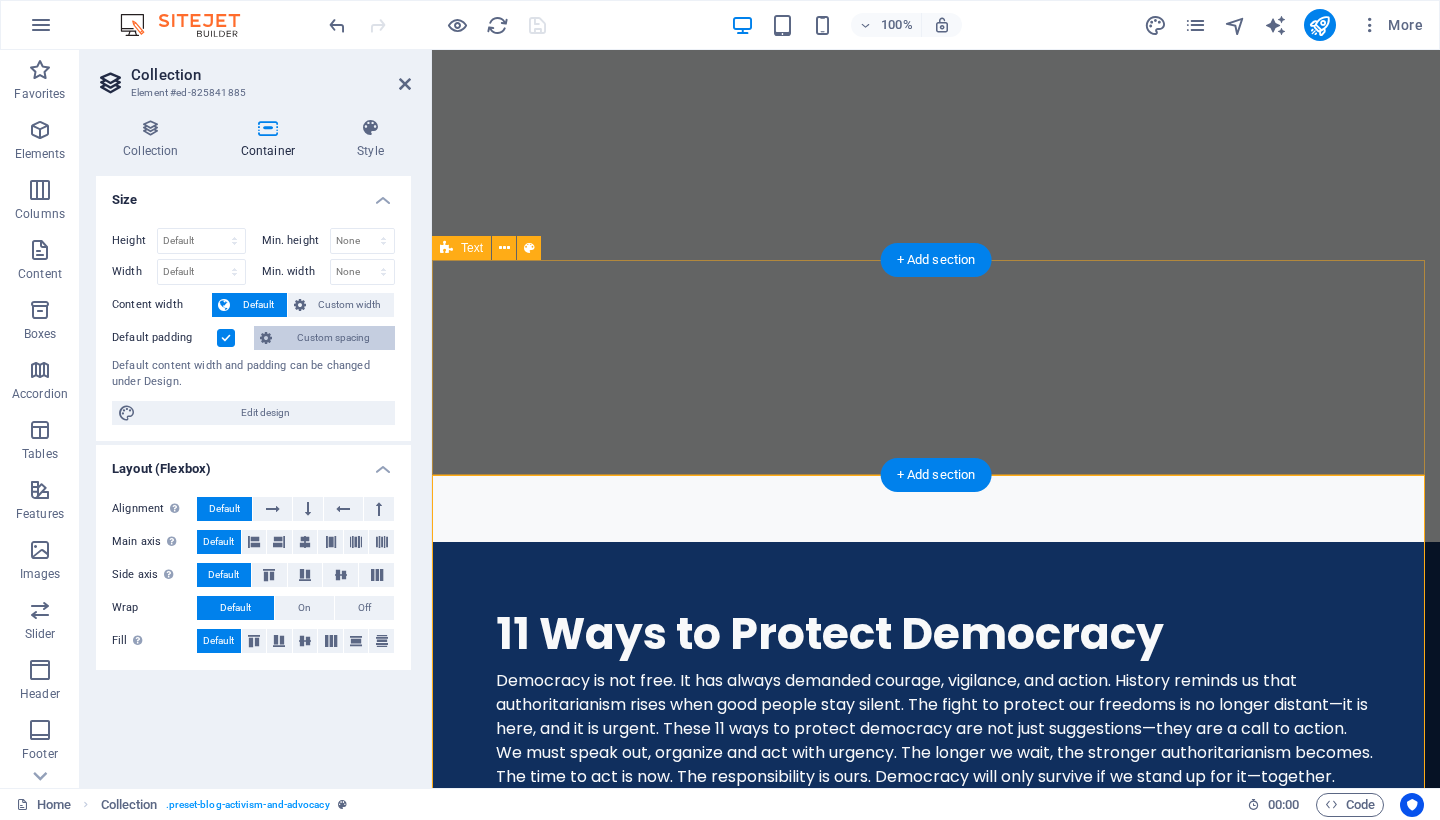 click on "Custom spacing" at bounding box center [333, 338] 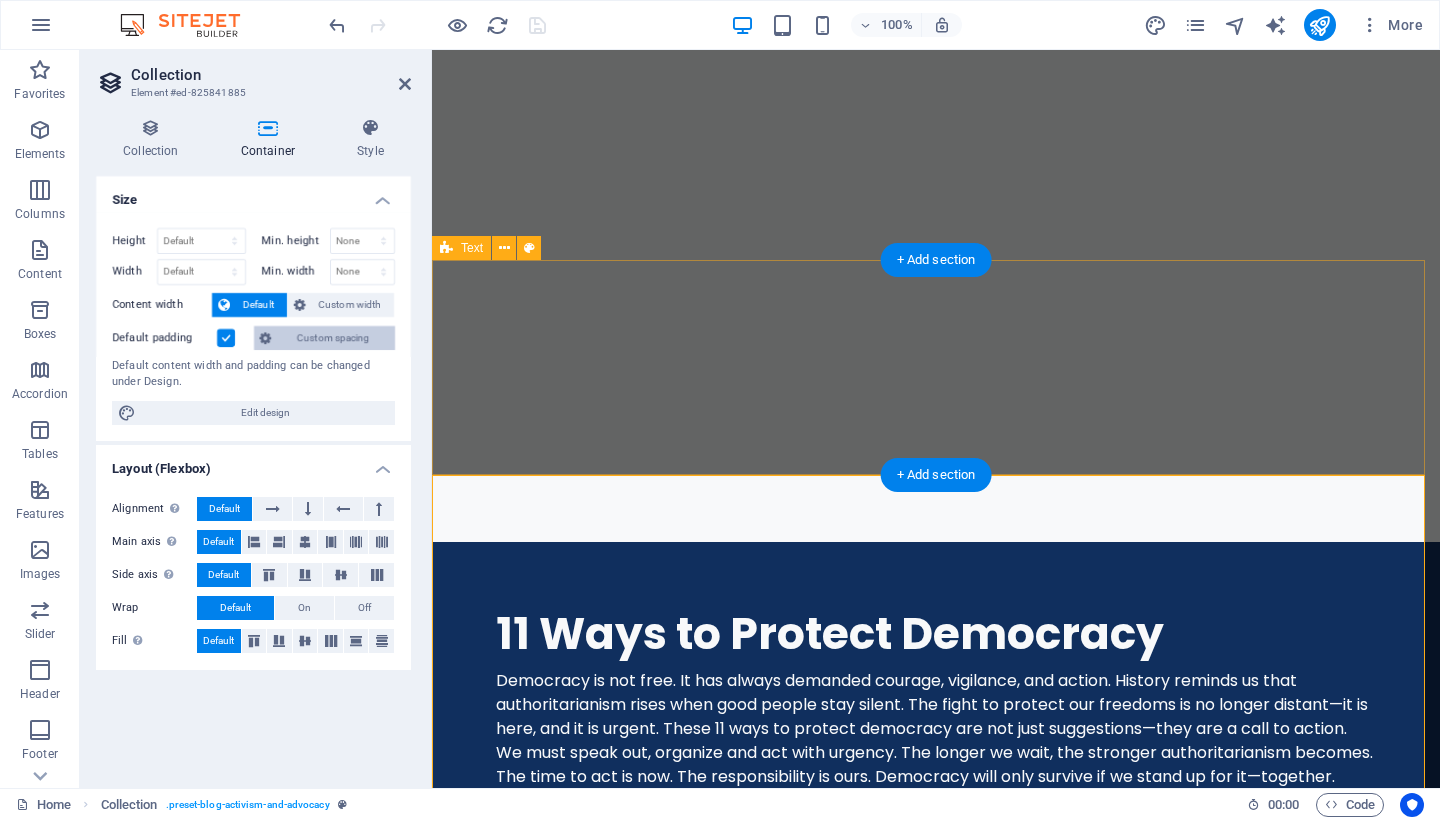 click on "Custom spacing" at bounding box center [333, 338] 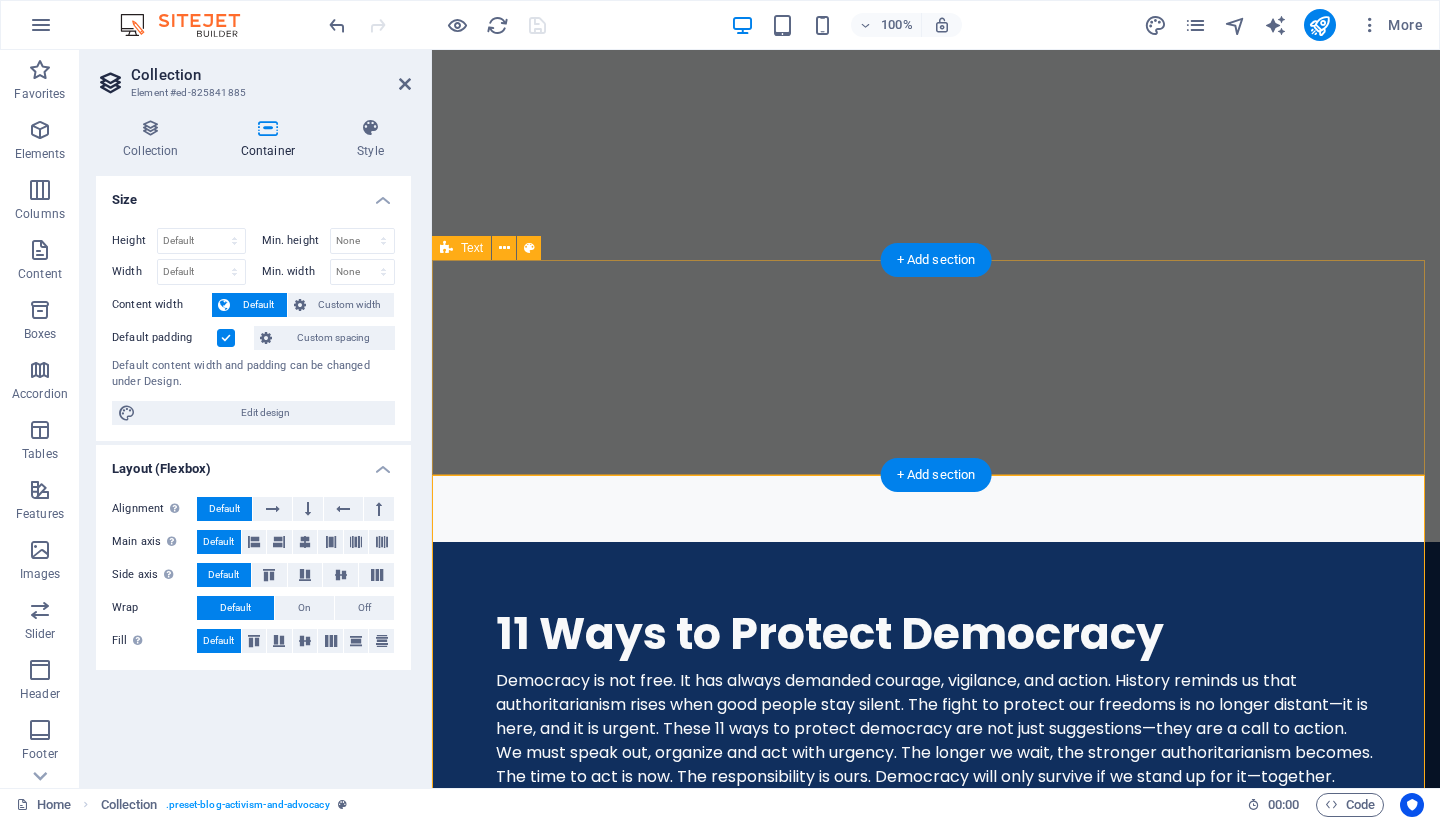 click at bounding box center [226, 338] 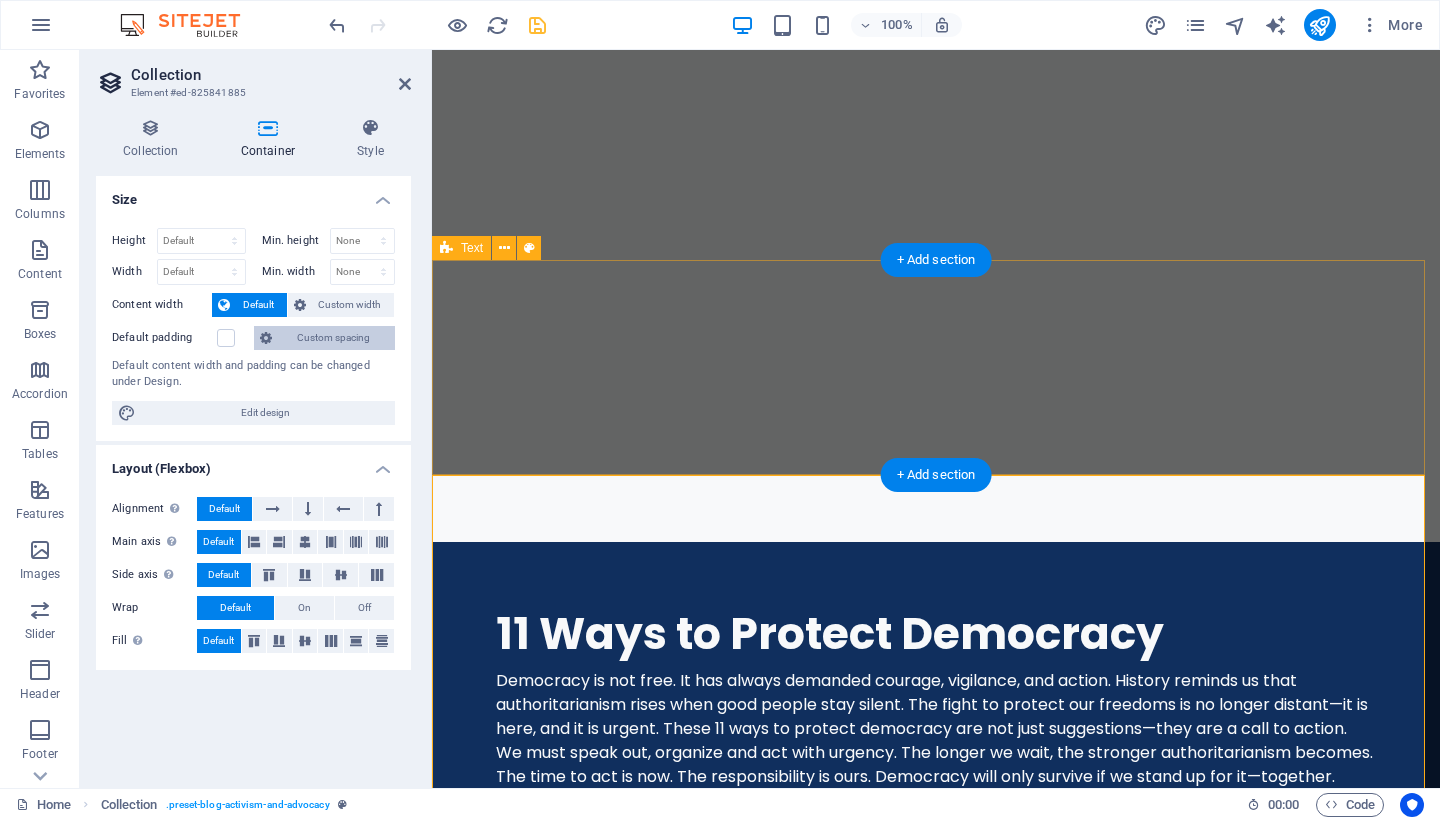 click at bounding box center (266, 338) 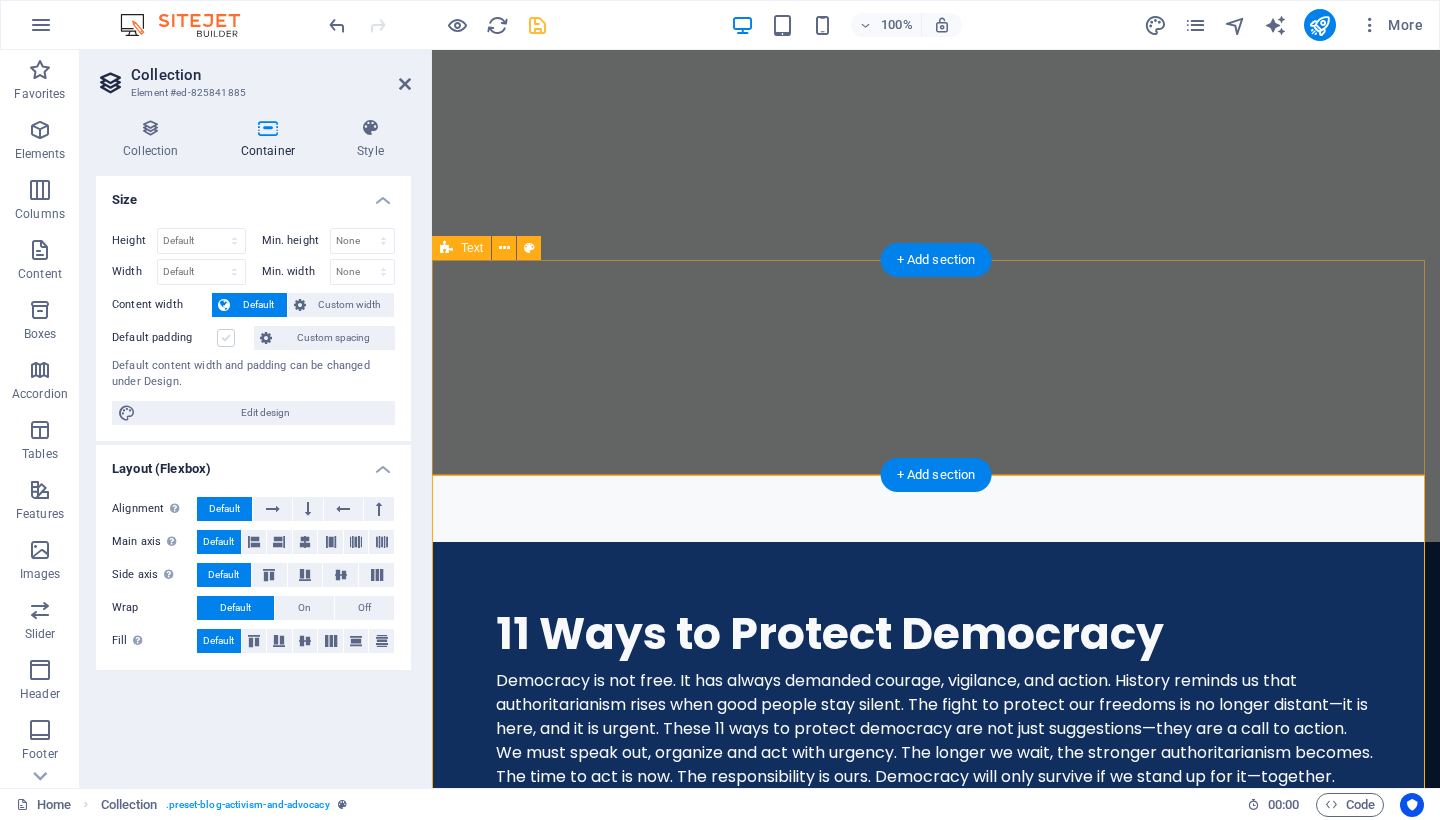 click at bounding box center (226, 338) 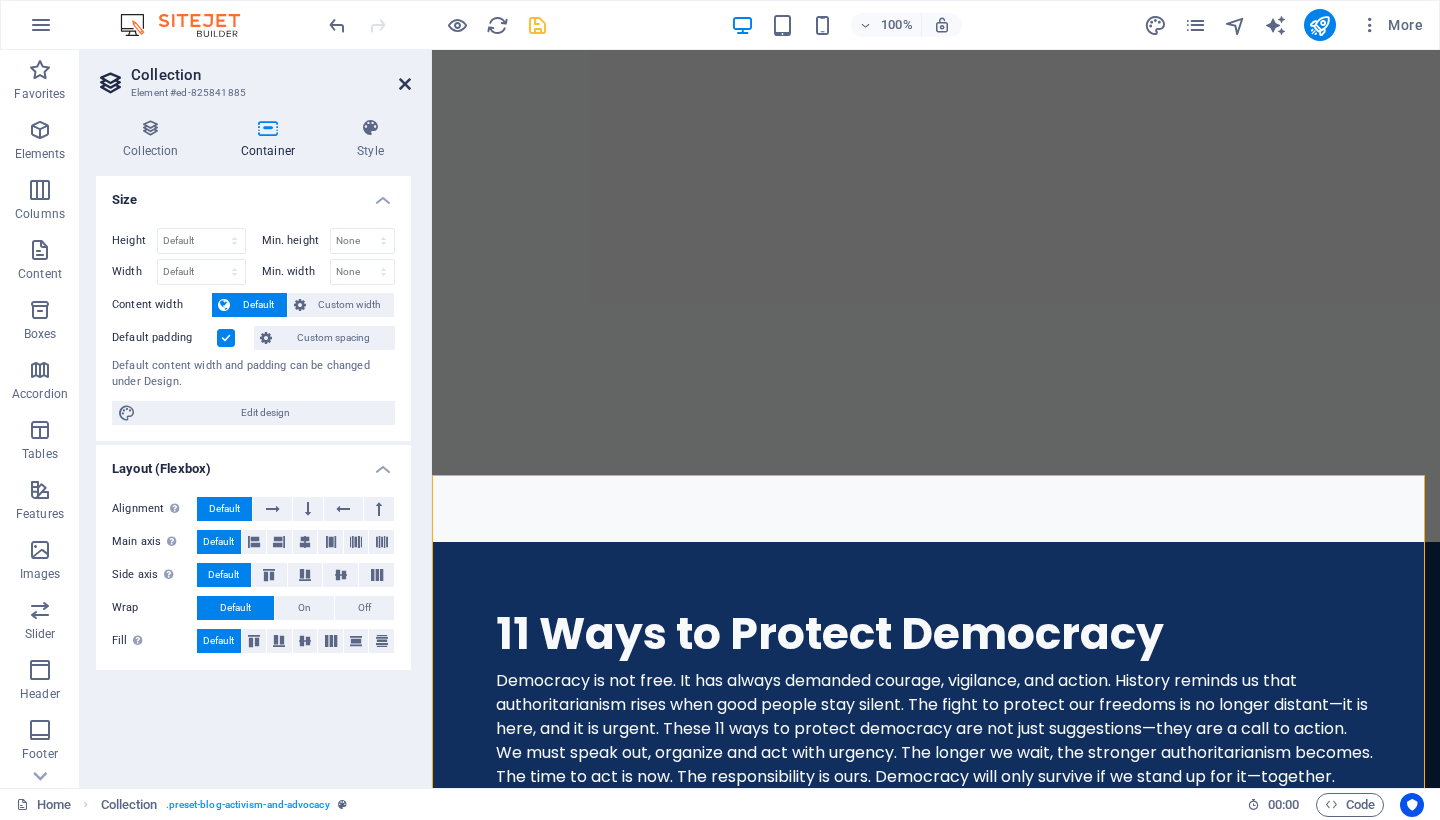 click at bounding box center (405, 84) 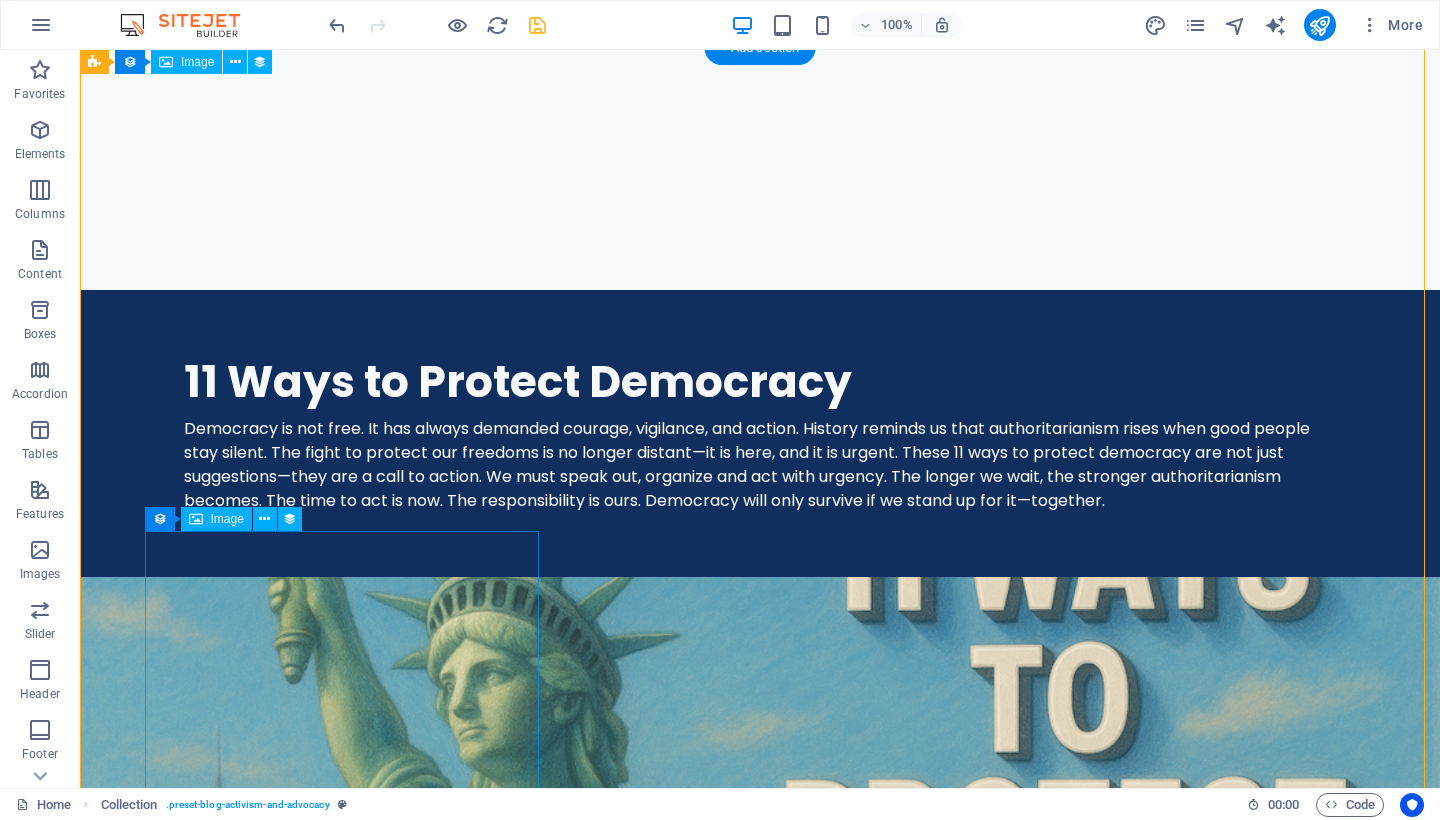 scroll, scrollTop: 1662, scrollLeft: 0, axis: vertical 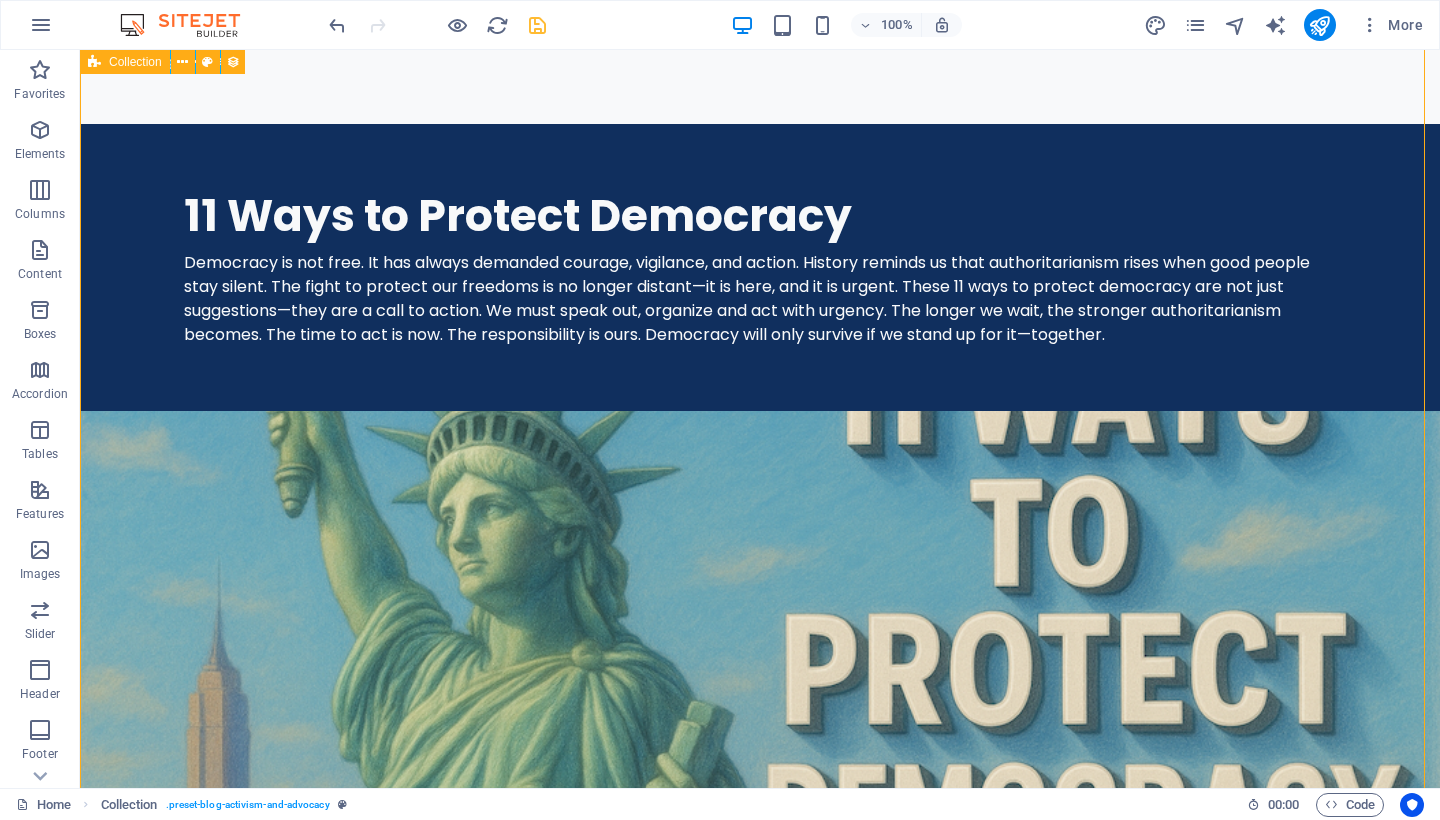 click on "11 Ways to Protect Democracy Activist Measures 08/01/2025 Blog Post 5 Election Integrity 07/31/2025 Blog Post 4 Election Integrity 07/30/2025 Blog Post 3 Call to Action 07/29/2025 Blog Post 2 Election Integrity 07/28/2025 Blog Post 1 Election Integrity 07/27/2025  Previous Next" at bounding box center (760, 2553) 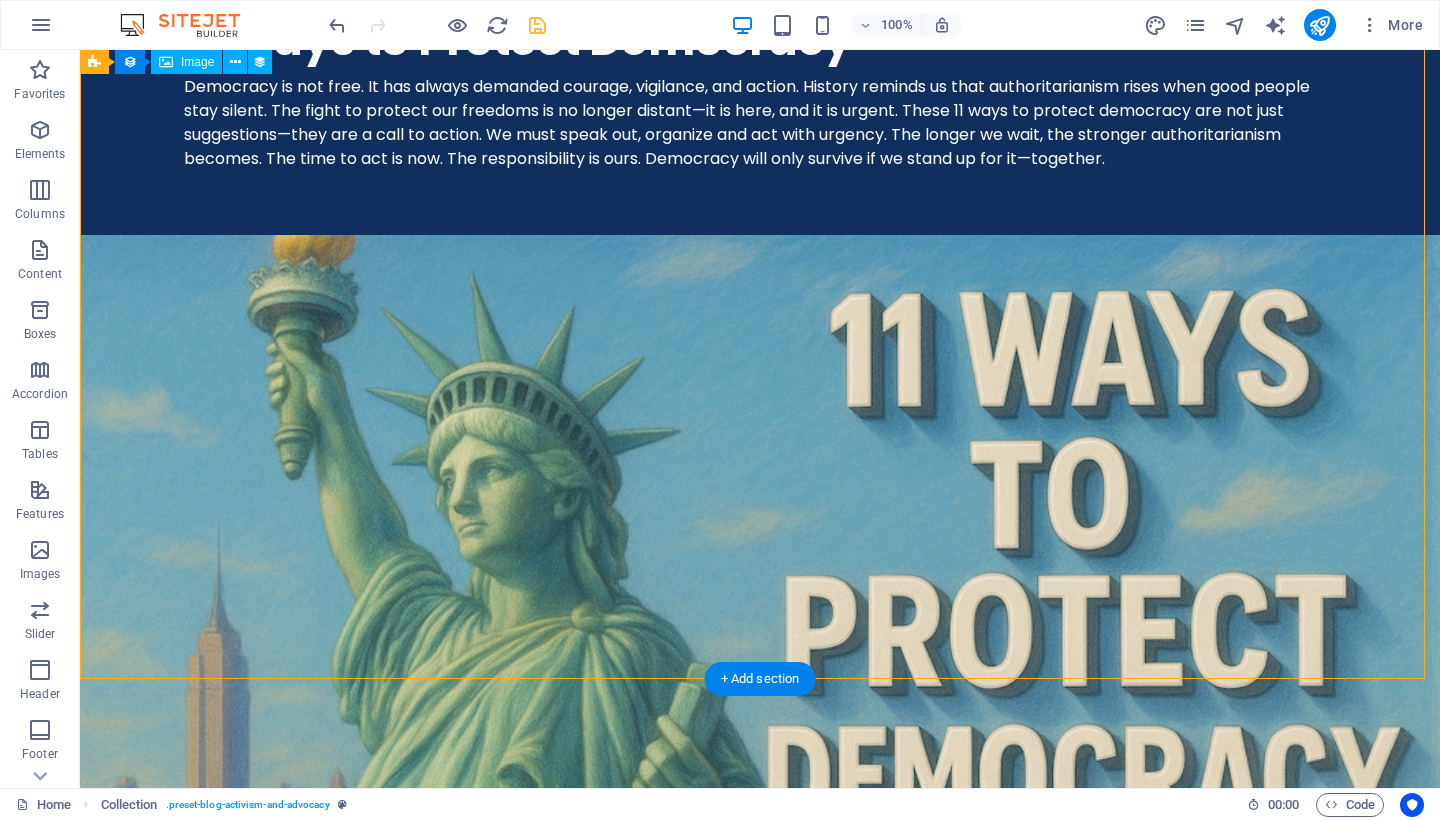 click on "11 Ways to Protect Democracy Activist Measures 08/01/2025 Blog Post 5 Election Integrity 07/31/2025 Blog Post 4 Election Integrity 07/30/2025 Blog Post 3 Call to Action 07/29/2025 Blog Post 2 Election Integrity 07/28/2025 Blog Post 1 Election Integrity 07/27/2025  Previous Next" at bounding box center (760, 2377) 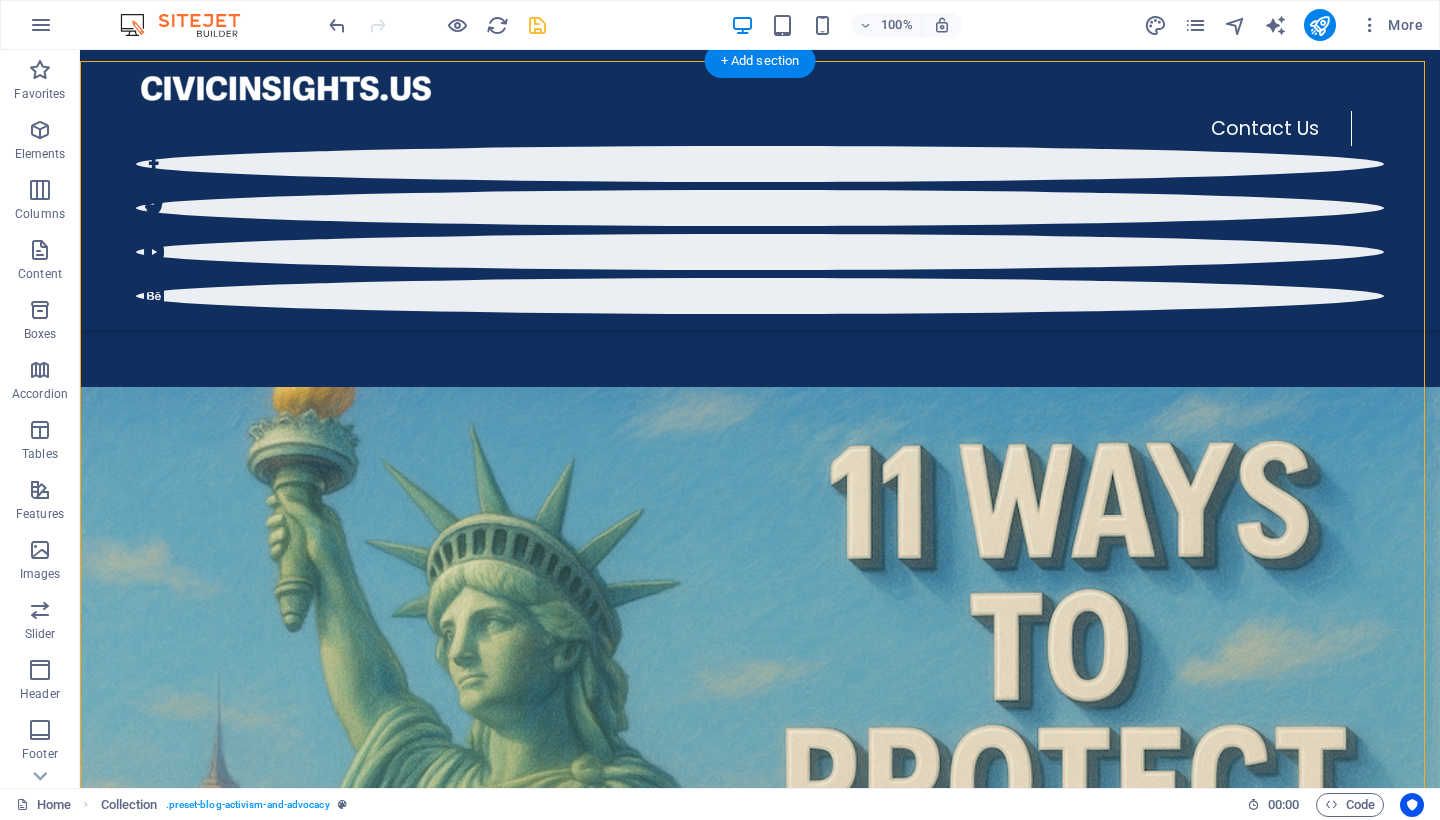 scroll, scrollTop: 1306, scrollLeft: 0, axis: vertical 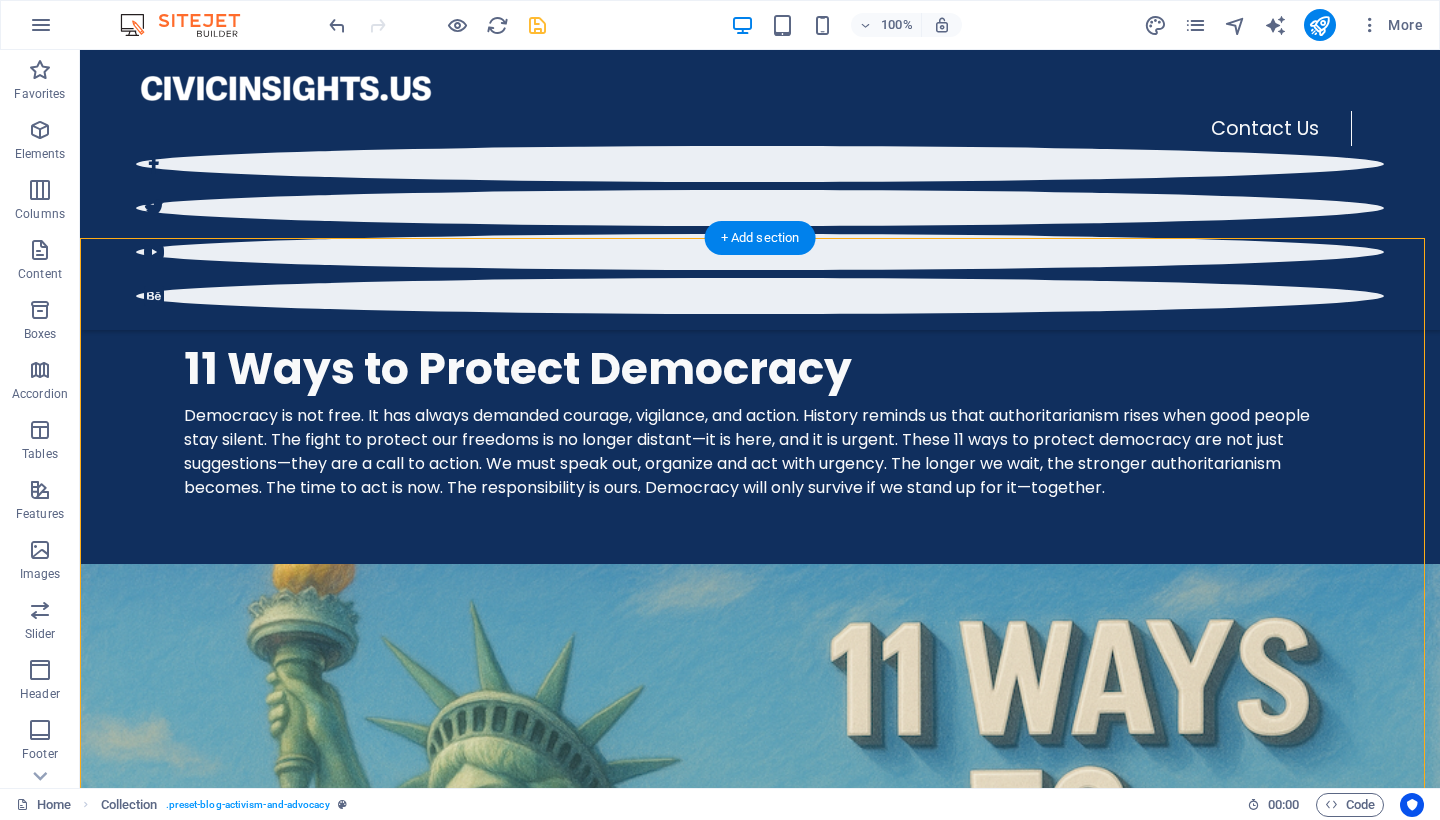 click on "11 Ways to Protect Democracy Activist Measures 08/01/2025 Blog Post 5 Election Integrity 07/31/2025 Blog Post 4 Election Integrity 07/30/2025 Blog Post 3 Call to Action 07/29/2025 Blog Post 2 Election Integrity 07/28/2025 Blog Post 1 Election Integrity 07/27/2025  Previous Next" at bounding box center (760, 2706) 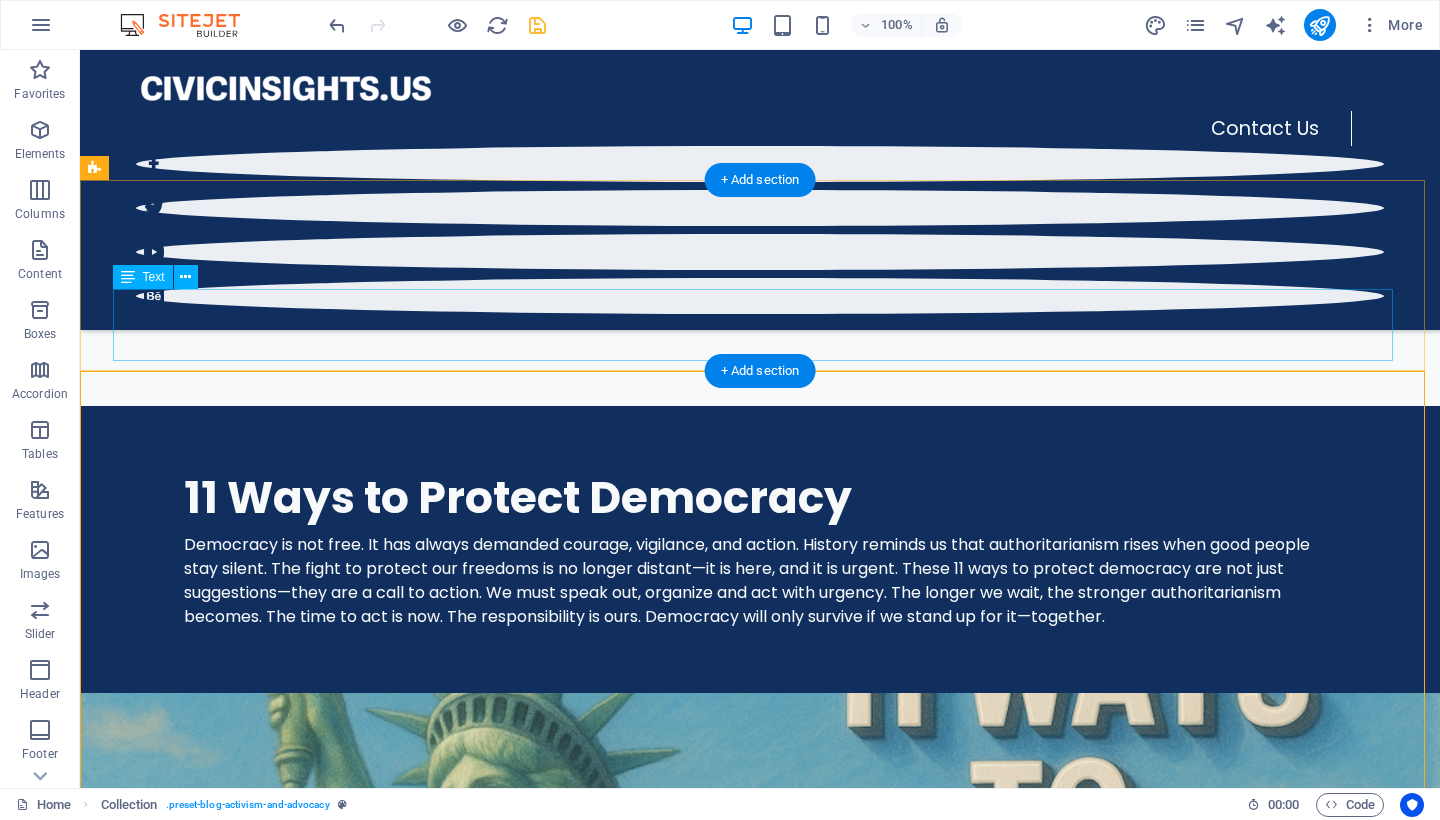 scroll, scrollTop: 1173, scrollLeft: 0, axis: vertical 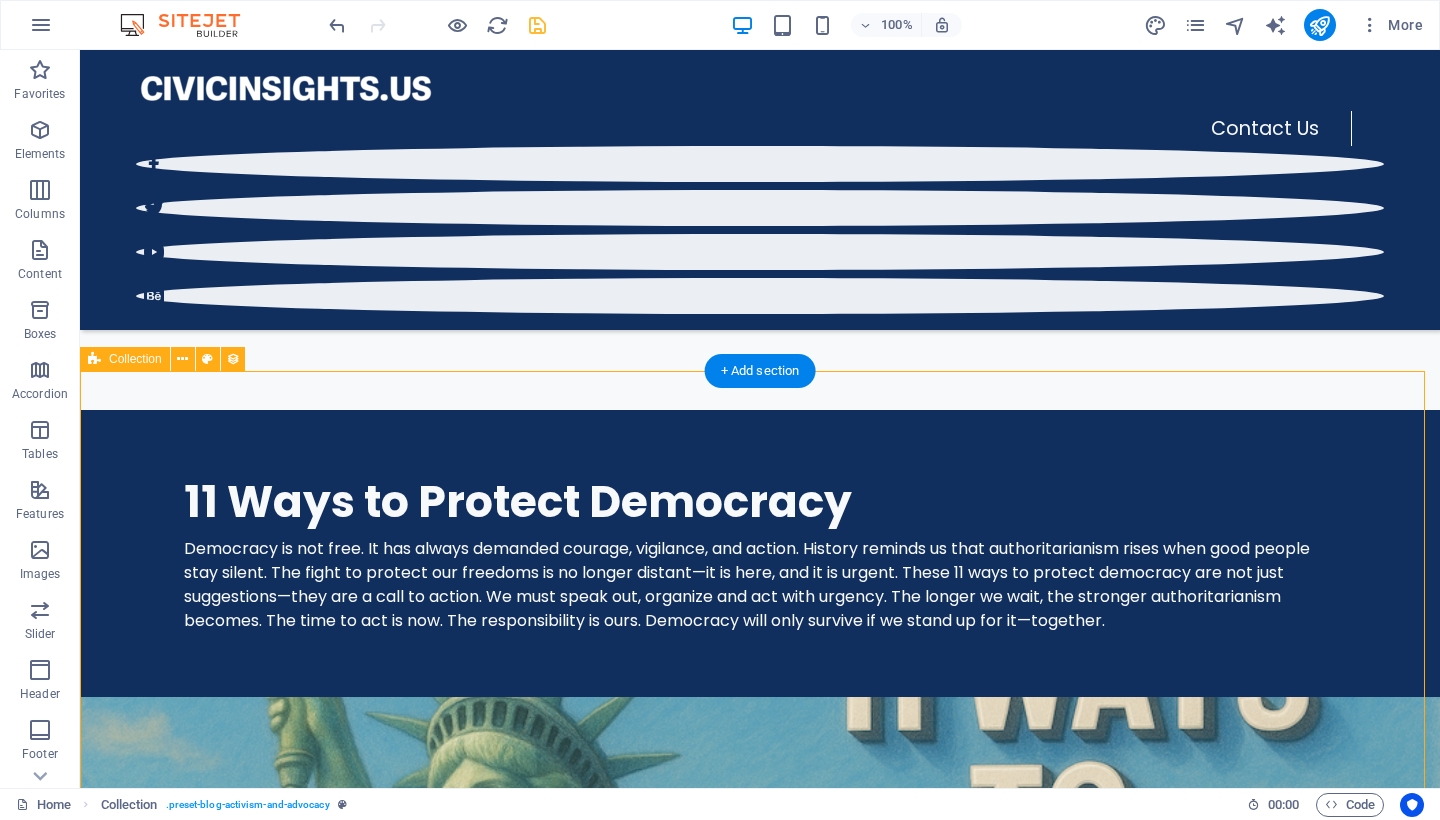 click on "11 Ways to Protect Democracy Activist Measures 08/01/2025 Blog Post 5 Election Integrity 07/31/2025 Blog Post 4 Election Integrity 07/30/2025 Blog Post 3 Call to Action 07/29/2025 Blog Post 2 Election Integrity 07/28/2025 Blog Post 1 Election Integrity 07/27/2025  Previous Next" at bounding box center (760, 2839) 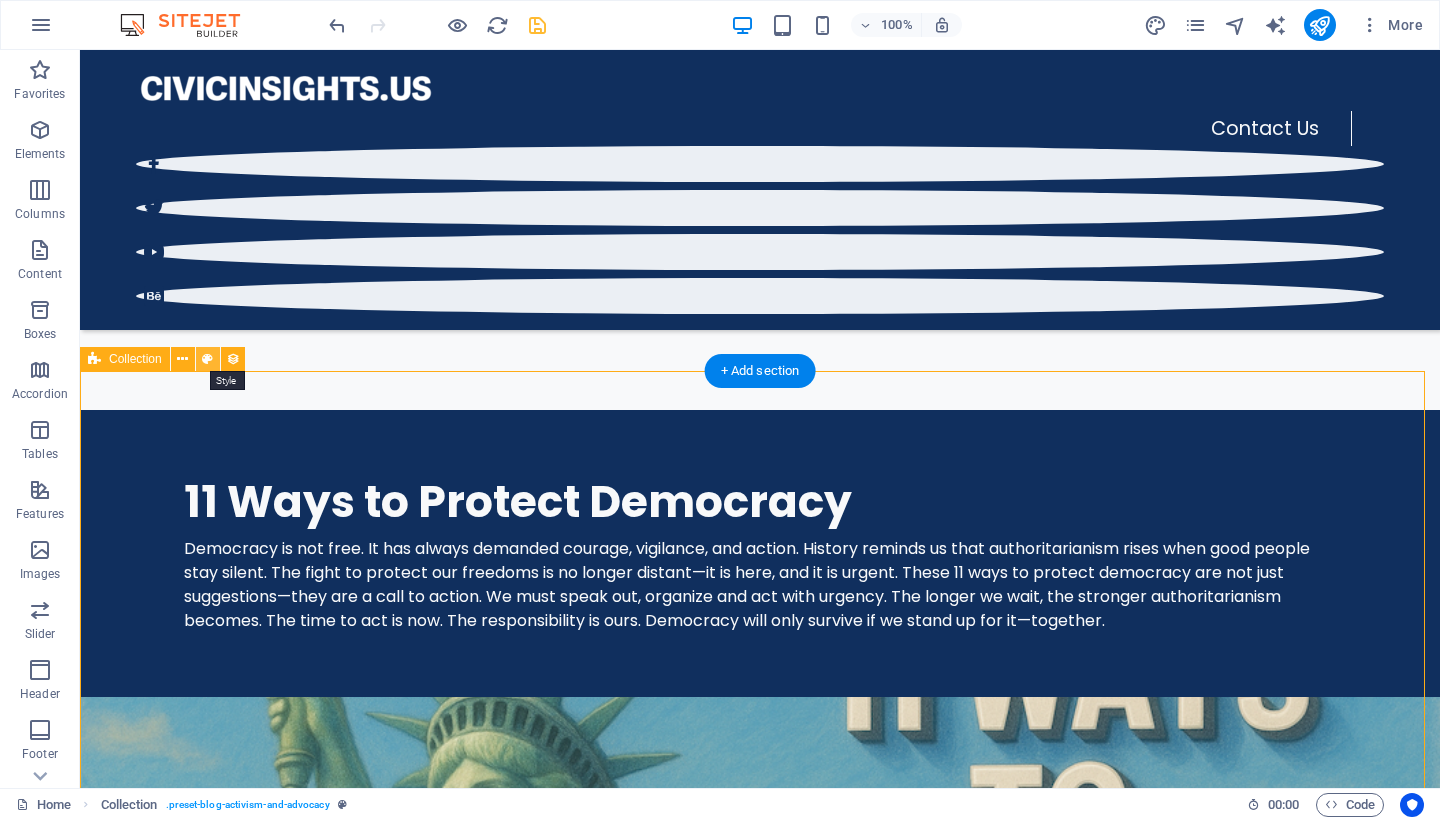 click at bounding box center [207, 359] 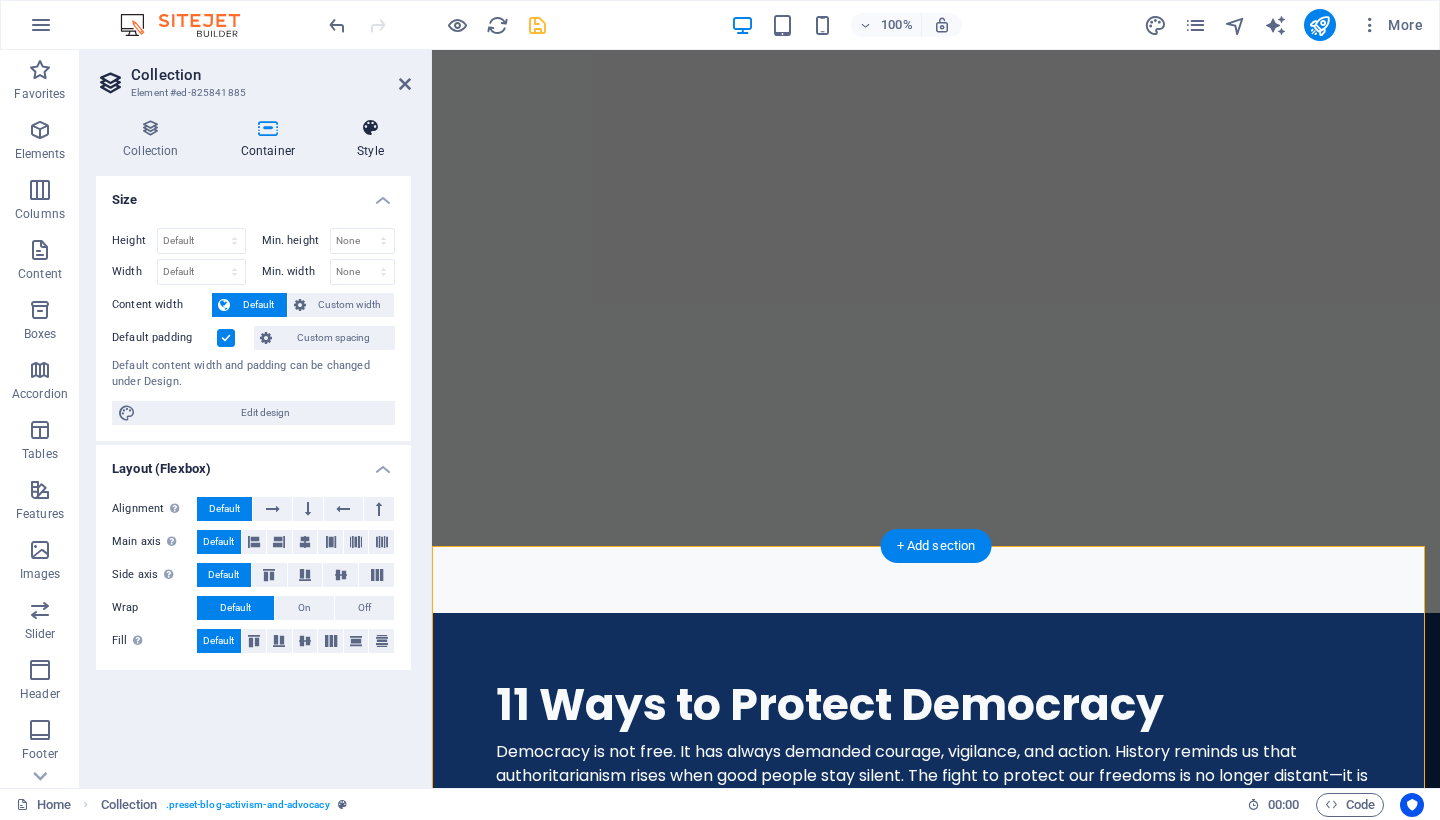 click at bounding box center (370, 128) 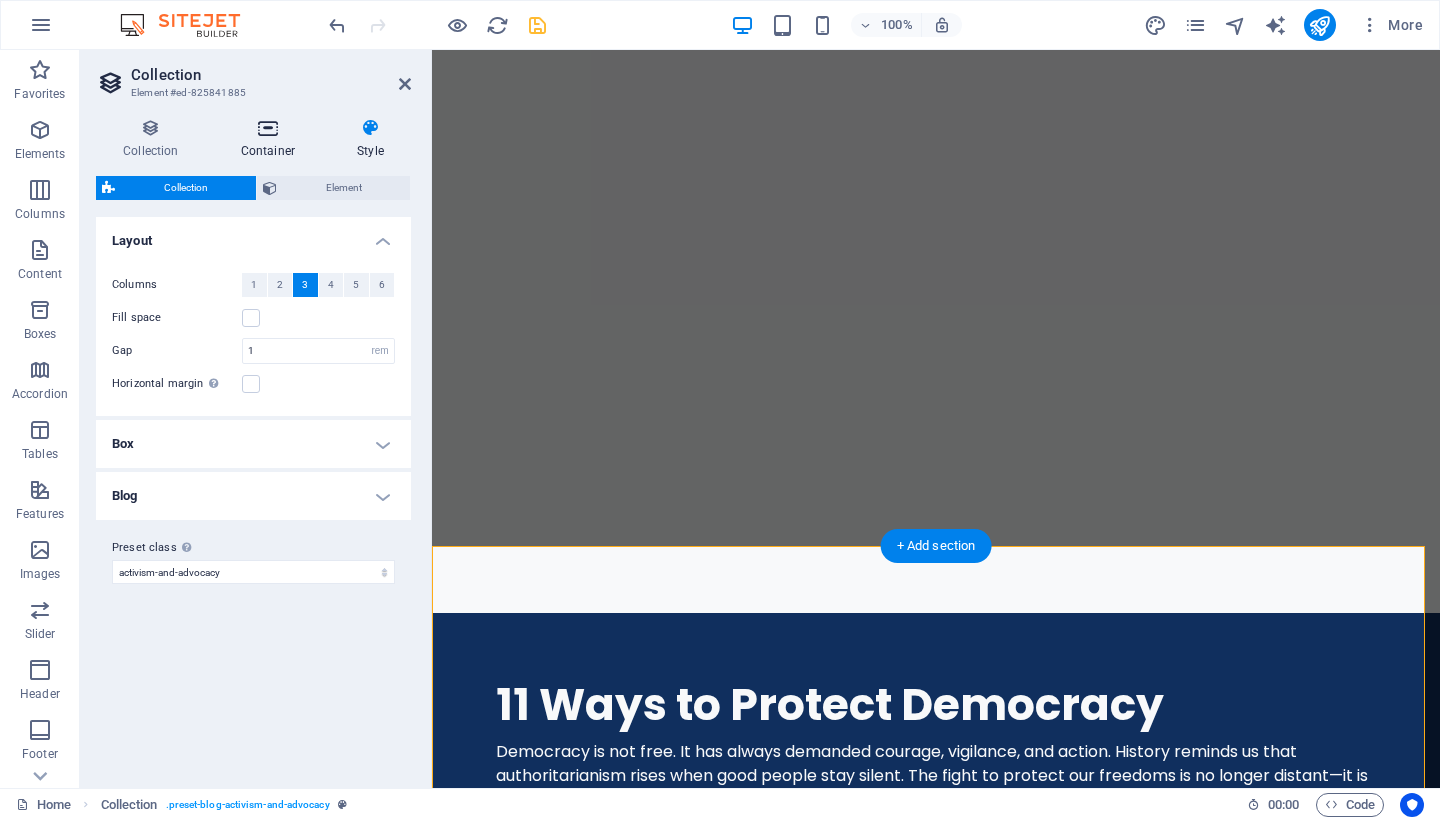 click at bounding box center (268, 128) 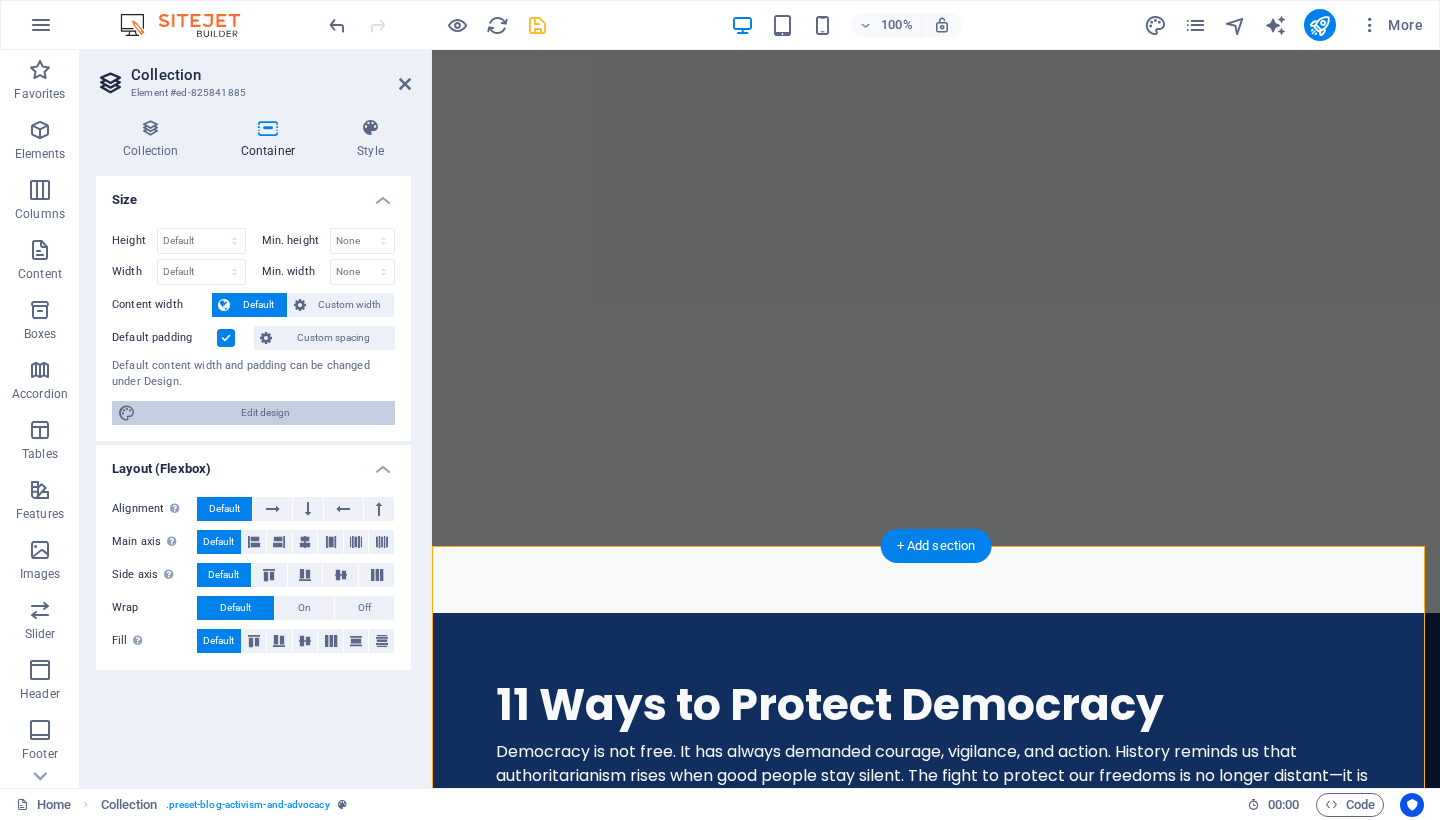 click on "Edit design" at bounding box center (265, 413) 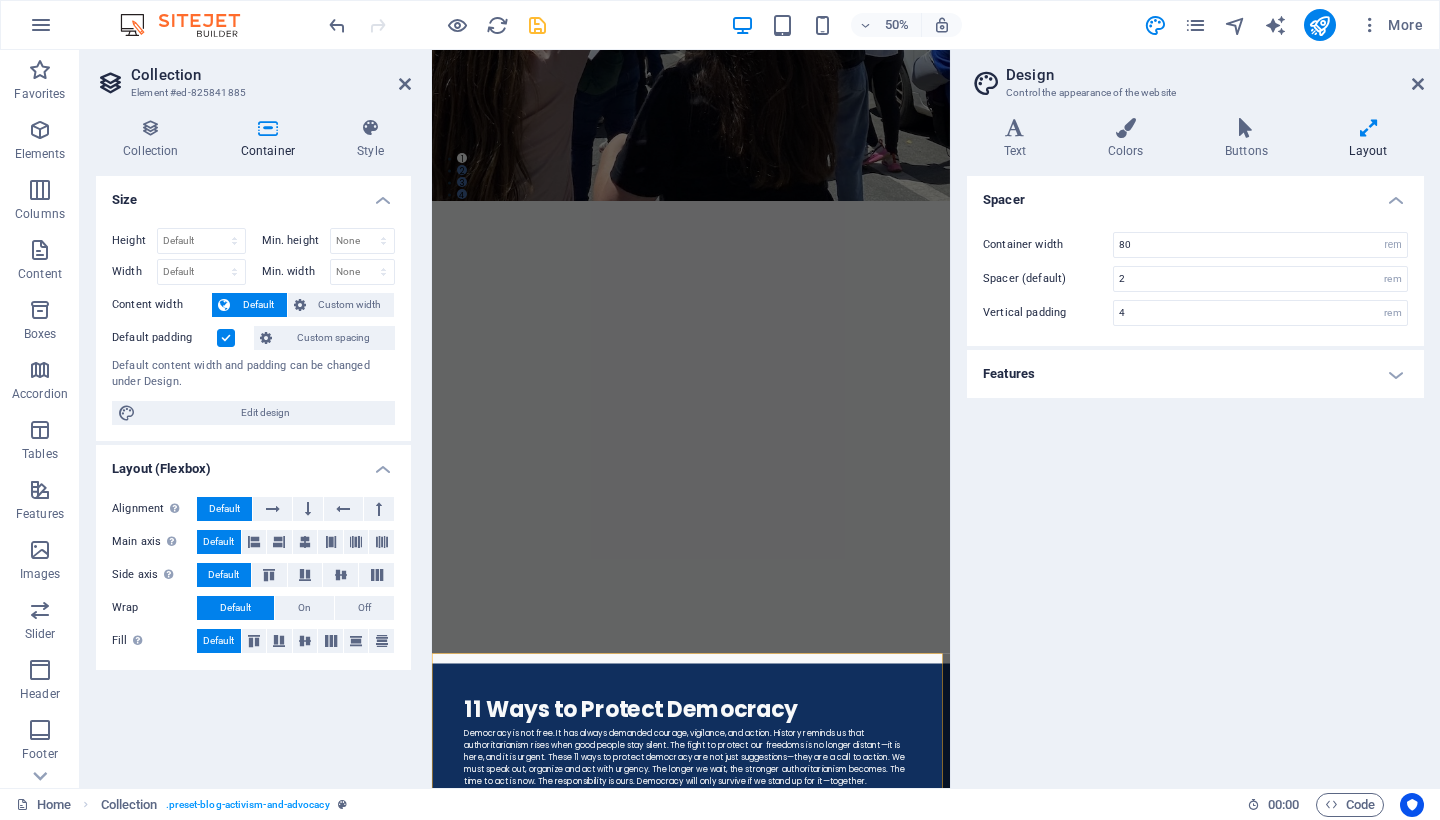click on "Features" at bounding box center [1195, 374] 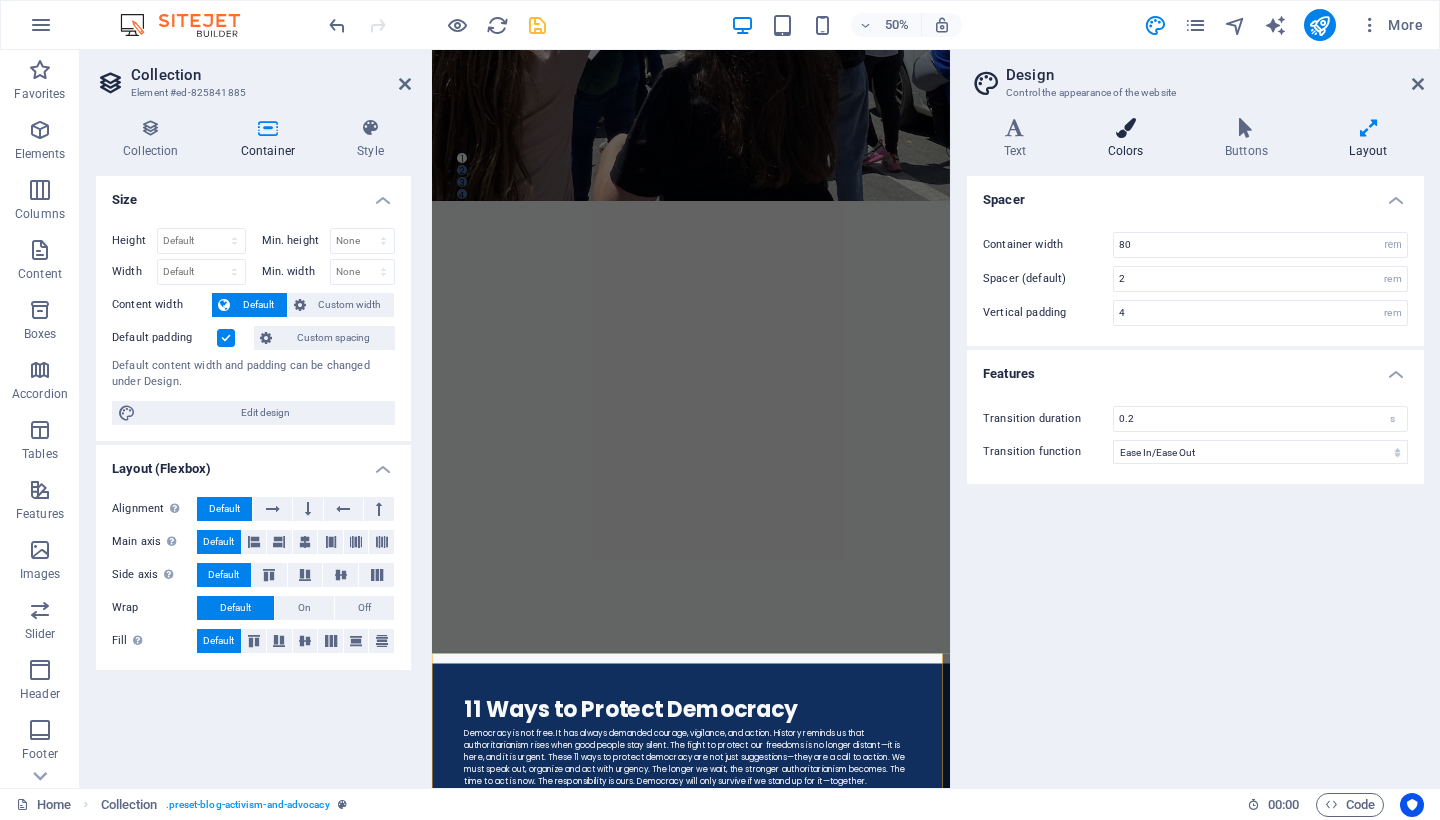 click on "Colors" at bounding box center (1129, 139) 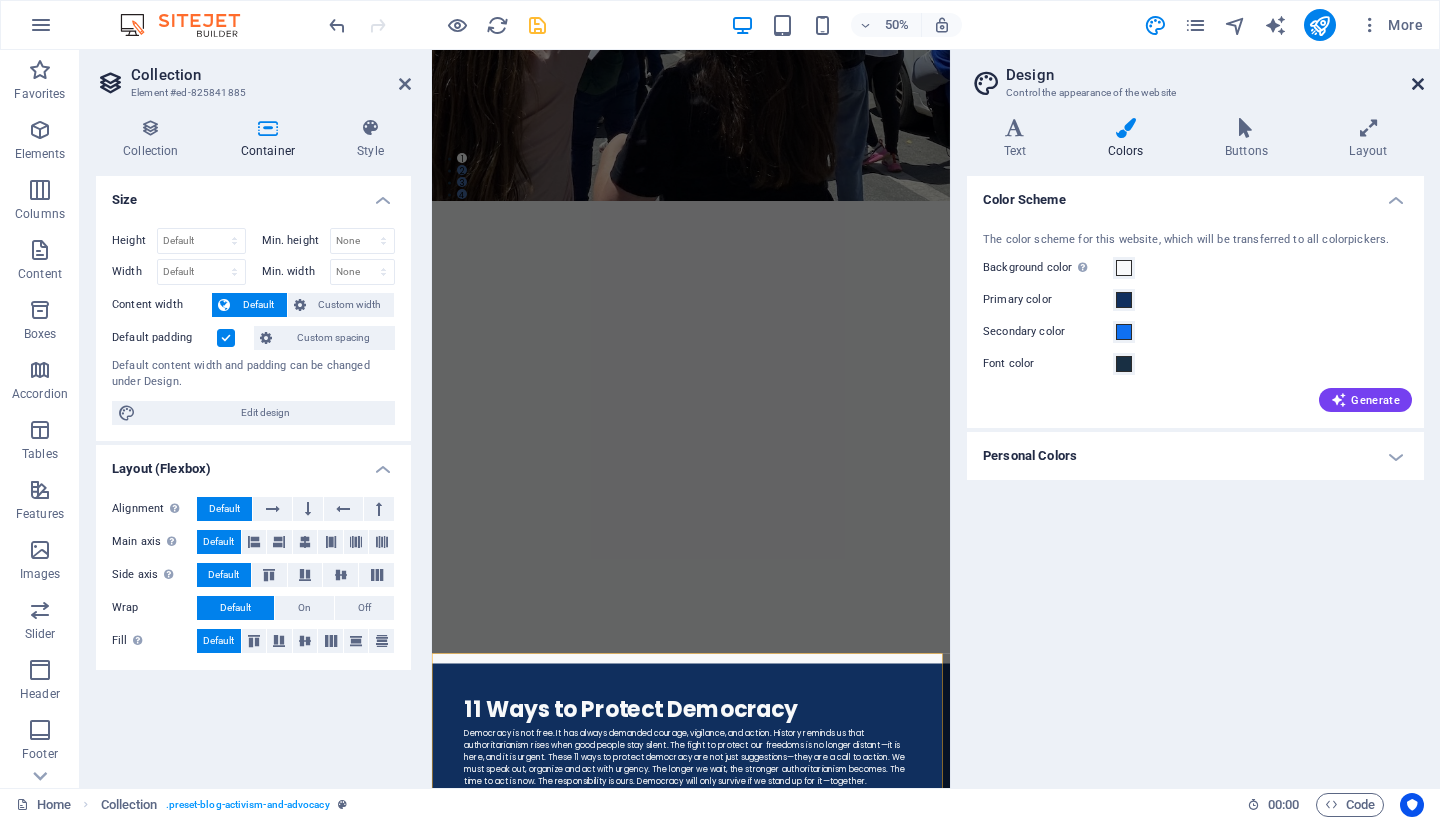 click at bounding box center (1418, 84) 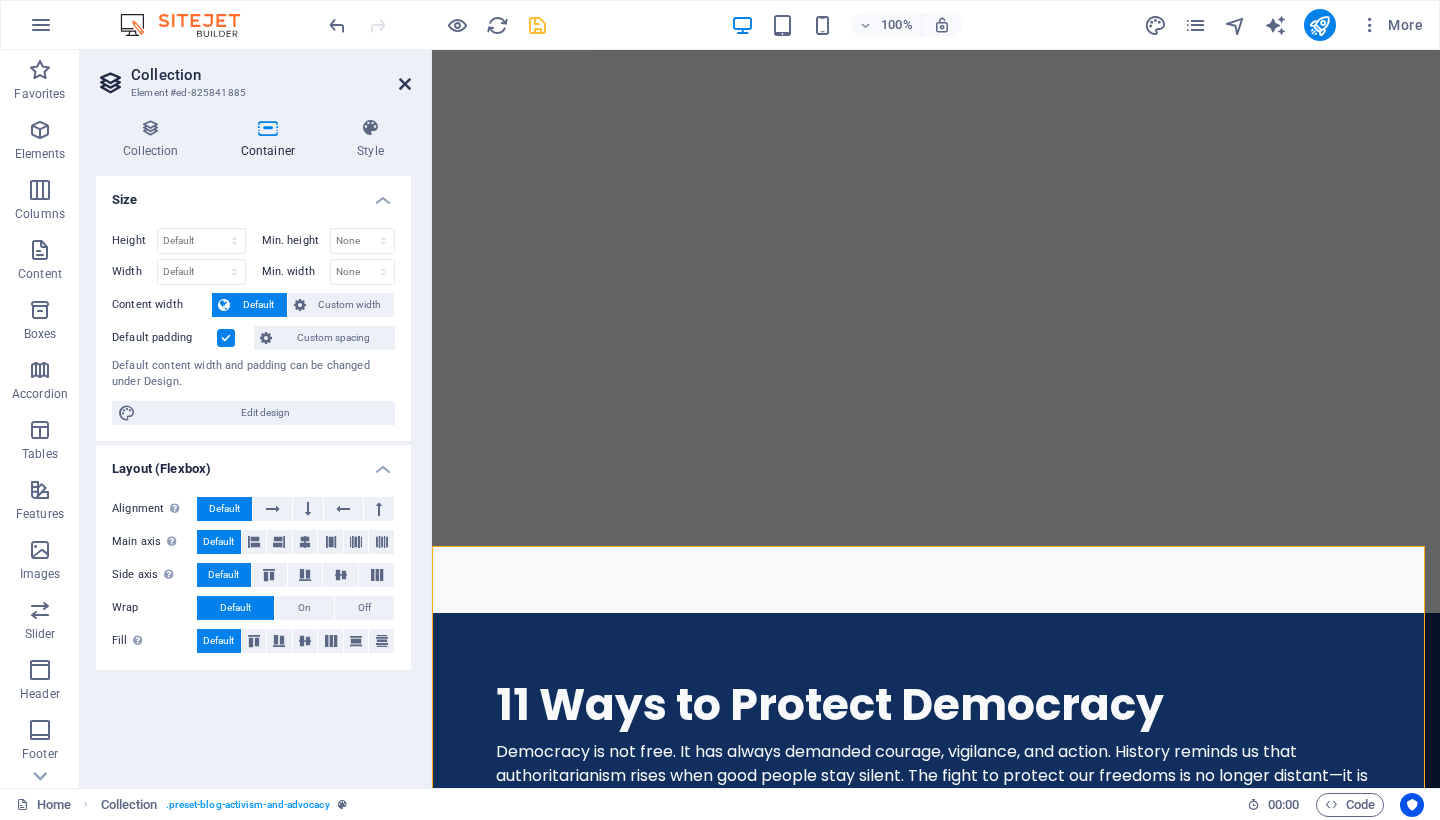 click at bounding box center [405, 84] 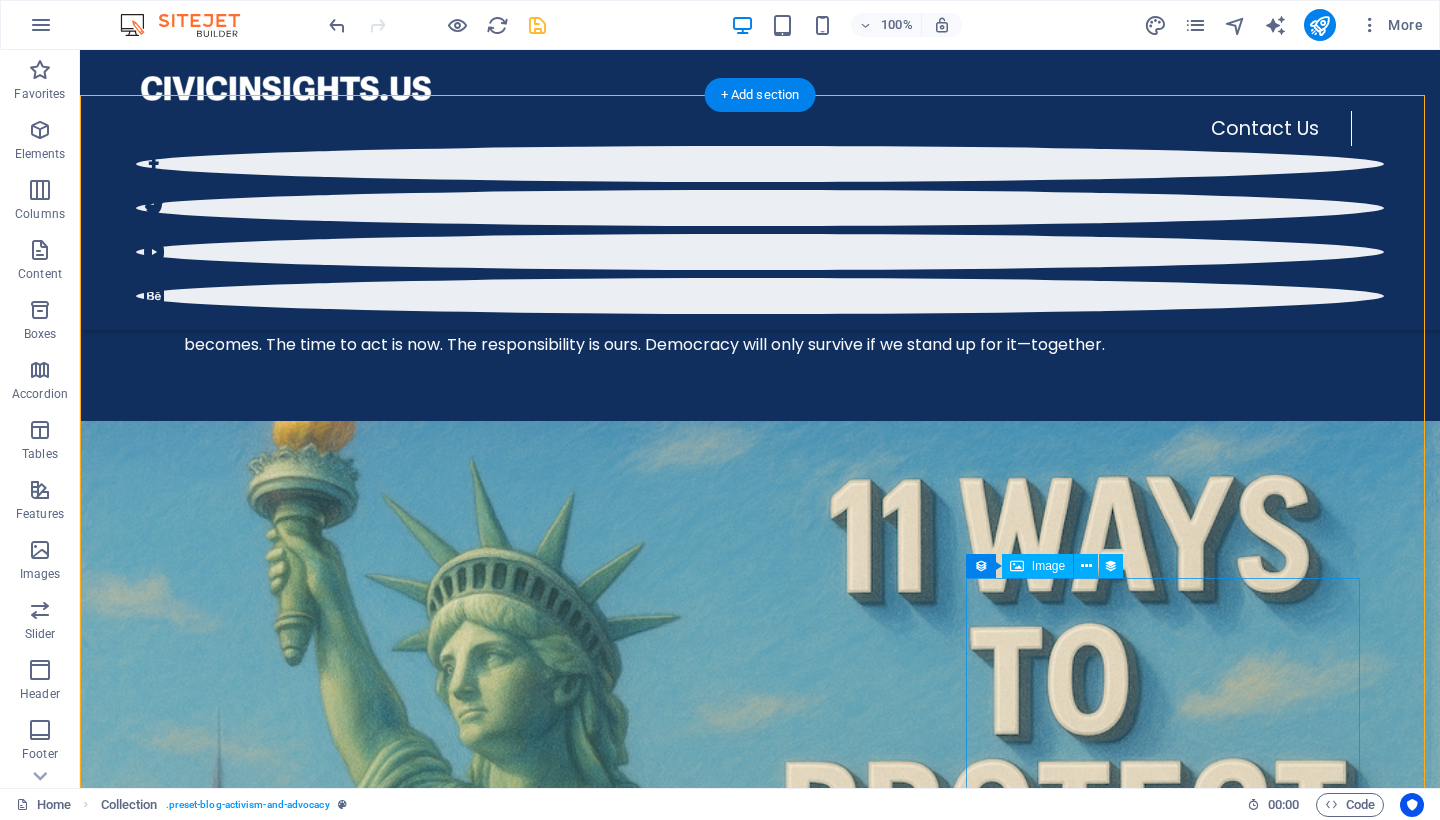 scroll, scrollTop: 1414, scrollLeft: 0, axis: vertical 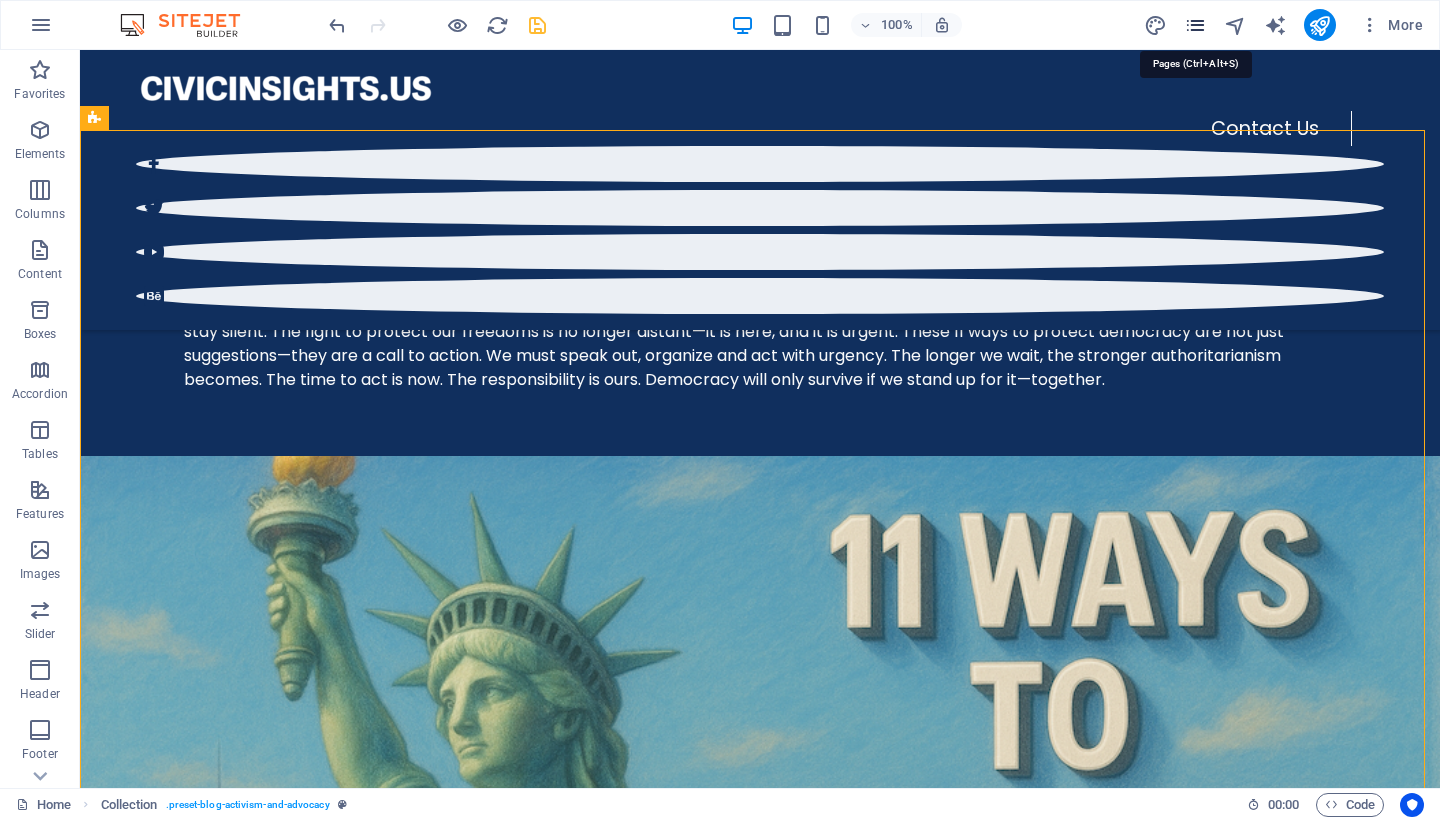click at bounding box center [1195, 25] 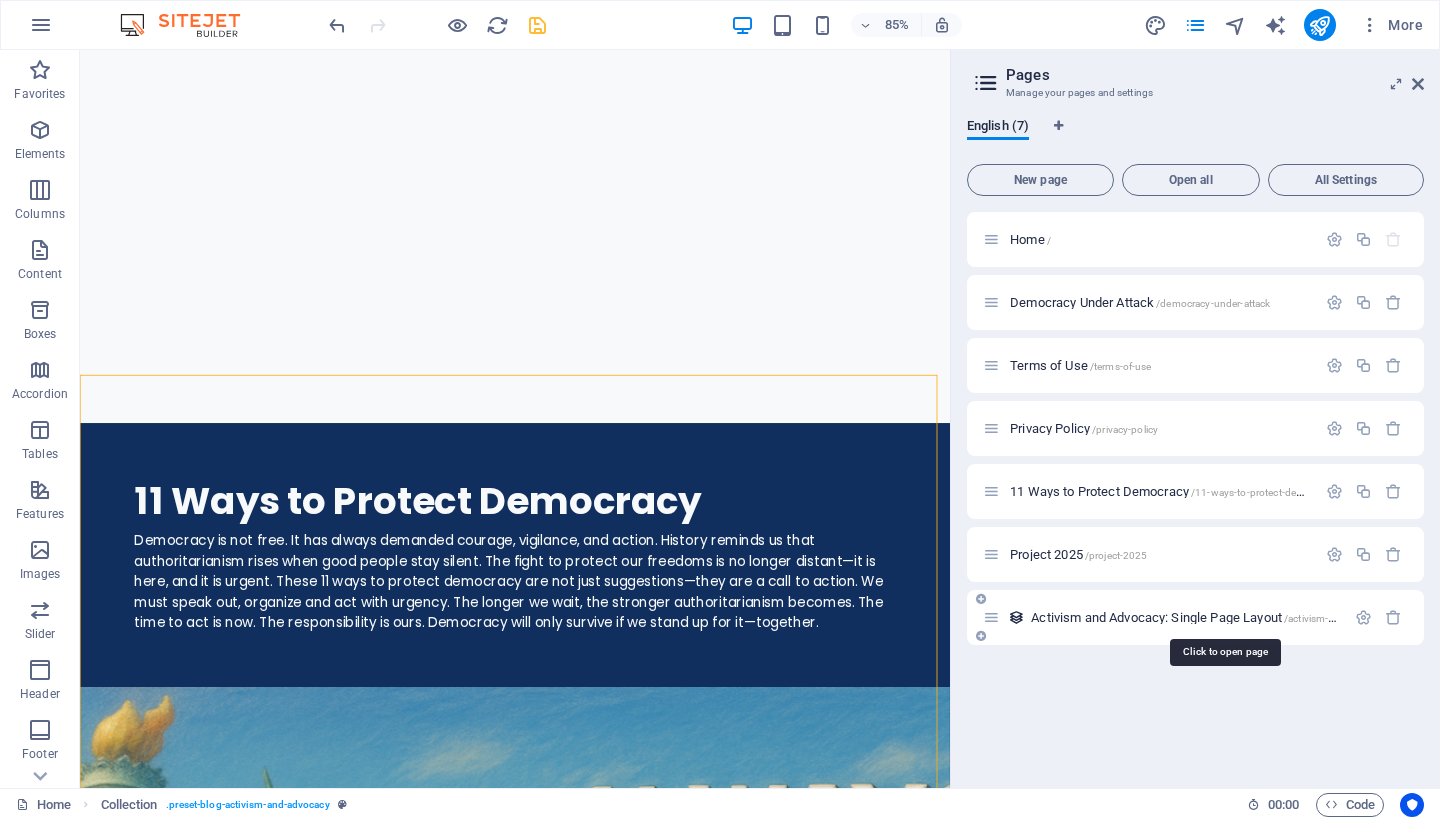 click on "Activism and Advocacy: Single Page Layout /activism-and-advocacy-item" at bounding box center (1222, 617) 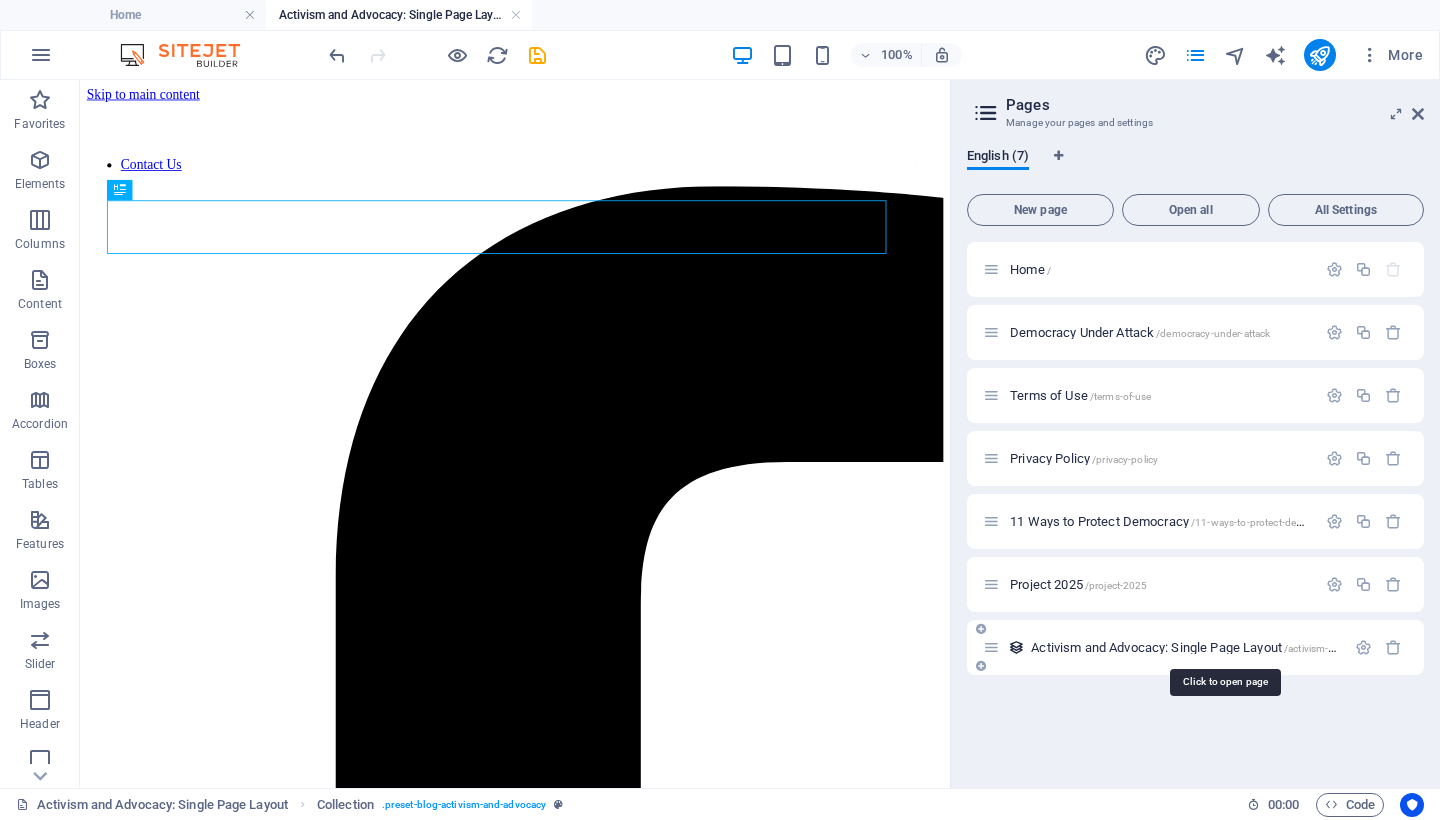 scroll, scrollTop: 0, scrollLeft: 0, axis: both 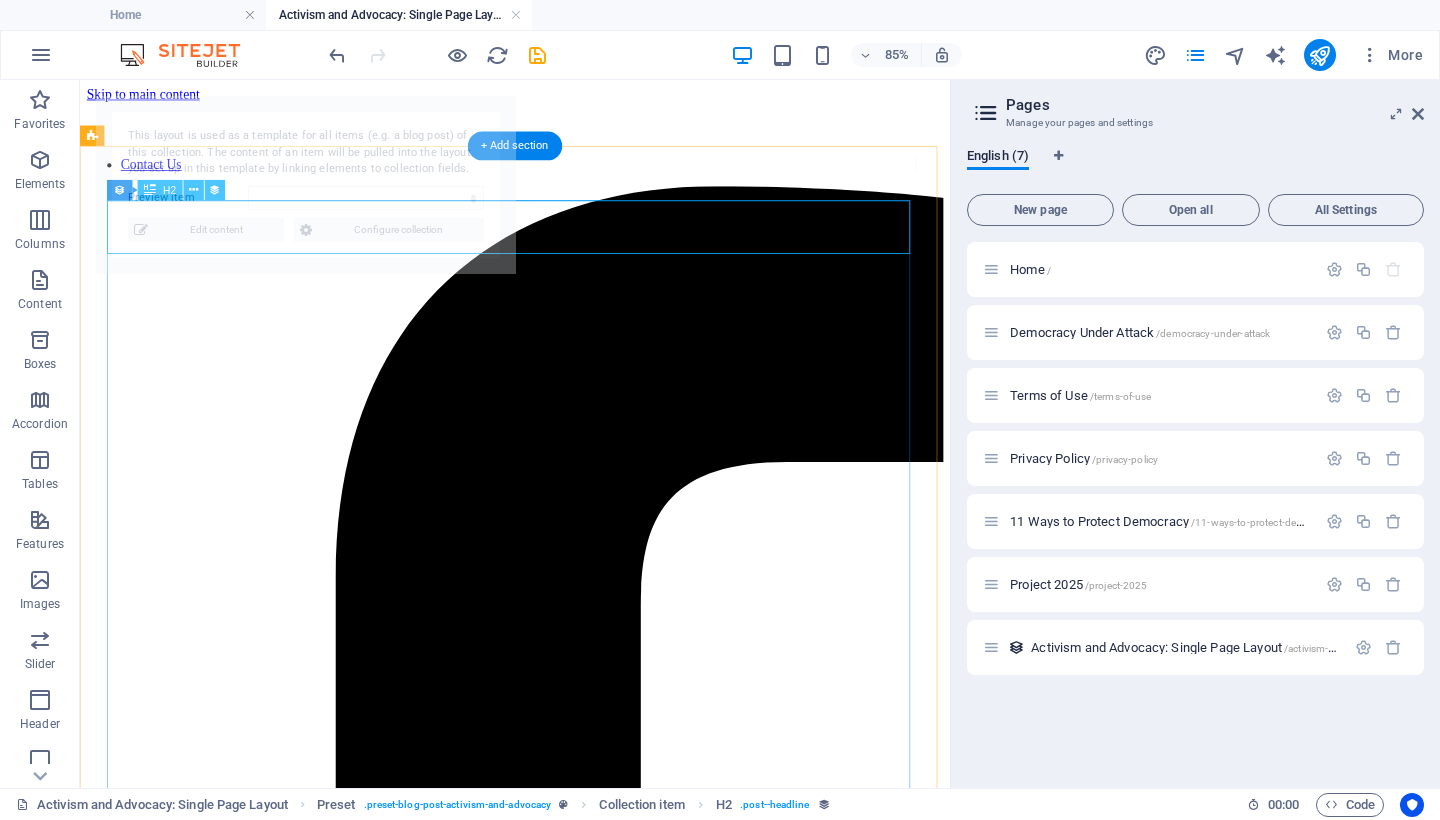select on "688fa9cda1a905c386069d1c" 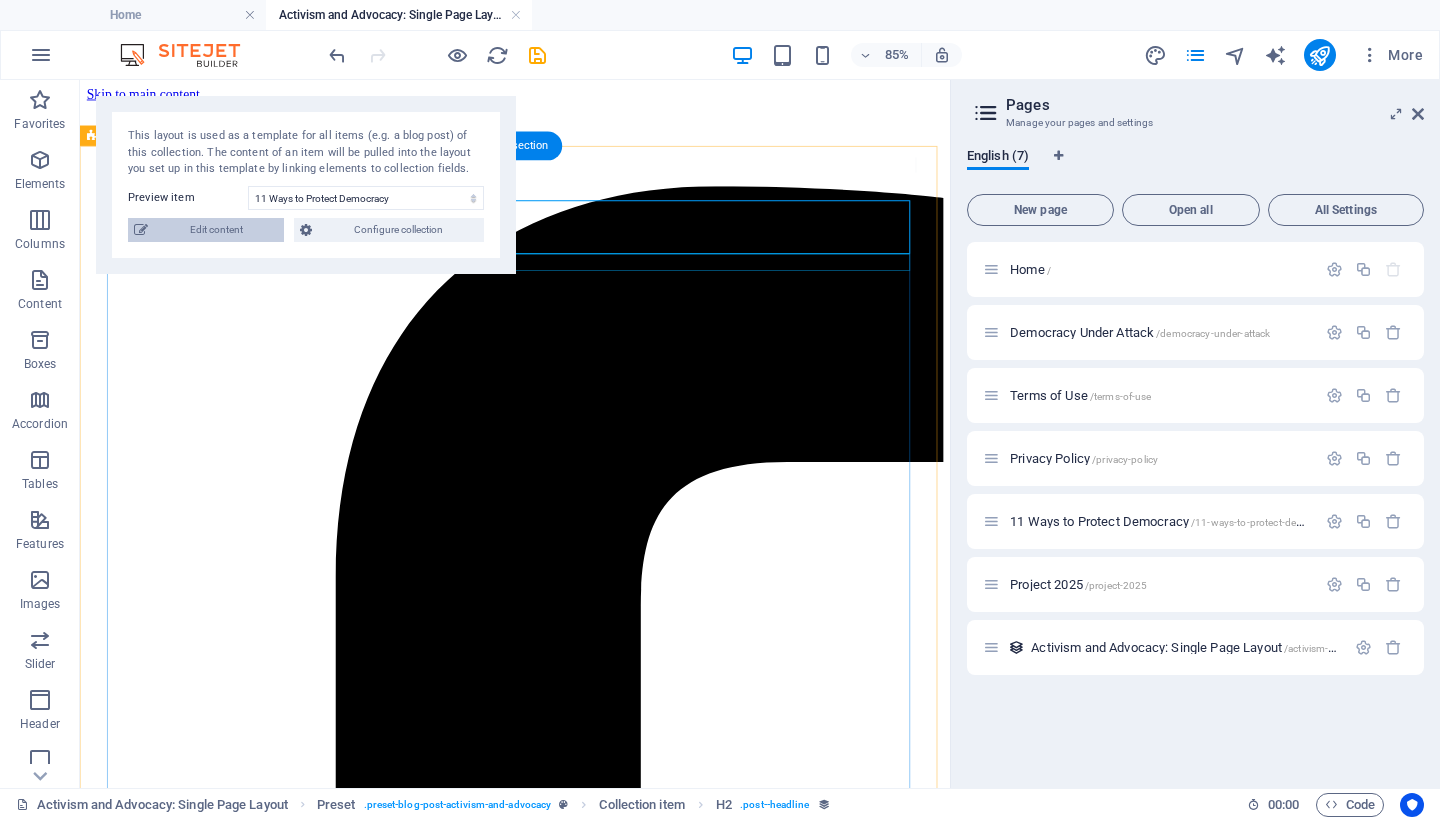 click on "Edit content" at bounding box center [216, 230] 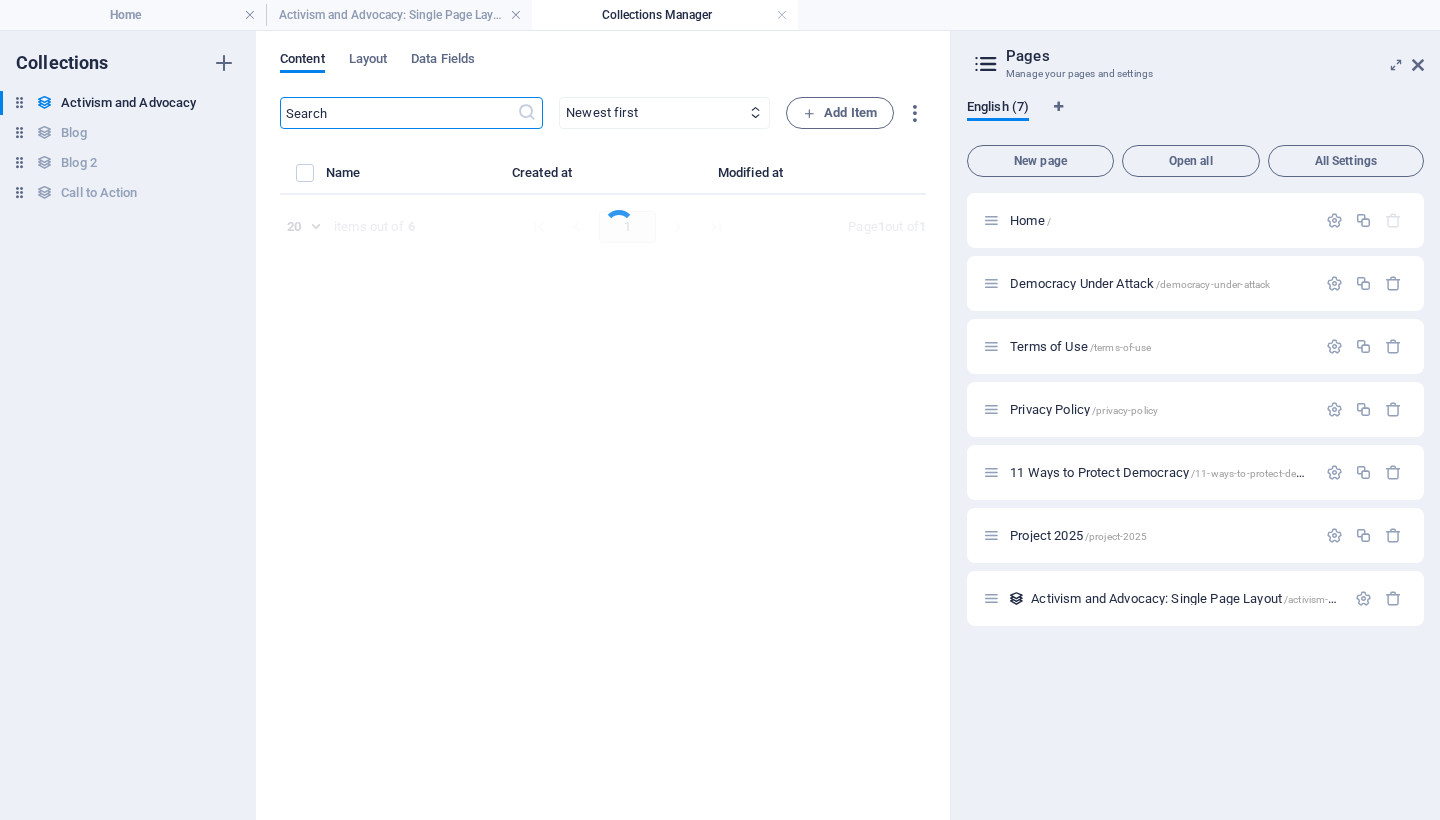 select on "Activist Measures" 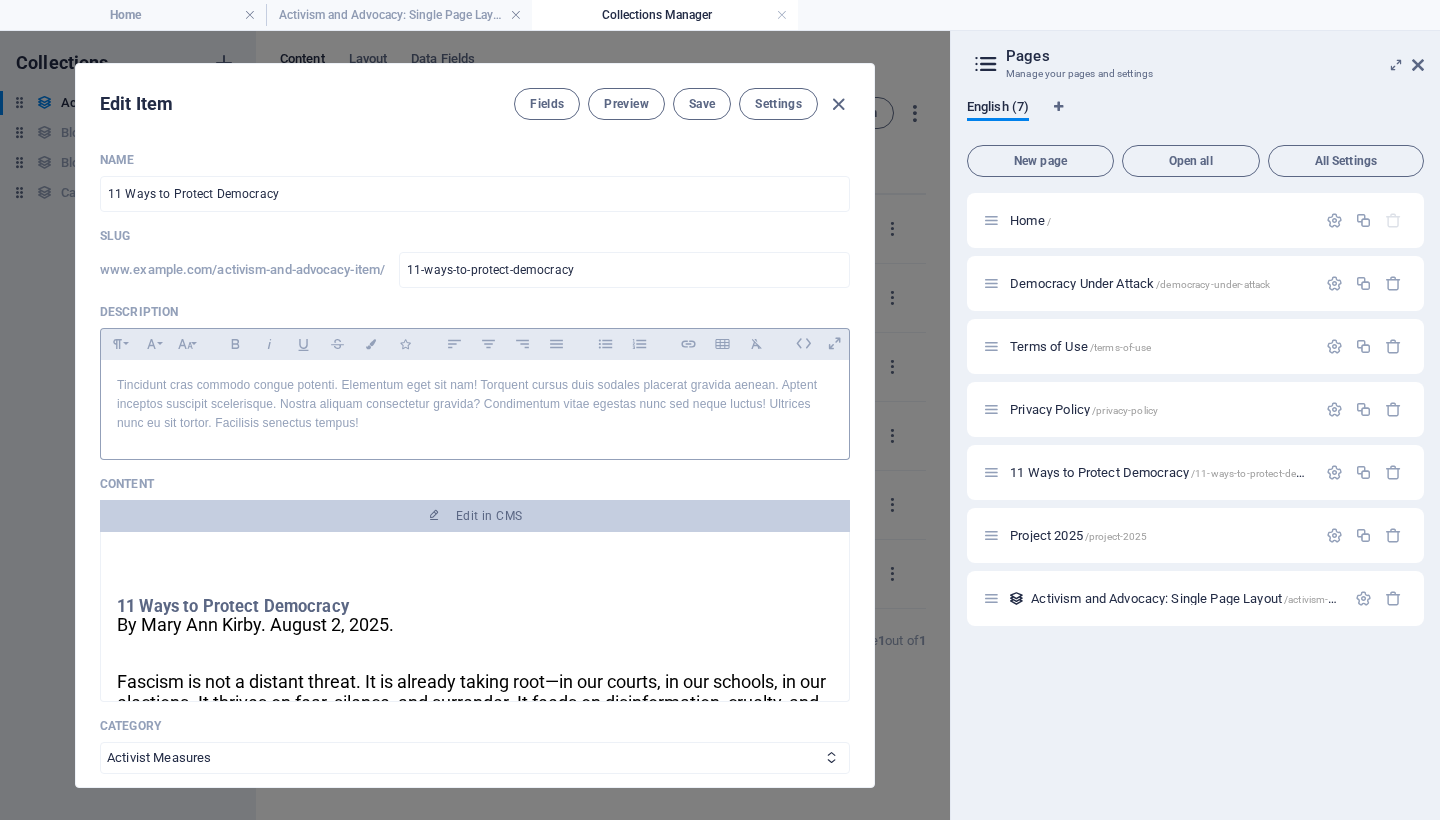 scroll, scrollTop: 193, scrollLeft: 0, axis: vertical 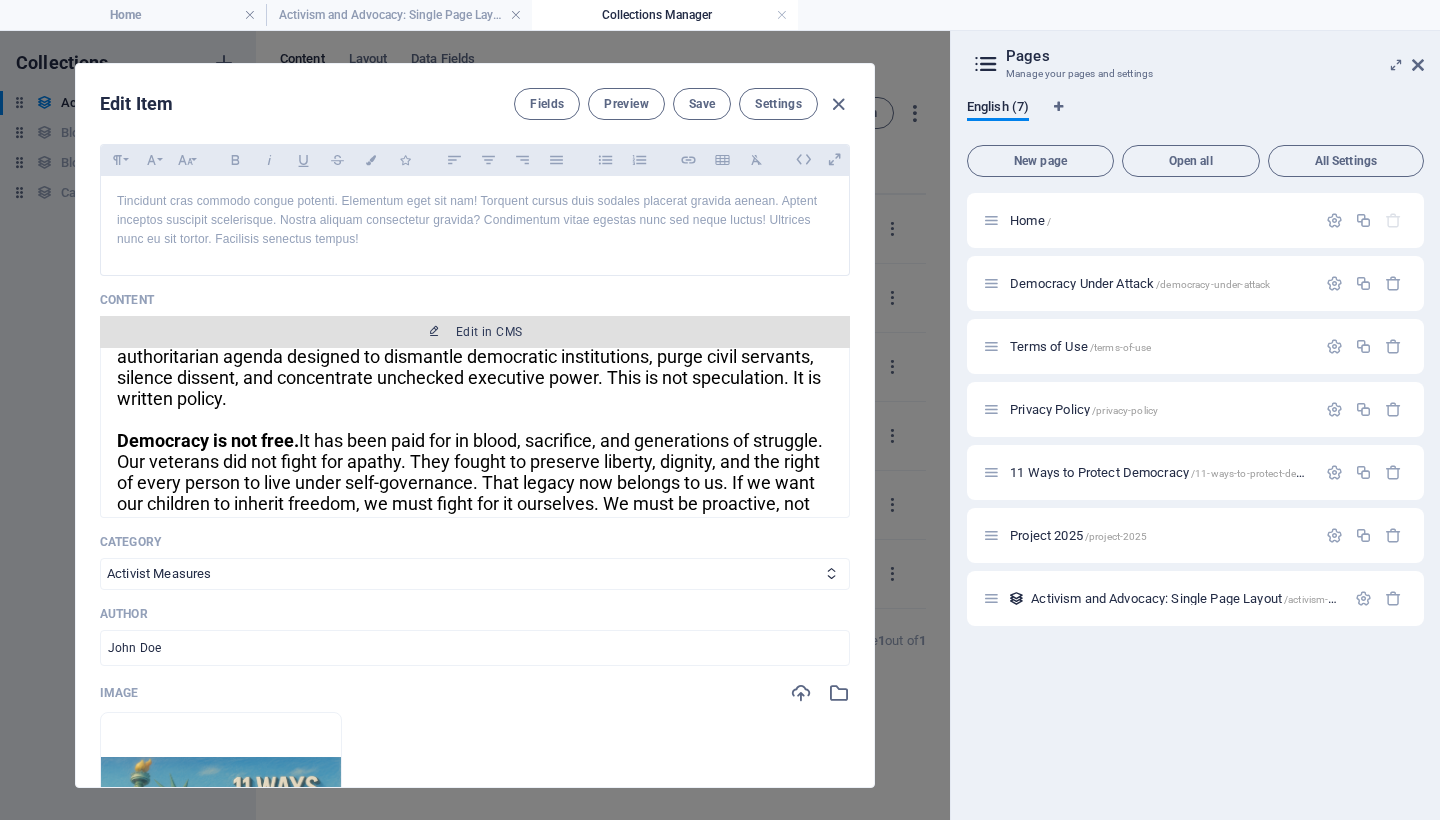 click on "Edit in CMS" at bounding box center (489, 332) 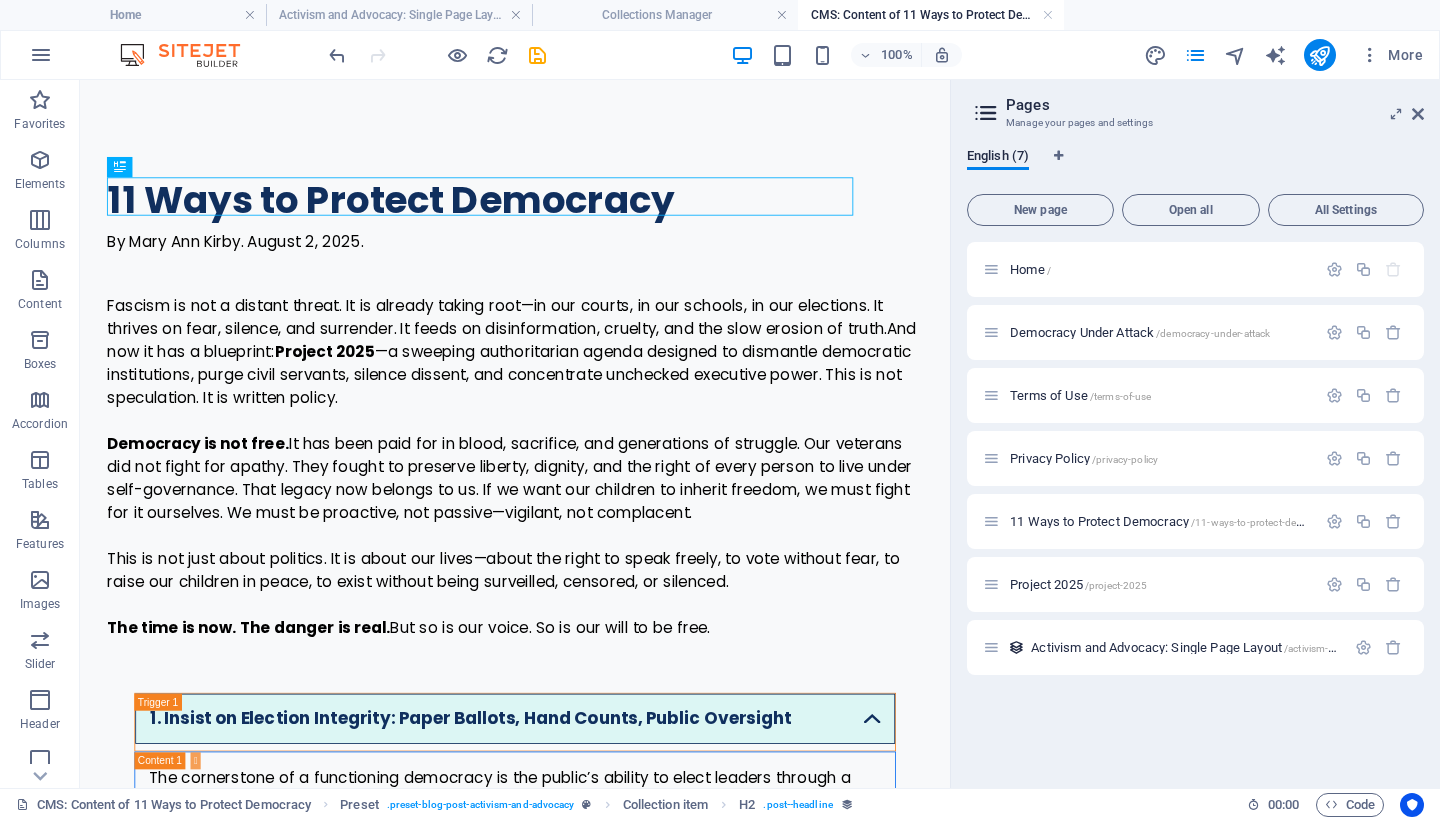 scroll, scrollTop: 0, scrollLeft: 0, axis: both 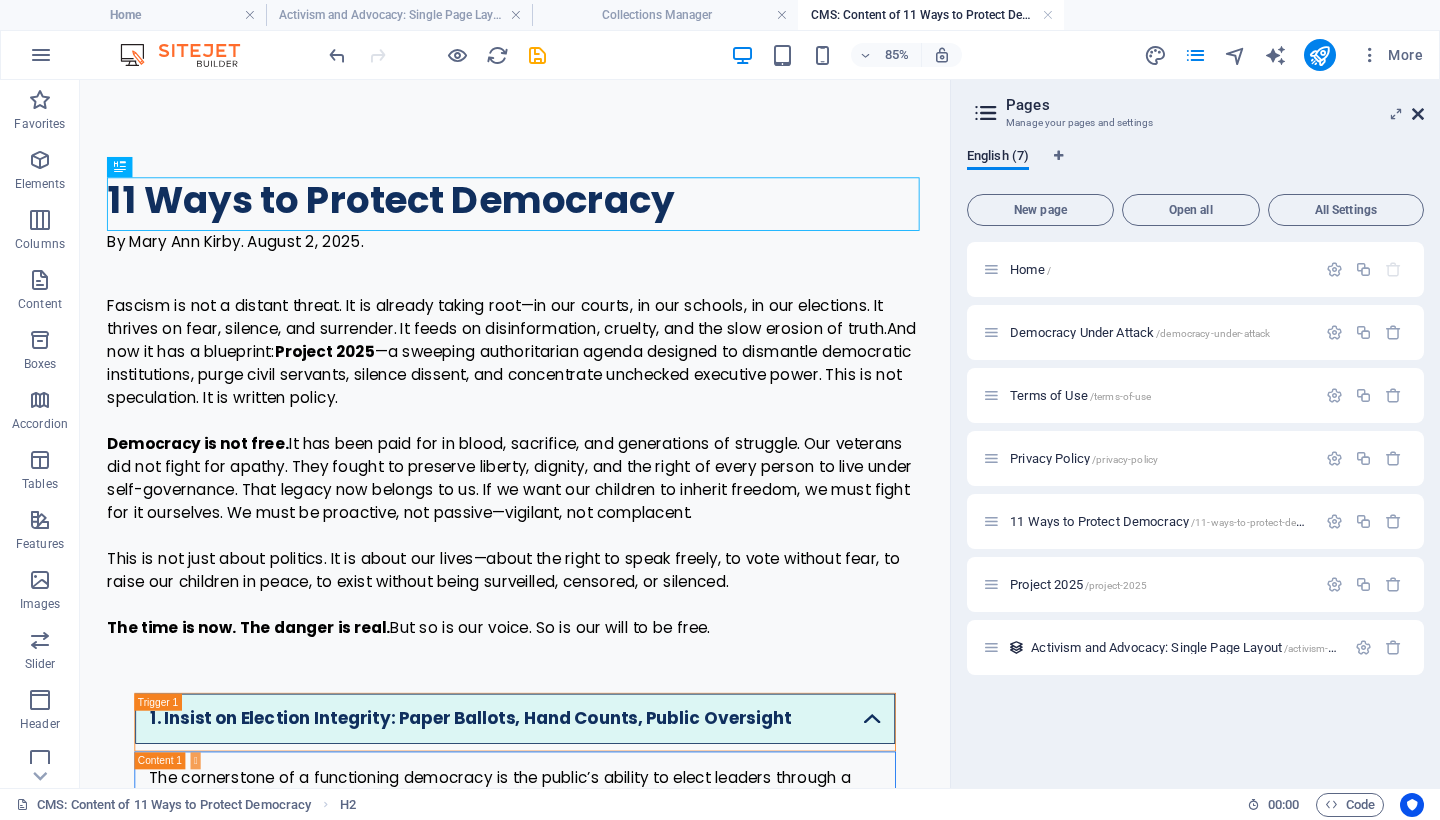 click at bounding box center [1418, 114] 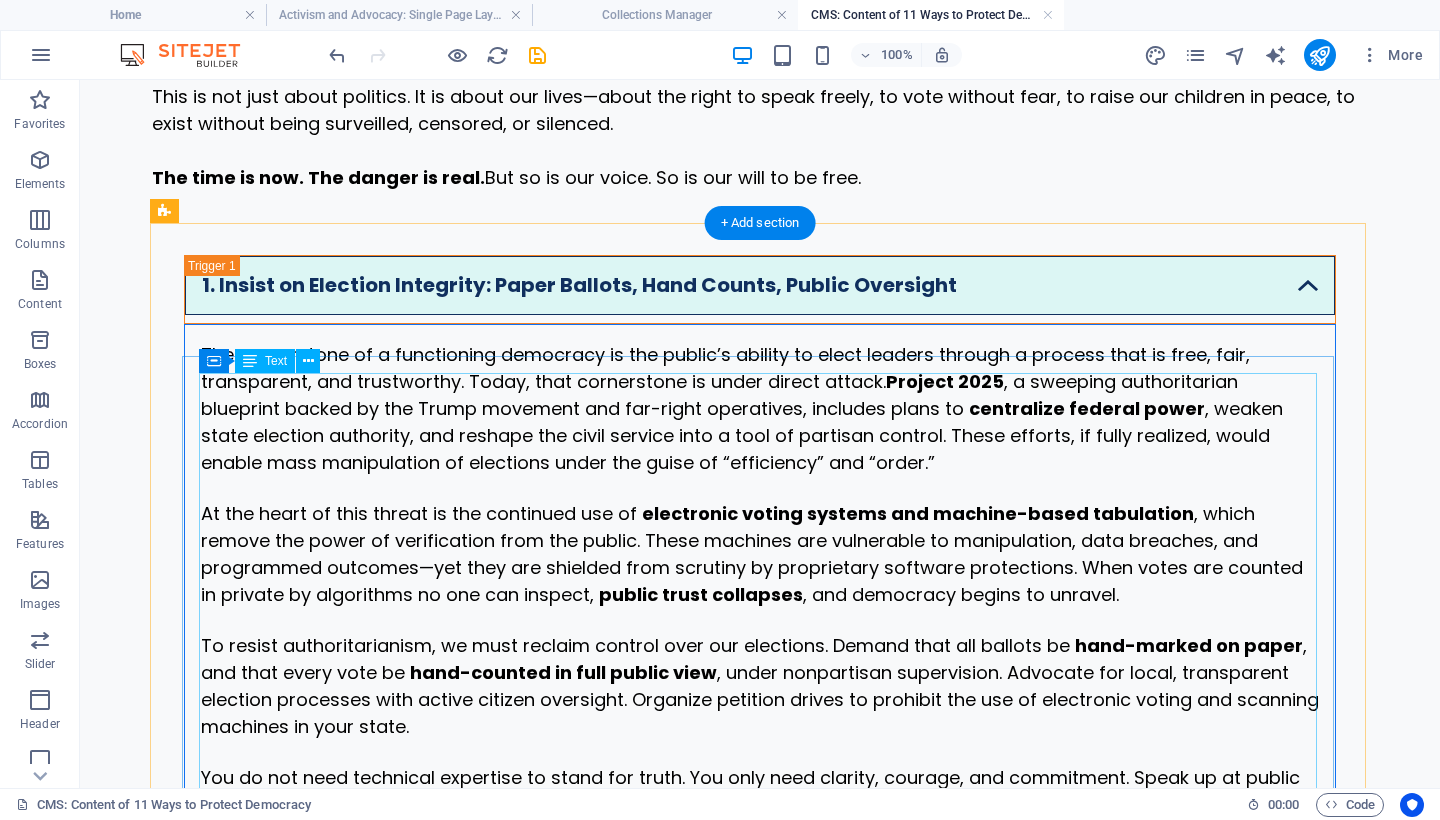 scroll, scrollTop: 460, scrollLeft: 0, axis: vertical 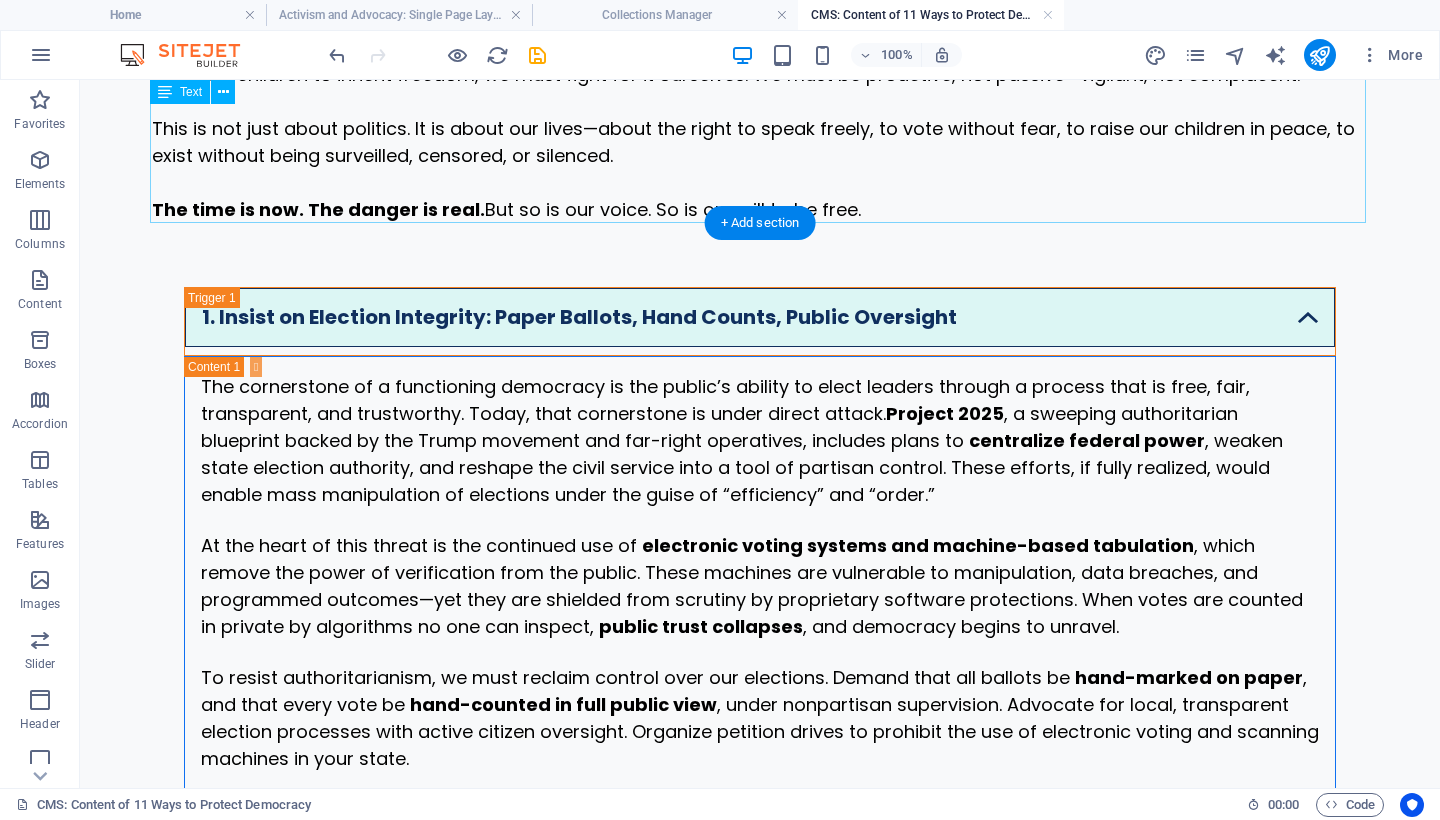 click on "By Mary Ann Kirby. August 2, 2025. Fascism is not a distant threat. It is already taking root—in our courts, in our schools, in our elections. It thrives on fear, silence, and surrender. It feeds on disinformation, cruelty, and the slow erosion of truth.  And now it has a blueprint:  Project 2025 —a sweeping authoritarian agenda designed to dismantle democratic institutions, purge civil servants, silence dissent, and concentrate unchecked executive power. This is not speculation. It is written policy. Democracy is not free.  It has been paid for in blood, sacrifice, and generations of struggle. Our veterans did not fight for apathy. They fought to preserve liberty, dignity, and the right of every person to live under self-governance. That legacy now belongs to us. If we want our children to inherit freedom, we must fight for it ourselves. We must be proactive, not passive—vigilant, not complacent. The time is now. The danger is real.  But so is our voice. So is our will to be free." at bounding box center [760, 10] 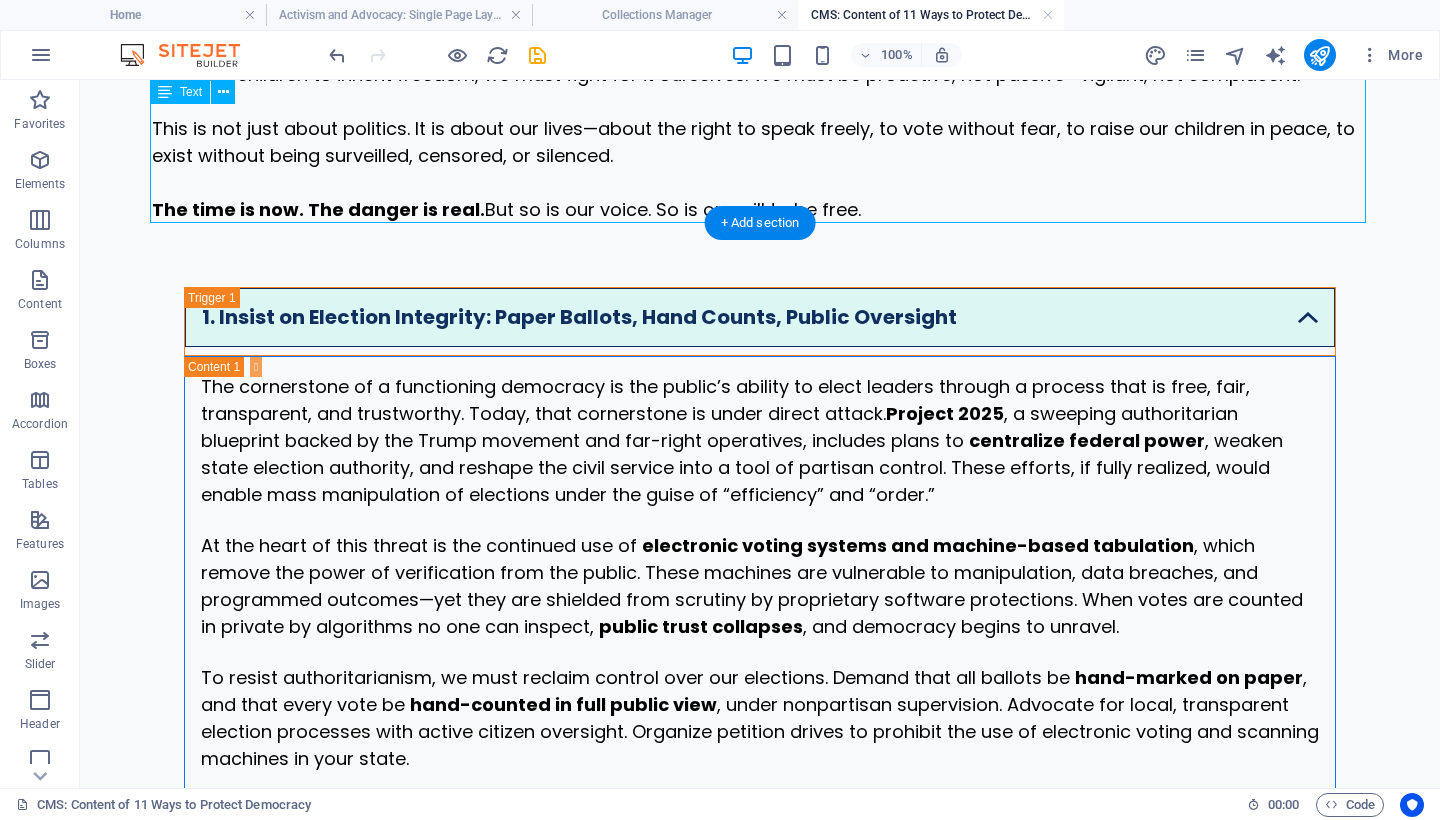 click on "By Mary Ann Kirby. August 2, 2025. Fascism is not a distant threat. It is already taking root—in our courts, in our schools, in our elections. It thrives on fear, silence, and surrender. It feeds on disinformation, cruelty, and the slow erosion of truth.  And now it has a blueprint:  Project 2025 —a sweeping authoritarian agenda designed to dismantle democratic institutions, purge civil servants, silence dissent, and concentrate unchecked executive power. This is not speculation. It is written policy. Democracy is not free.  It has been paid for in blood, sacrifice, and generations of struggle. Our veterans did not fight for apathy. They fought to preserve liberty, dignity, and the right of every person to live under self-governance. That legacy now belongs to us. If we want our children to inherit freedom, we must fight for it ourselves. We must be proactive, not passive—vigilant, not complacent. The time is now. The danger is real.  But so is our voice. So is our will to be free." at bounding box center [760, 10] 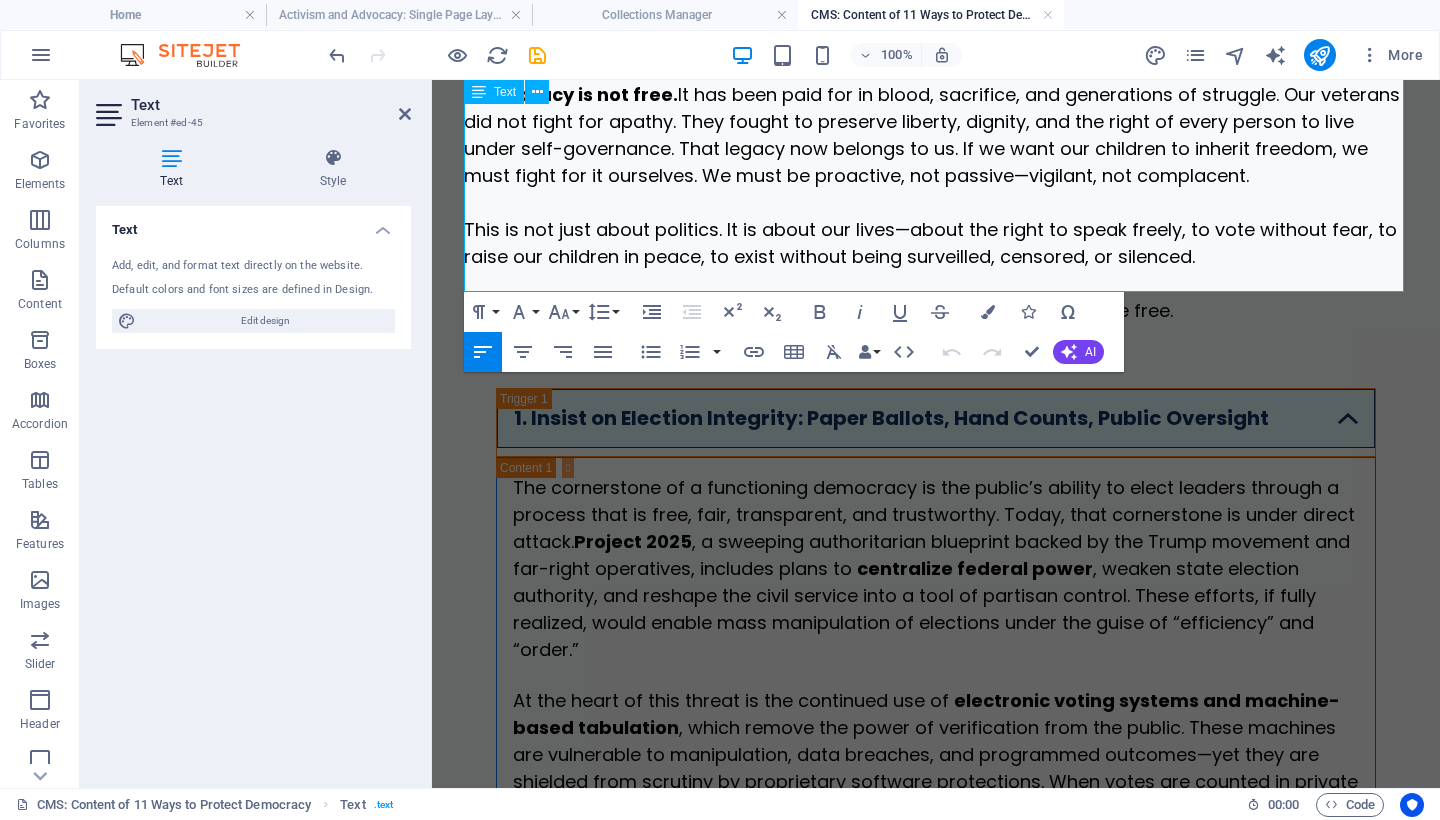 scroll, scrollTop: 445, scrollLeft: 0, axis: vertical 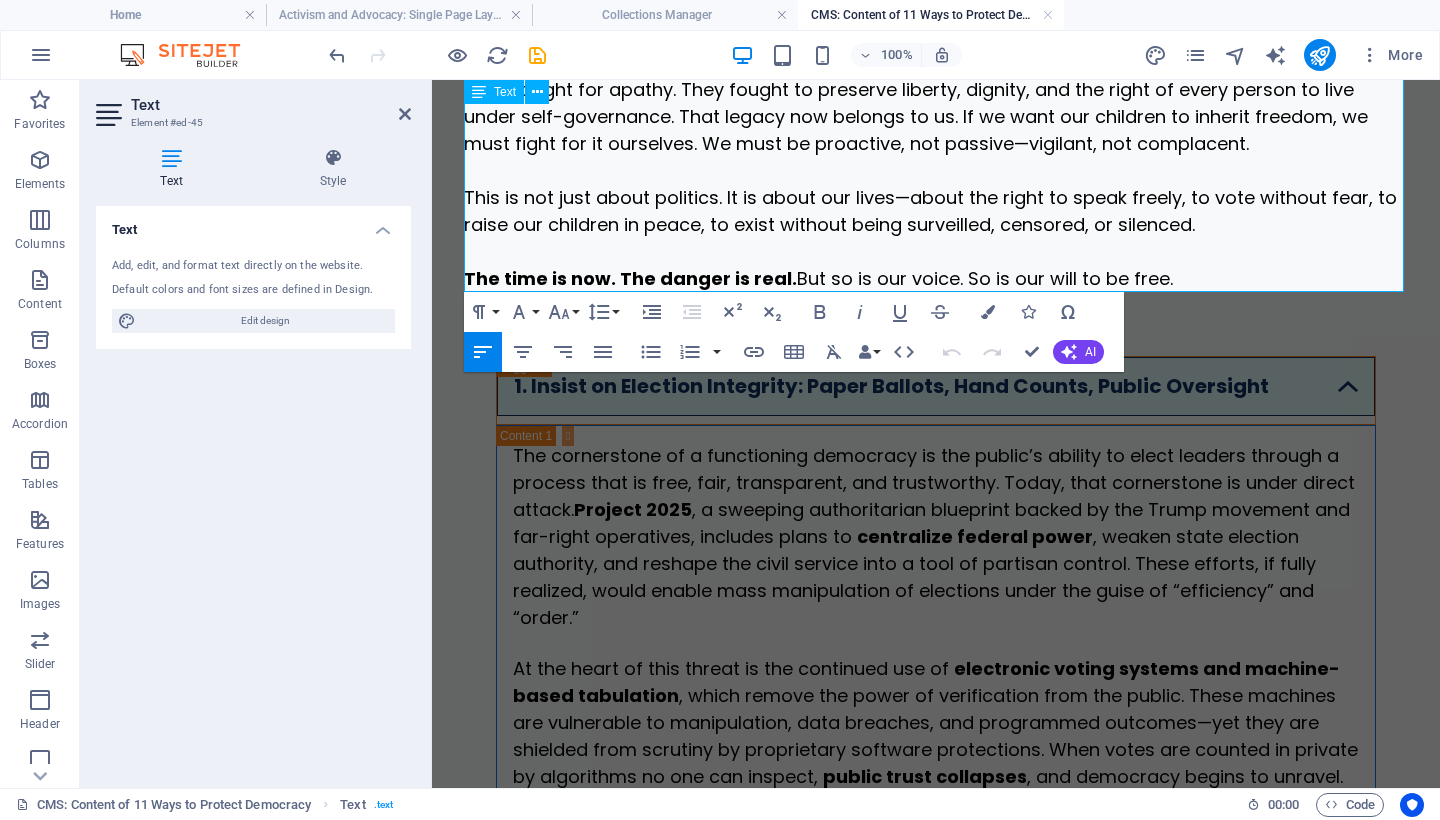 click on "The time is now. The danger is real.  But so is our voice. So is our will to be free." at bounding box center (936, 278) 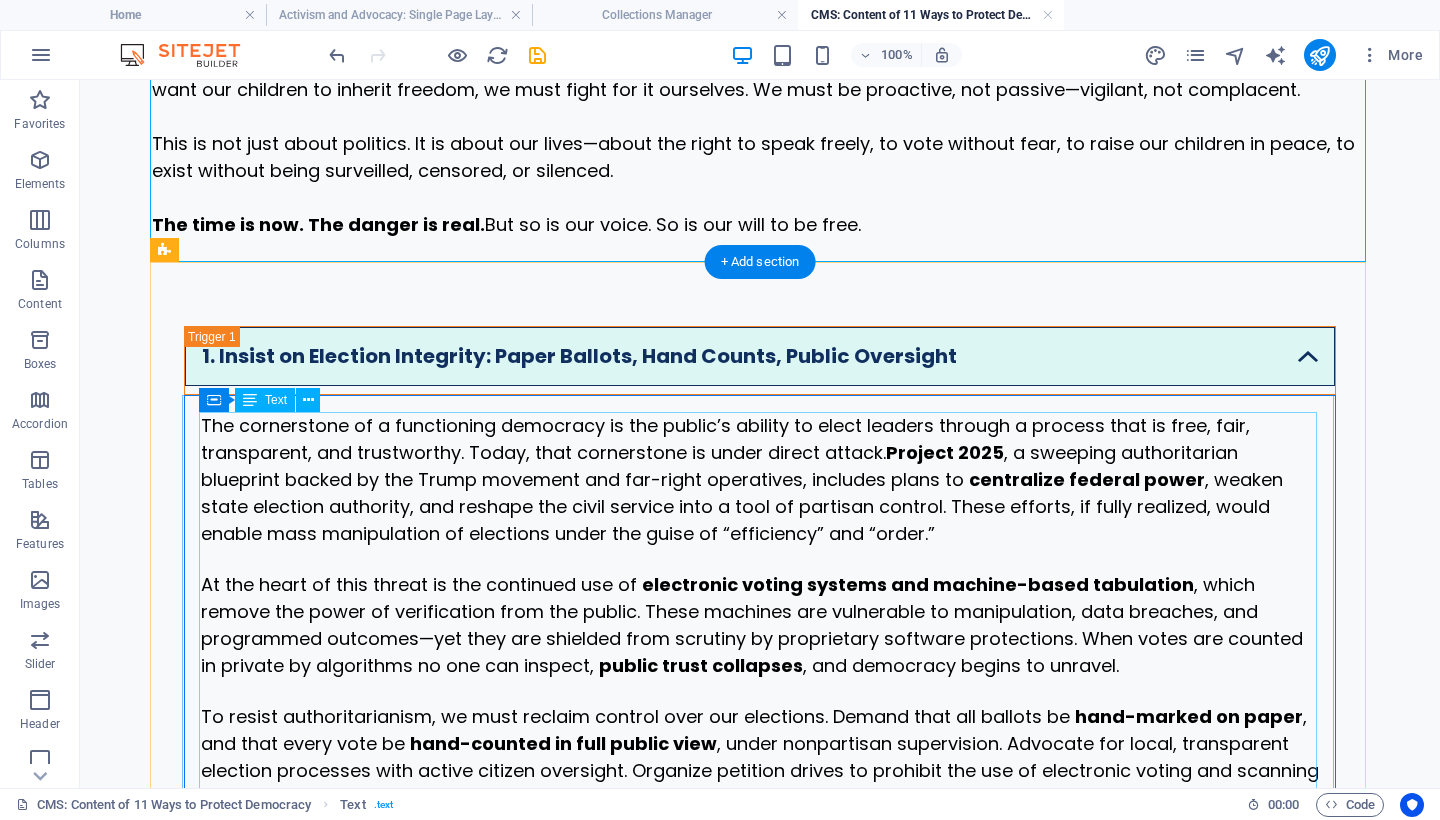 click on "The cornerstone of a functioning democracy is the public’s ability to elect leaders through a process that is free, fair, transparent, and trustworthy. Today, that cornerstone is under direct attack.  Project 2025 , a sweeping authoritarian blueprint backed by the Trump movement and far-right operatives, includes plans to   centralize federal power , weaken state election authority, and reshape the civil service into a tool of partisan control. These efforts, if fully realized, would enable mass manipulation of elections under the guise of “efficiency” and “order.” At the heart of this threat is the continued use of   electronic voting systems and machine-based tabulation , which remove the power of verification from the public. These machines are vulnerable to manipulation, data breaches, and programmed outcomes—yet they are shielded from scrutiny by proprietary software protections. When votes are counted in private by algorithms no one can inspect,   public trust collapses       ." at bounding box center [760, 689] 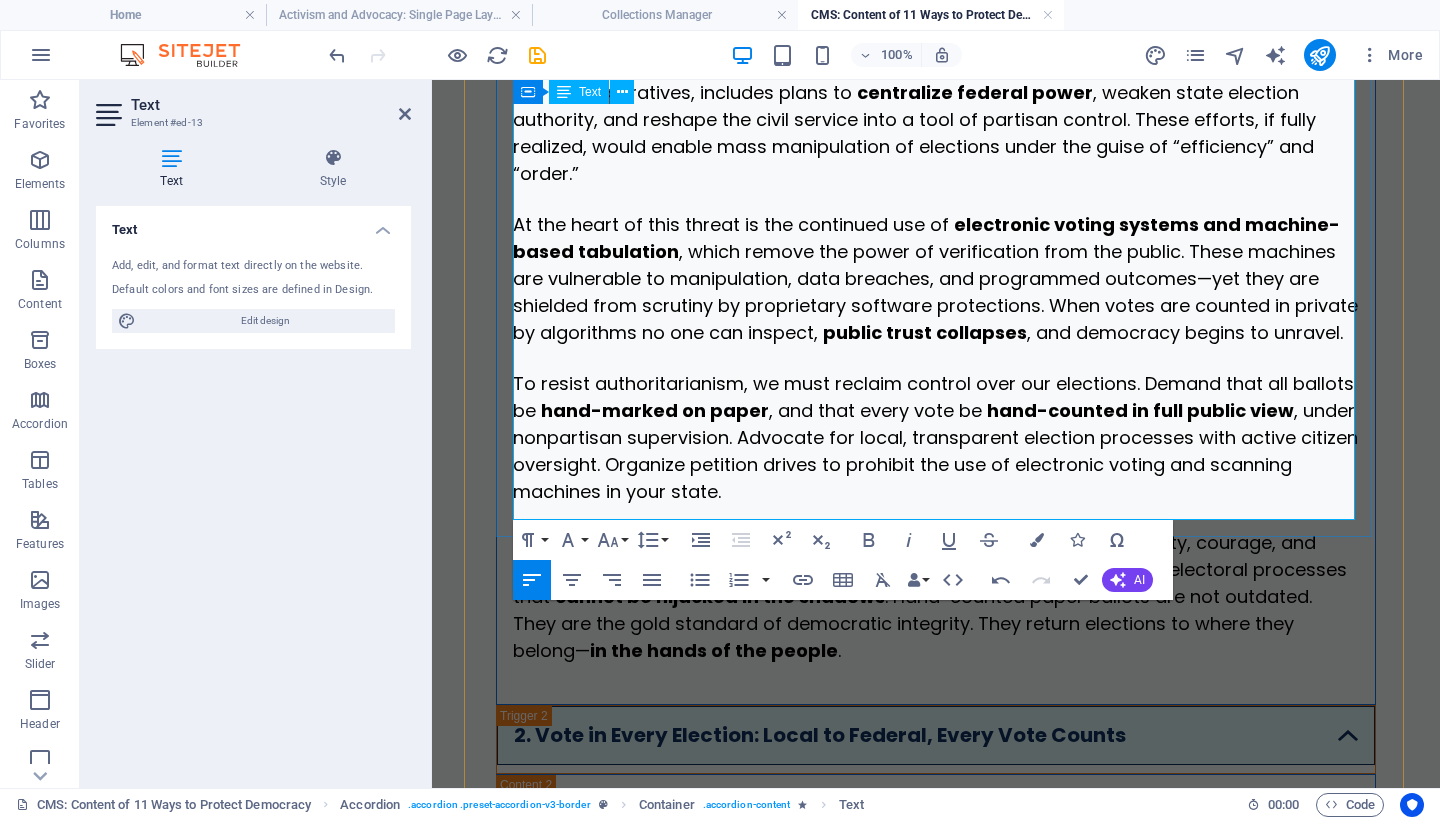 scroll, scrollTop: 1105, scrollLeft: 0, axis: vertical 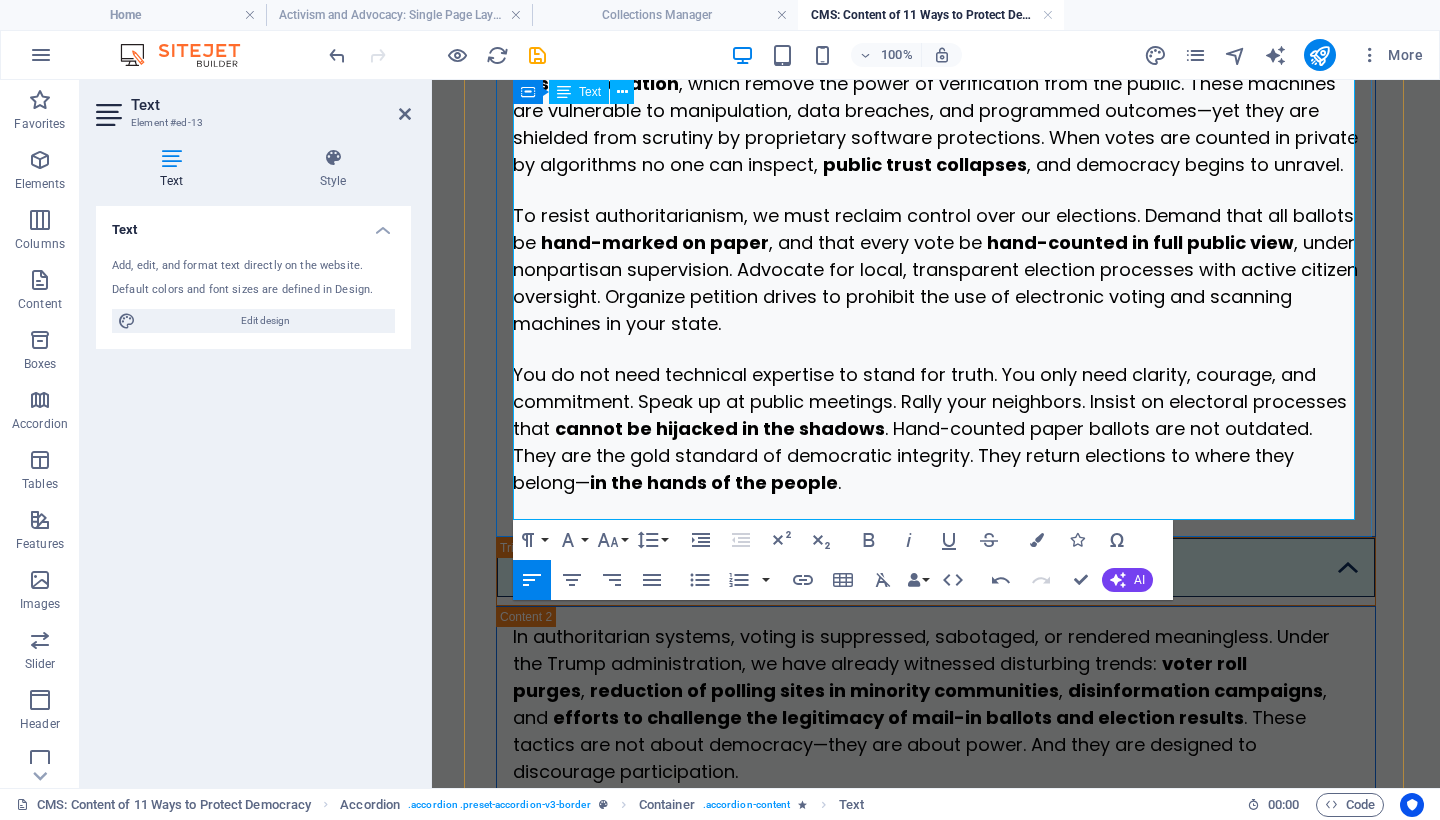 click on "You do not need technical expertise to stand for truth. You only need clarity, courage, and commitment. Speak up at public meetings. Rally your neighbors. Insist on electoral processes that   cannot be hijacked in the shadows . Hand-counted paper ballots are not outdated. They are the gold standard of democratic integrity. They return elections to where they belong— in the hands of the people ." at bounding box center [936, 428] 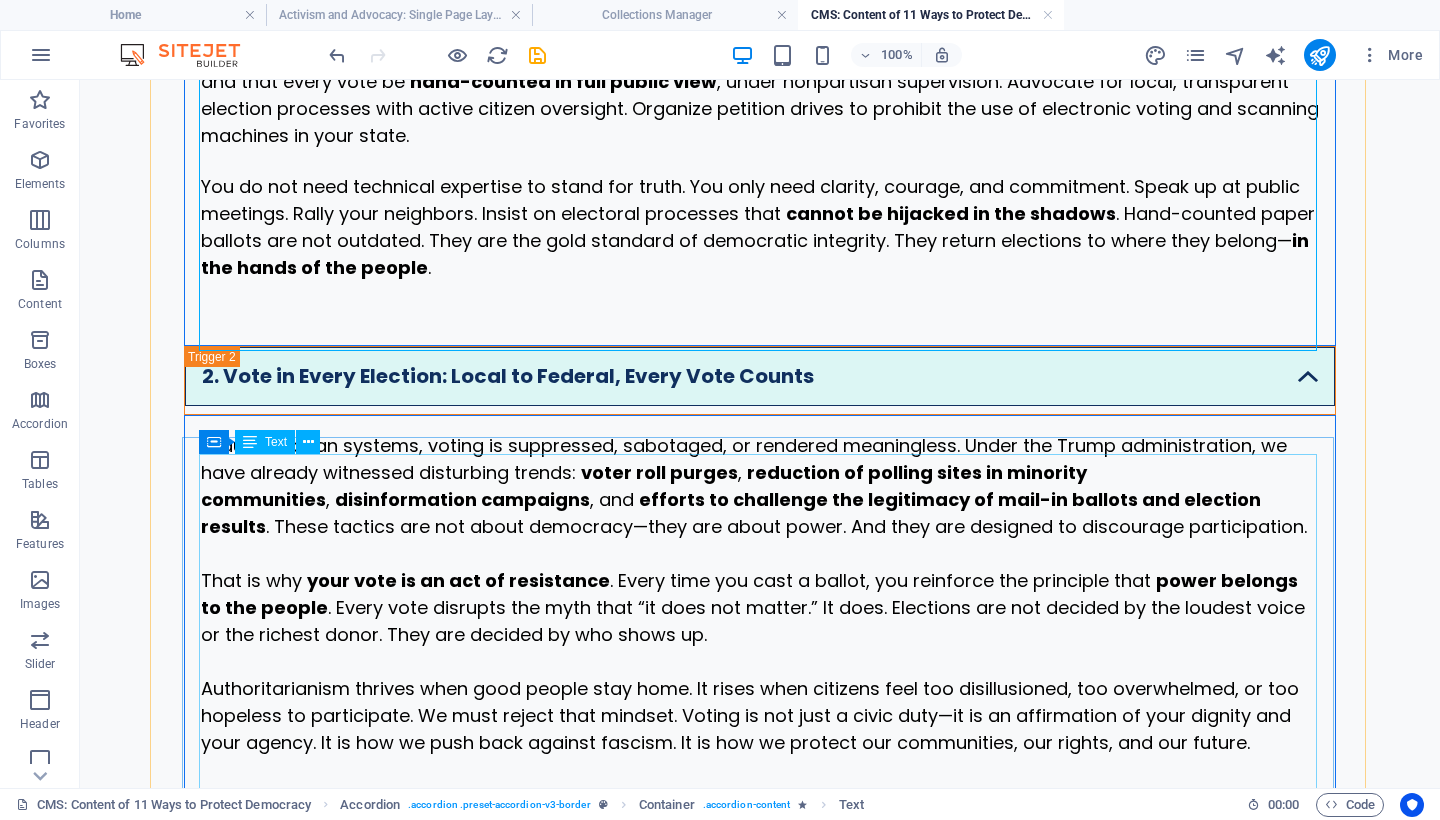 scroll, scrollTop: 1187, scrollLeft: 0, axis: vertical 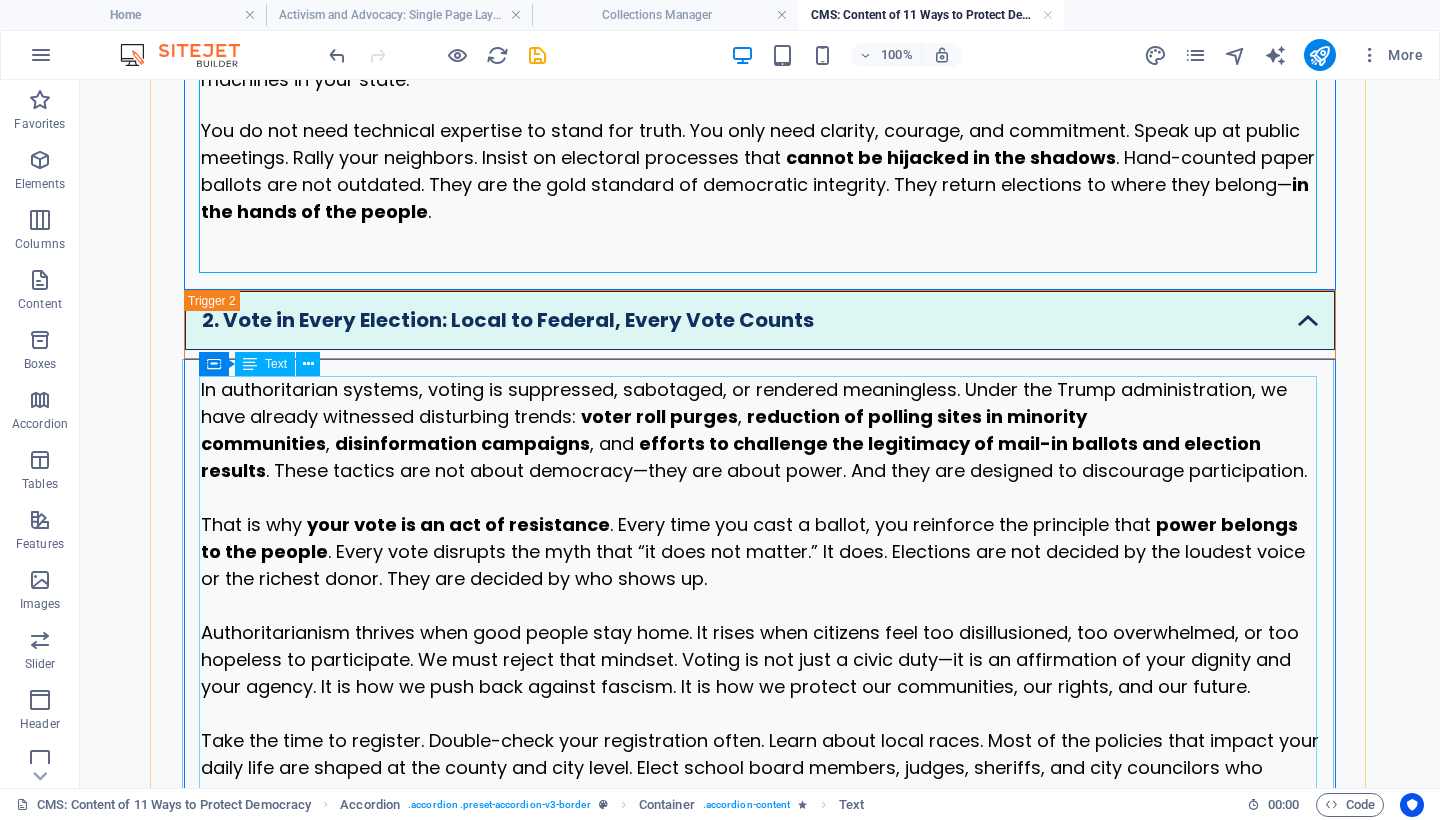 click on "In authoritarian systems, voting is suppressed, sabotaged, or rendered meaningless. Under the Trump administration, we have already witnessed disturbing trends:   voter roll purges ,   reduction of polling sites in minority communities ,   disinformation campaigns , and   efforts to challenge the legitimacy of mail-in ballots and election results . These tactics are not about democracy—they are about power. And they are designed to discourage participation. That is why   your vote is an act of resistance . Every time you cast a ballot, you reinforce the principle that   power belongs to the people . Every vote disrupts the myth that “it does not matter.” It does. Elections are not decided by the loudest voice or the richest donor. They are decided by who shows up. Then, help others vote . Offer rides. Translate materials. Guide first-time voters through the process. Make Election Day a day of community action." at bounding box center [760, 671] 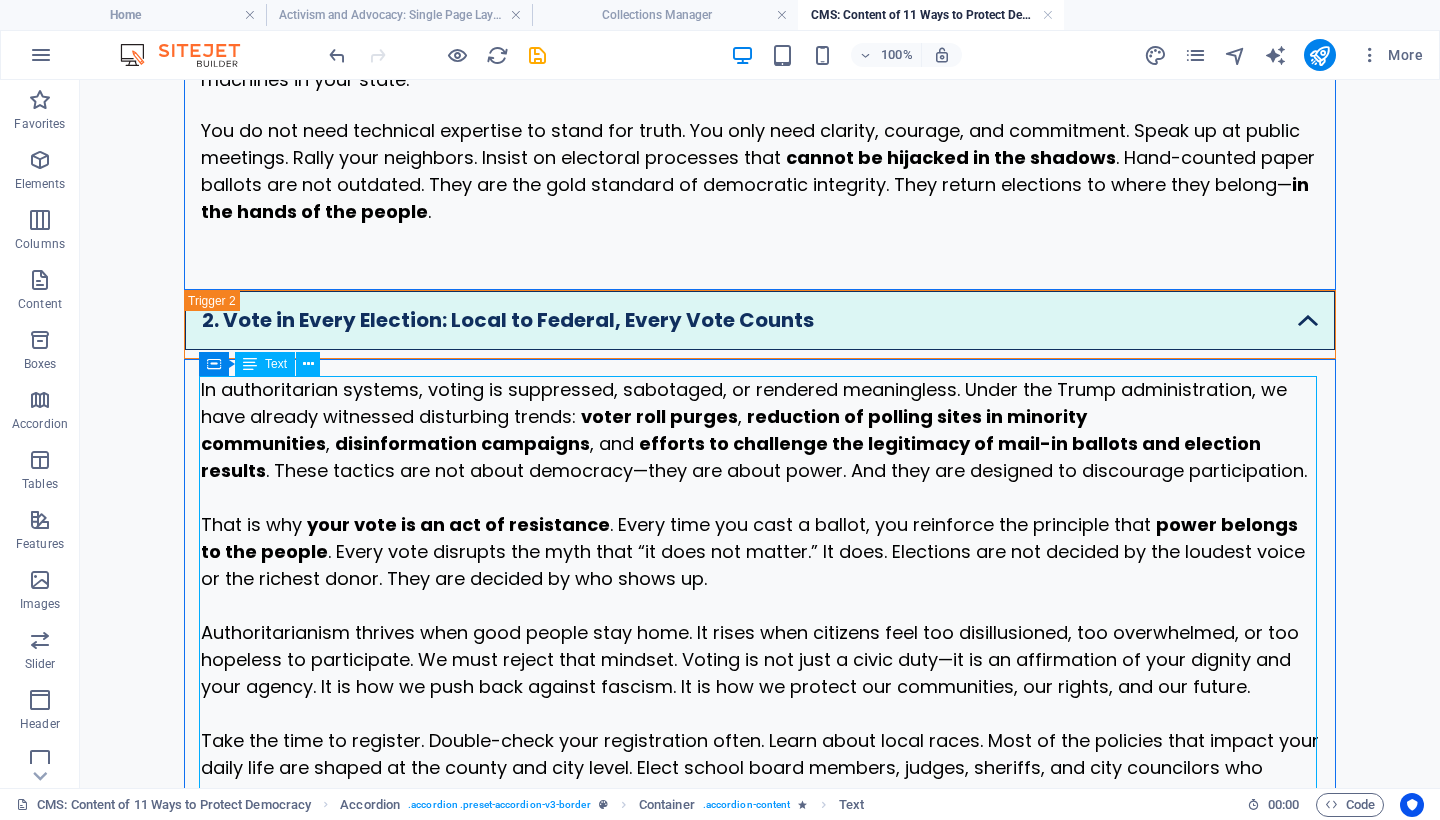 click on "In authoritarian systems, voting is suppressed, sabotaged, or rendered meaningless. Under the Trump administration, we have already witnessed disturbing trends:   voter roll purges ,   reduction of polling sites in minority communities ,   disinformation campaigns , and   efforts to challenge the legitimacy of mail-in ballots and election results . These tactics are not about democracy—they are about power. And they are designed to discourage participation. That is why   your vote is an act of resistance . Every time you cast a ballot, you reinforce the principle that   power belongs to the people . Every vote disrupts the myth that “it does not matter.” It does. Elections are not decided by the loudest voice or the richest donor. They are decided by who shows up. Then, help others vote . Offer rides. Translate materials. Guide first-time voters through the process. Make Election Day a day of community action." at bounding box center (760, 671) 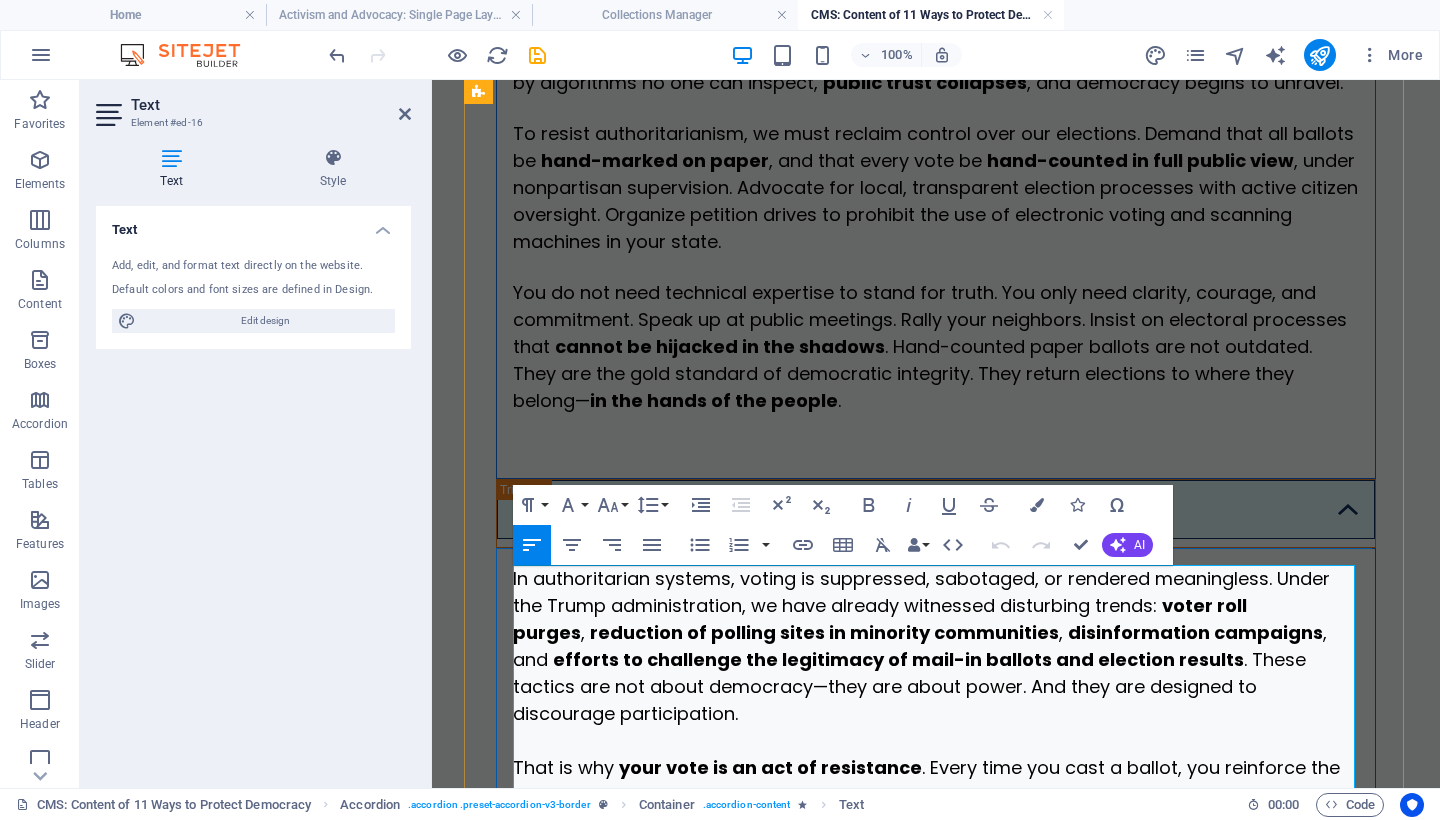 scroll, scrollTop: 1191, scrollLeft: 0, axis: vertical 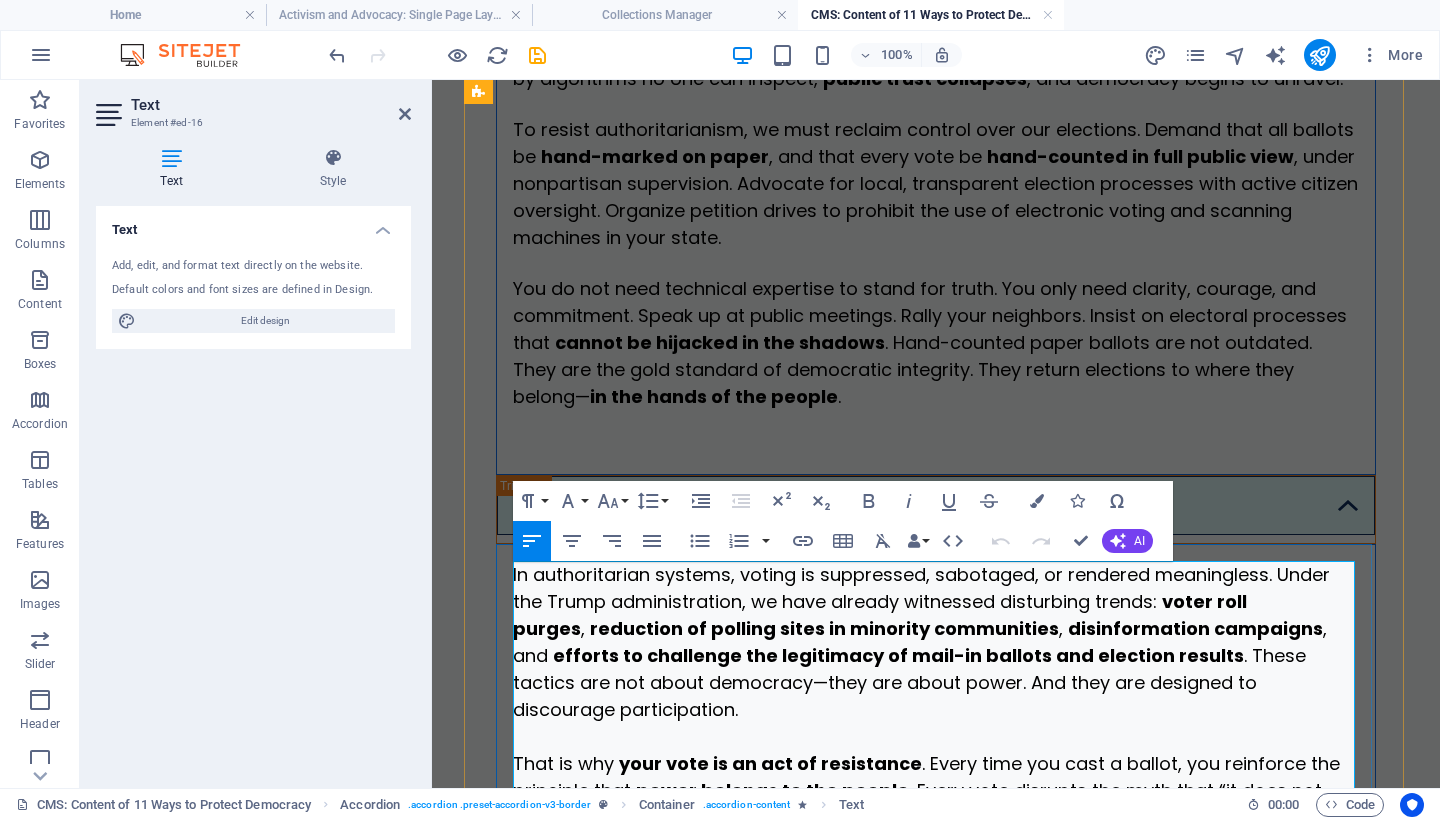 click on "In authoritarian systems, voting is suppressed, sabotaged, or rendered meaningless. Under the Trump administration, we have already witnessed disturbing trends:" at bounding box center (921, 588) 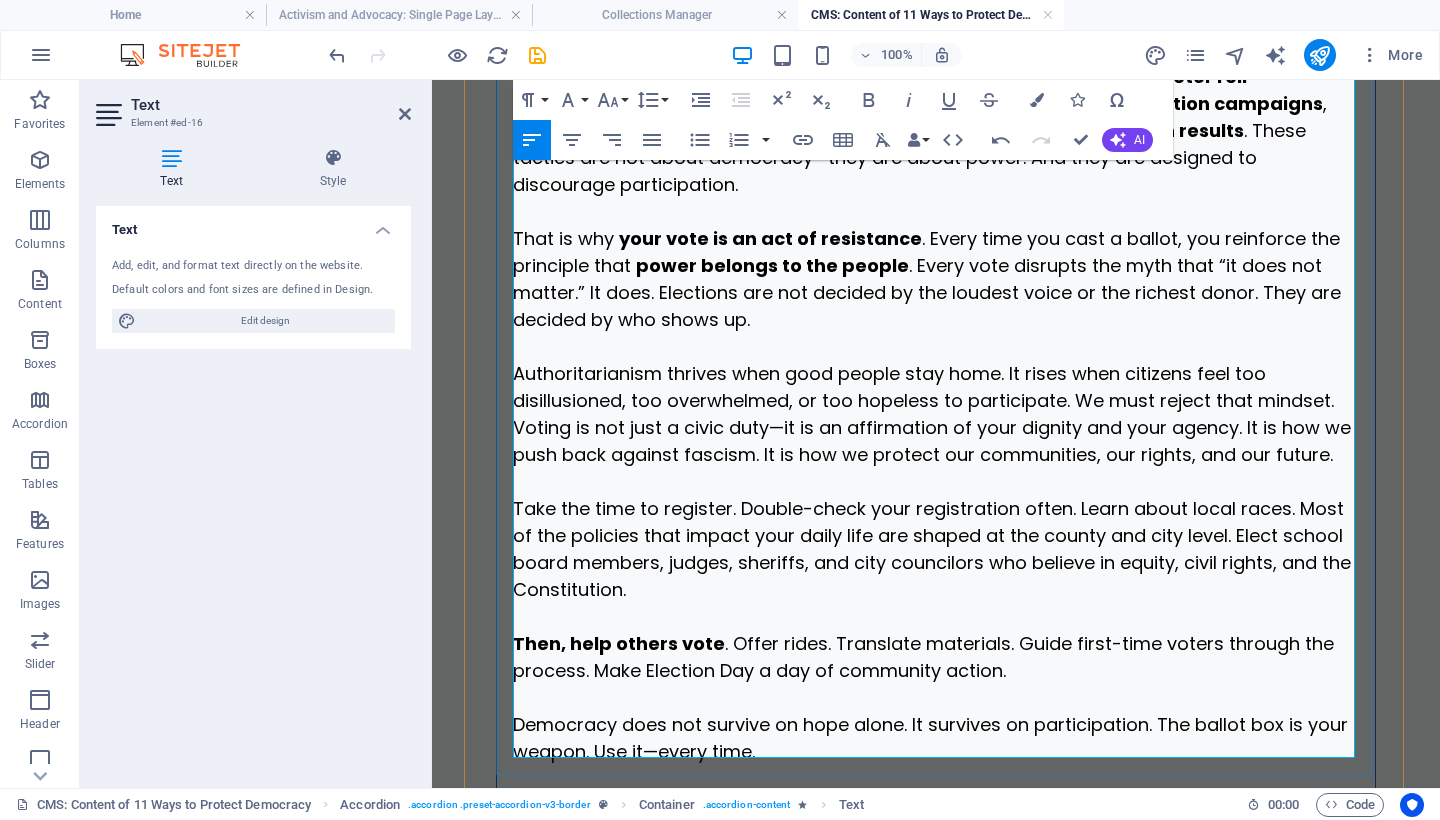 scroll, scrollTop: 1744, scrollLeft: 0, axis: vertical 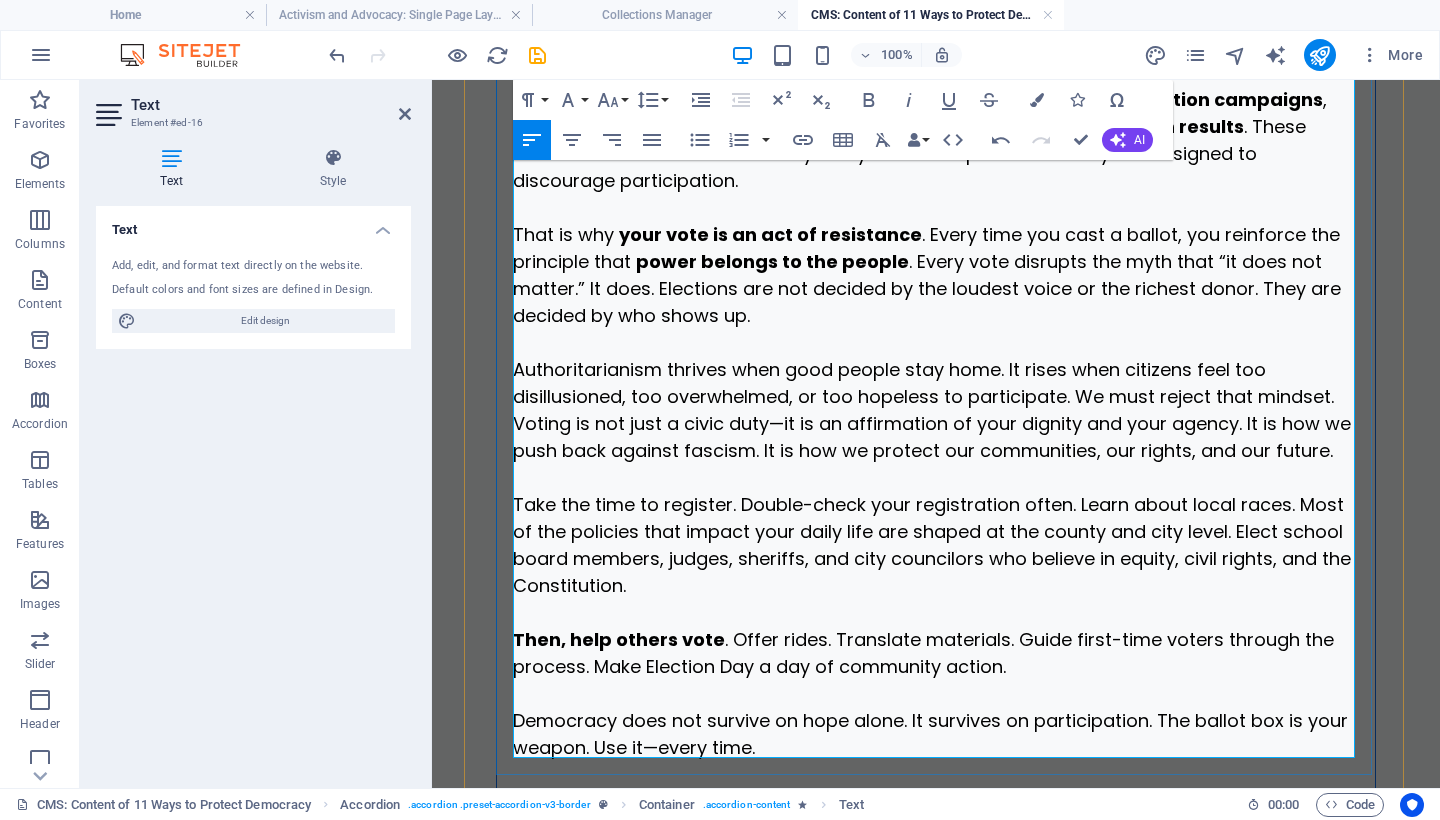 click on "Democracy does not survive on hope alone. It survives on participation. The ballot box is your weapon. Use it—every time." at bounding box center (936, 734) 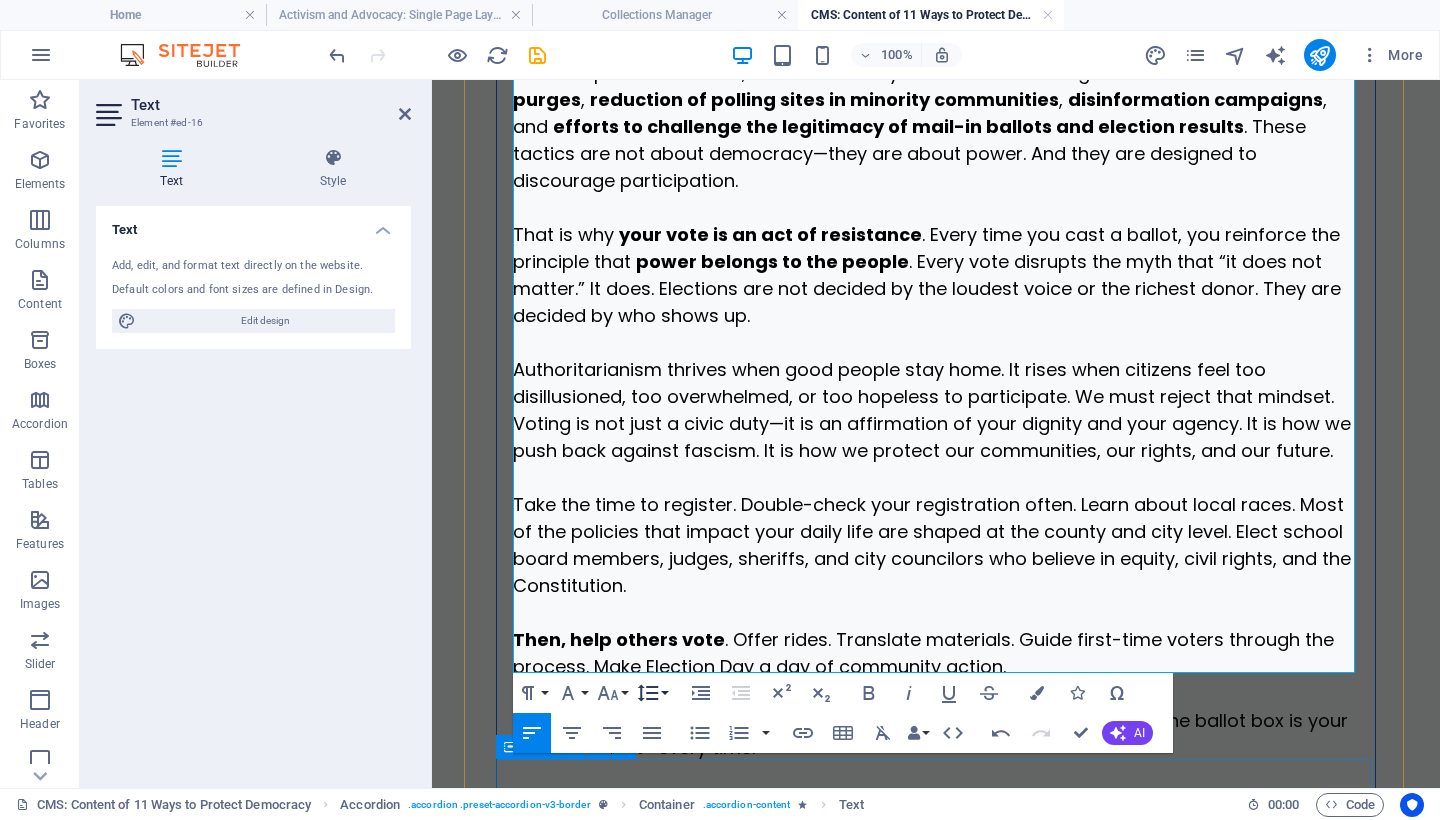 scroll, scrollTop: 1856, scrollLeft: 0, axis: vertical 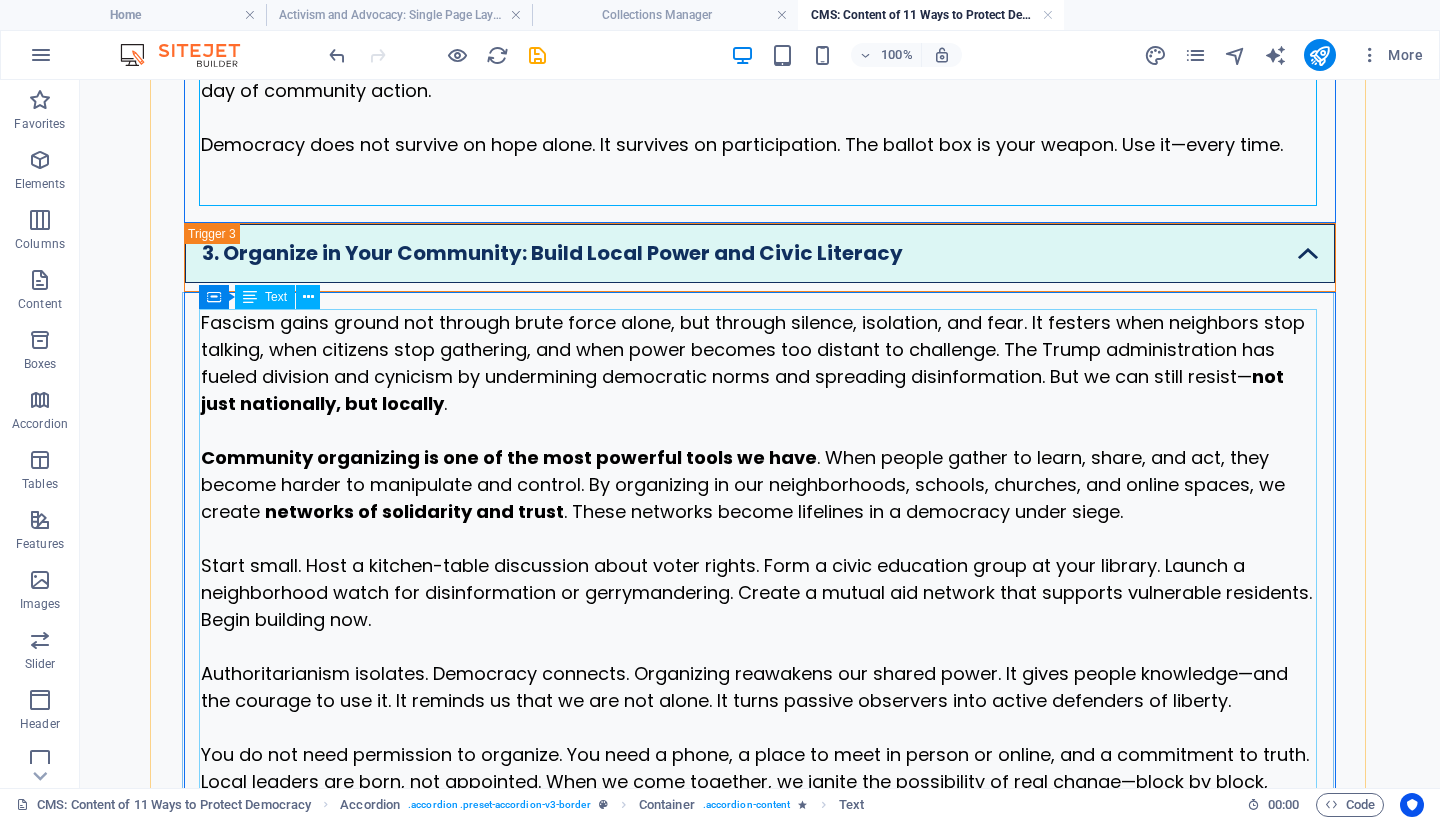 click on "Fascism gains ground not through brute force alone, but through silence, isolation, and fear. It festers when neighbors stop talking, when citizens stop gathering, and when power becomes too distant to challenge. The Trump administration has fueled division and cynicism by undermining democratic norms and spreading disinformation. But we can still resist— not just nationally, but locally . Community organizing is one of the most powerful tools we have . When people gather to learn, share, and act, they become harder to manipulate and control. By organizing in our neighborhoods, schools, churches, and online spaces, we create   networks of solidarity and trust . These networks become lifelines in a democracy under siege. Start small. Host a kitchen-table discussion about voter rights. Form a civic education group at your library. Launch a neighborhood watch for disinformation or gerrymandering. Create a mutual aid network that supports vulnerable residents. Begin building now." at bounding box center [760, 618] 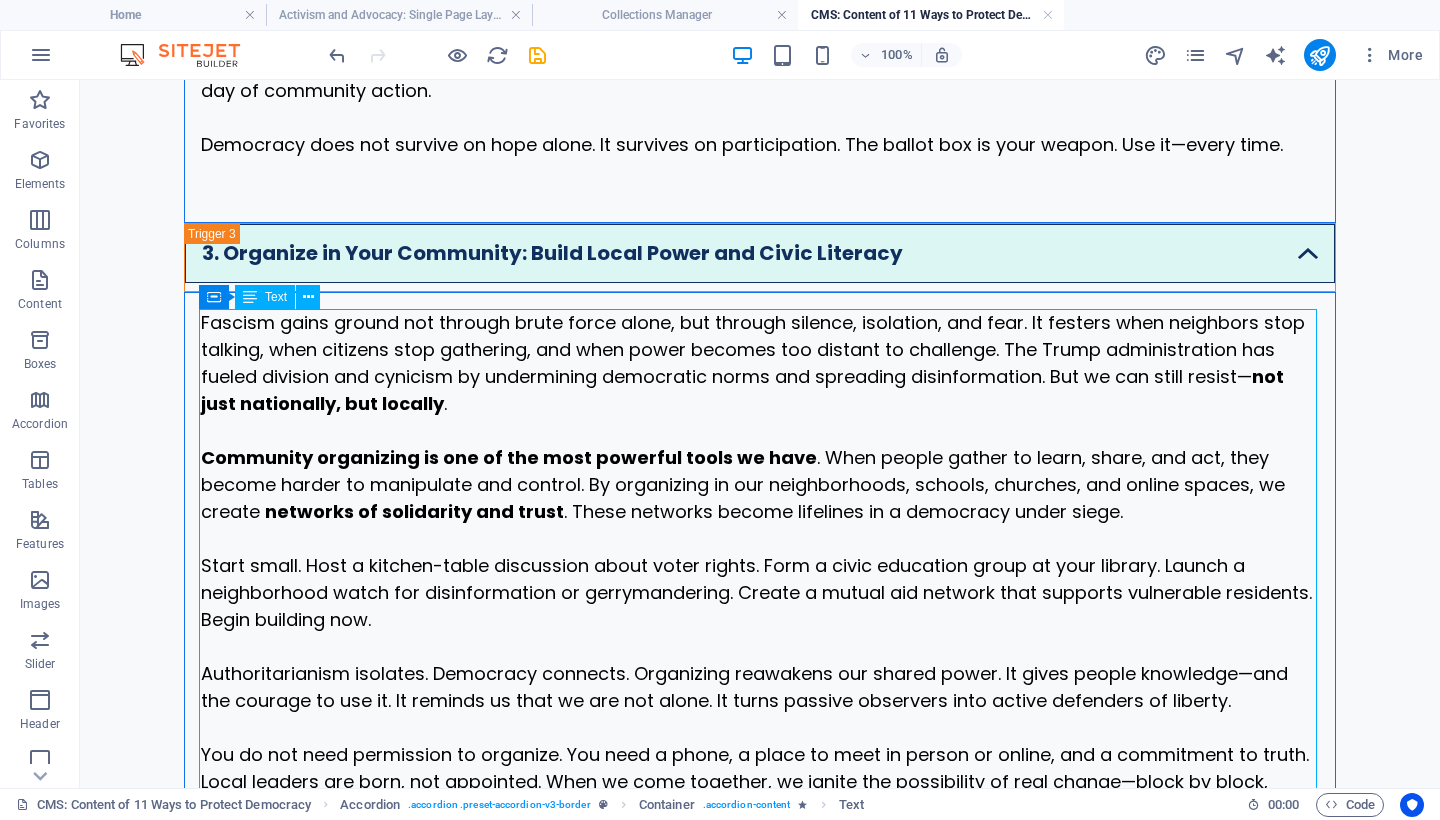 click on "Fascism gains ground not through brute force alone, but through silence, isolation, and fear. It festers when neighbors stop talking, when citizens stop gathering, and when power becomes too distant to challenge. The Trump administration has fueled division and cynicism by undermining democratic norms and spreading disinformation. But we can still resist— not just nationally, but locally . Community organizing is one of the most powerful tools we have . When people gather to learn, share, and act, they become harder to manipulate and control. By organizing in our neighborhoods, schools, churches, and online spaces, we create   networks of solidarity and trust . These networks become lifelines in a democracy under siege. Start small. Host a kitchen-table discussion about voter rights. Form a civic education group at your library. Launch a neighborhood watch for disinformation or gerrymandering. Create a mutual aid network that supports vulnerable residents. Begin building now." at bounding box center (760, 618) 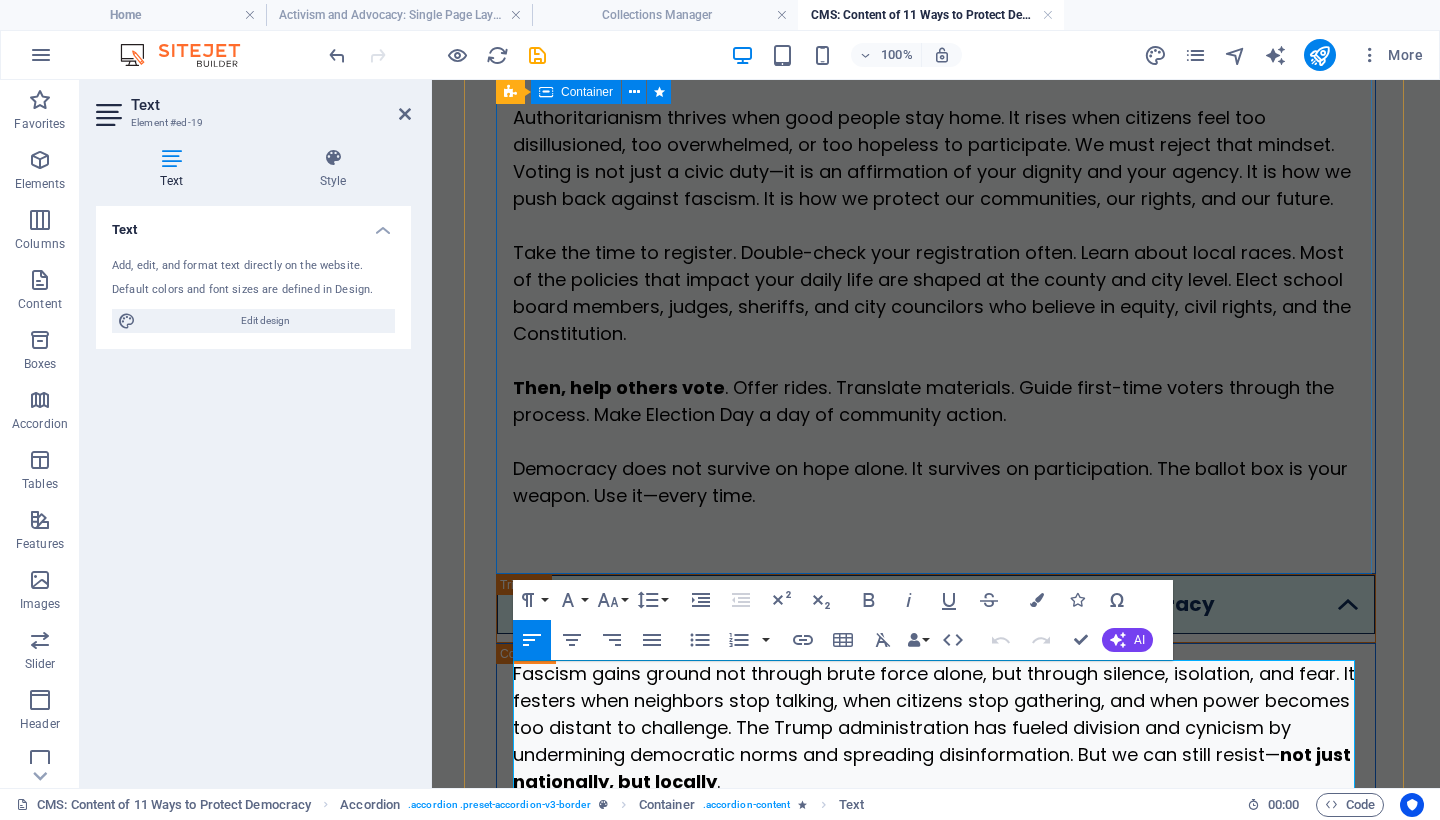 scroll, scrollTop: 2037, scrollLeft: 0, axis: vertical 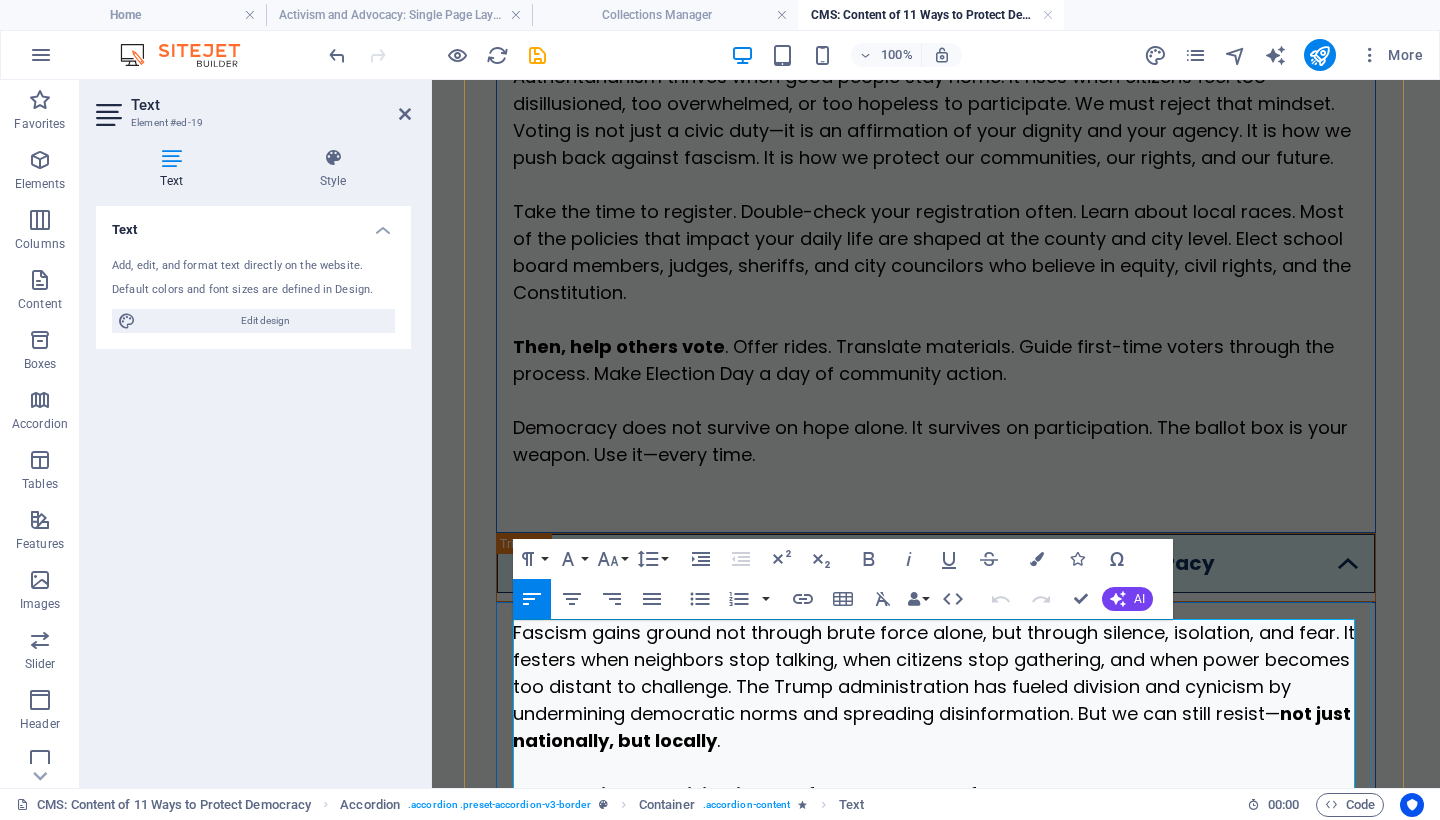 drag, startPoint x: 517, startPoint y: 635, endPoint x: 582, endPoint y: 634, distance: 65.00769 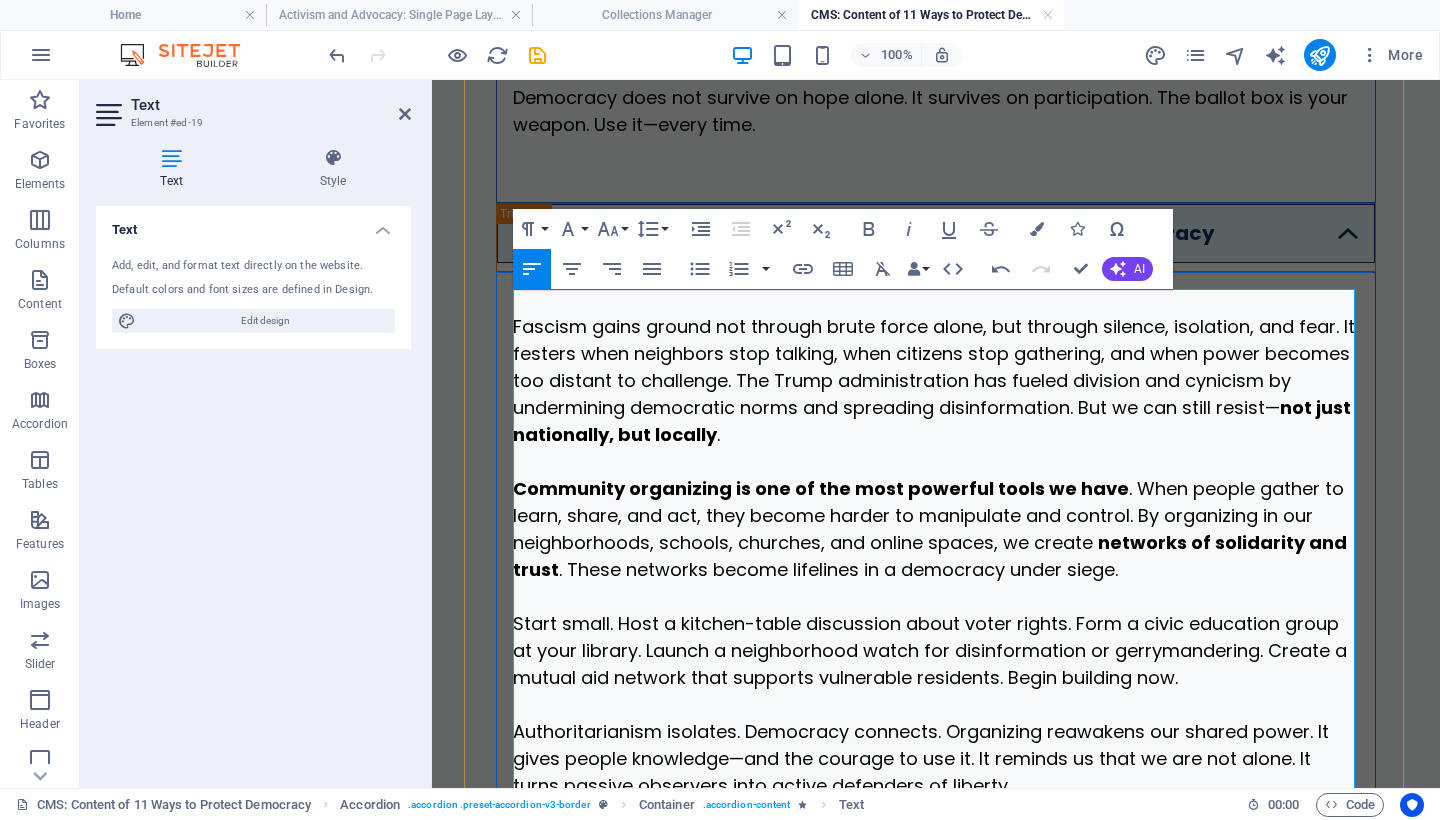 scroll, scrollTop: 2764, scrollLeft: 0, axis: vertical 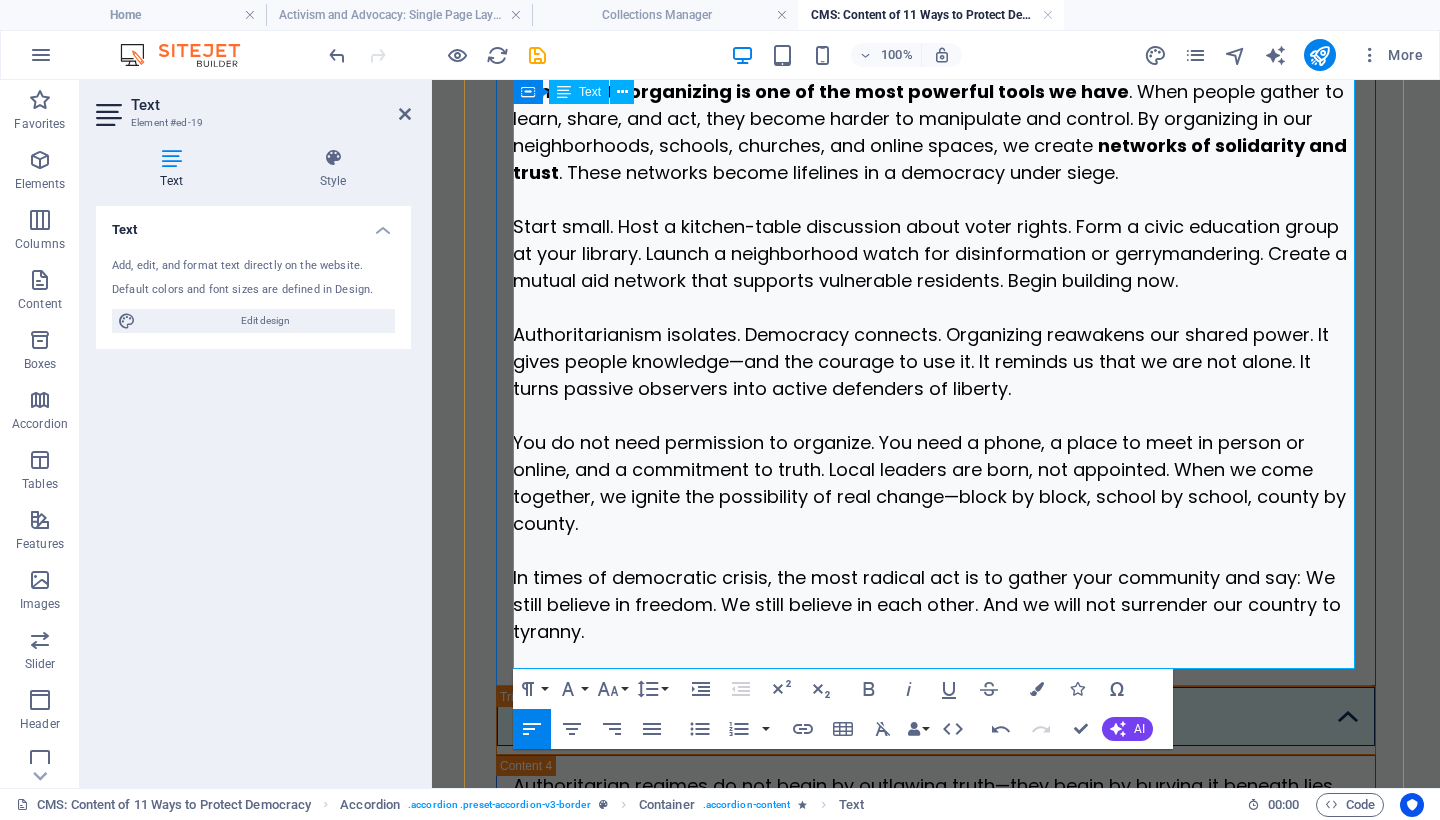 click on "In times of democratic crisis, the most radical act is to gather your community and say: We still believe in freedom. We still believe in each other. And we will not surrender our country to tyranny." at bounding box center [936, 604] 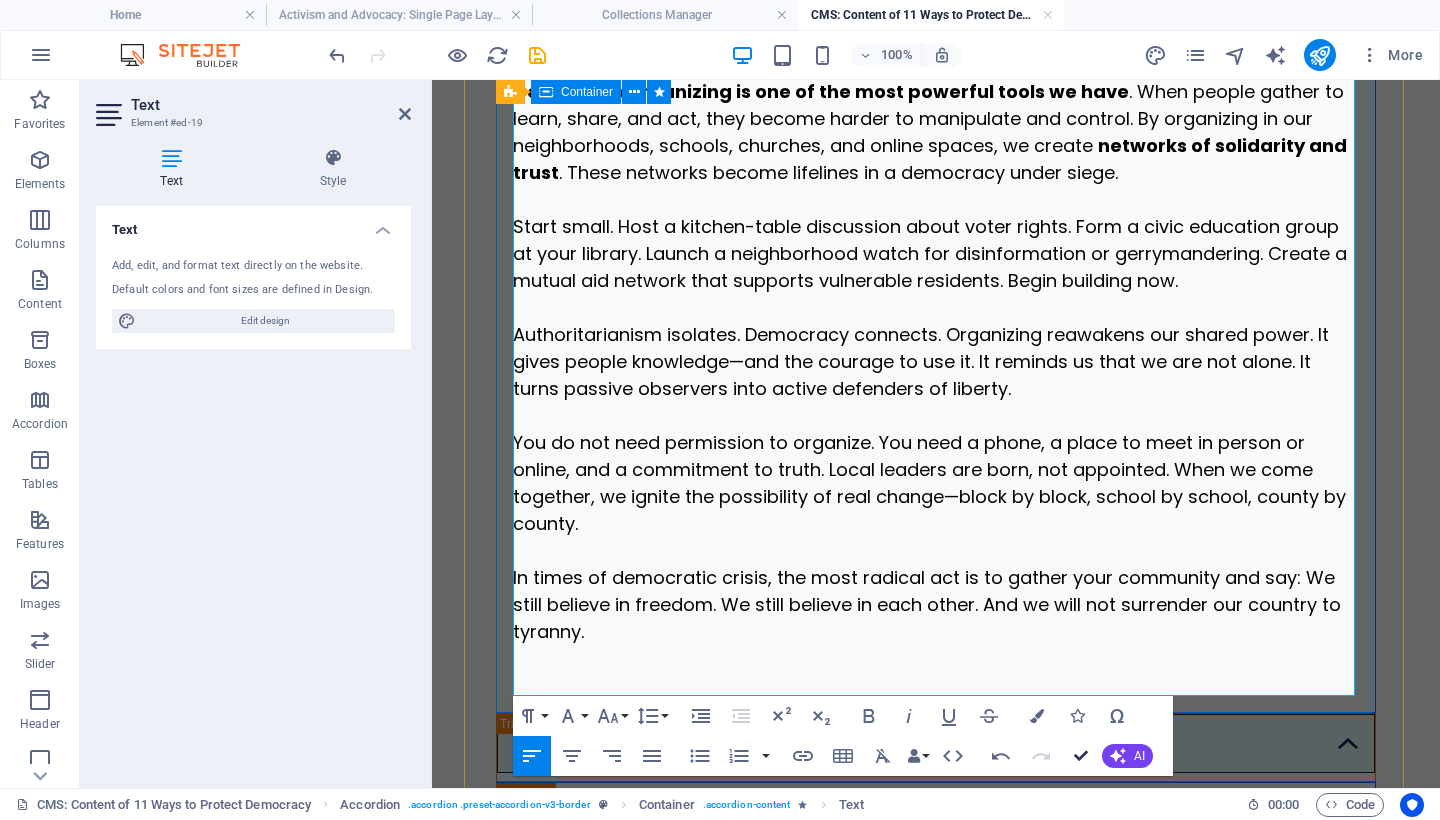 drag, startPoint x: 1083, startPoint y: 753, endPoint x: 852, endPoint y: 608, distance: 272.73798 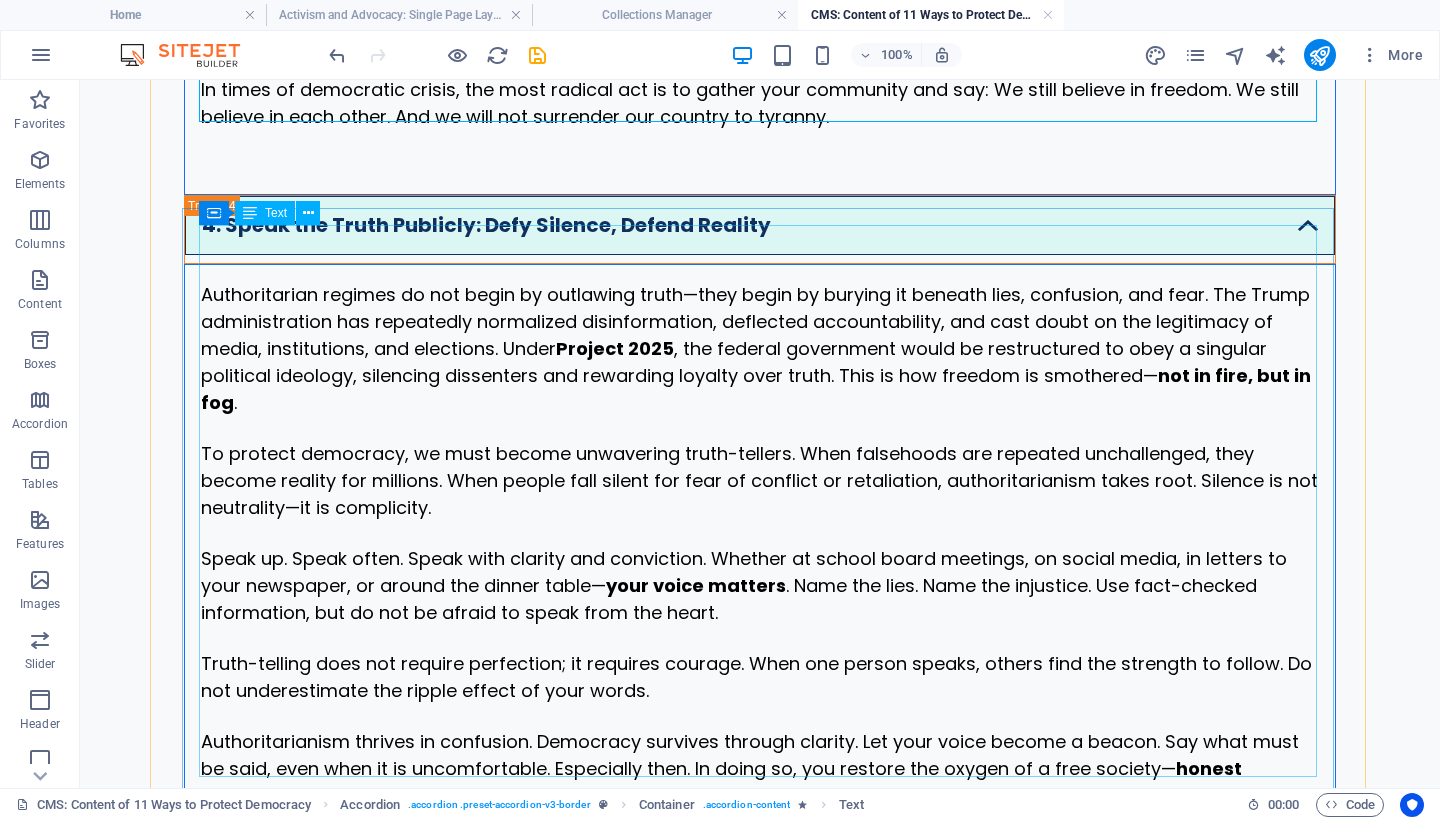 scroll, scrollTop: 2849, scrollLeft: 0, axis: vertical 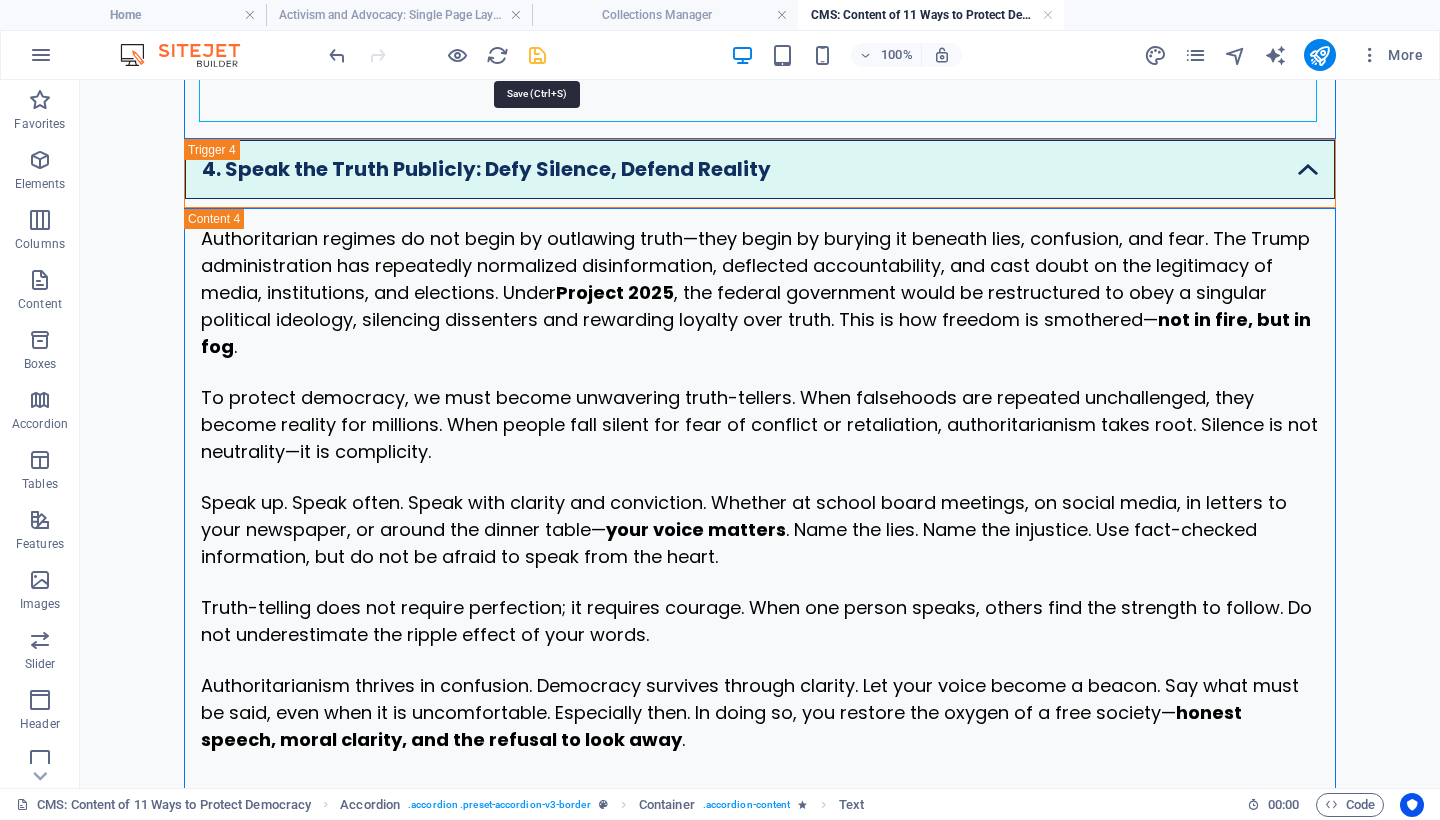 click at bounding box center [537, 55] 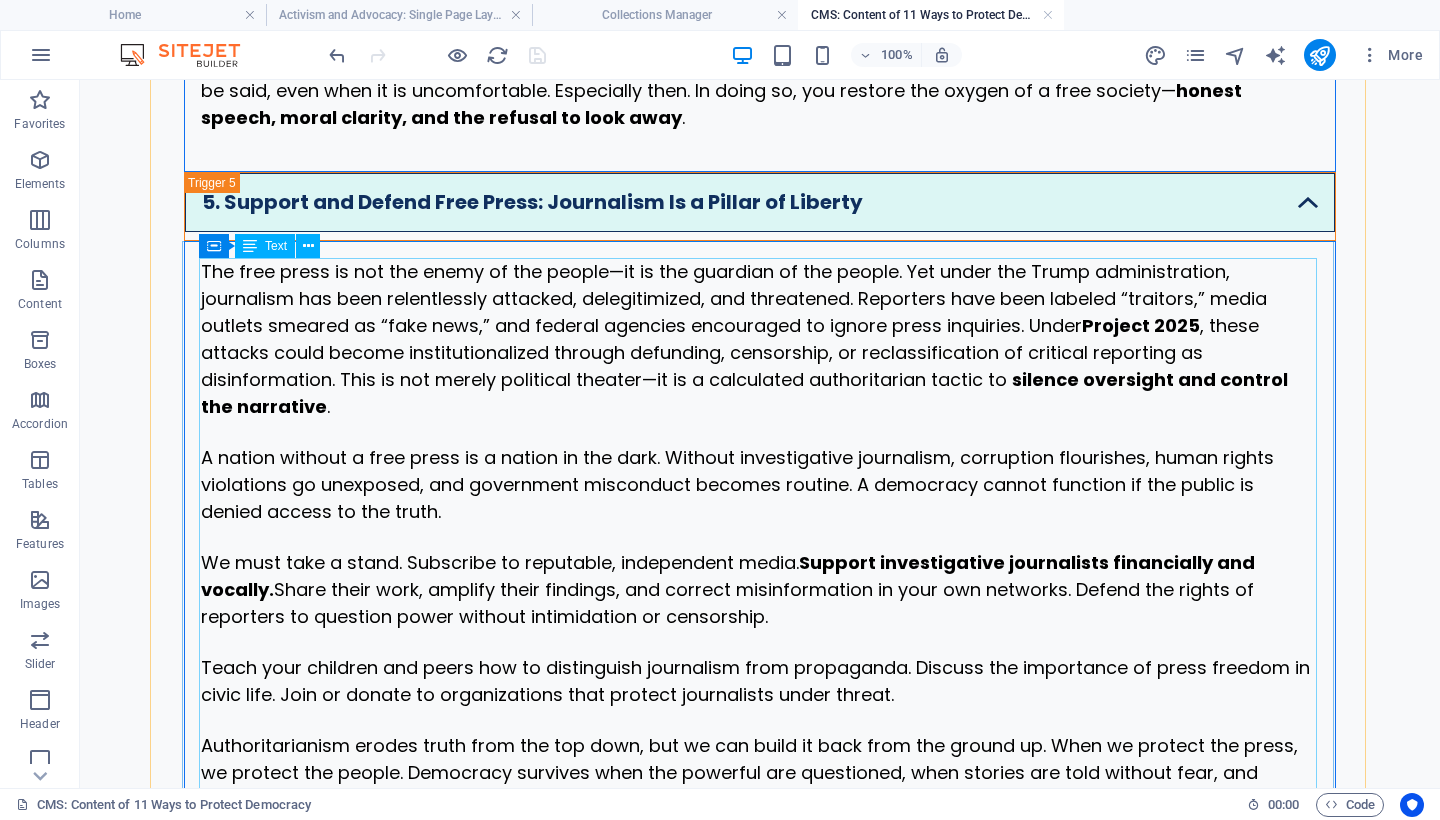click on "The free press is not the enemy of the people—it is the guardian of the people. Yet under the Trump administration, journalism has been relentlessly attacked, delegitimized, and threatened. Reporters have been labeled “traitors,” media outlets smeared as “fake news,” and federal agencies encouraged to ignore press inquiries. Under  Project 2025 , these attacks could become institutionalized through defunding, censorship, or reclassification of critical reporting as disinformation. This is not merely political theater—it is a calculated authoritarian tactic to   silence oversight and control the narrative . A nation without a free press is a nation in the dark. Without investigative journalism, corruption flourishes, human rights violations go unexposed, and government misconduct becomes routine. A democracy cannot function if the public is denied access to the truth. We must take a stand. Subscribe to reputable, independent media.  Support investigative journalists financially and vocally.   ." at bounding box center (760, 547) 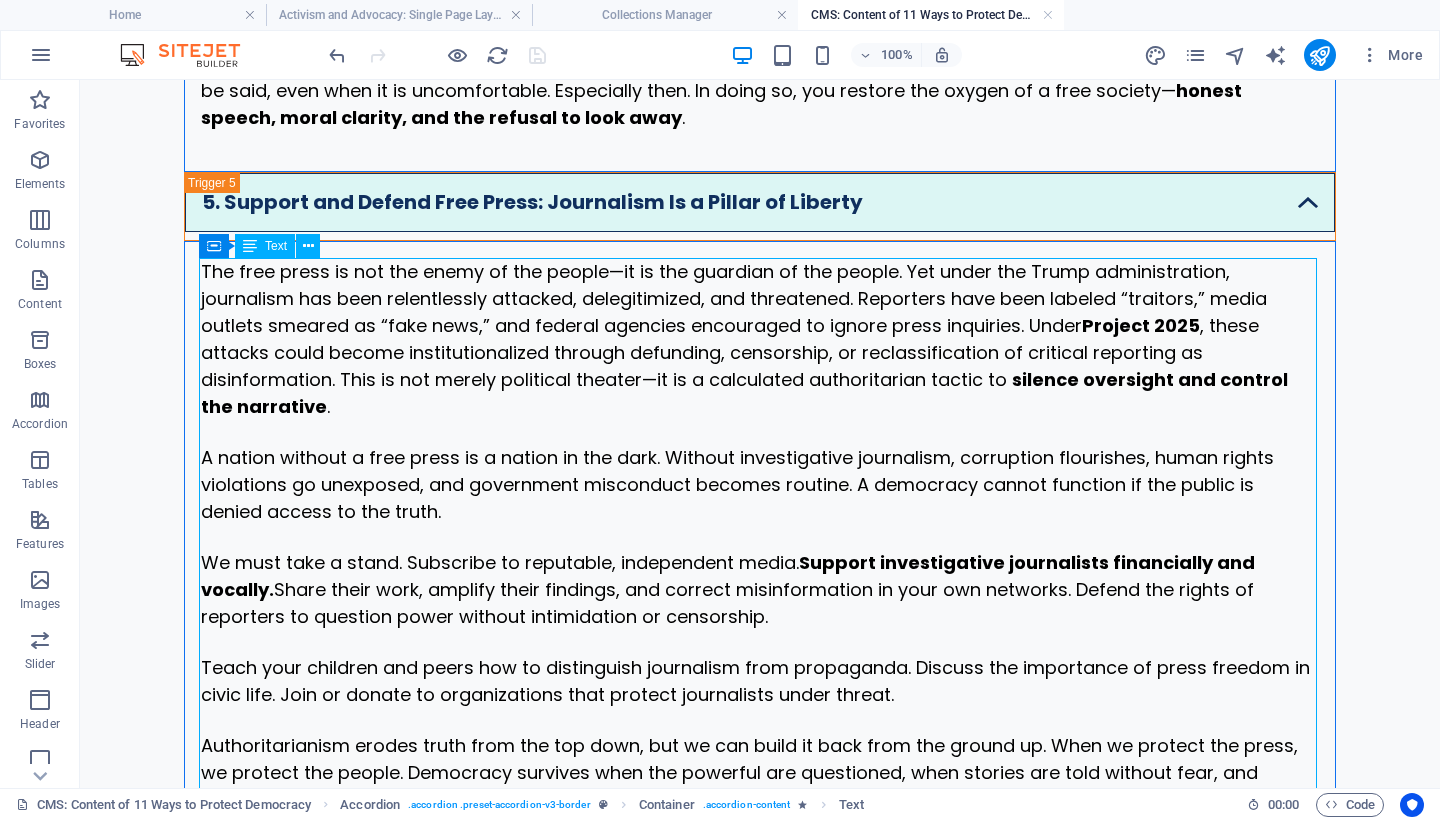 click on "The free press is not the enemy of the people—it is the guardian of the people. Yet under the Trump administration, journalism has been relentlessly attacked, delegitimized, and threatened. Reporters have been labeled “traitors,” media outlets smeared as “fake news,” and federal agencies encouraged to ignore press inquiries. Under  Project 2025 , these attacks could become institutionalized through defunding, censorship, or reclassification of critical reporting as disinformation. This is not merely political theater—it is a calculated authoritarian tactic to   silence oversight and control the narrative . A nation without a free press is a nation in the dark. Without investigative journalism, corruption flourishes, human rights violations go unexposed, and government misconduct becomes routine. A democracy cannot function if the public is denied access to the truth. We must take a stand. Subscribe to reputable, independent media.  Support investigative journalists financially and vocally.   ." at bounding box center (760, 547) 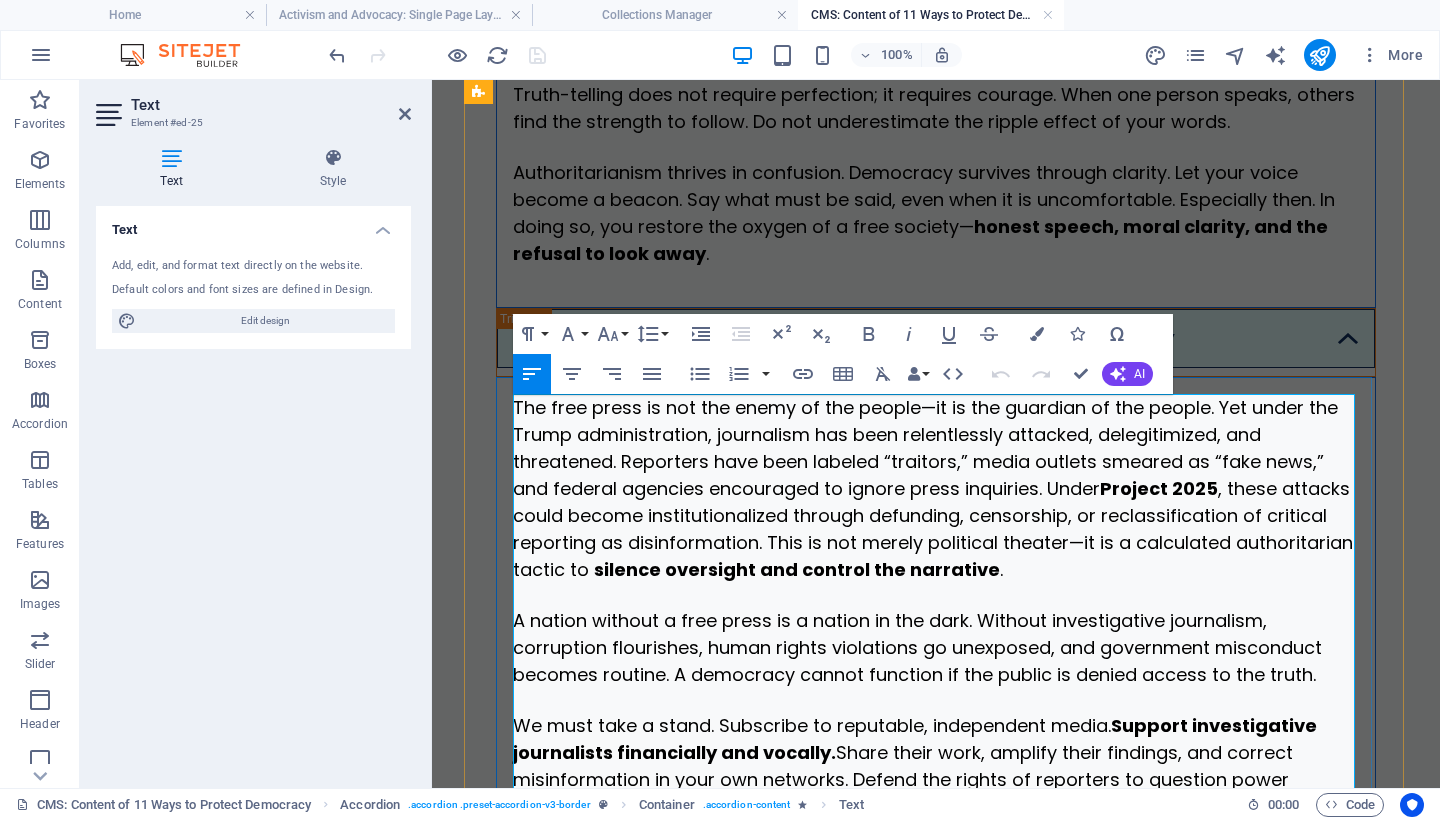 scroll, scrollTop: 4045, scrollLeft: 0, axis: vertical 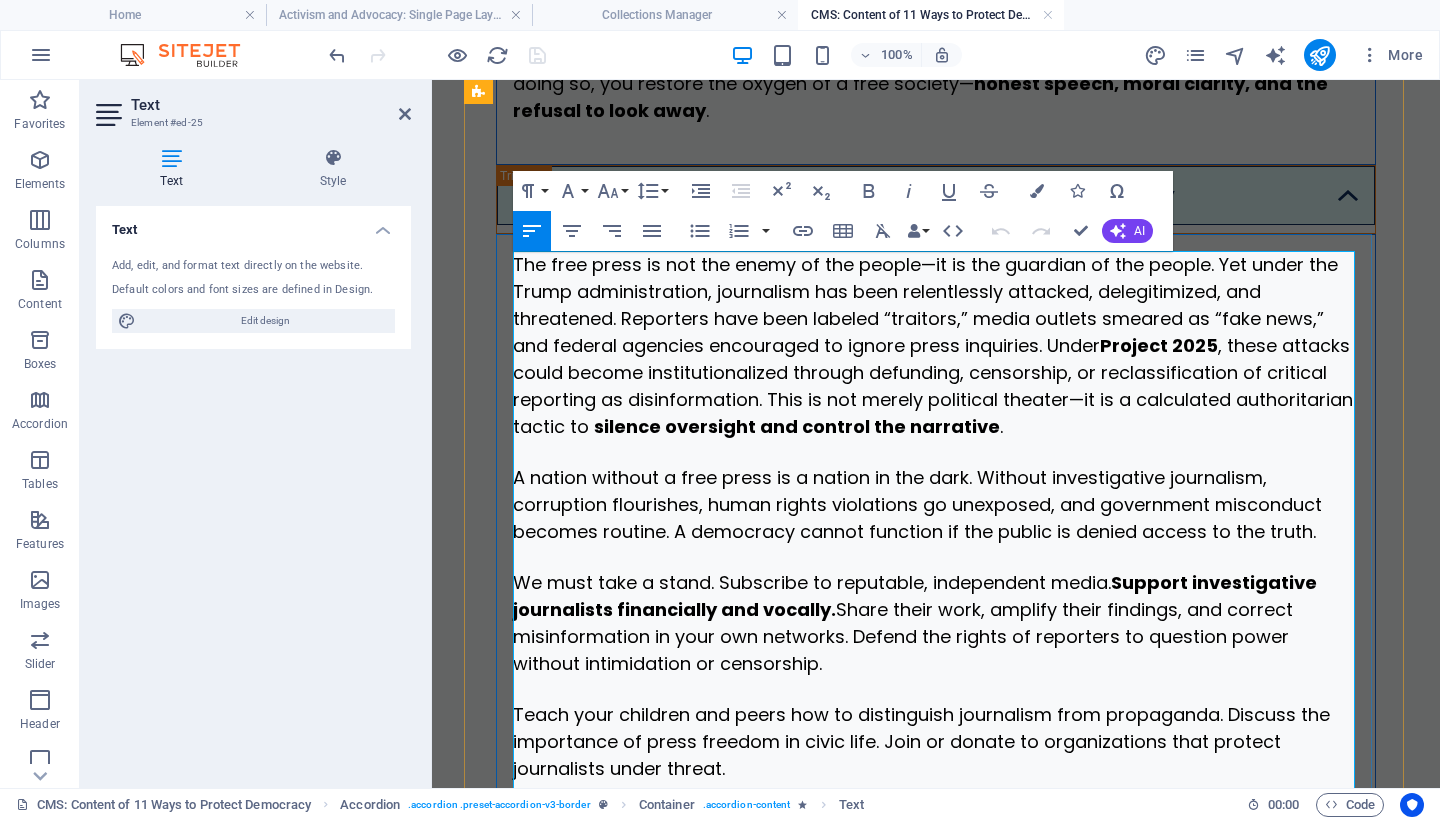 click on "The free press is not the enemy of the people—it is the guardian of the people. Yet under the Trump administration, journalism has been relentlessly attacked, delegitimized, and threatened. Reporters have been labeled “traitors,” media outlets smeared as “fake news,” and federal agencies encouraged to ignore press inquiries. Under  Project 2025 , these attacks could become institutionalized through defunding, censorship, or reclassification of critical reporting as disinformation. This is not merely political theater—it is a calculated authoritarian tactic to" at bounding box center [933, 345] 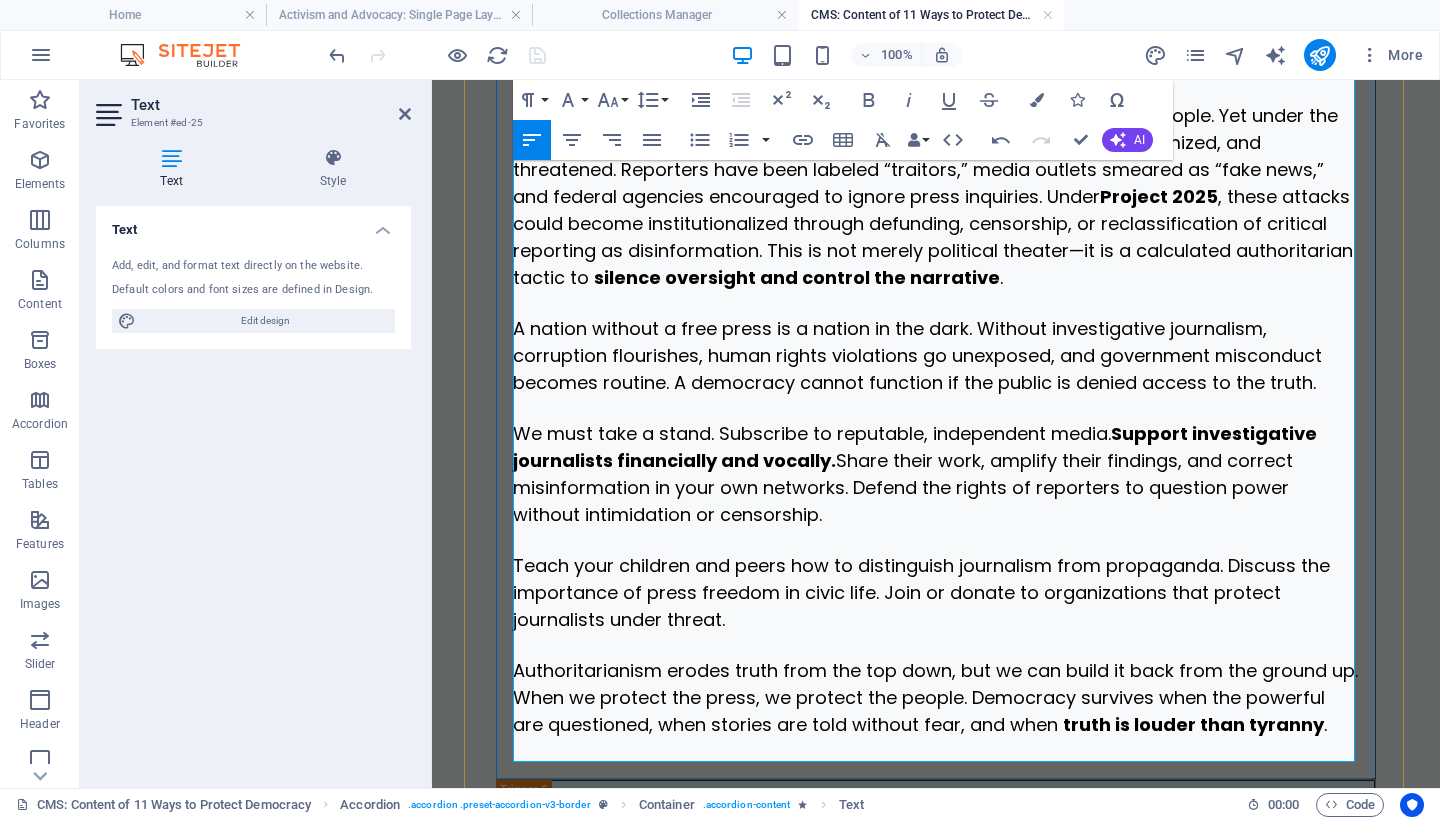 scroll, scrollTop: 4376, scrollLeft: 0, axis: vertical 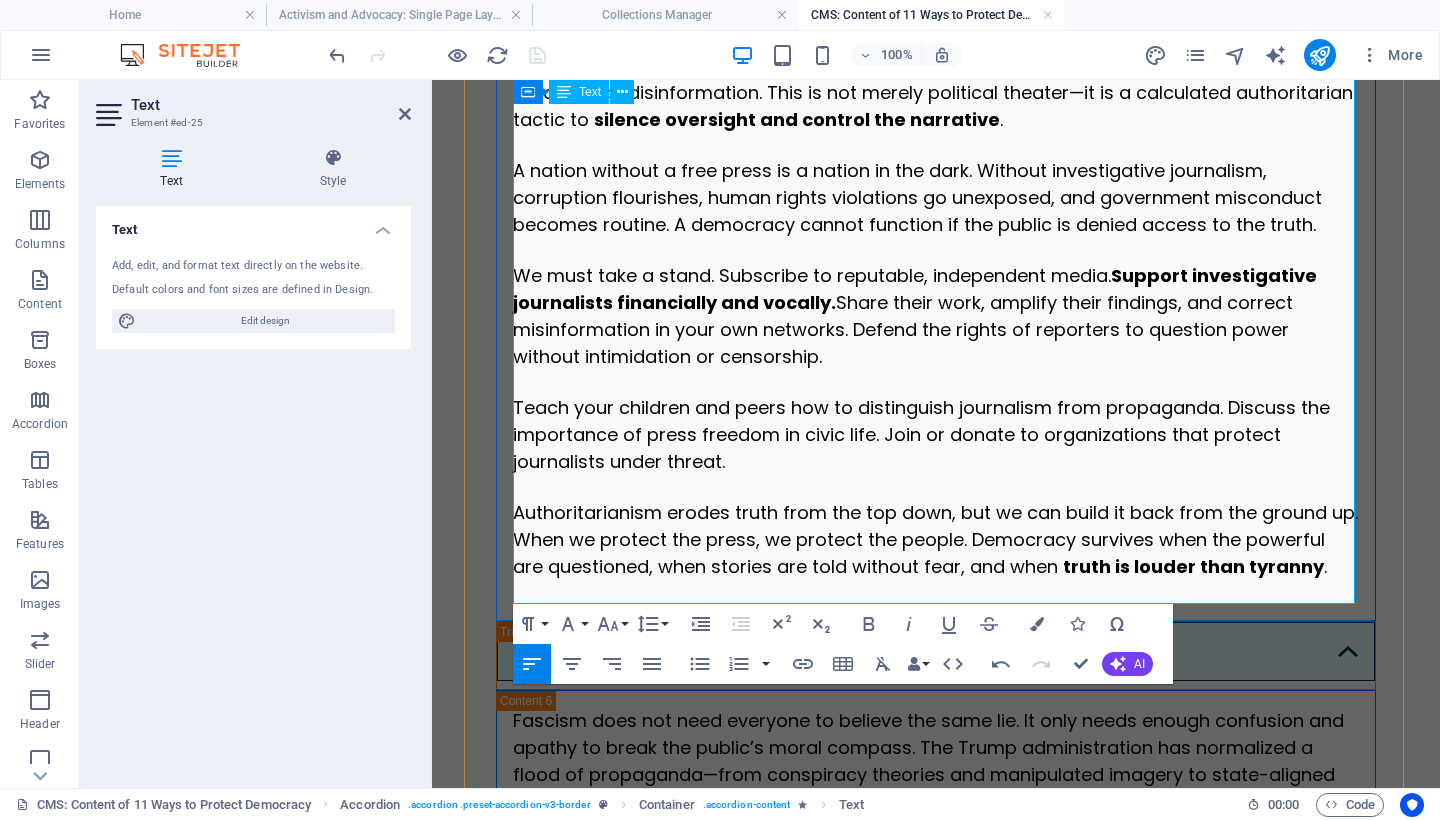 click on "Authoritarianism erodes truth from the top down, but we can build it back from the ground up. When we protect the press, we protect the people. Democracy survives when the powerful are questioned, when stories are told without fear, and when   truth is louder than tyranny ." at bounding box center (936, 539) 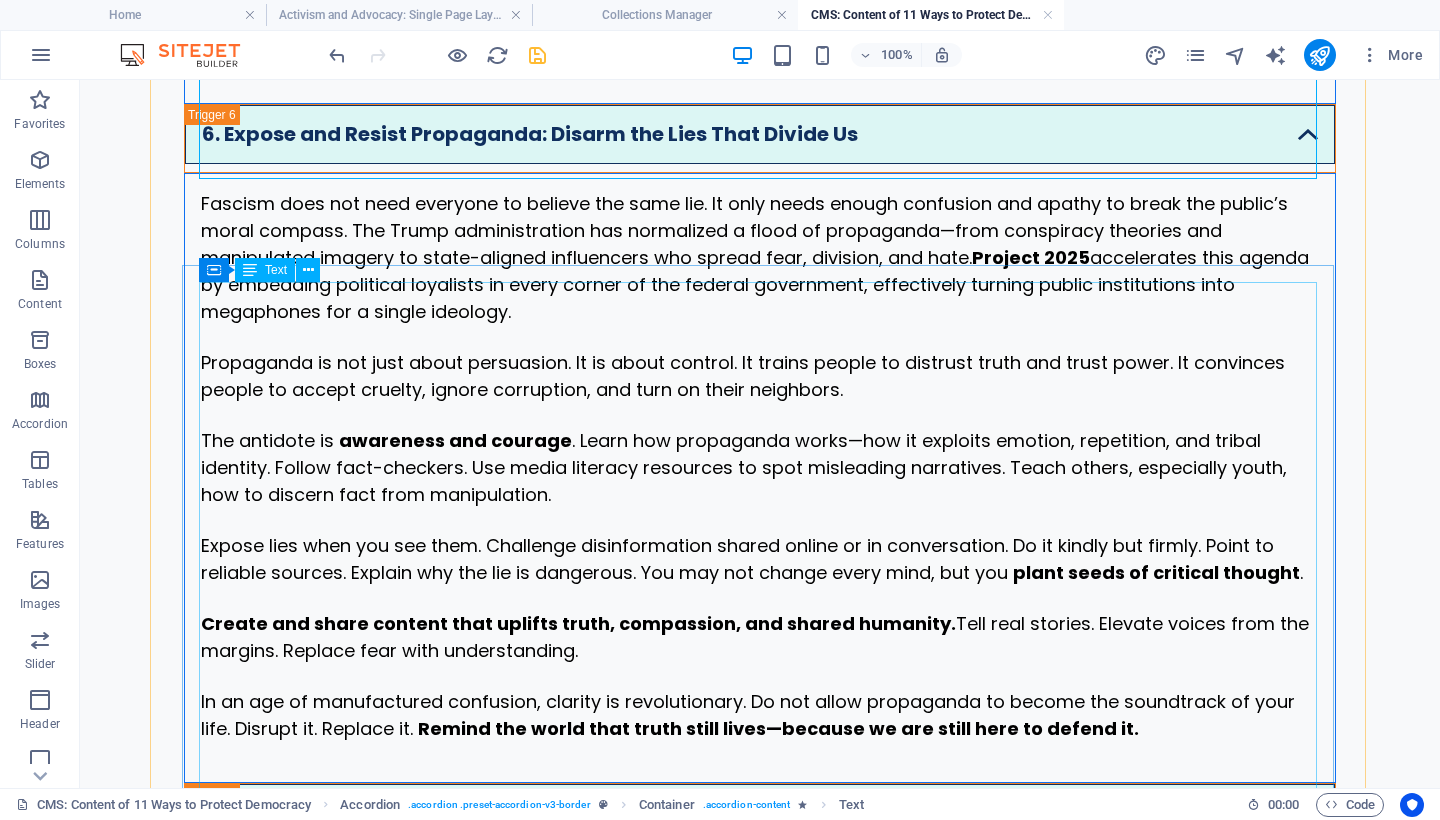 scroll, scrollTop: 3608, scrollLeft: 0, axis: vertical 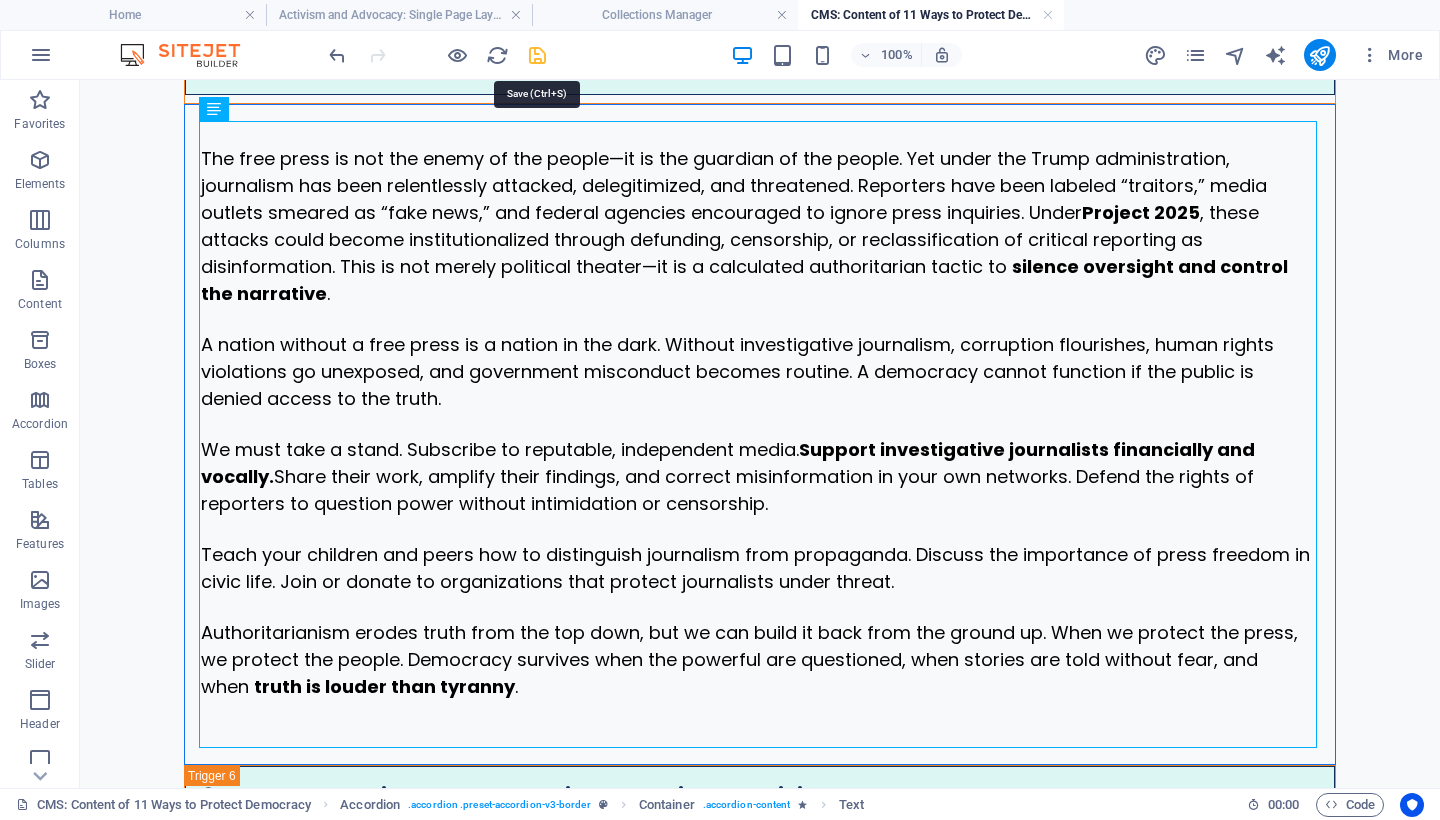 click at bounding box center [537, 55] 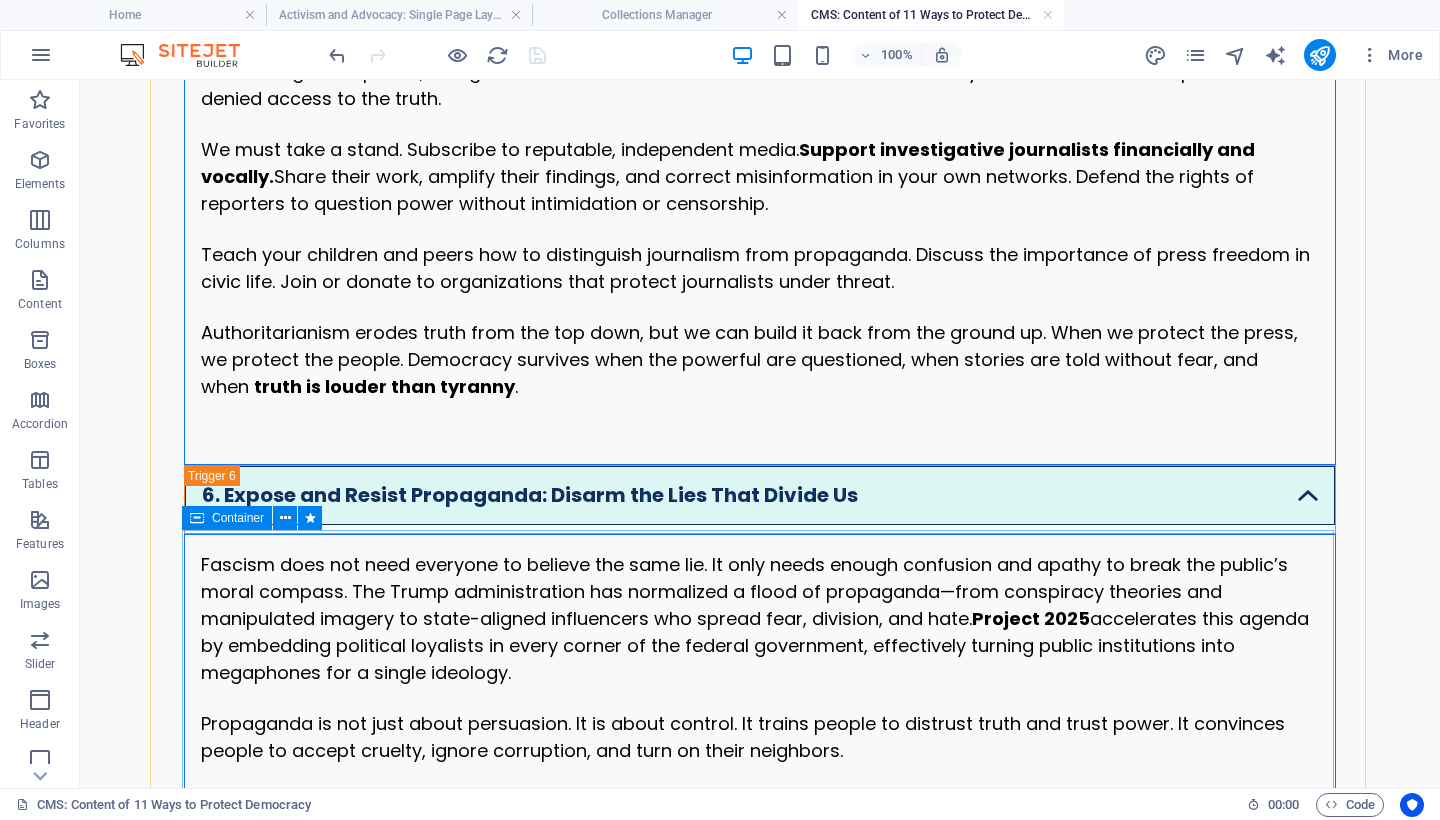 scroll, scrollTop: 4209, scrollLeft: 0, axis: vertical 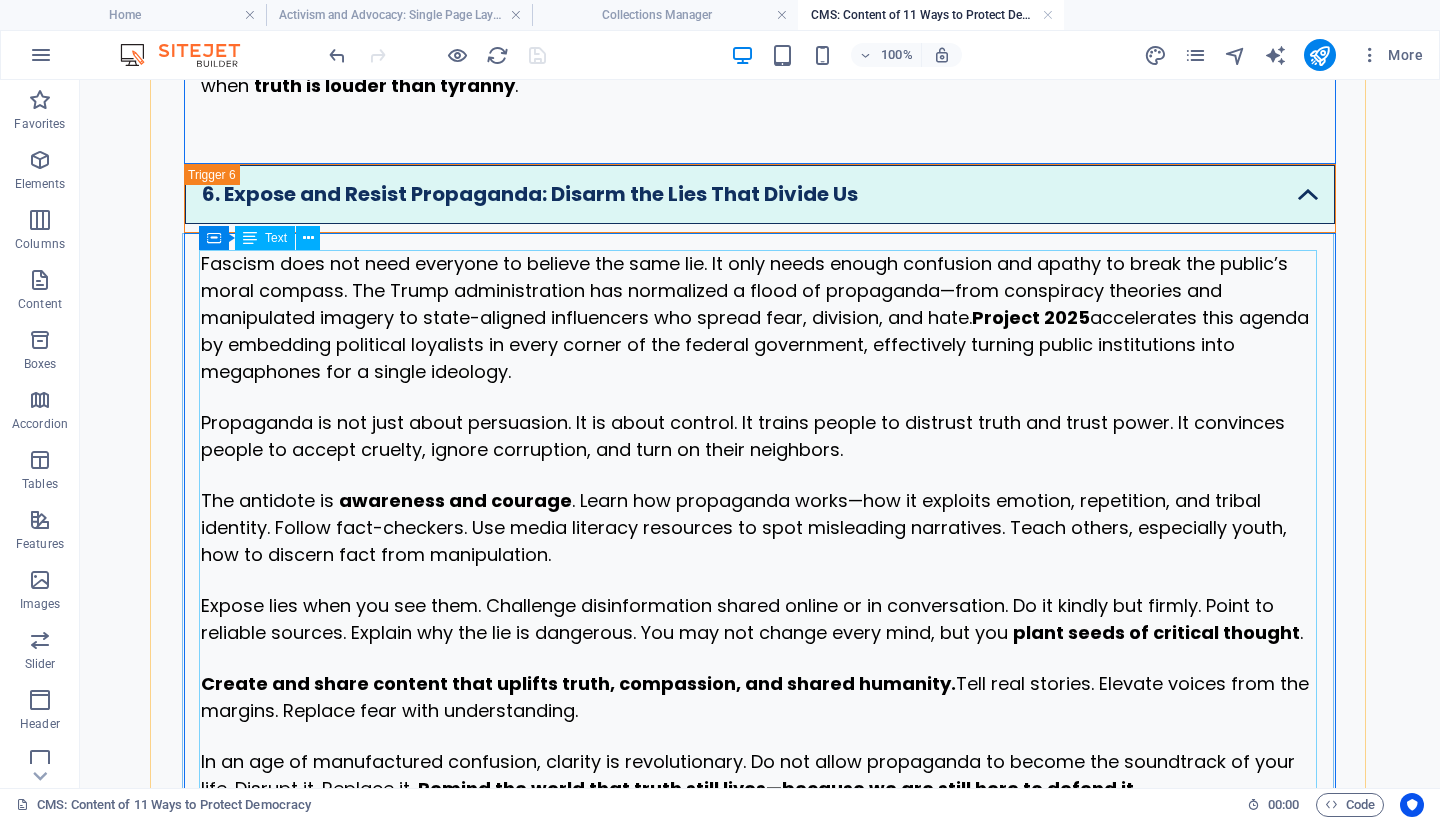 click on "Fascism does not need everyone to believe the same lie. It only needs enough confusion and apathy to break the public’s moral compass. The Trump administration has normalized a flood of propaganda—from conspiracy theories and manipulated imagery to state-aligned influencers who spread fear, division, and hate.  Project 2025  accelerates this agenda by embedding political loyalists in every corner of the federal government, effectively turning public institutions into megaphones for a single ideology. Propaganda is not just about persuasion. It is about control. It trains people to distrust truth and trust power. It convinces people to accept cruelty, ignore corruption, and turn on their neighbors. The antidote is   awareness and courage . Learn how propaganda works—how it exploits emotion, repetition, and tribal identity. Follow fact-checkers. Use media literacy resources to spot misleading narratives. Teach others, especially youth, how to discern fact from manipulation.   ." at bounding box center [760, 538] 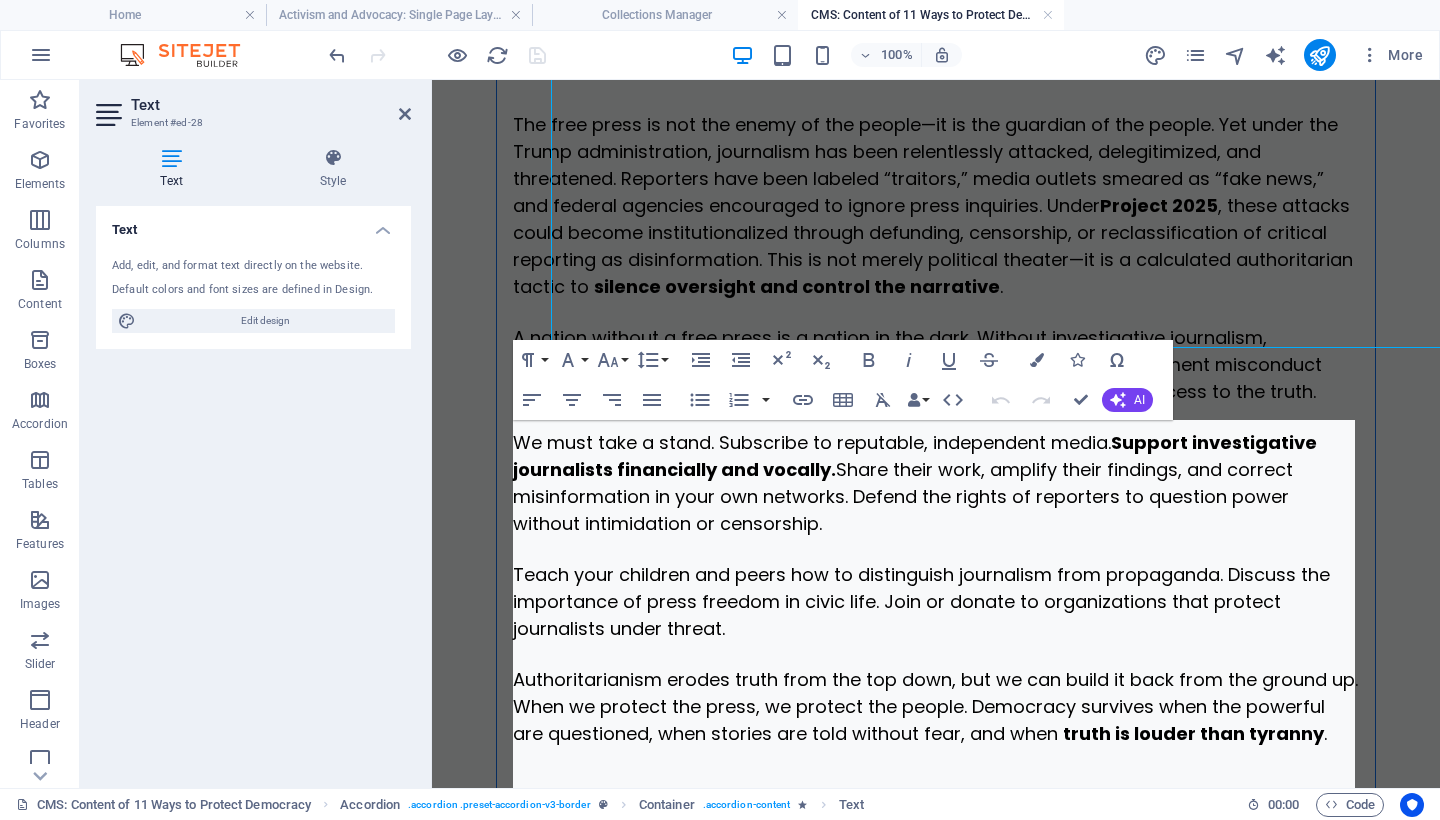 scroll, scrollTop: 4687, scrollLeft: 0, axis: vertical 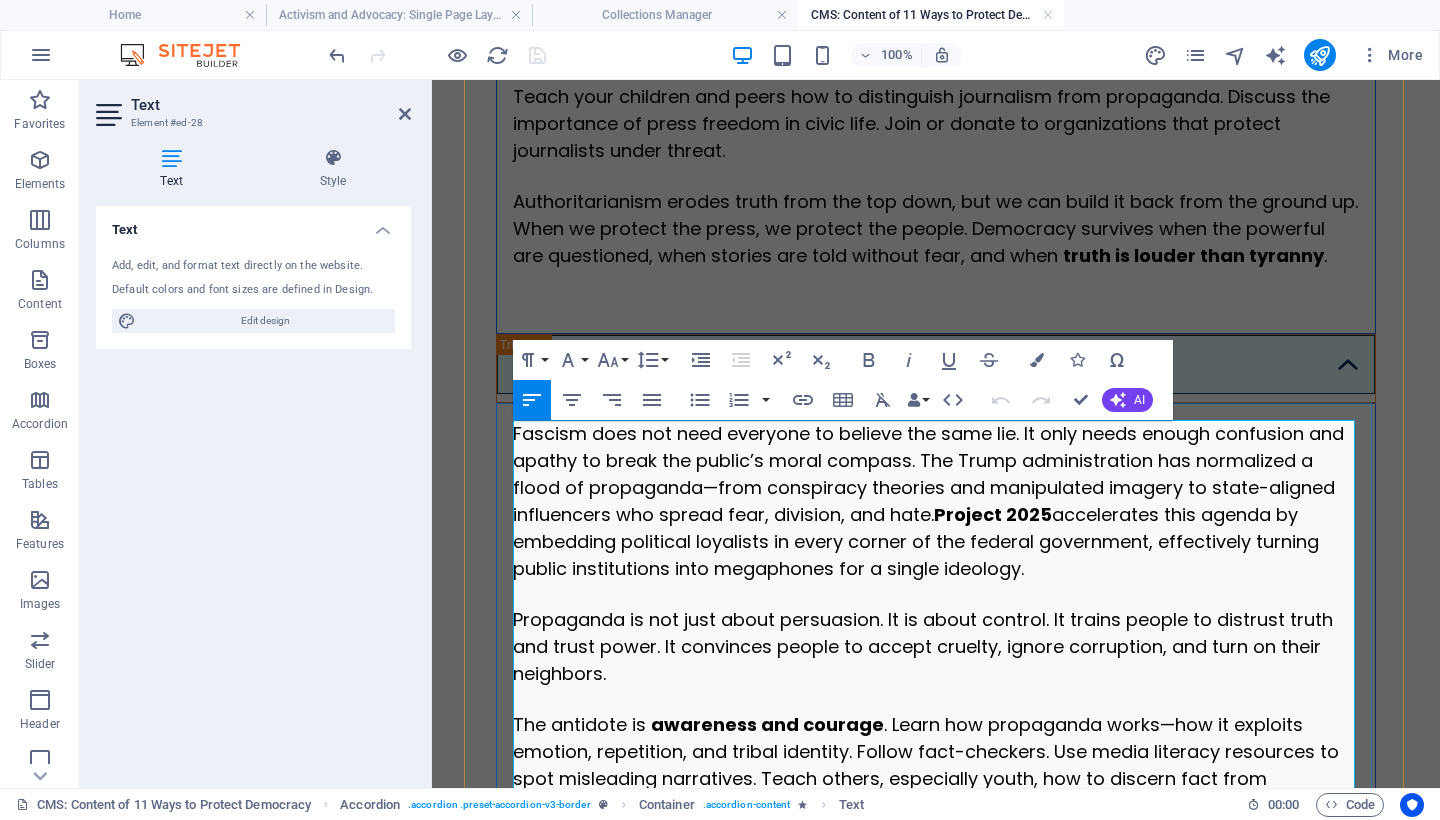 click on "Fascism does not need everyone to believe the same lie. It only needs enough confusion and apathy to break the public’s moral compass. The Trump administration has normalized a flood of propaganda—from conspiracy theories and manipulated imagery to state-aligned influencers who spread fear, division, and hate.  Project 2025  accelerates this agenda by embedding political loyalists in every corner of the federal government, effectively turning public institutions into megaphones for a single ideology." at bounding box center (928, 501) 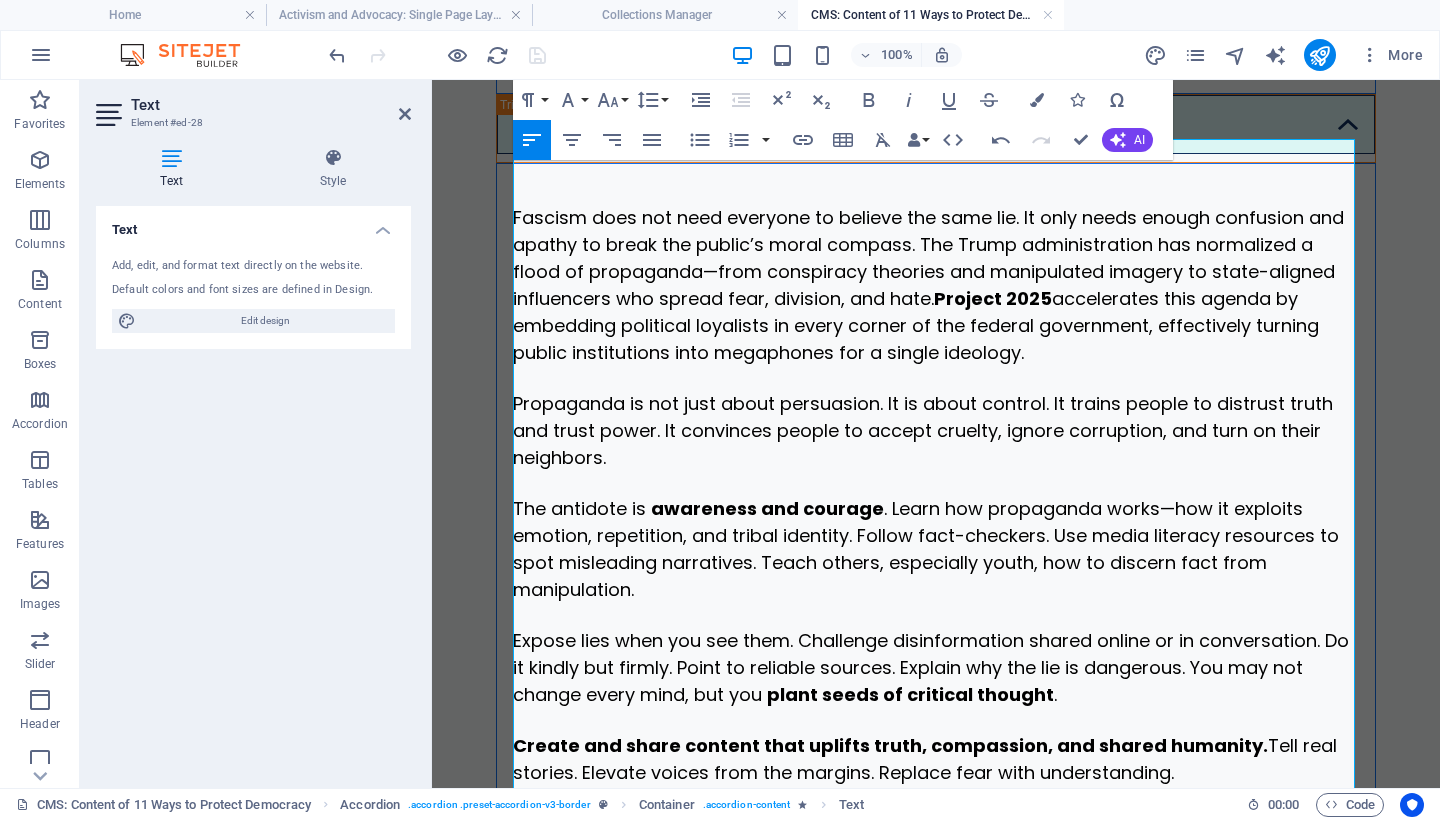 scroll, scrollTop: 5095, scrollLeft: 0, axis: vertical 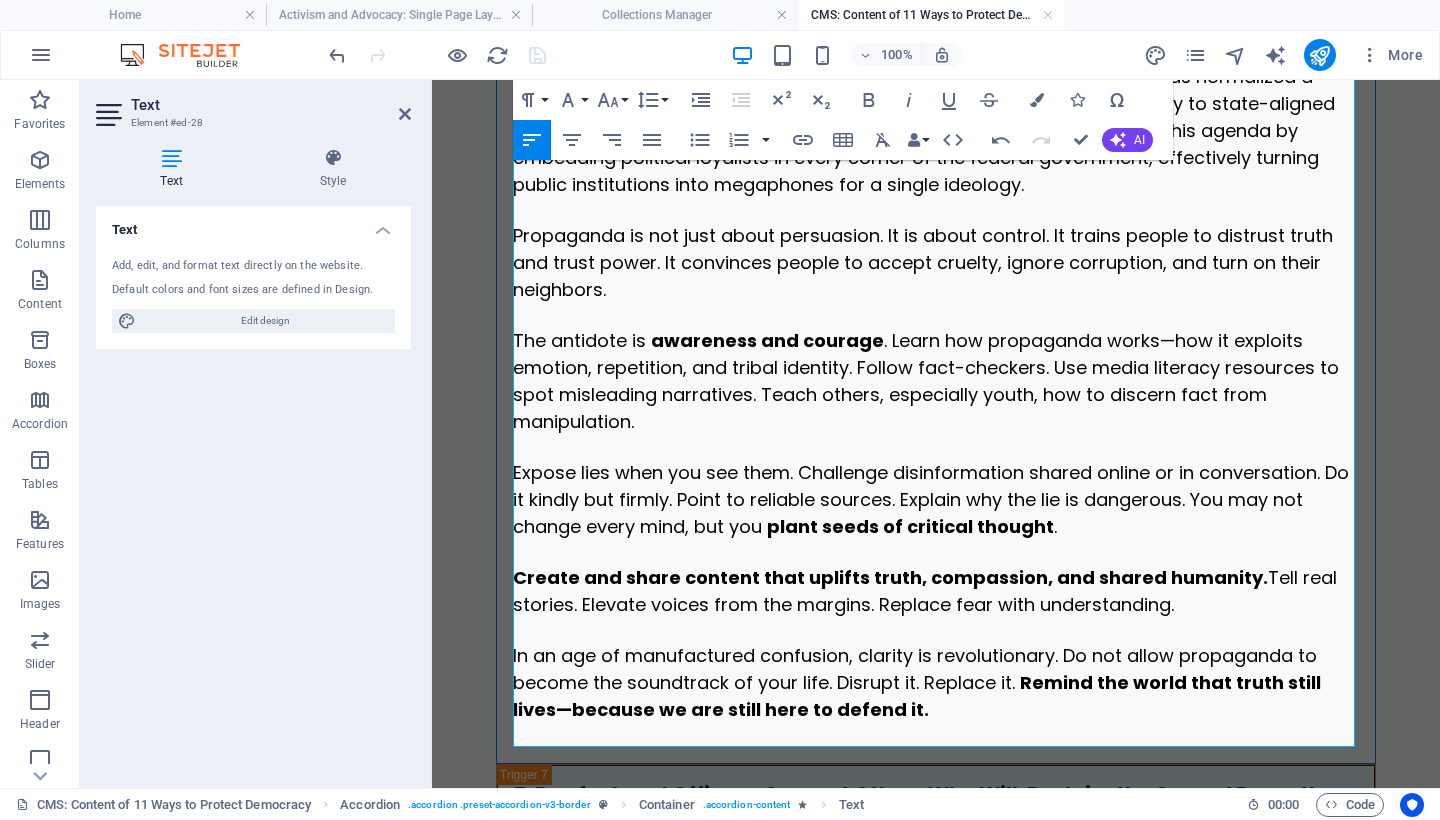 click on "In an age of manufactured confusion, clarity is revolutionary. Do not allow propaganda to become the soundtrack of your life. Disrupt it. Replace it.   Remind the world that truth still lives—because we are still here to defend it." at bounding box center (936, 682) 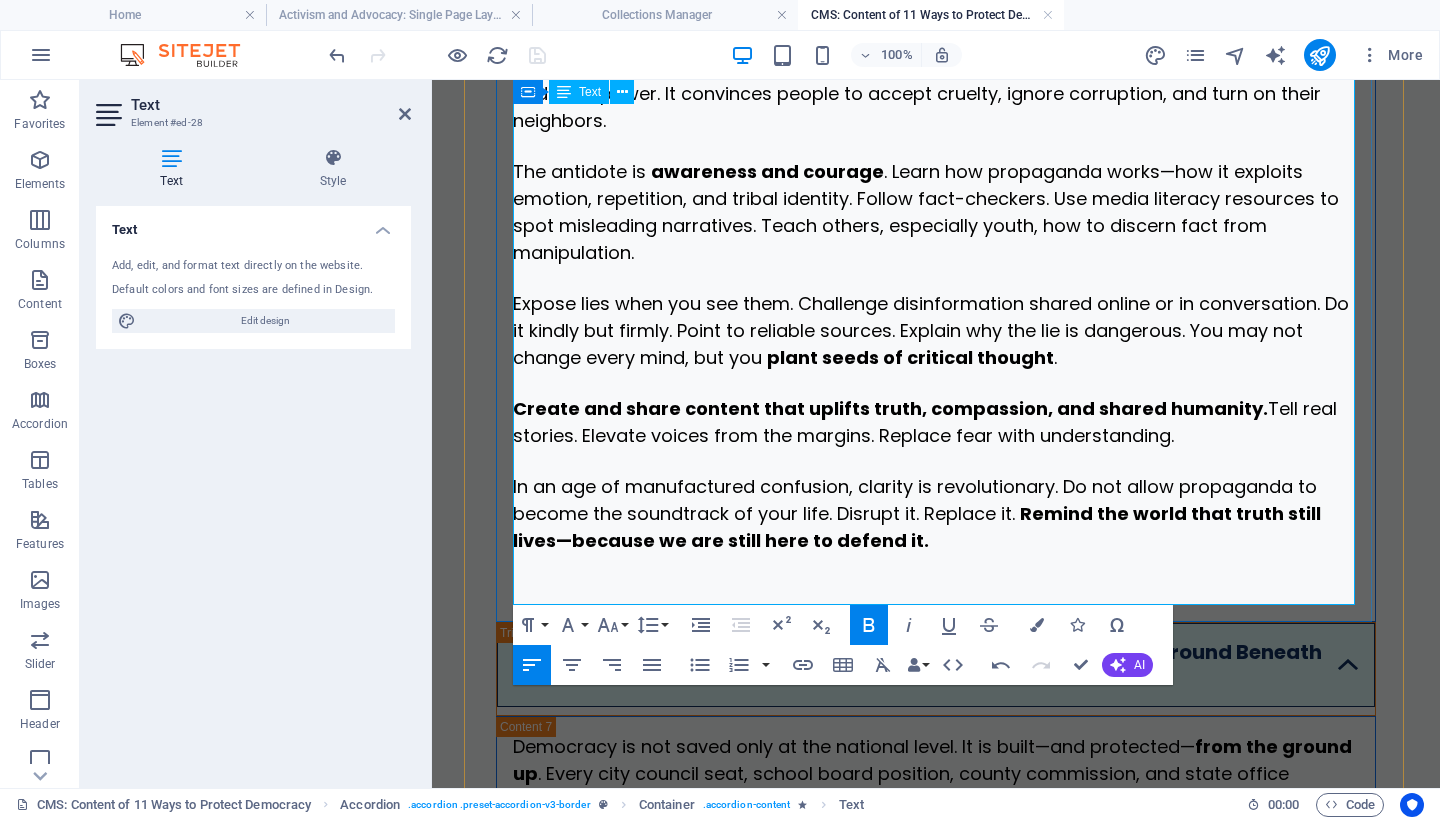 scroll, scrollTop: 5302, scrollLeft: 0, axis: vertical 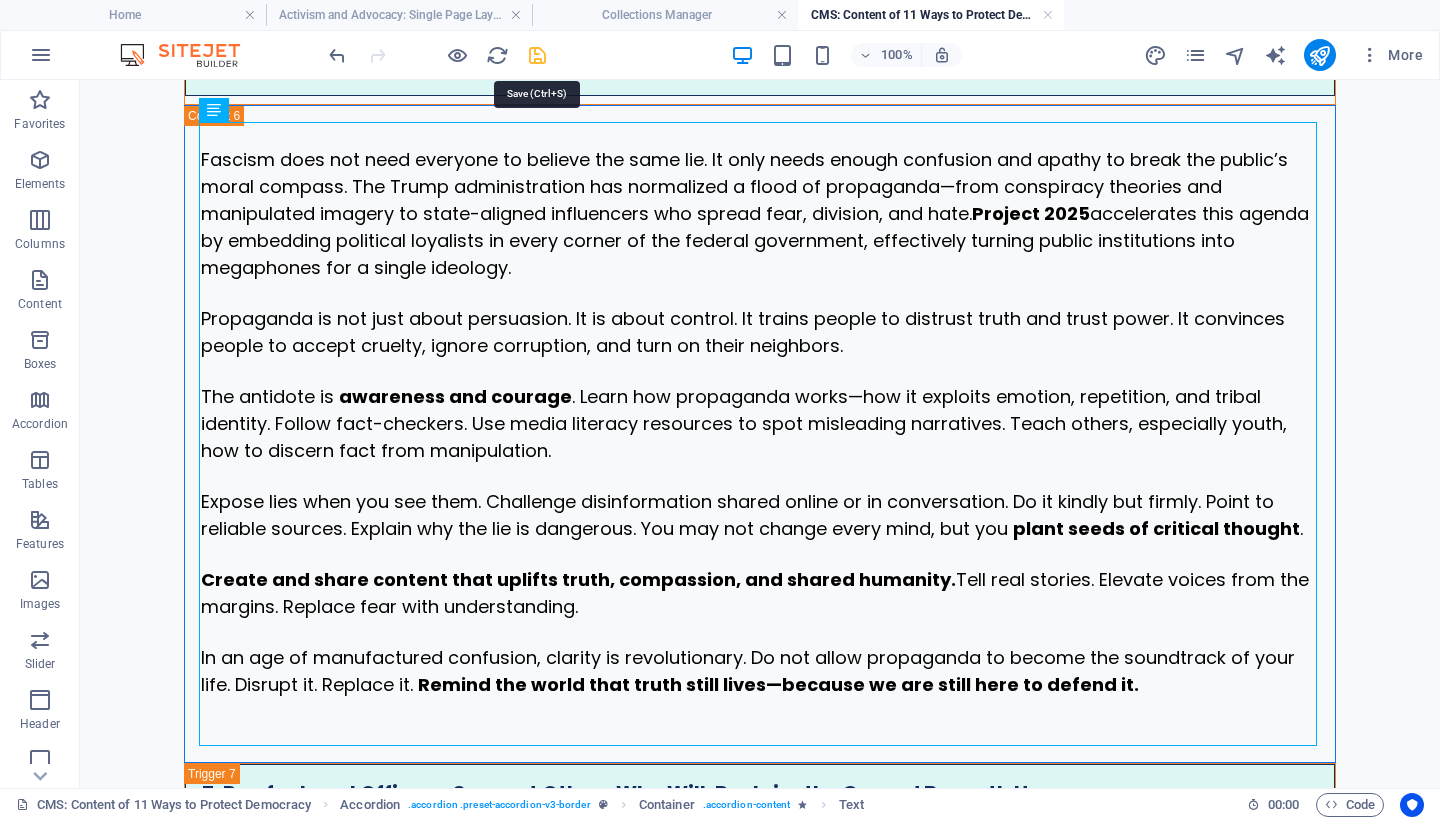 click at bounding box center (537, 55) 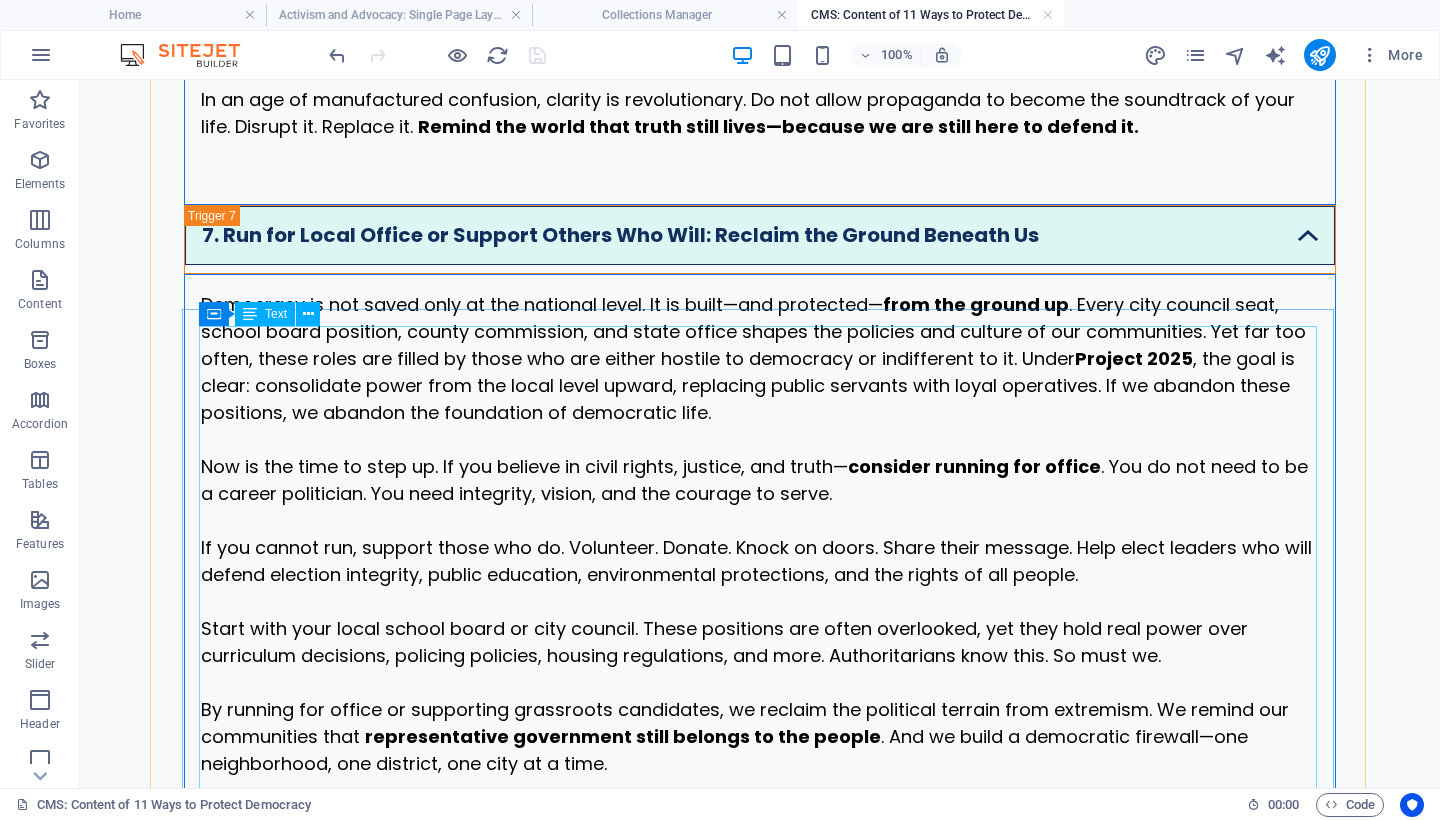 scroll, scrollTop: 4951, scrollLeft: 0, axis: vertical 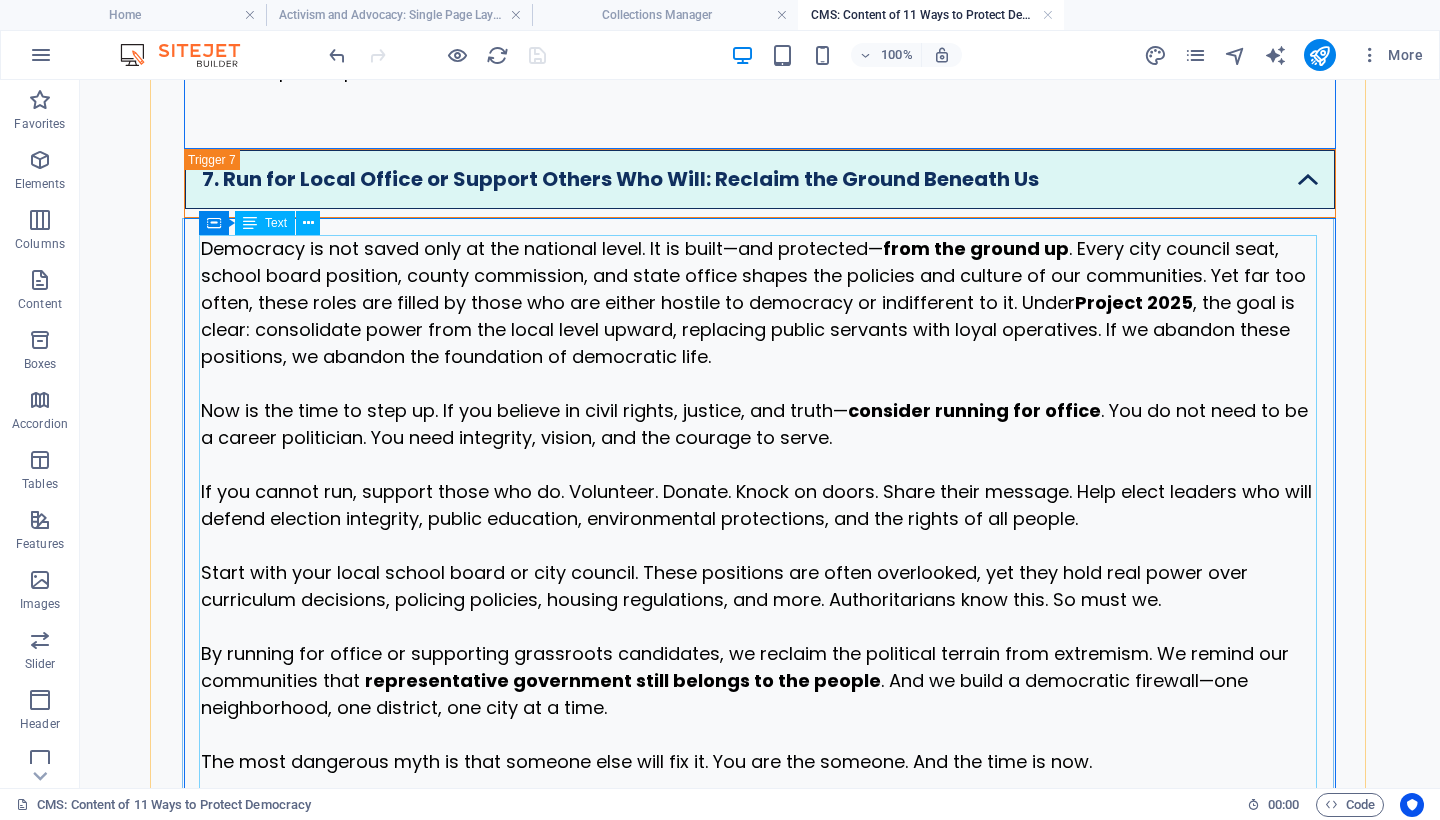 click on "Democracy is not saved only at the national level. It is built—and protected— from the ground up . Every city council seat, school board position, county commission, and state office shapes the policies and culture of our communities. Yet far too often, these roles are filled by those who are either hostile to democracy or indifferent to it. Under  Project 2025 , the goal is clear: consolidate power from the local level upward, replacing public servants with loyal operatives. If we abandon these positions, we abandon the foundation of democratic life. Now is the time to step up. If you believe in civil rights, justice, and truth— consider running for office . You do not need to be a career politician. You need integrity, vision, and the courage to serve. If you cannot run, support those who do. Volunteer. Donate. Knock on doors. Share their message. Help elect leaders who will defend election integrity, public education, environmental protections, and the rights of all people." at bounding box center [760, 517] 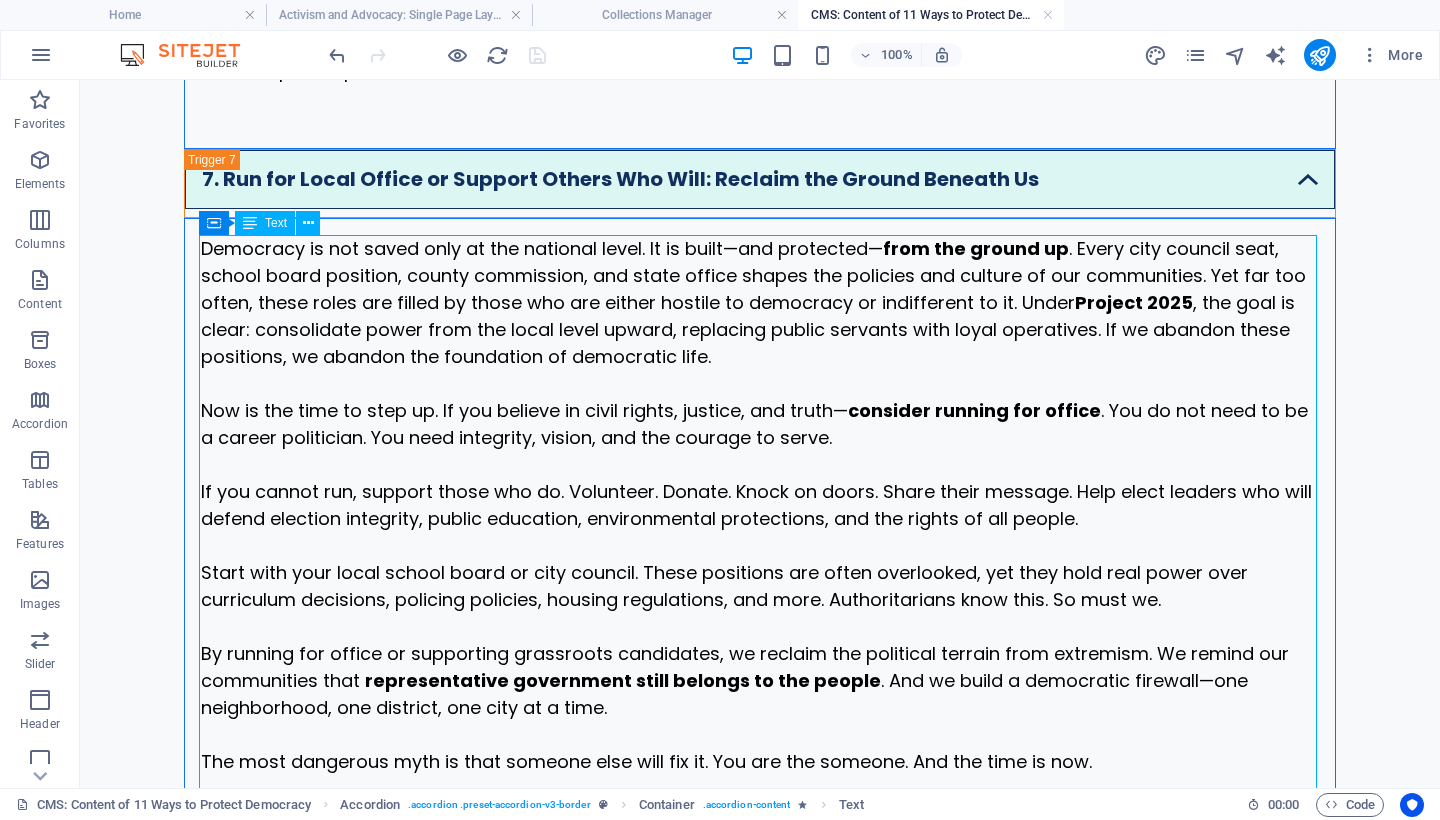 click on "Democracy is not saved only at the national level. It is built—and protected— from the ground up . Every city council seat, school board position, county commission, and state office shapes the policies and culture of our communities. Yet far too often, these roles are filled by those who are either hostile to democracy or indifferent to it. Under  Project 2025 , the goal is clear: consolidate power from the local level upward, replacing public servants with loyal operatives. If we abandon these positions, we abandon the foundation of democratic life. Now is the time to step up. If you believe in civil rights, justice, and truth— consider running for office . You do not need to be a career politician. You need integrity, vision, and the courage to serve. If you cannot run, support those who do. Volunteer. Donate. Knock on doors. Share their message. Help elect leaders who will defend election integrity, public education, environmental protections, and the rights of all people." at bounding box center [760, 517] 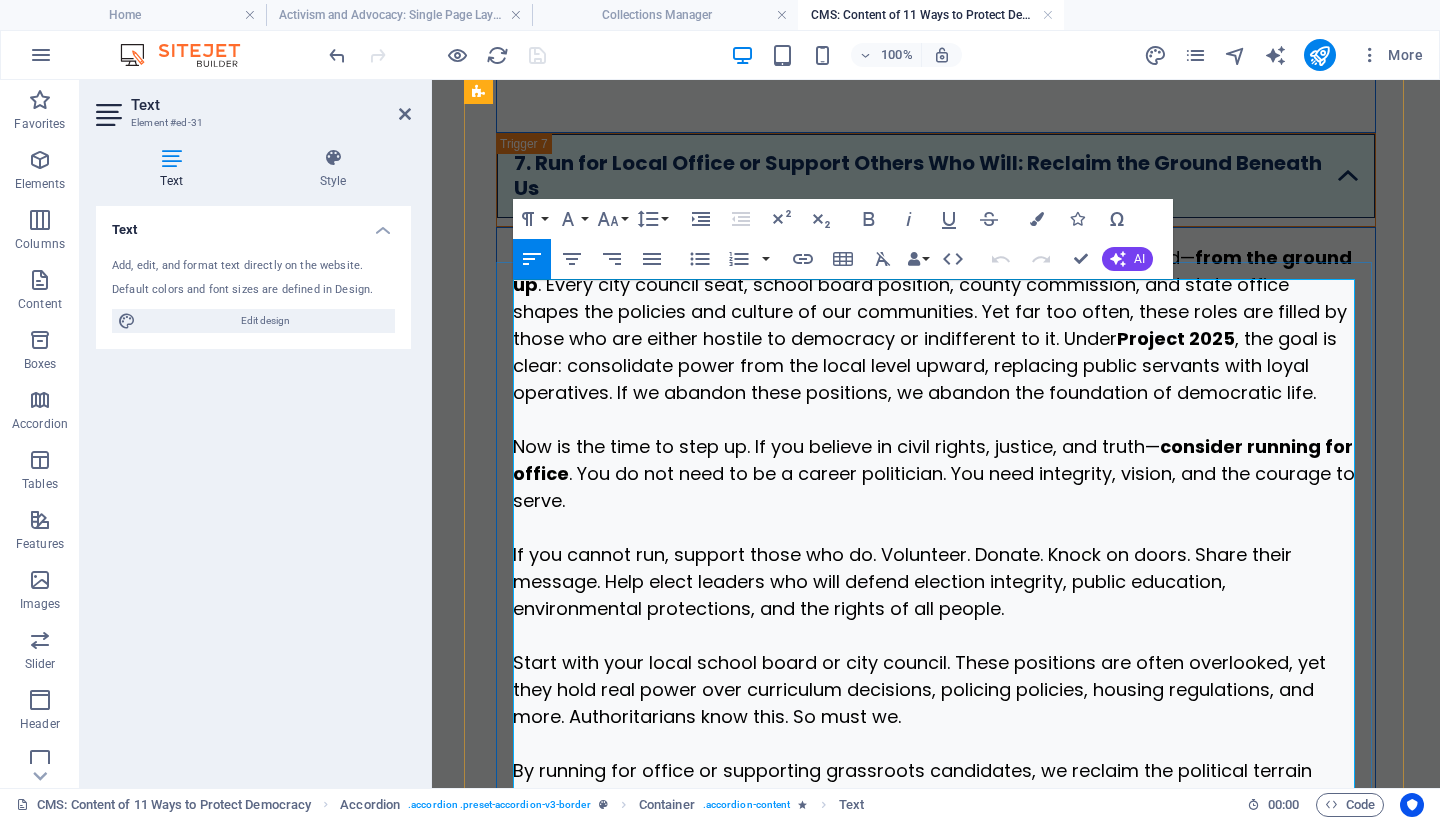 scroll, scrollTop: 5595, scrollLeft: 0, axis: vertical 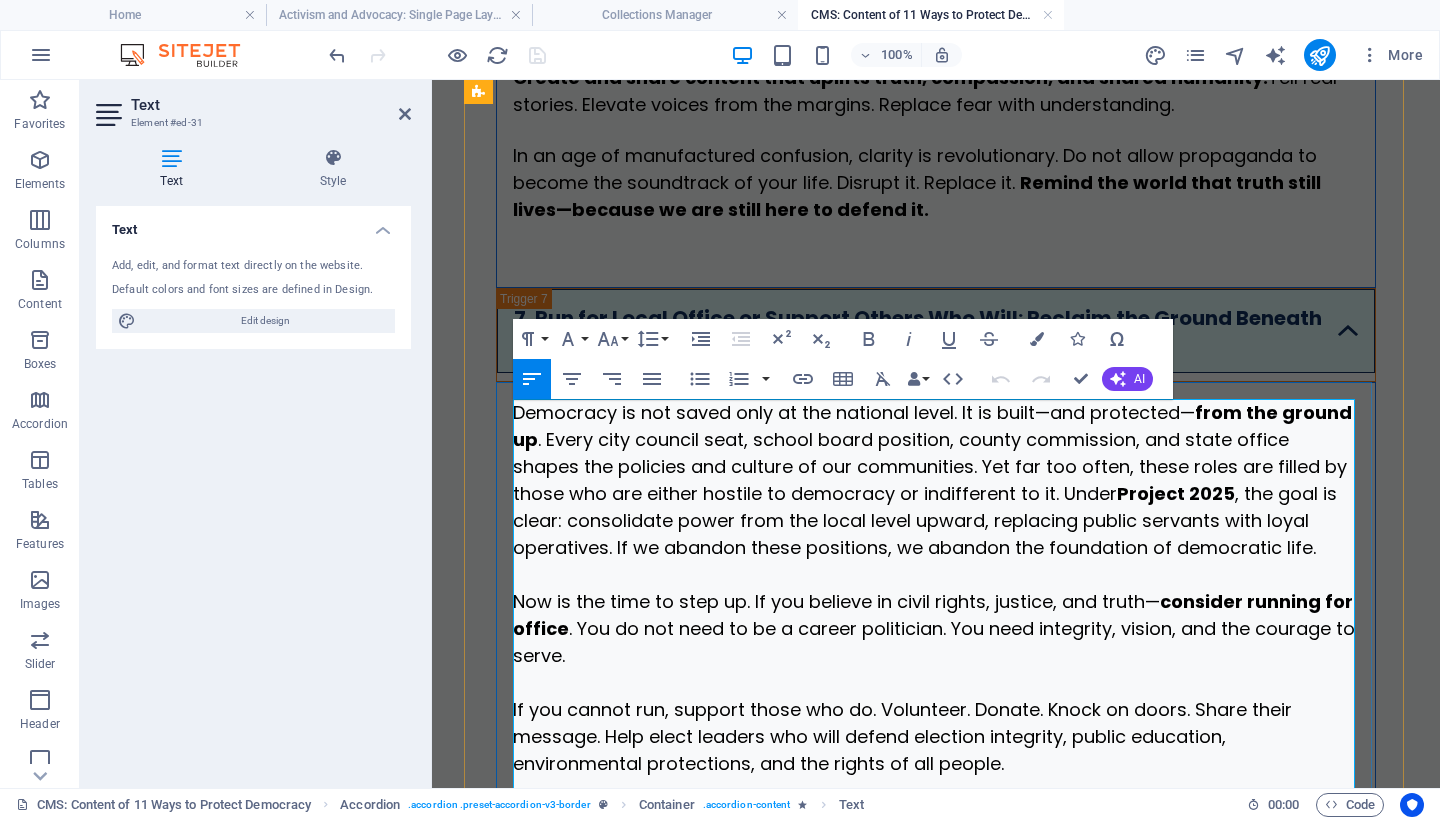 click on "Democracy is not saved only at the national level. It is built—and protected— from the ground up . Every city council seat, school board position, county commission, and state office shapes the policies and culture of our communities. Yet far too often, these roles are filled by those who are either hostile to democracy or indifferent to it. Under  Project 2025 , the goal is clear: consolidate power from the local level upward, replacing public servants with loyal operatives. If we abandon these positions, we abandon the foundation of democratic life." at bounding box center [932, 480] 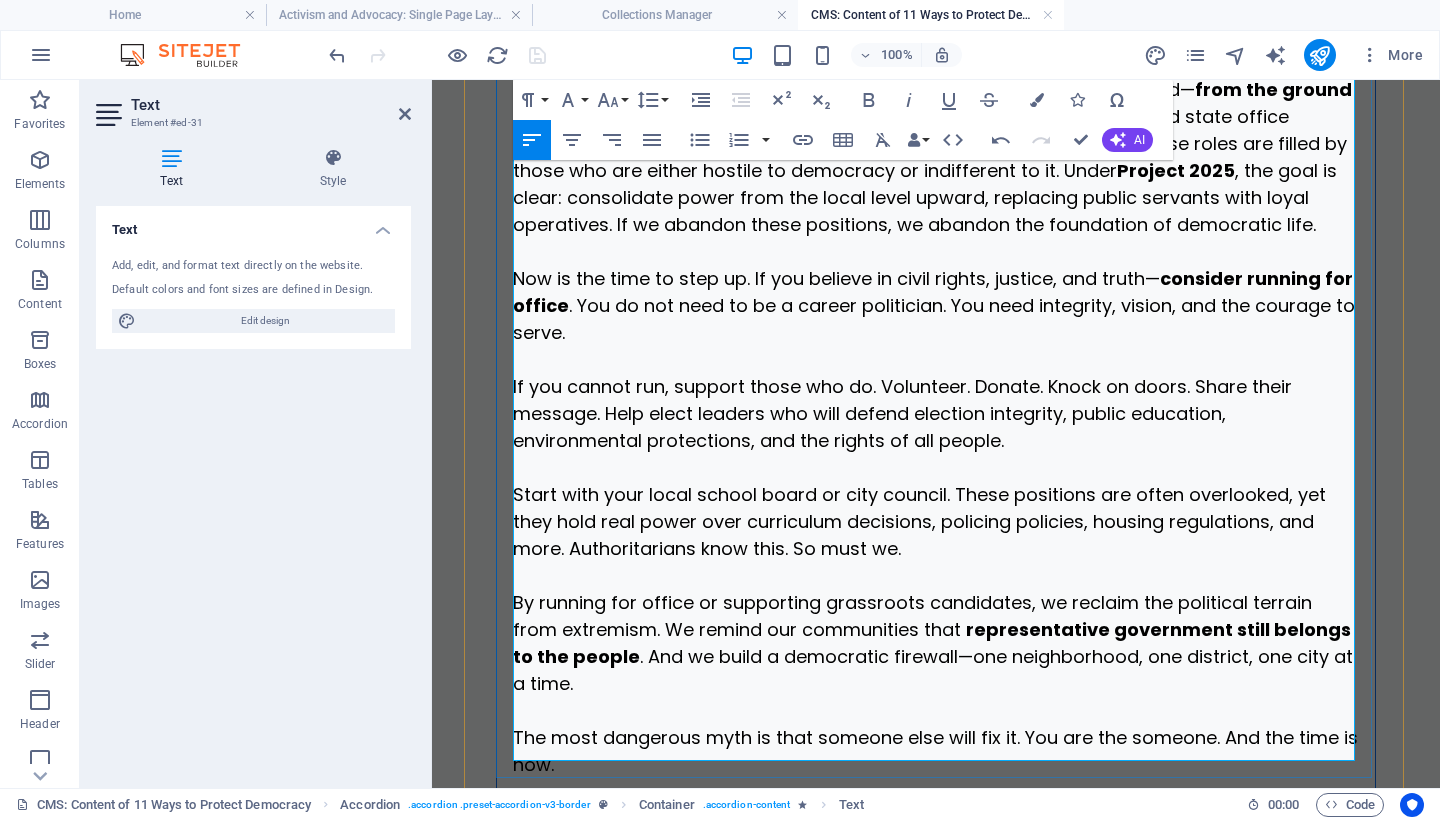 scroll, scrollTop: 6330, scrollLeft: 0, axis: vertical 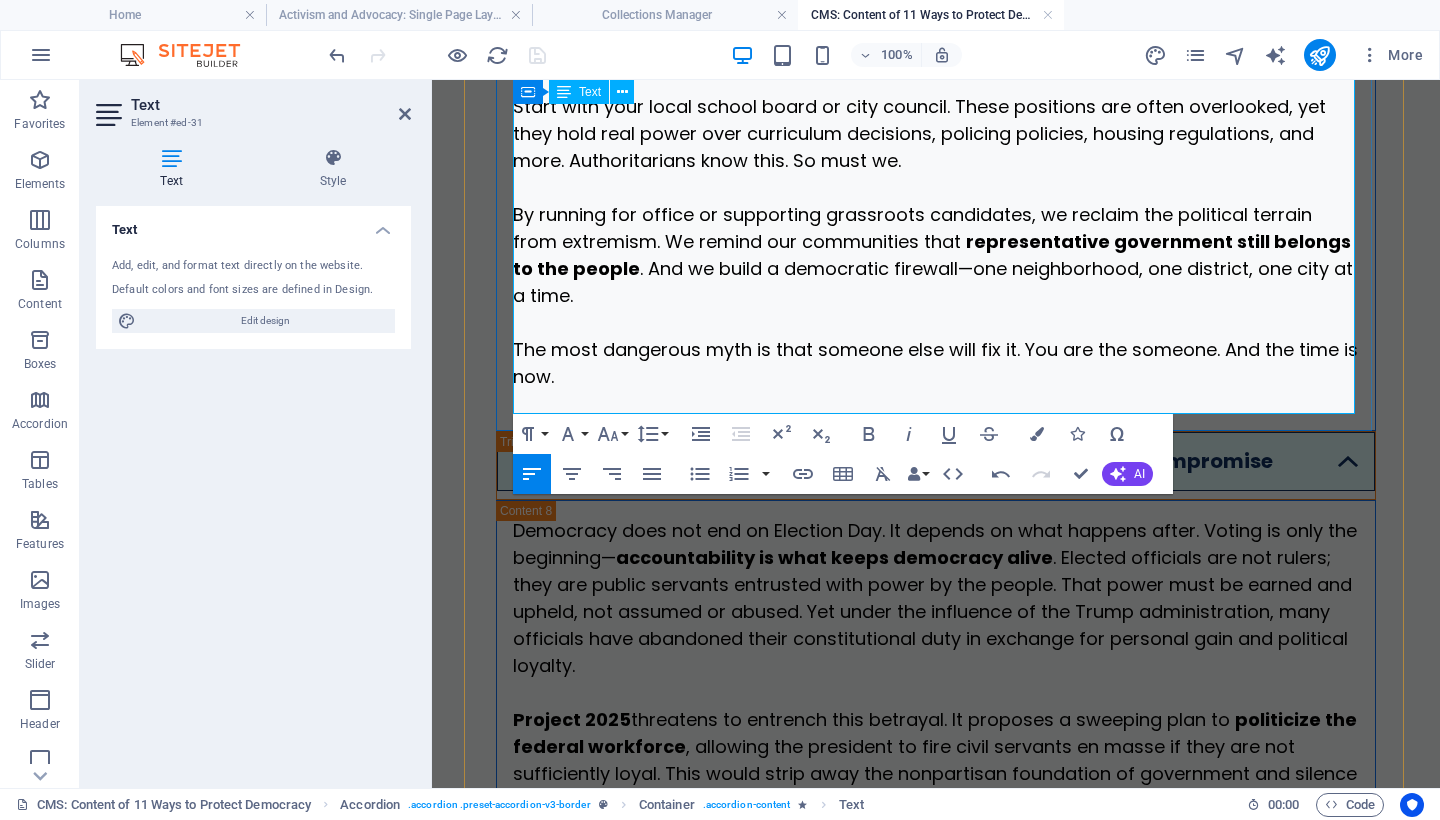 click on "The most dangerous myth is that someone else will fix it. You are the someone. And the time is now." at bounding box center [936, 363] 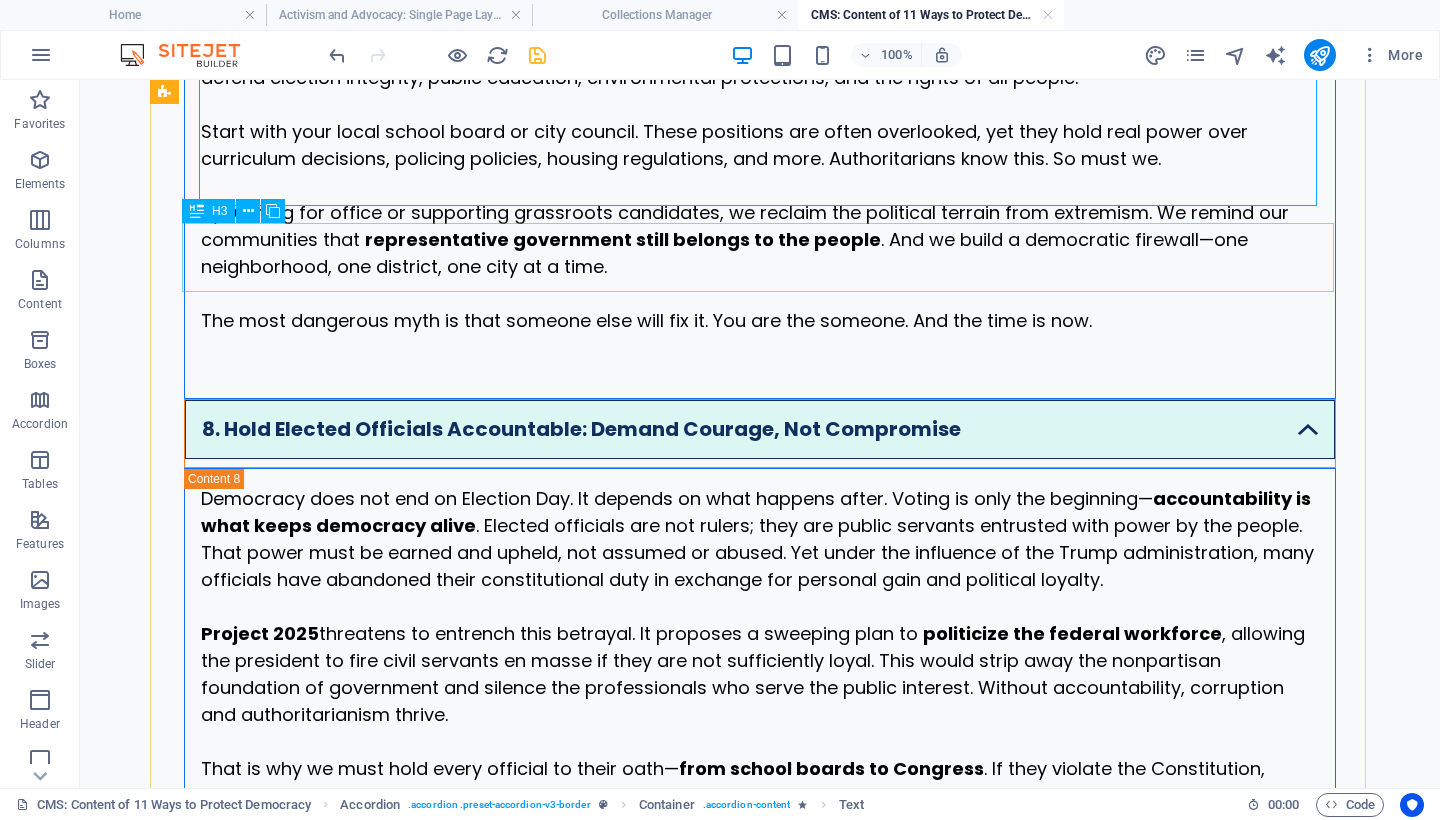scroll, scrollTop: 5774, scrollLeft: 0, axis: vertical 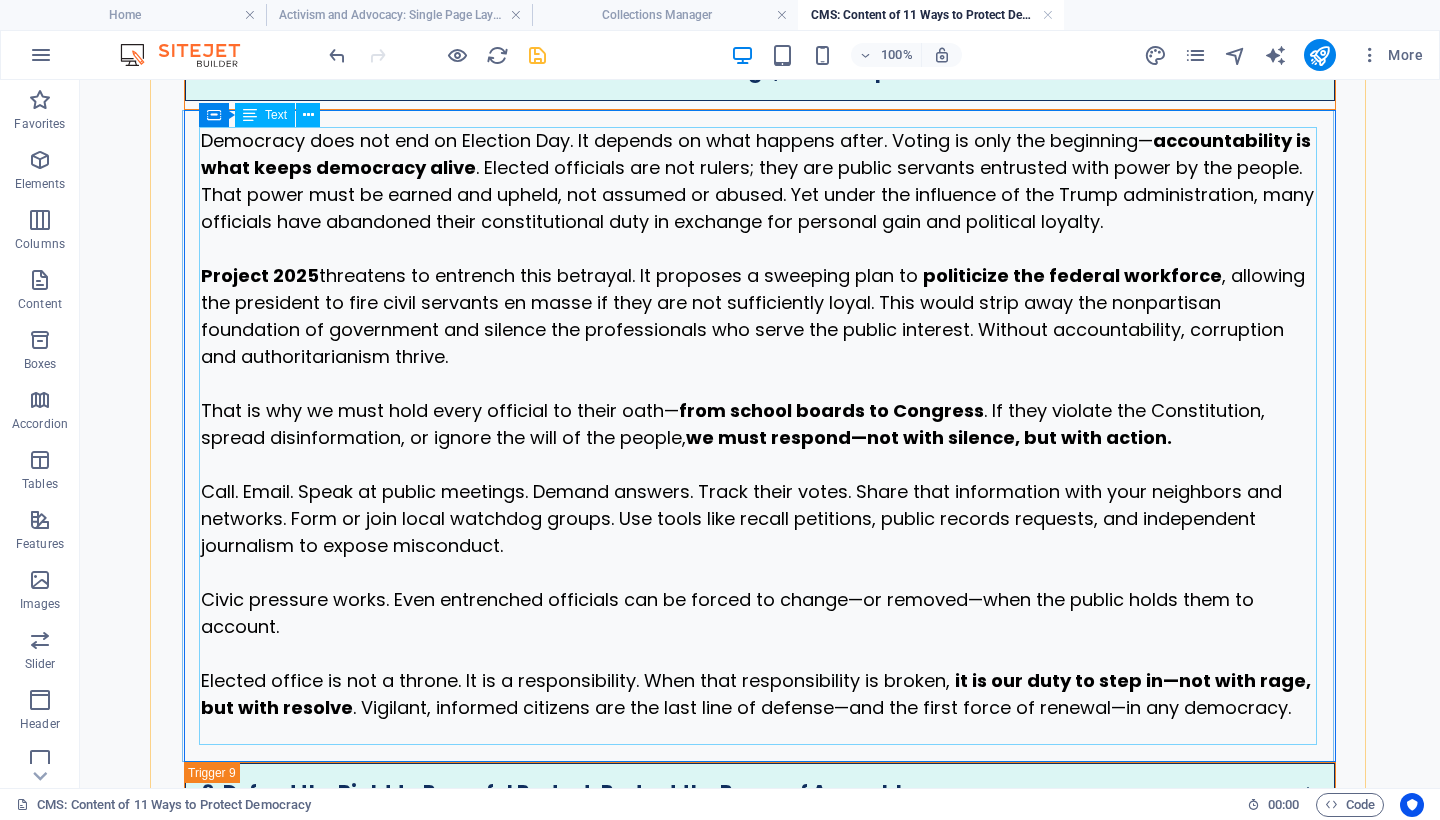 click on "Democracy does not end on Election Day. It depends on what happens after. Voting is only the beginning— accountability is what keeps democracy alive . Elected officials are not rulers; they are public servants entrusted with power by the people. That power must be earned and upheld, not assumed or abused. Yet under the influence of the Trump administration, many officials have abandoned their constitutional duty in exchange for personal gain and political loyalty. Project 2025  threatens to entrench this betrayal. It proposes a sweeping plan to   politicize the federal workforce , allowing the president to fire civil servants en masse if they are not sufficiently loyal. This would strip away the nonpartisan foundation of government and silence the professionals who serve the public interest. Without accountability, corruption and authoritarianism thrive. That is why we must hold every official to their oath— from school boards to Congress we must respond—not with silence, but with action." at bounding box center (760, 436) 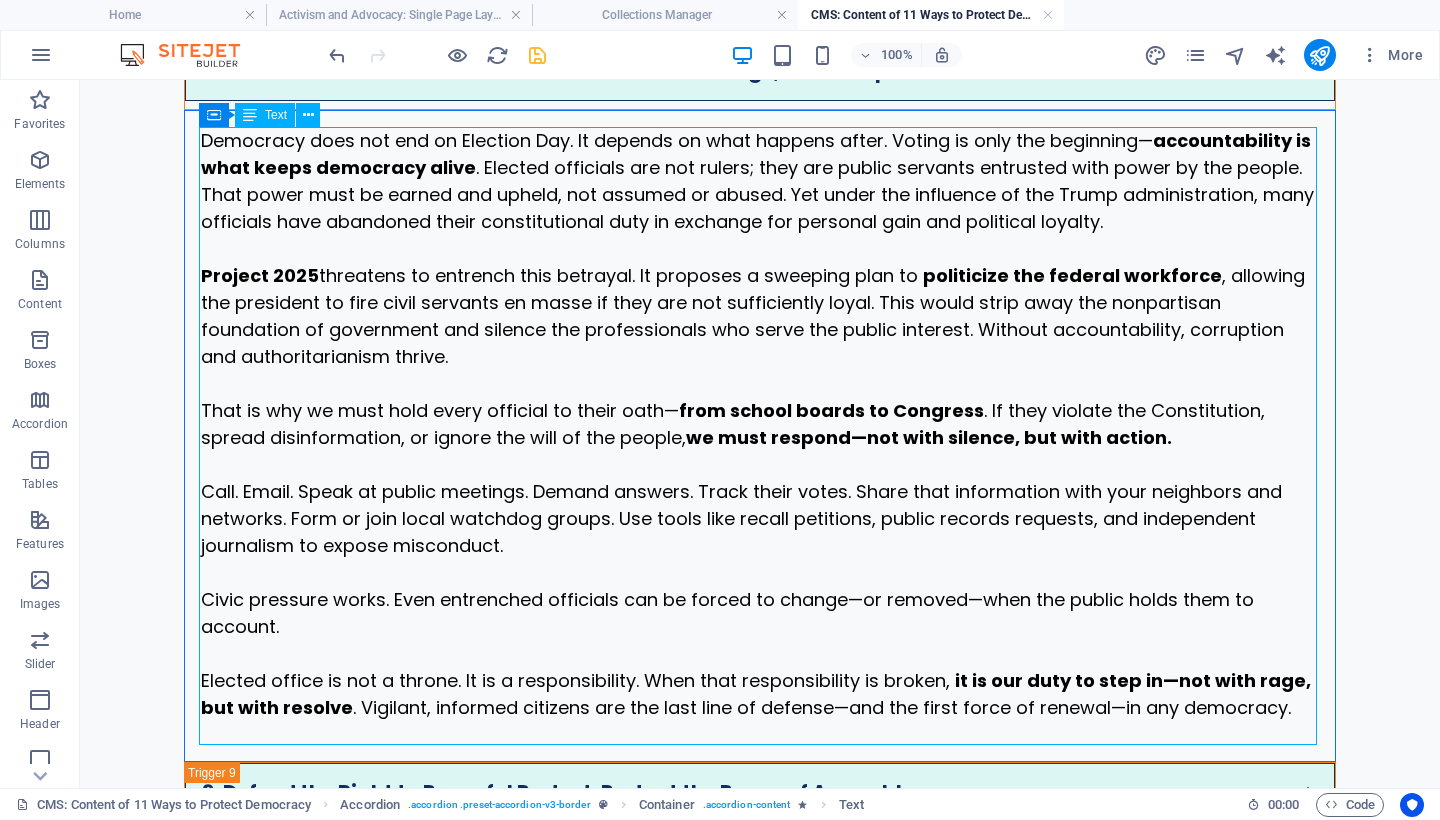 click on "Democracy does not end on Election Day. It depends on what happens after. Voting is only the beginning— accountability is what keeps democracy alive . Elected officials are not rulers; they are public servants entrusted with power by the people. That power must be earned and upheld, not assumed or abused. Yet under the influence of the Trump administration, many officials have abandoned their constitutional duty in exchange for personal gain and political loyalty. Project 2025  threatens to entrench this betrayal. It proposes a sweeping plan to   politicize the federal workforce , allowing the president to fire civil servants en masse if they are not sufficiently loyal. This would strip away the nonpartisan foundation of government and silence the professionals who serve the public interest. Without accountability, corruption and authoritarianism thrive. That is why we must hold every official to their oath— from school boards to Congress we must respond—not with silence, but with action." at bounding box center (760, 436) 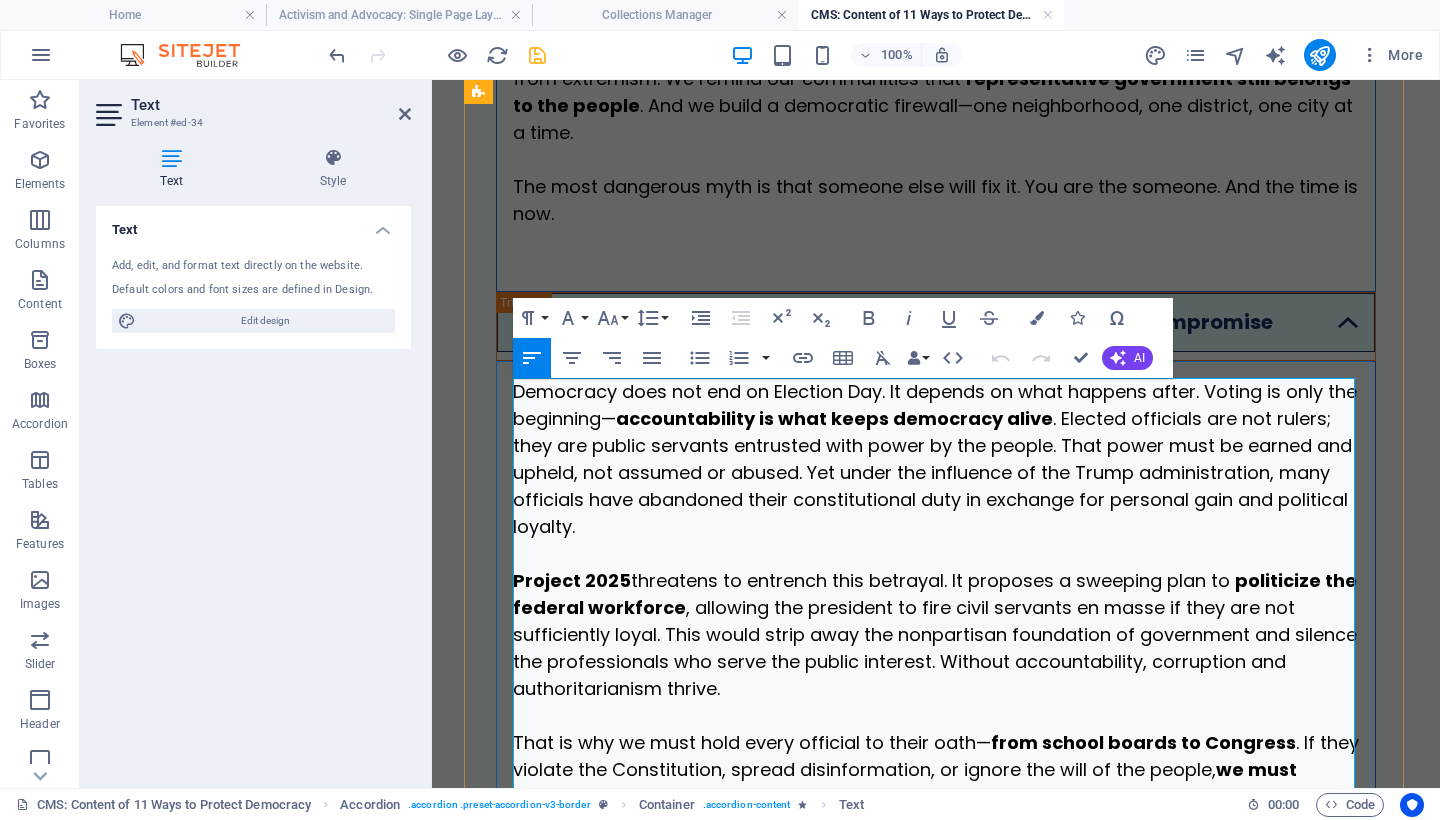 scroll, scrollTop: 6431, scrollLeft: 0, axis: vertical 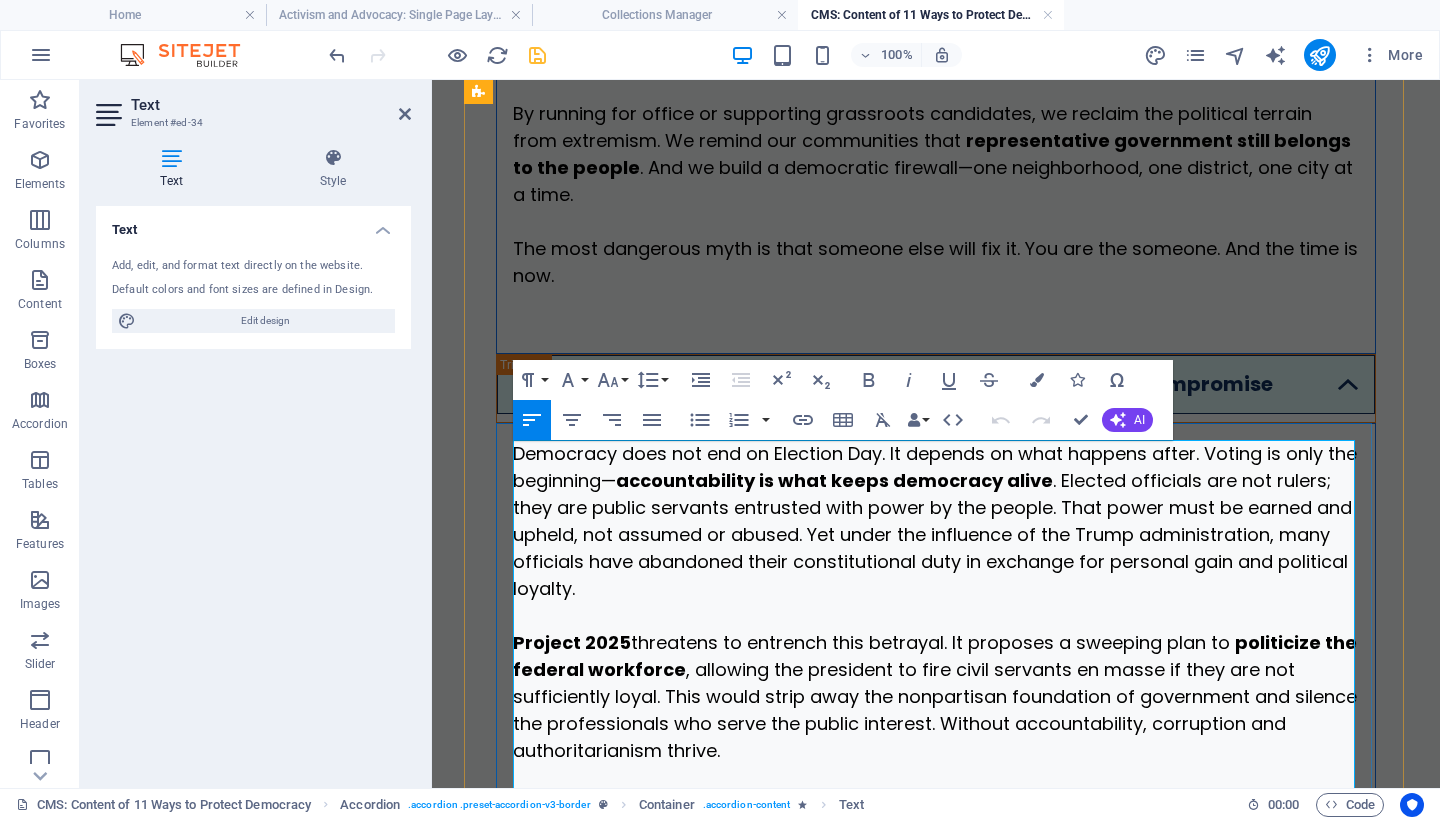 click on "Democracy does not end on Election Day. It depends on what happens after. Voting is only the beginning— accountability is what keeps democracy alive . Elected officials are not rulers; they are public servants entrusted with power by the people. That power must be earned and upheld, not assumed or abused. Yet under the influence of the Trump administration, many officials have abandoned their constitutional duty in exchange for personal gain and political loyalty." at bounding box center (935, 521) 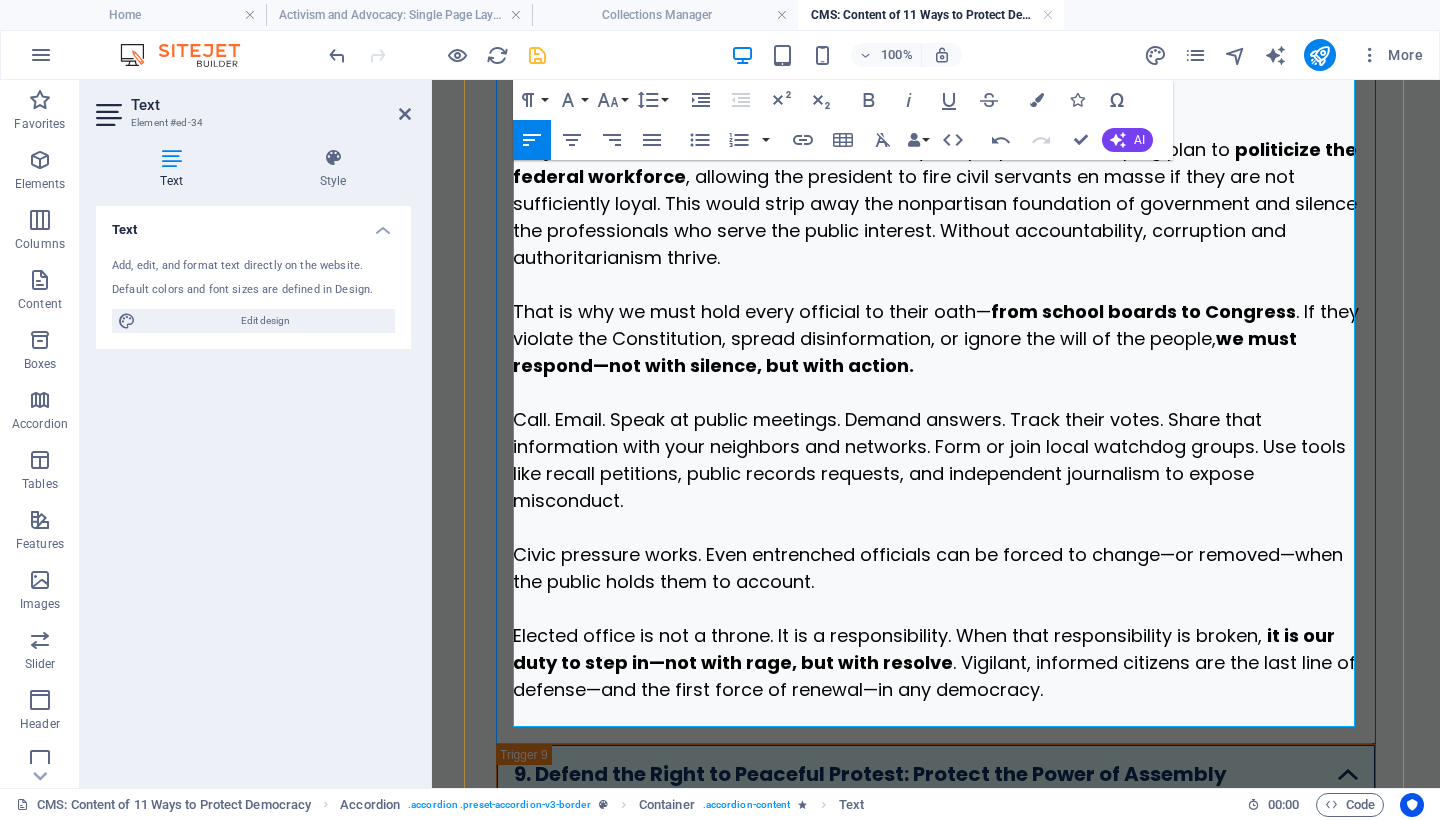 scroll, scrollTop: 6952, scrollLeft: 0, axis: vertical 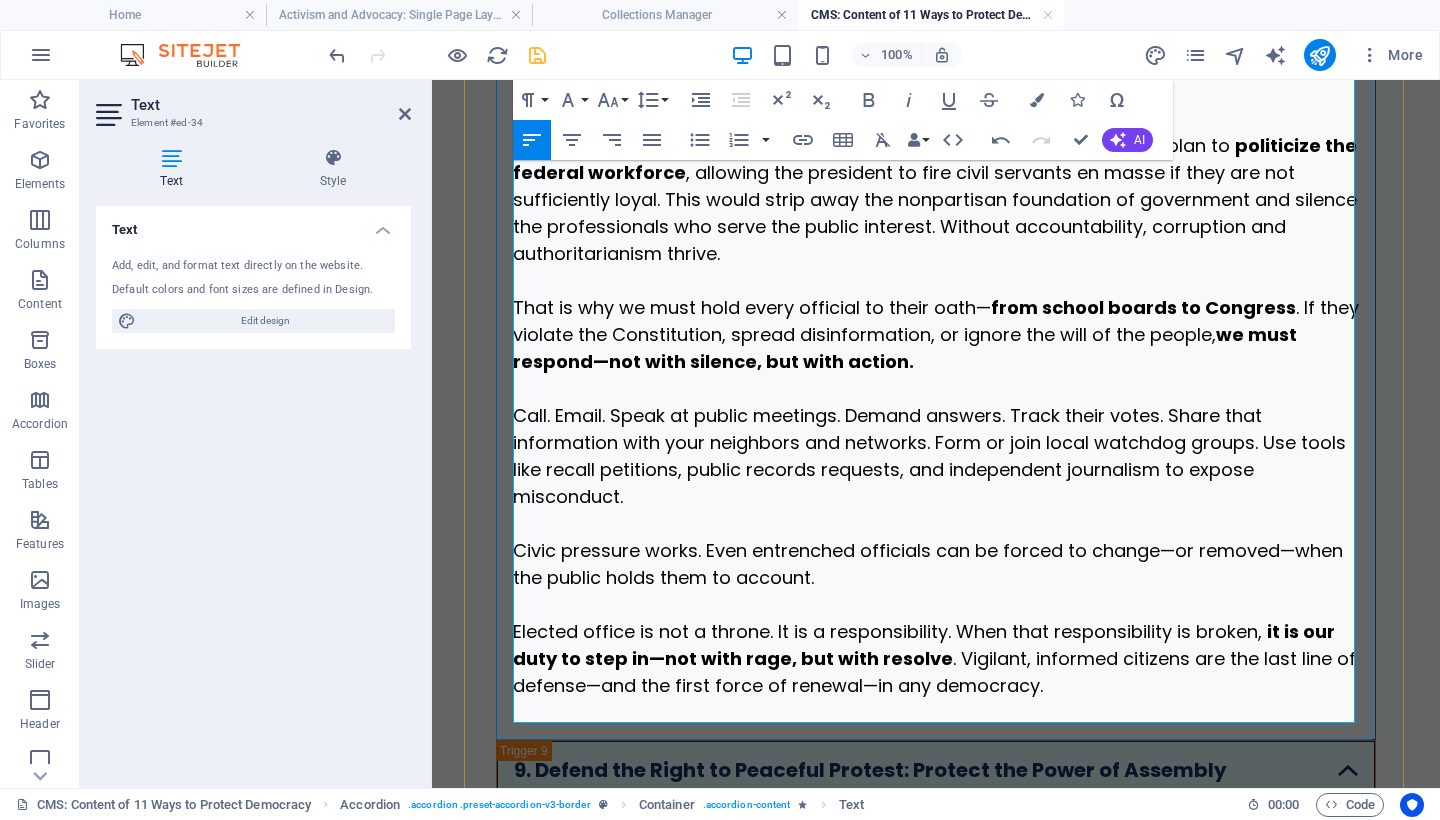 click on "Elected office is not a throne. It is a responsibility. When that responsibility is broken,   it is our duty to step in—not with rage, but with resolve . Vigilant, informed citizens are the last line of defense—and the first force of renewal—in any democracy." at bounding box center [936, 658] 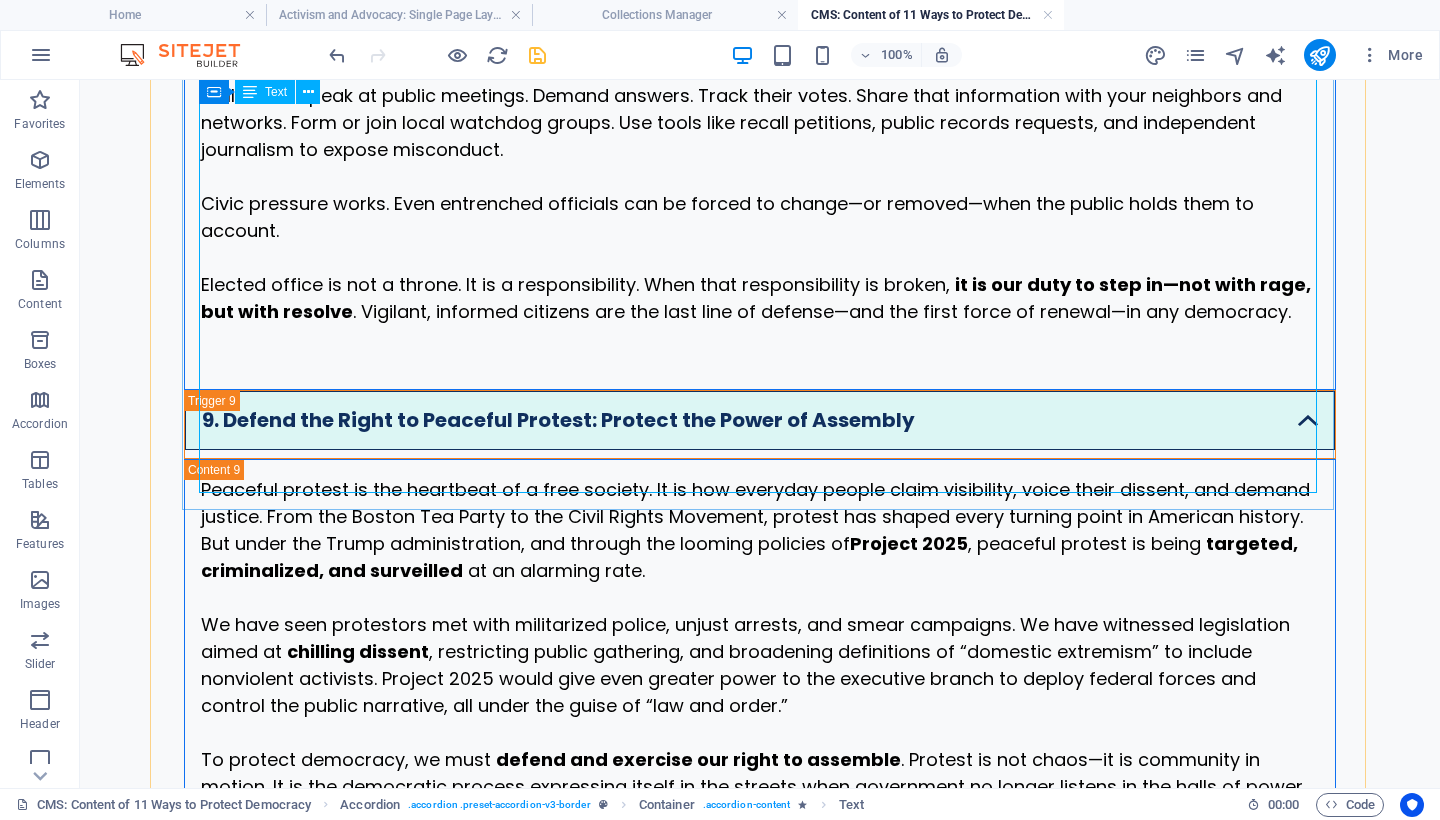 scroll, scrollTop: 6342, scrollLeft: 0, axis: vertical 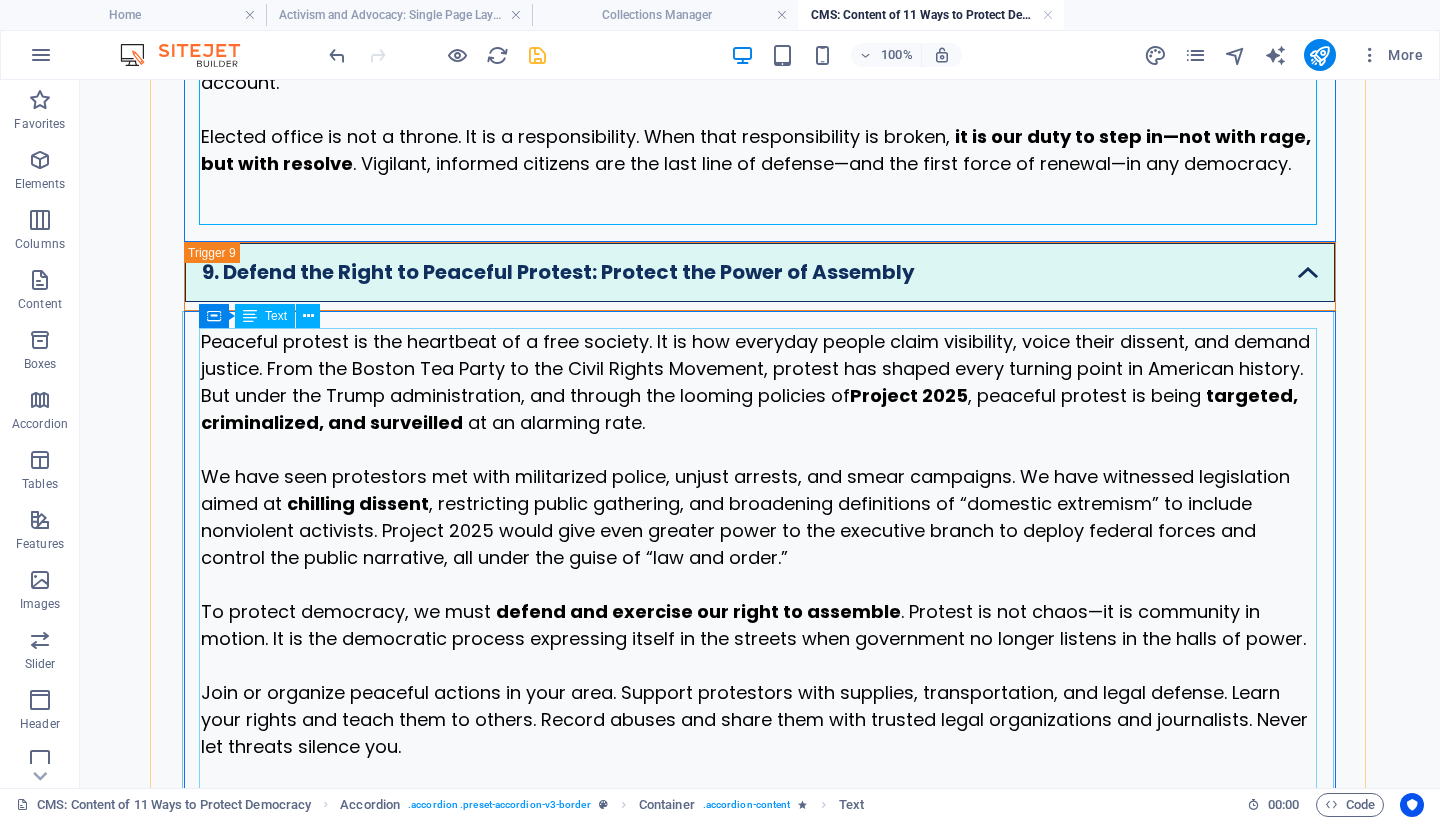 click on "Peaceful protest is the heartbeat of a free society. It is how everyday people claim visibility, voice their dissent, and demand justice. From the Boston Tea Party to the Civil Rights Movement, protest has shaped every turning point in American history. But under the Trump administration, and through the looming policies of  Project 2025 , peaceful protest is being   targeted, criminalized, and surveilled   at an alarming rate. We have seen protestors met with militarized police, unjust arrests, and smear campaigns. We have witnessed legislation aimed at   chilling dissent , restricting public gathering, and broadening definitions of “domestic extremism” to include nonviolent activists. Project 2025 would give even greater power to the executive branch to deploy federal forces and control the public narrative, all under the guise of “law and order.” To protect democracy, we must   defend and exercise our right to assemble ." at bounding box center [760, 610] 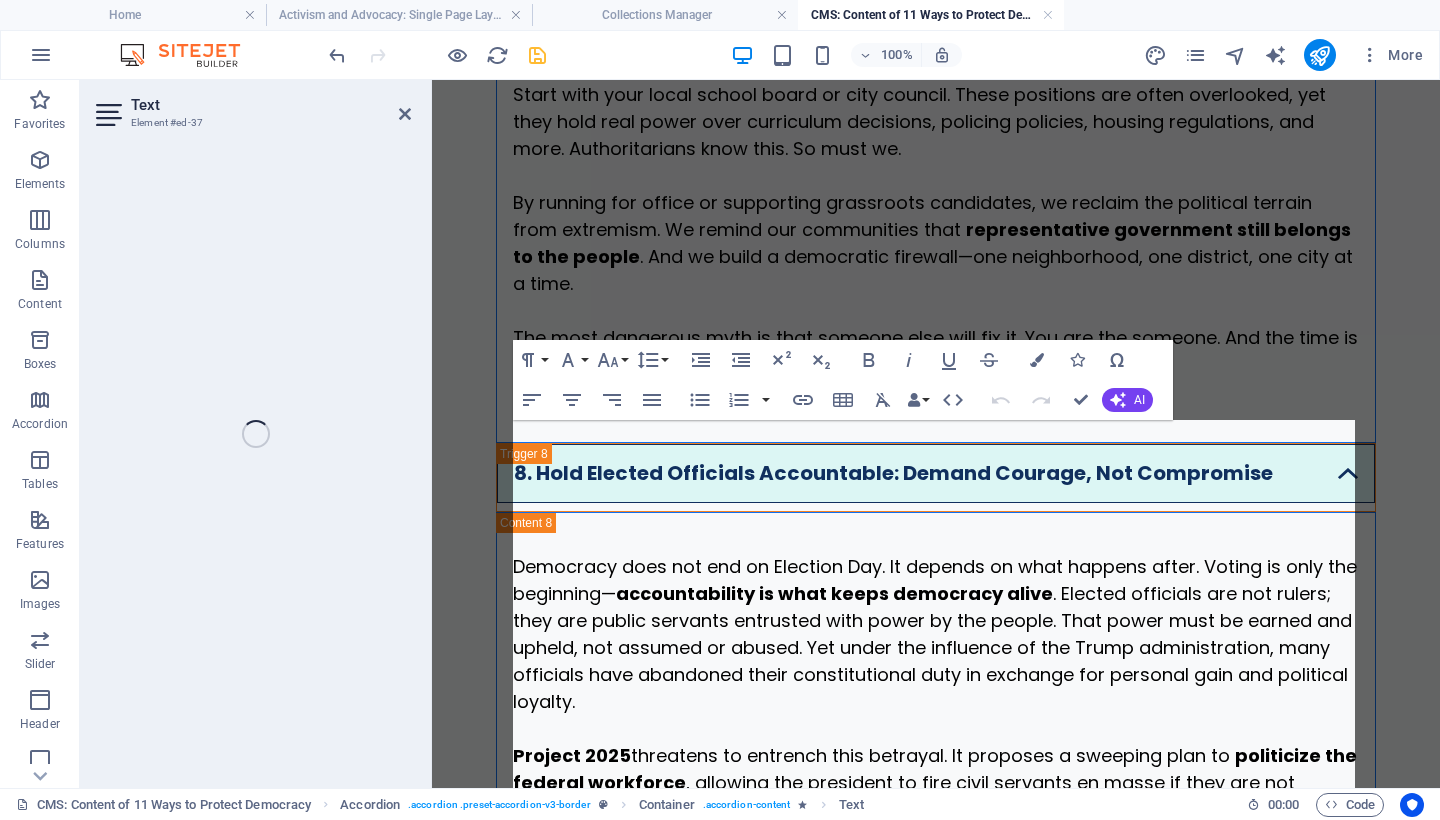 scroll, scrollTop: 7382, scrollLeft: 0, axis: vertical 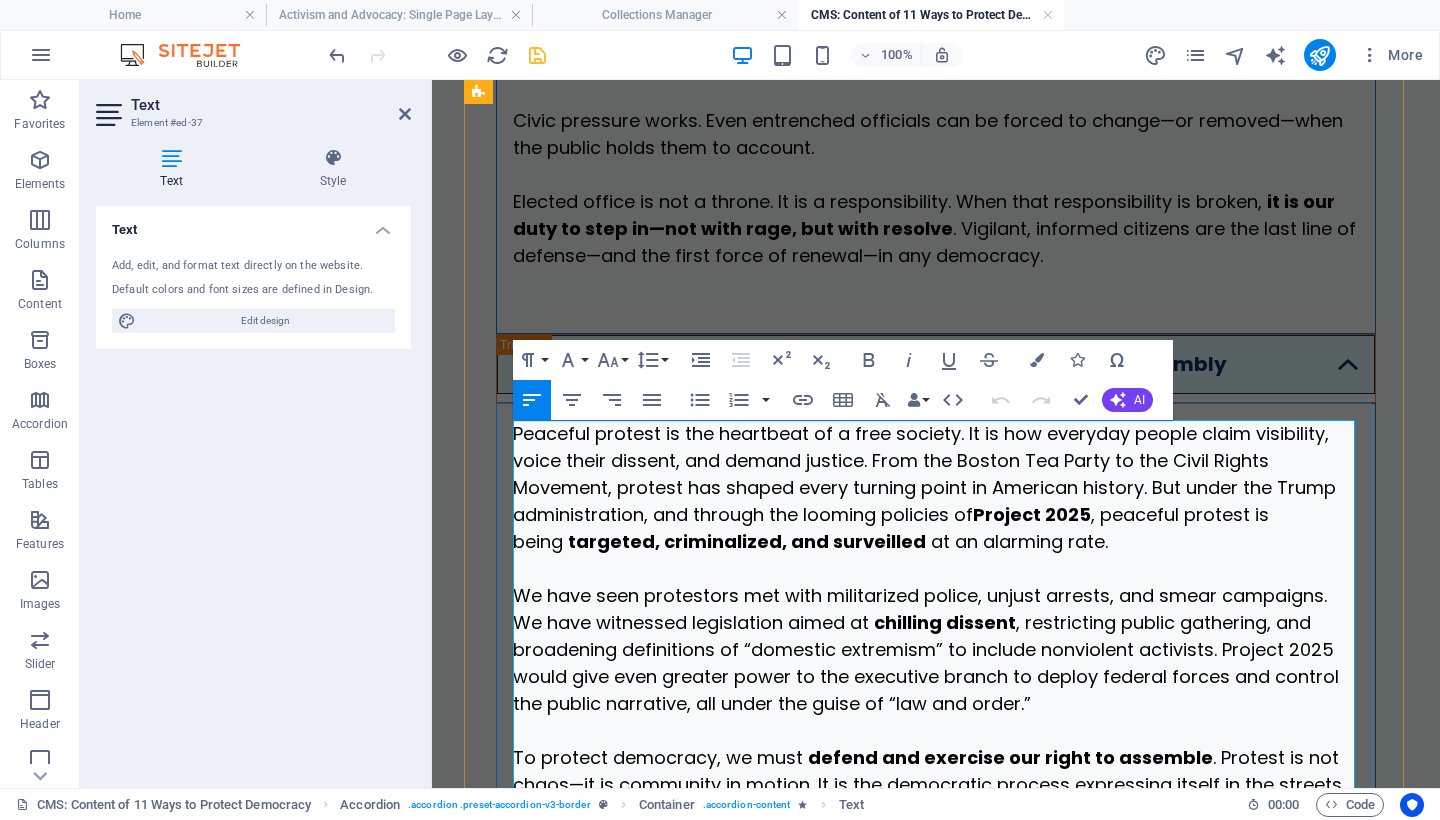 click on "Peaceful protest is the heartbeat of a free society. It is how everyday people claim visibility, voice their dissent, and demand justice. From the Boston Tea Party to the Civil Rights Movement, protest has shaped every turning point in American history. But under the Trump administration, and through the looming policies of  Project 2025 , peaceful protest is being" at bounding box center [924, 487] 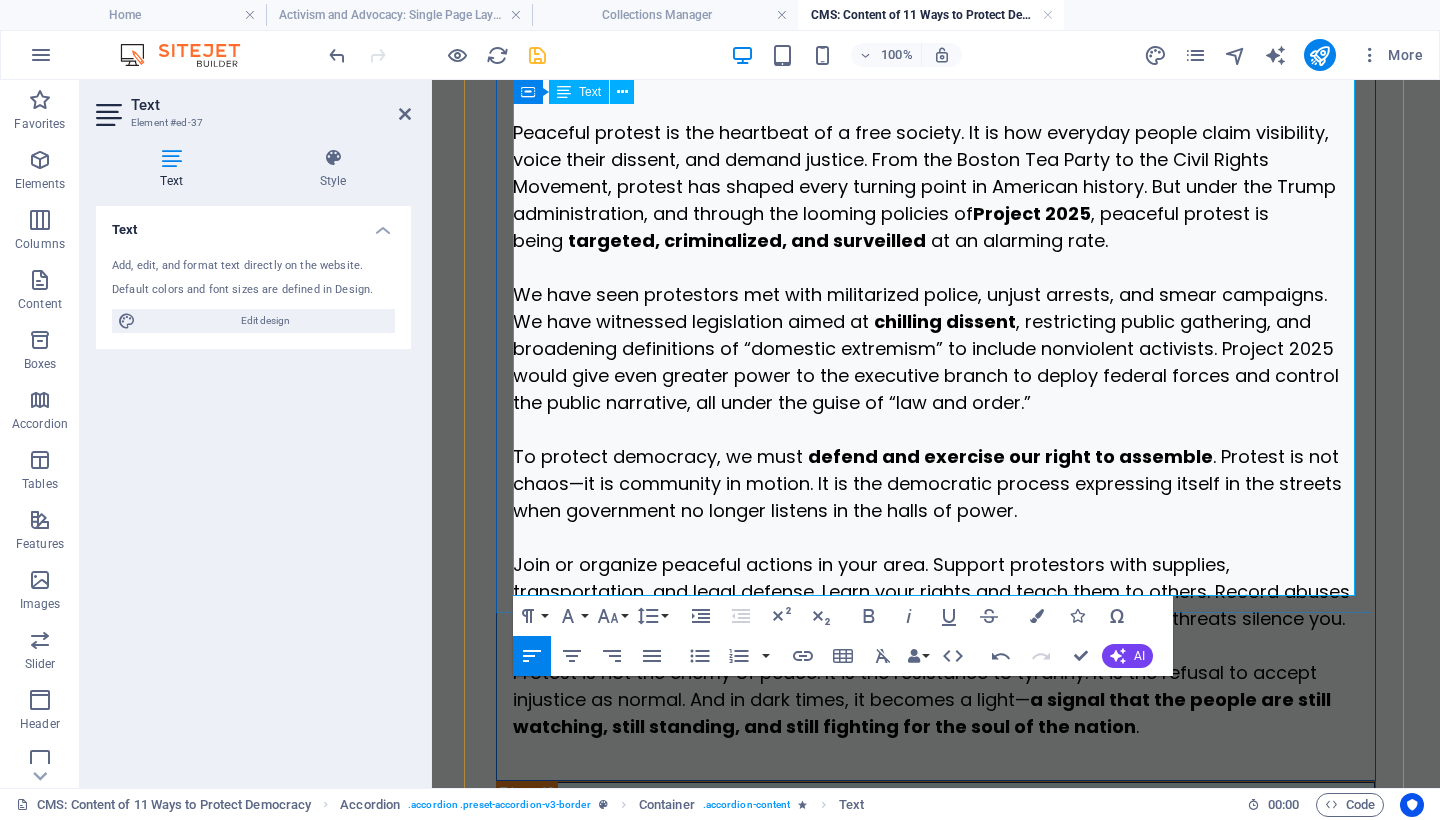 scroll, scrollTop: 7875, scrollLeft: 0, axis: vertical 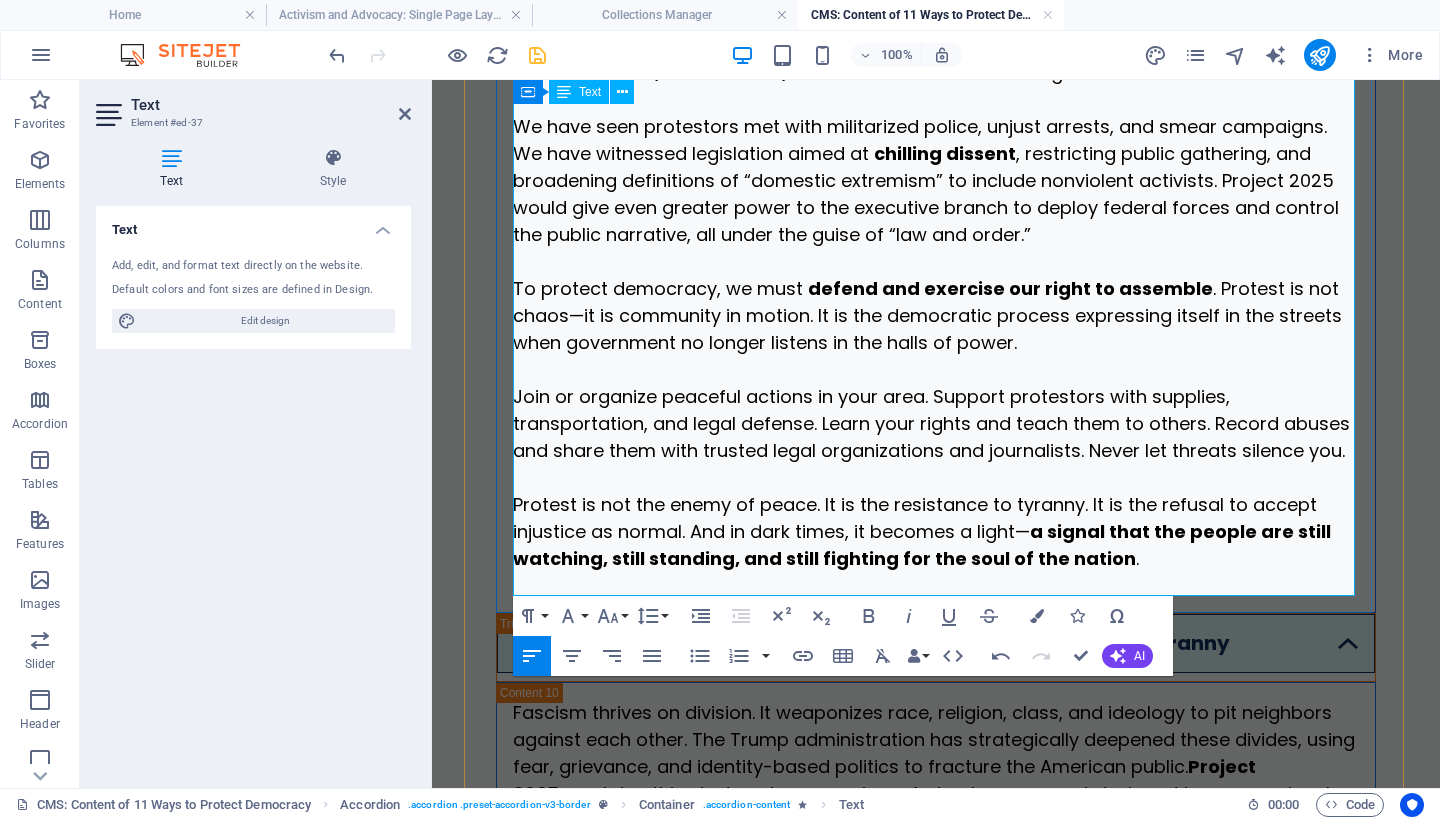 click on "Protest is not the enemy of peace. It is the resistance to tyranny. It is the refusal to accept injustice as normal. And in dark times, it becomes a light— a signal that the people are still watching, still standing, and still fighting for the soul of the nation ." at bounding box center (936, 531) 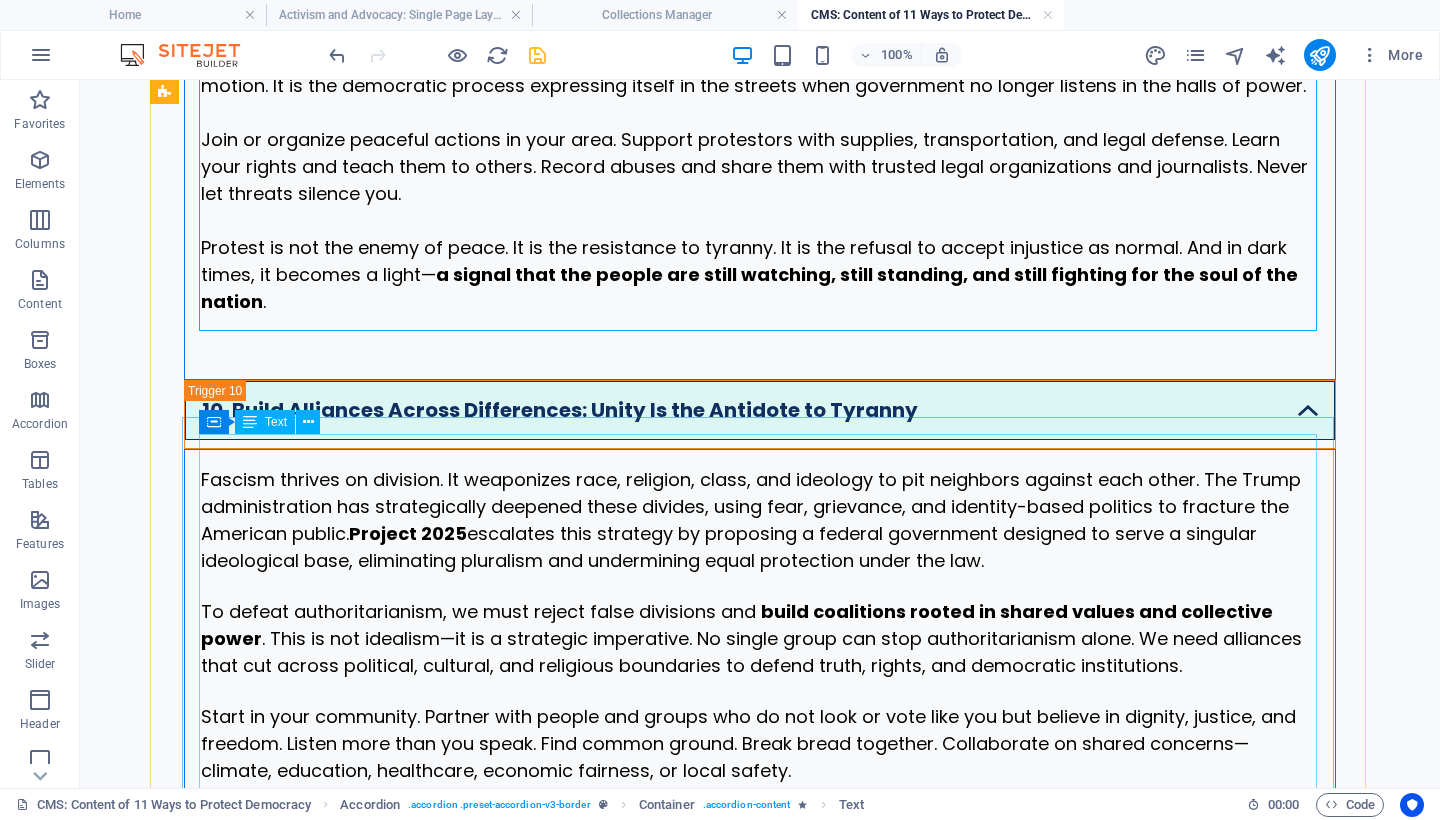 scroll, scrollTop: 6951, scrollLeft: 0, axis: vertical 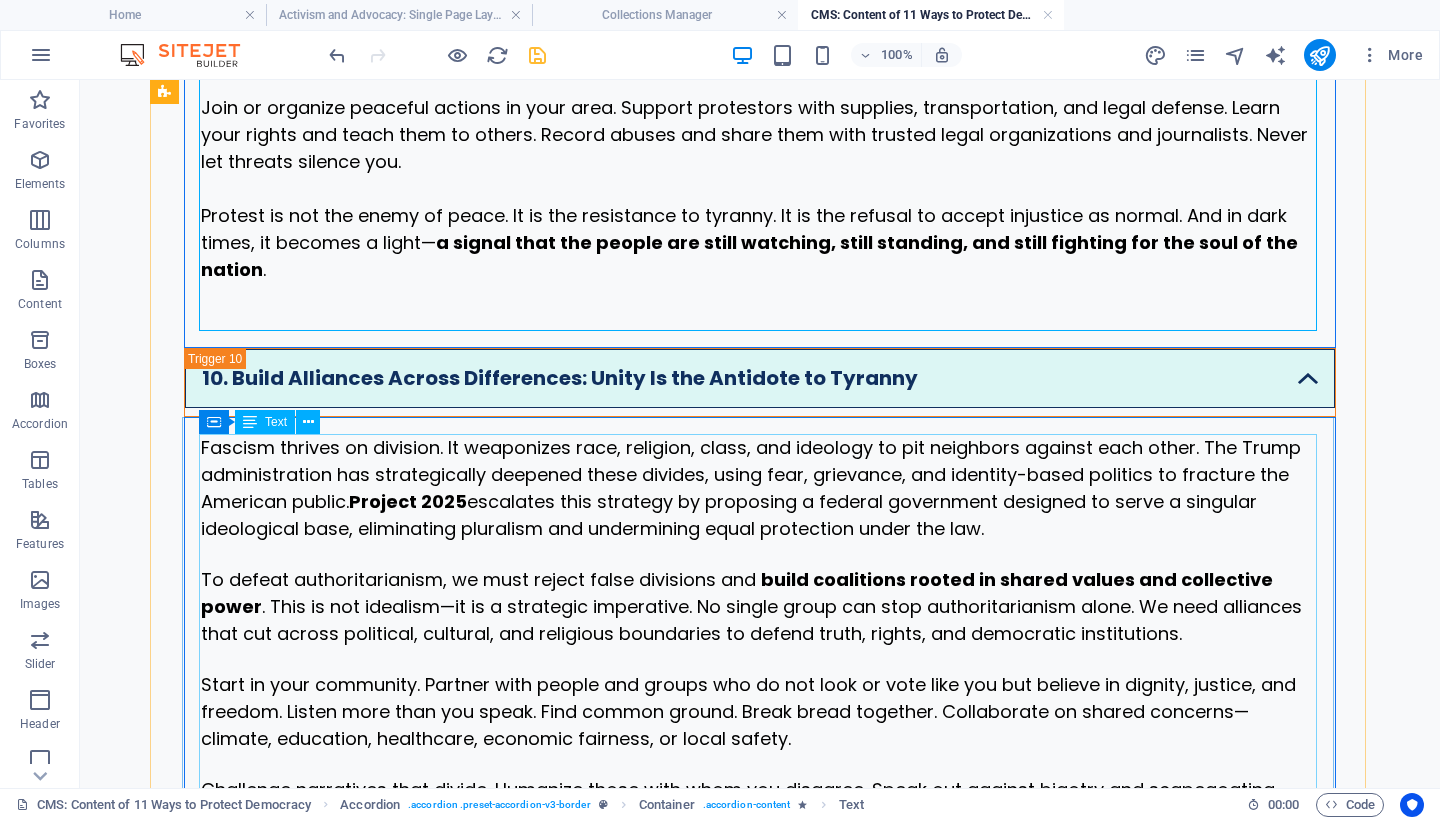 click on "Fascism thrives on division. It weaponizes race, religion, class, and ideology to pit neighbors against each other. The Trump administration has strategically deepened these divides, using fear, grievance, and identity-based politics to fracture the American public.  Project 2025  escalates this strategy by proposing a federal government designed to serve a singular ideological base, eliminating pluralism and undermining equal protection under the law. To defeat authoritarianism, we must reject false divisions and   build coalitions rooted in shared values and collective power . This is not idealism—it is a strategic imperative. No single group can stop authoritarianism alone. We need alliances that cut across political, cultural, and religious boundaries to defend truth, rights, and democratic institutions. Alliances are built through trust, not agreement. They are forged through shared struggle and mutual respect. And they are our strongest weapon against tyranny." at bounding box center [760, 749] 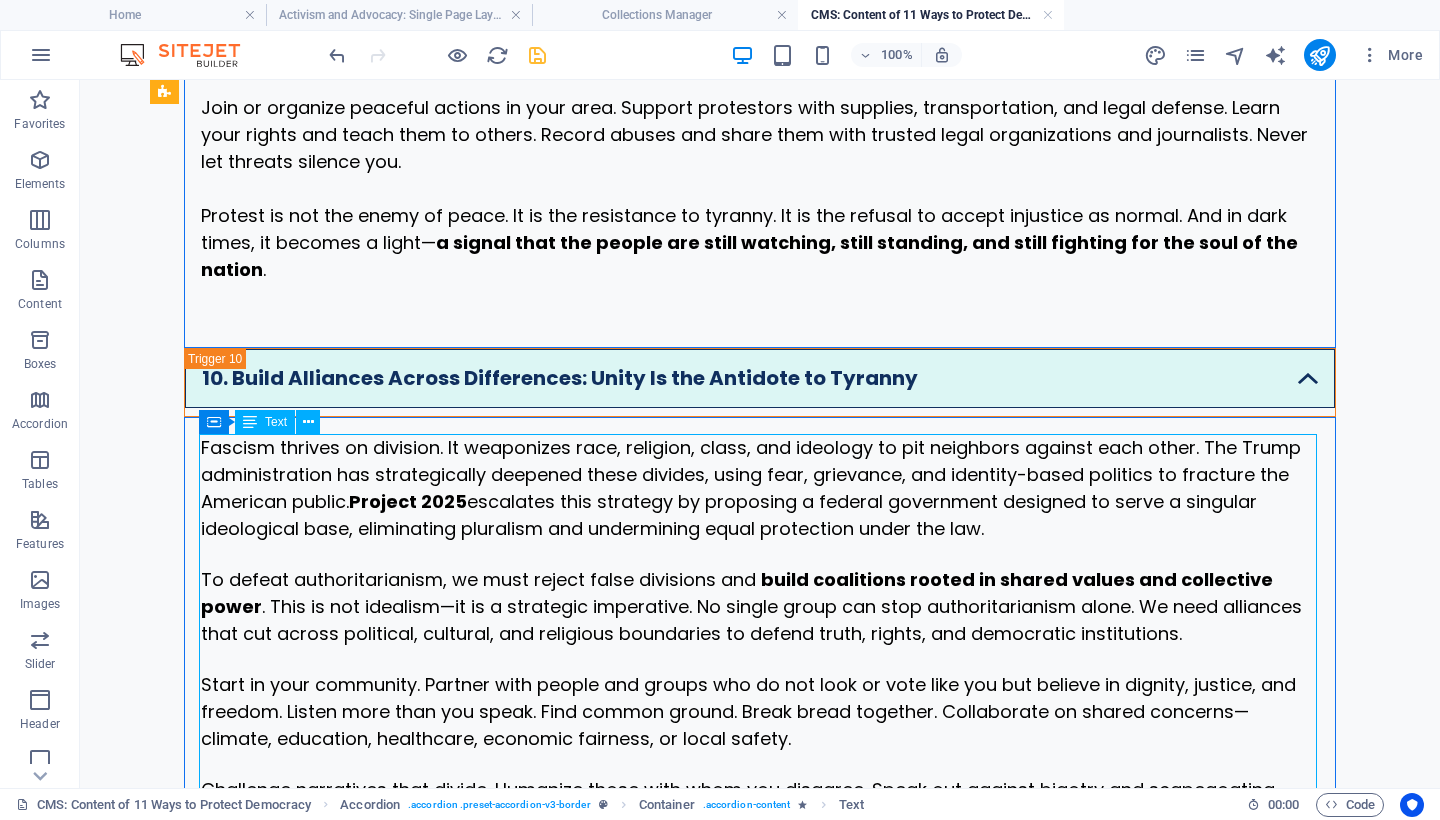 click on "Fascism thrives on division. It weaponizes race, religion, class, and ideology to pit neighbors against each other. The Trump administration has strategically deepened these divides, using fear, grievance, and identity-based politics to fracture the American public.  Project 2025  escalates this strategy by proposing a federal government designed to serve a singular ideological base, eliminating pluralism and undermining equal protection under the law. To defeat authoritarianism, we must reject false divisions and   build coalitions rooted in shared values and collective power . This is not idealism—it is a strategic imperative. No single group can stop authoritarianism alone. We need alliances that cut across political, cultural, and religious boundaries to defend truth, rights, and democratic institutions. Alliances are built through trust, not agreement. They are forged through shared struggle and mutual respect. And they are our strongest weapon against tyranny." at bounding box center (760, 749) 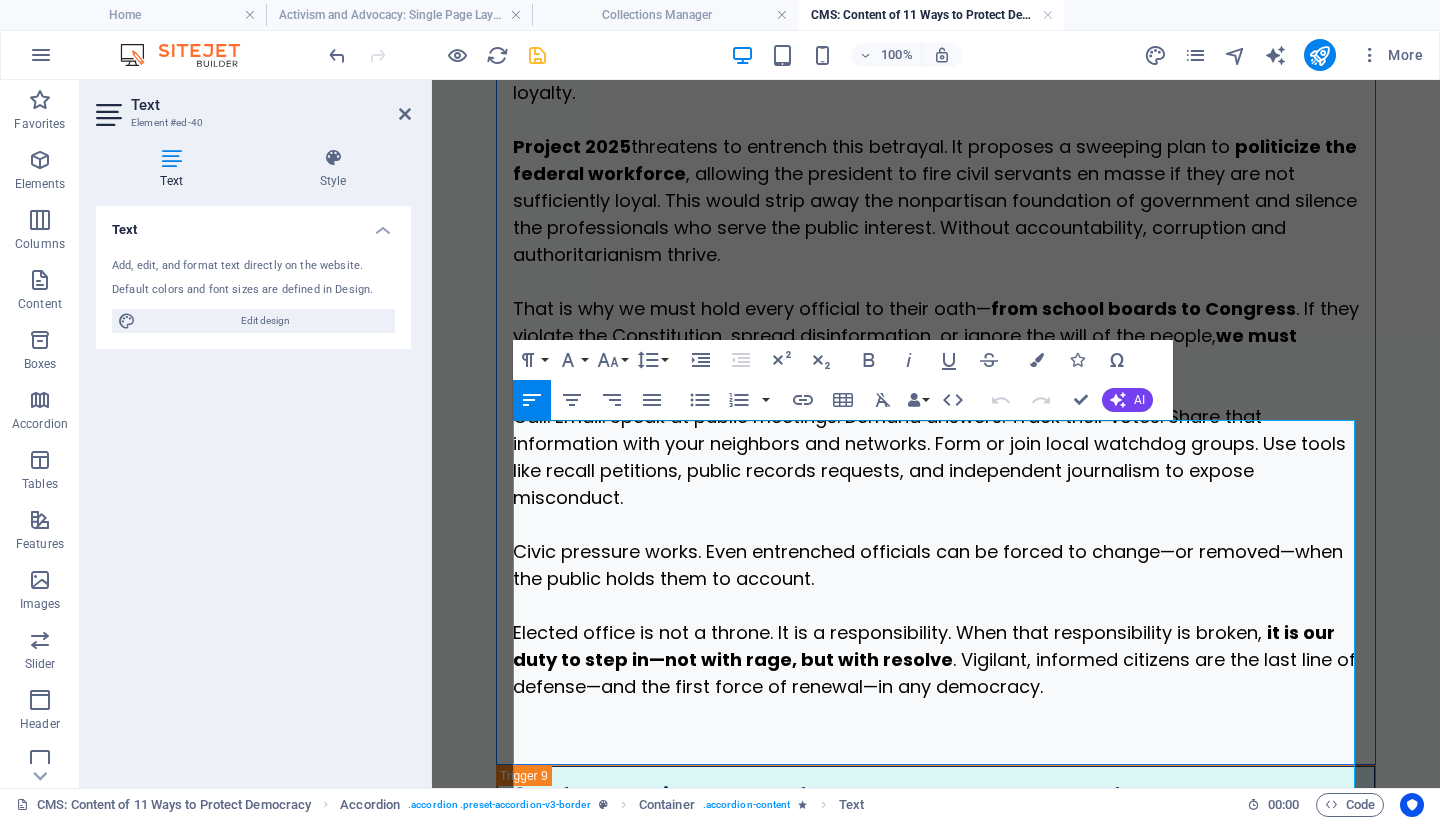 scroll, scrollTop: 8178, scrollLeft: 0, axis: vertical 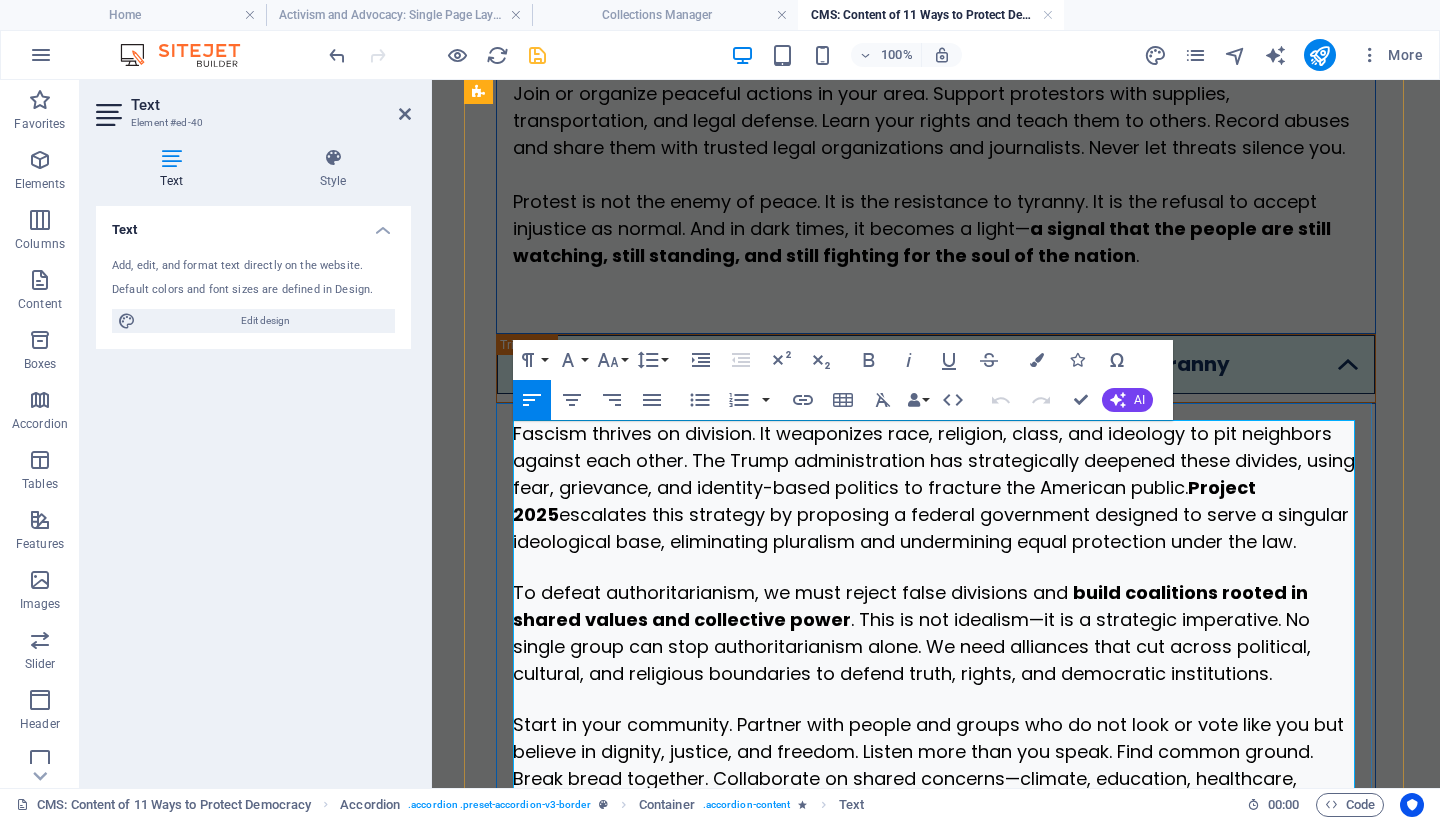 click on "Fascism thrives on division. It weaponizes race, religion, class, and ideology to pit neighbors against each other. The Trump administration has strategically deepened these divides, using fear, grievance, and identity-based politics to fracture the American public.  Project 2025  escalates this strategy by proposing a federal government designed to serve a singular ideological base, eliminating pluralism and undermining equal protection under the law." at bounding box center [934, 487] 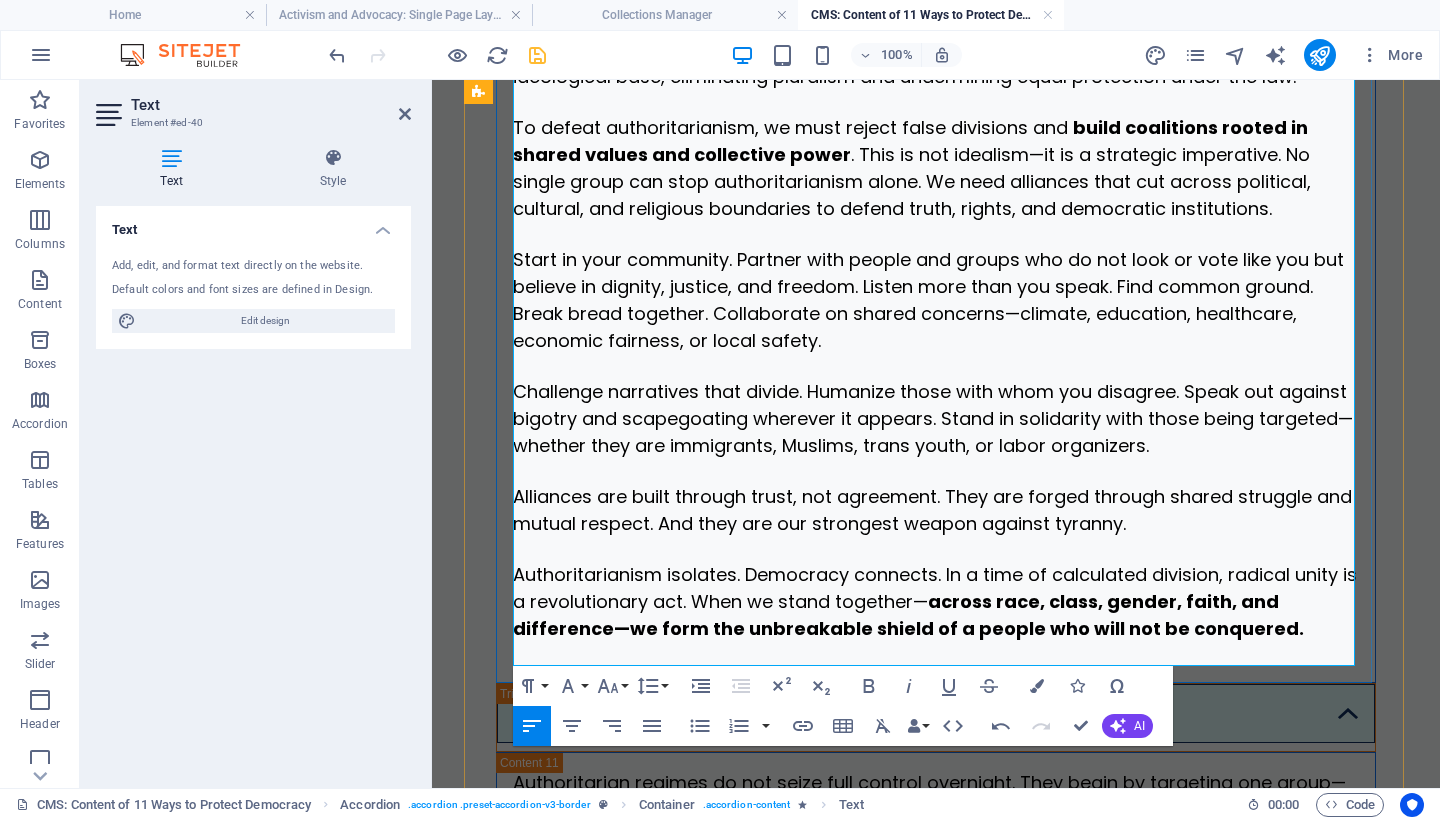 scroll, scrollTop: 8828, scrollLeft: 0, axis: vertical 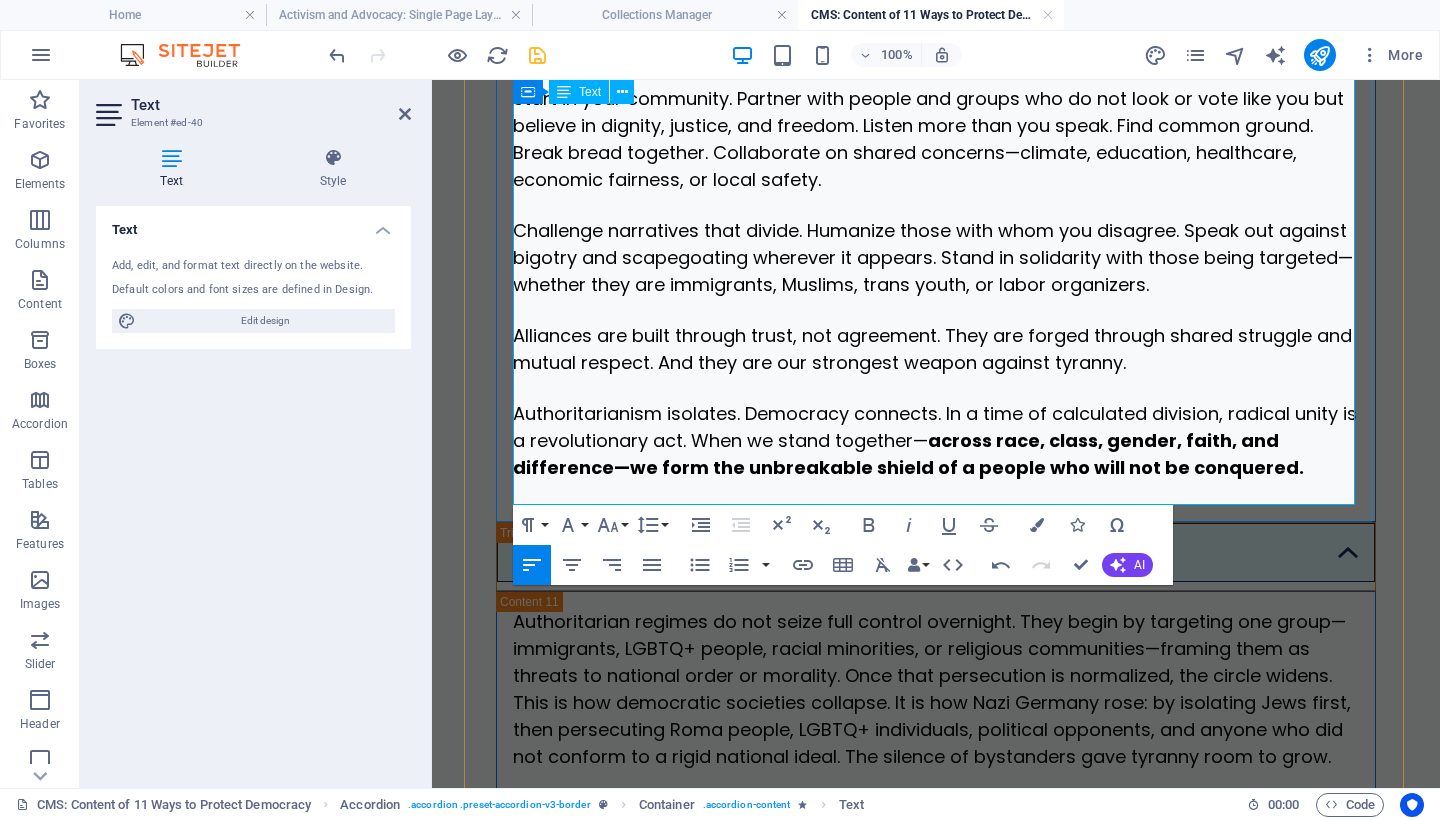 click on "Authoritarianism isolates. Democracy connects. In a time of calculated division, radical unity is a revolutionary act. When we stand together— across race, class, gender, faith, and difference—we form the unbreakable shield of a people who will not be conquered." at bounding box center [936, 440] 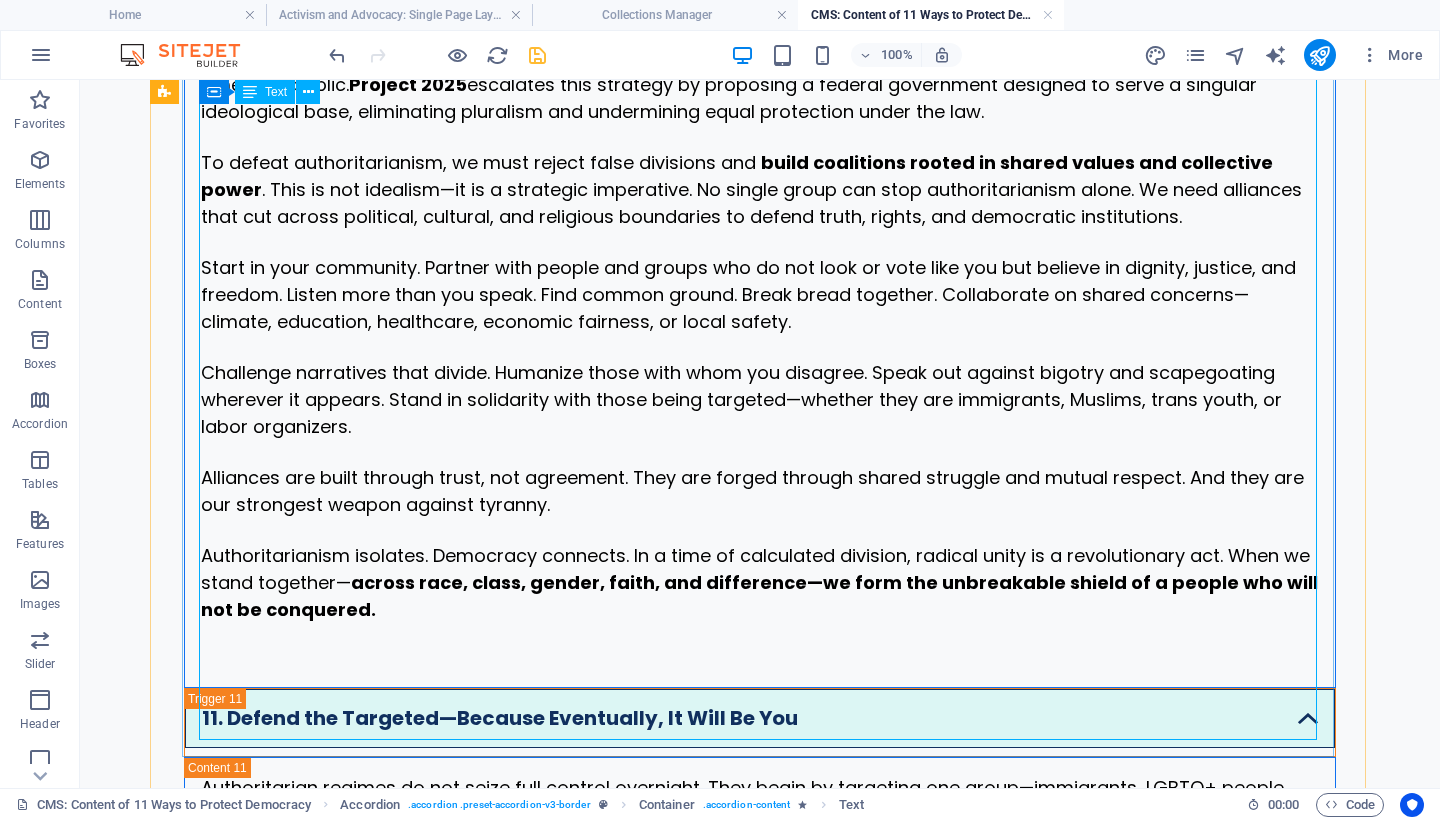 scroll, scrollTop: 7290, scrollLeft: 0, axis: vertical 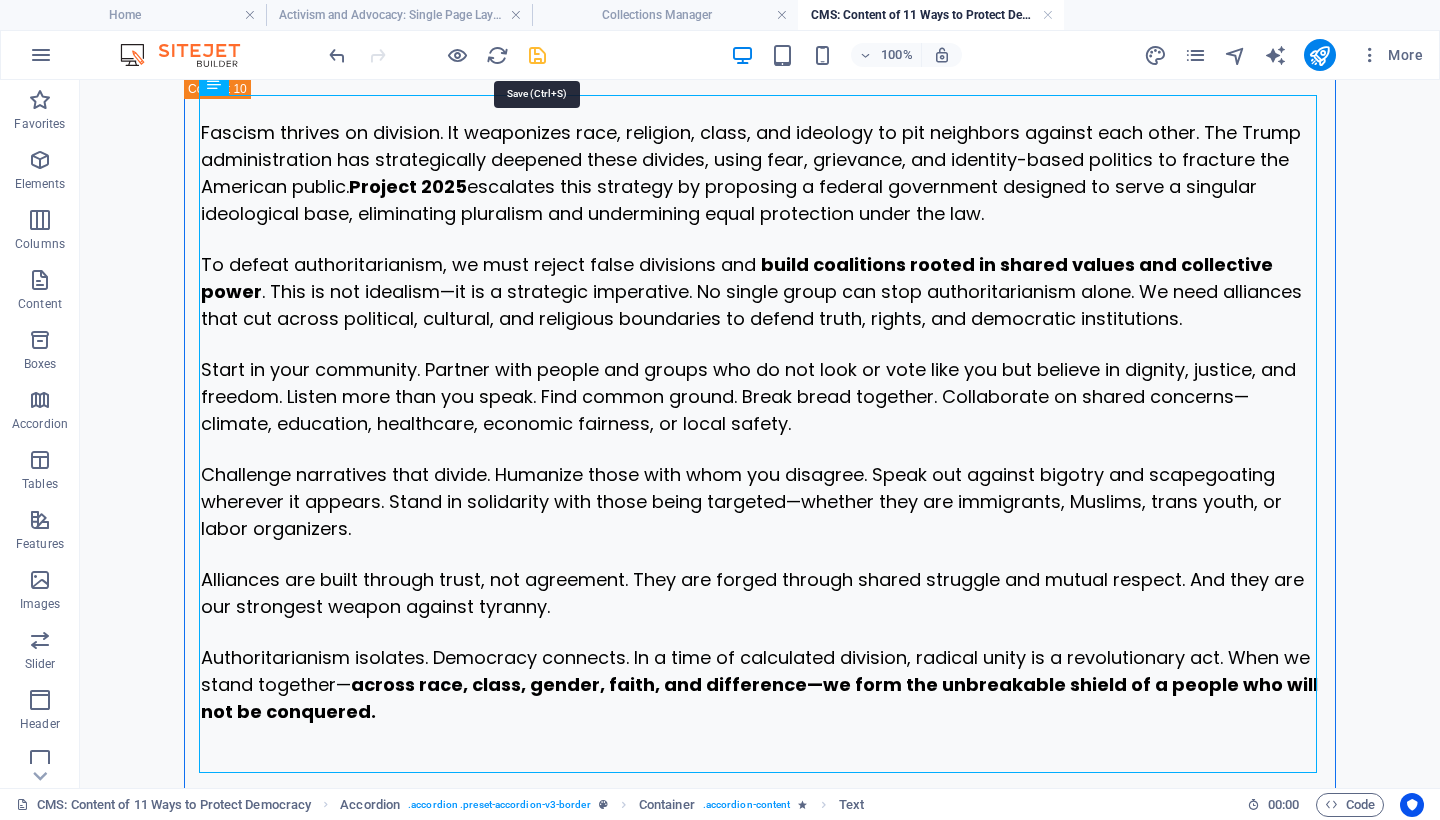 click at bounding box center (537, 55) 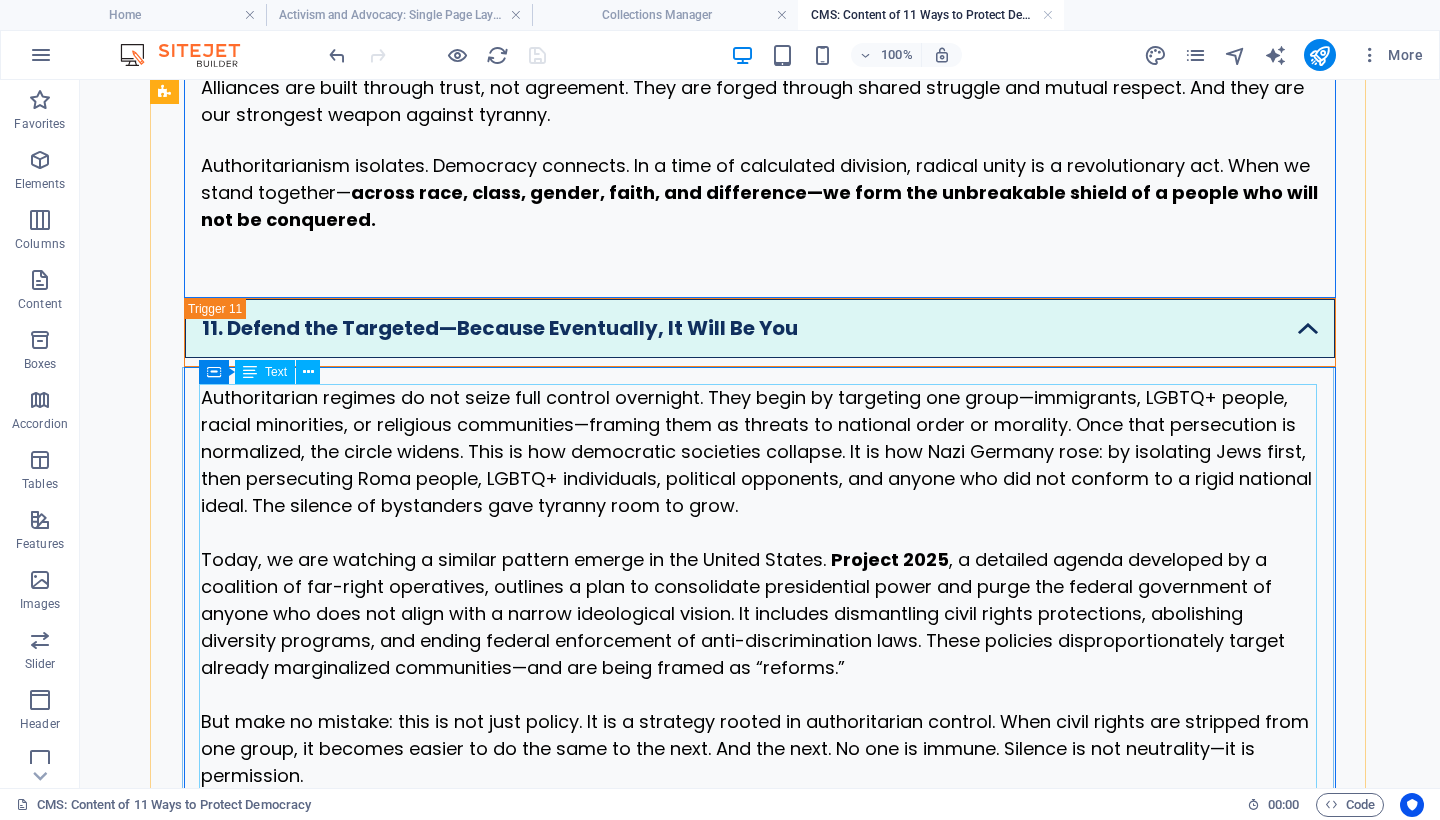 scroll, scrollTop: 7943, scrollLeft: 0, axis: vertical 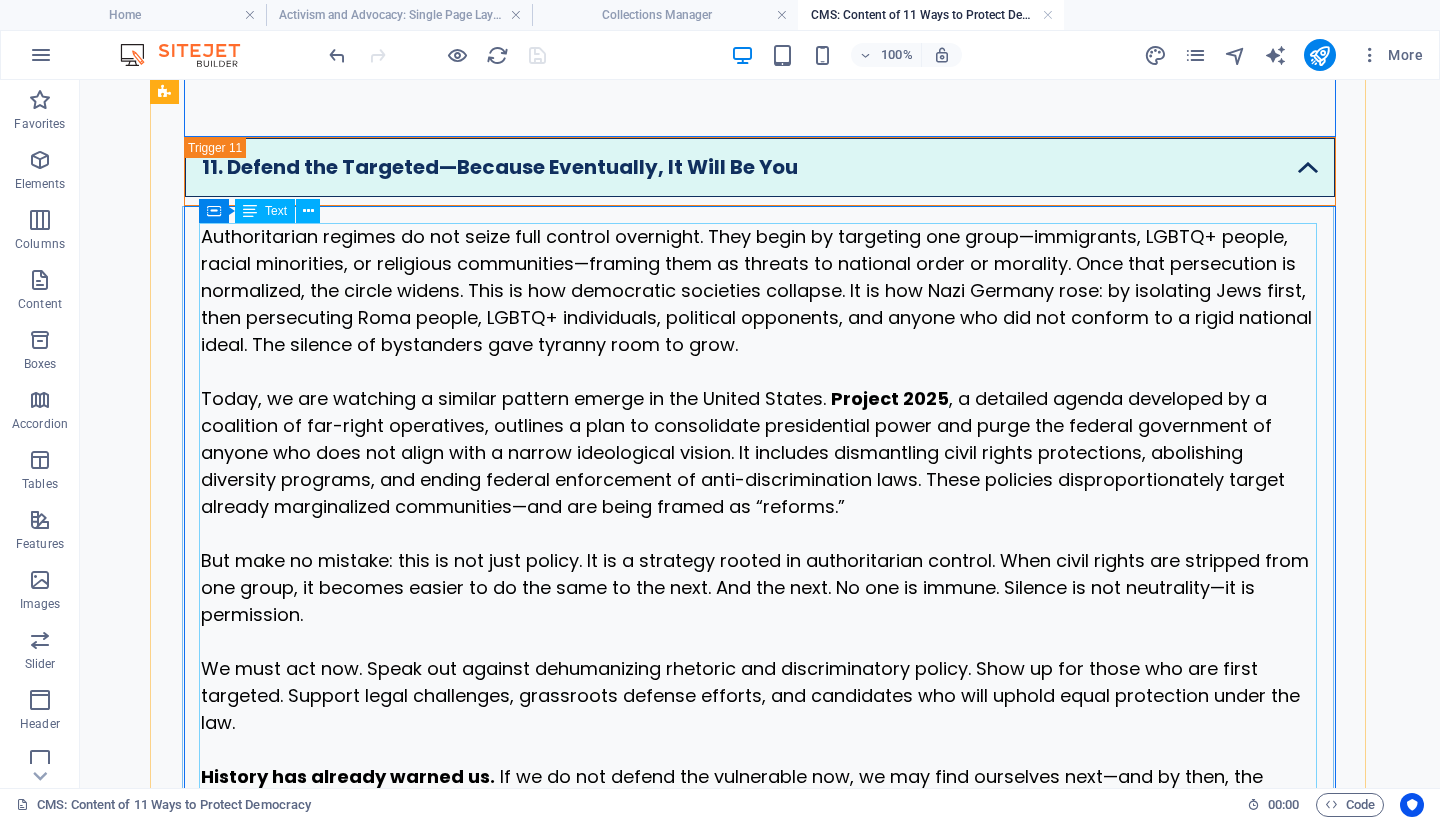 click on "Authoritarian regimes do not seize full control overnight. They begin by targeting one group—immigrants, LGBTQ+ people, racial minorities, or religious communities—framing them as threats to national order or morality. Once that persecution is normalized, the circle widens. This is how democratic societies collapse. It is how Nazi Germany rose: by isolating Jews first, then persecuting Roma people, LGBTQ+ individuals, political opponents, and anyone who did not conform to a rigid national ideal. The silence of bystanders gave tyranny room to grow. Today, we are watching a similar pattern emerge in the United States.   Project 2025 But make no mistake: this is not just policy. It is a strategy rooted in authoritarian control. When civil rights are stripped from one group, it becomes easier to do the same to the next. And the next. No one is immune. Silence is not neutrality—it is permission. History has already warned us.   This is the line. Hold it. Together." at bounding box center (760, 559) 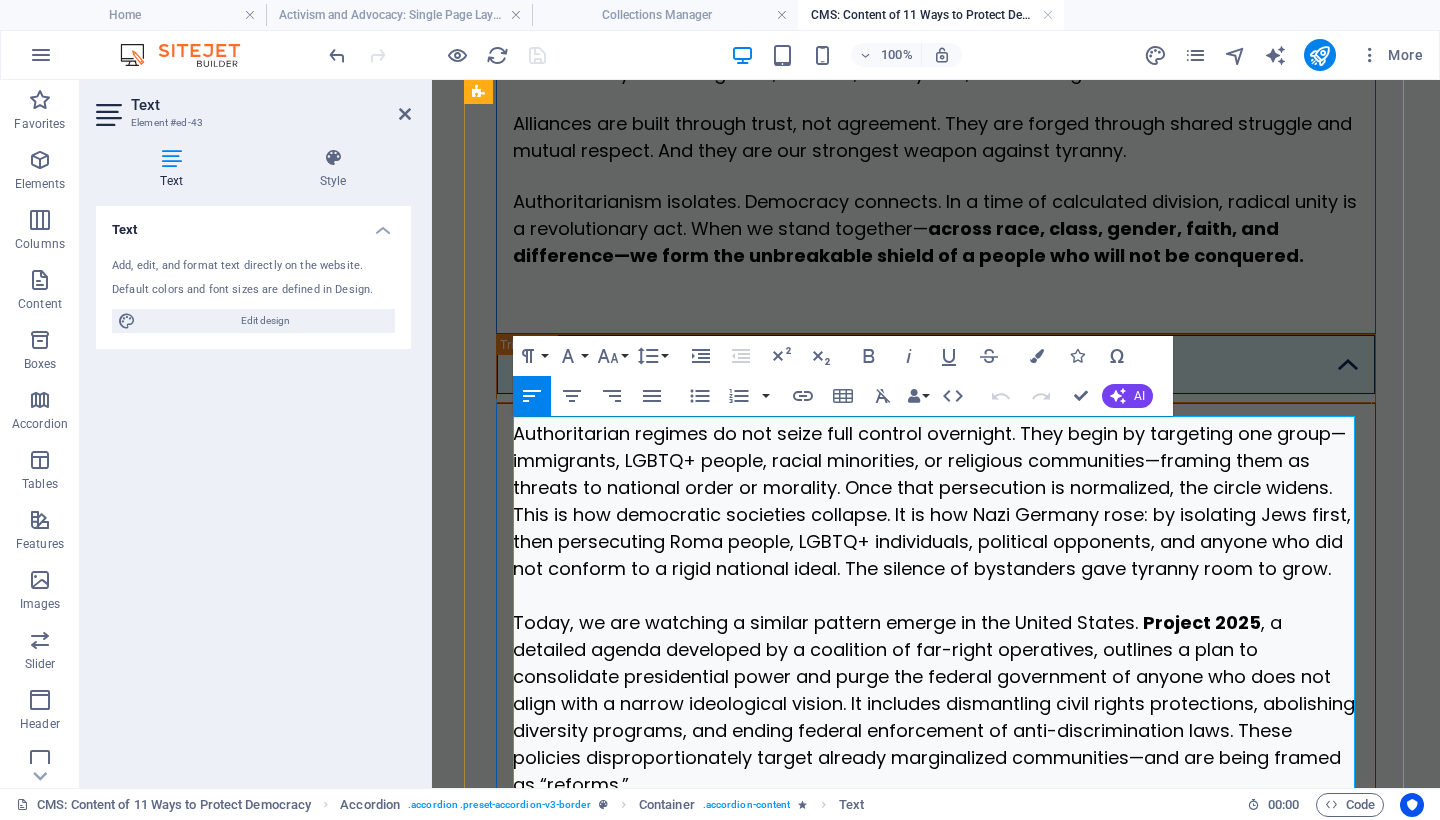 scroll, scrollTop: 9201, scrollLeft: 0, axis: vertical 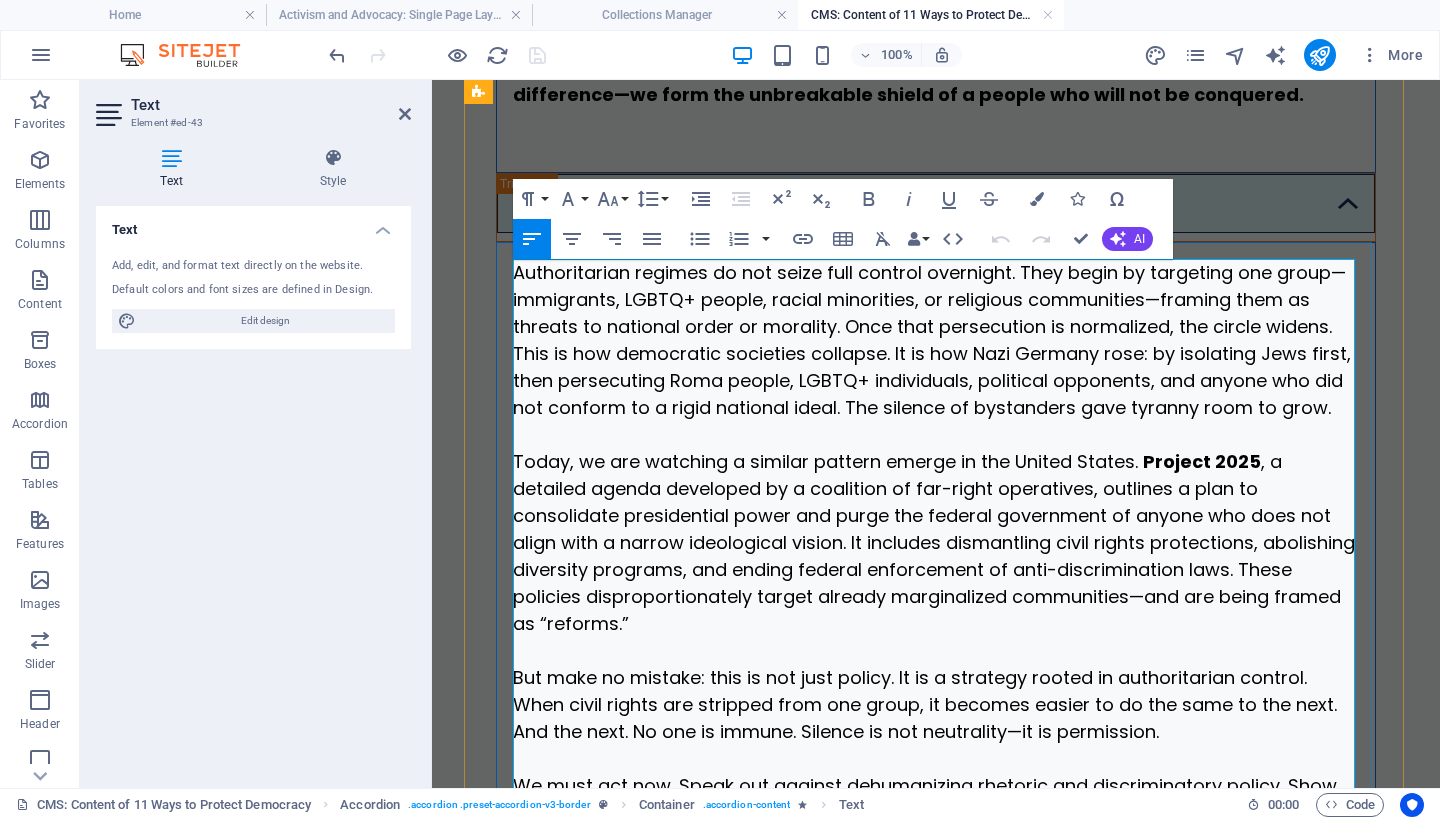 click on "Authoritarian regimes do not seize full control overnight. They begin by targeting one group—immigrants, LGBTQ+ people, racial minorities, or religious communities—framing them as threats to national order or morality. Once that persecution is normalized, the circle widens. This is how democratic societies collapse. It is how Nazi Germany rose: by isolating Jews first, then persecuting Roma people, LGBTQ+ individuals, political opponents, and anyone who did not conform to a rigid national ideal. The silence of bystanders gave tyranny room to grow." at bounding box center [932, 340] 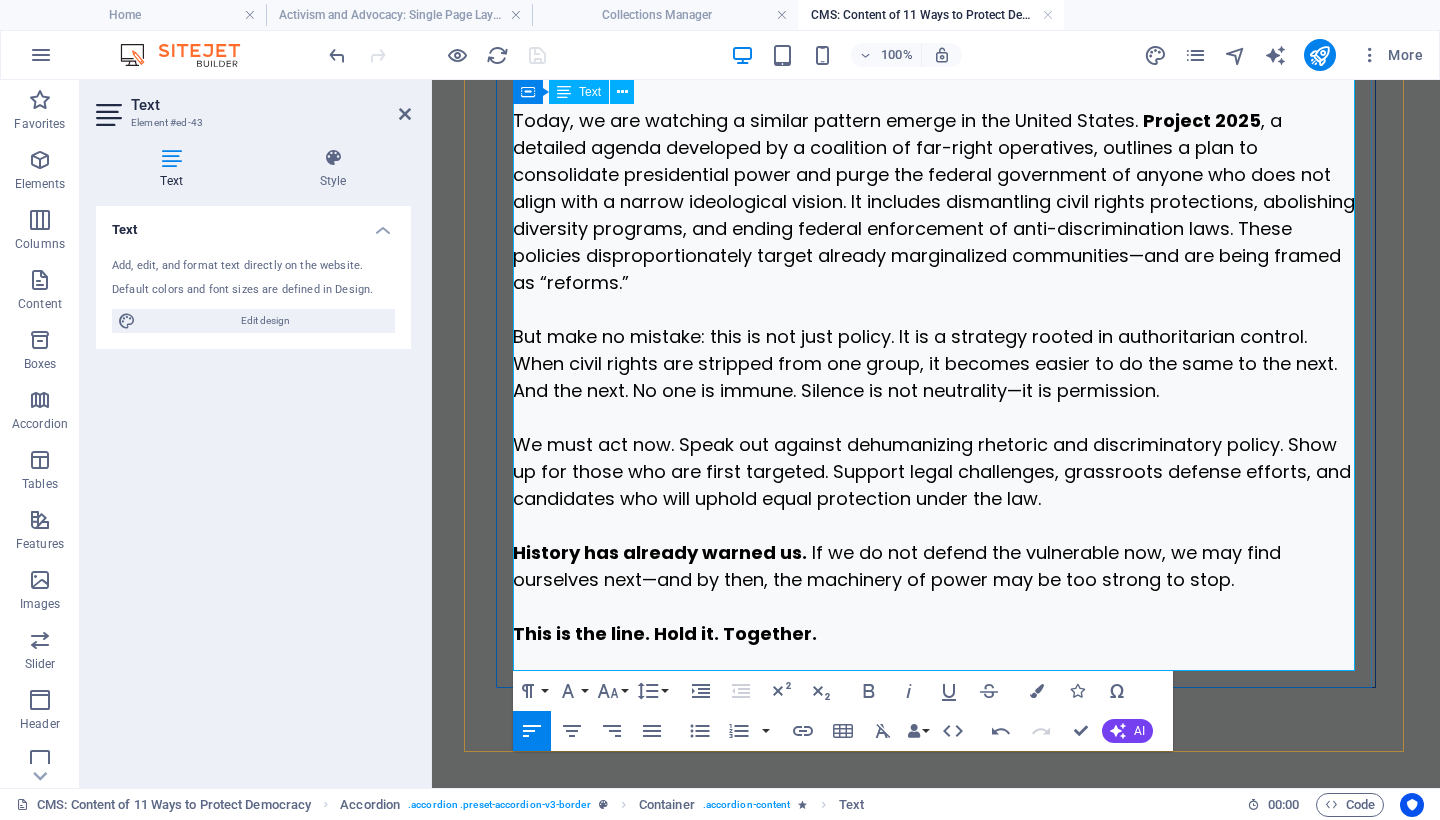 scroll, scrollTop: 9570, scrollLeft: 0, axis: vertical 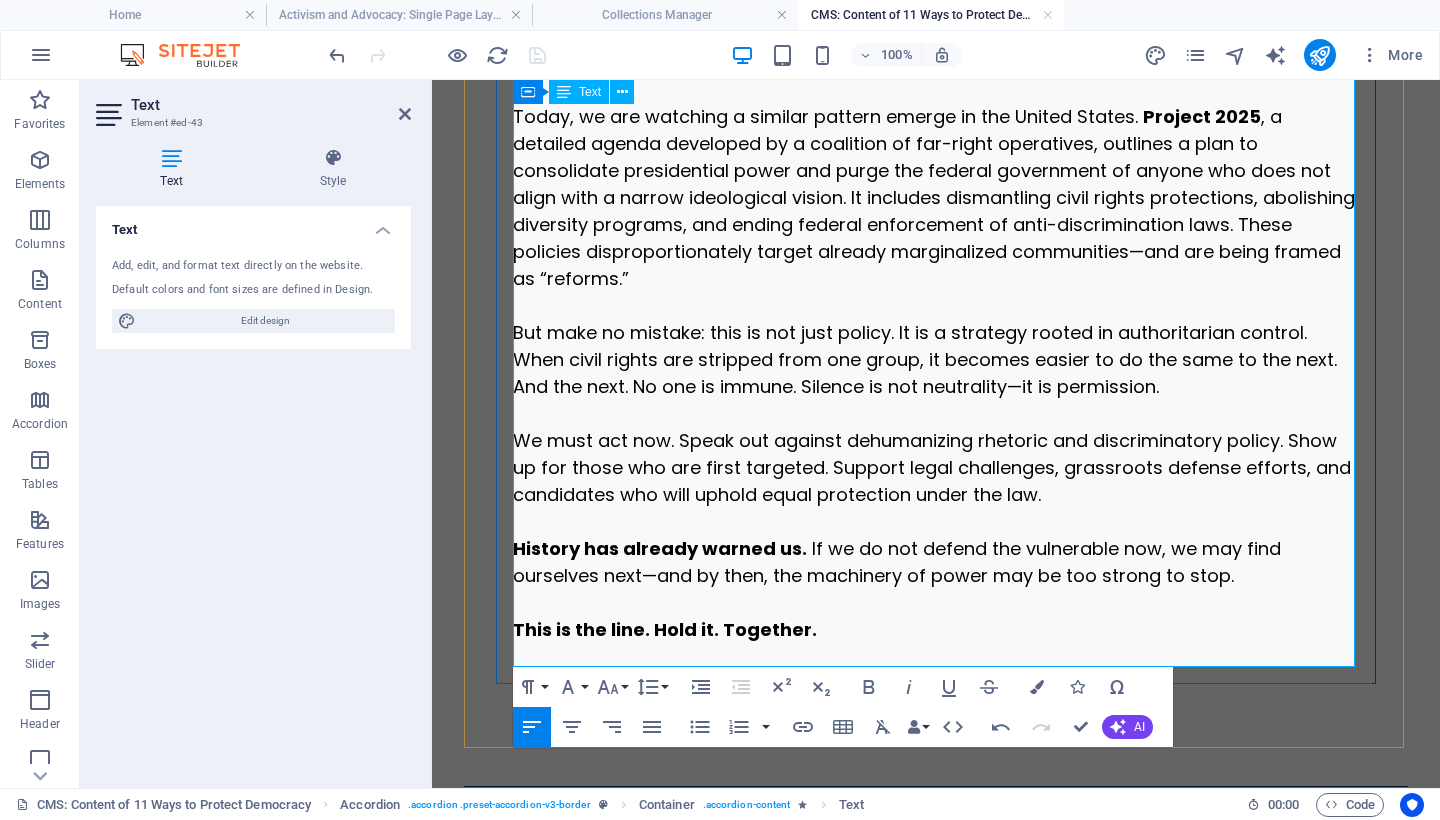 click on "This is the line. Hold it. Together." at bounding box center (936, 629) 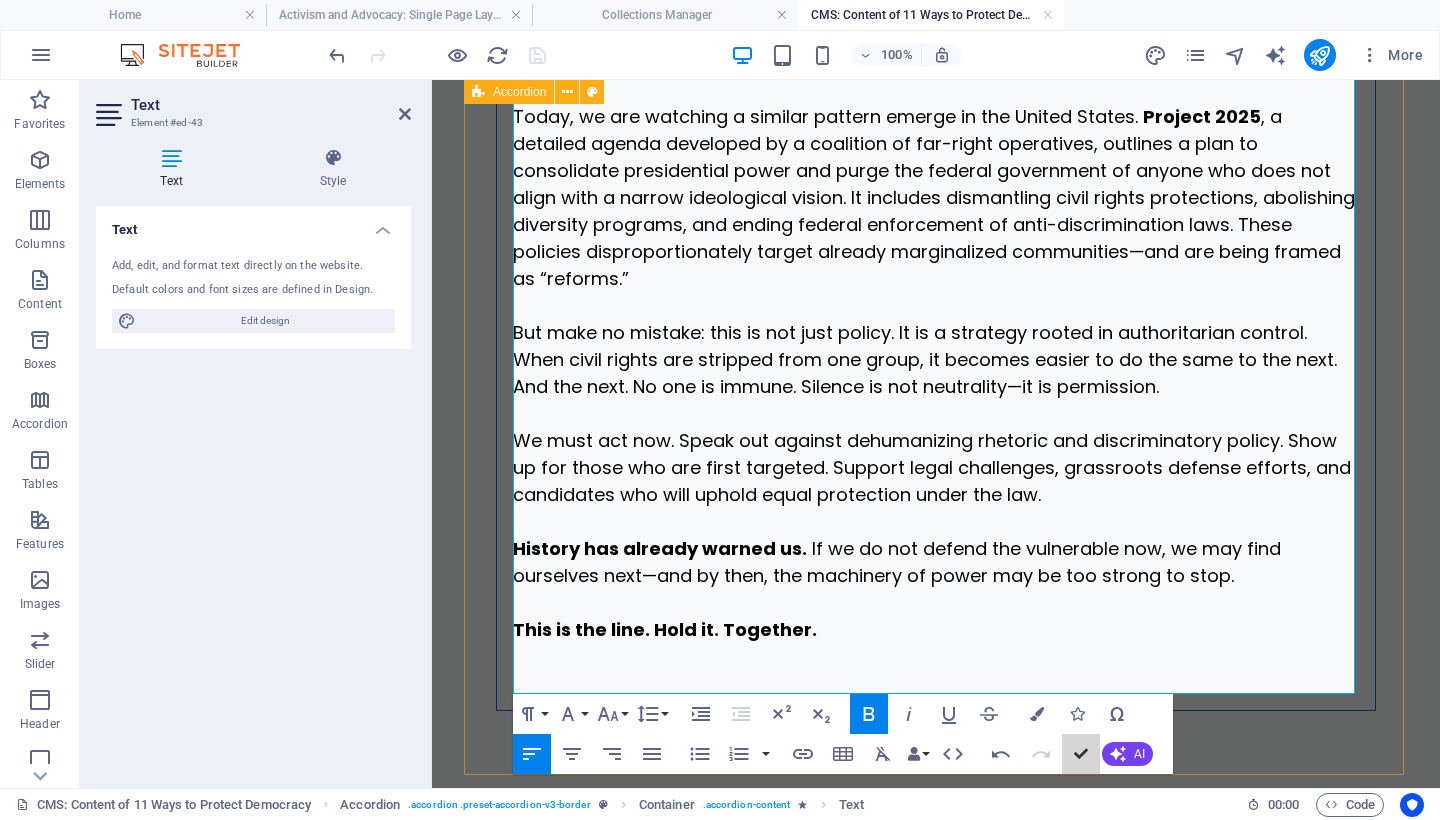 scroll, scrollTop: 8434, scrollLeft: 0, axis: vertical 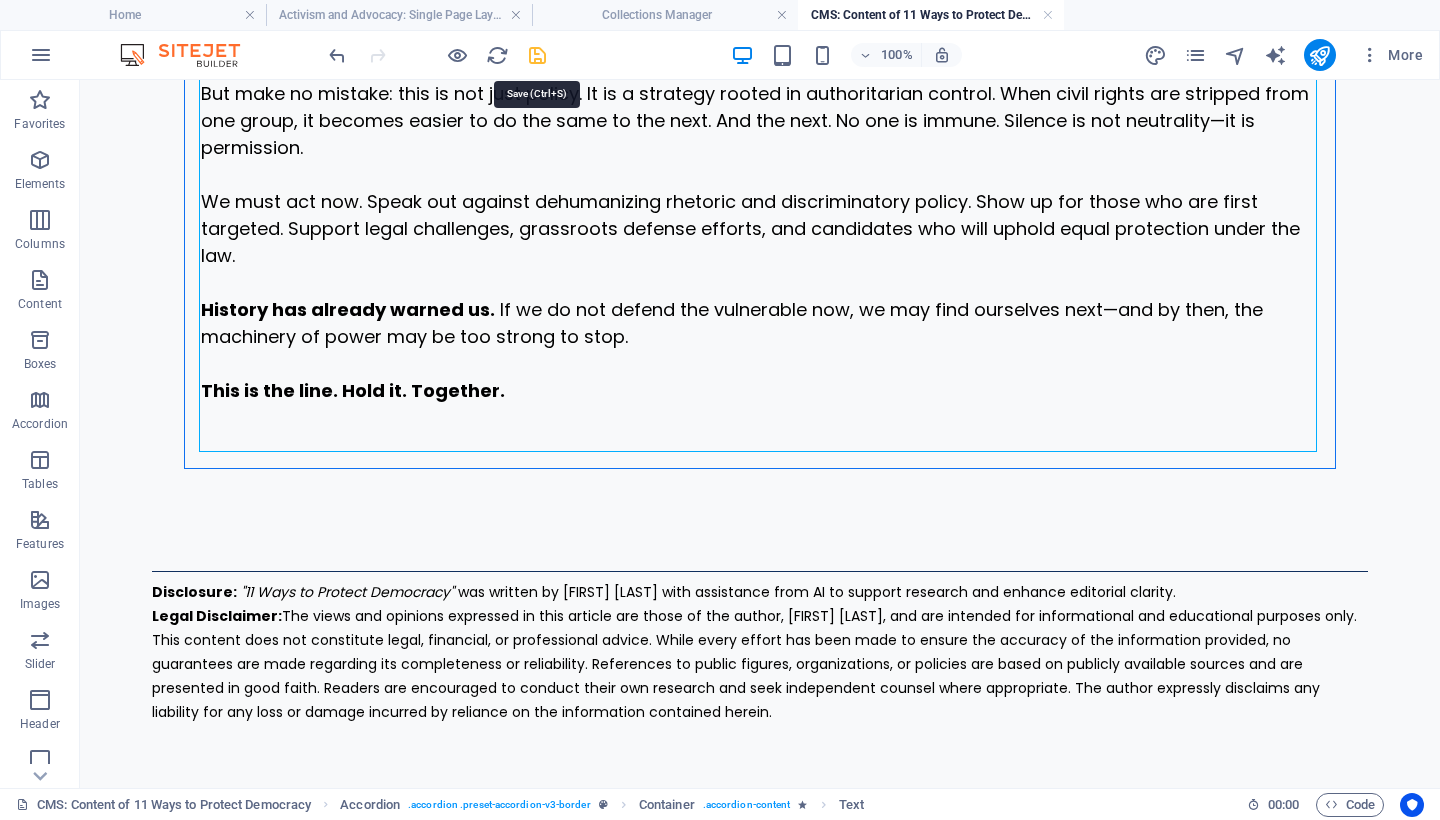 click at bounding box center [537, 55] 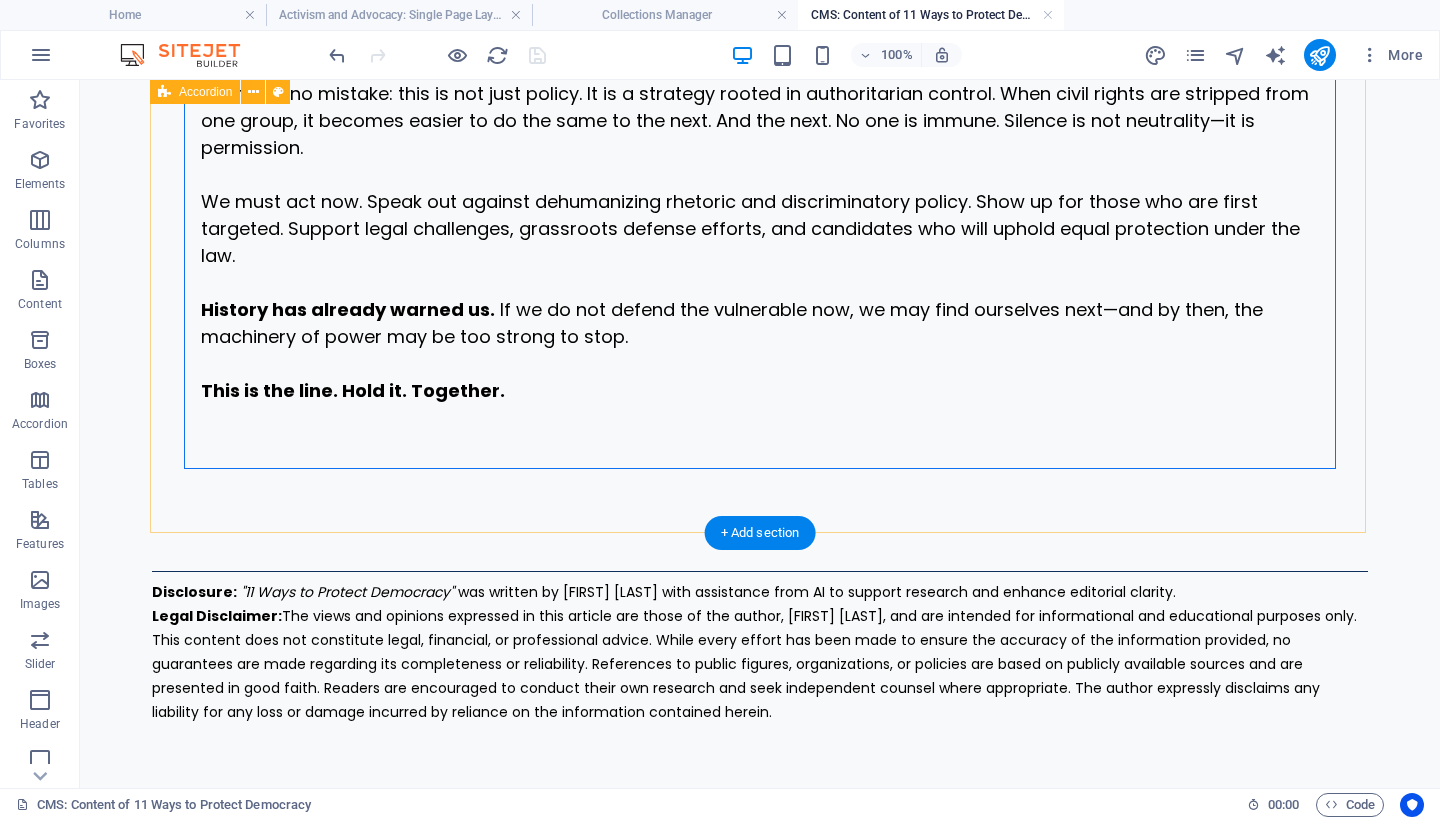 click on "1. Insist on Election Integrity: Paper Ballots, Hand Counts, Public Oversight The cornerstone of a functioning democracy is the public’s ability to elect leaders through a process that is free, fair, transparent, and trustworthy. Today, that cornerstone is under direct attack.  Project 2025 , a sweeping authoritarian blueprint backed by the Trump movement and far-right operatives, includes plans to   centralize federal power , weaken state election authority, and reshape the civil service into a tool of partisan control. These efforts, if fully realized, would enable mass manipulation of elections under the guise of “efficiency” and “order.” At the heart of this threat is the continued use of   electronic voting systems and machine-based tabulation   public trust collapses , and democracy begins to unravel. To resist authoritarianism, we must reclaim control over our elections. Demand that all ballots be   hand-marked on paper , and that every vote be   hand-counted in full public view   ." at bounding box center (760, -3597) 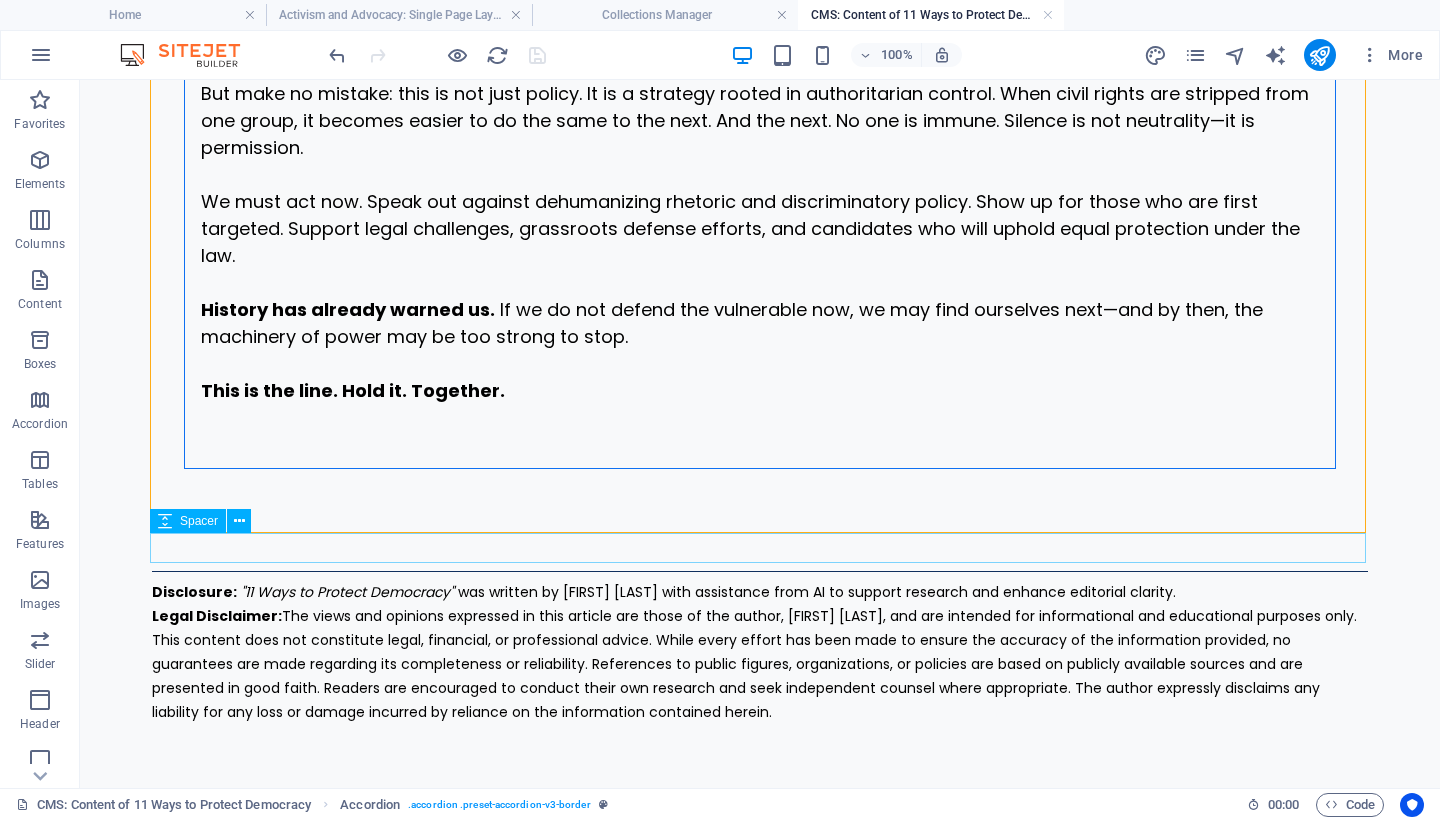 click at bounding box center (760, 548) 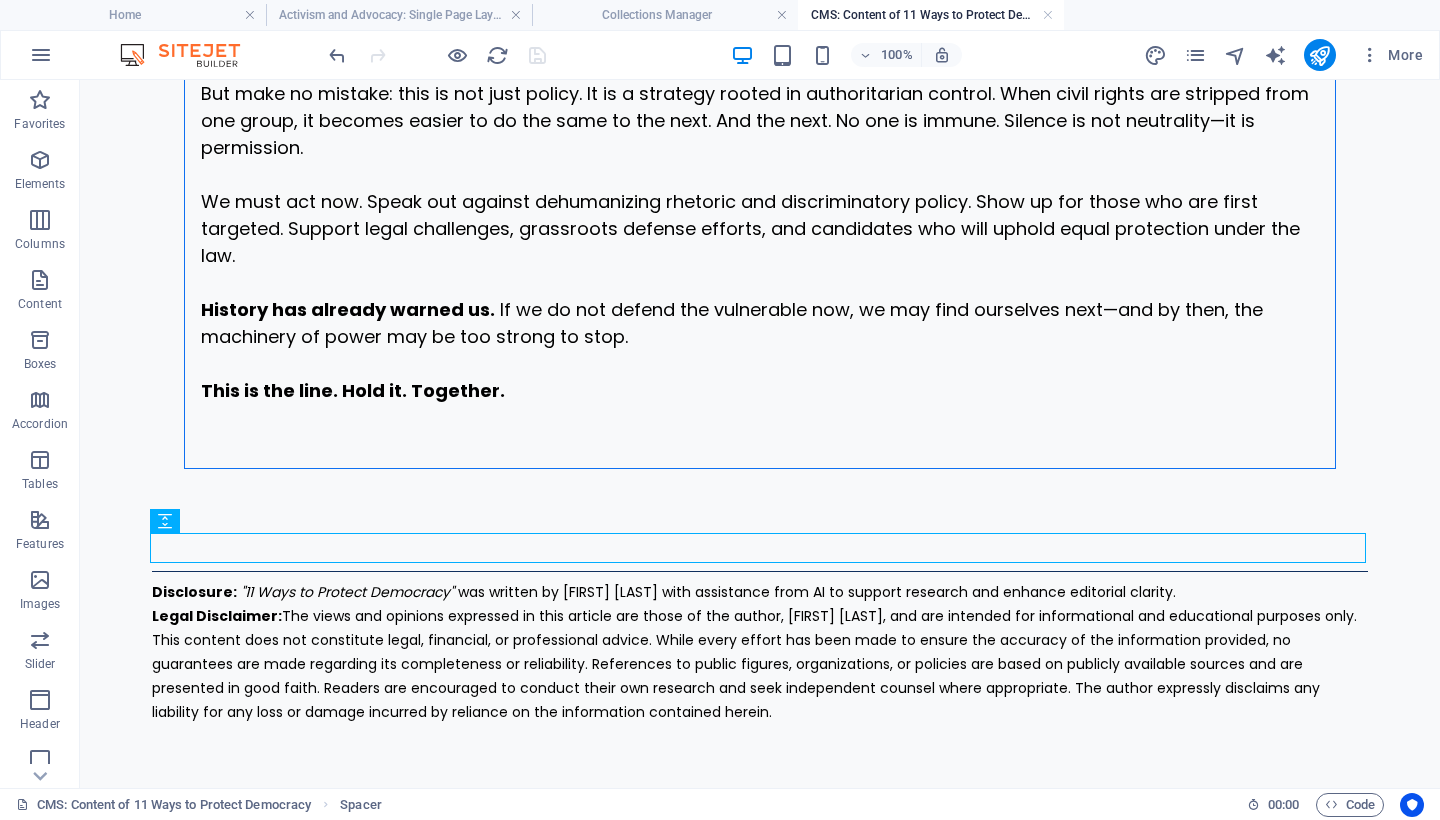 click on "11 Ways to Protect Democracy By Mary Ann Kirby. August 2, 2025. Fascism is not a distant threat. It is already taking root—in our courts, in our schools, in our elections. It thrives on fear, silence, and surrender. It feeds on disinformation, cruelty, and the slow erosion of truth.  And now it has a blueprint:  Project 2025 —a sweeping authoritarian agenda designed to dismantle democratic institutions, purge civil servants, silence dissent, and concentrate unchecked executive power. This is not speculation. It is written policy. Democracy is not free.  It has been paid for in blood, sacrifice, and generations of struggle. Our veterans did not fight for apathy. They fought to preserve liberty, dignity, and the right of every person to live under self-governance. That legacy now belongs to us. If we want our children to inherit freedom, we must fight for it ourselves. We must be proactive, not passive—vigilant, not complacent. The time is now. The danger is real. Project 2025   centralize federal power" at bounding box center (760, -3783) 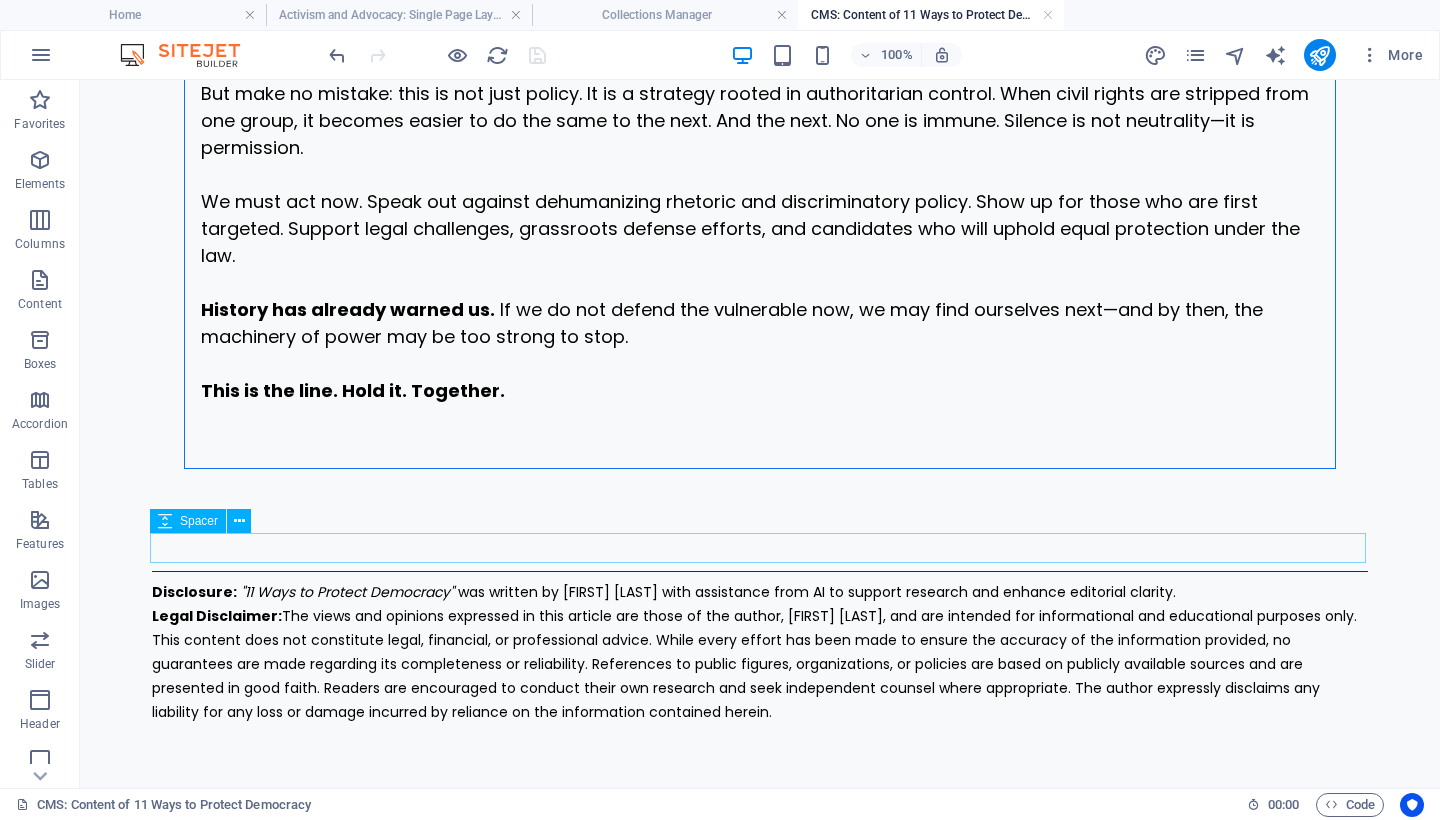 click at bounding box center (760, 548) 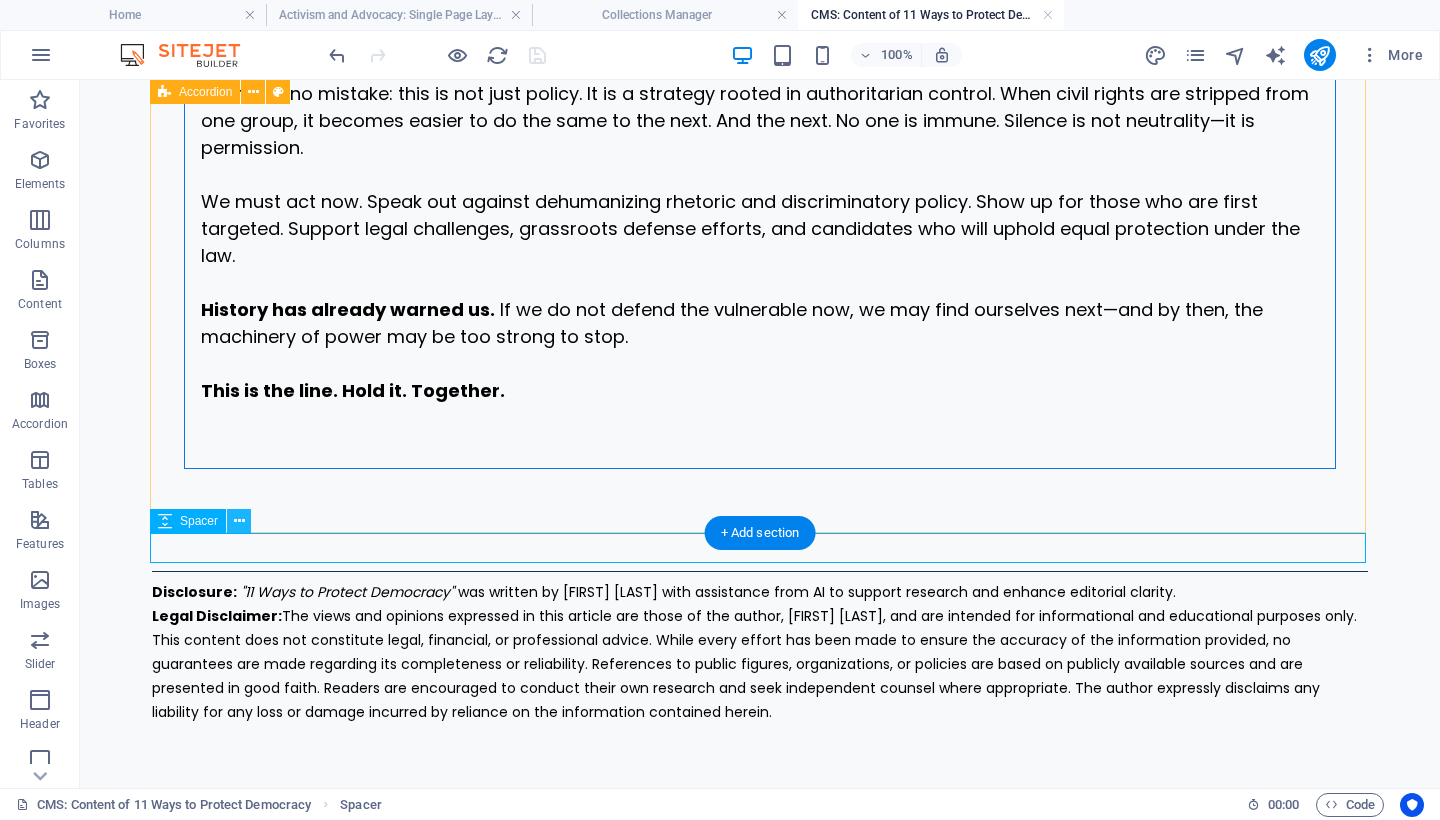 click at bounding box center (239, 521) 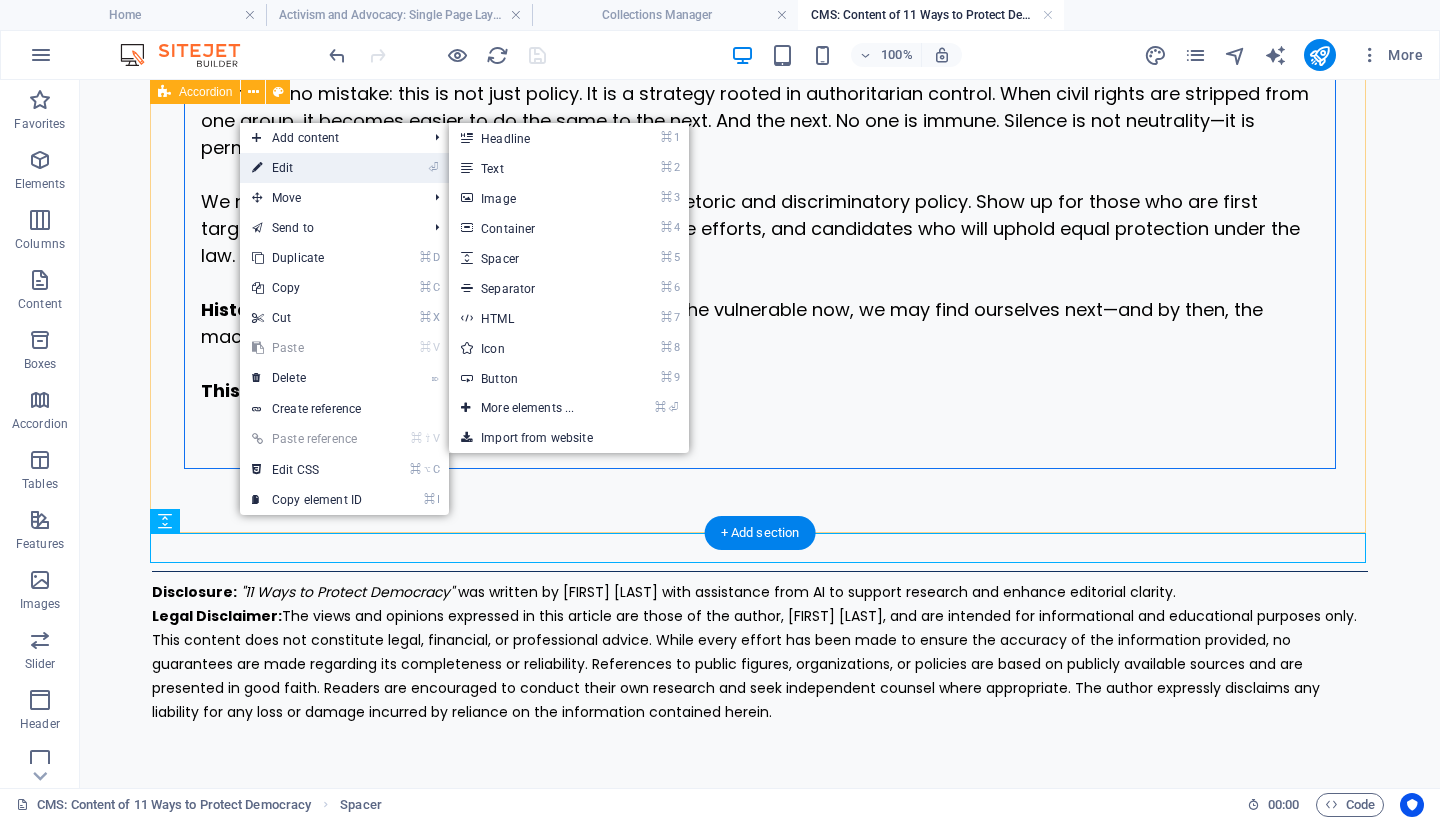 click on "⏎  Edit" at bounding box center [307, 168] 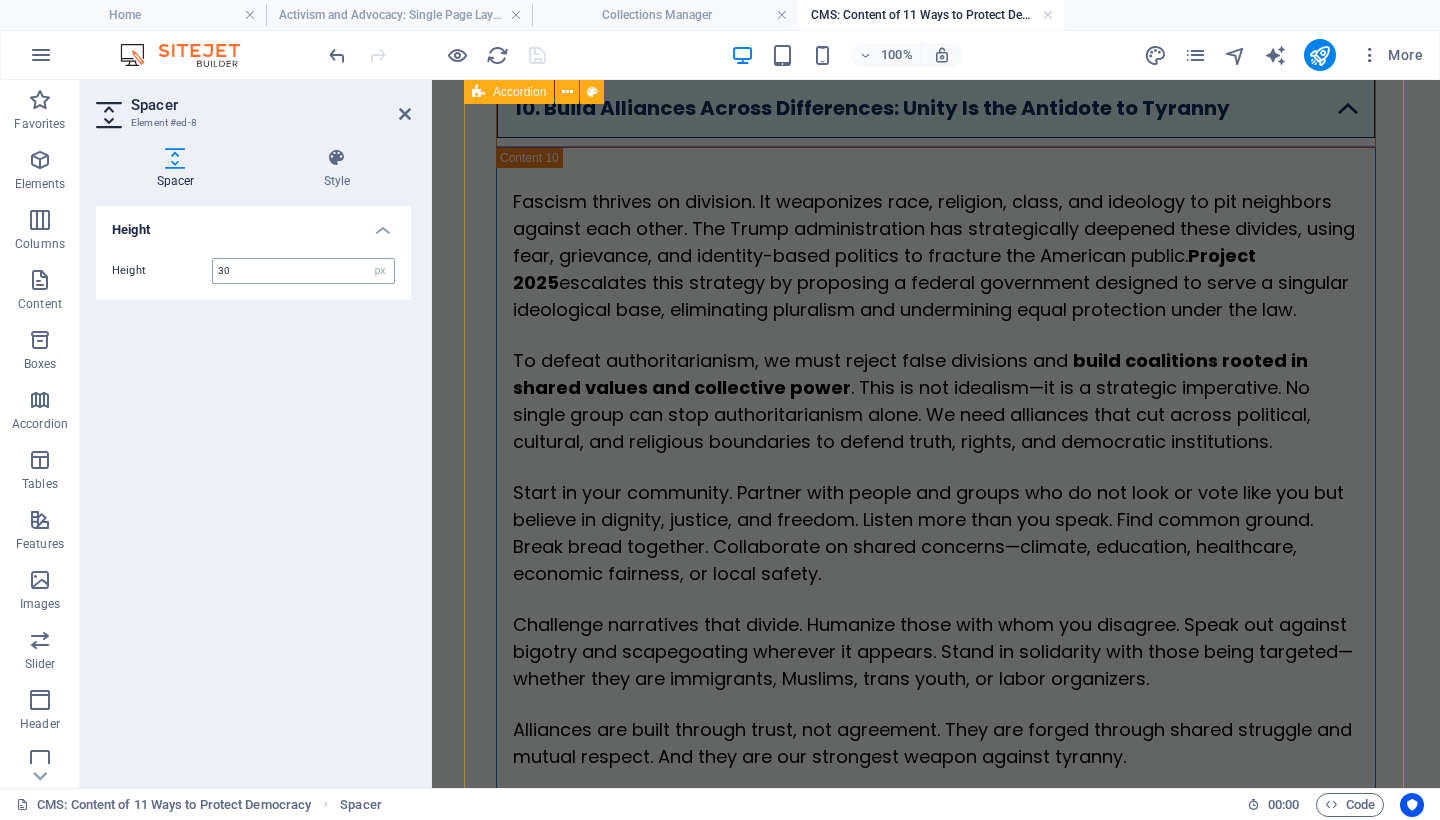 click on "30" at bounding box center [303, 271] 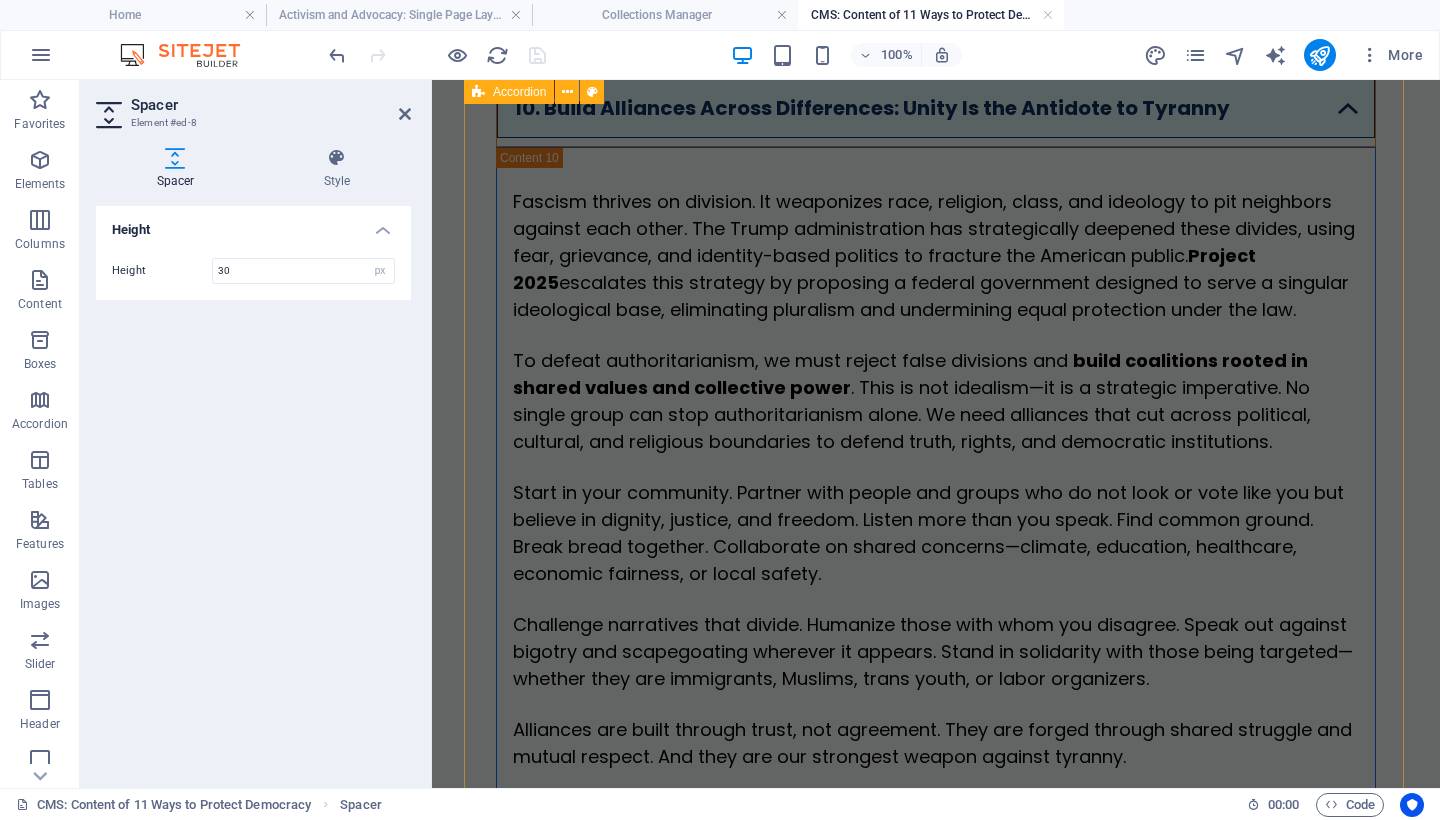 drag, startPoint x: 281, startPoint y: 275, endPoint x: 178, endPoint y: 271, distance: 103.077644 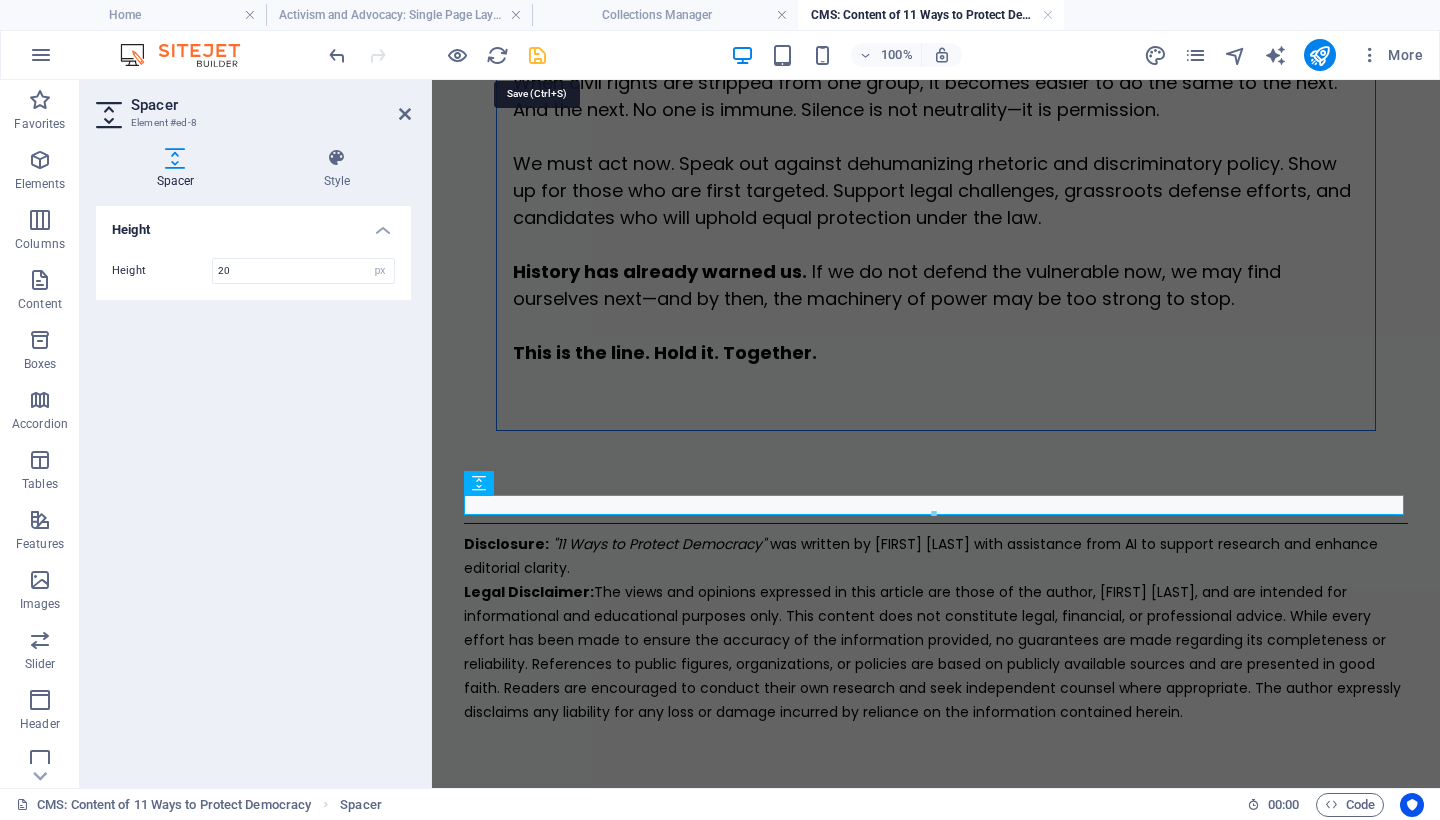 type on "20" 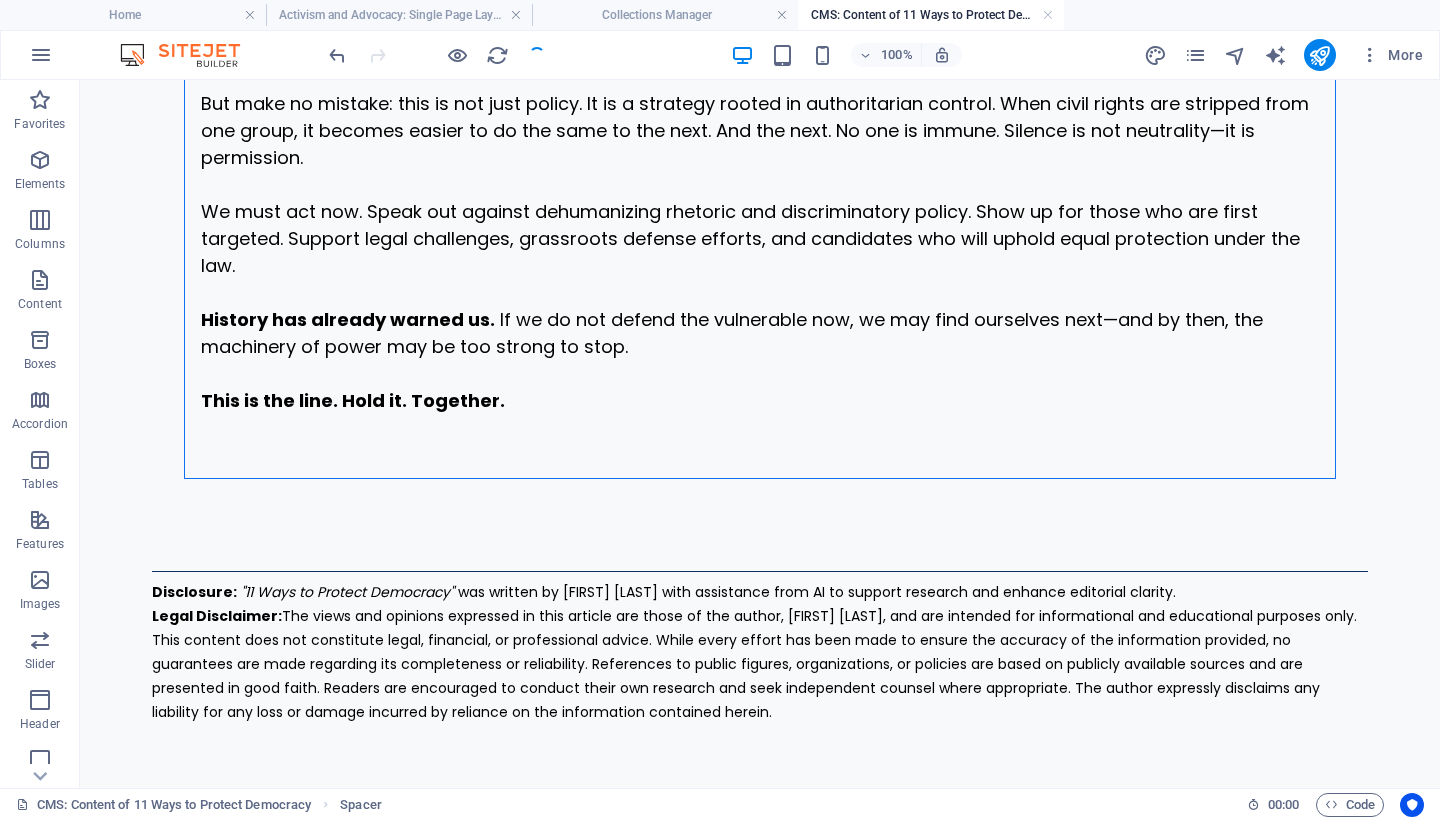 scroll, scrollTop: 8424, scrollLeft: 0, axis: vertical 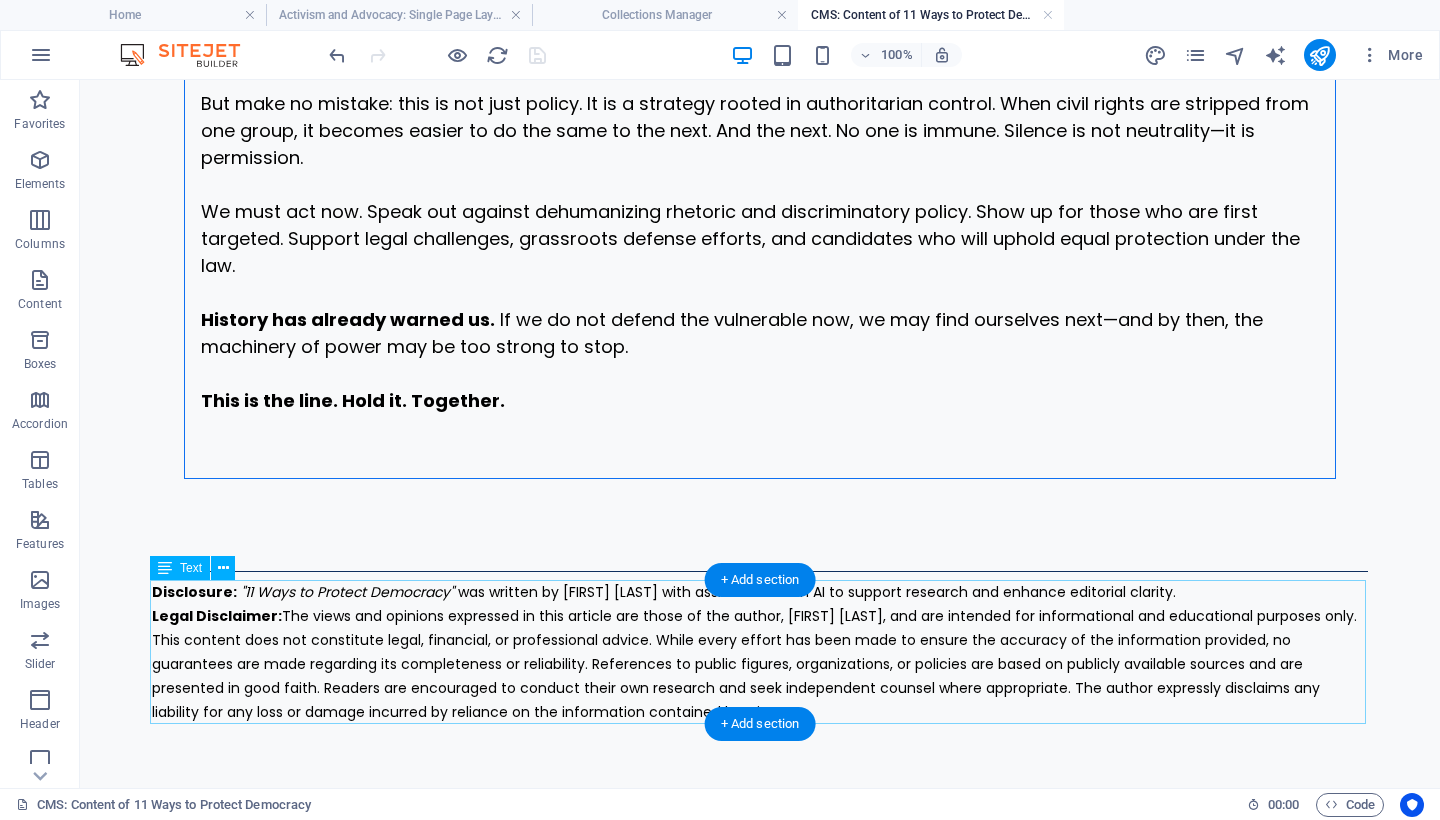 click on "Disclosure:   "11 Ways to Protect Democracy"   was written by Mary Ann Kirby with assistance from AI to support research and enhance editorial clarity. Legal Disclaimer:  The views and opinions expressed in this article are those of the author, Mary Ann Kirby, and are intended for informational and educational purposes only. This content does not constitute legal, financial, or professional advice. While every effort has been made to ensure the accuracy of the information provided, no guarantees are made regarding its completeness or reliability. References to public figures, organizations, or policies are based on publicly available sources and are presented in good faith. Readers are encouraged to conduct their own research and seek independent counsel where appropriate. The author expressly disclaims any liability for any loss or damage incurred by reliance on the information contained herein." at bounding box center [760, 652] 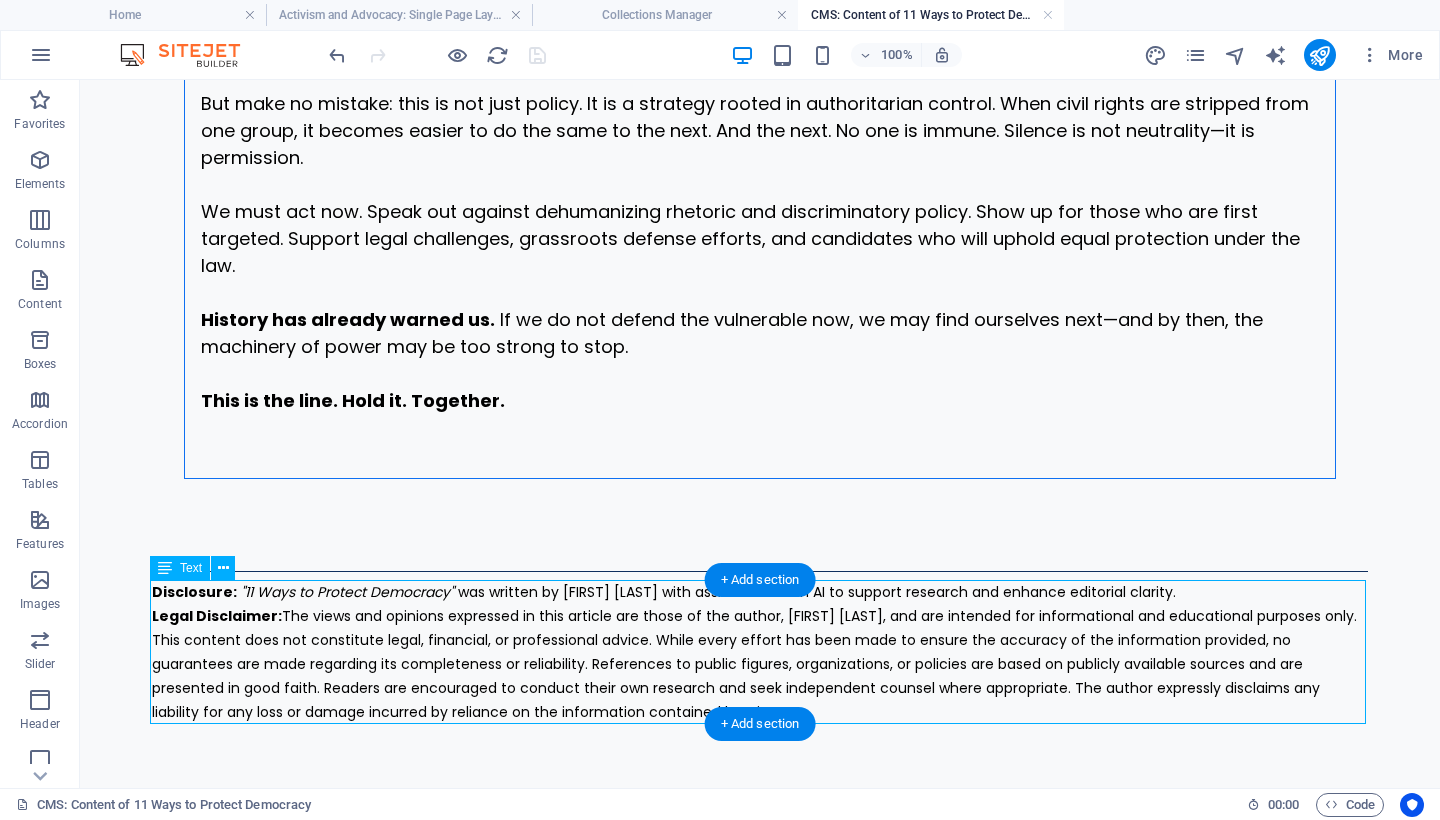 click on "Disclosure:   "11 Ways to Protect Democracy"   was written by Mary Ann Kirby with assistance from AI to support research and enhance editorial clarity. Legal Disclaimer:  The views and opinions expressed in this article are those of the author, Mary Ann Kirby, and are intended for informational and educational purposes only. This content does not constitute legal, financial, or professional advice. While every effort has been made to ensure the accuracy of the information provided, no guarantees are made regarding its completeness or reliability. References to public figures, organizations, or policies are based on publicly available sources and are presented in good faith. Readers are encouraged to conduct their own research and seek independent counsel where appropriate. The author expressly disclaims any liability for any loss or damage incurred by reliance on the information contained herein." at bounding box center (760, 652) 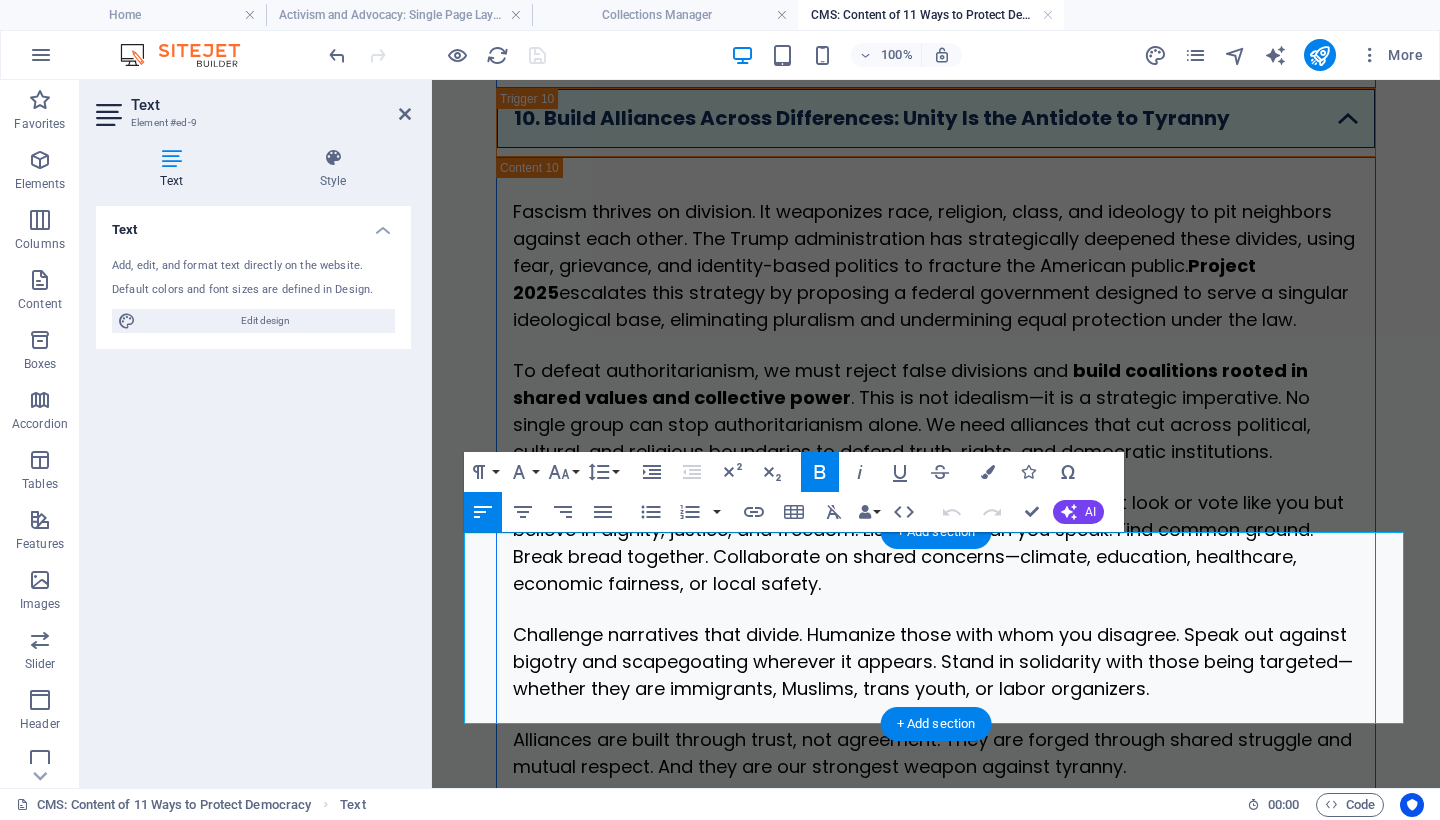 scroll, scrollTop: 9847, scrollLeft: 0, axis: vertical 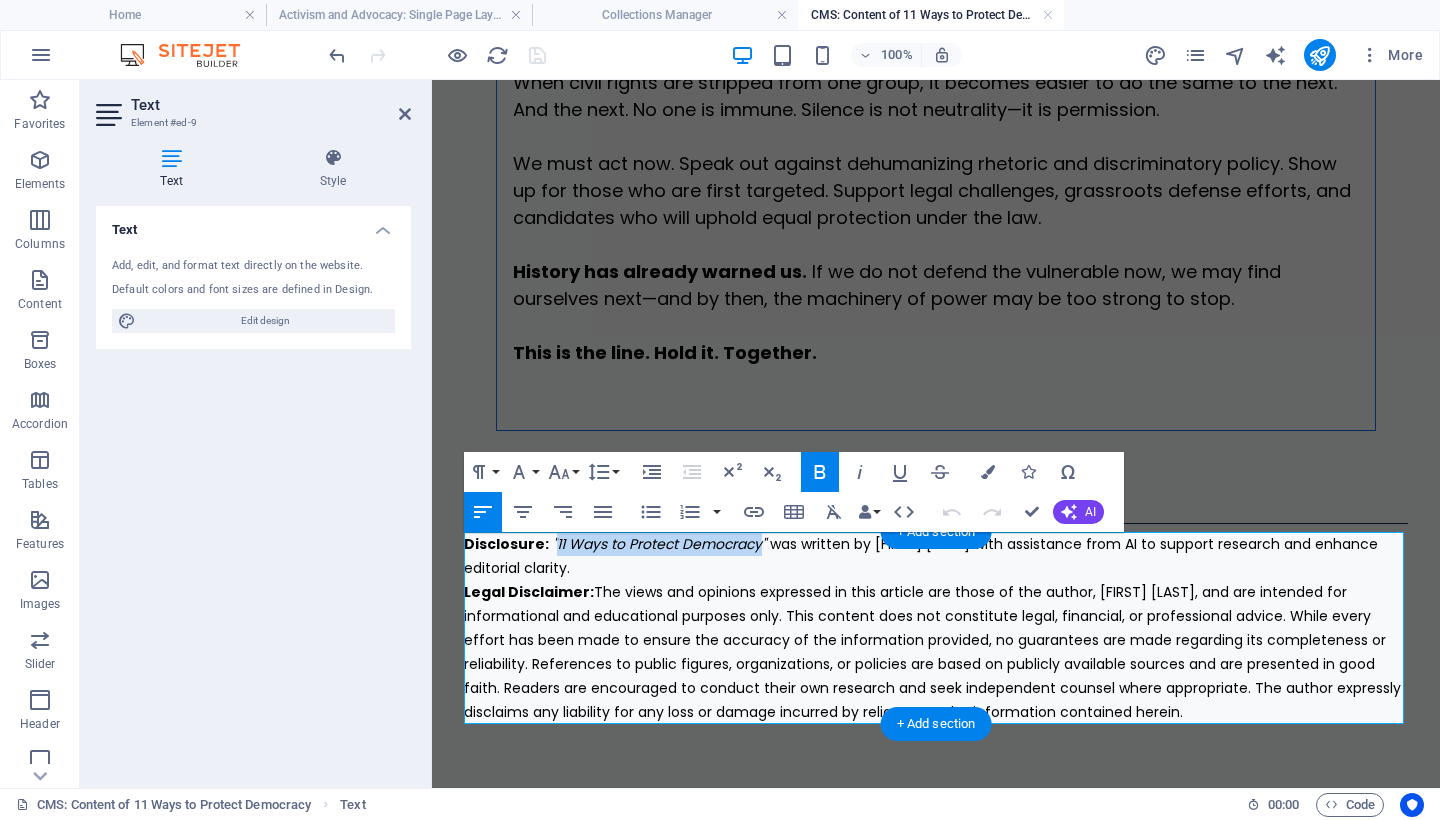 drag, startPoint x: 759, startPoint y: 549, endPoint x: 553, endPoint y: 545, distance: 206.03883 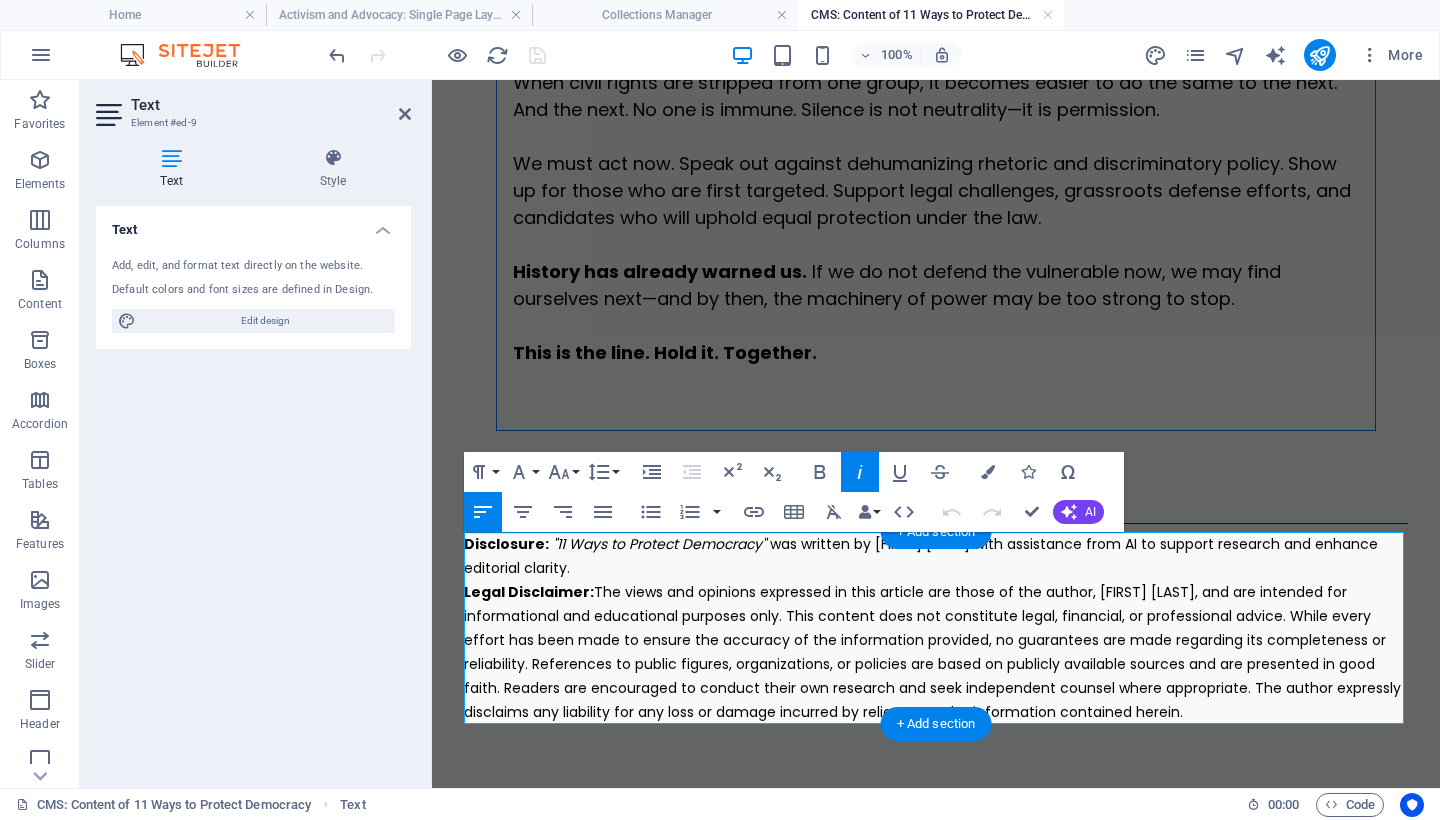 drag, startPoint x: 780, startPoint y: 637, endPoint x: 1415, endPoint y: 601, distance: 636.01965 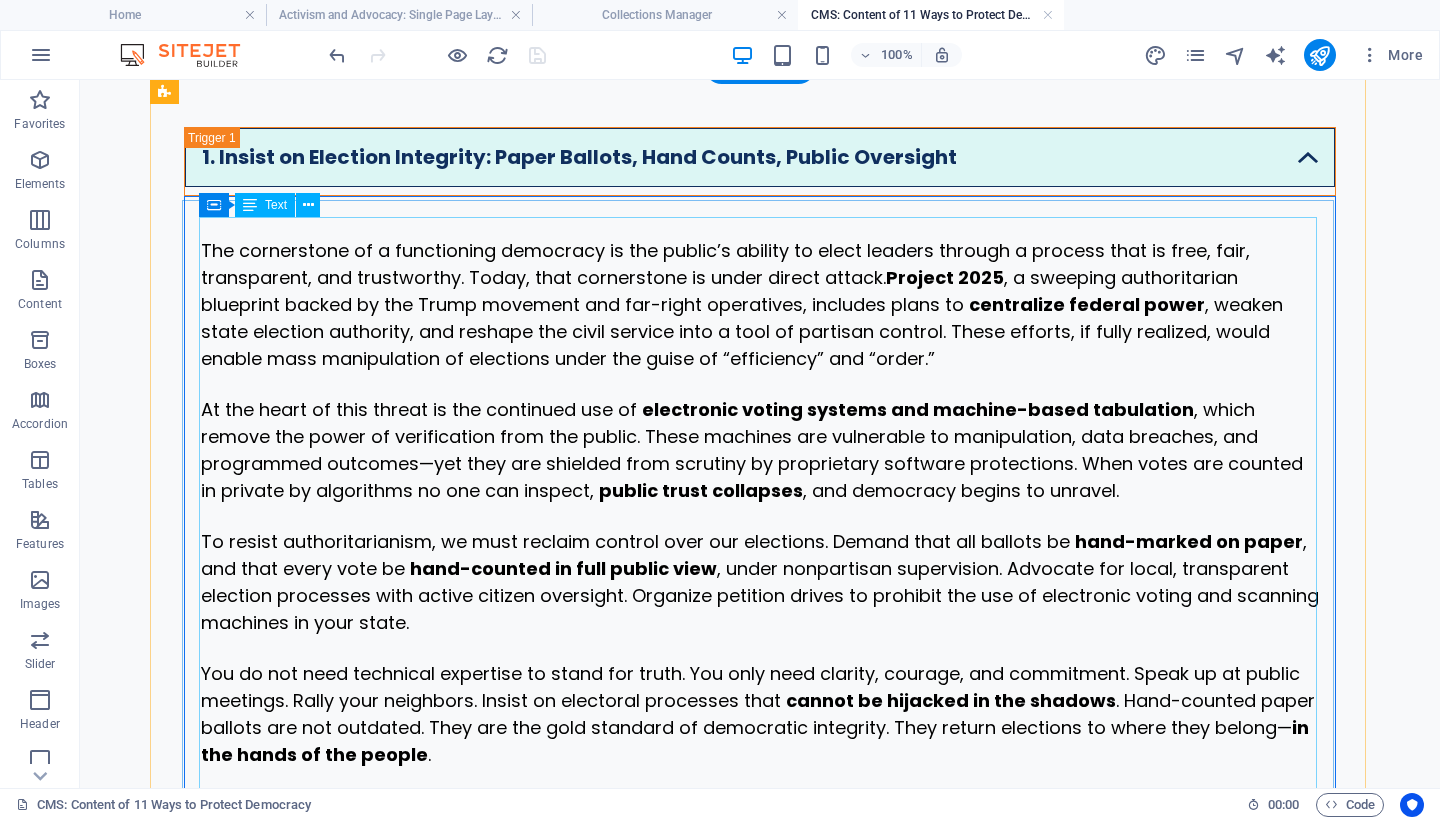 scroll, scrollTop: 0, scrollLeft: 0, axis: both 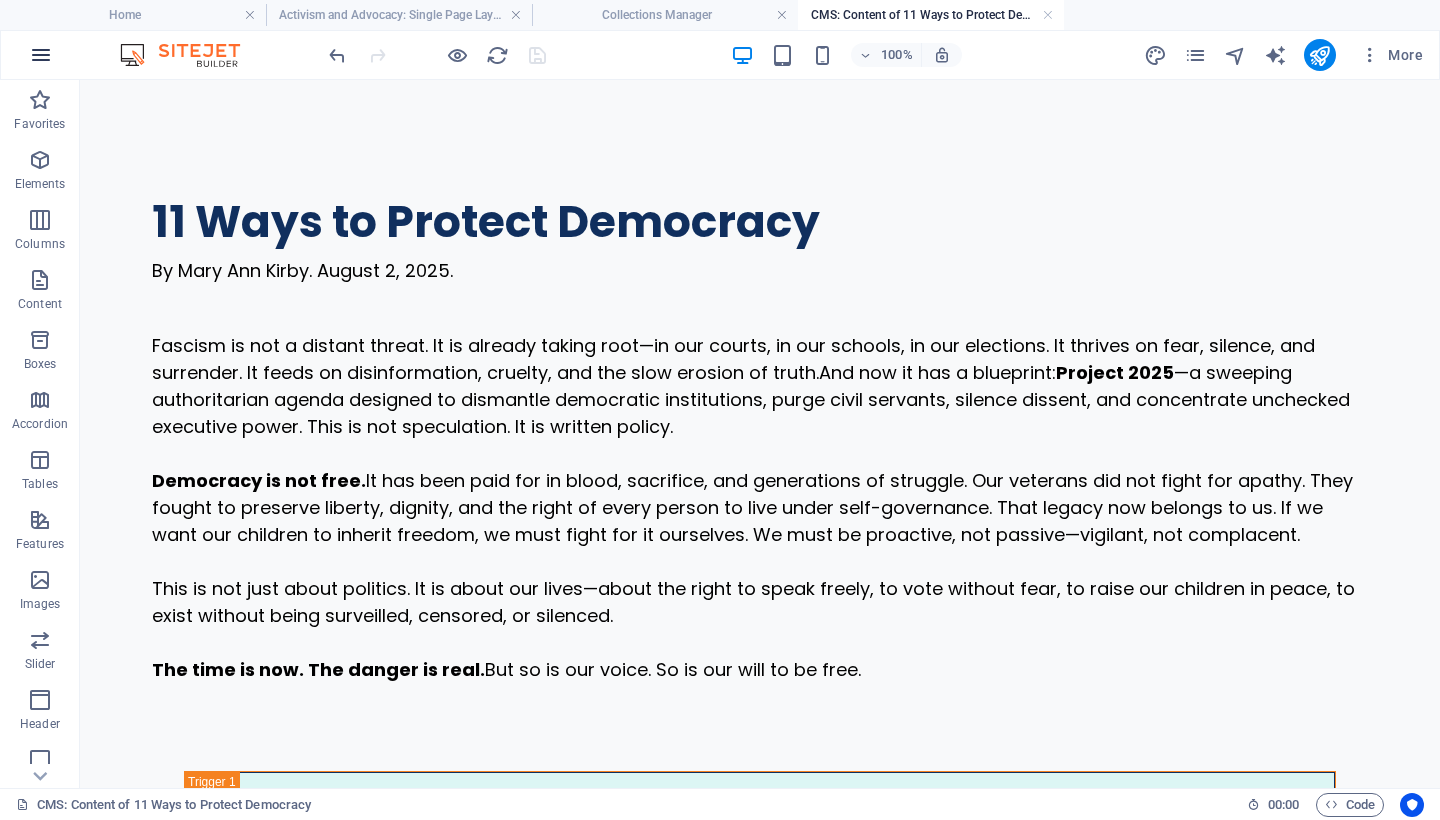 click at bounding box center [41, 55] 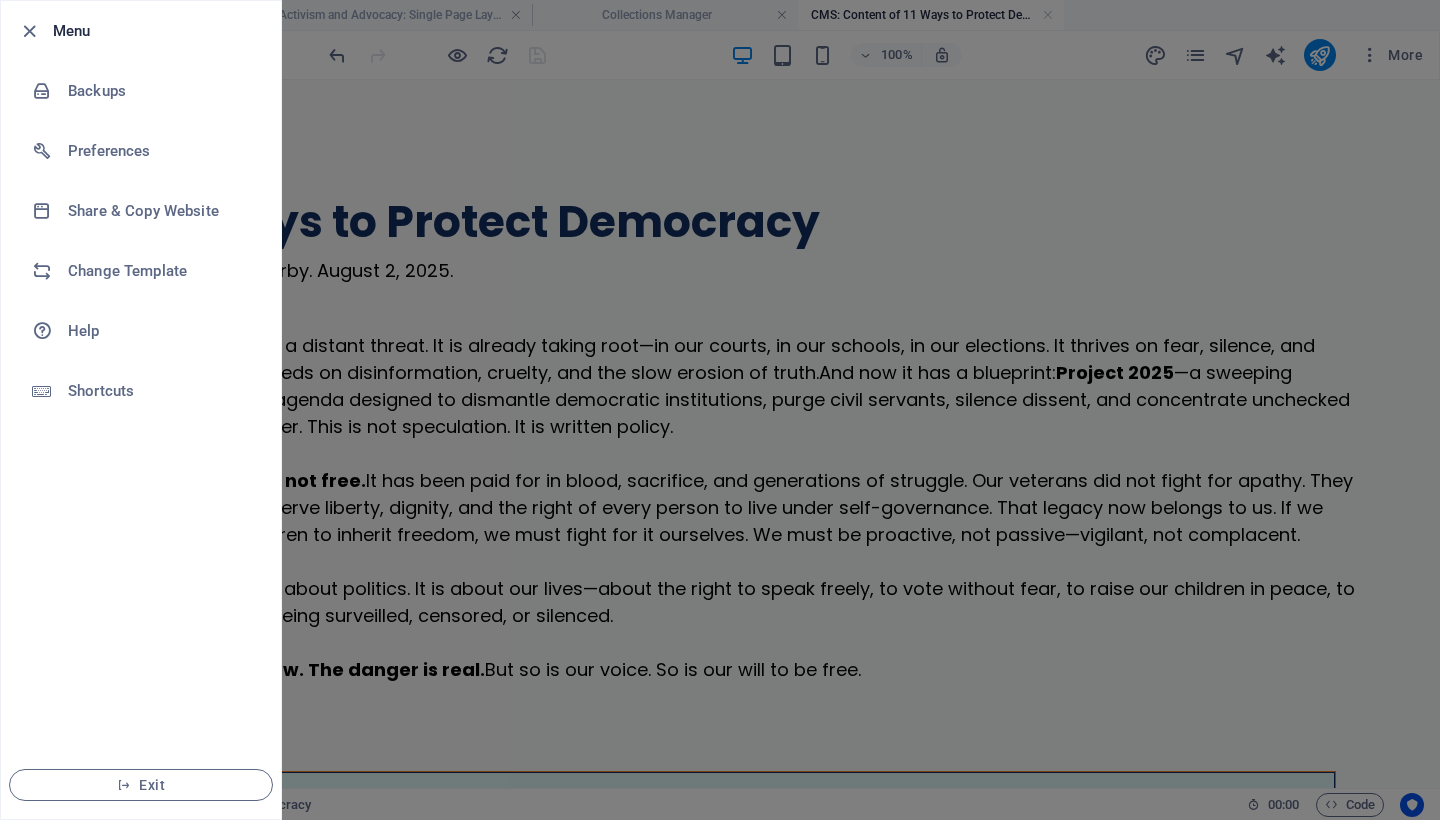 click at bounding box center (720, 410) 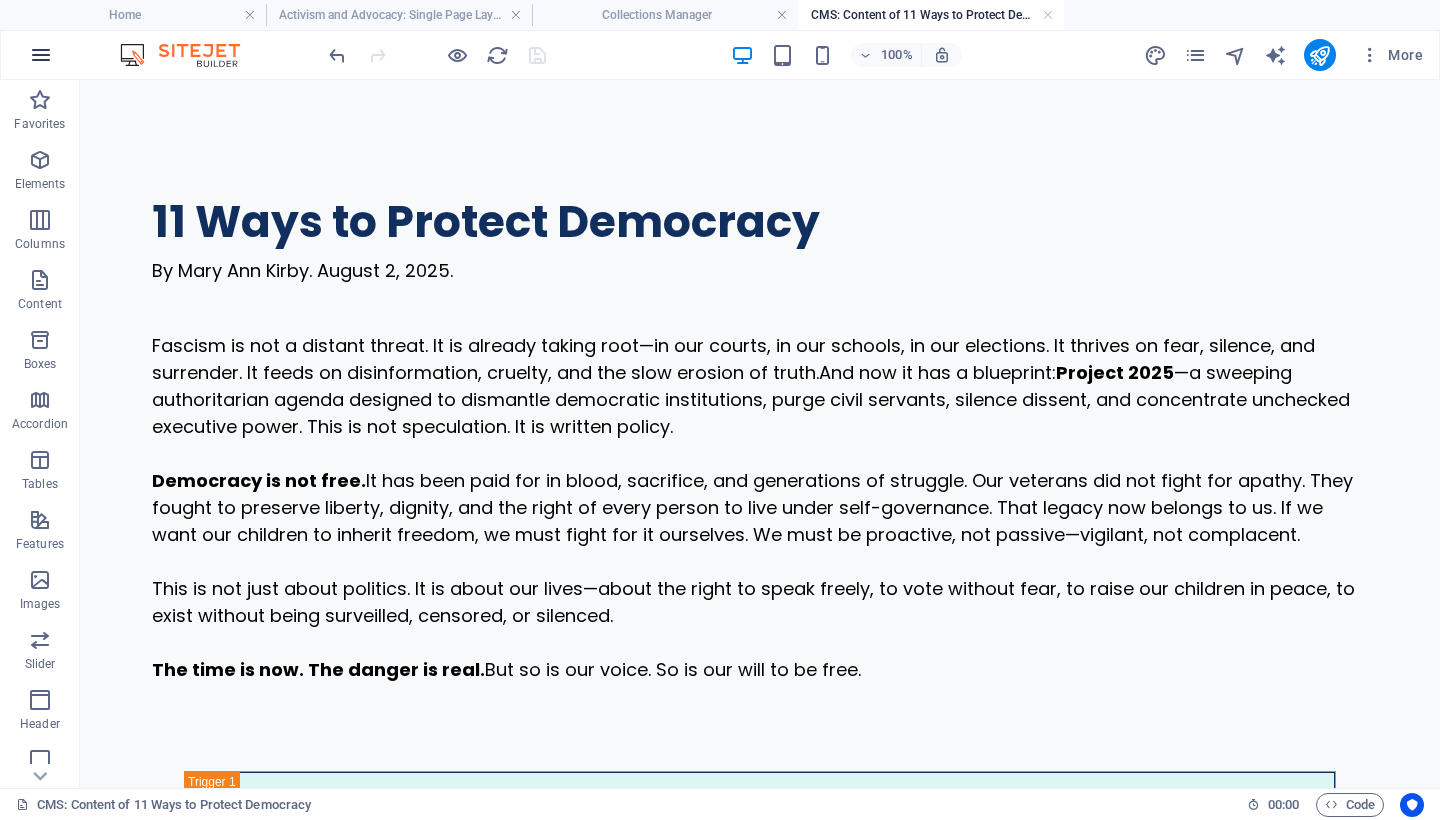 click at bounding box center [41, 55] 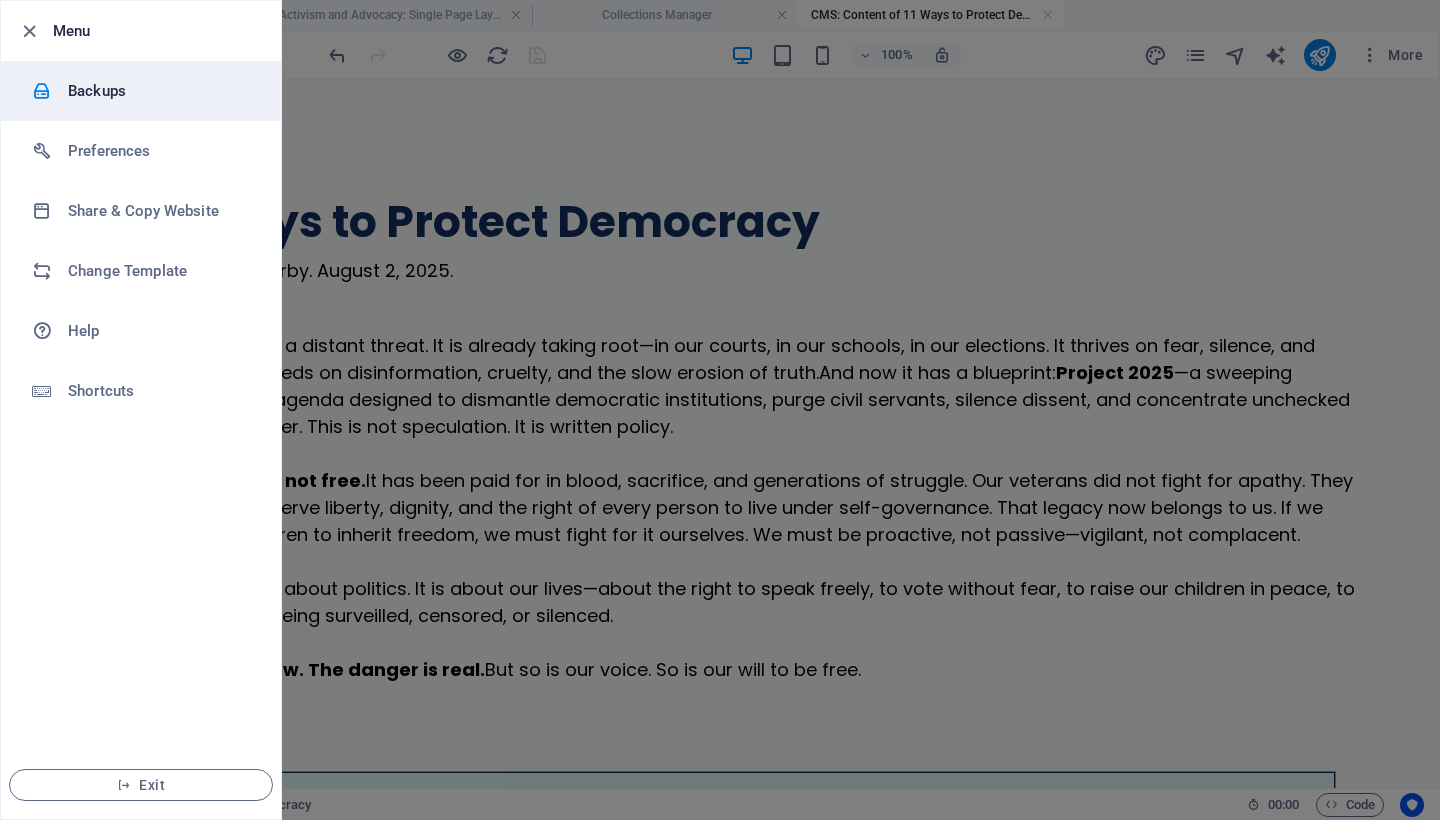 click on "Backups" at bounding box center [160, 91] 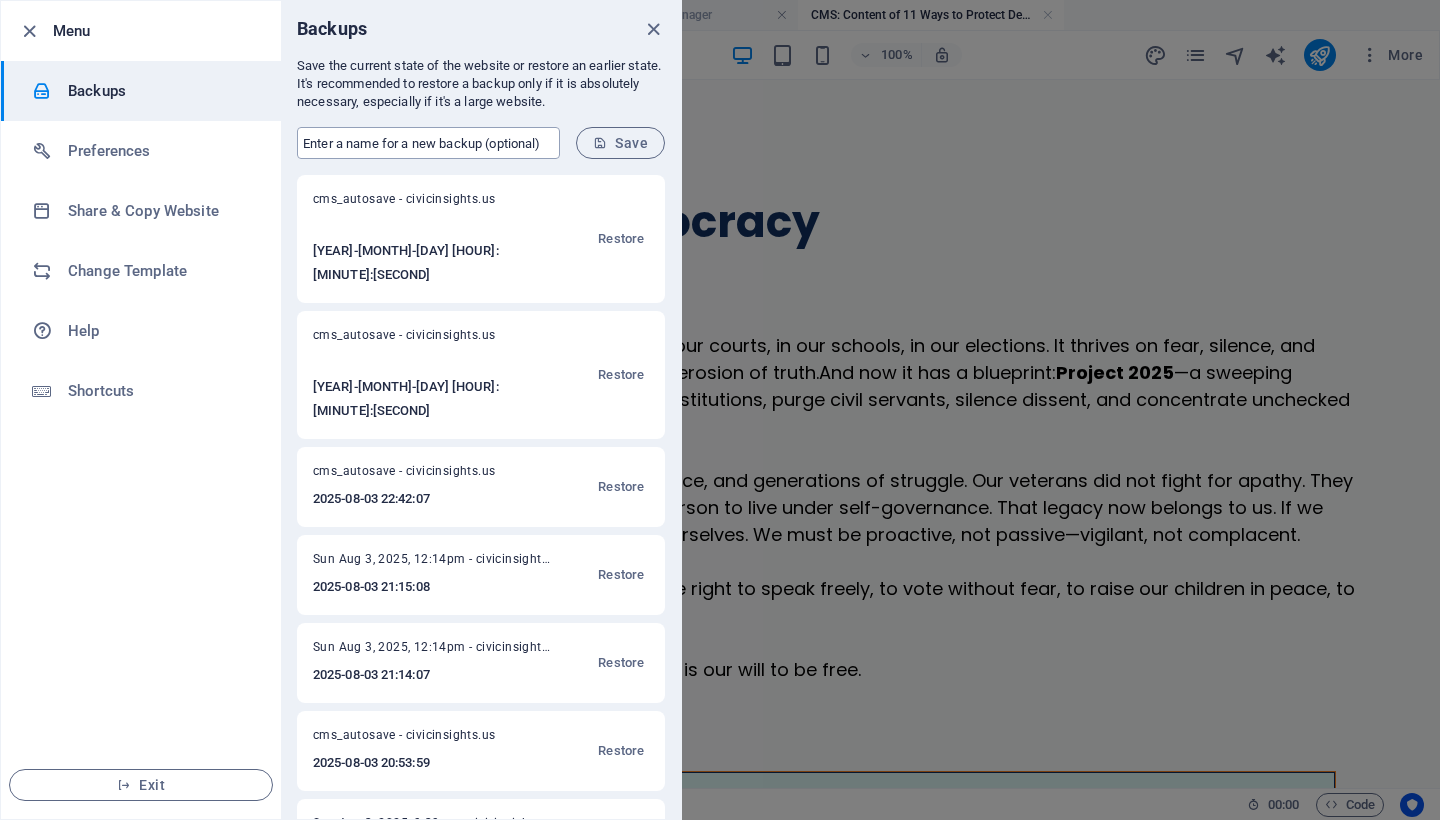 click at bounding box center [428, 143] 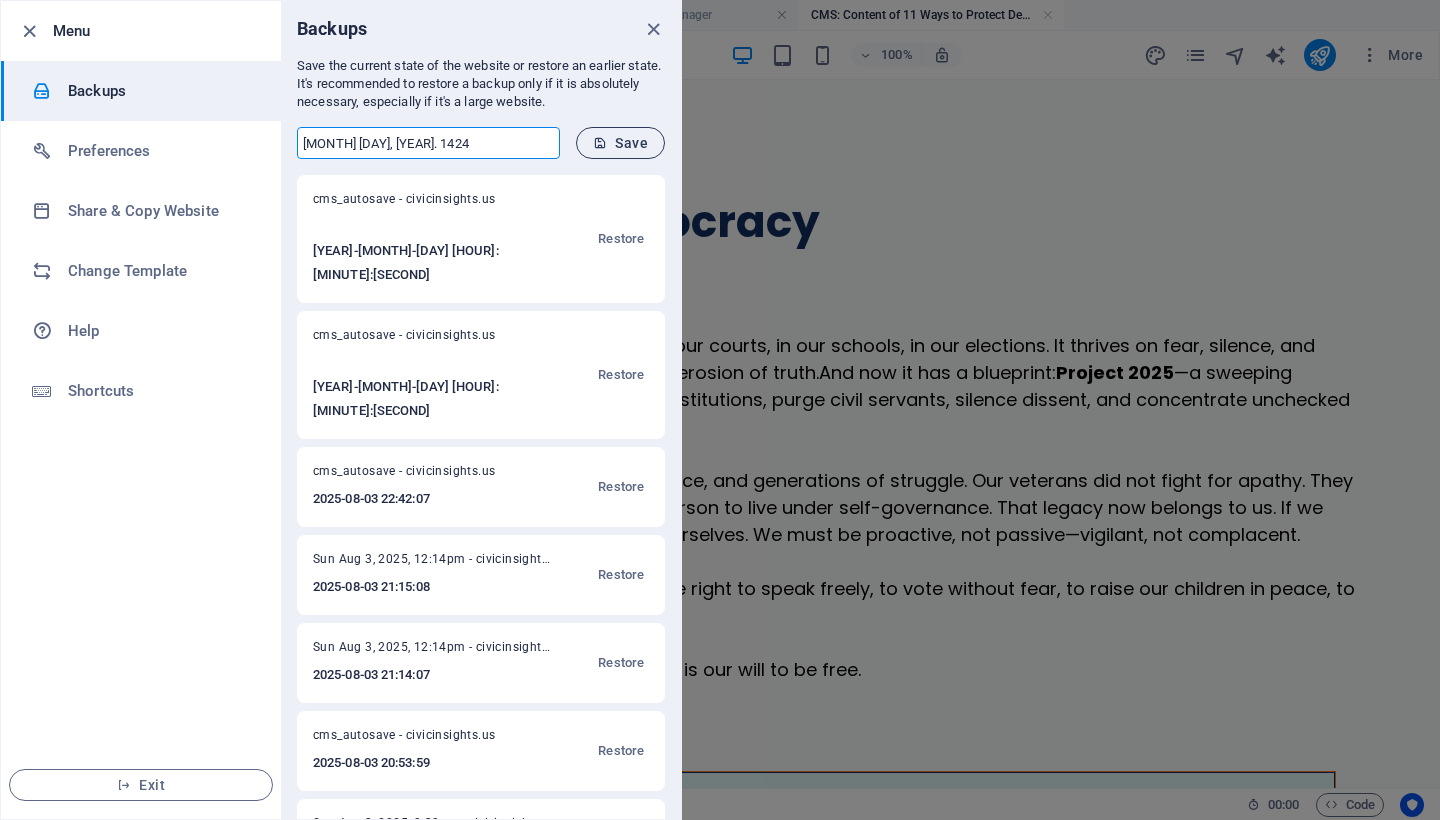 type on "Sun Aug 3, 2025. 1424" 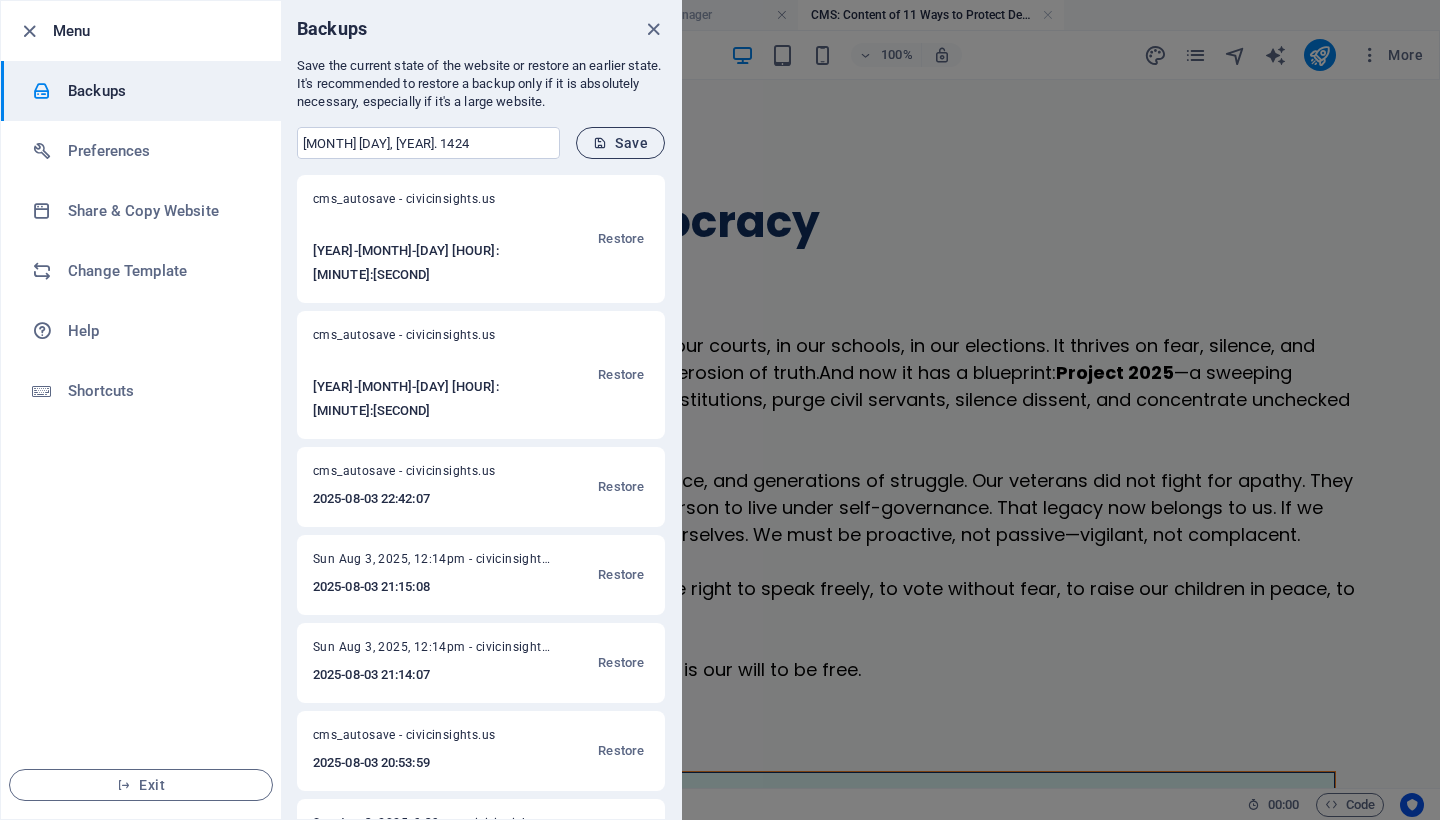 click on "Save" at bounding box center [620, 143] 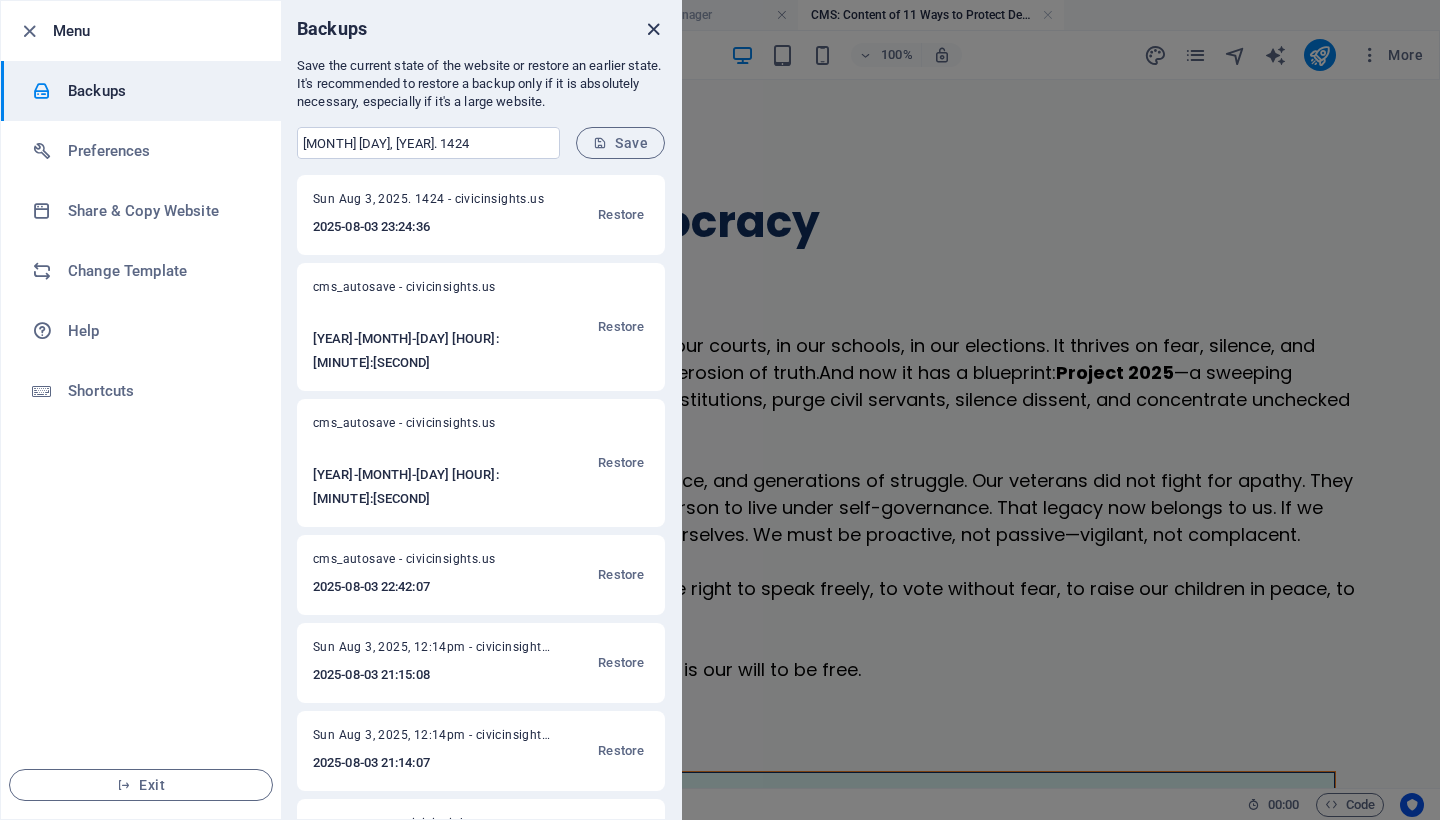click at bounding box center [653, 29] 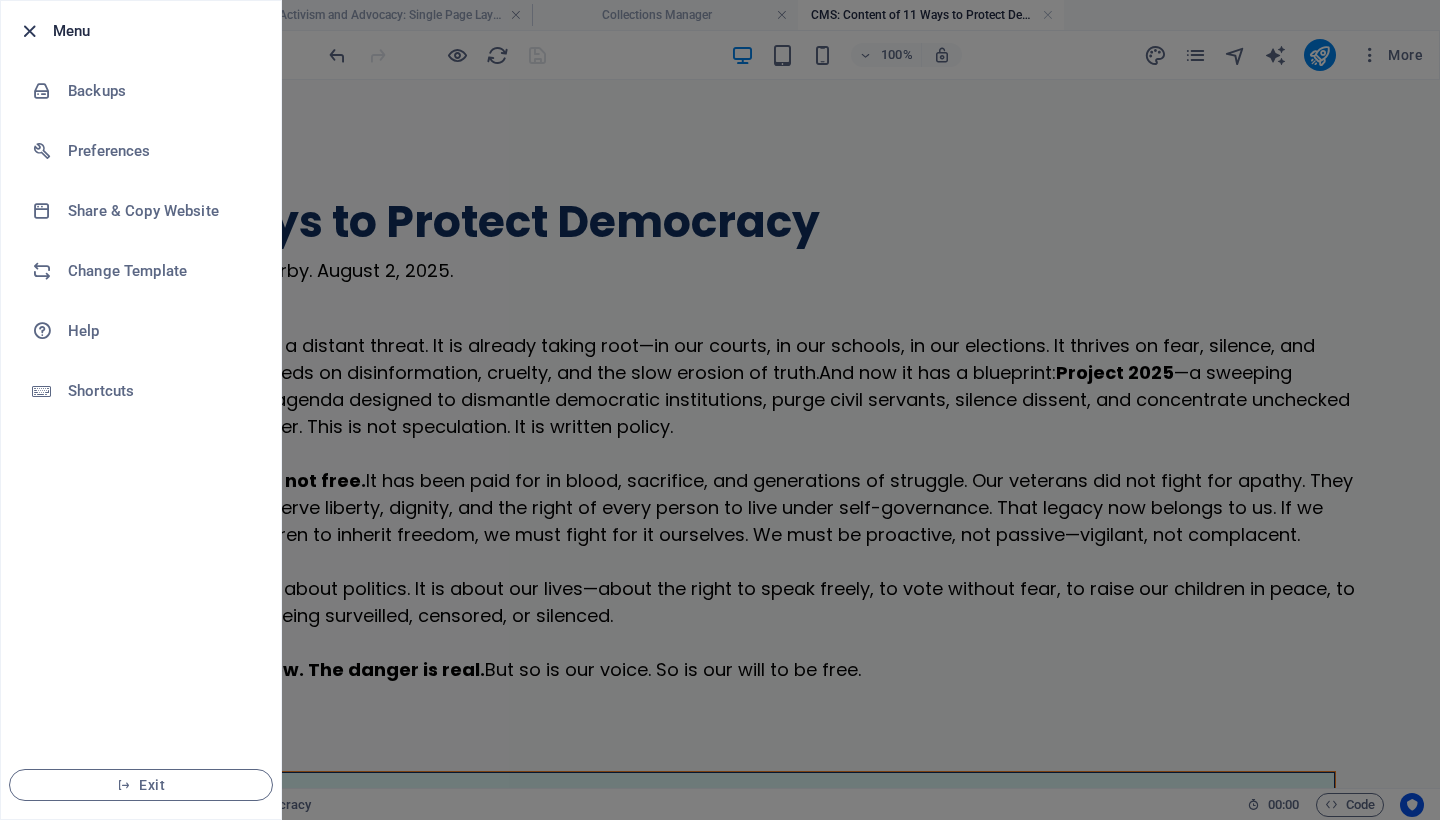 click at bounding box center [29, 31] 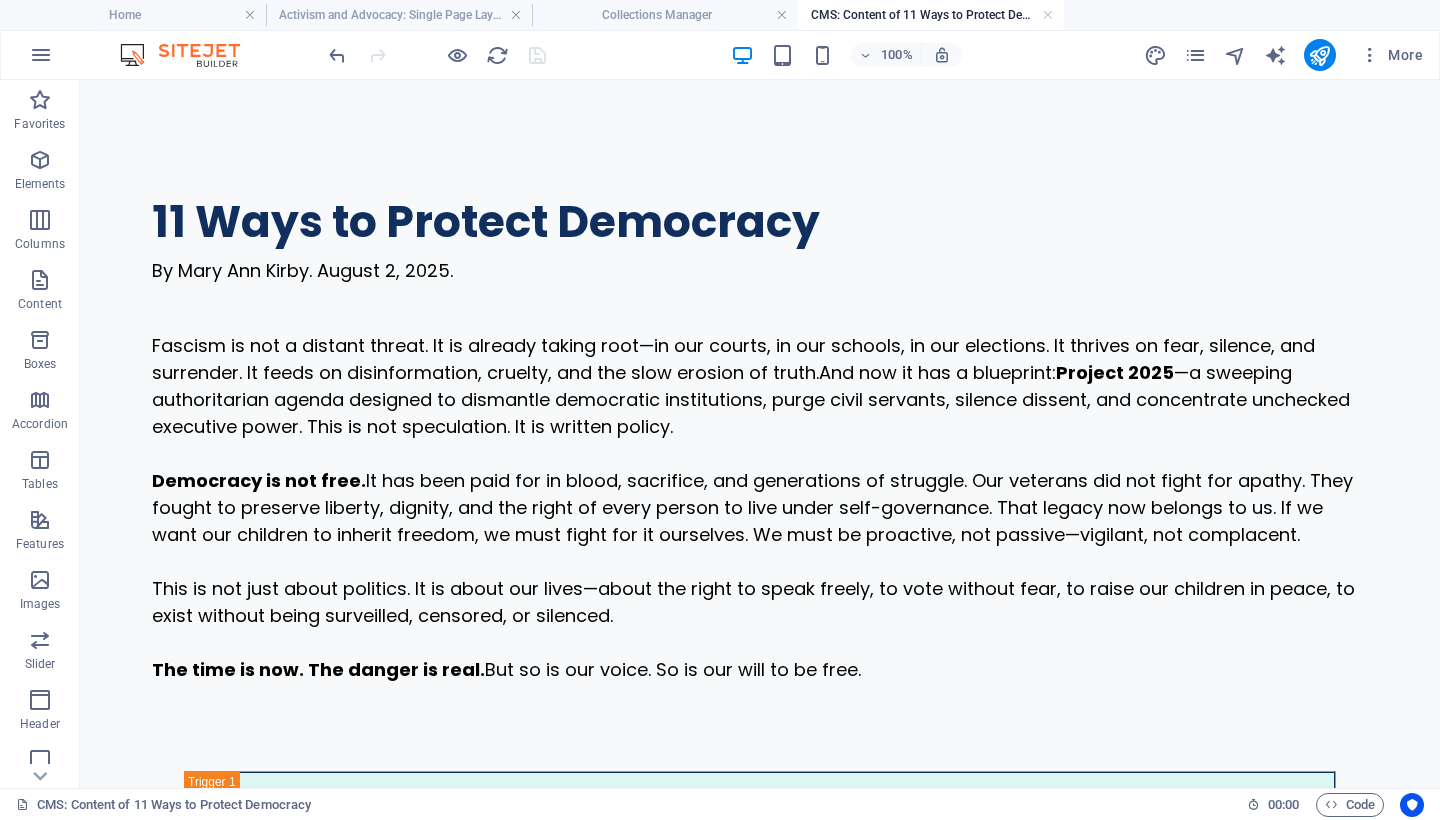 click on "CMS: Content of 11 Ways to Protect Democracy" at bounding box center [931, 15] 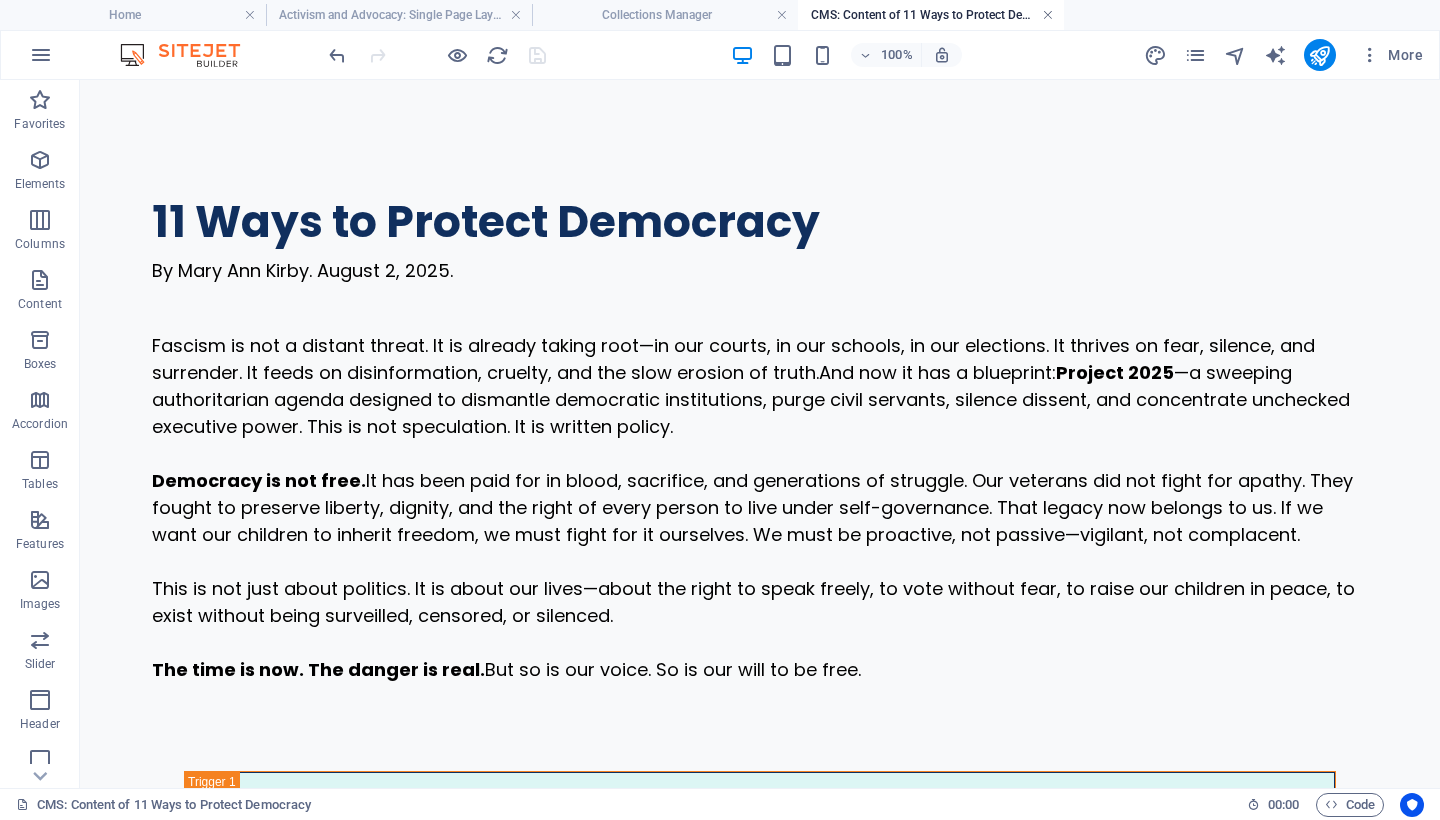 click at bounding box center [1048, 15] 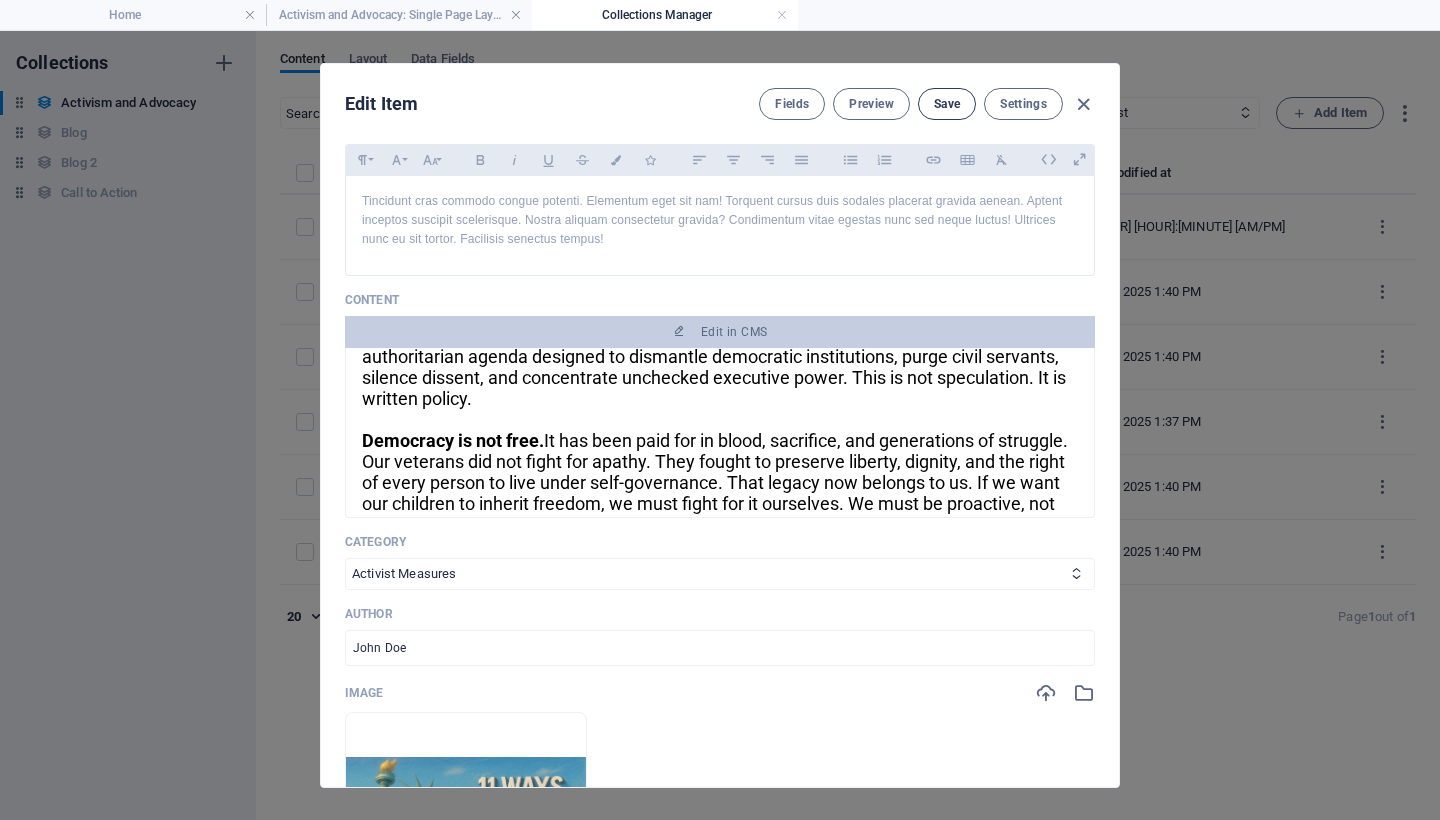 click on "Save" at bounding box center (947, 104) 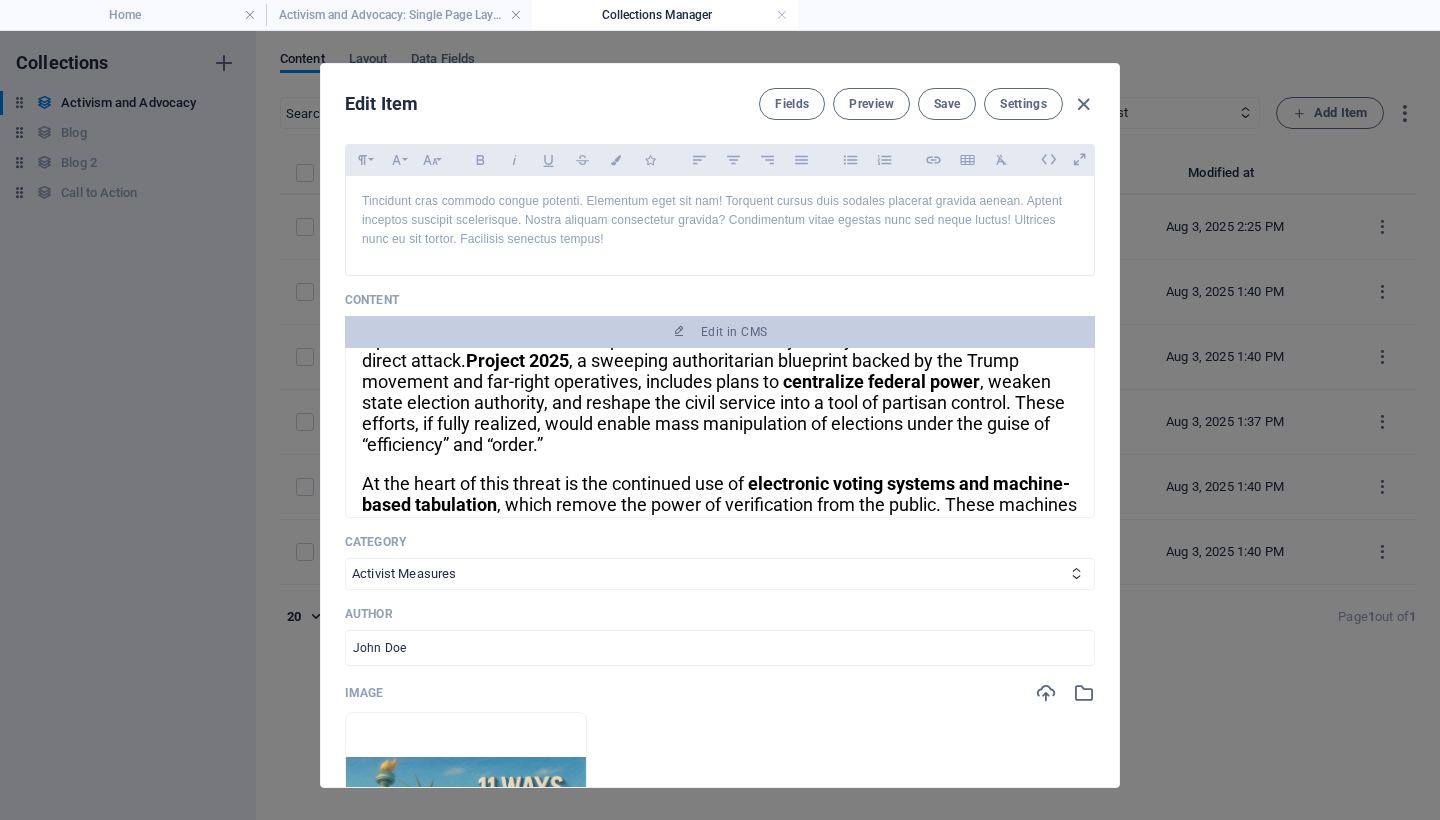 scroll, scrollTop: 769, scrollLeft: 0, axis: vertical 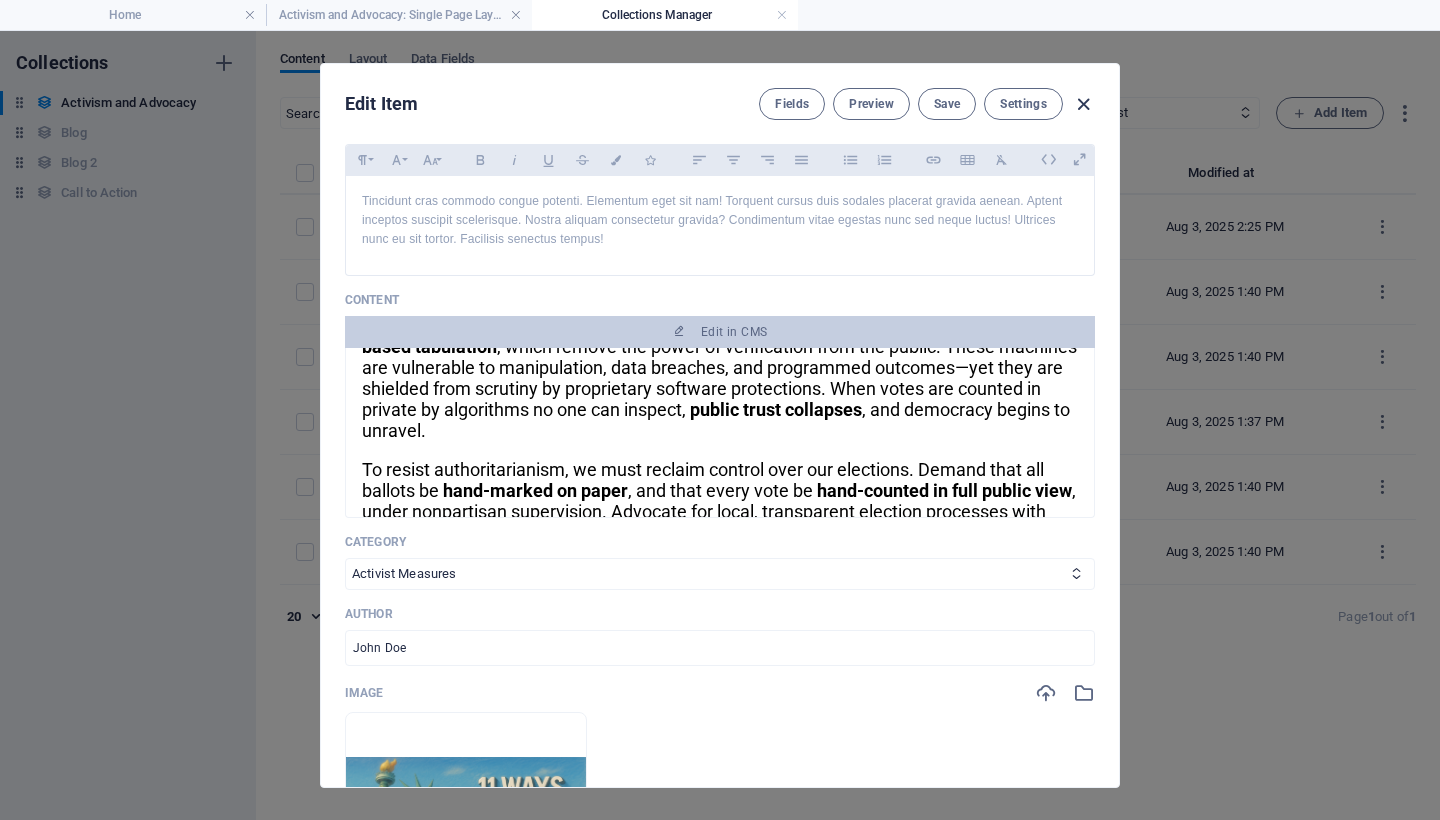 click at bounding box center [1083, 104] 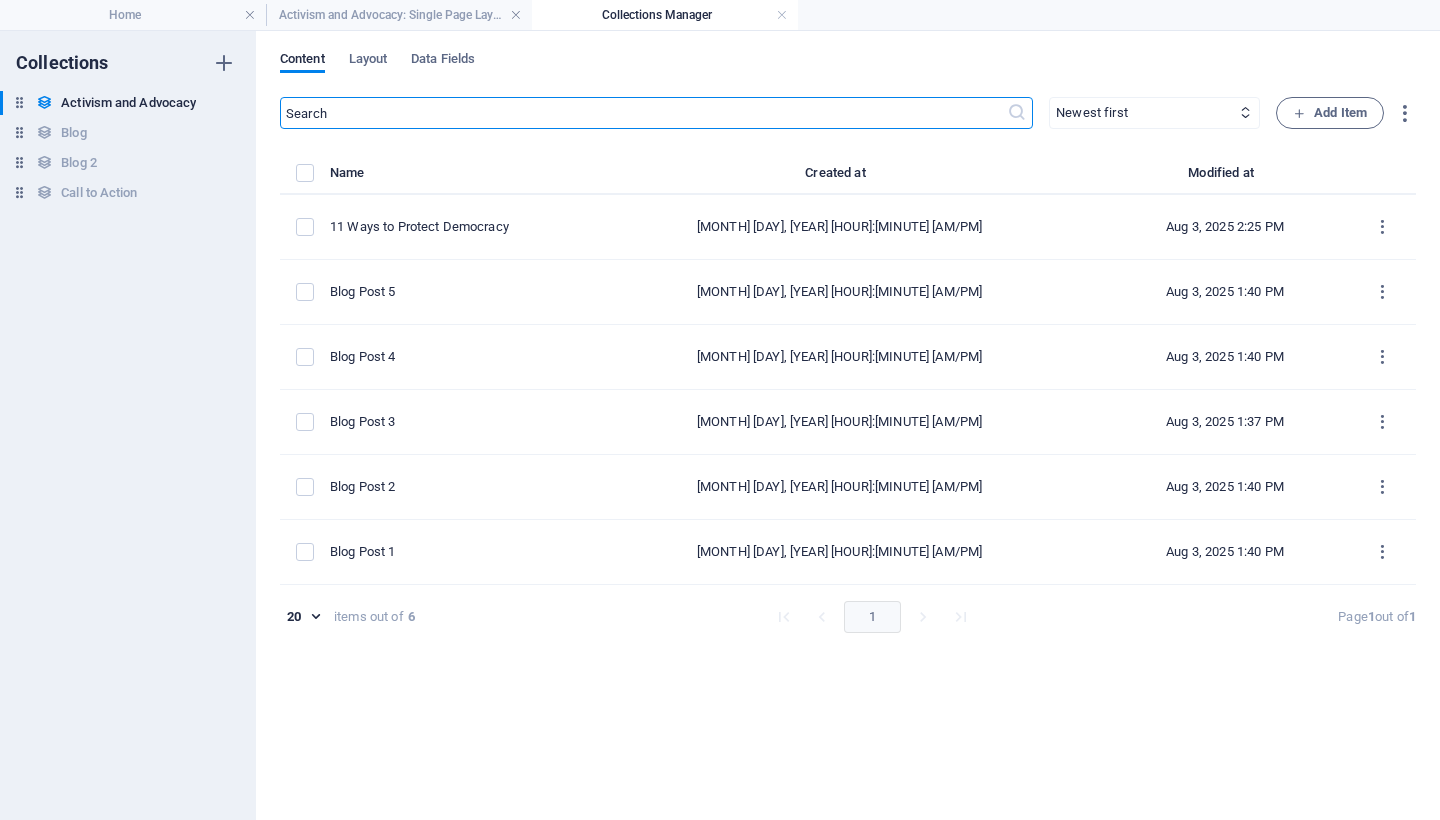 type on "2025-08-03" 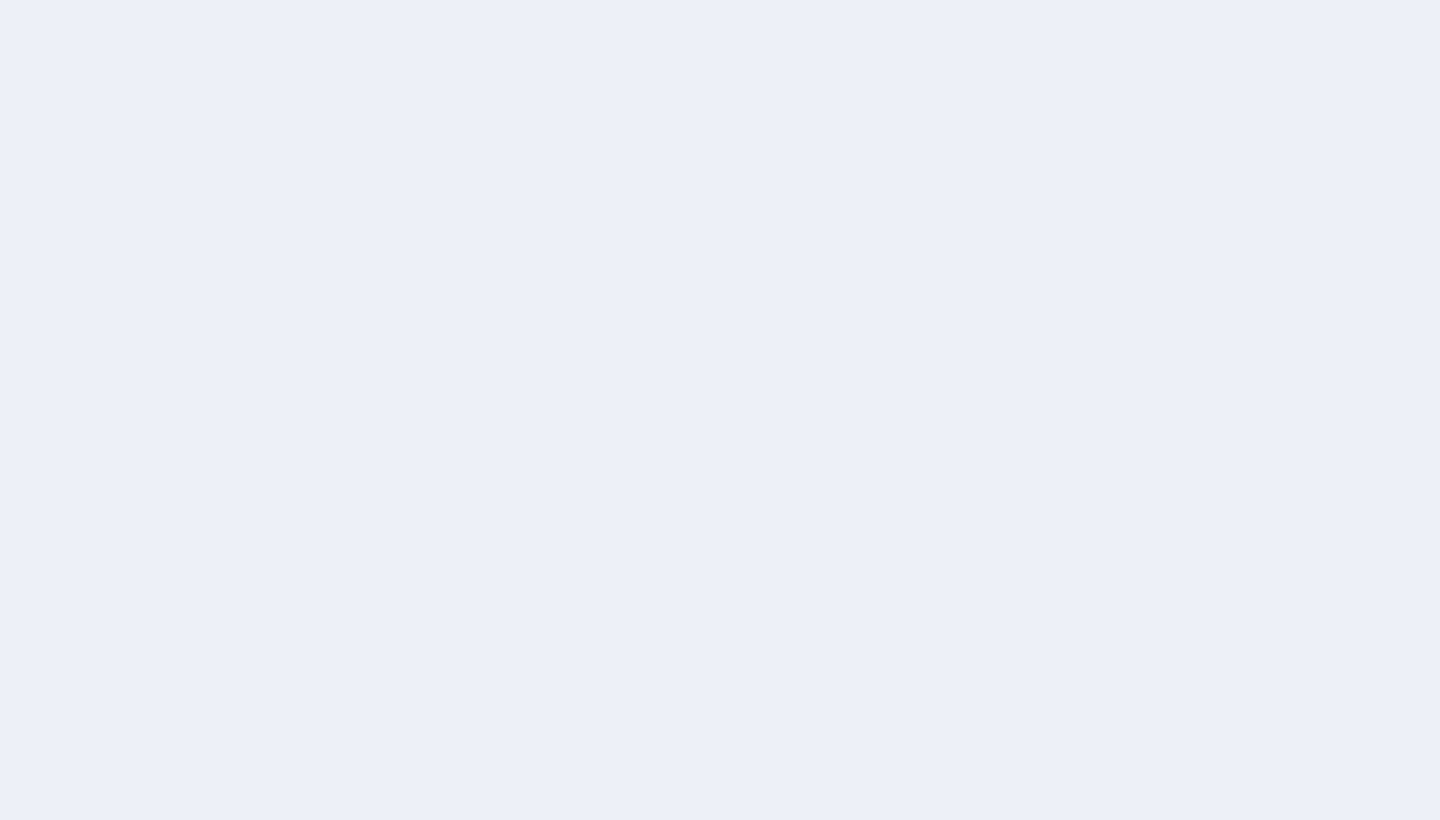 scroll, scrollTop: 0, scrollLeft: 0, axis: both 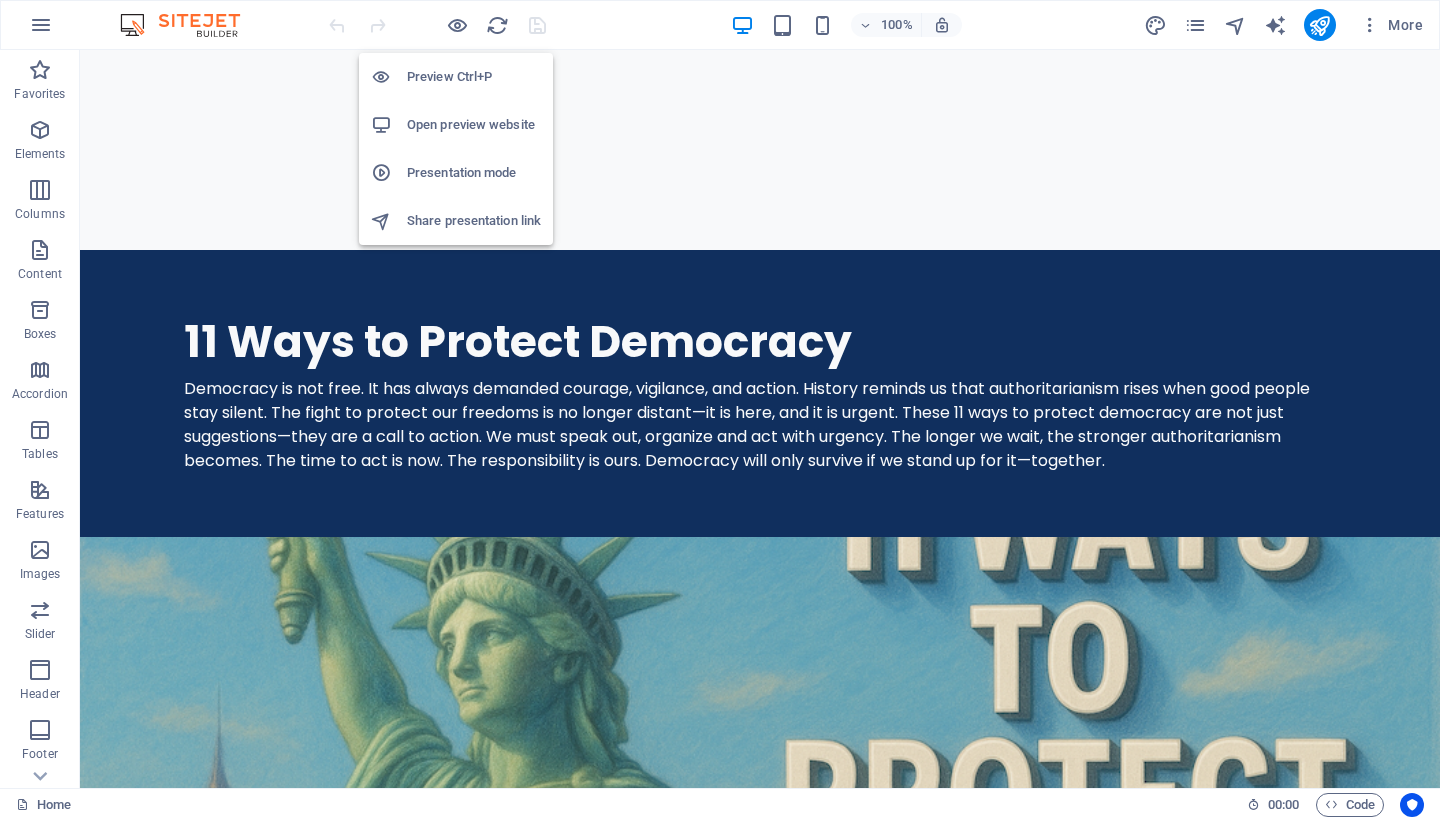 click on "Preview Ctrl+P" at bounding box center [474, 77] 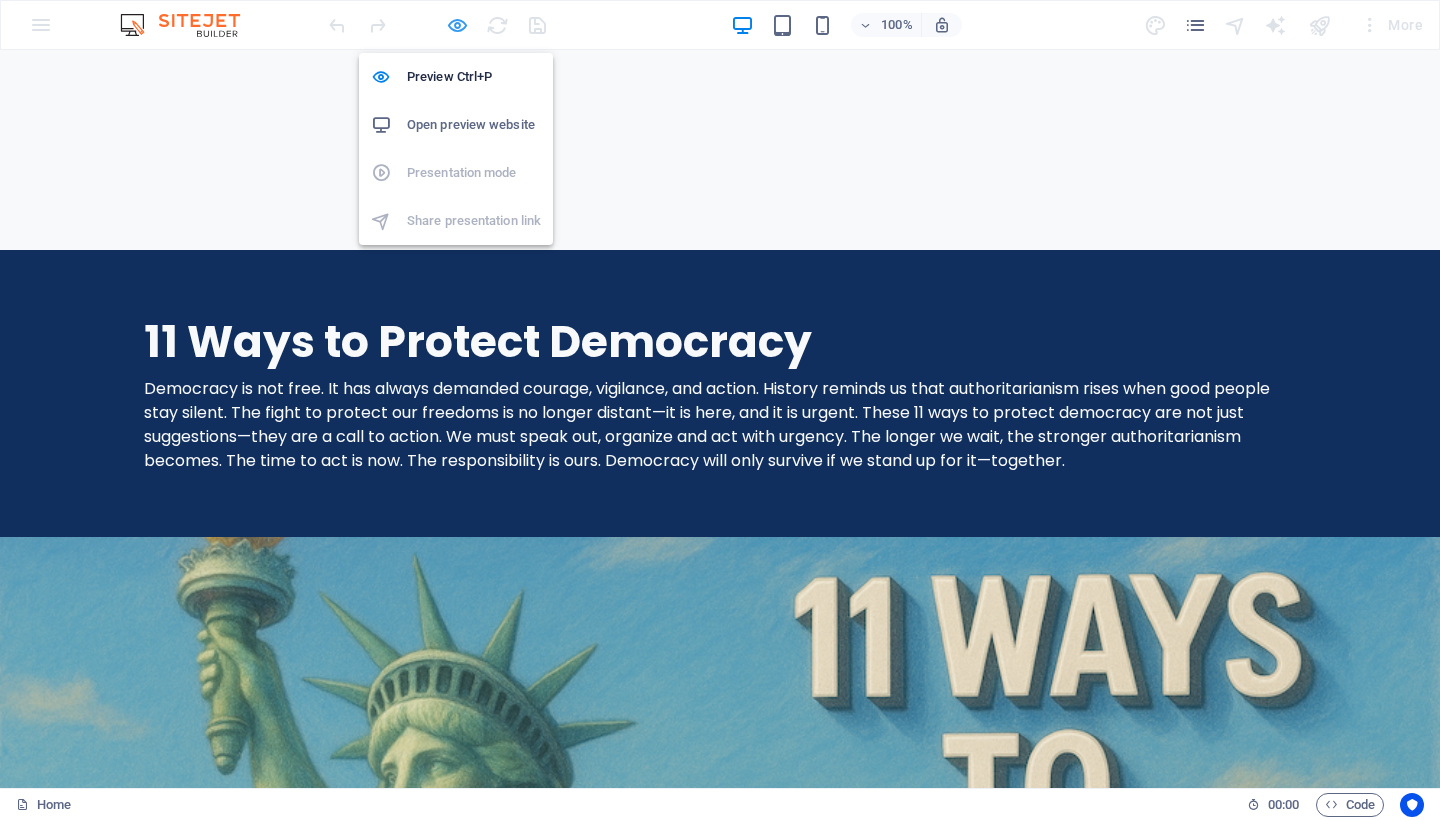 click at bounding box center [457, 25] 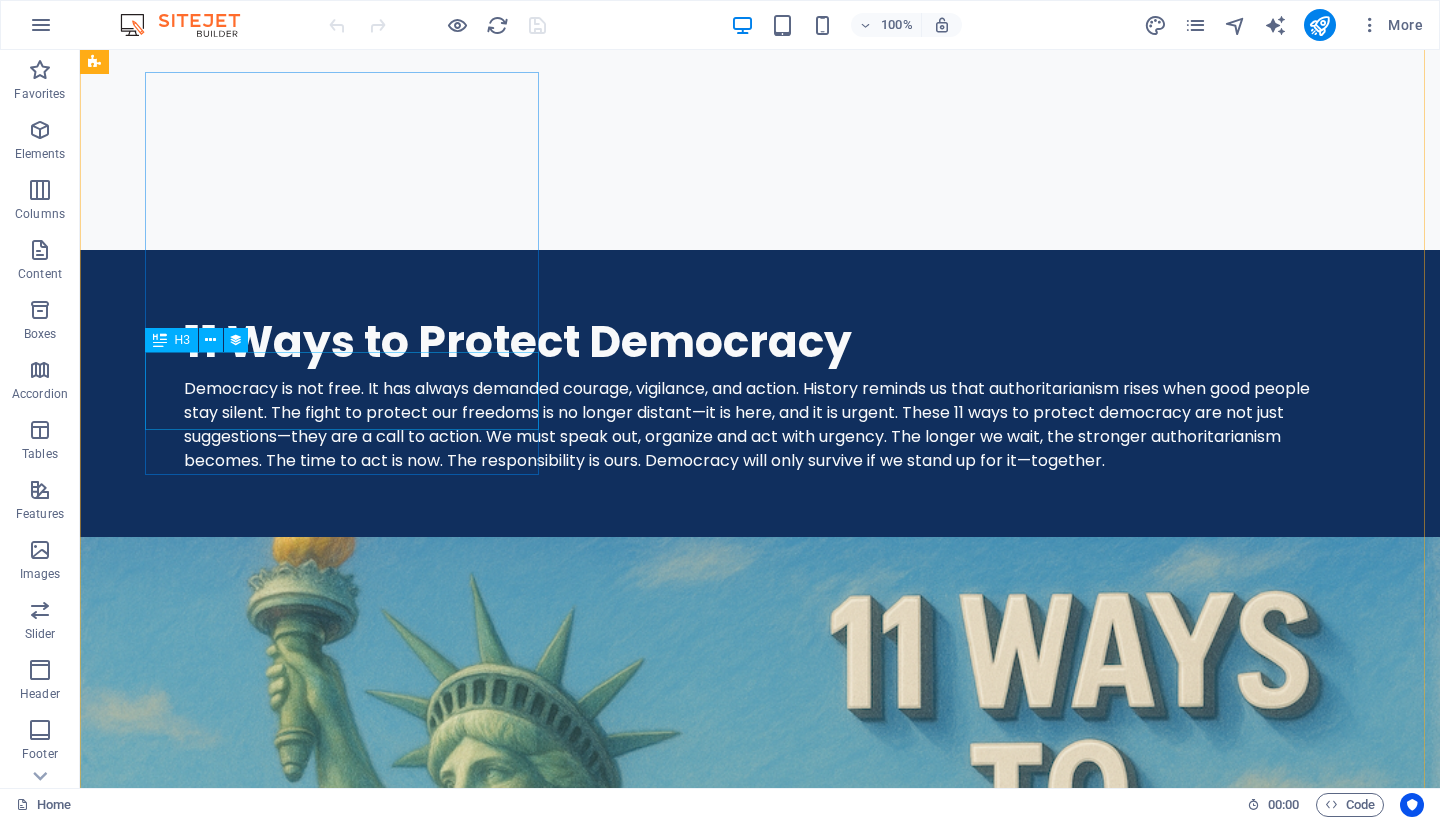 click on "11 Ways to Protect Democracy" at bounding box center [720, 1719] 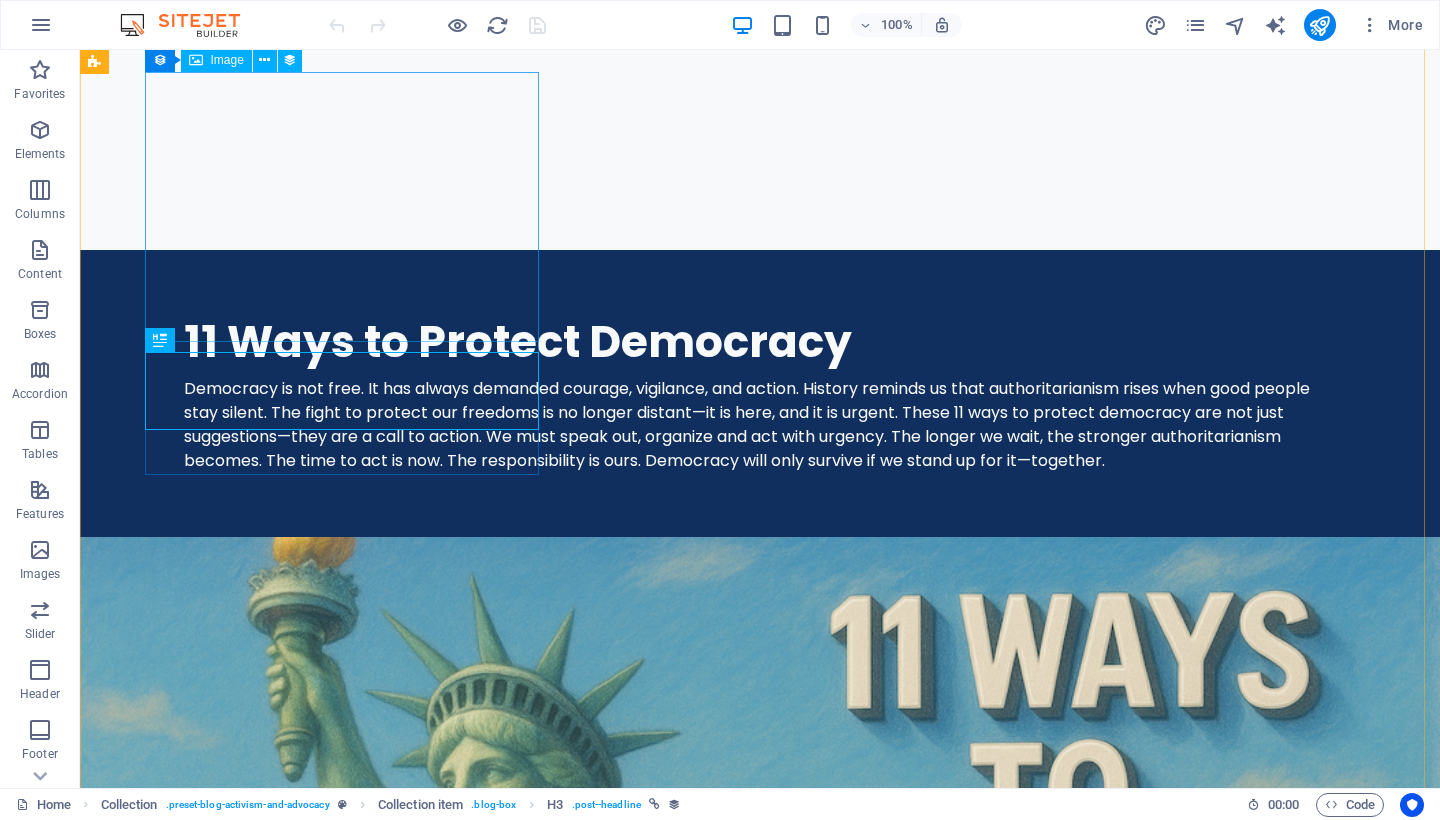click at bounding box center (720, 1557) 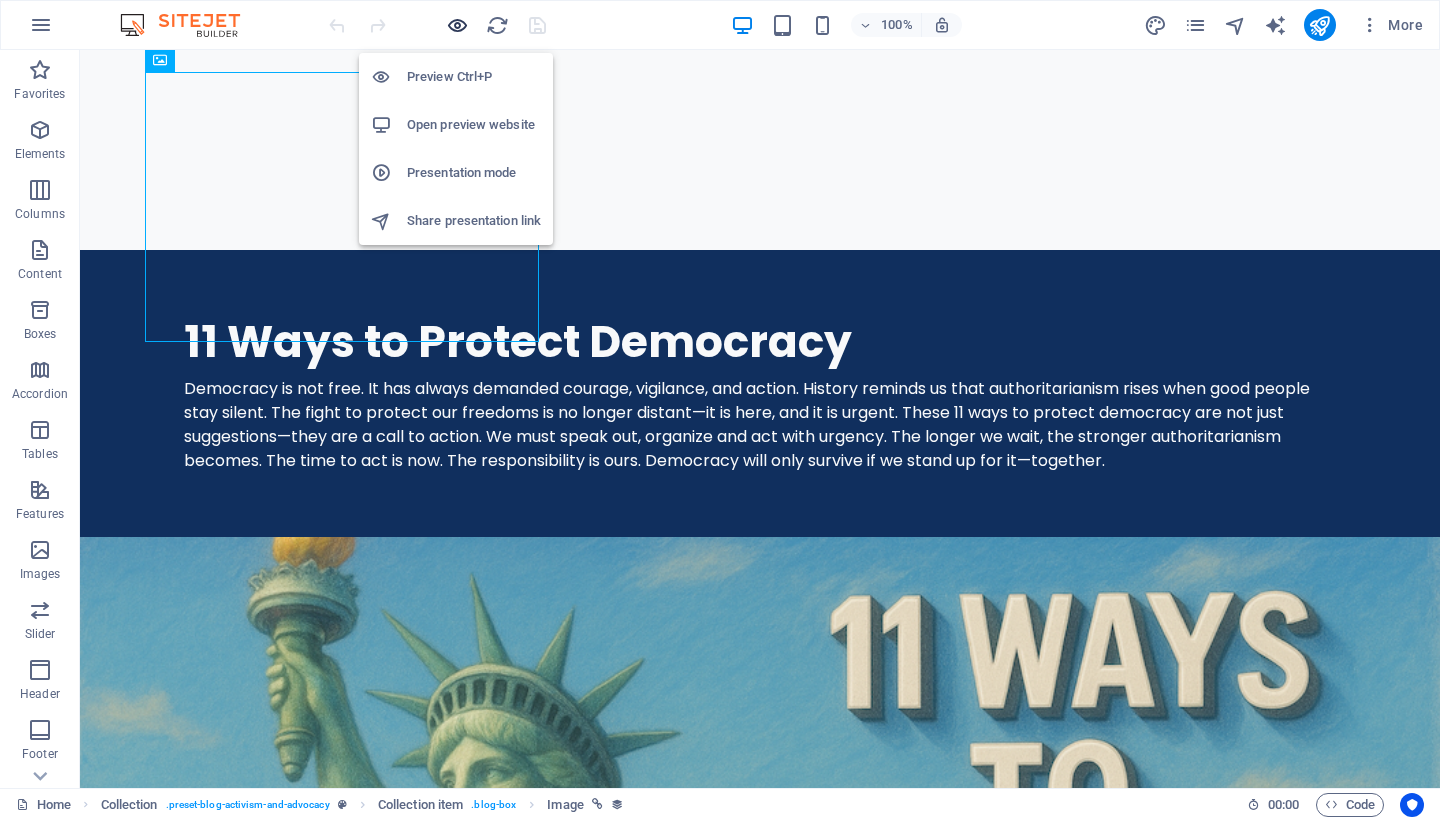click at bounding box center (457, 25) 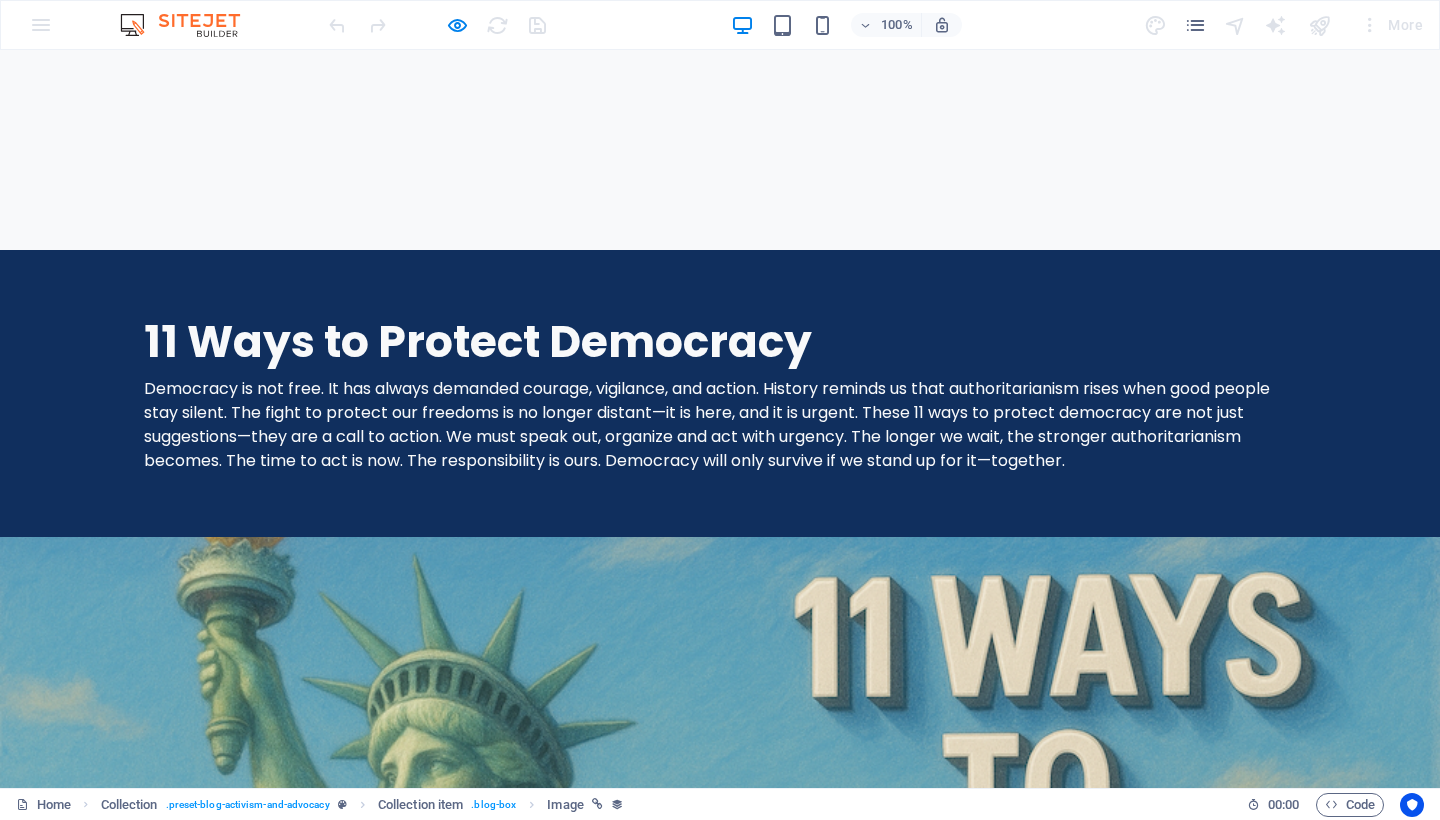 click at bounding box center (264, 1415) 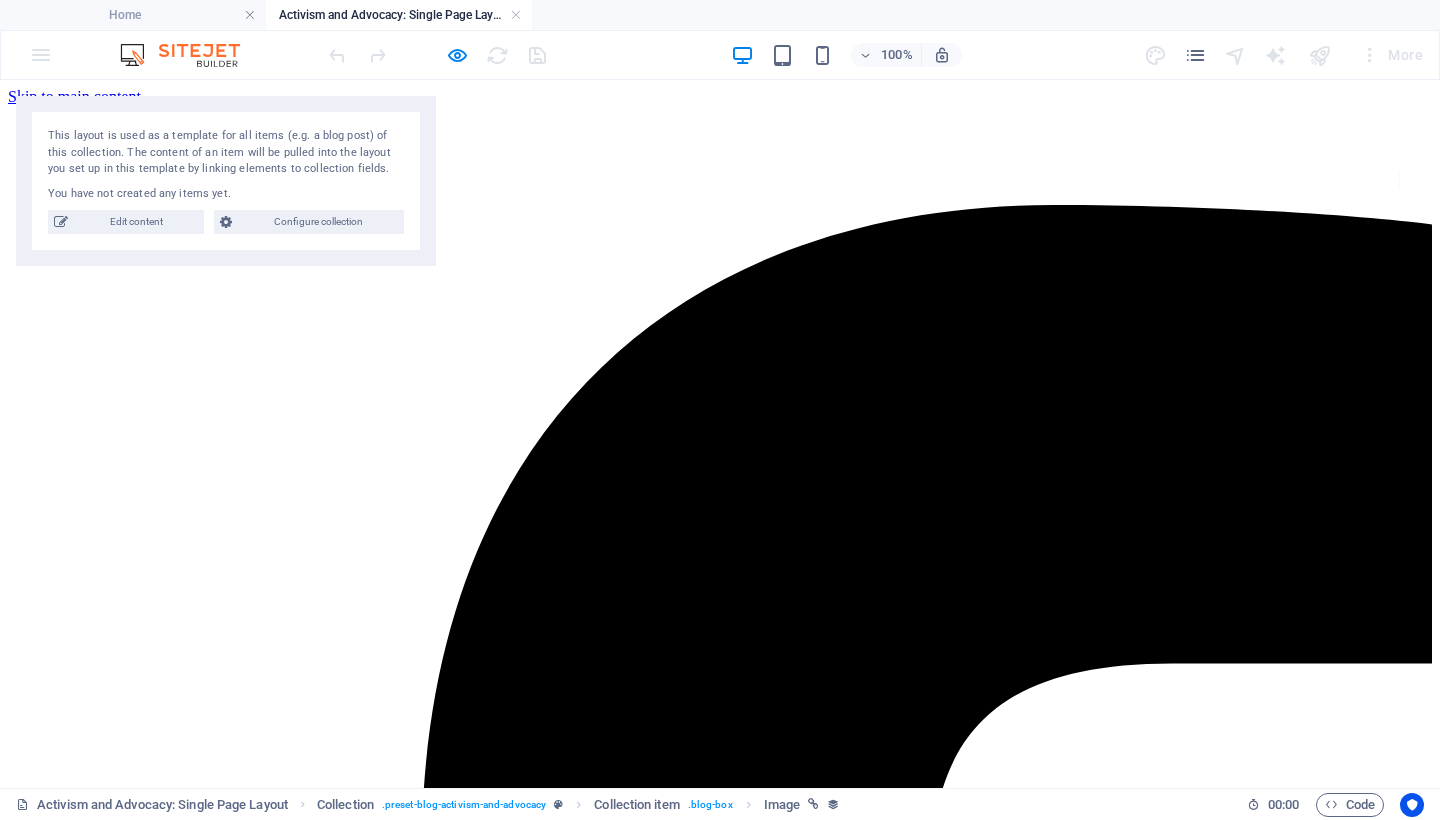 scroll, scrollTop: 0, scrollLeft: 0, axis: both 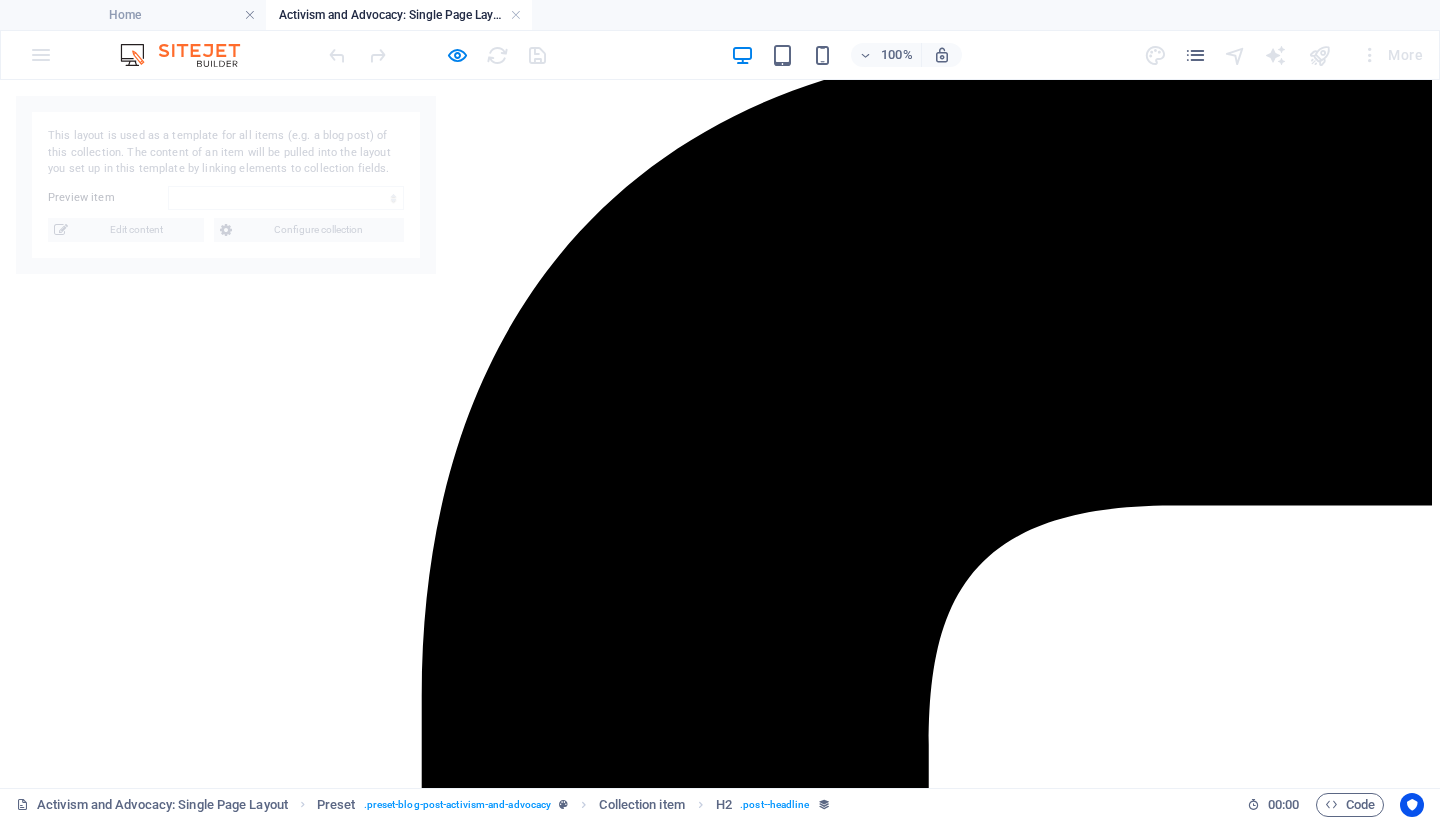 select on "688fa9cda1a905c386069d1c" 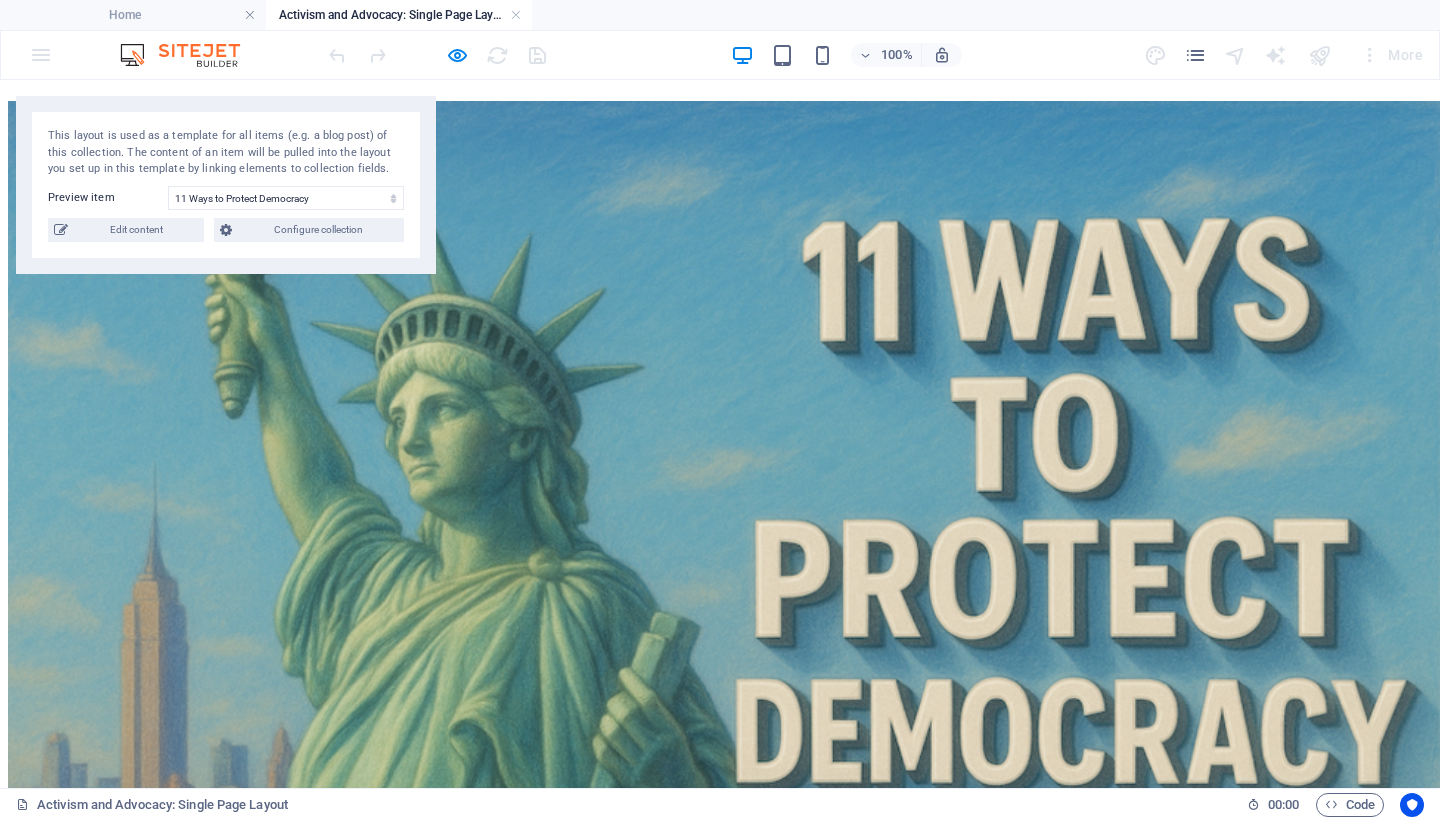 scroll, scrollTop: 8341, scrollLeft: 0, axis: vertical 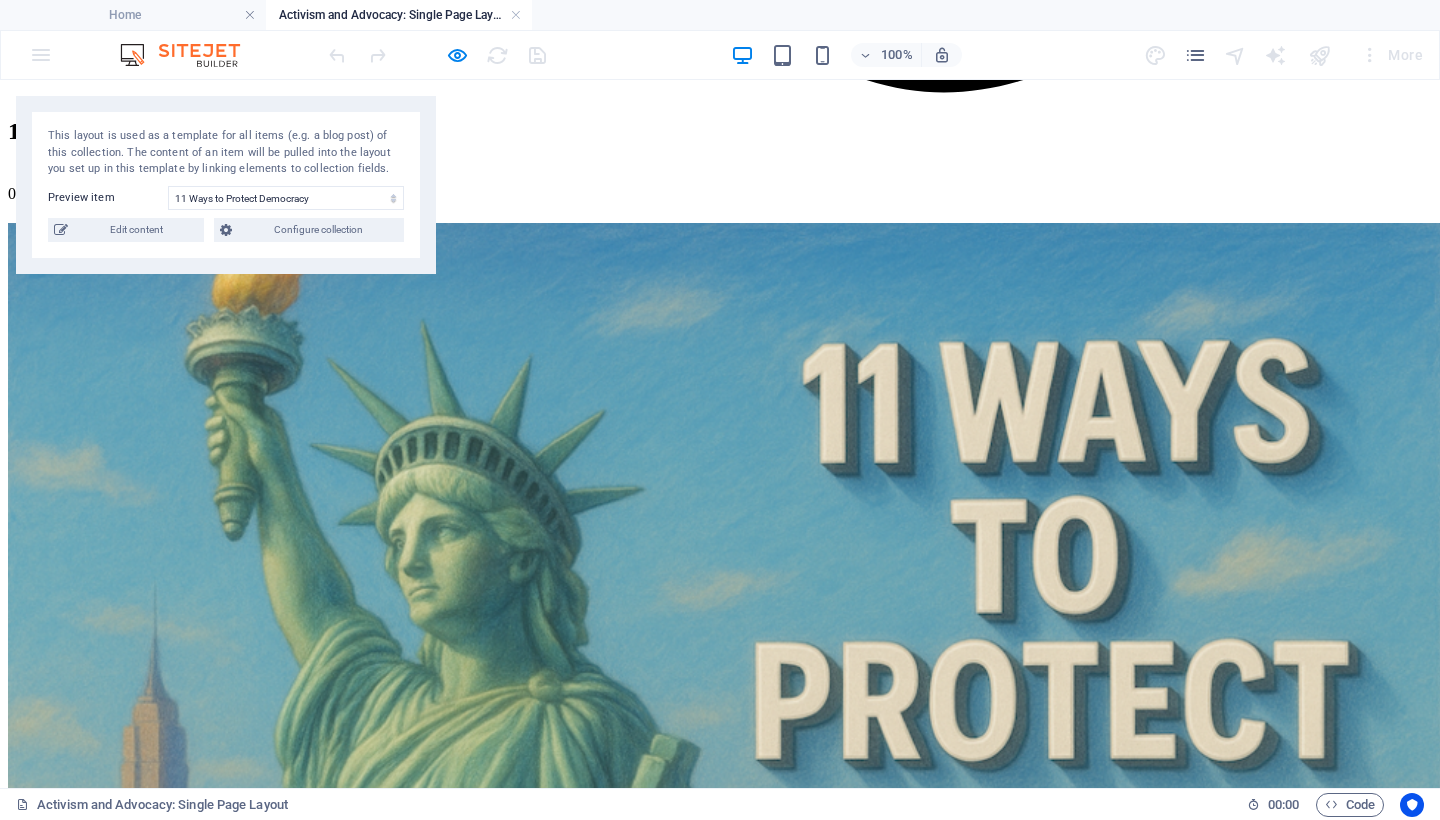click on "Back to blog" at bounding box center [720, 8946] 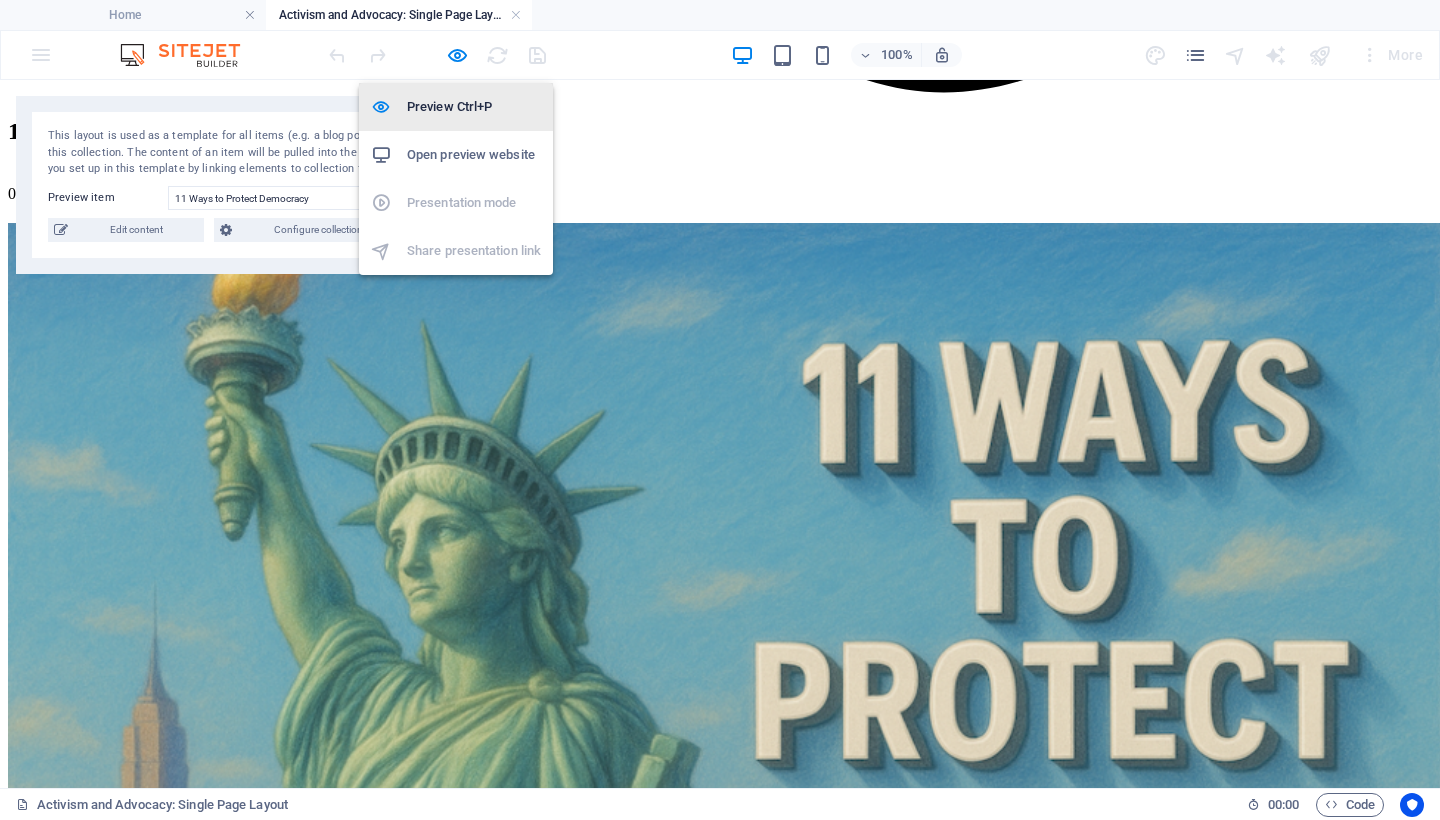 click on "Preview Ctrl+P" at bounding box center [474, 107] 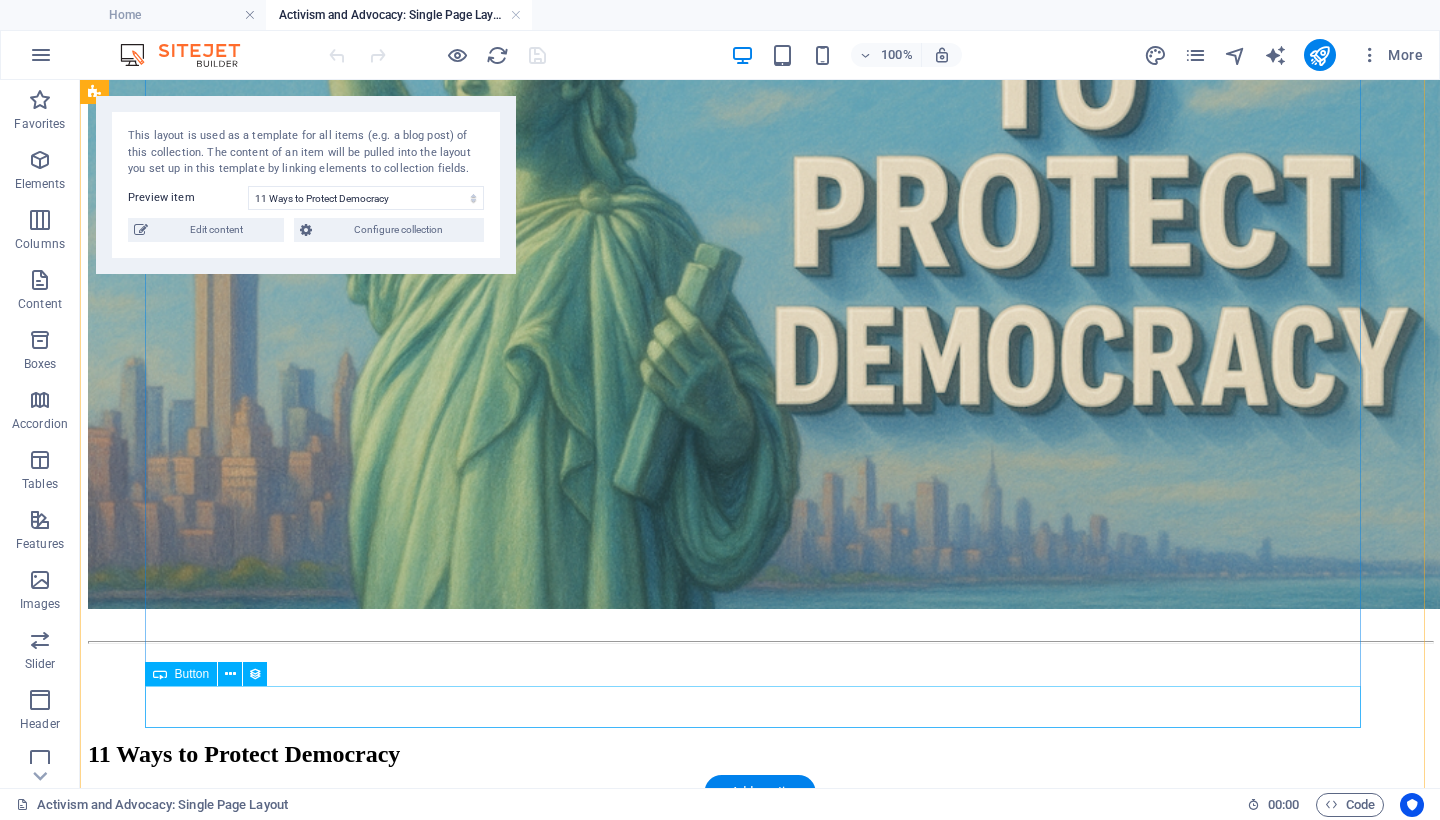 click on "Back to blog" at bounding box center (760, 8577) 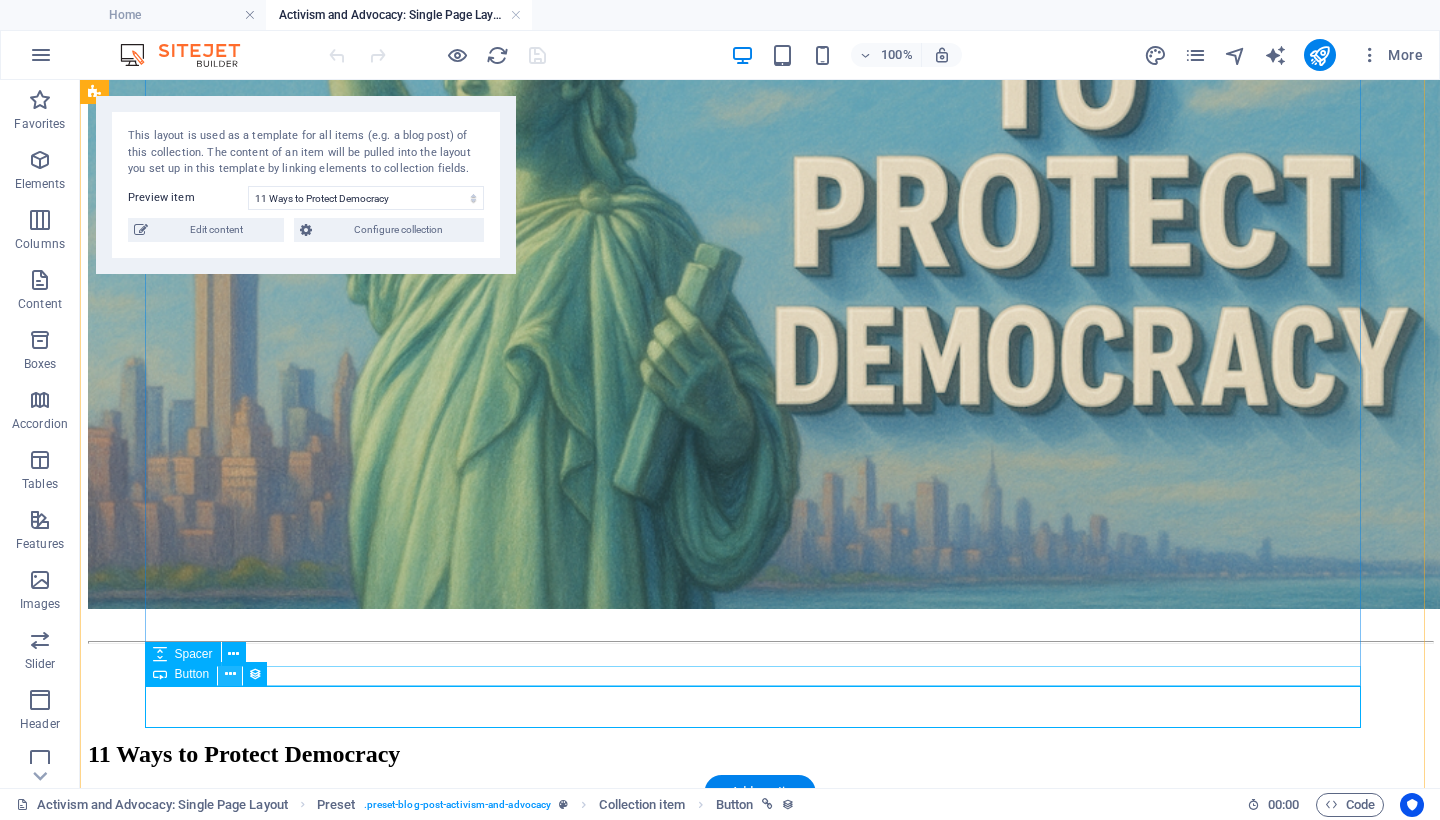 click at bounding box center (230, 674) 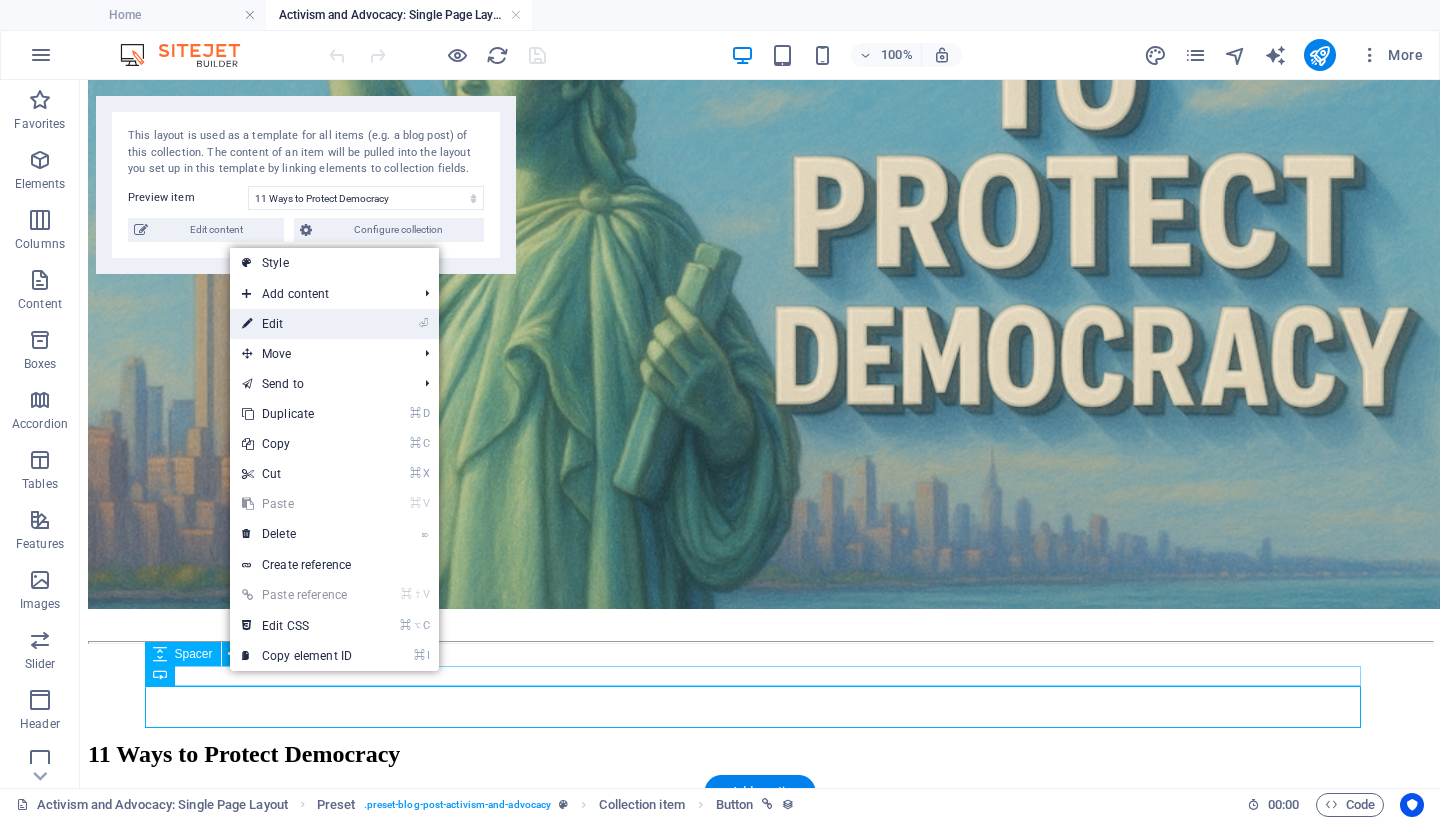 click on "⏎  Edit" at bounding box center [297, 324] 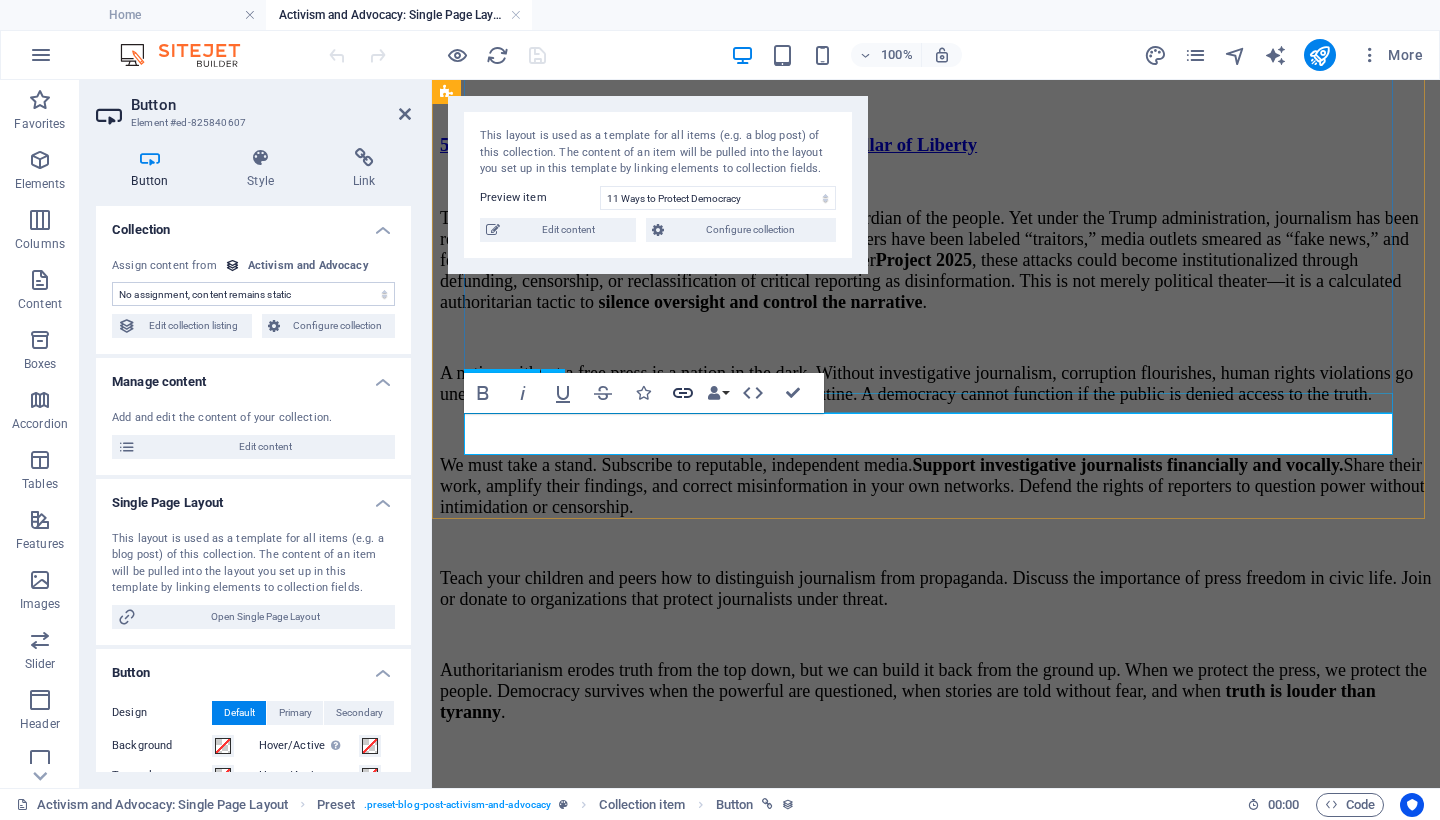 click 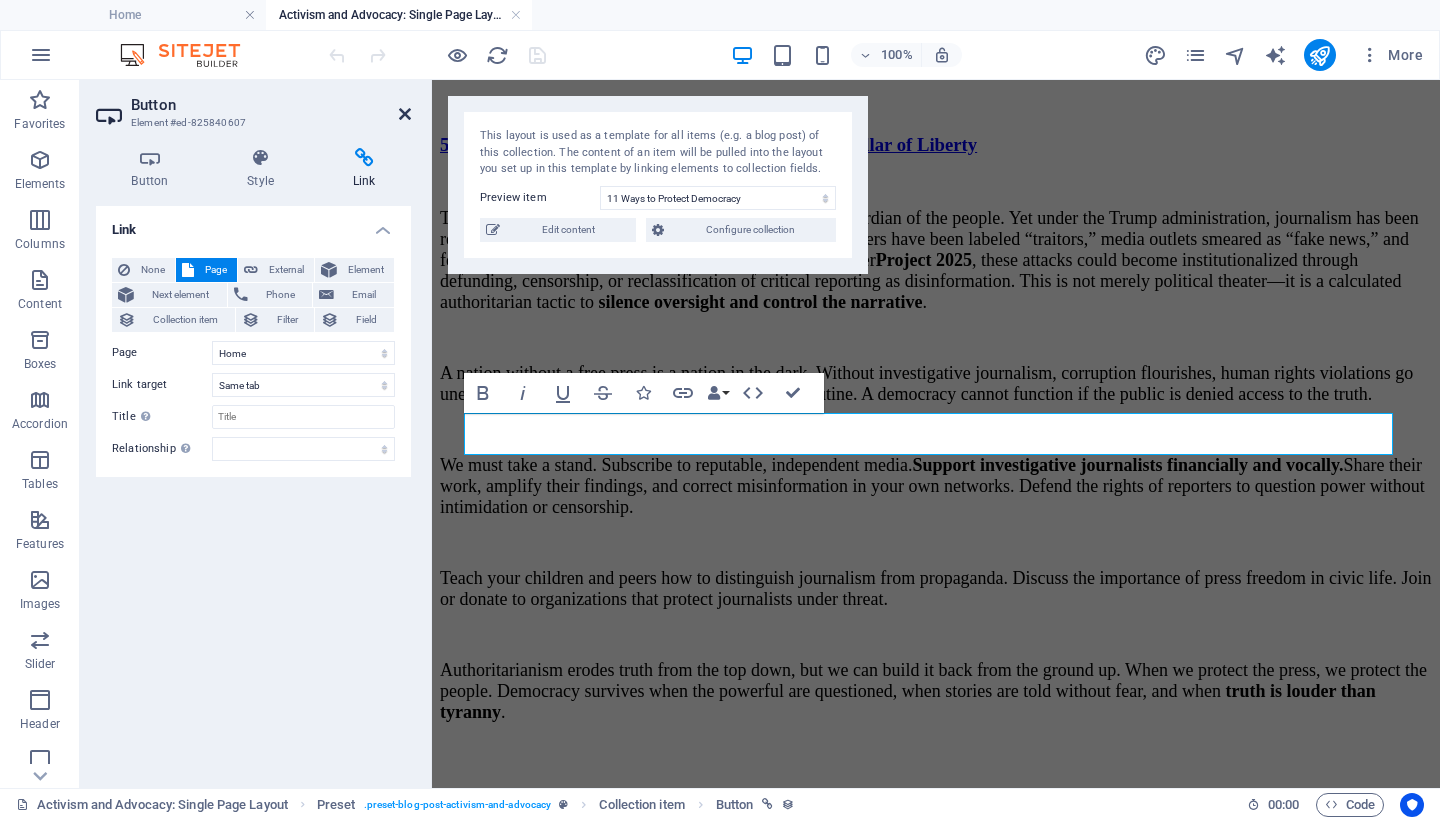 click at bounding box center [405, 114] 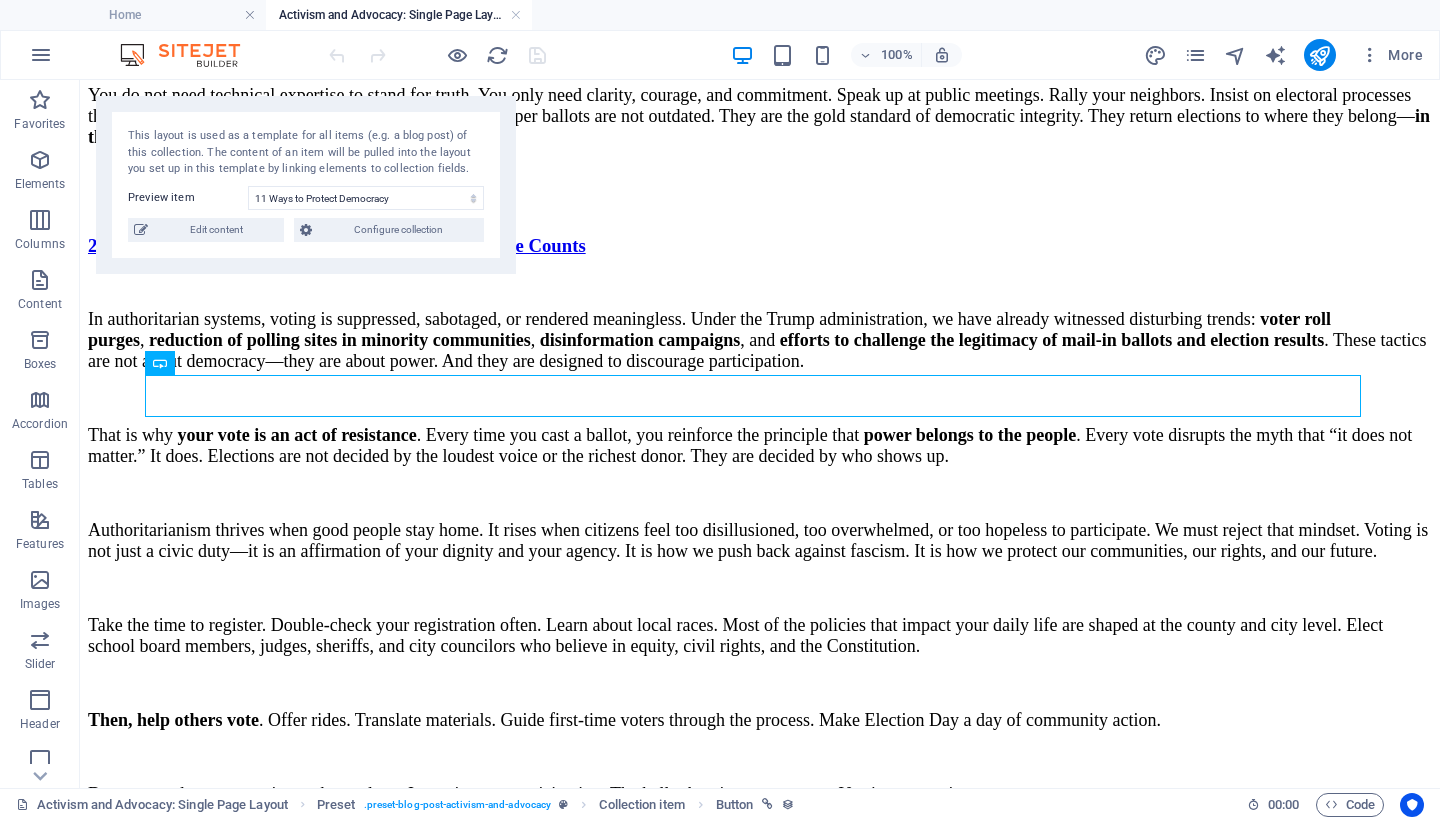 scroll, scrollTop: 8652, scrollLeft: 0, axis: vertical 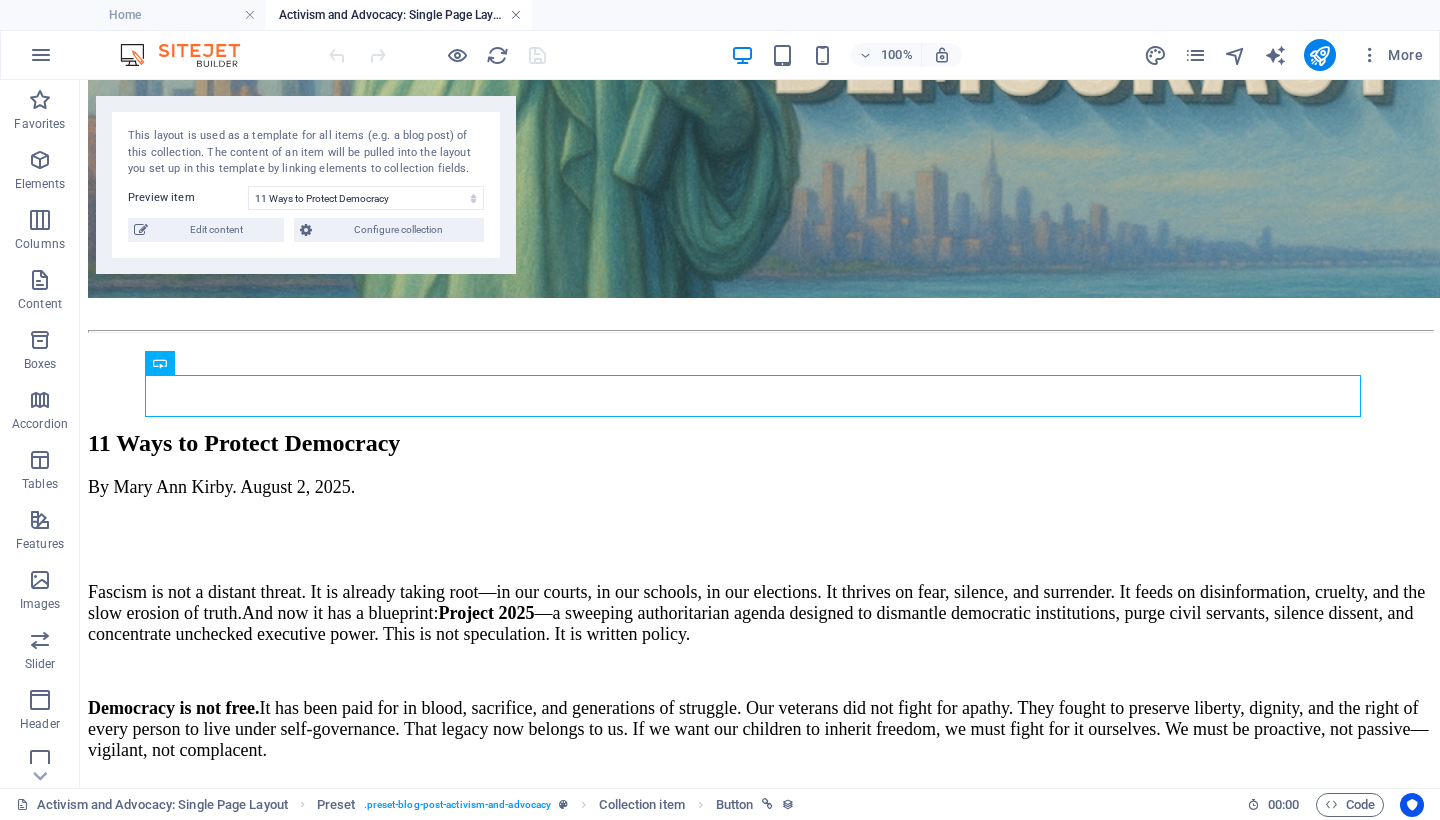 click at bounding box center (516, 15) 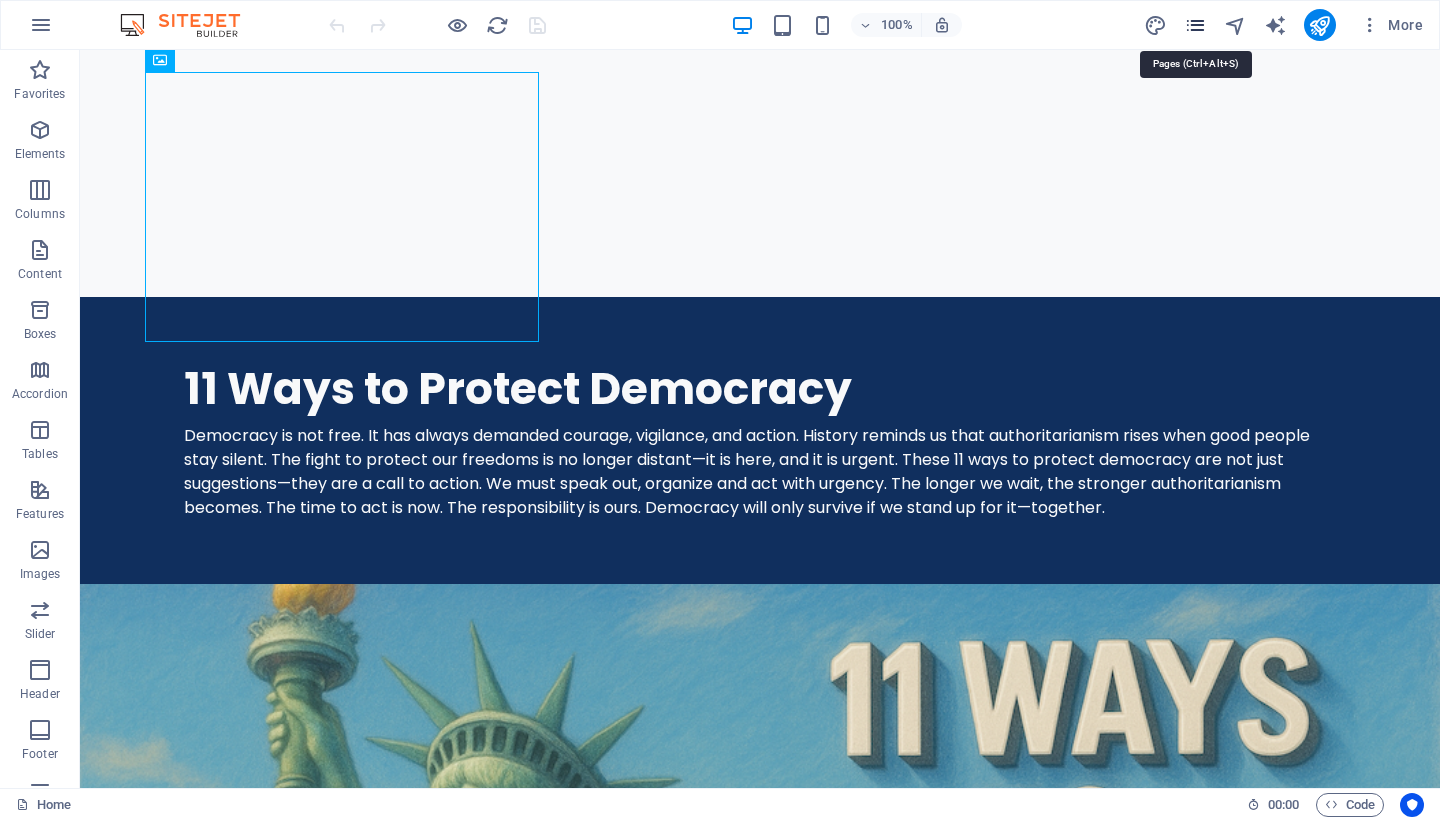 click at bounding box center [1195, 25] 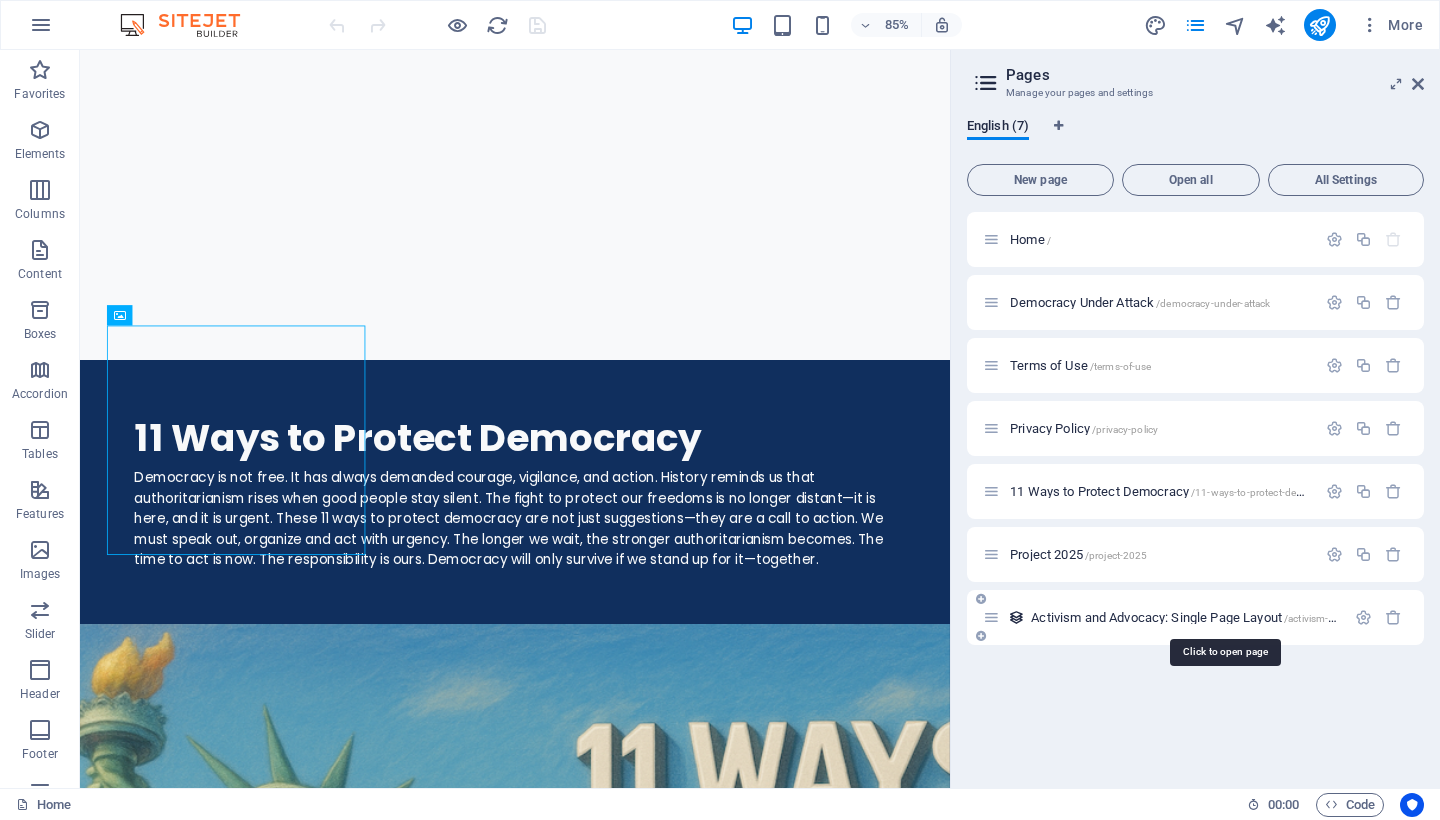click on "Activism and Advocacy: Single Page Layout /activism-and-advocacy-item" at bounding box center [1222, 617] 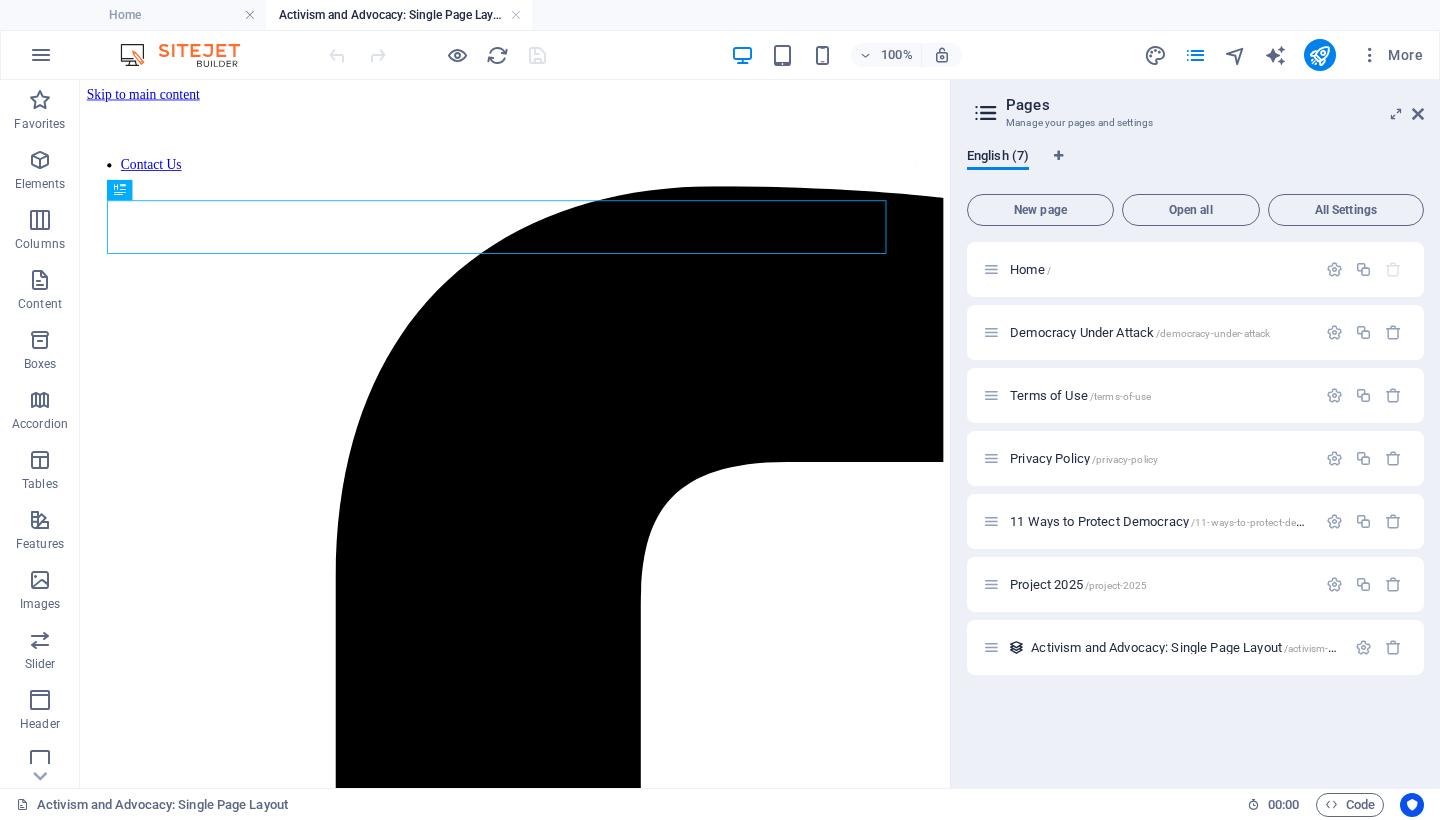 scroll, scrollTop: 0, scrollLeft: 0, axis: both 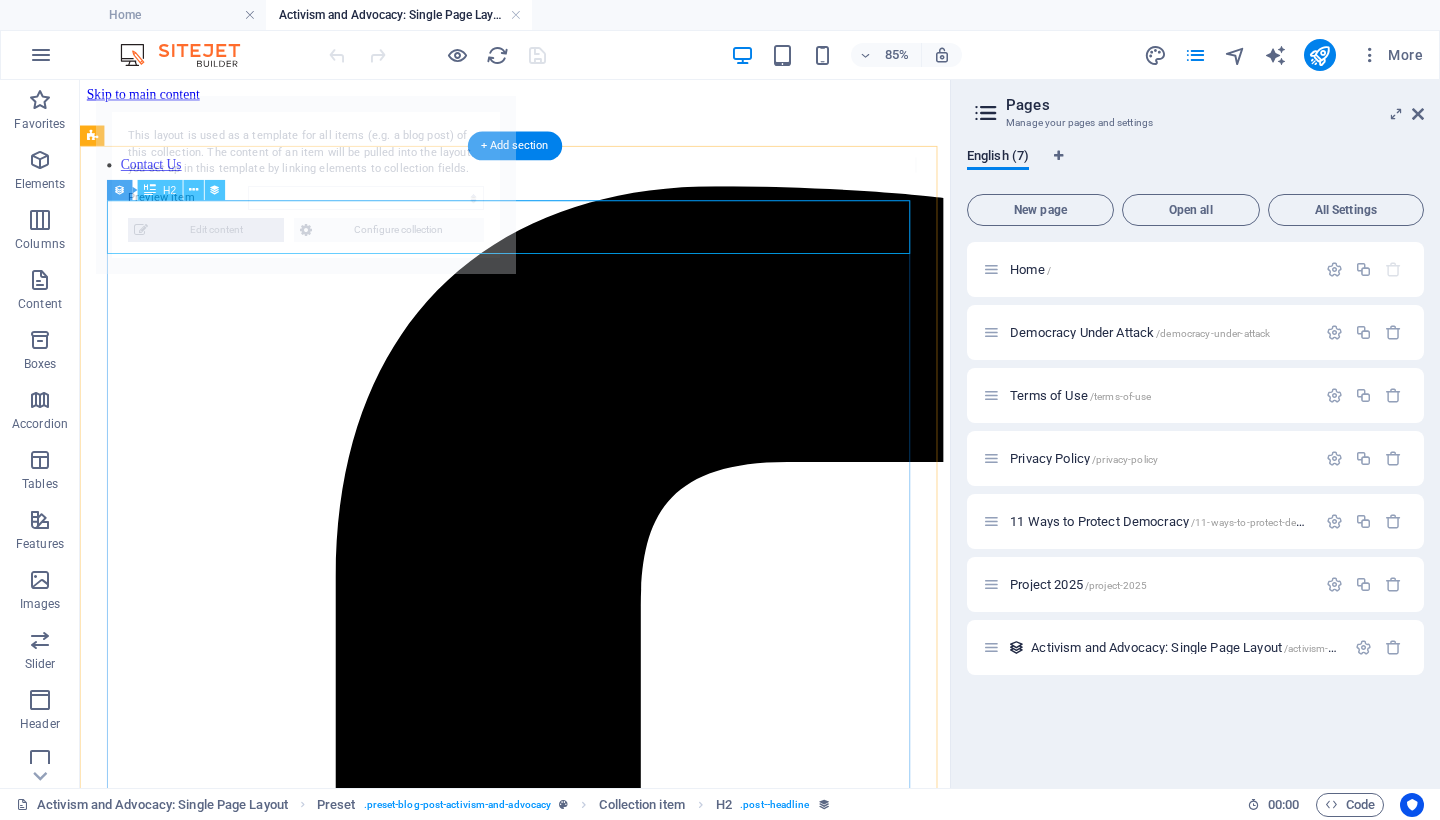 select on "688fa9cda1a905c386069d1c" 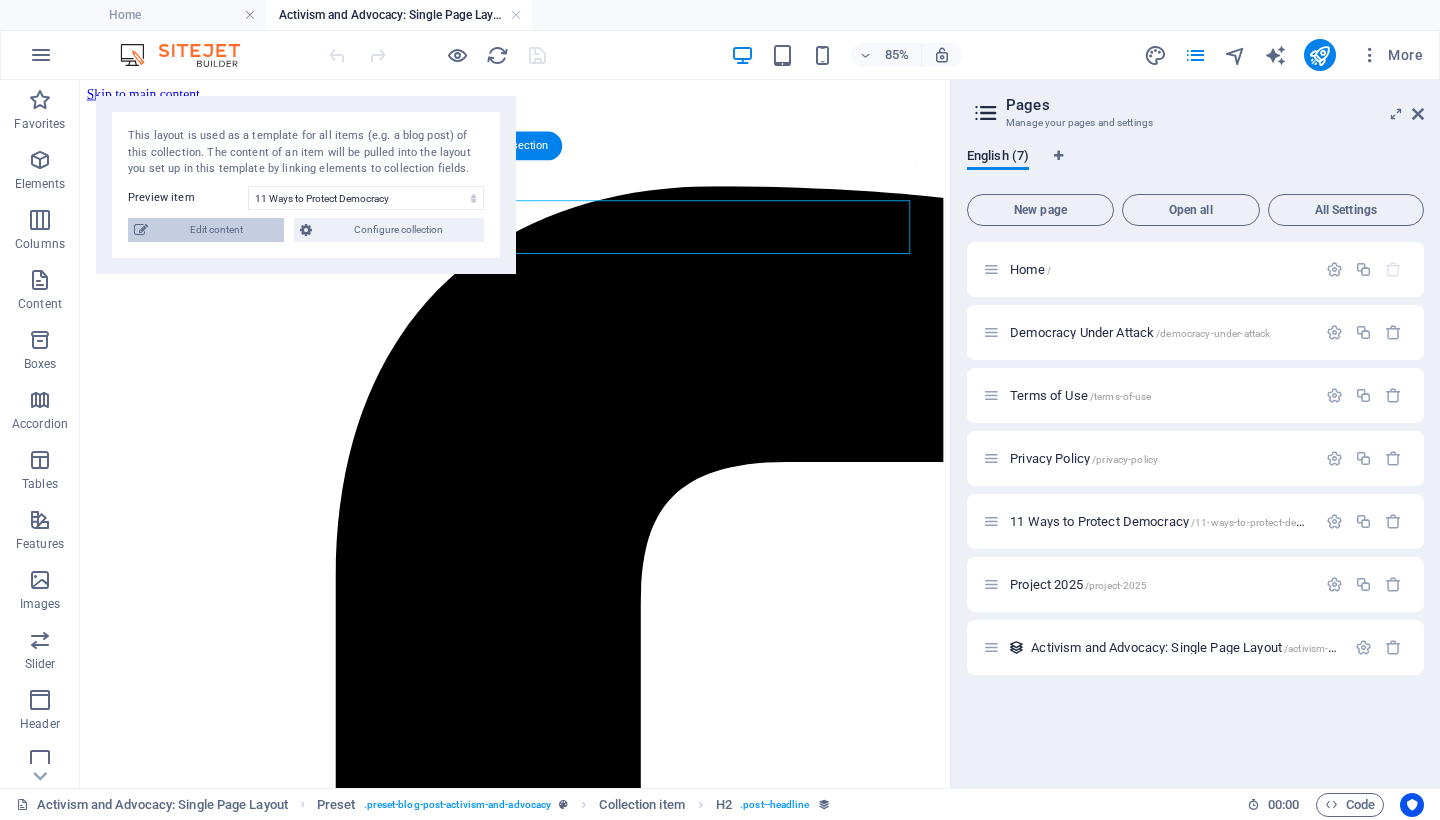 click on "Edit content" at bounding box center [216, 230] 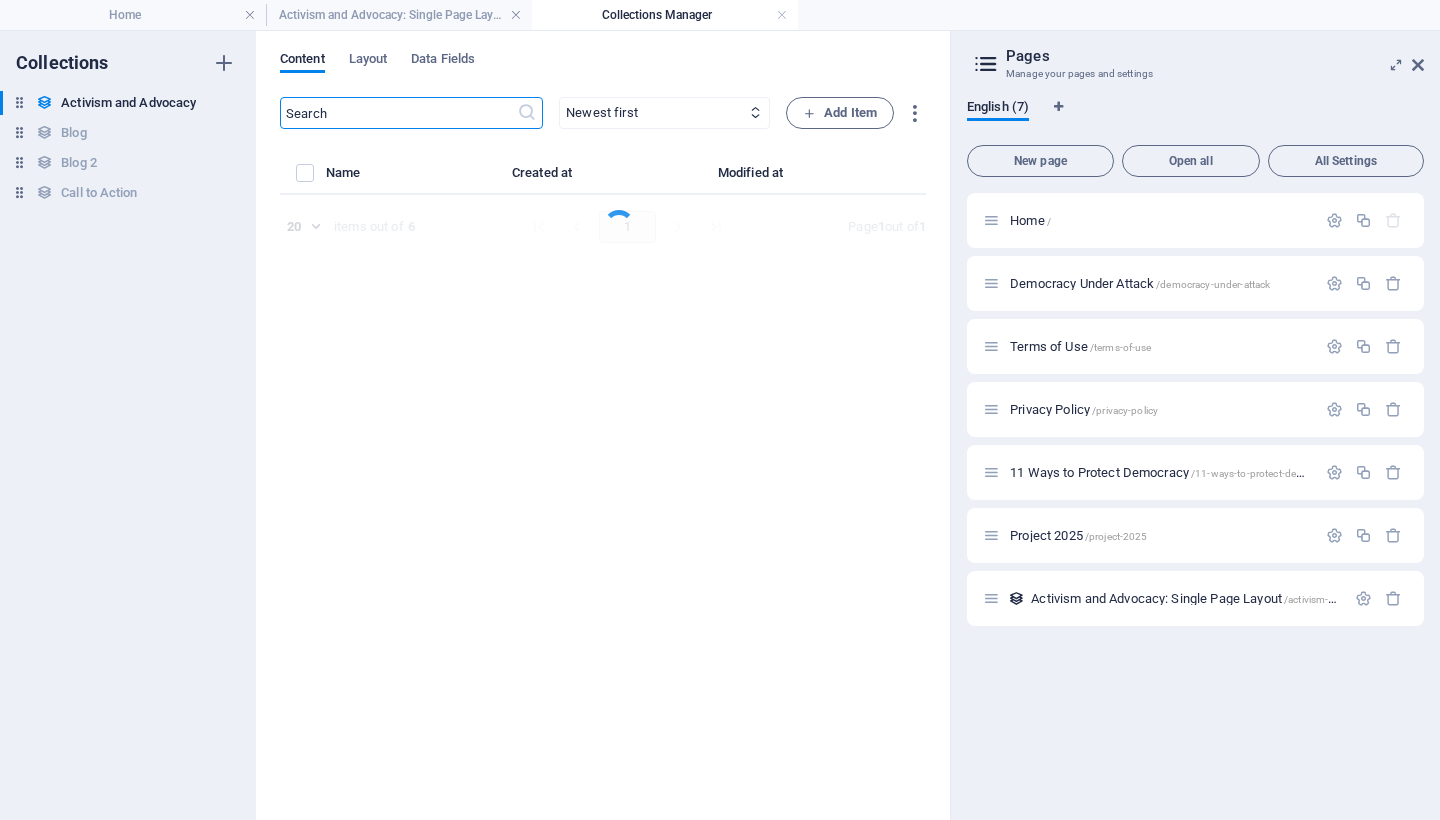 select on "Activist Measures" 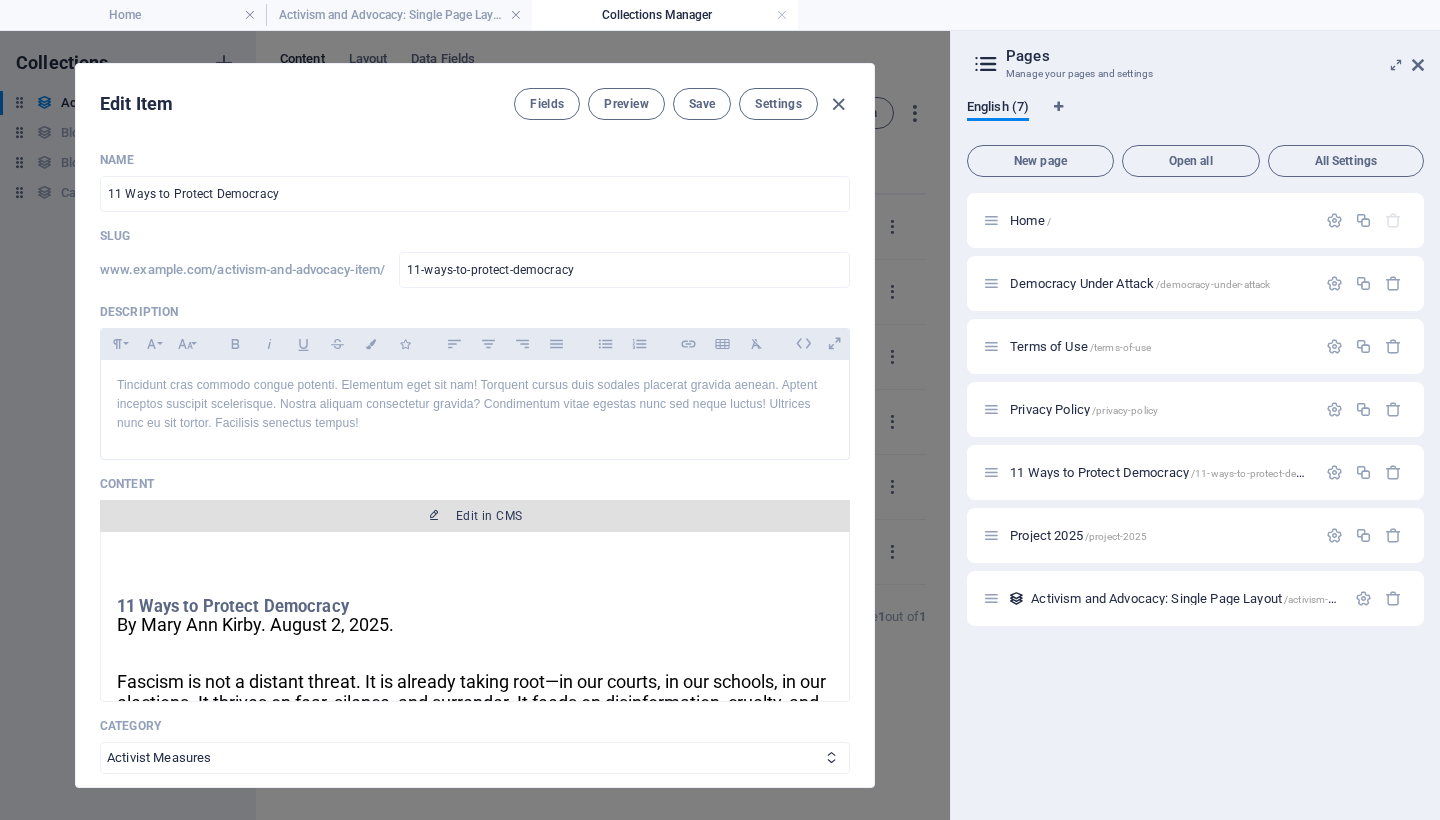 click on "Edit in CMS" at bounding box center [489, 516] 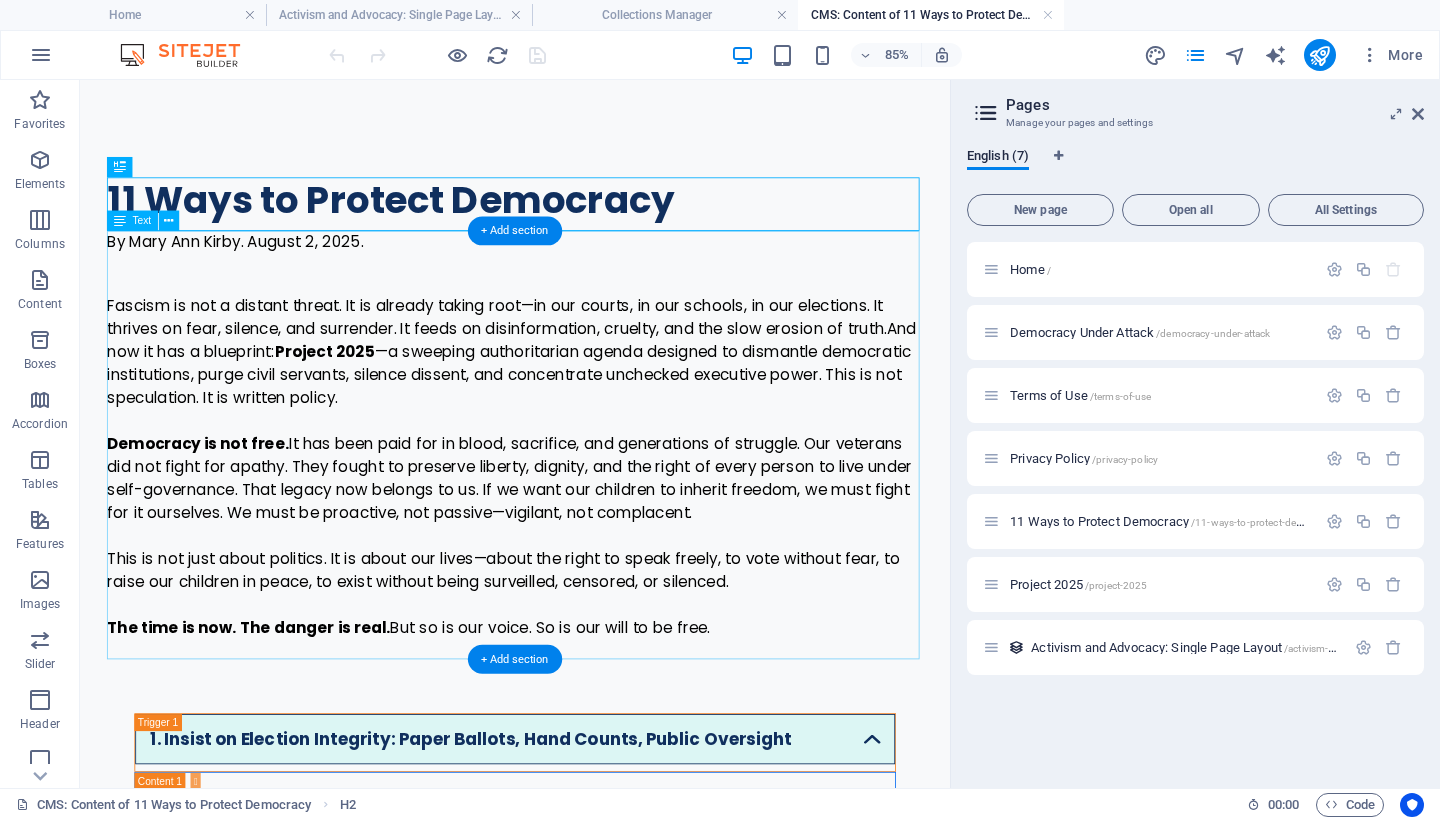 scroll, scrollTop: 150, scrollLeft: 0, axis: vertical 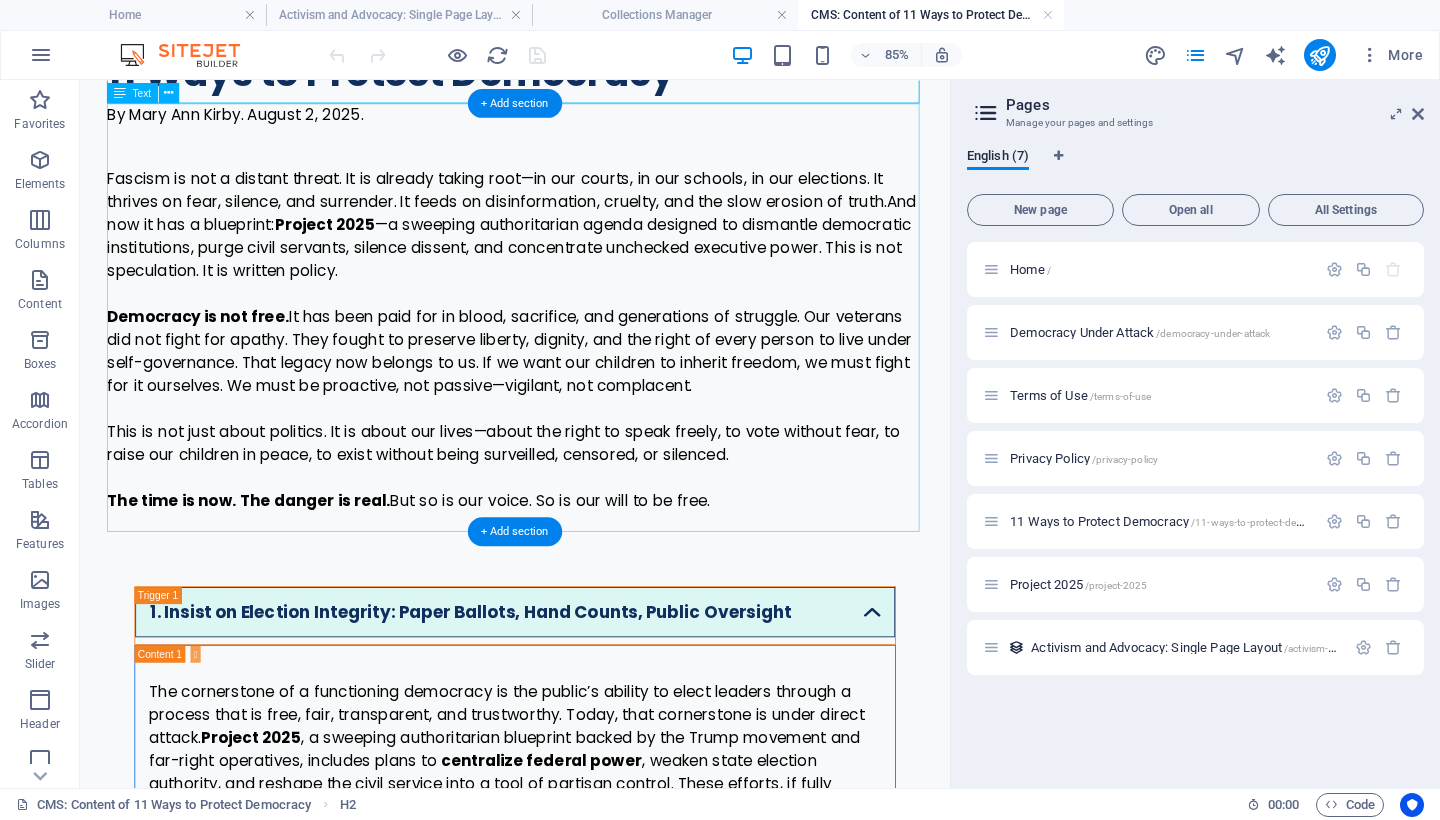 click on "By Mary Ann Kirby. August 2, 2025. Fascism is not a distant threat. It is already taking root—in our courts, in our schools, in our elections. It thrives on fear, silence, and surrender. It feeds on disinformation, cruelty, and the slow erosion of truth.  And now it has a blueprint:  Project 2025 —a sweeping authoritarian agenda designed to dismantle democratic institutions, purge civil servants, silence dissent, and concentrate unchecked executive power. This is not speculation. It is written policy. Democracy is not free.  It has been paid for in blood, sacrifice, and generations of struggle. Our veterans did not fight for apathy. They fought to preserve liberty, dignity, and the right of every person to live under self-governance. That legacy now belongs to us. If we want our children to inherit freedom, we must fight for it ourselves. We must be proactive, not passive—vigilant, not complacent. The time is now. The danger is real.  But so is our voice. So is our will to be free." at bounding box center (592, 359) 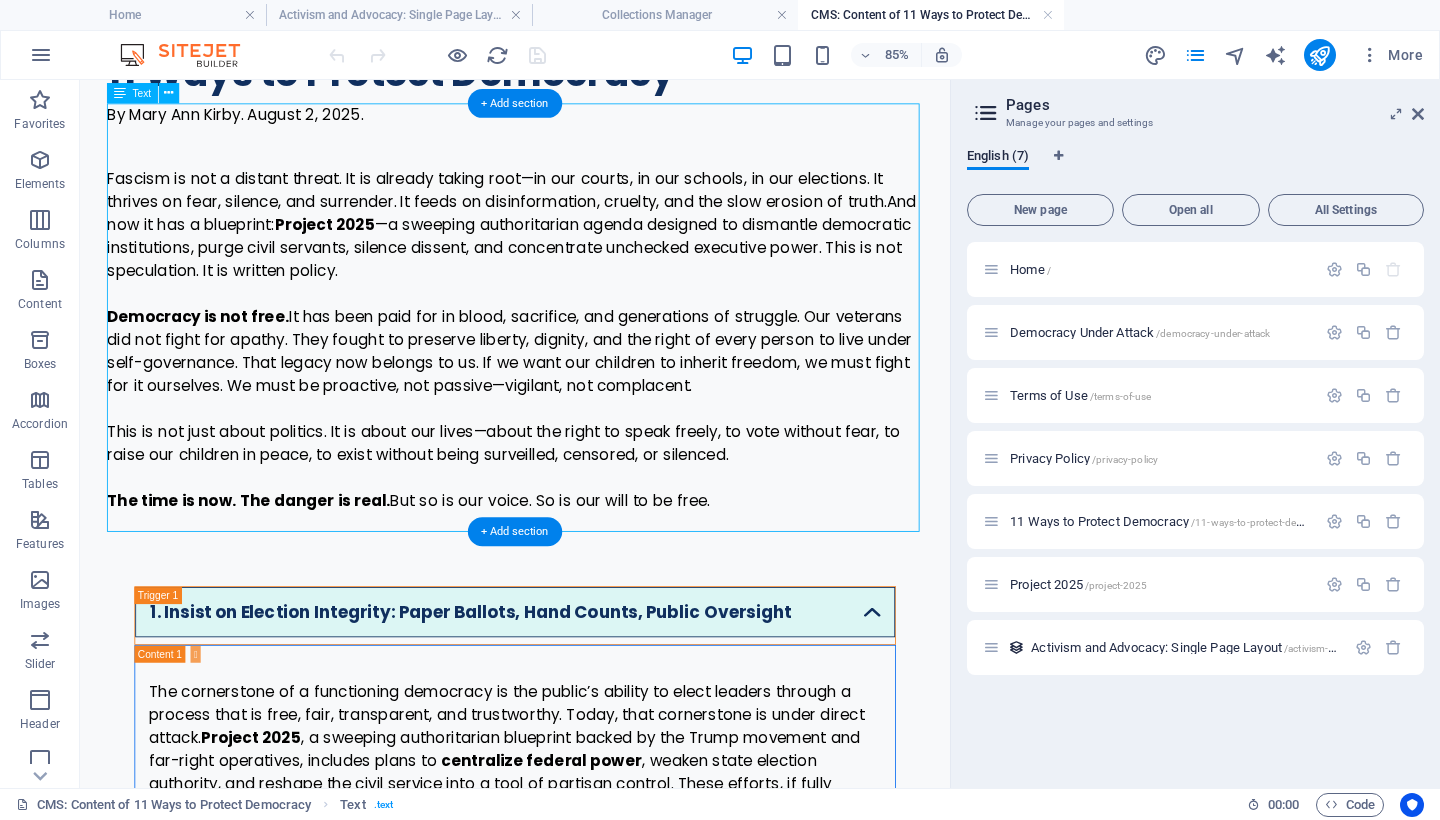 click on "By Mary Ann Kirby. August 2, 2025. Fascism is not a distant threat. It is already taking root—in our courts, in our schools, in our elections. It thrives on fear, silence, and surrender. It feeds on disinformation, cruelty, and the slow erosion of truth.  And now it has a blueprint:  Project 2025 —a sweeping authoritarian agenda designed to dismantle democratic institutions, purge civil servants, silence dissent, and concentrate unchecked executive power. This is not speculation. It is written policy. Democracy is not free.  It has been paid for in blood, sacrifice, and generations of struggle. Our veterans did not fight for apathy. They fought to preserve liberty, dignity, and the right of every person to live under self-governance. That legacy now belongs to us. If we want our children to inherit freedom, we must fight for it ourselves. We must be proactive, not passive—vigilant, not complacent. The time is now. The danger is real.  But so is our voice. So is our will to be free." at bounding box center [592, 359] 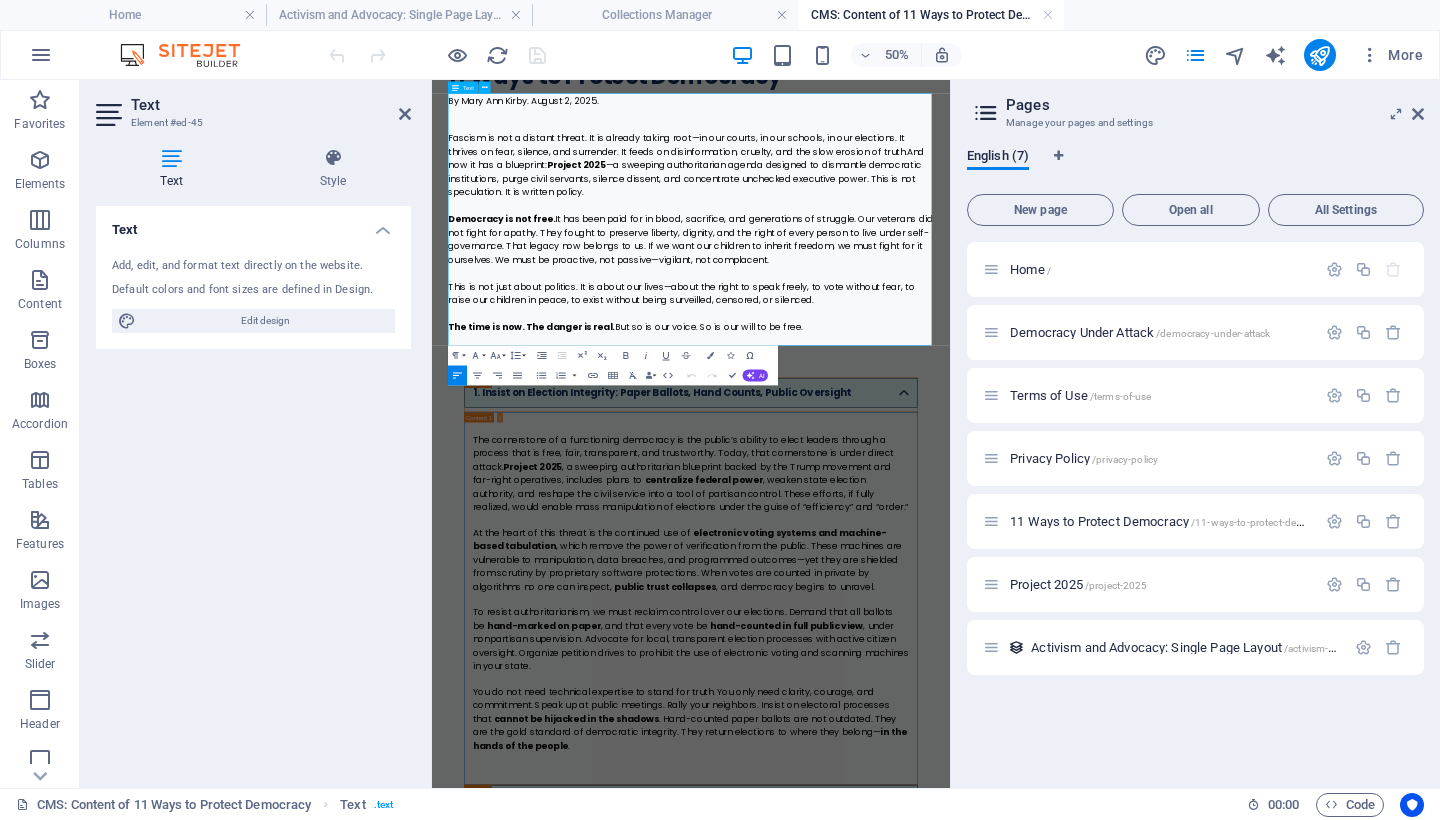 click on "The time is now. The danger is real.  But so is our voice. So is our will to be free." at bounding box center [950, 573] 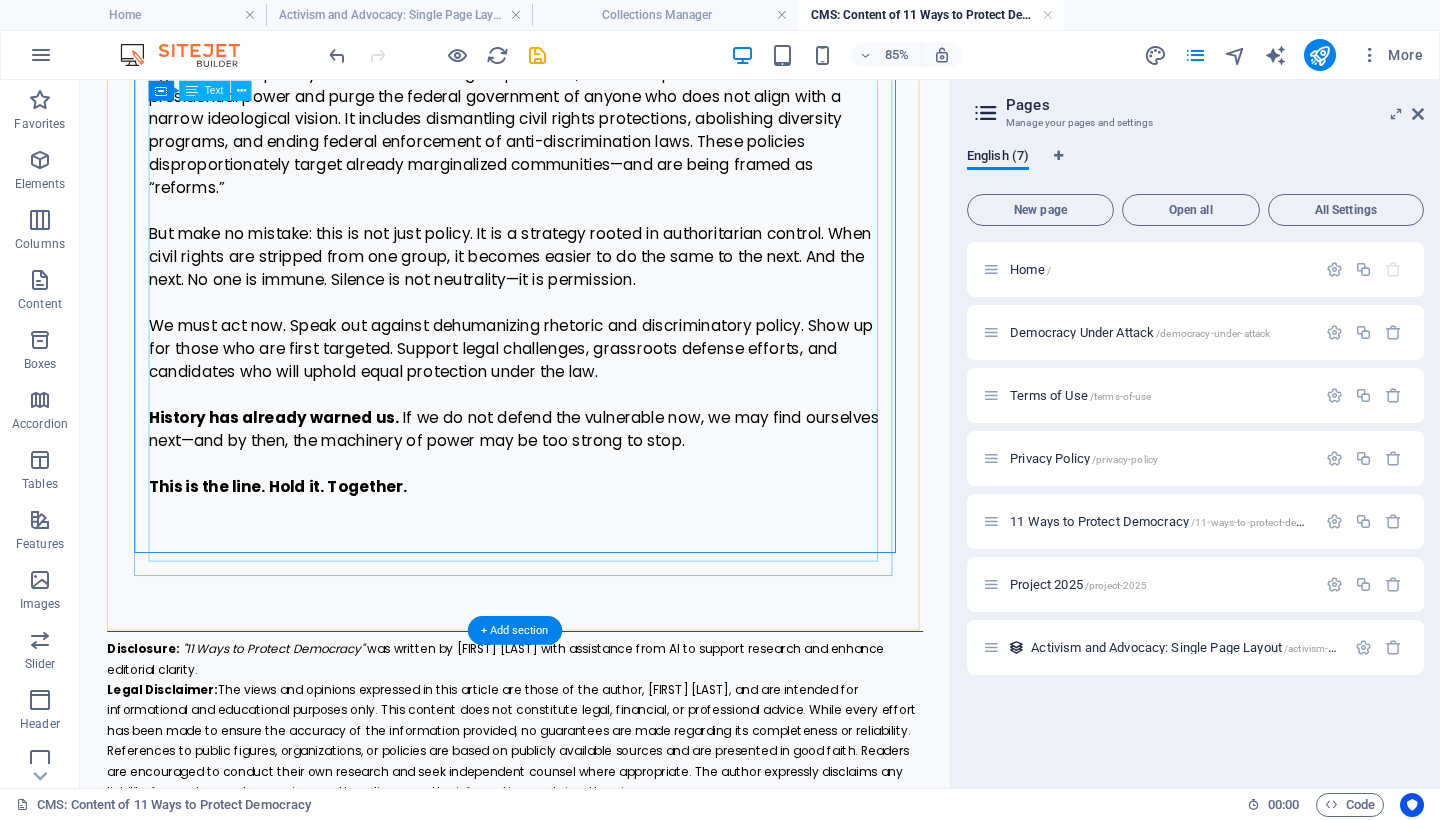 scroll, scrollTop: 9692, scrollLeft: 0, axis: vertical 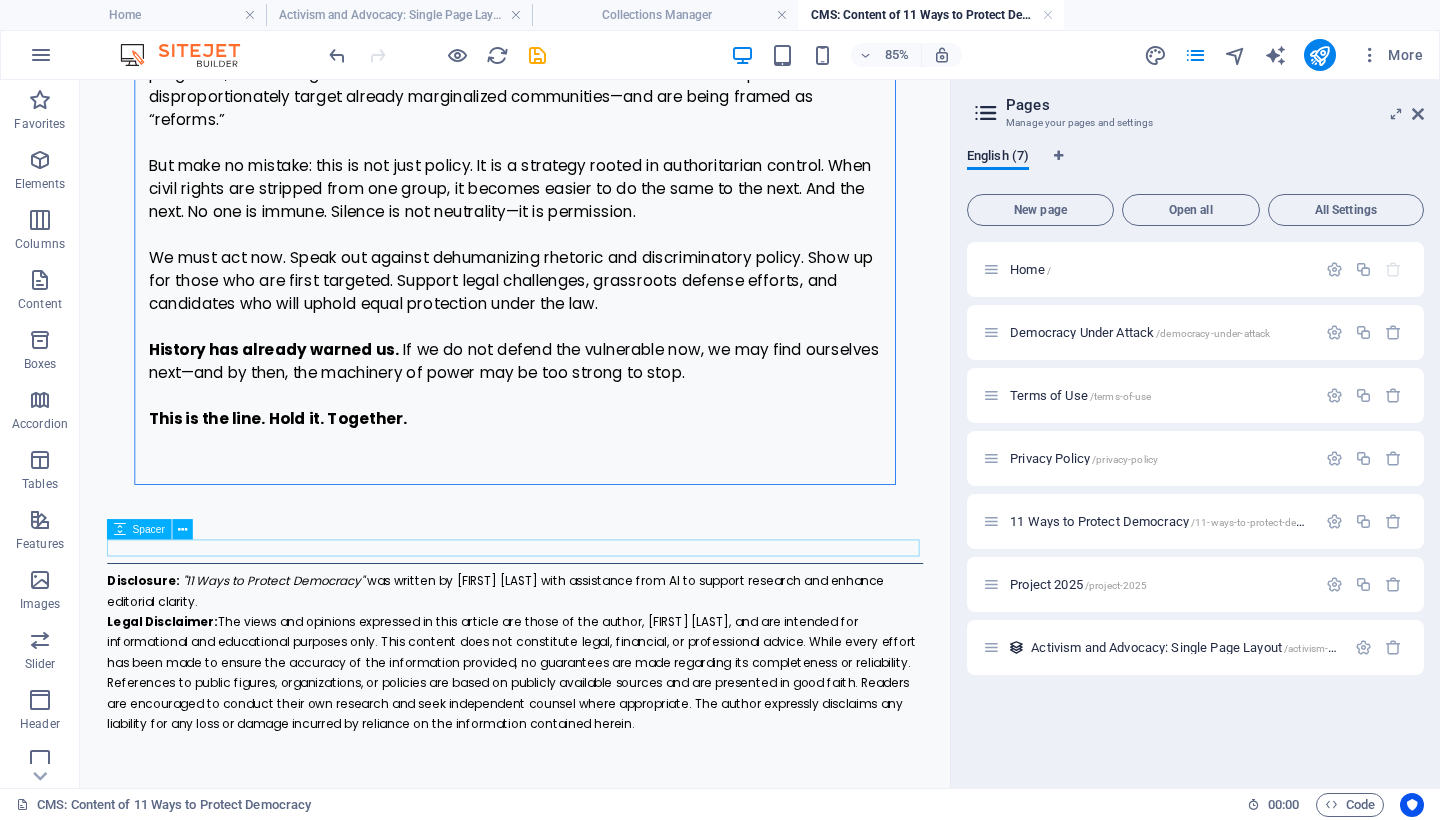 click at bounding box center (592, 630) 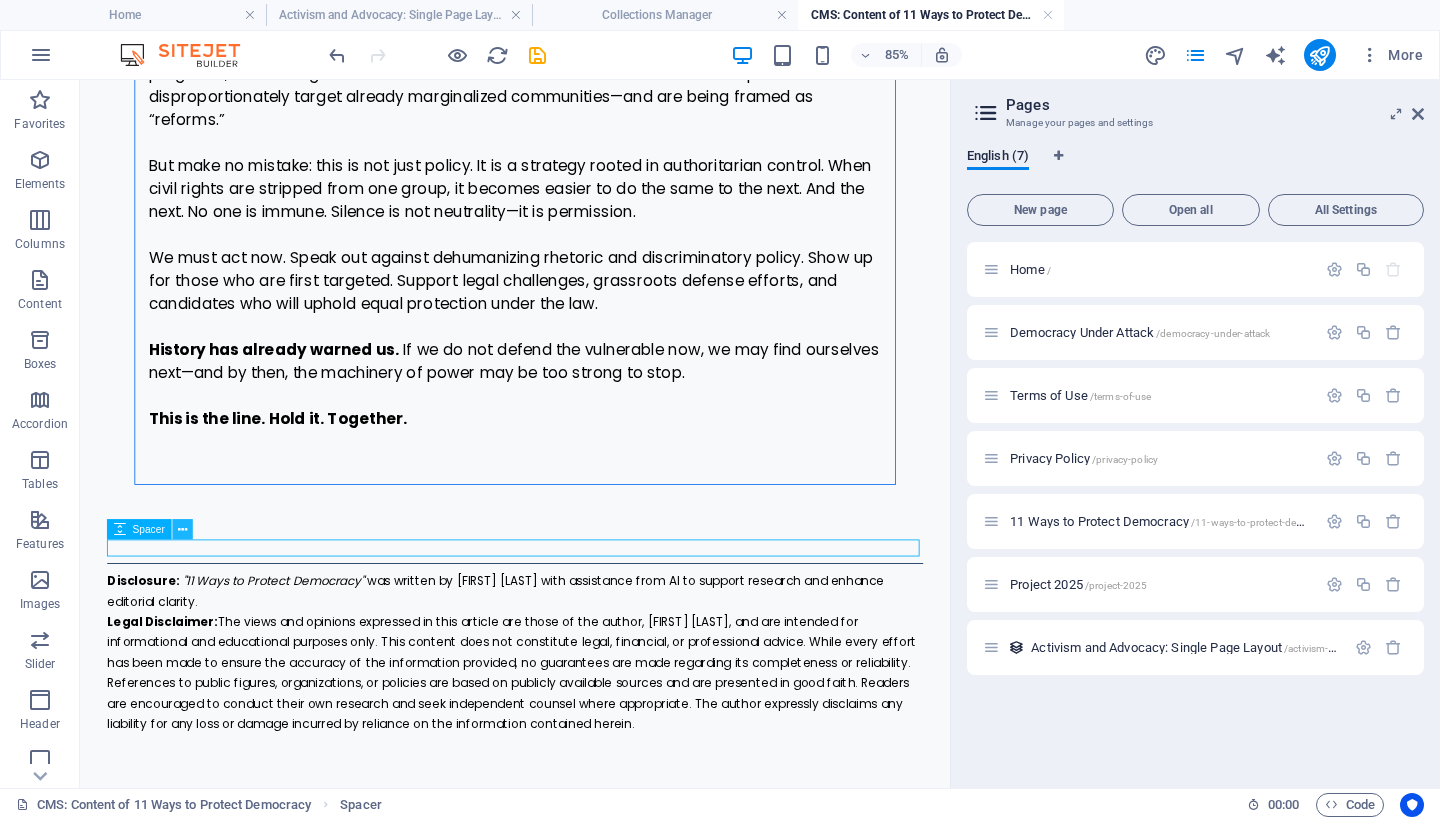 click at bounding box center [182, 529] 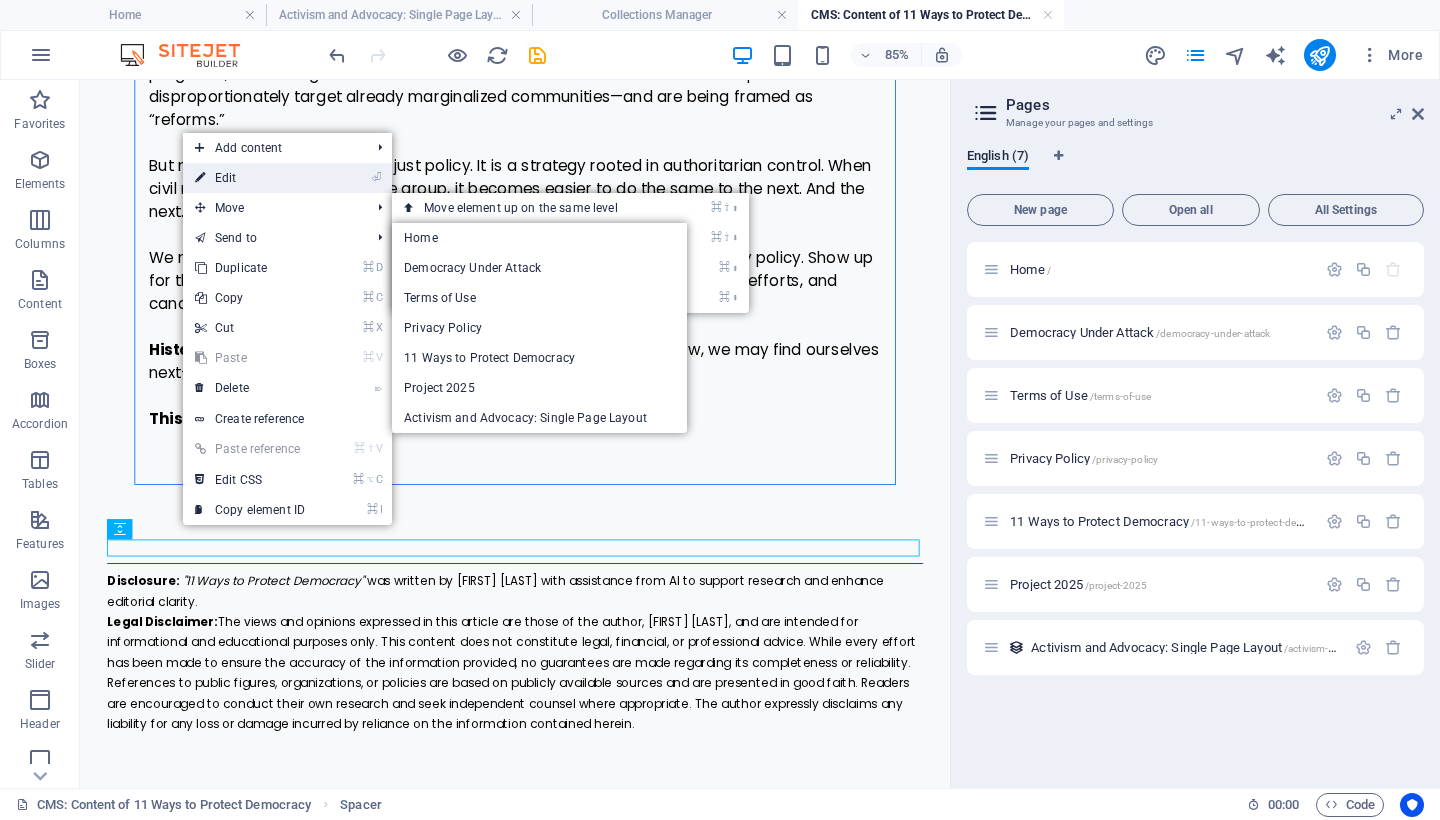 click on "⏎  Edit" at bounding box center (250, 178) 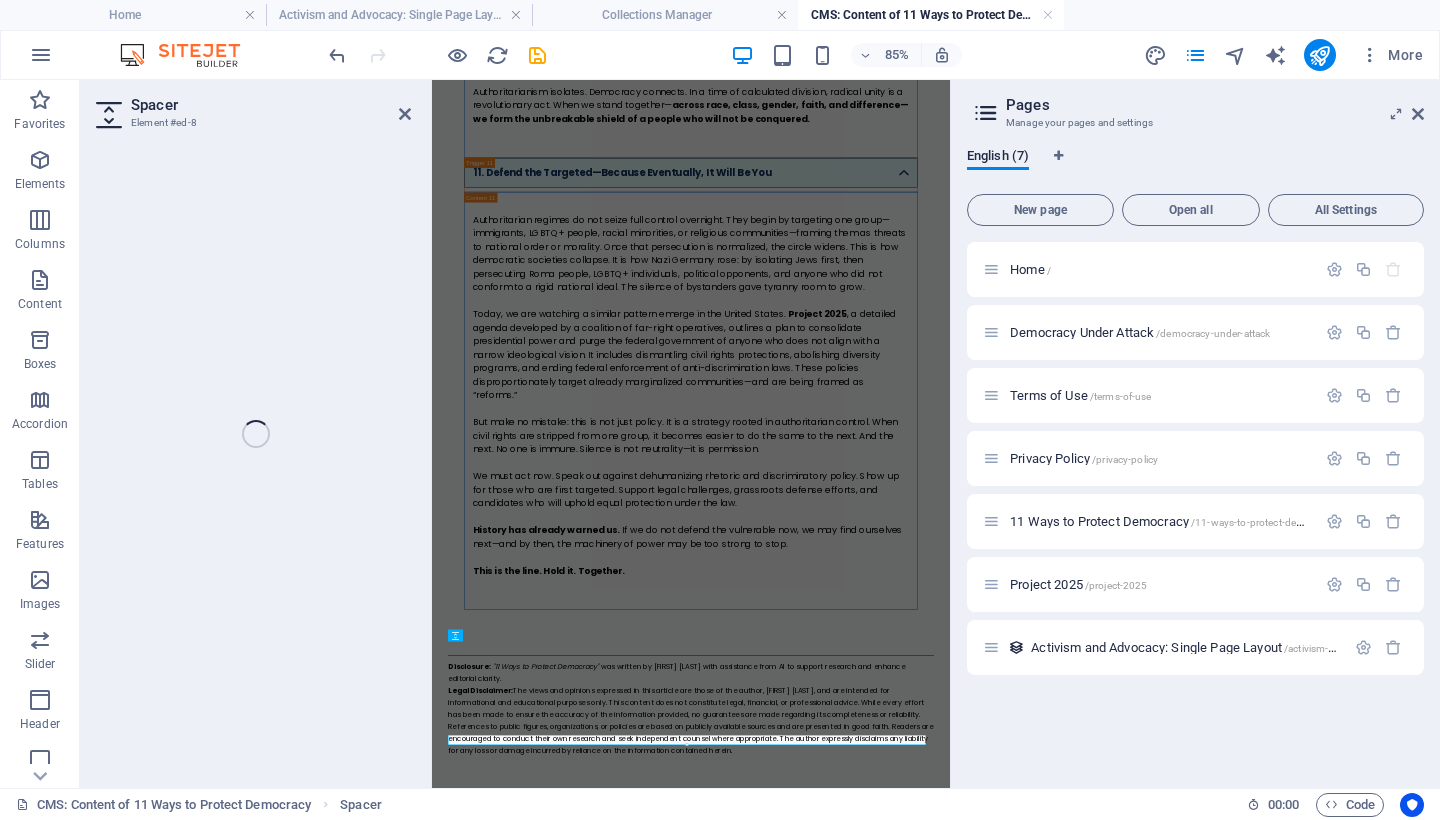 scroll, scrollTop: 8922, scrollLeft: 0, axis: vertical 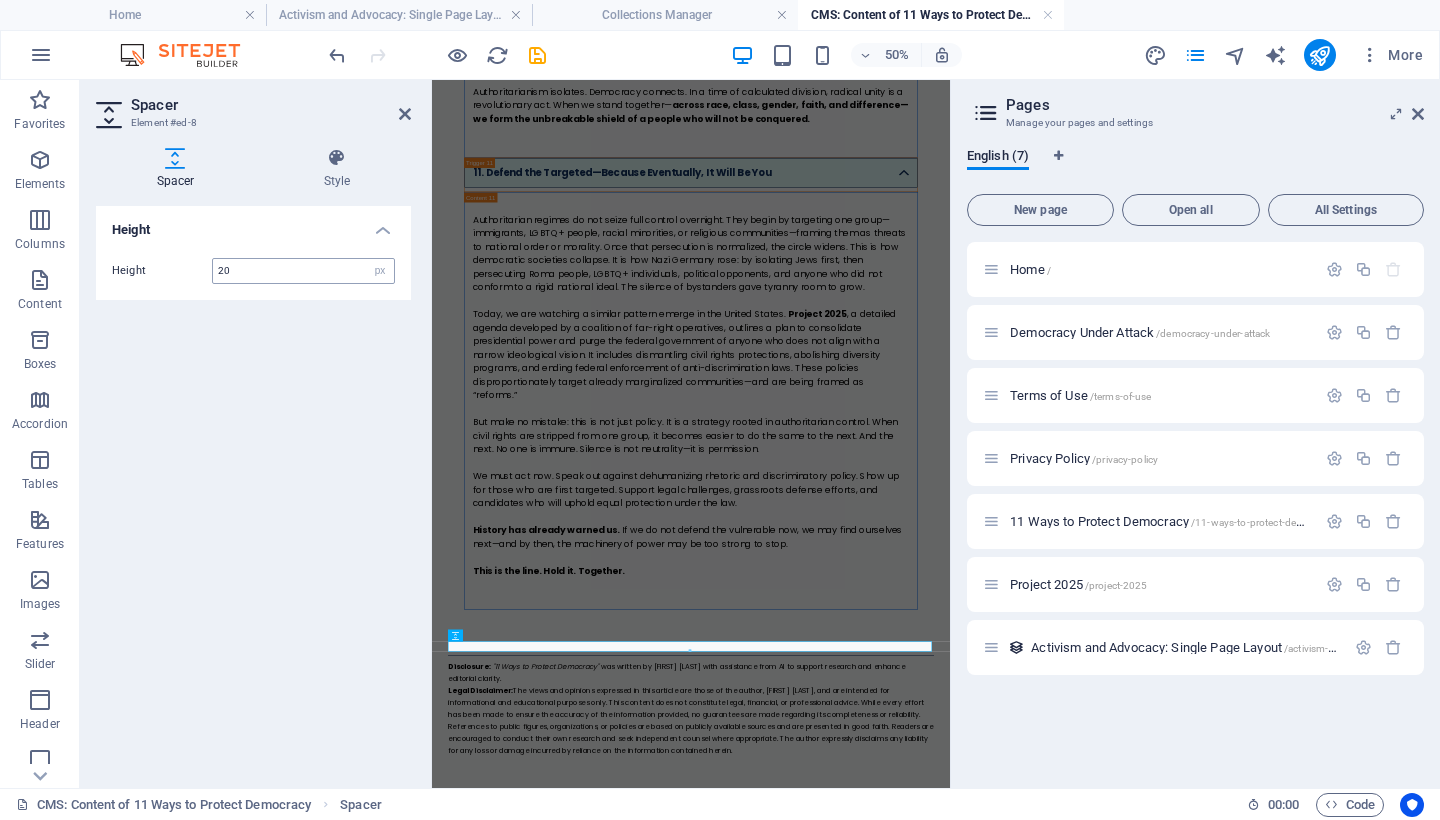 click on "20" at bounding box center (303, 271) 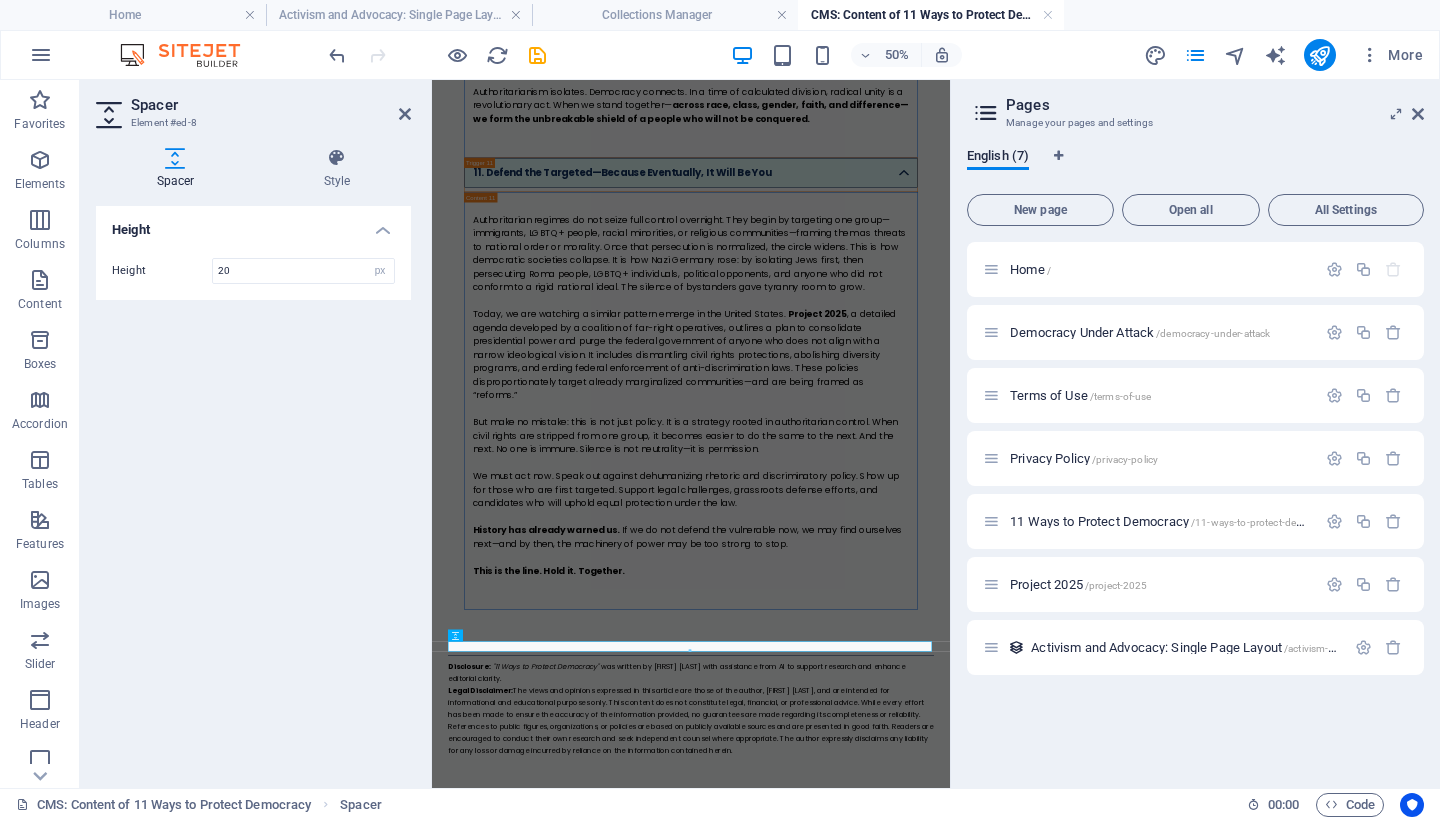 drag, startPoint x: 269, startPoint y: 269, endPoint x: 182, endPoint y: 265, distance: 87.0919 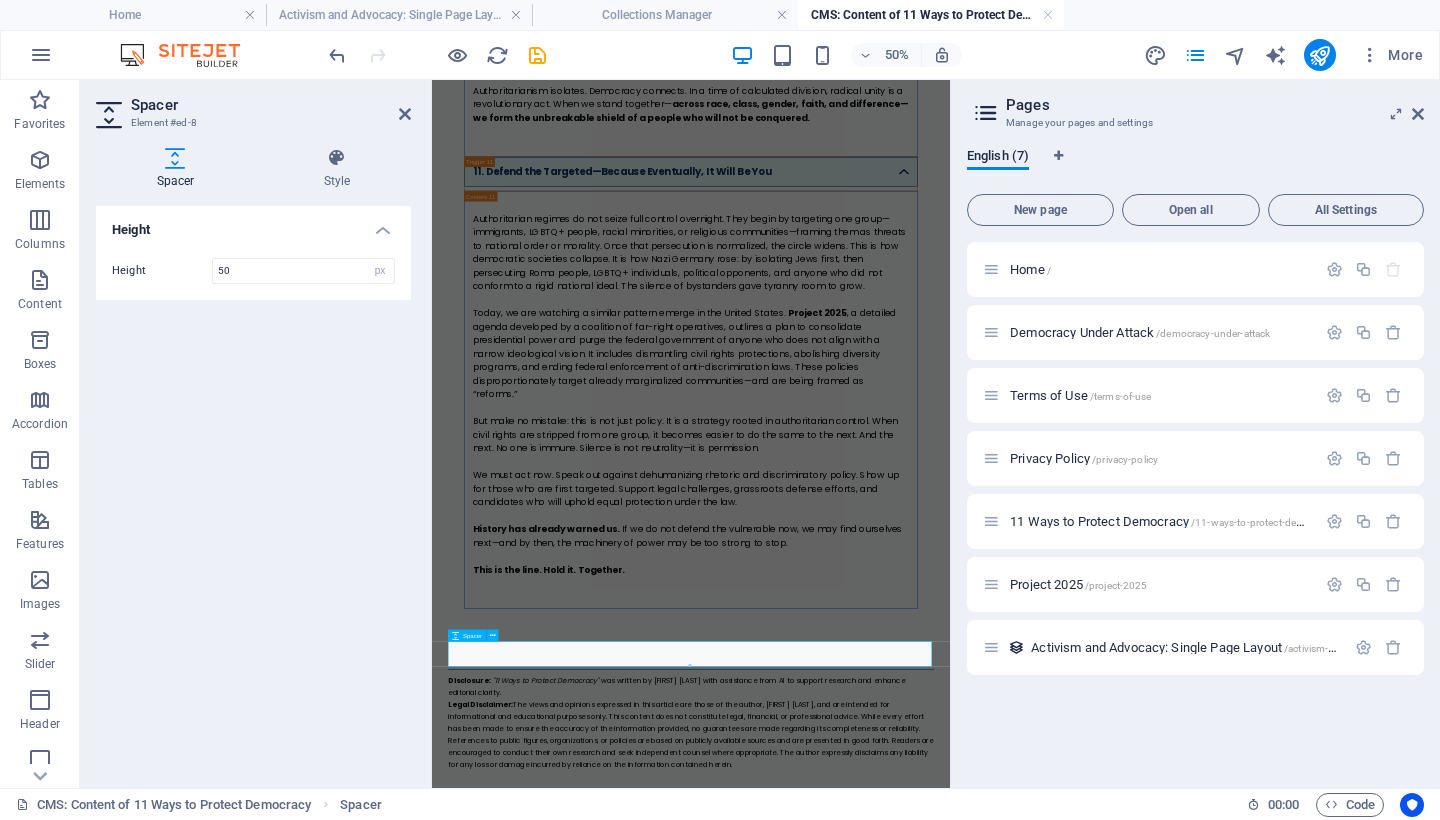 type on "50" 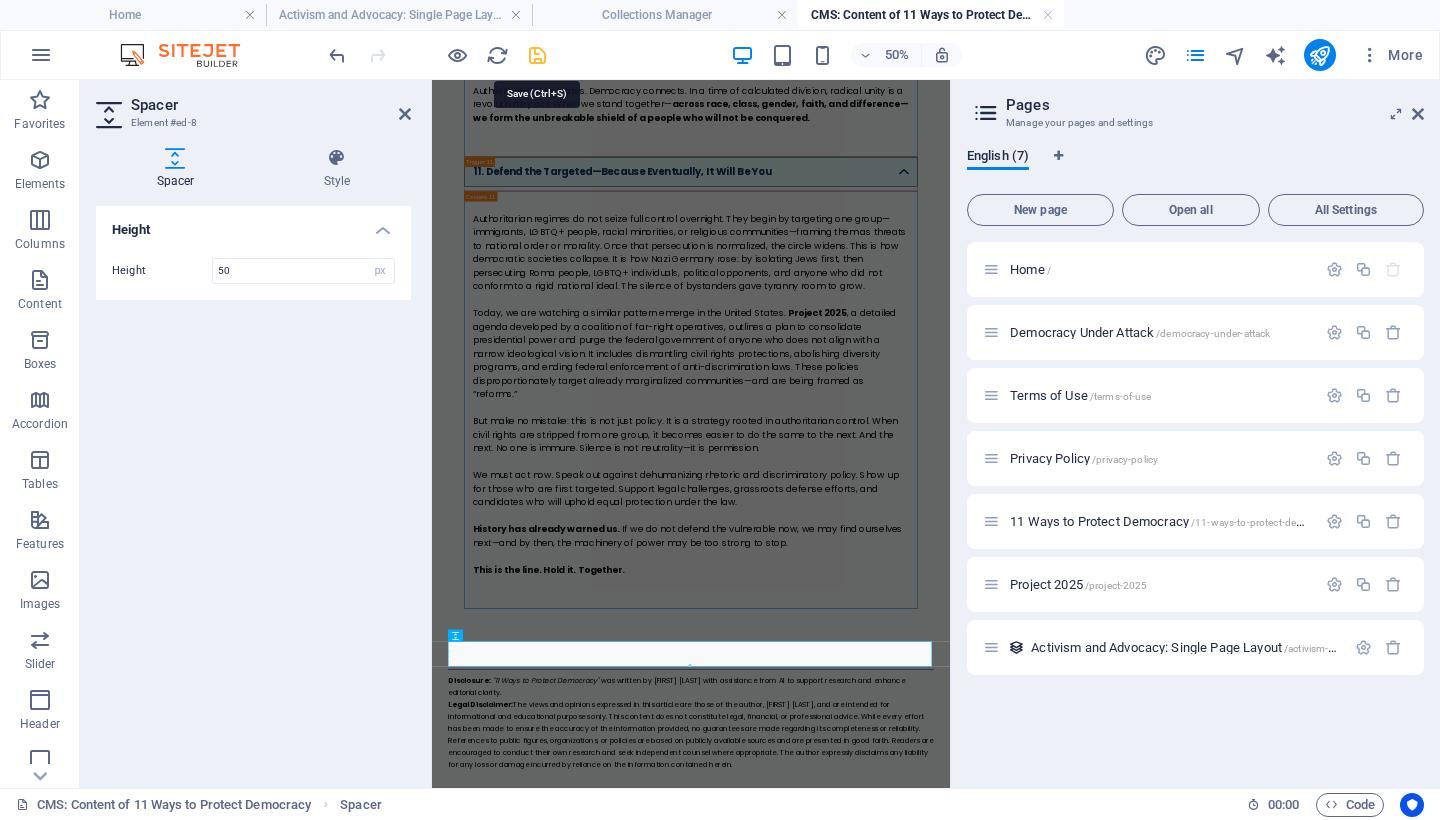 click at bounding box center [537, 55] 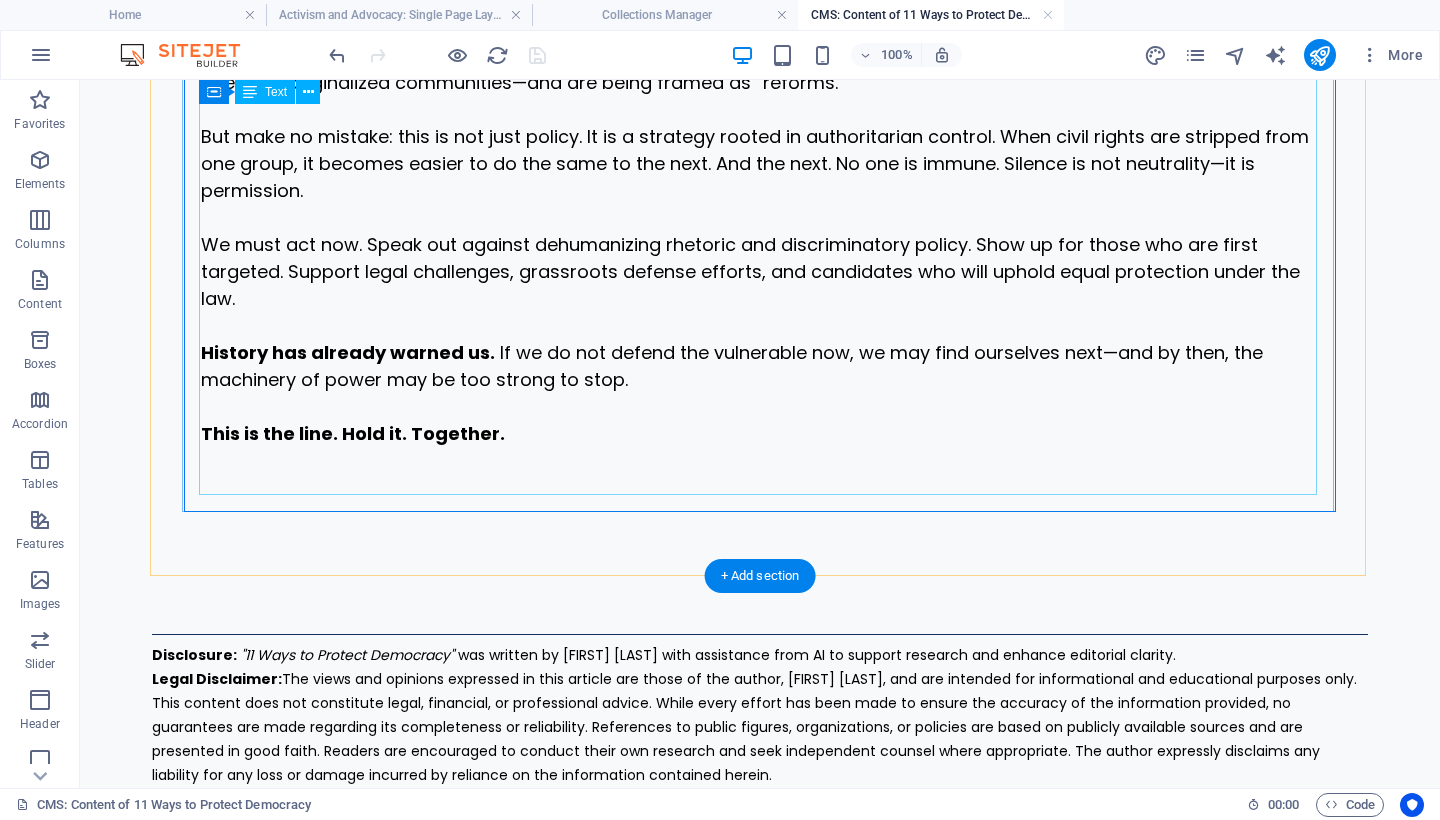 scroll, scrollTop: 8478, scrollLeft: 0, axis: vertical 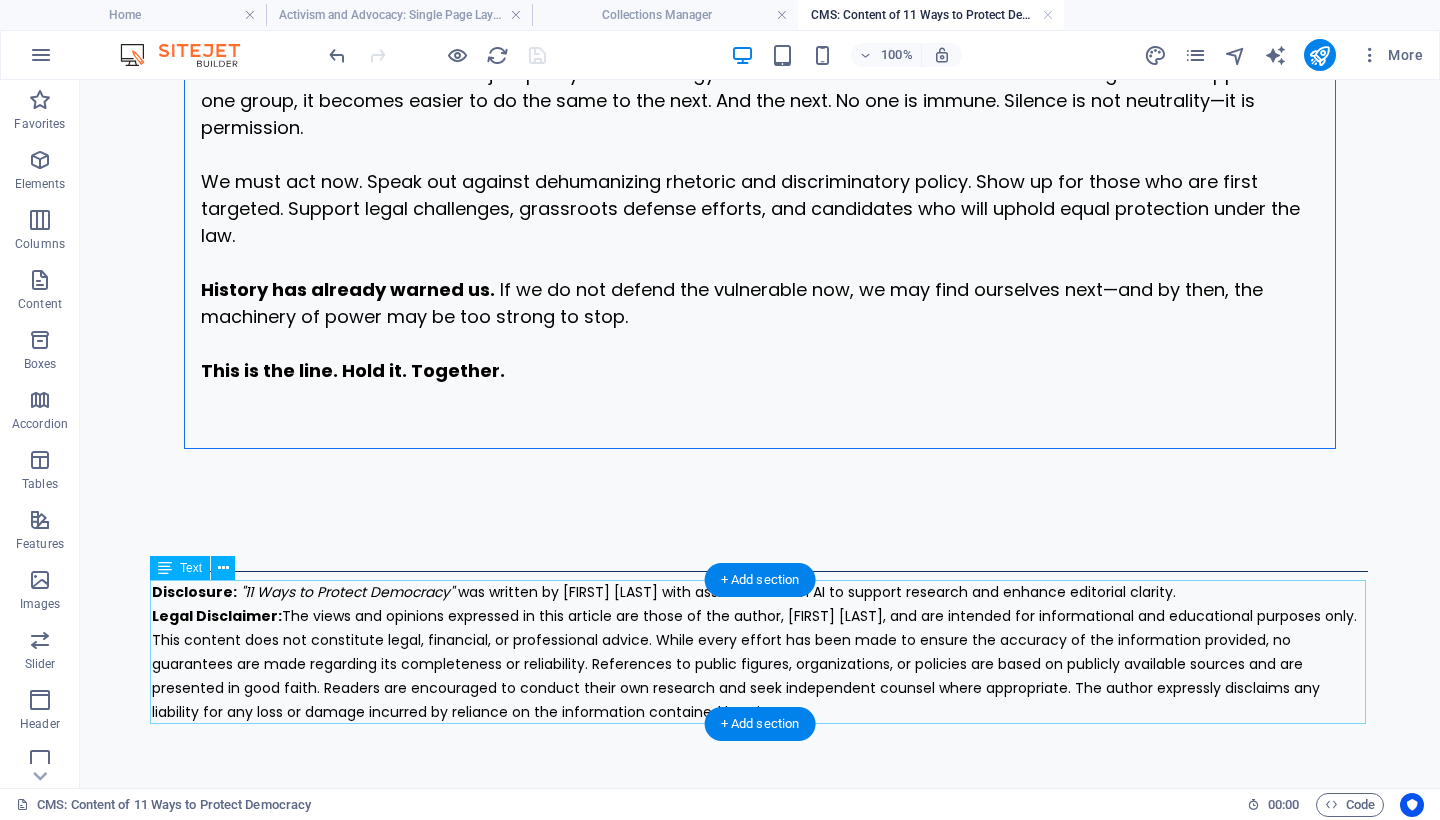 click on "Disclosure:   "11 Ways to Protect Democracy"   was written by Mary Ann Kirby with assistance from AI to support research and enhance editorial clarity. Legal Disclaimer:  The views and opinions expressed in this article are those of the author, Mary Ann Kirby, and are intended for informational and educational purposes only. This content does not constitute legal, financial, or professional advice. While every effort has been made to ensure the accuracy of the information provided, no guarantees are made regarding its completeness or reliability. References to public figures, organizations, or policies are based on publicly available sources and are presented in good faith. Readers are encouraged to conduct their own research and seek independent counsel where appropriate. The author expressly disclaims any liability for any loss or damage incurred by reliance on the information contained herein." at bounding box center (760, 652) 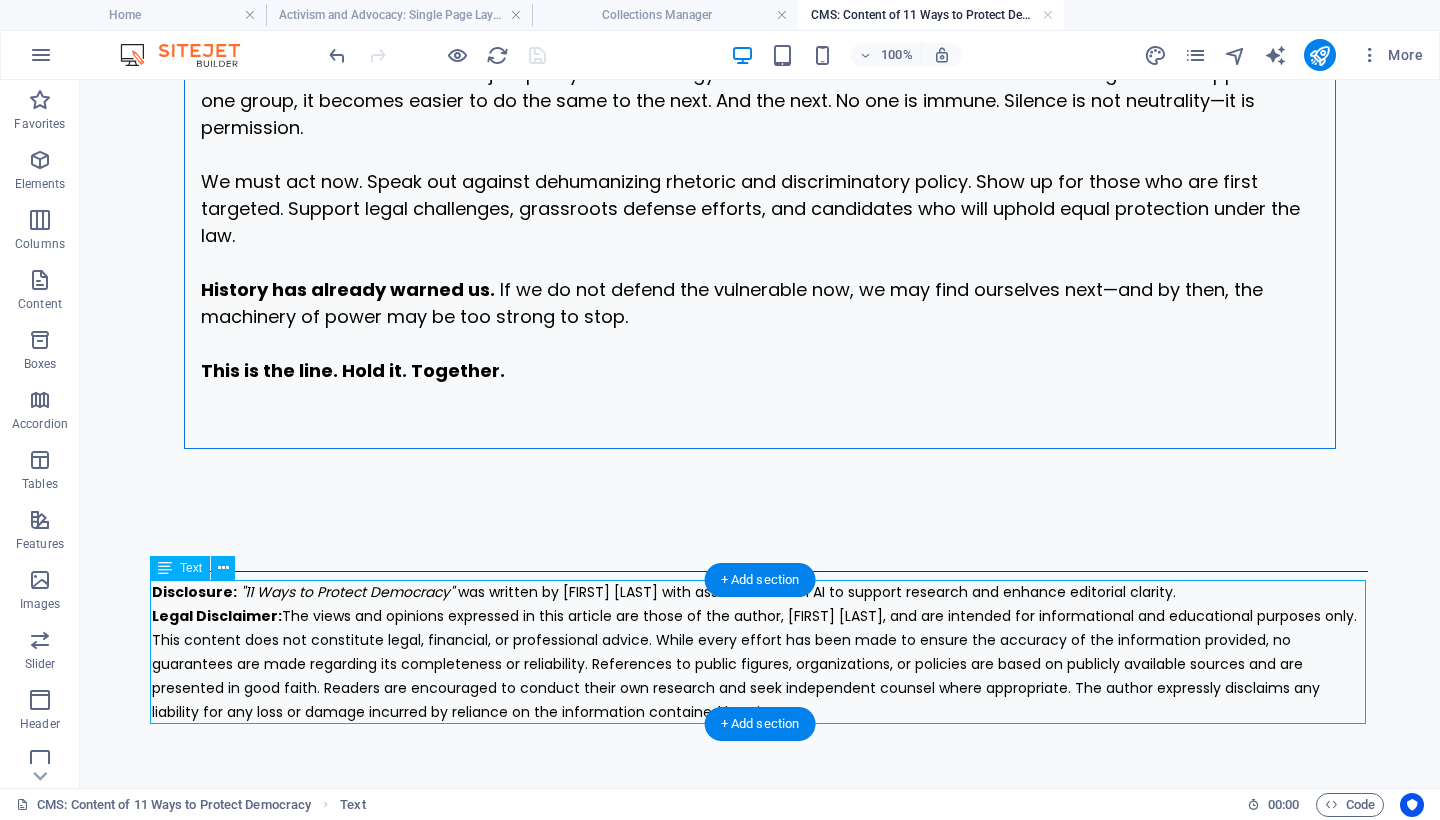 click on "Disclosure:   "11 Ways to Protect Democracy"   was written by Mary Ann Kirby with assistance from AI to support research and enhance editorial clarity. Legal Disclaimer:  The views and opinions expressed in this article are those of the author, Mary Ann Kirby, and are intended for informational and educational purposes only. This content does not constitute legal, financial, or professional advice. While every effort has been made to ensure the accuracy of the information provided, no guarantees are made regarding its completeness or reliability. References to public figures, organizations, or policies are based on publicly available sources and are presented in good faith. Readers are encouraged to conduct their own research and seek independent counsel where appropriate. The author expressly disclaims any liability for any loss or damage incurred by reliance on the information contained herein." at bounding box center (760, 652) 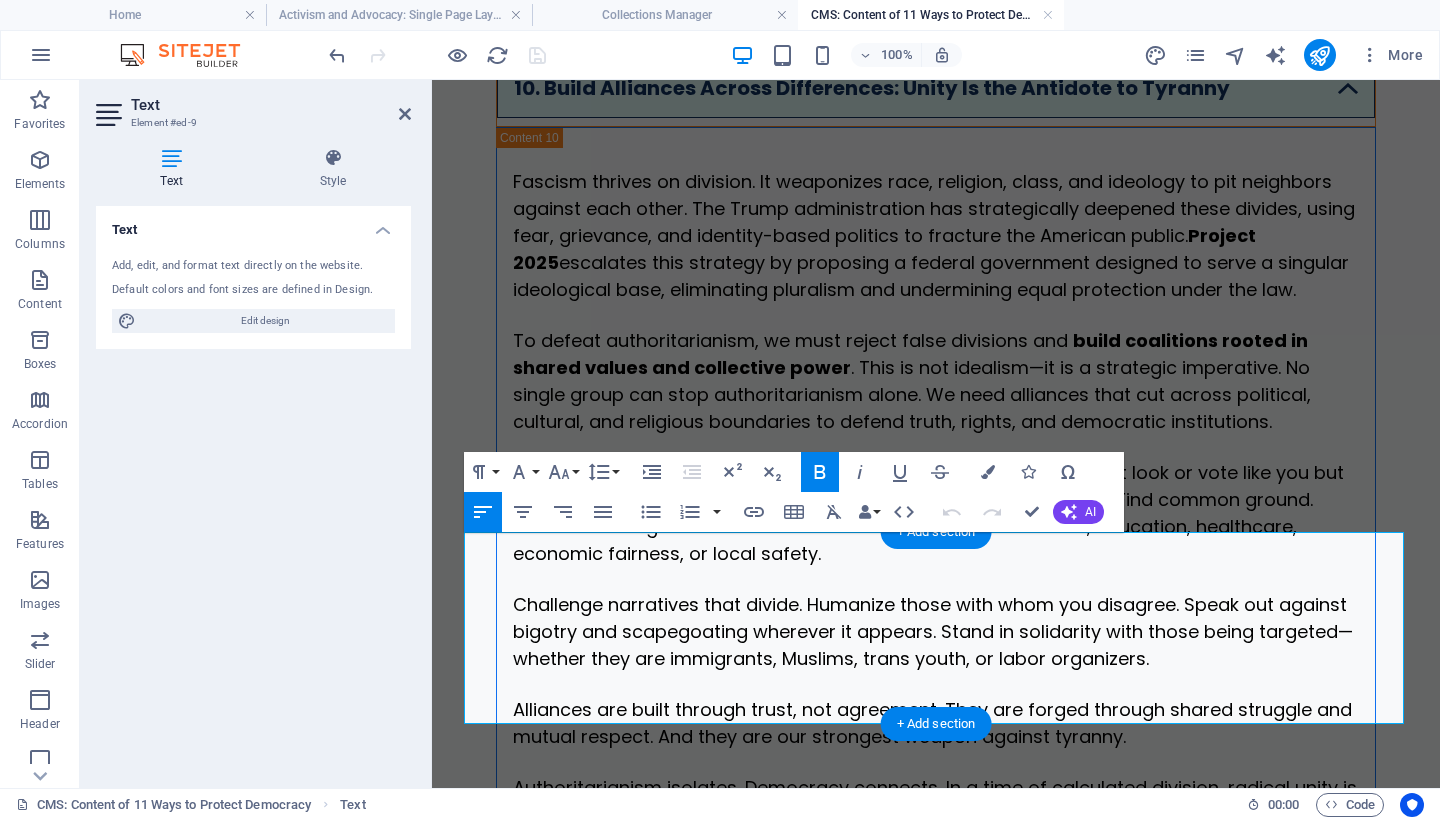 scroll, scrollTop: 9901, scrollLeft: 0, axis: vertical 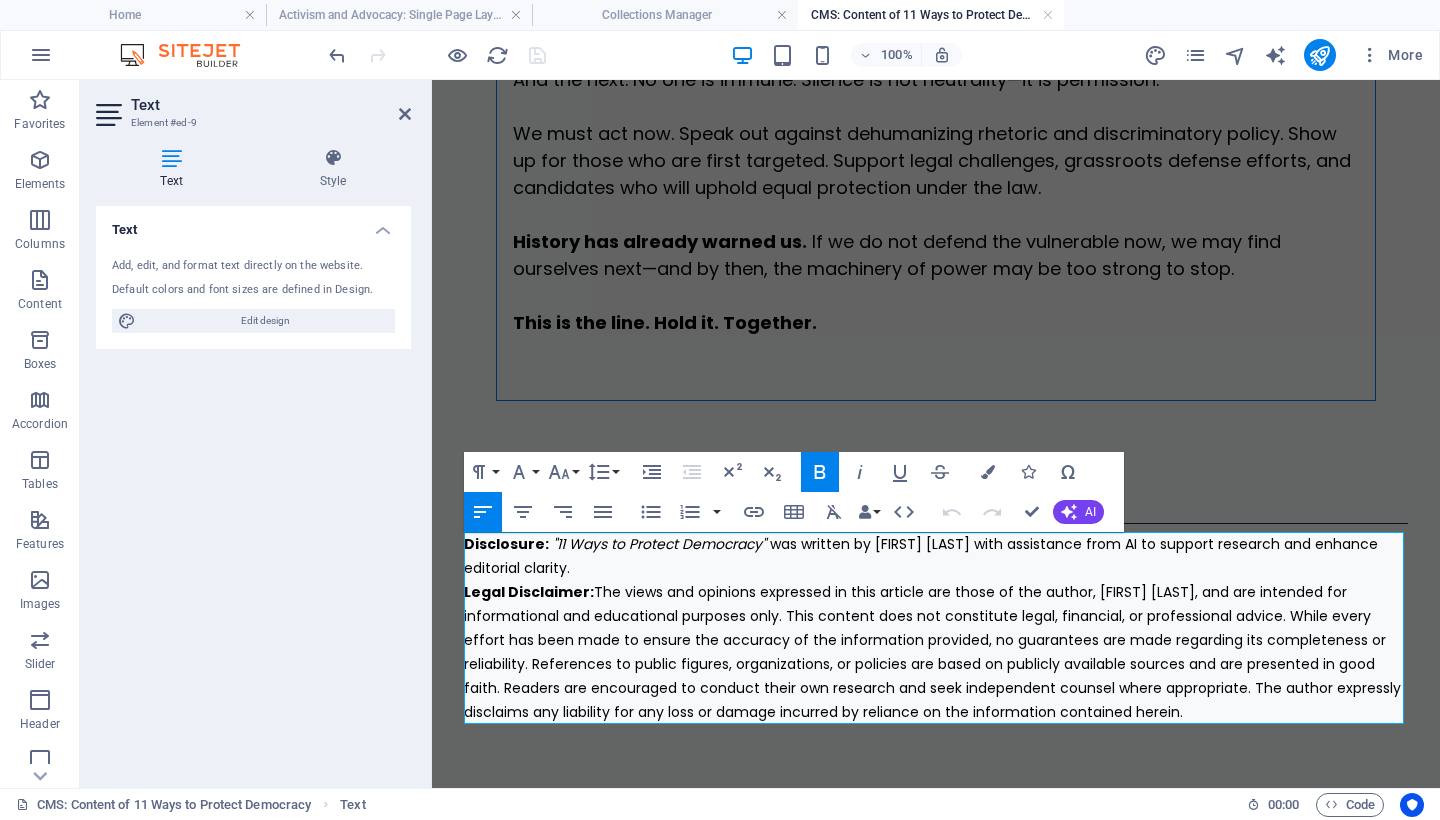 click on "Disclosure:" at bounding box center (506, 544) 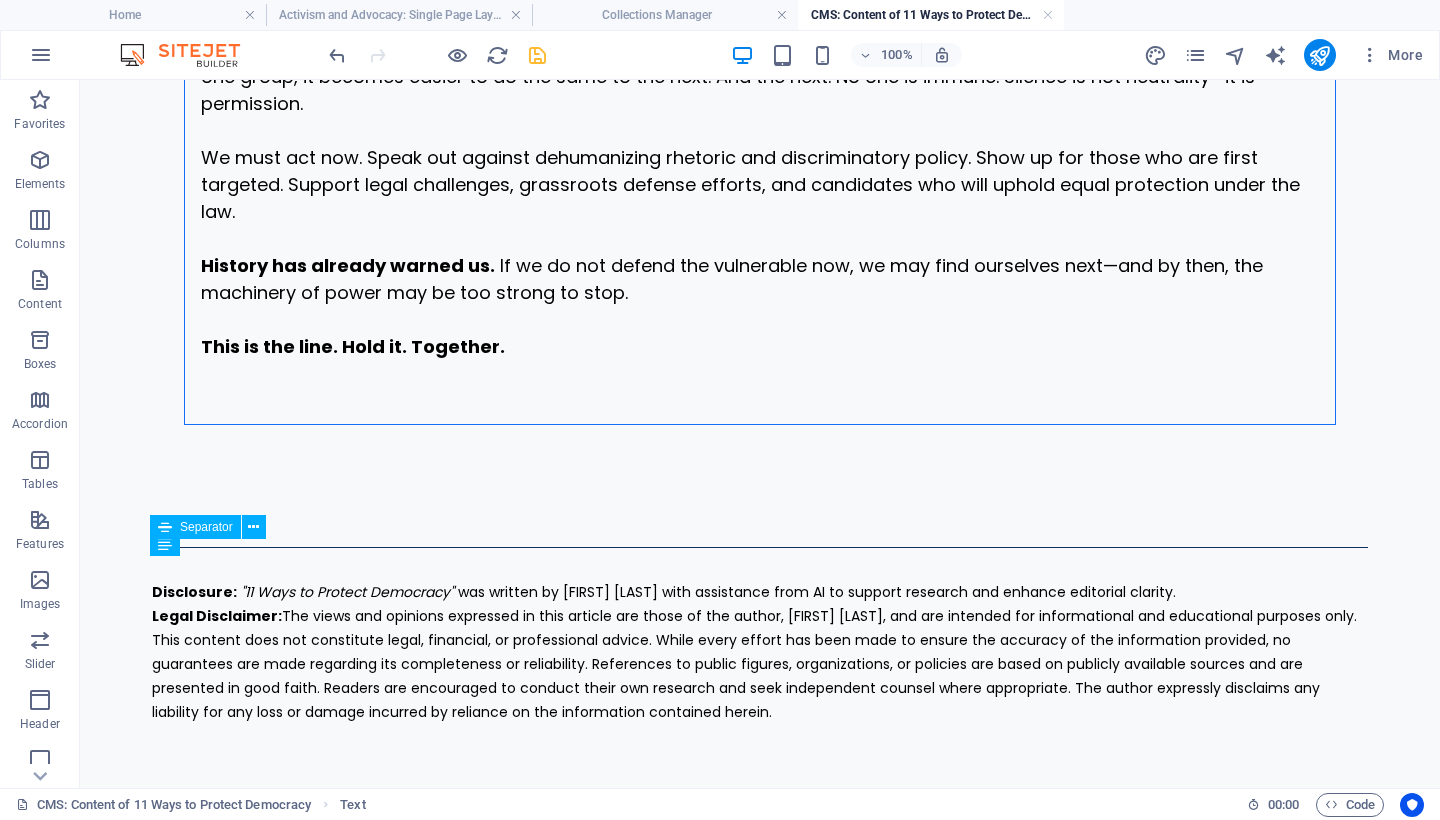 scroll, scrollTop: 8502, scrollLeft: 0, axis: vertical 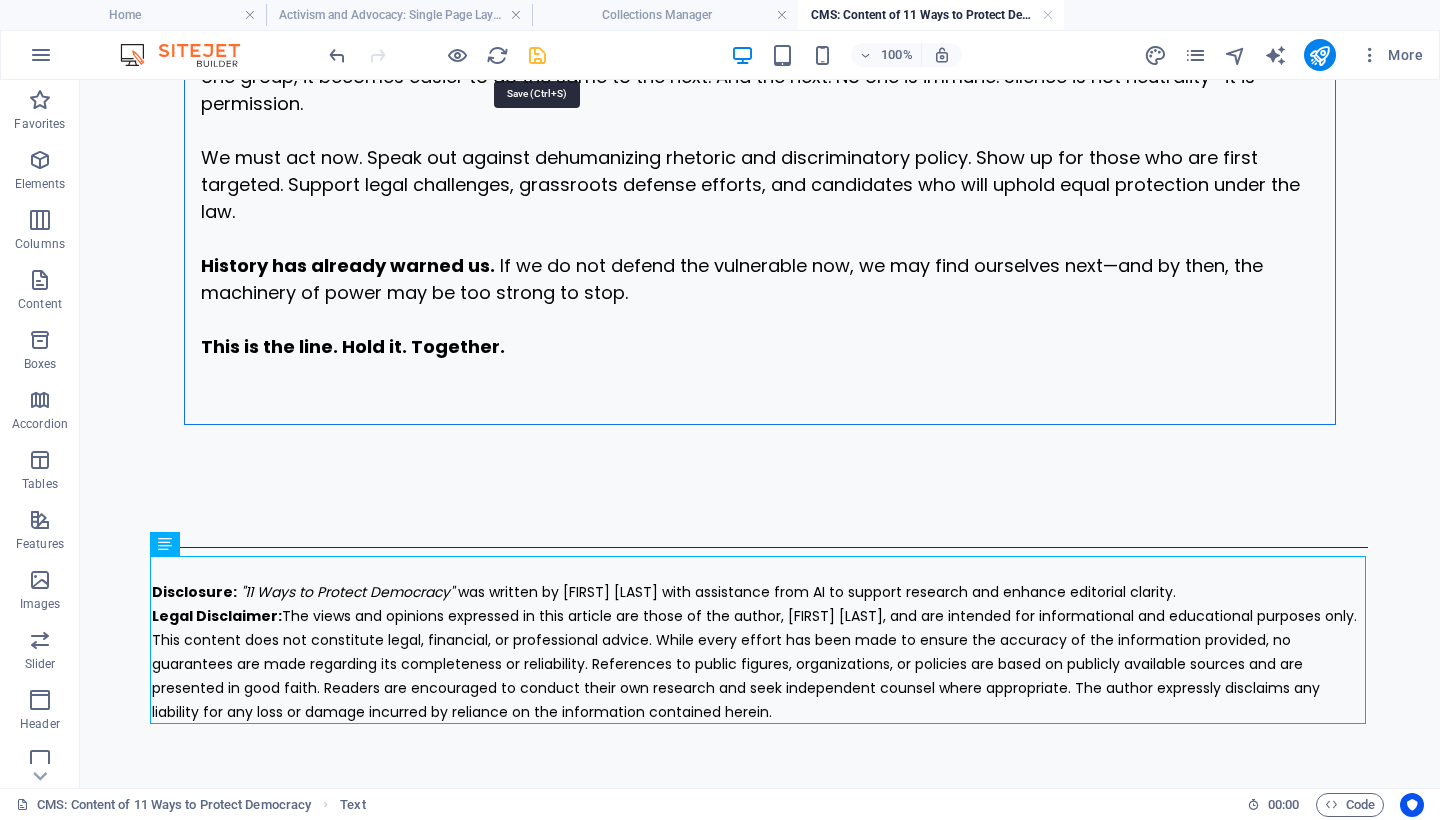 click at bounding box center (537, 55) 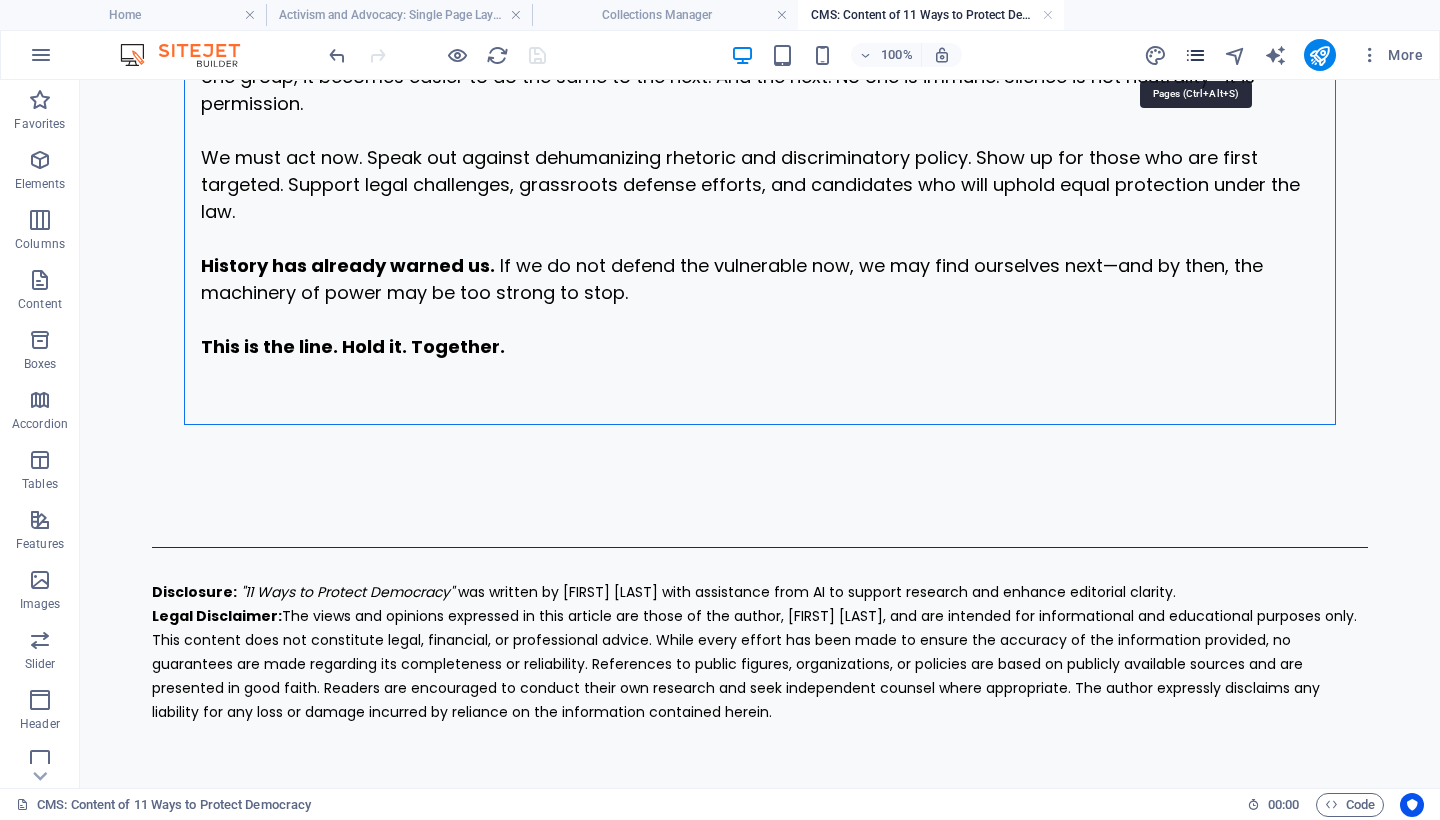 click at bounding box center (1195, 55) 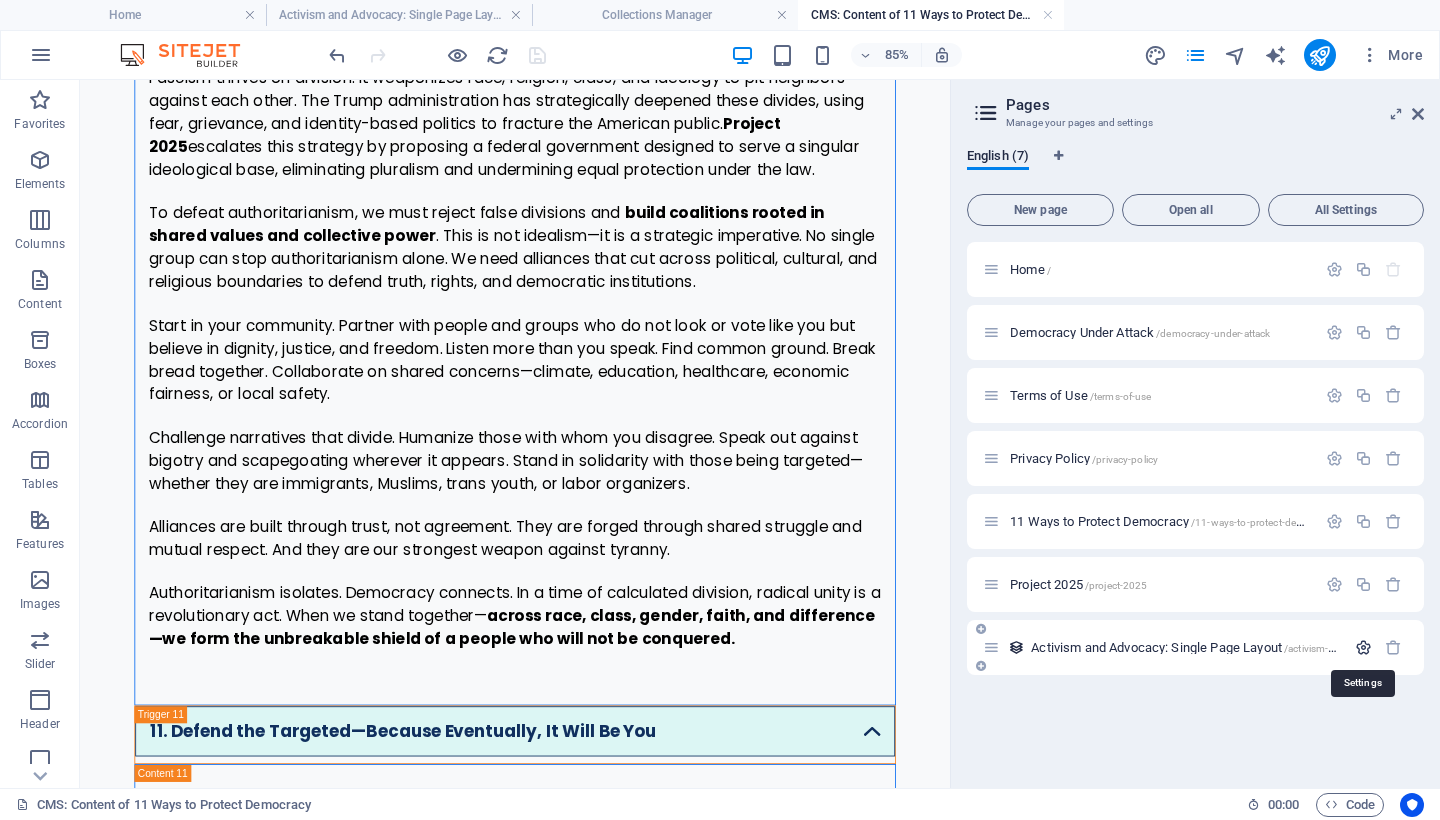 click at bounding box center (1363, 647) 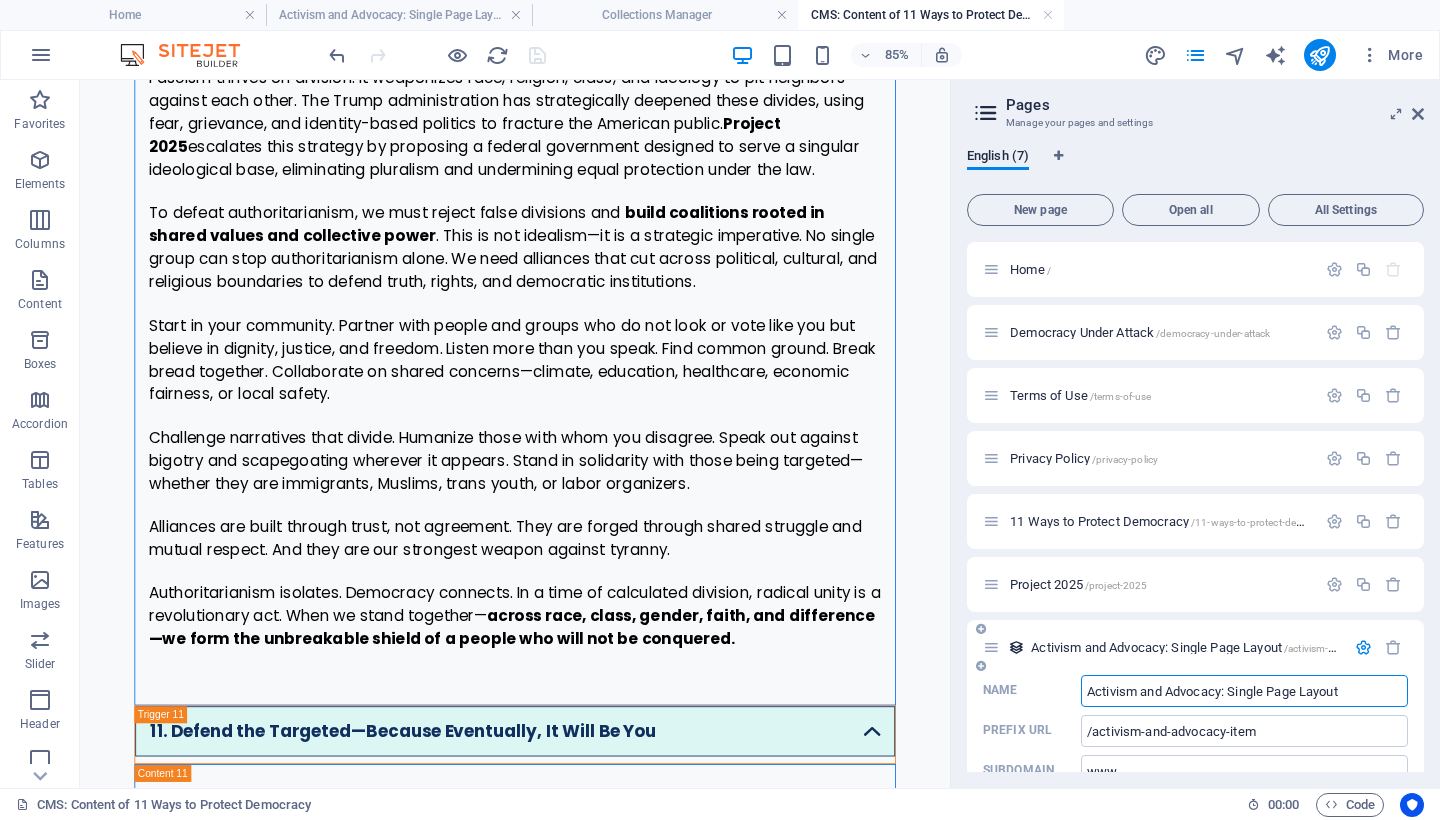 scroll, scrollTop: 47, scrollLeft: 0, axis: vertical 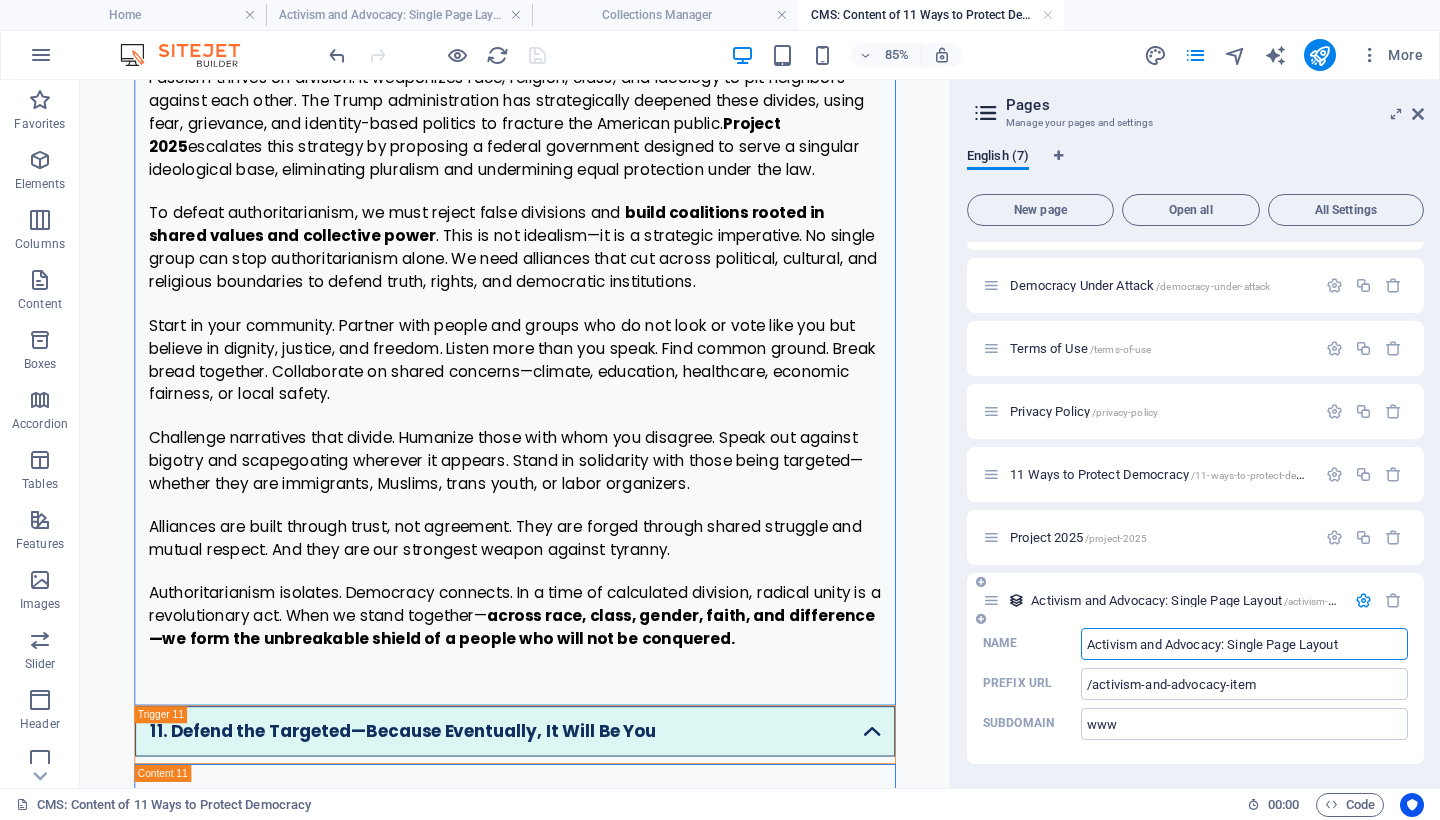 click on "Activism and Advocacy: Single Page Layout /activism-and-advocacy-item" at bounding box center [1222, 600] 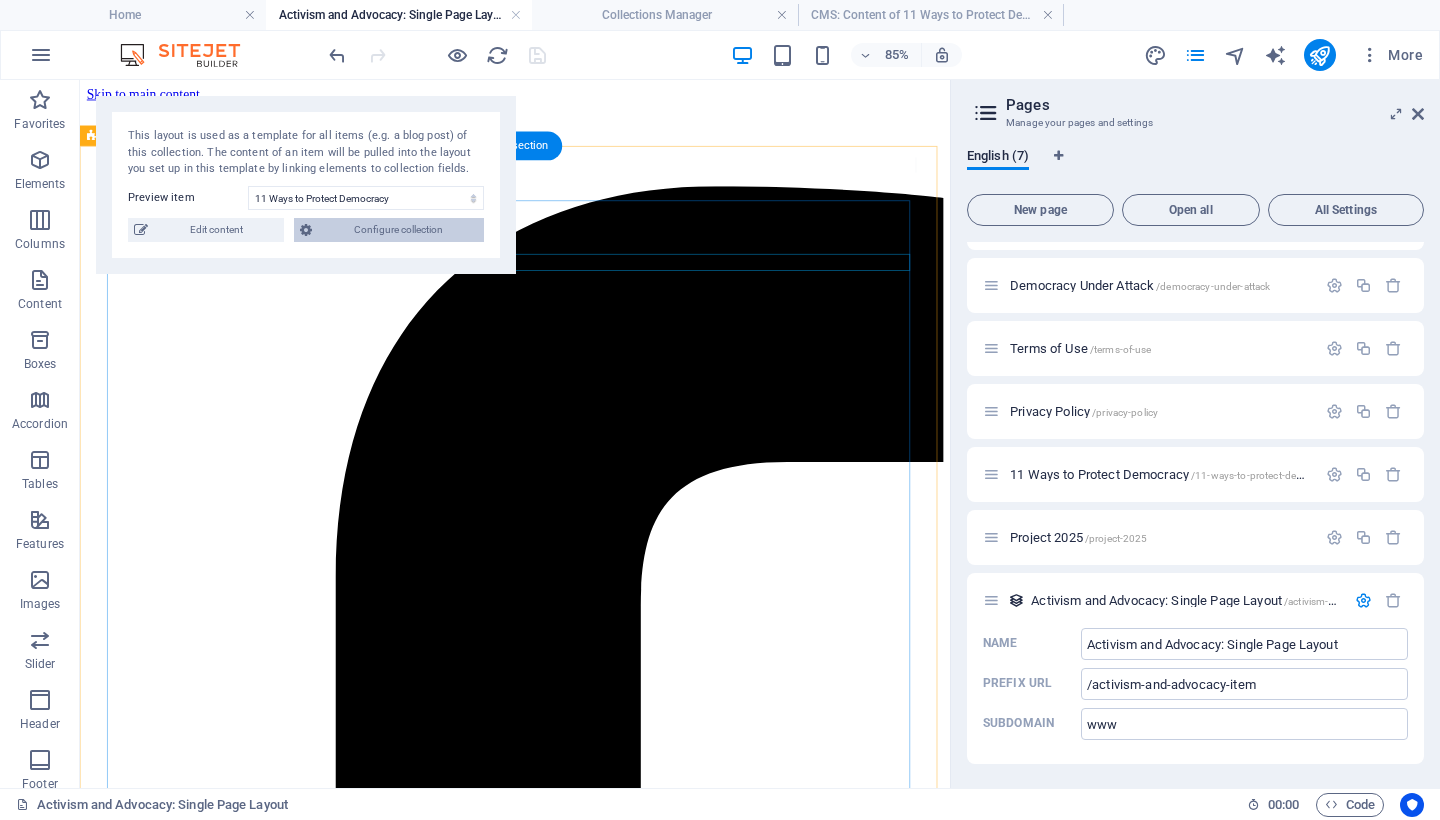 click on "Configure collection" at bounding box center [398, 230] 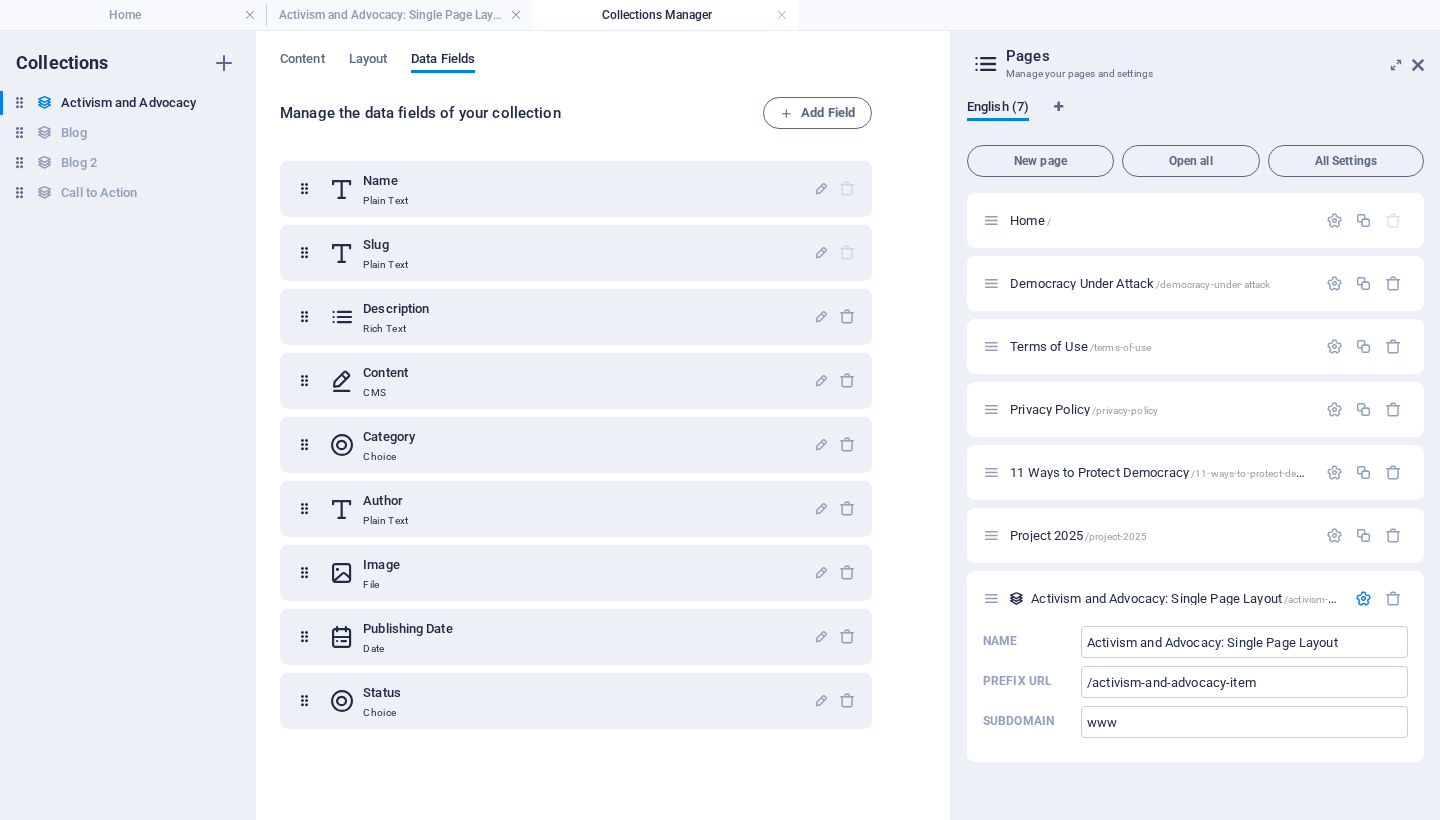 scroll, scrollTop: 0, scrollLeft: 0, axis: both 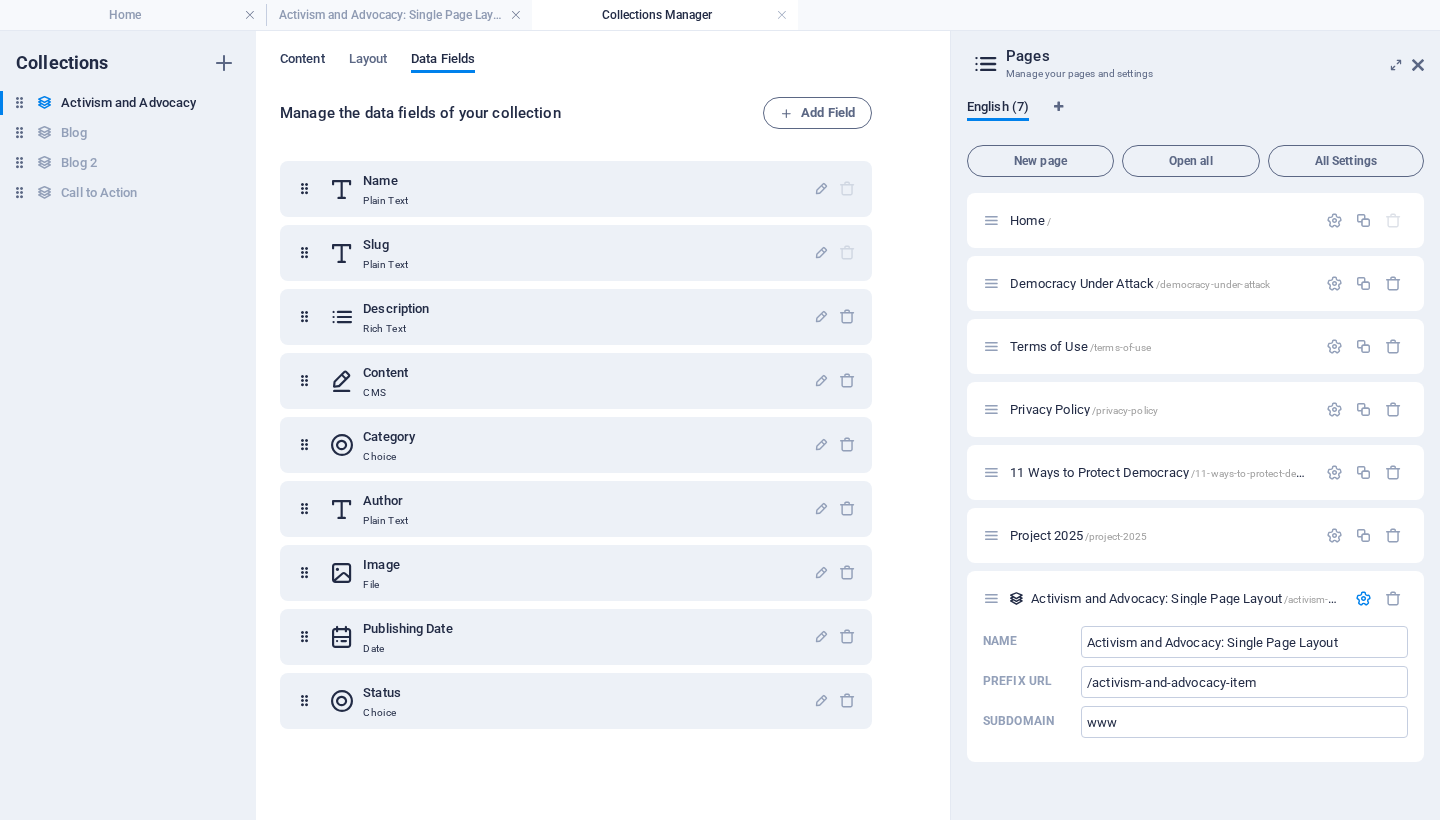 click on "Content" at bounding box center [302, 61] 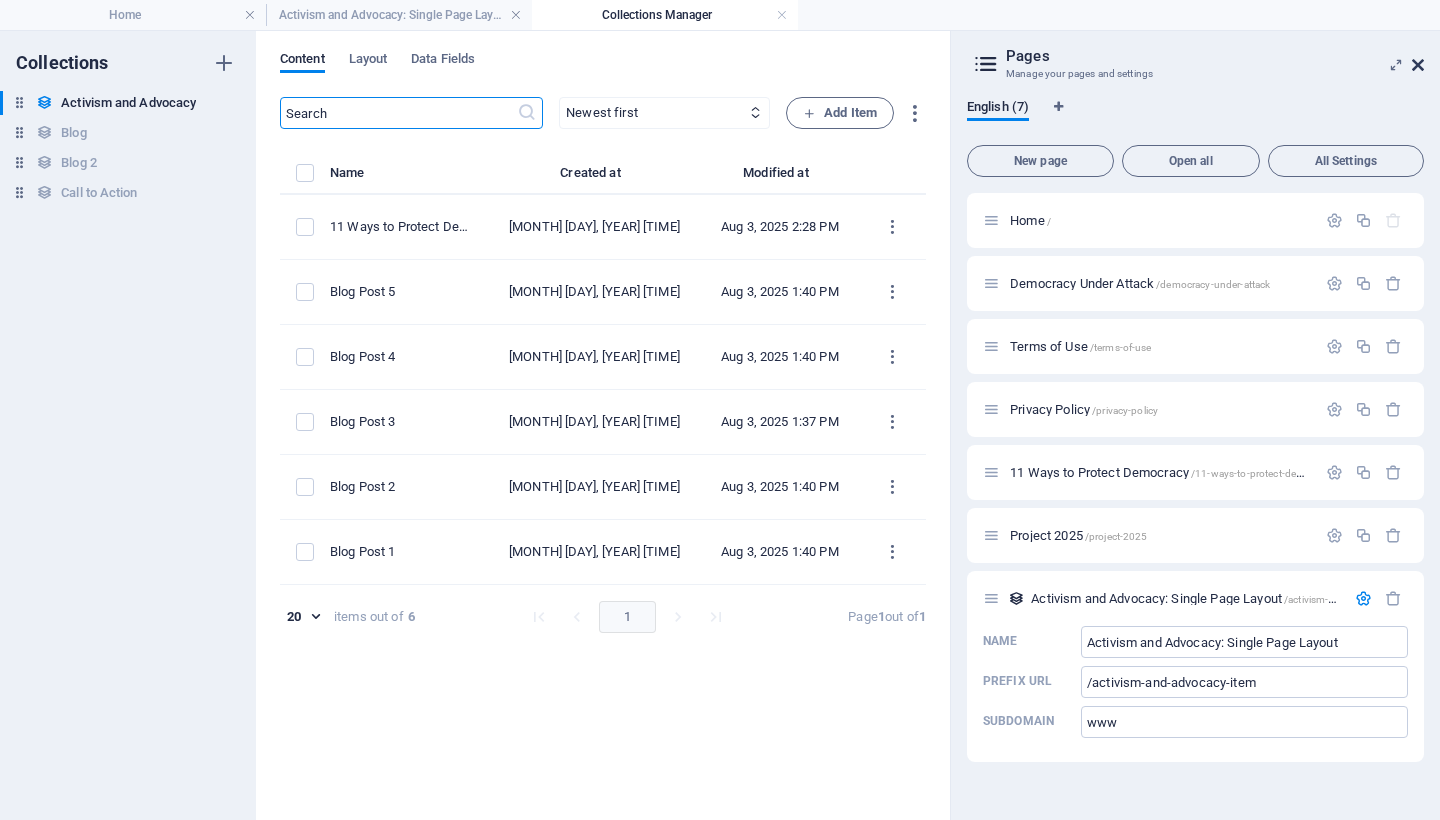 click at bounding box center (1418, 65) 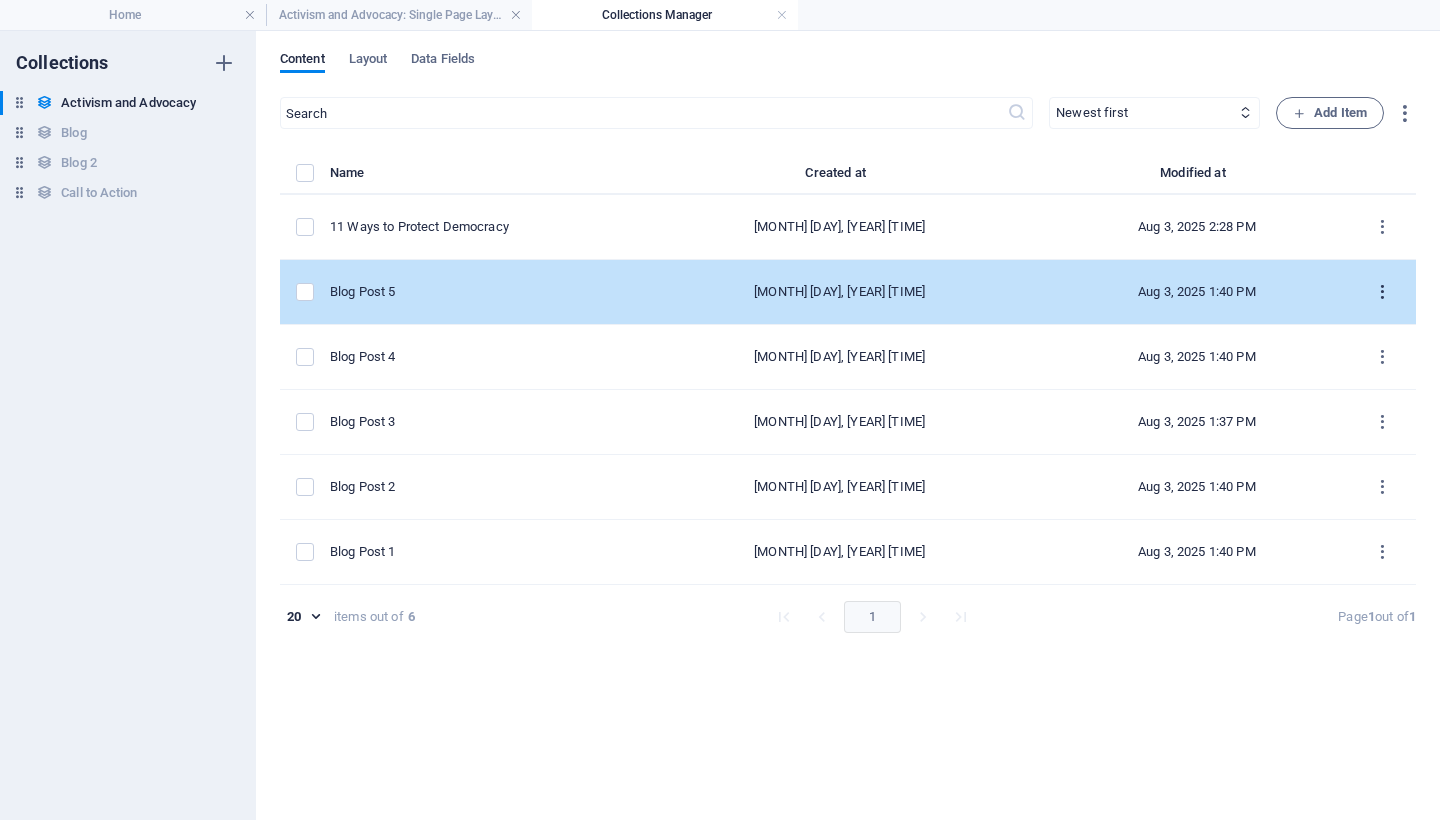 click at bounding box center (1382, 292) 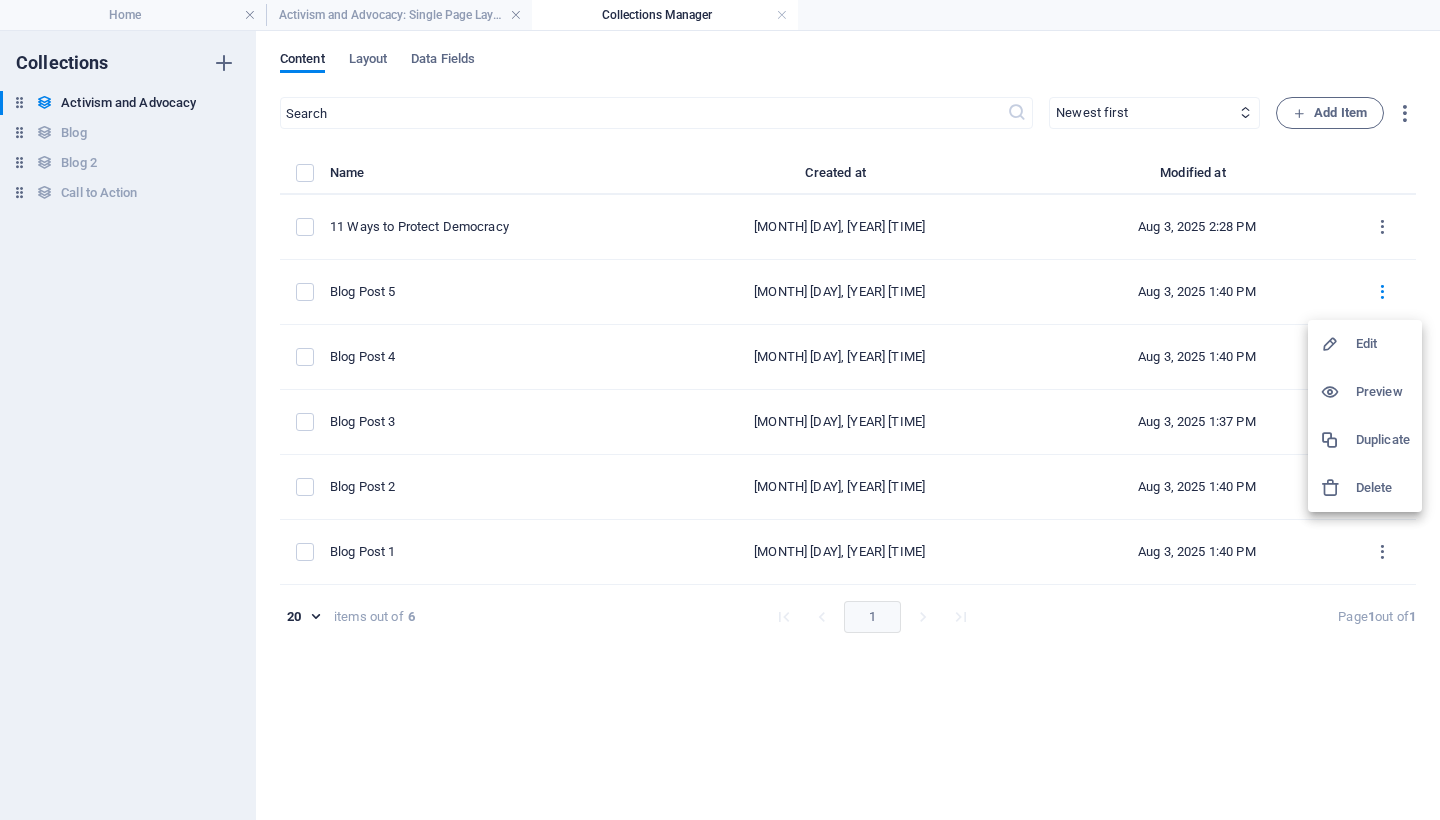 click on "Edit" at bounding box center (1383, 344) 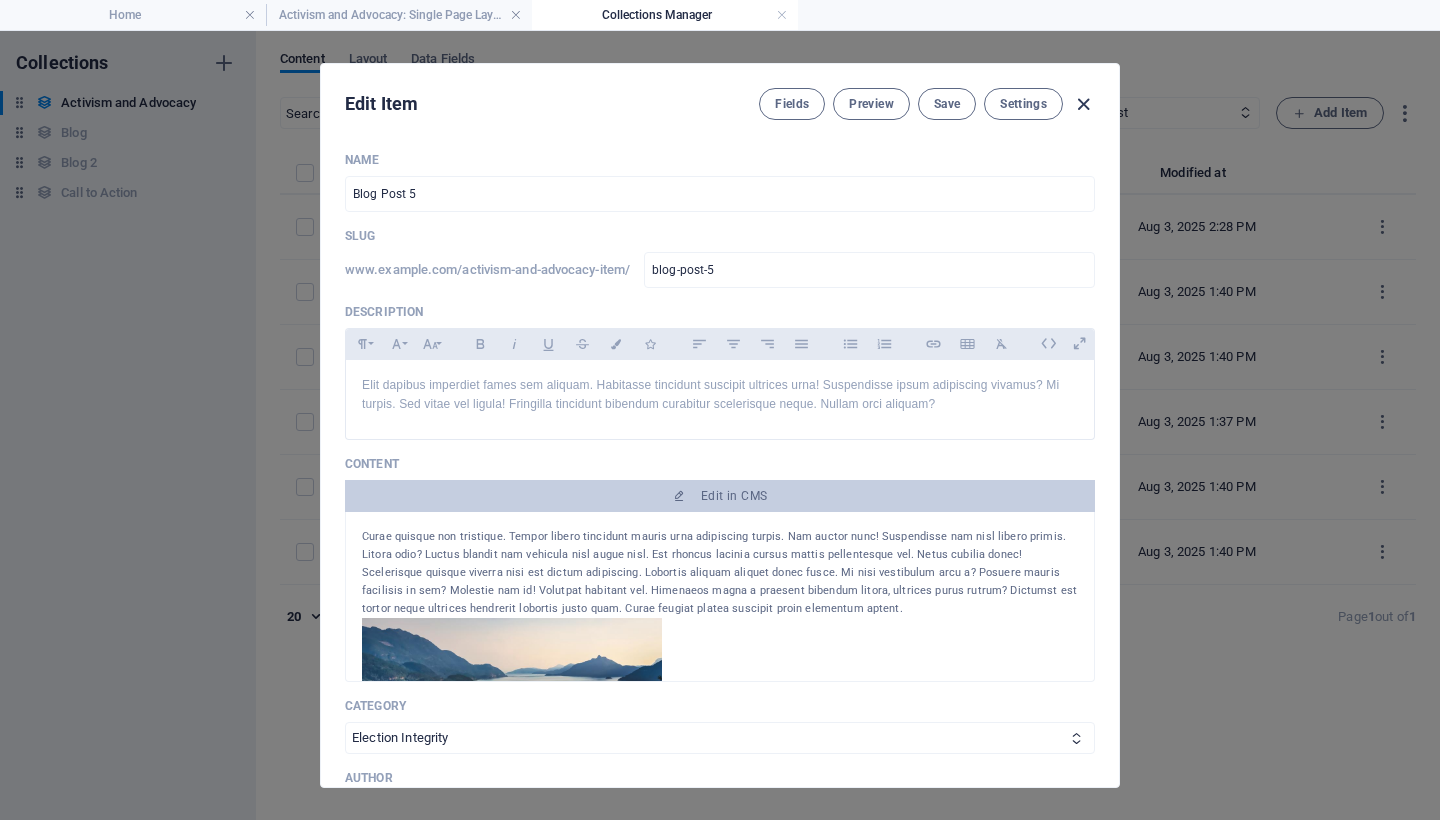 click at bounding box center (1083, 104) 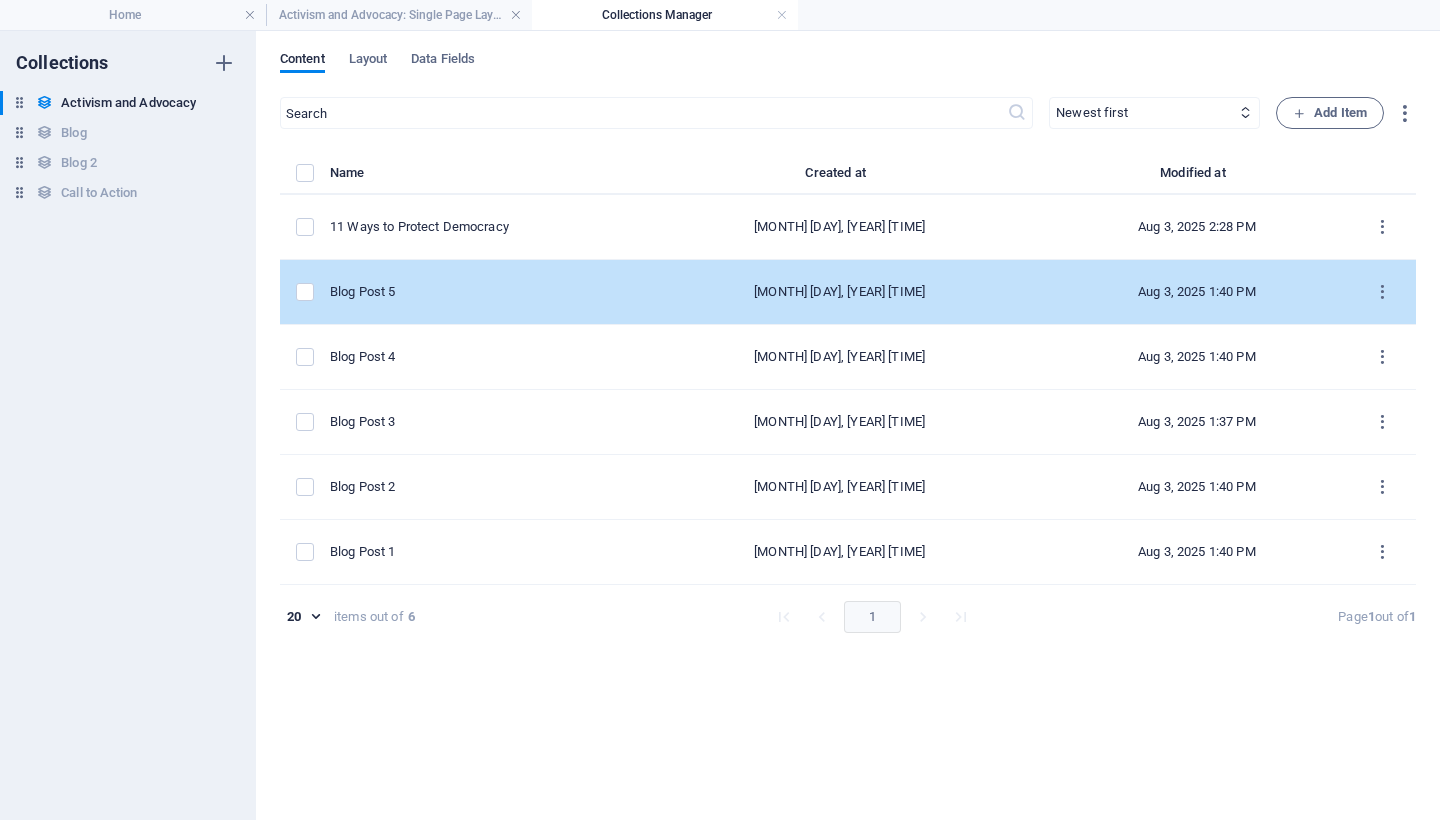 click on "Blog Post 5" at bounding box center (474, 292) 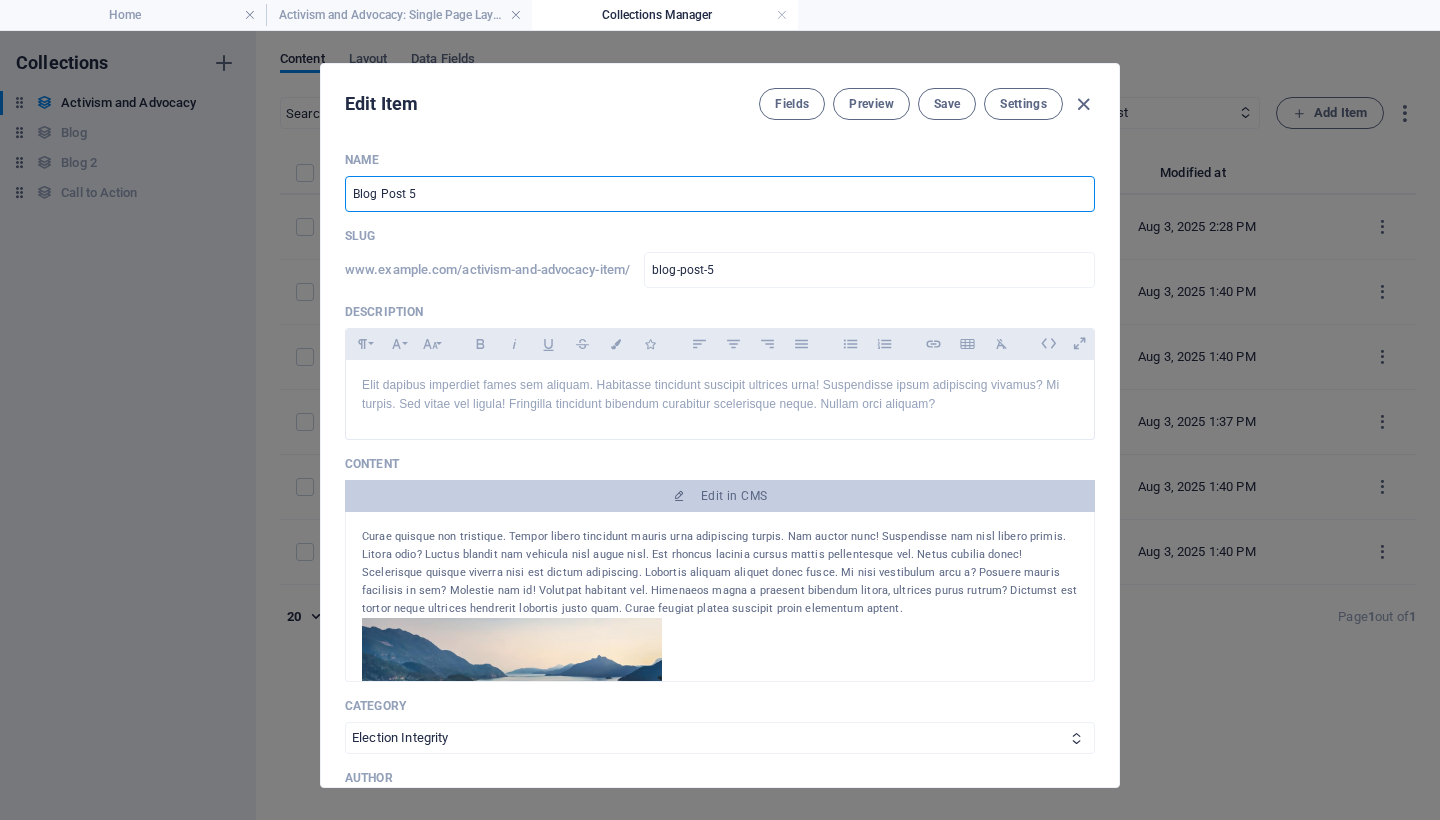 drag, startPoint x: 465, startPoint y: 196, endPoint x: 269, endPoint y: 187, distance: 196.20653 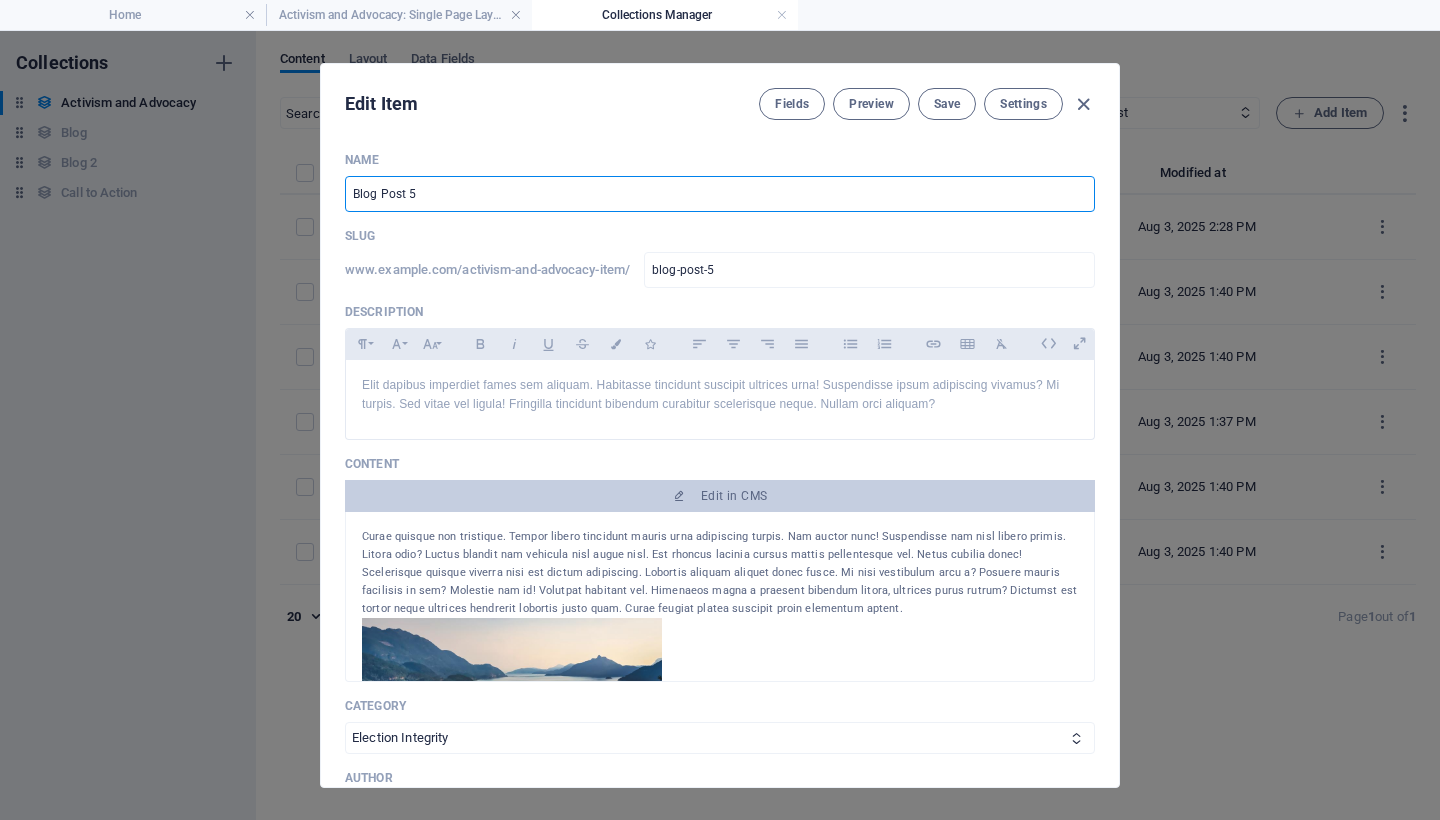 type on "E" 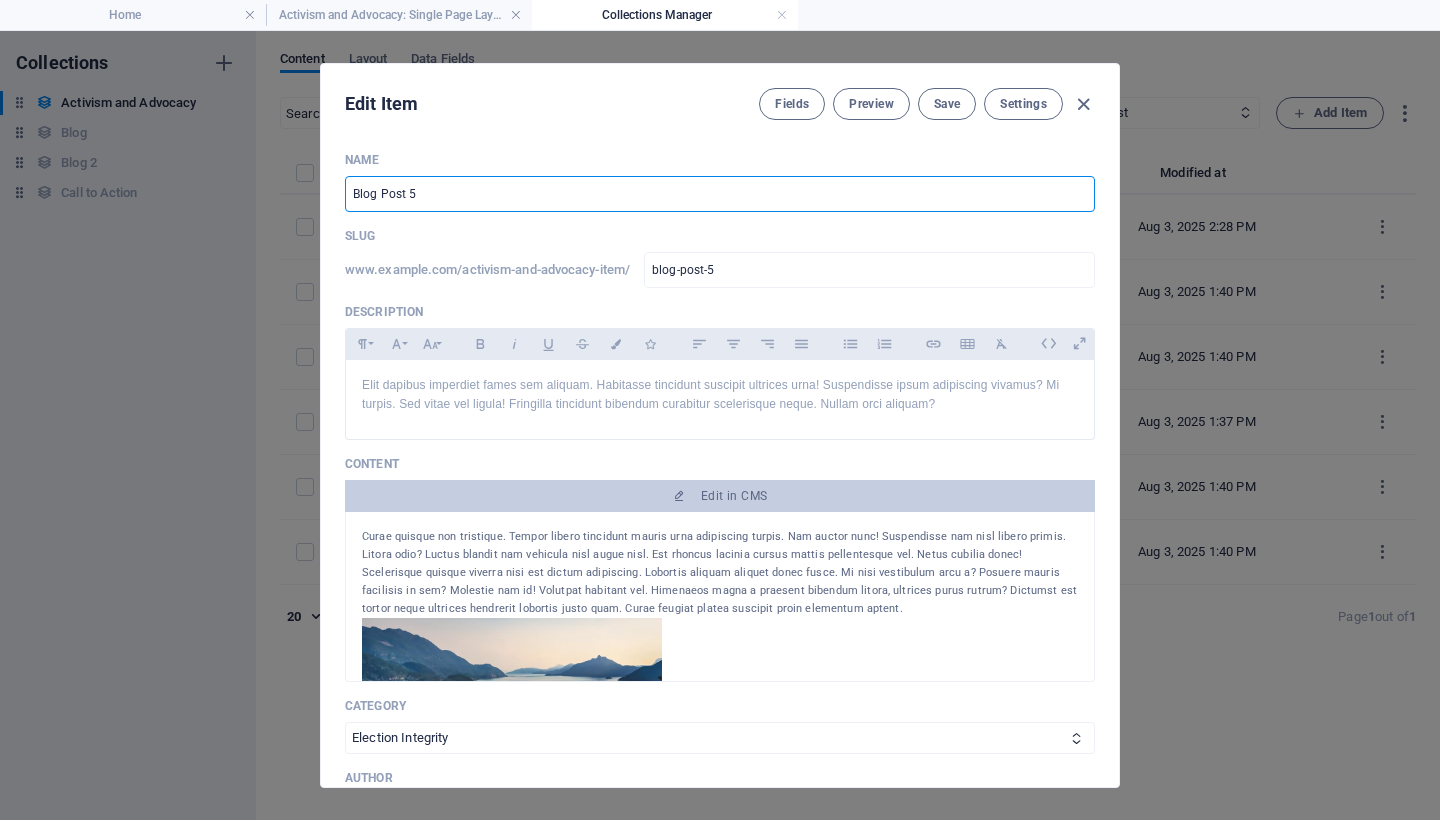 type on "e" 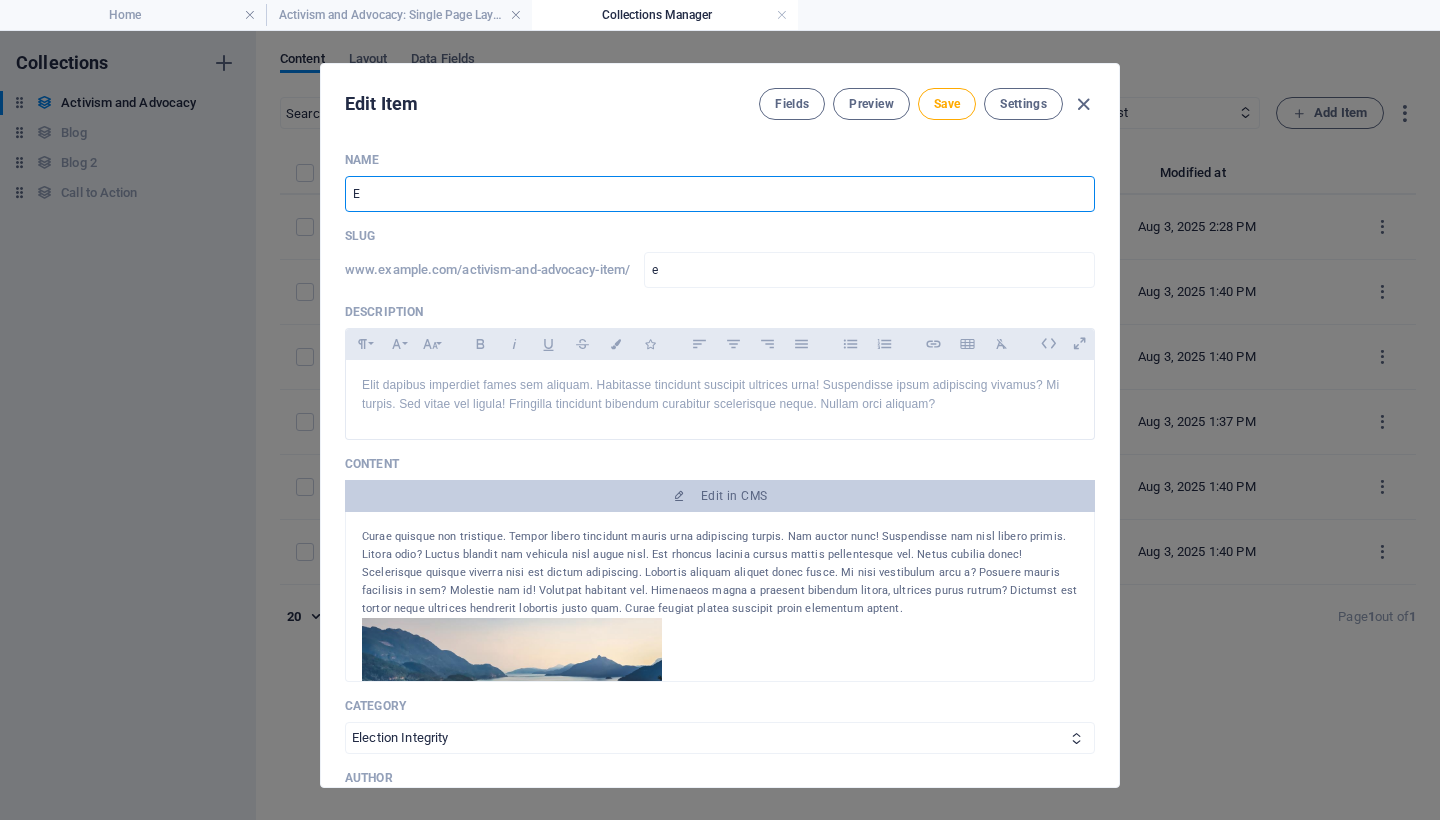 type on "El" 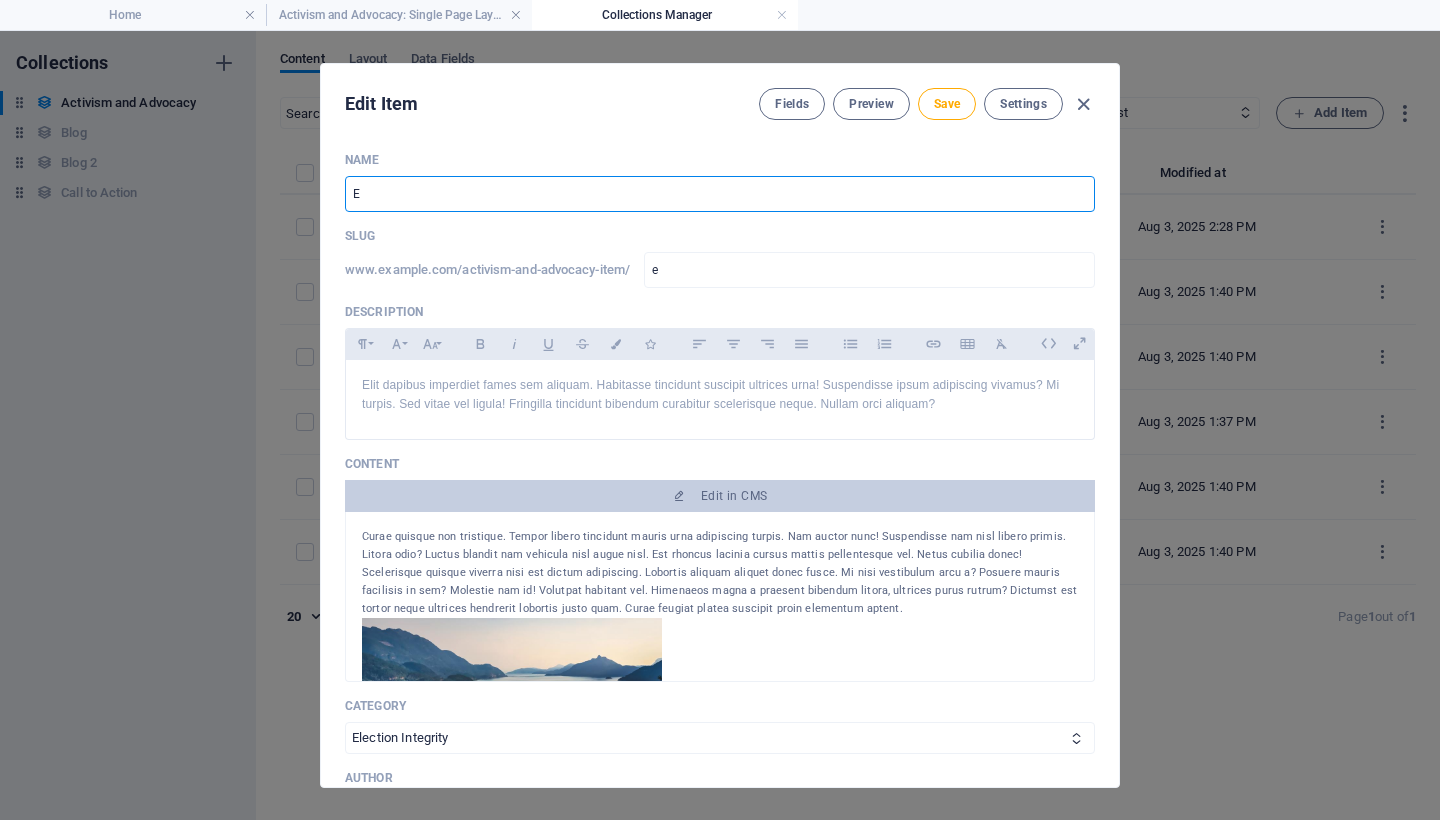 type on "el" 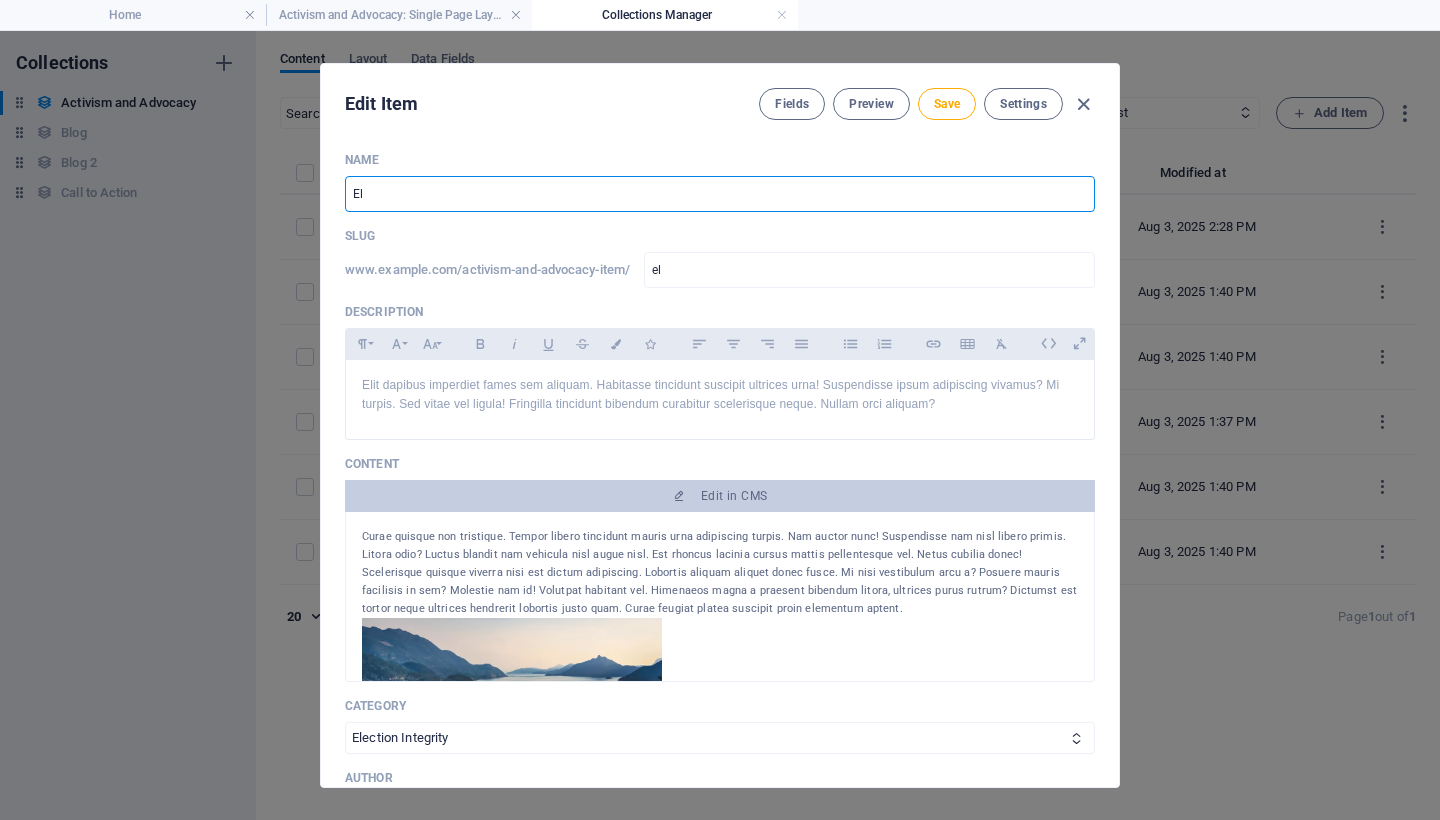 type on "Ele" 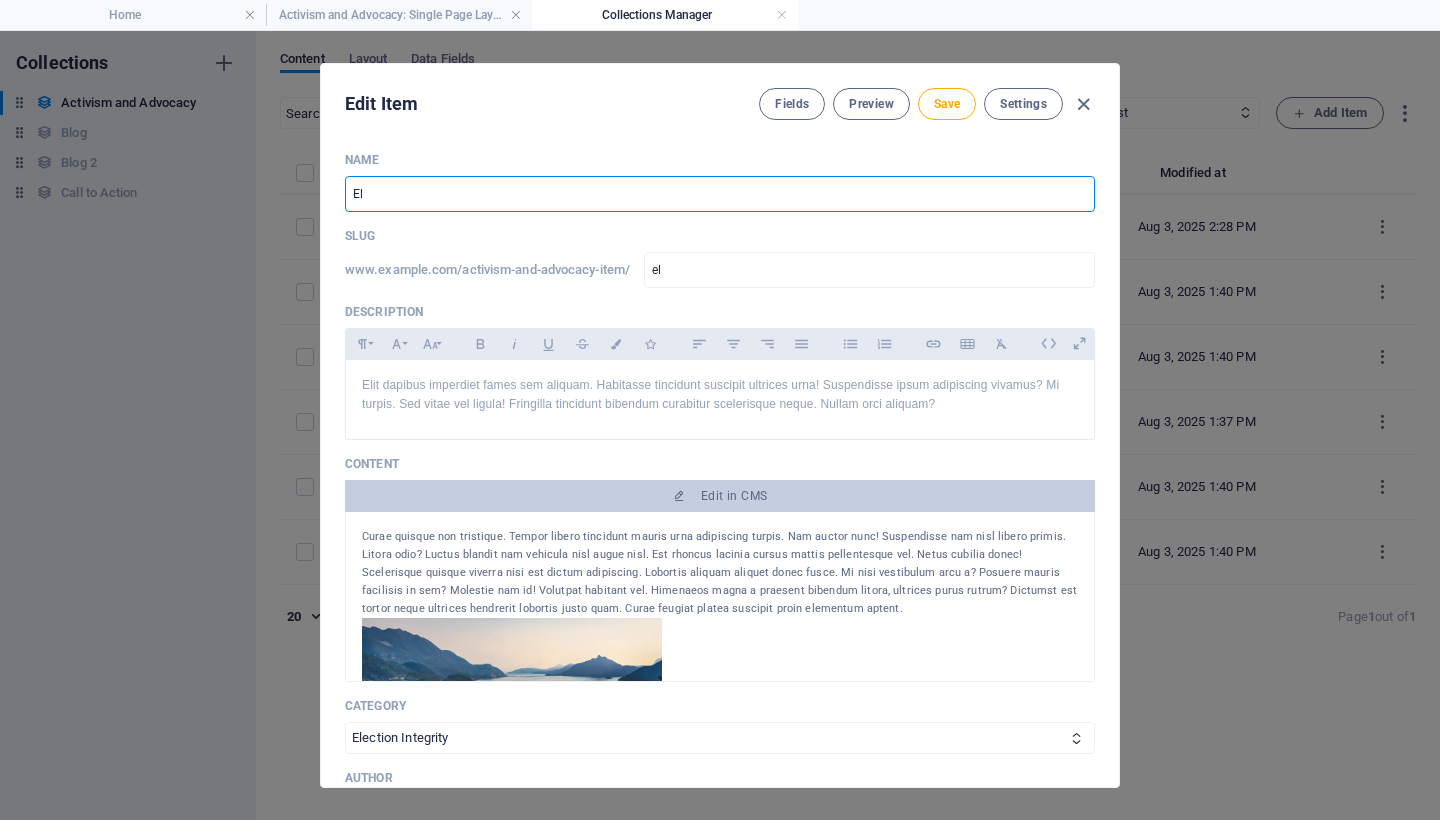 type on "ele" 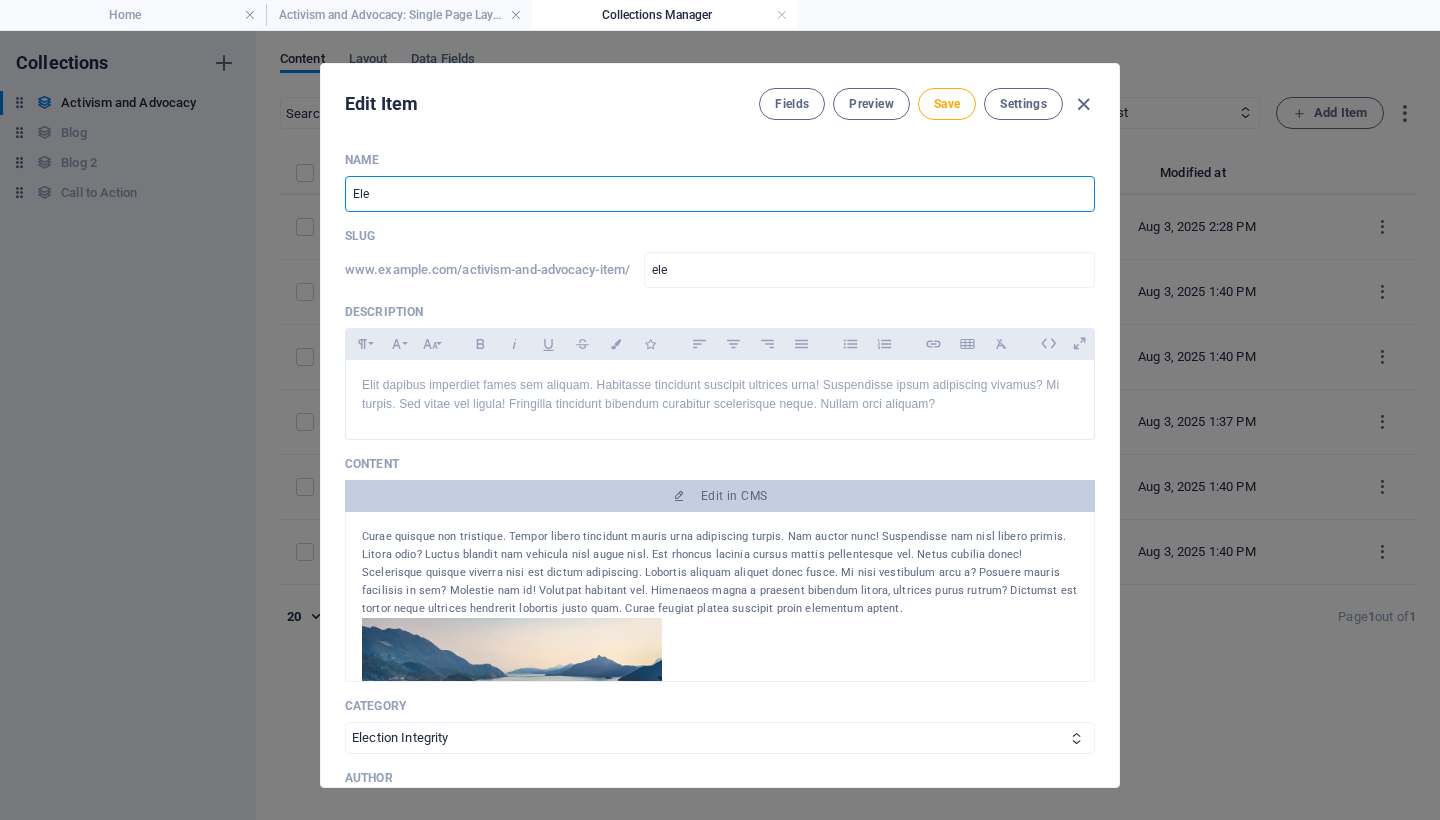 type on "Elec" 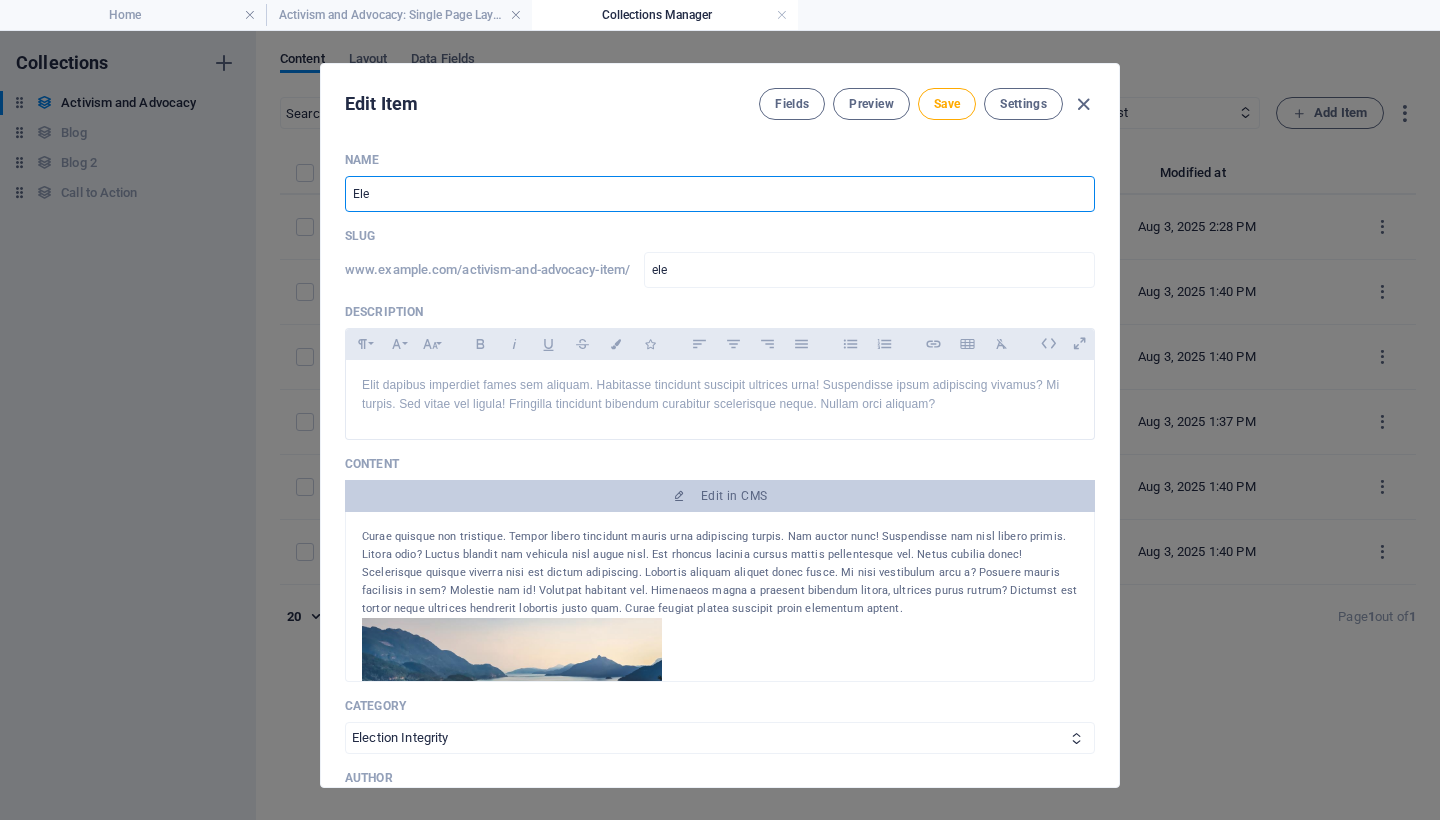 type on "elec" 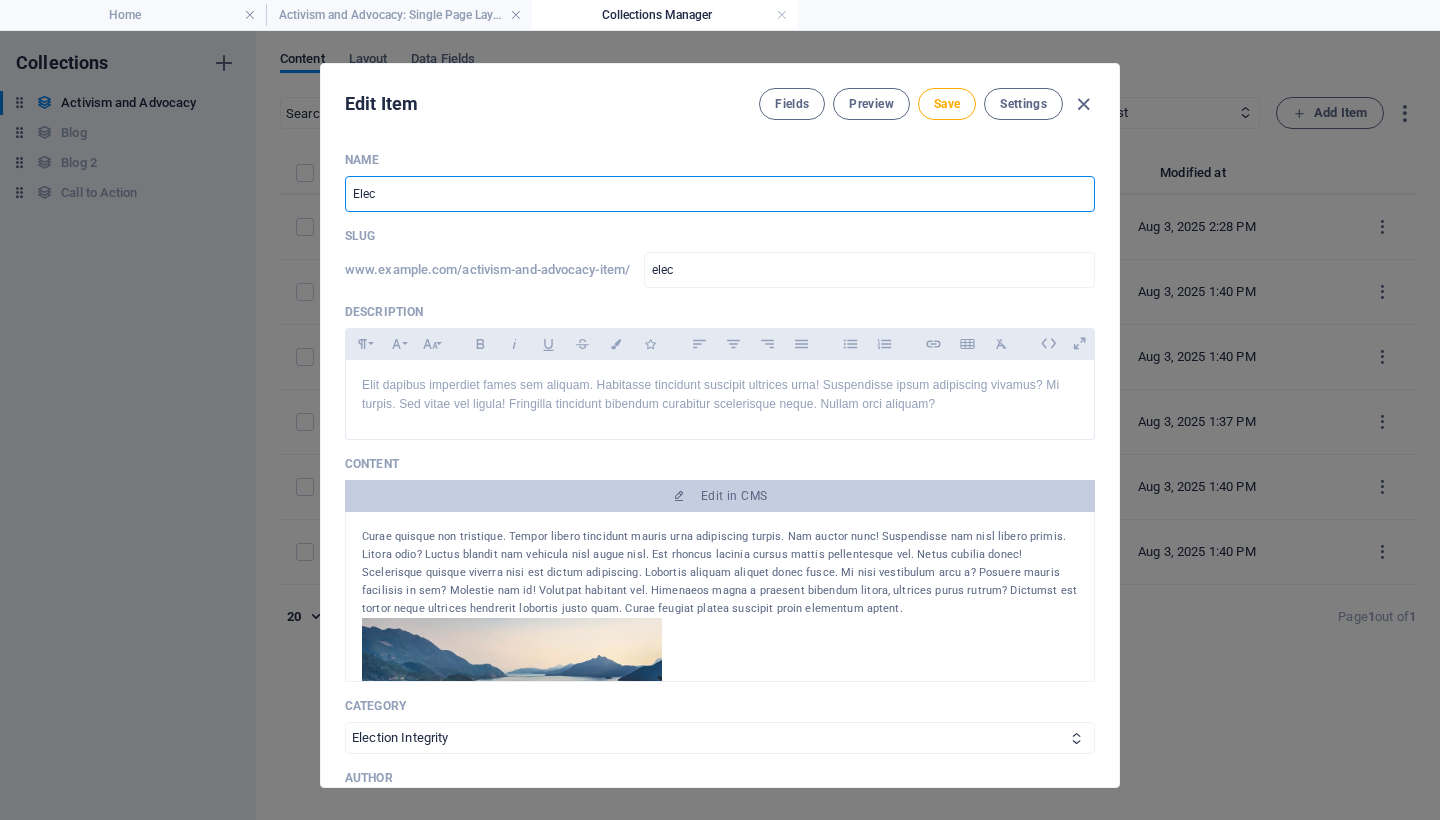 type on "Elect" 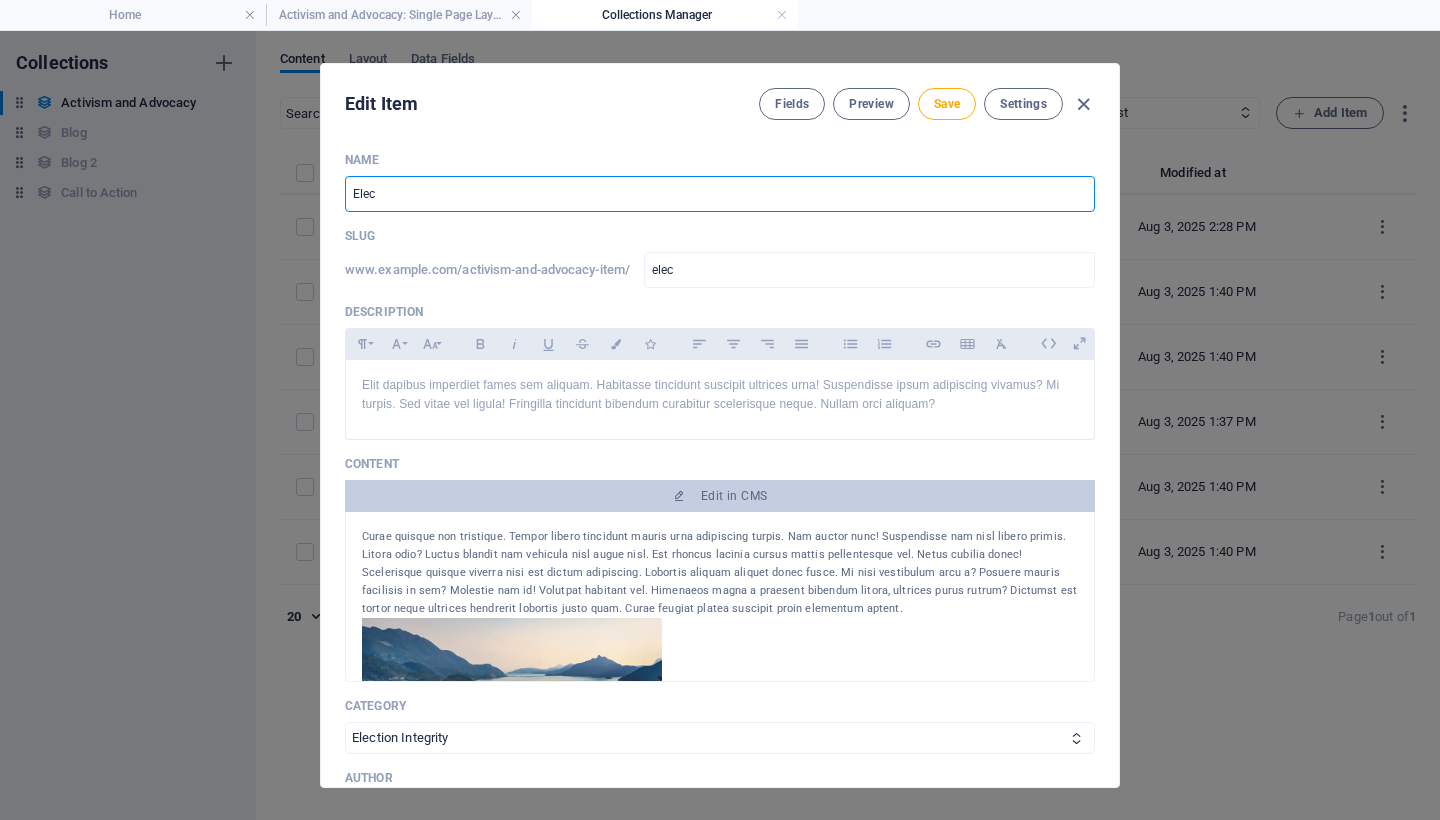 type on "elect" 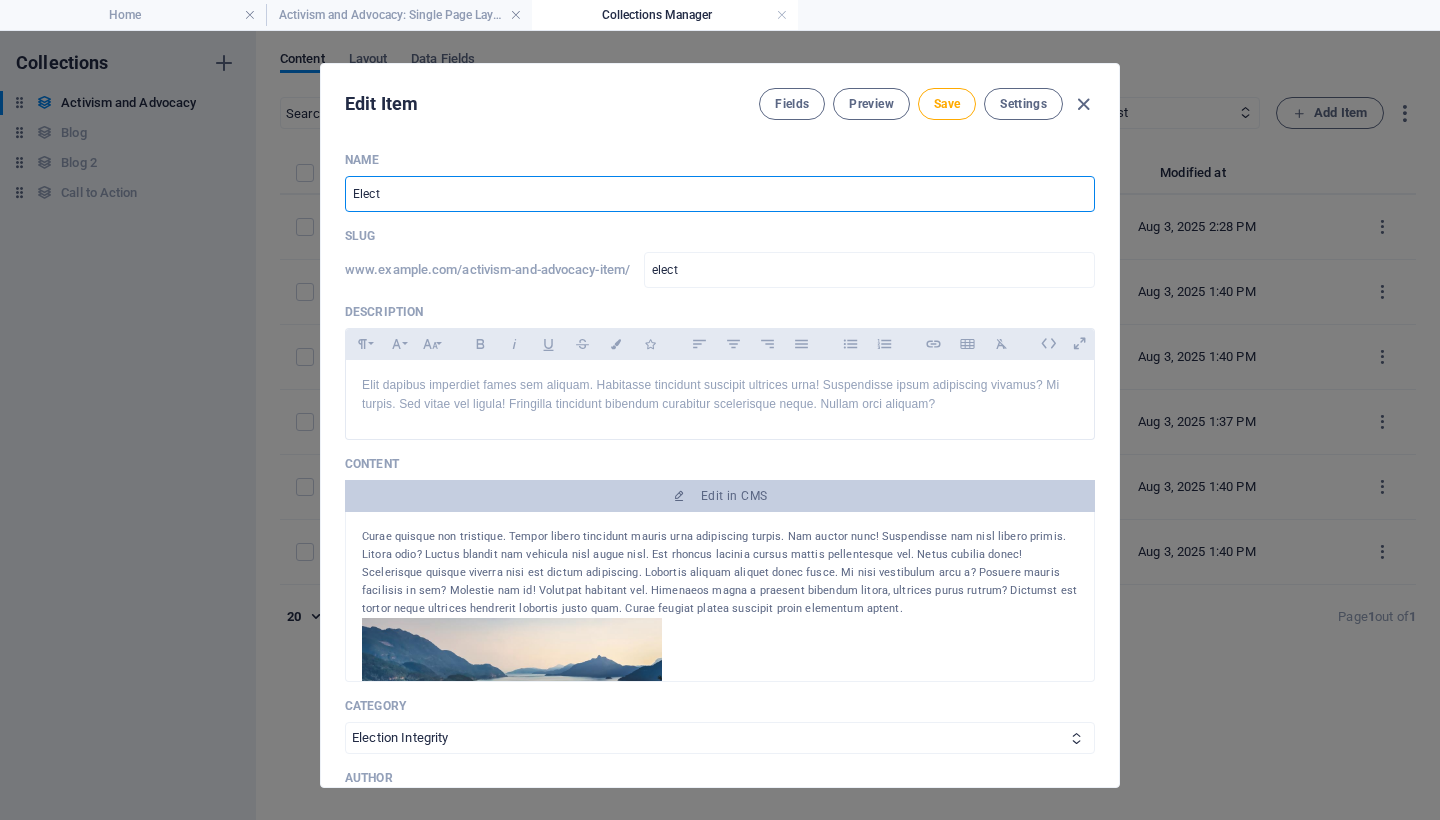 type on "Electi" 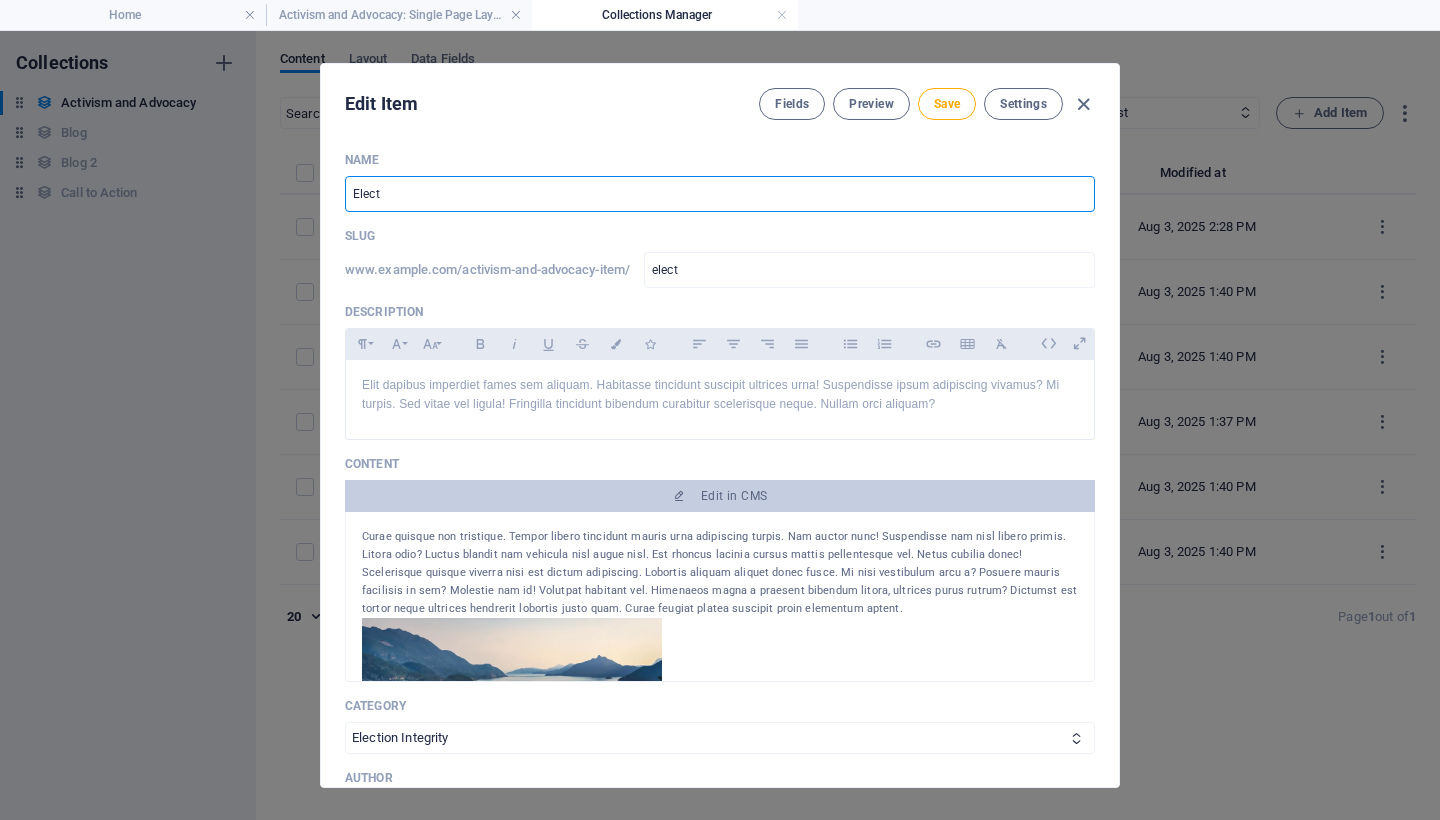 type on "electi" 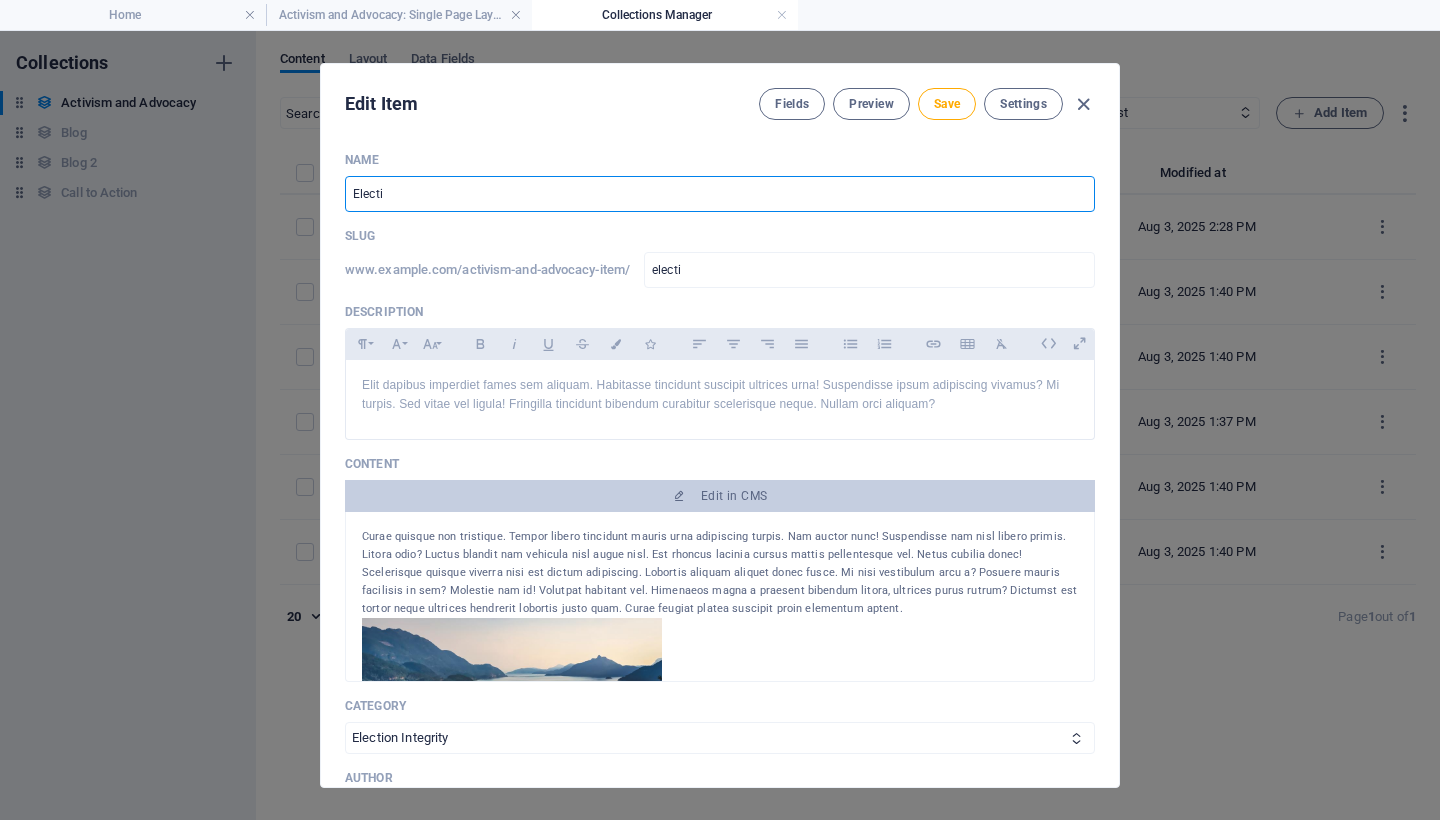 type on "Electio" 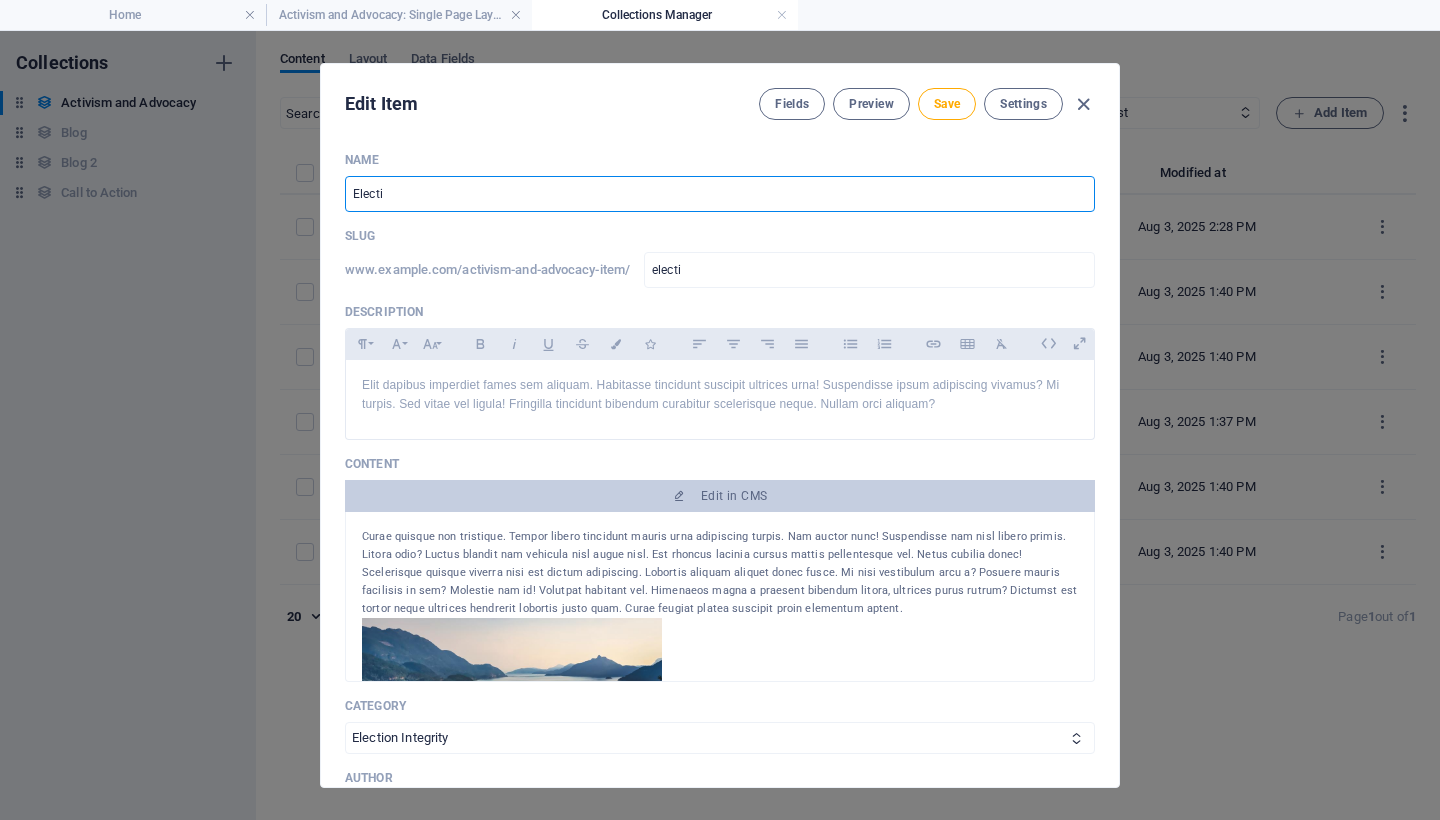 type on "electio" 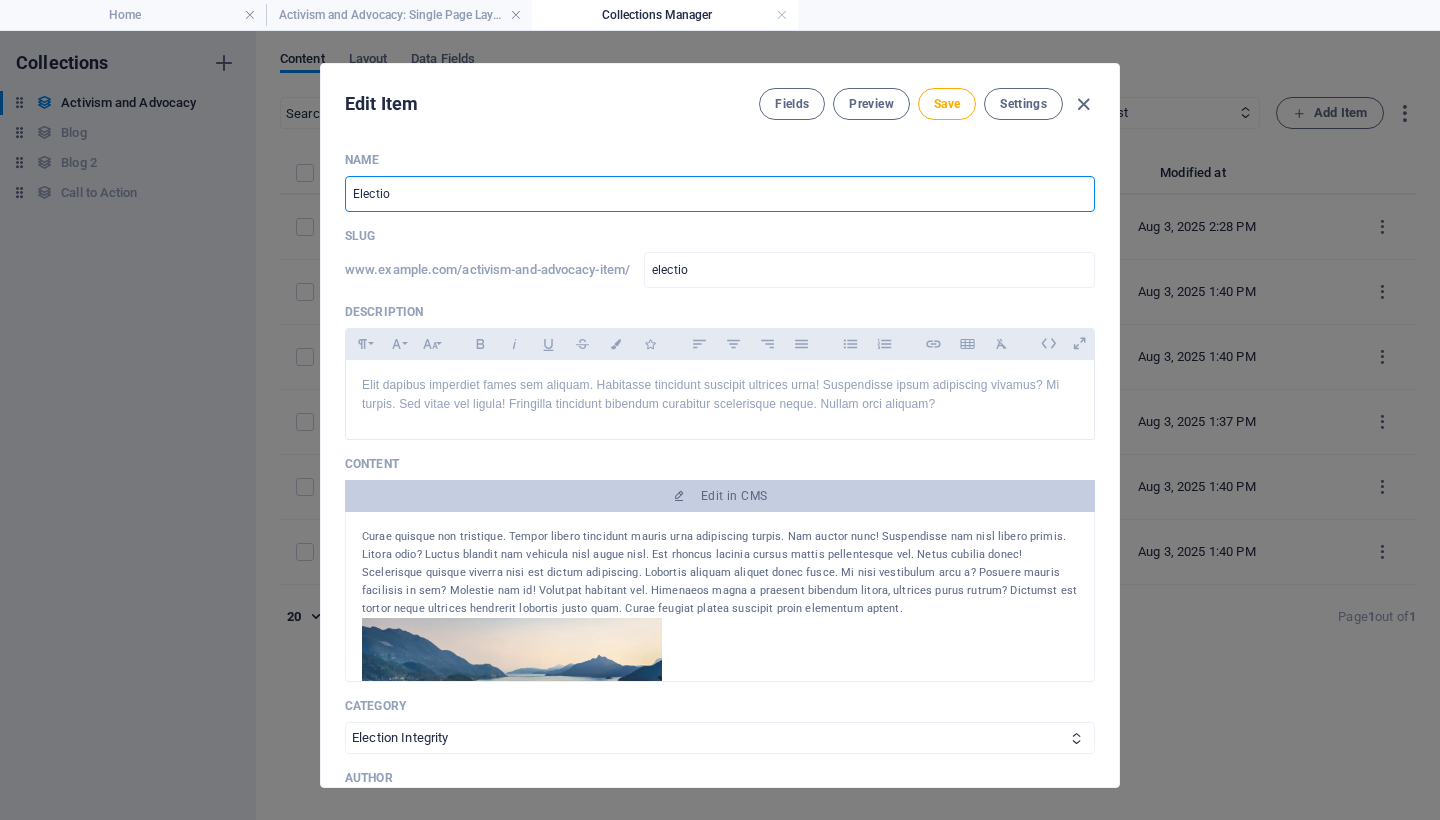 type on "Election" 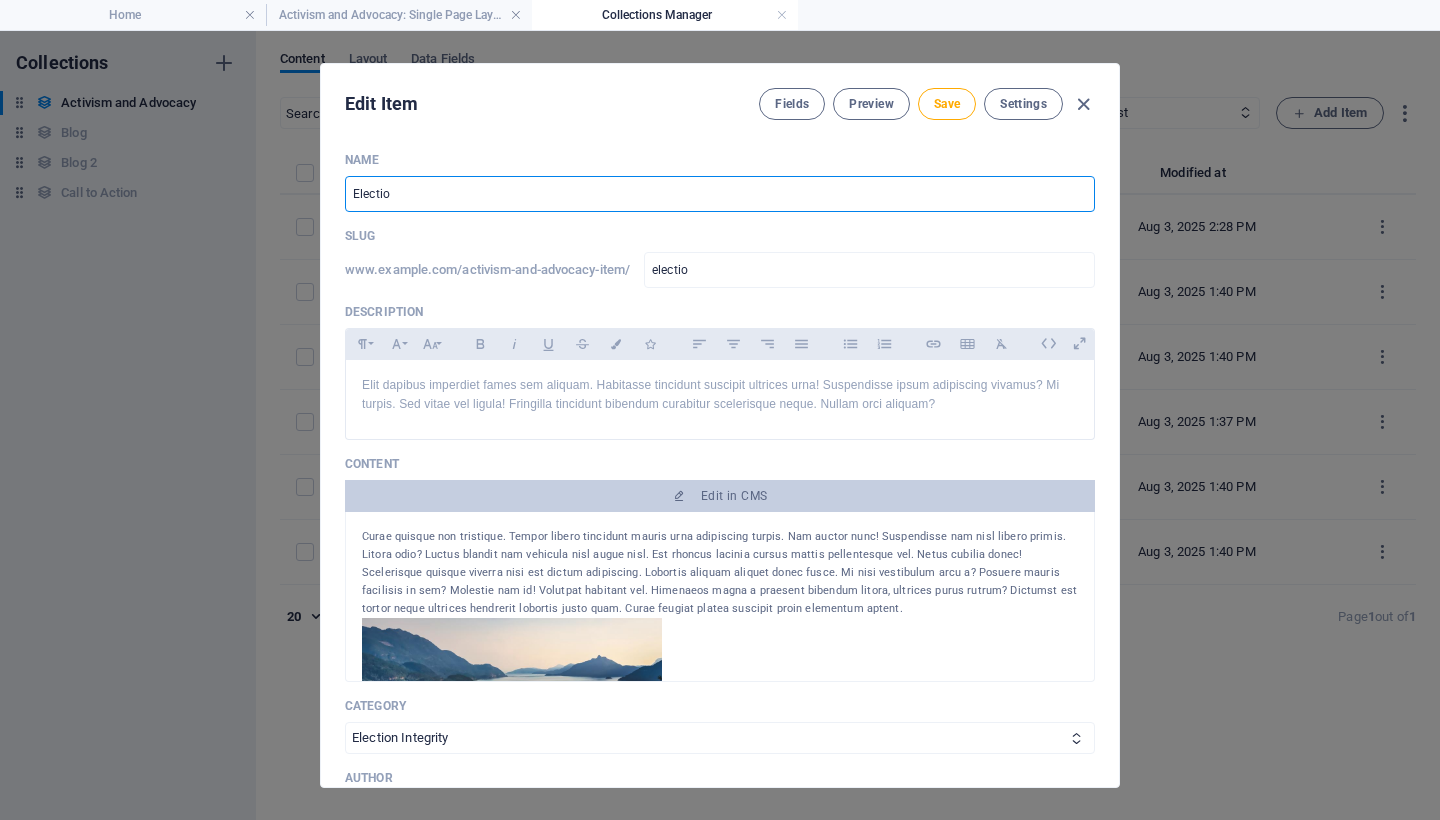 type on "election" 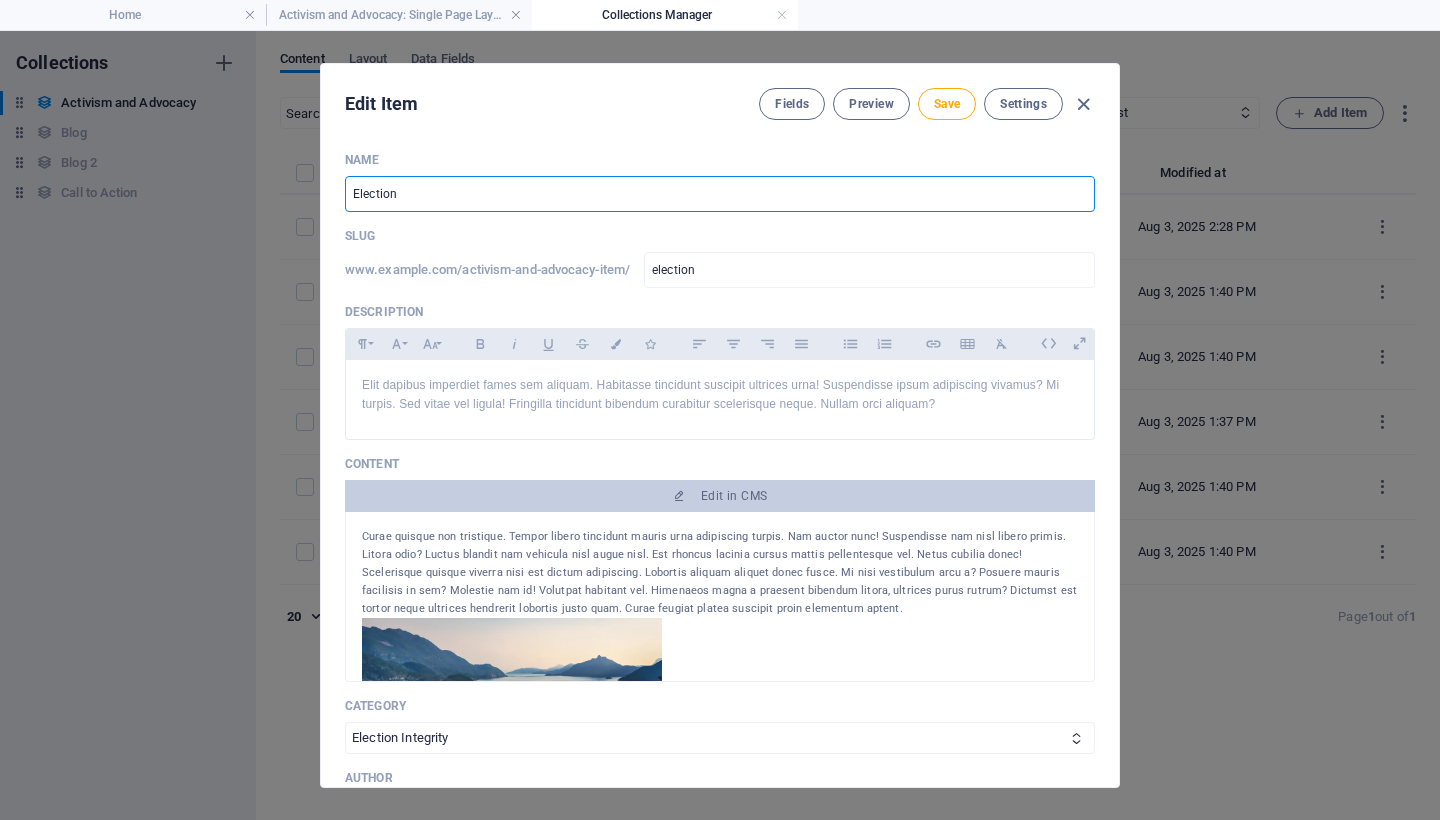 type on "Election I" 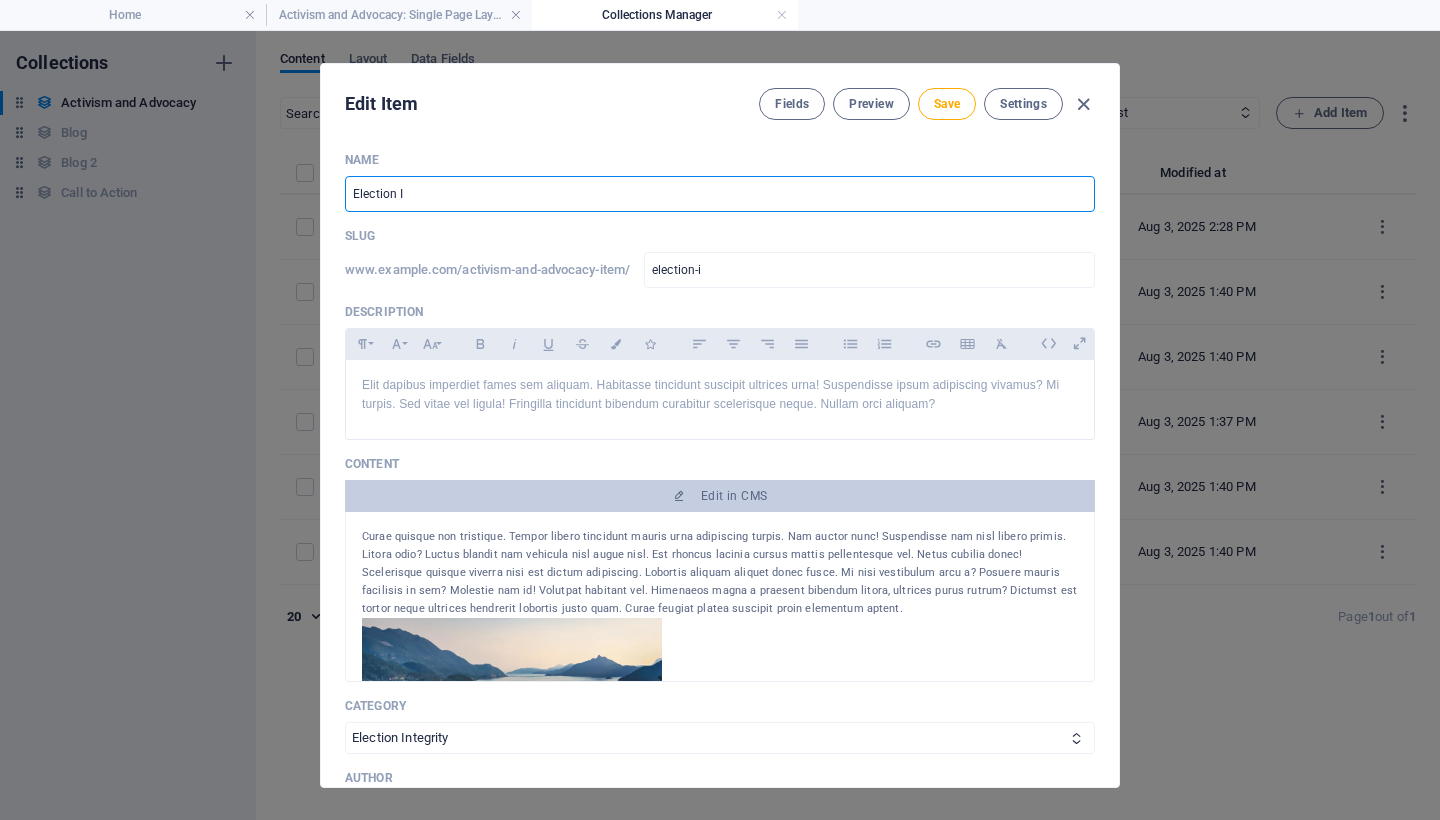 type on "Election In" 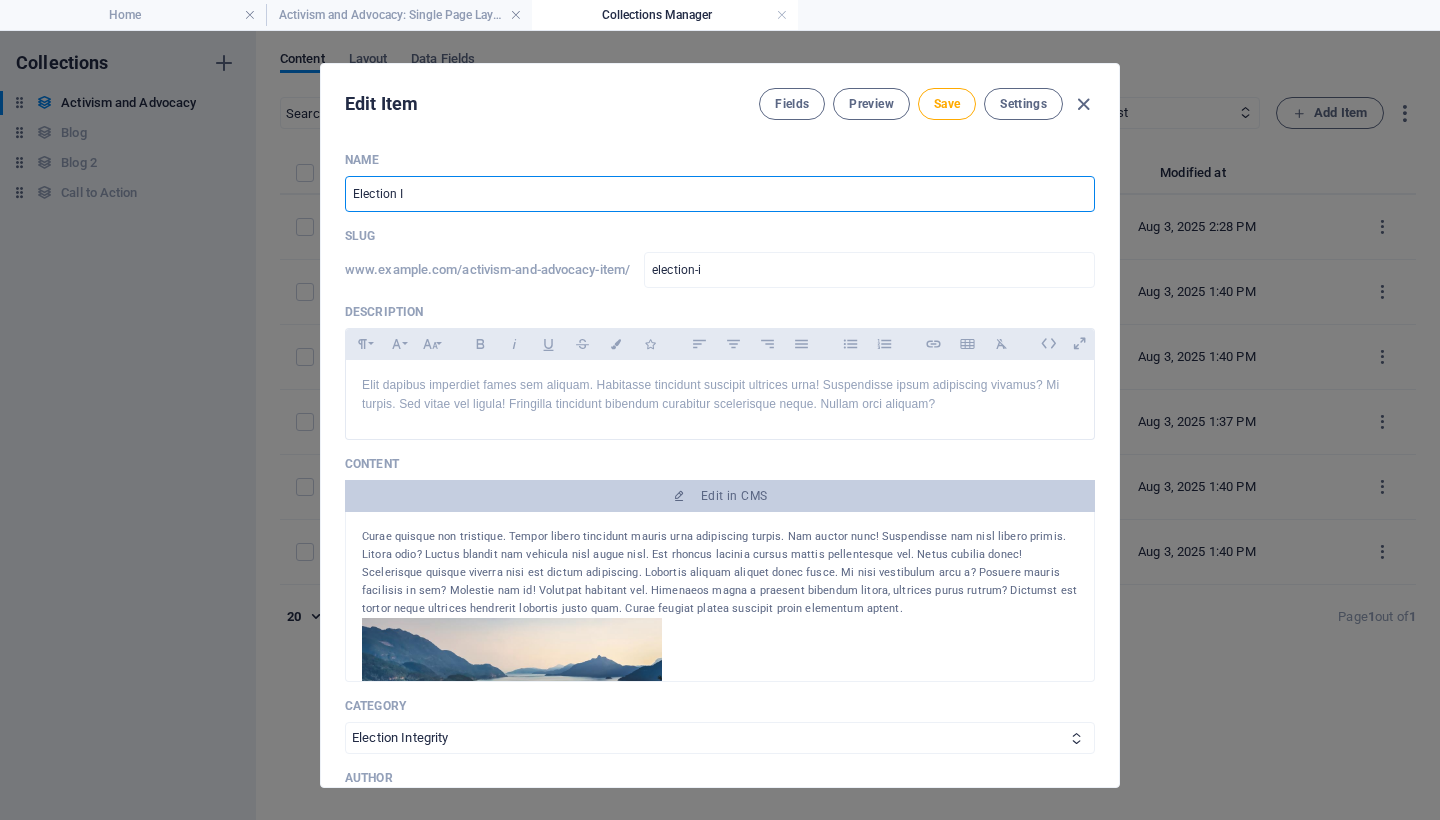 type on "election-in" 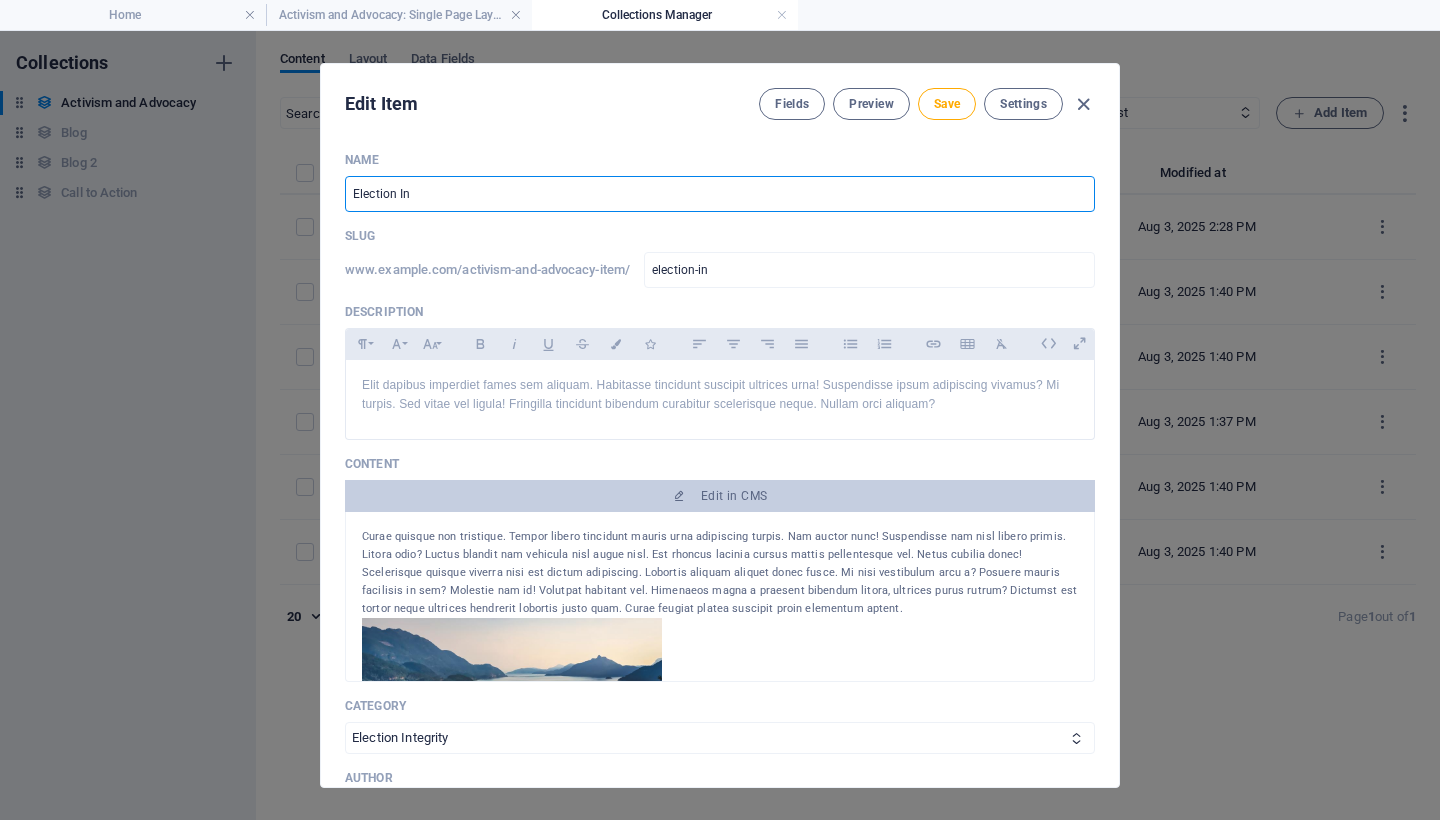 type on "Election Int" 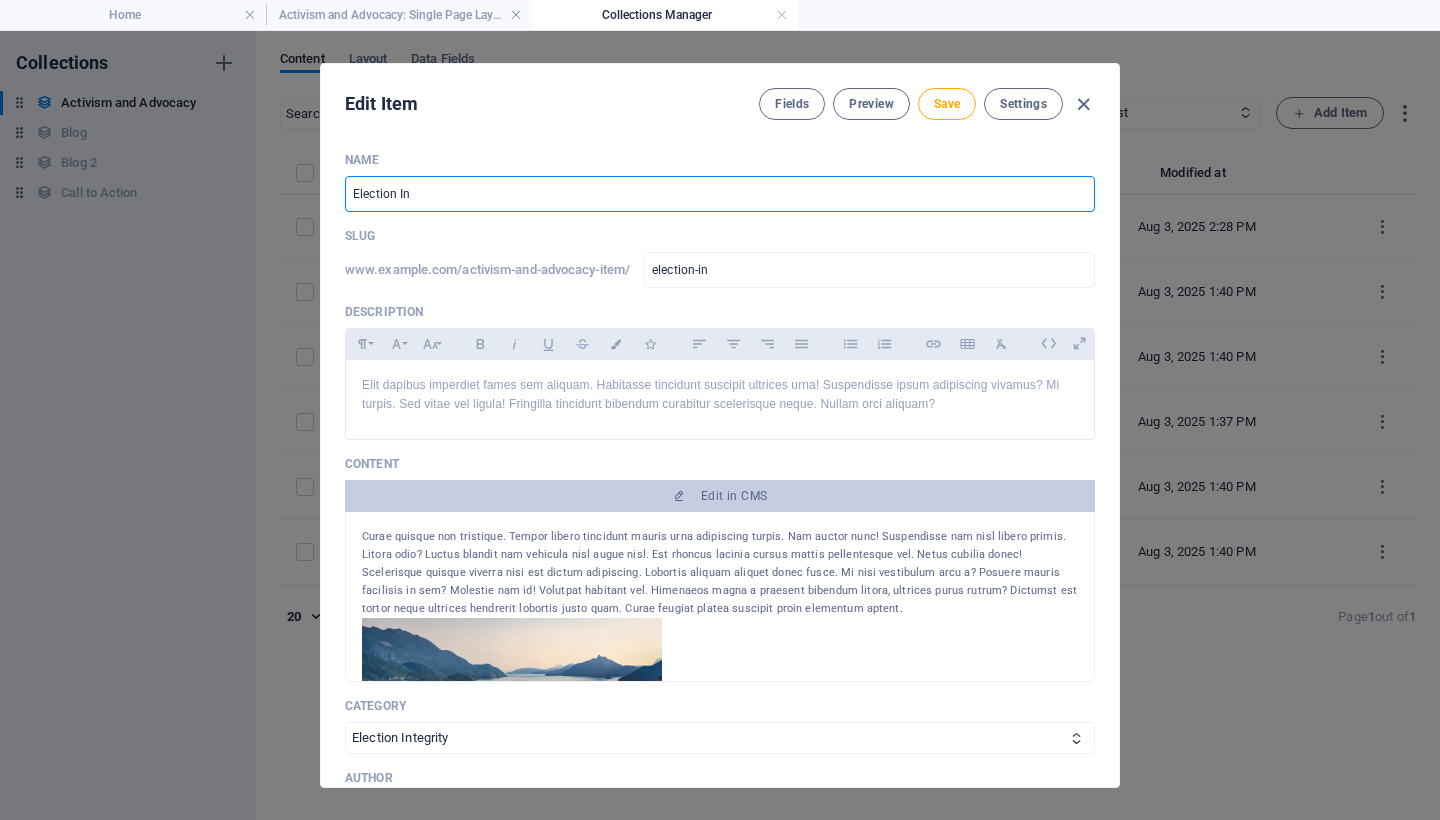 type on "election-int" 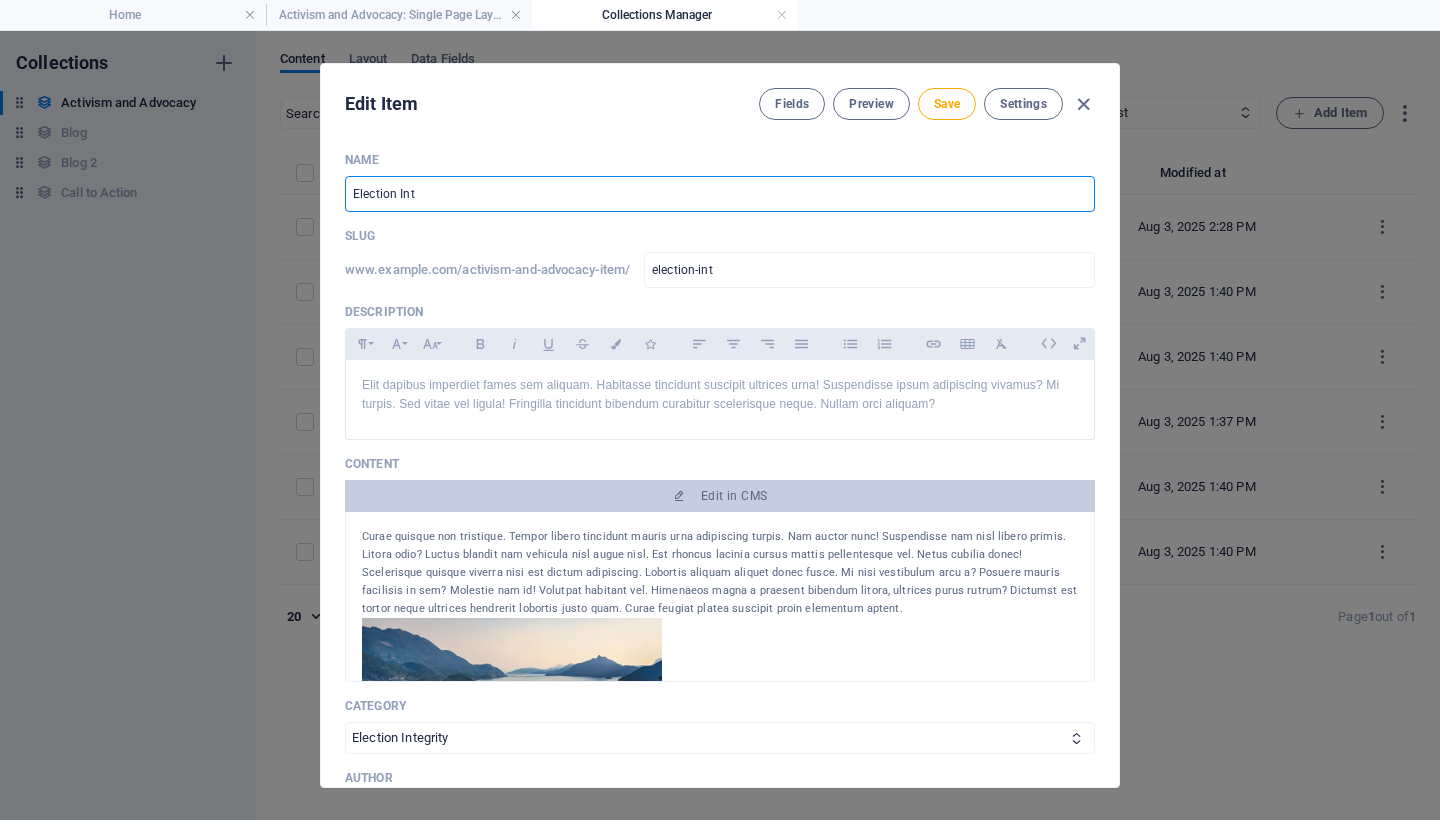 type on "Election Inte" 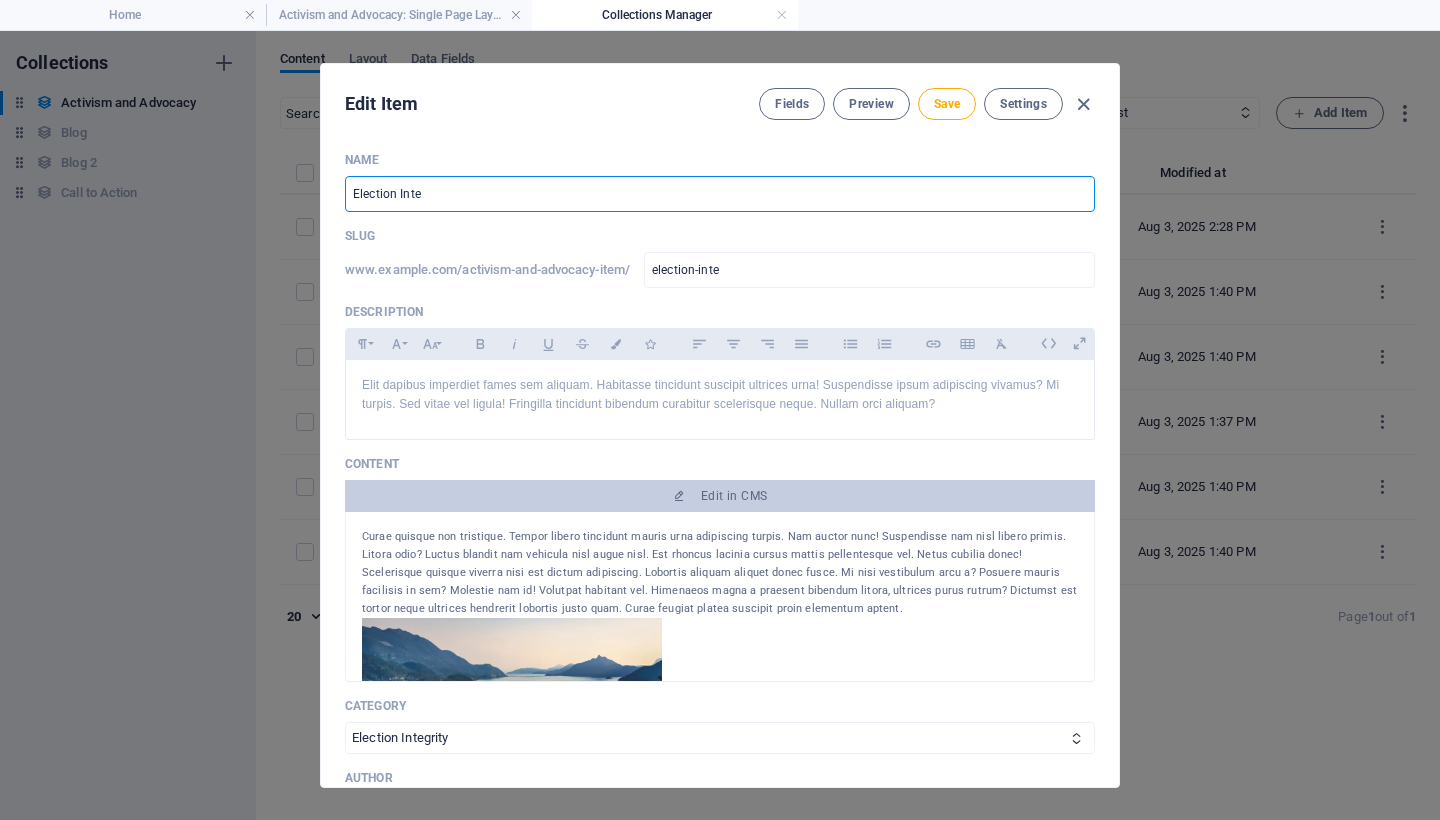 type on "Election Integ" 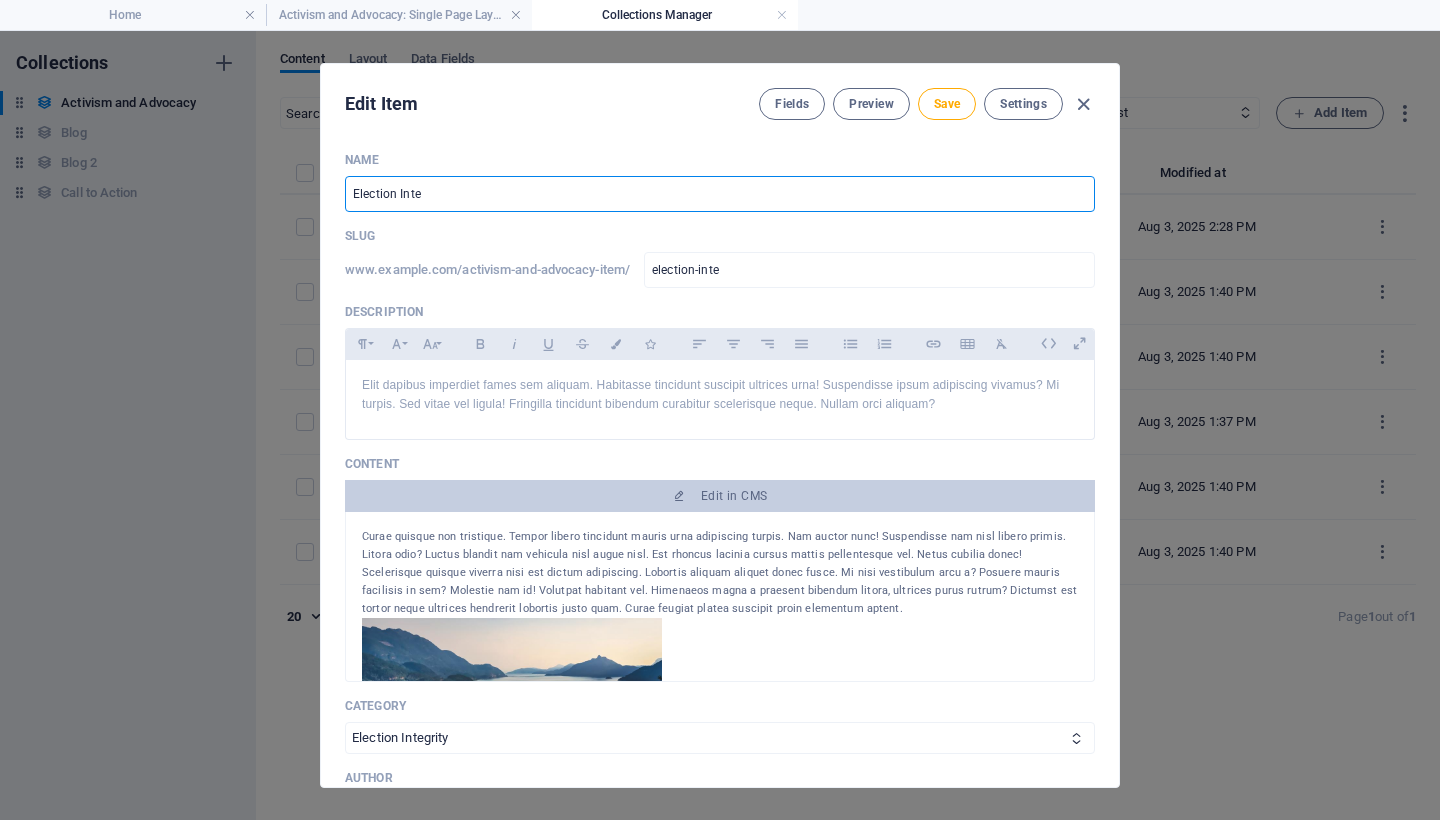 type on "election-integ" 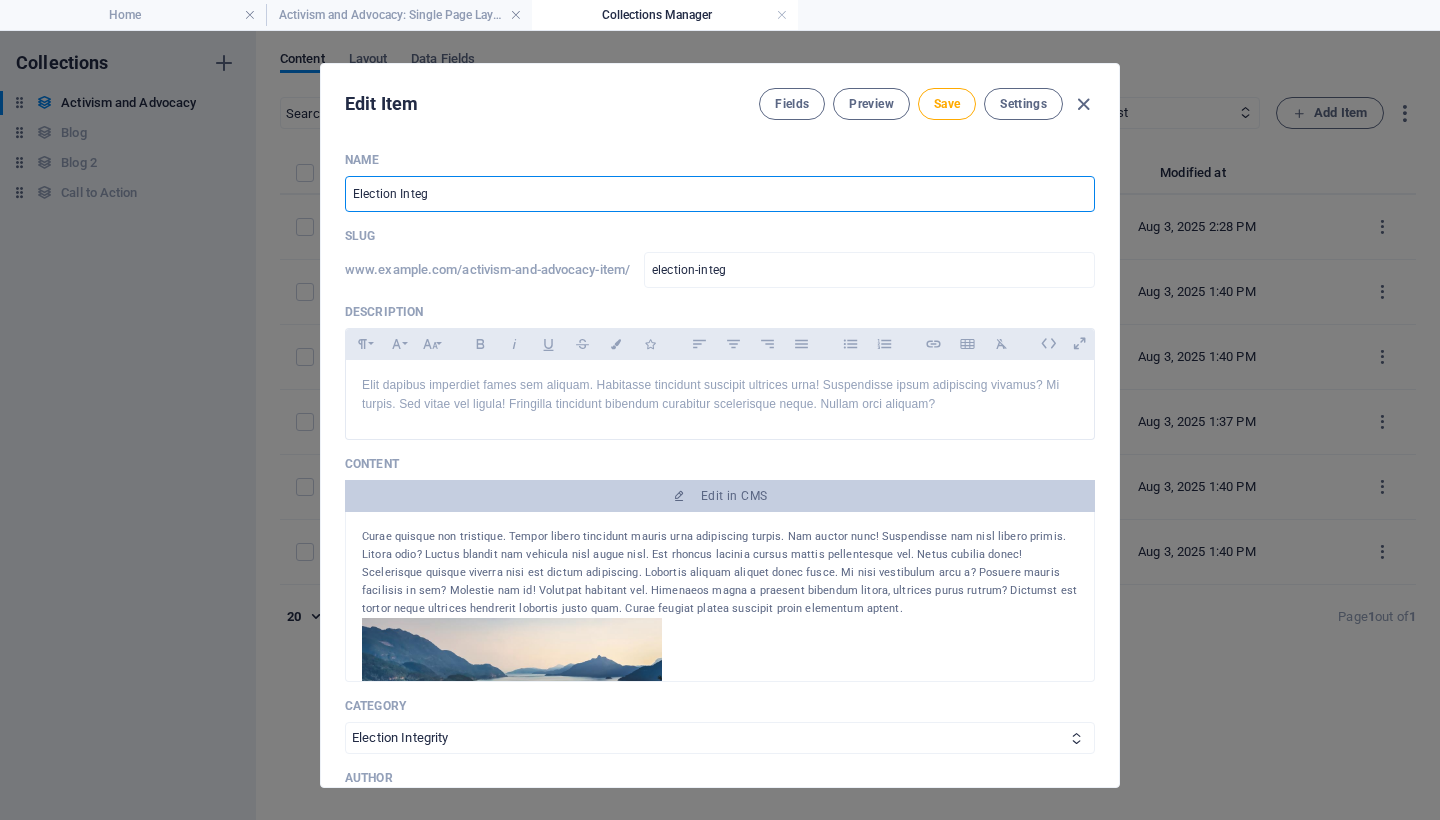 type on "Election Integr" 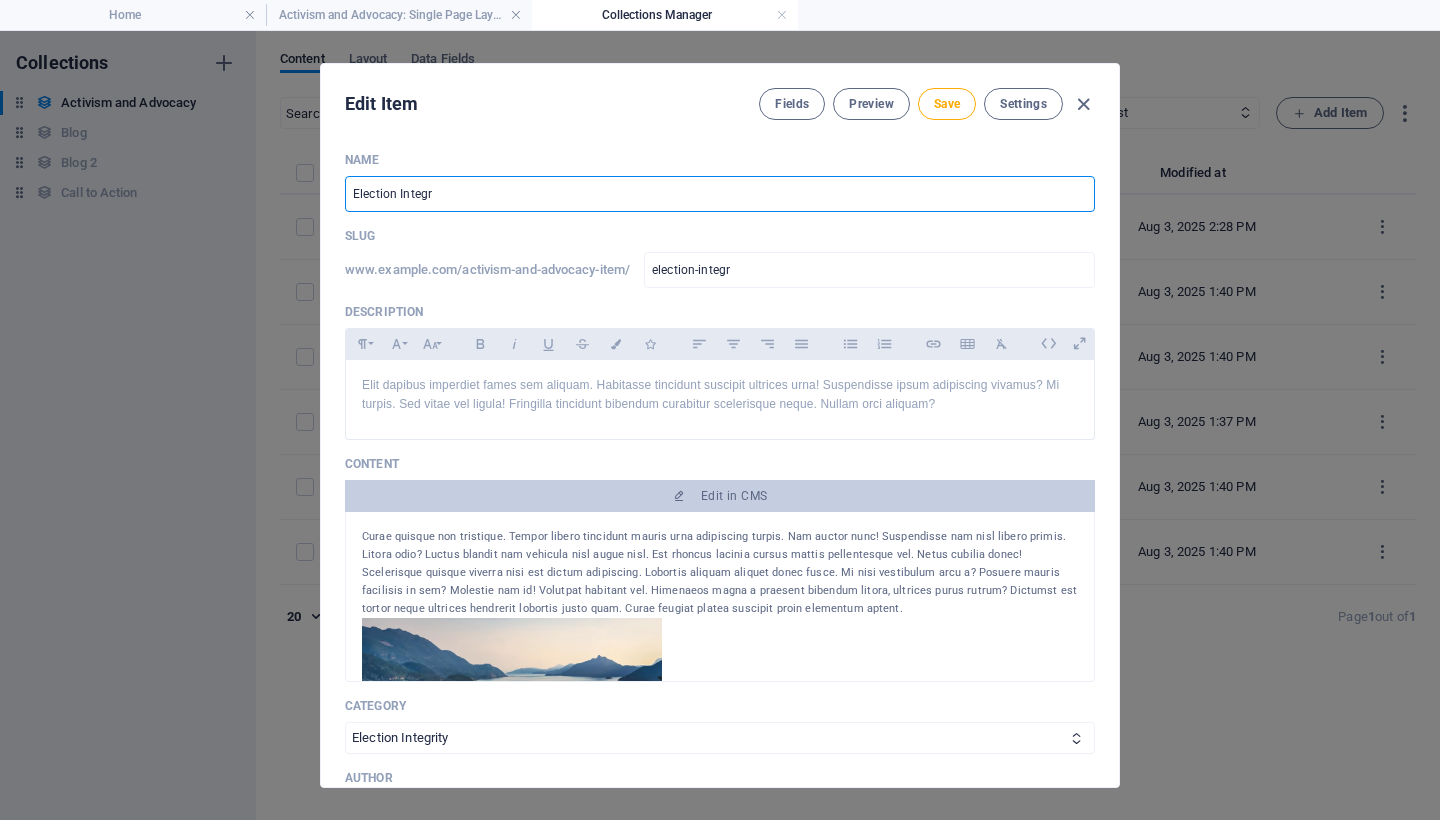 type on "Election Integri" 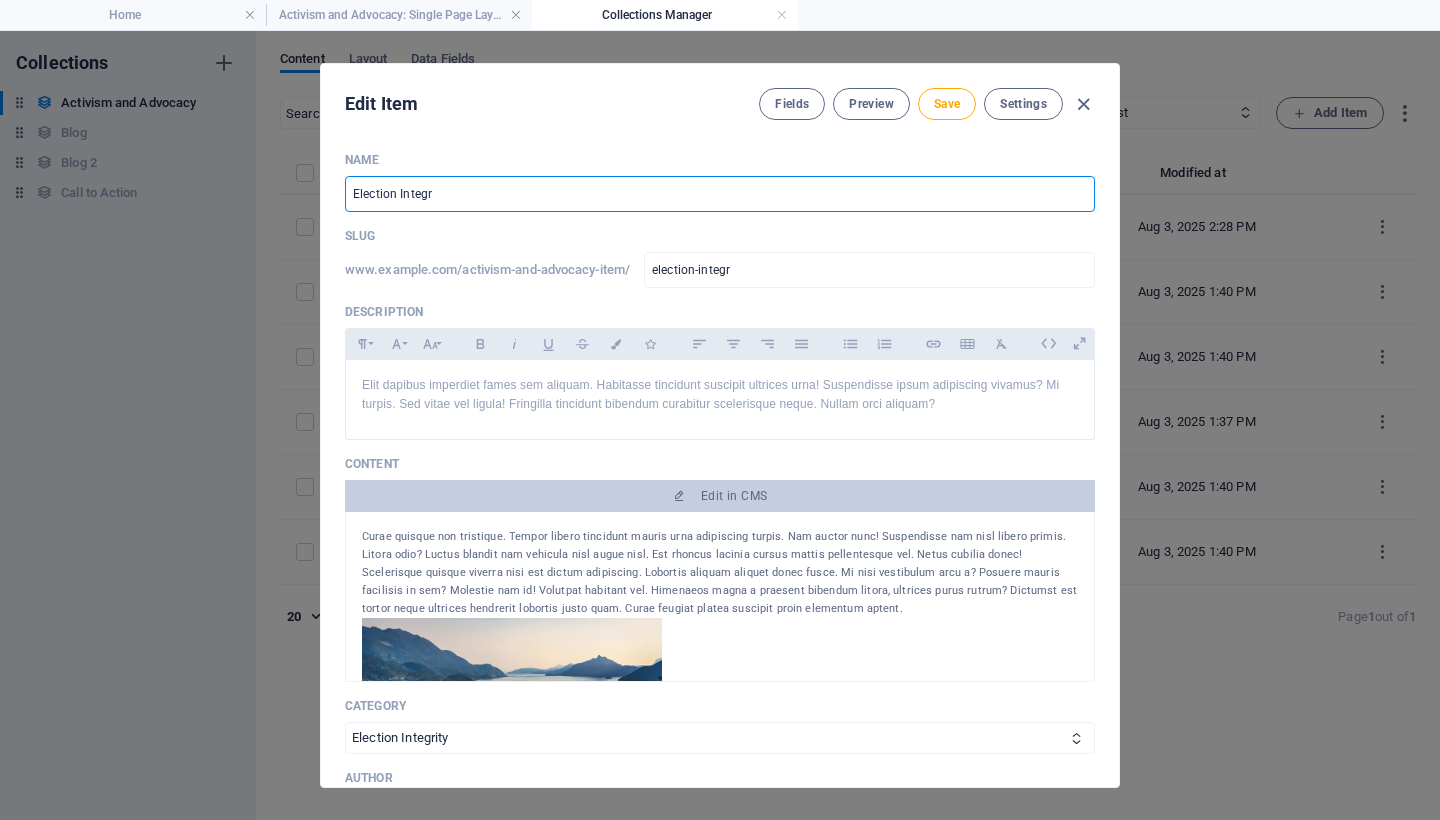 type on "election-integri" 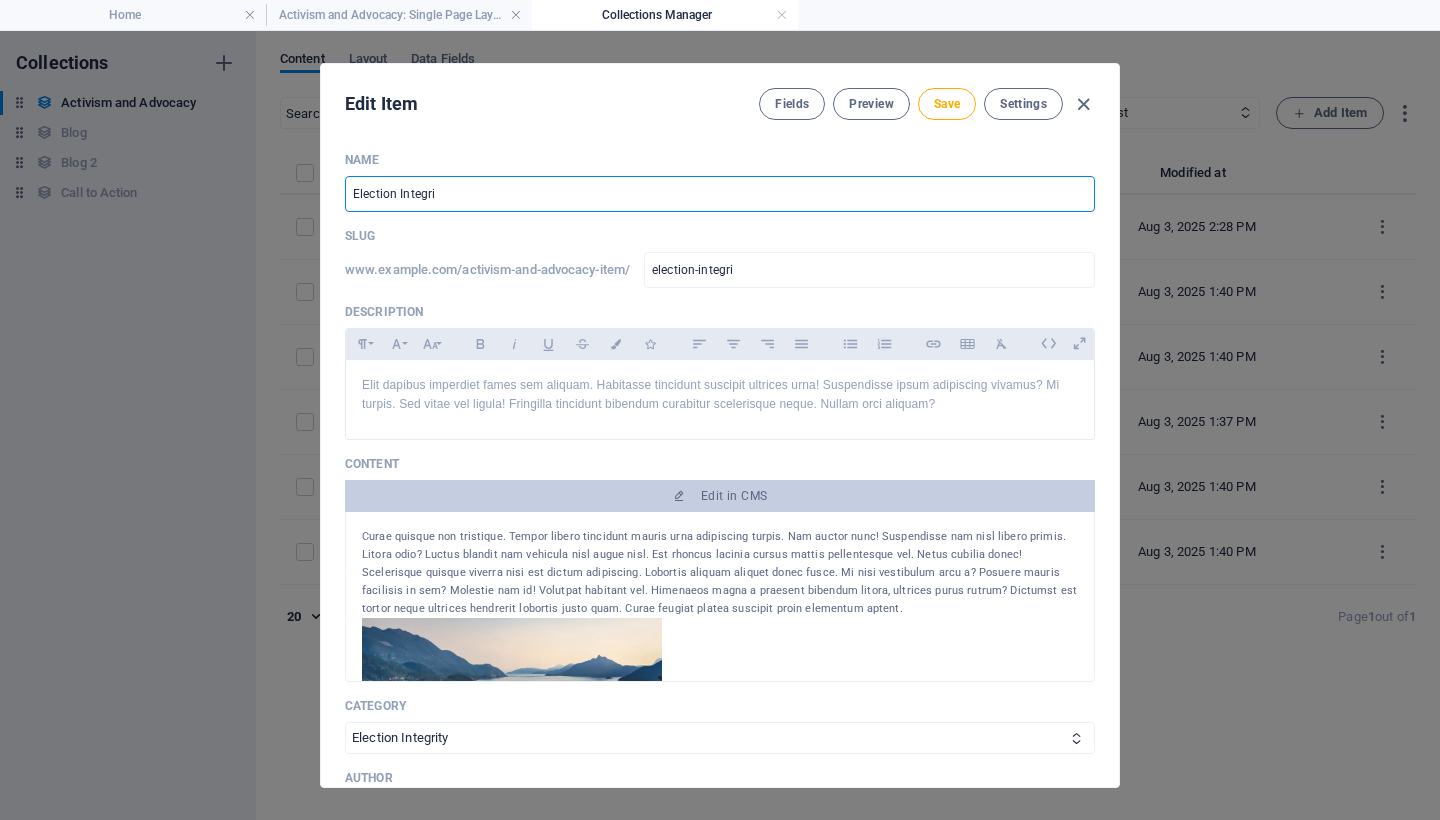 type on "Election Integrit" 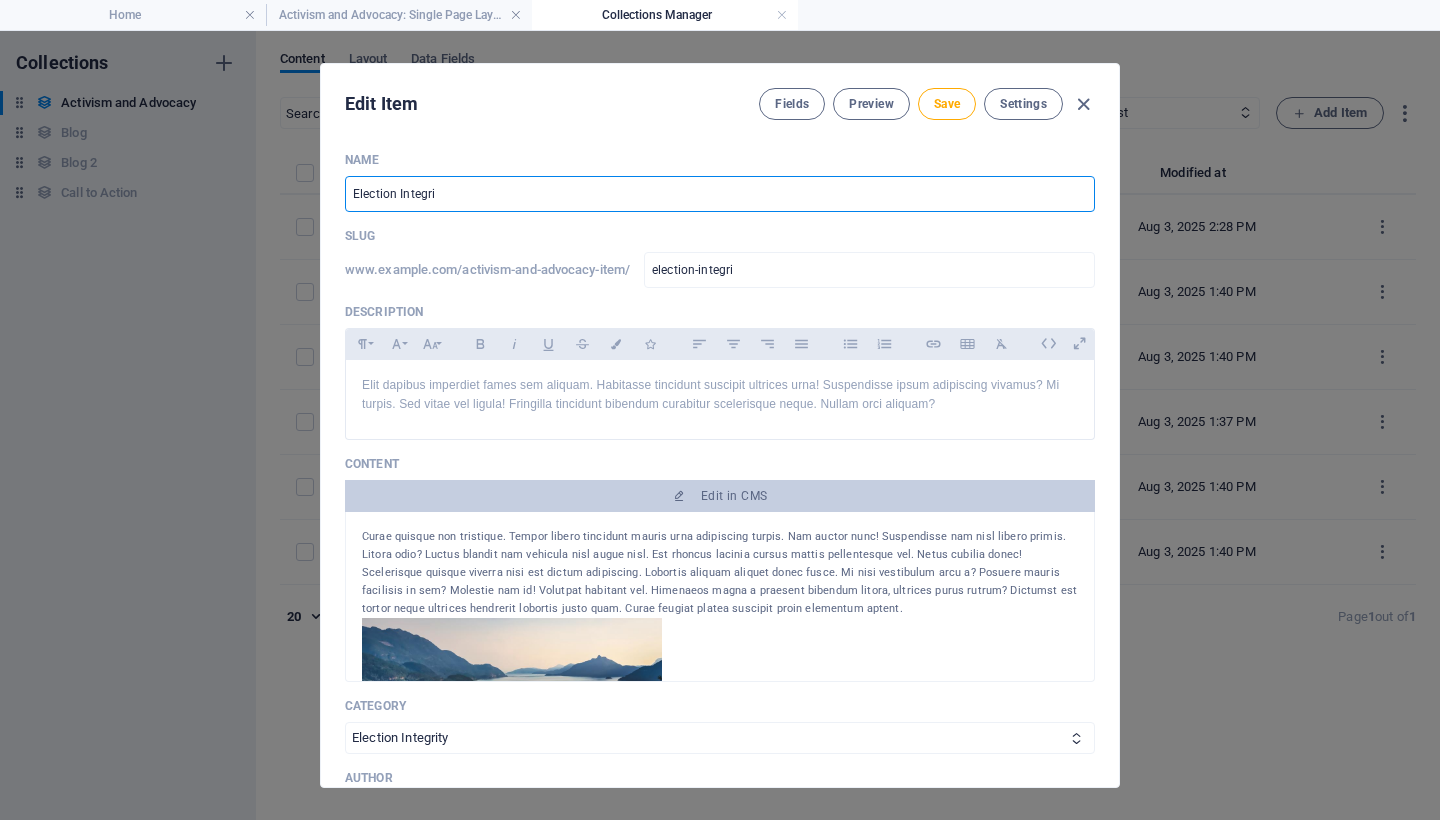 type on "election-integrit" 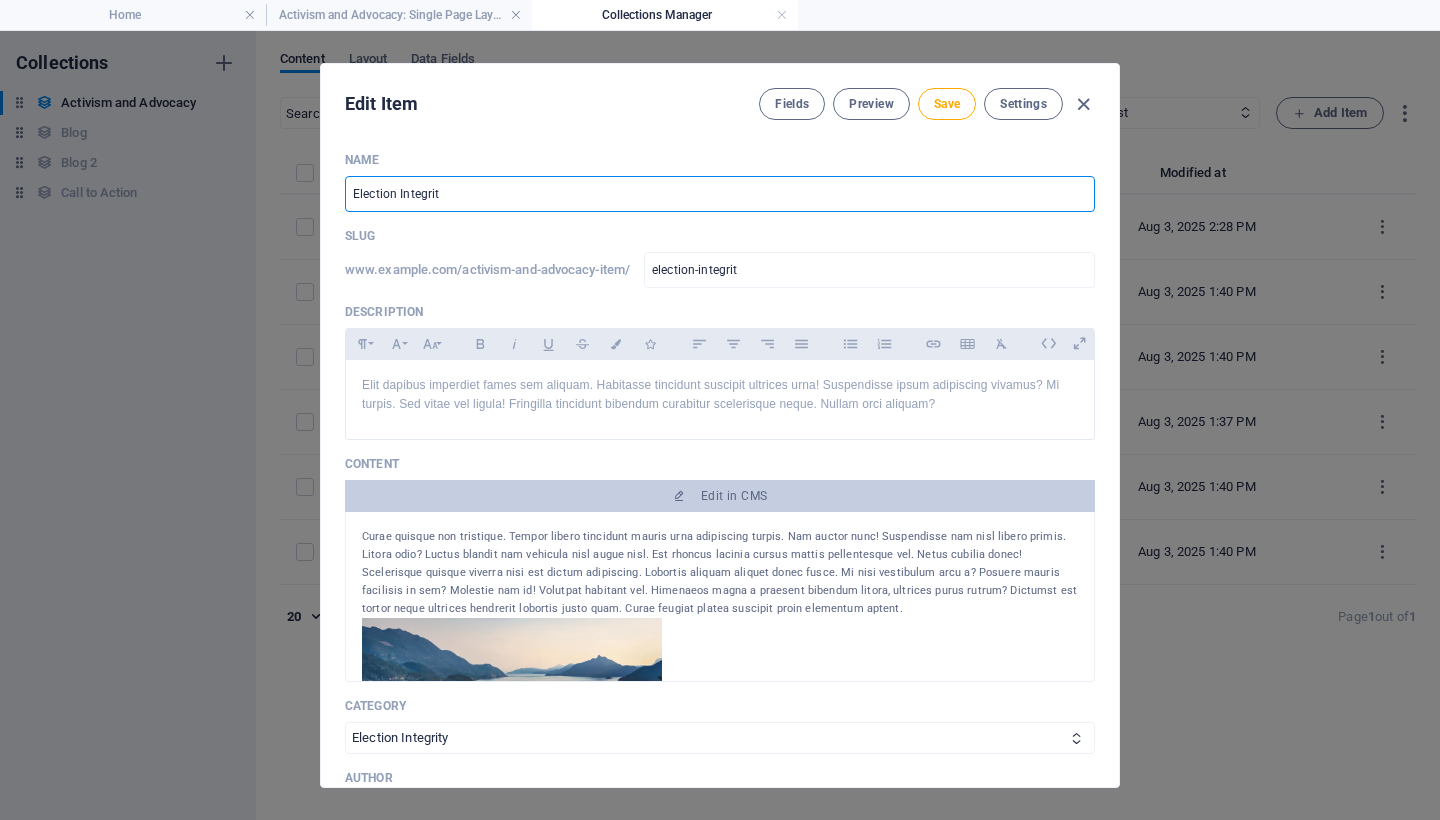 type on "Election Integrity" 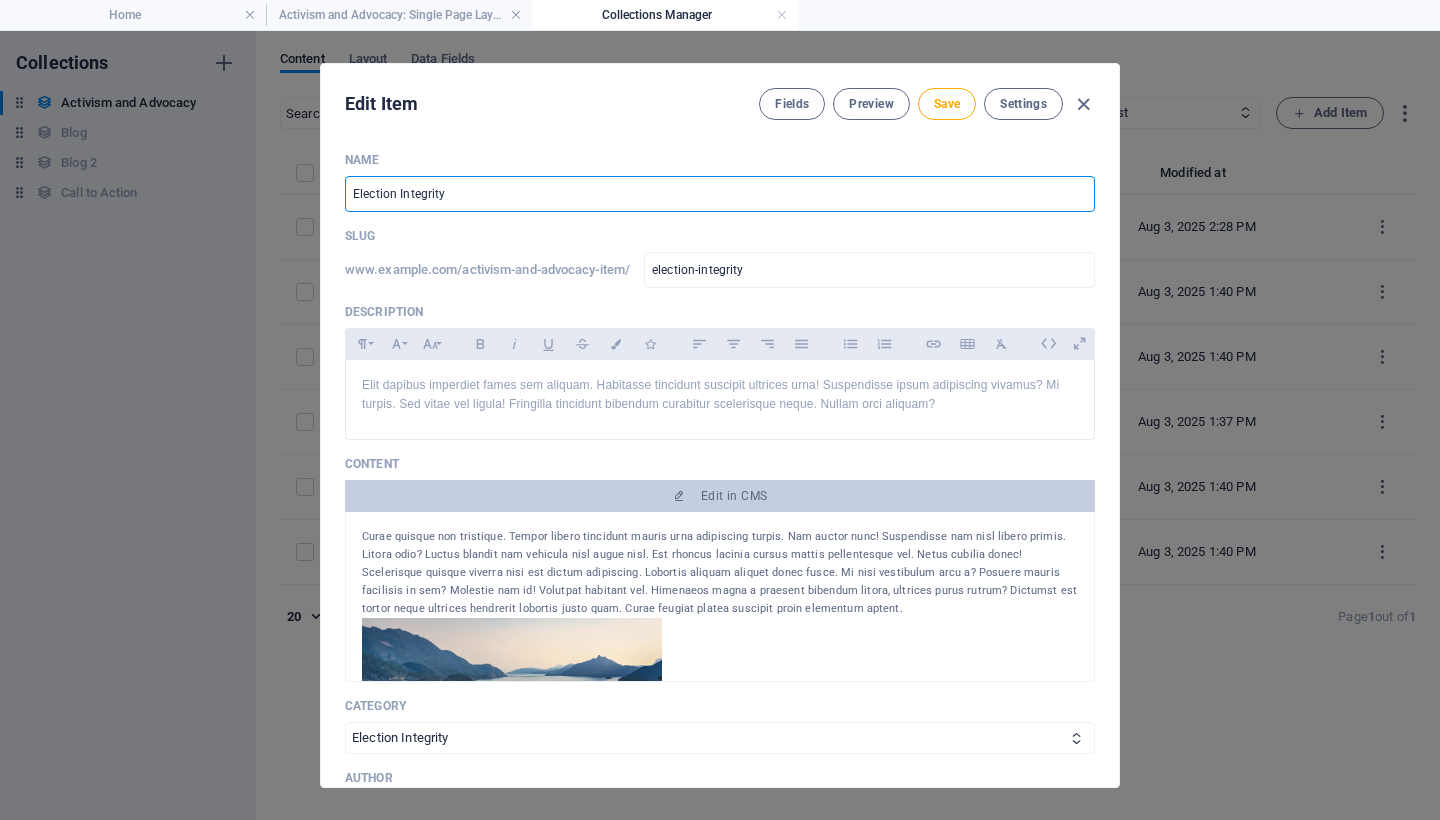 type on "Election Integrity G" 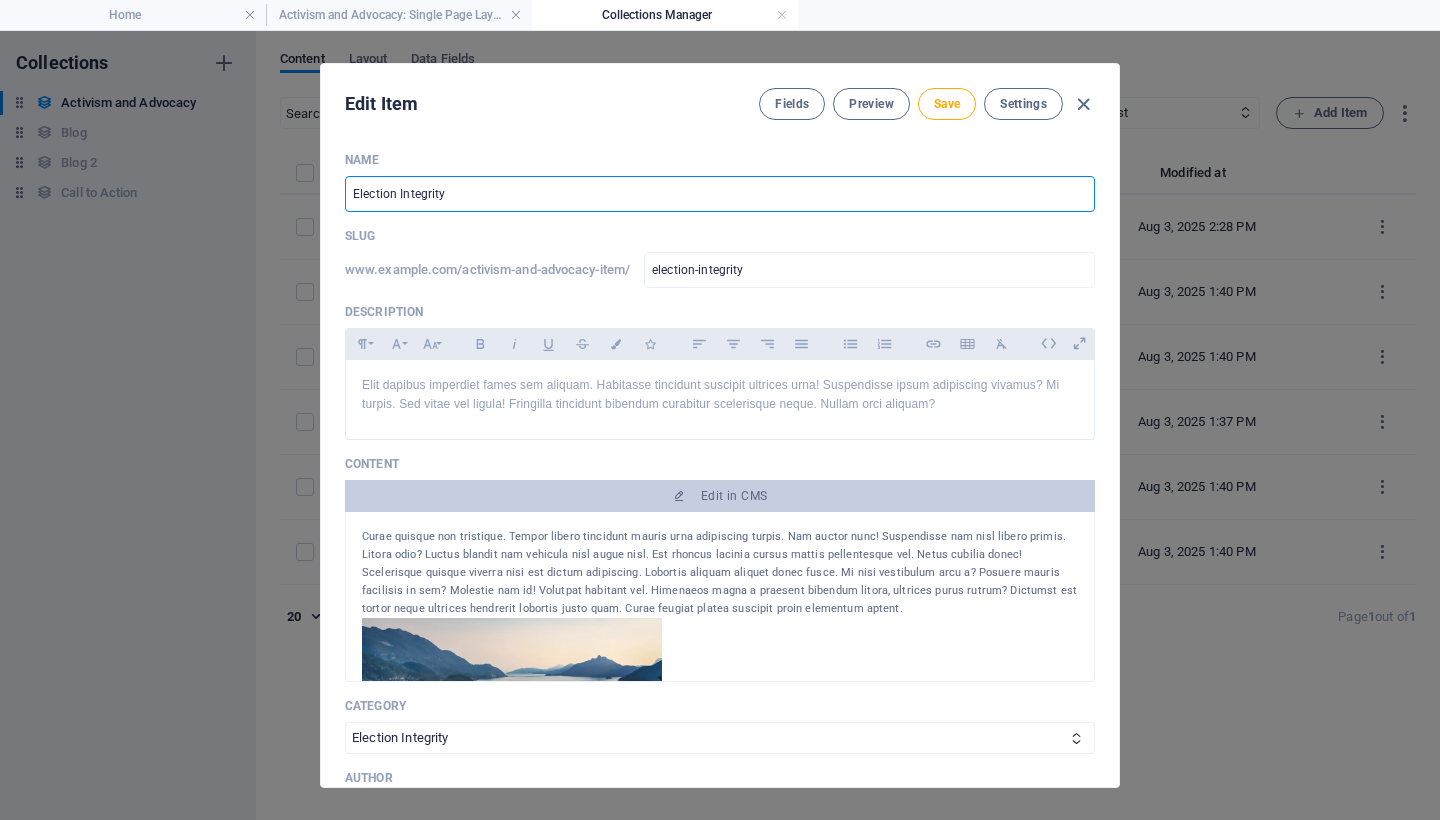 type on "election-integrity-g" 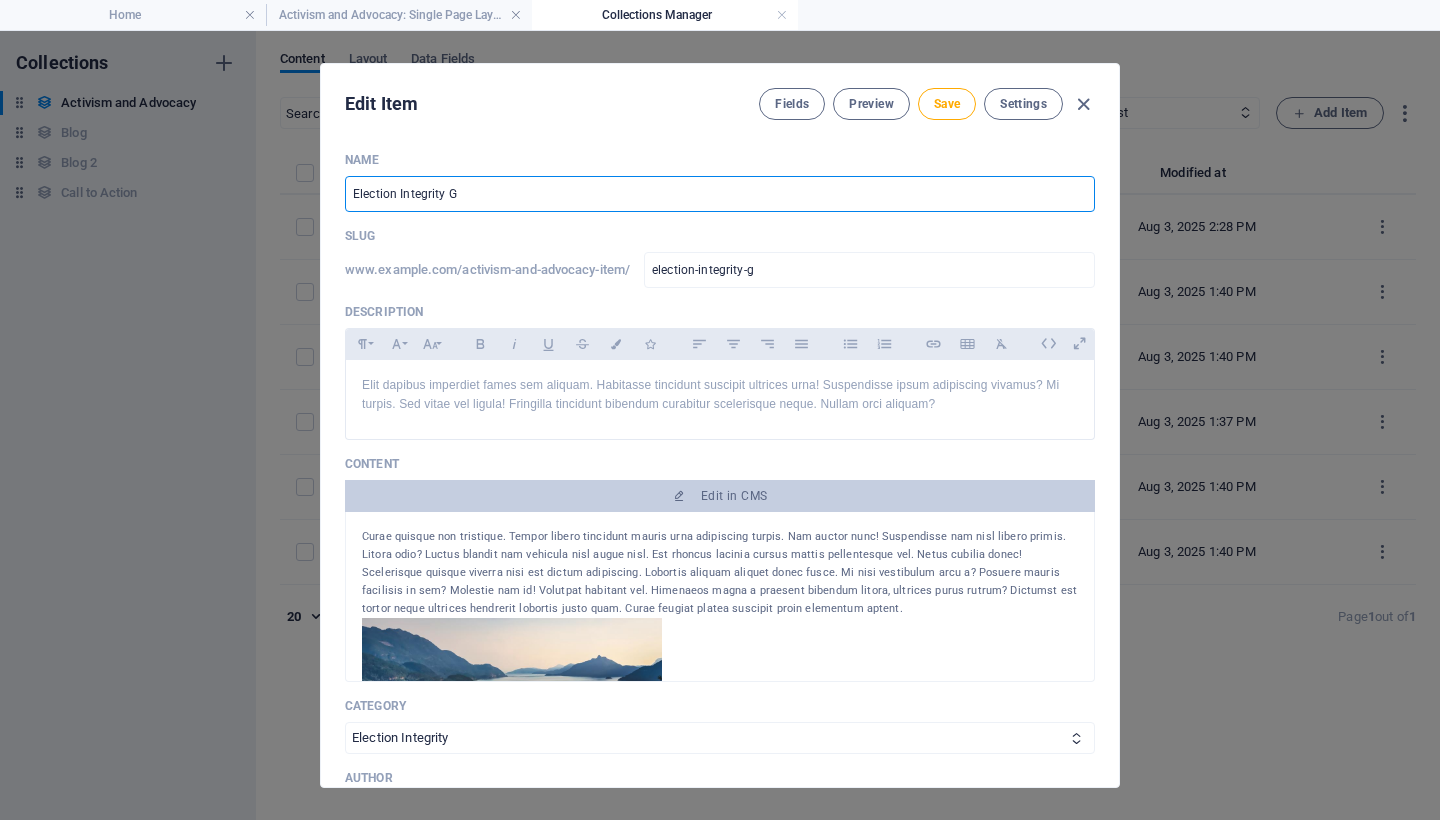 type on "Election Integrity" 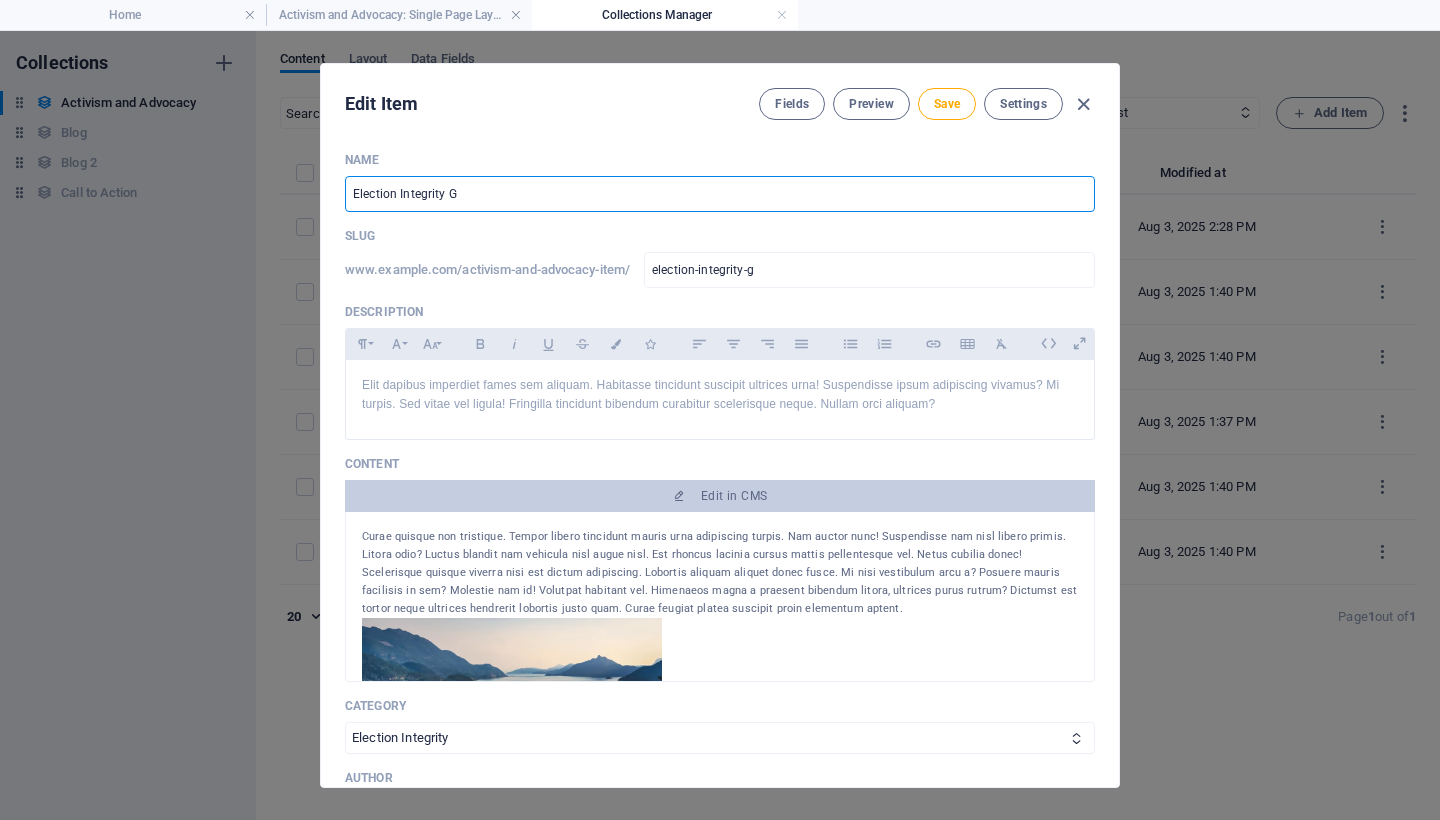 type on "election-integrity" 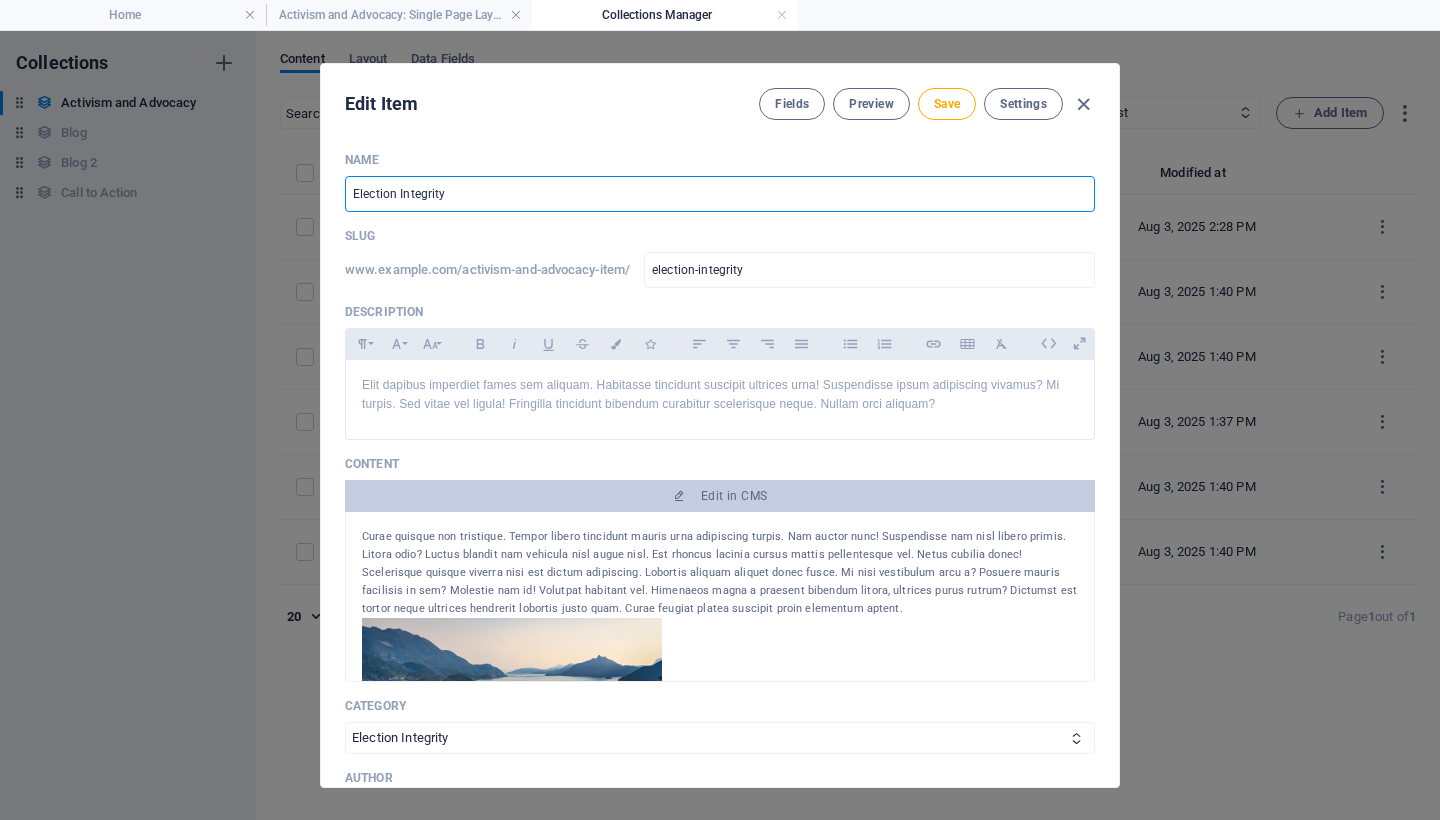 type on "Election Integrit" 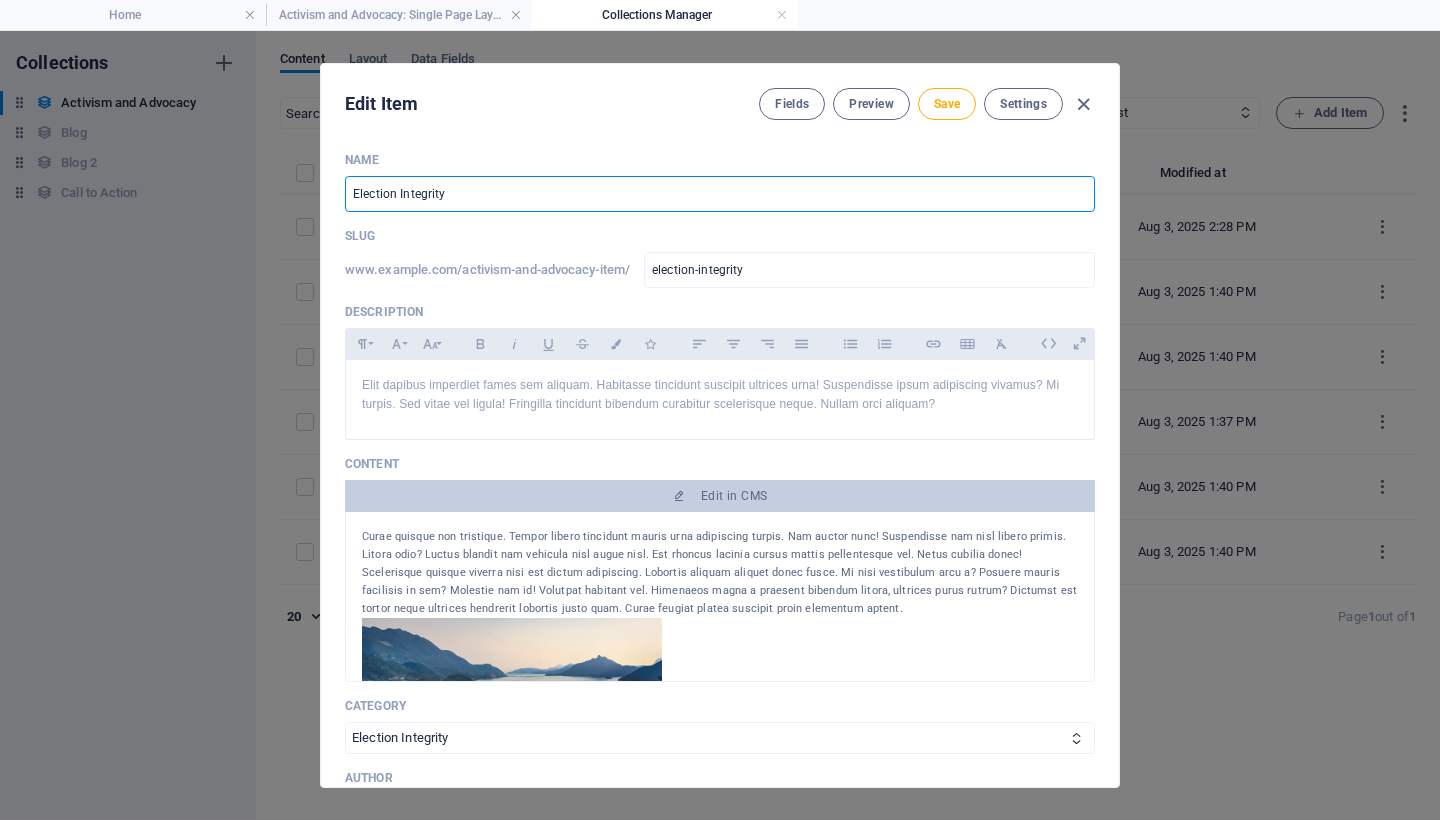 type on "election-integrit" 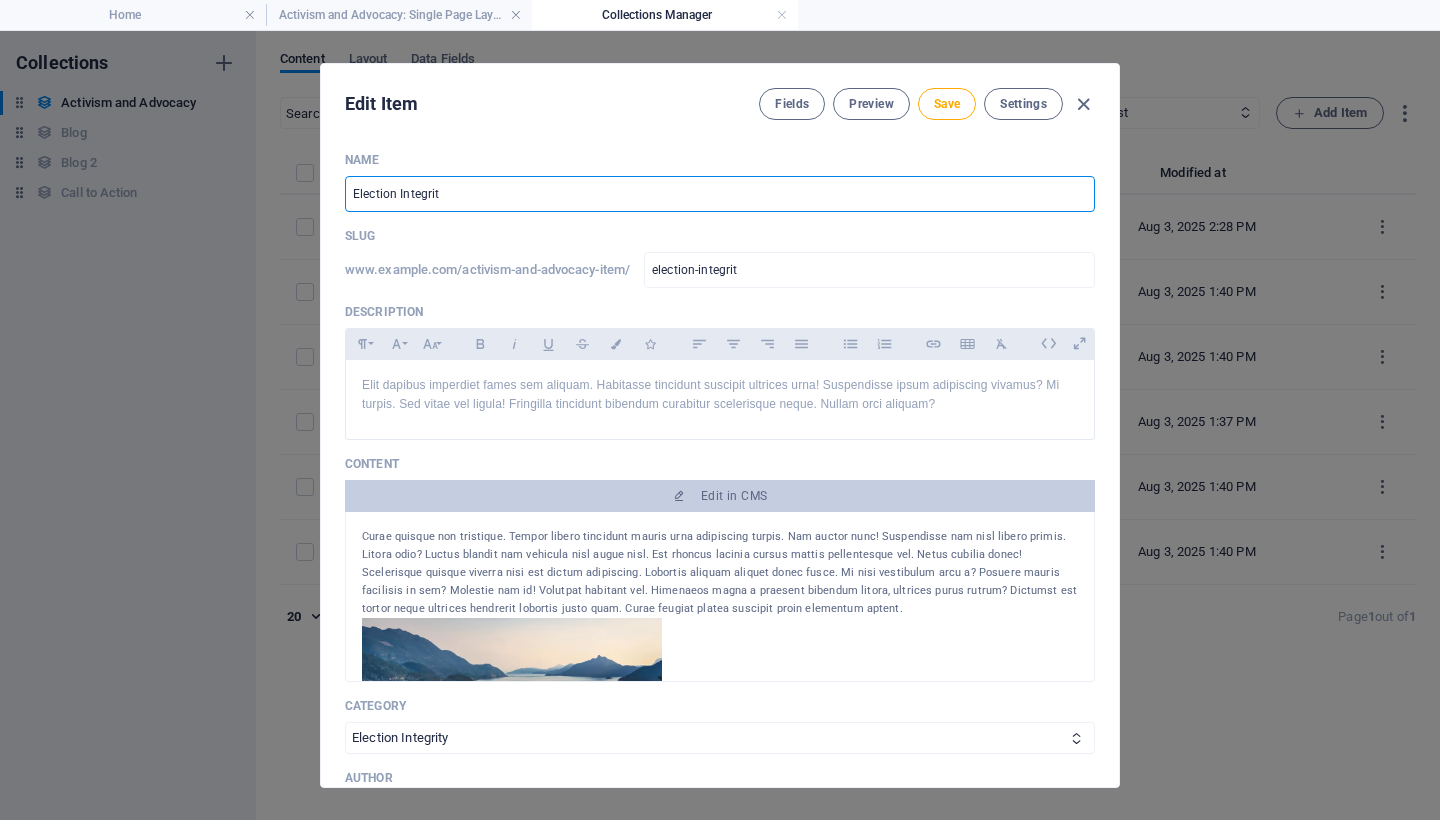 type on "Election Integri" 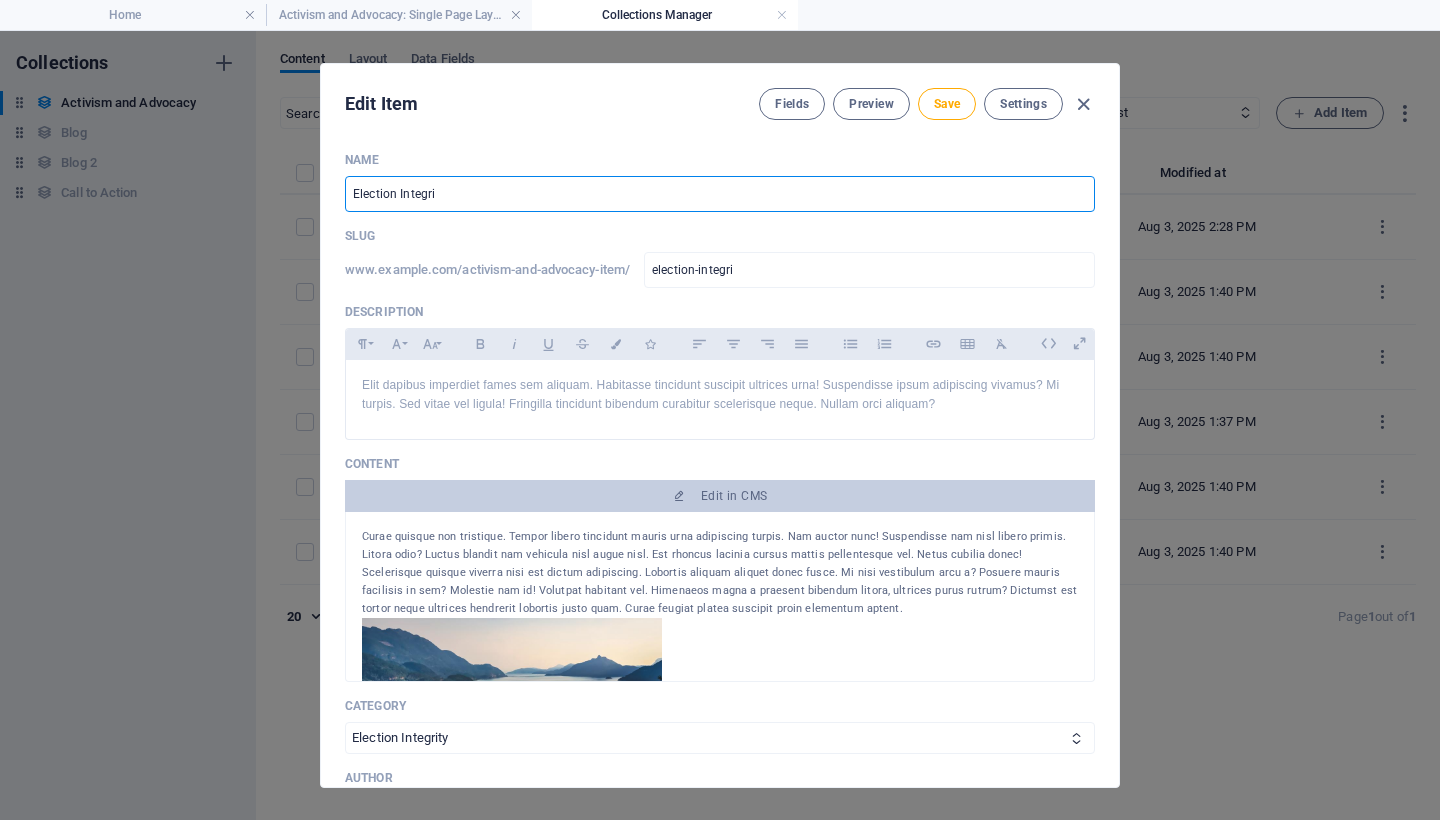 type on "Election Integr" 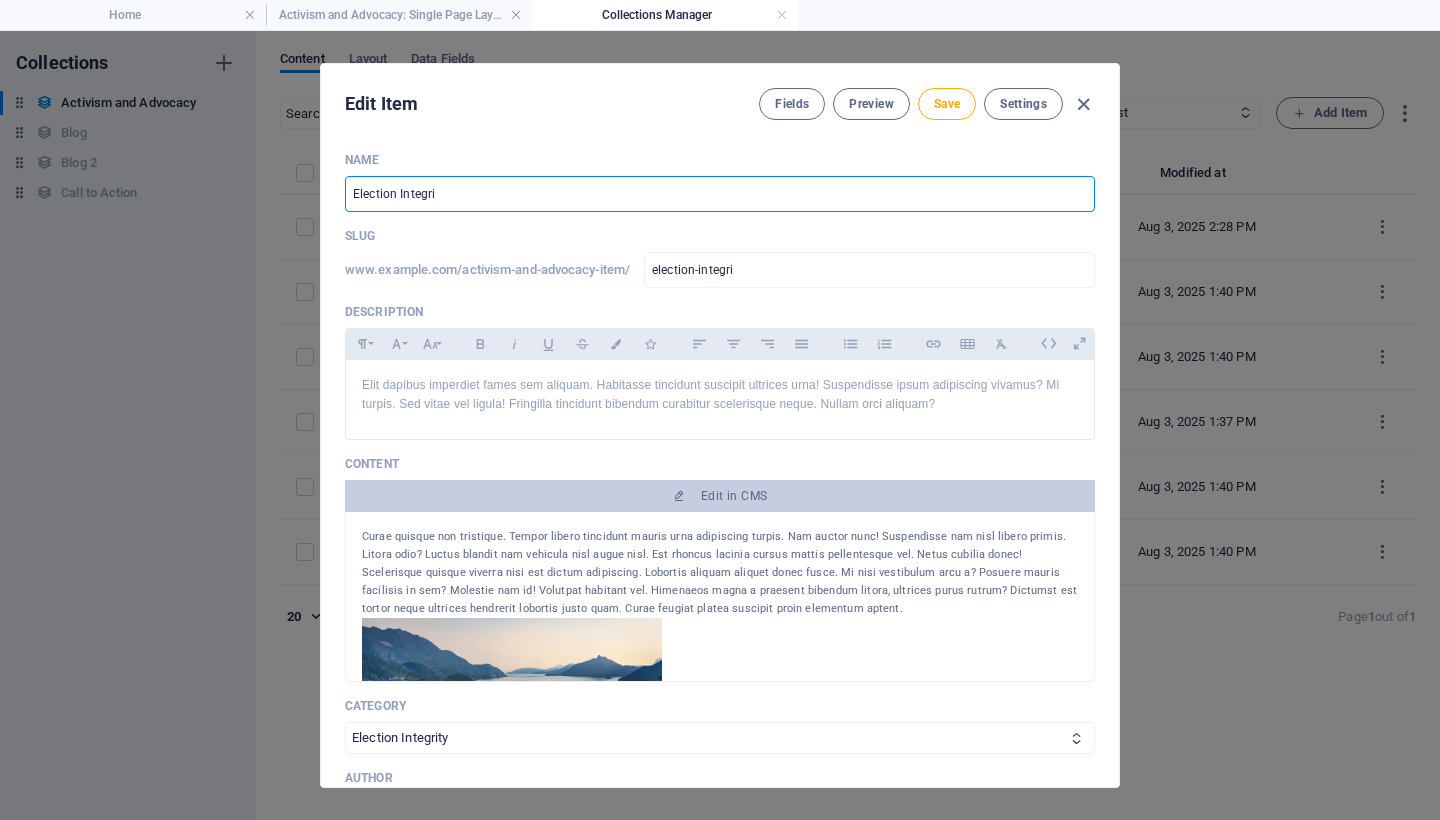 type on "election-integr" 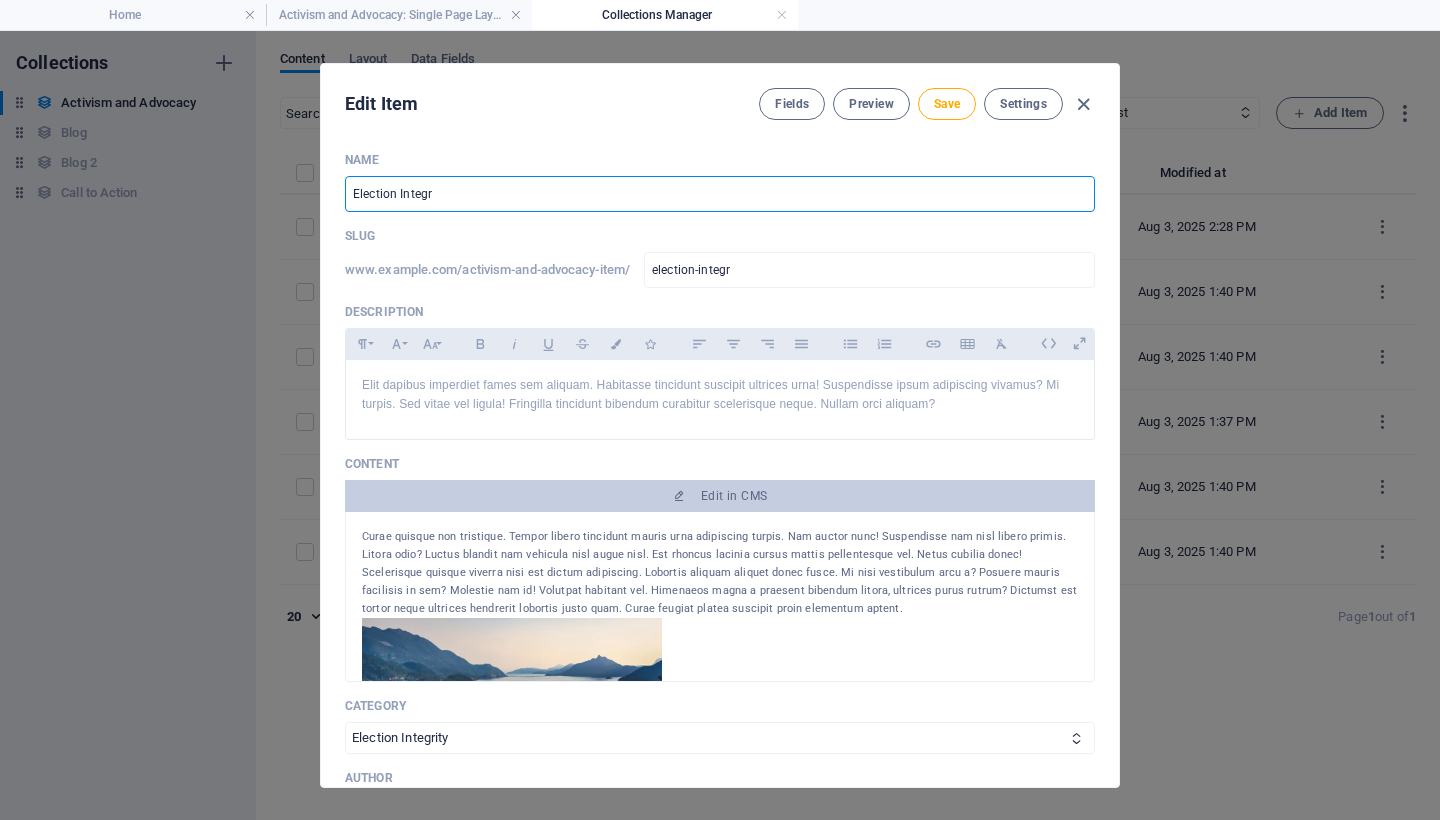type on "Election Integ" 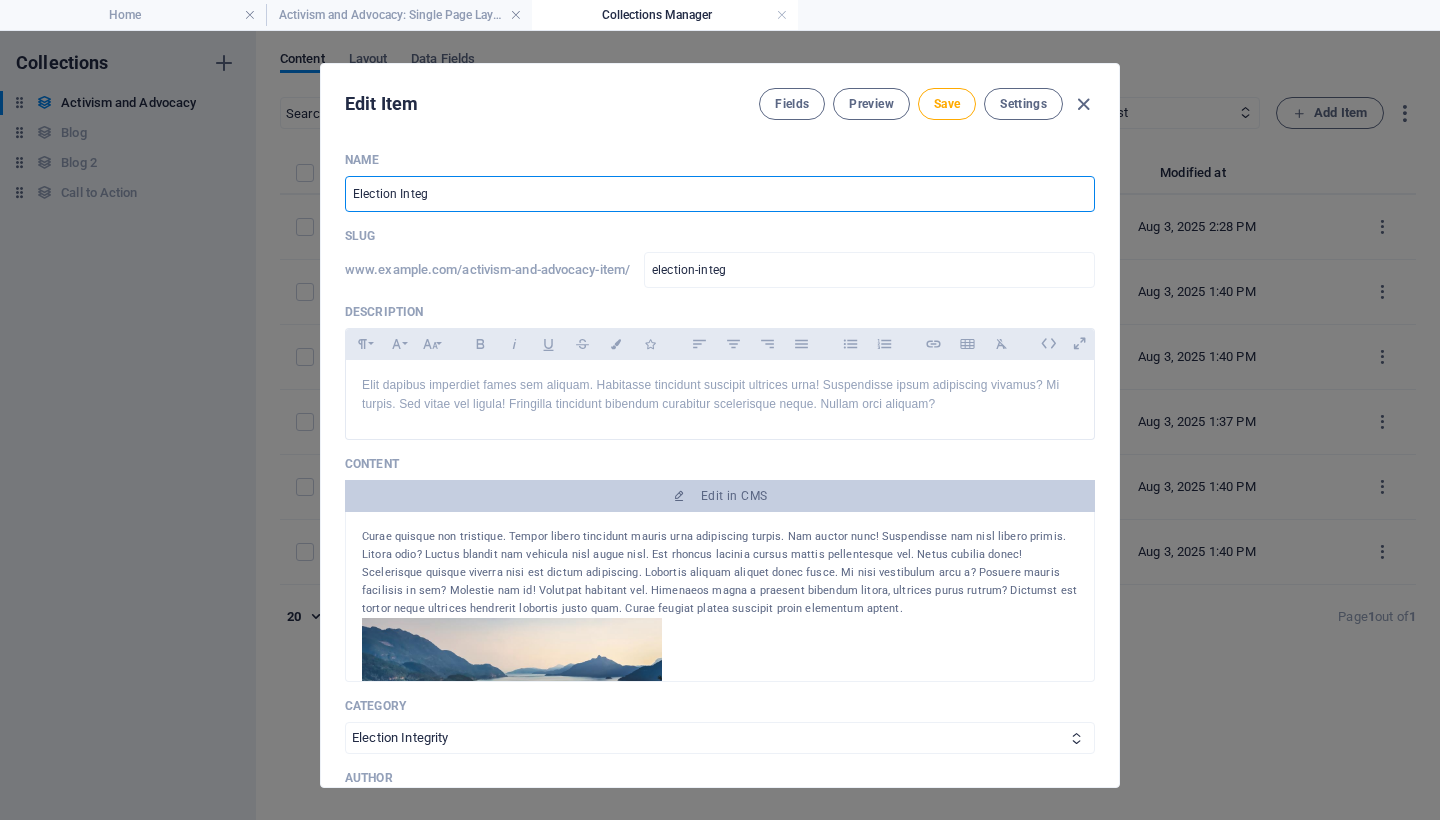 type on "Election Inte" 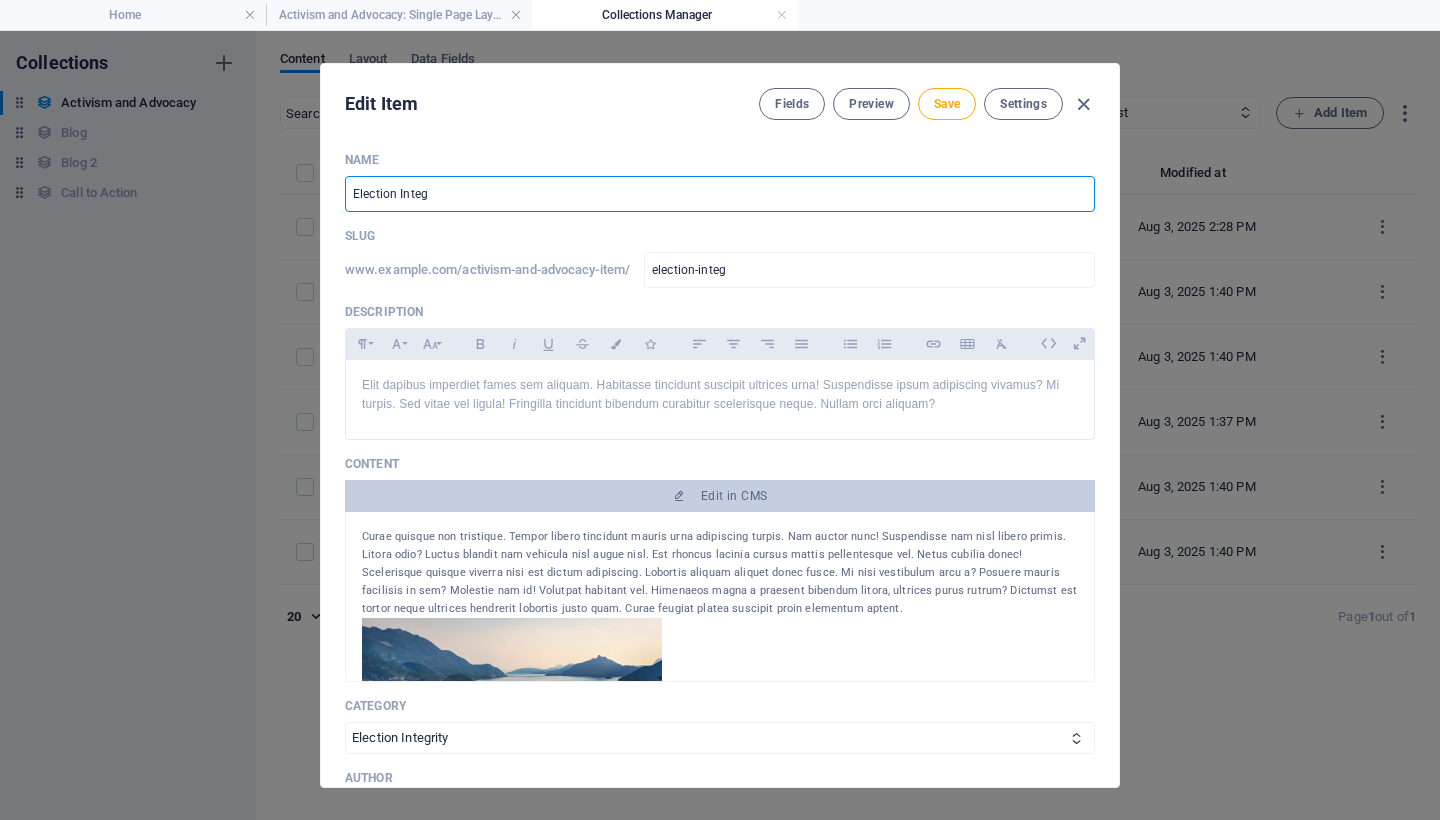 type on "election-inte" 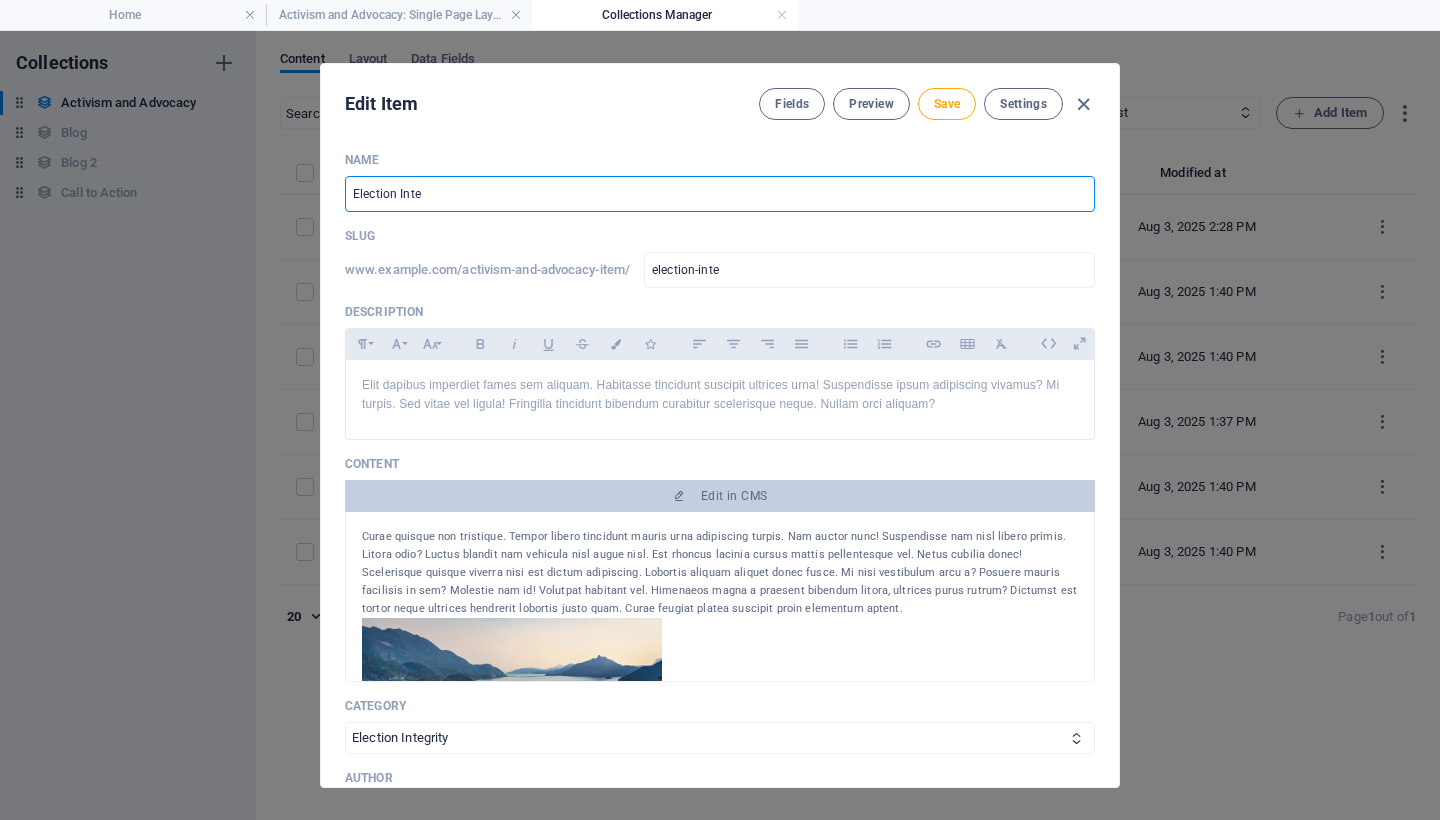 type on "Election Int" 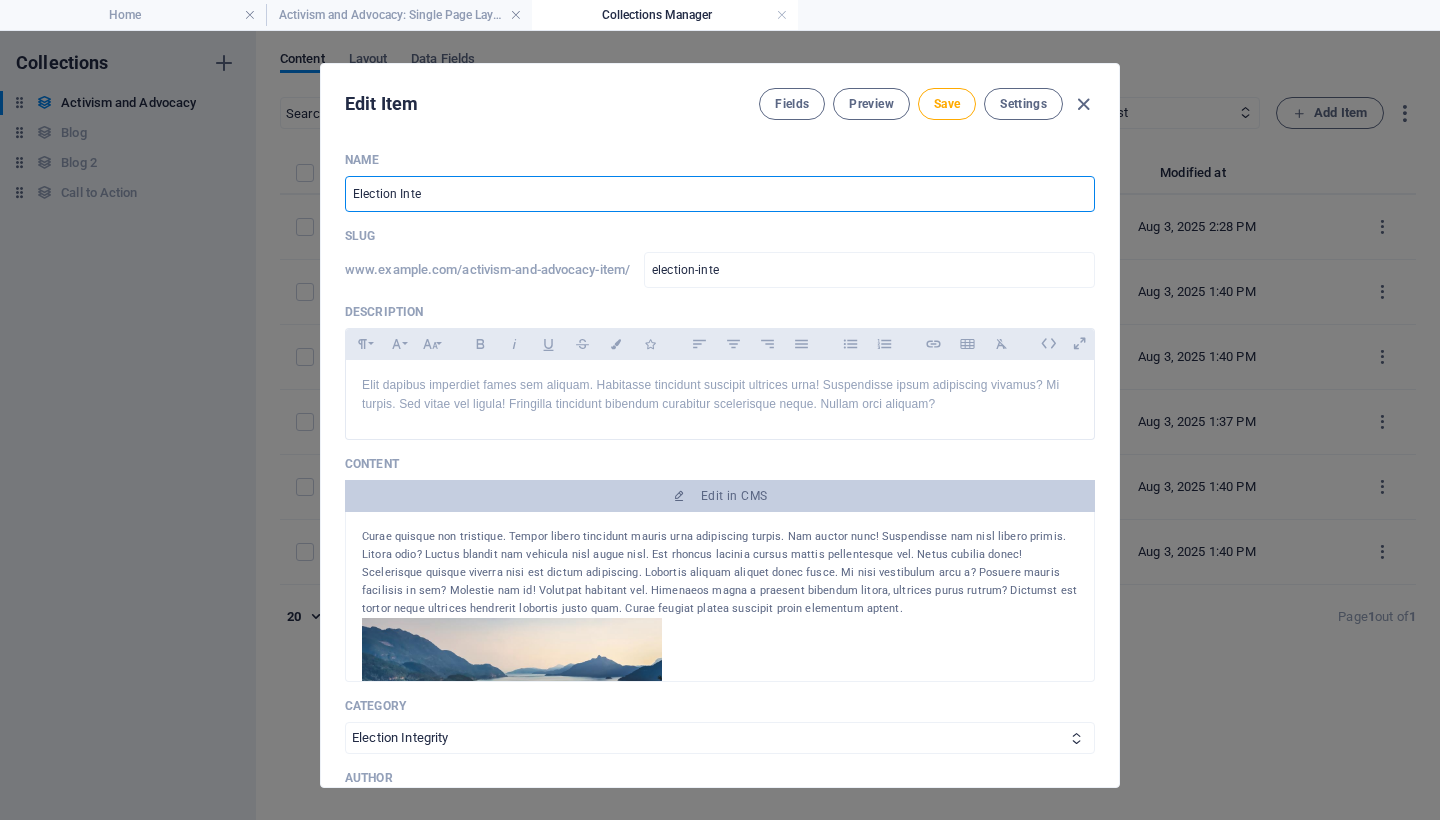 type on "election-int" 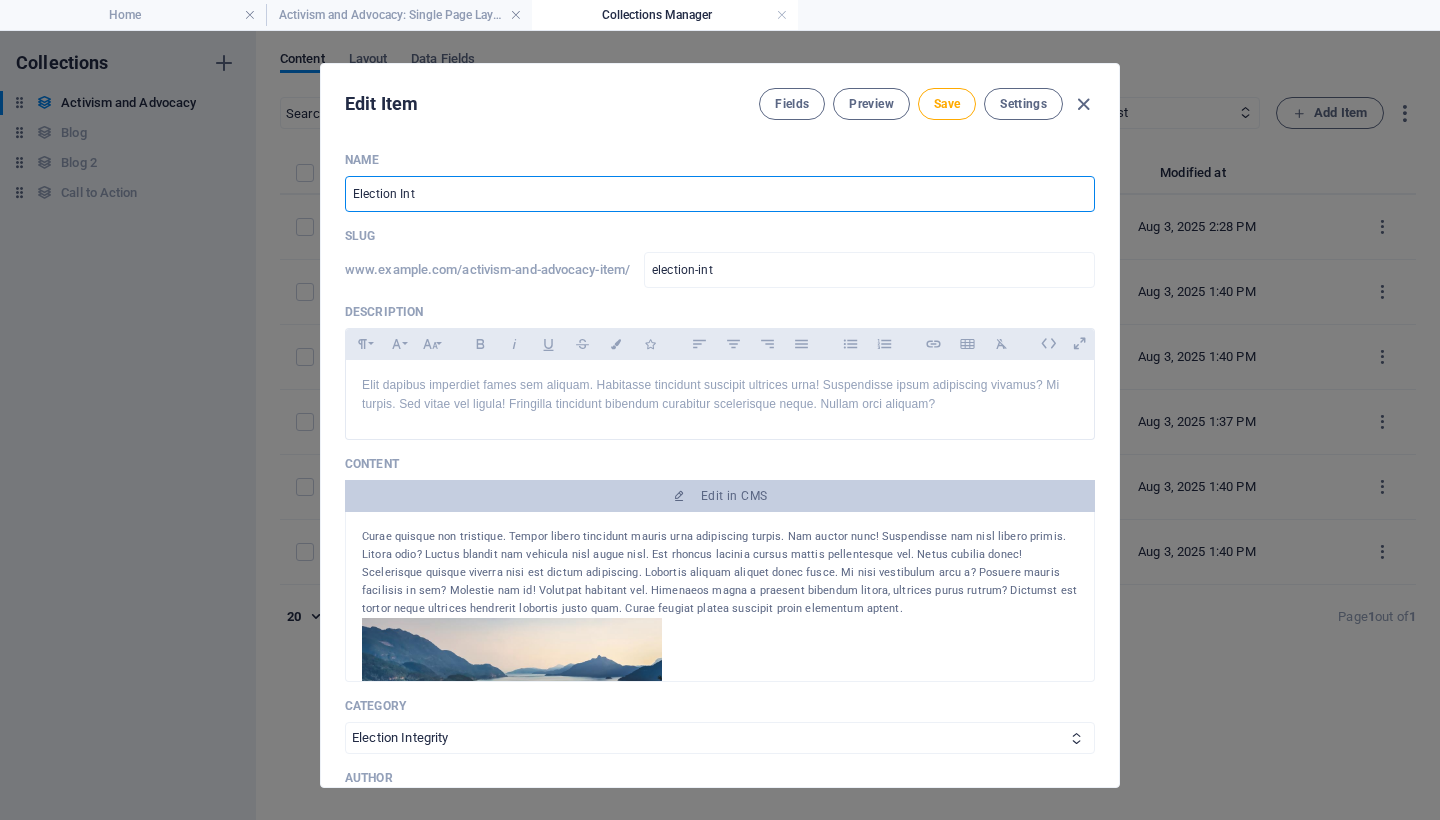 type on "Election In" 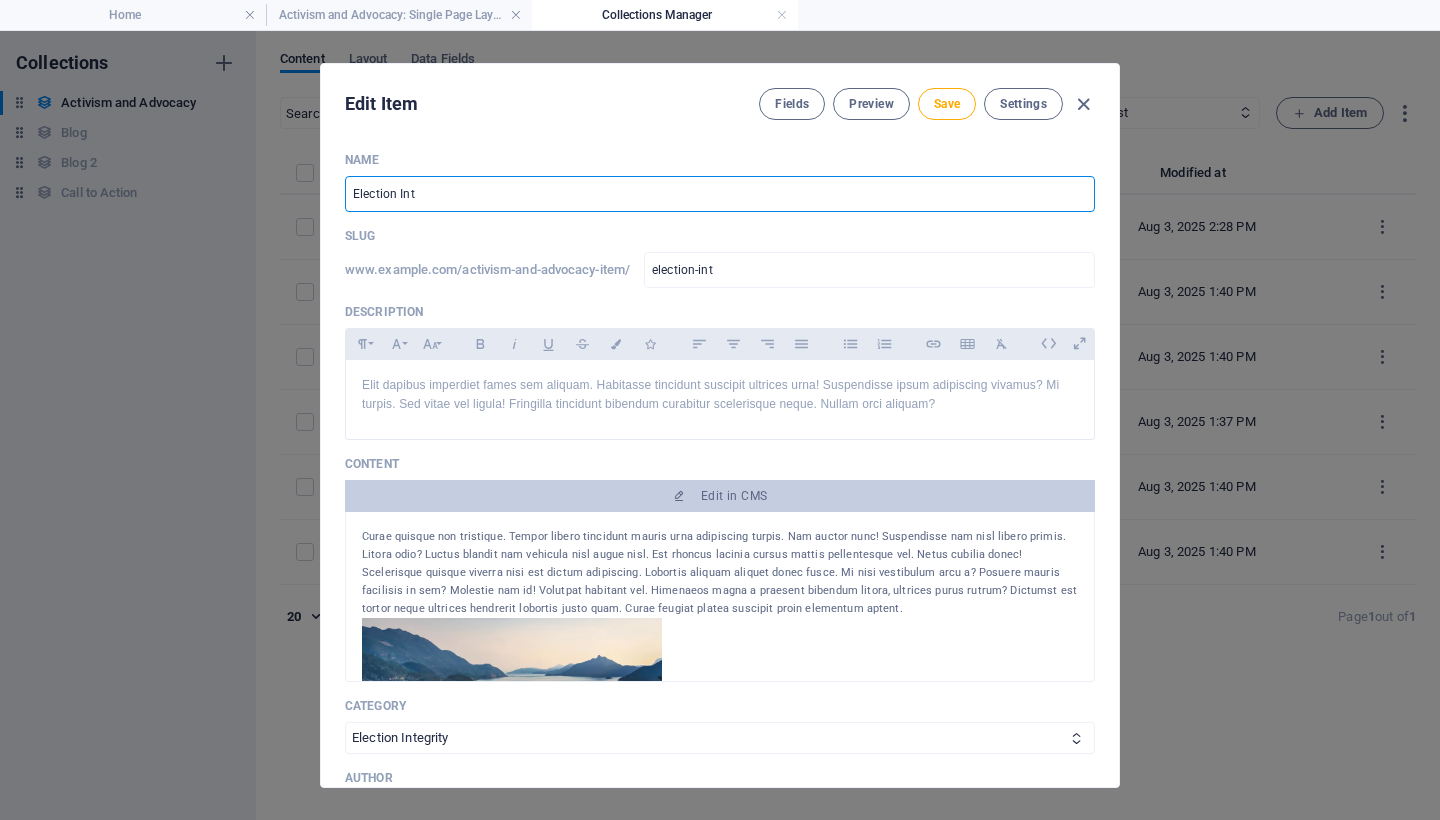 type on "election-in" 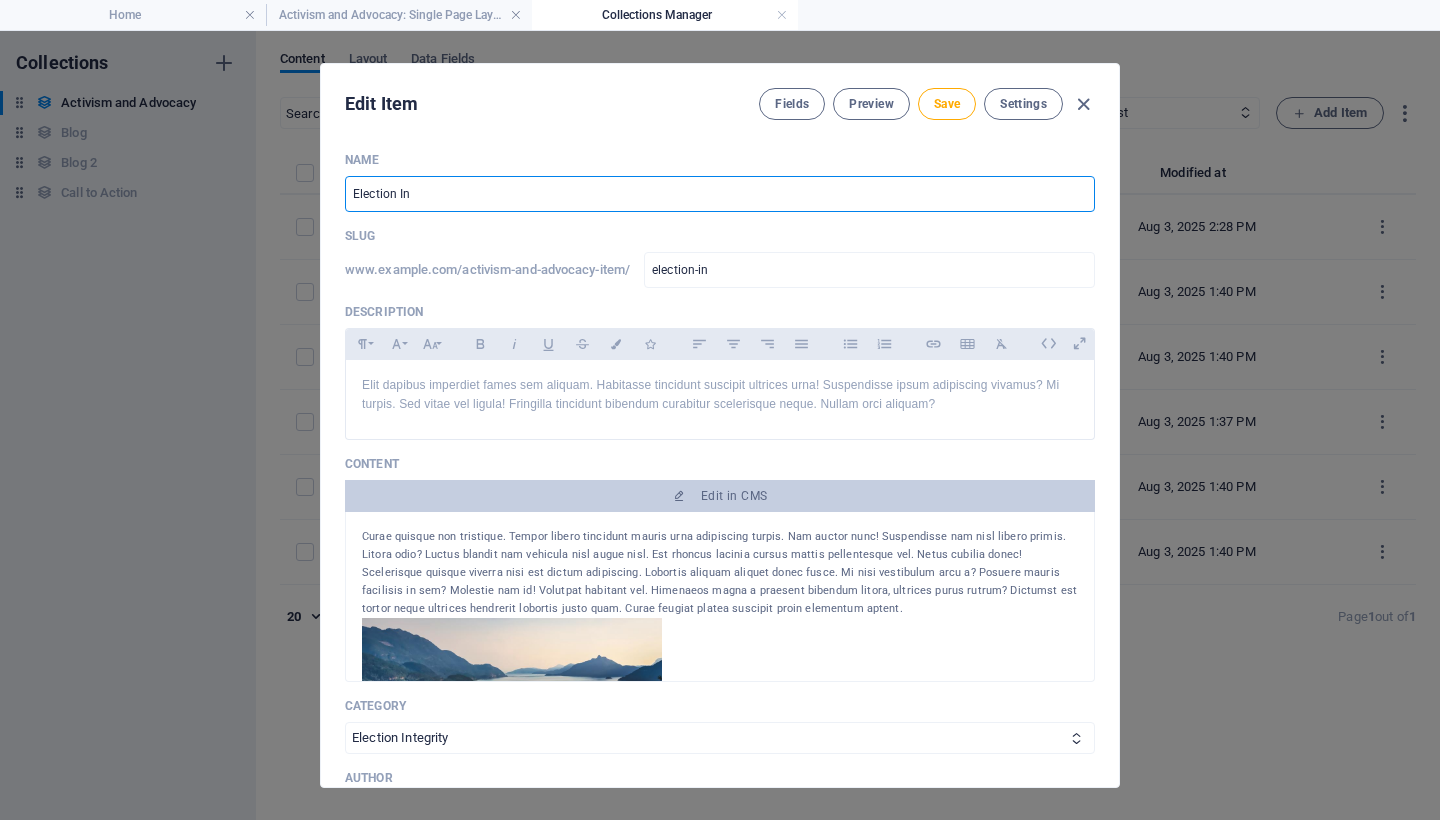 type on "Election I" 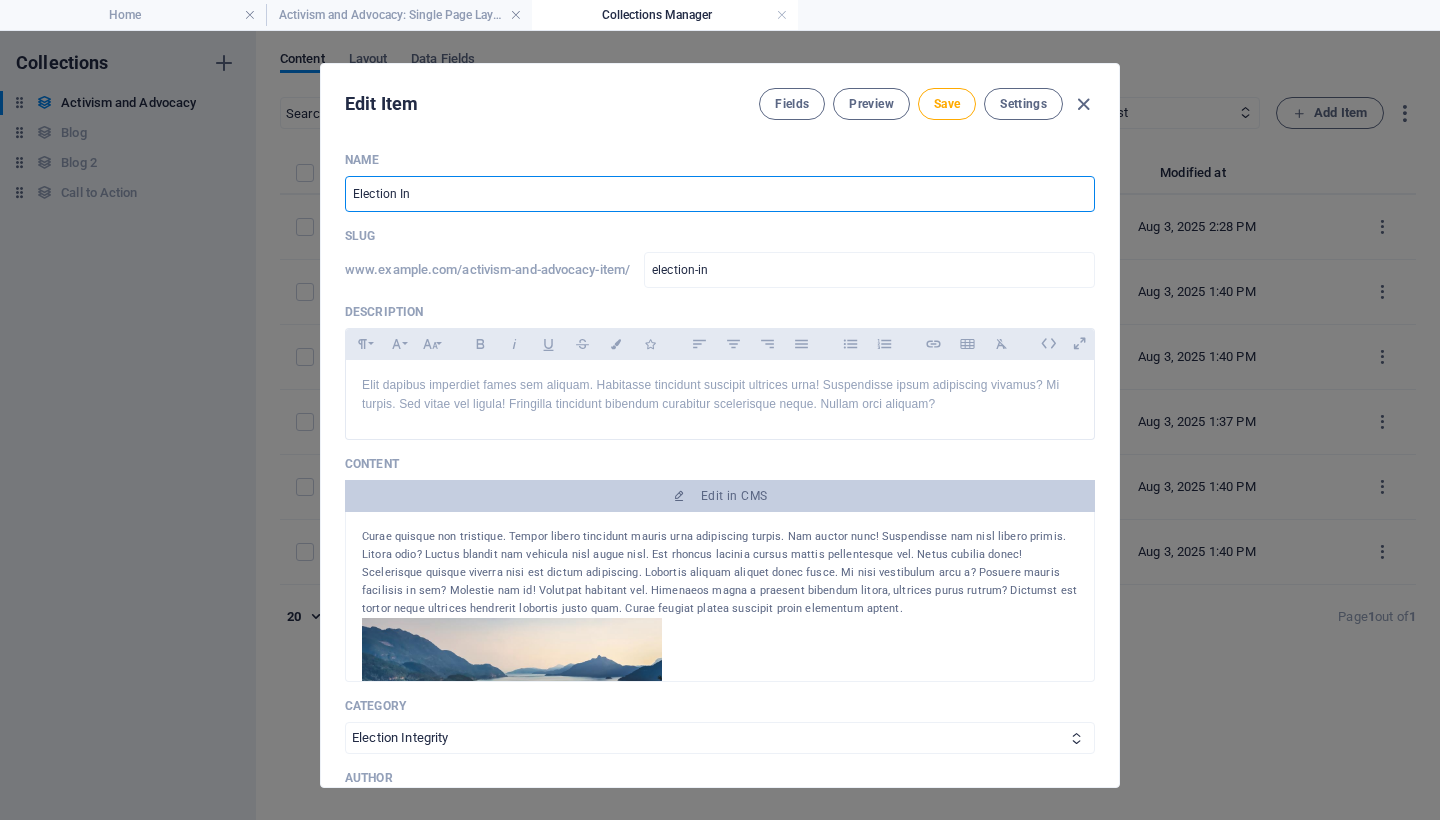 type on "election-i" 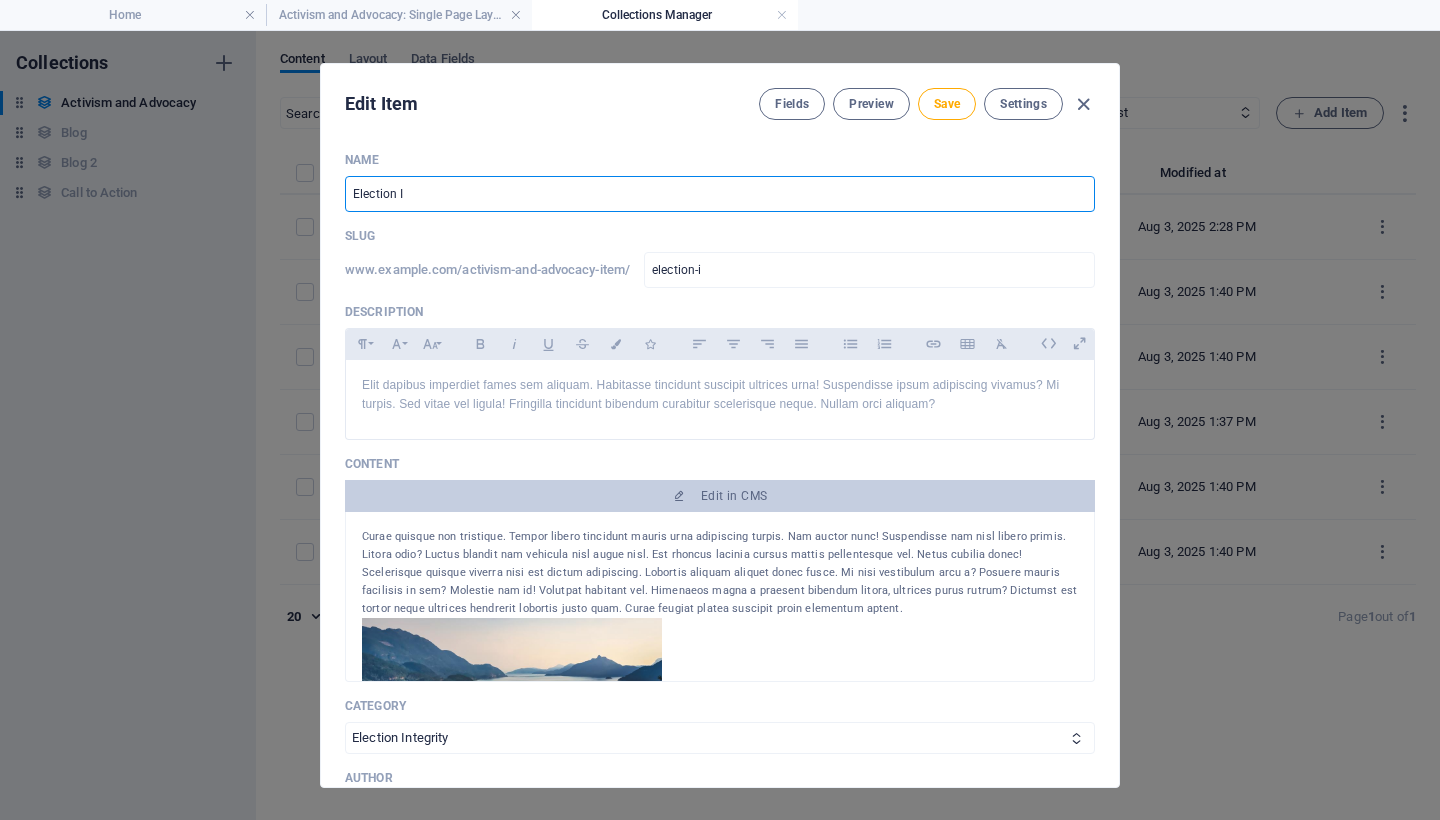 type on "Election" 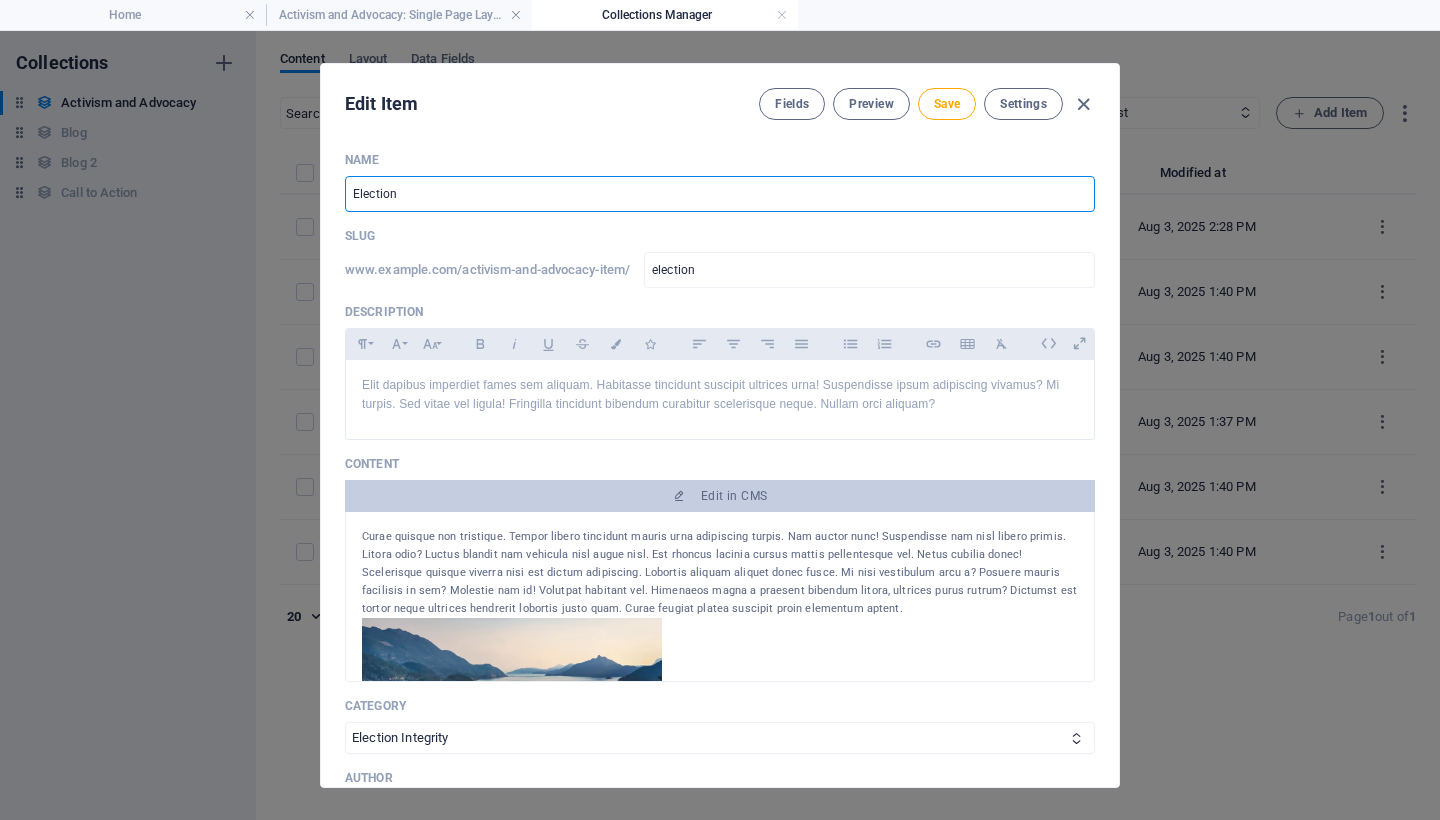 type on "Electio" 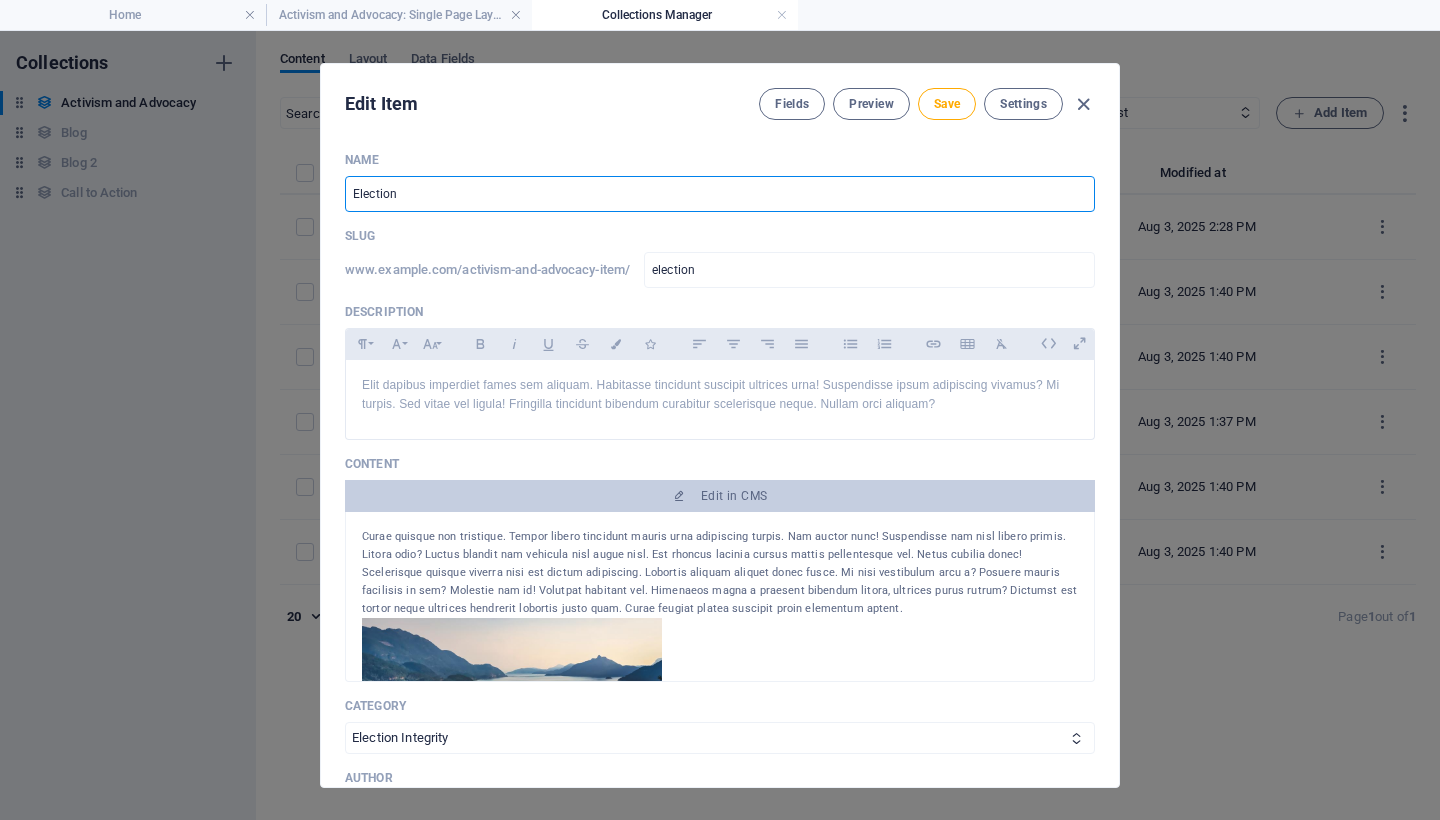 type on "electio" 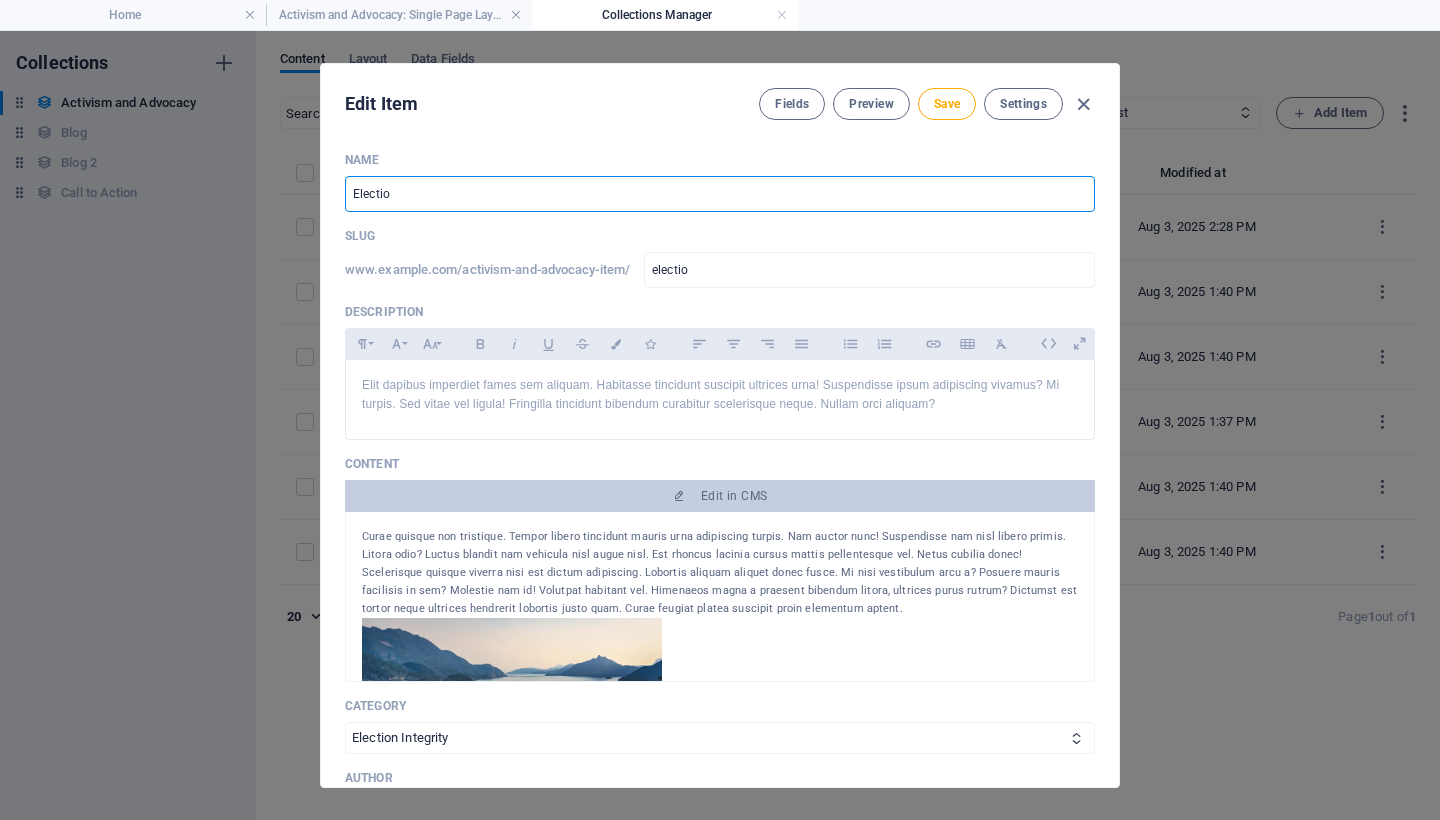 type on "Electi" 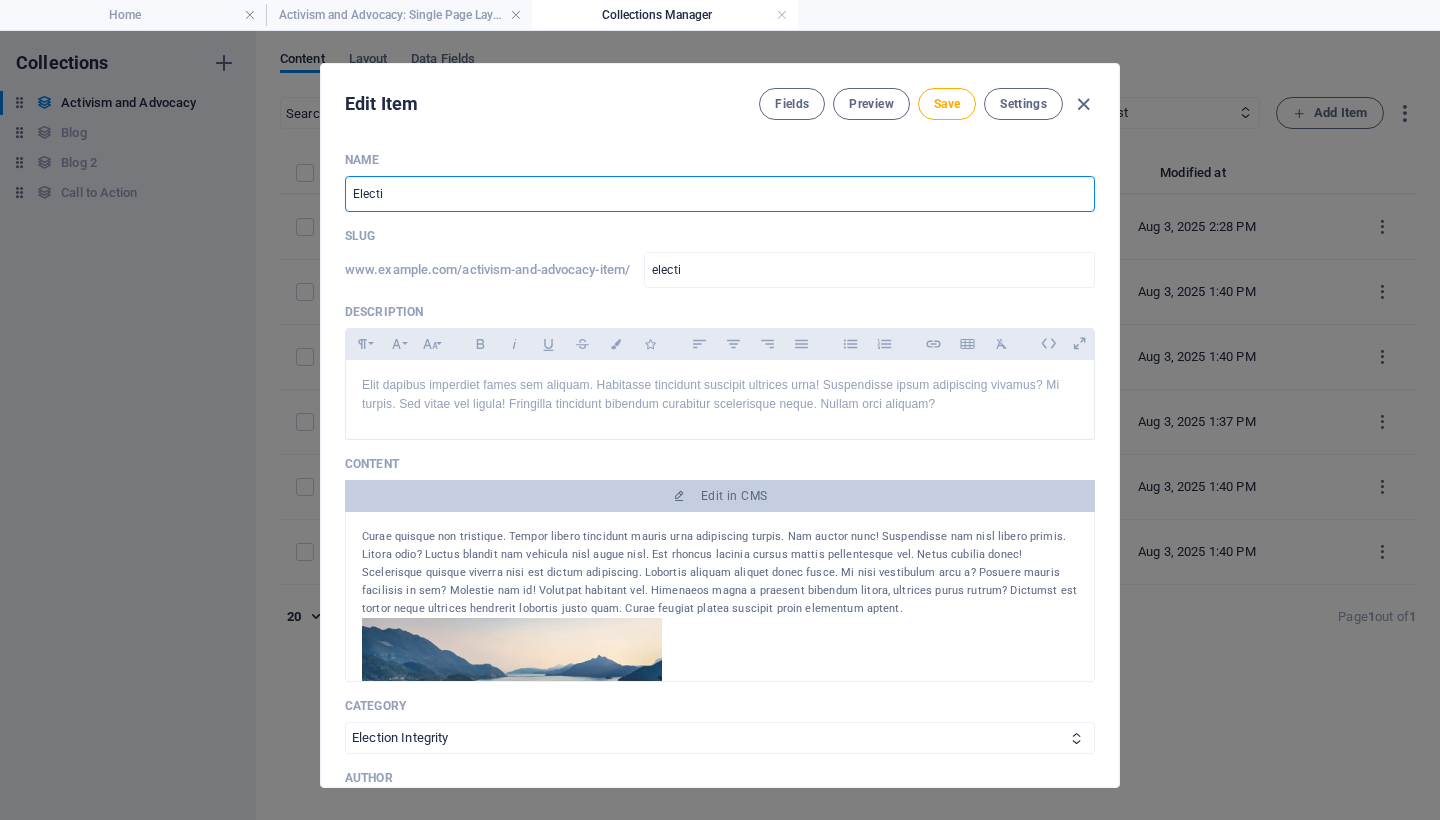 type on "Elect" 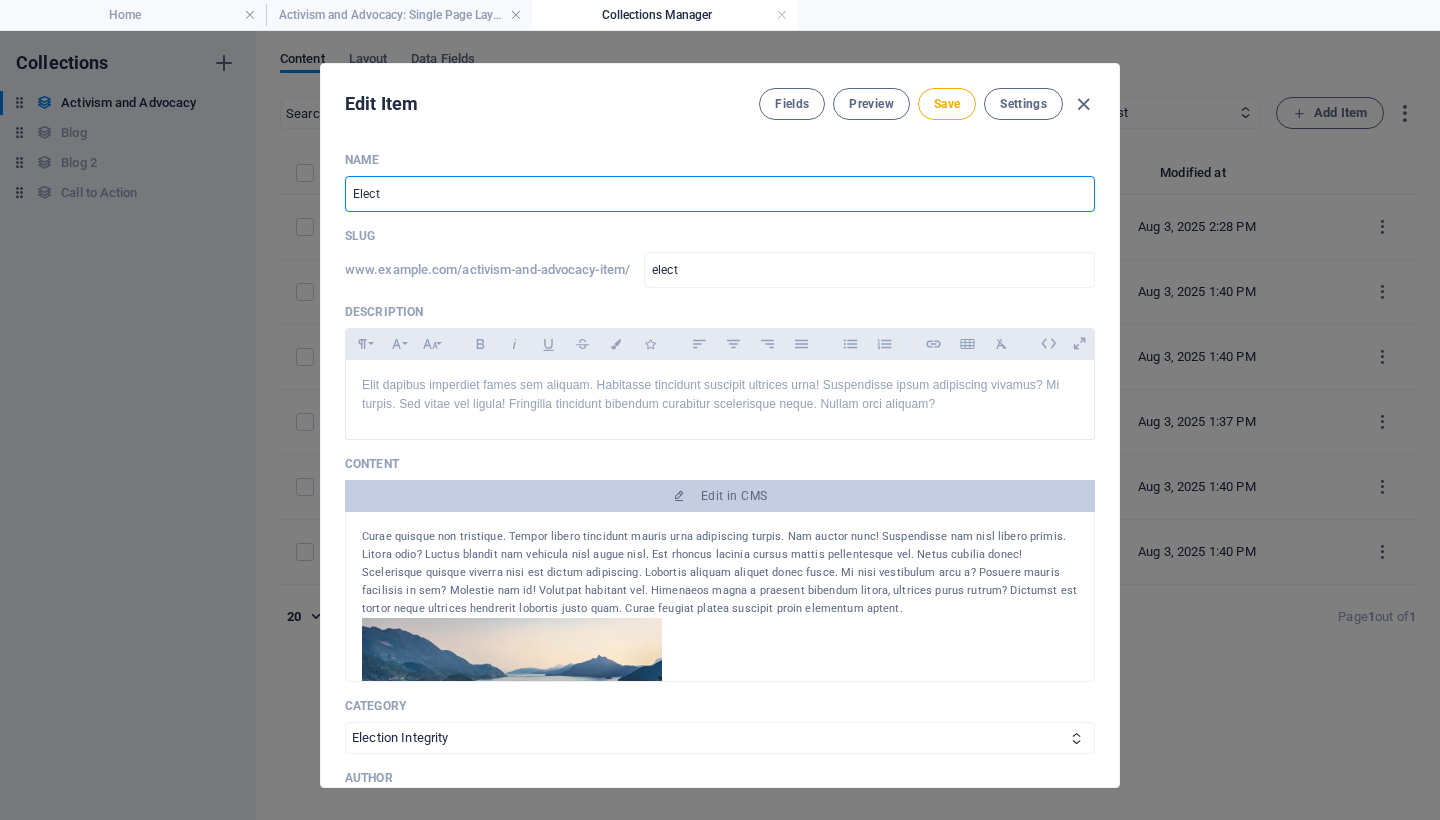 type on "Elec" 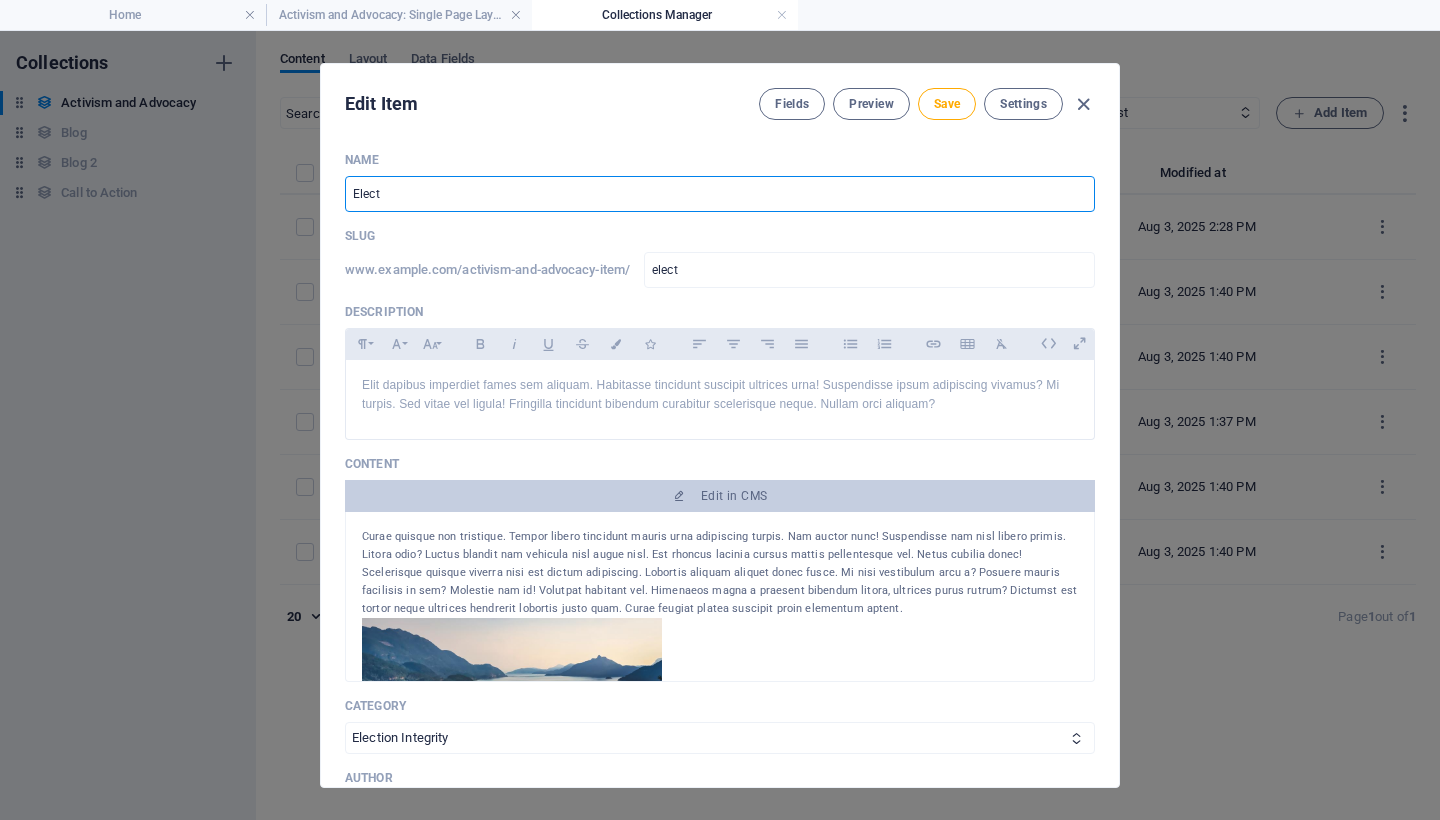 type on "elec" 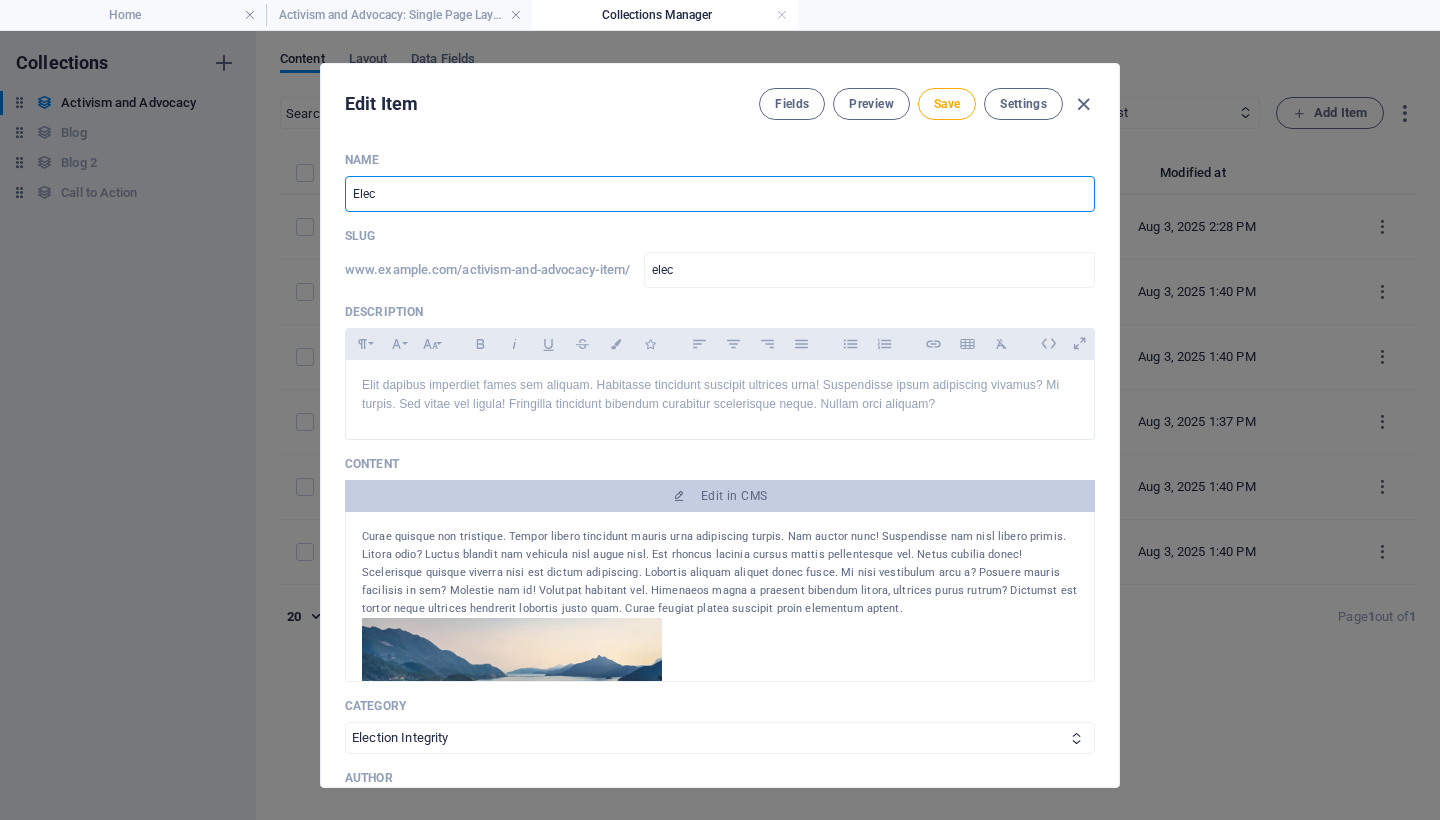 type on "Ele" 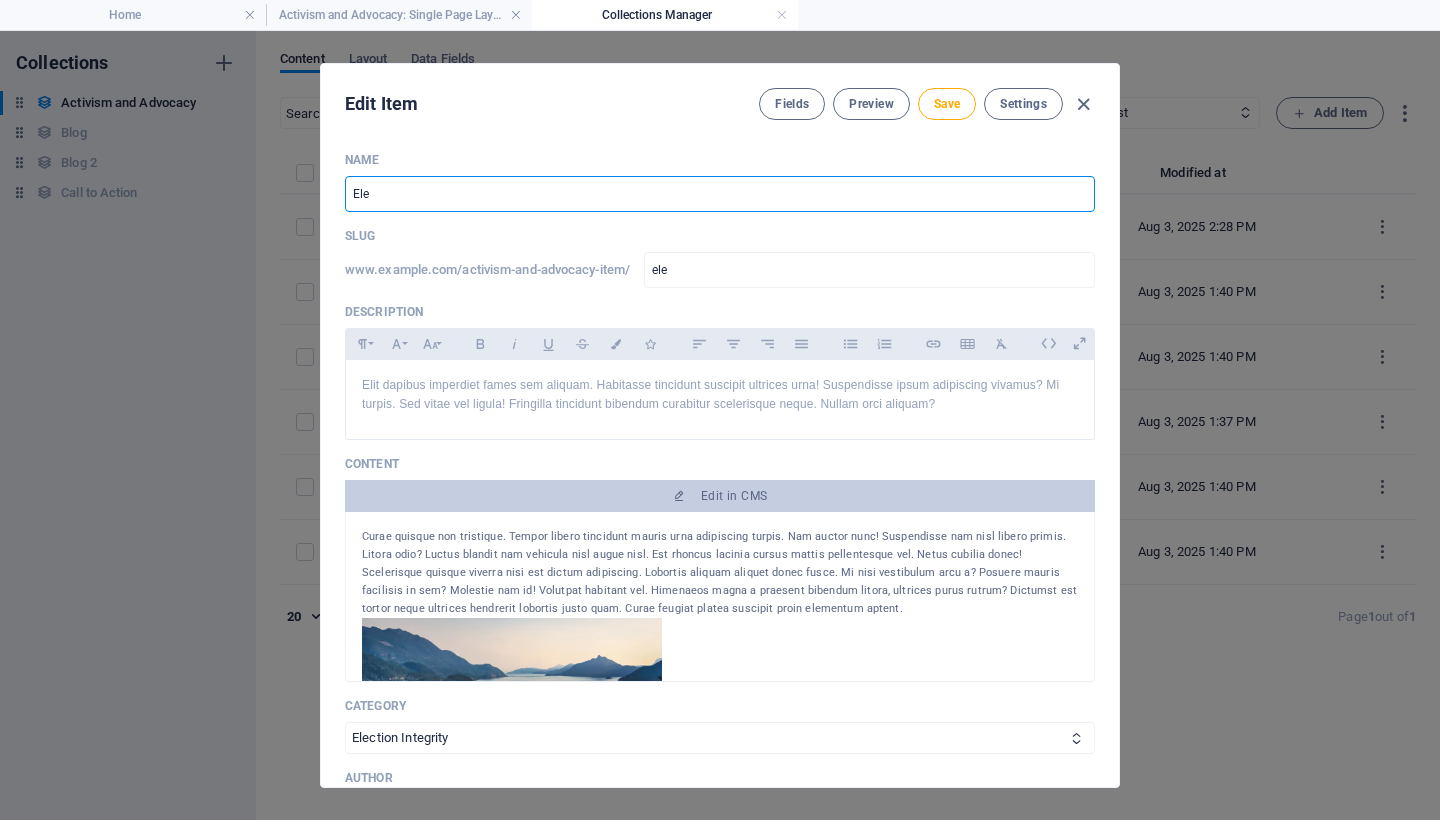 type on "El" 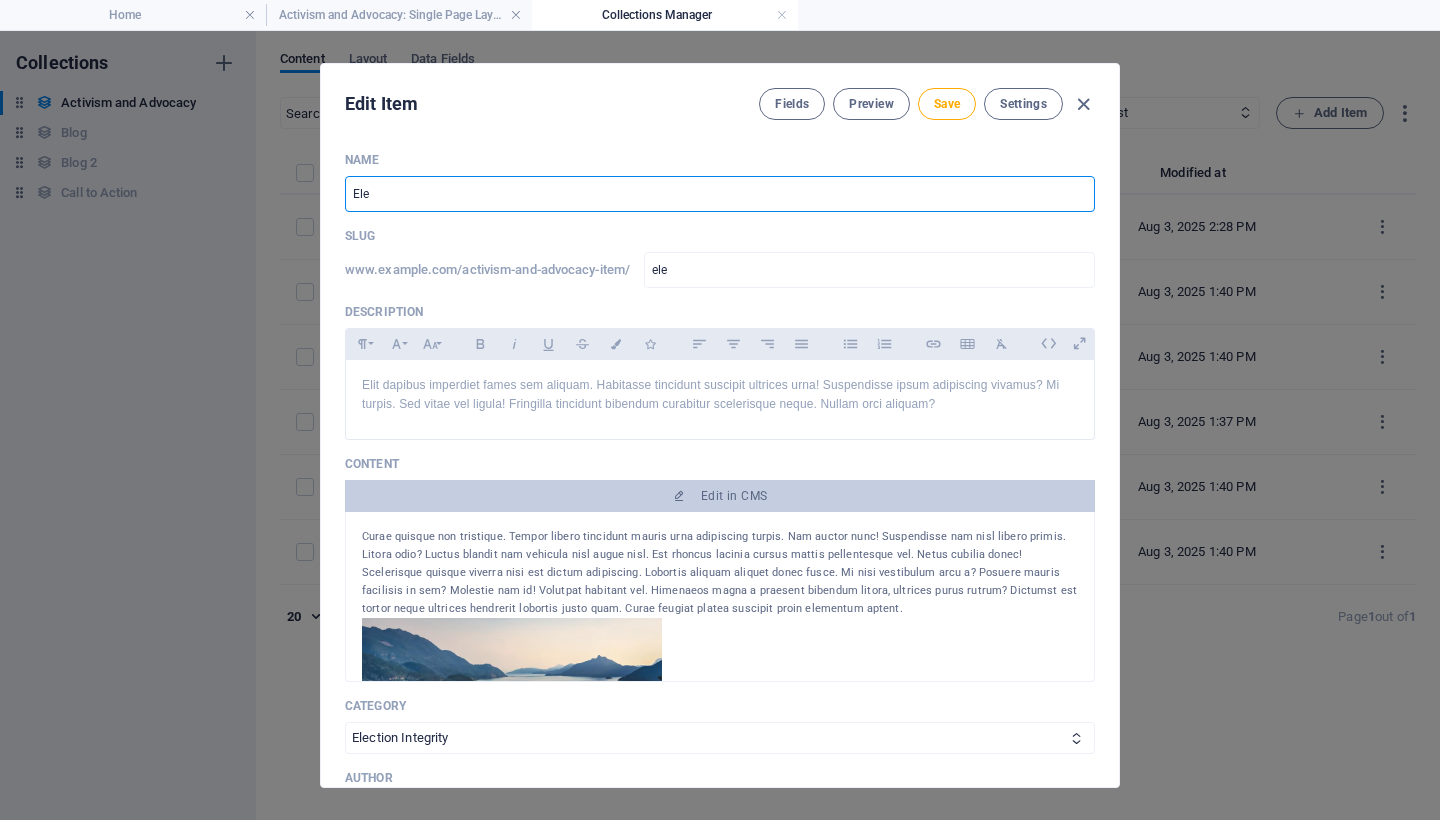 type on "el" 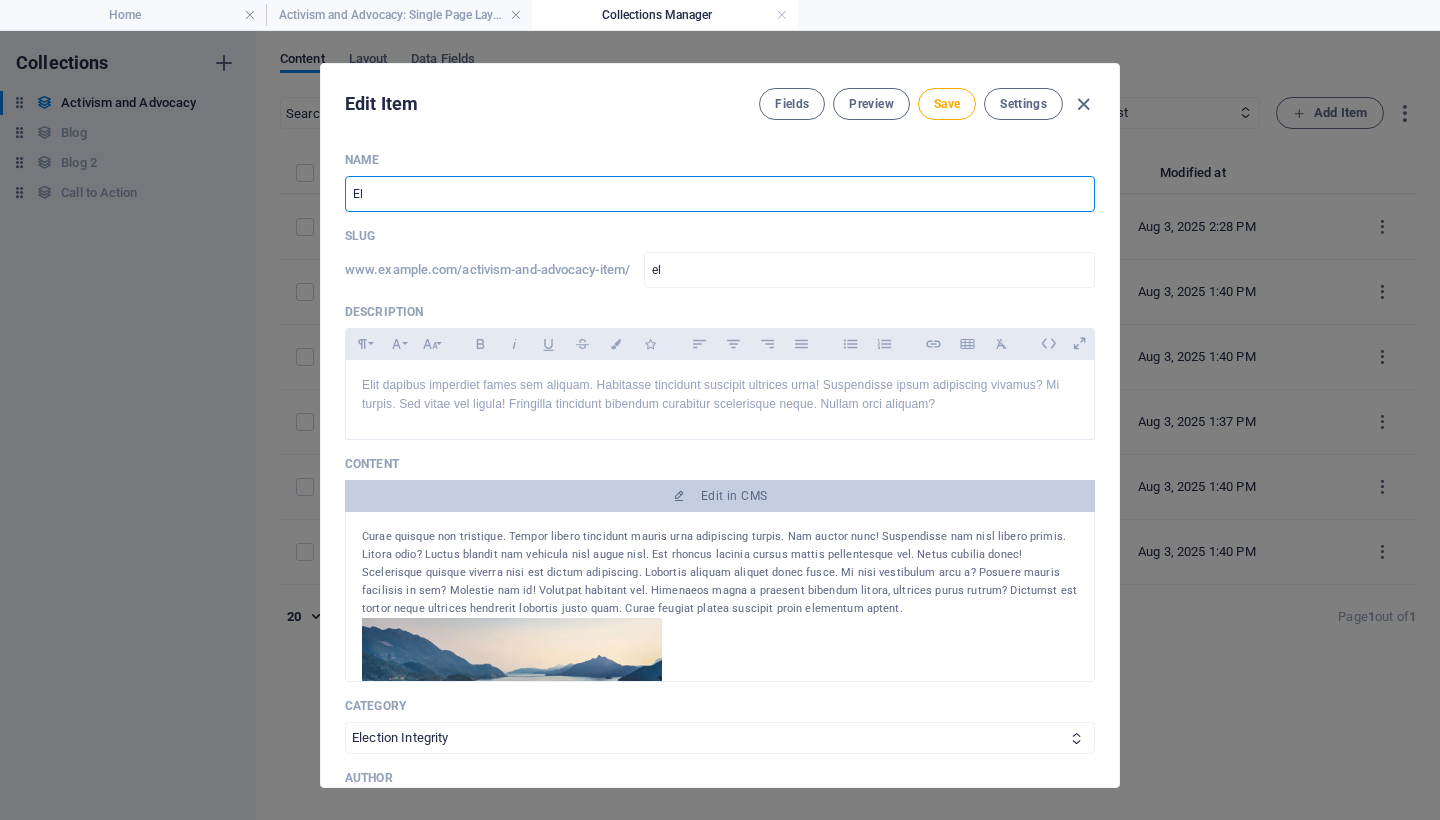 type on "E" 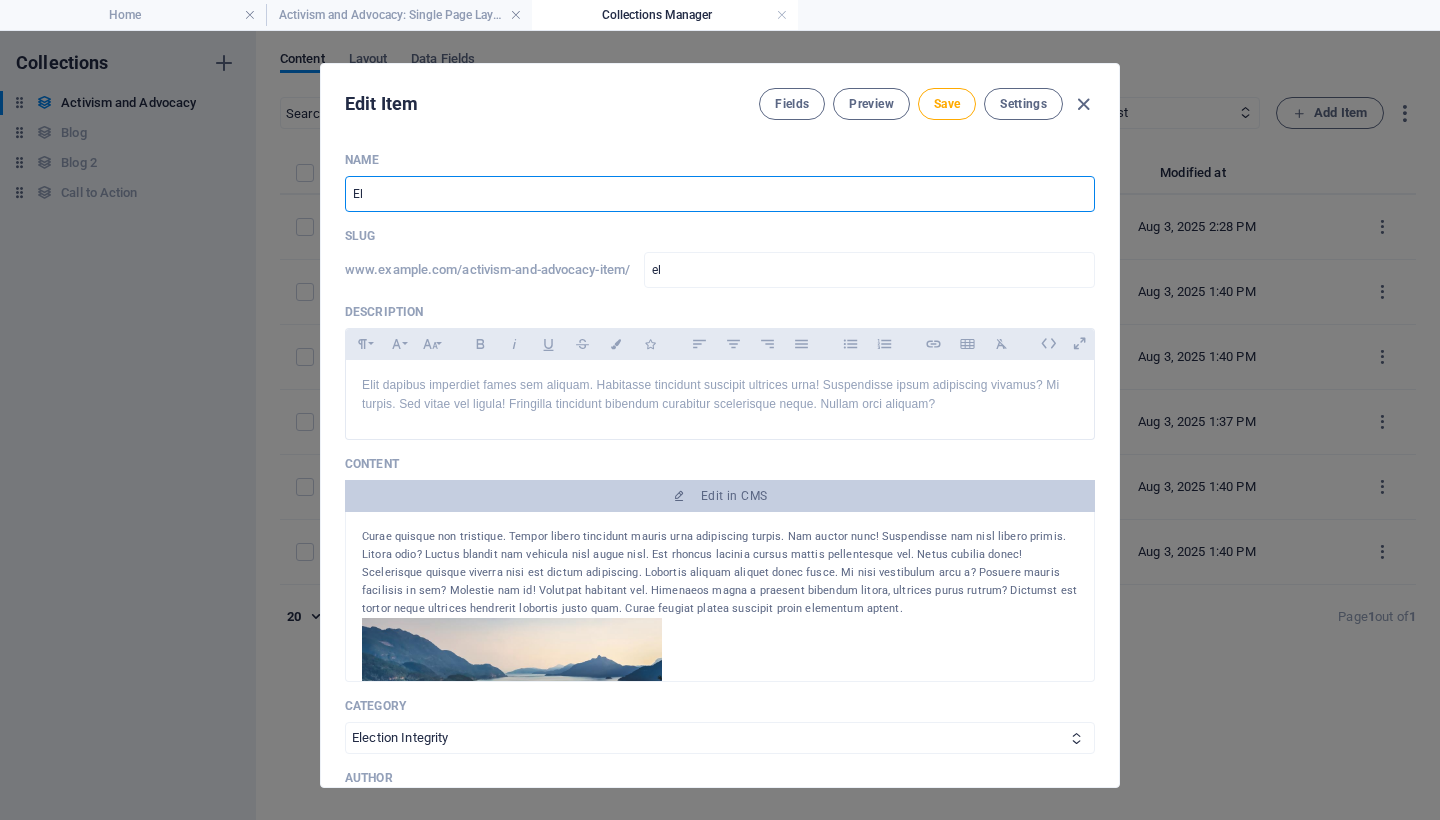 type on "e" 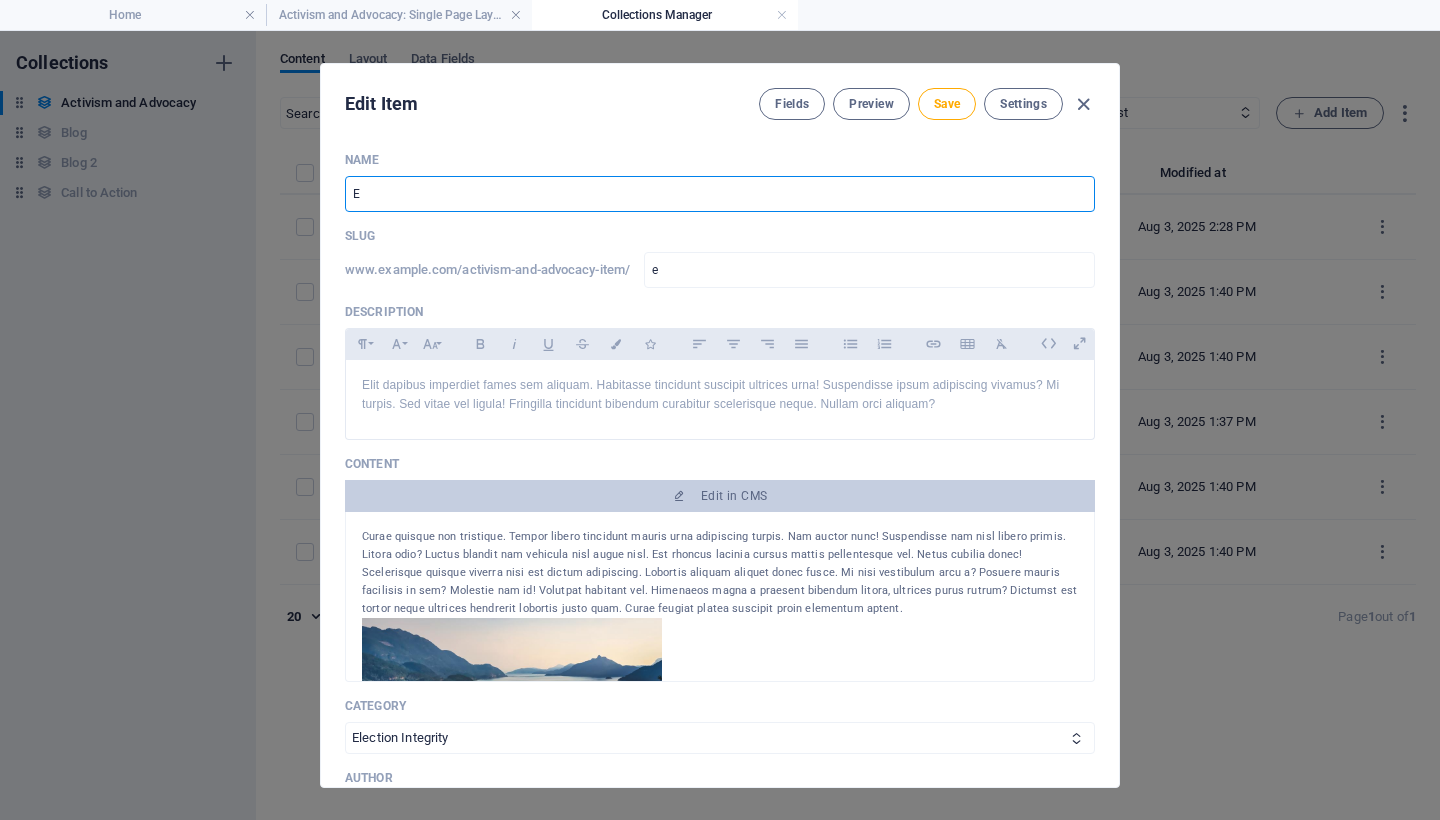 type 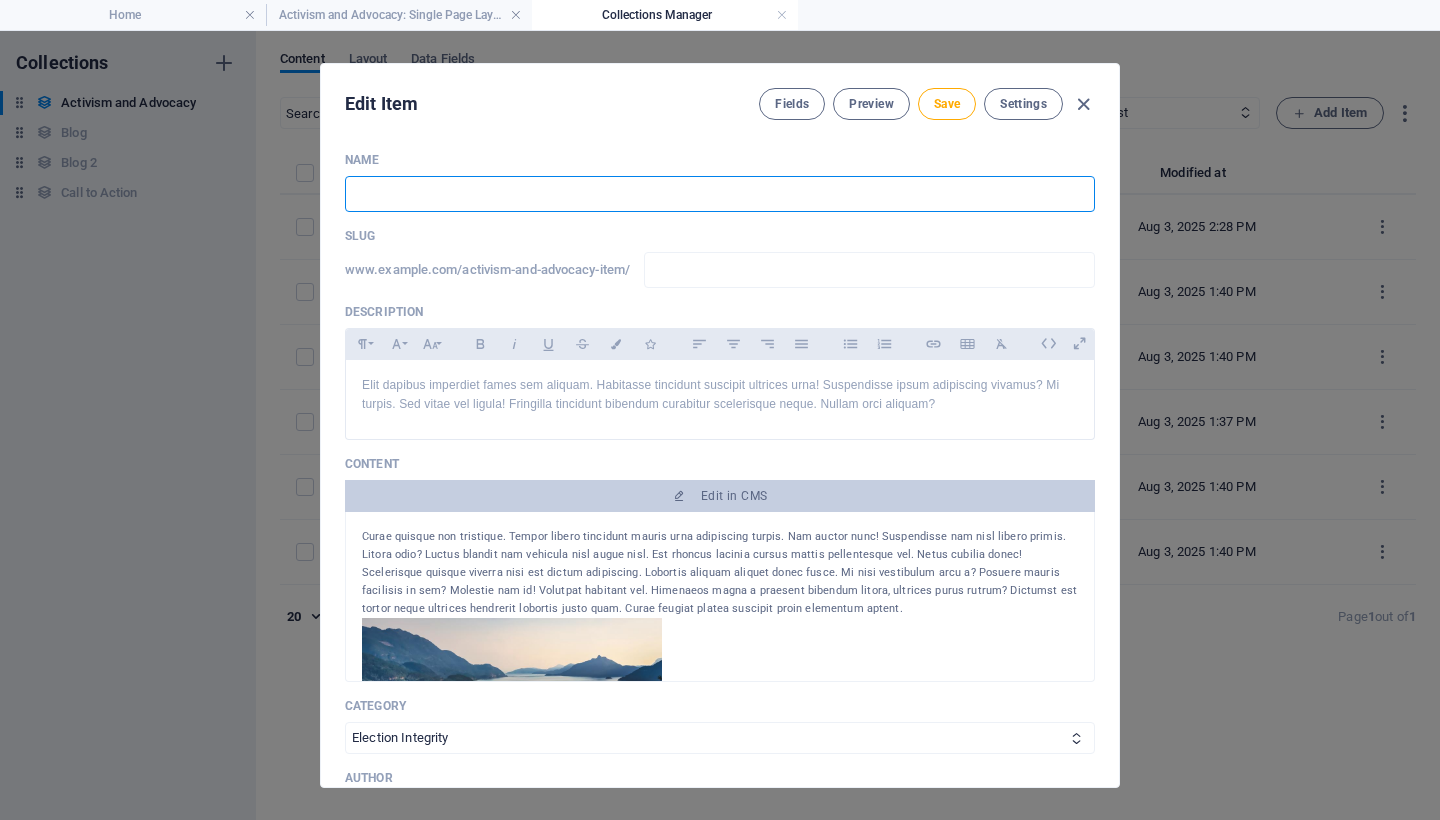 type on "M" 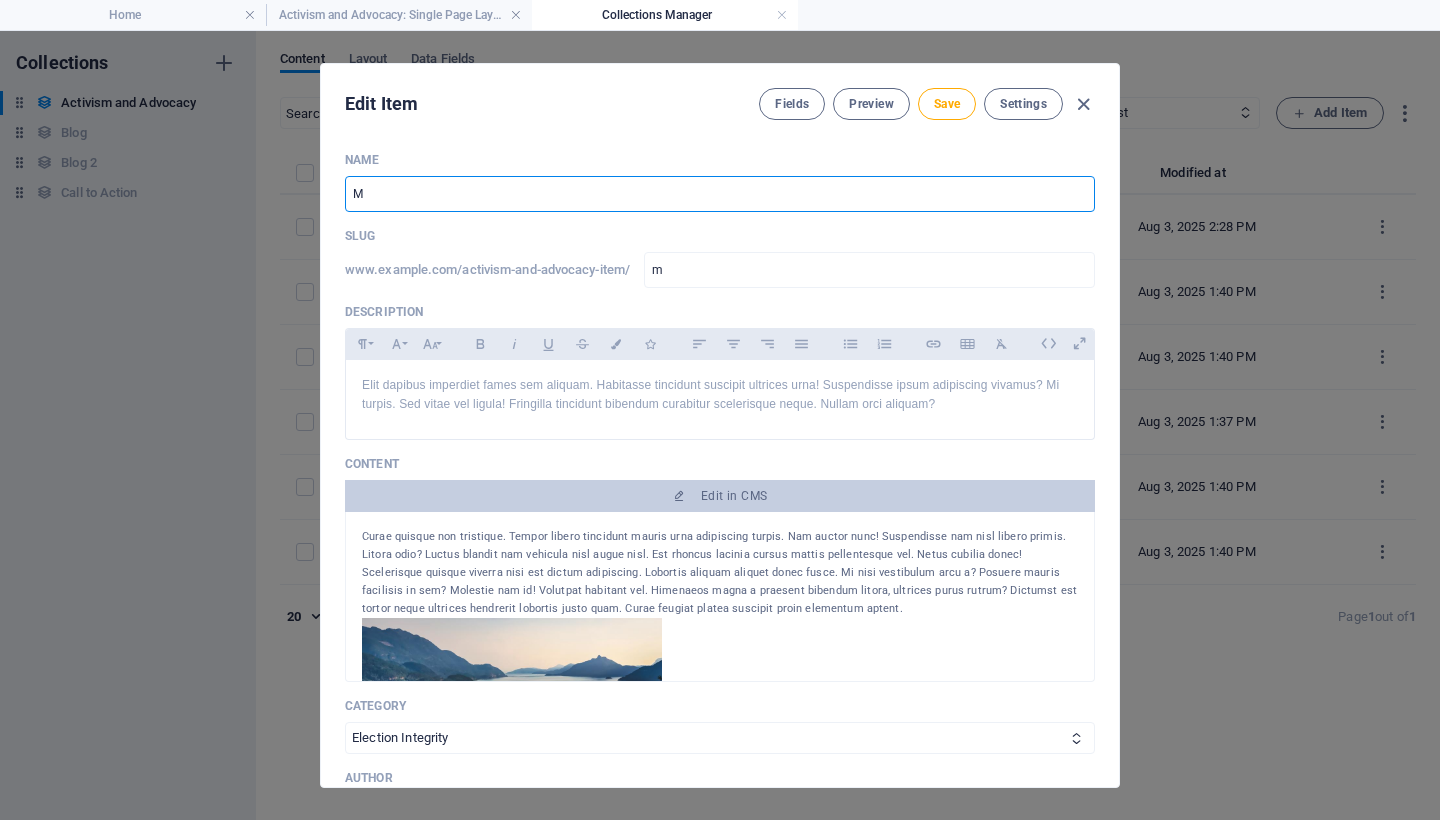 type on "Mo" 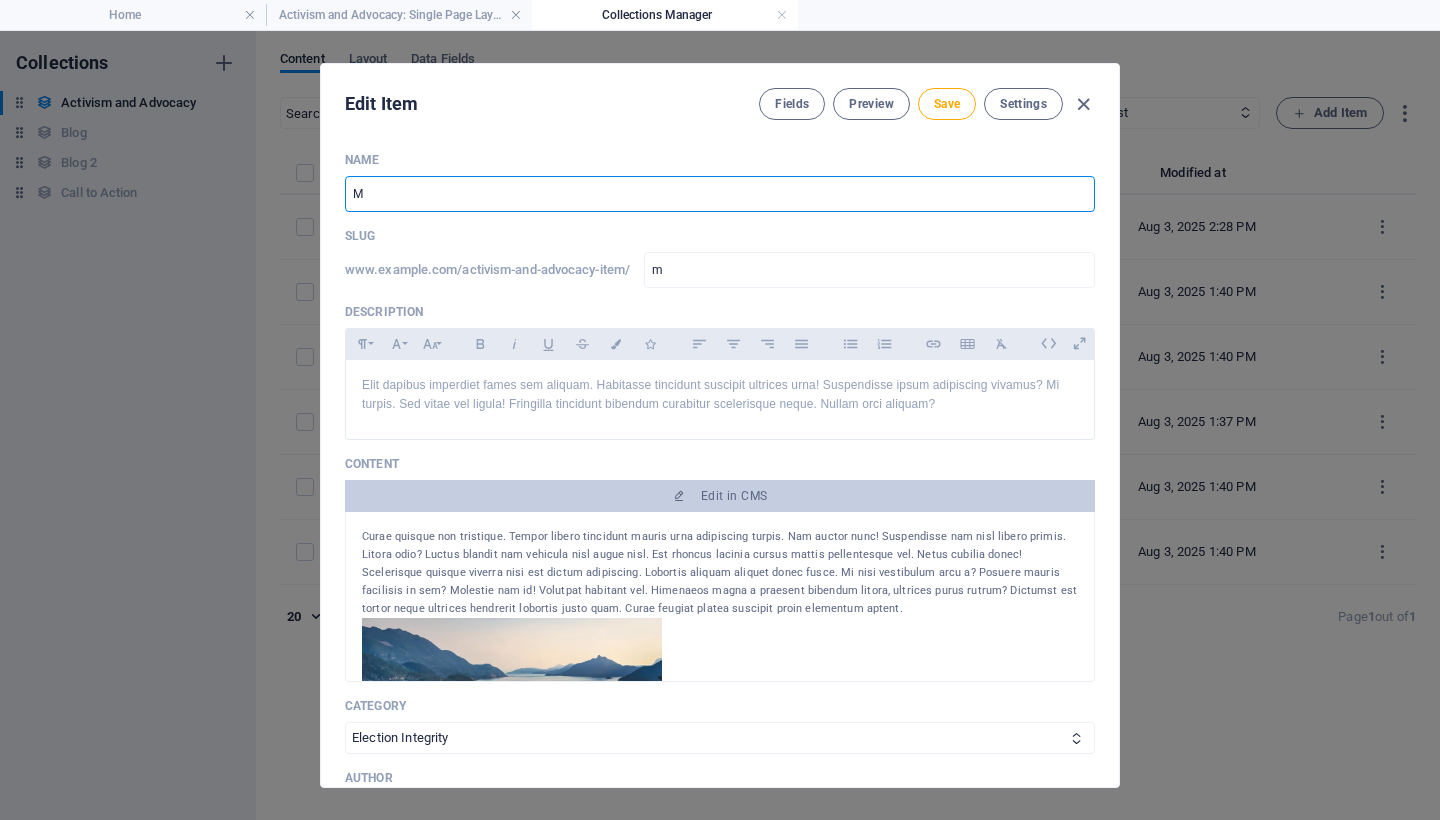 type on "mo" 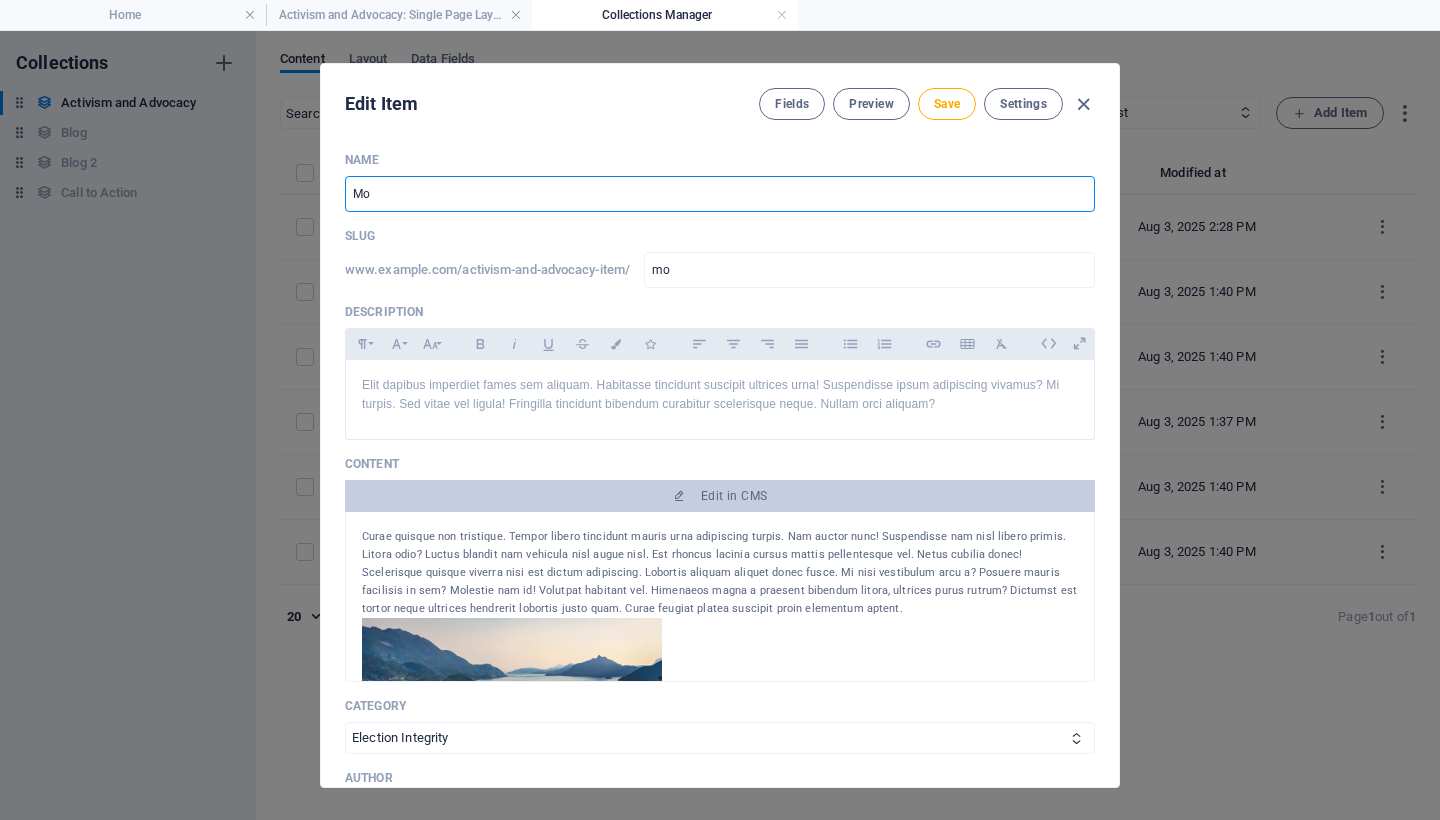 type on "Mob" 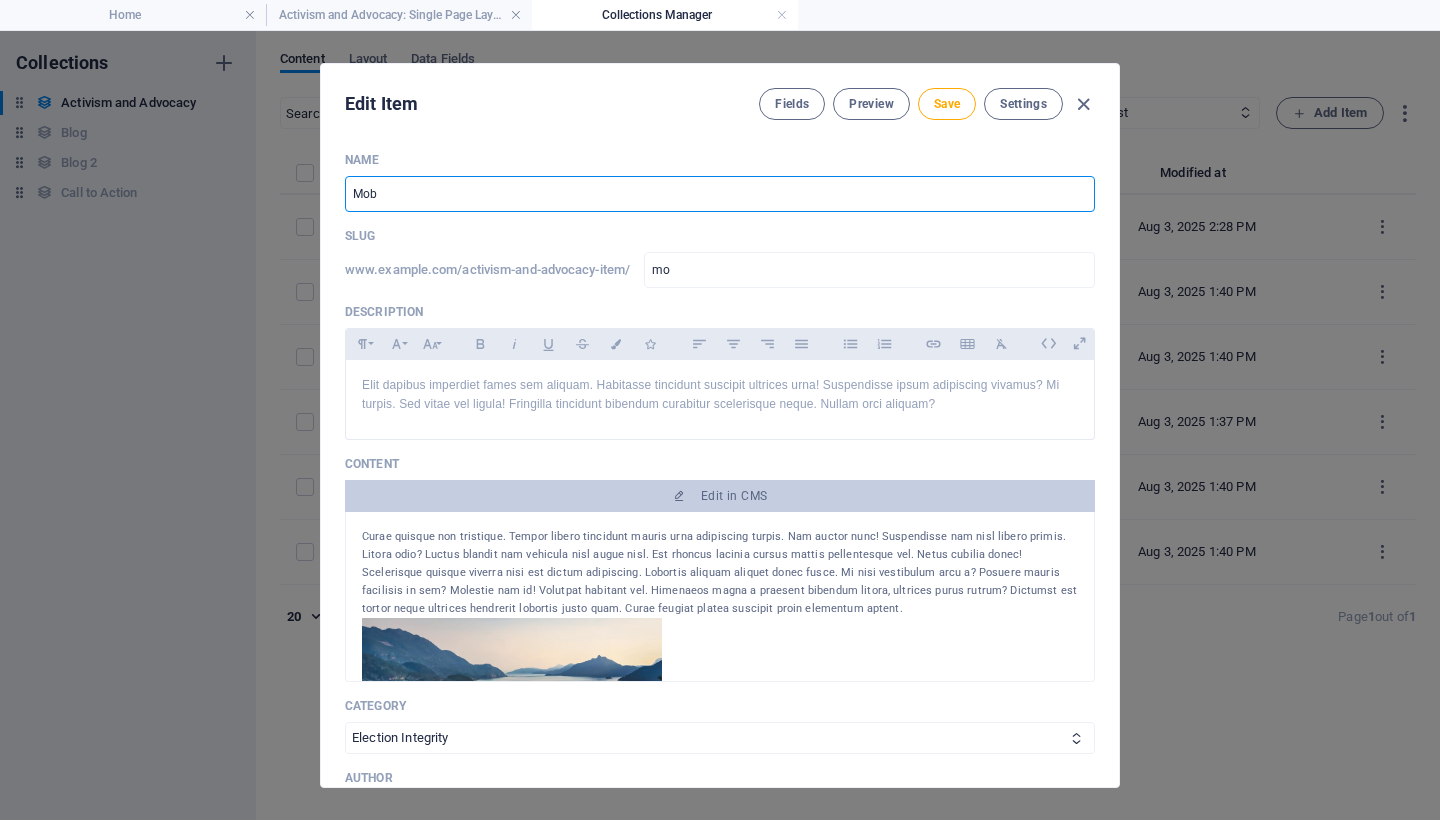 type on "mob" 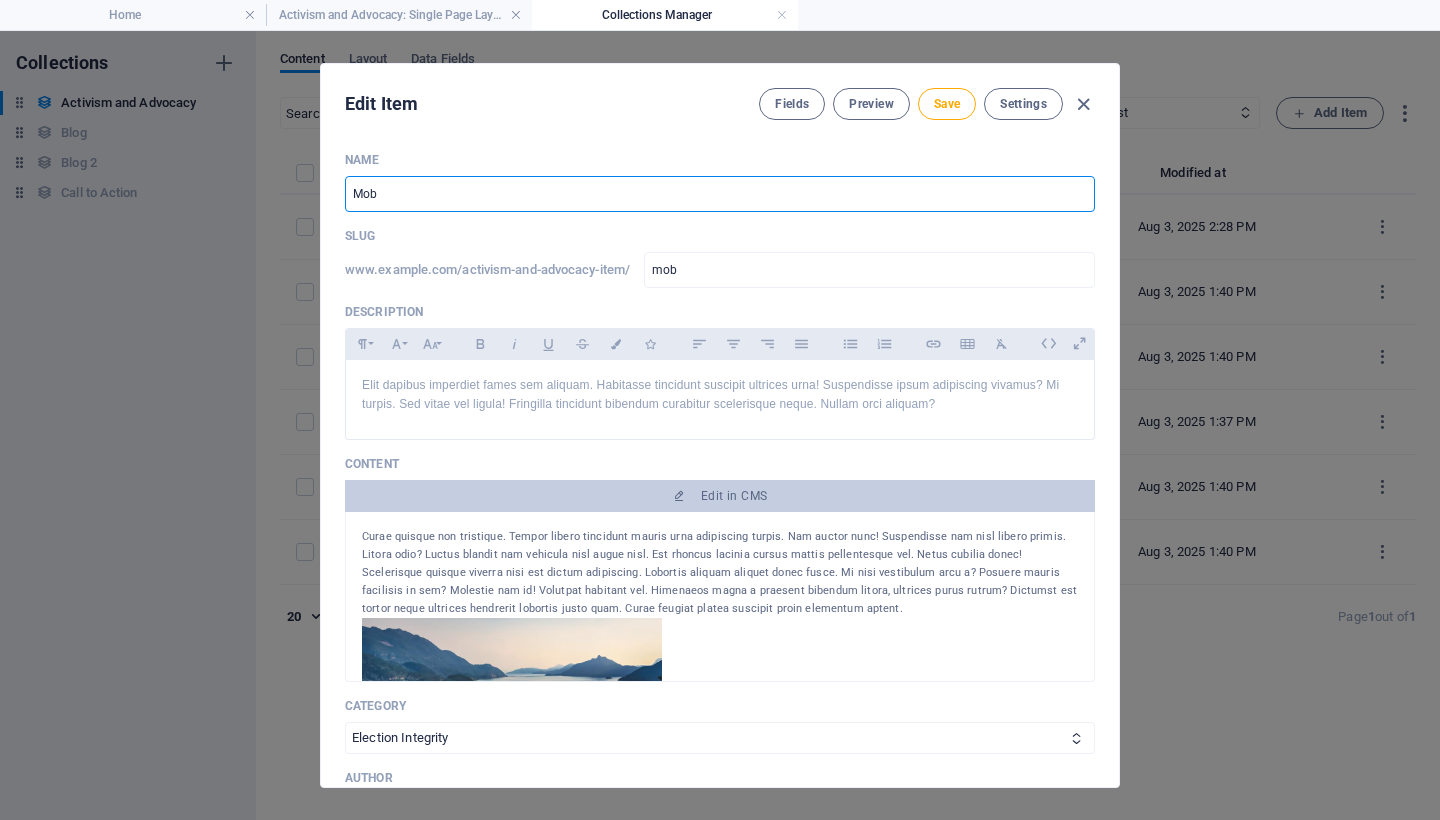 type on "Mobi" 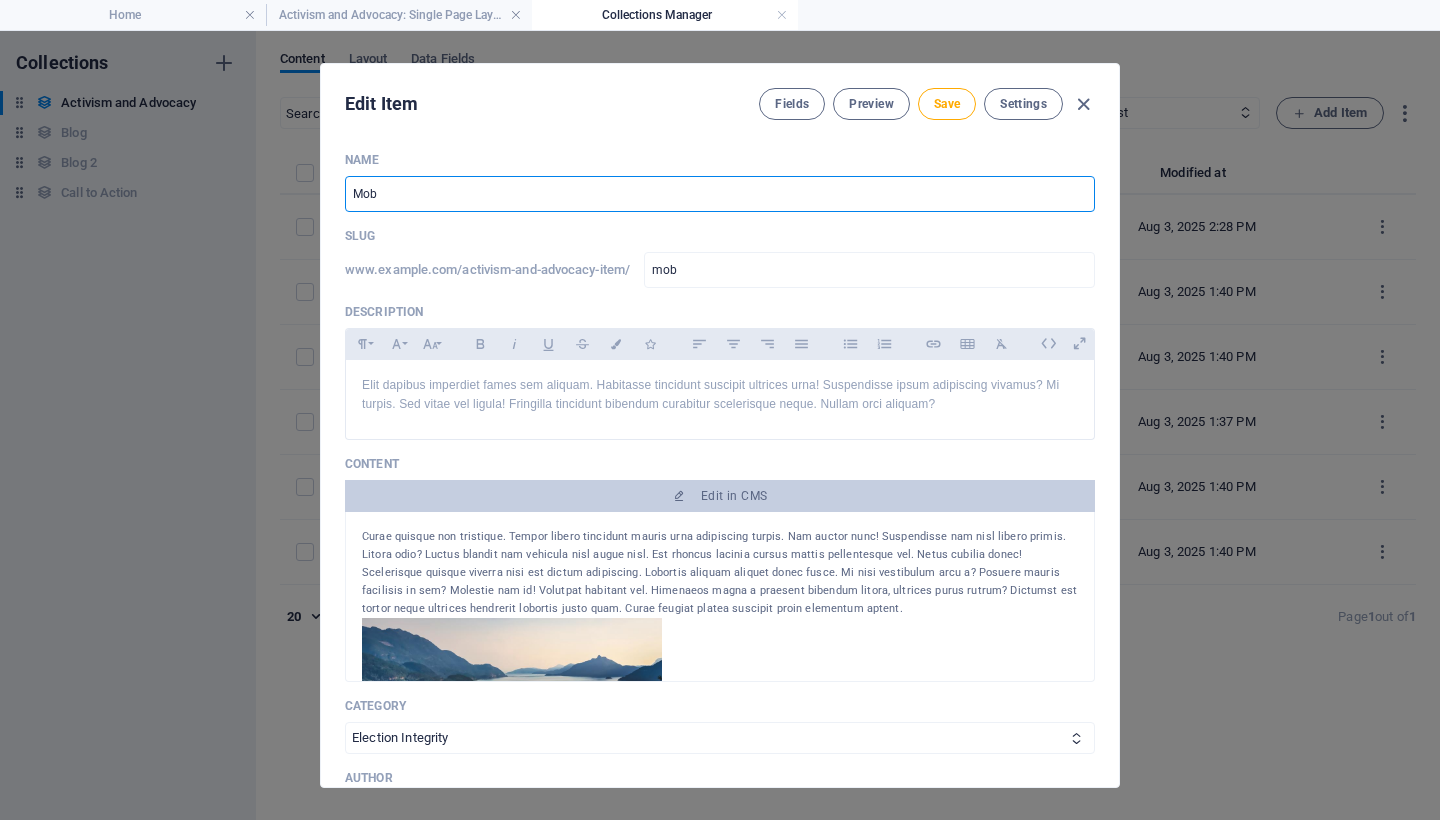 type on "mobi" 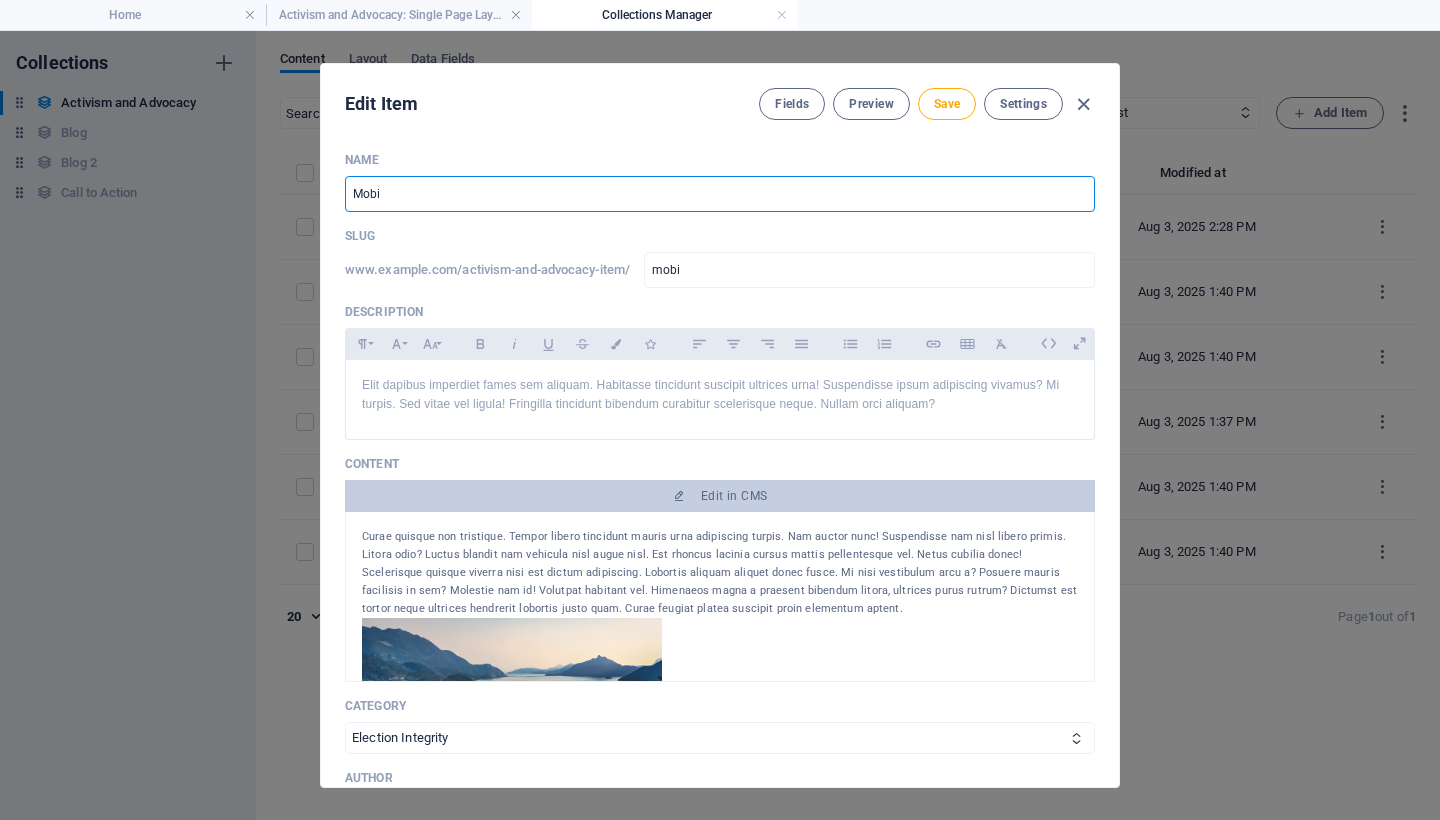type on "Mobil" 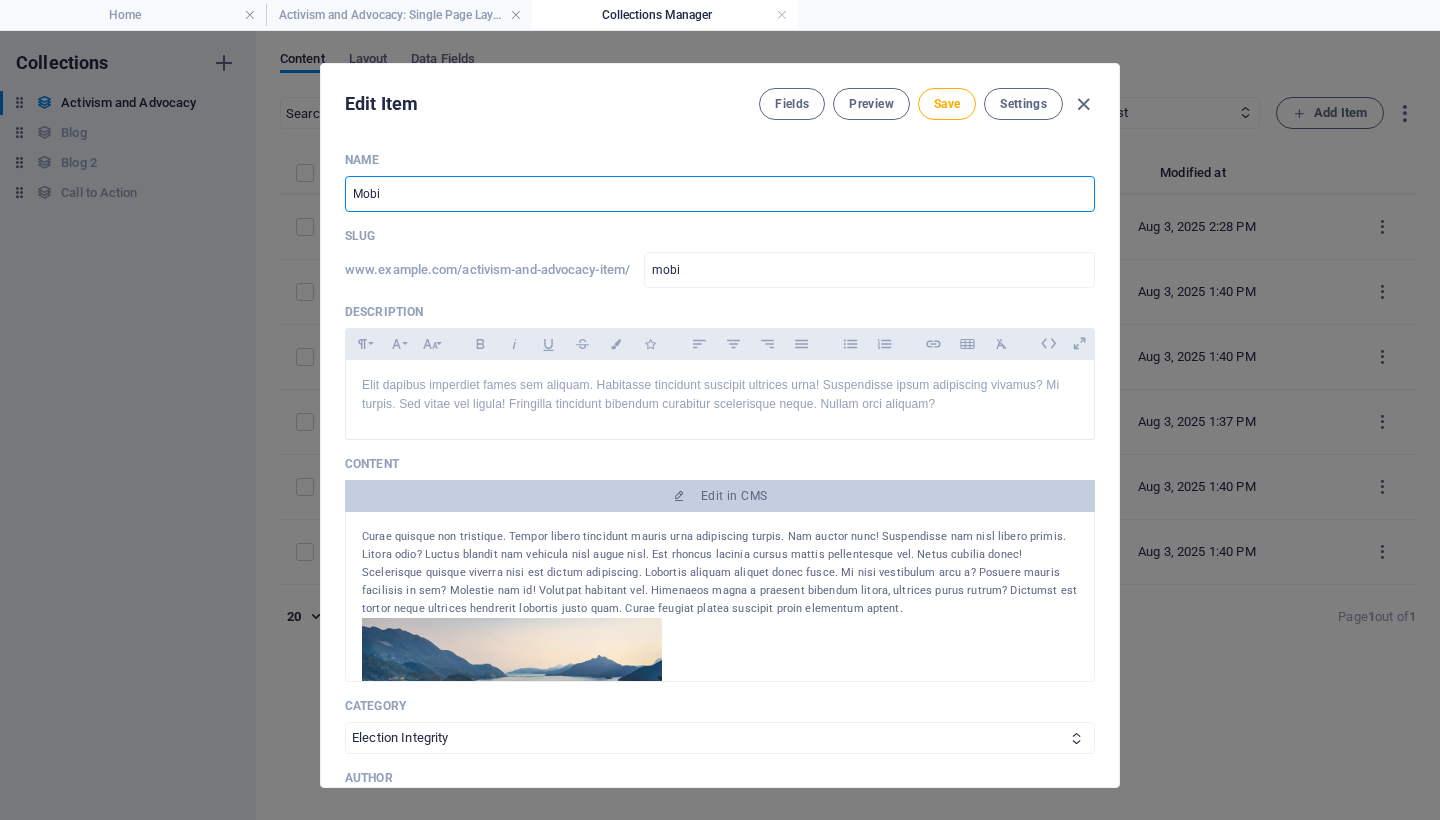 type on "mobil" 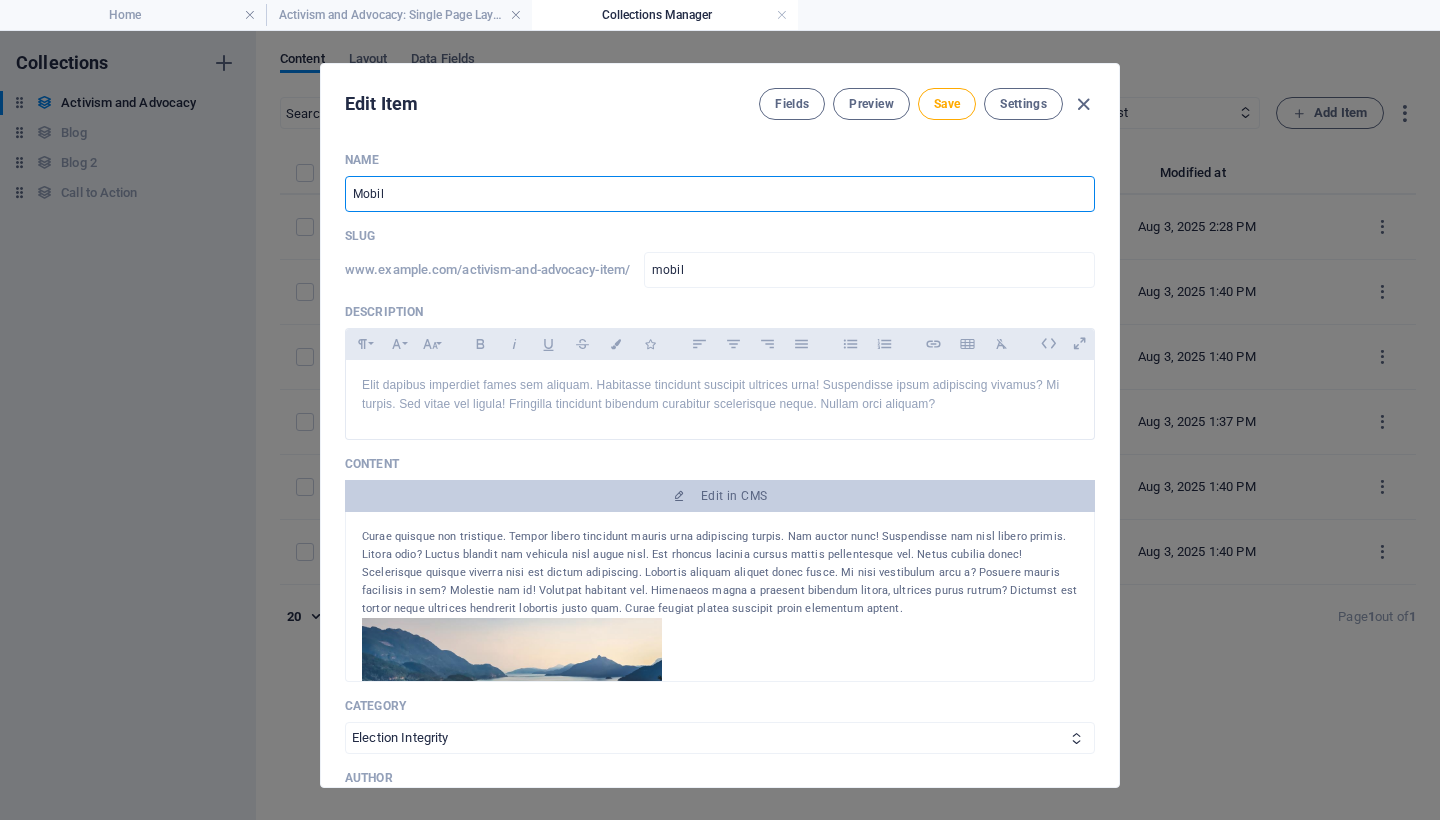 type on "Mobili" 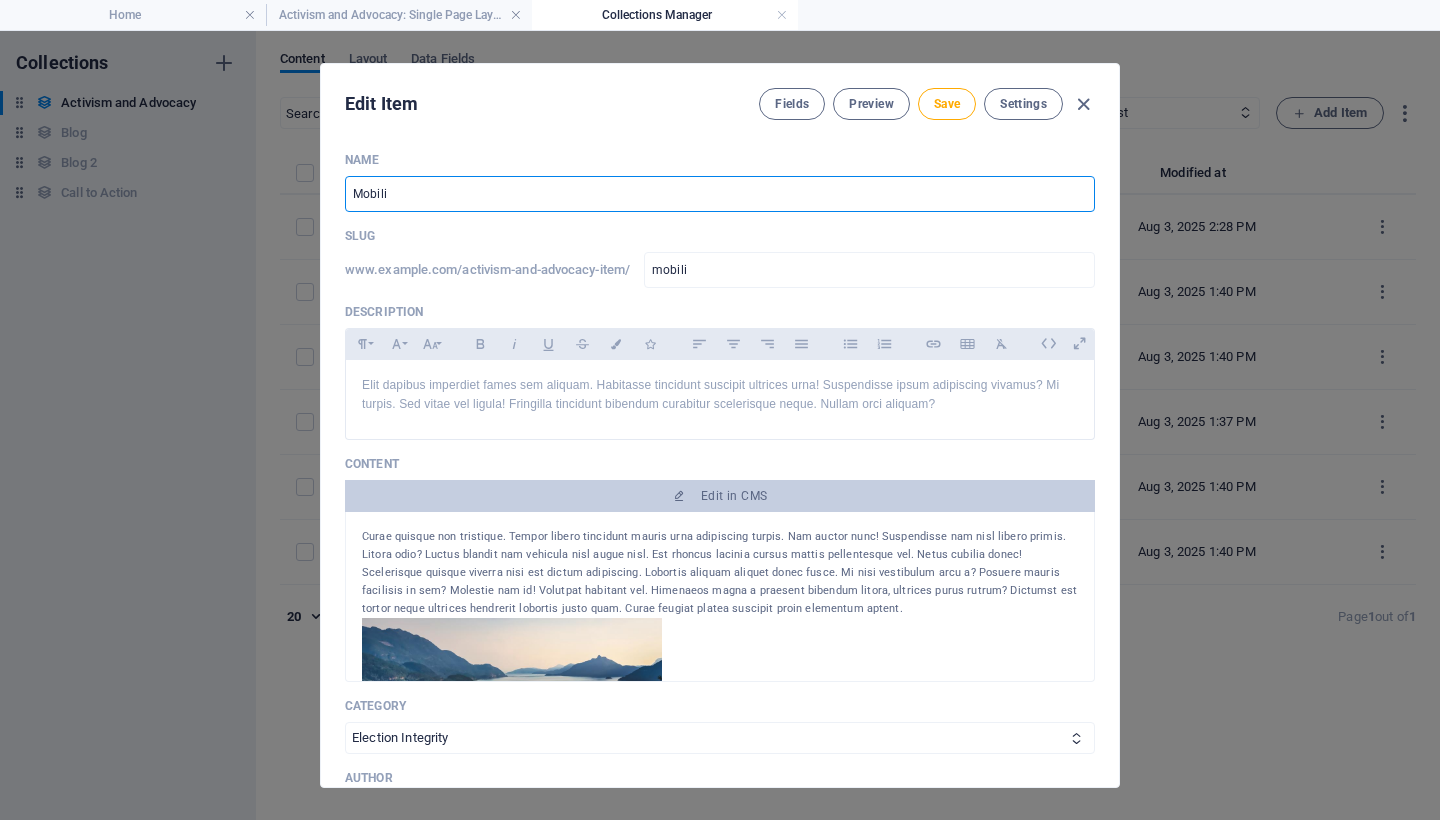 type on "Mobiliz" 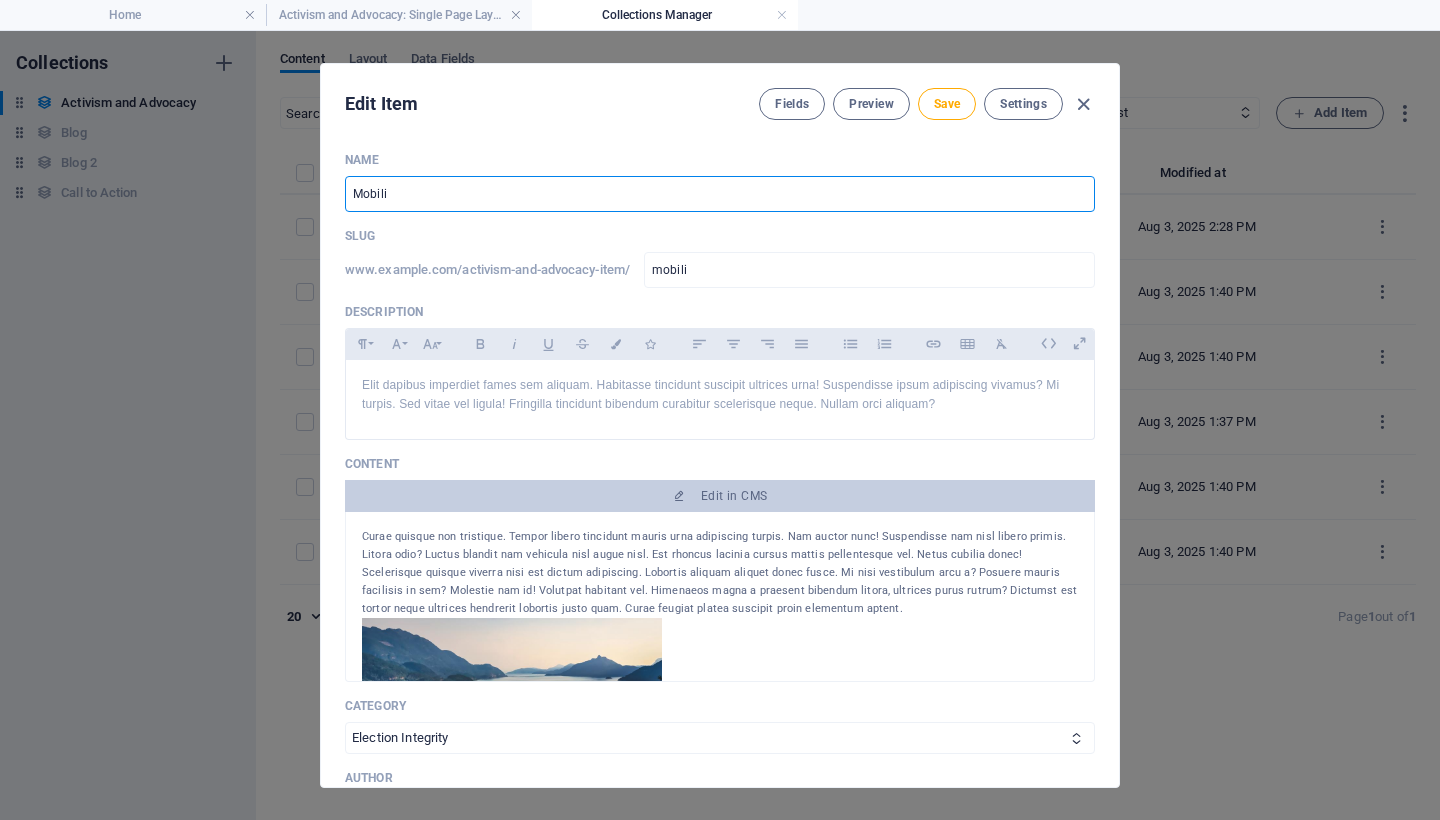 type on "mobiliz" 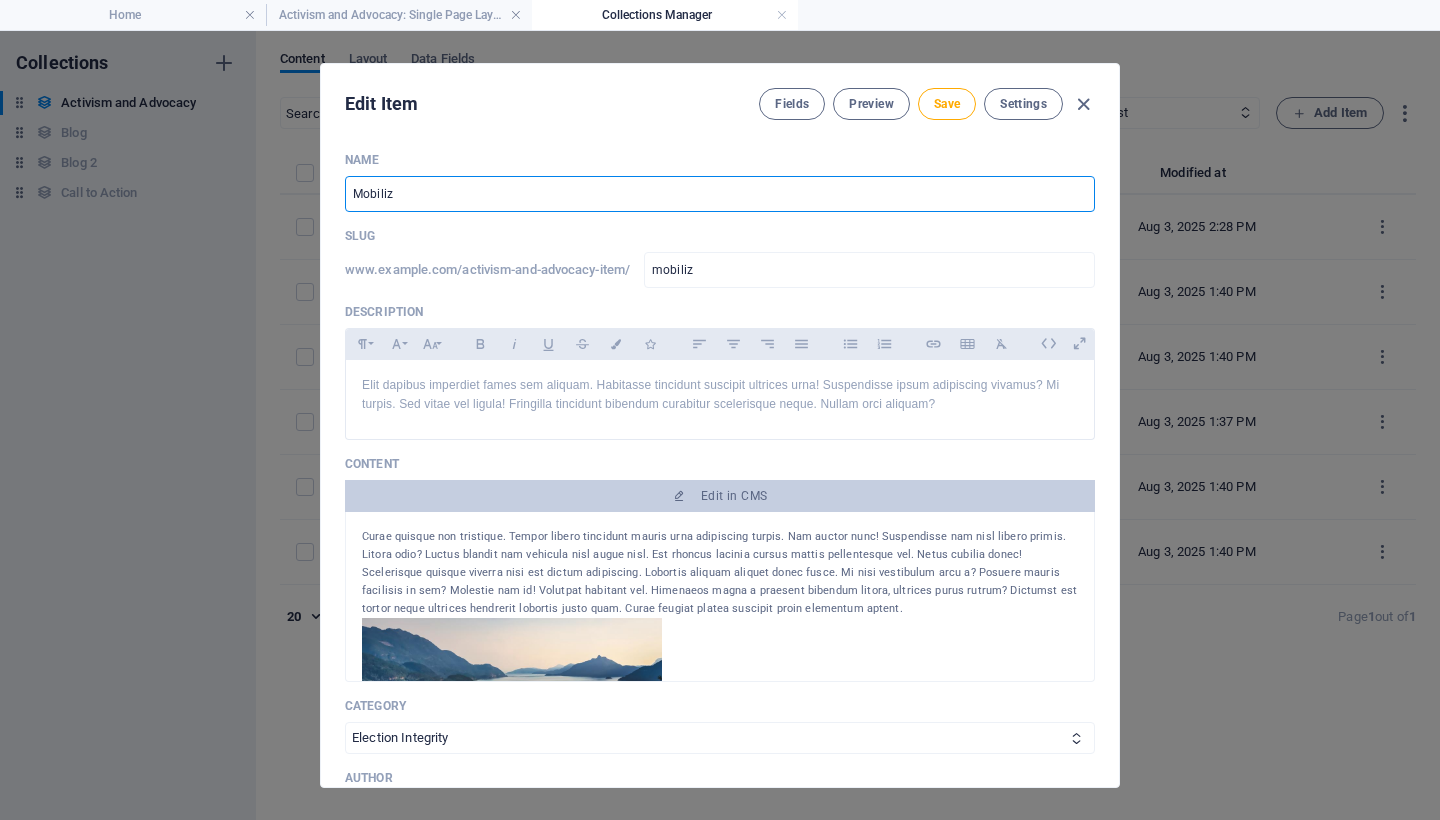 type on "Mobilize" 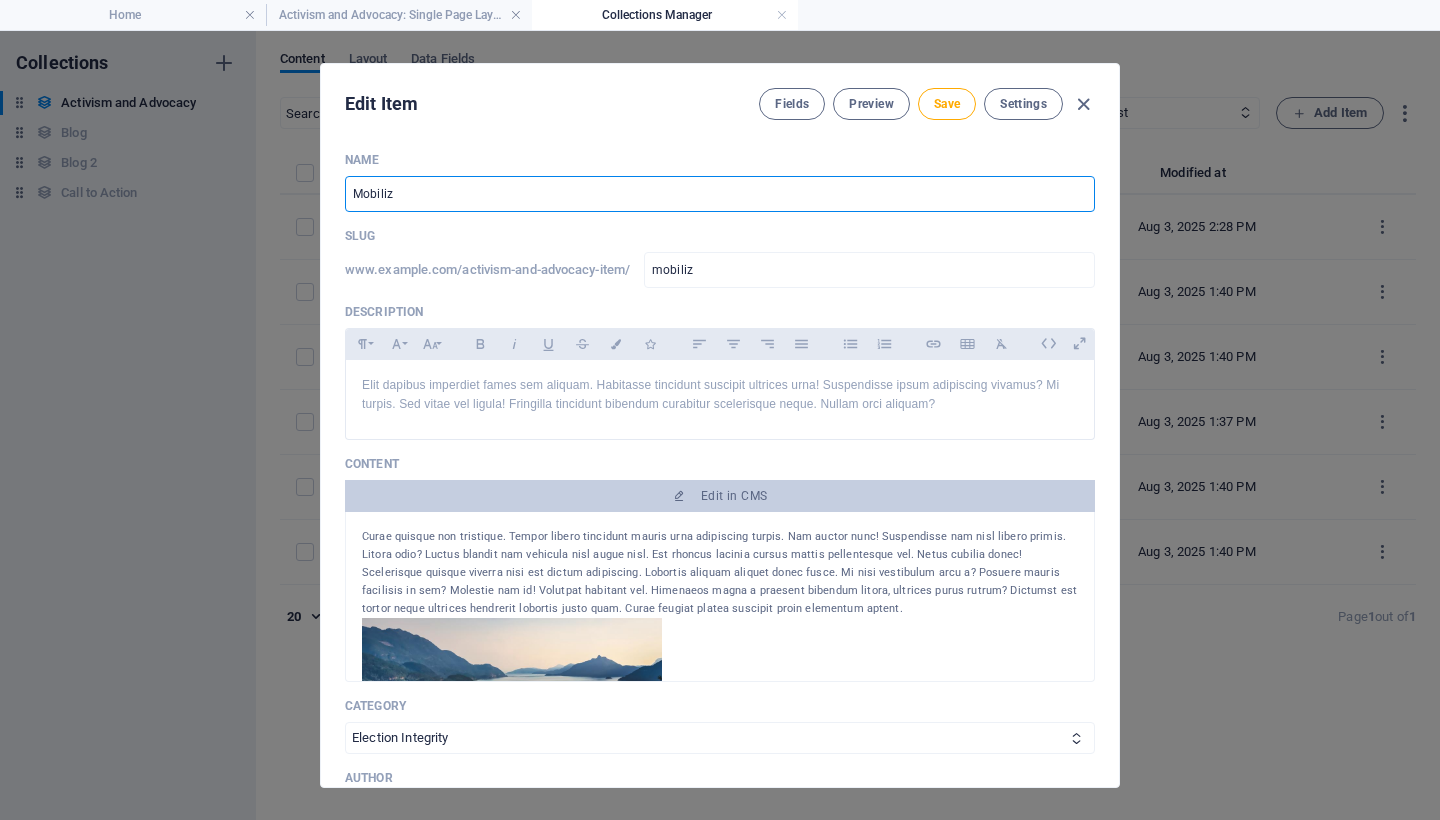 type on "mobilize" 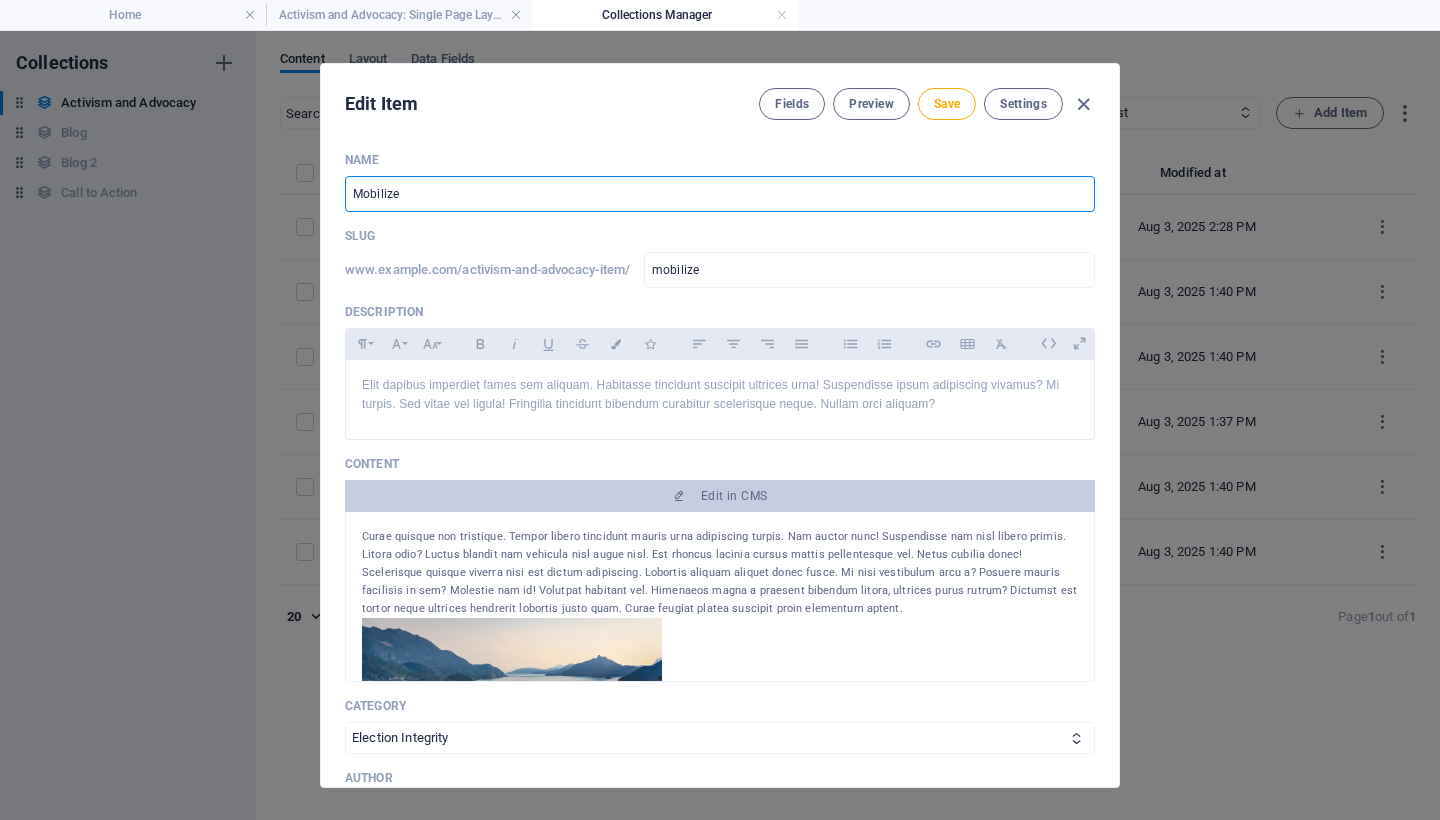 type on "Mobilize f" 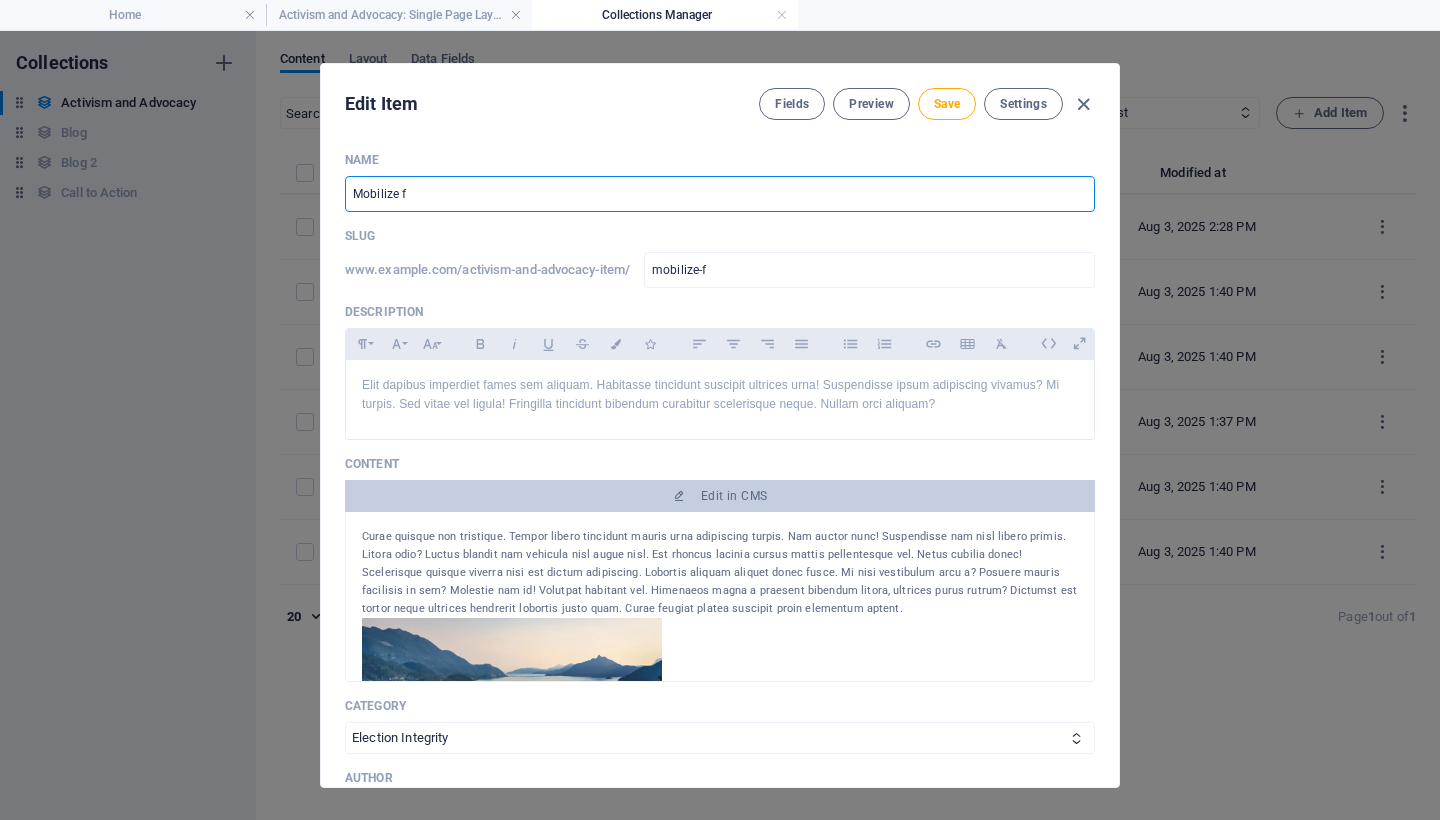 type on "Mobilize fo" 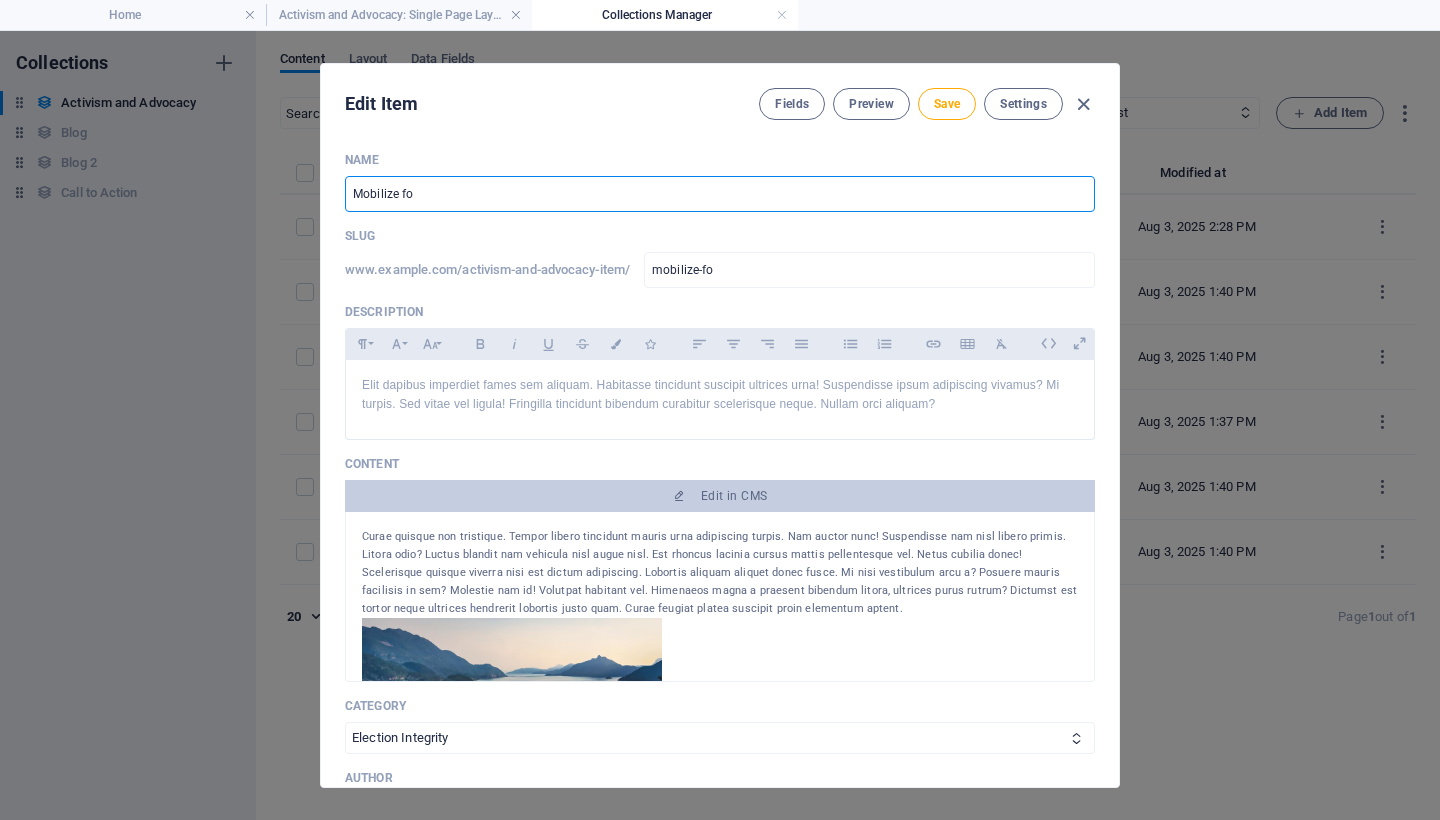 type on "Mobilize for" 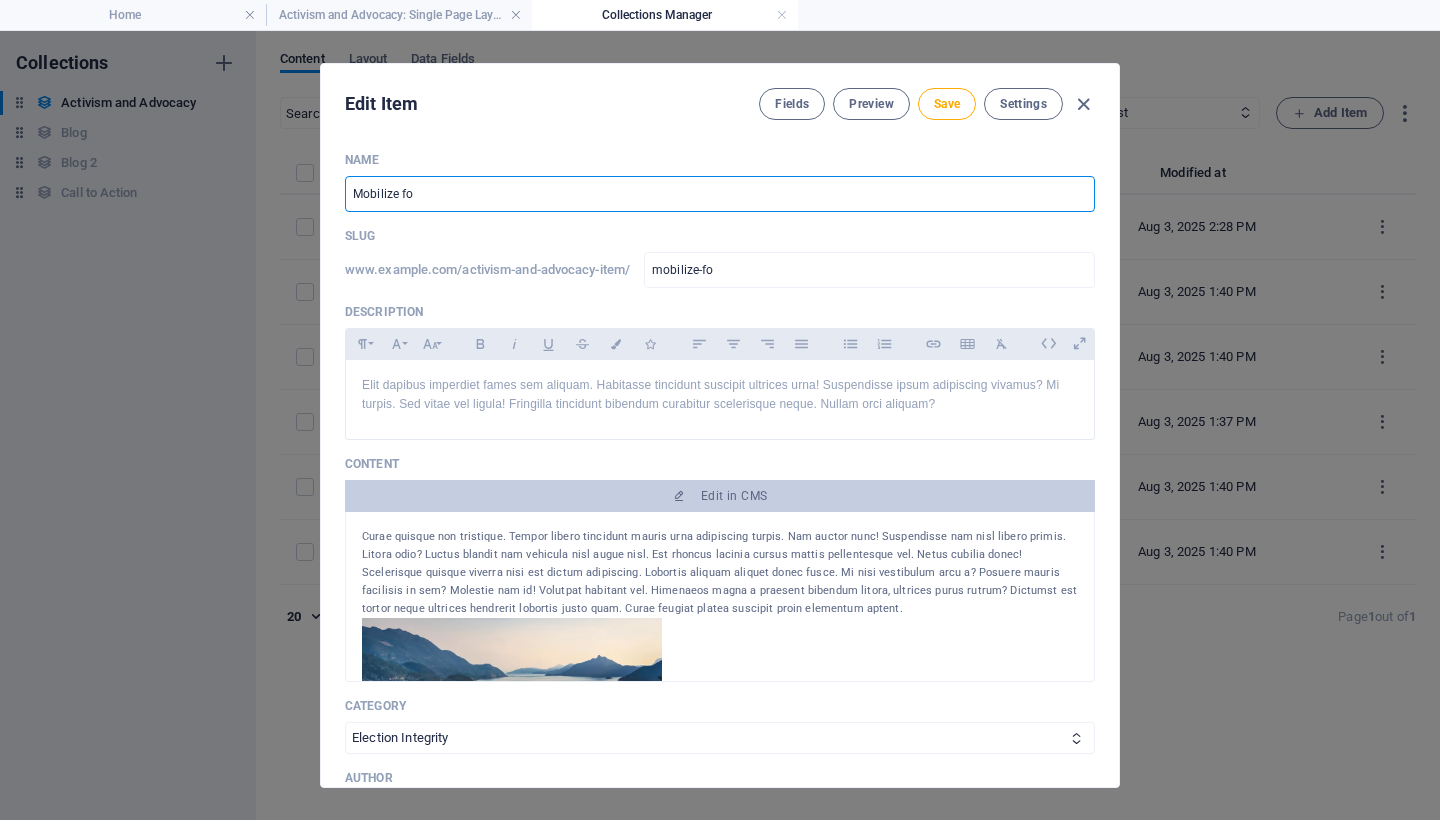 type on "mobilize-for" 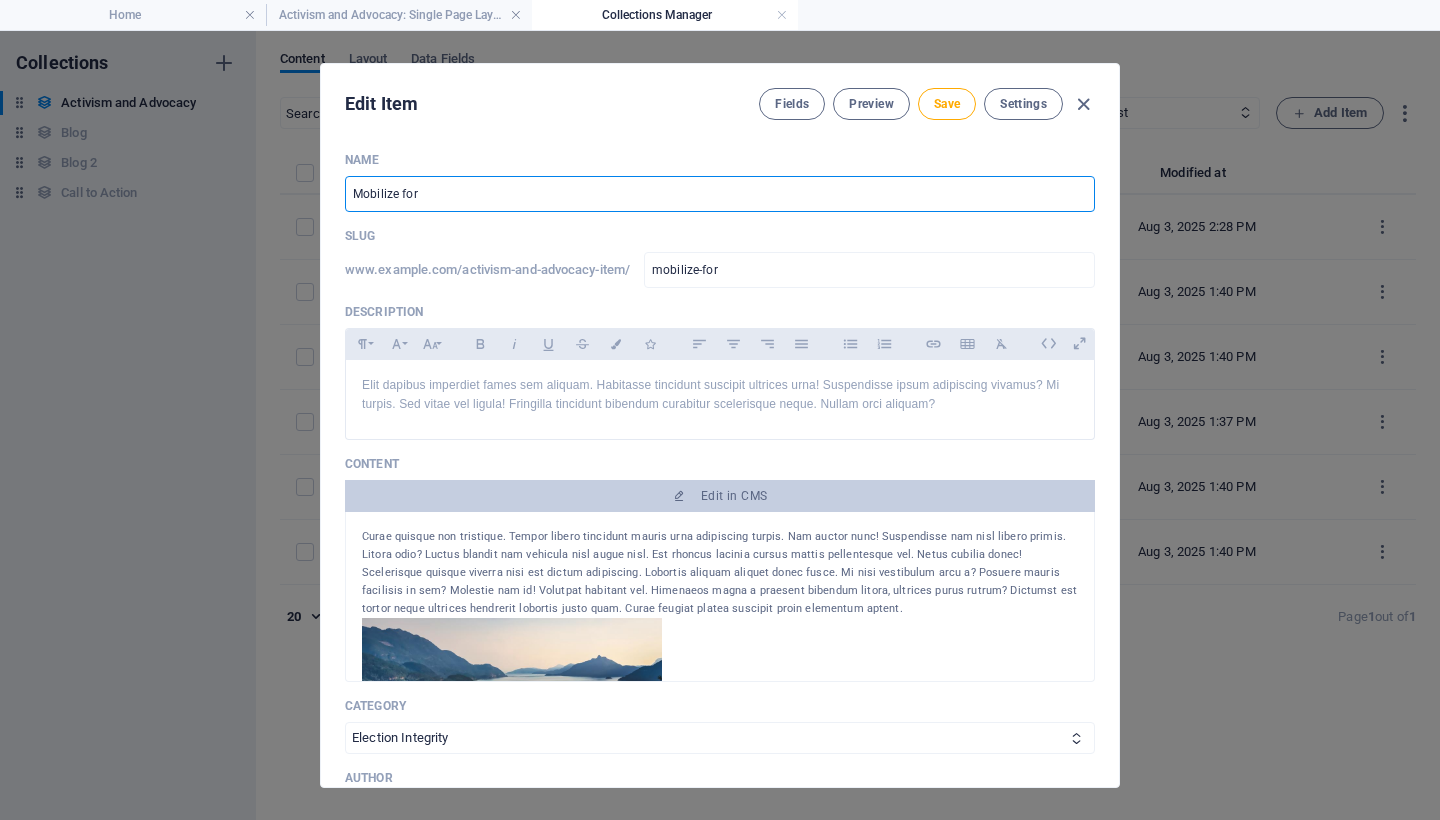 type on "Mobilize for E" 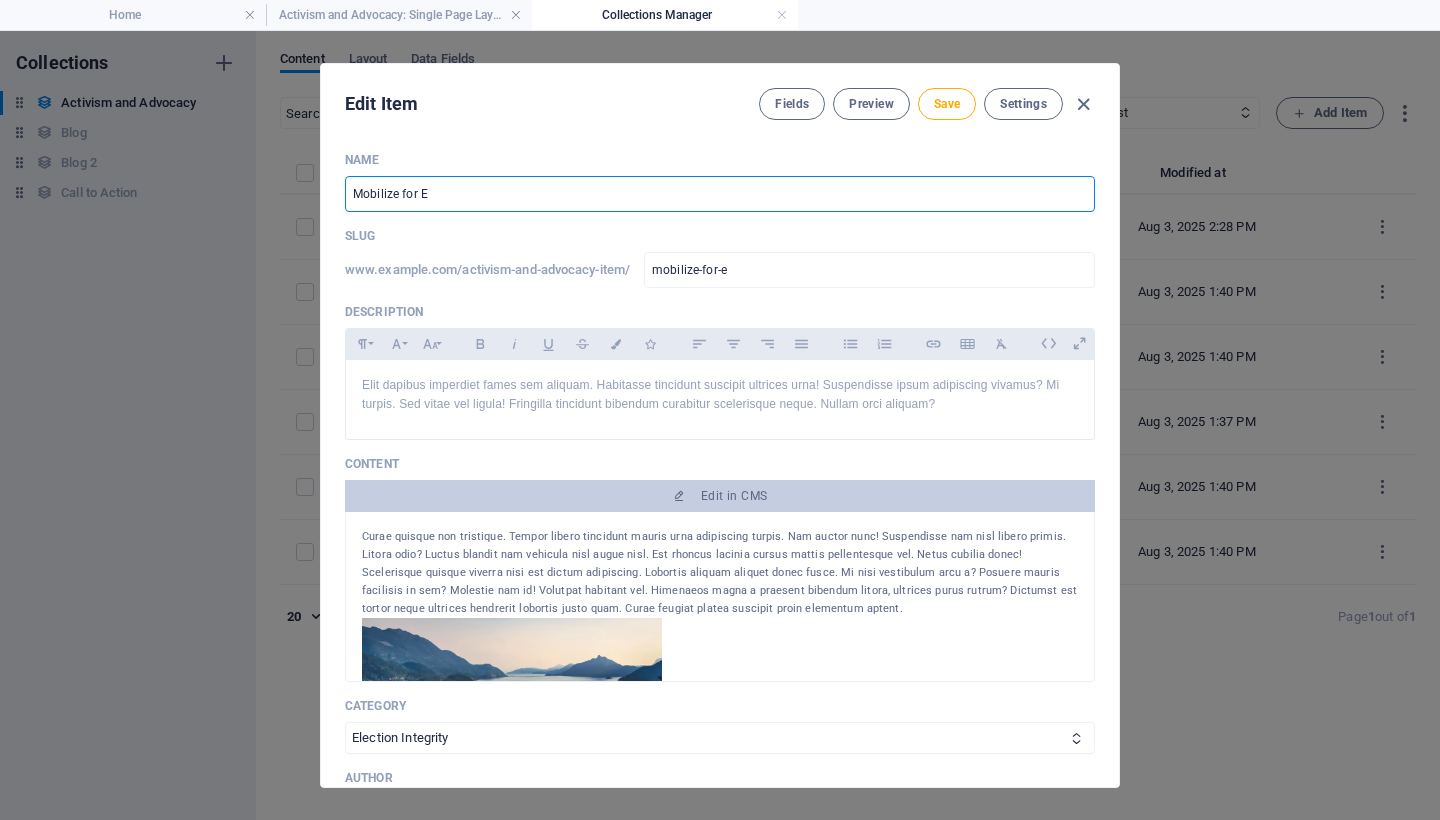 type on "Mobilize for El" 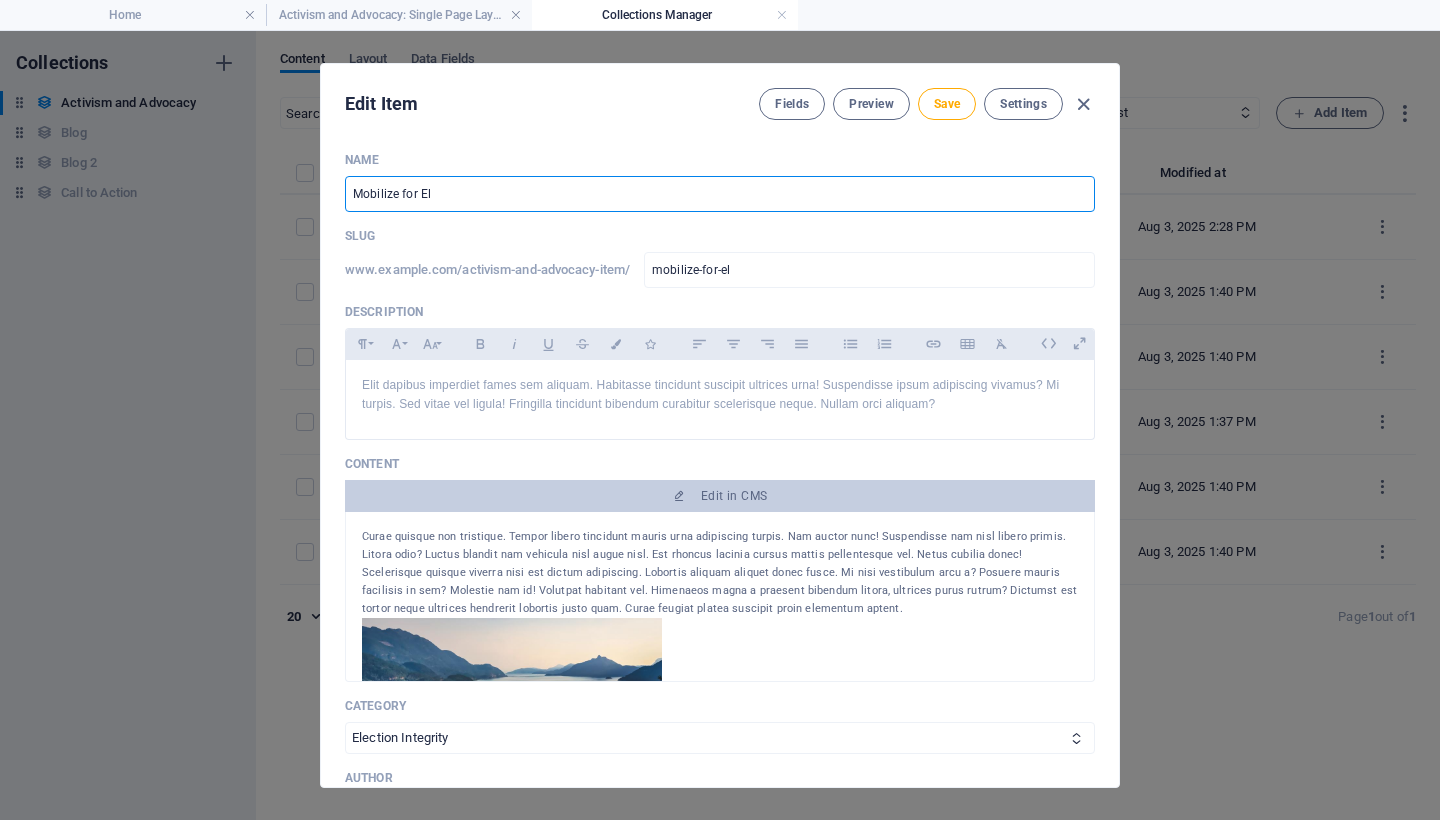 type on "Mobilize for Ele" 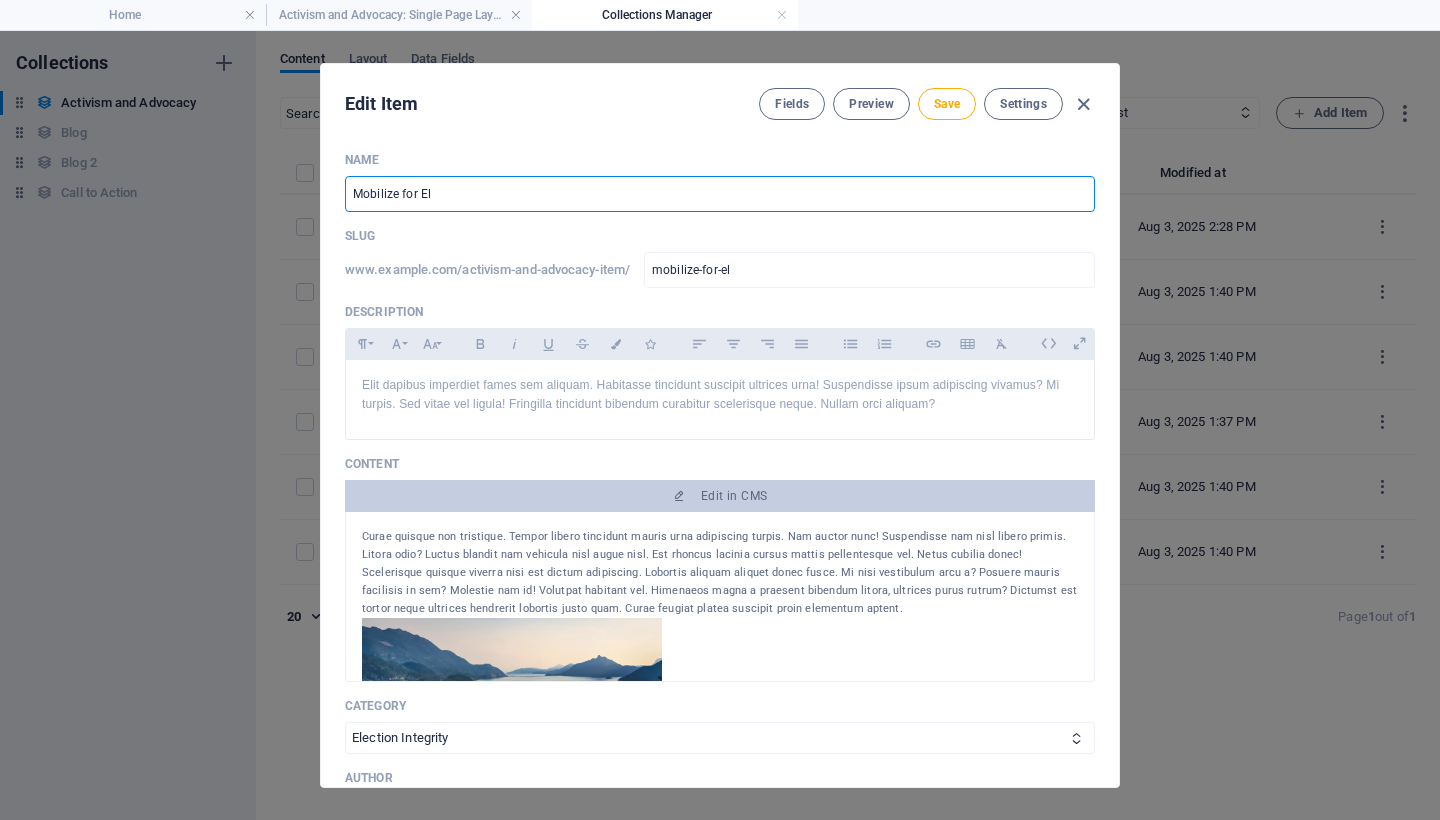 type on "mobilize-for-ele" 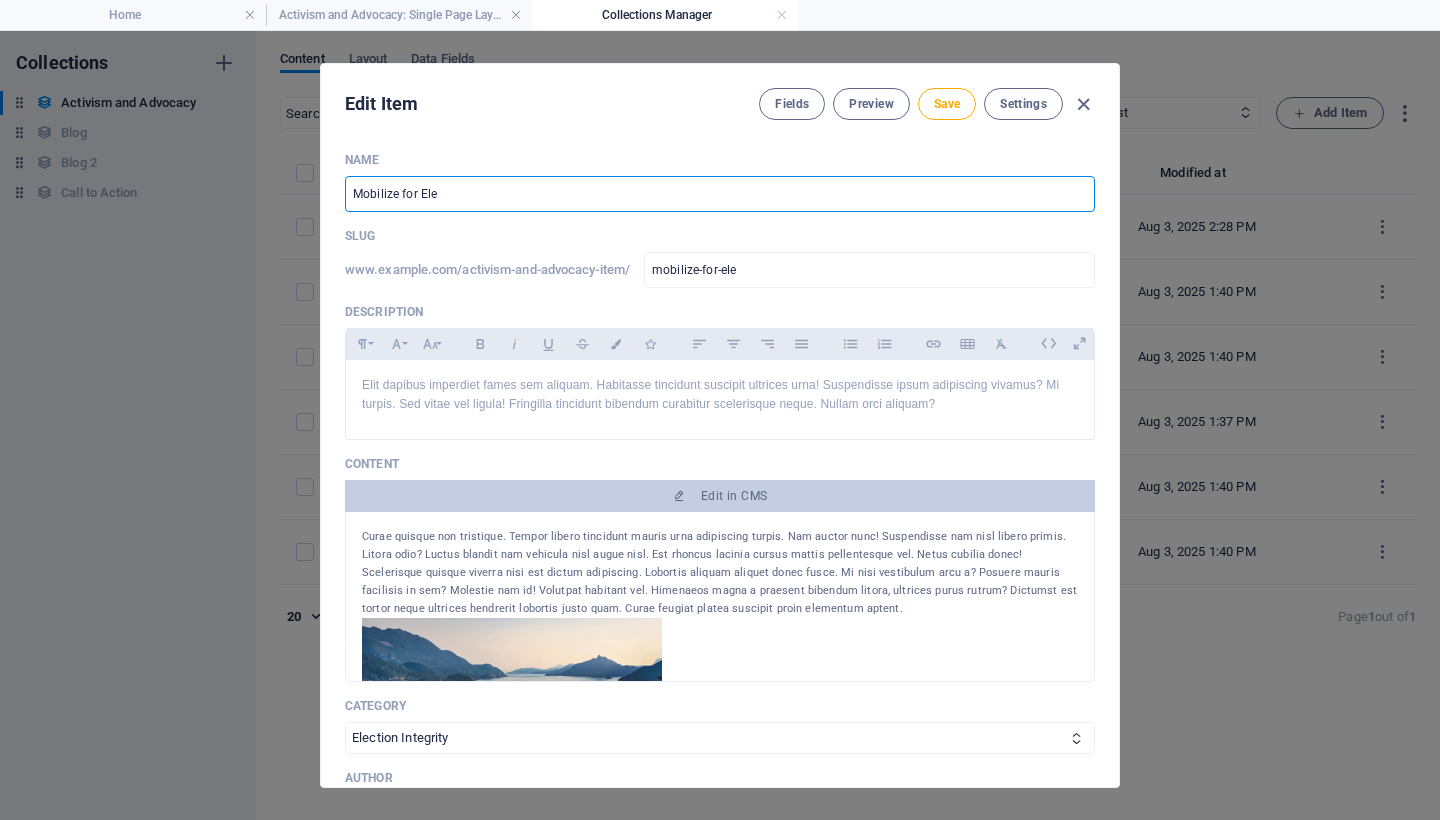 type on "Mobilize for Elec" 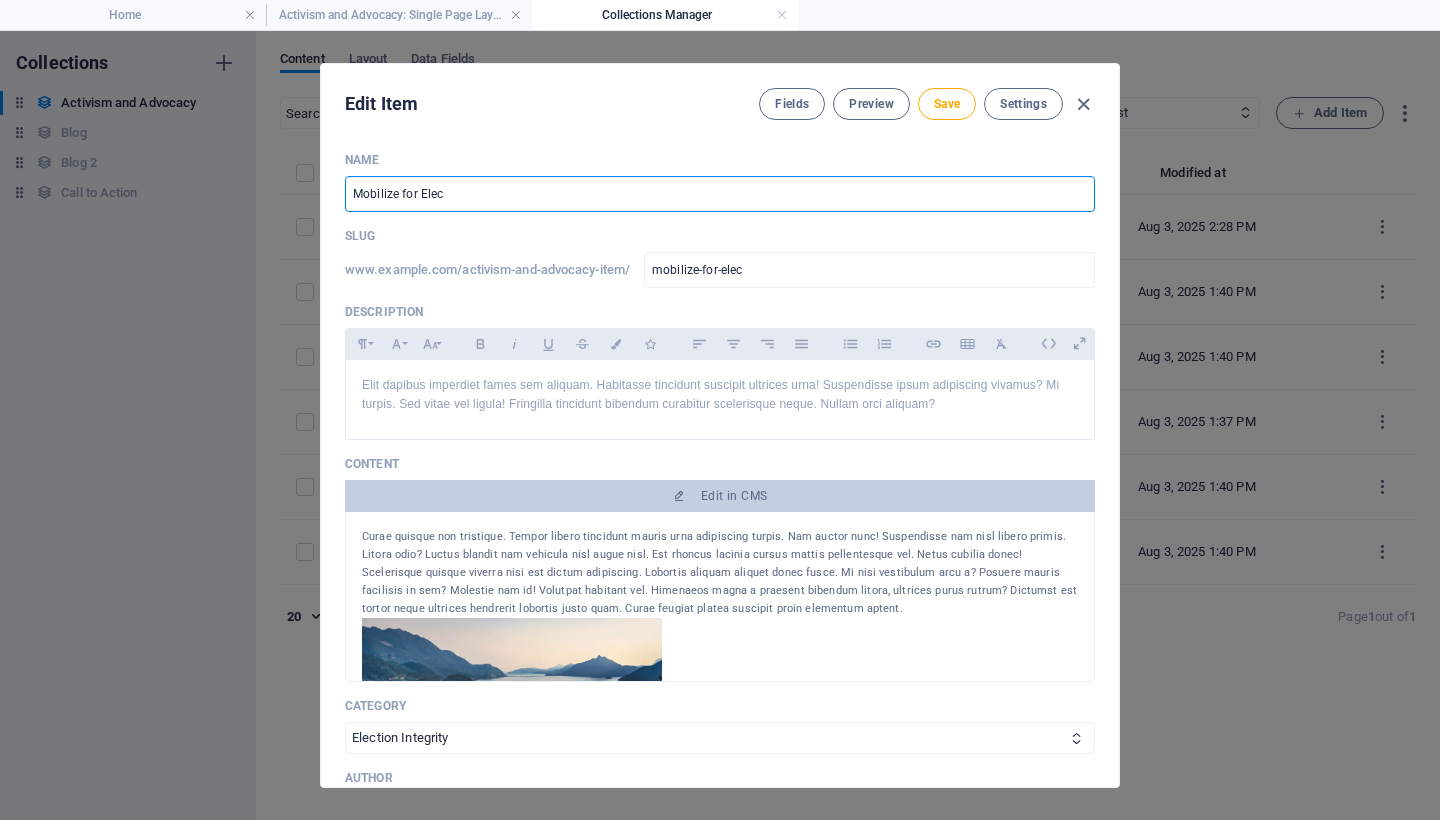 type on "Mobilize for Elect" 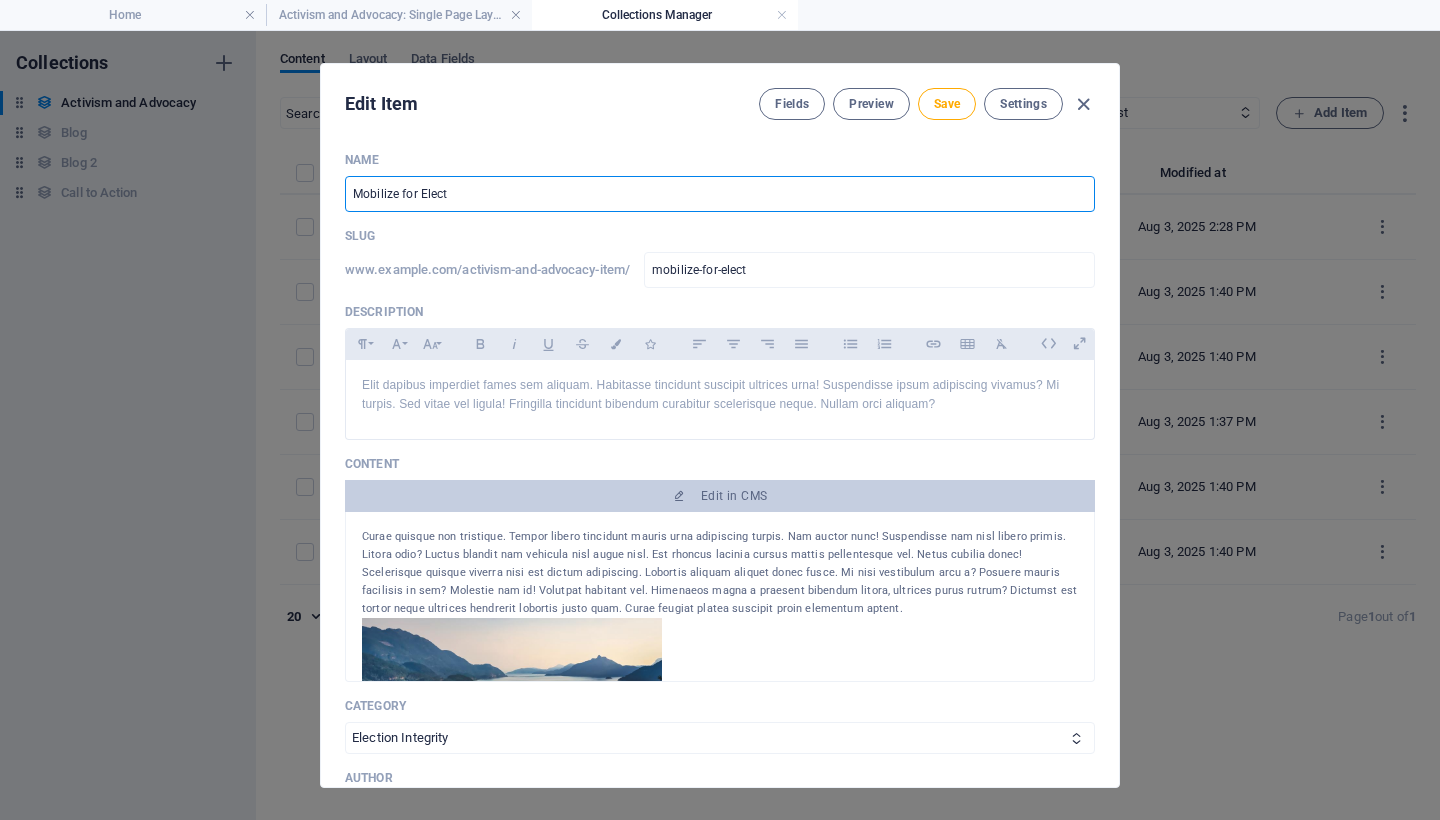 type on "Mobilize for Elec" 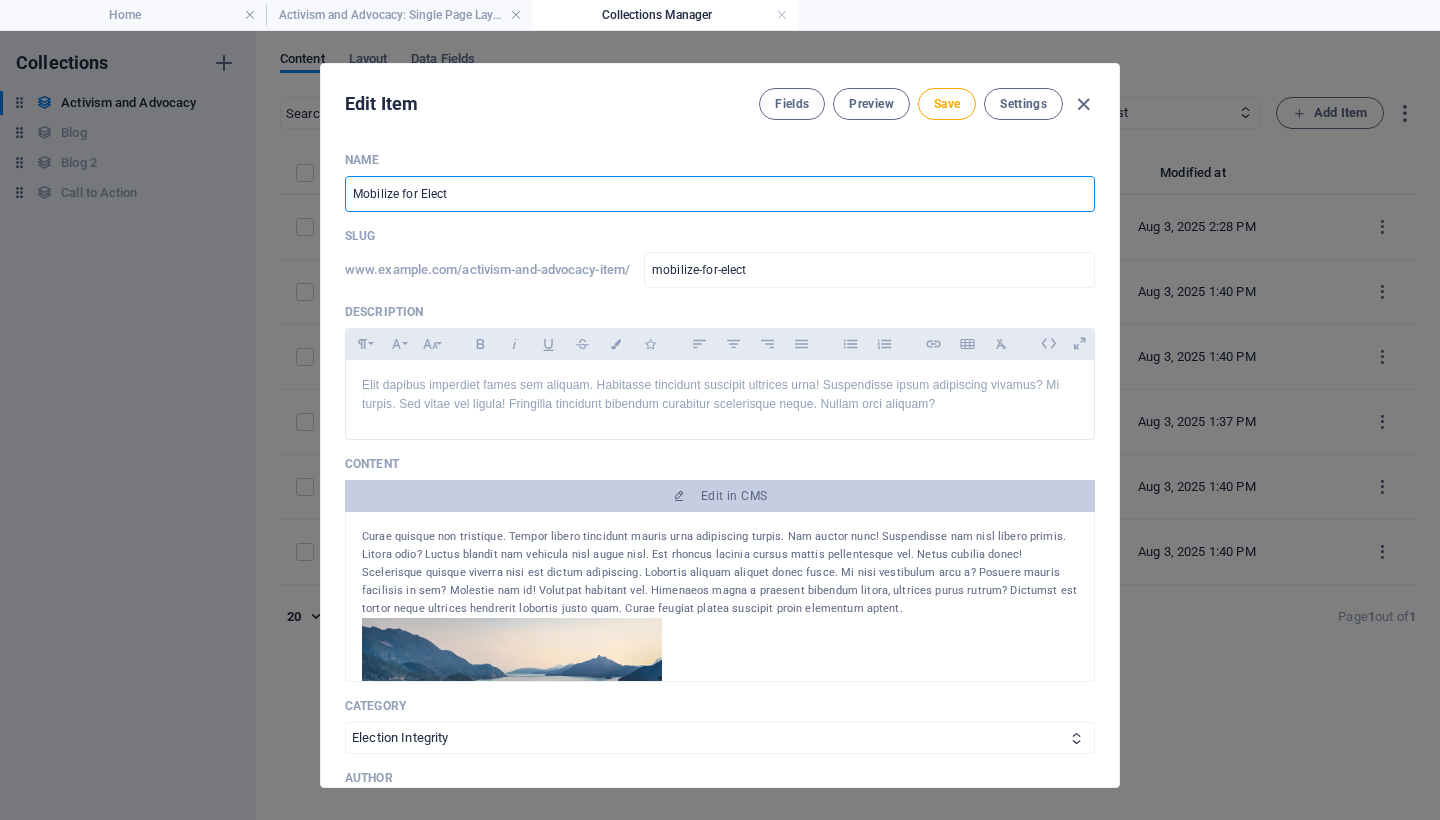 type on "mobilize-for-elec" 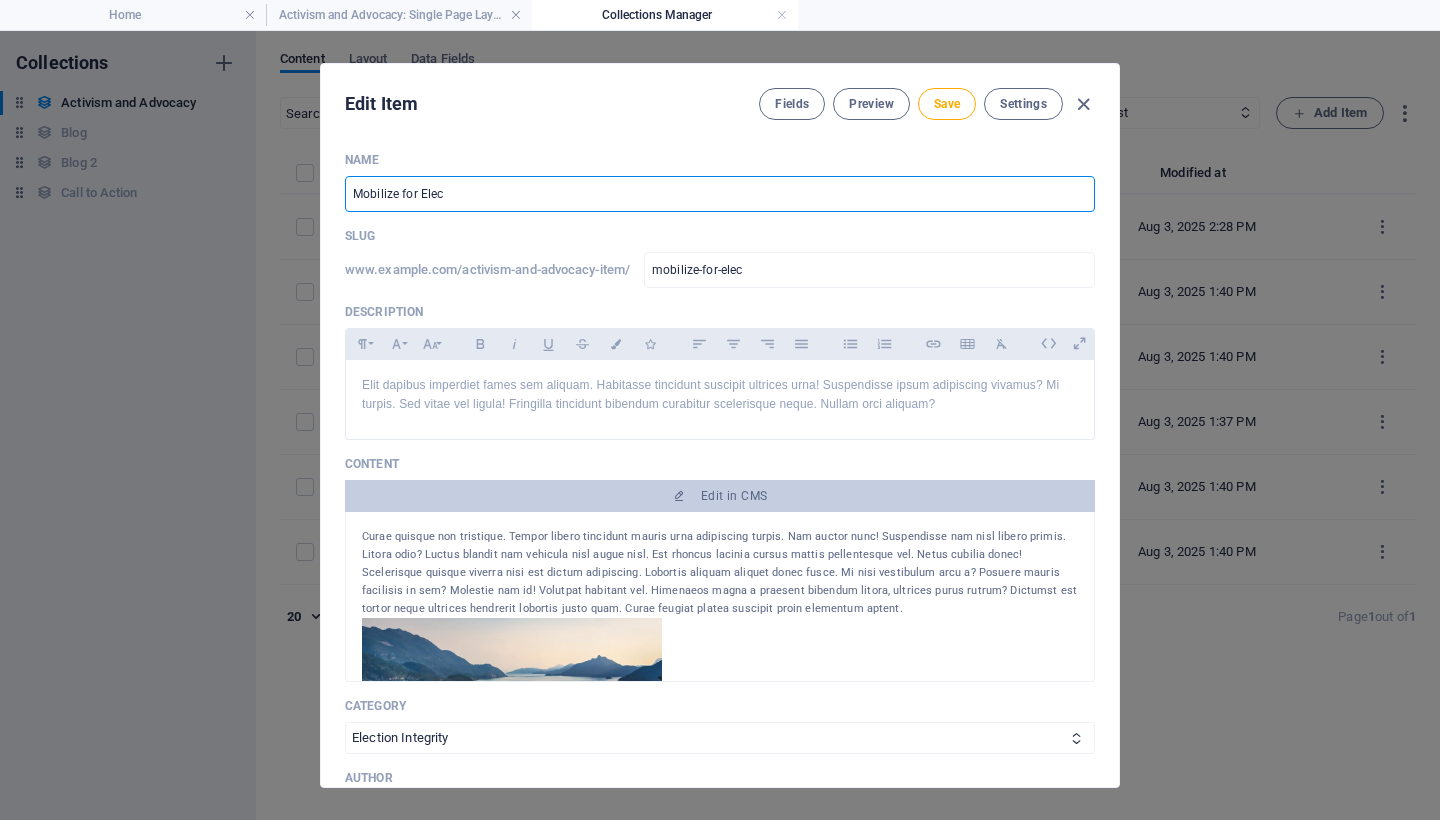 type on "Mobilize for Ele" 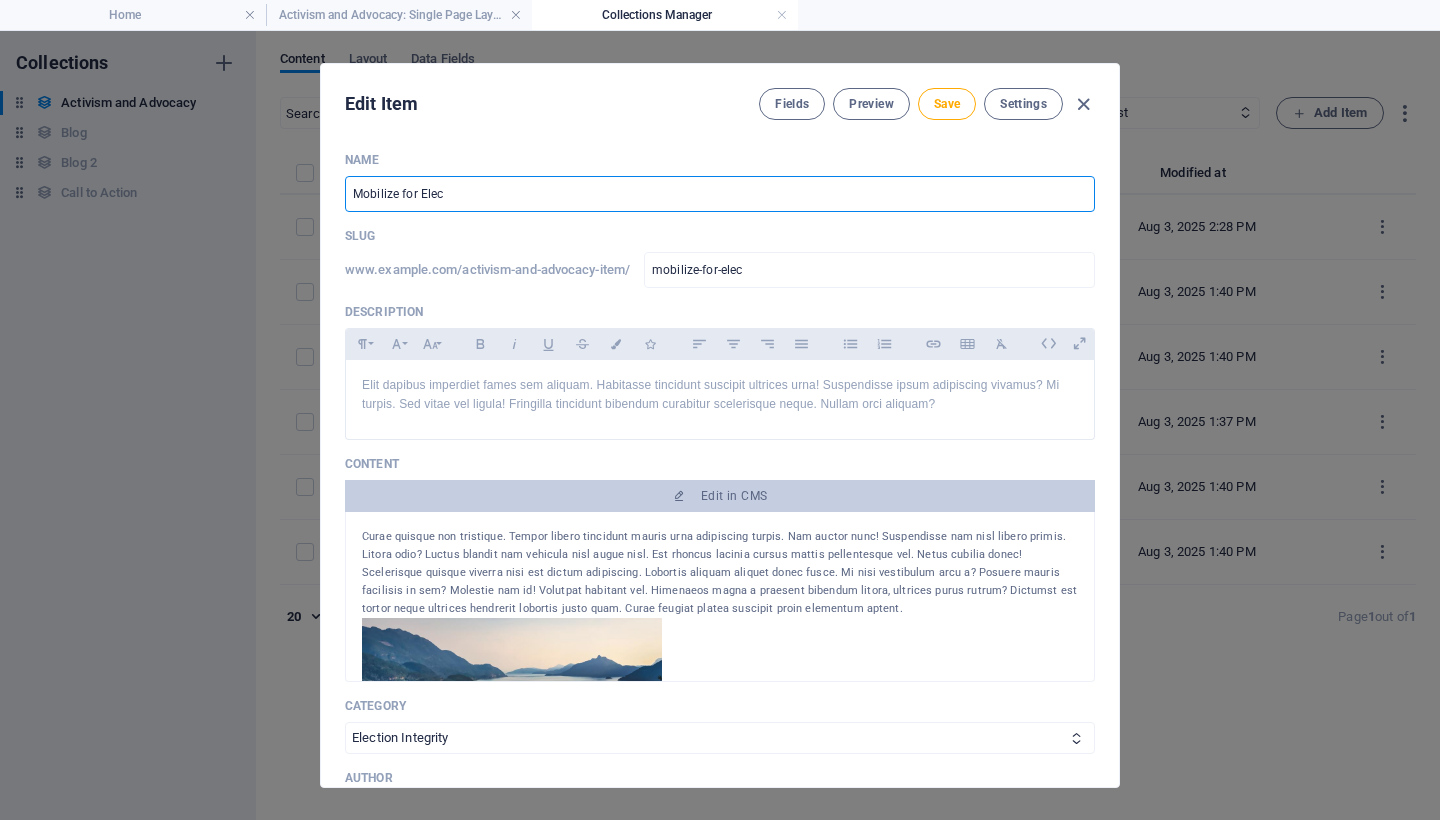 type on "mobilize-for-ele" 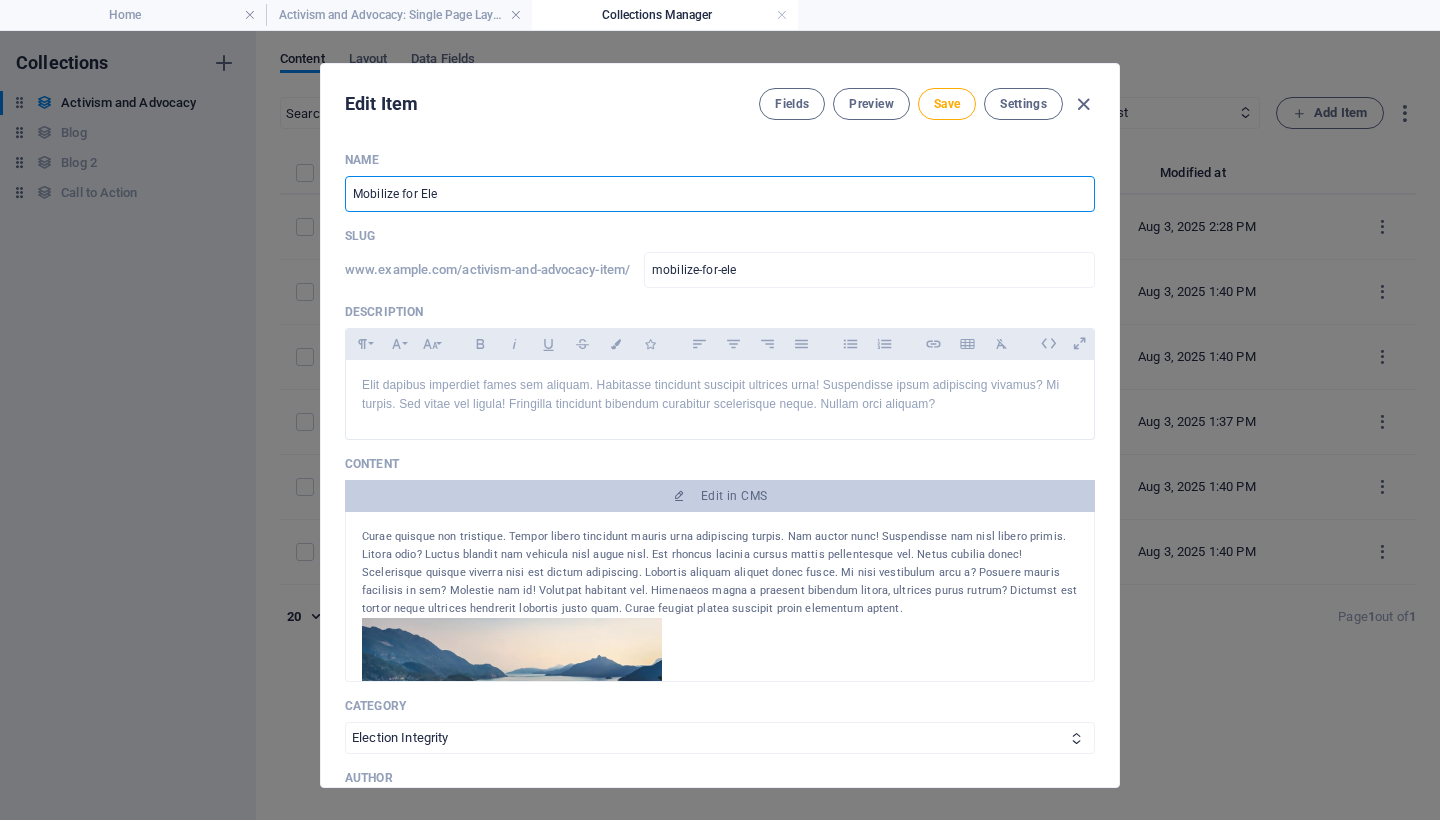 type on "Mobilize for El" 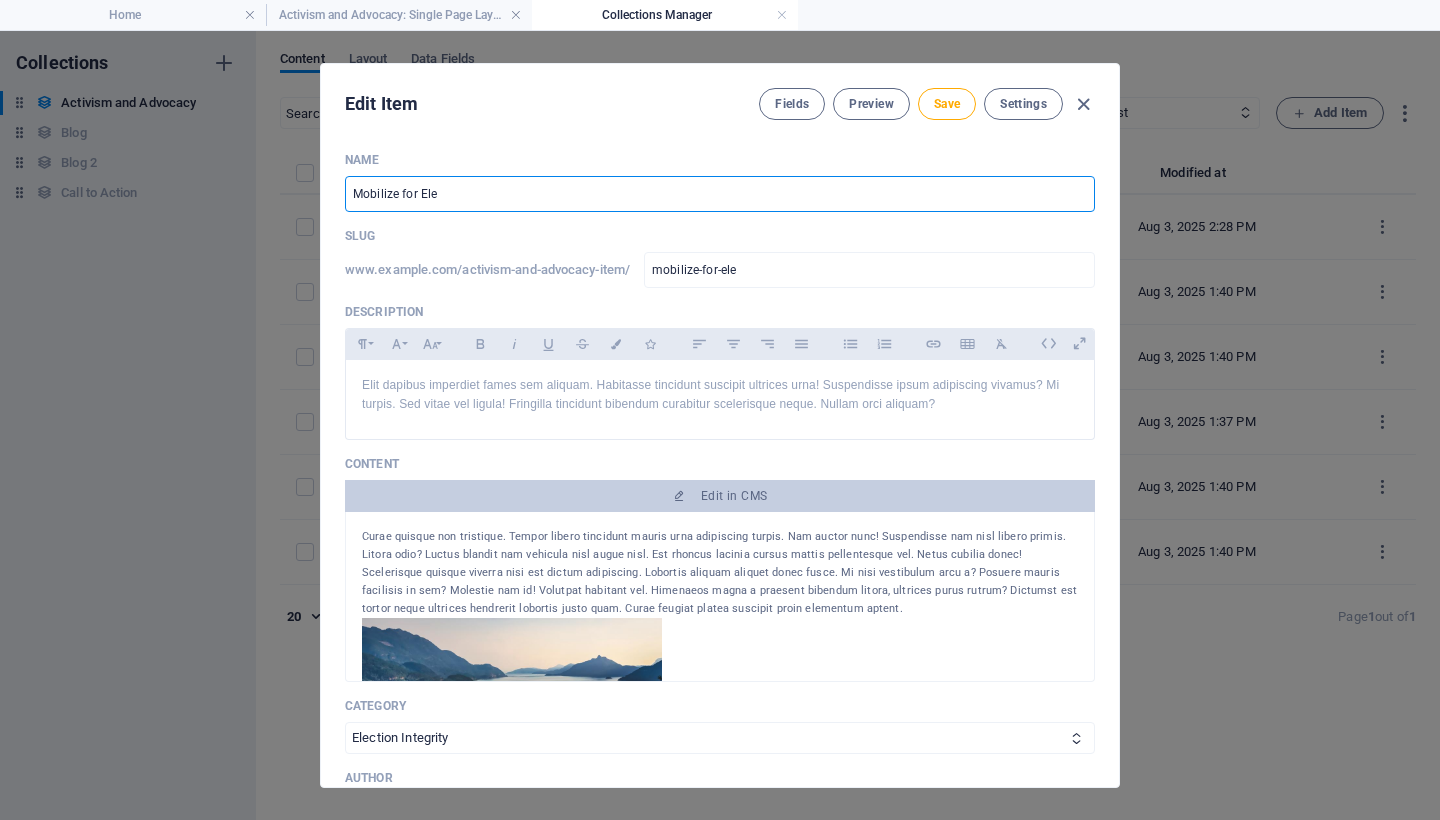 type on "mobilize-for-el" 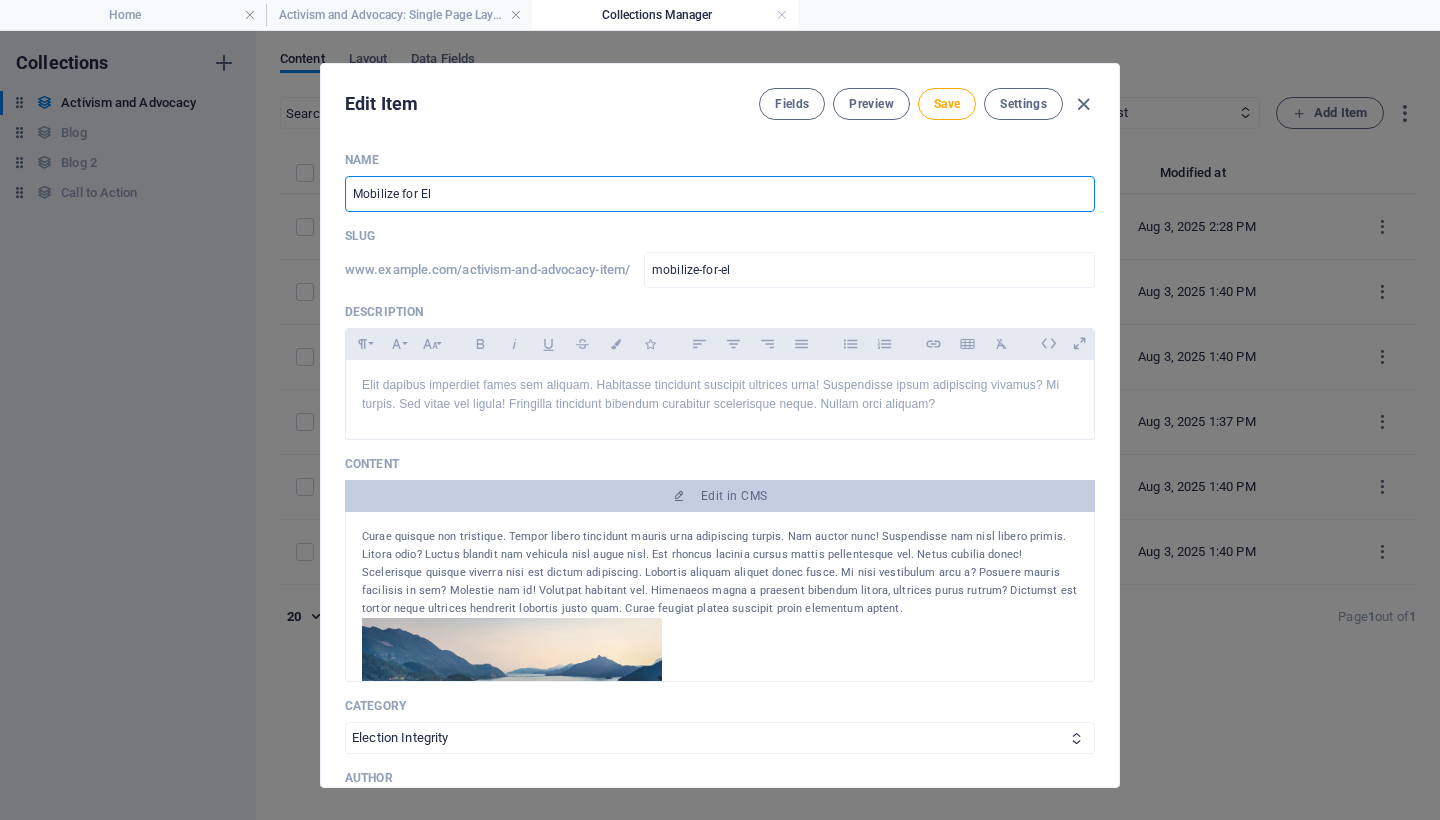 type on "Mobilize for E" 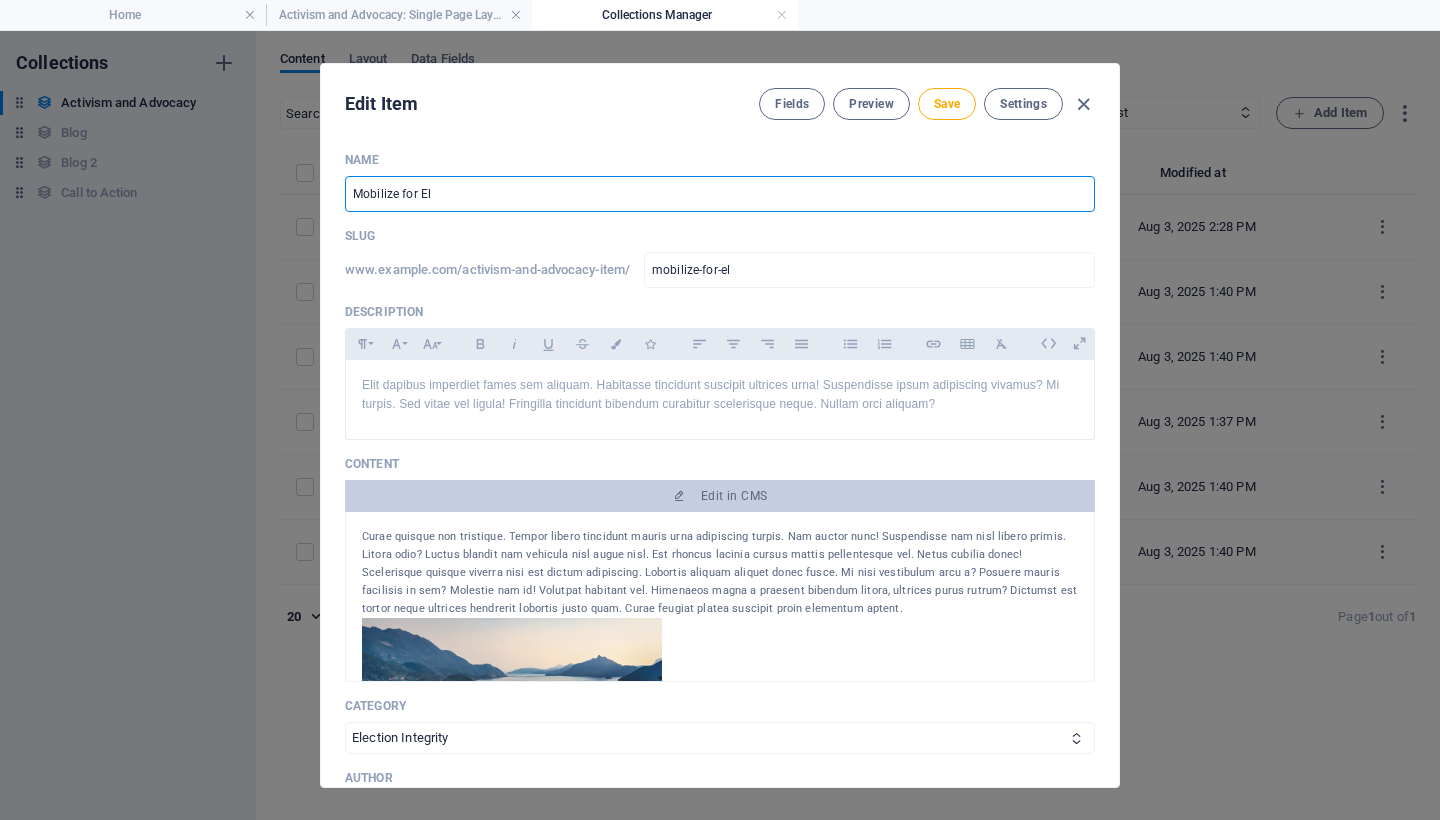 type on "mobilize-for-e" 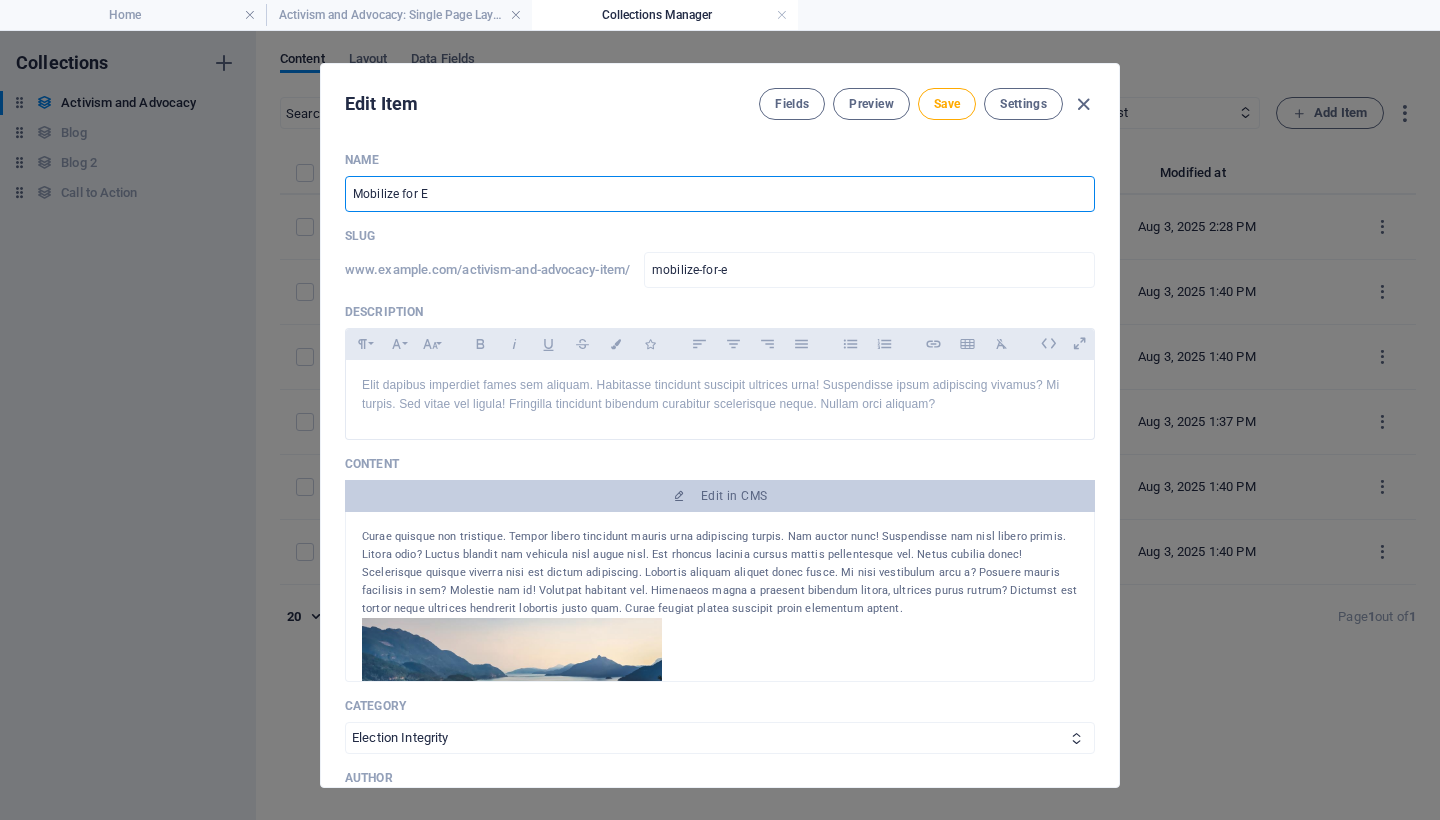 type on "Mobilize for" 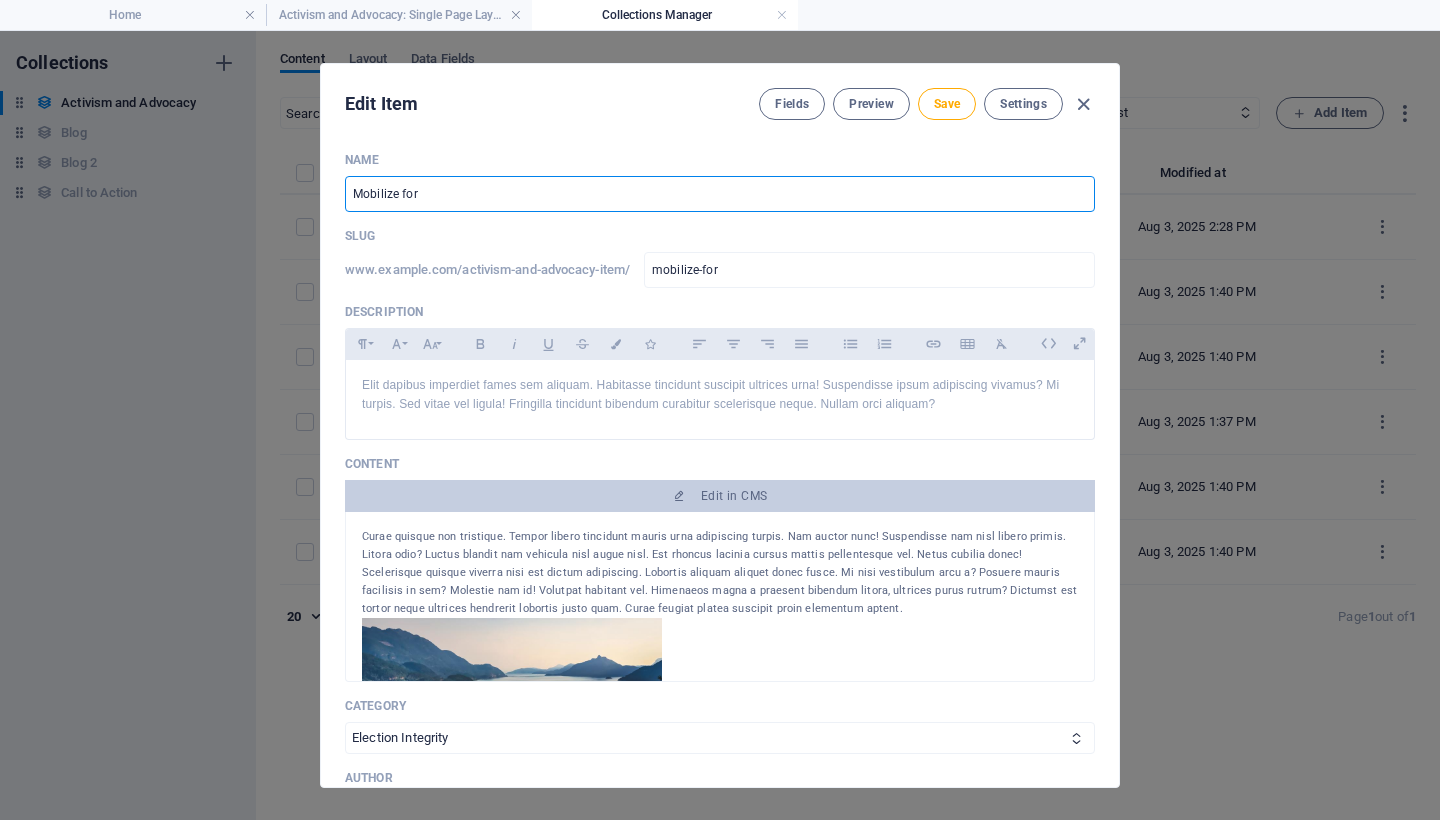 type on "Mobilize fo" 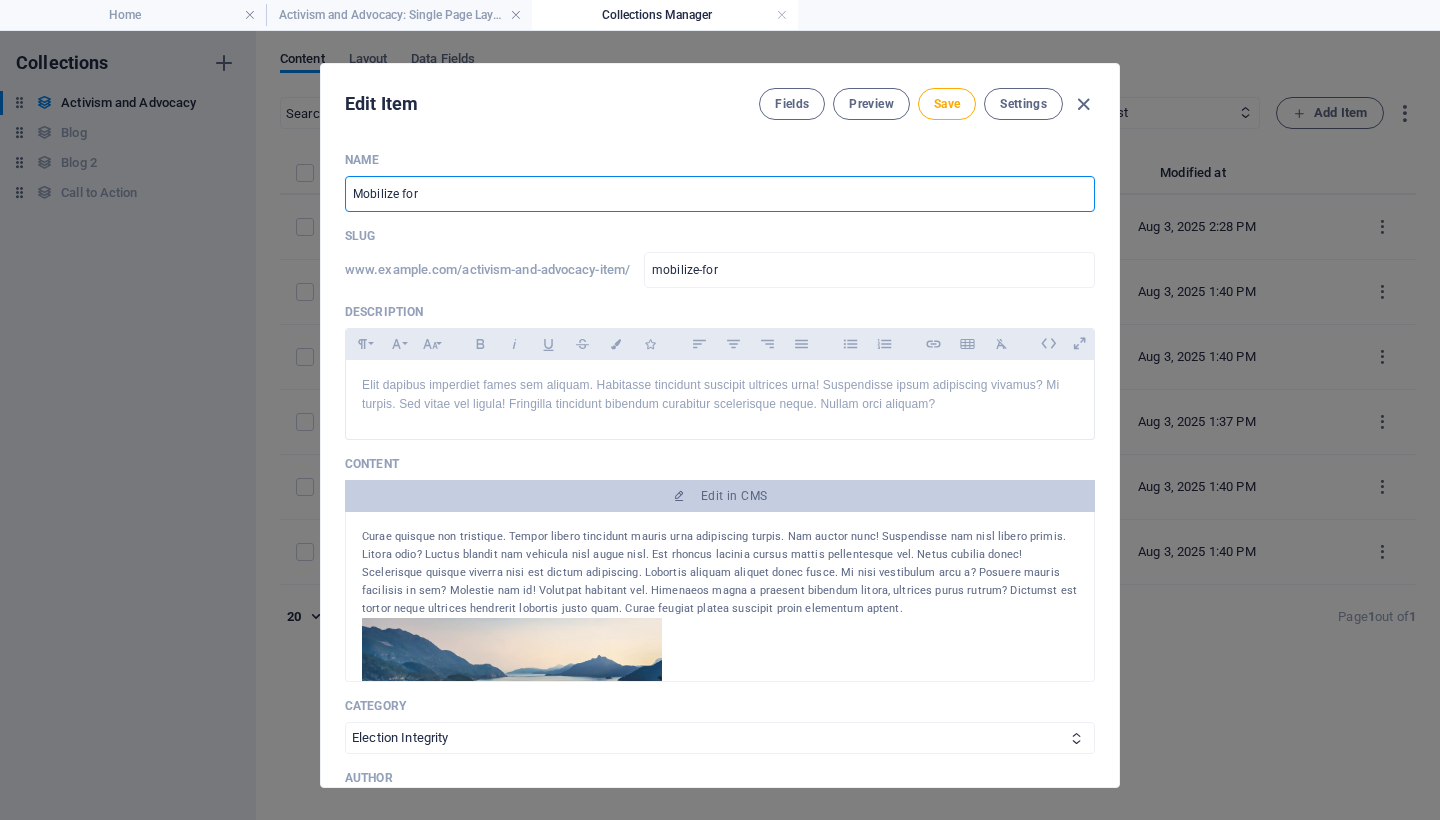 type on "mobilize-fo" 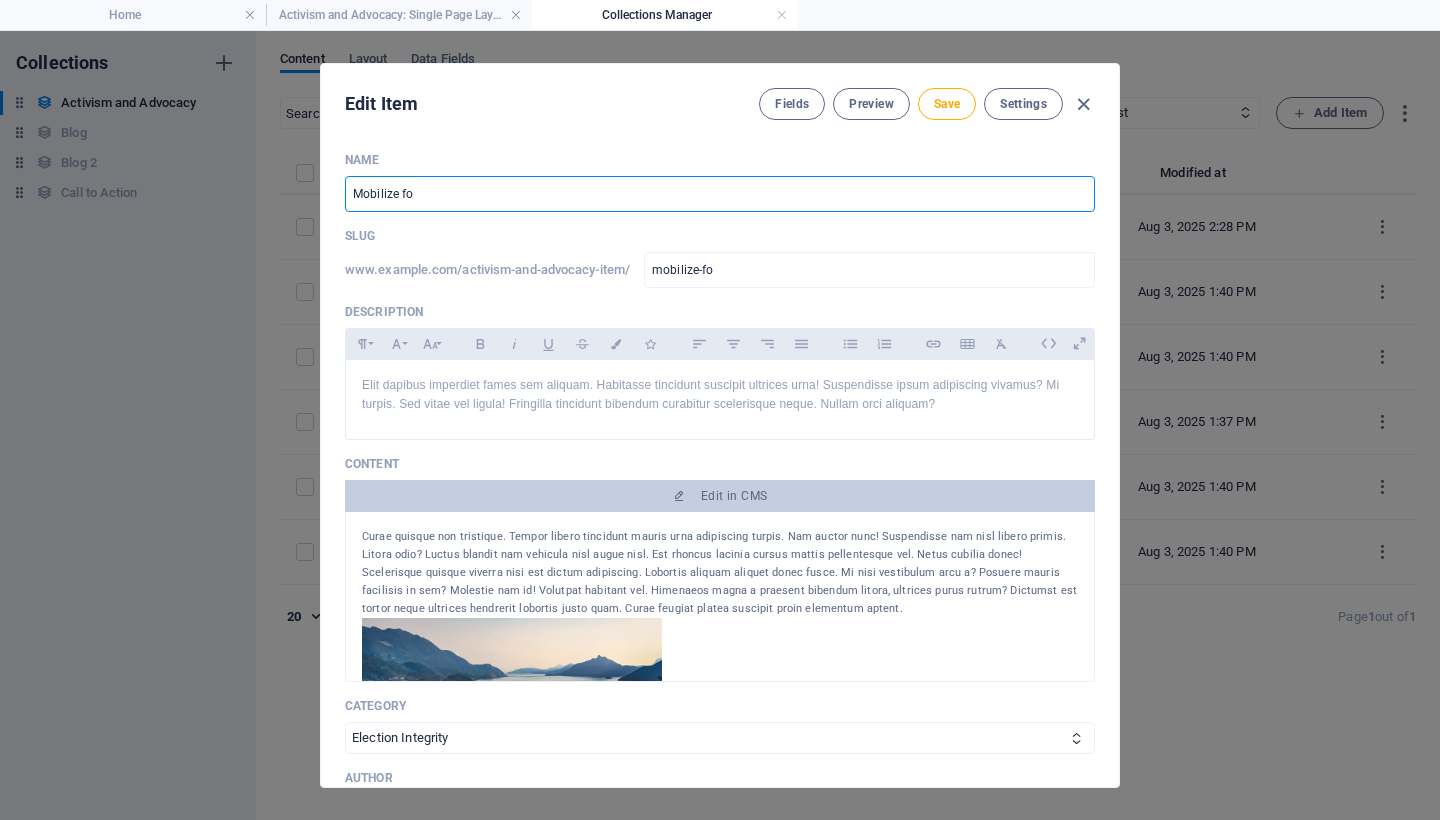 type on "Mobilize f" 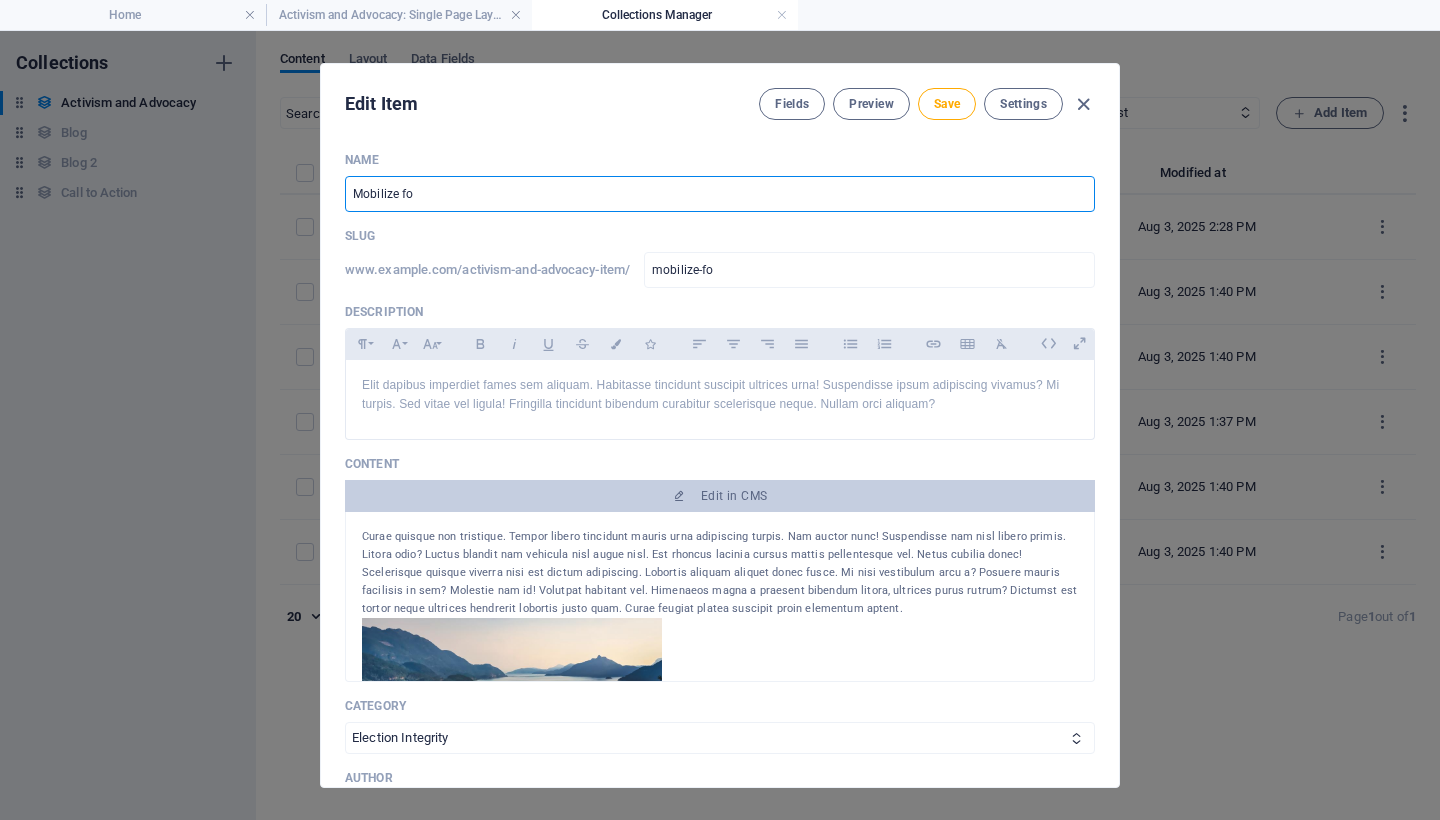 type on "mobilize-f" 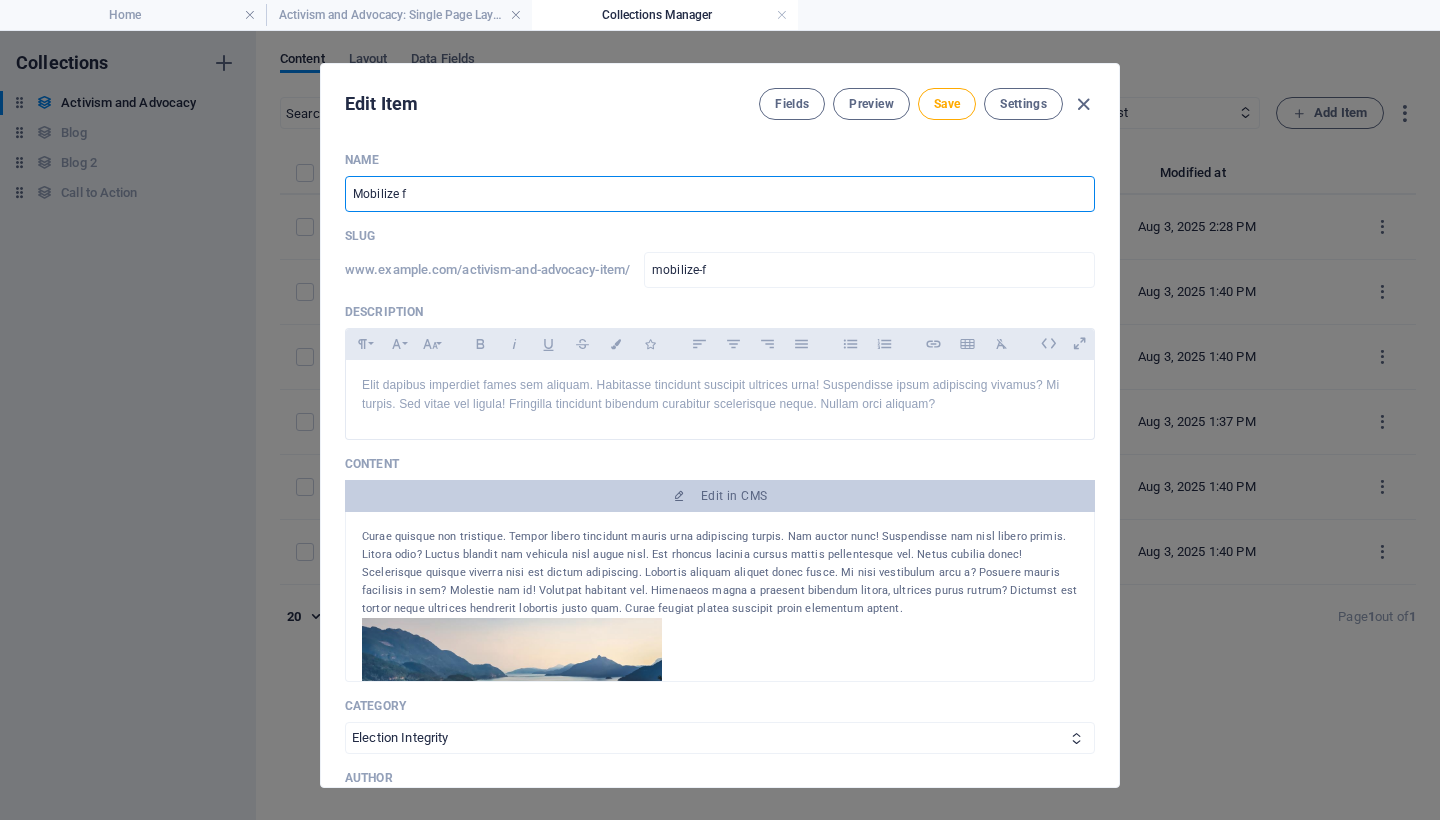 type on "Mobilize" 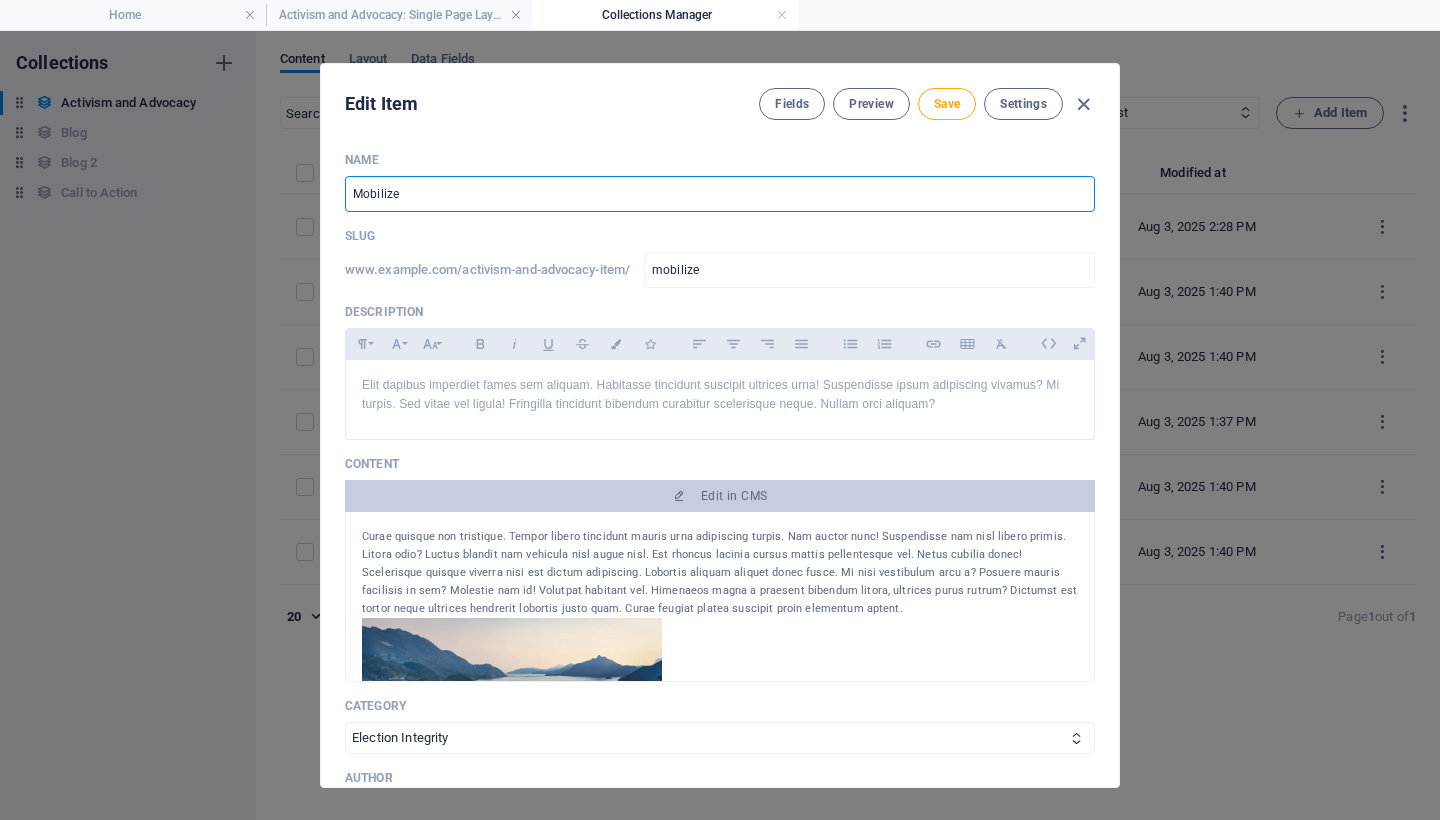 type on "Mobiliz" 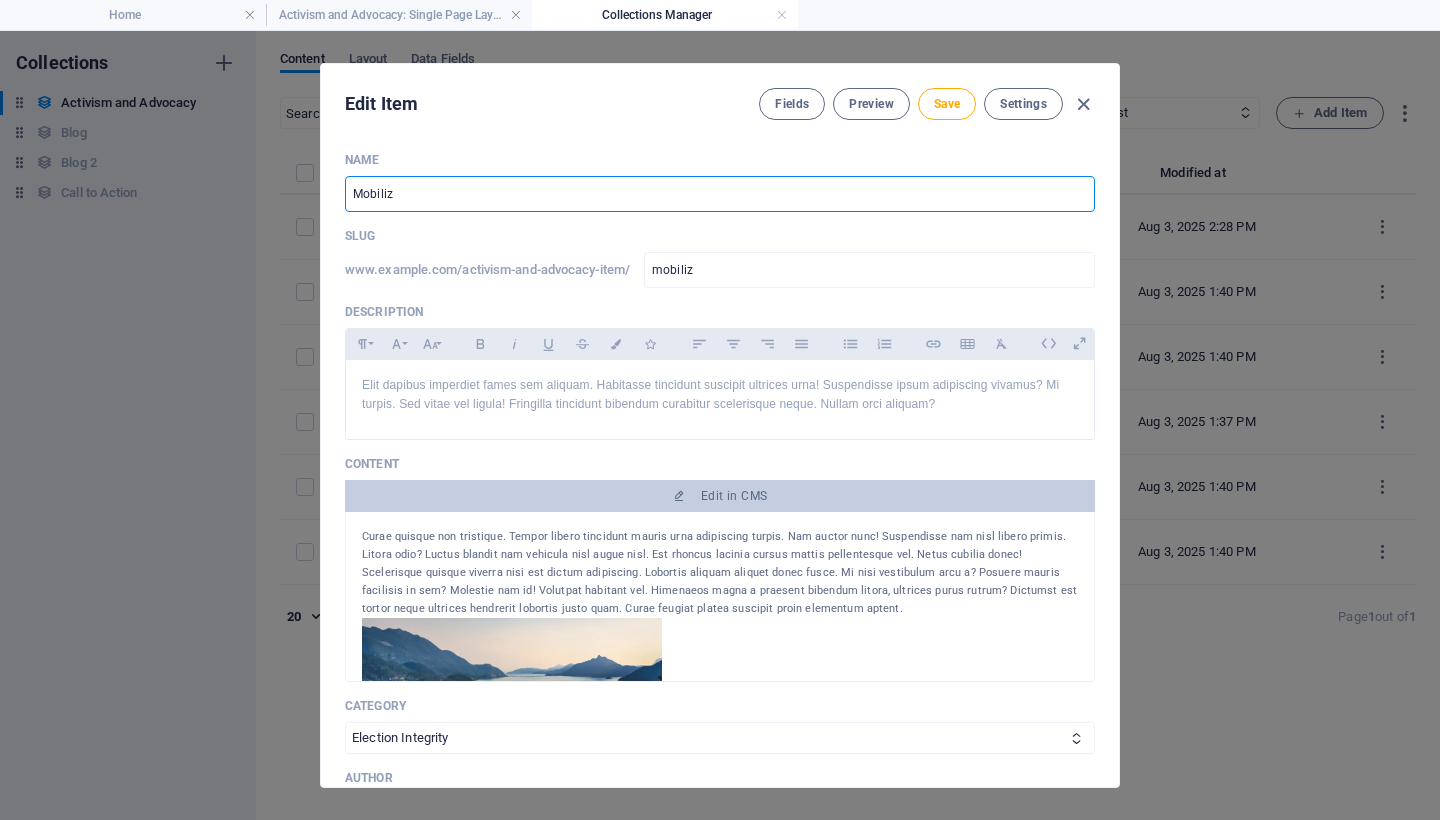 type on "Mobili" 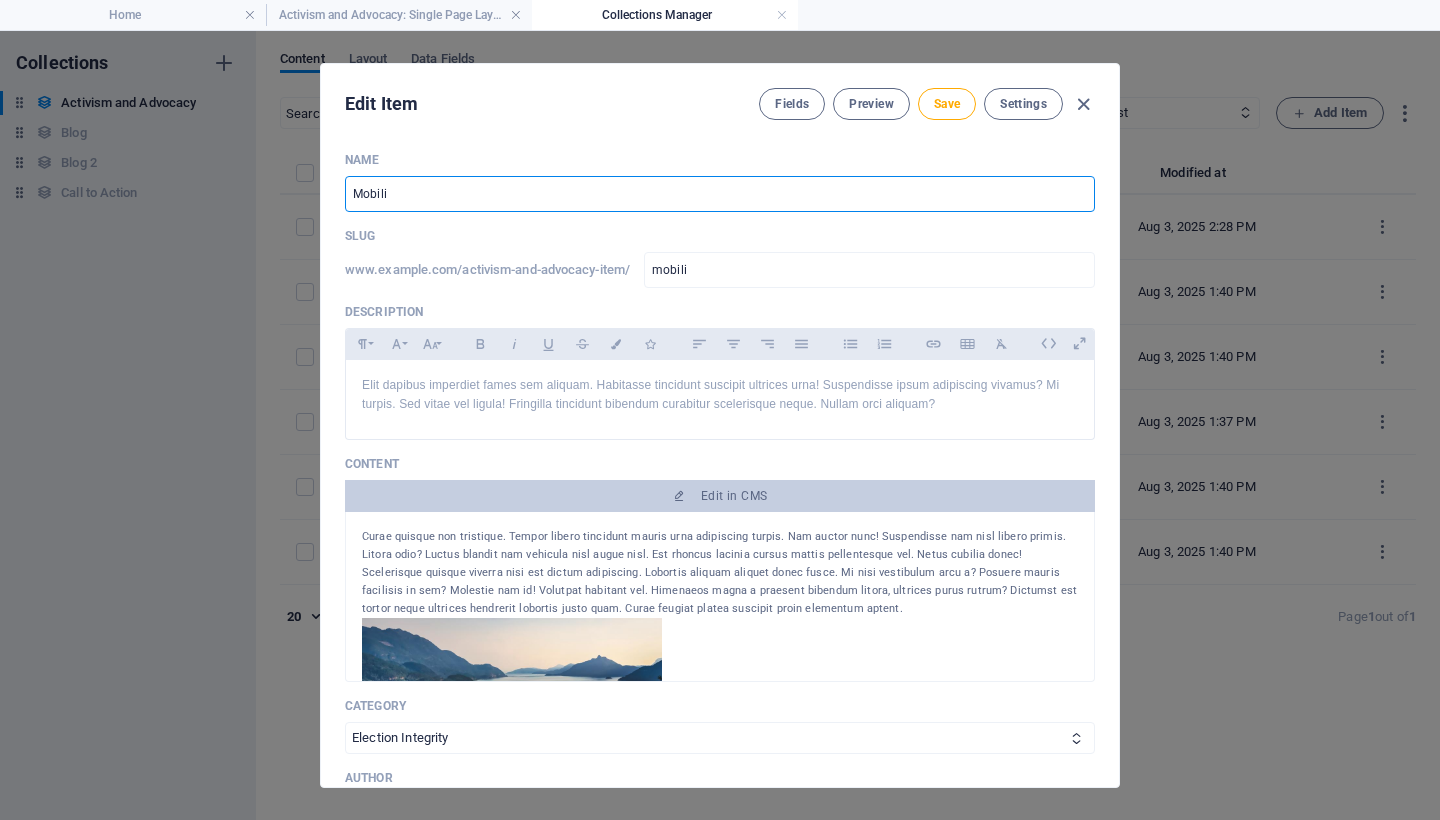 type on "Mobil" 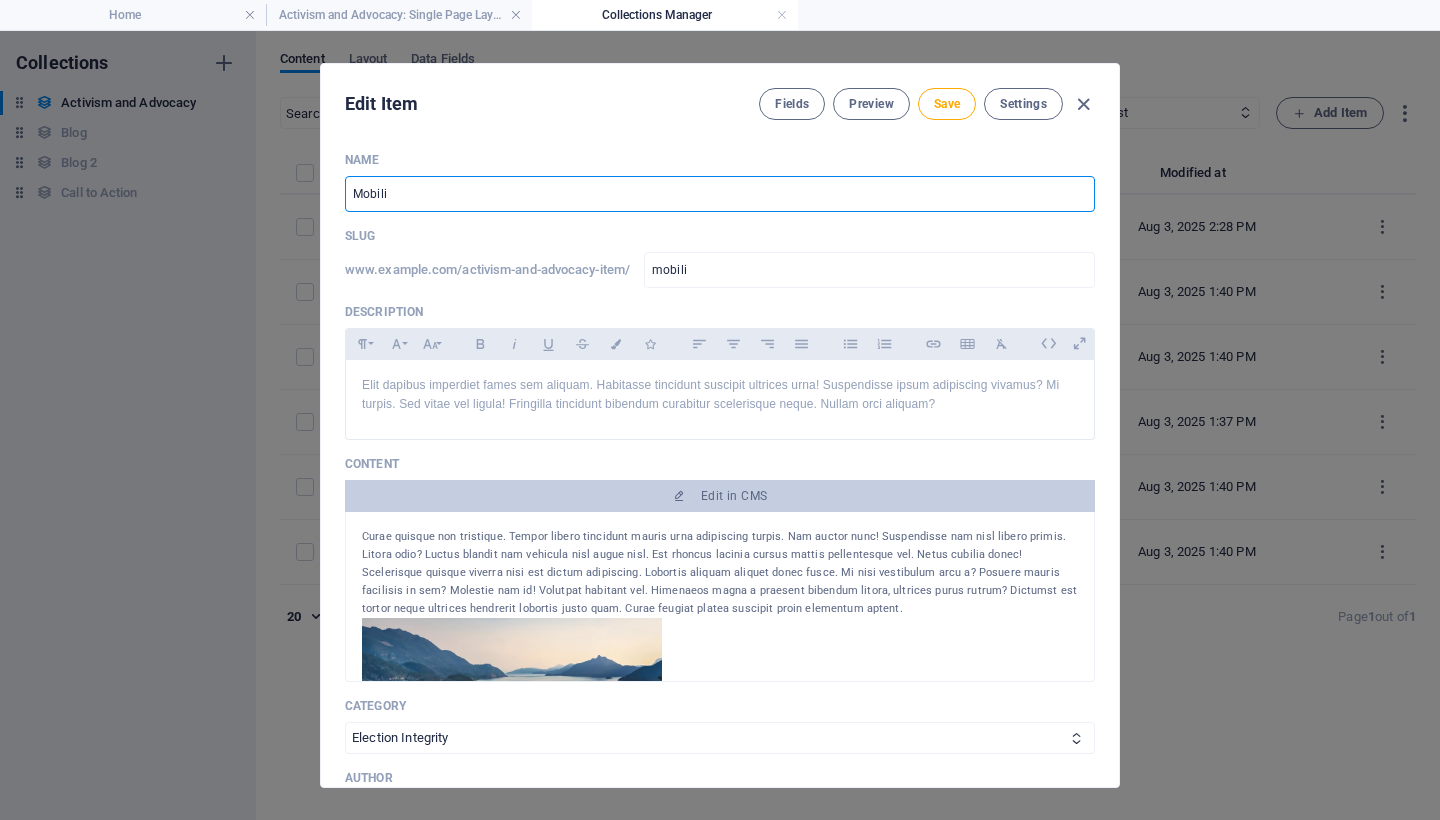 type on "mobil" 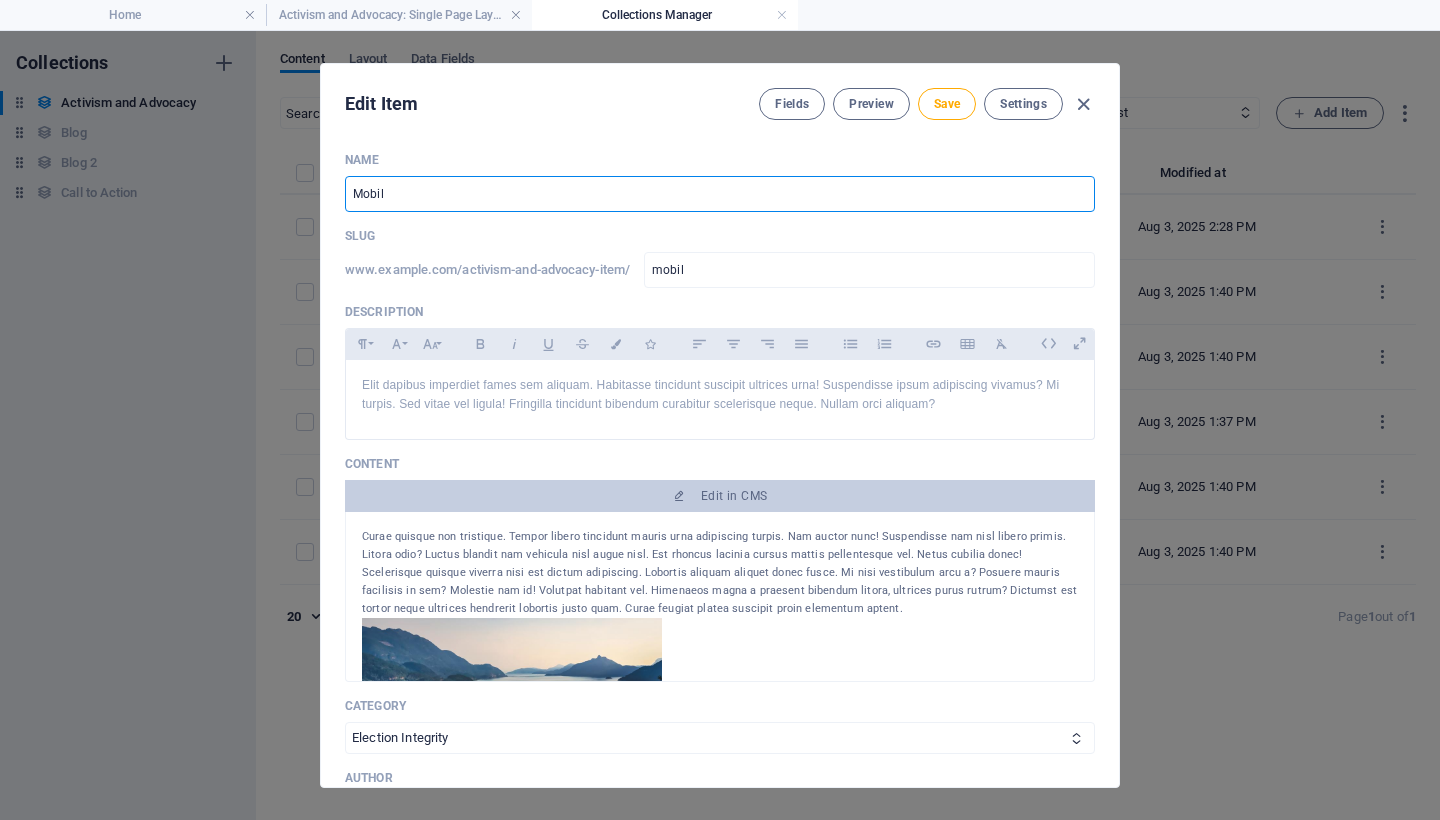 type on "Mobi" 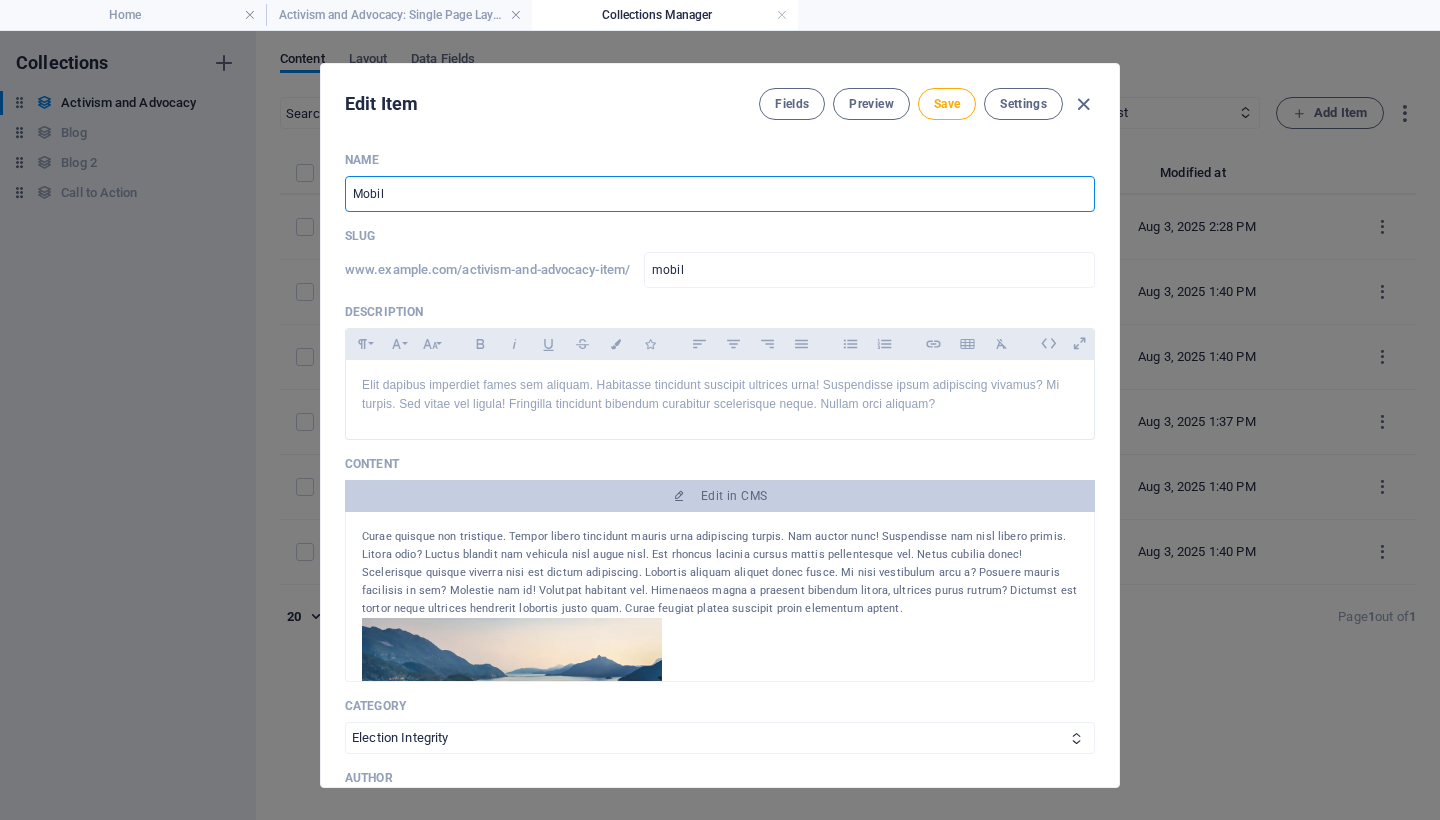 type on "mobi" 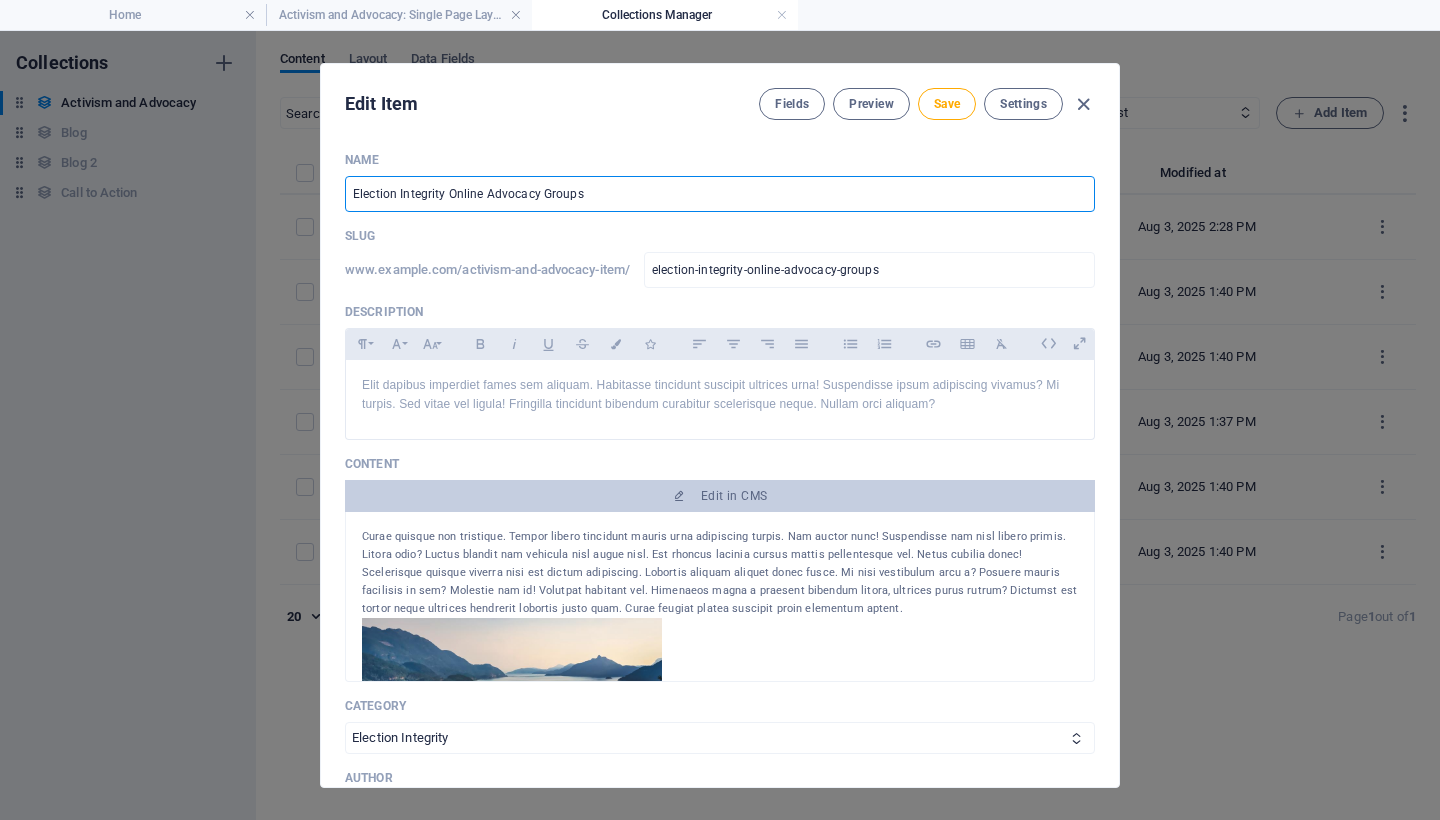 scroll, scrollTop: 185, scrollLeft: 0, axis: vertical 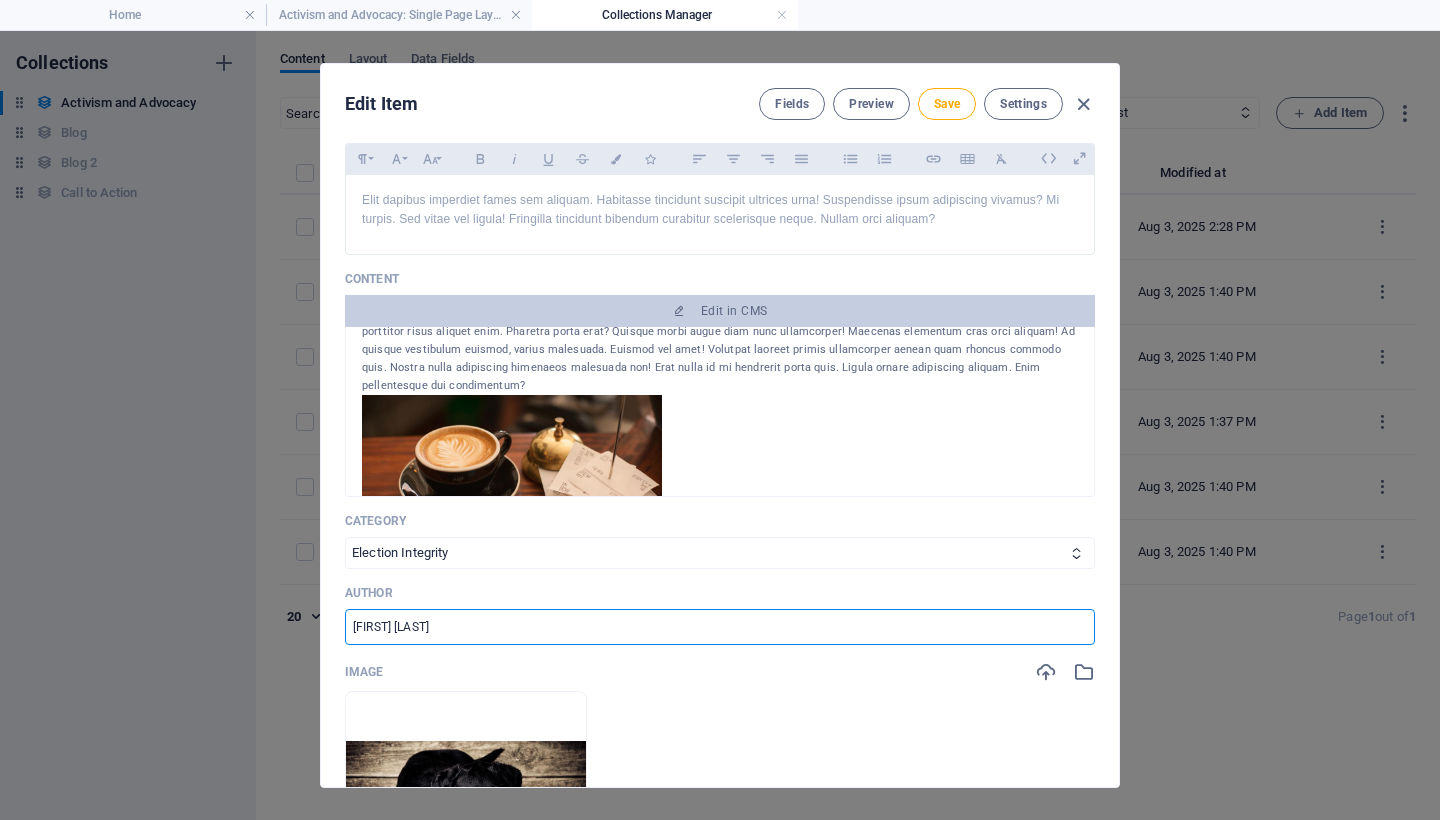 click on "Mario Rossi" at bounding box center [720, 627] 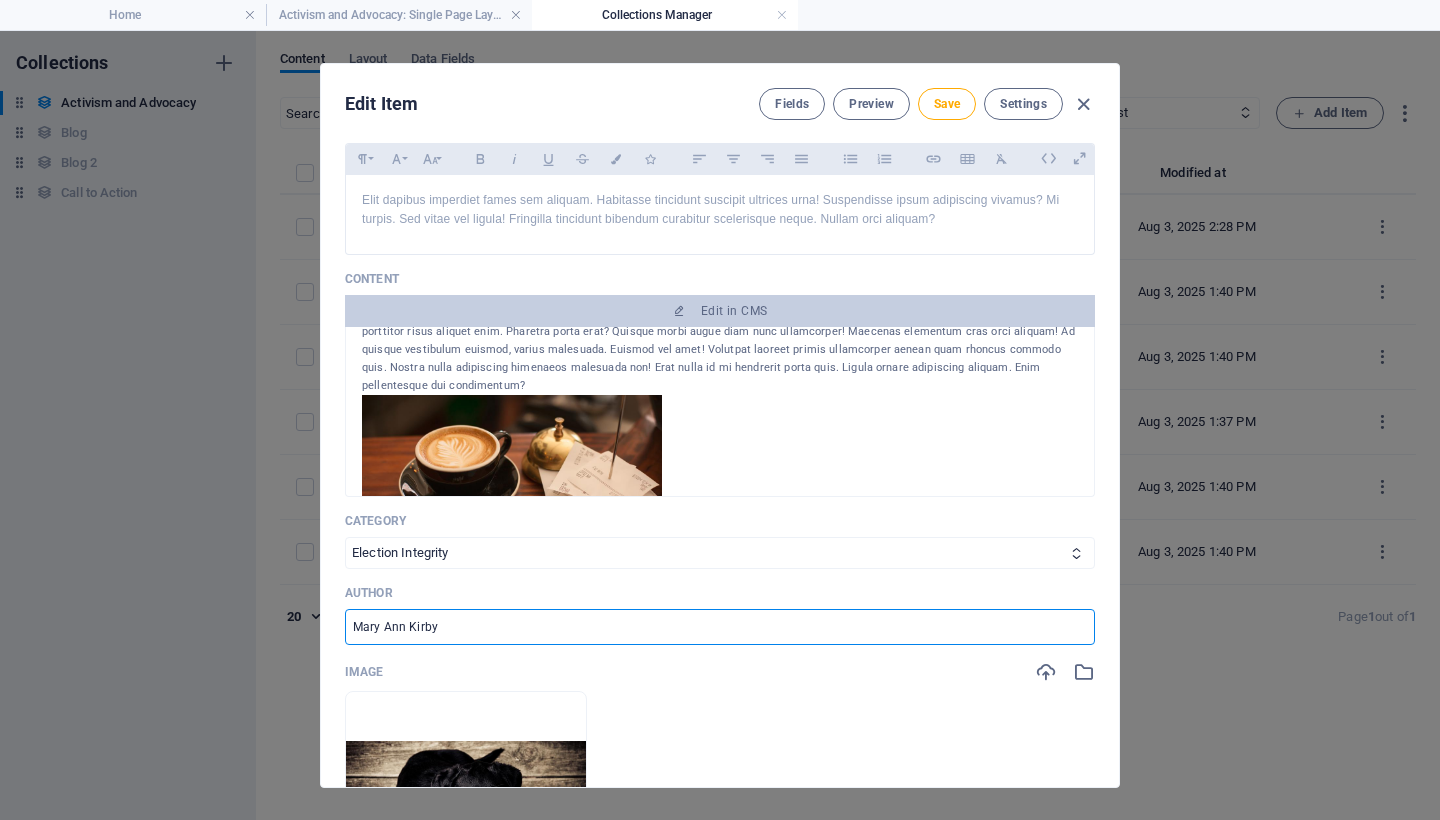 scroll, scrollTop: 380, scrollLeft: 0, axis: vertical 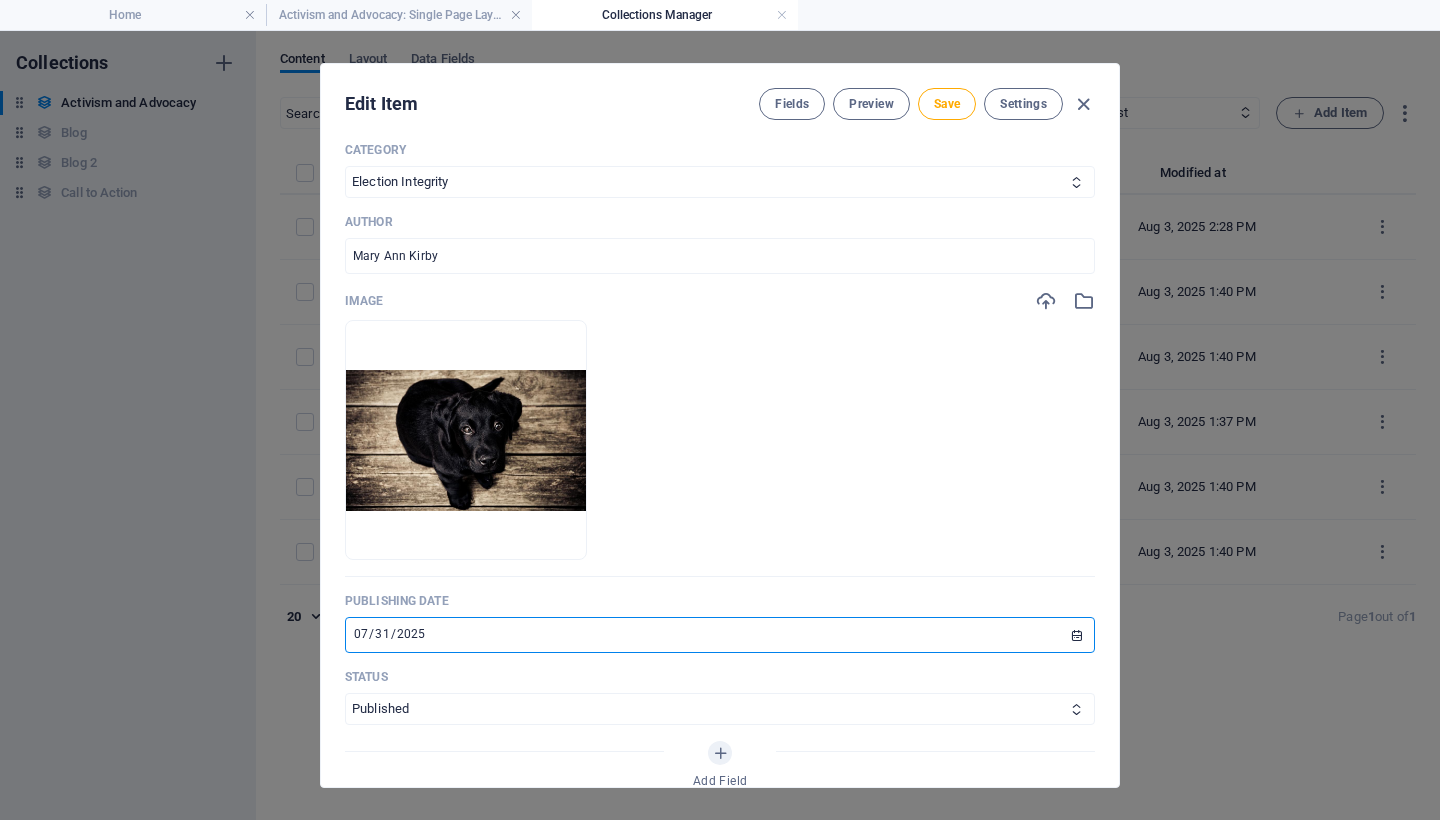 click on "2025-07-31" at bounding box center (720, 635) 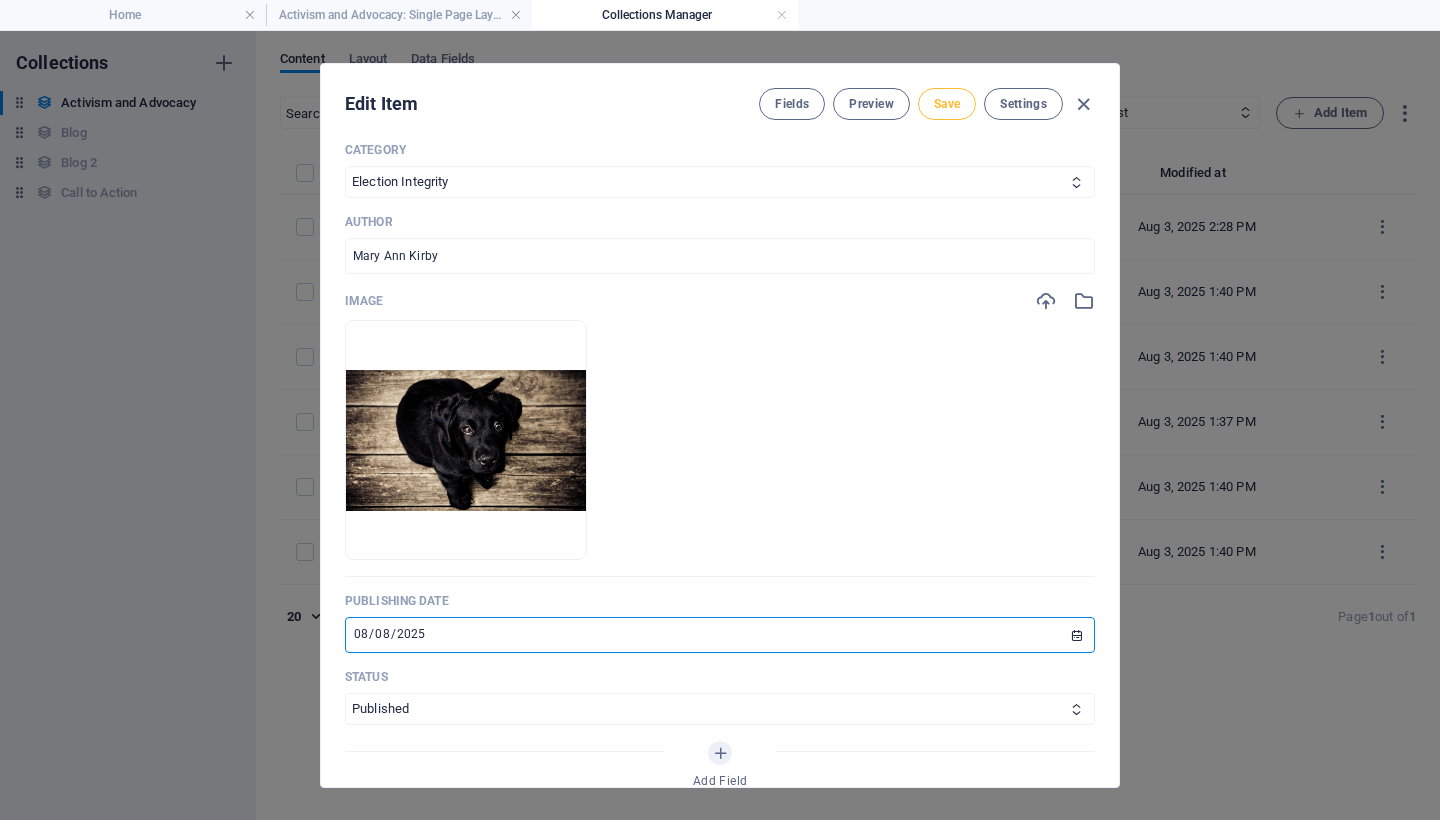 click on "Save" at bounding box center (947, 104) 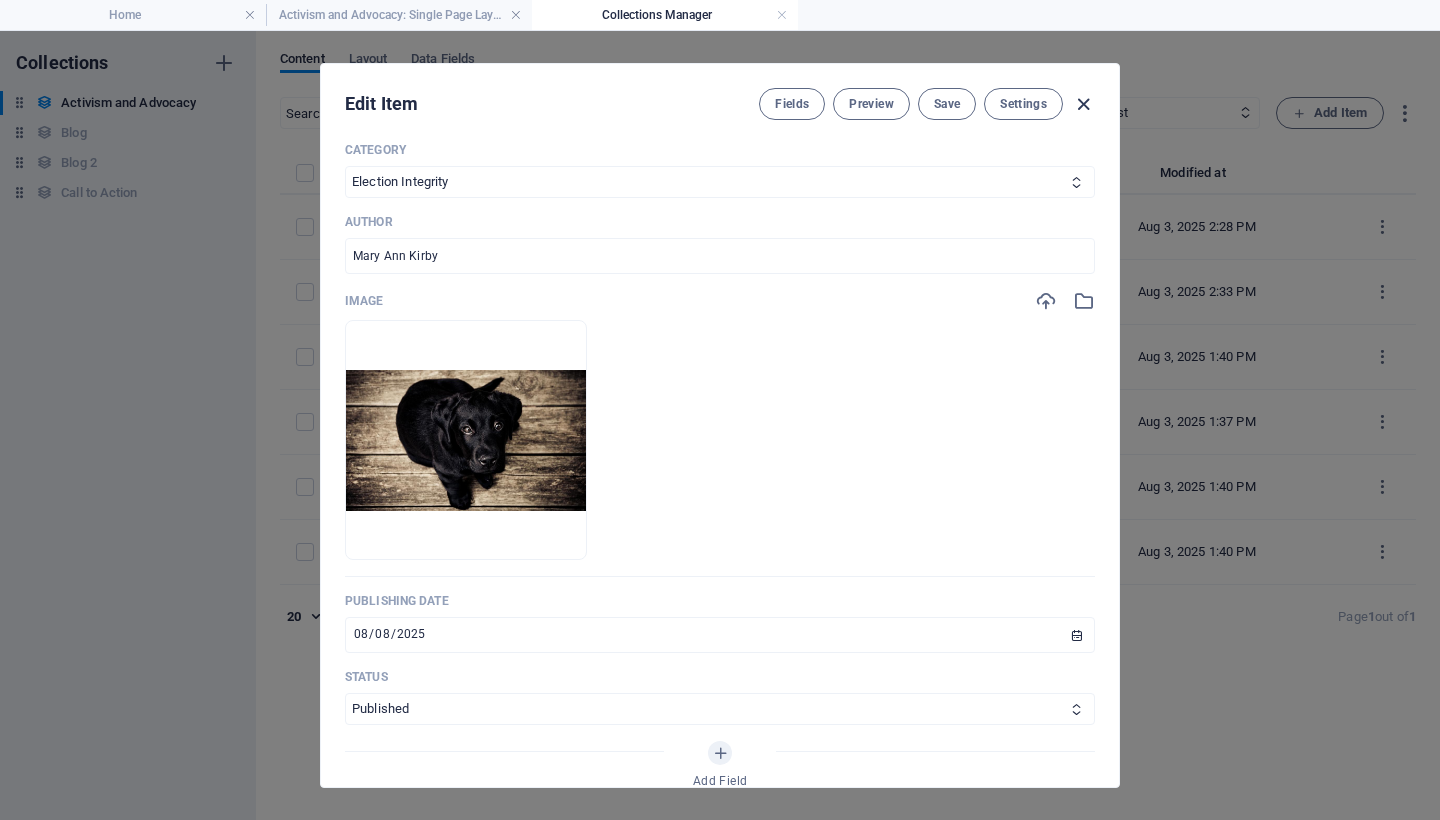 click at bounding box center (1083, 104) 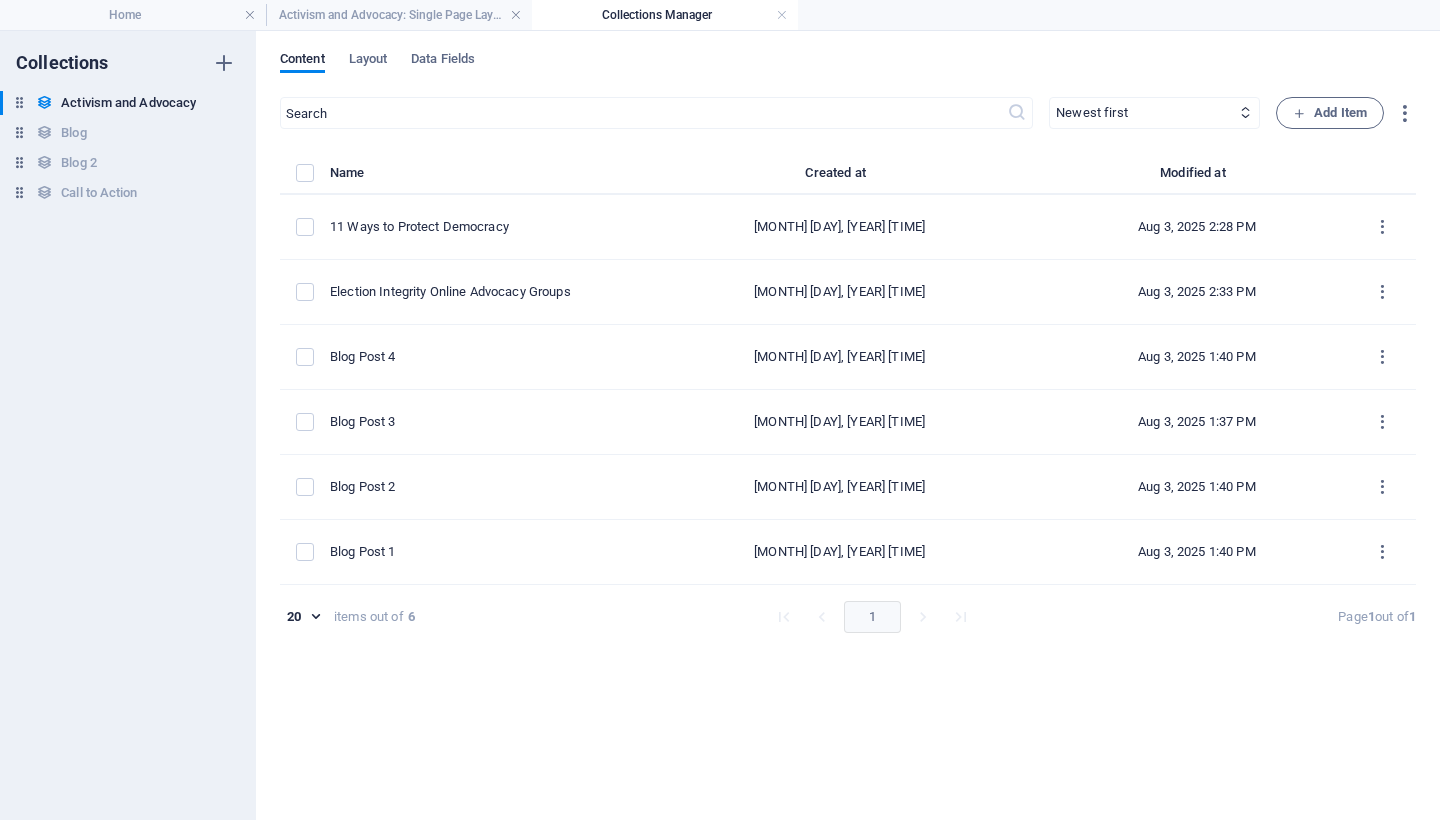 scroll, scrollTop: 0, scrollLeft: 0, axis: both 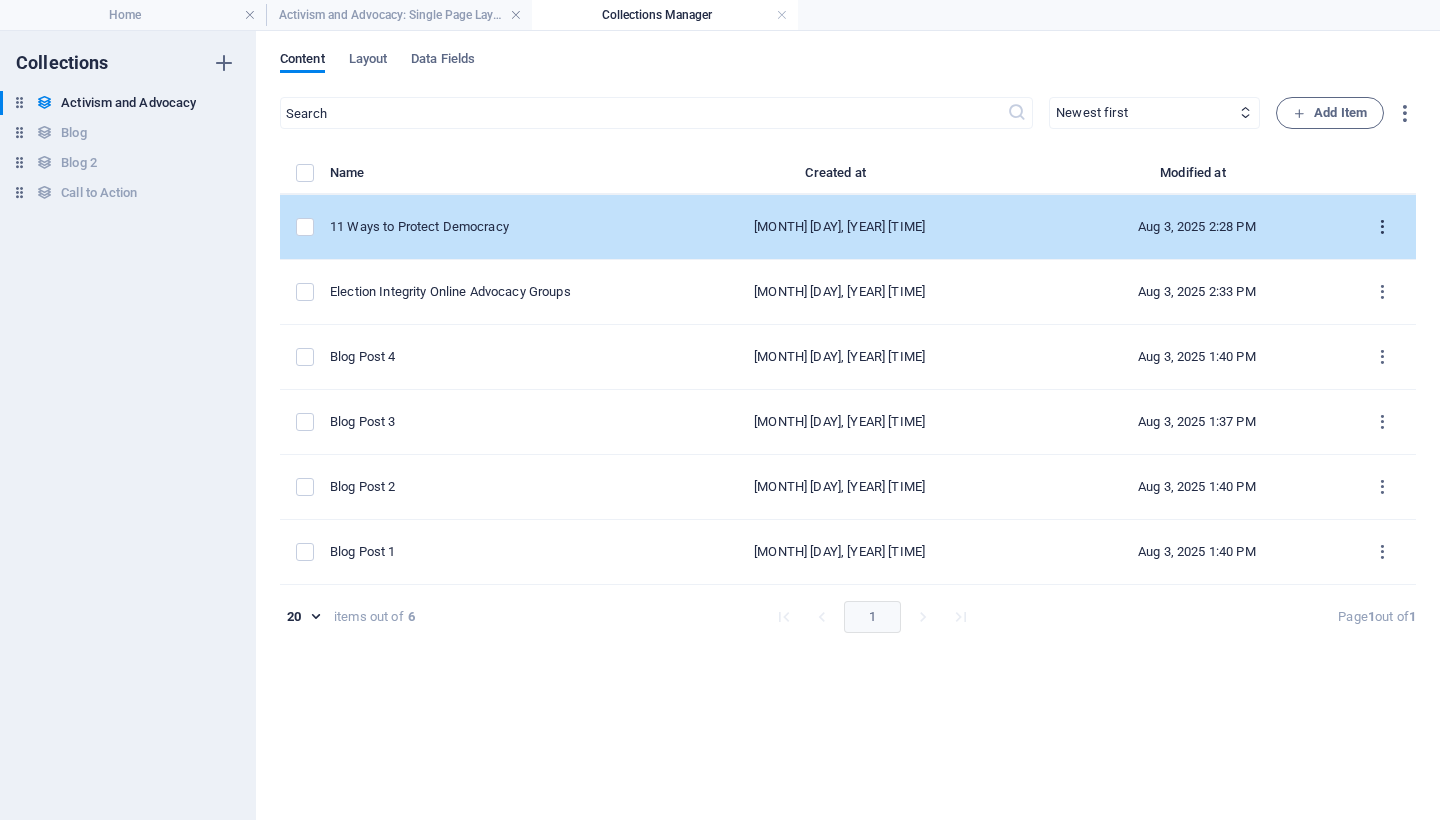 click at bounding box center (1382, 227) 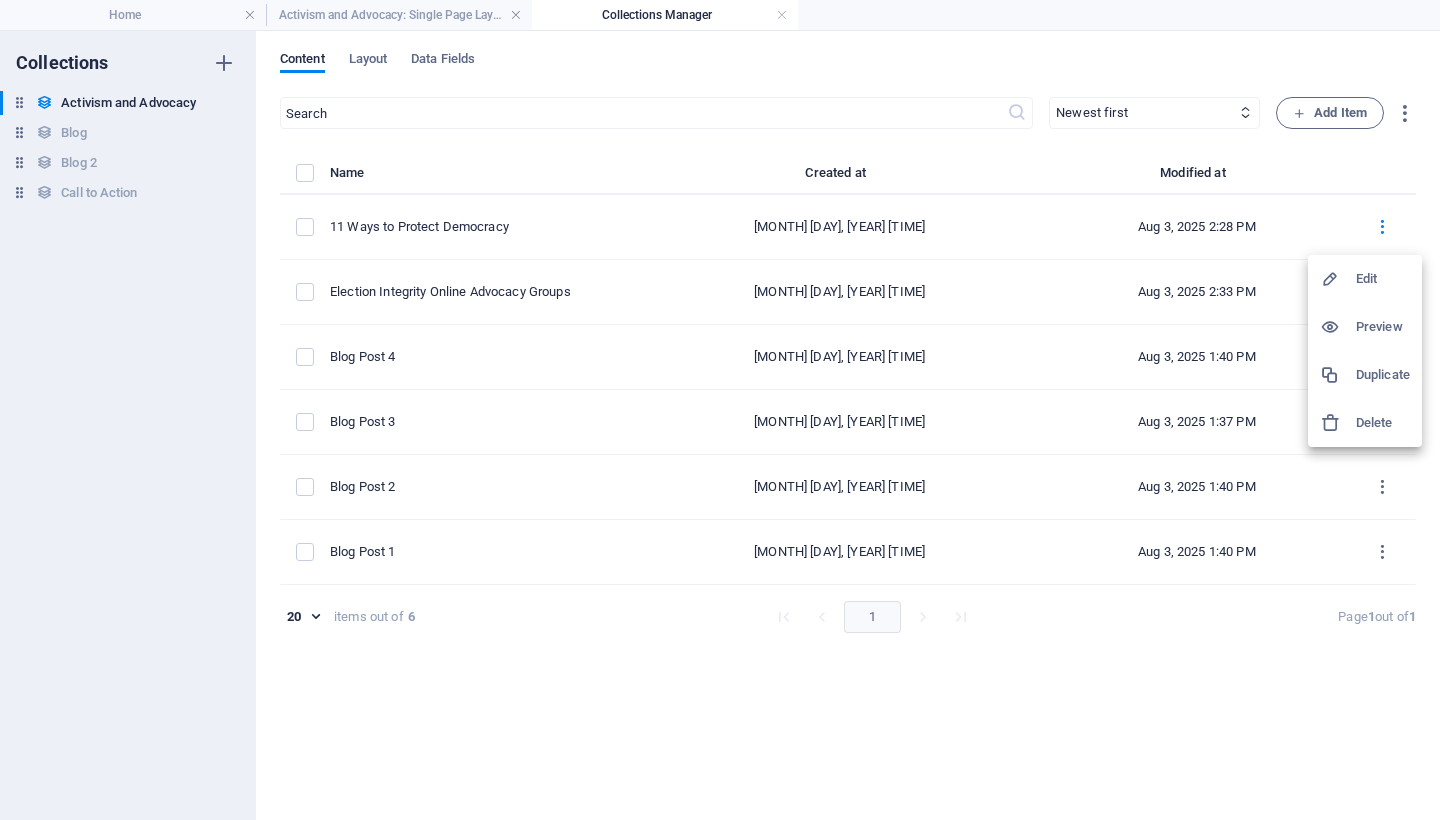 click on "Edit" at bounding box center (1383, 279) 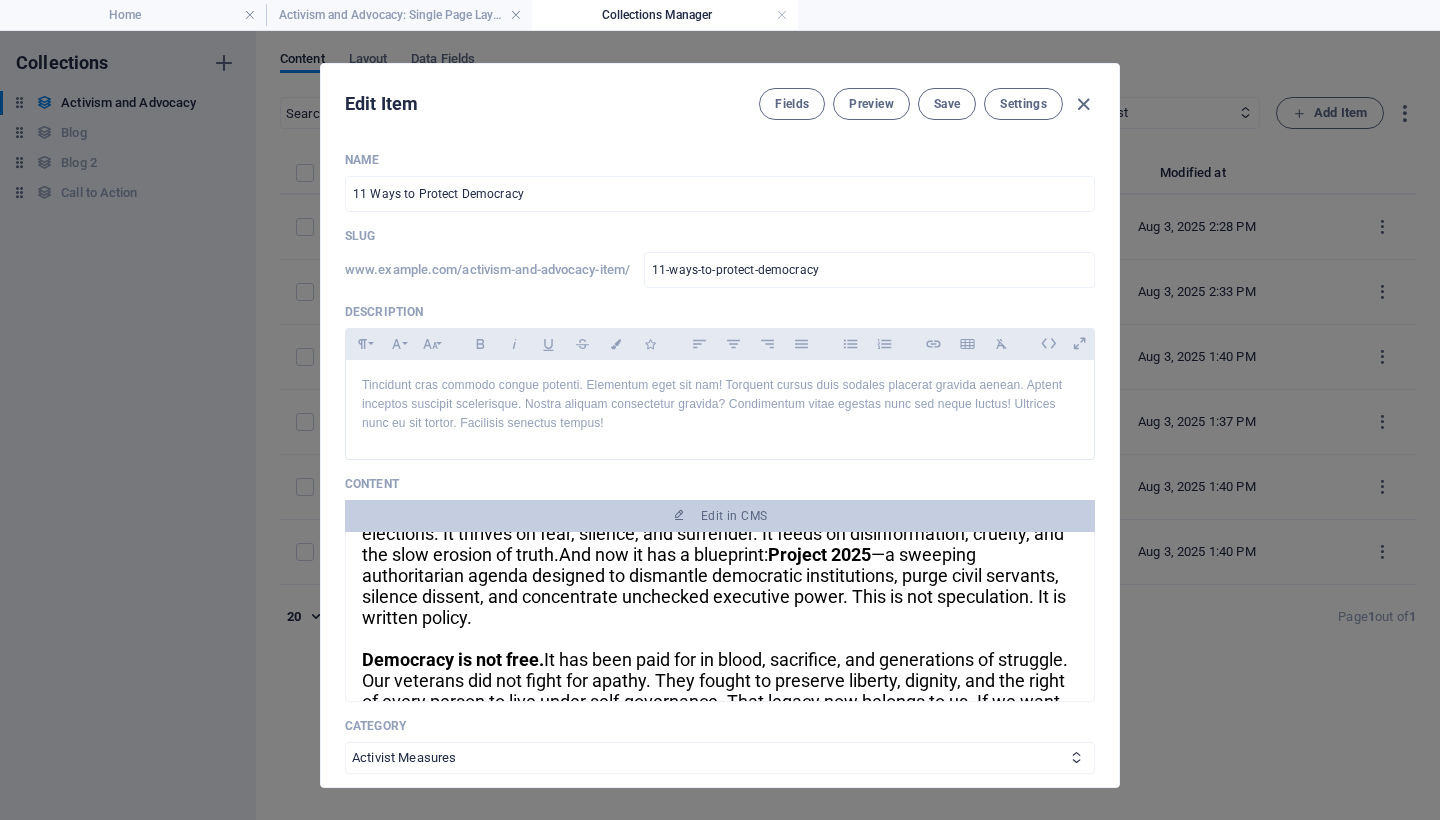scroll, scrollTop: 335, scrollLeft: 0, axis: vertical 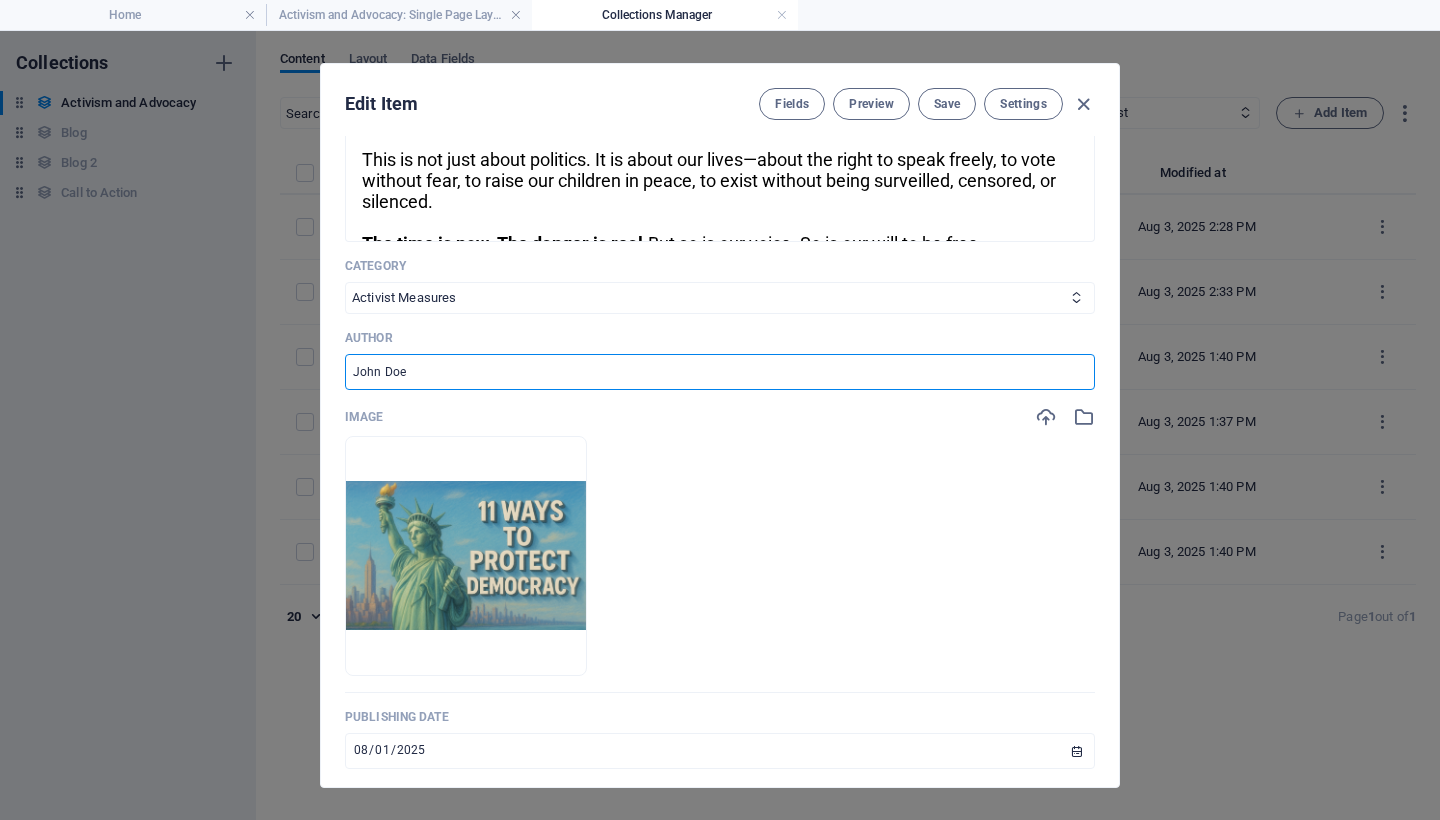 drag, startPoint x: 455, startPoint y: 376, endPoint x: 293, endPoint y: 360, distance: 162.78821 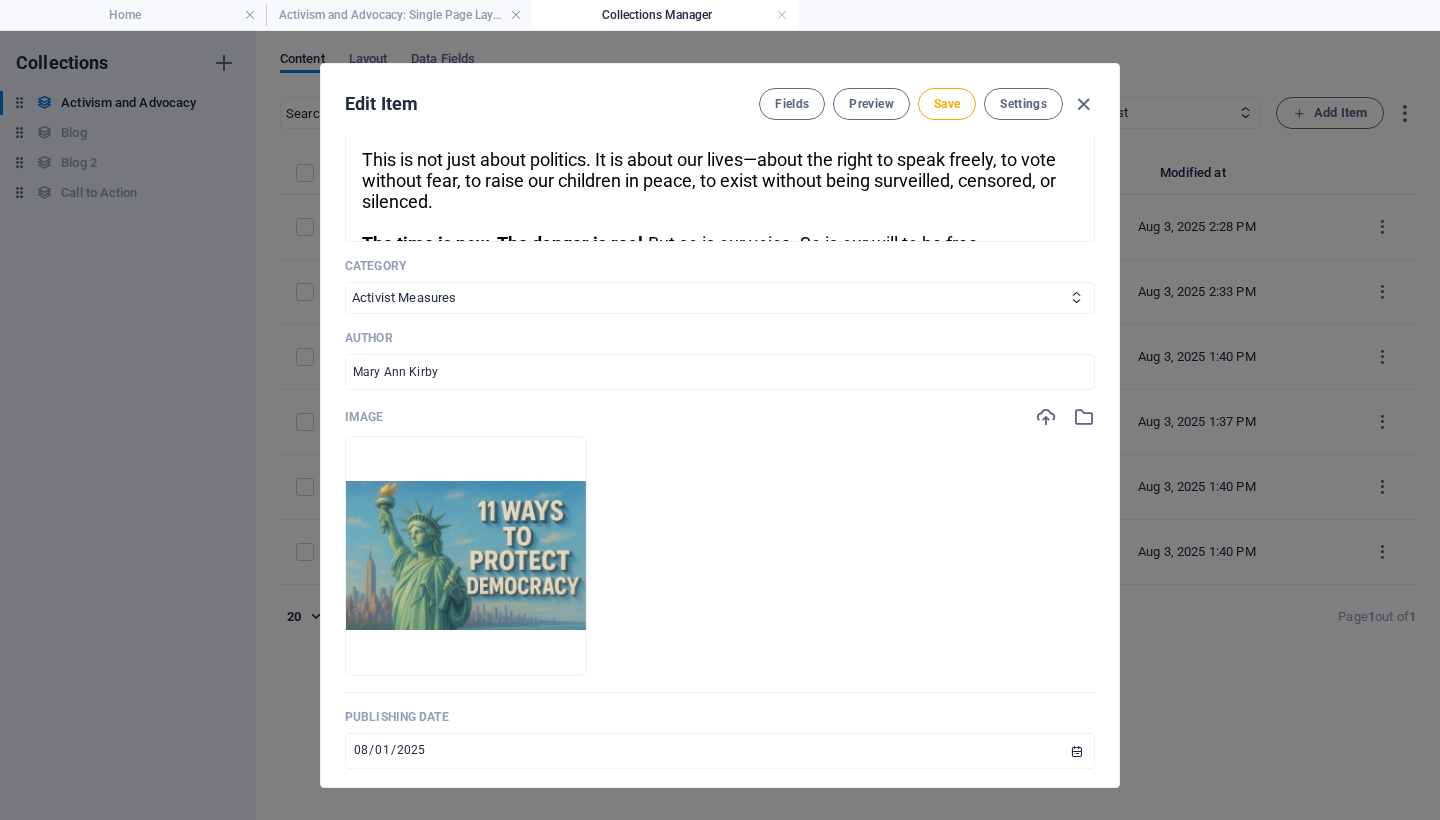 click on "Name 11 Ways to Protect Democracy ​ Slug www.example.com/activism-and-advocacy-item/ 11-ways-to-protect-democracy ​ Description Paragraph Format Normal Heading 1 Heading 2 Heading 3 Heading 4 Heading 5 Heading 6 Code Font Family Arial Georgia Impact Tahoma Times New Roman Verdana Poppins Font Size 8 9 10 11 12 14 18 24 30 36 48 60 72 96 Bold Italic Underline Strikethrough Colors Icons Align Left Align Center Align Right Align Justify Unordered List Ordered List Insert Link Insert Table Clear Formatting Tincidunt cras commodo congue potenti. Elementum eget sit nam! Torquent cursus duis sodales placerat gravida aenean. Aptent inceptos suscipit scelerisque. Nostra aliquam consectetur gravida? Condimentum vitae egestas nunc sed neque luctus! Ultrices nunc eu sit tortor. Facilisis senectus tempus! Content Edit in CMS 11 Ways to Protect Democracy By Mary Ann Kirby. August 2, 2025. And now it has a blueprint:  Project 2025 Democracy is not free. The time is now. The danger is real. Project 2025" at bounding box center (720, 314) 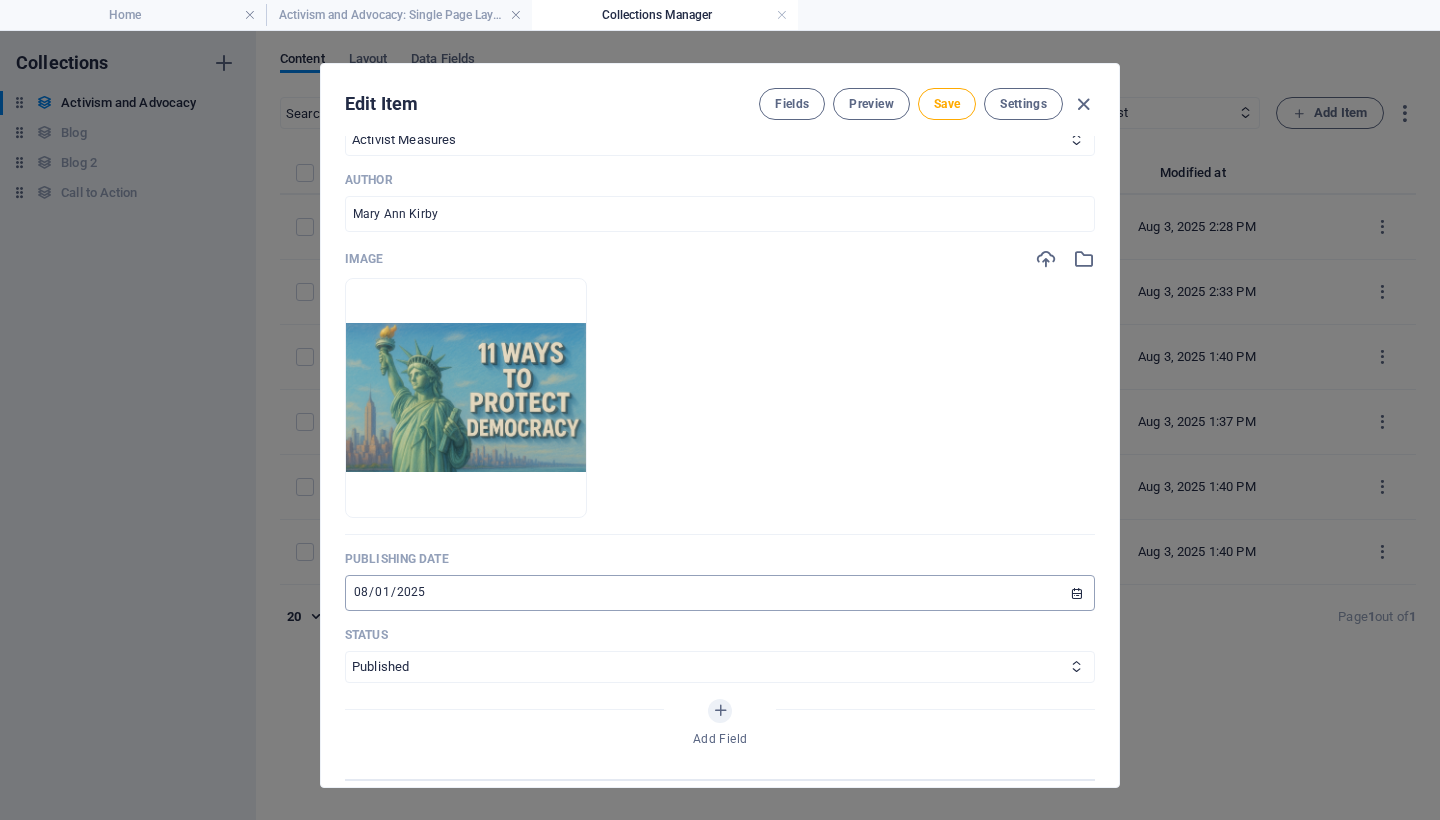 scroll, scrollTop: 656, scrollLeft: 0, axis: vertical 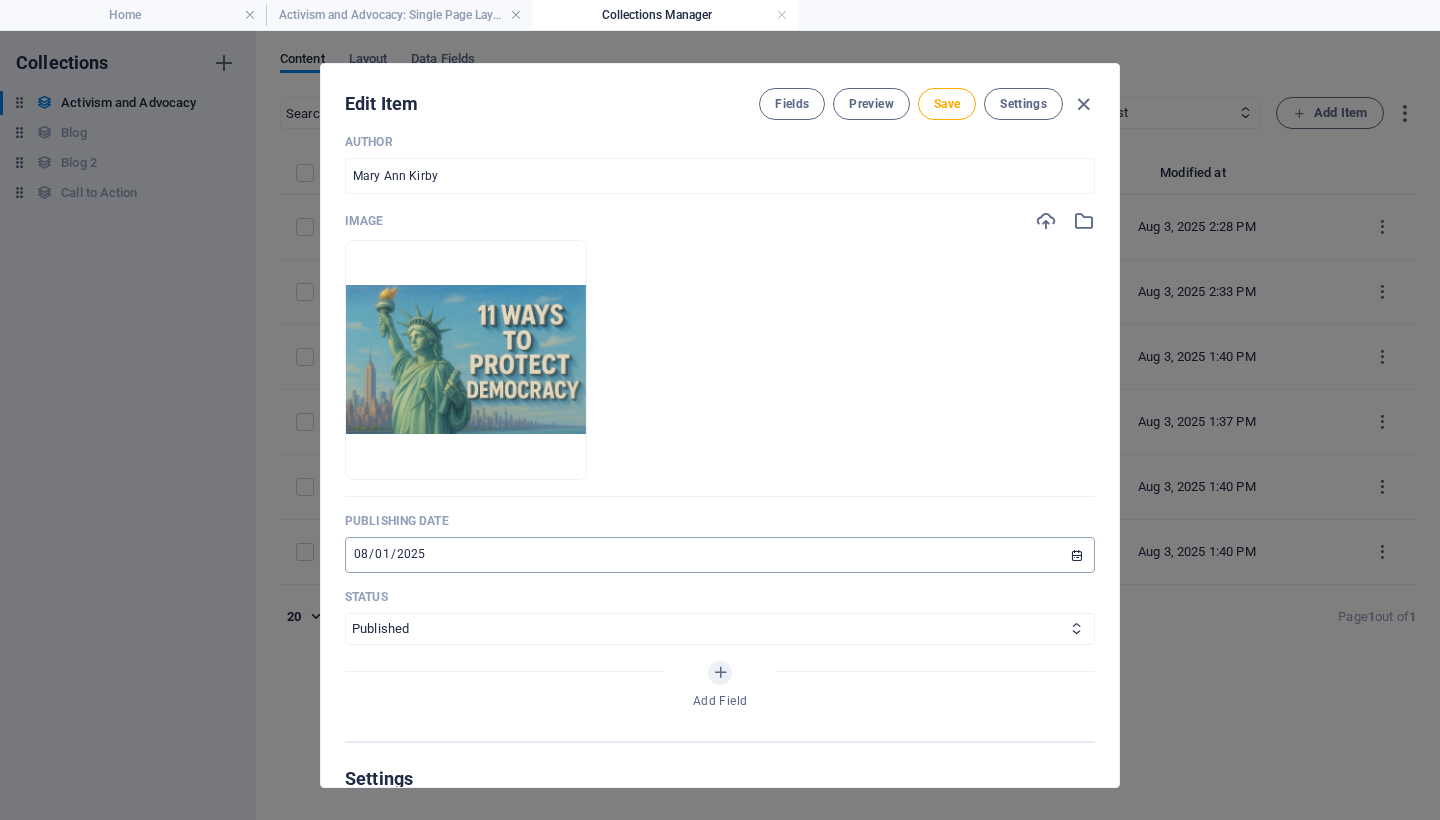 click on "2025-08-01" at bounding box center (720, 555) 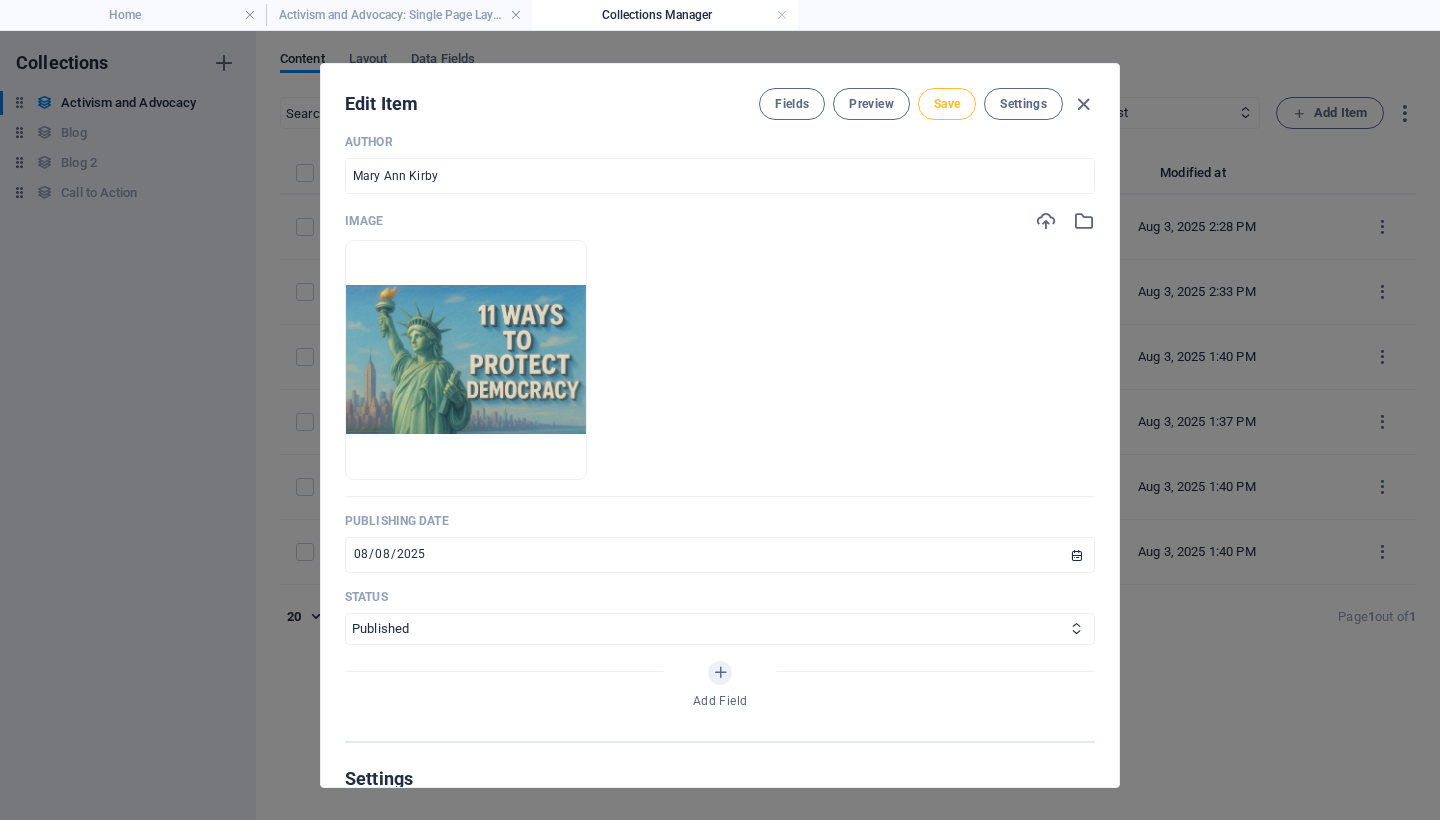 click on "Save" at bounding box center (947, 104) 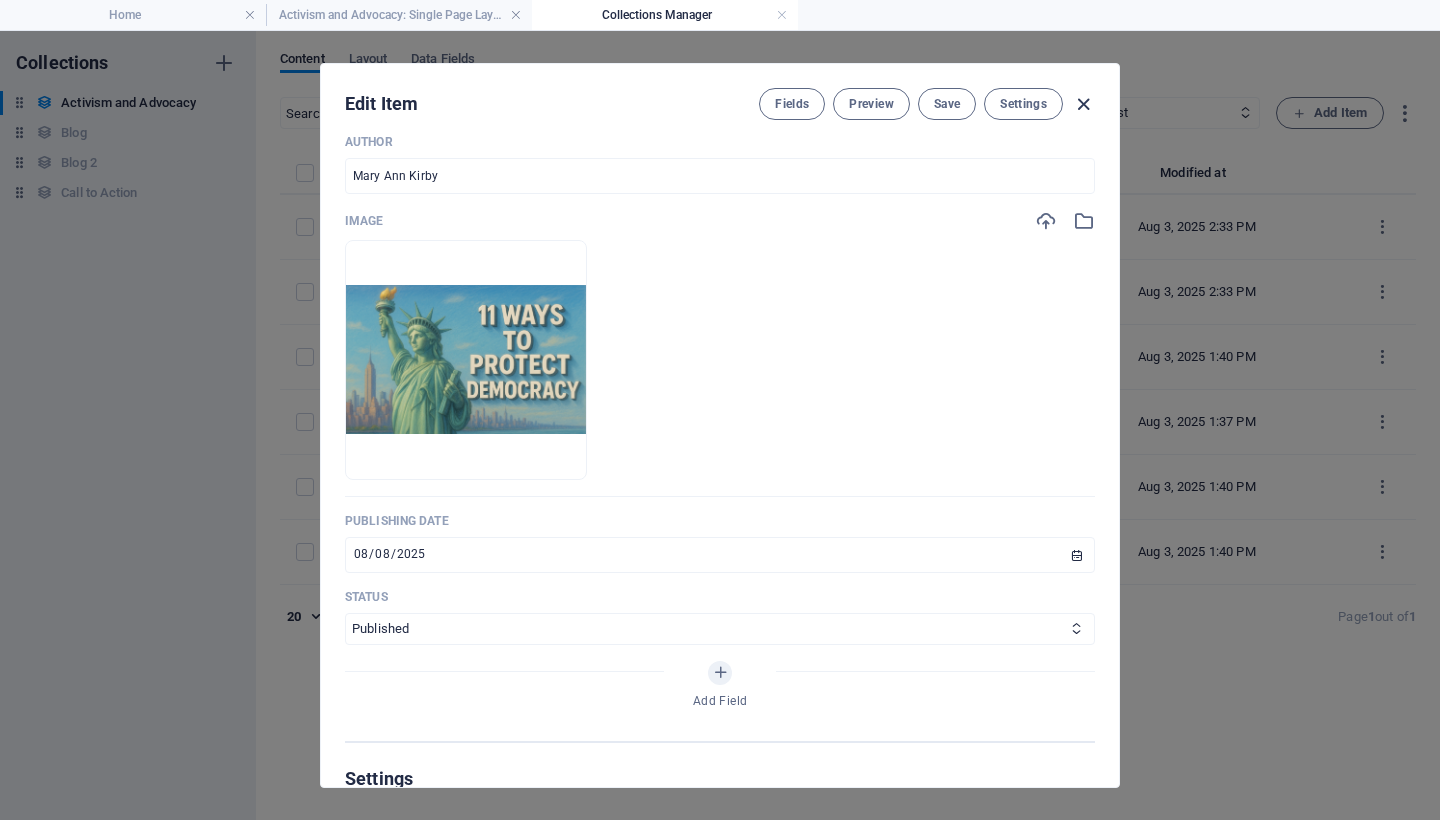 click at bounding box center (1083, 104) 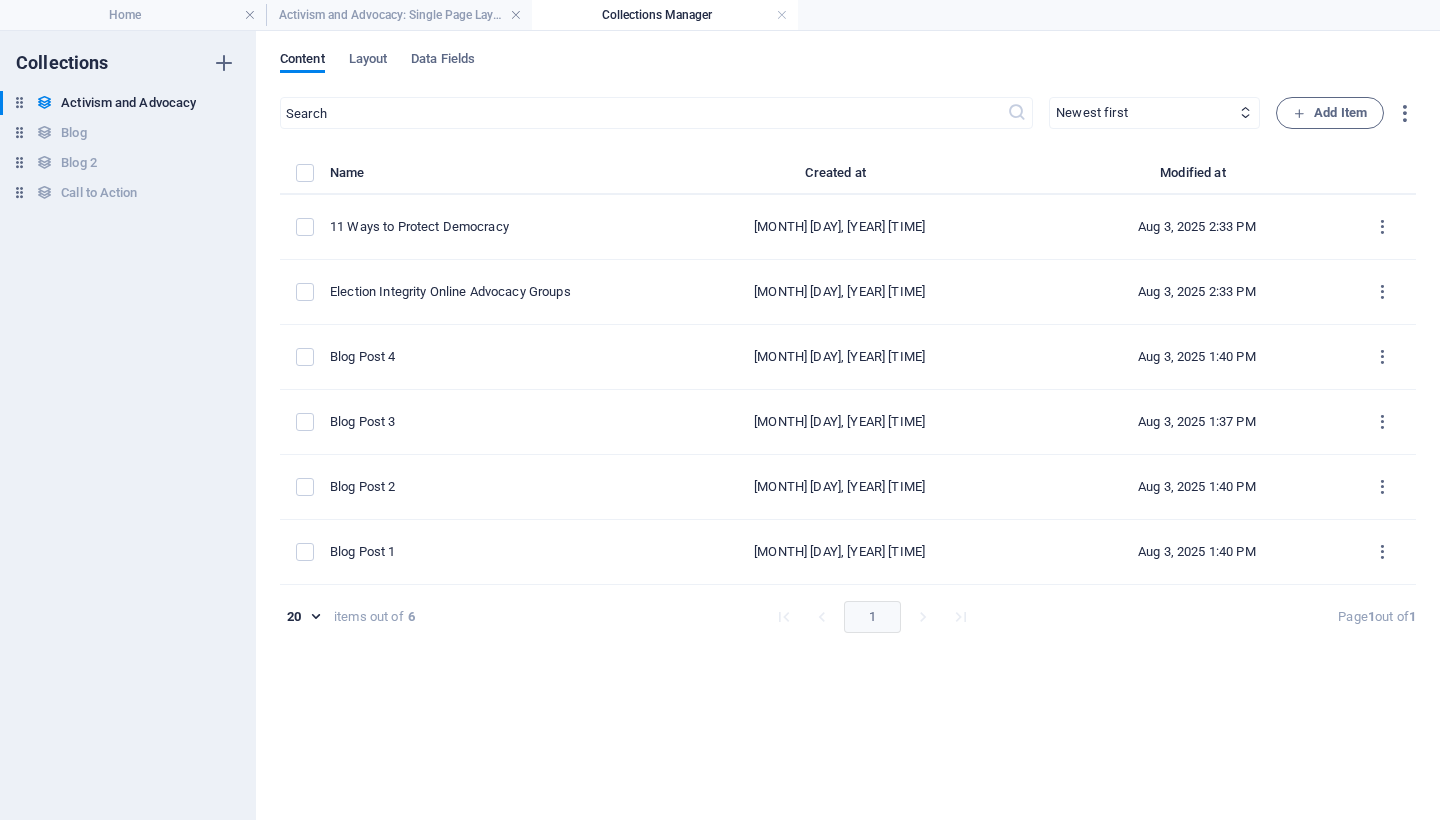 scroll, scrollTop: 0, scrollLeft: 0, axis: both 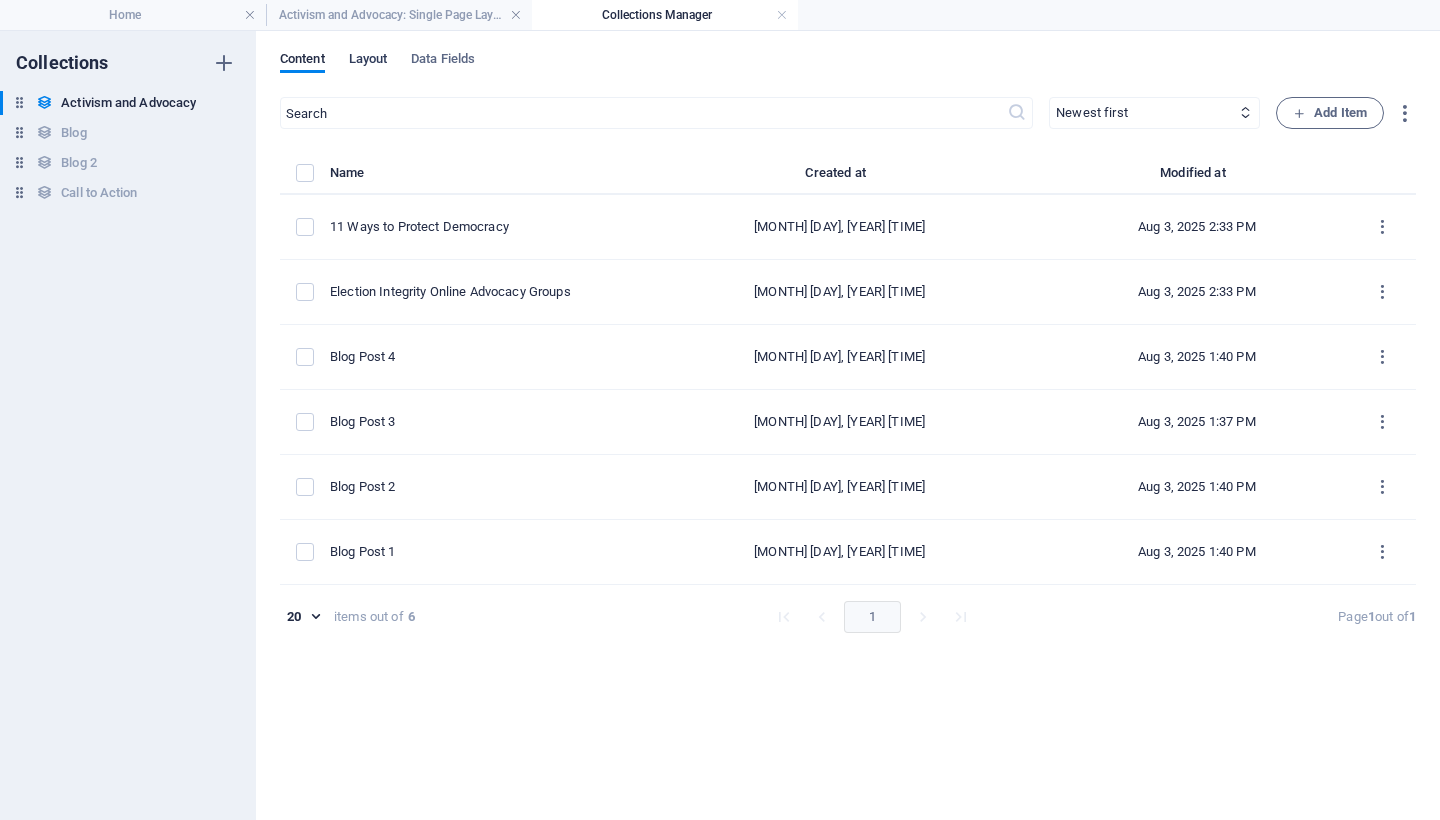 click on "Layout" at bounding box center [368, 61] 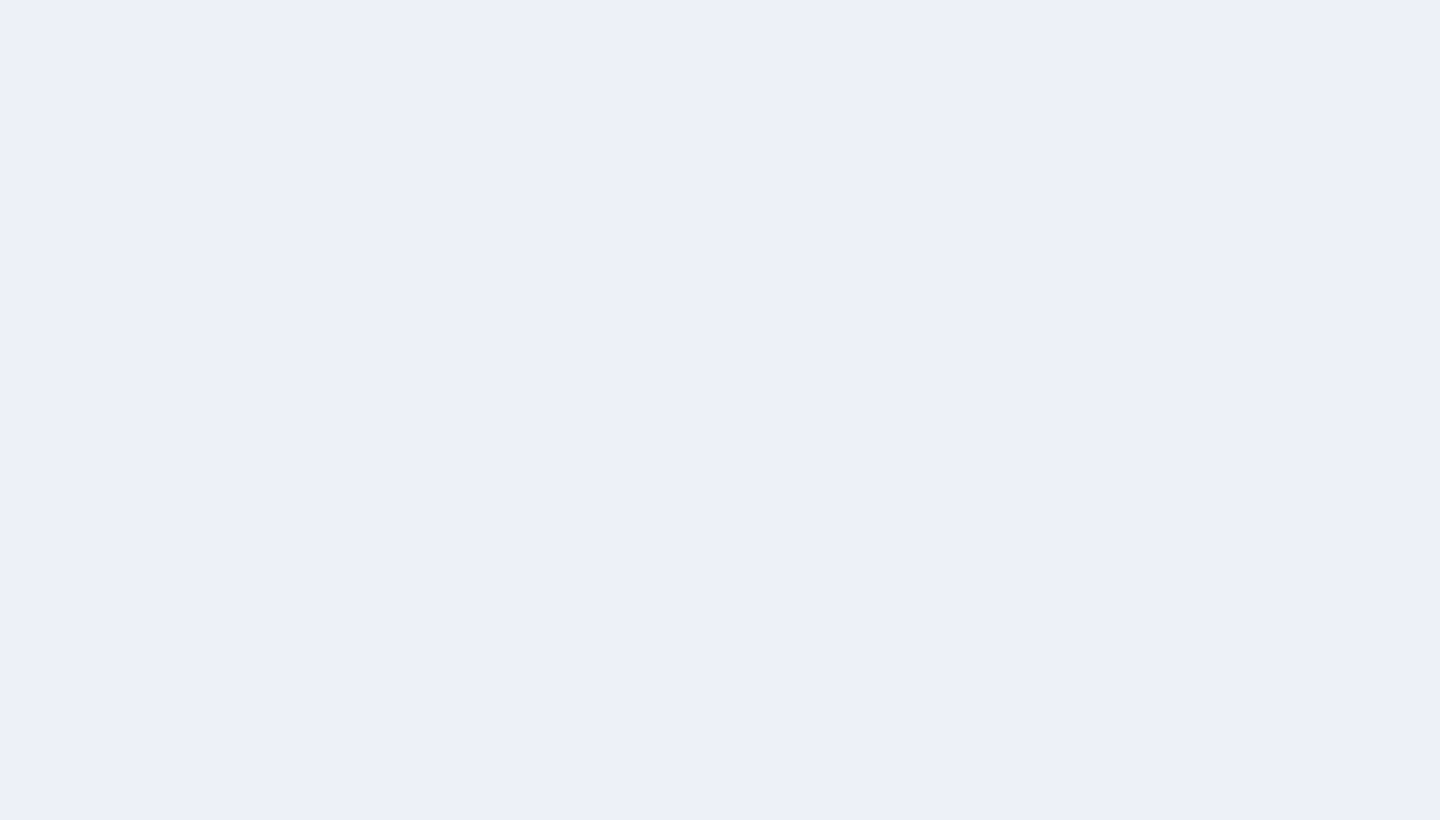 scroll, scrollTop: 0, scrollLeft: 0, axis: both 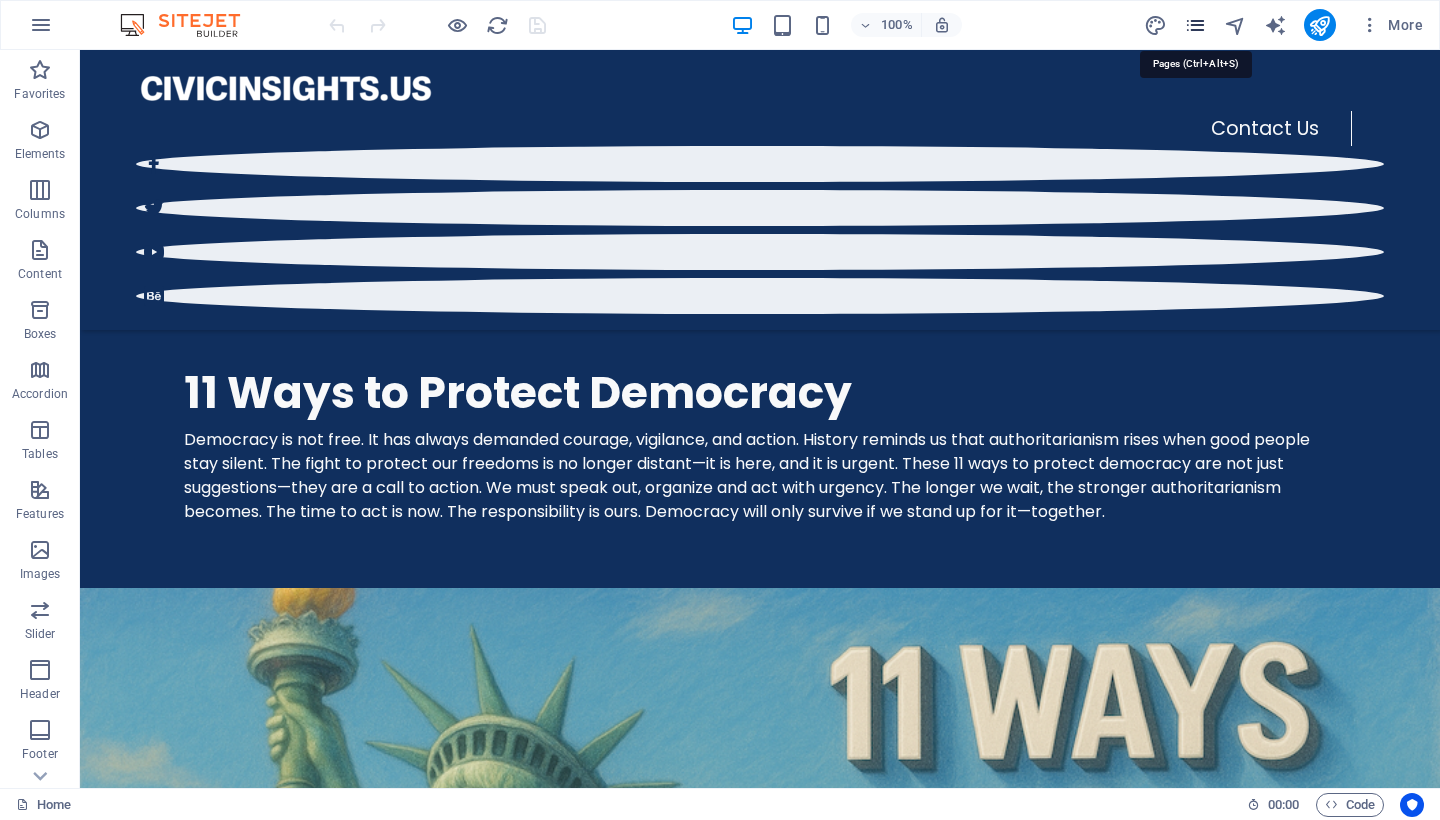 click at bounding box center [1195, 25] 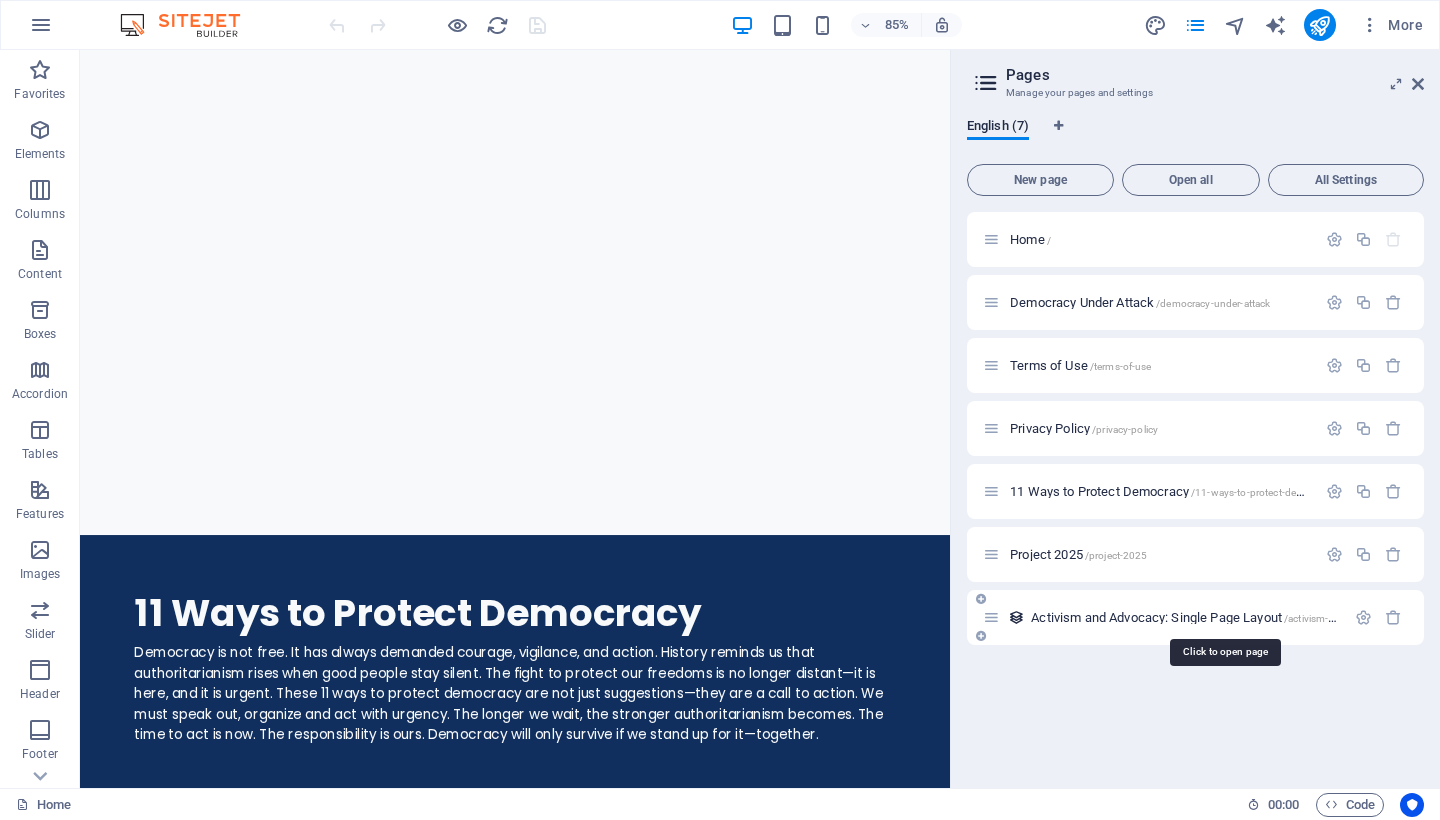 click on "Activism and Advocacy: Single Page Layout /activism-and-advocacy-item" at bounding box center [1222, 617] 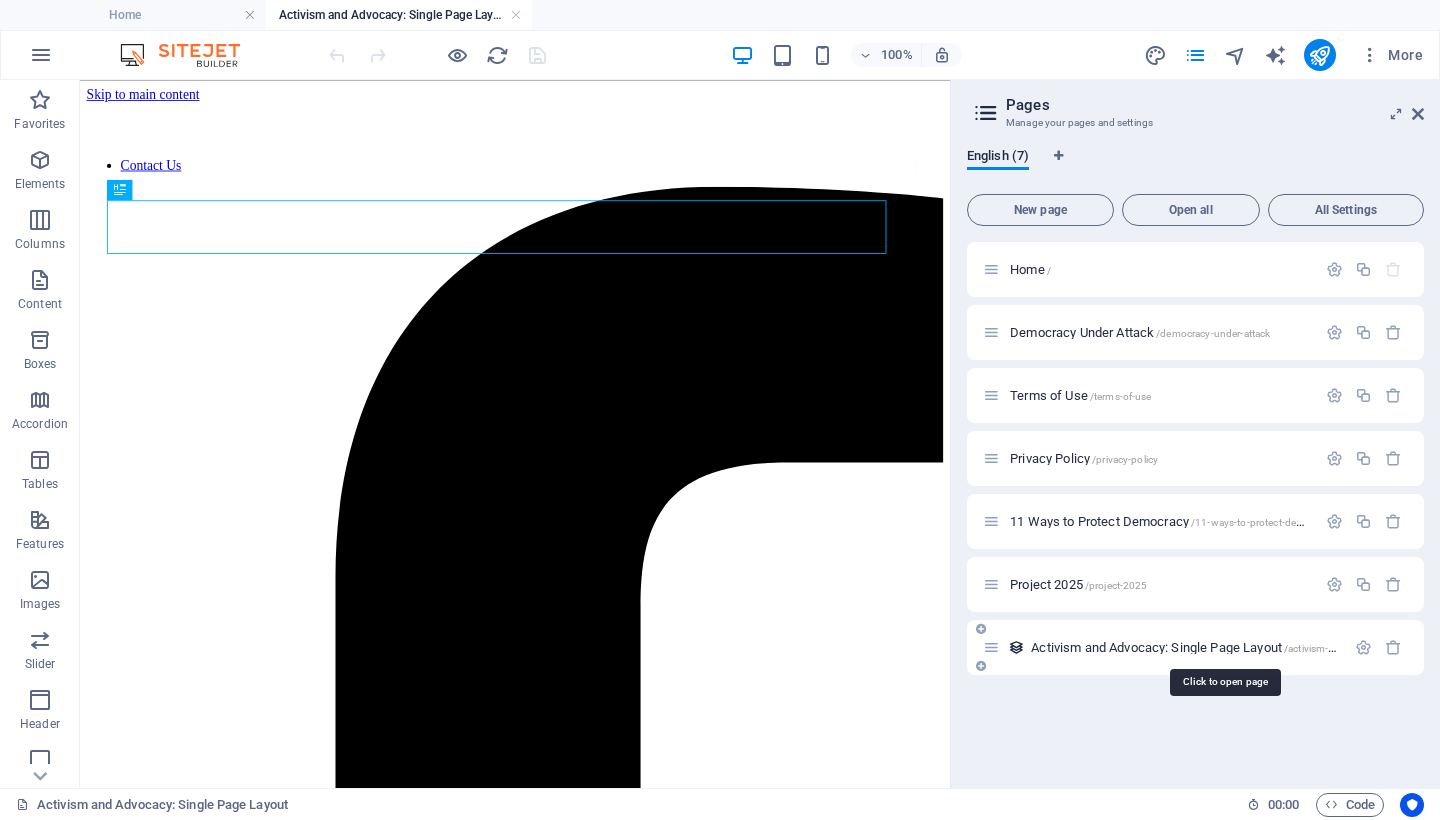scroll, scrollTop: 0, scrollLeft: 0, axis: both 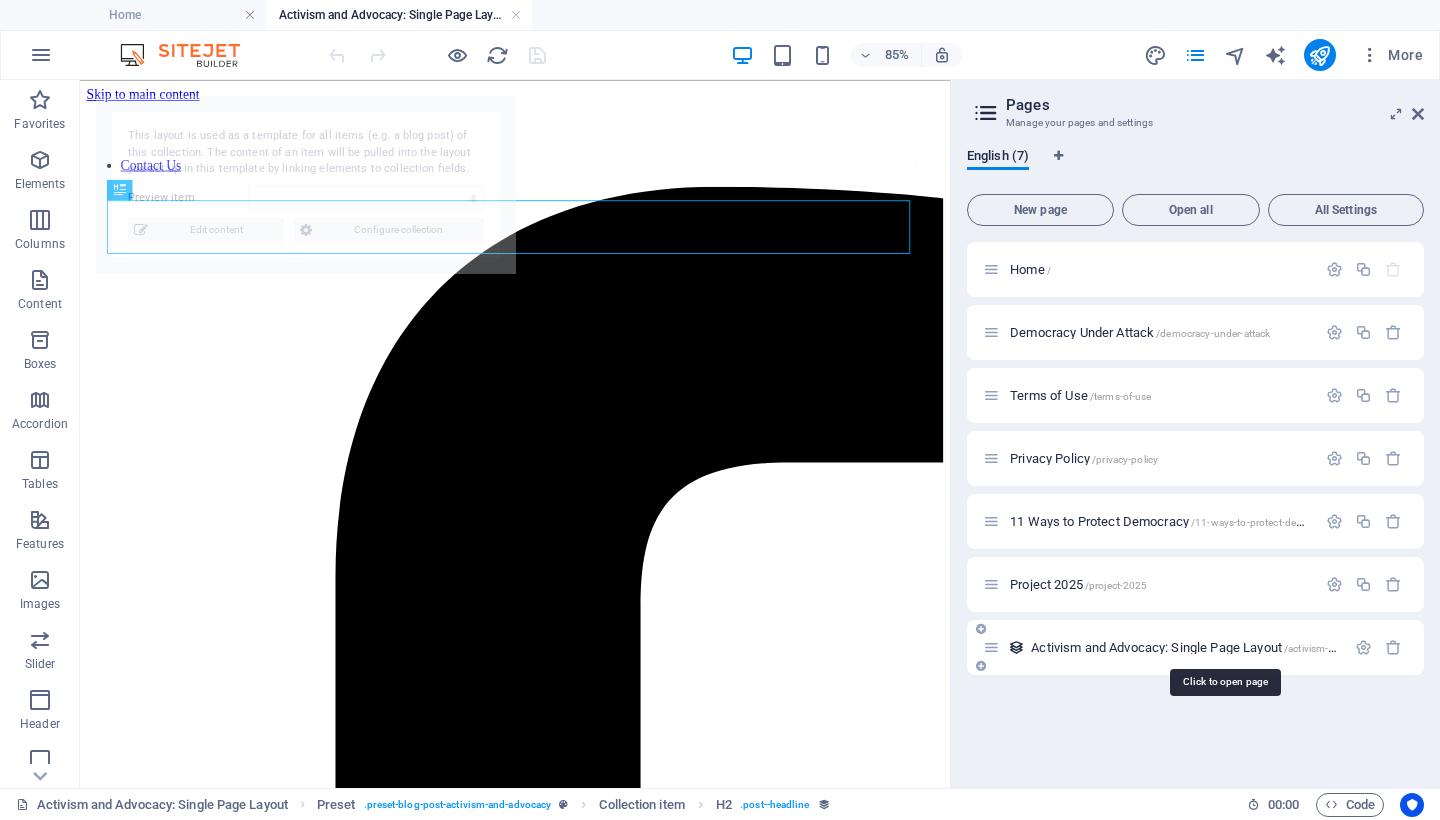 select on "688fa9cda1a905c386069d1c" 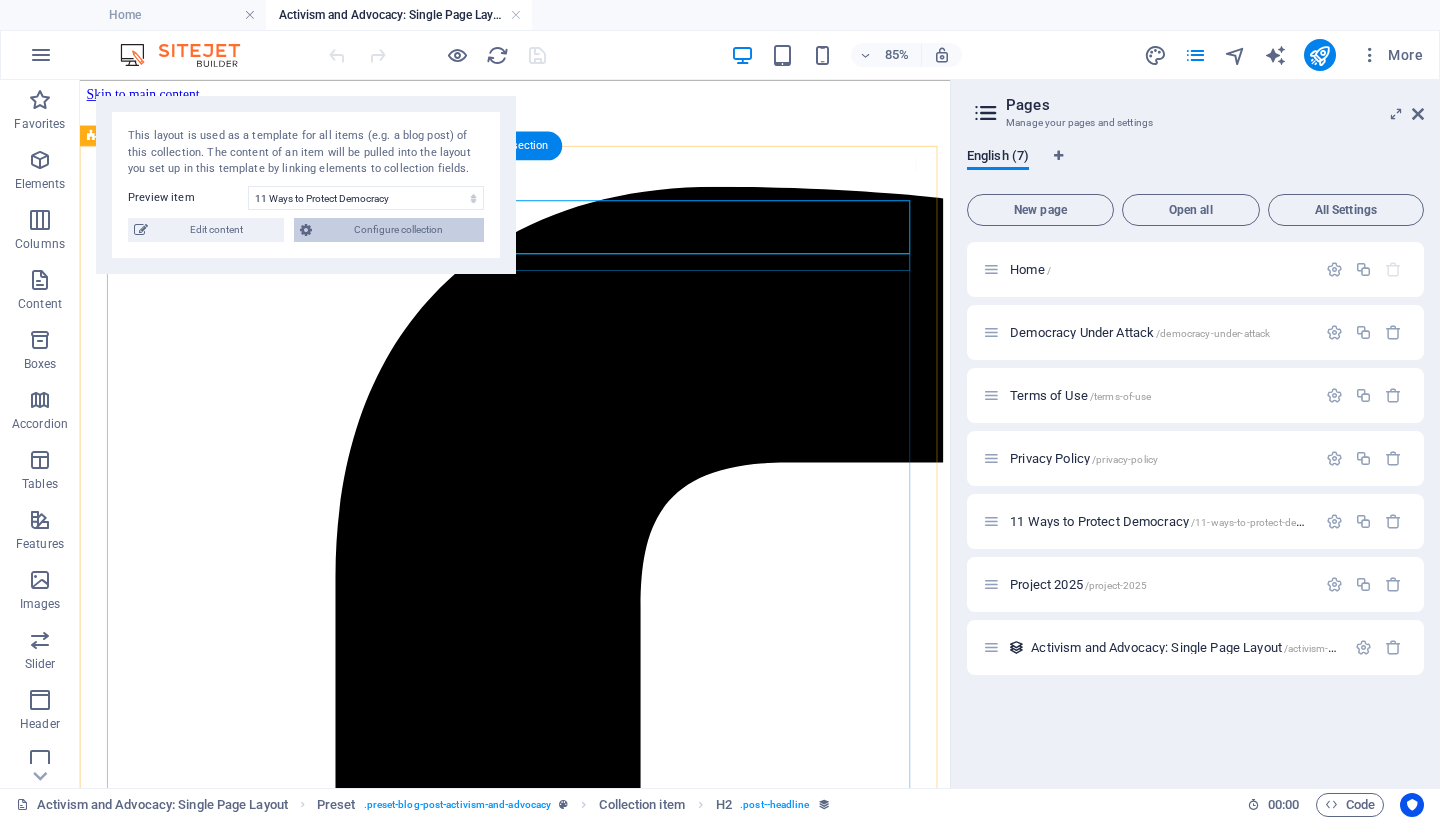 click on "Configure collection" at bounding box center [398, 230] 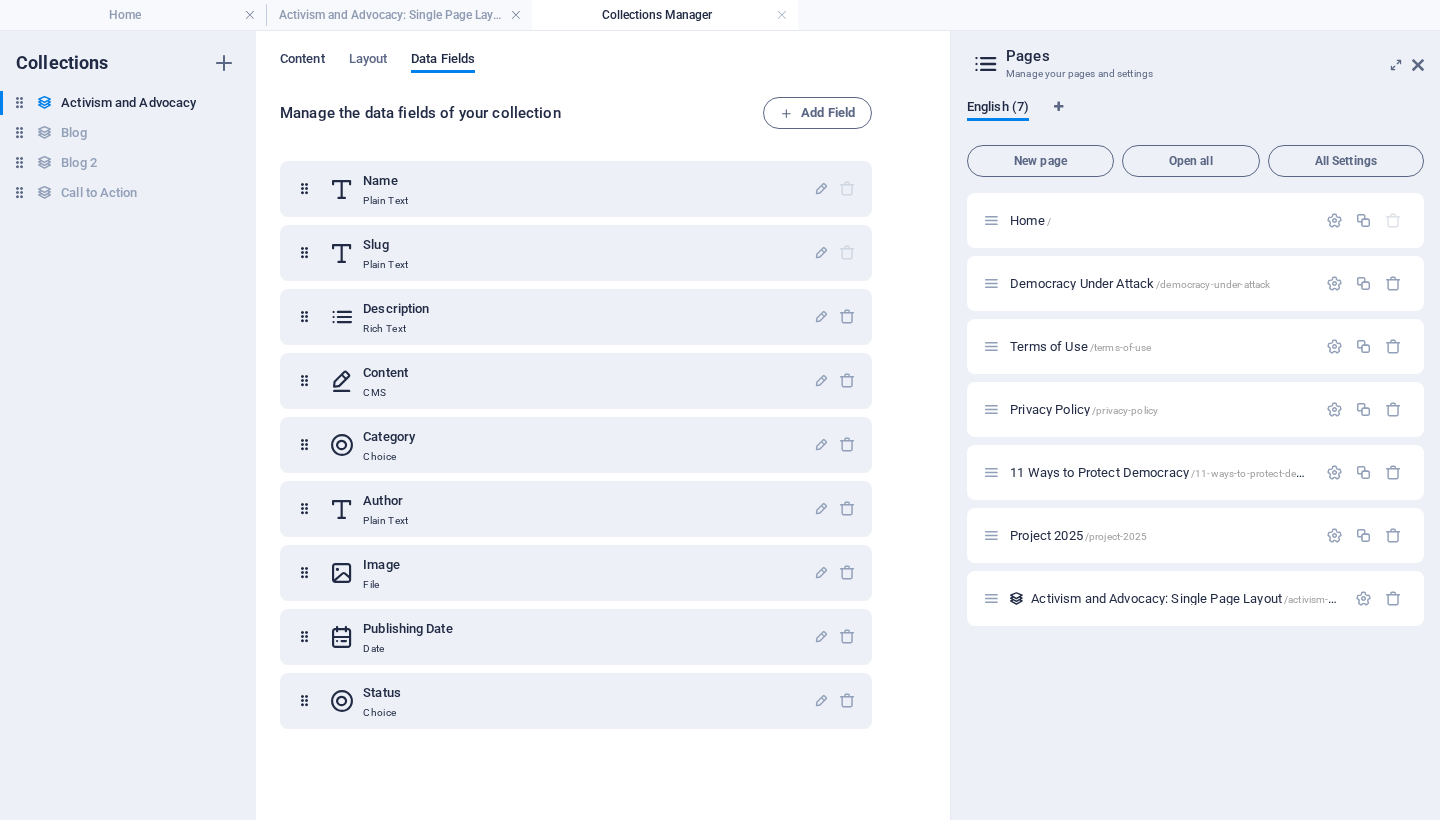 click on "Content" at bounding box center (302, 61) 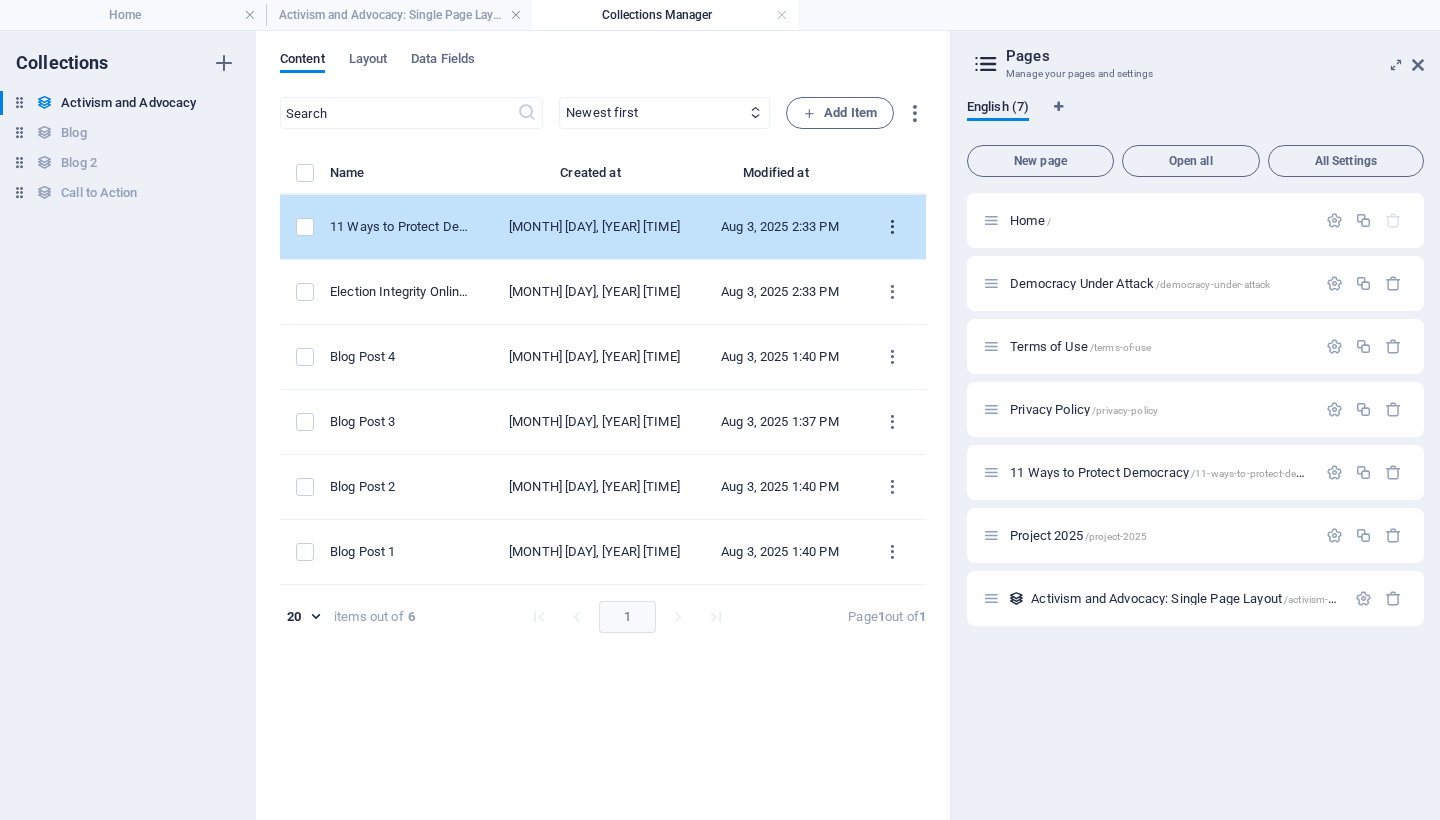 click at bounding box center [892, 227] 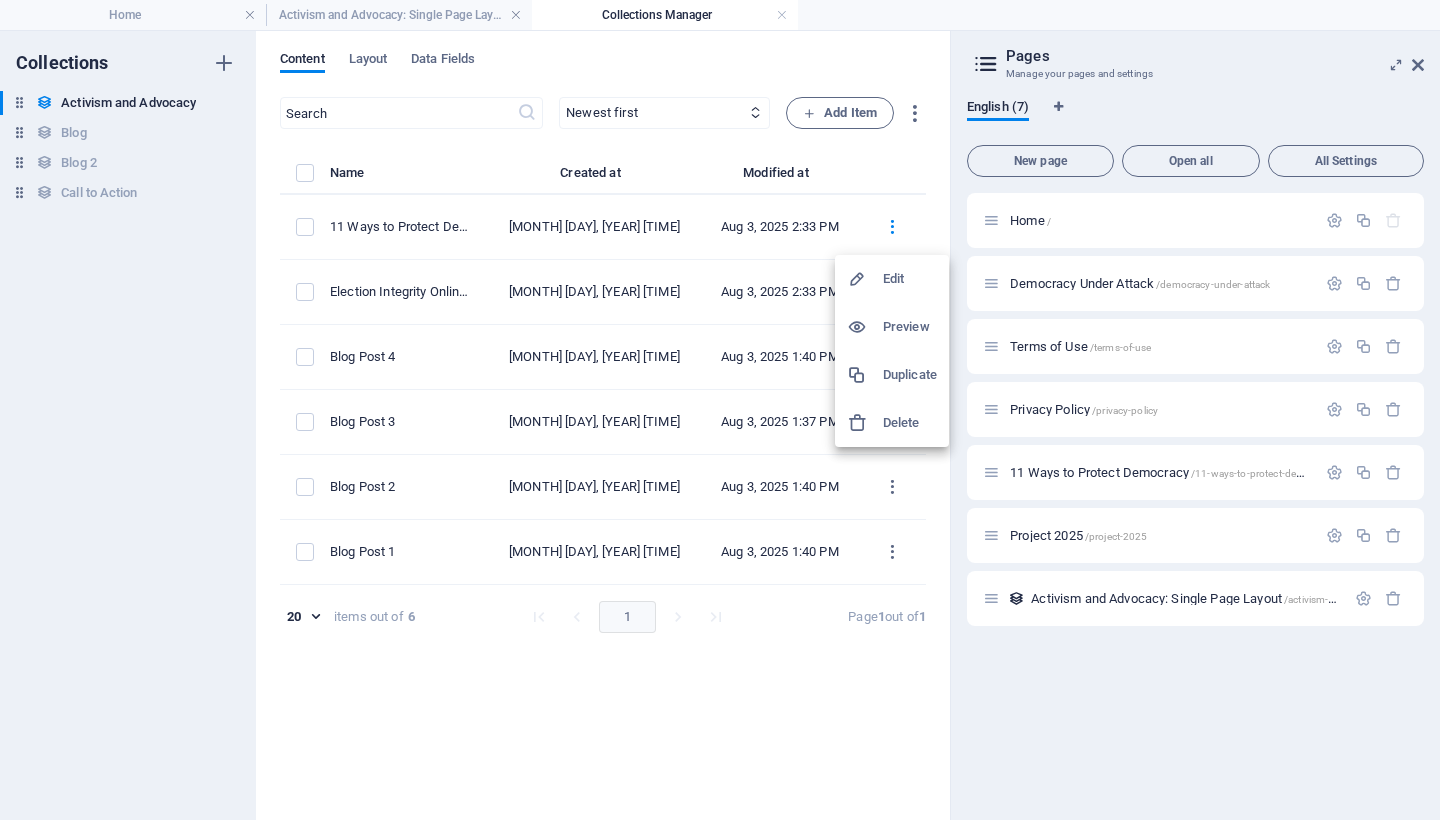 click on "Edit" at bounding box center [910, 279] 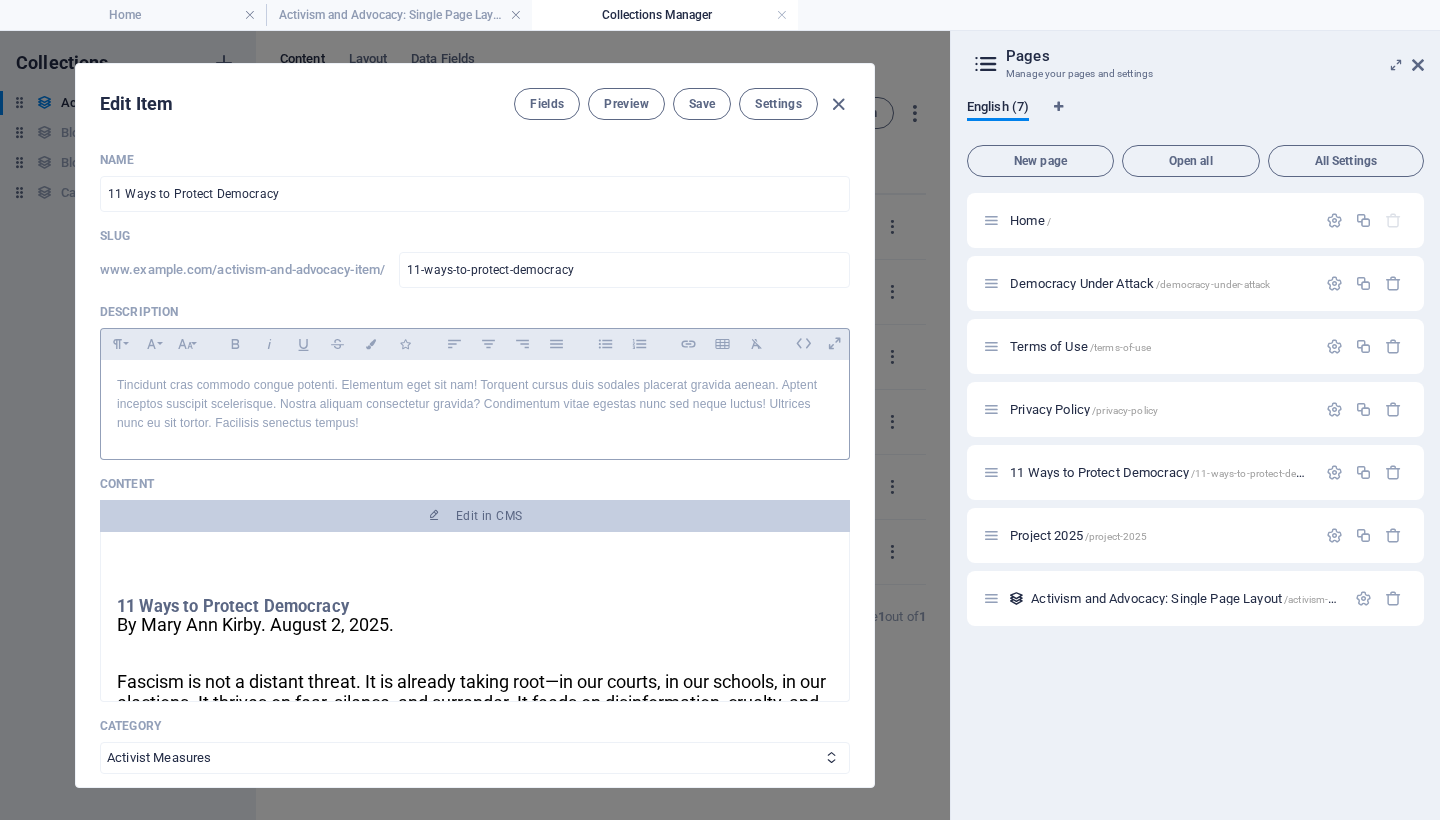 scroll, scrollTop: 35, scrollLeft: 0, axis: vertical 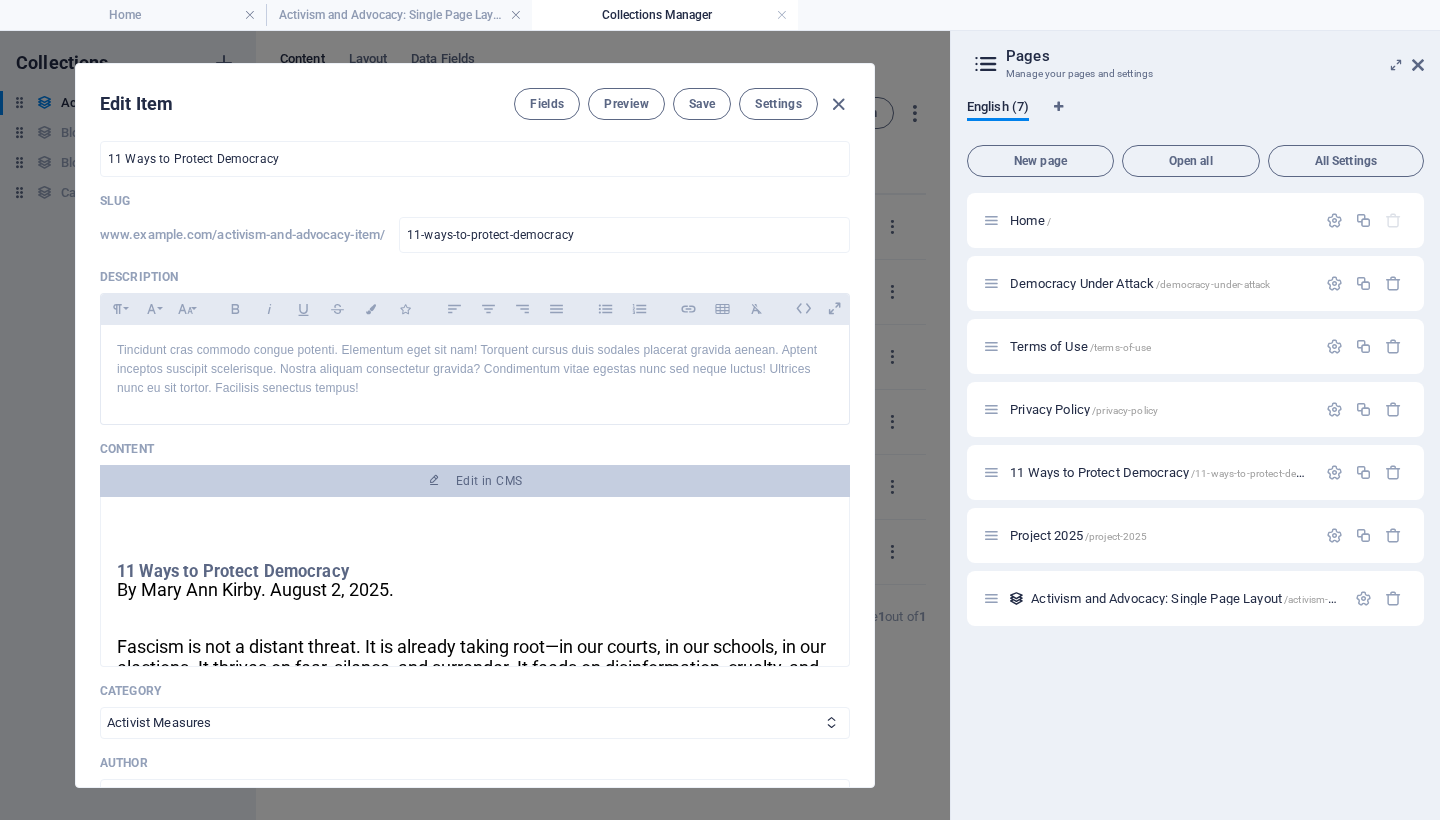 click on "Slug" at bounding box center [475, 201] 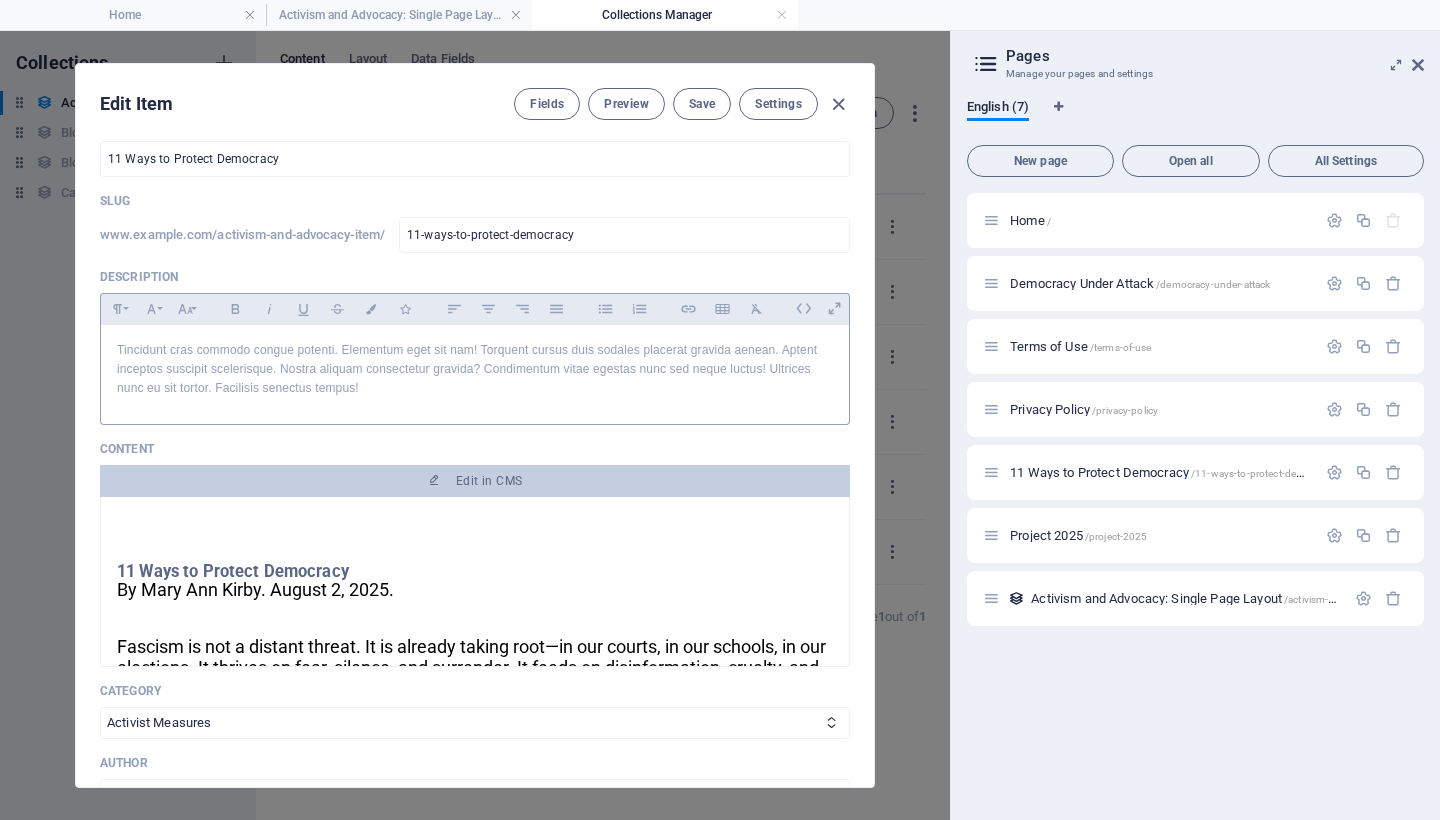 scroll, scrollTop: 182, scrollLeft: 0, axis: vertical 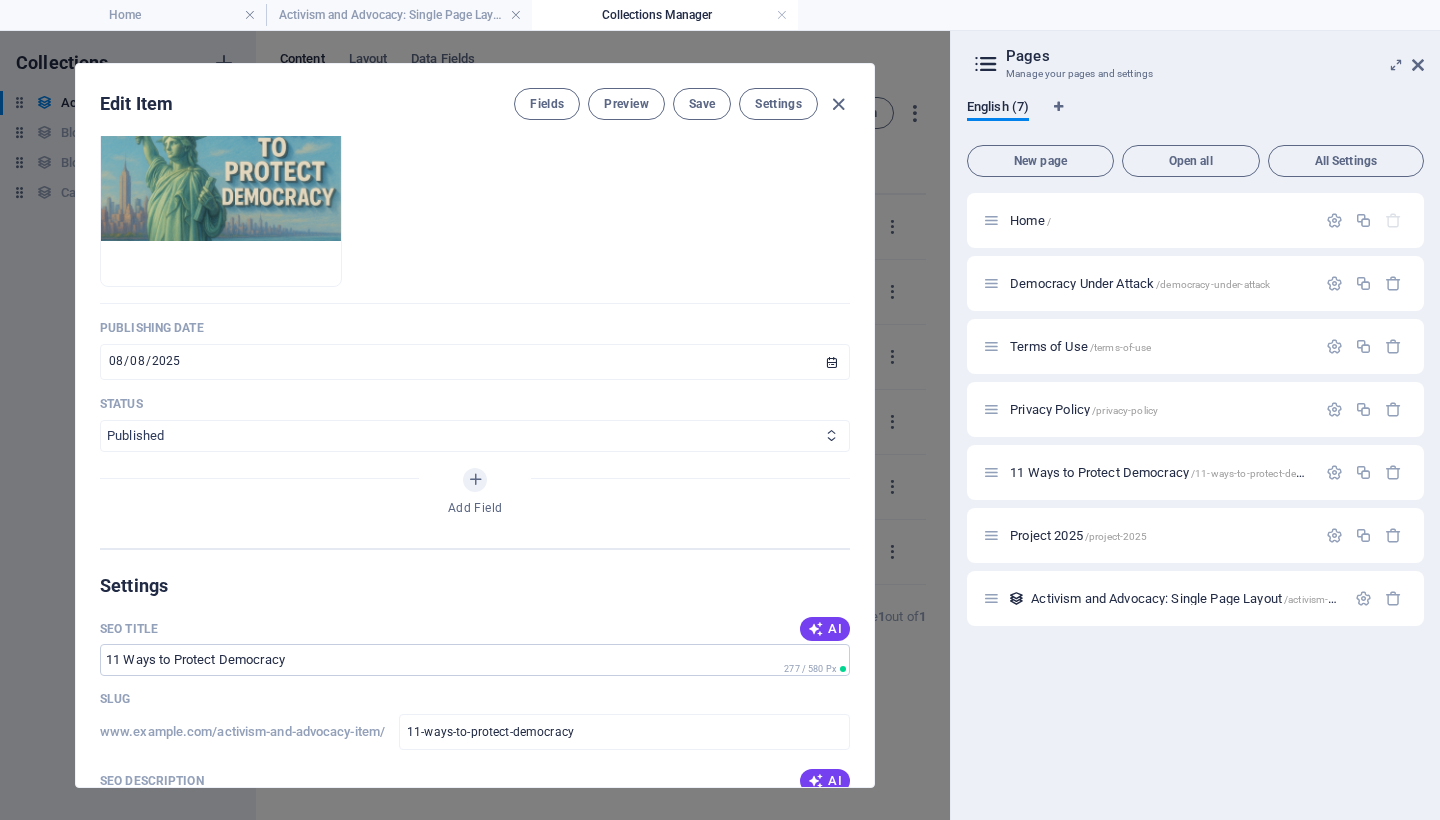 select on "Draft" 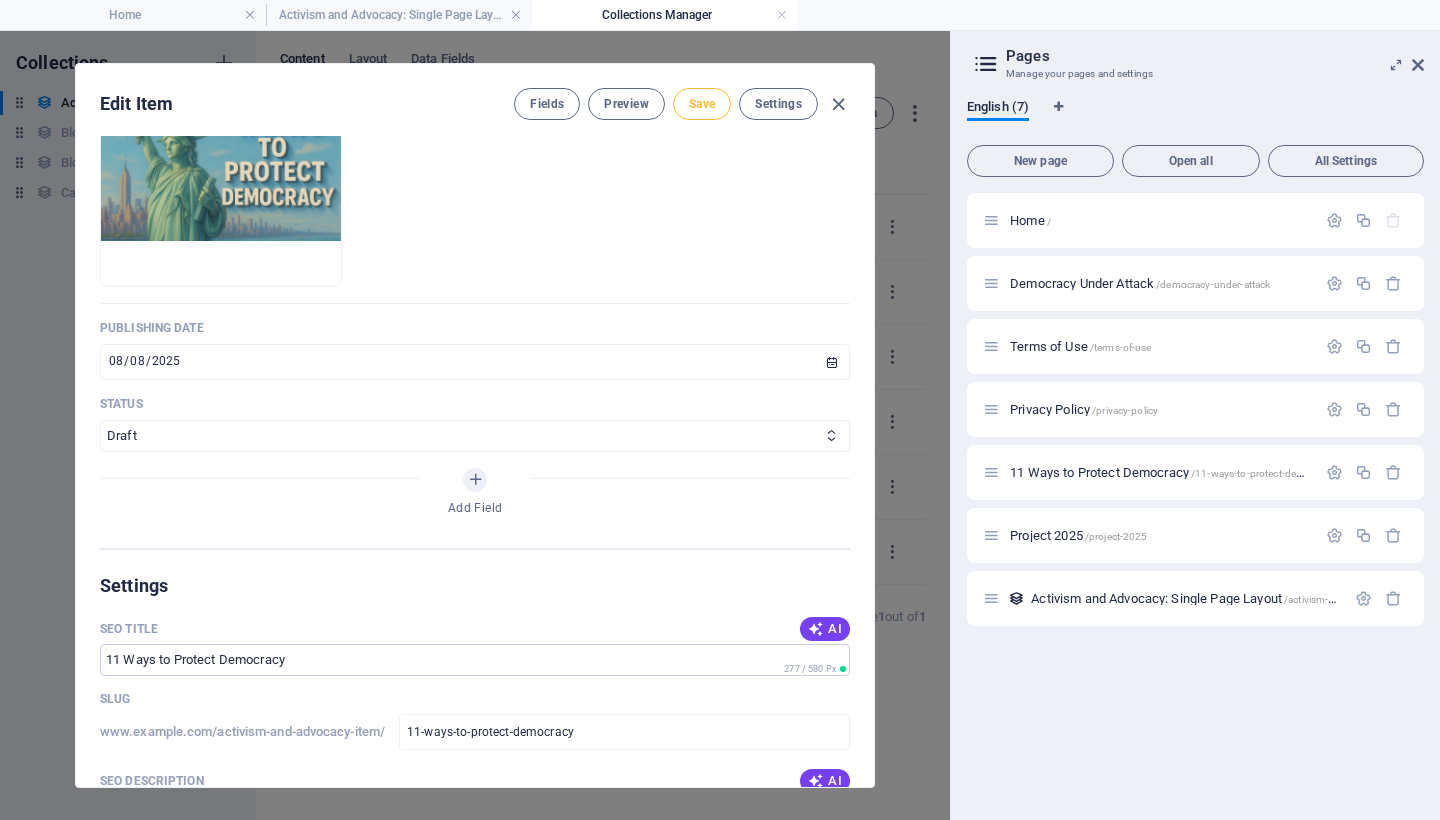 click on "Save" at bounding box center [702, 104] 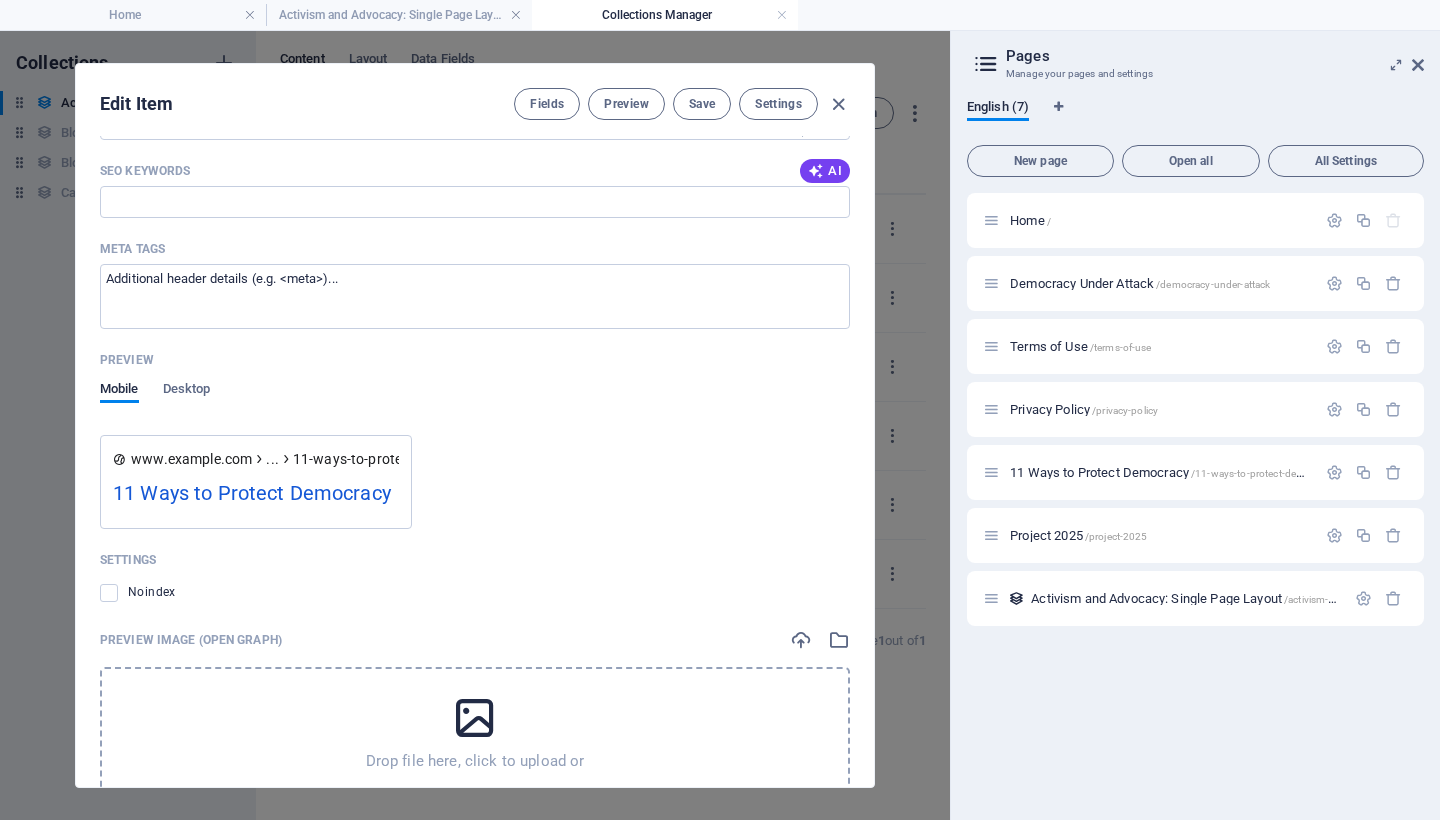 scroll, scrollTop: 1736, scrollLeft: 0, axis: vertical 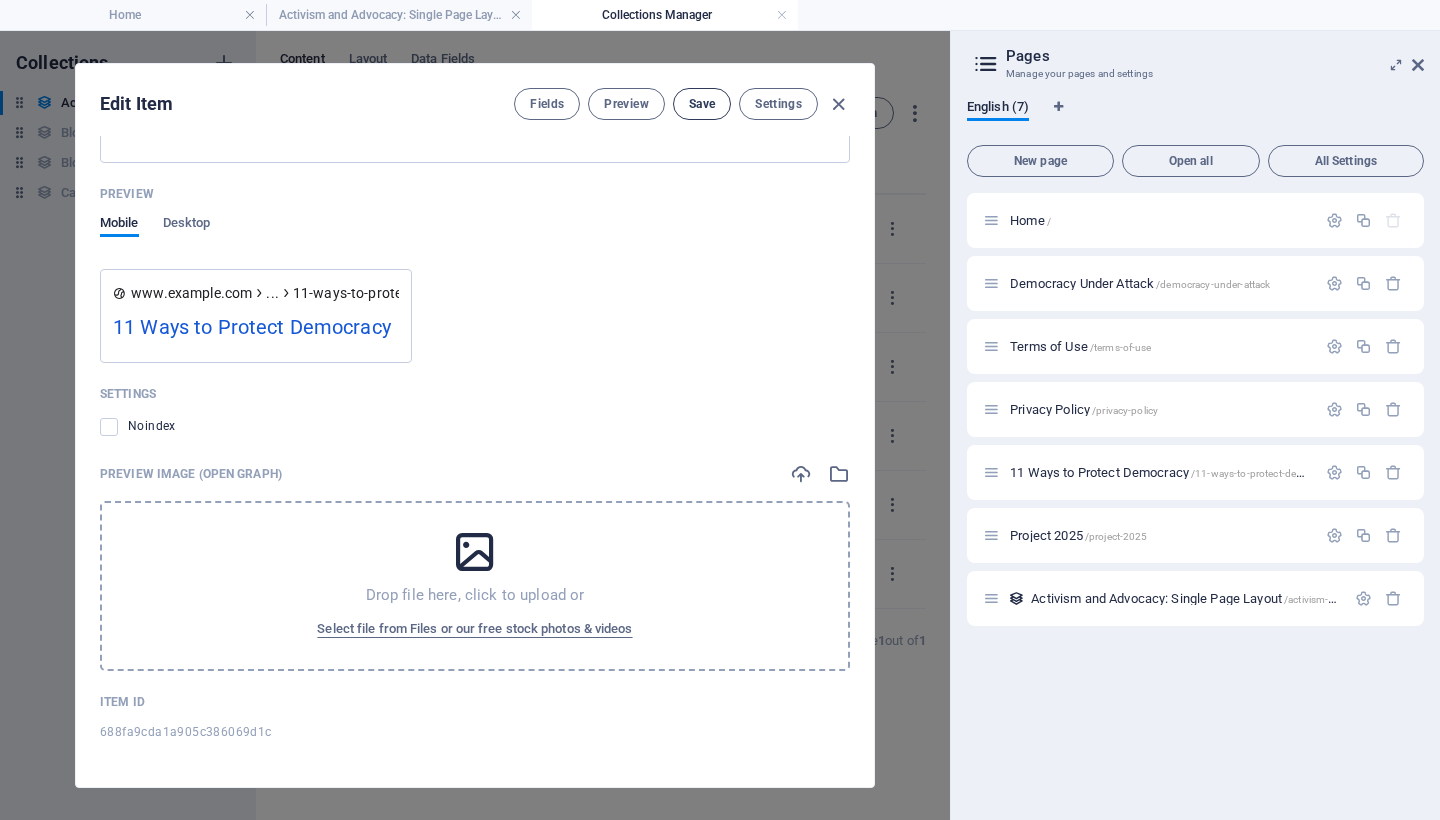 click on "Save" at bounding box center (702, 104) 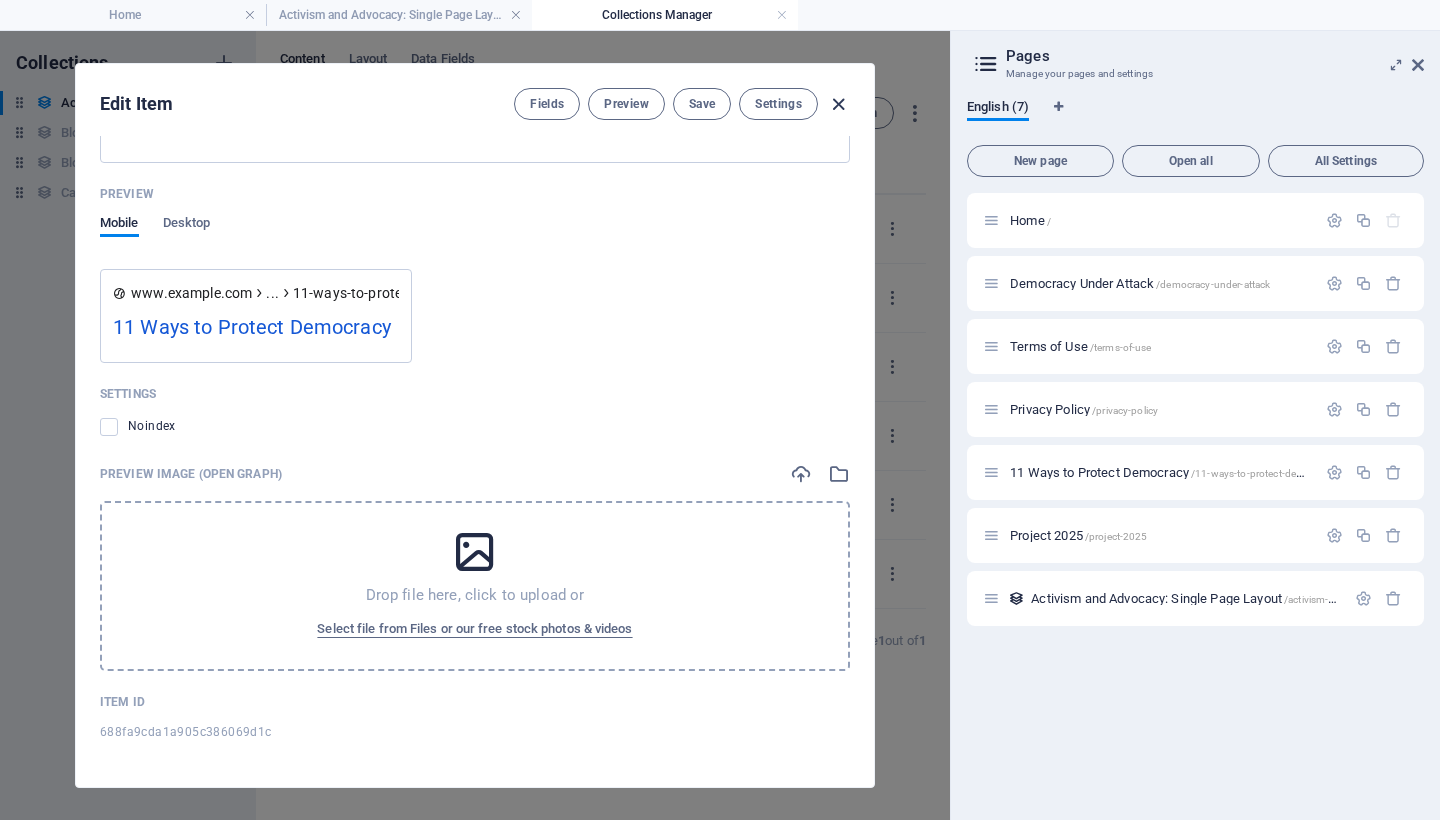 click at bounding box center (838, 104) 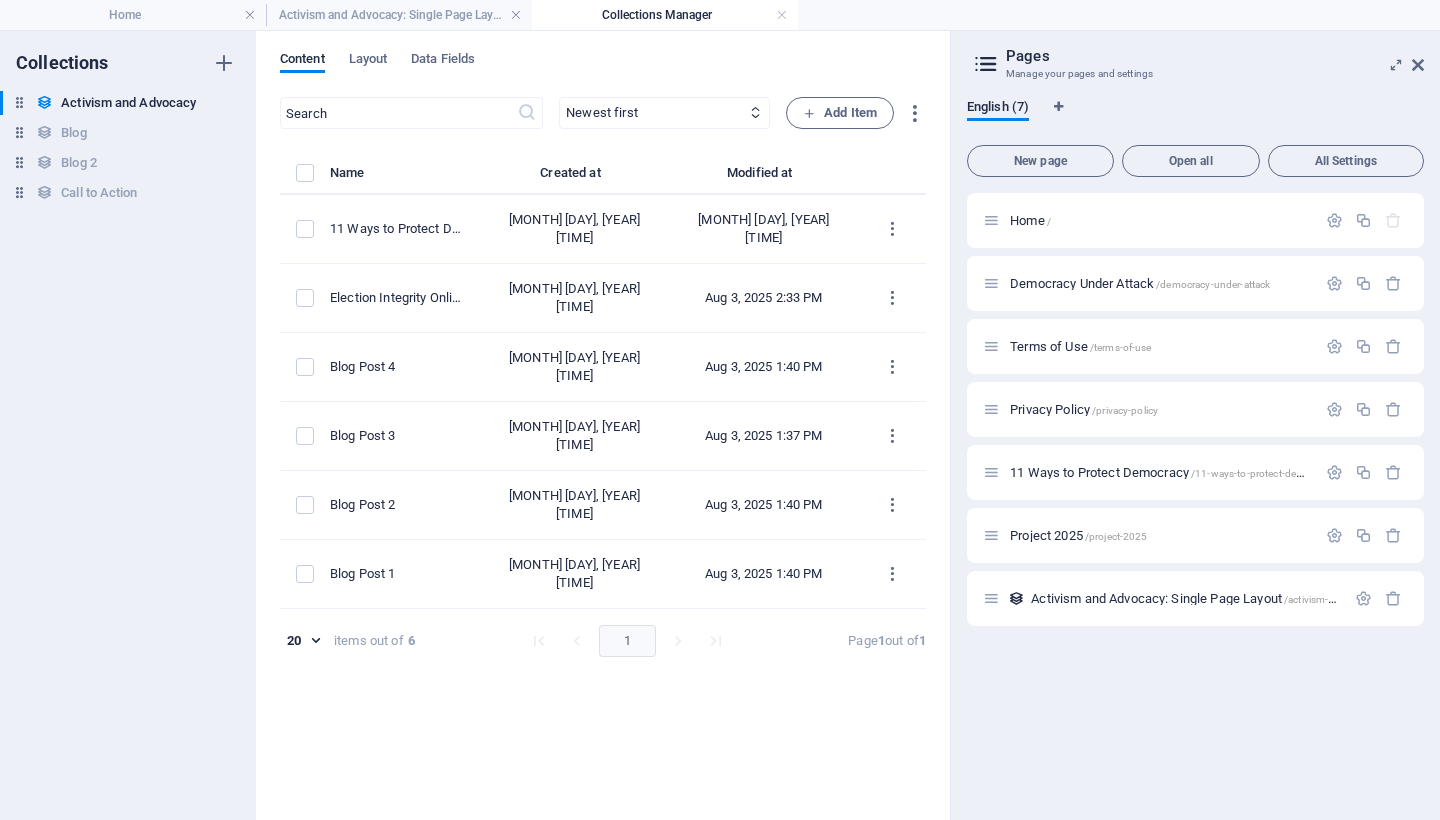 type on "2025-08-03" 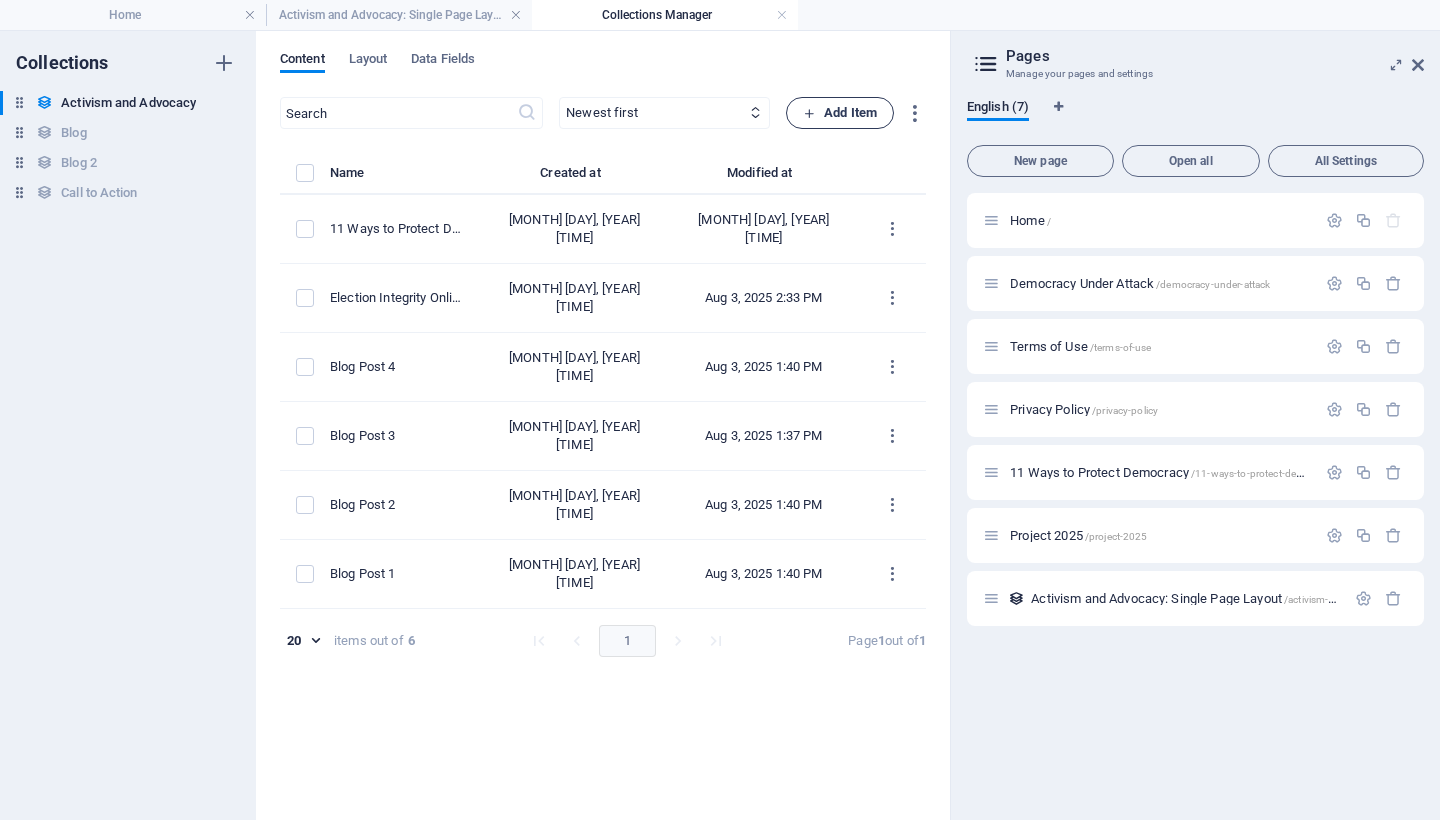 scroll, scrollTop: 0, scrollLeft: 0, axis: both 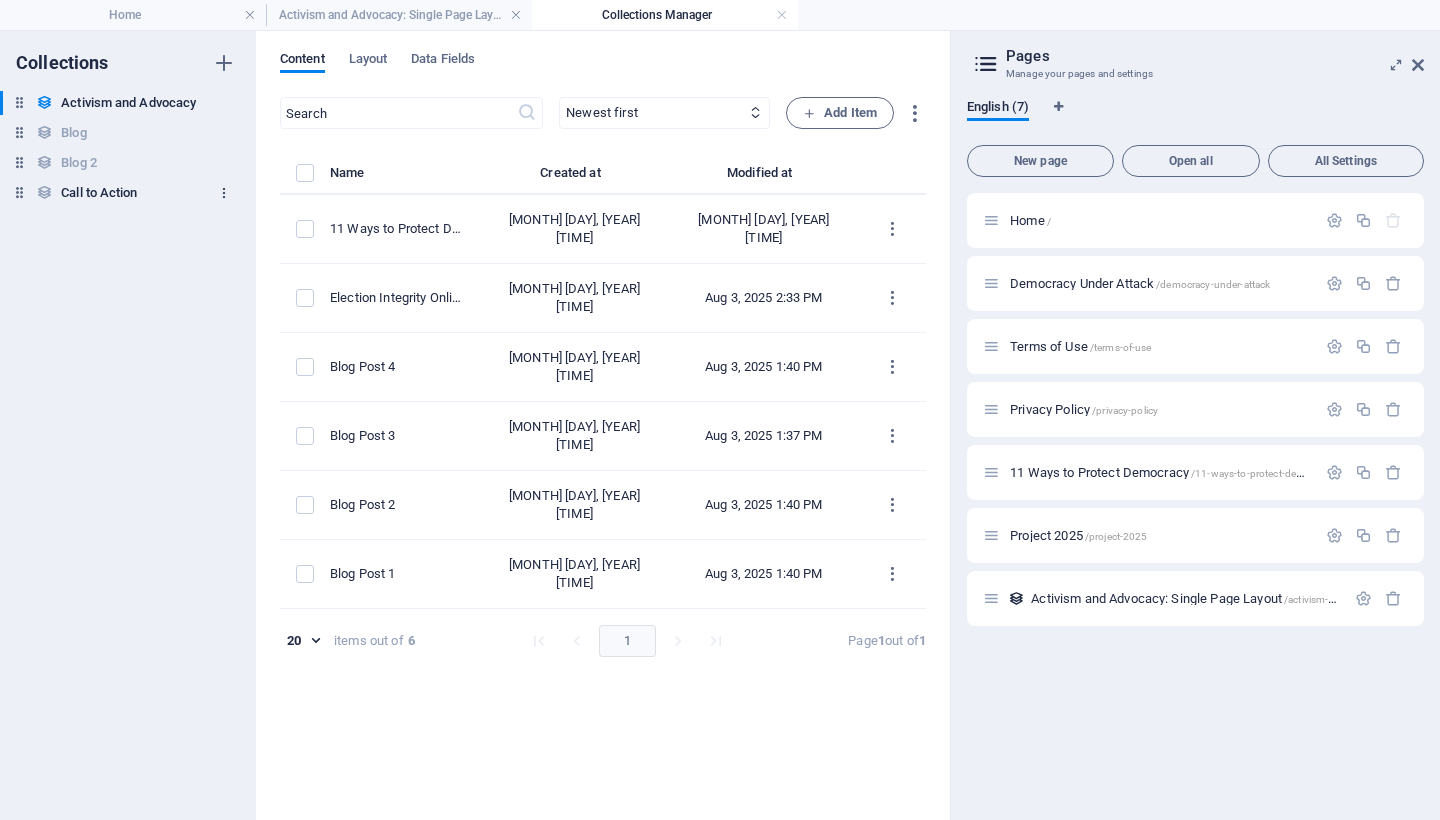 click at bounding box center [224, 193] 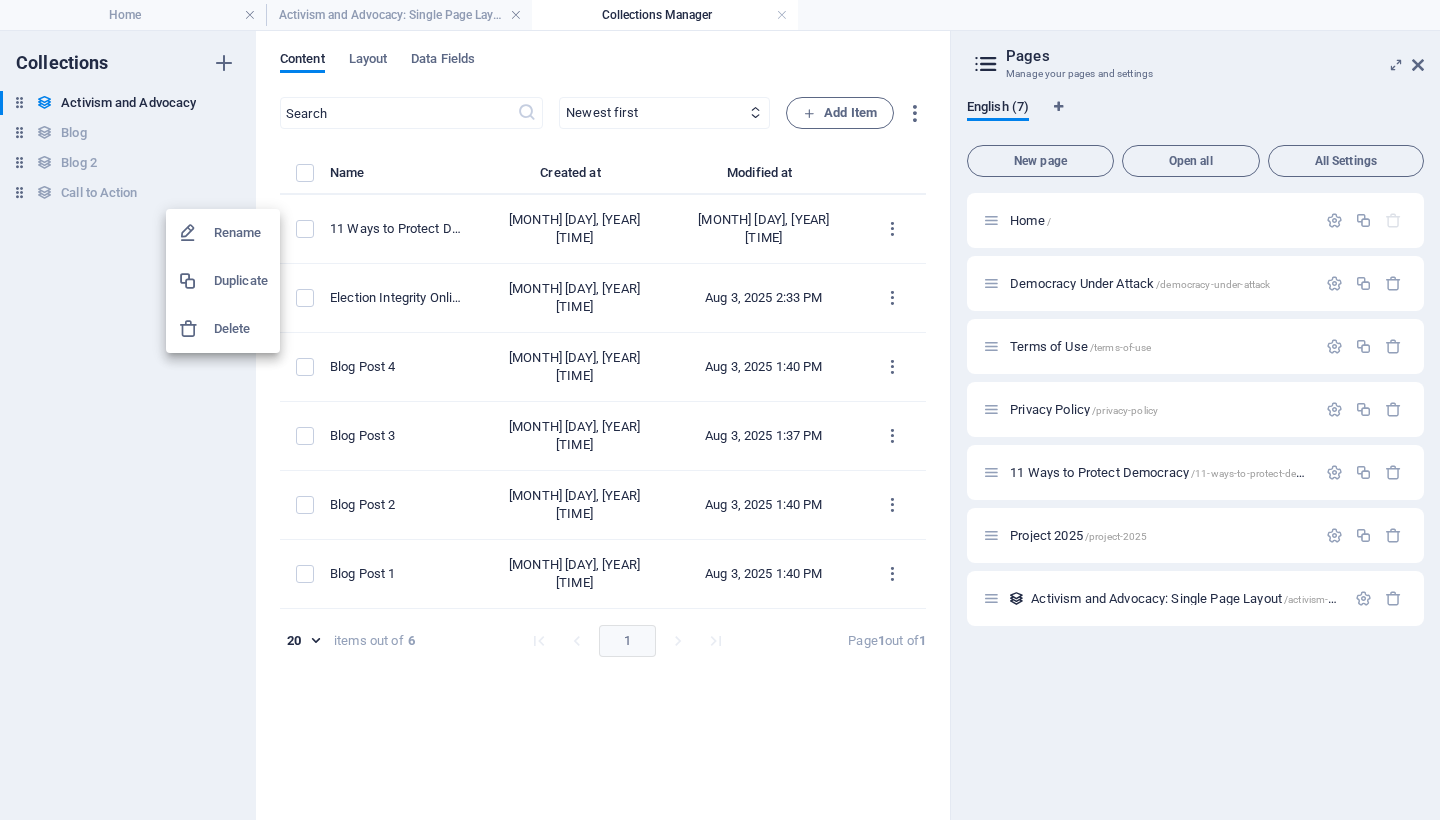 click on "Delete" at bounding box center (241, 329) 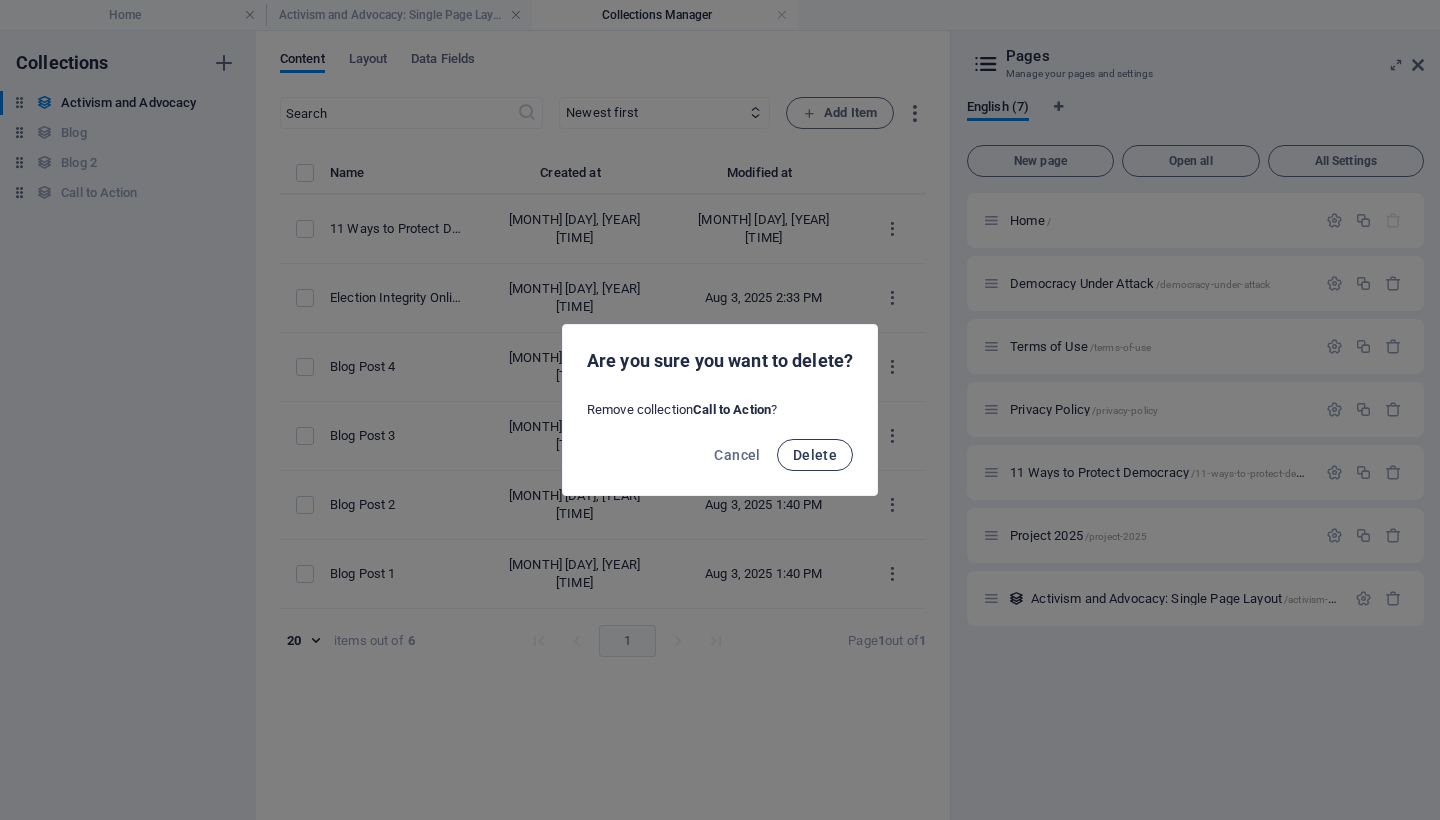 click on "Delete" at bounding box center [815, 455] 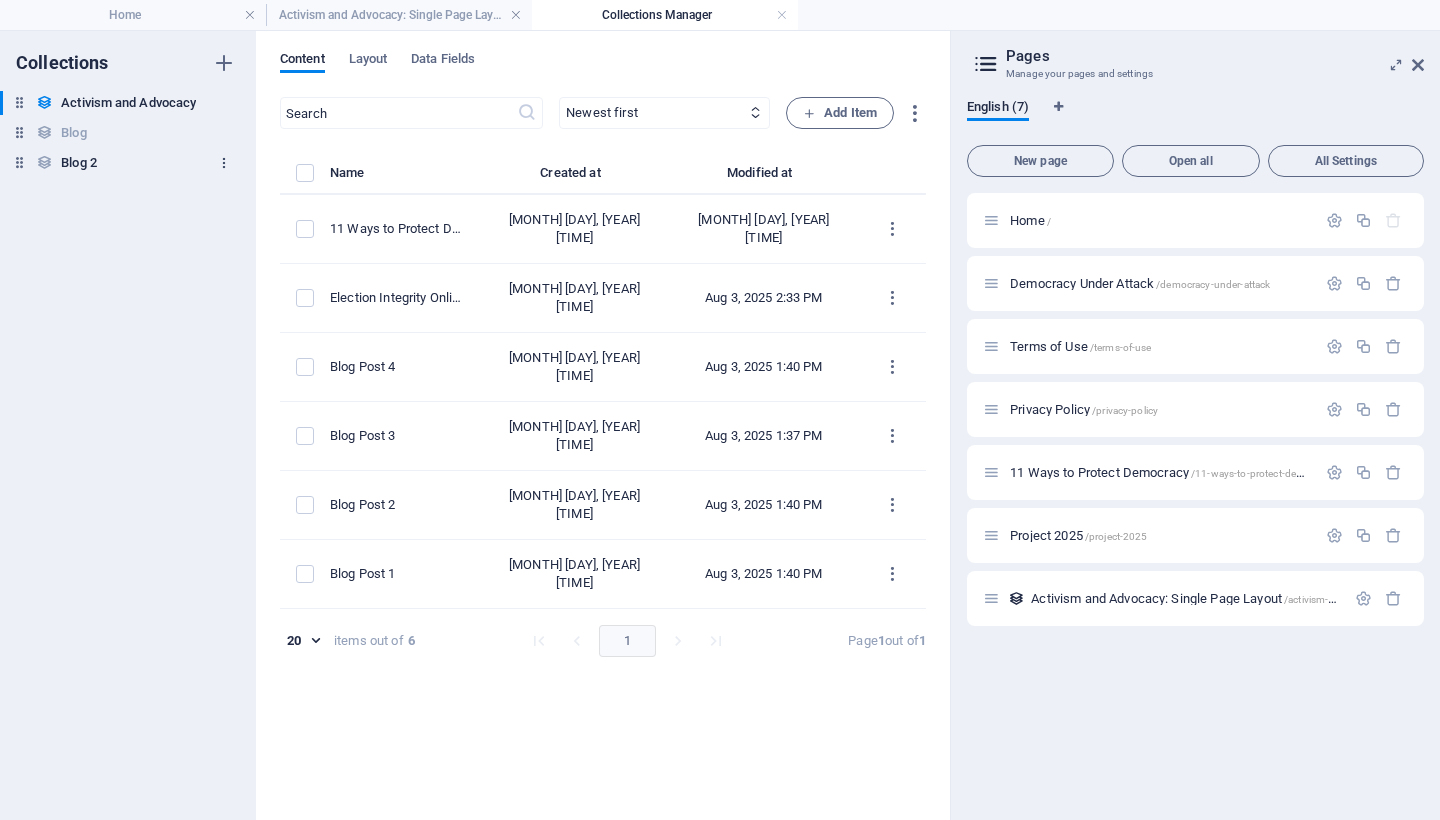 click at bounding box center [224, 163] 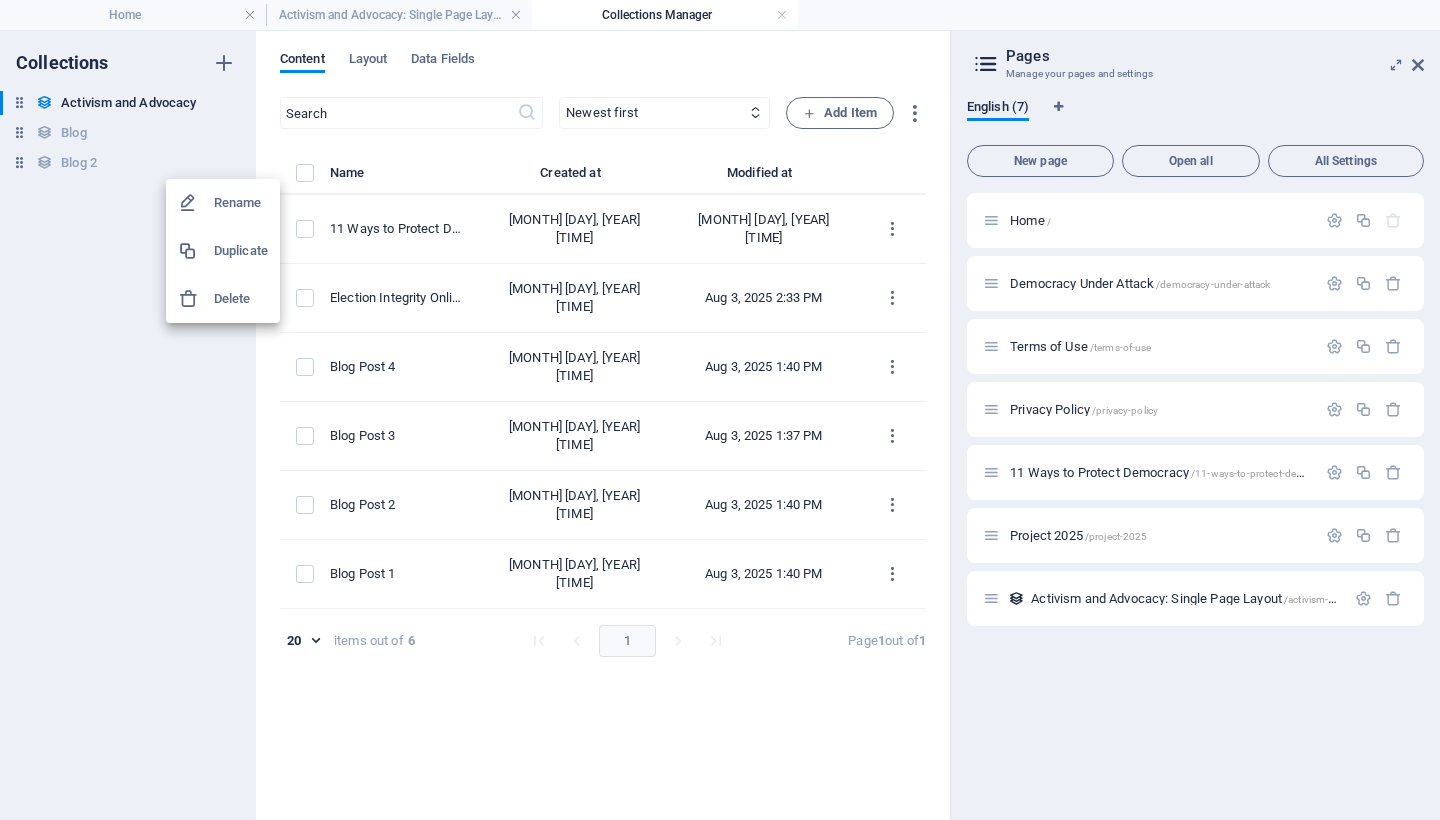 click on "Delete" at bounding box center (241, 299) 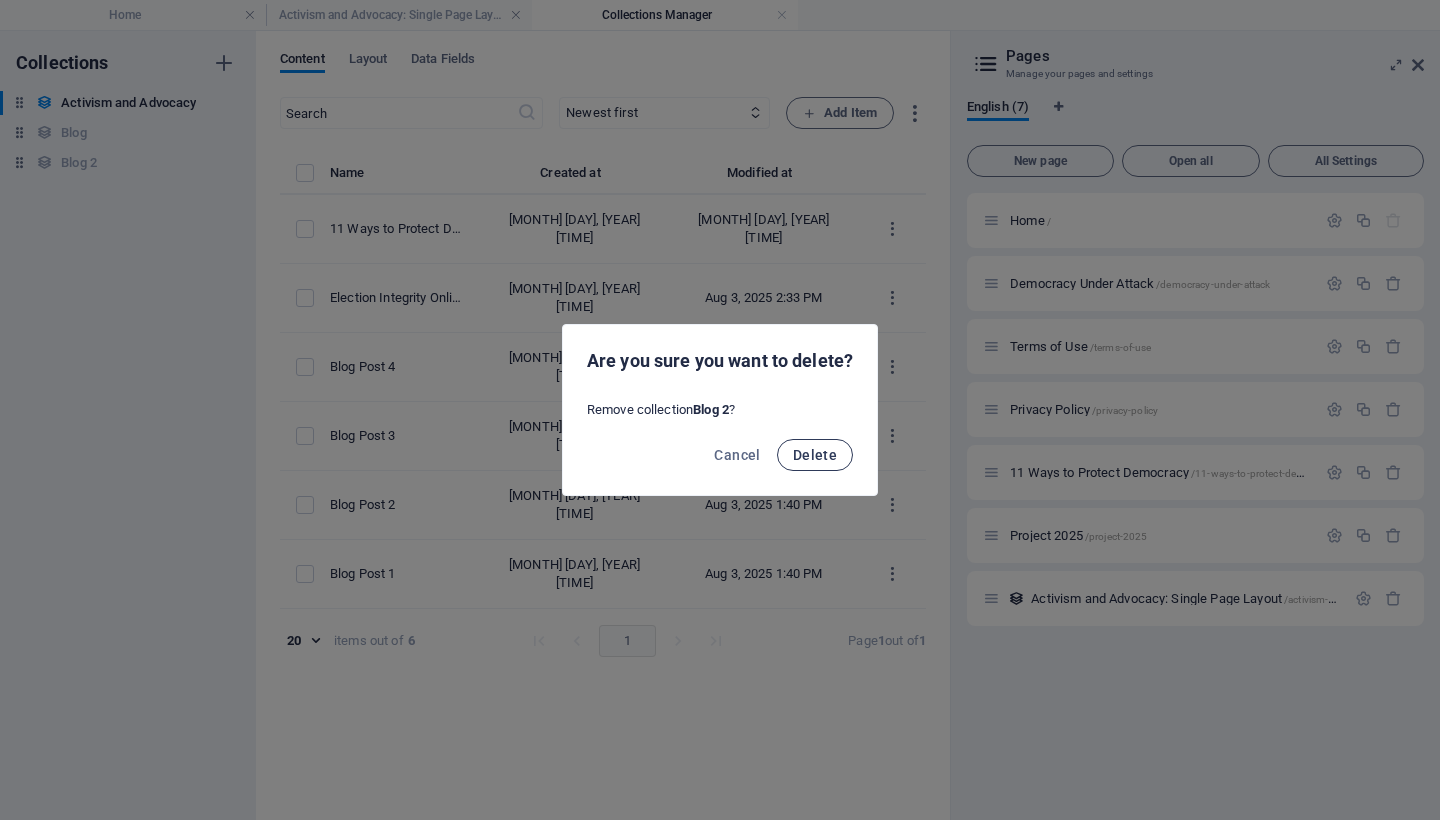 click on "Delete" at bounding box center [815, 455] 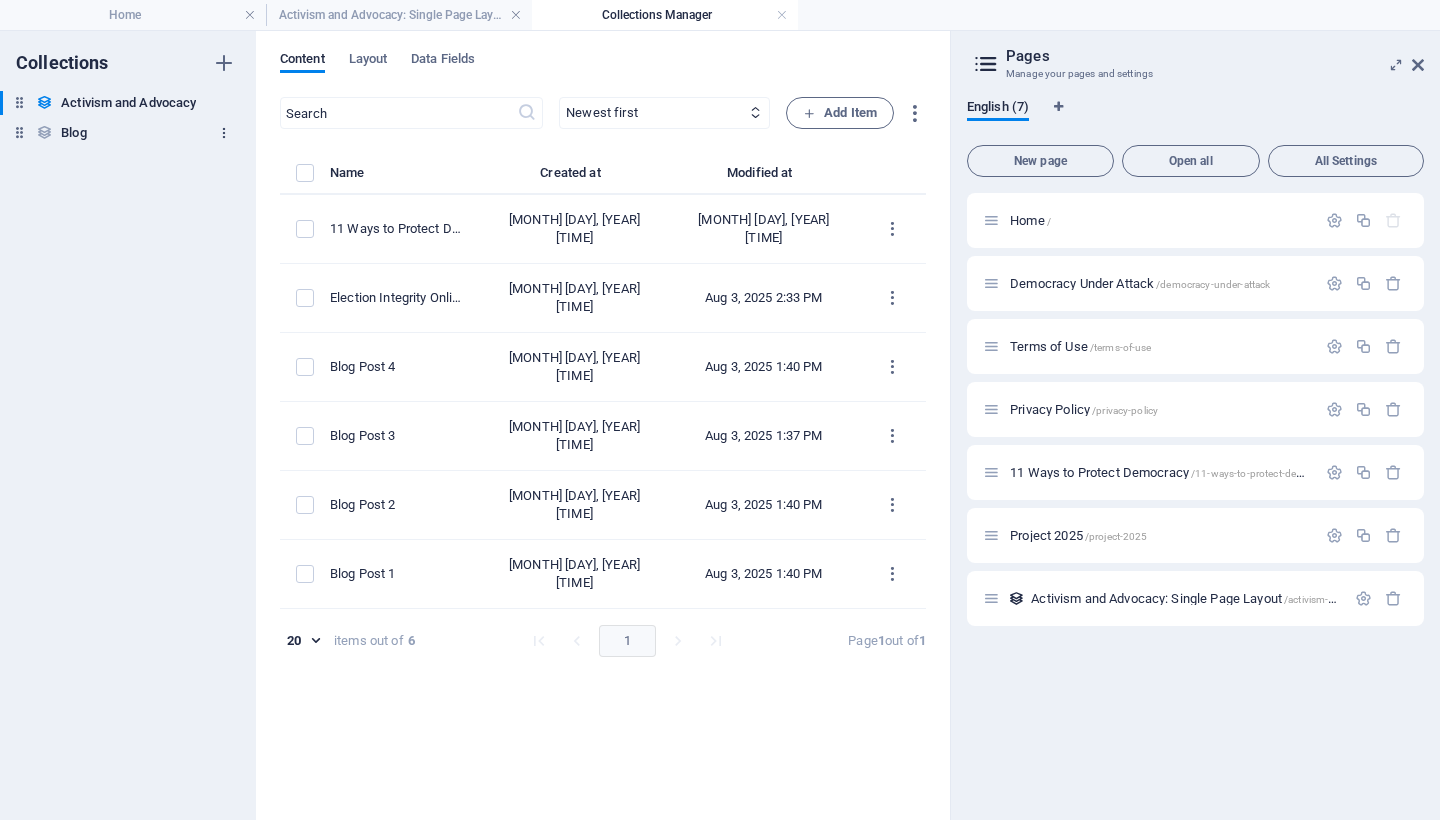 click at bounding box center (224, 133) 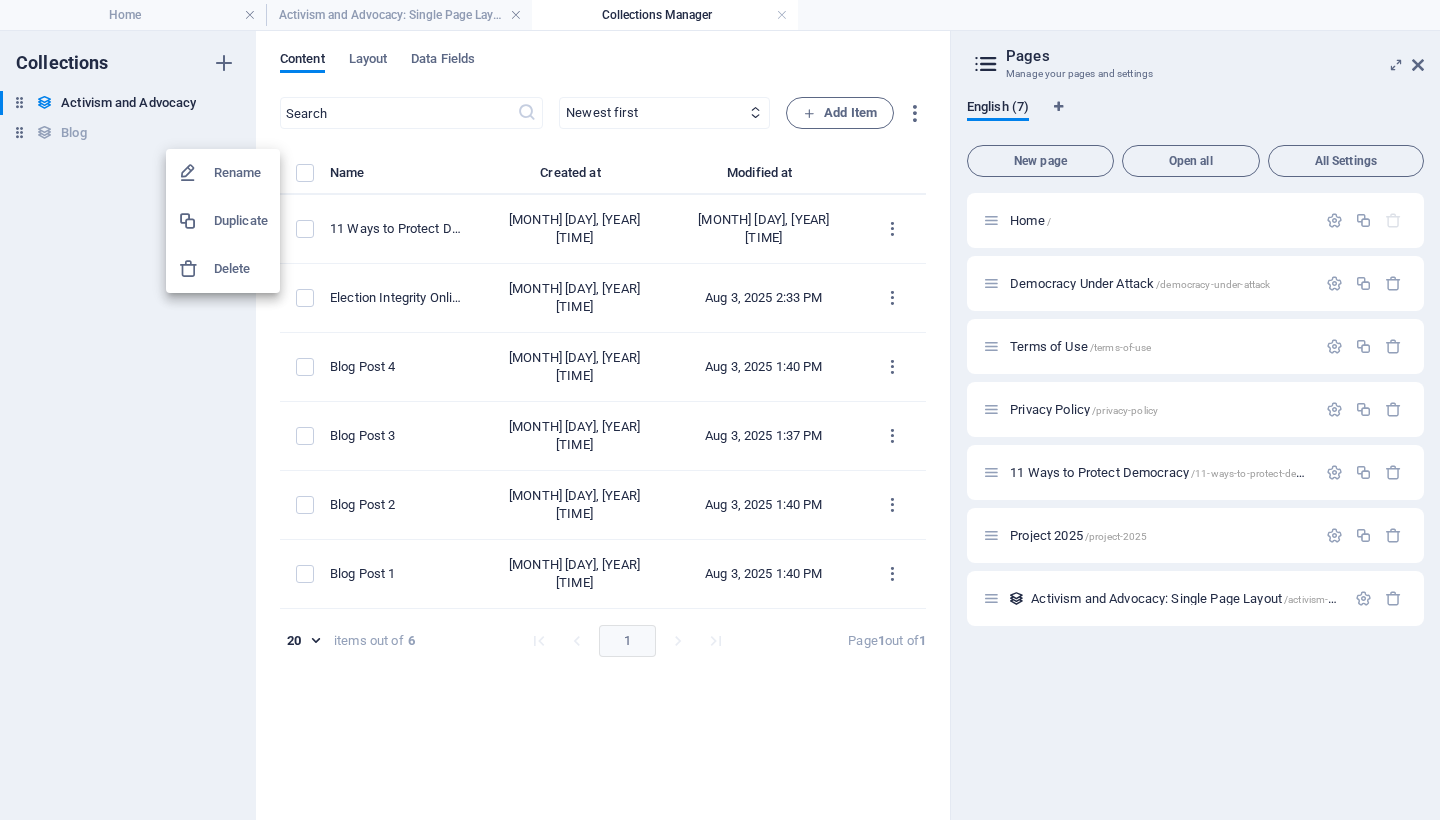 click on "Delete" at bounding box center [241, 269] 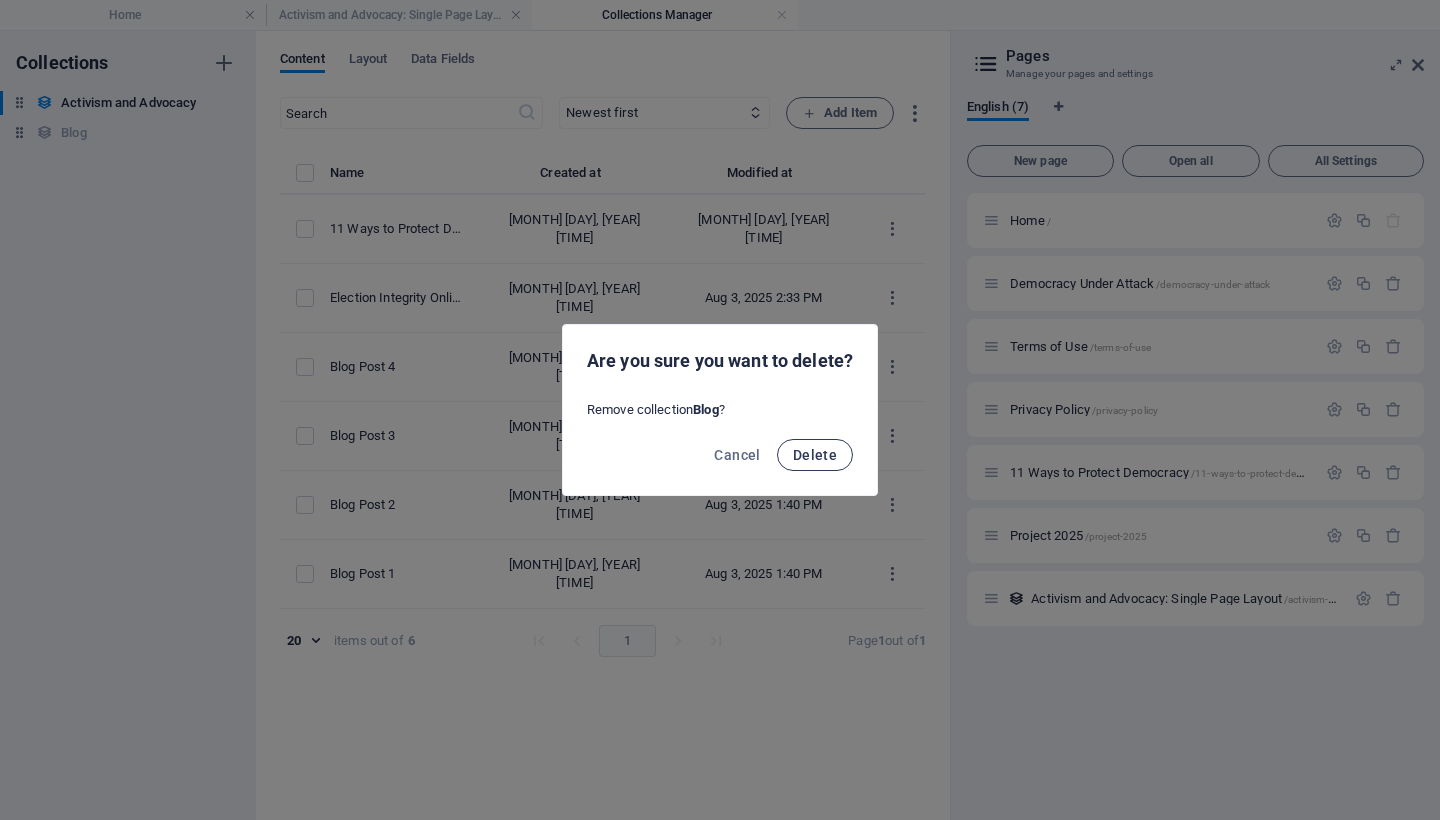 click on "Delete" at bounding box center (815, 455) 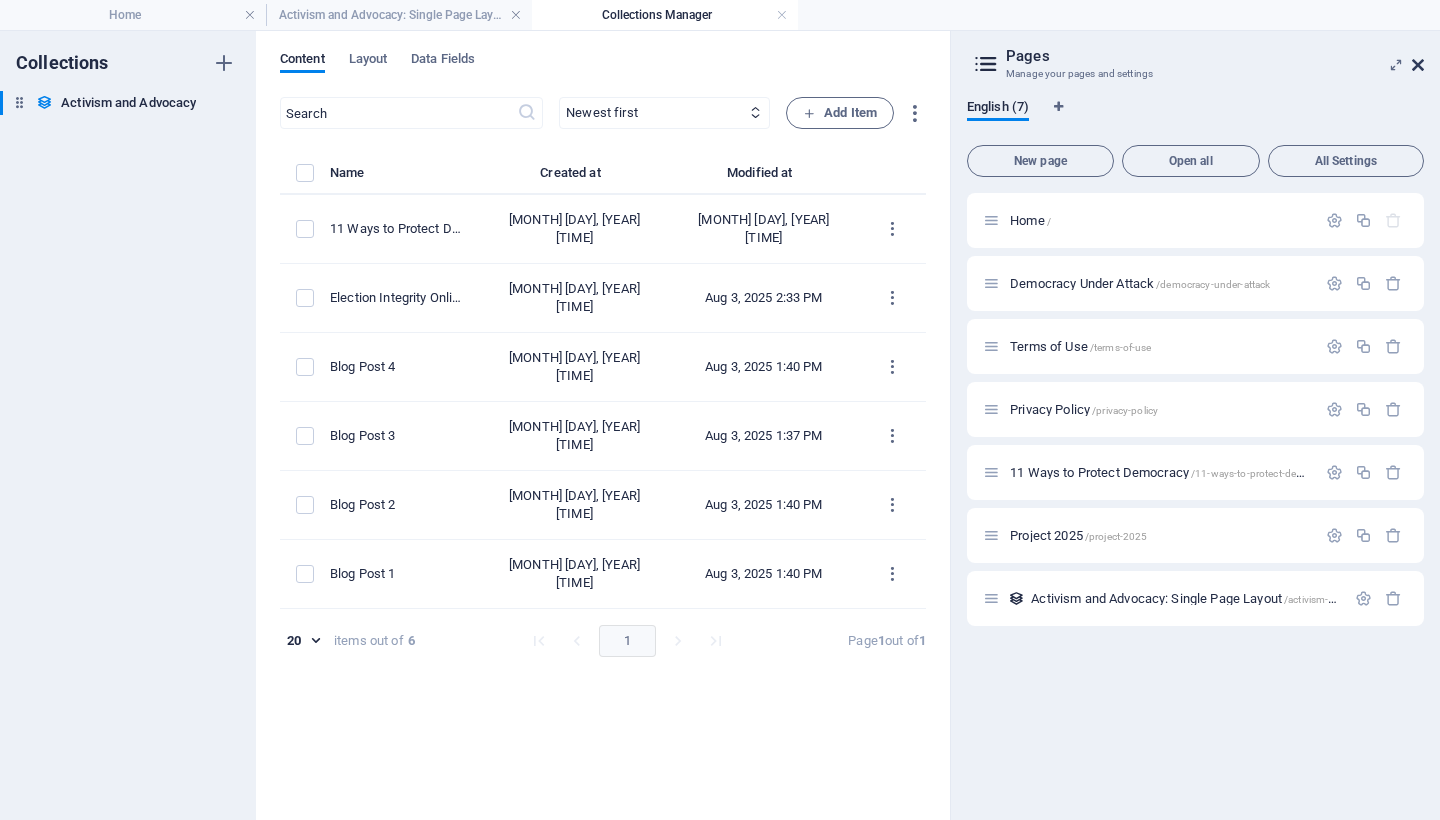 click at bounding box center [1418, 65] 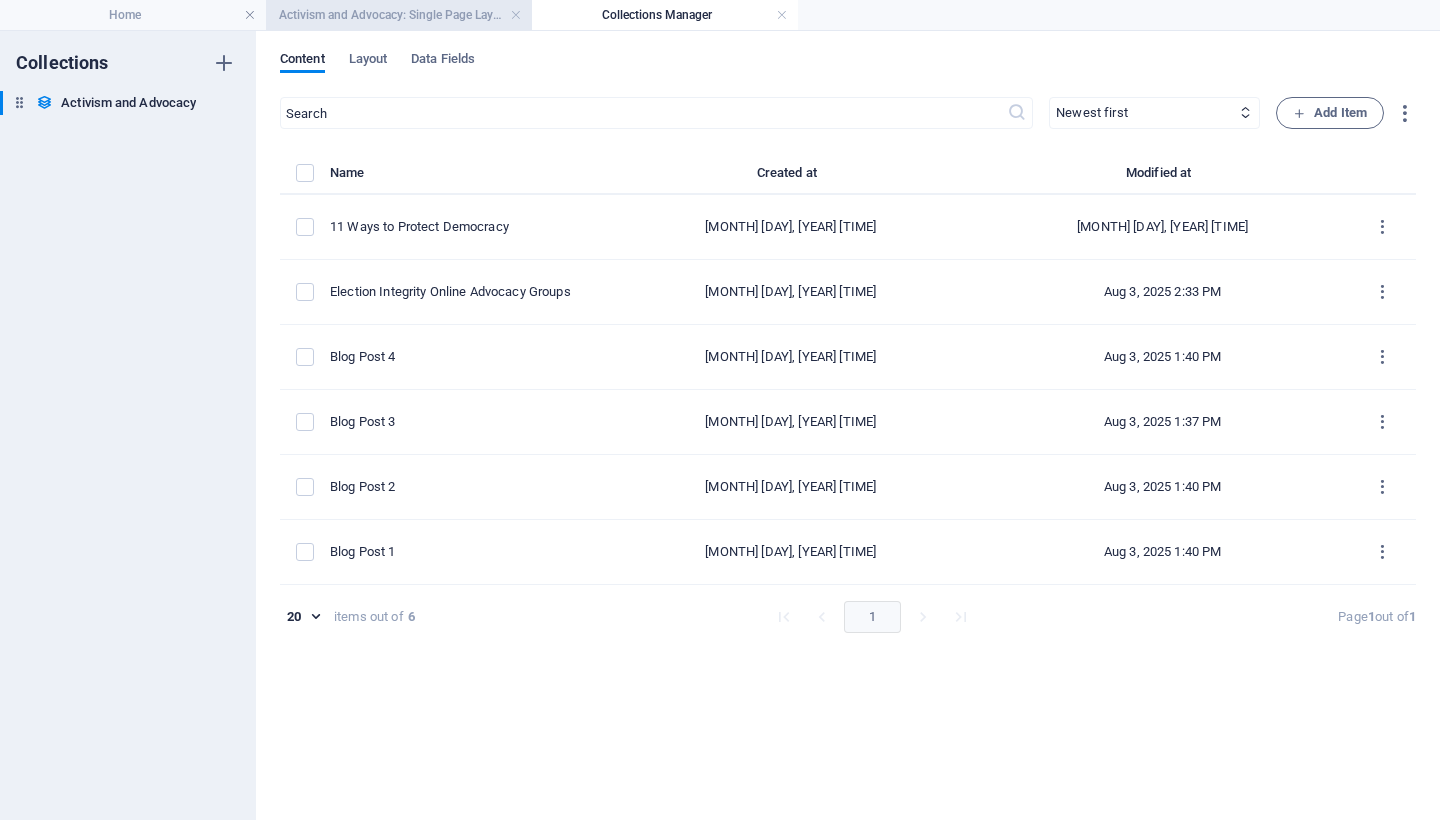 click on "Activism and Advocacy: Single Page Layout" at bounding box center (399, 15) 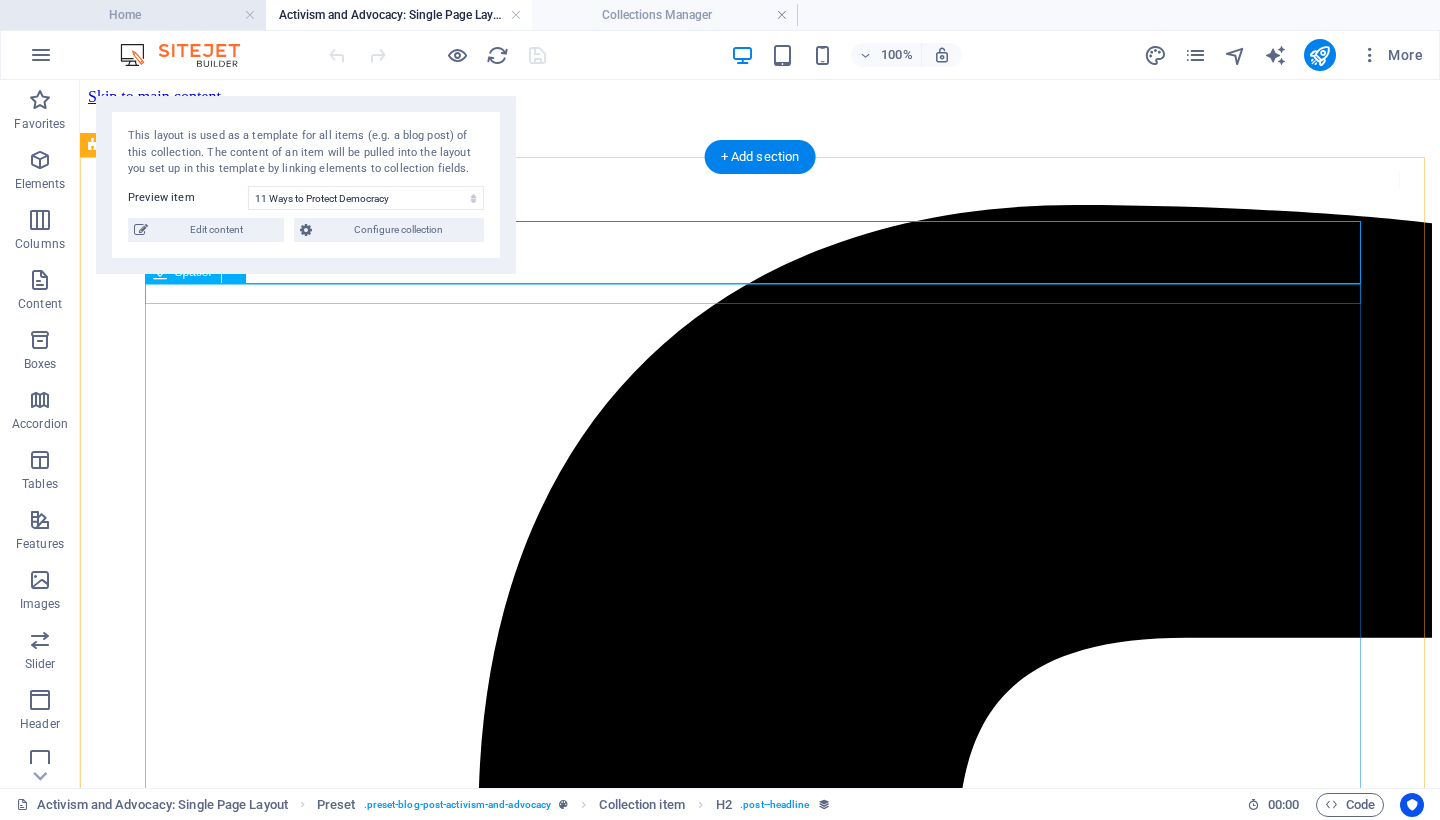 click on "Home" at bounding box center (133, 15) 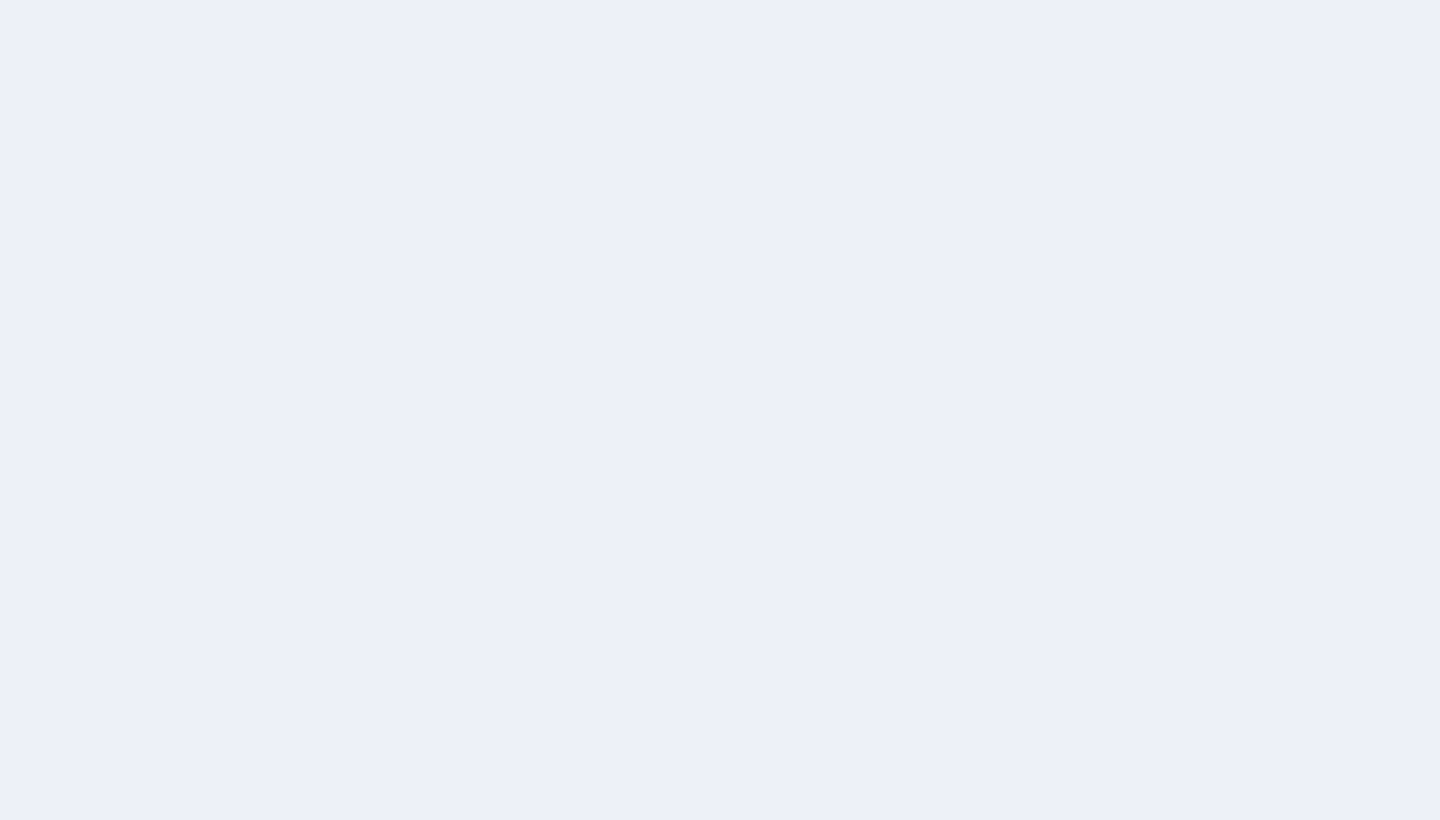 scroll, scrollTop: 0, scrollLeft: 0, axis: both 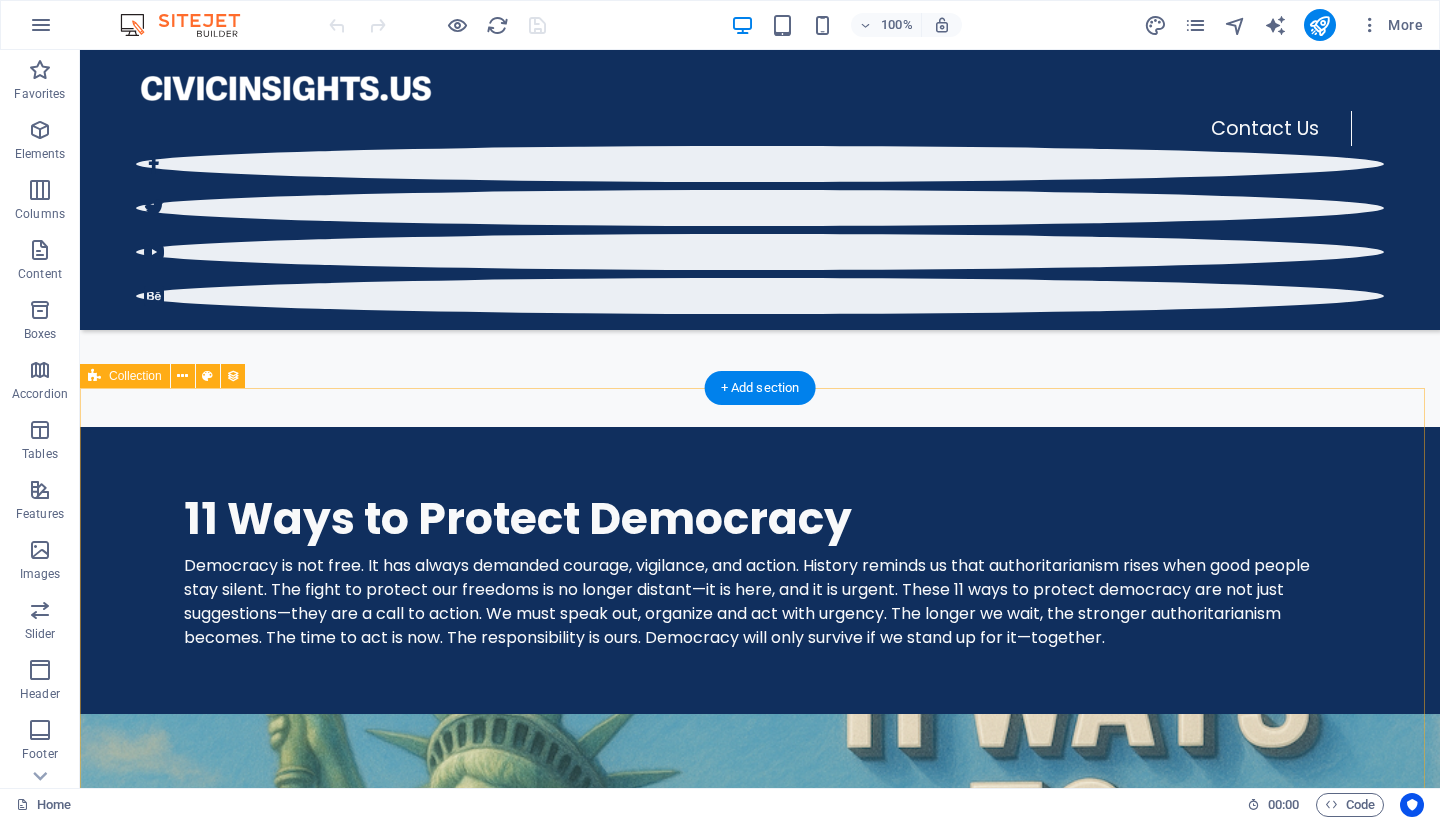 click on "Blog Post 4 Election Integrity 07/30/2025 Blog Post 3 Call to Action 07/29/2025 Blog Post 2 Election Integrity 07/28/2025 Blog Post 1 Election Integrity 07/27/2025  Previous Next" at bounding box center [760, 2459] 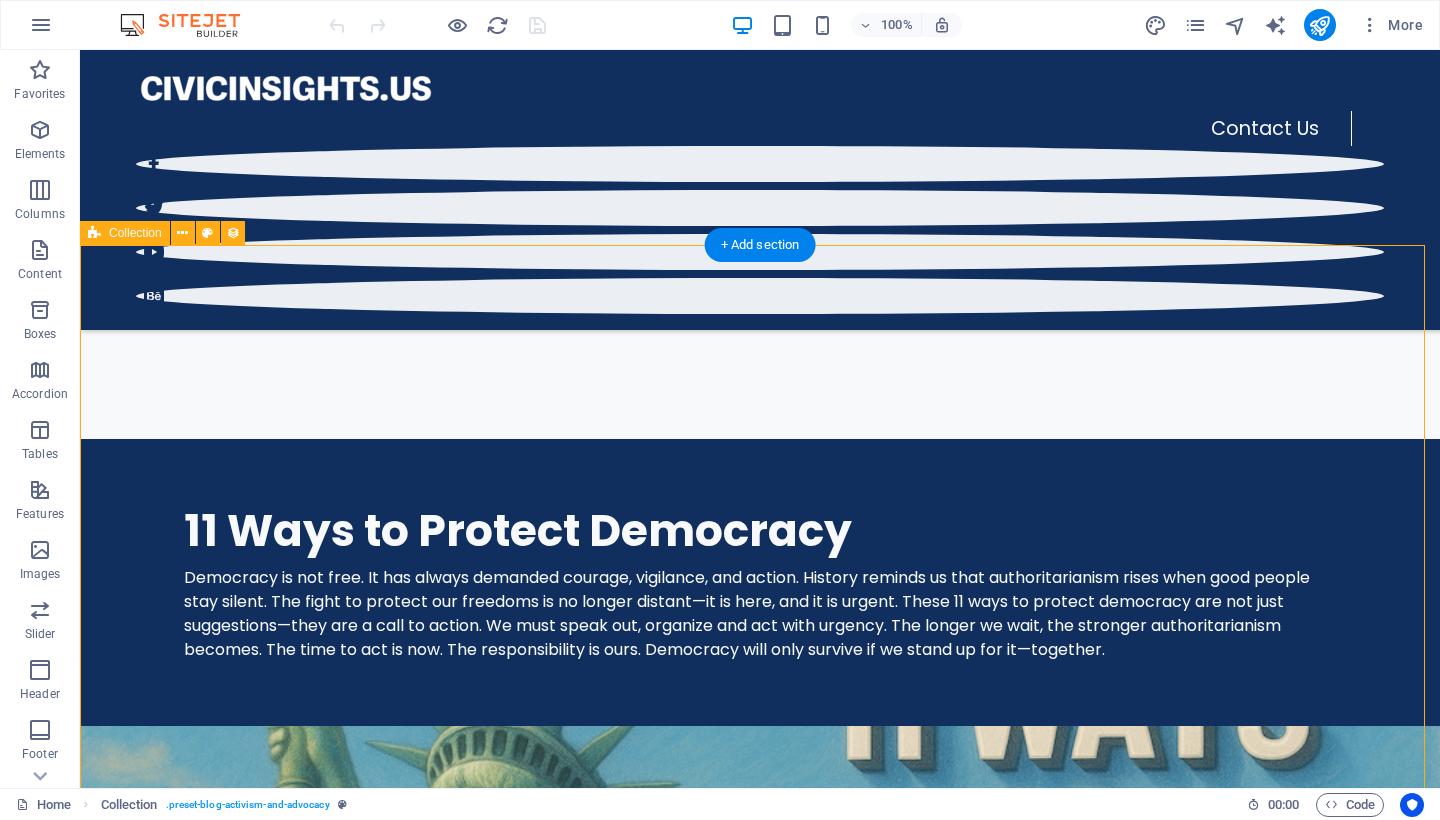 scroll, scrollTop: 969, scrollLeft: 0, axis: vertical 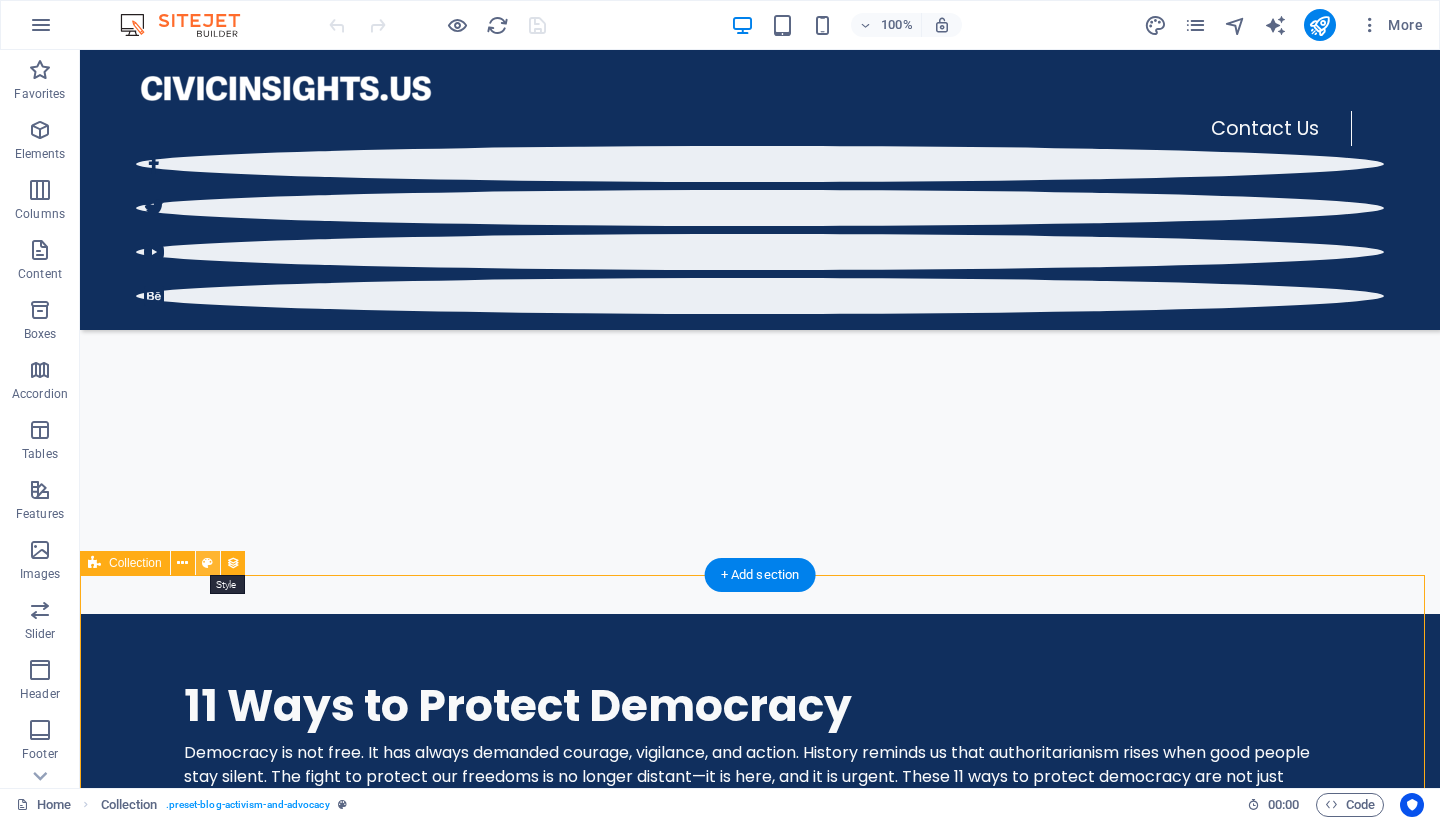 click at bounding box center [207, 563] 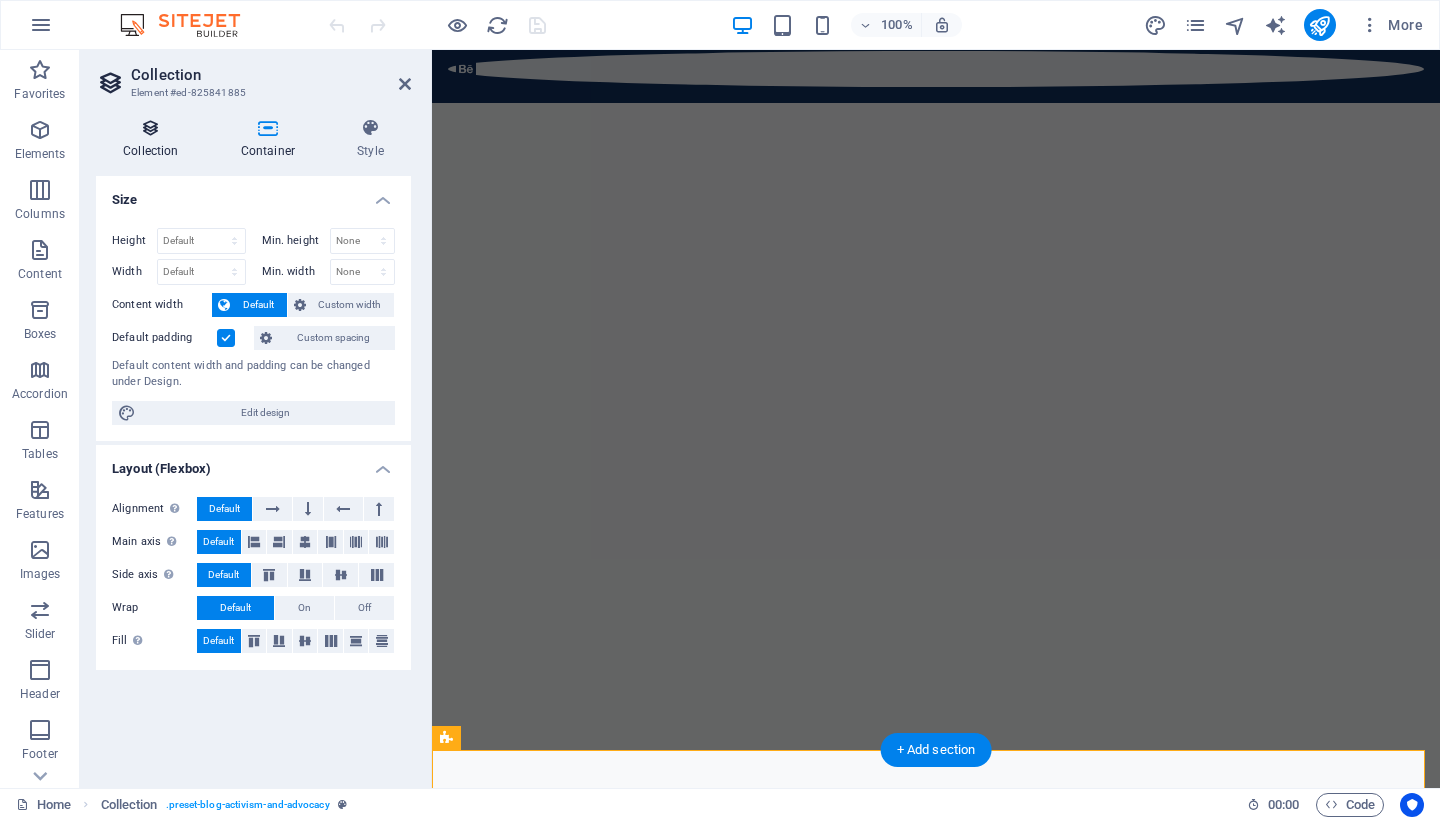 click at bounding box center [151, 128] 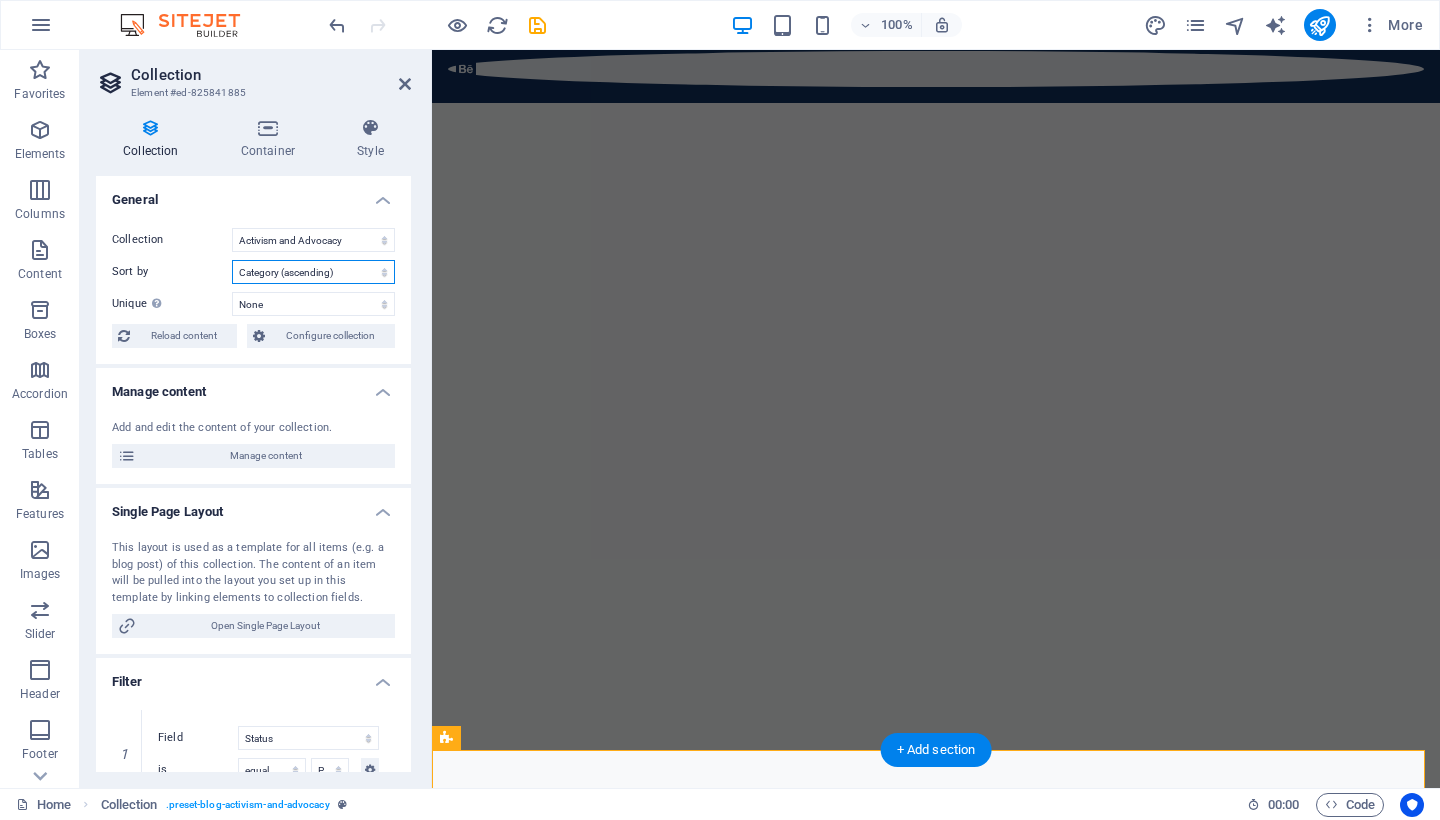 select on "columns.category_ASC" 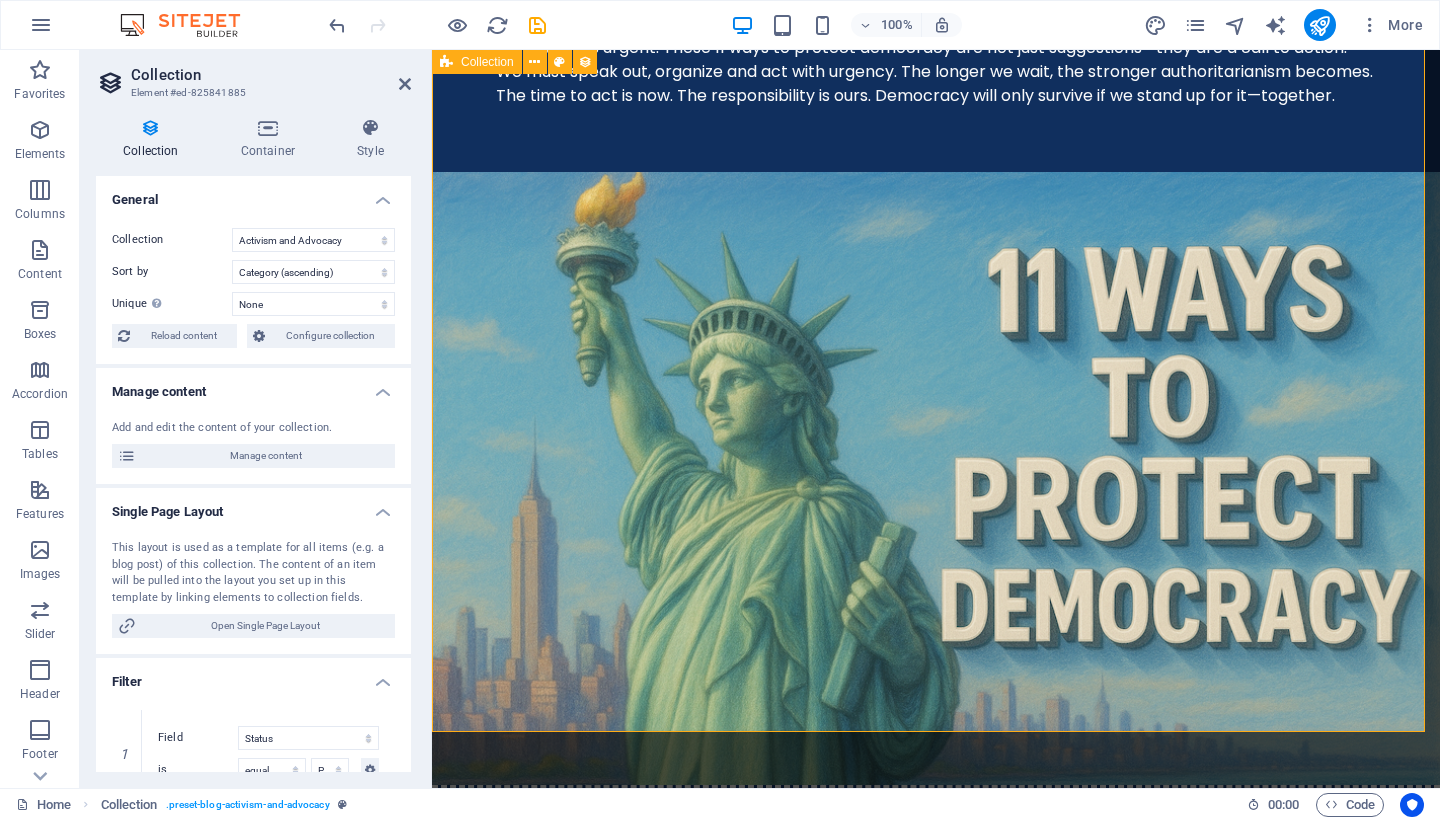 scroll, scrollTop: 1556, scrollLeft: 0, axis: vertical 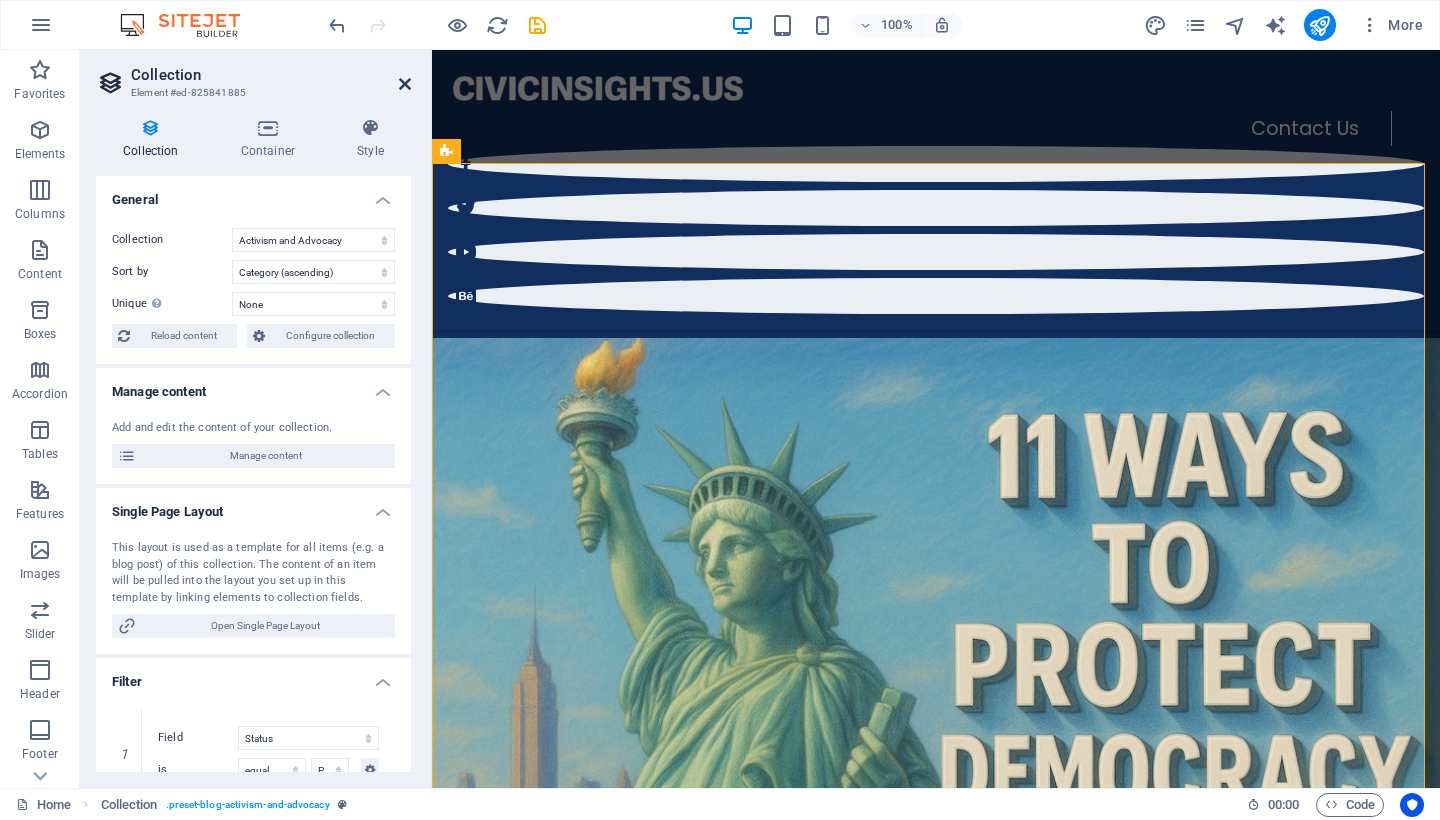 click at bounding box center (405, 84) 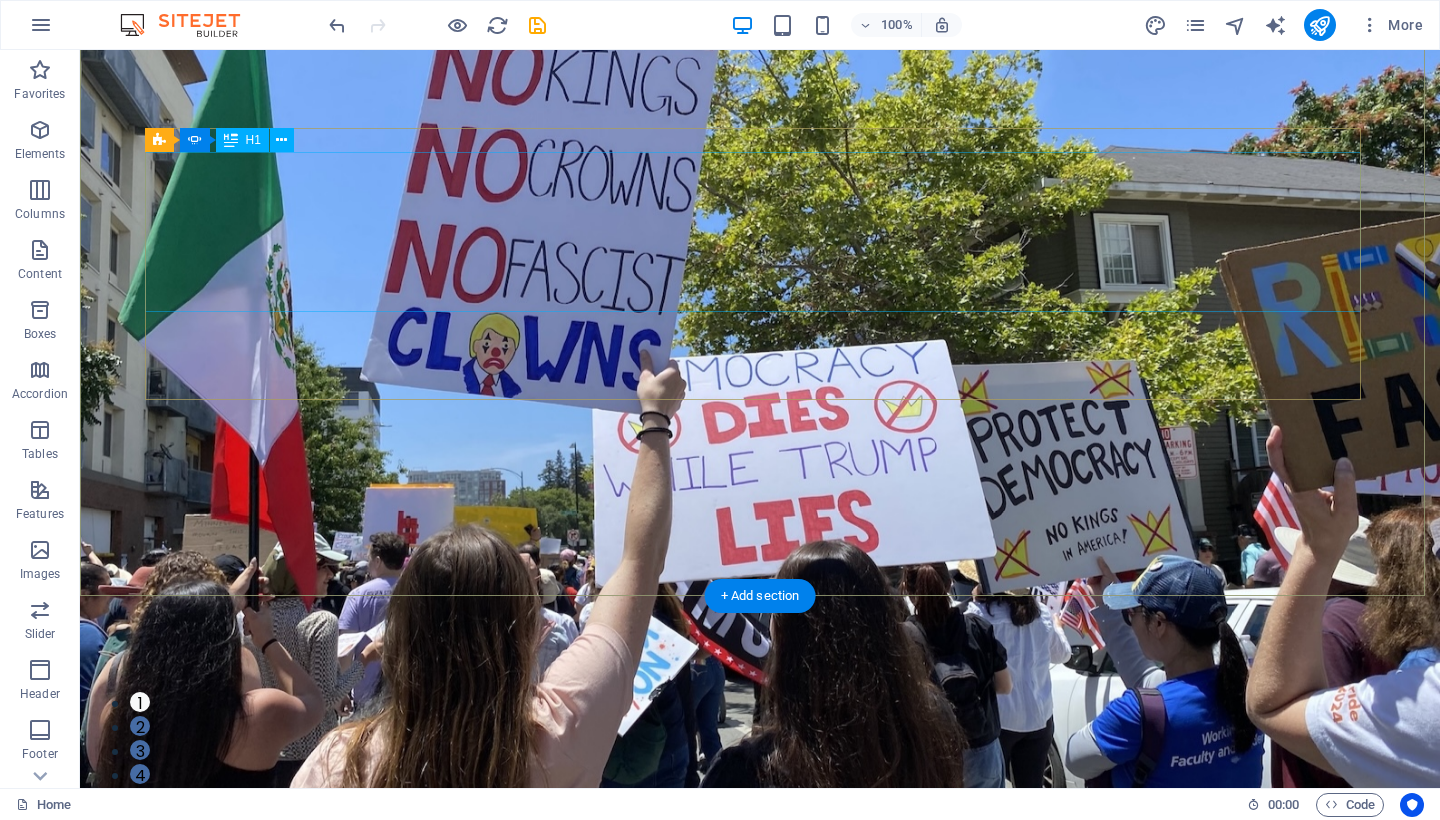 scroll, scrollTop: 406, scrollLeft: 0, axis: vertical 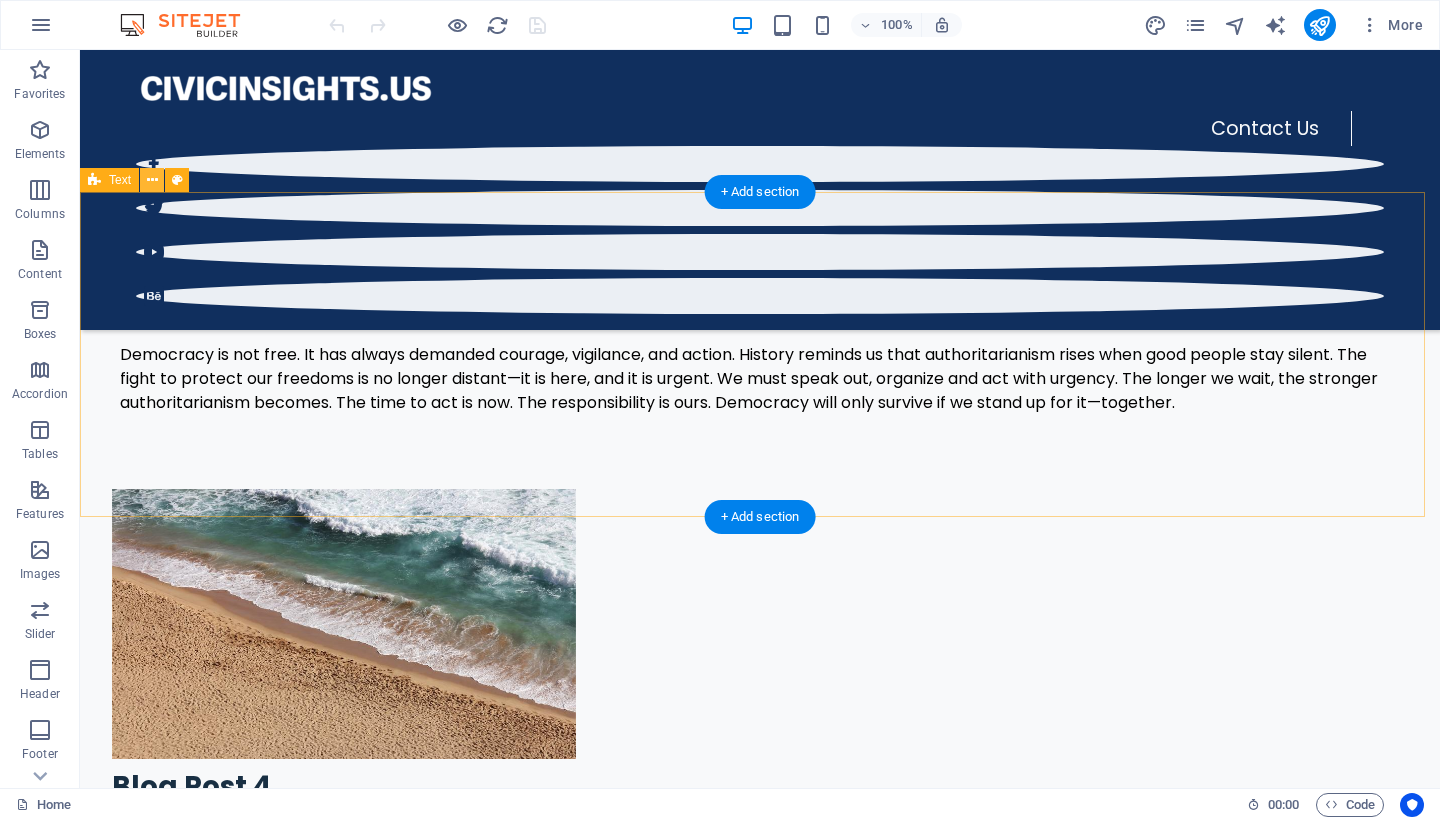 click at bounding box center (152, 180) 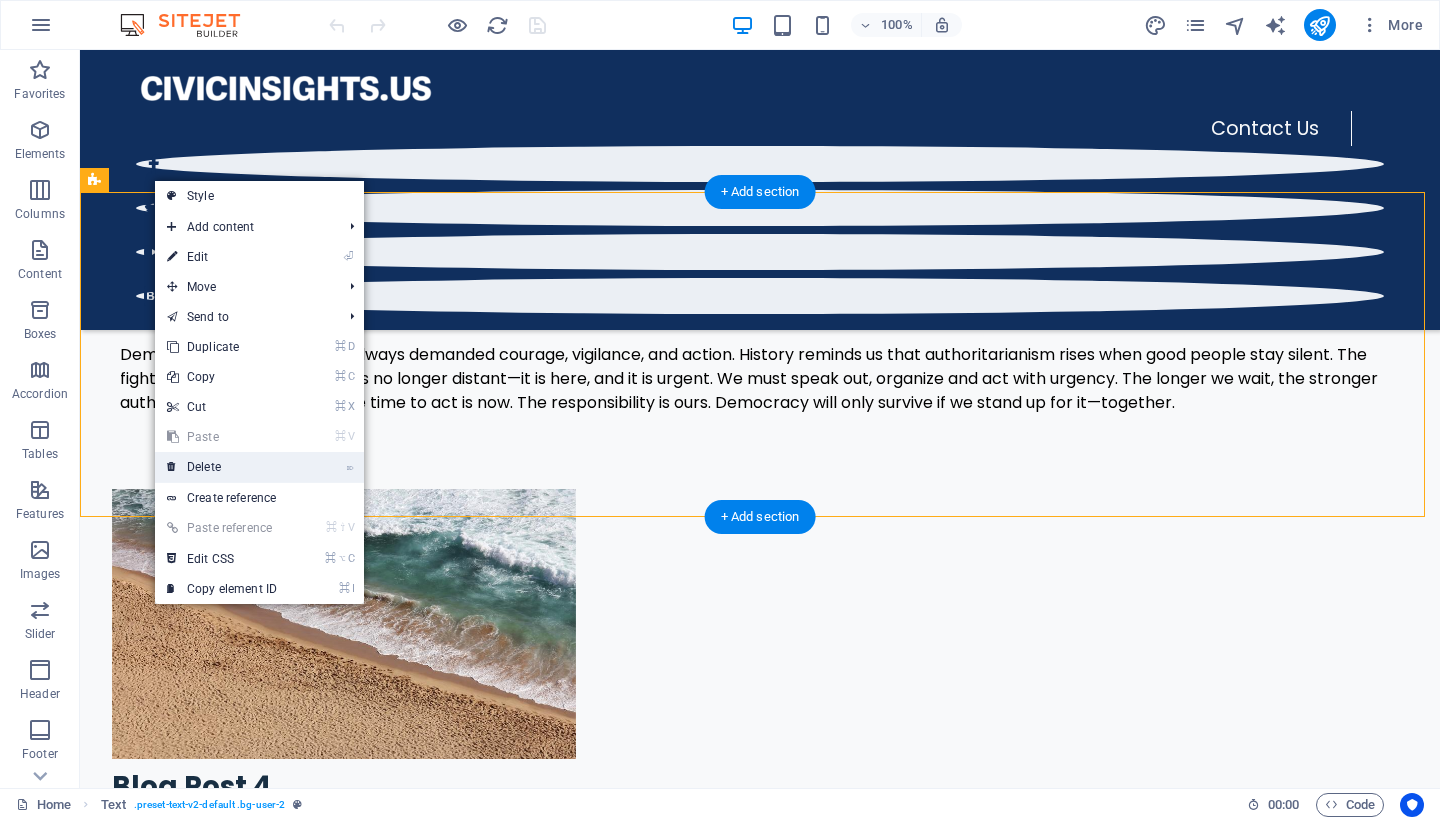 click on "⌦  Delete" at bounding box center [222, 467] 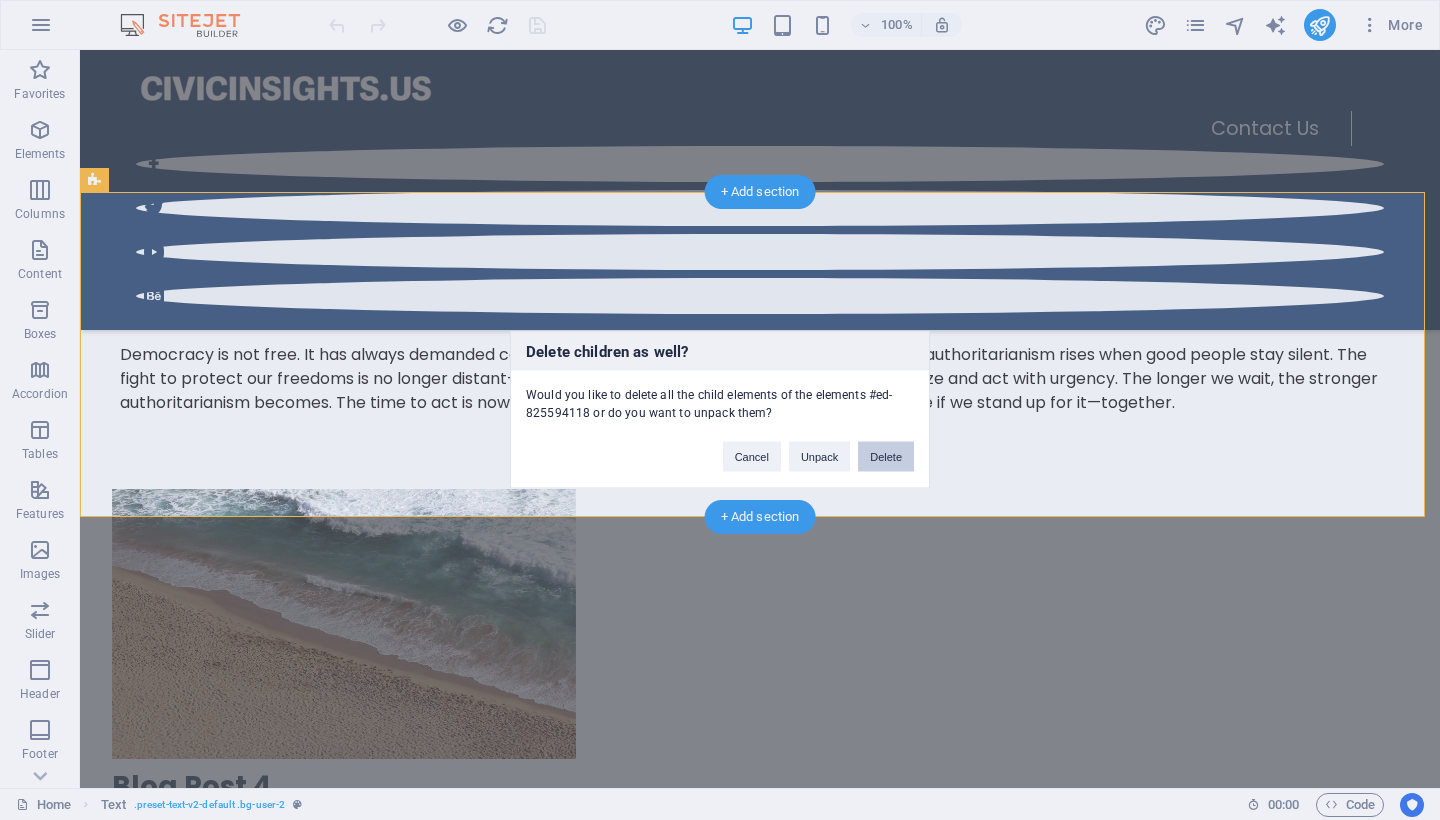 click on "Delete" at bounding box center (886, 457) 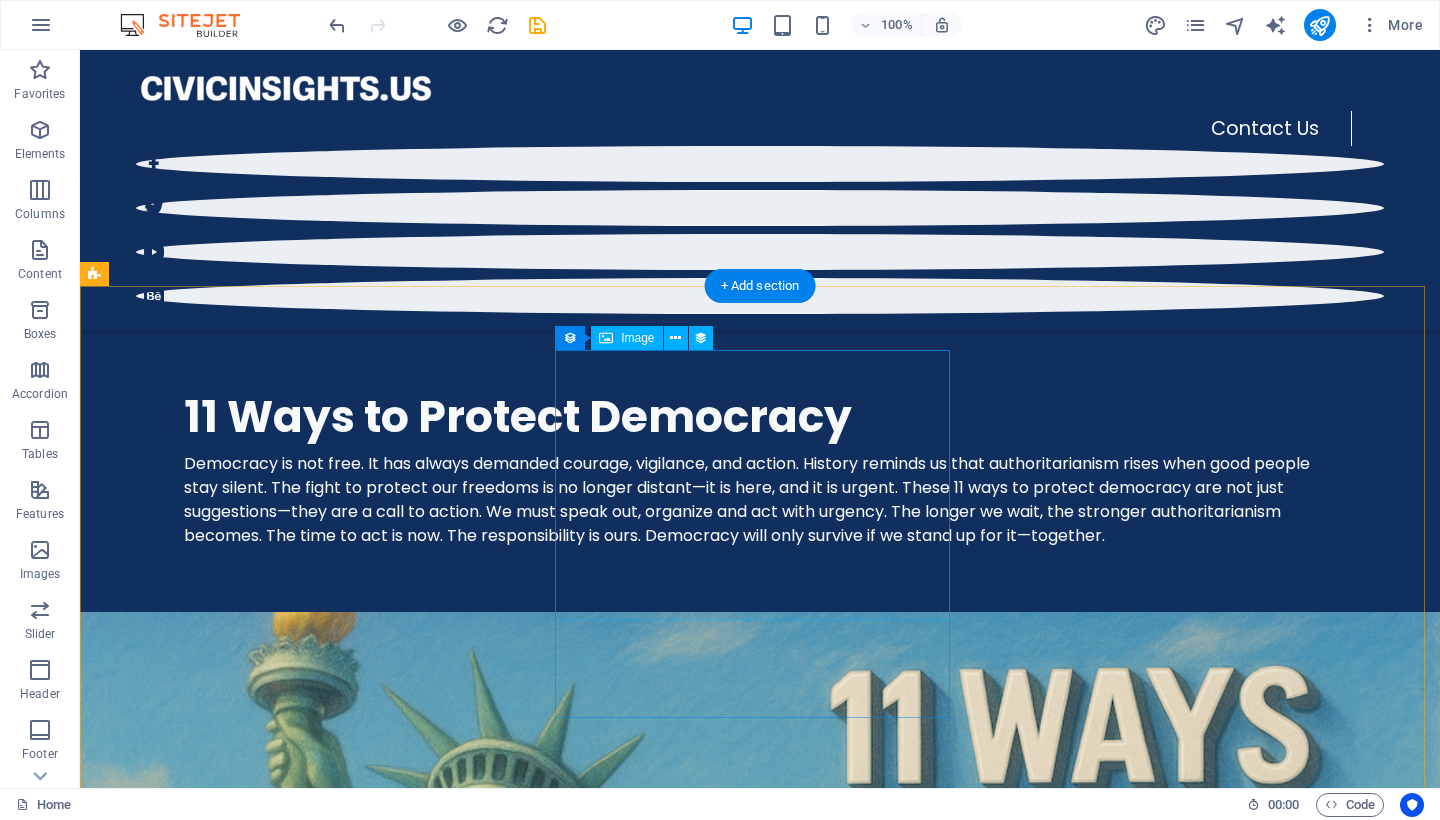 scroll, scrollTop: 1223, scrollLeft: 0, axis: vertical 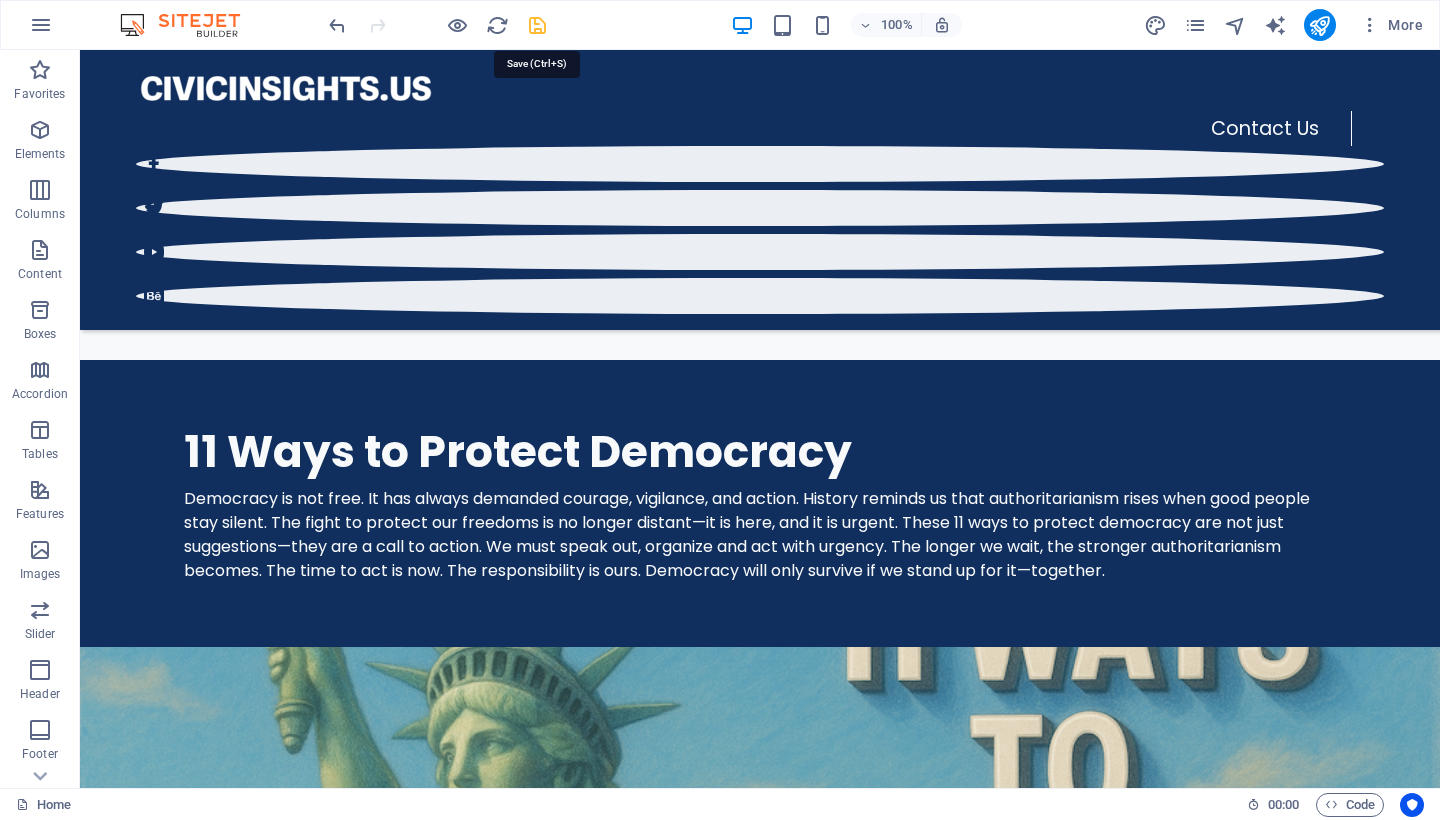 click at bounding box center [537, 25] 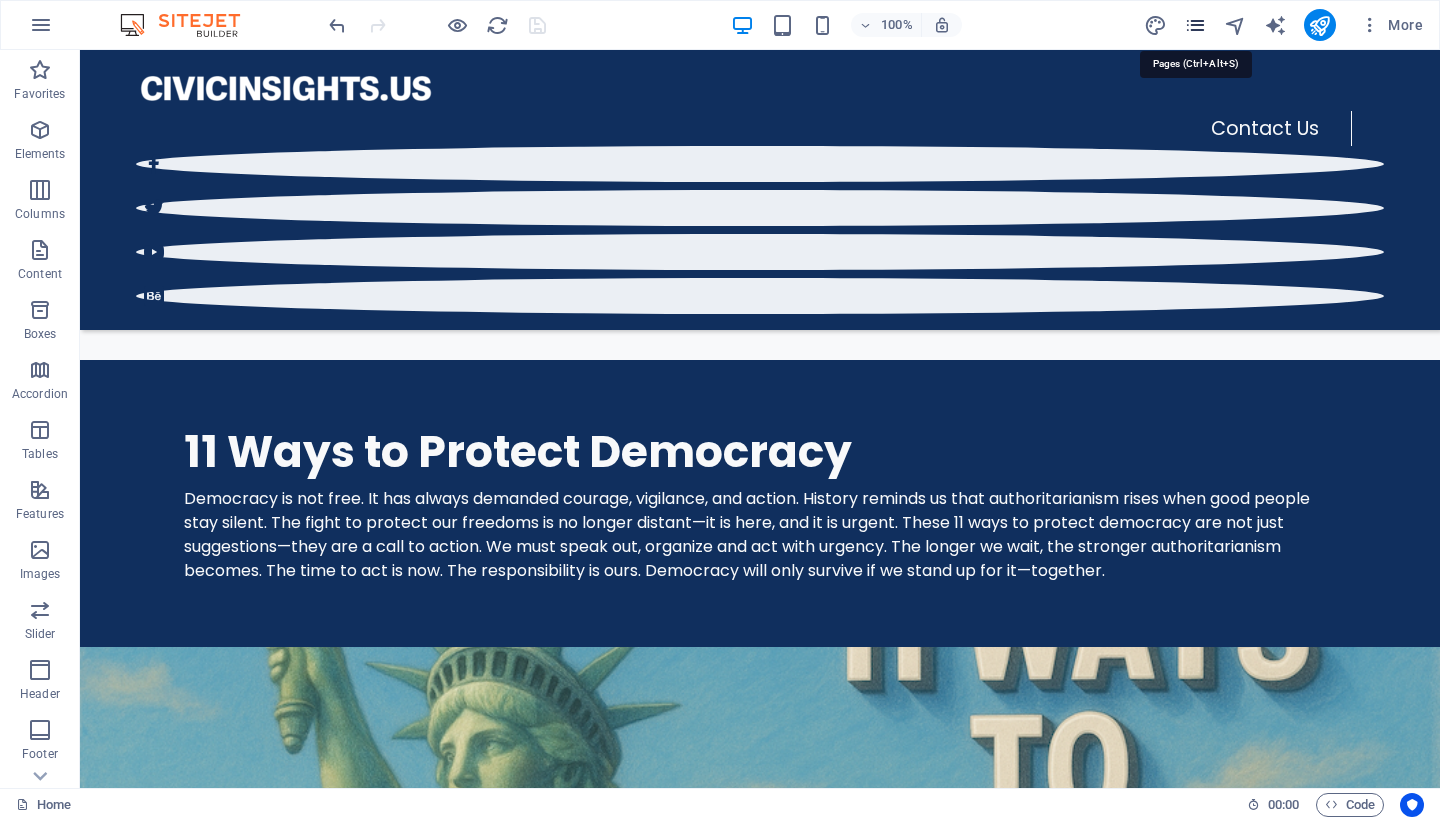 click at bounding box center [1195, 25] 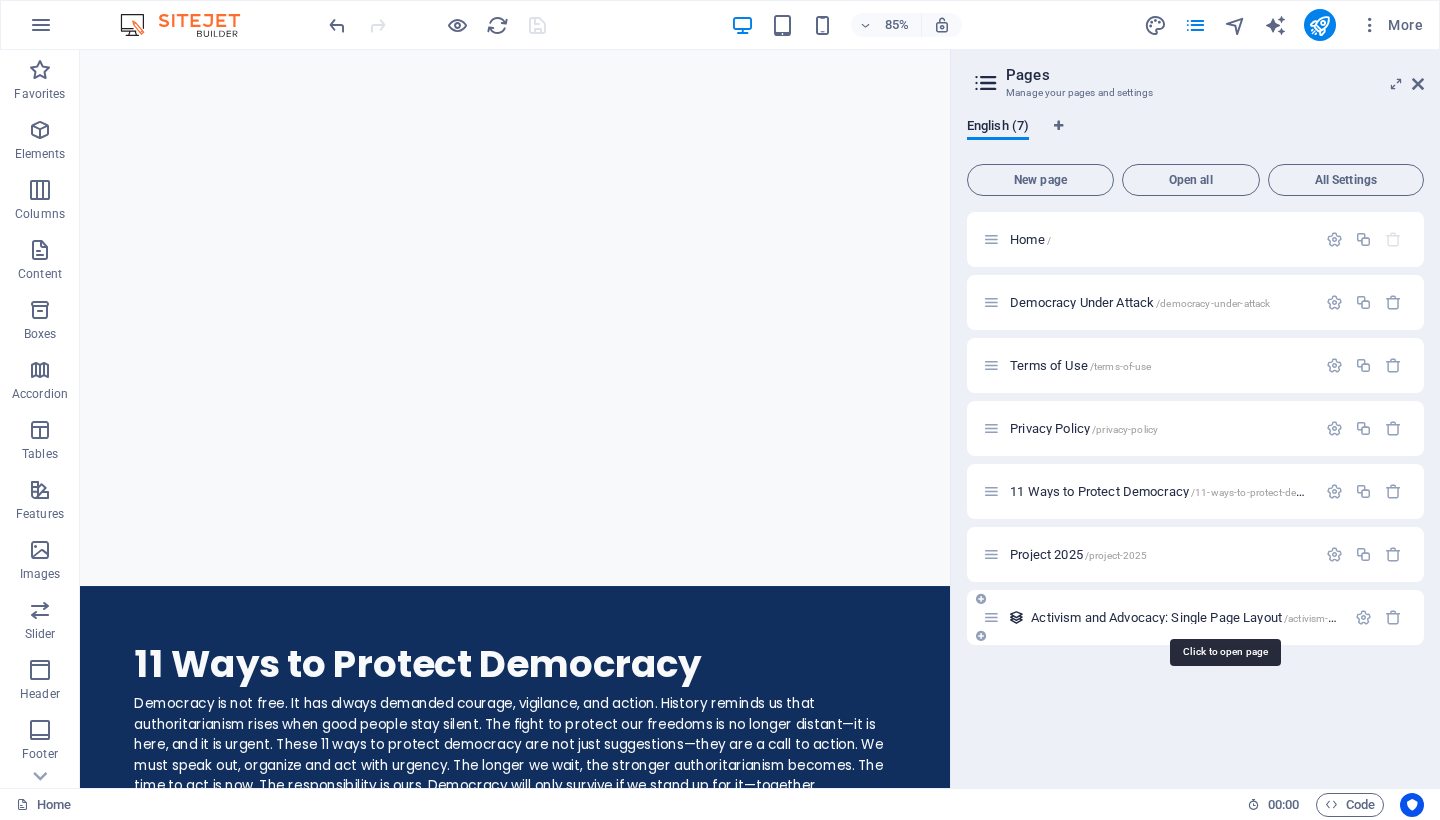 click on "Activism and Advocacy: Single Page Layout /activism-and-advocacy-item" at bounding box center [1222, 617] 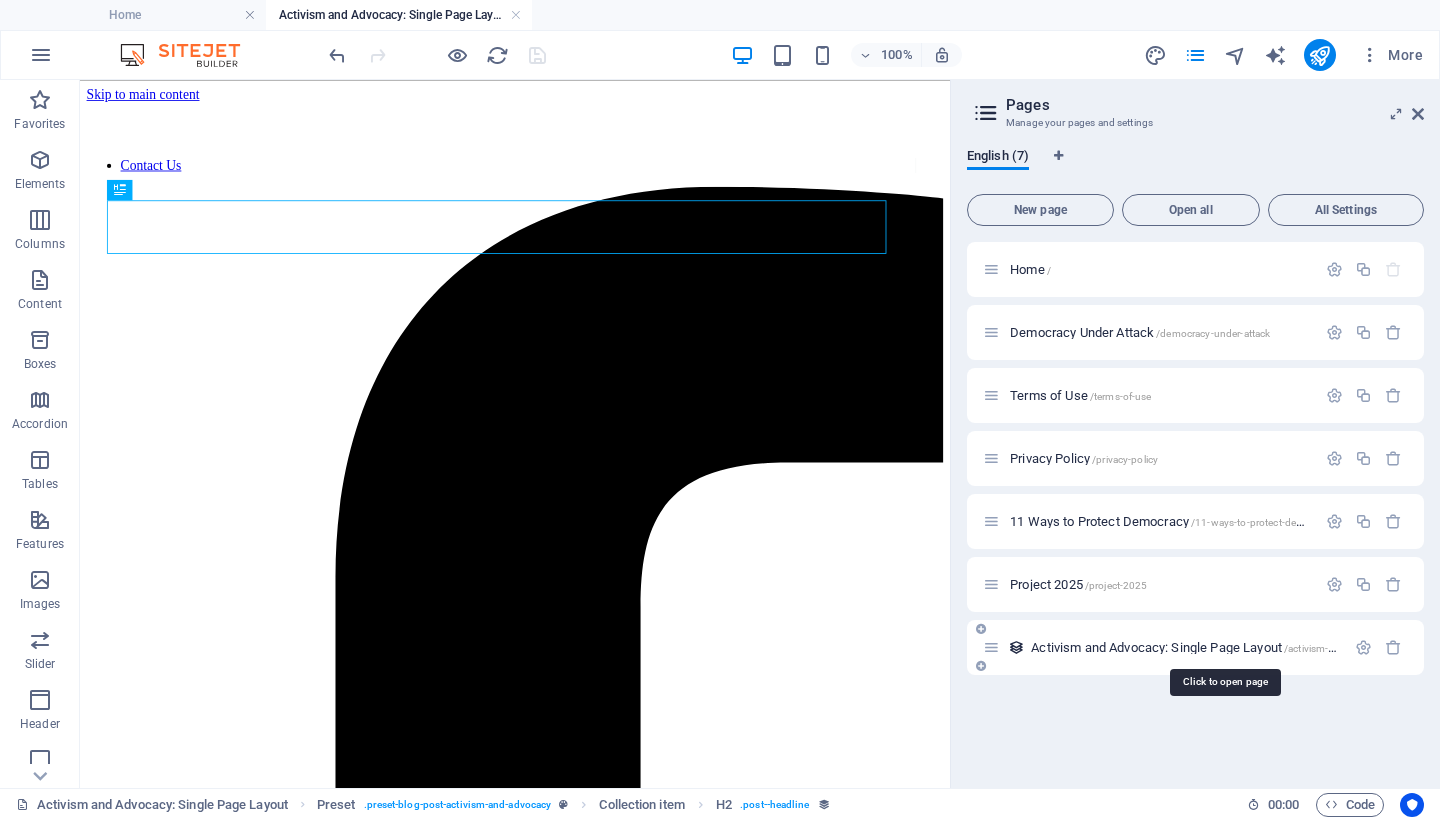 scroll, scrollTop: 0, scrollLeft: 0, axis: both 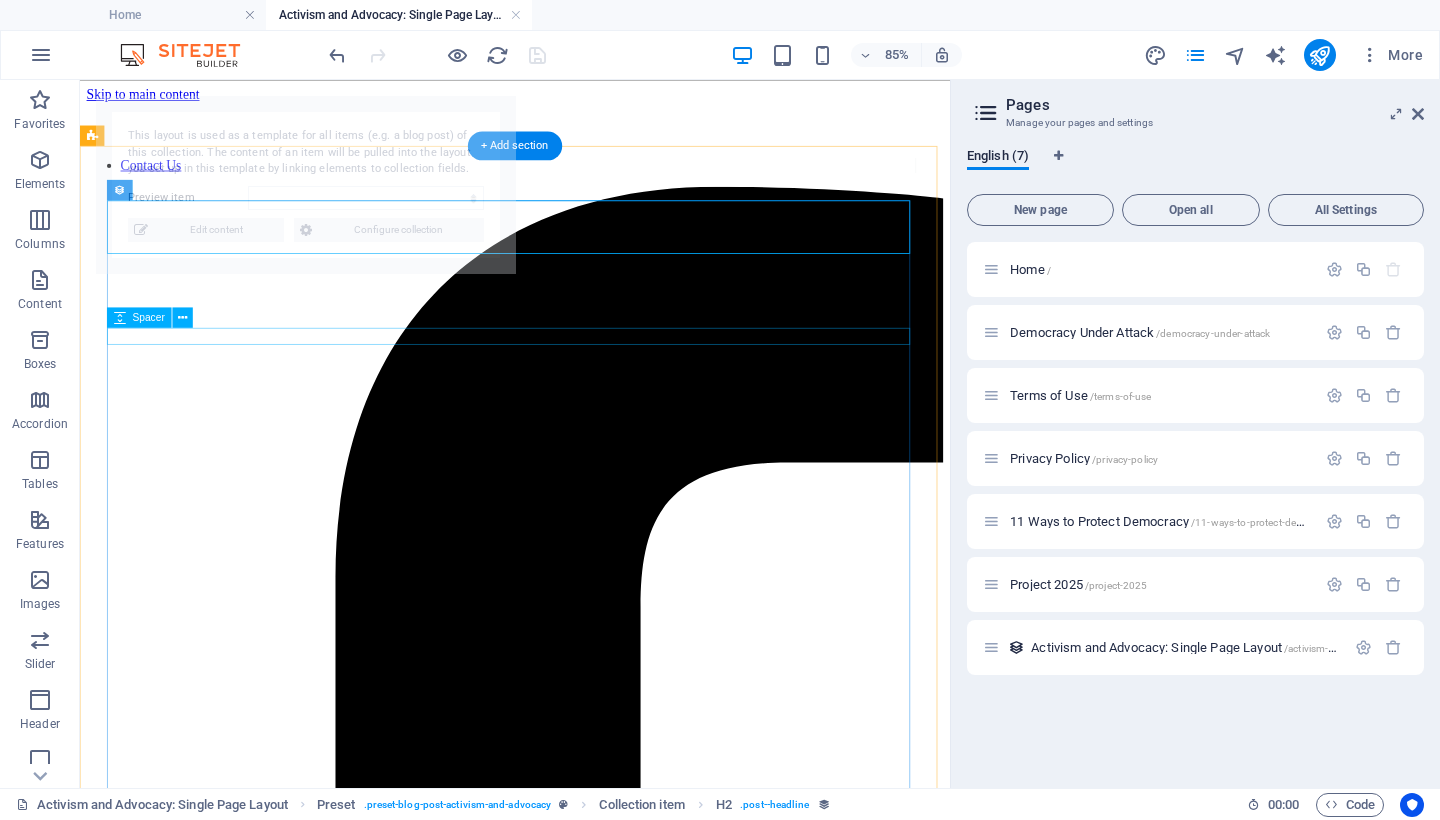 select on "688fa9cda1a905c386069d1c" 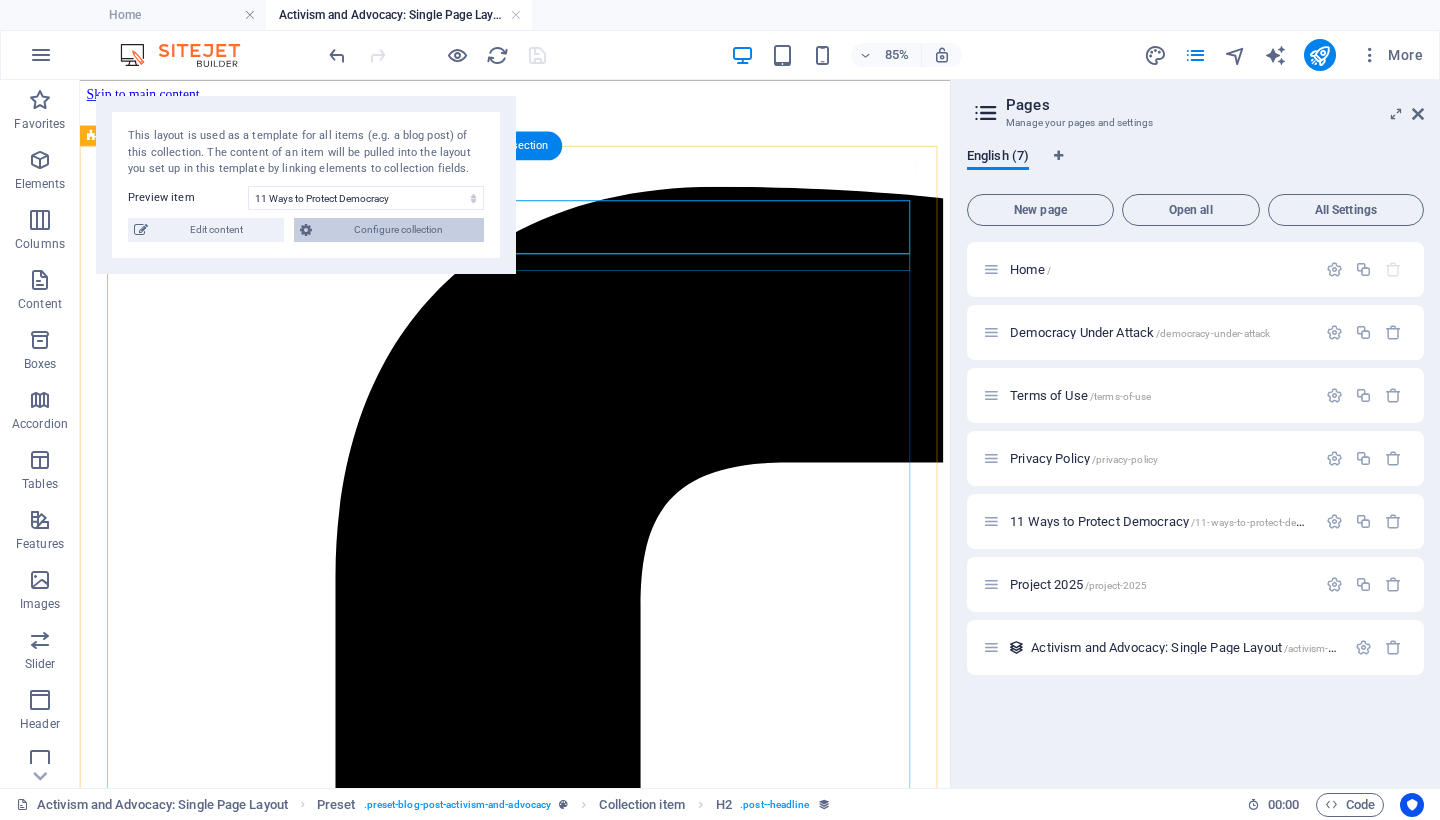 click on "Configure collection" at bounding box center [398, 230] 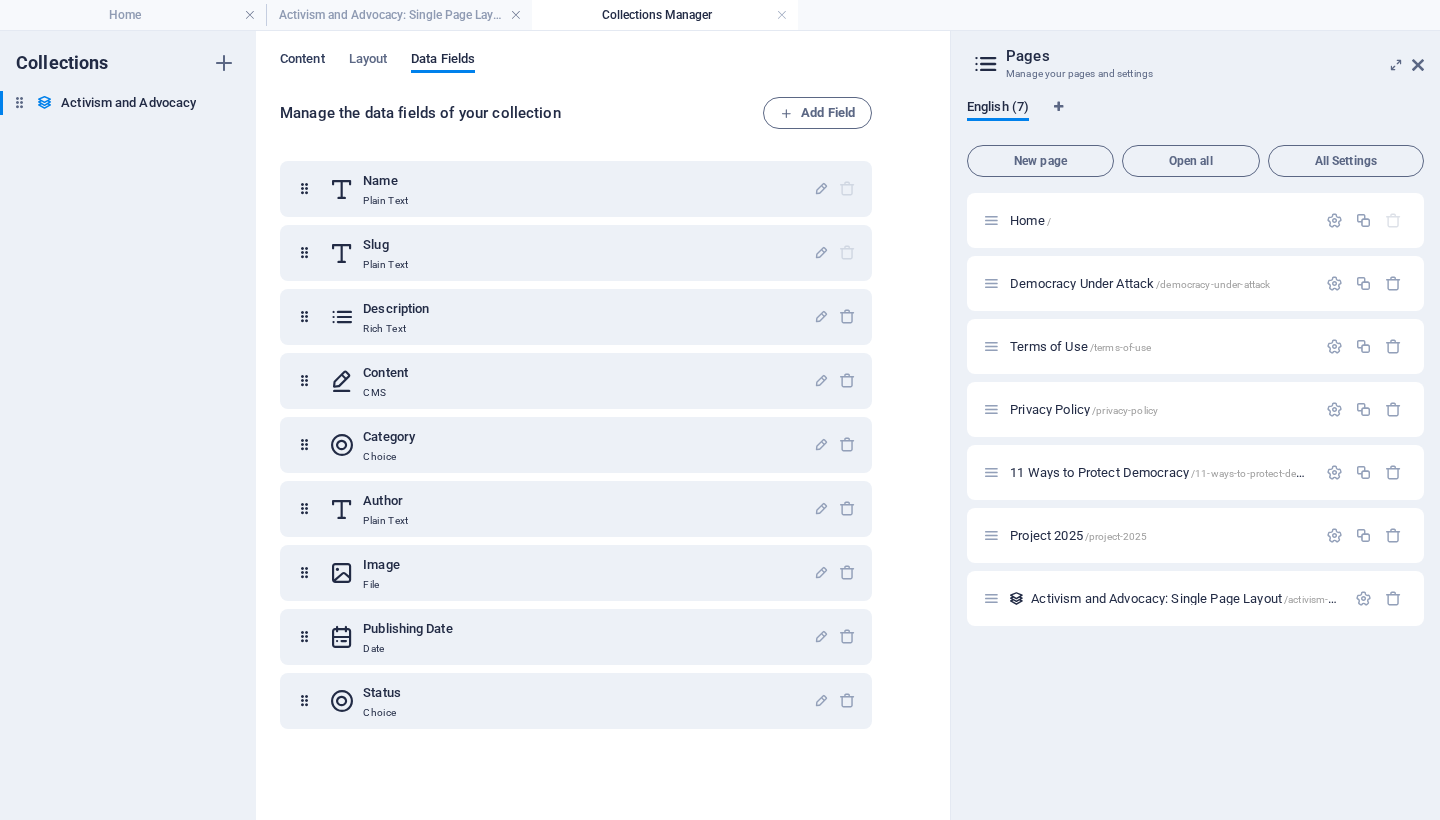 click on "Content" at bounding box center (302, 61) 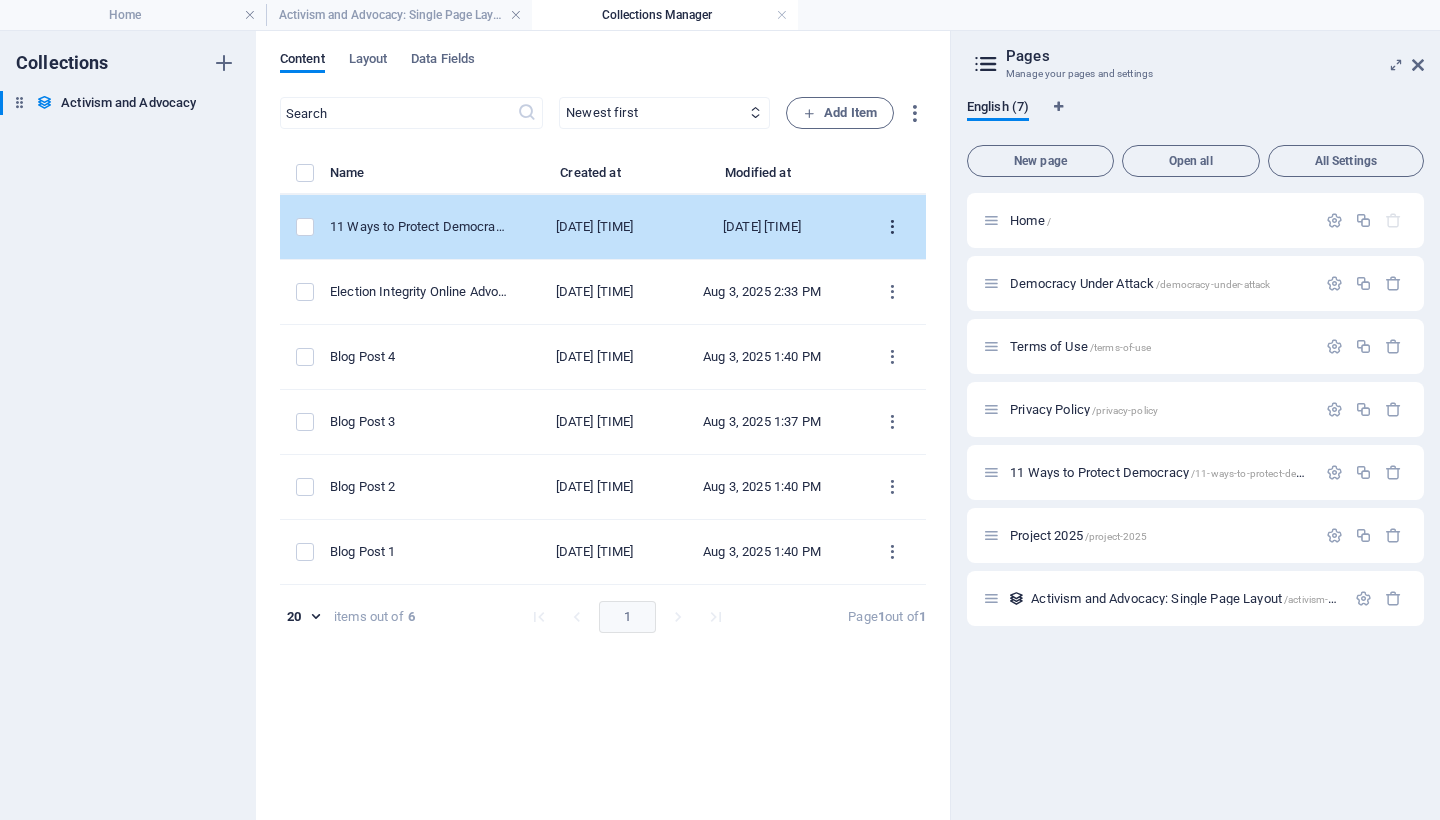 click at bounding box center (892, 227) 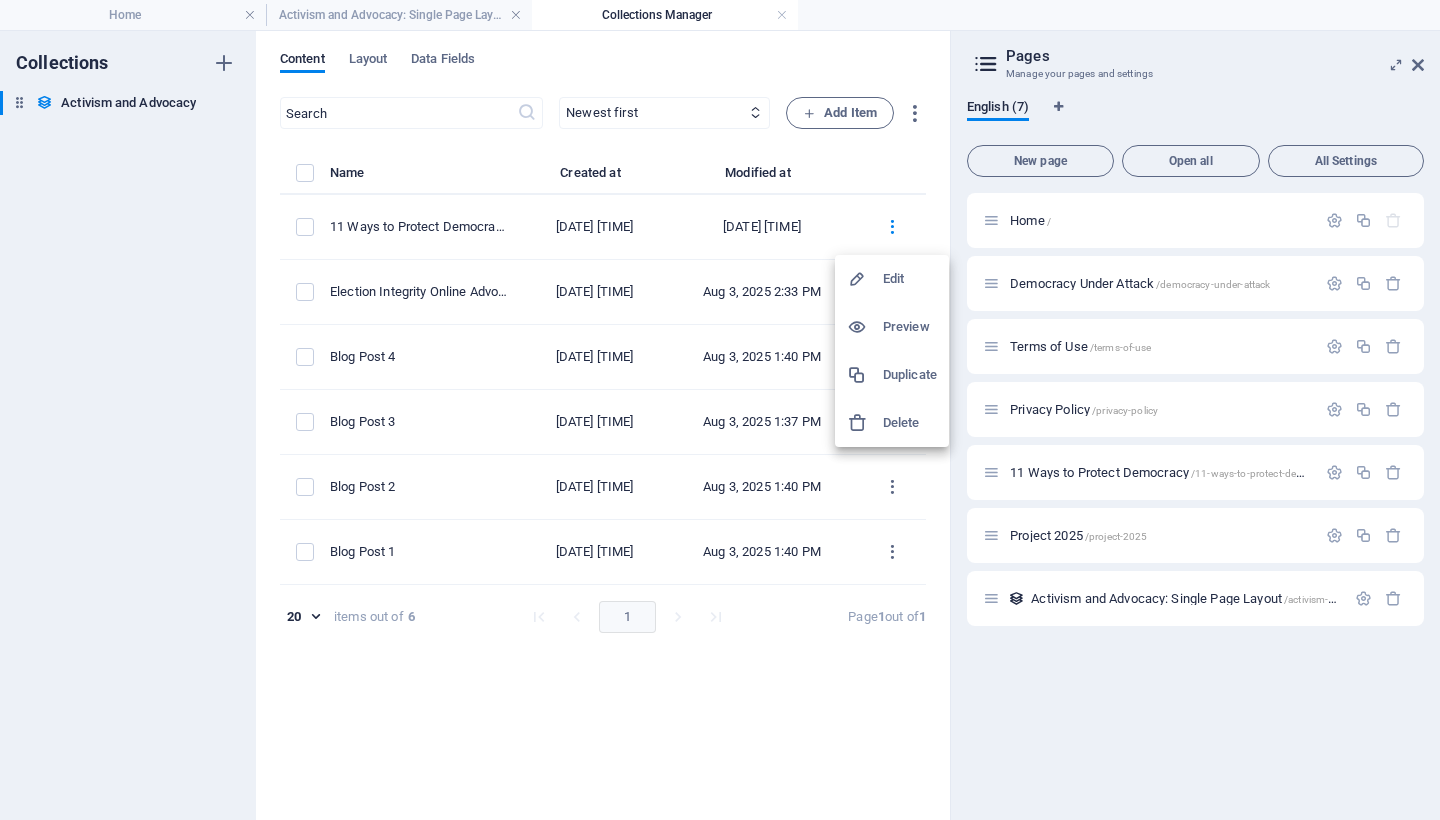 click on "Edit" at bounding box center (910, 279) 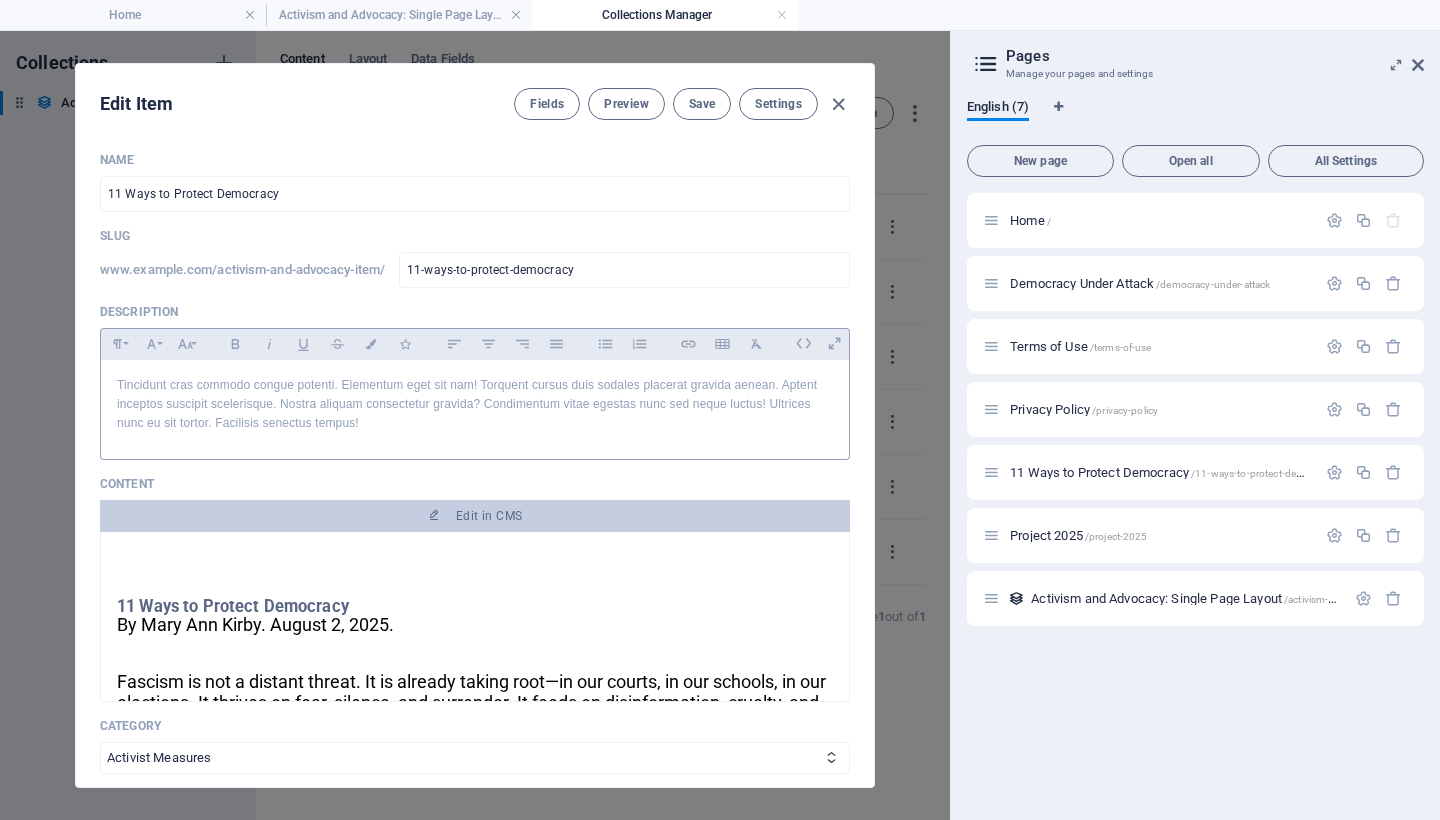 scroll, scrollTop: 158, scrollLeft: 0, axis: vertical 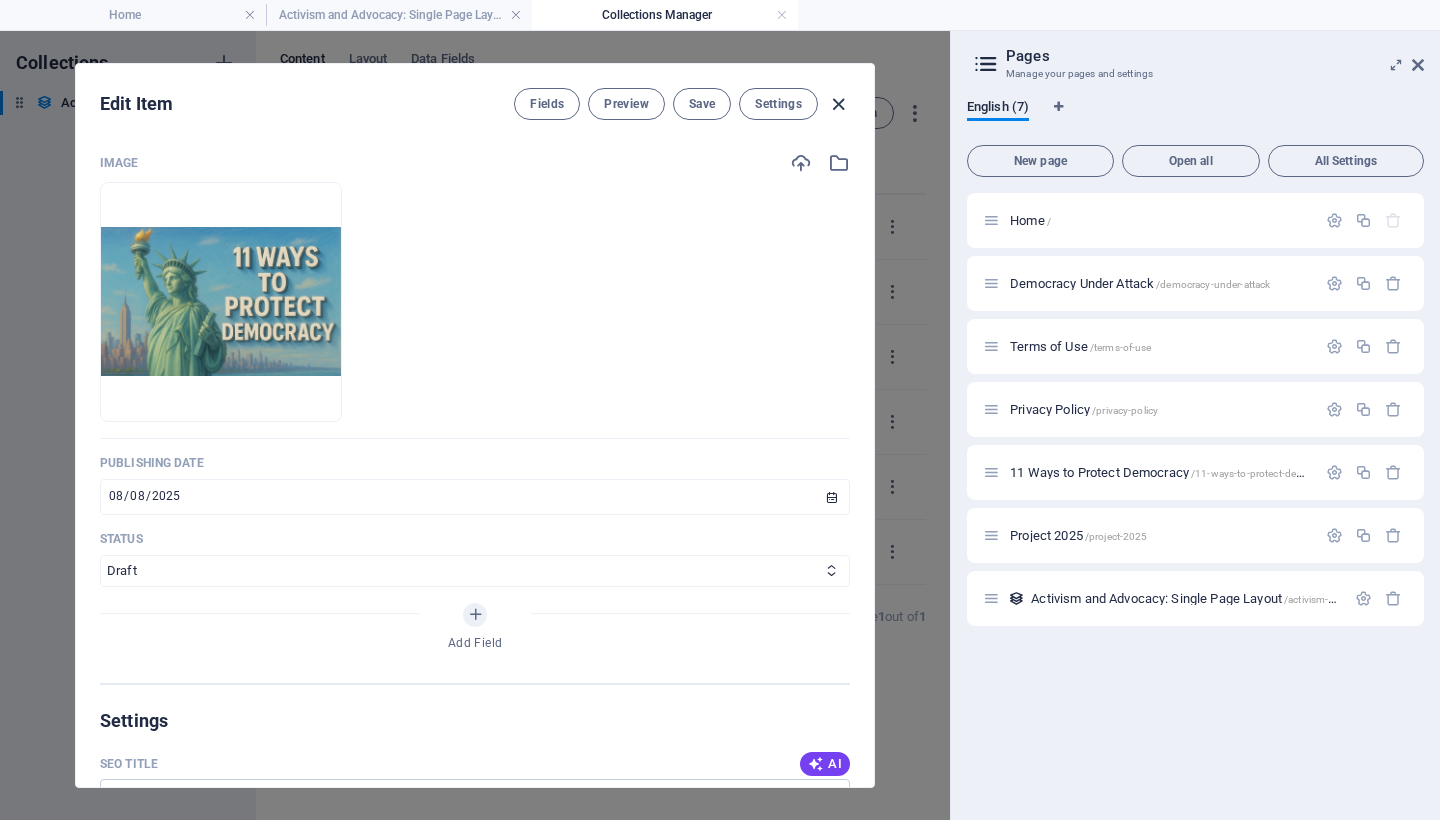 click at bounding box center (838, 104) 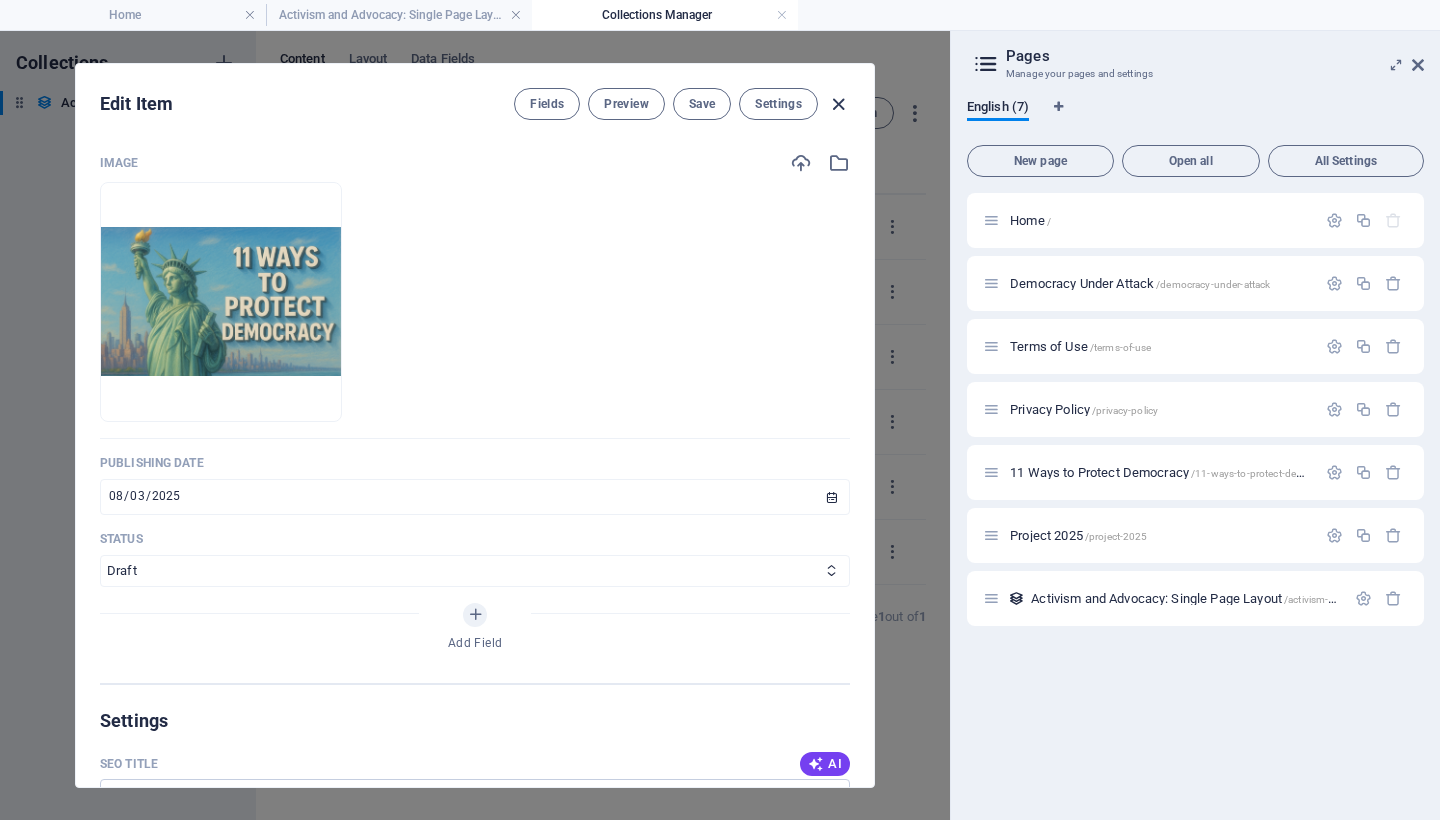 scroll, scrollTop: 0, scrollLeft: 0, axis: both 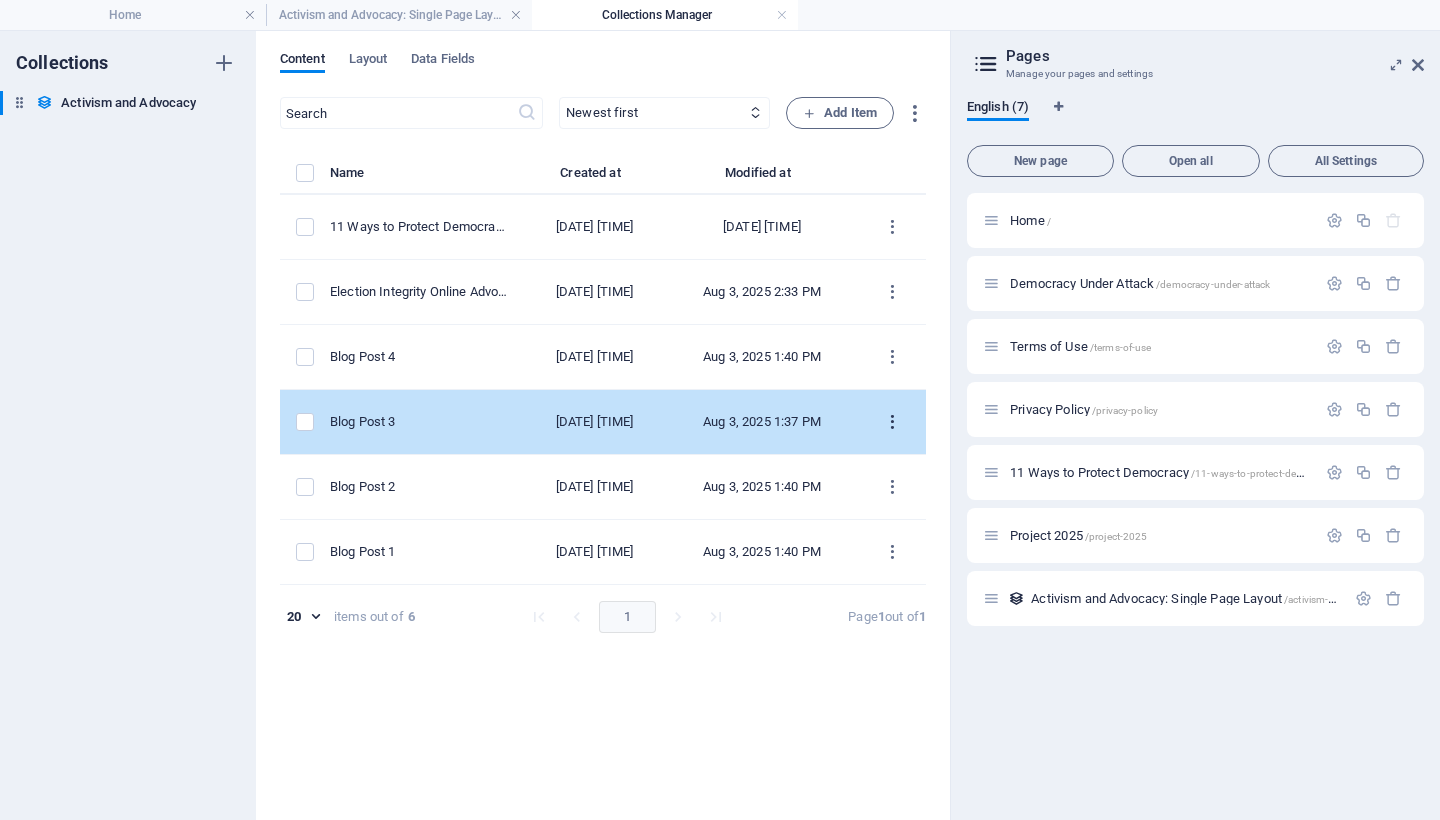 click at bounding box center (892, 422) 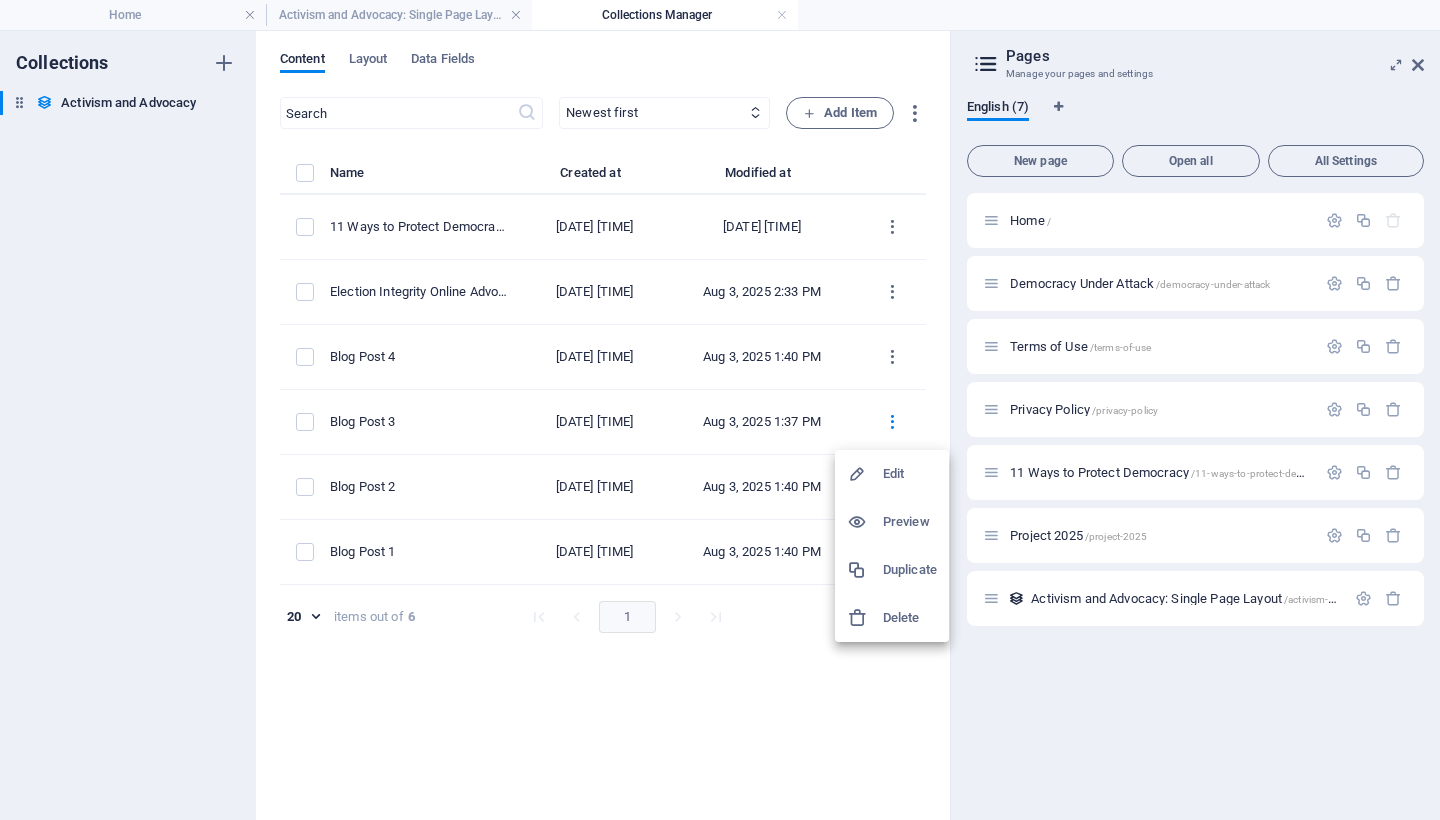 click on "Edit" at bounding box center [910, 474] 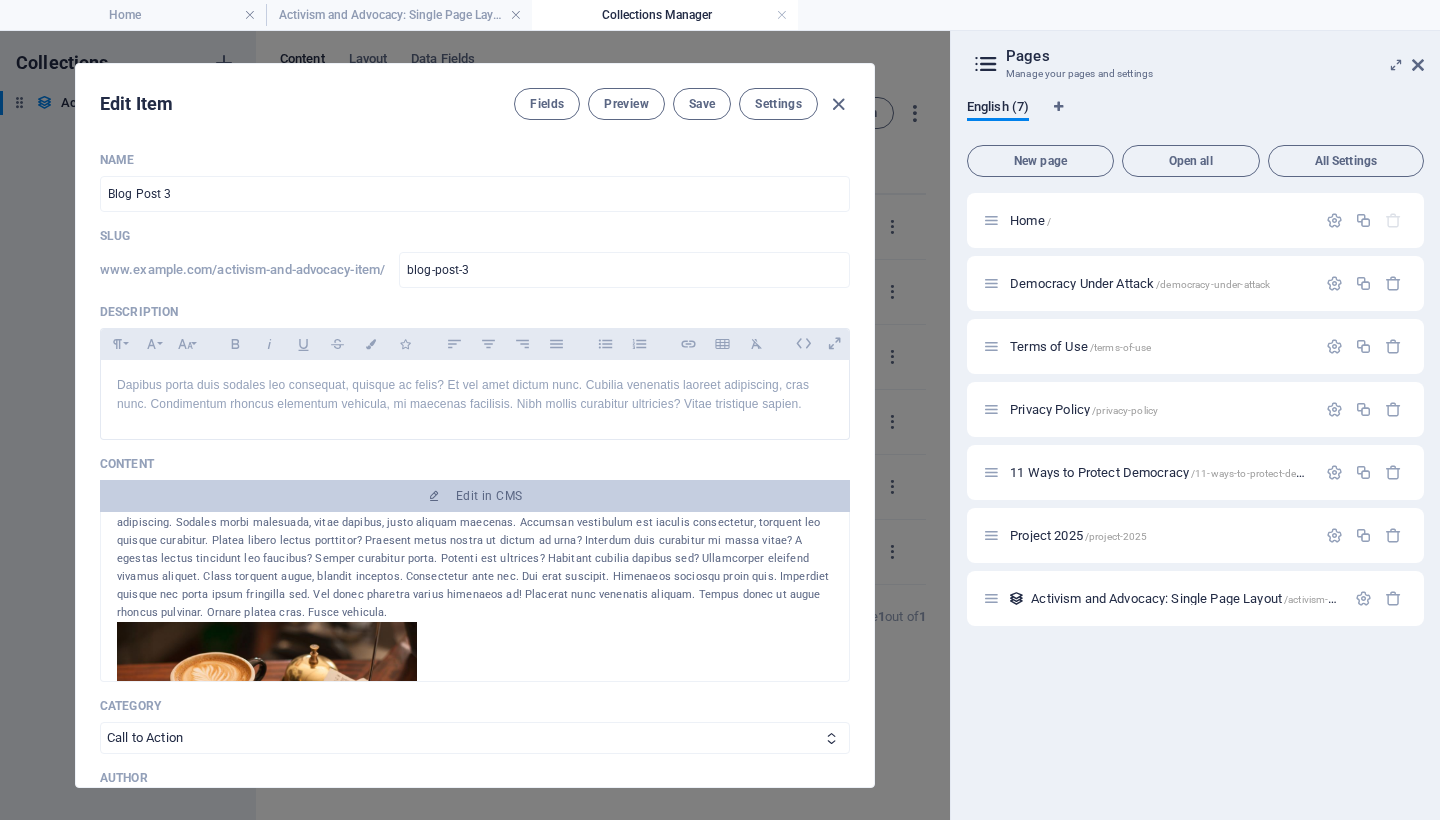 scroll, scrollTop: 551, scrollLeft: 0, axis: vertical 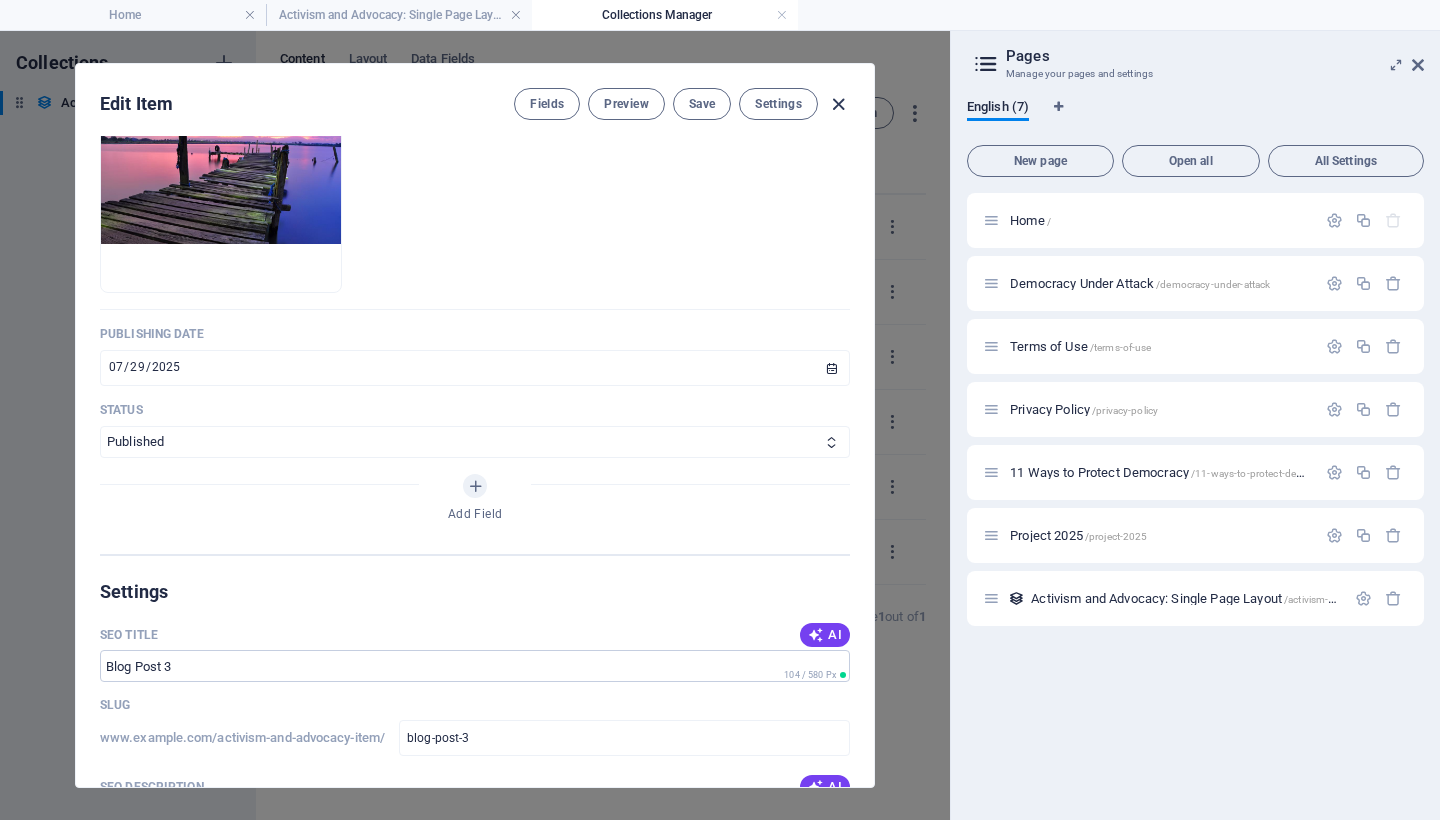 click at bounding box center (838, 104) 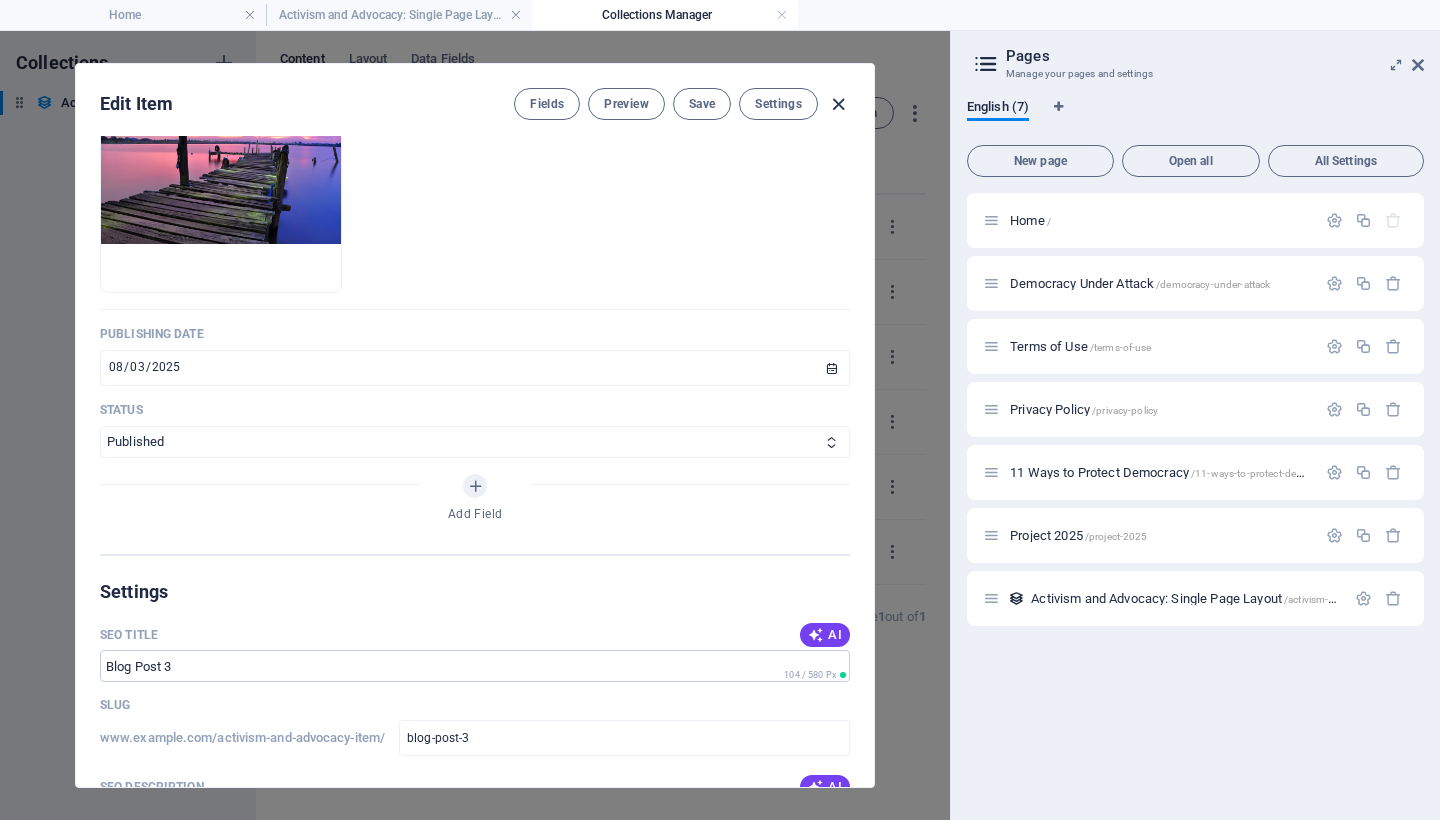 scroll, scrollTop: 0, scrollLeft: 0, axis: both 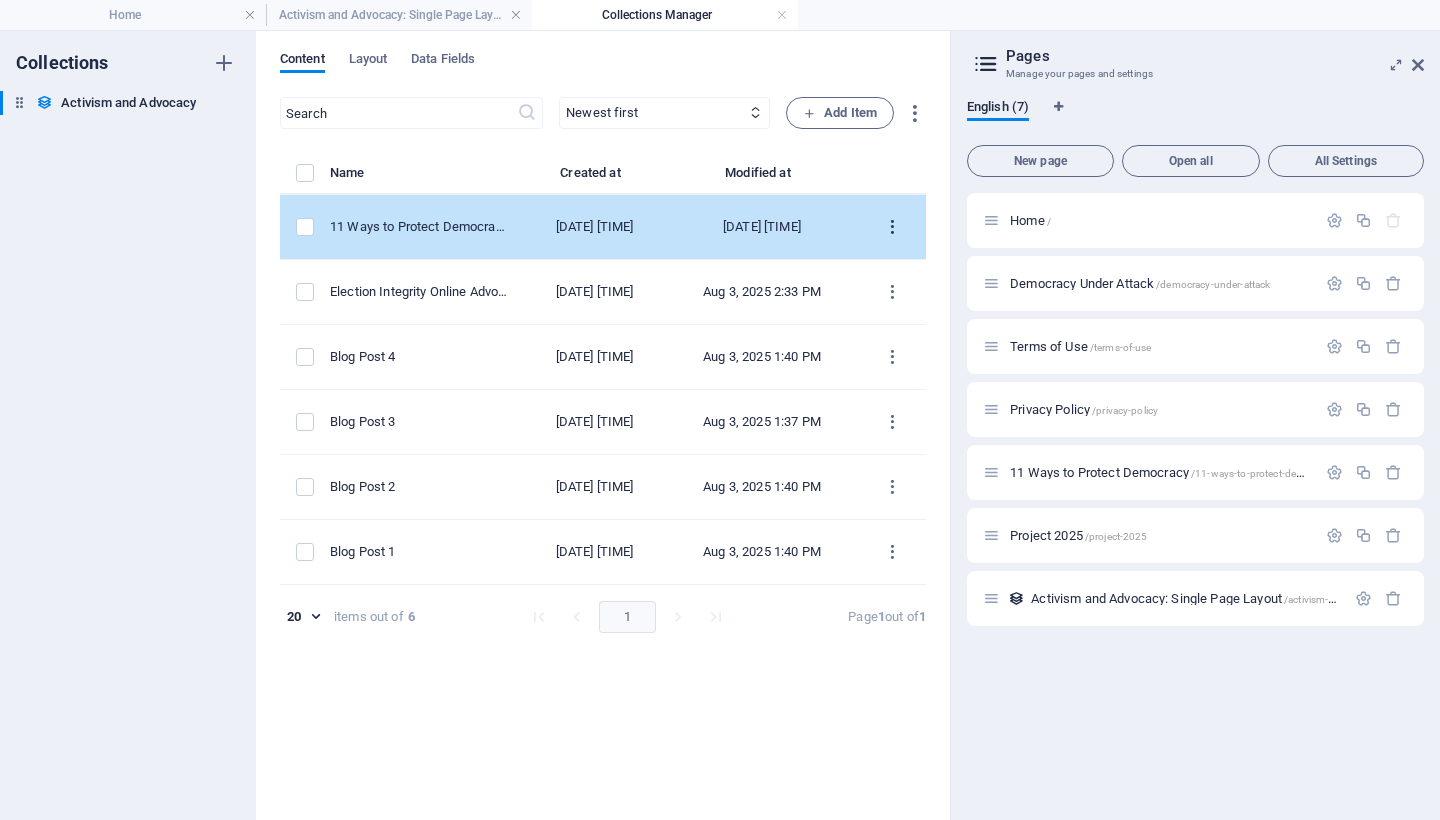 click at bounding box center [892, 227] 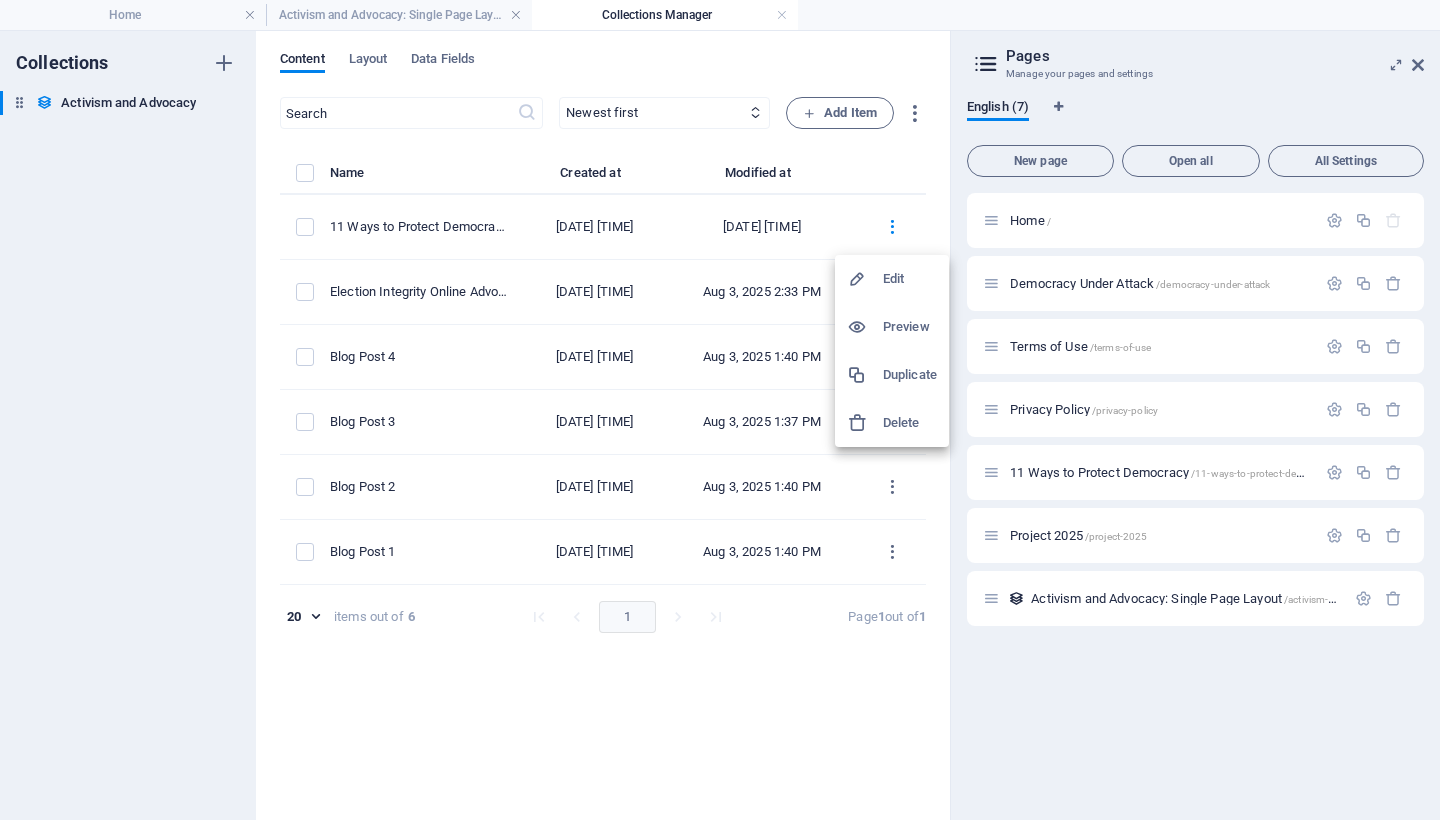 click on "Edit" at bounding box center (910, 279) 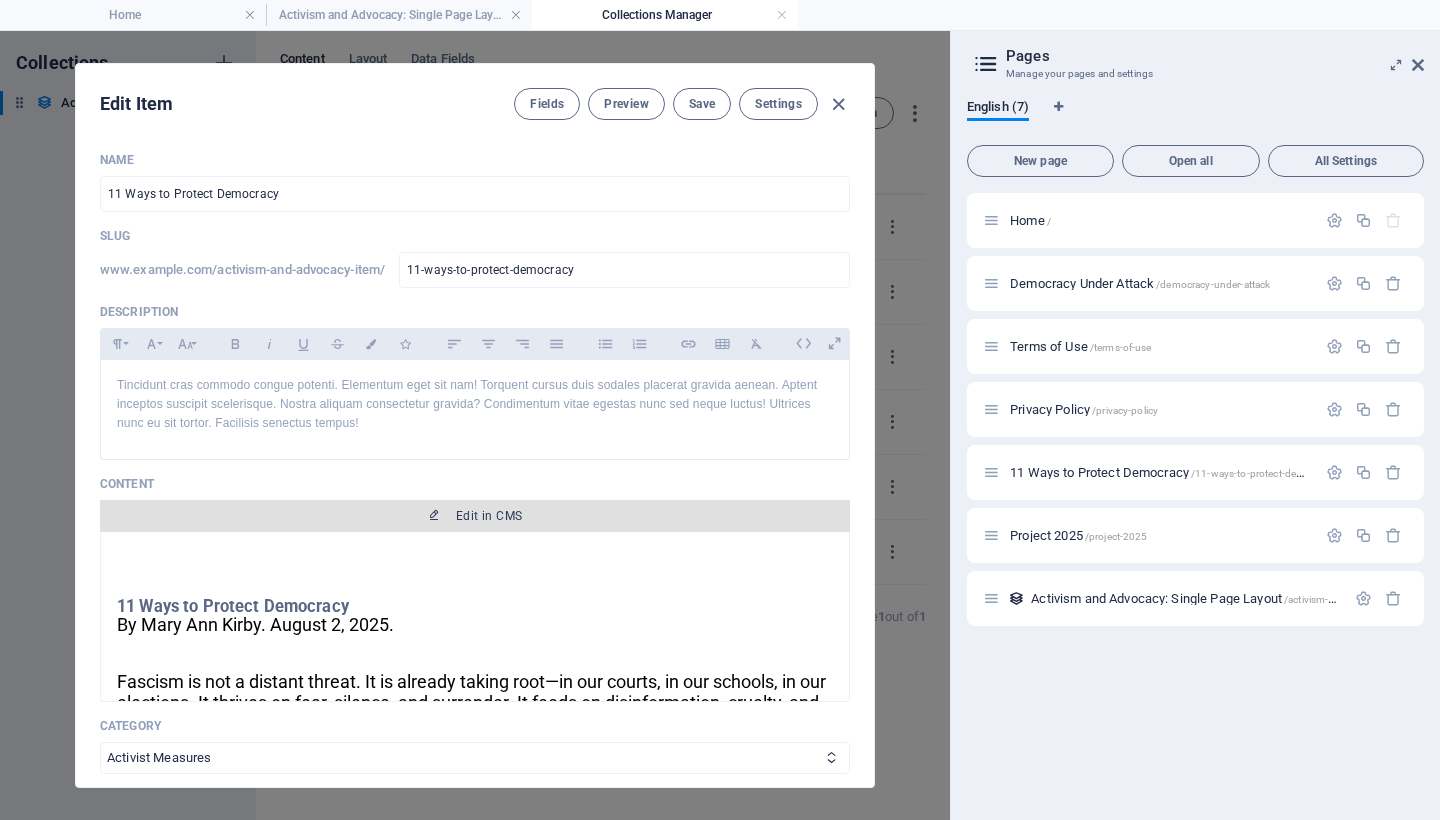 scroll, scrollTop: 41, scrollLeft: 0, axis: vertical 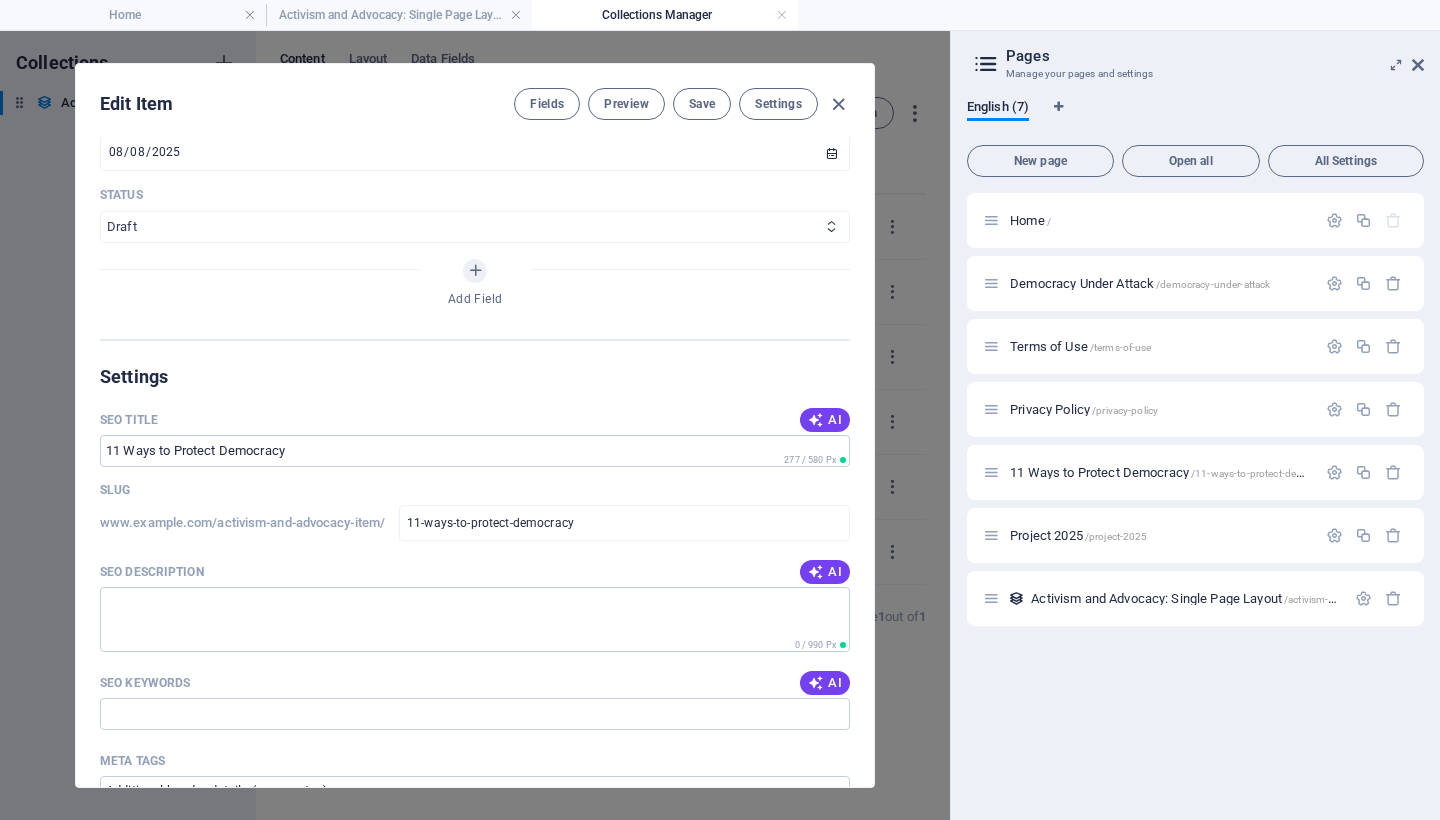 select on "Published" 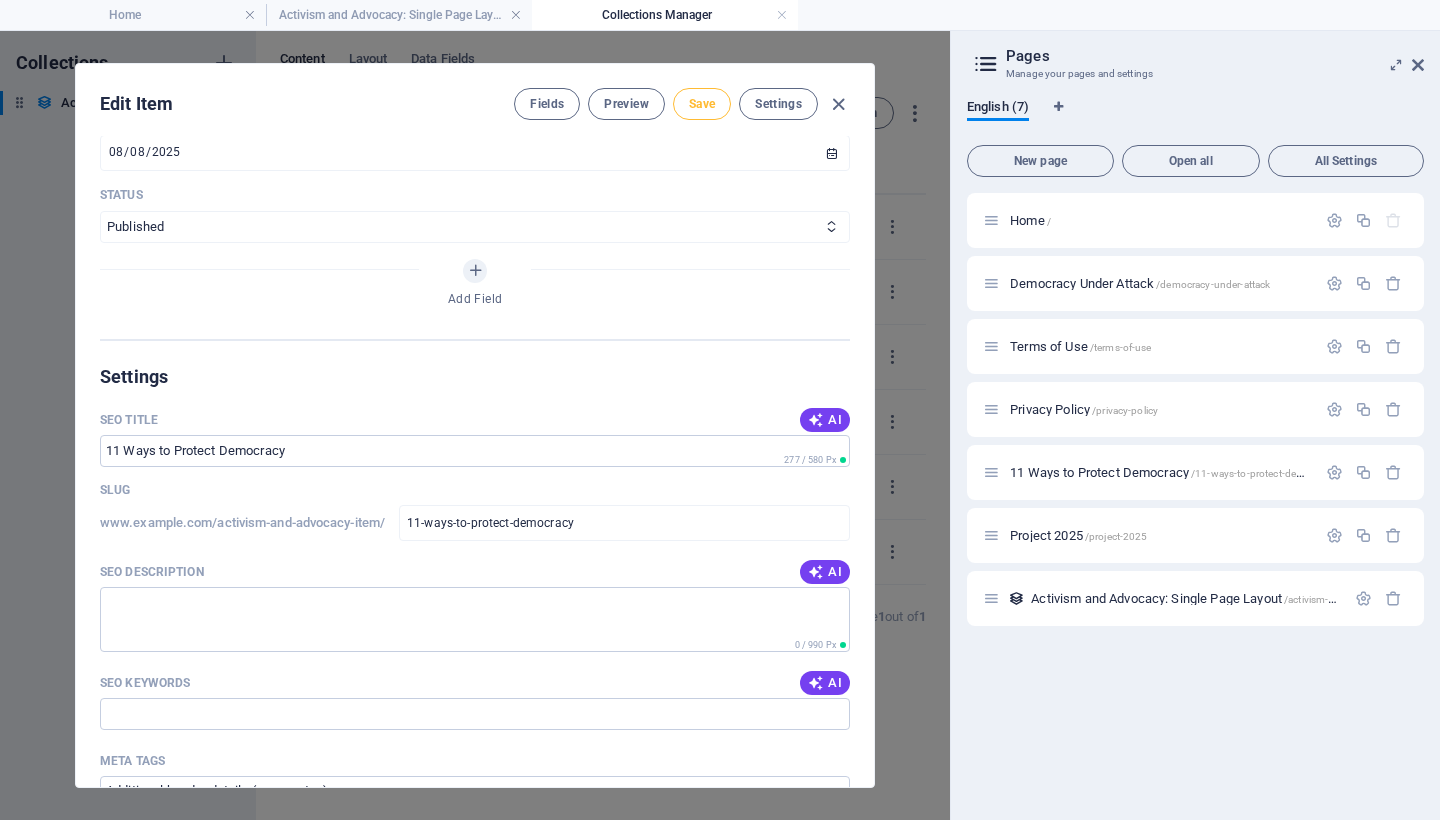 click on "Save" at bounding box center [702, 104] 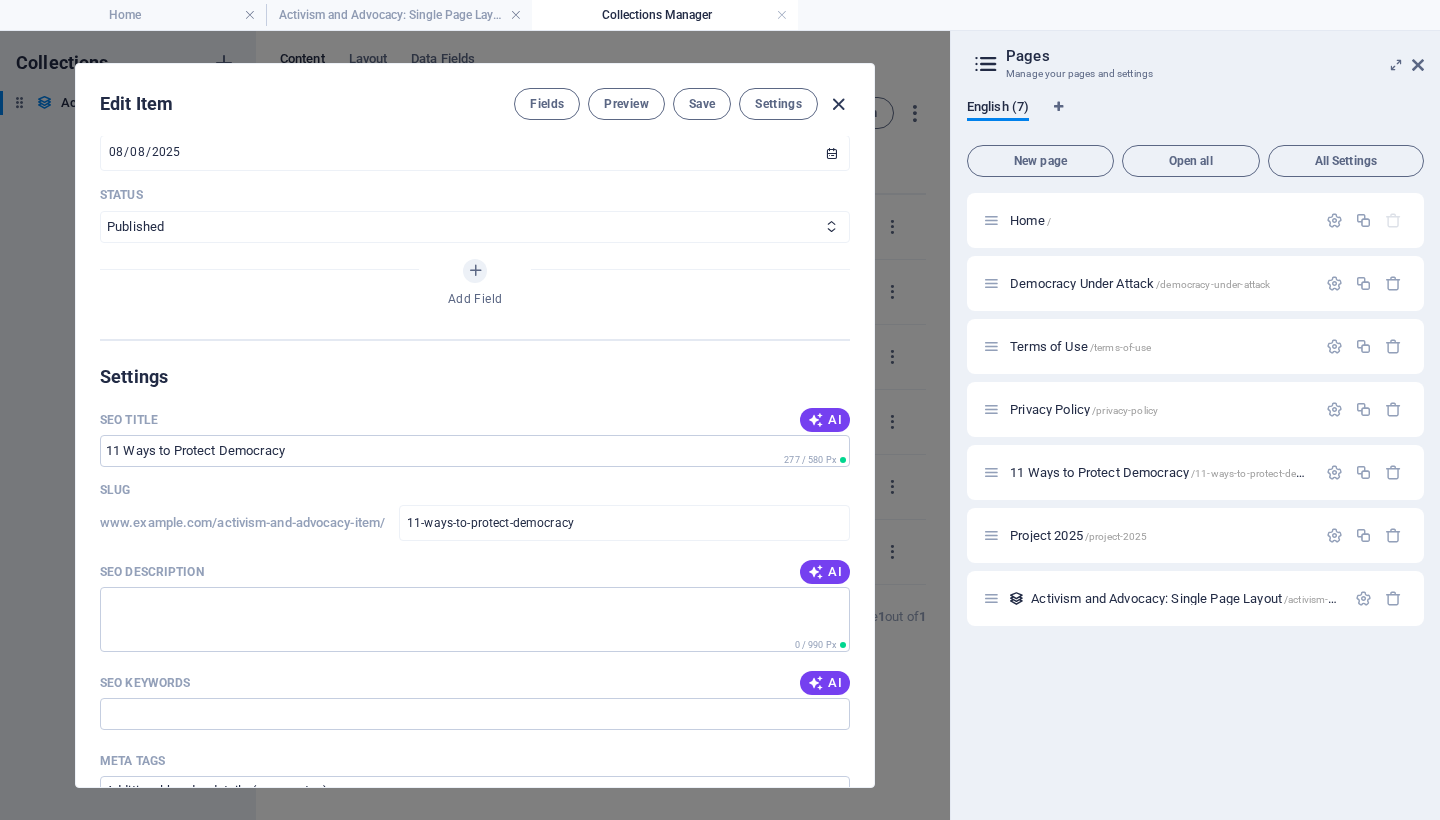 click at bounding box center (838, 104) 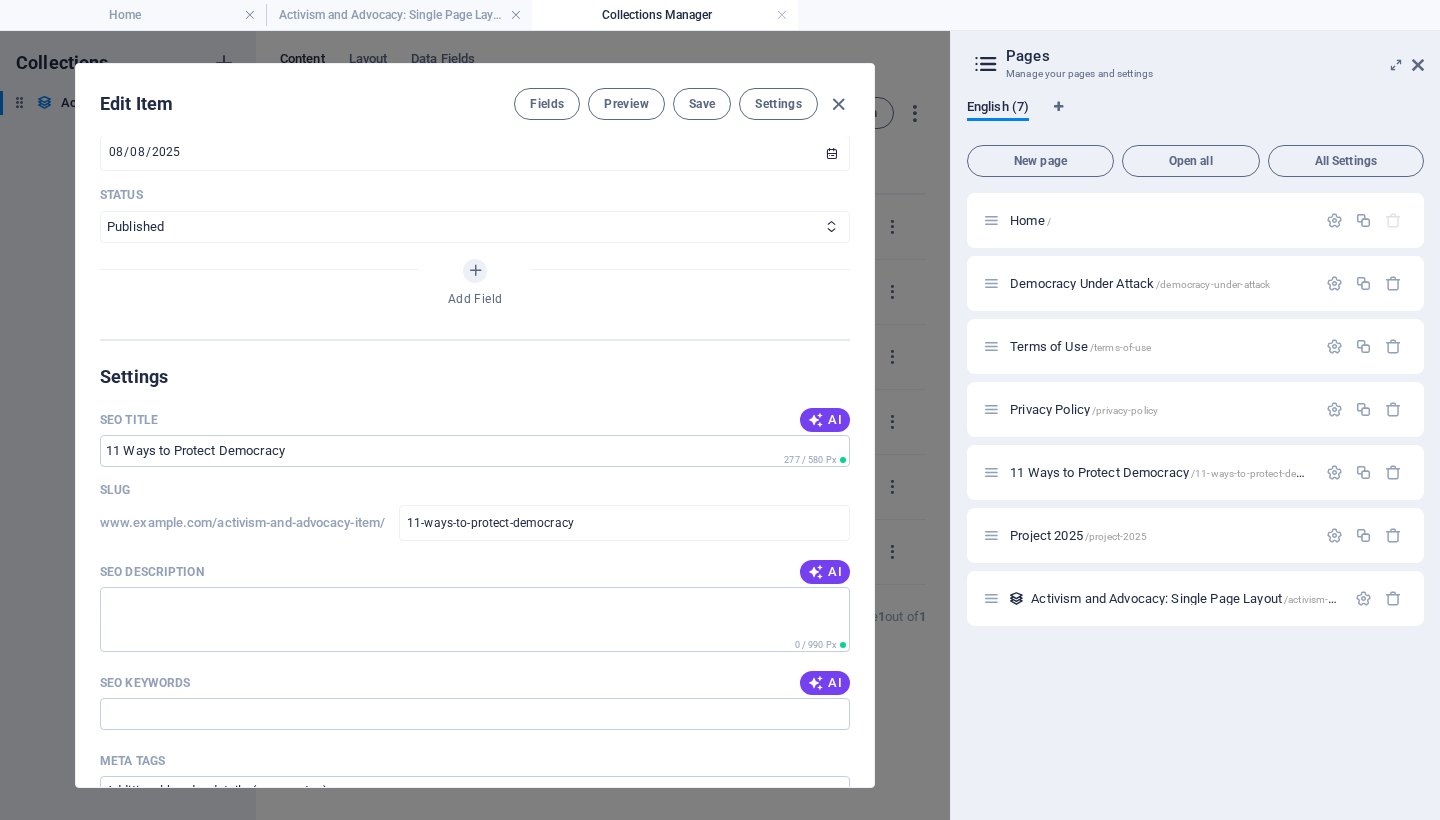 type on "2025-08-03" 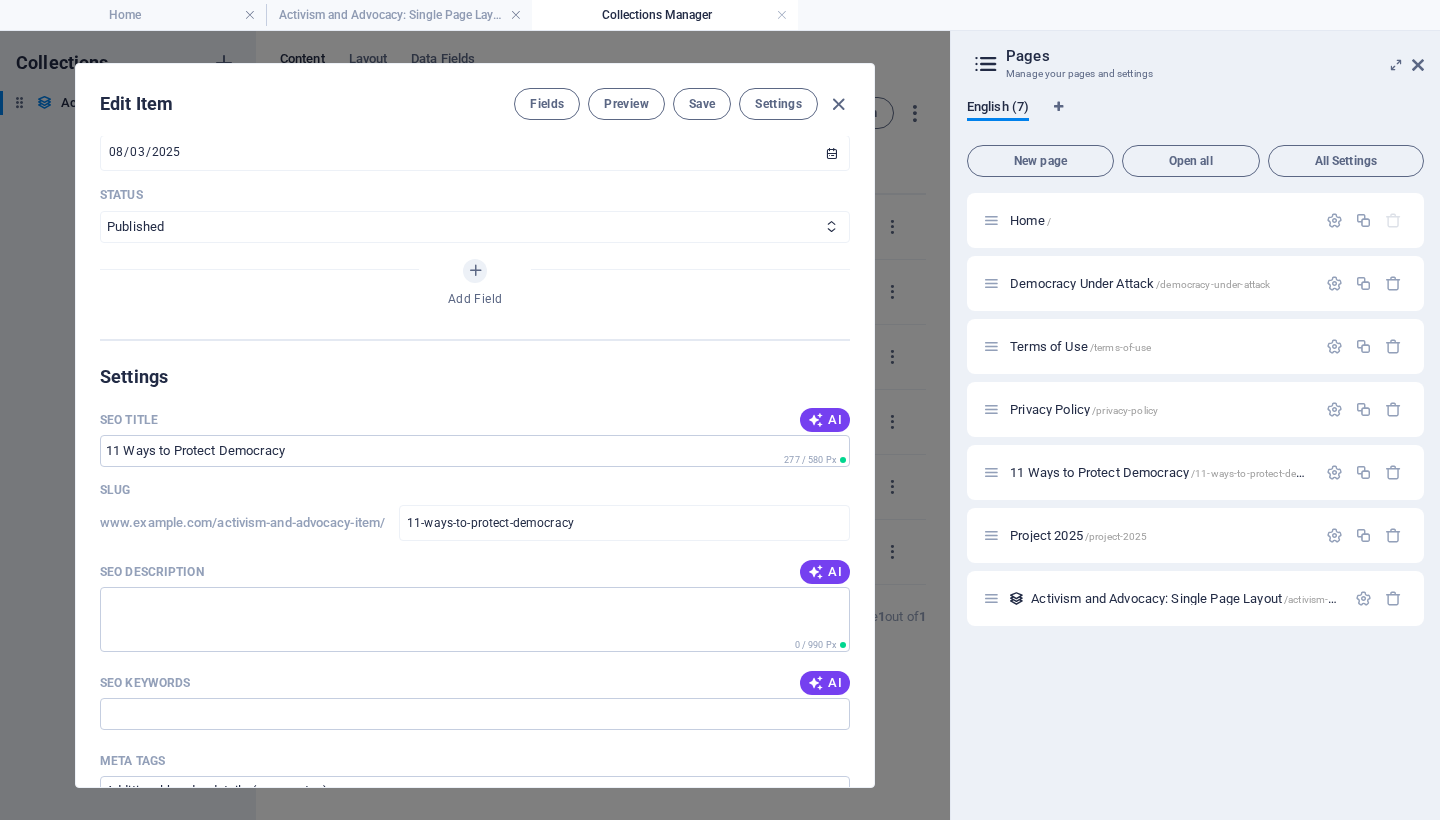 scroll, scrollTop: 0, scrollLeft: 0, axis: both 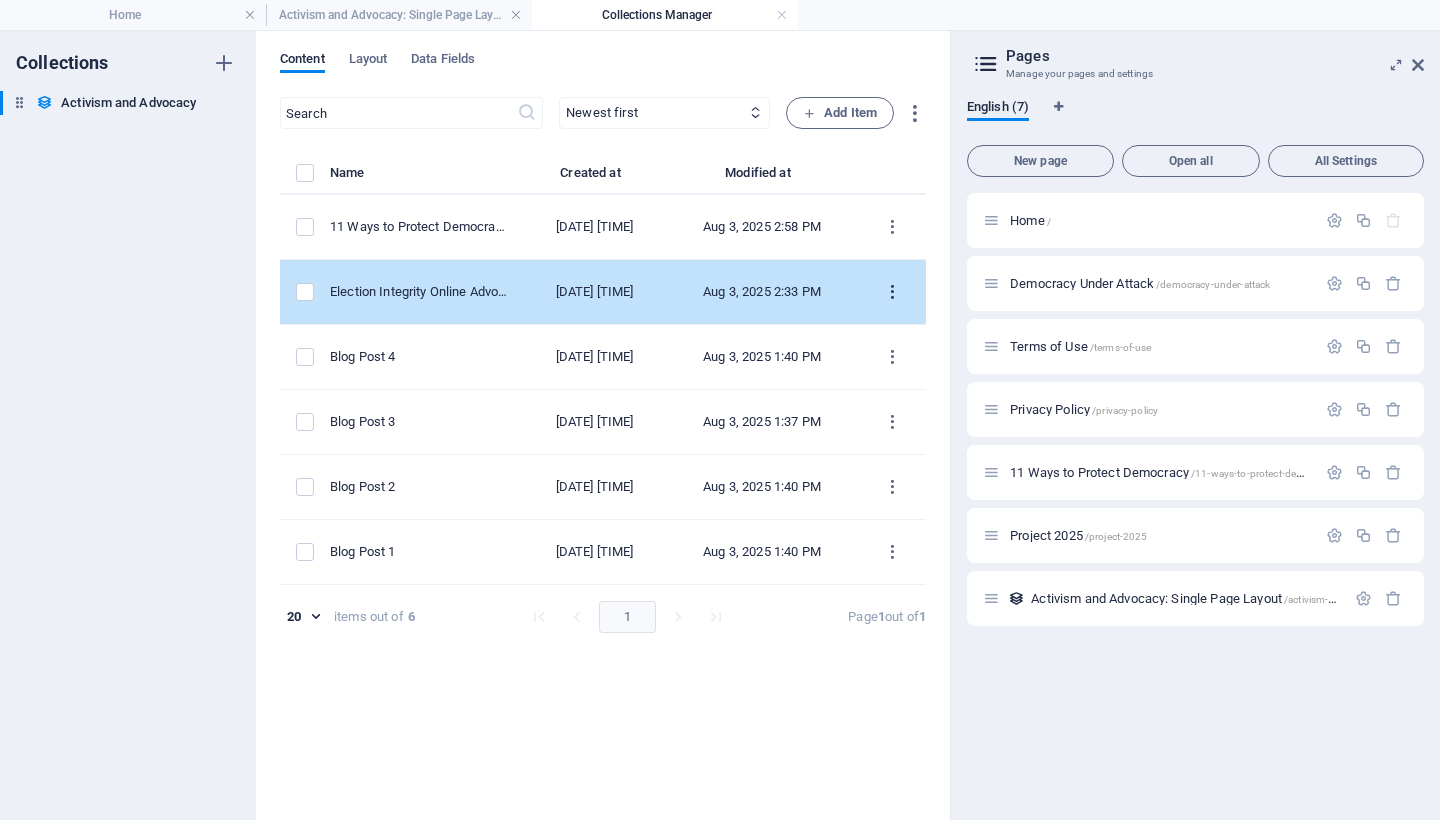 click at bounding box center [892, 292] 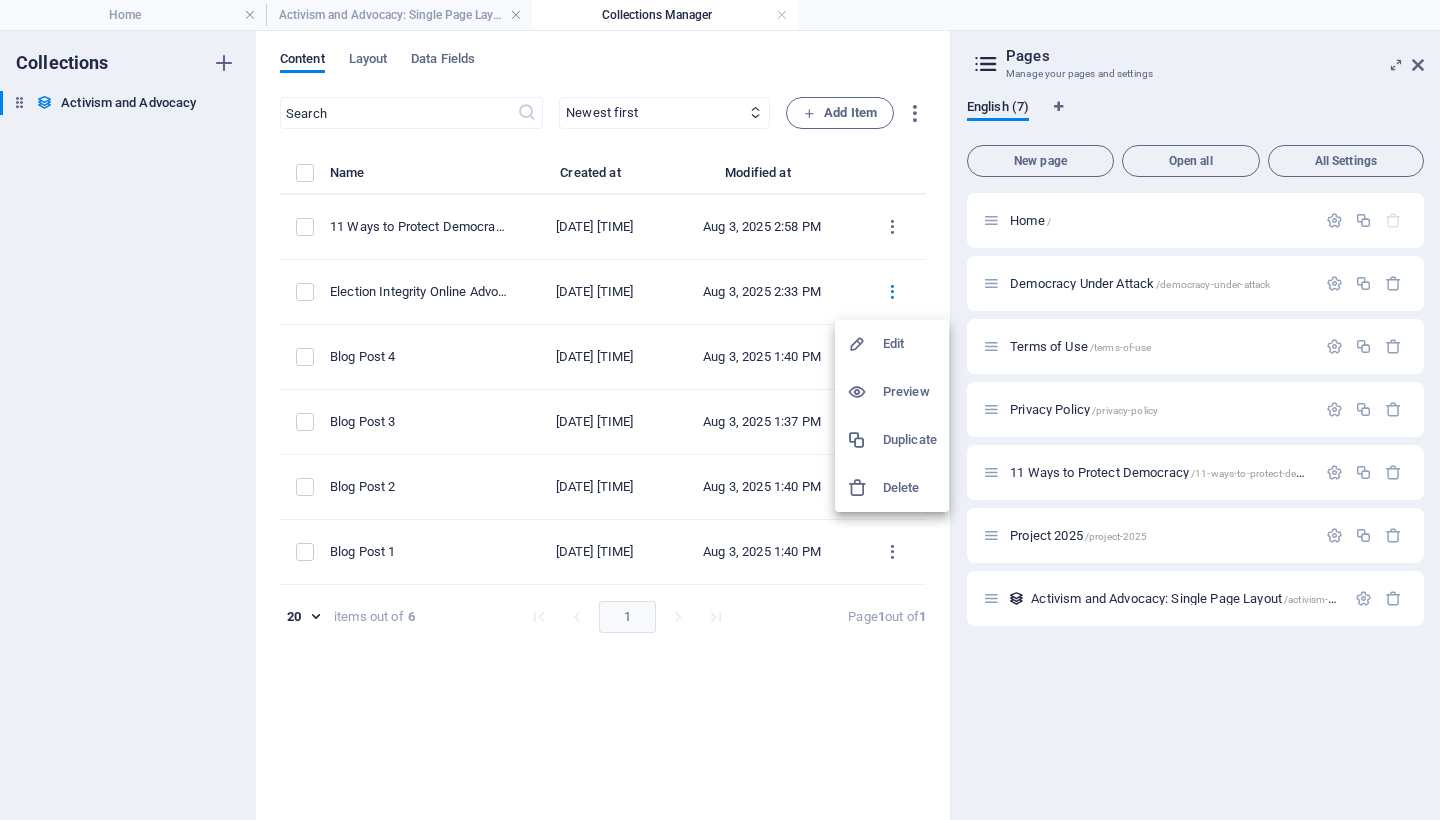 click on "Edit" at bounding box center (910, 344) 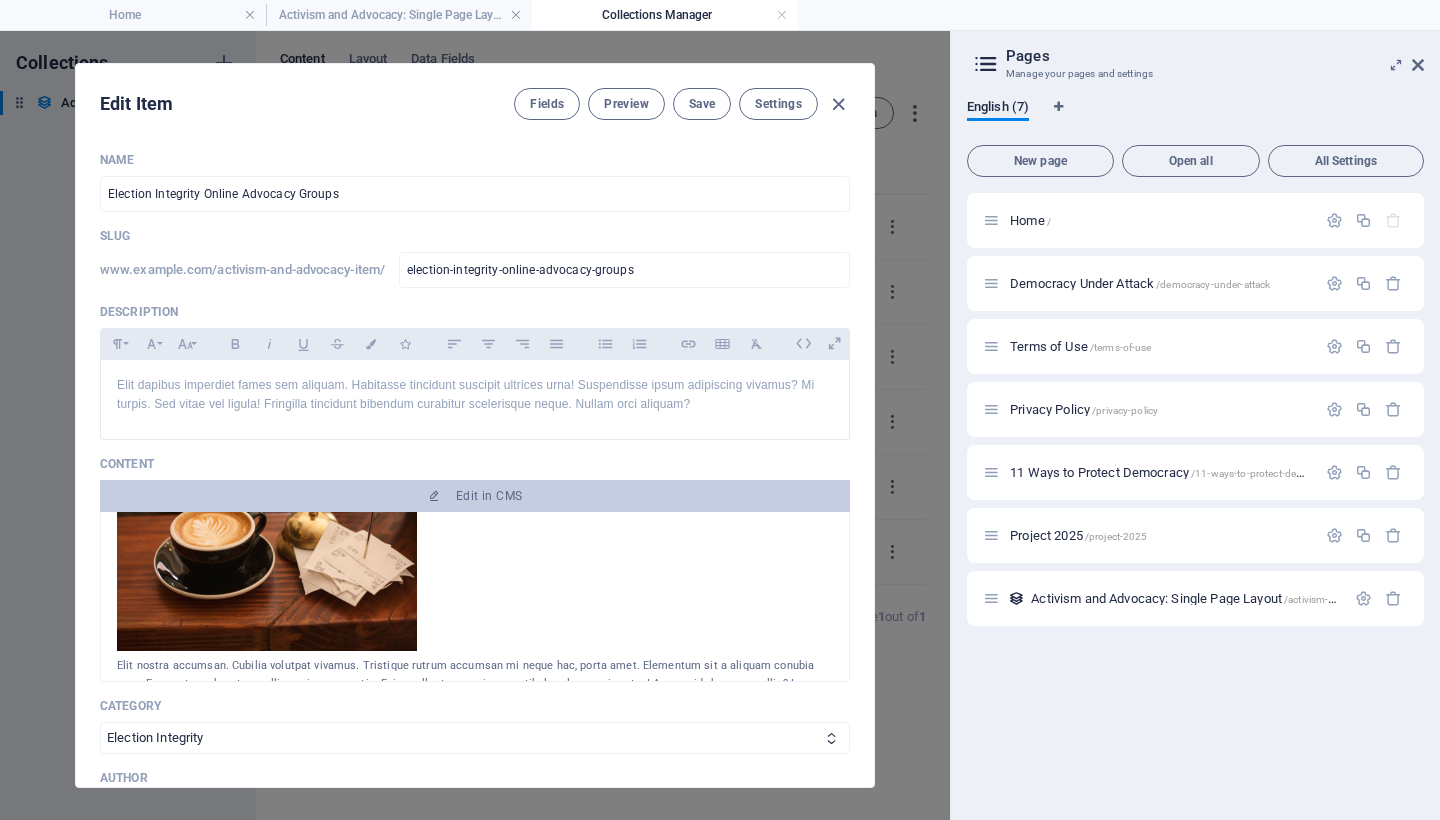 scroll, scrollTop: 479, scrollLeft: 0, axis: vertical 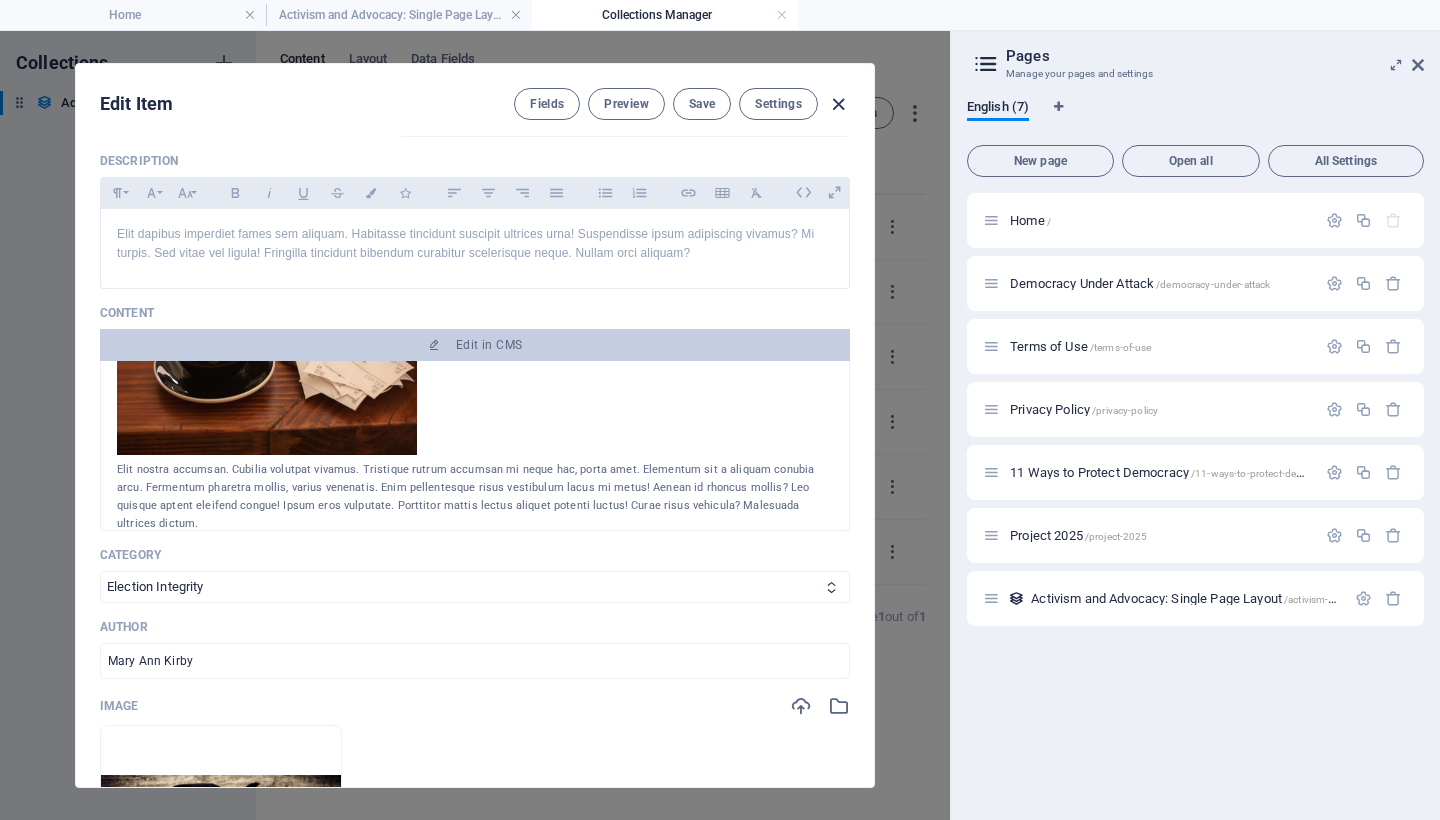 click at bounding box center (838, 104) 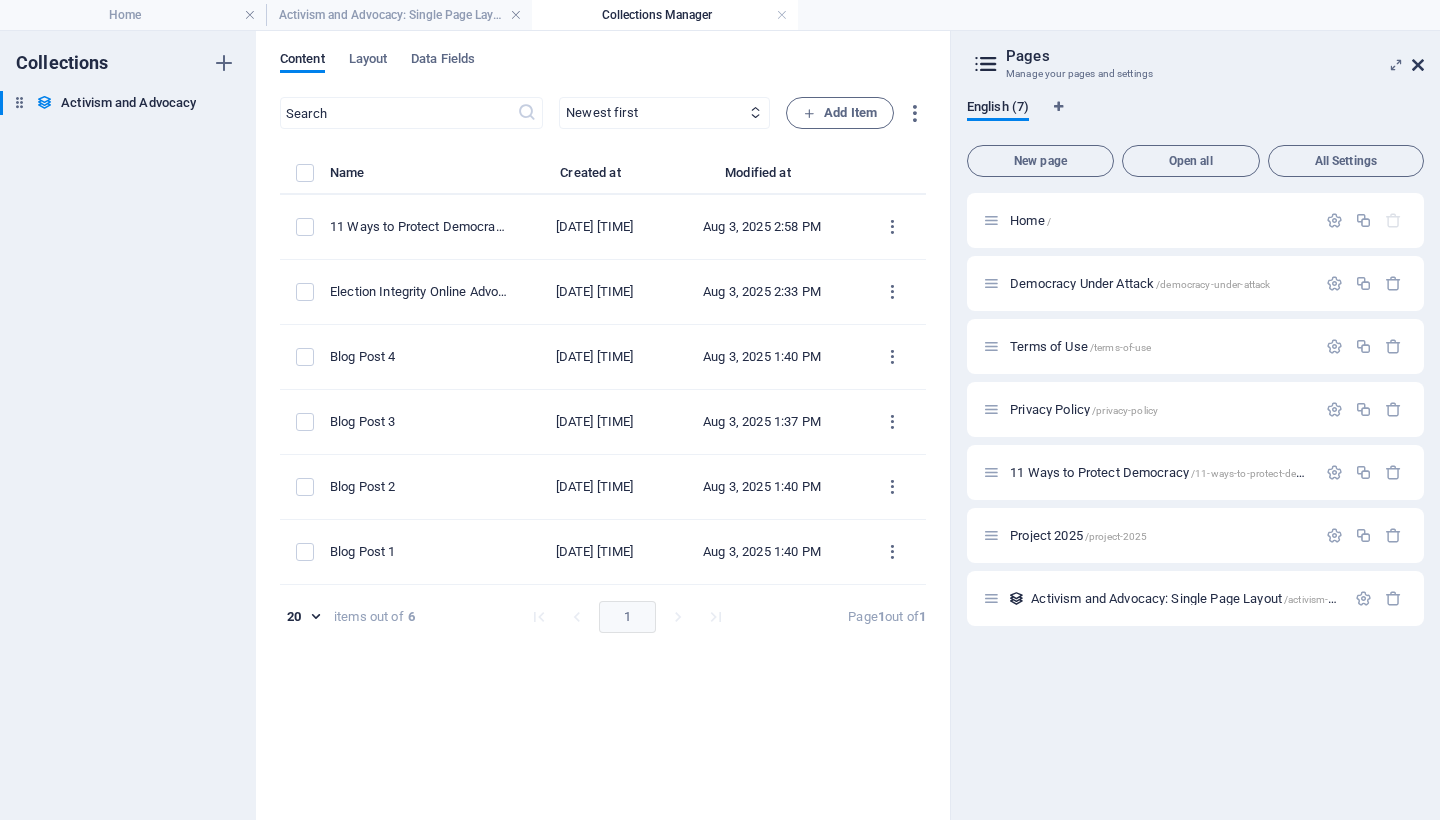 click at bounding box center [1418, 65] 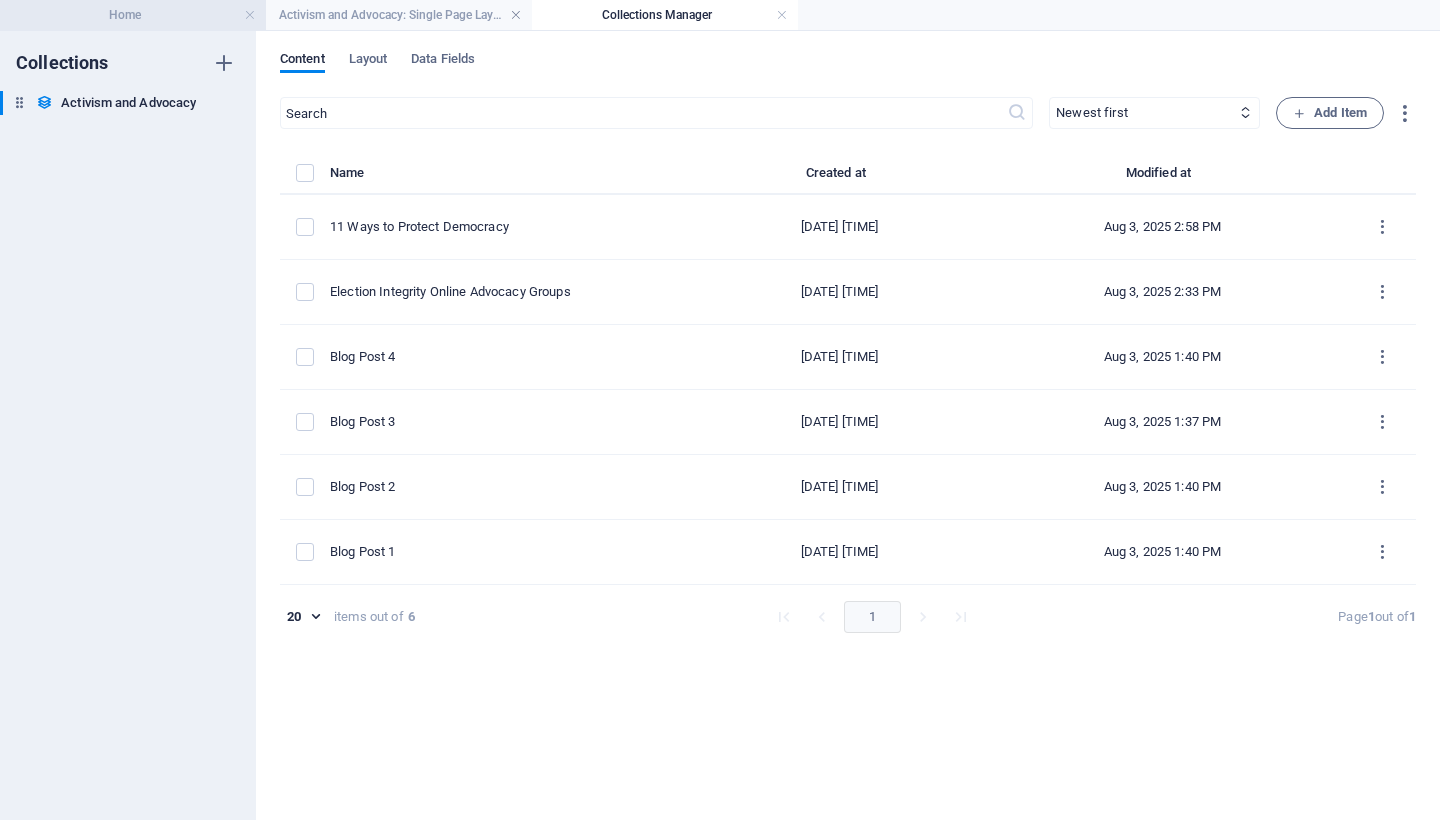 click on "Home" at bounding box center (133, 15) 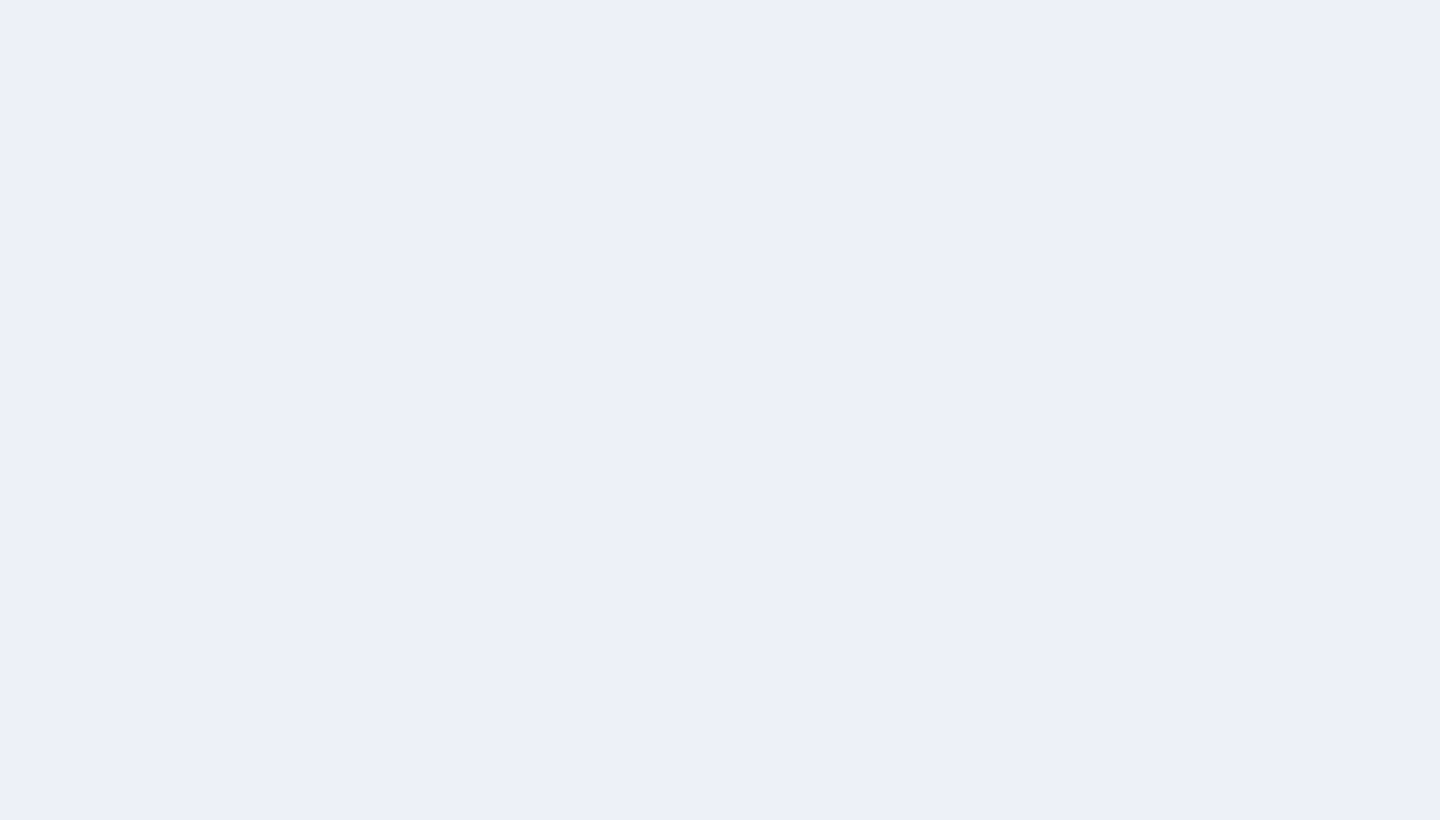 scroll, scrollTop: 0, scrollLeft: 0, axis: both 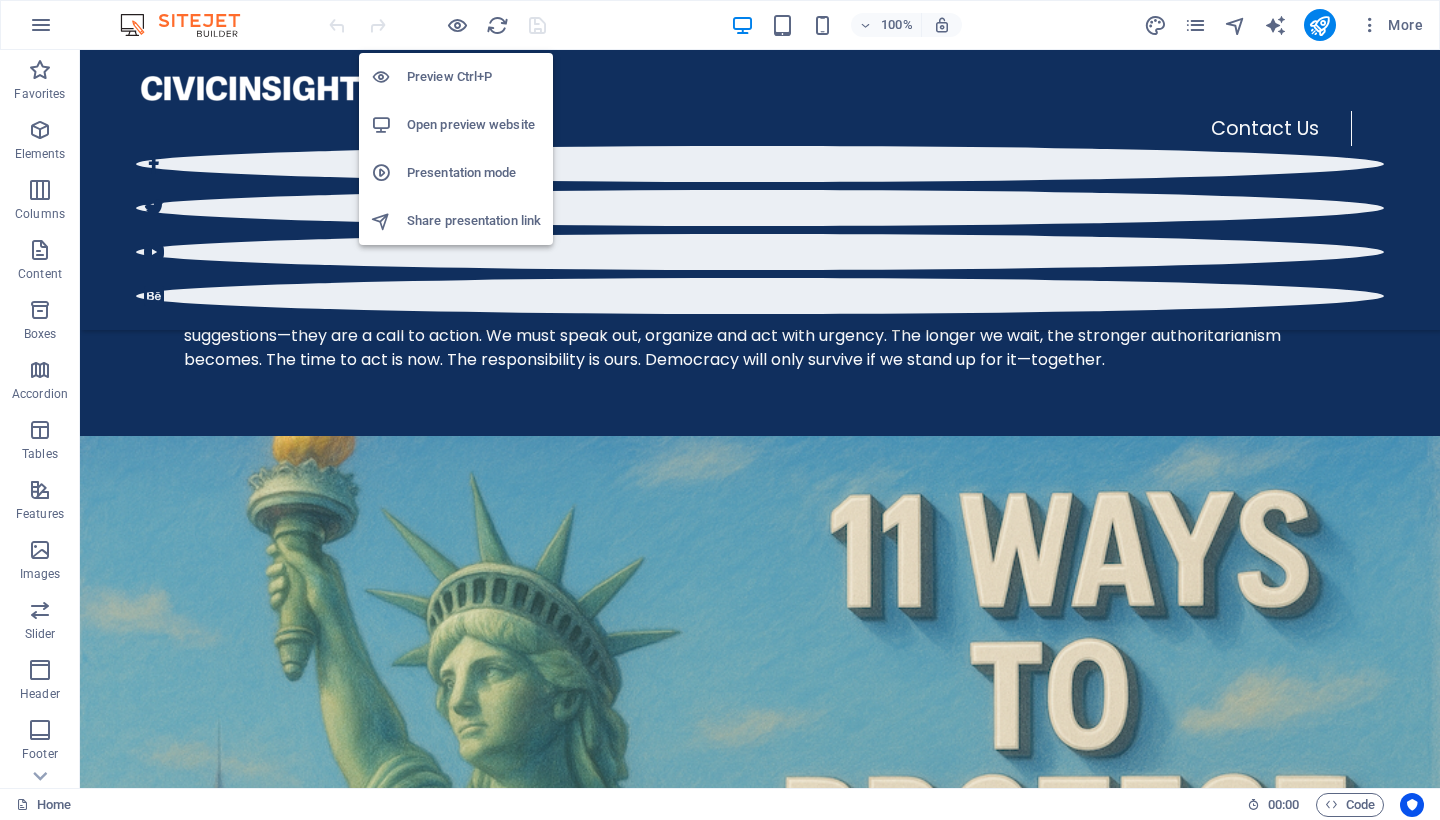 click on "Preview Ctrl+P" at bounding box center [474, 77] 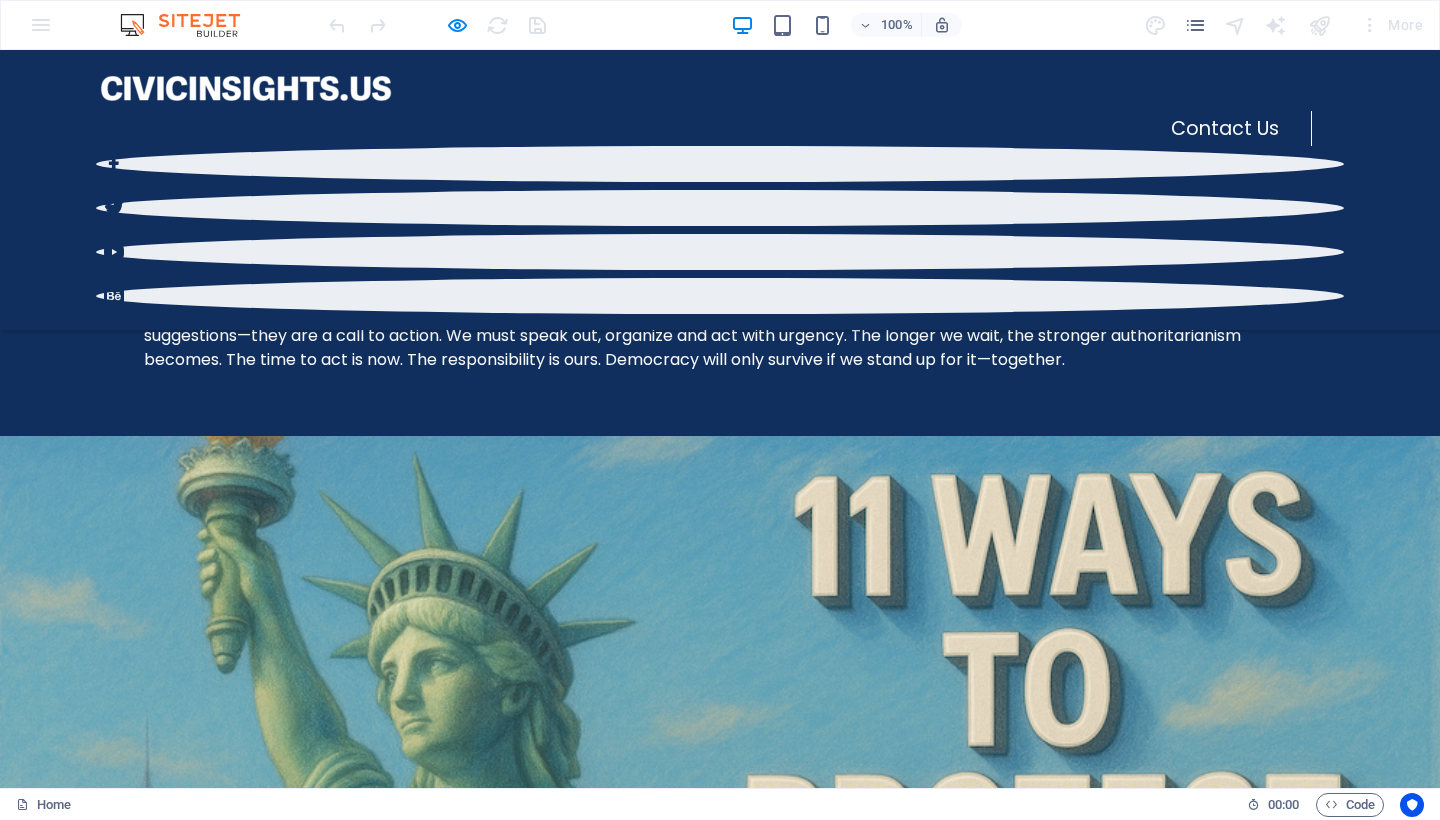 scroll, scrollTop: 1261, scrollLeft: 0, axis: vertical 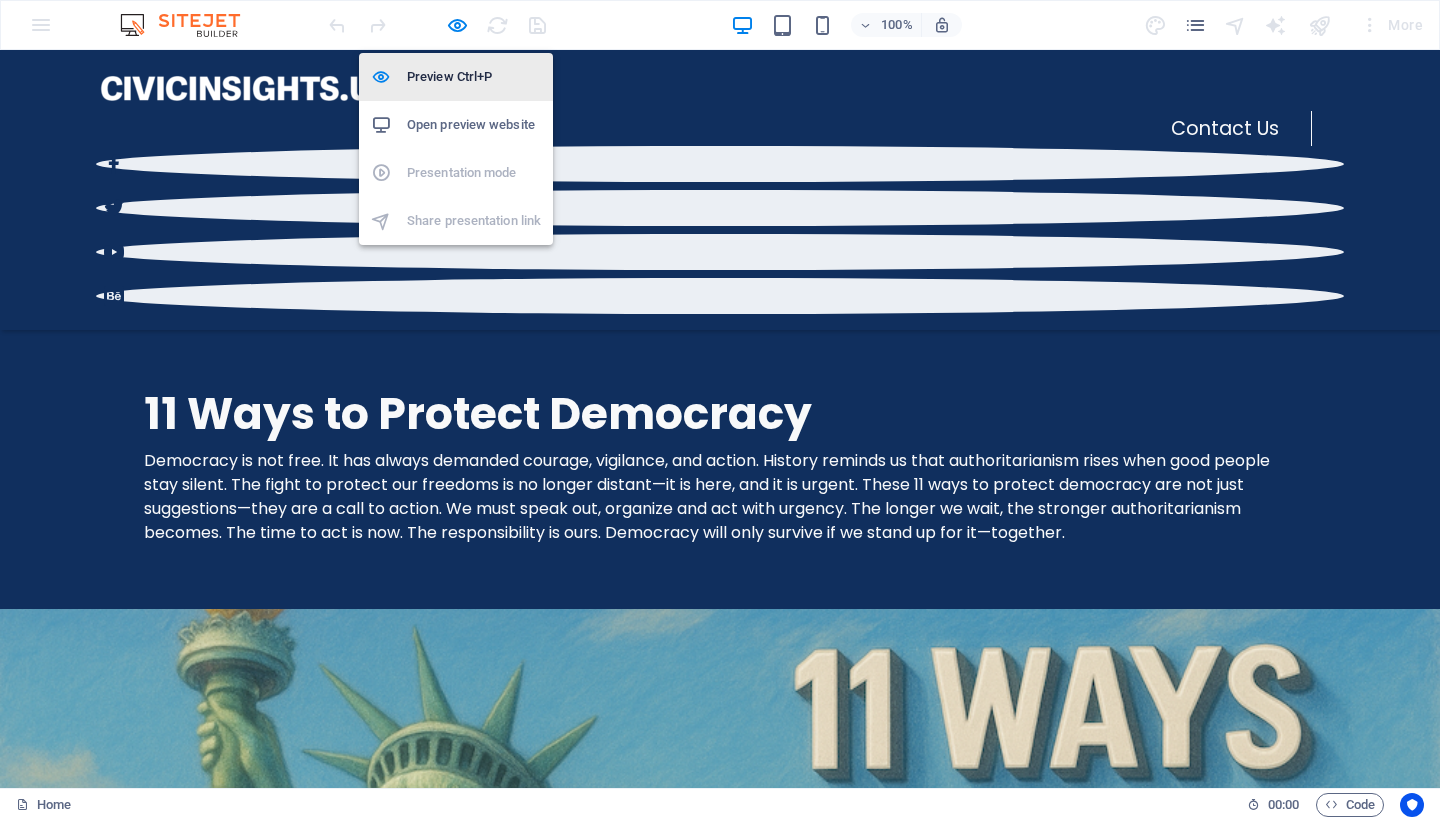 click on "Preview Ctrl+P" at bounding box center (474, 77) 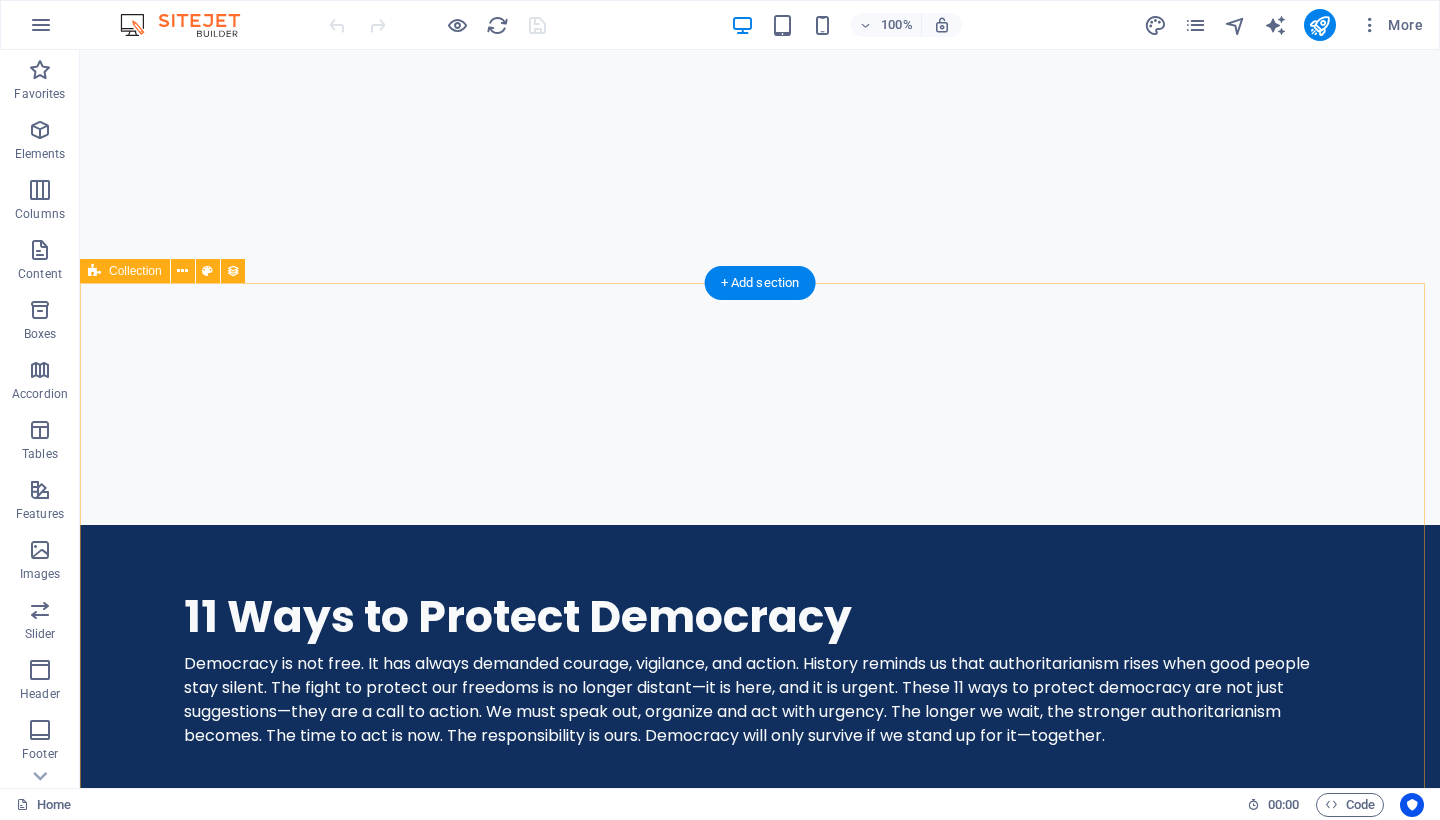 click on "Blog Post 4 Election Integrity 07/30/2025 Blog Post 3 Call to Action 07/29/2025 Blog Post 2 Election Integrity 07/28/2025 Blog Post 1 Election Integrity 07/27/2025  Previous Next" at bounding box center [760, 2533] 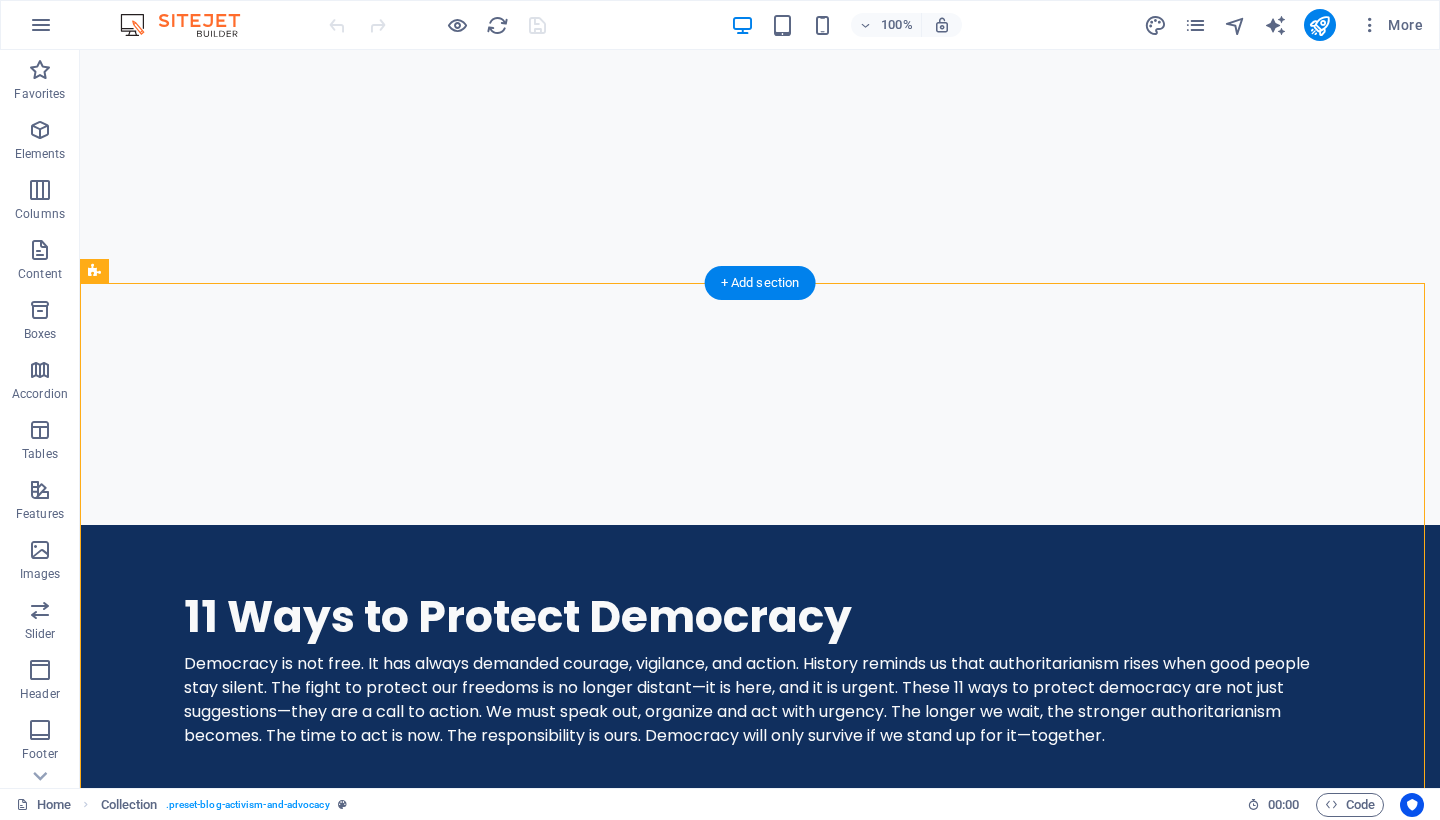 click on "Blog Post 4 Election Integrity 07/30/2025 Blog Post 3 Call to Action 07/29/2025 Blog Post 2 Election Integrity 07/28/2025 Blog Post 1 Election Integrity 07/27/2025  Previous Next" at bounding box center (760, 2533) 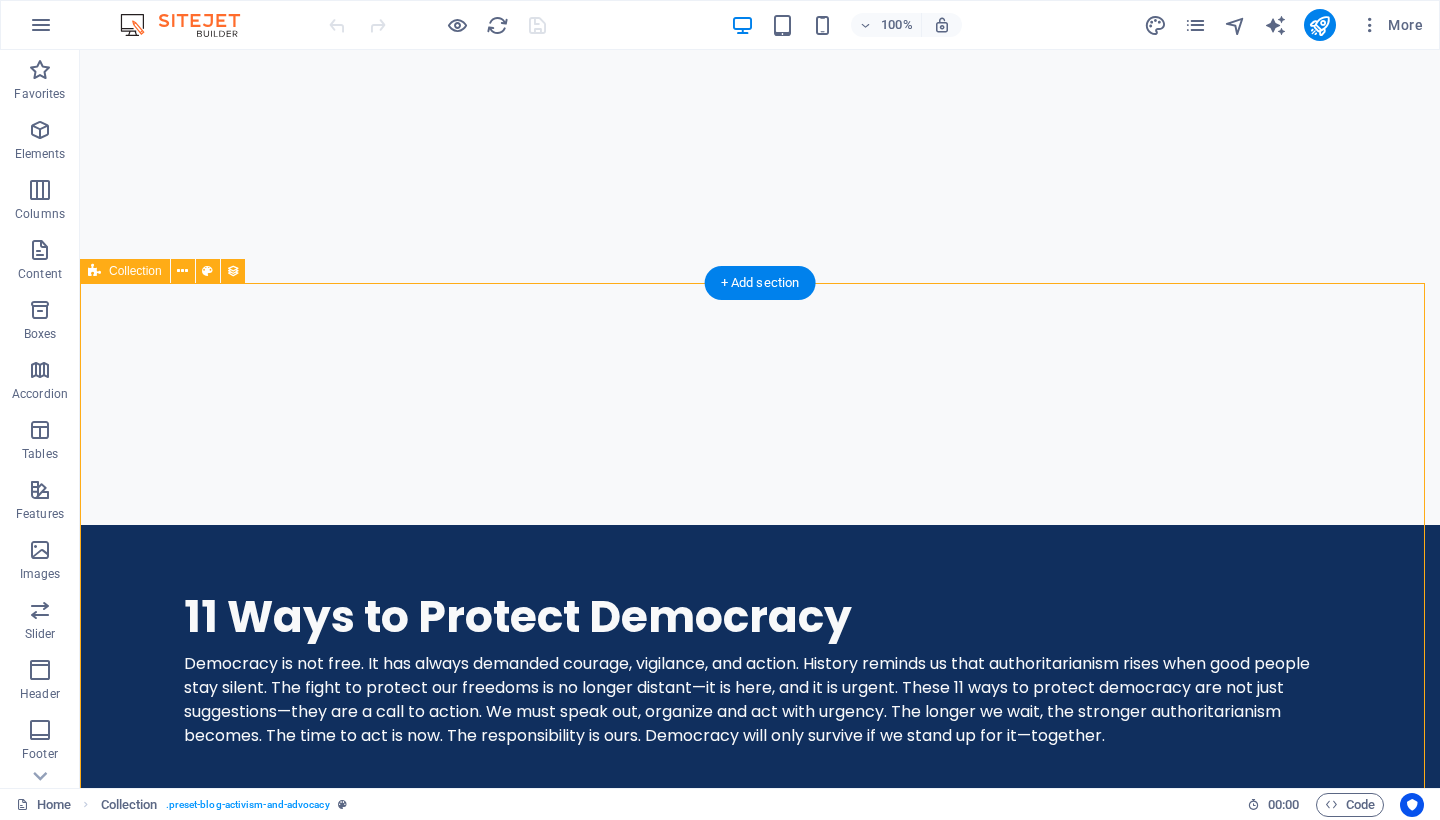 click on "Blog Post 4 Election Integrity 07/30/2025 Blog Post 3 Call to Action 07/29/2025 Blog Post 2 Election Integrity 07/28/2025 Blog Post 1 Election Integrity 07/27/2025  Previous Next" at bounding box center [760, 2533] 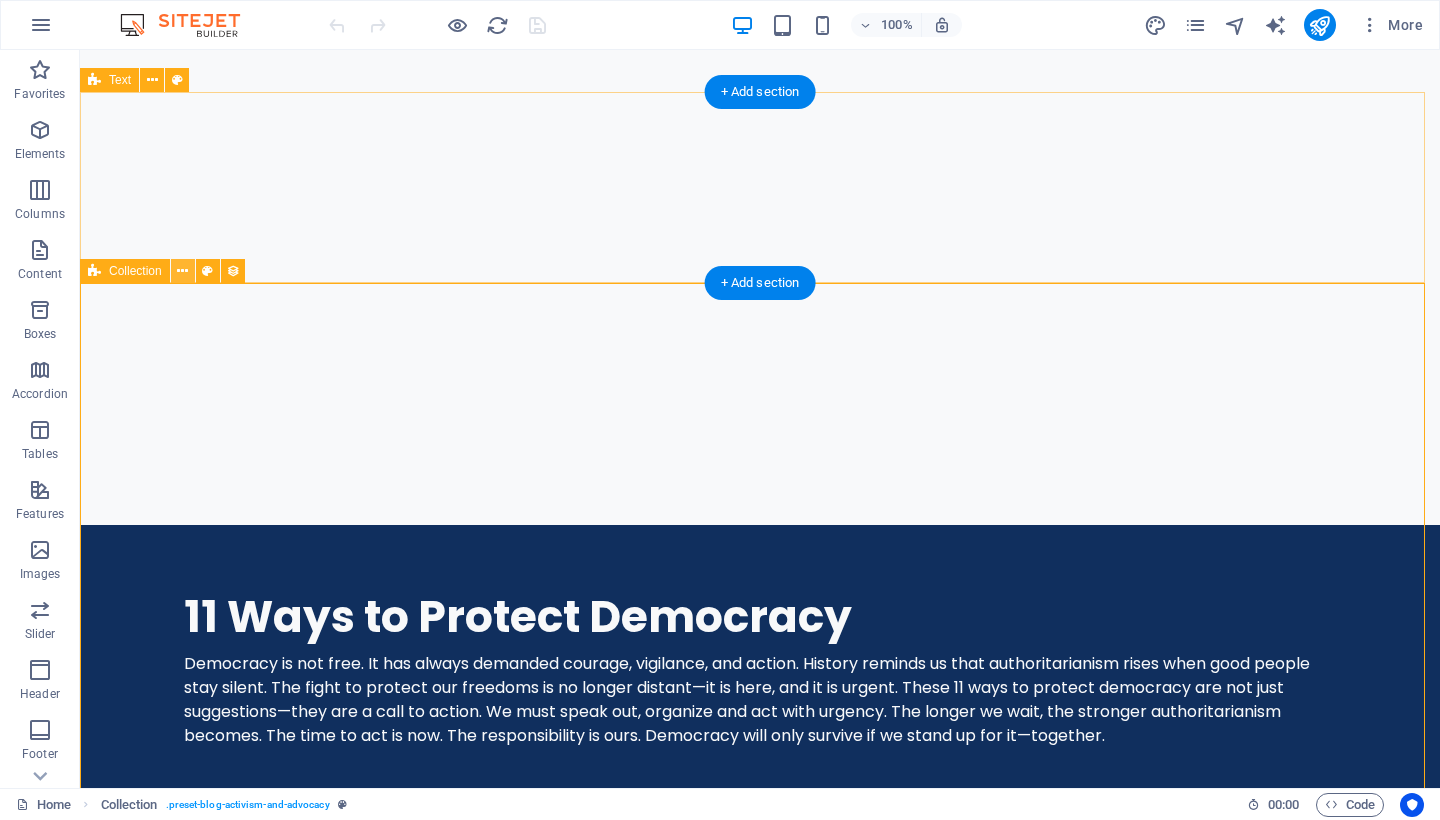 click at bounding box center [182, 271] 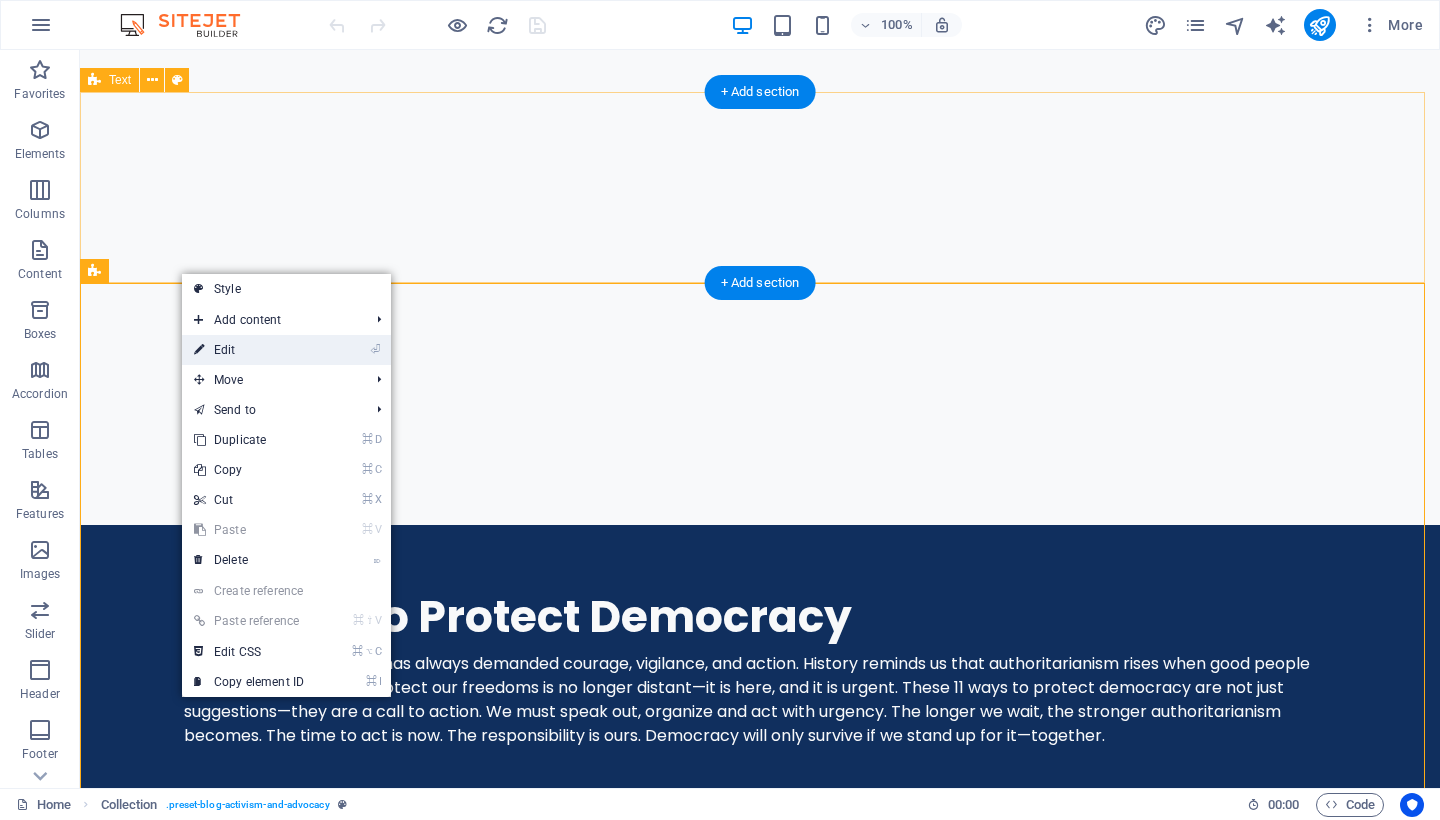 click on "⏎  Edit" at bounding box center (249, 350) 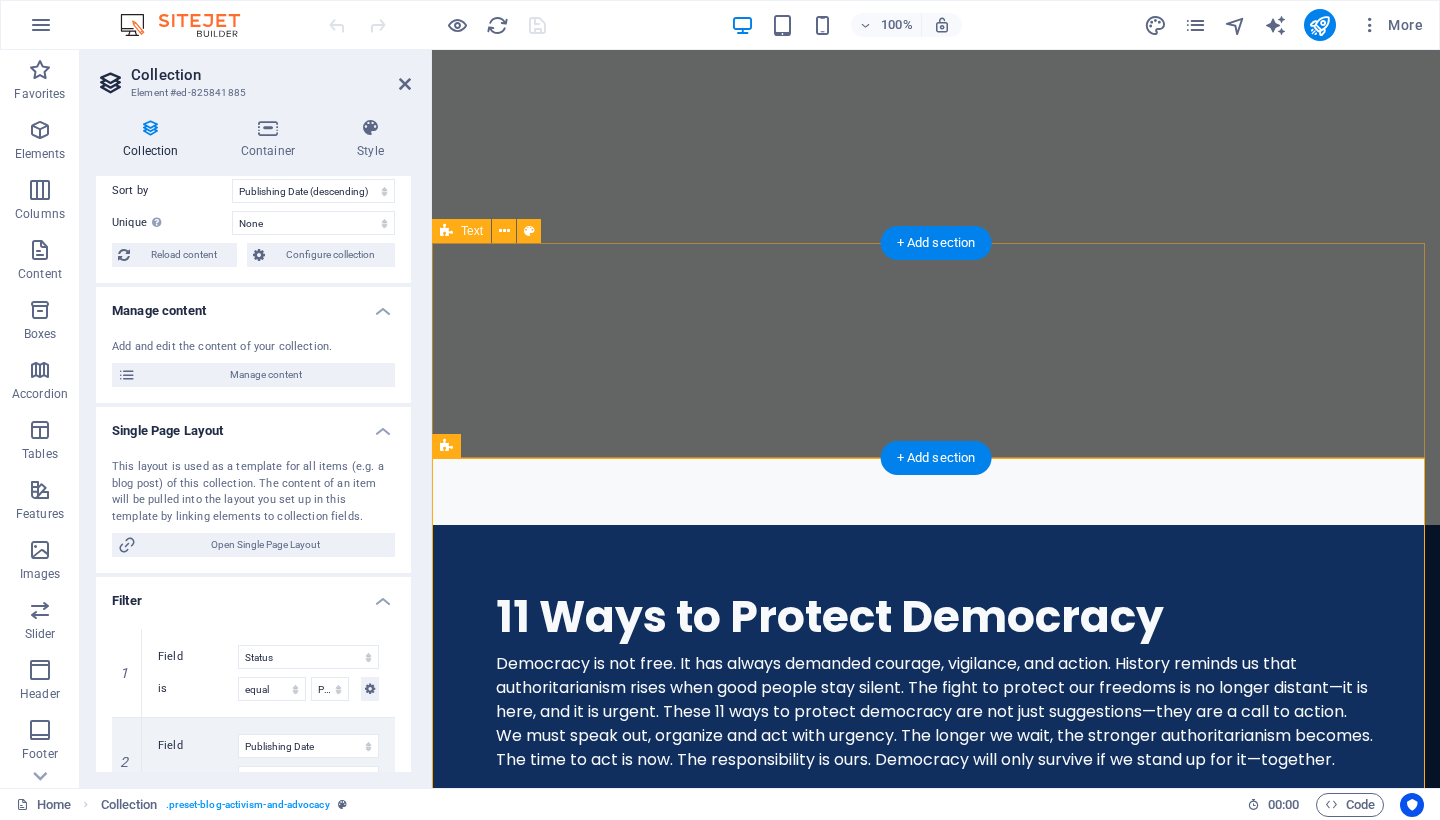 scroll, scrollTop: 0, scrollLeft: 0, axis: both 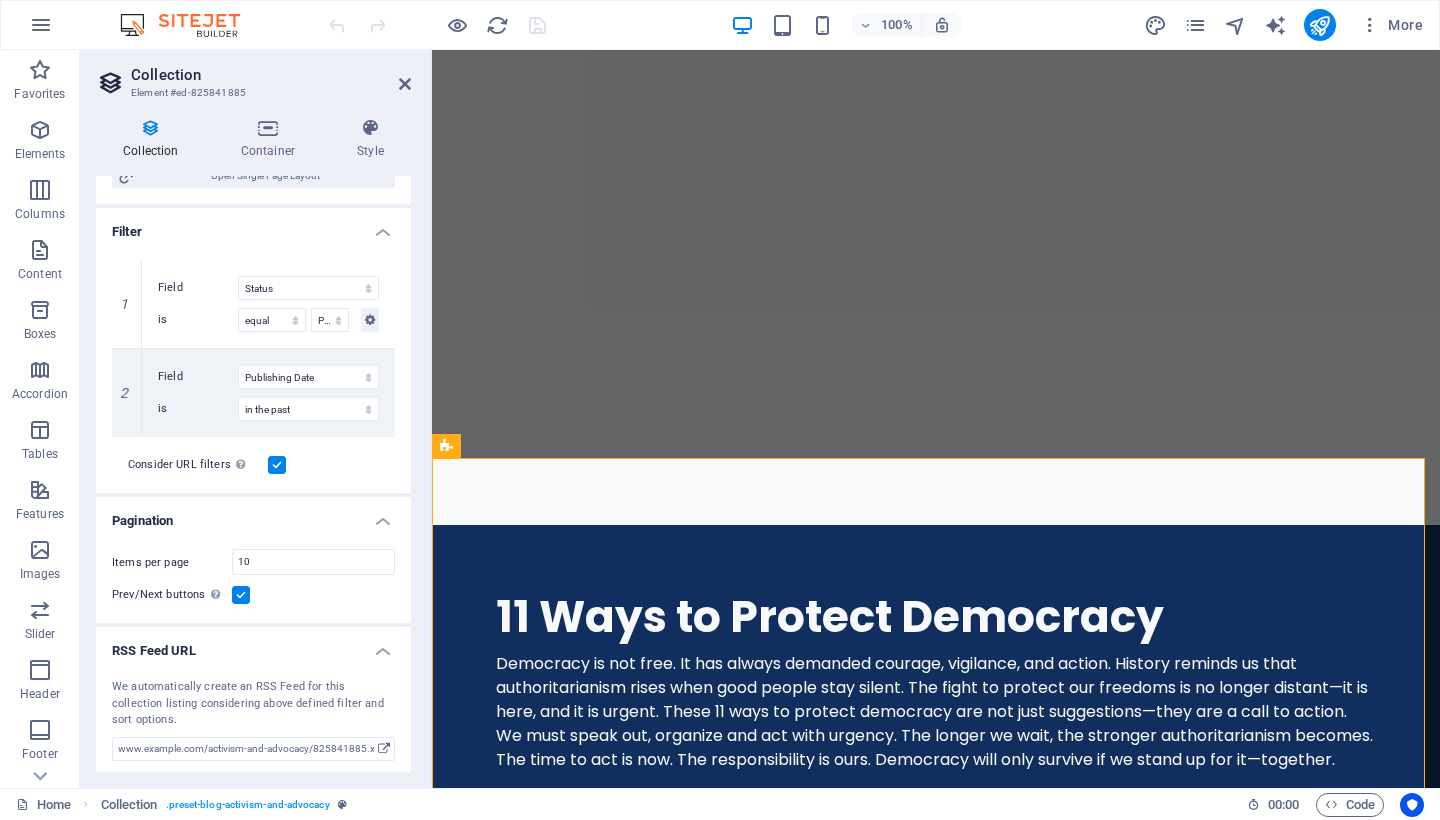 click at bounding box center [277, 465] 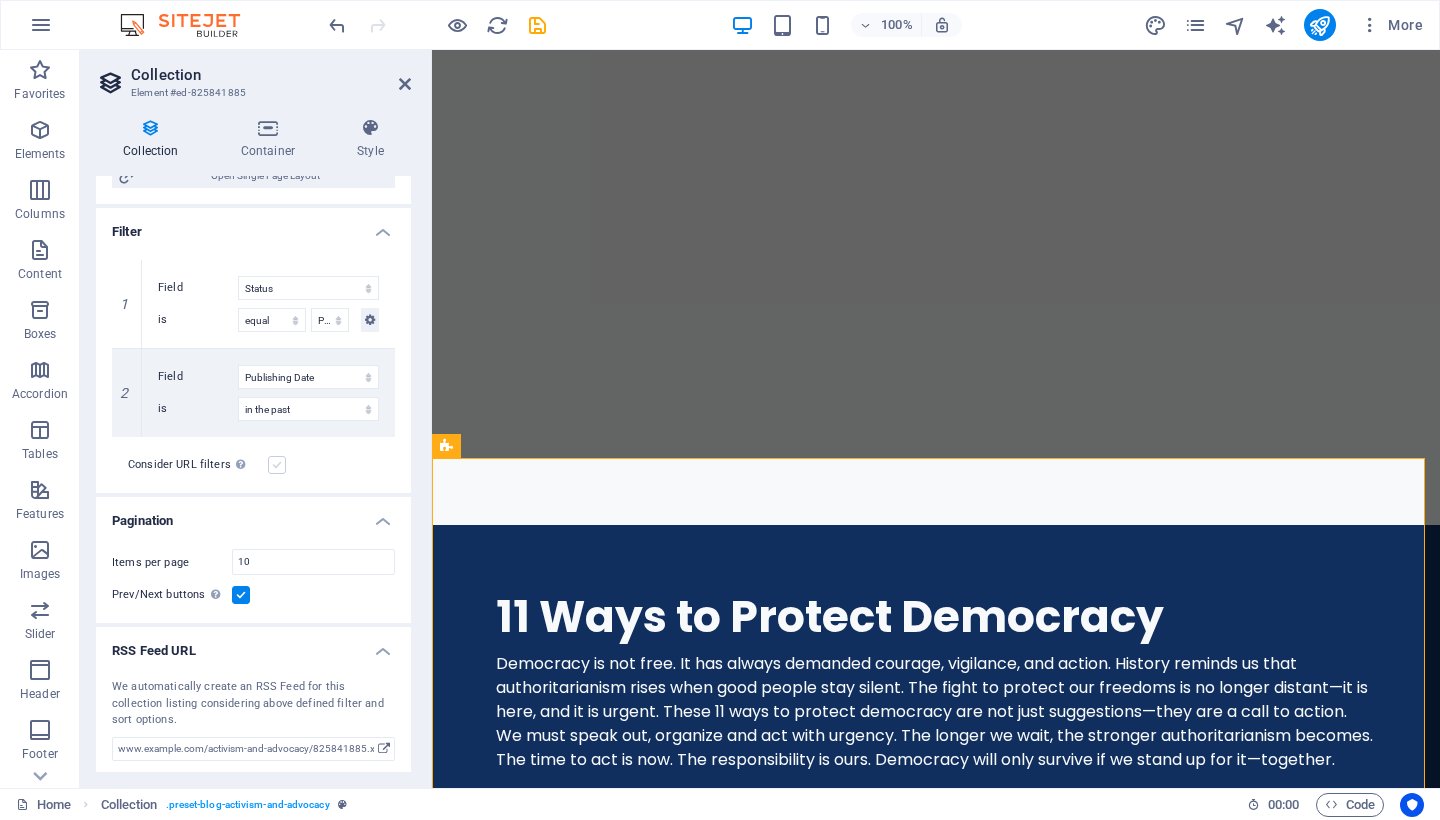 select on "columns.publishing_date_DESC" 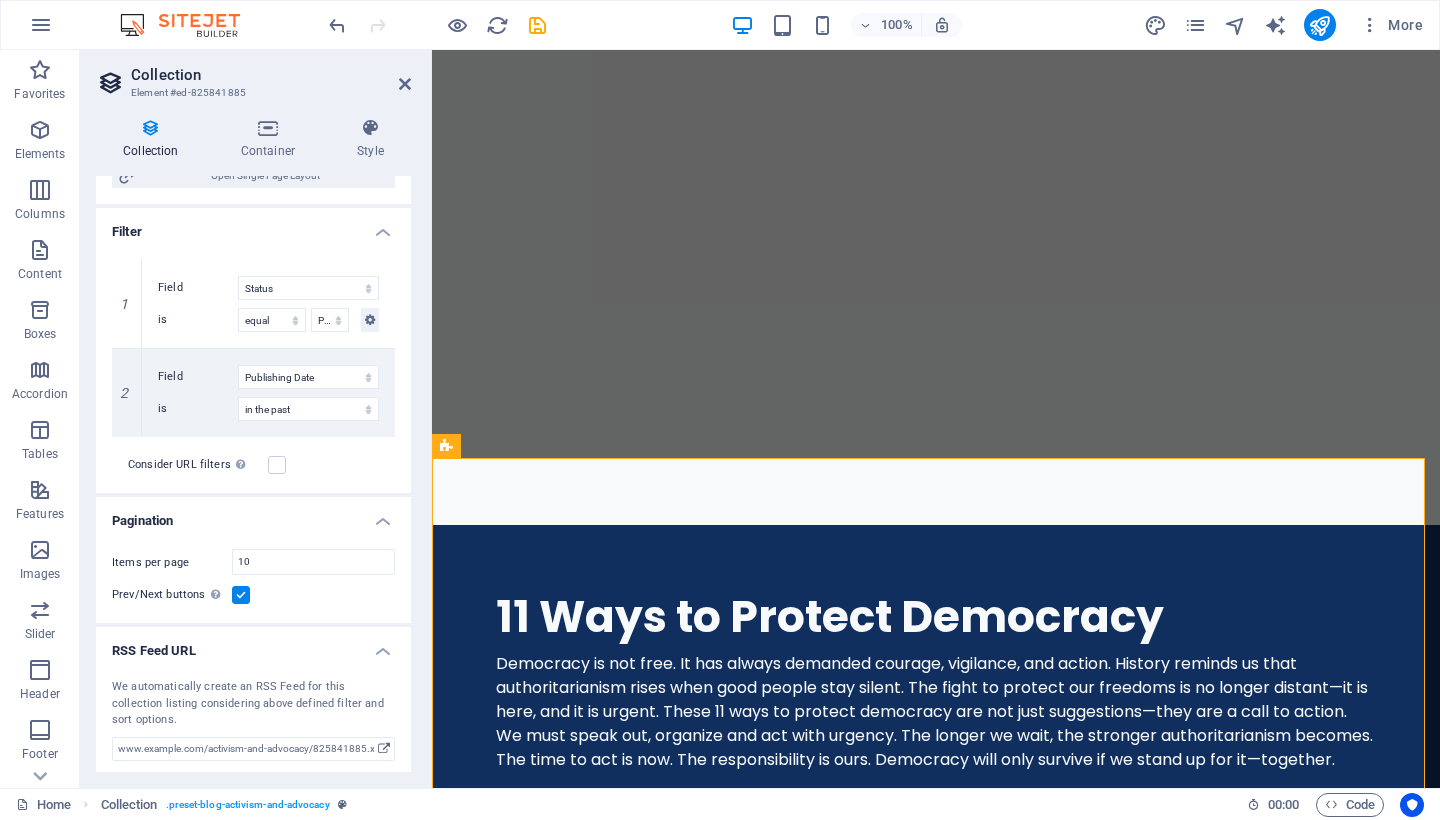 scroll, scrollTop: 402, scrollLeft: 0, axis: vertical 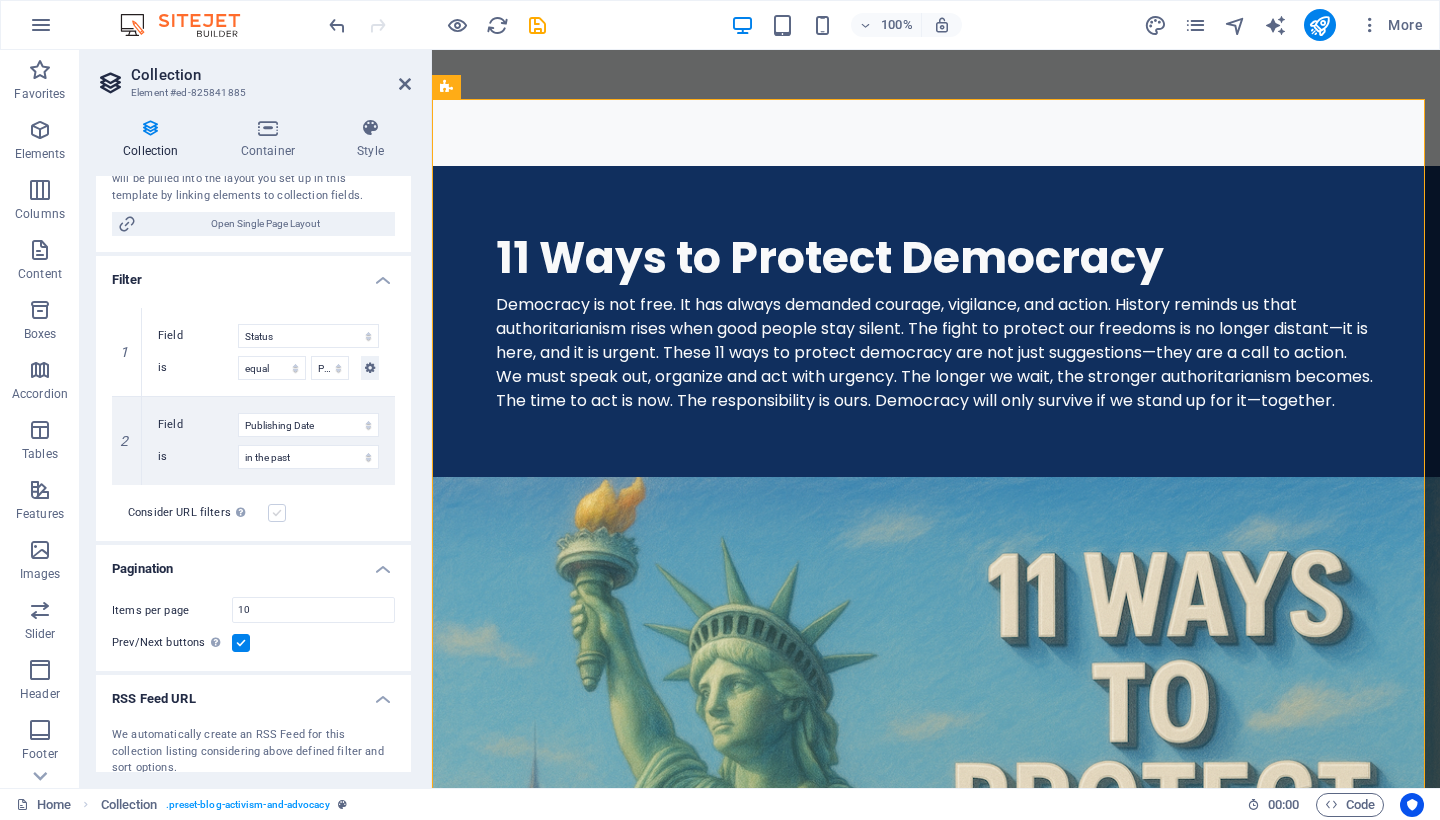 click at bounding box center (277, 513) 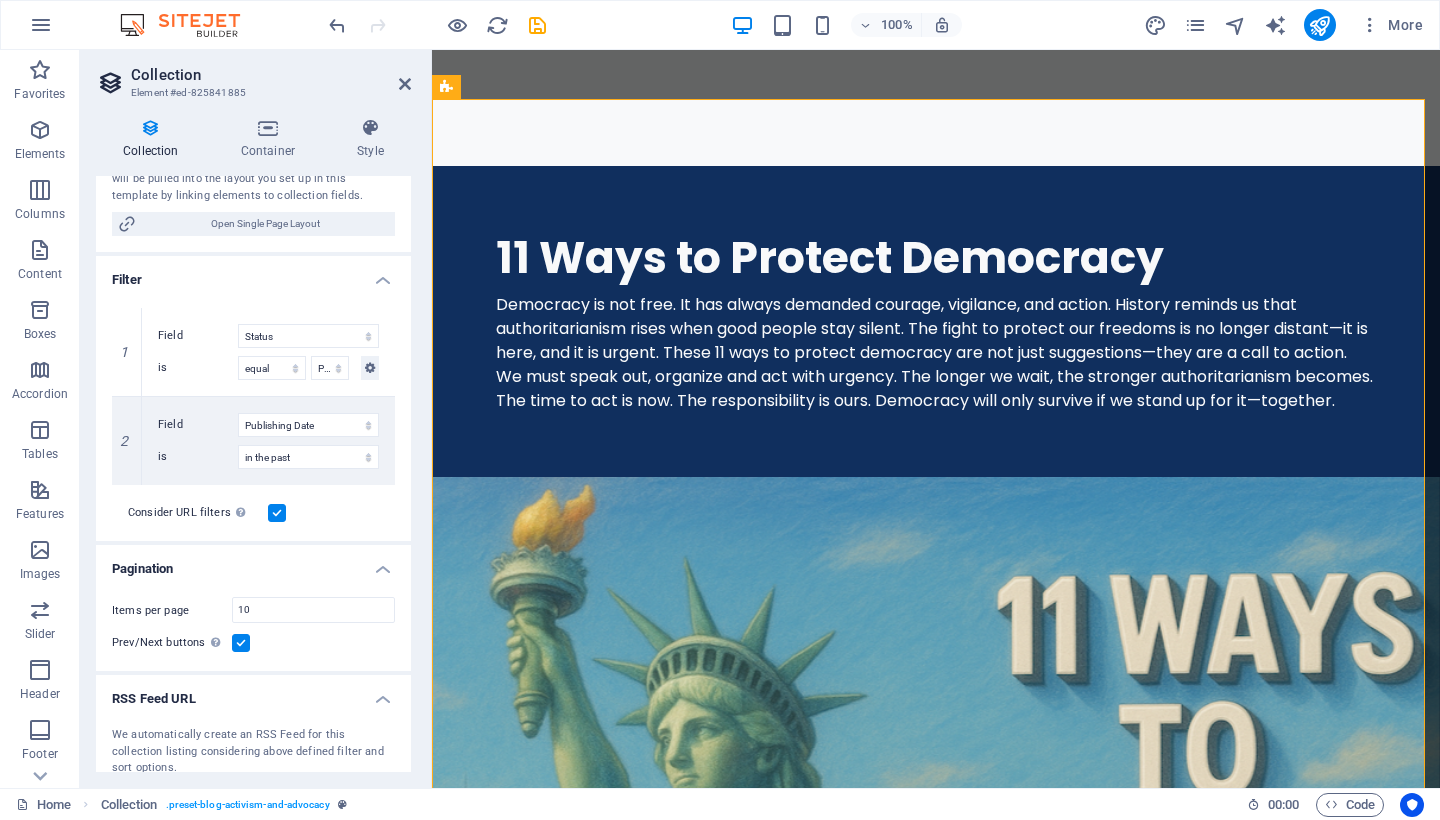 select on "columns.publishing_date_DESC" 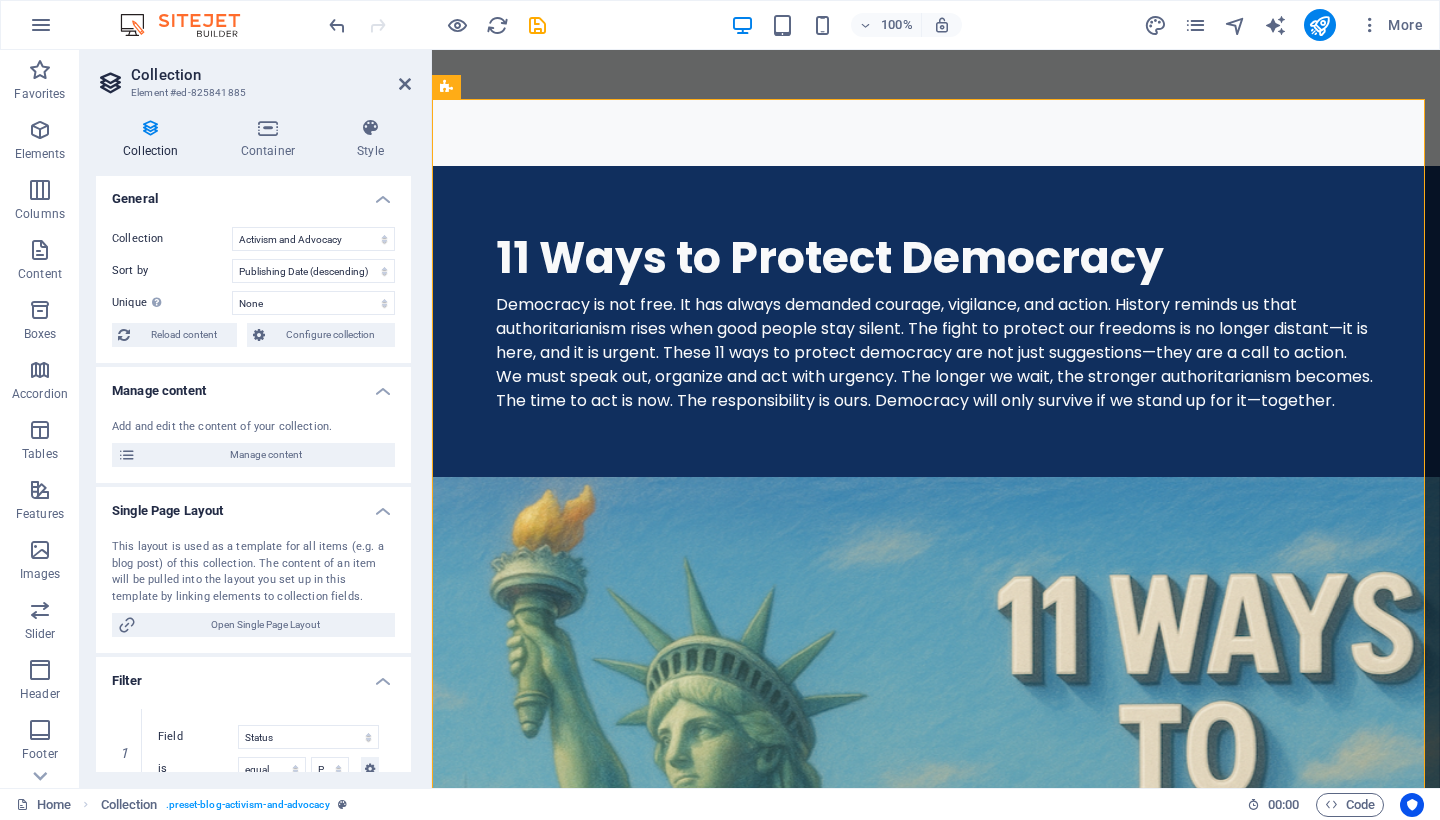 scroll, scrollTop: 0, scrollLeft: 0, axis: both 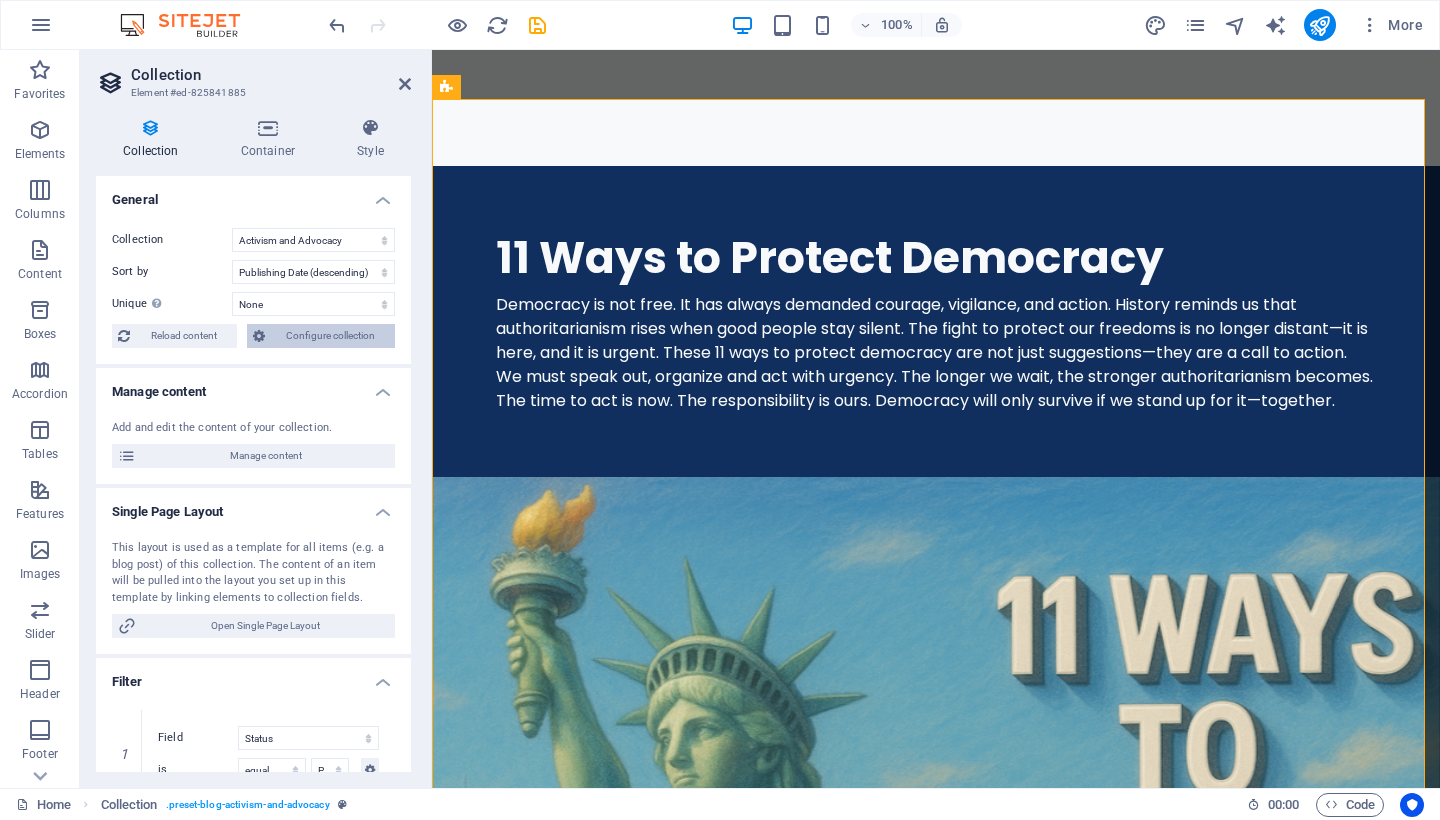 click on "Configure collection" at bounding box center [330, 336] 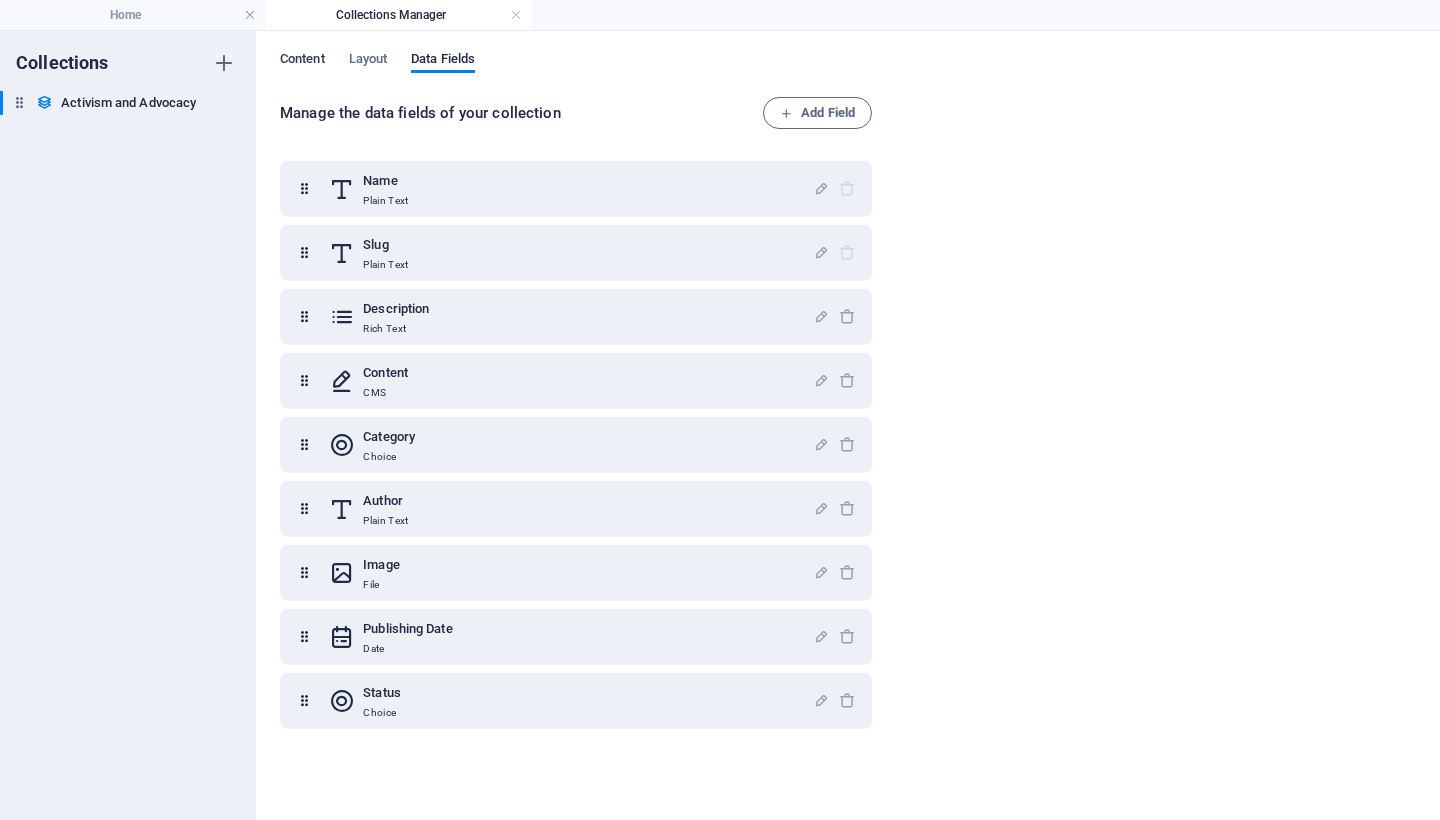 click on "Content" at bounding box center (302, 61) 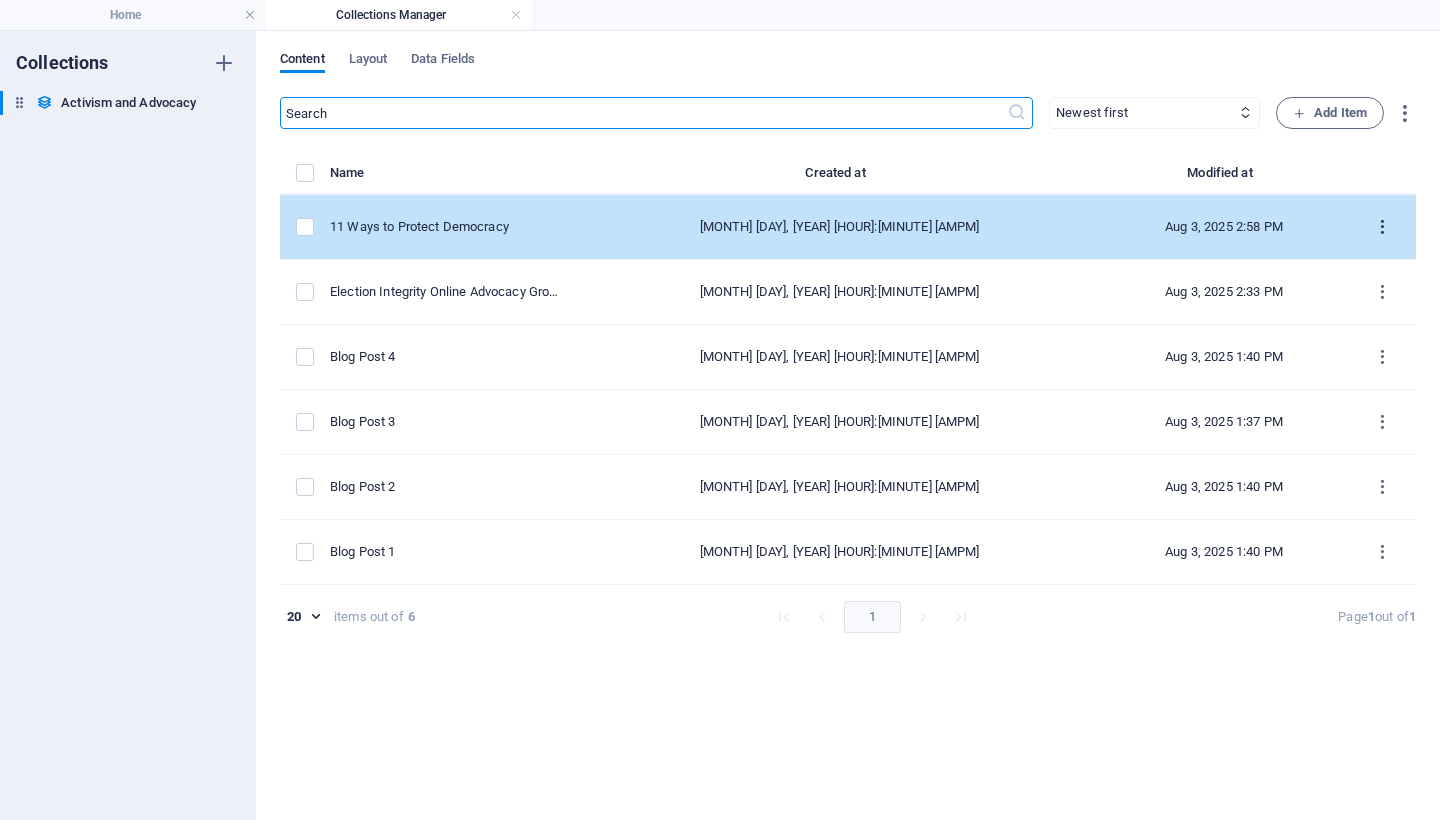 click at bounding box center [1382, 227] 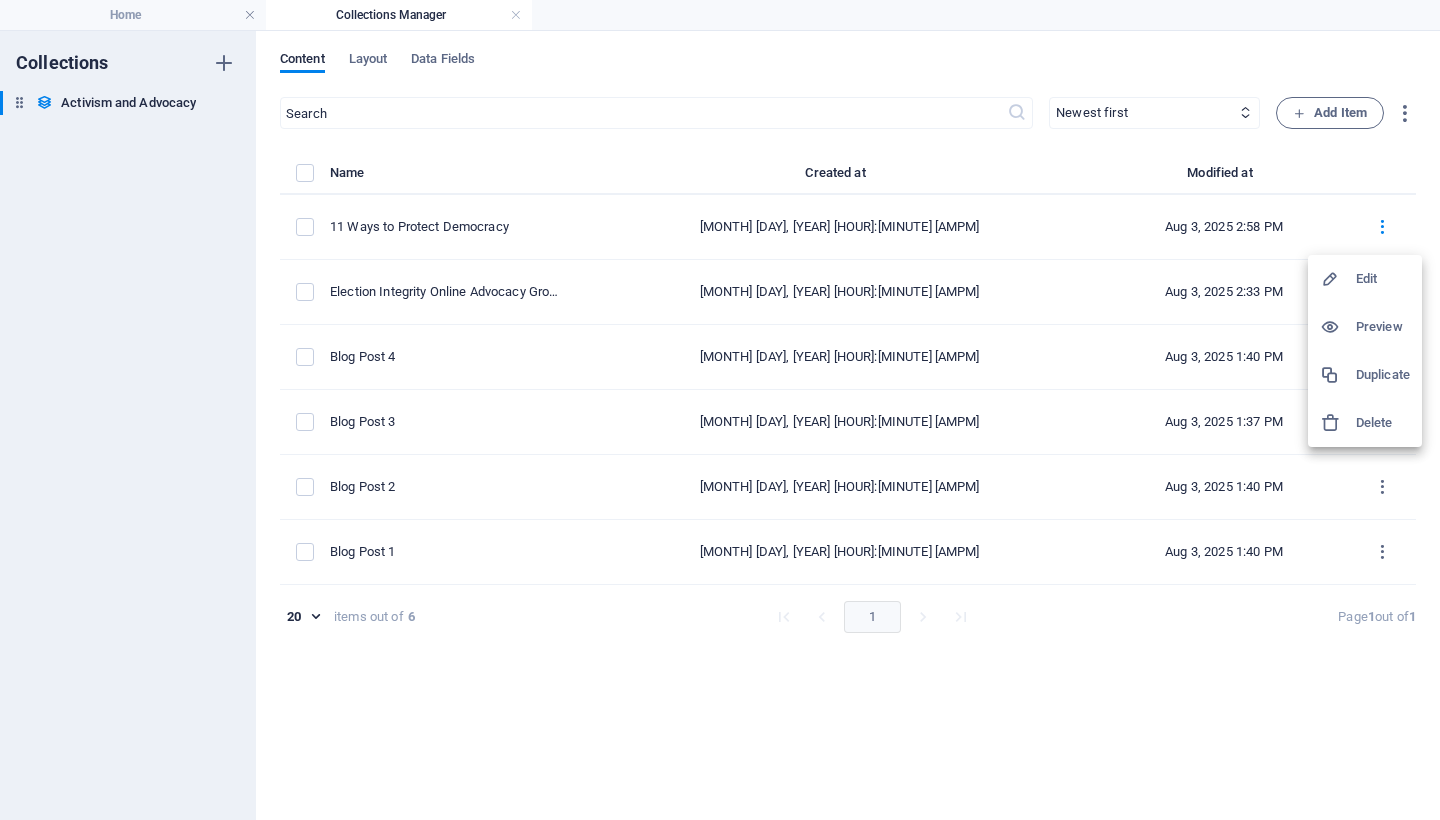 click on "Edit" at bounding box center [1383, 279] 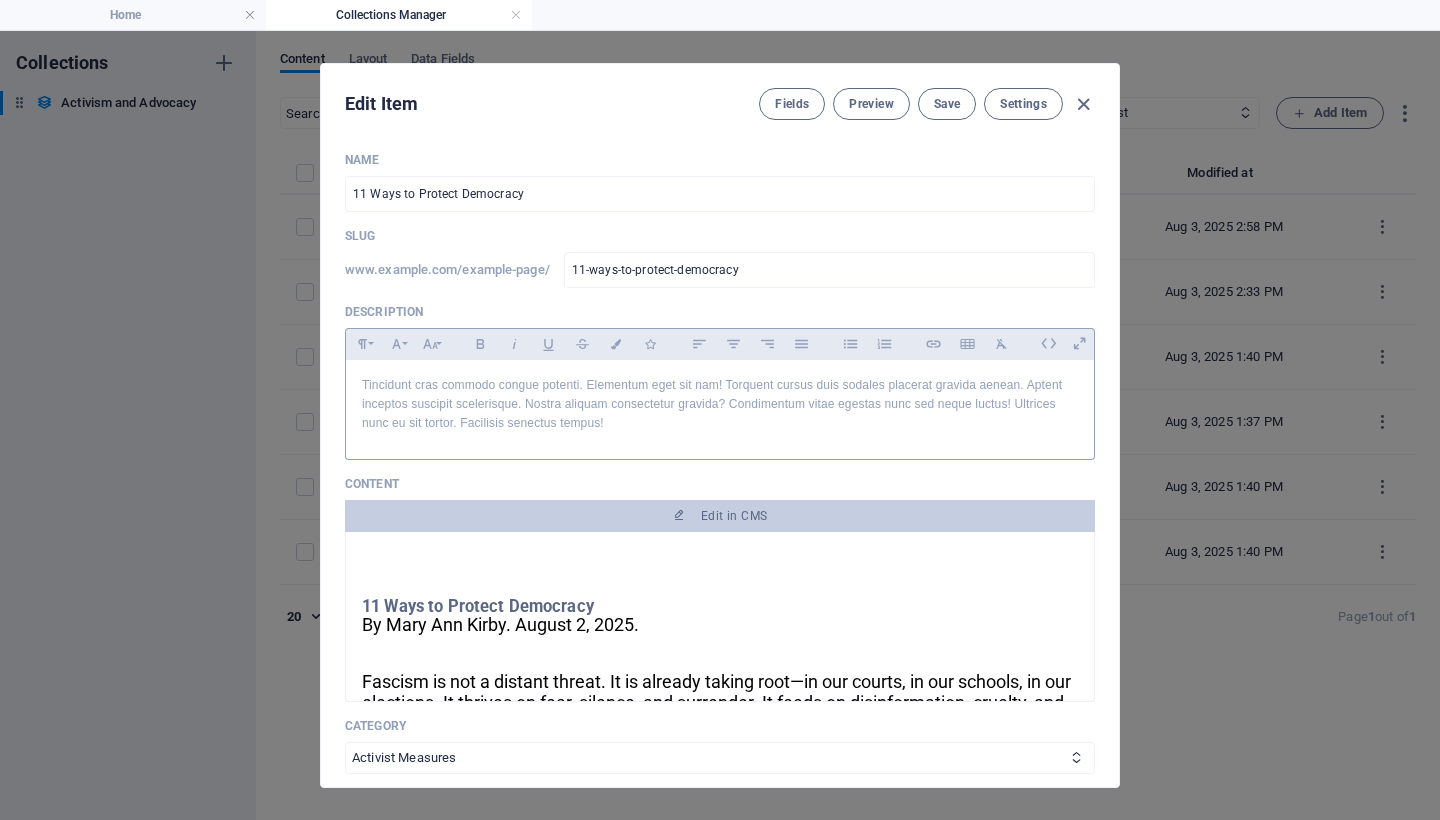 scroll, scrollTop: 118, scrollLeft: 0, axis: vertical 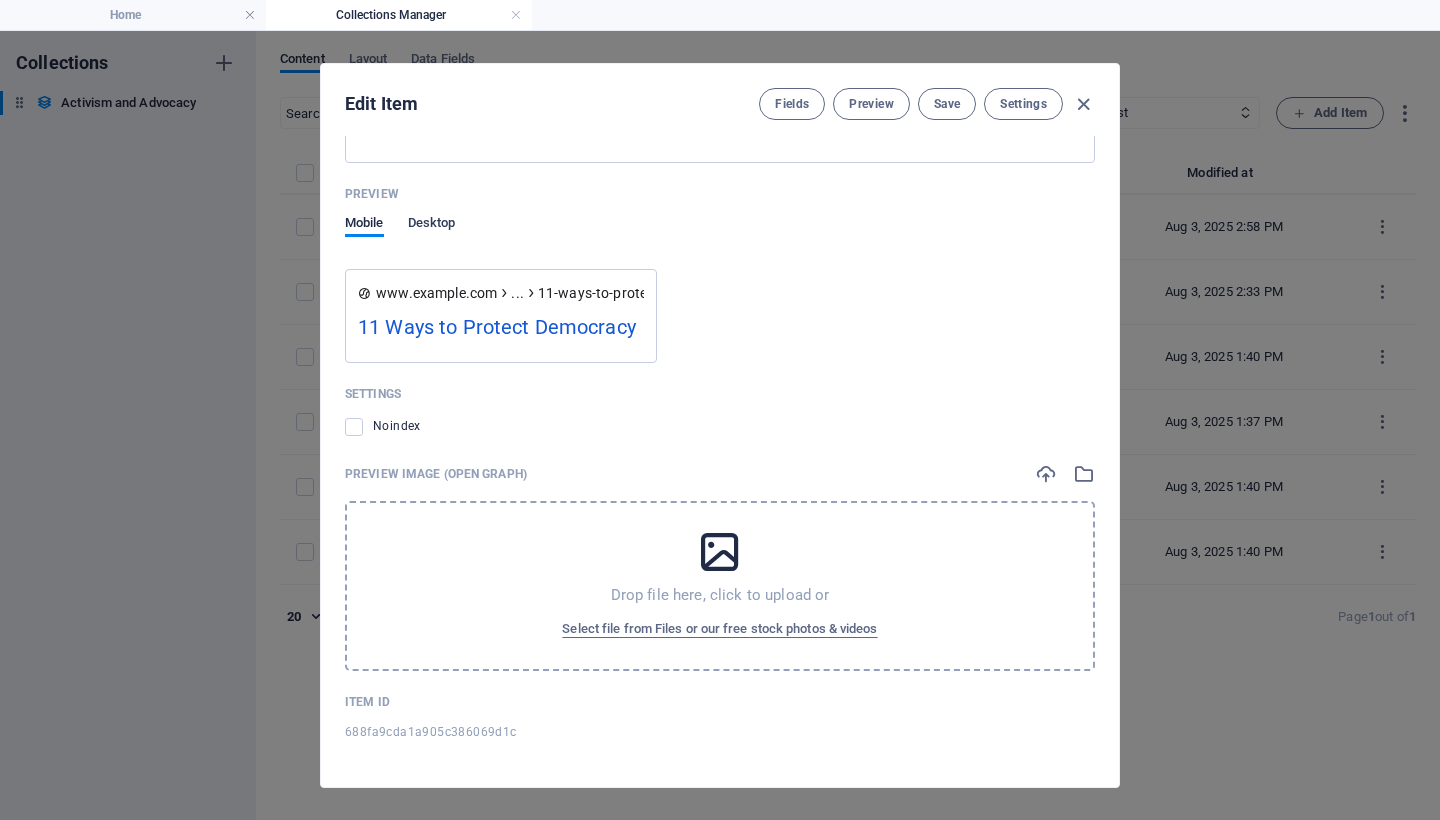 click on "Desktop" at bounding box center (432, 225) 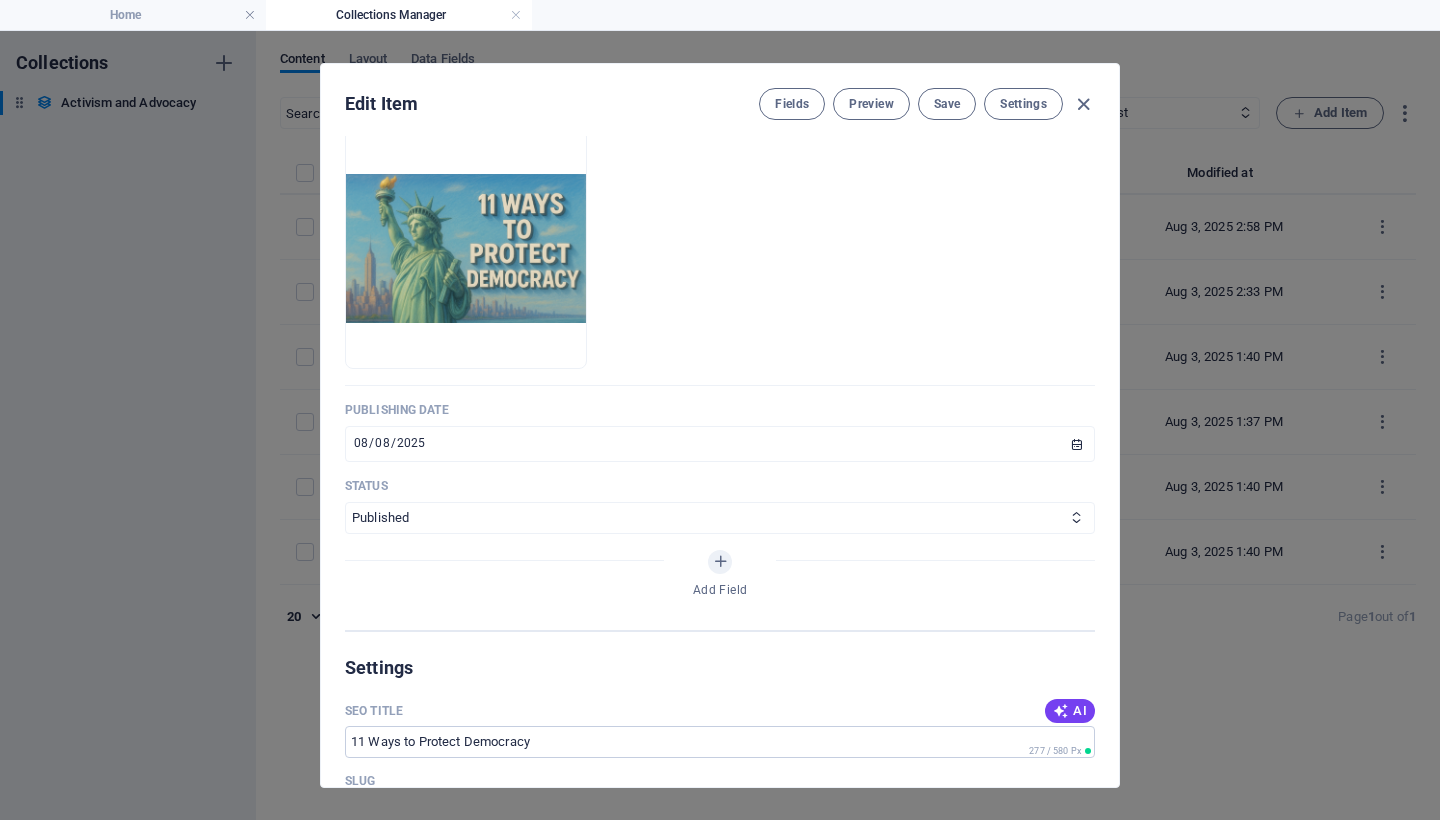 scroll, scrollTop: 0, scrollLeft: 0, axis: both 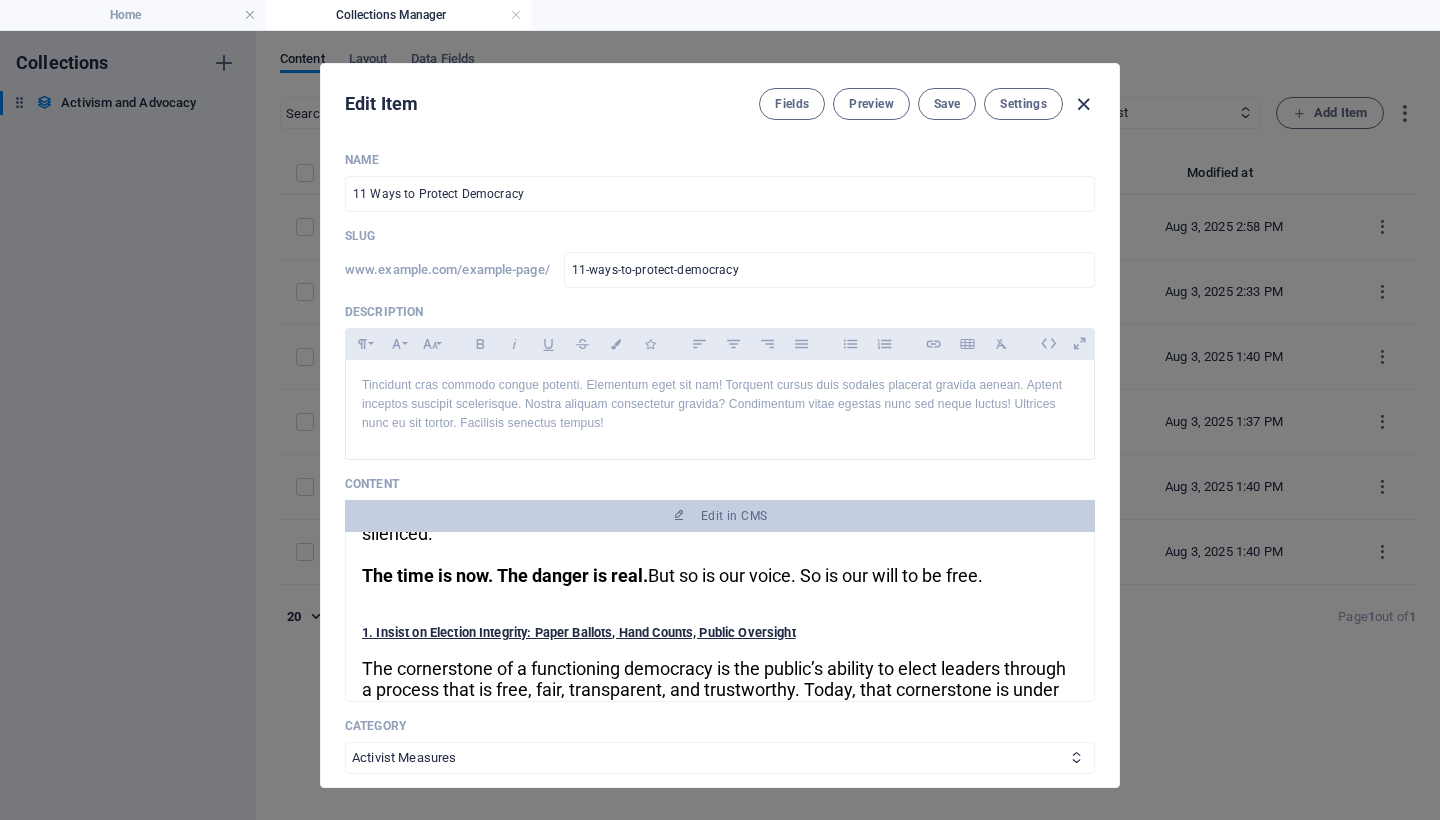 click at bounding box center (1083, 104) 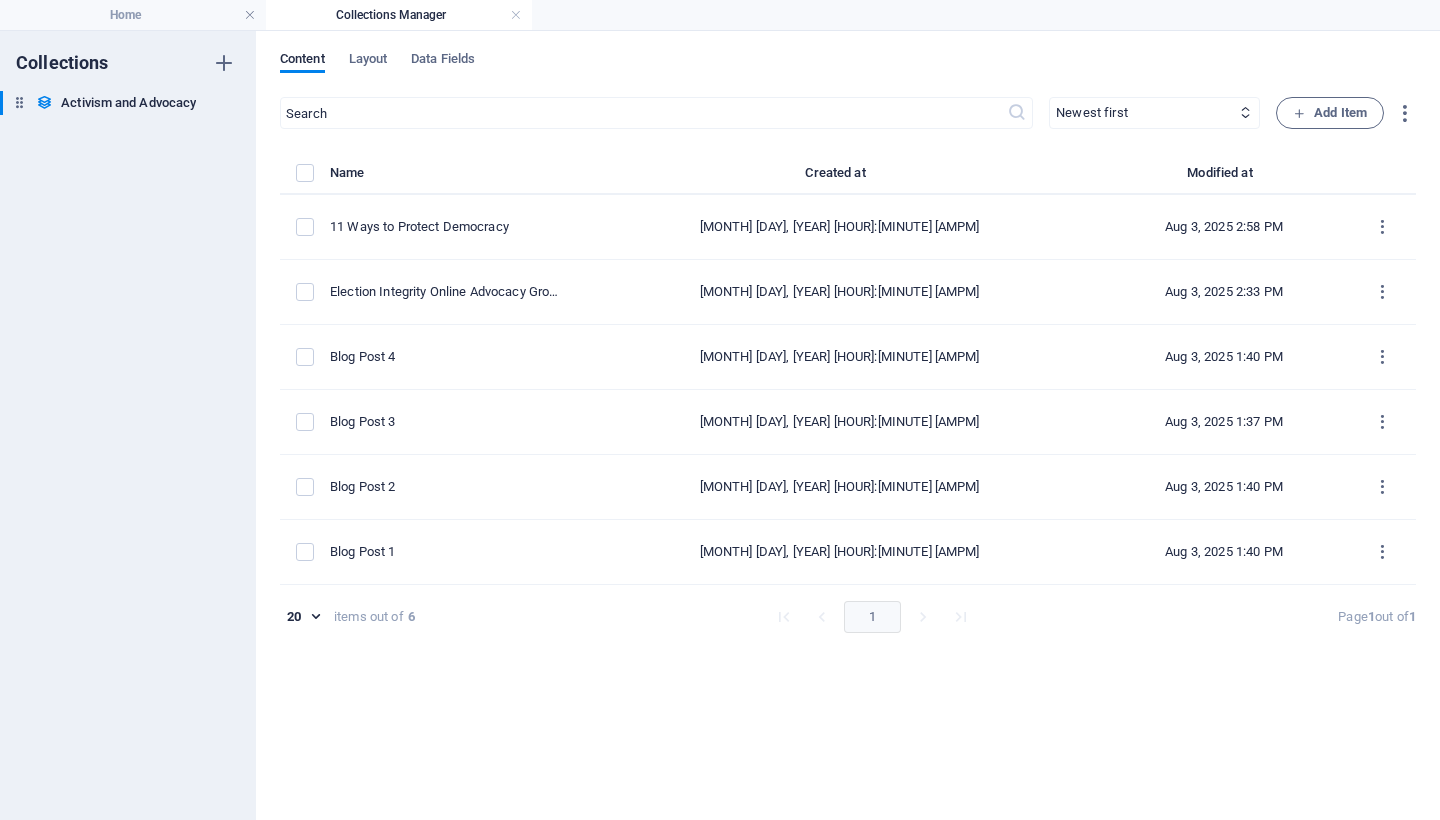 scroll, scrollTop: 0, scrollLeft: 0, axis: both 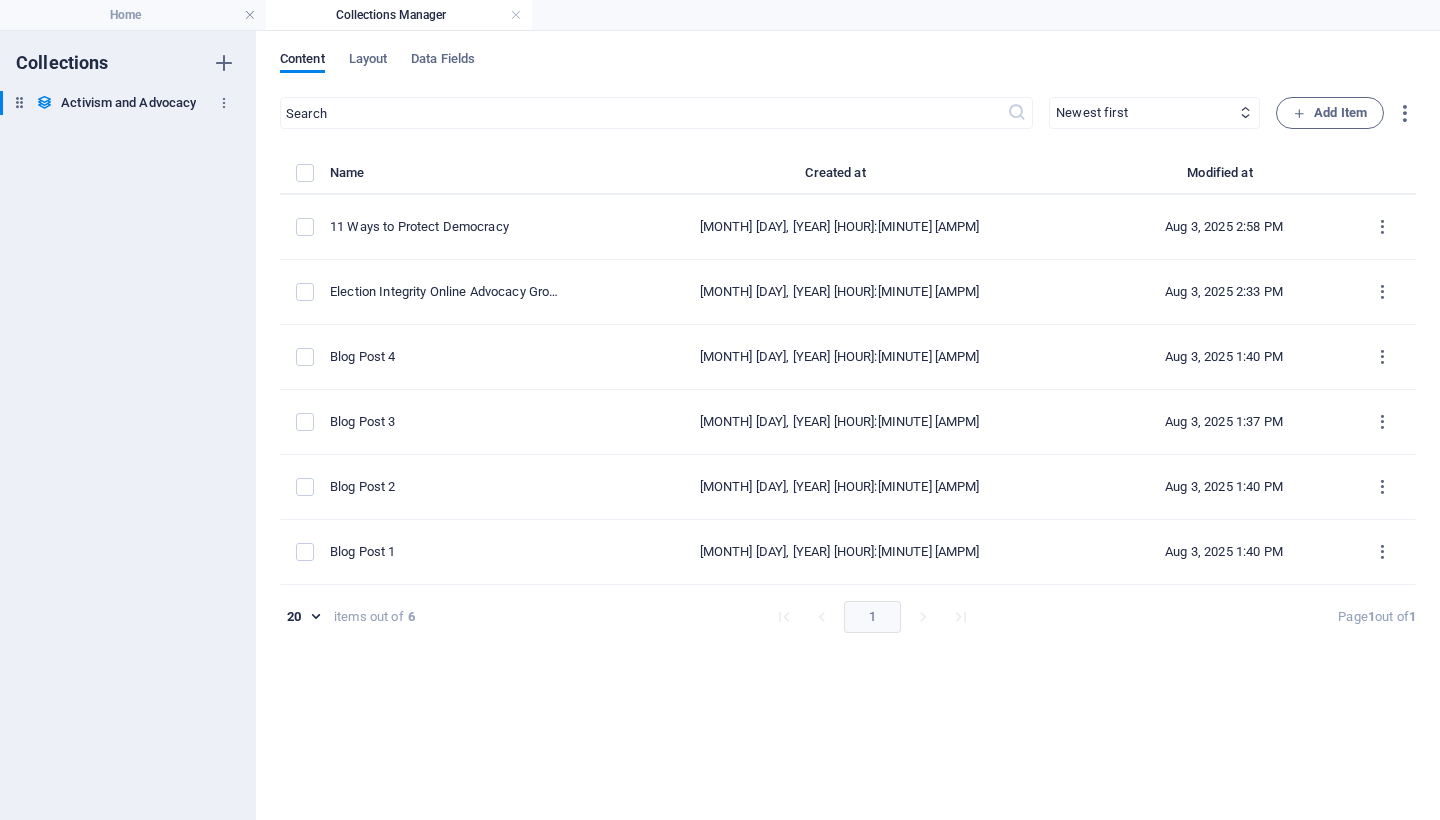 click on "Activism and Advocacy" at bounding box center (128, 103) 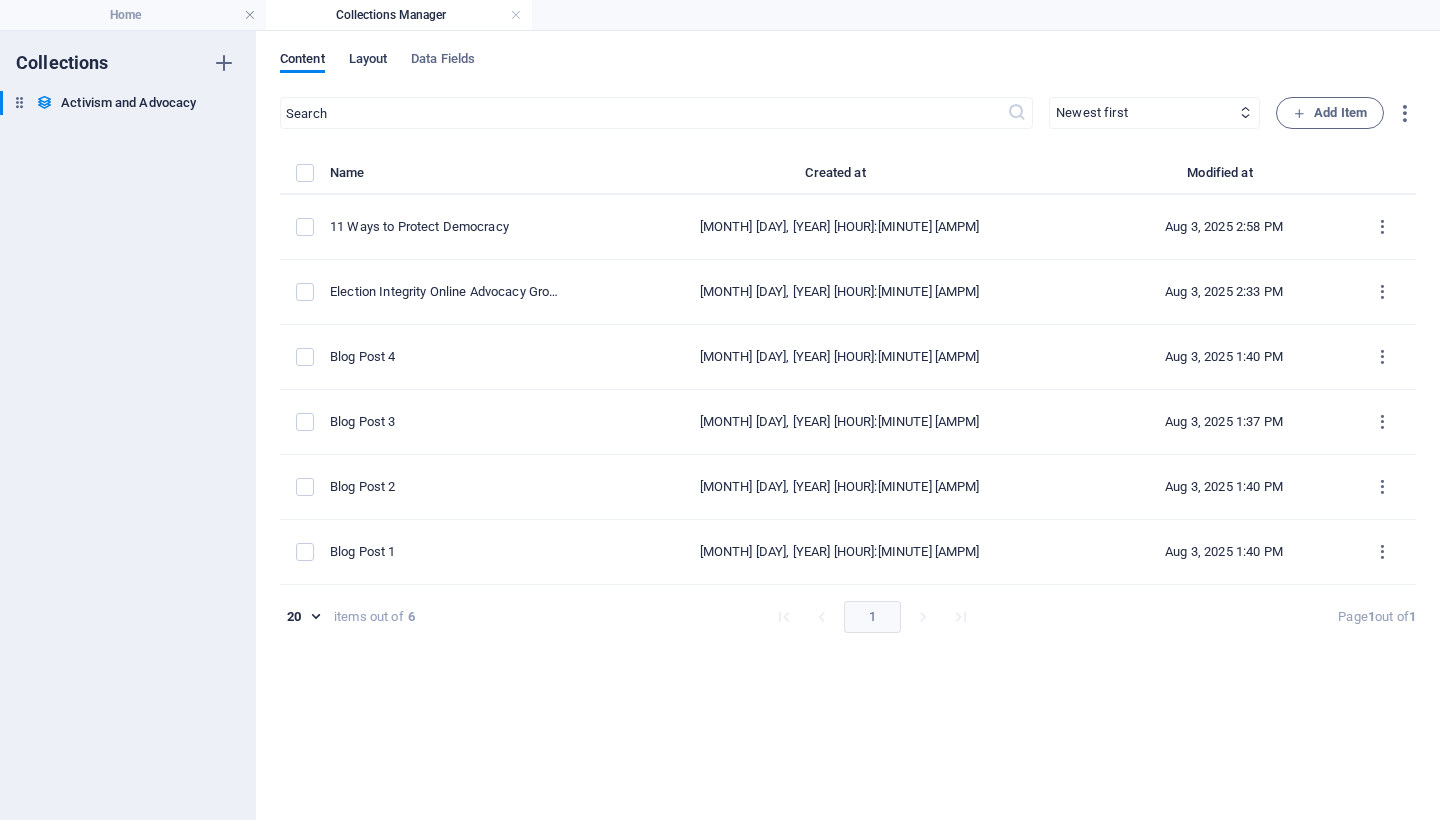 click on "Layout" at bounding box center (368, 61) 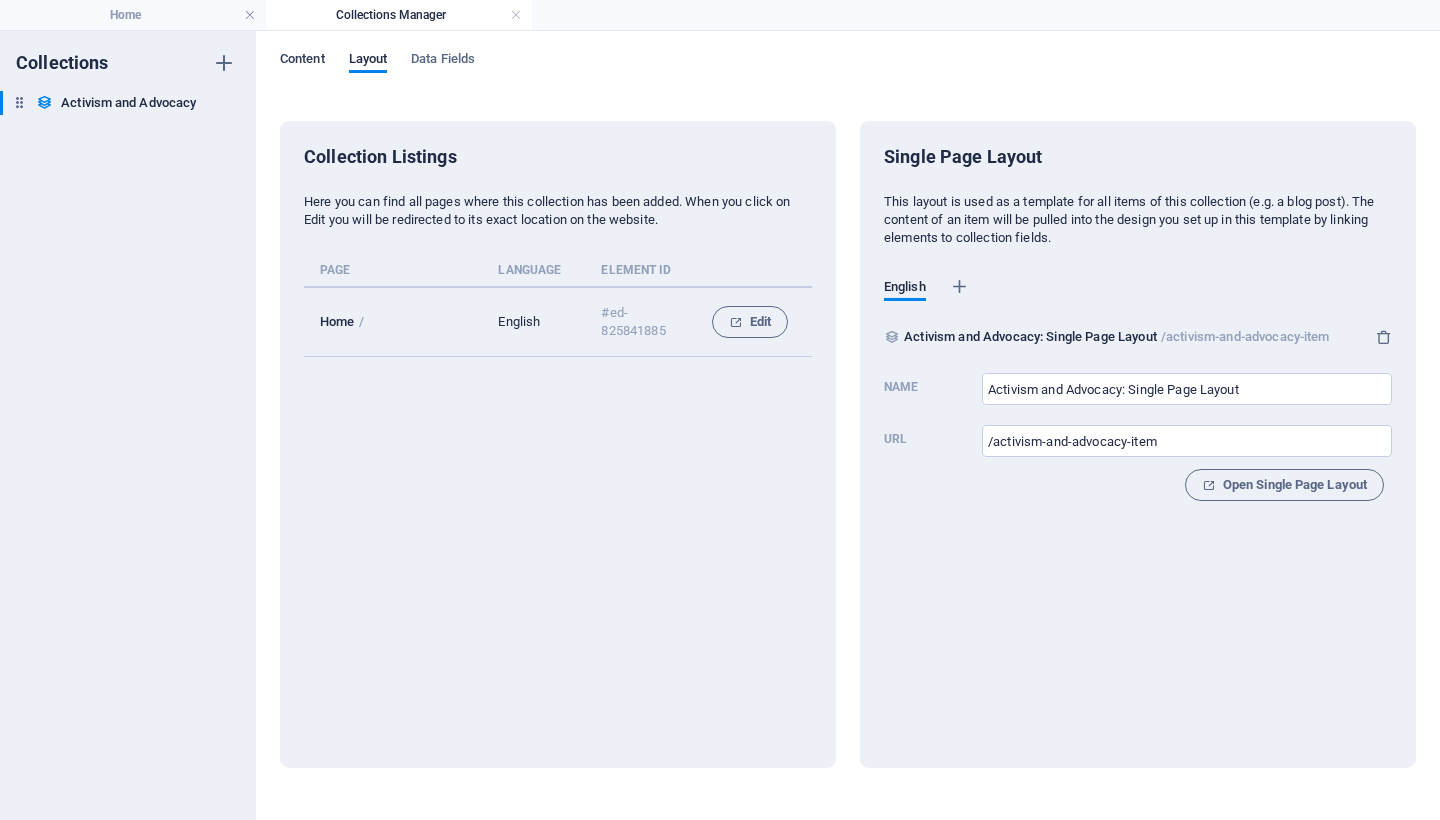 click on "Content" at bounding box center (302, 61) 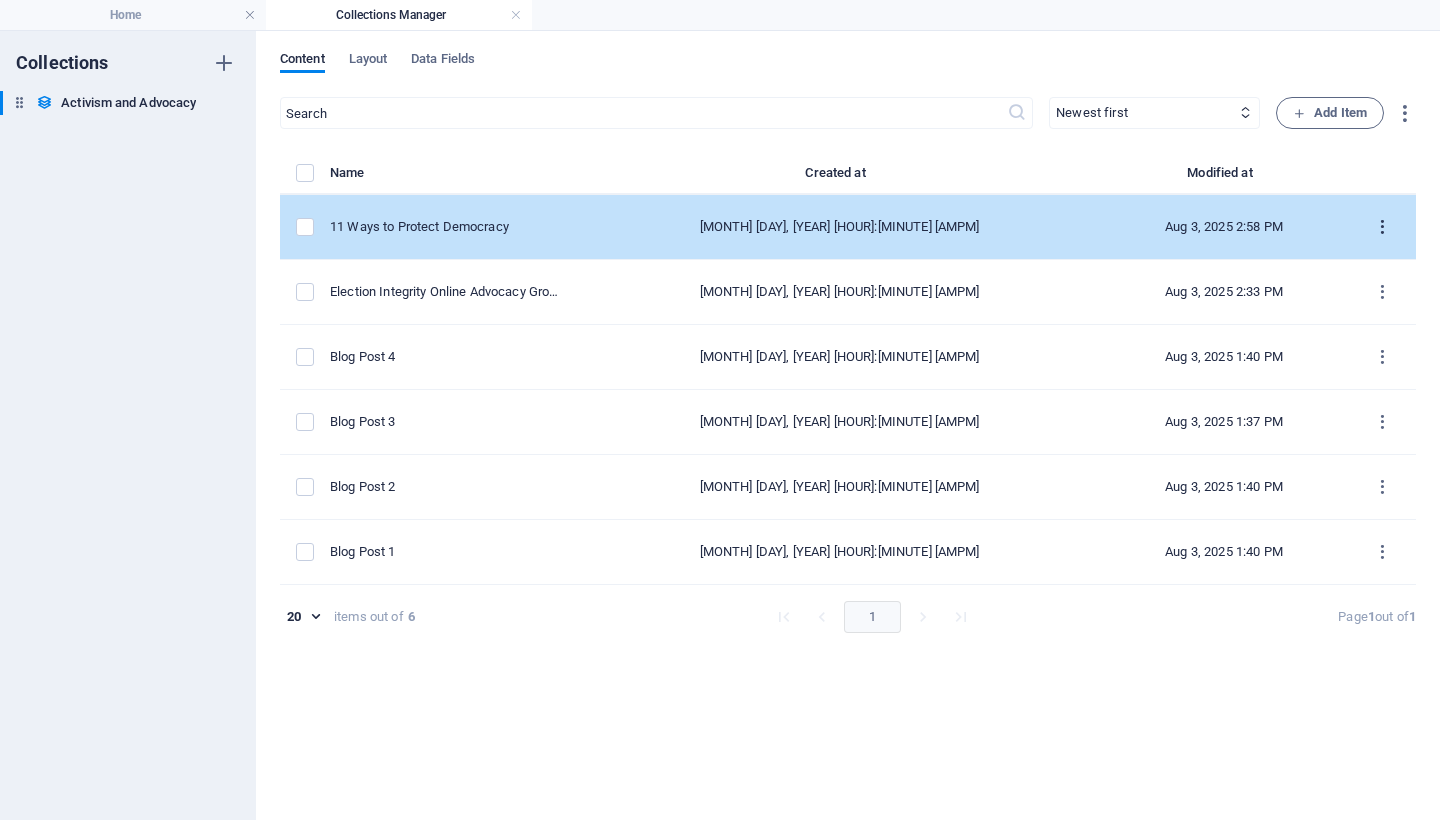 click at bounding box center [1382, 227] 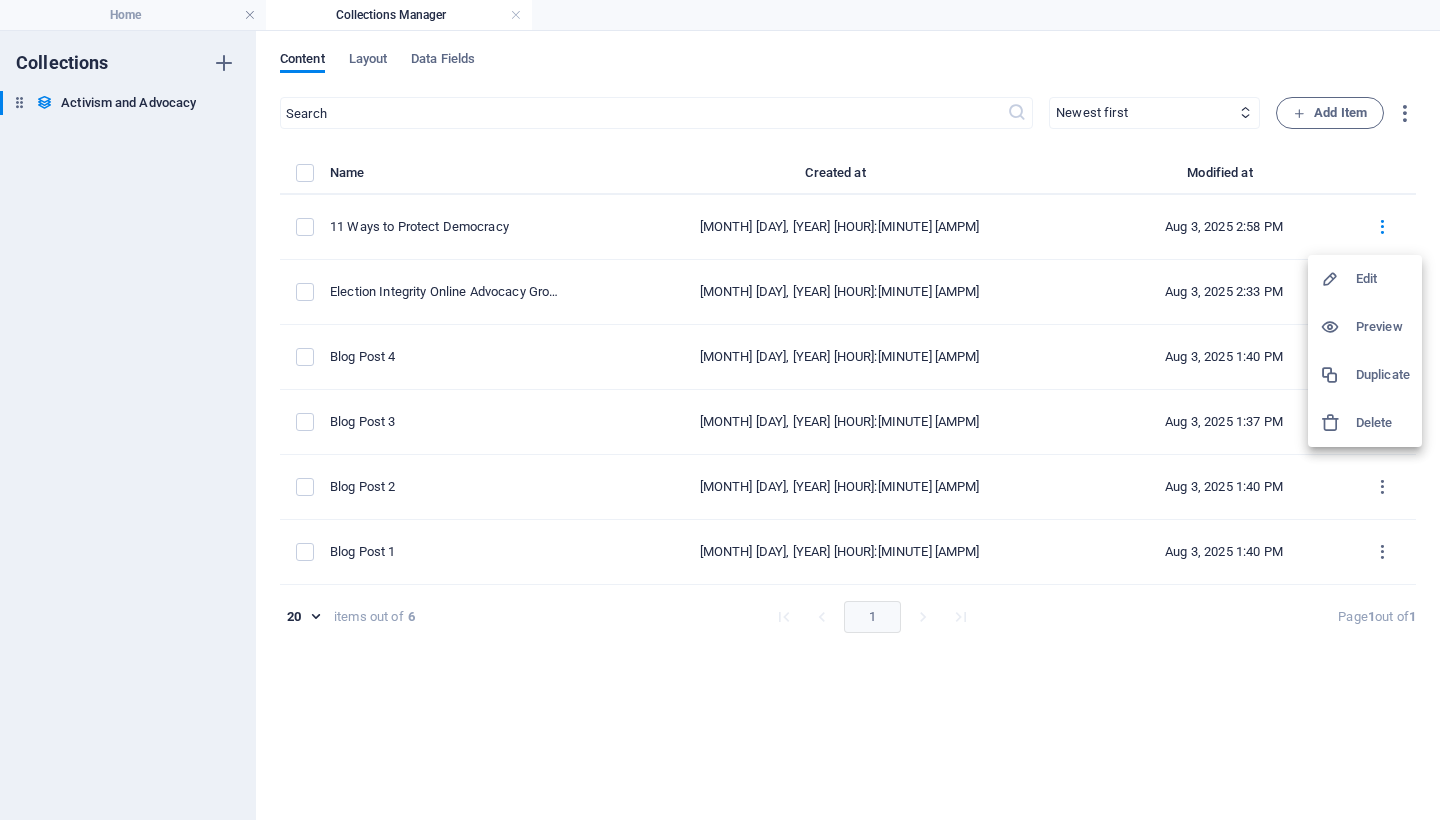 click on "Edit" at bounding box center (1383, 279) 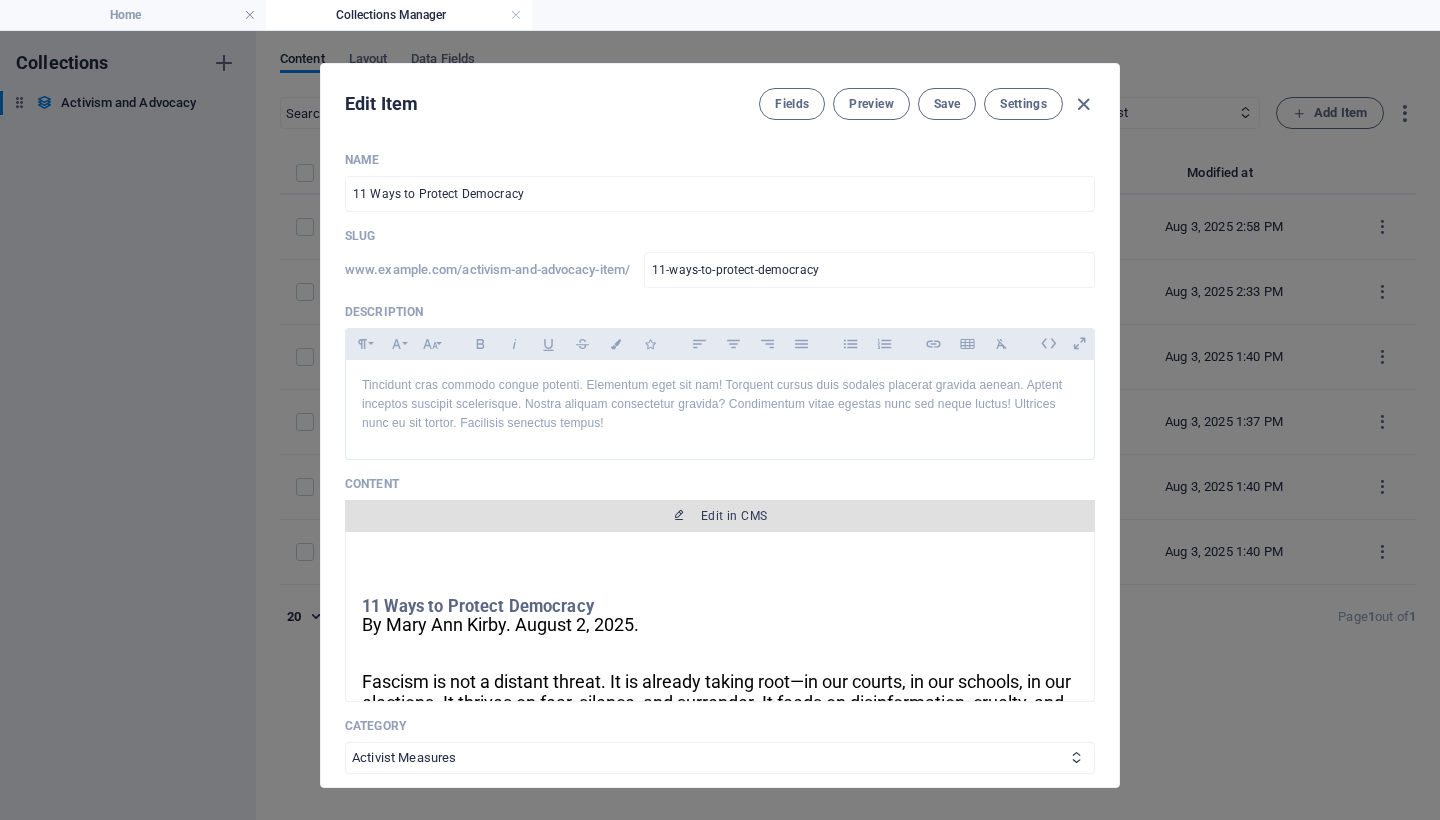 scroll, scrollTop: 35, scrollLeft: 0, axis: vertical 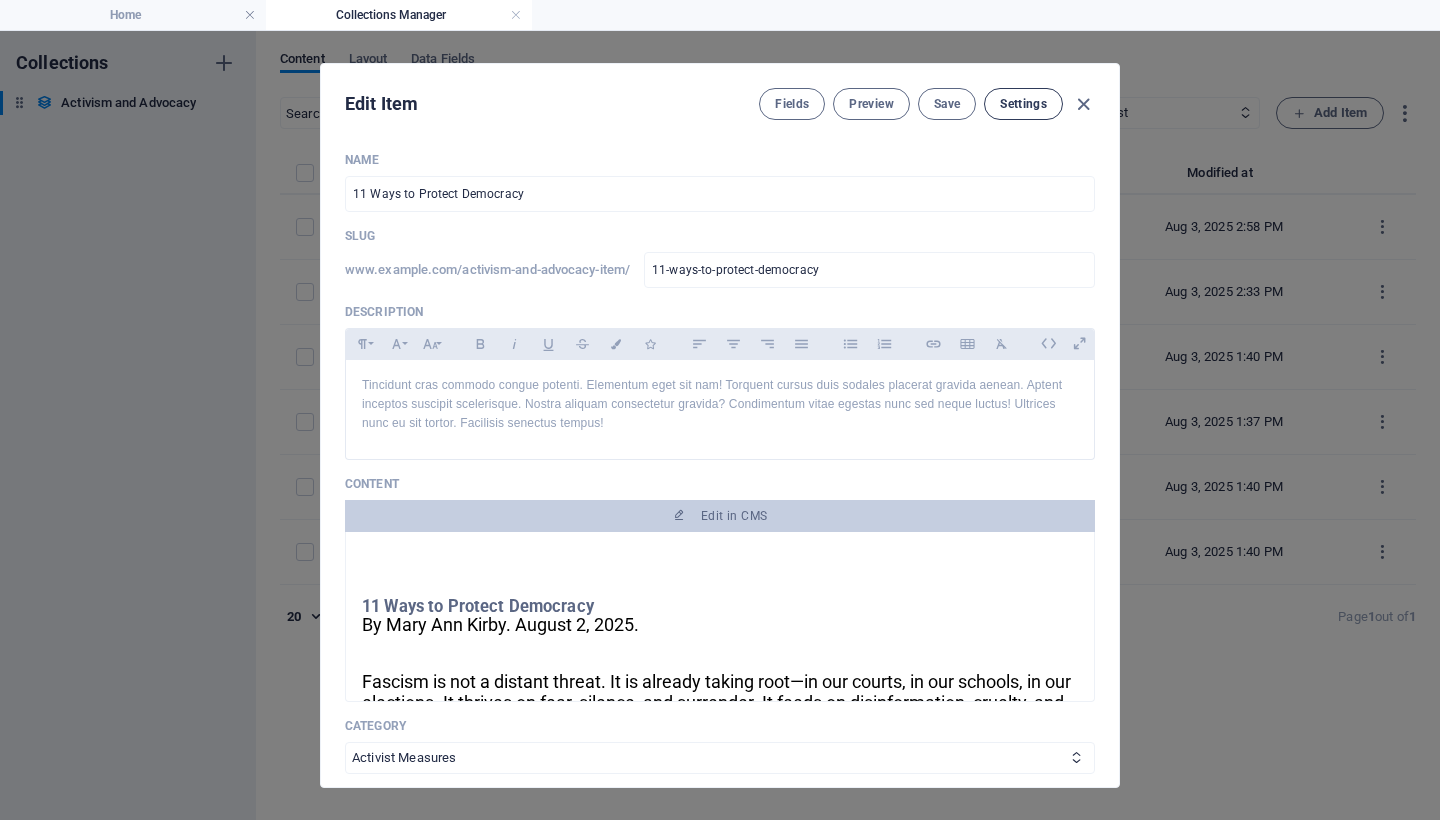 click on "Settings" at bounding box center [1023, 104] 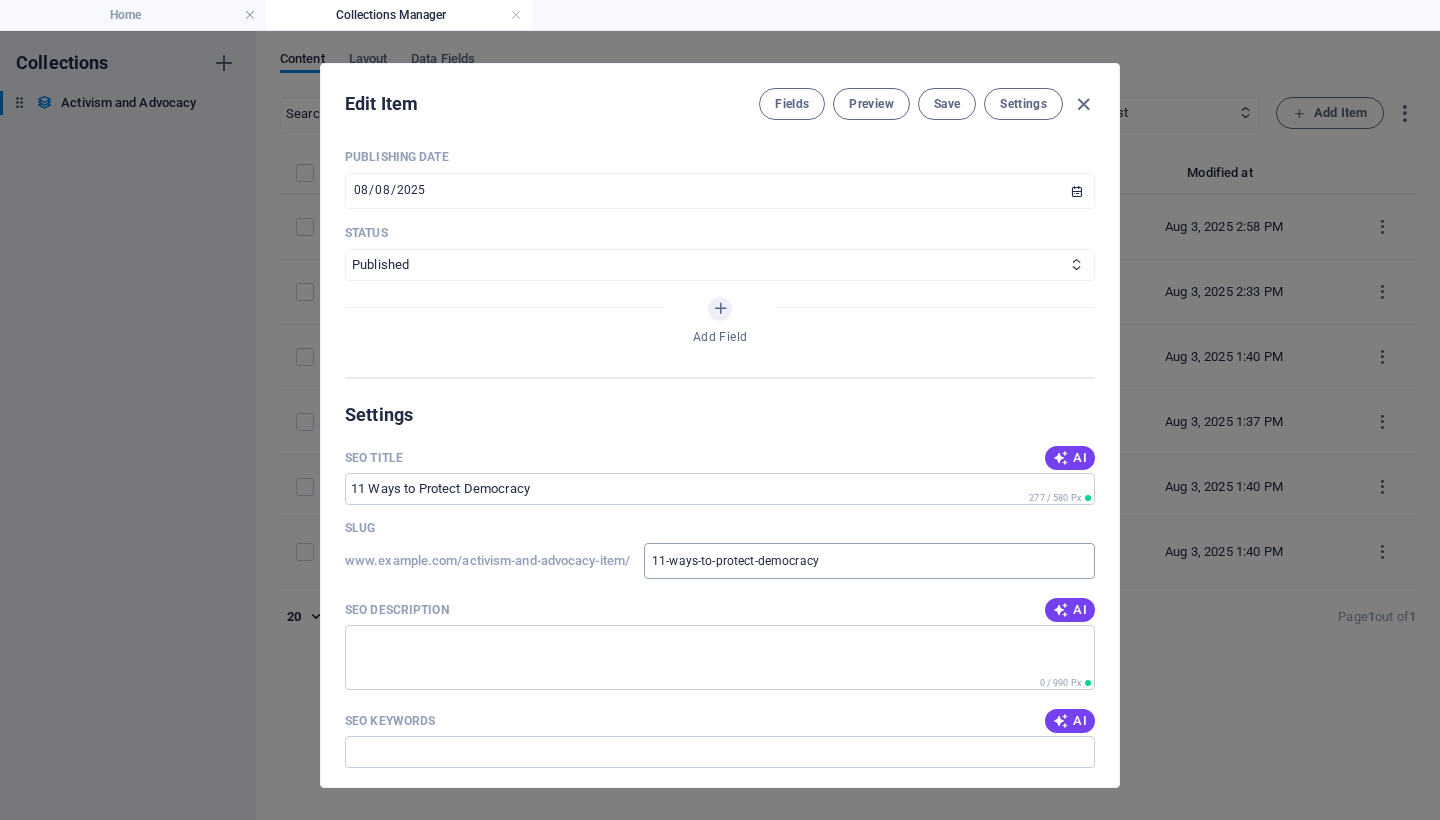 scroll, scrollTop: 311, scrollLeft: 0, axis: vertical 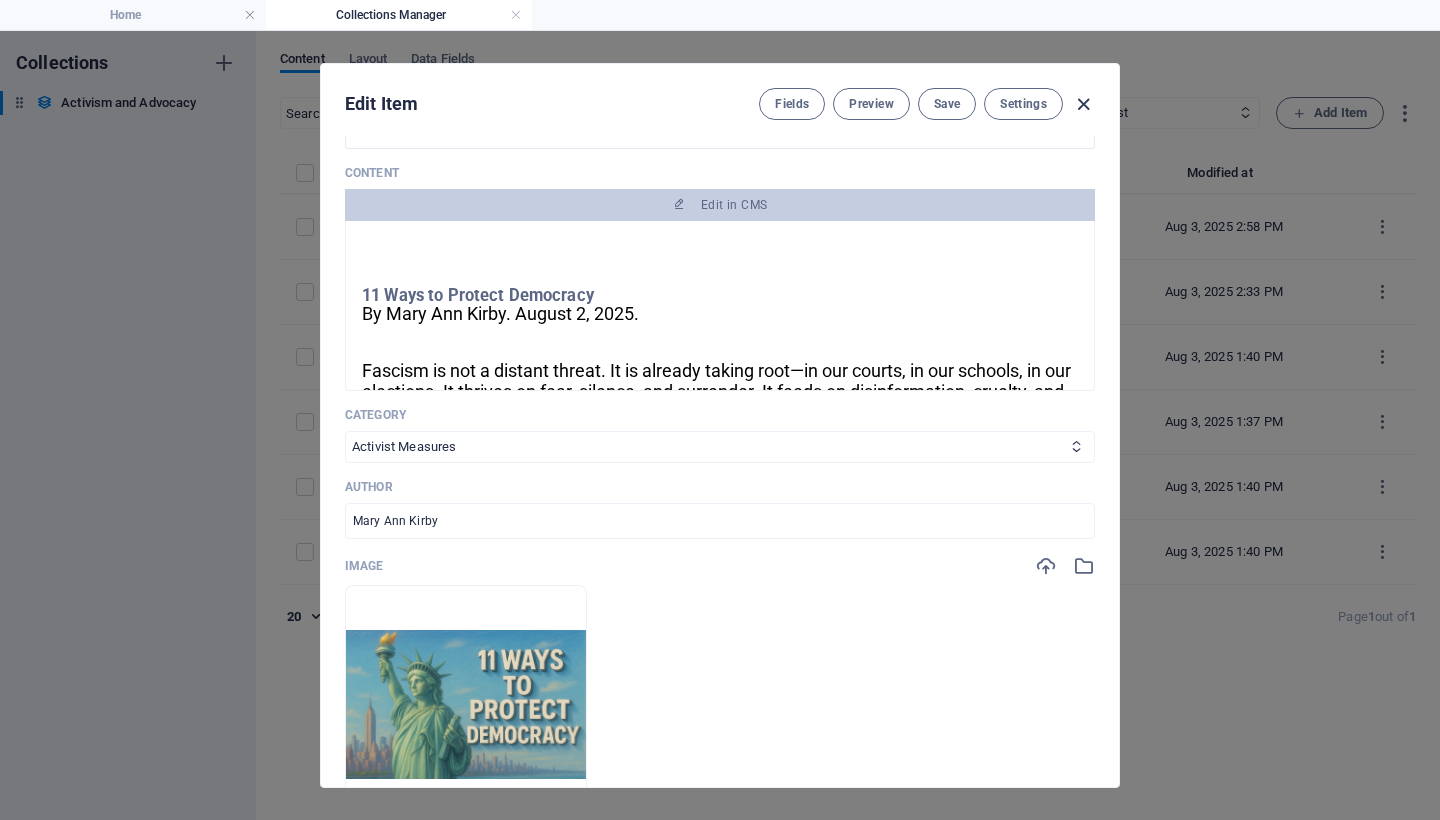 click at bounding box center (1083, 104) 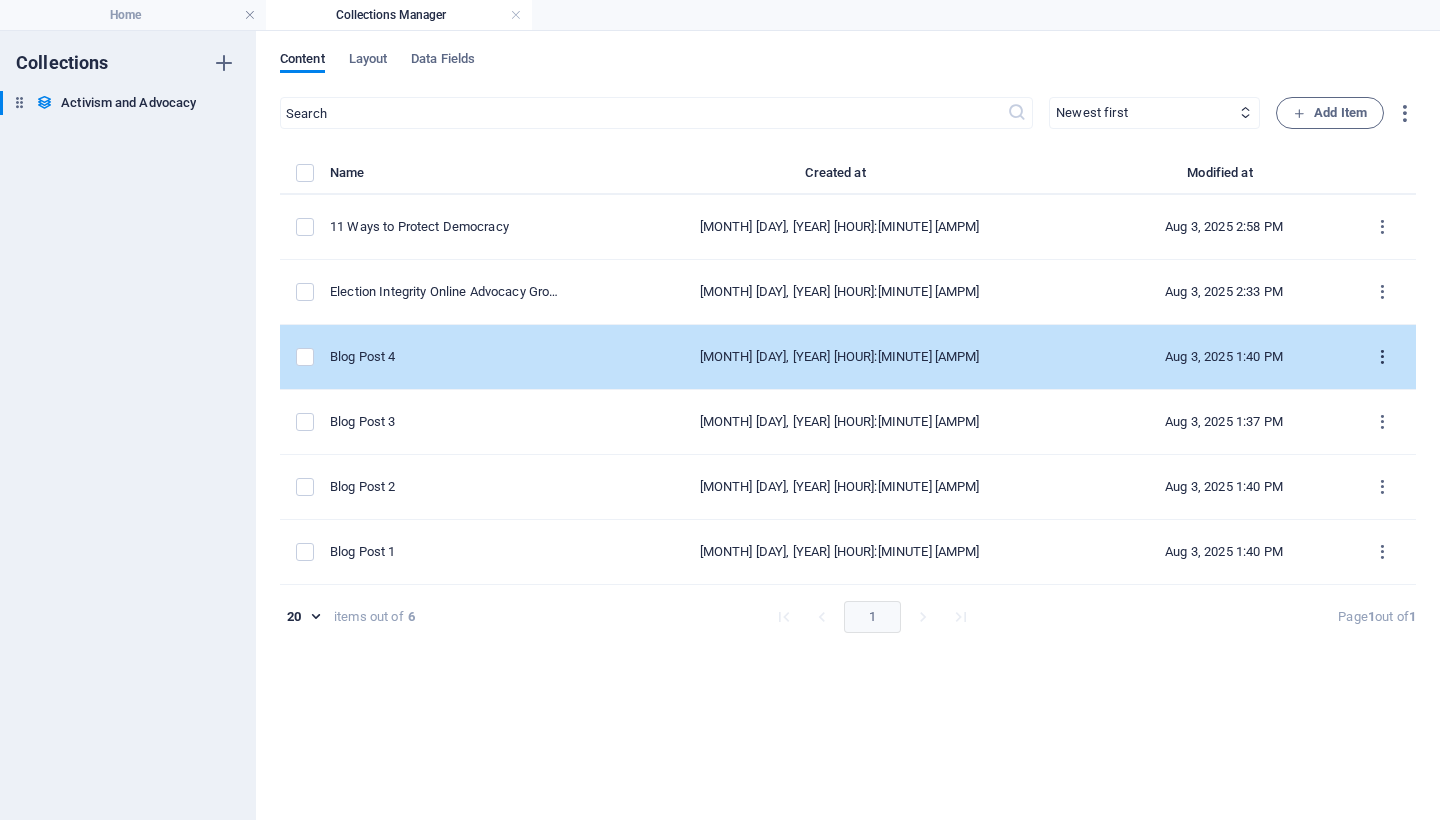 click at bounding box center (1382, 357) 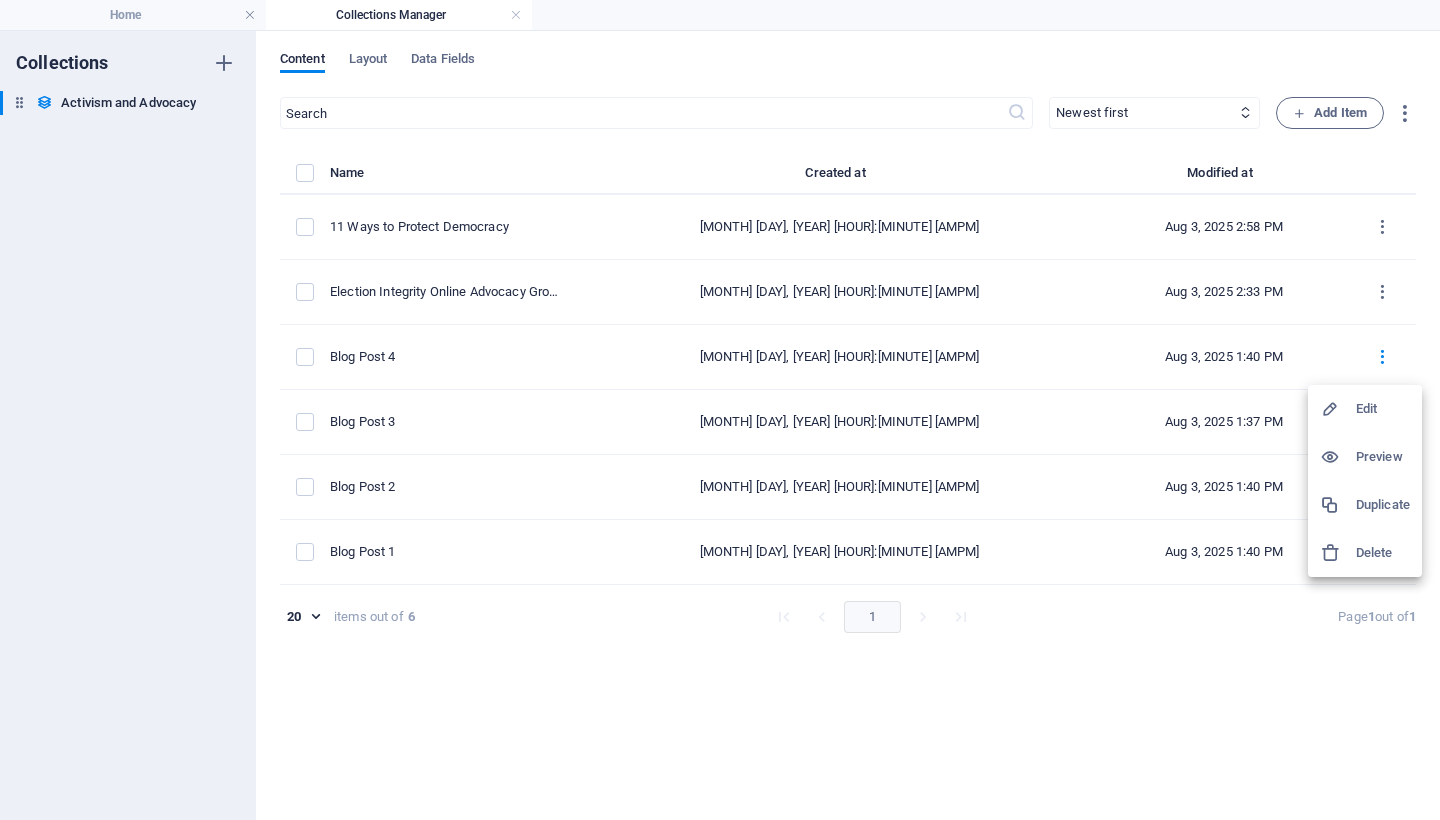 click on "Edit" at bounding box center (1383, 409) 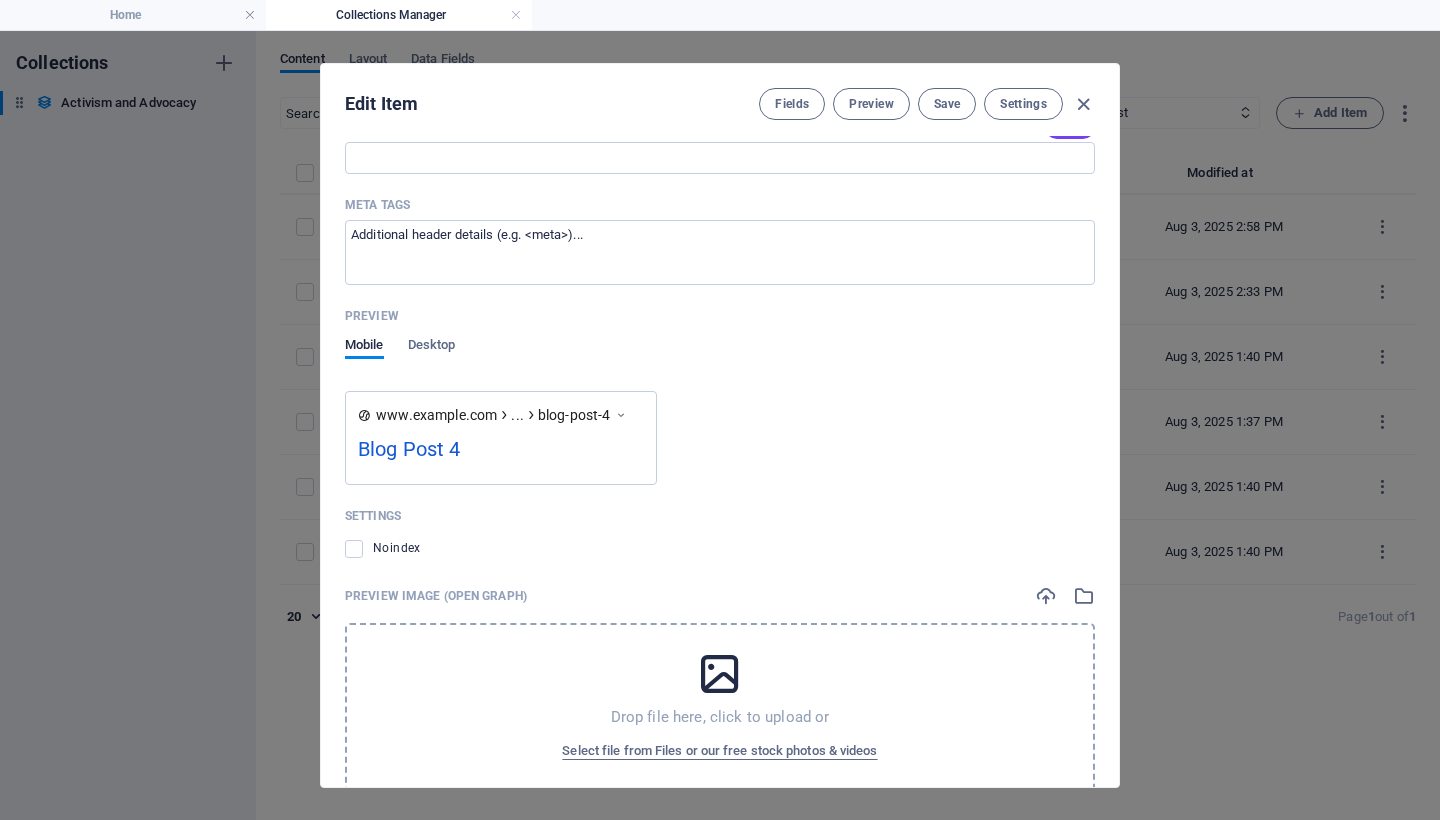 scroll, scrollTop: 1717, scrollLeft: 0, axis: vertical 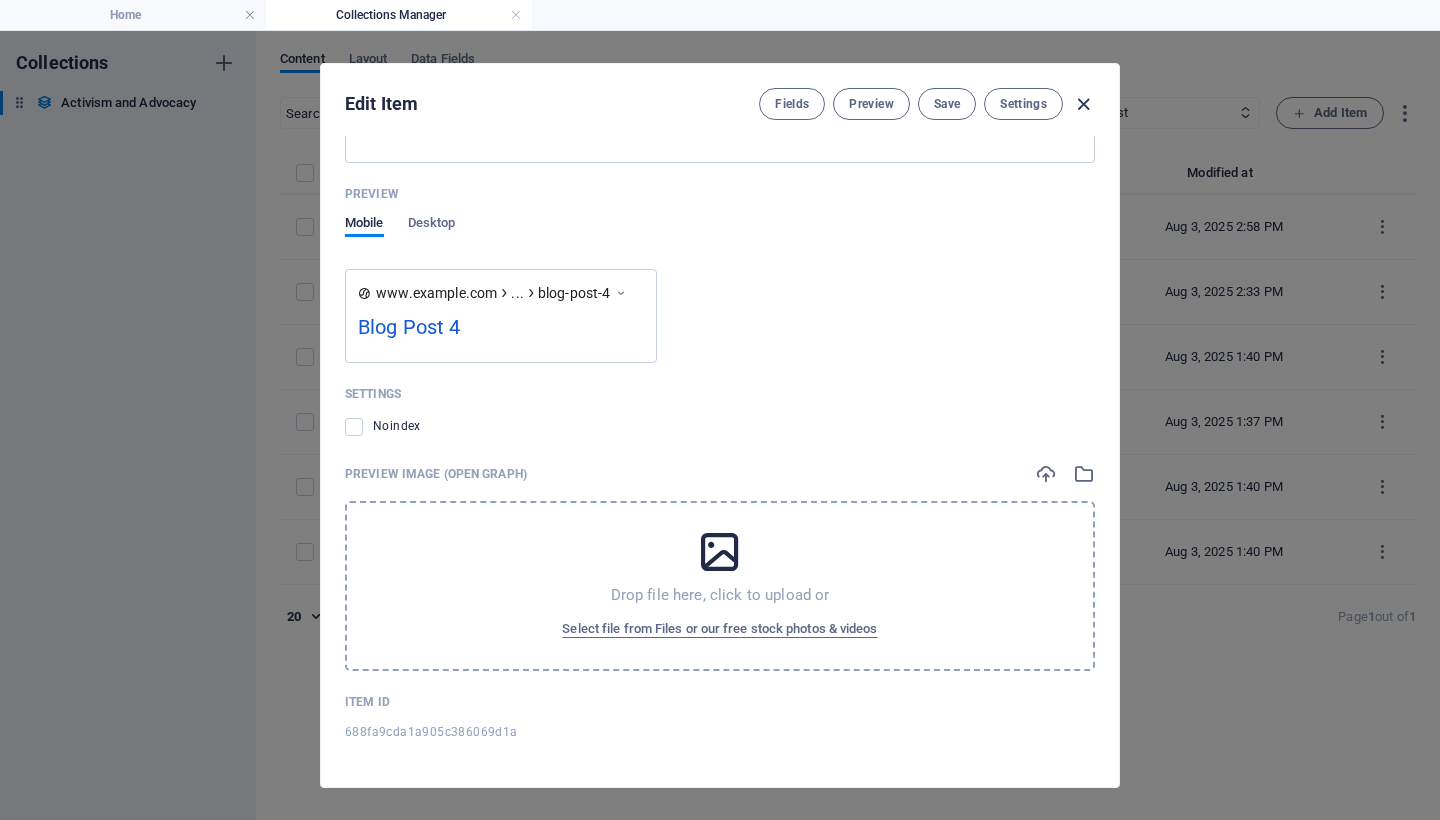 click at bounding box center (1083, 104) 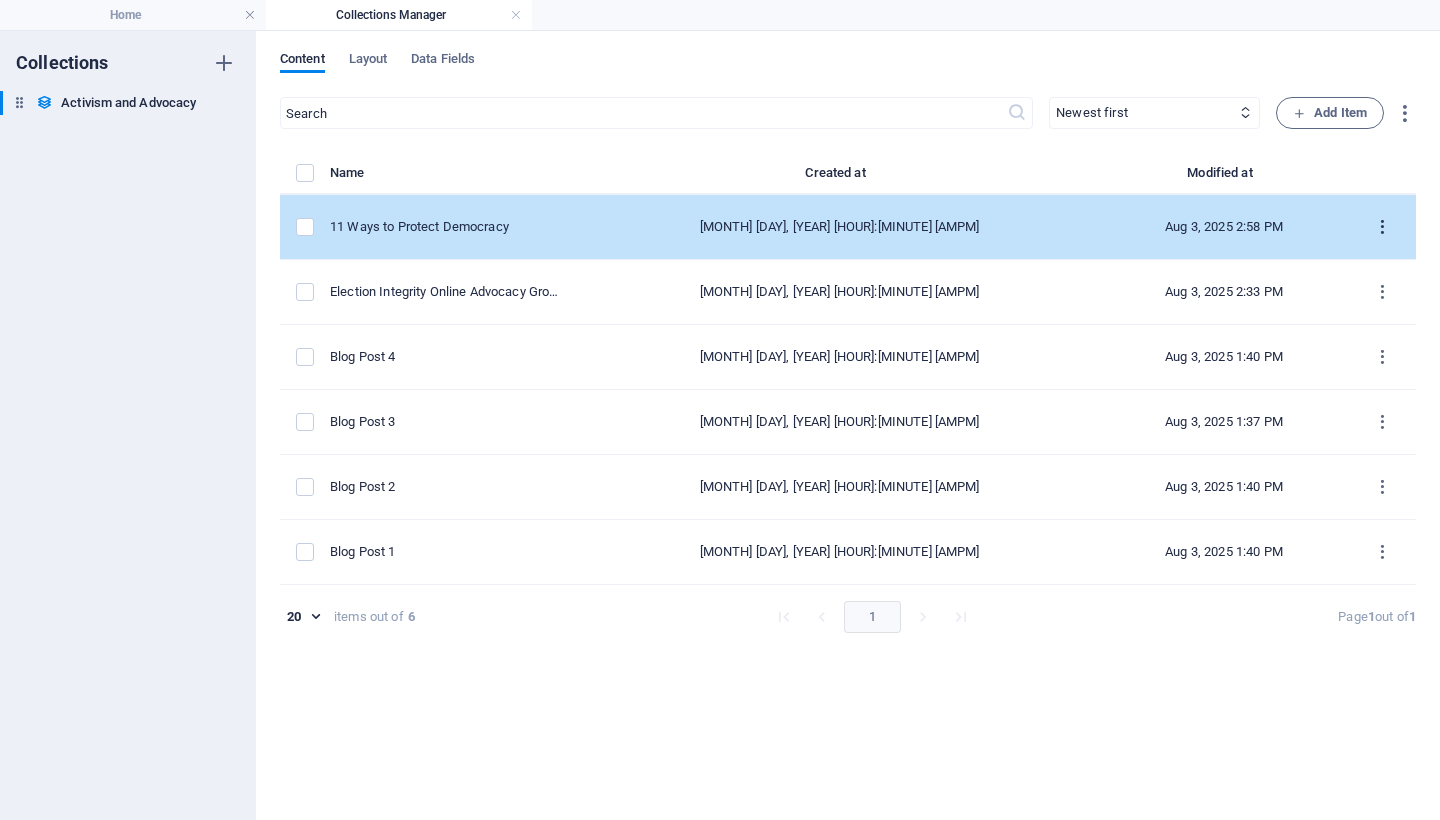 click at bounding box center (1382, 227) 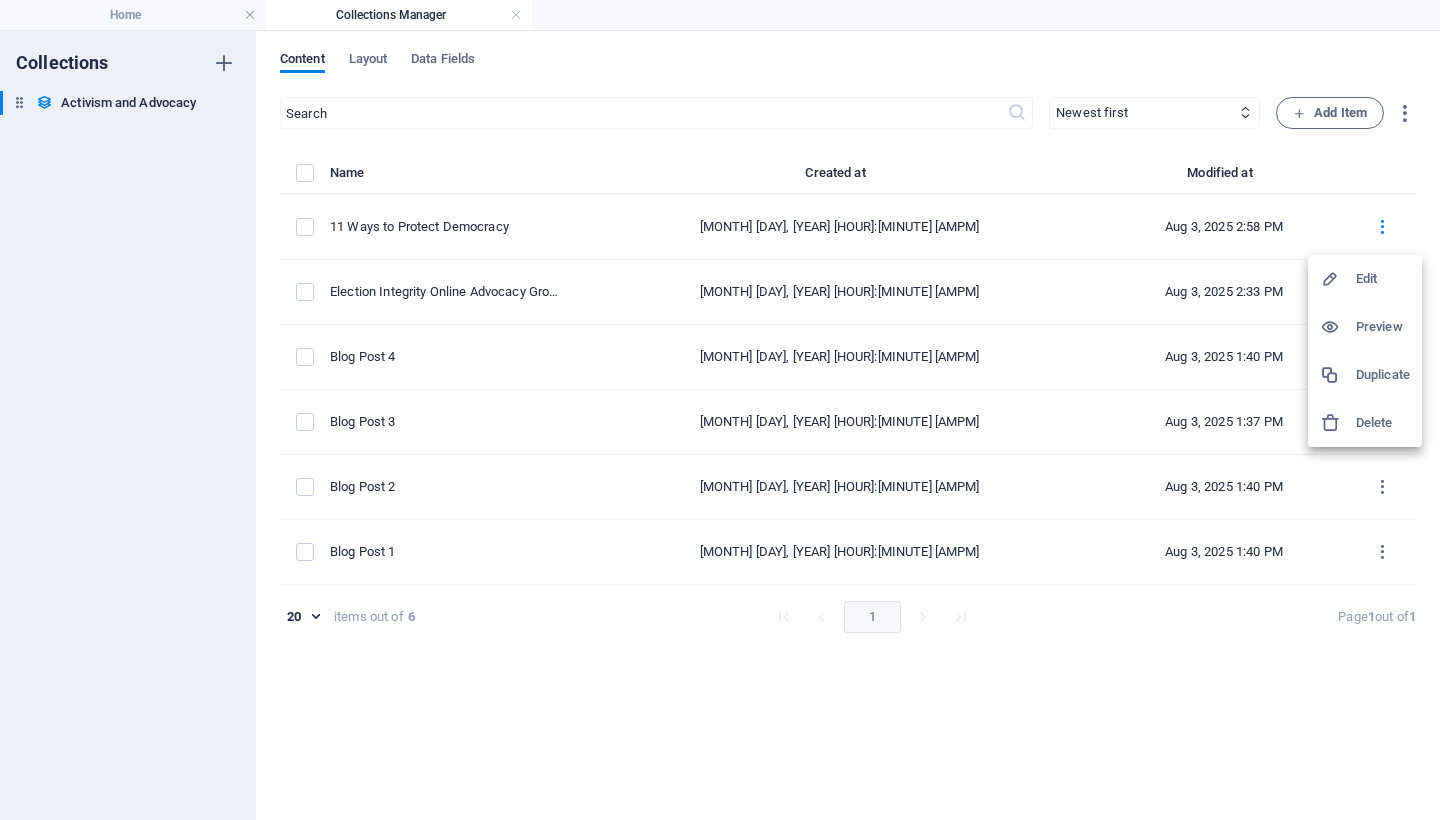 click on "Edit" at bounding box center (1383, 279) 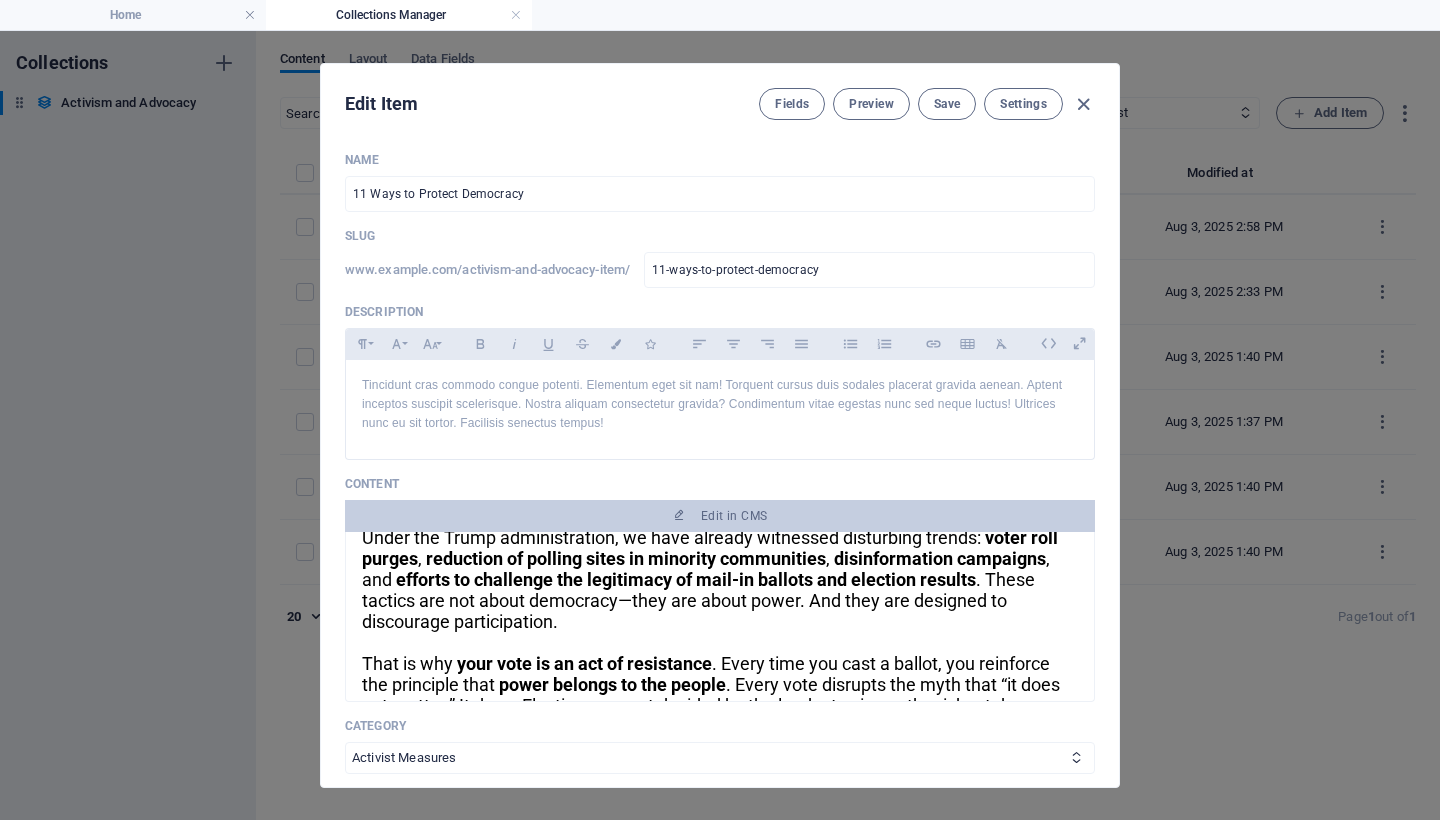 scroll, scrollTop: 1400, scrollLeft: 0, axis: vertical 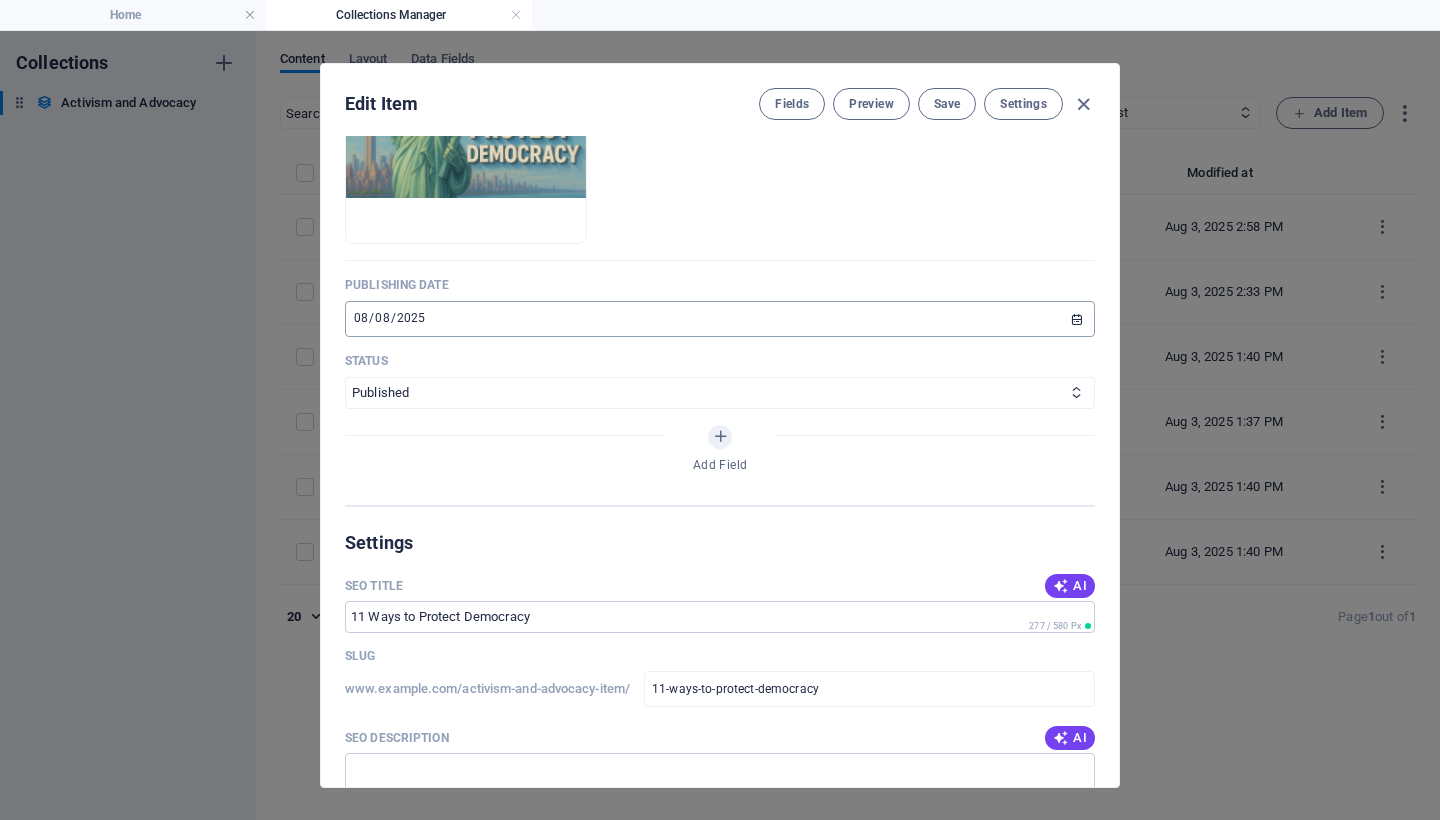 click on "2025-08-08" at bounding box center [720, 319] 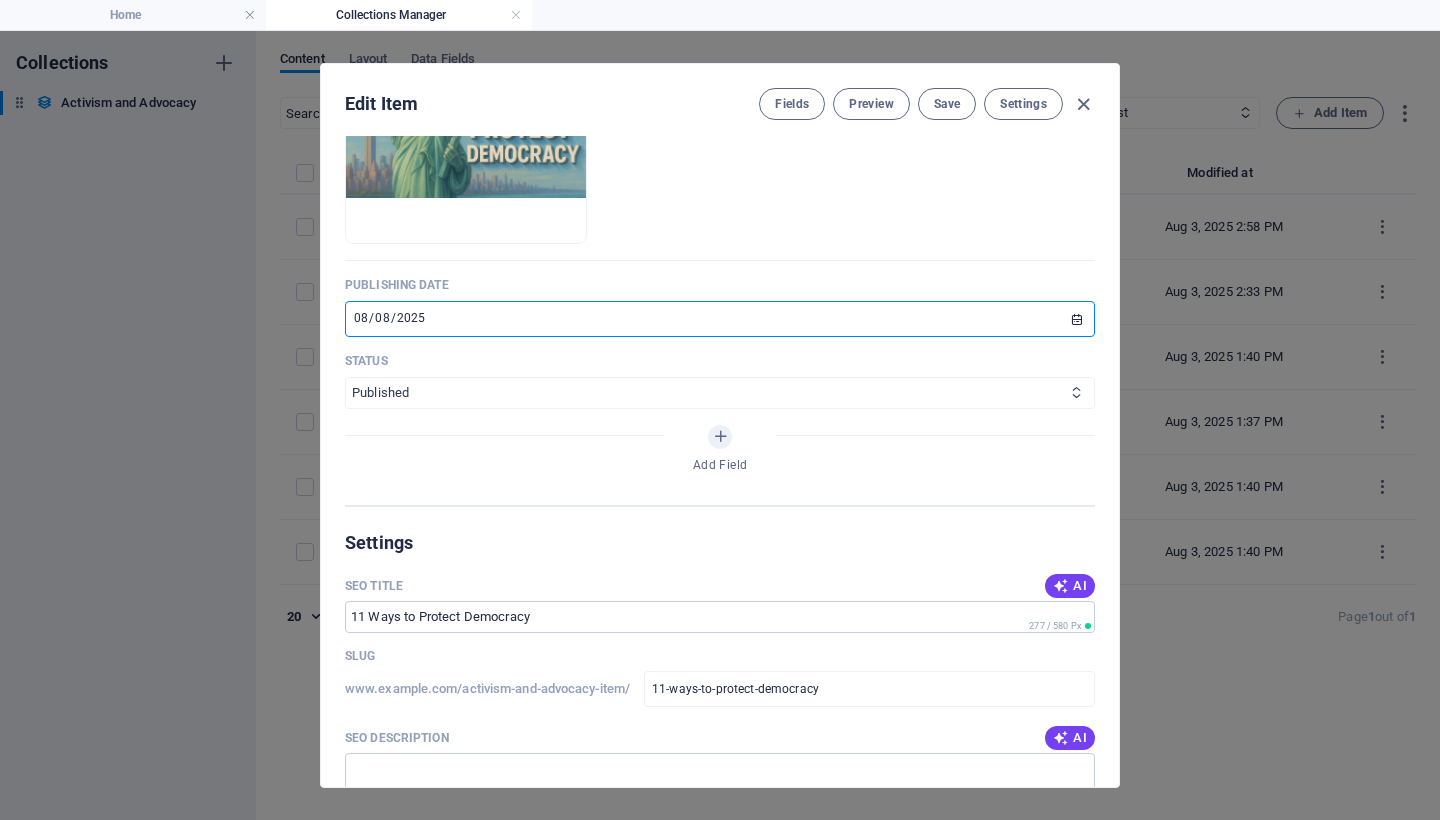 type on "2025-08-03" 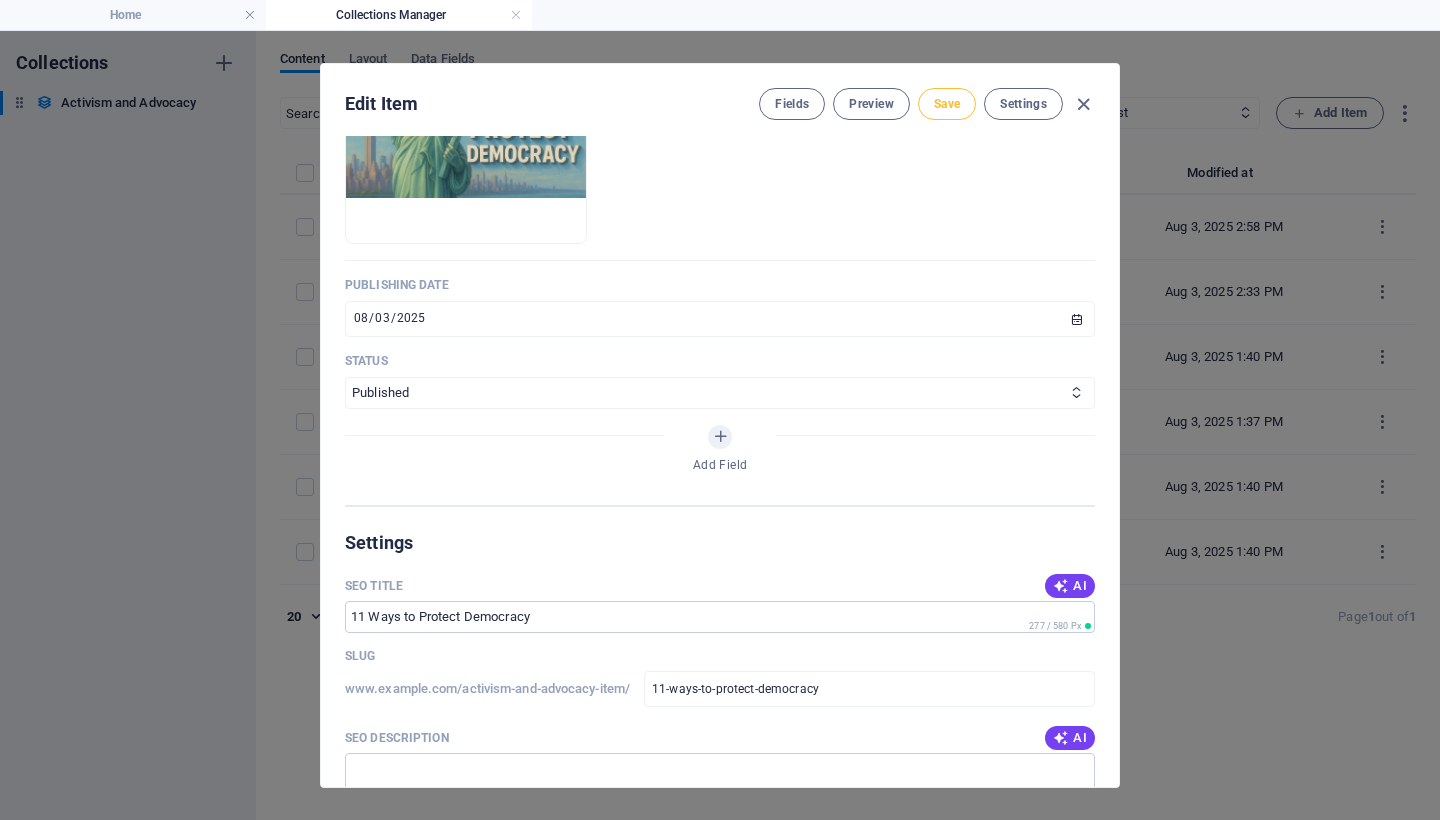 click on "Save" at bounding box center [947, 104] 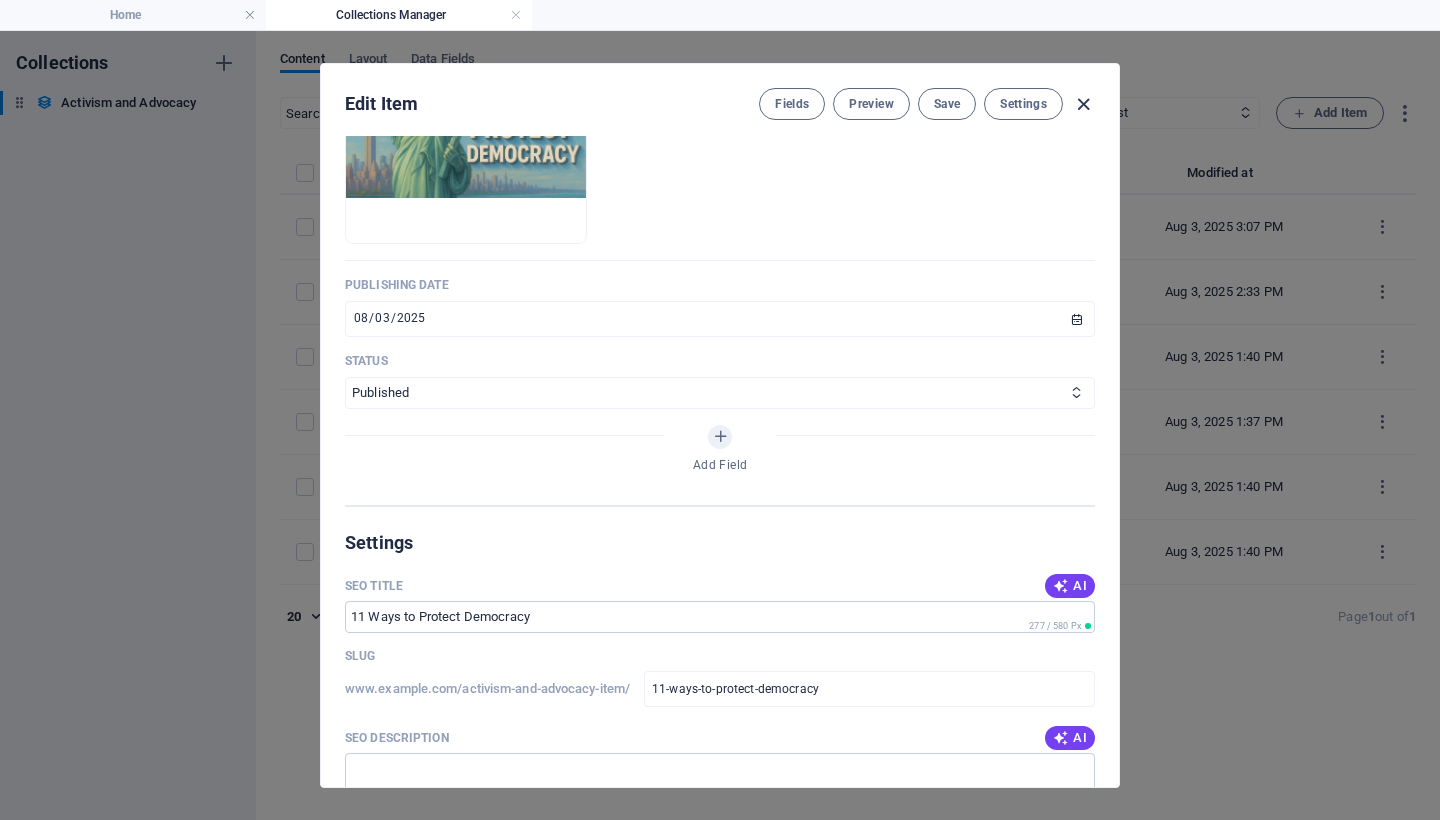 click at bounding box center [1083, 104] 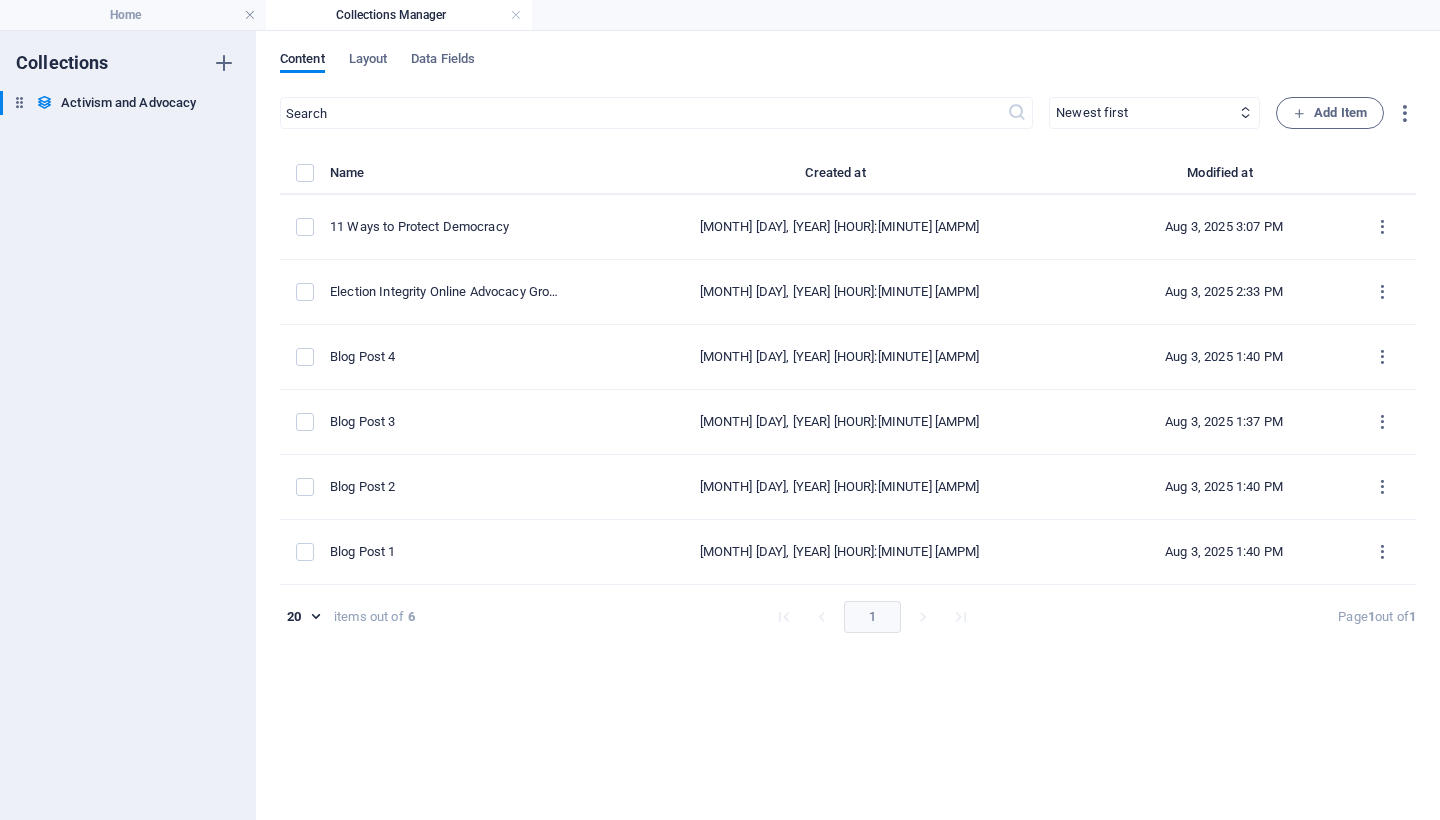 scroll, scrollTop: 0, scrollLeft: 0, axis: both 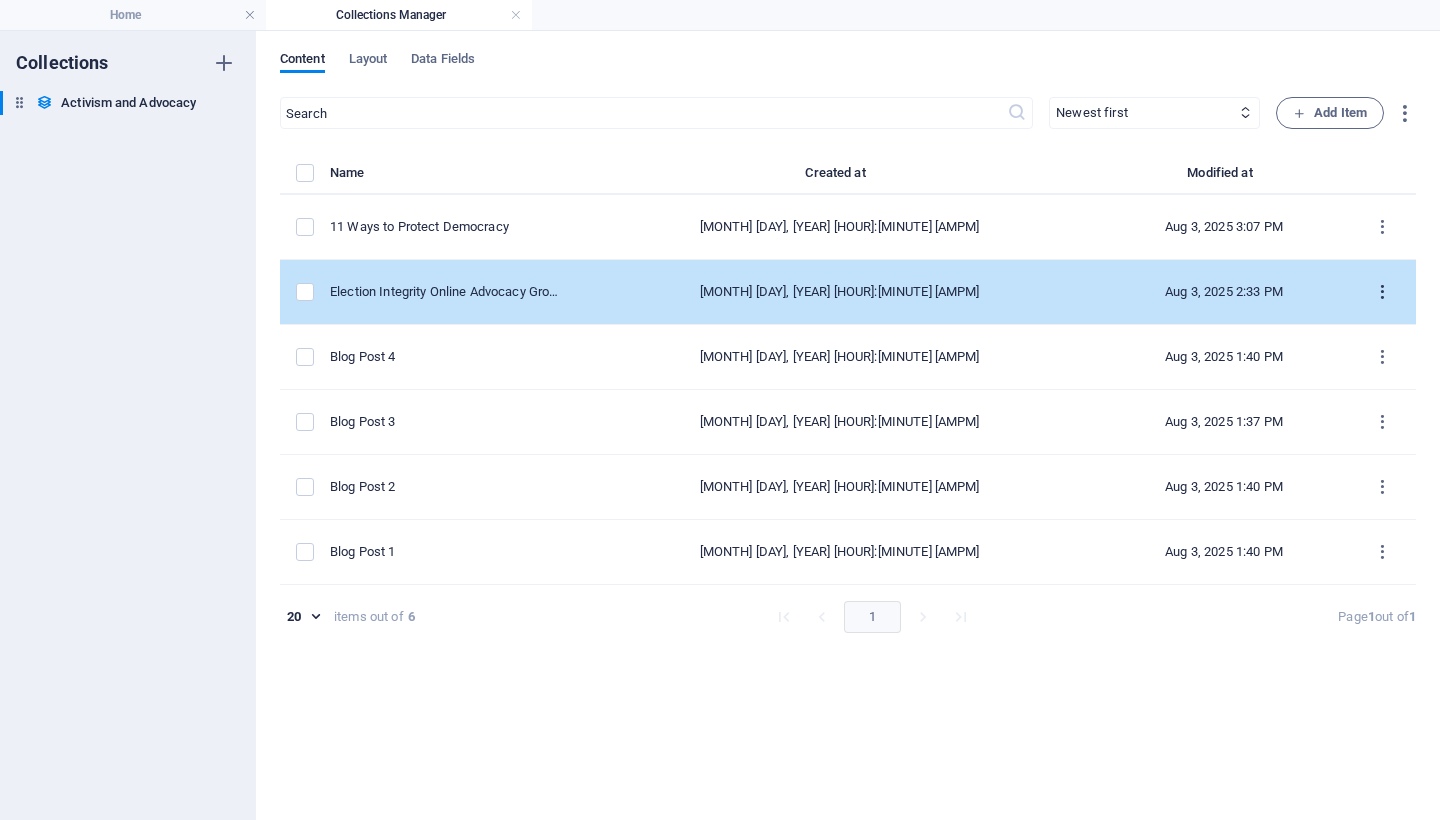 click at bounding box center [1382, 292] 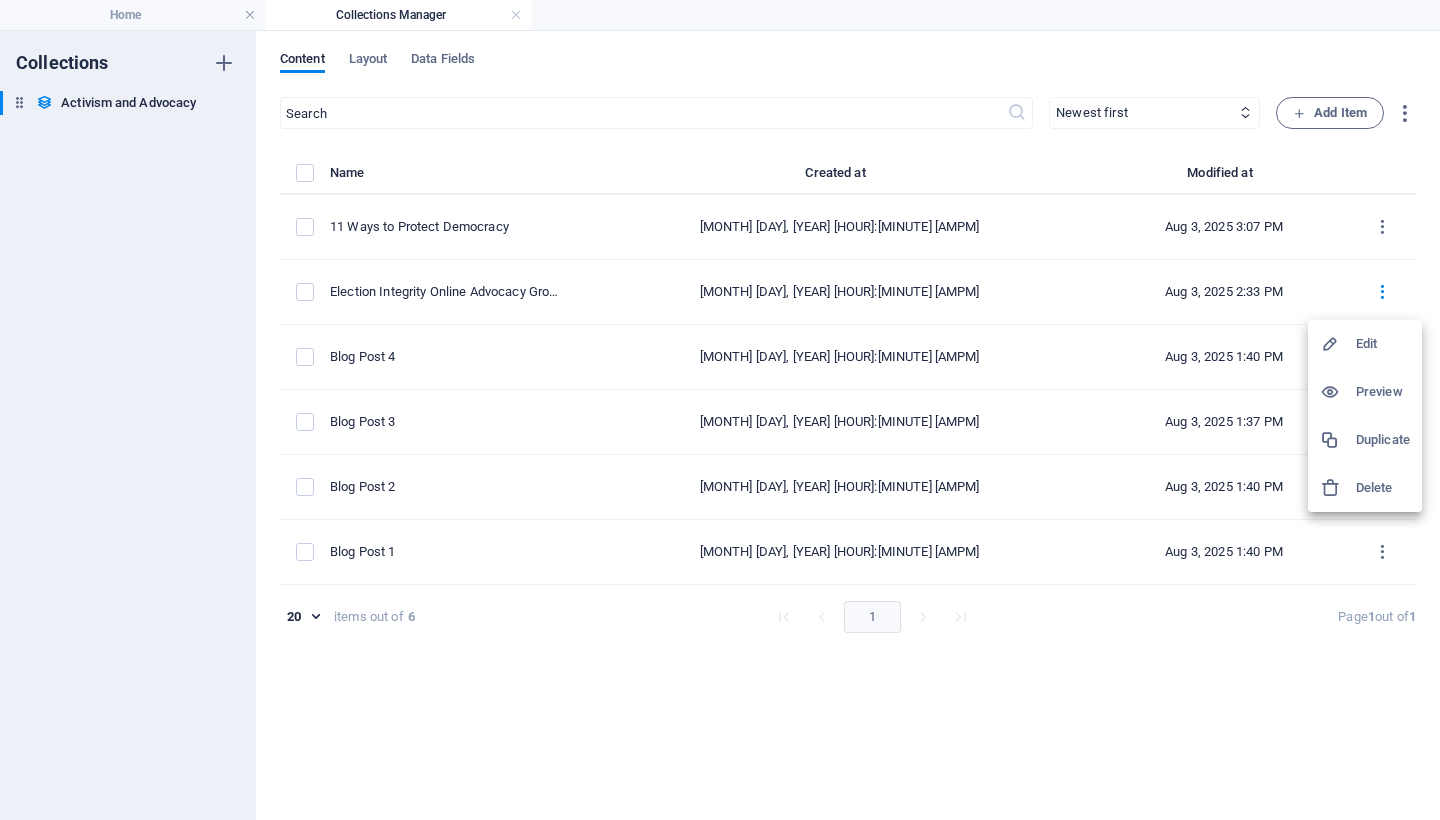click on "Edit" at bounding box center (1383, 344) 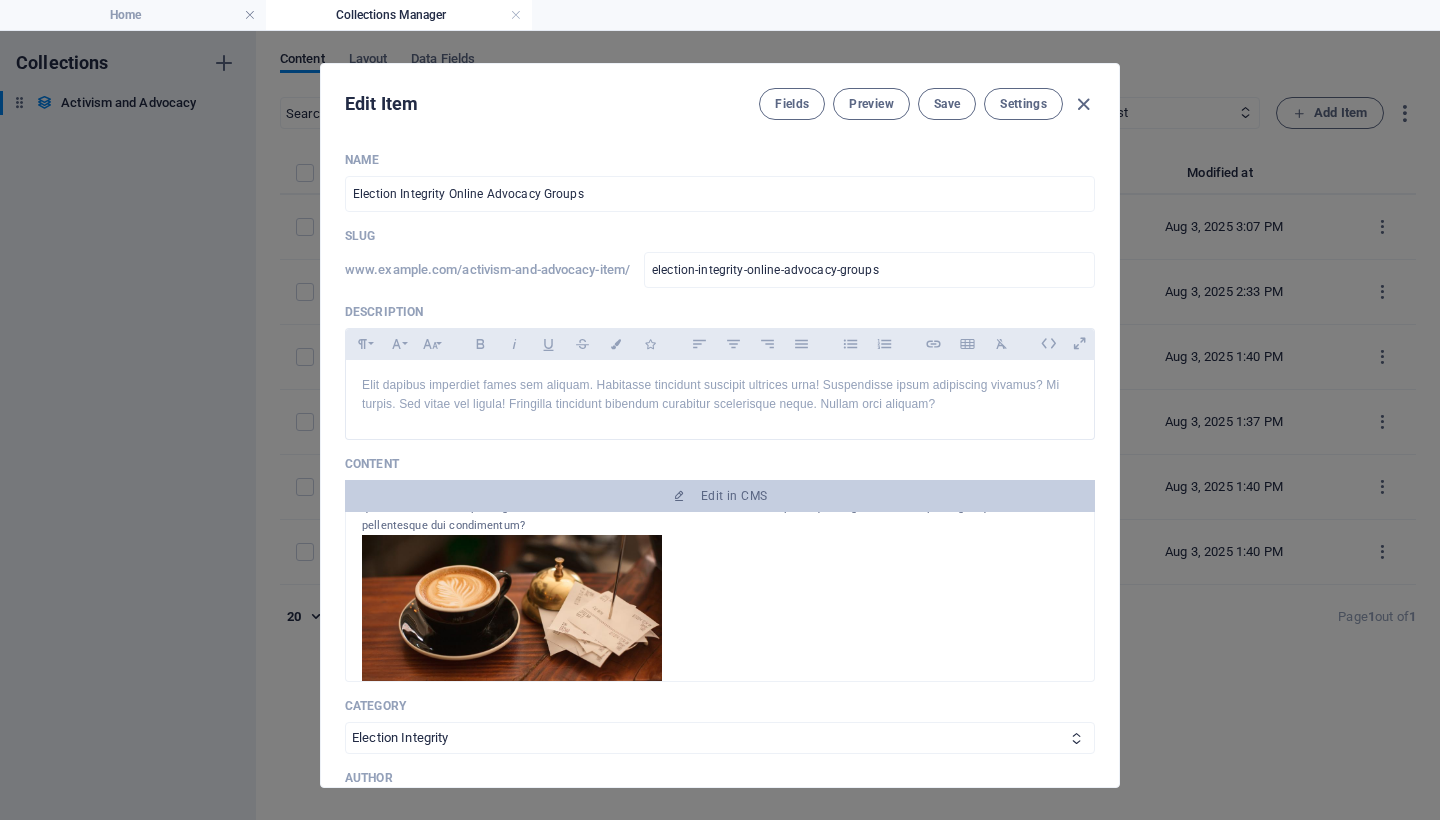 scroll, scrollTop: 479, scrollLeft: 0, axis: vertical 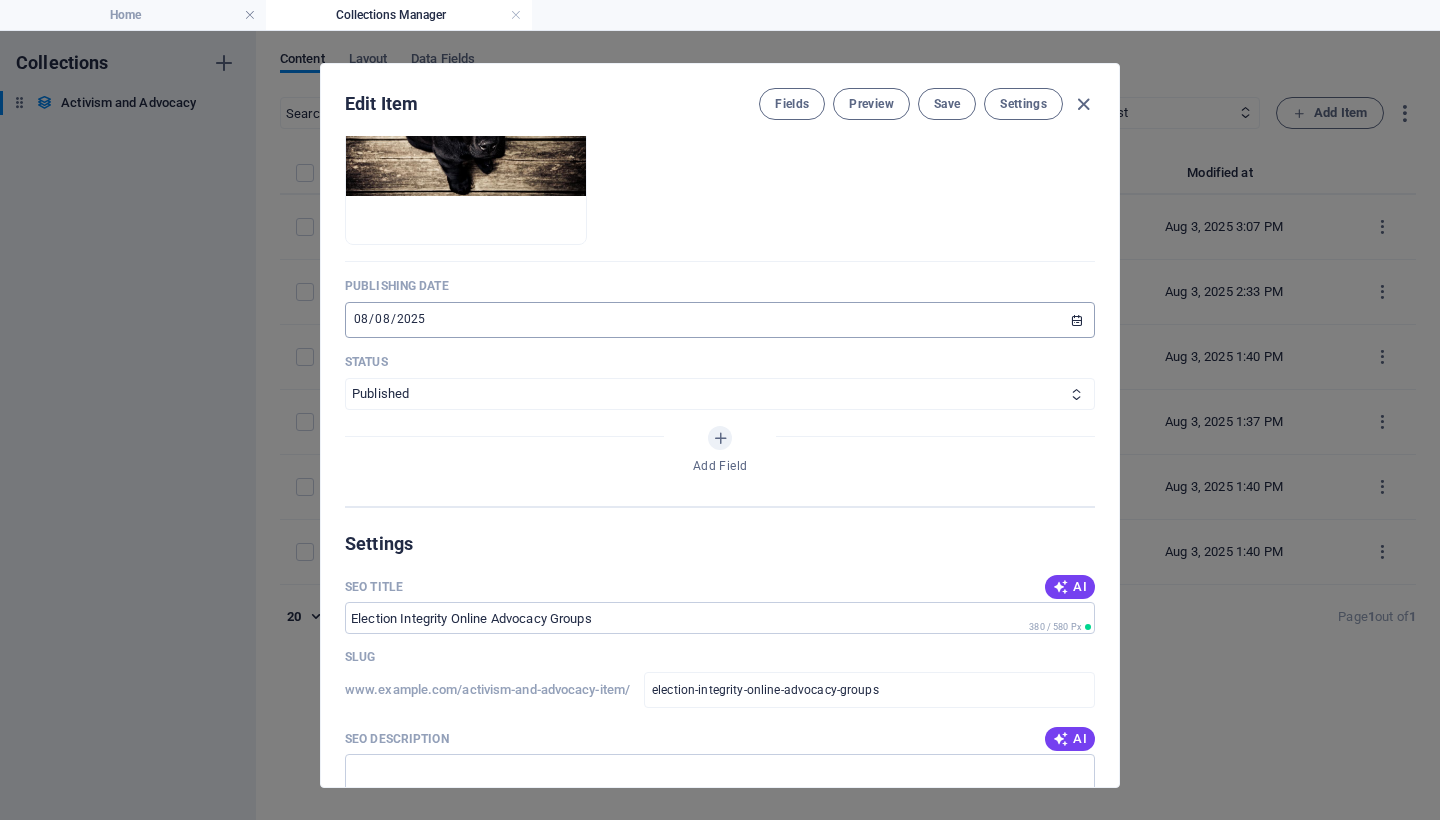click on "2025-08-08" at bounding box center (720, 320) 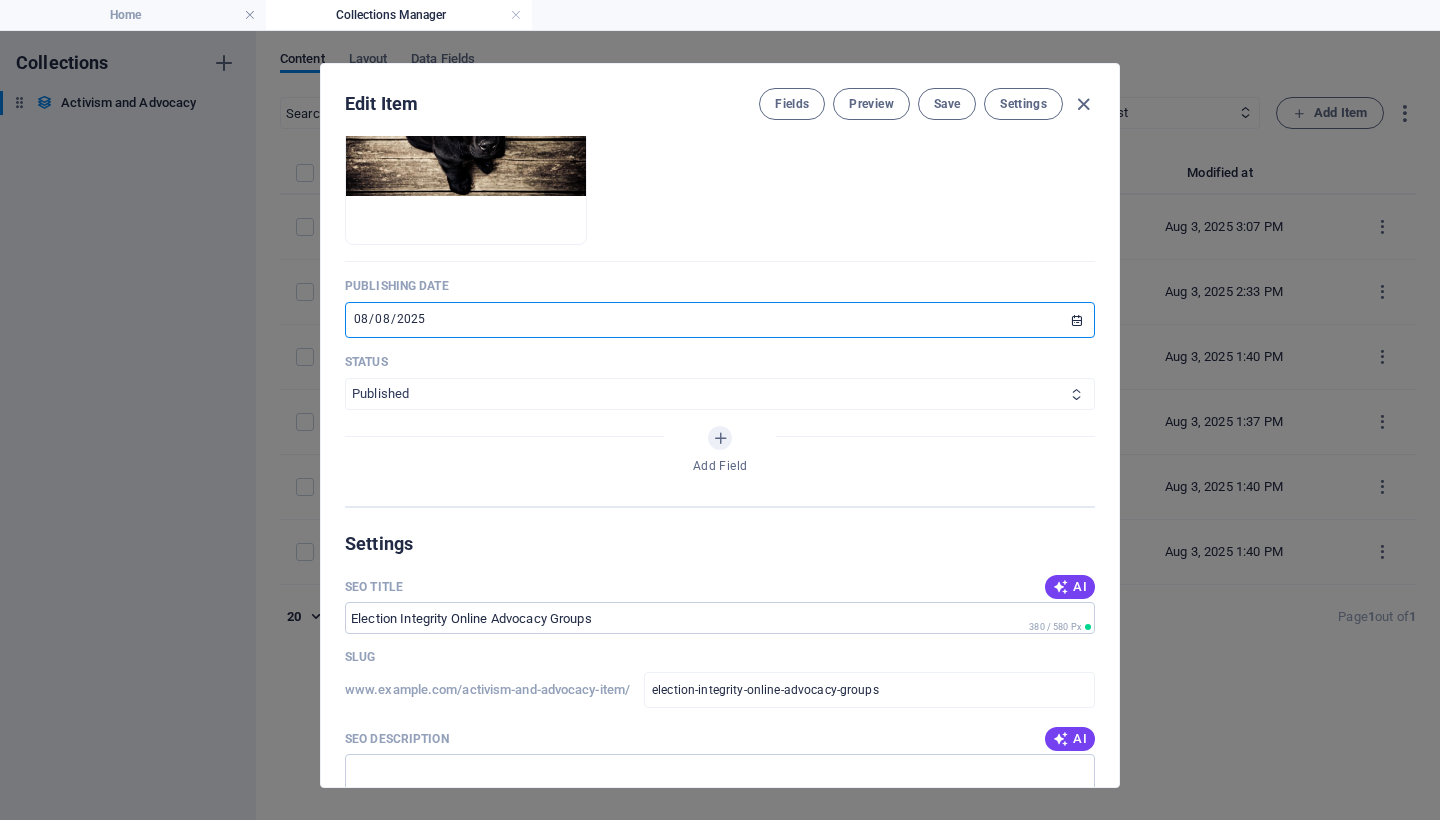 type on "2025-08-03" 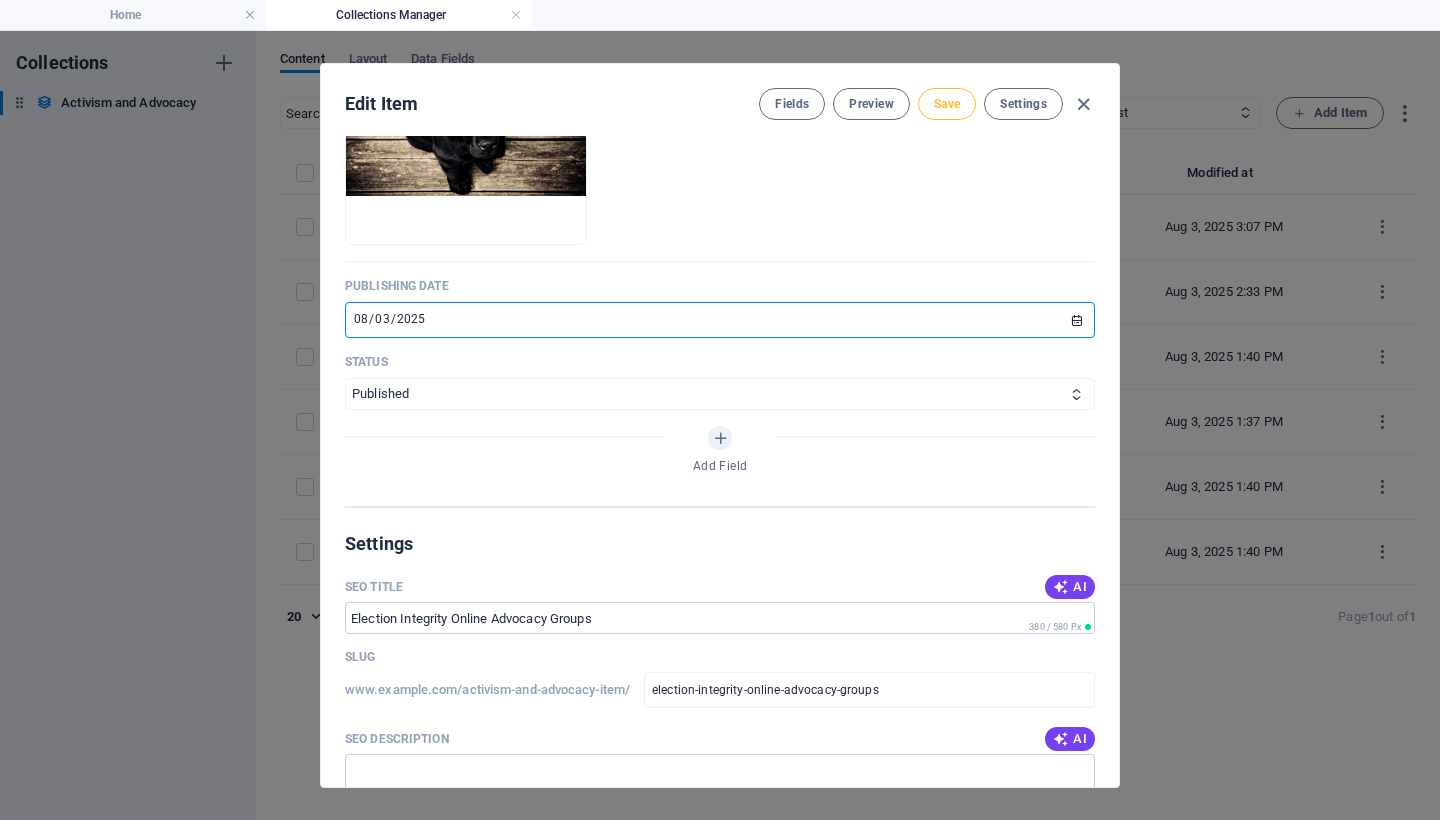 click on "Save" at bounding box center [947, 104] 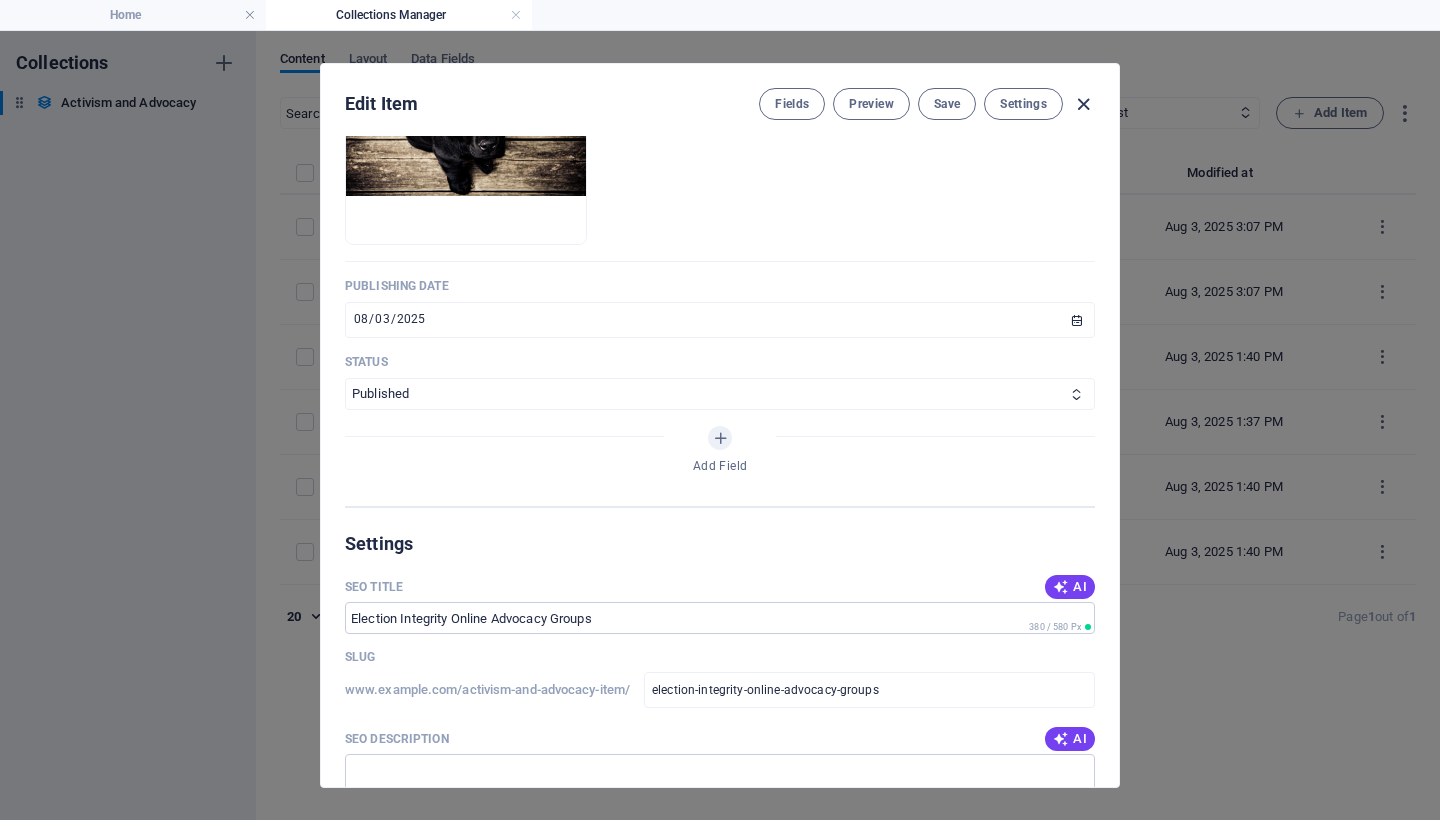 click at bounding box center [1083, 104] 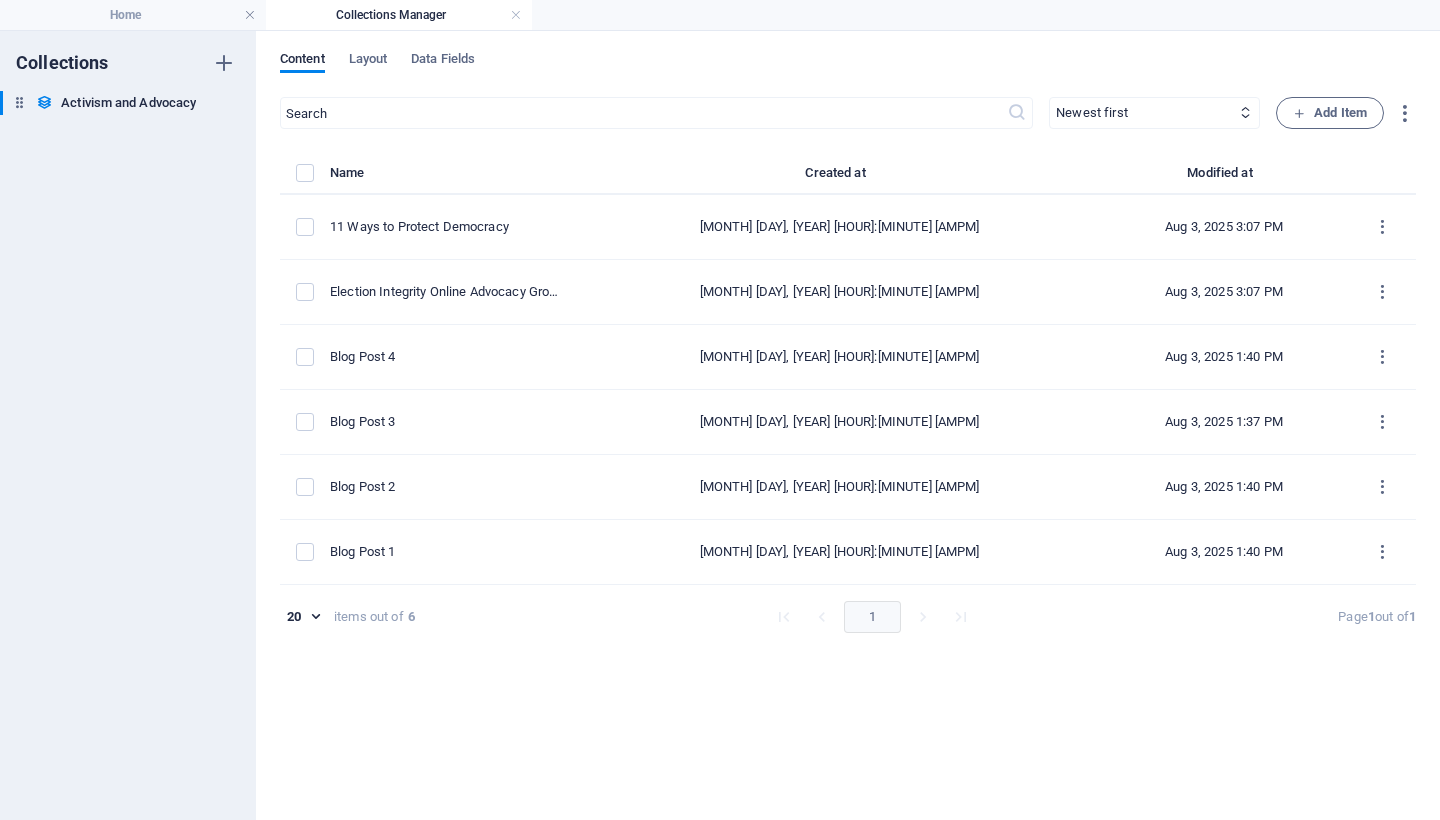 scroll, scrollTop: 0, scrollLeft: 0, axis: both 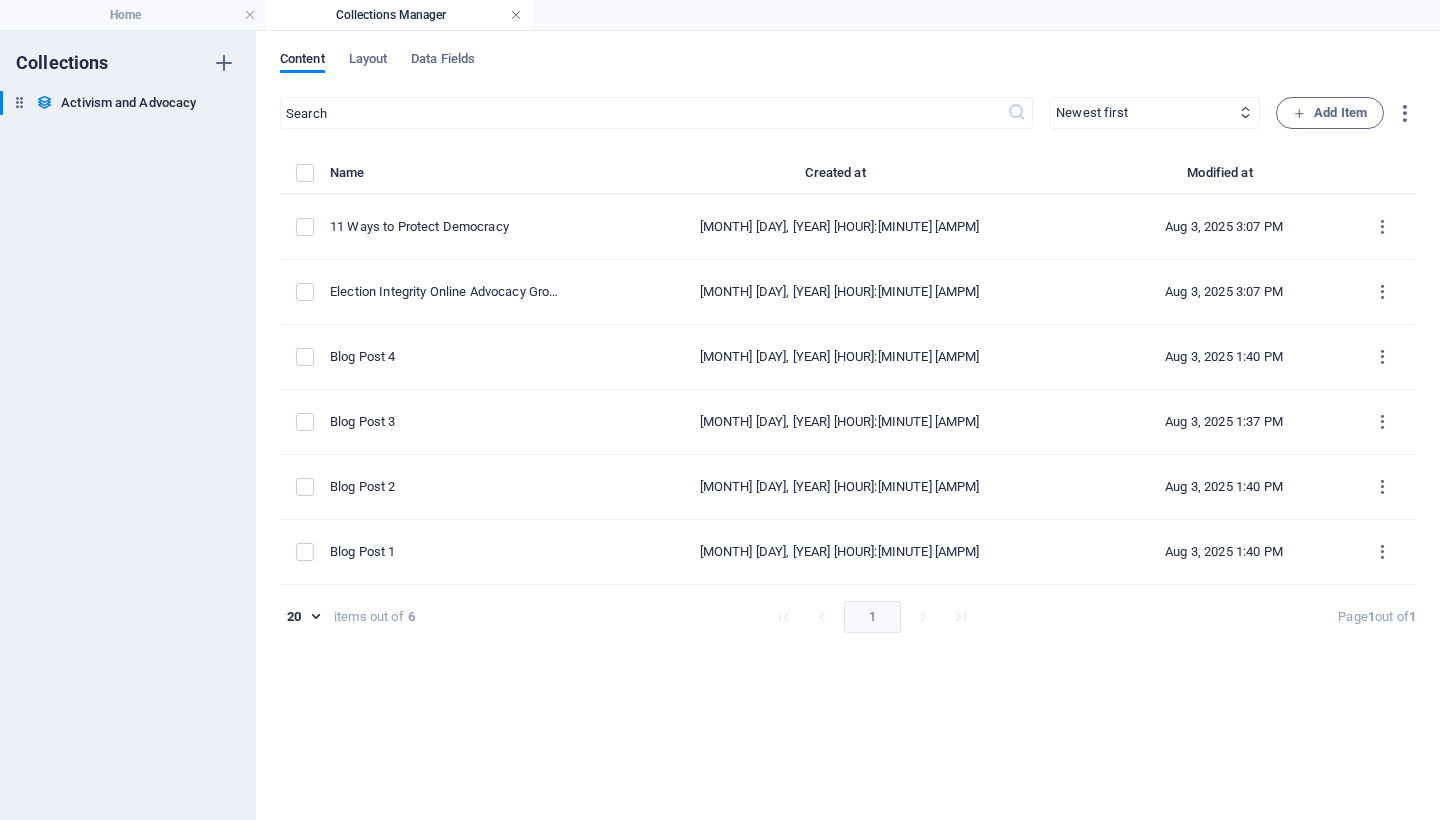 click at bounding box center (516, 15) 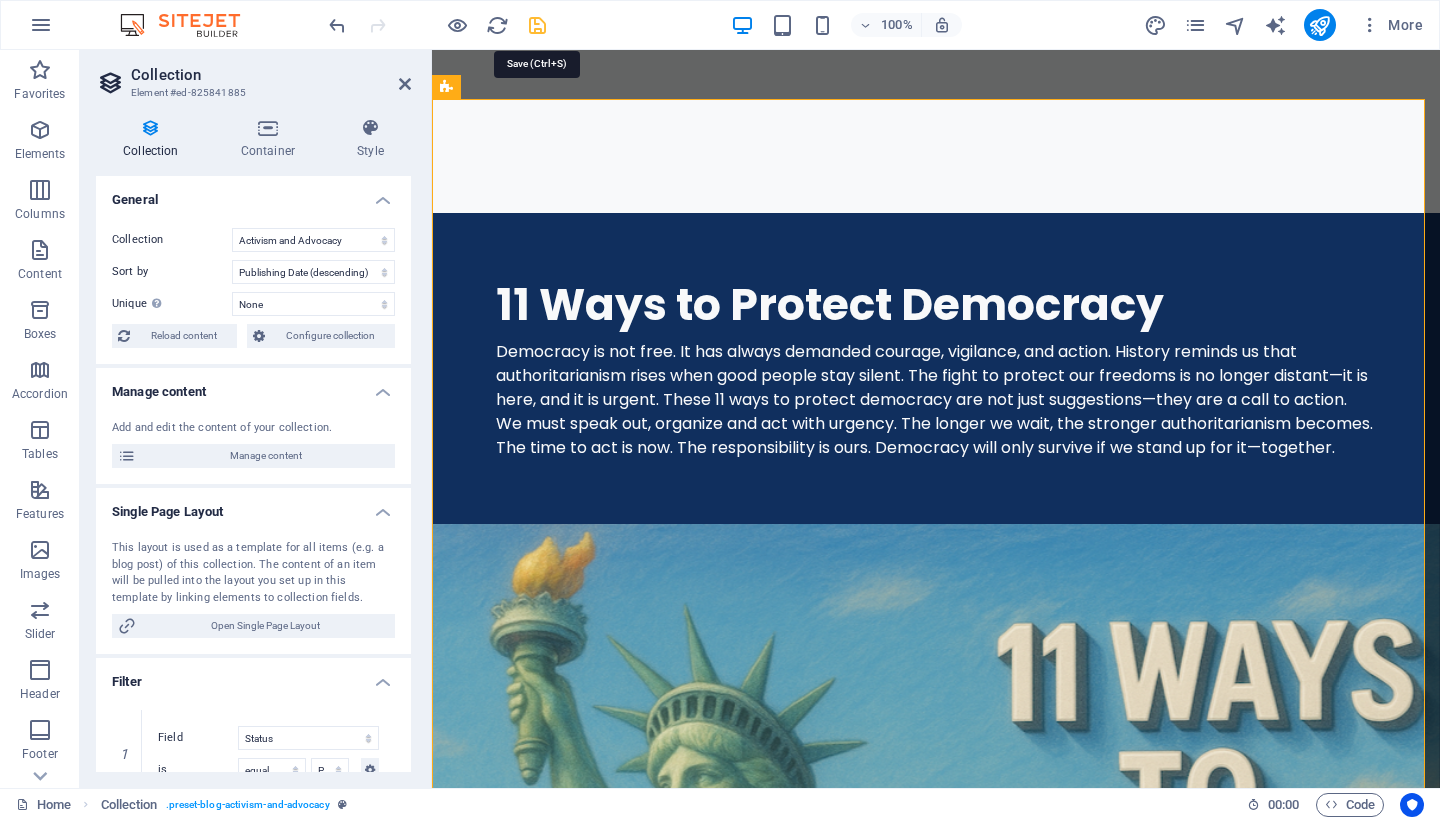 click at bounding box center (537, 25) 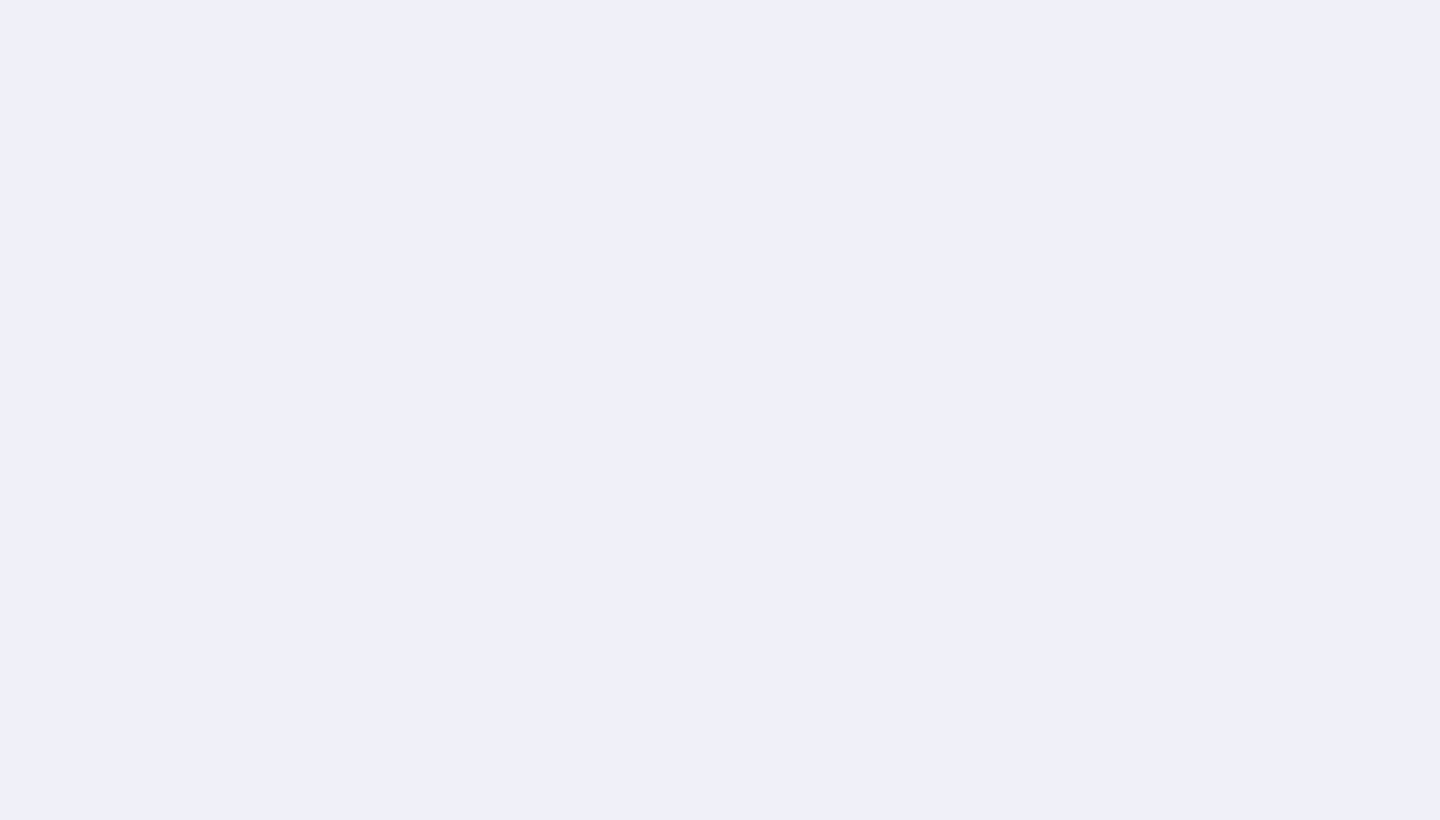 scroll, scrollTop: 0, scrollLeft: 0, axis: both 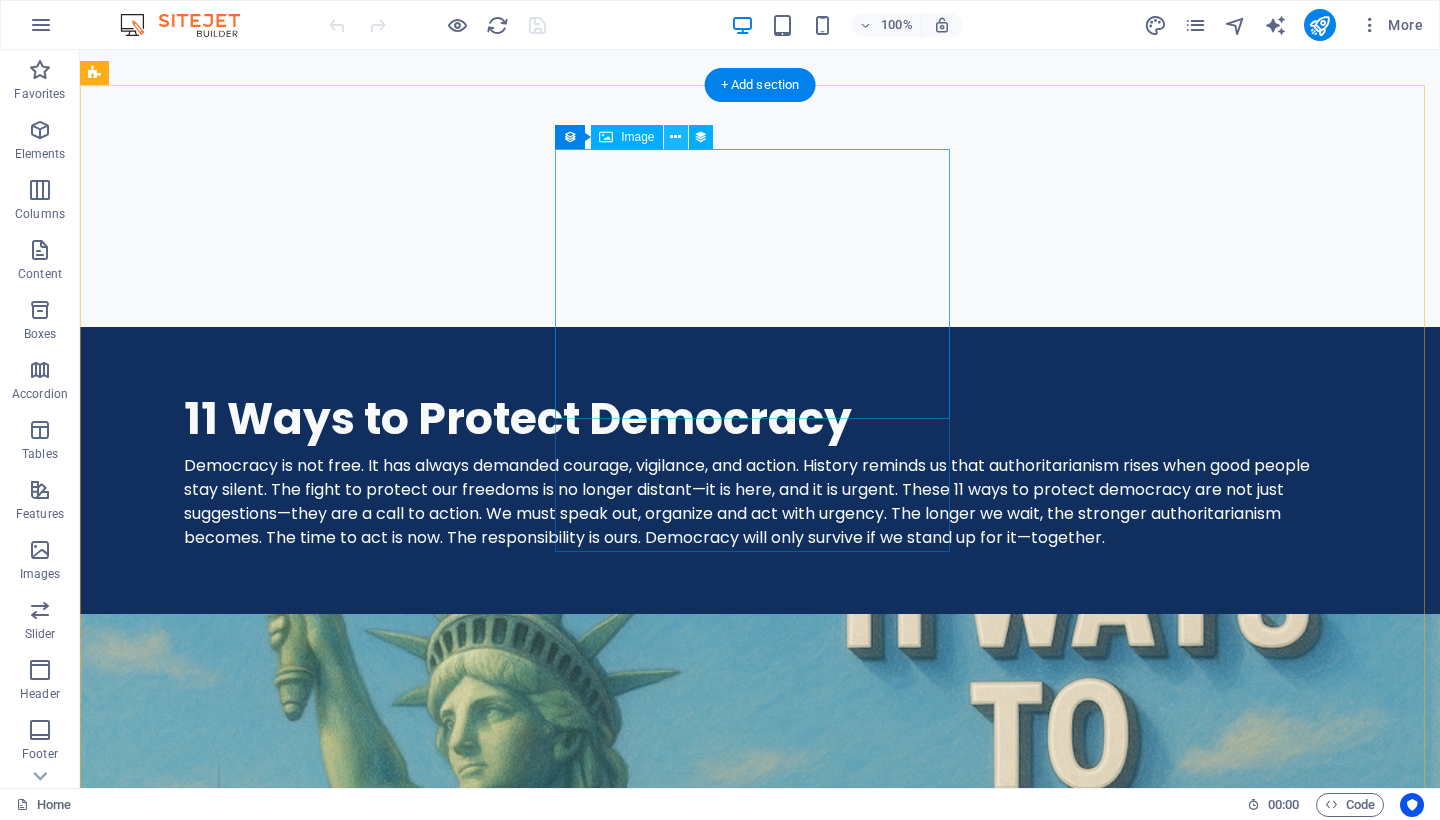 click at bounding box center [675, 137] 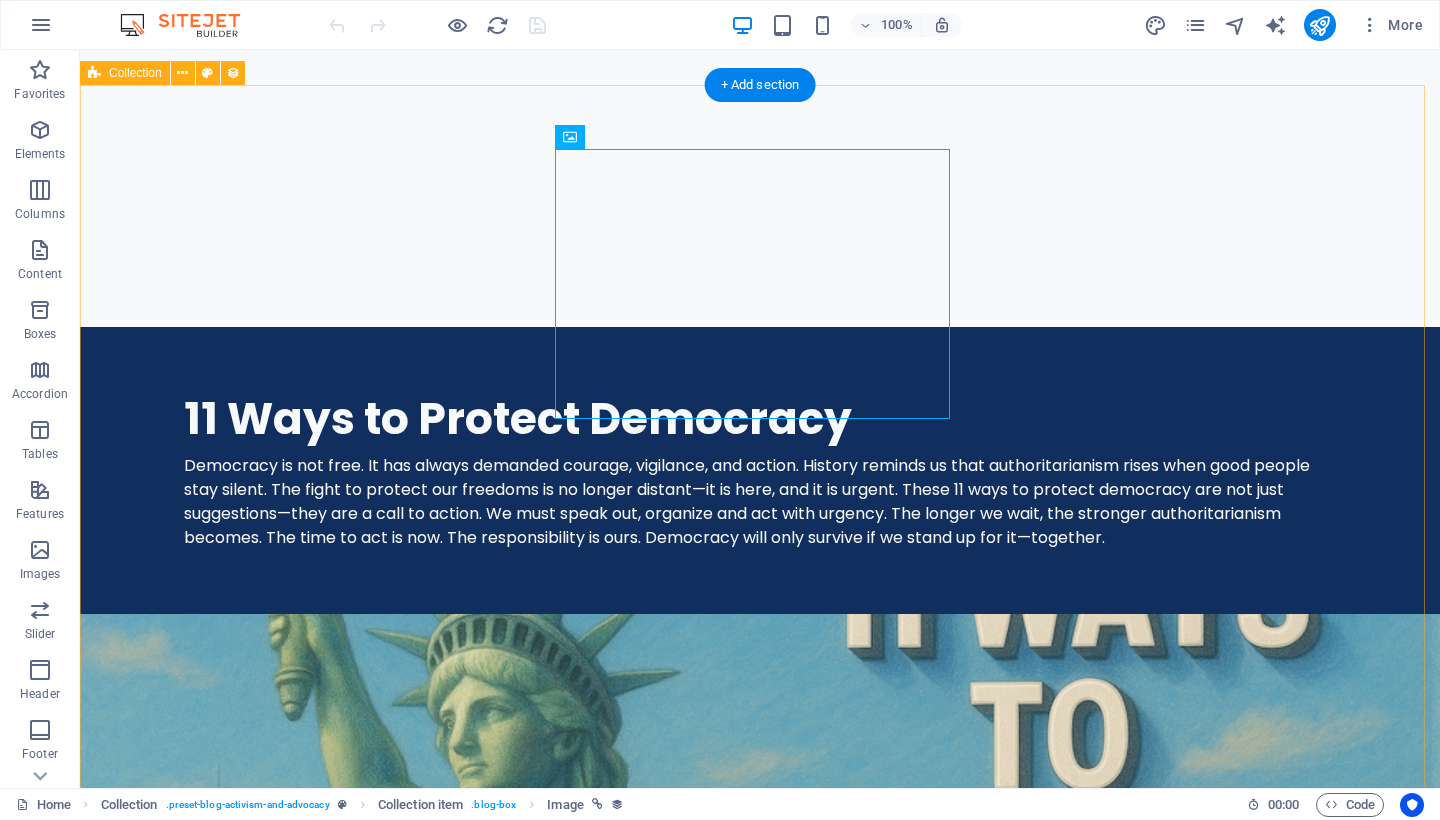 click on "Election Integrity Online Advocacy Groups Election Integrity 08/03/2025 11 Ways to Protect Democracy Activist Measures 08/03/2025 Blog Post 4 Election Integrity 07/30/2025 Blog Post 3 Call to Action 07/29/2025 Blog Post 2 Election Integrity 07/28/2025 Blog Post 1 Election Integrity 07/27/2025  Previous Next" at bounding box center [760, 2756] 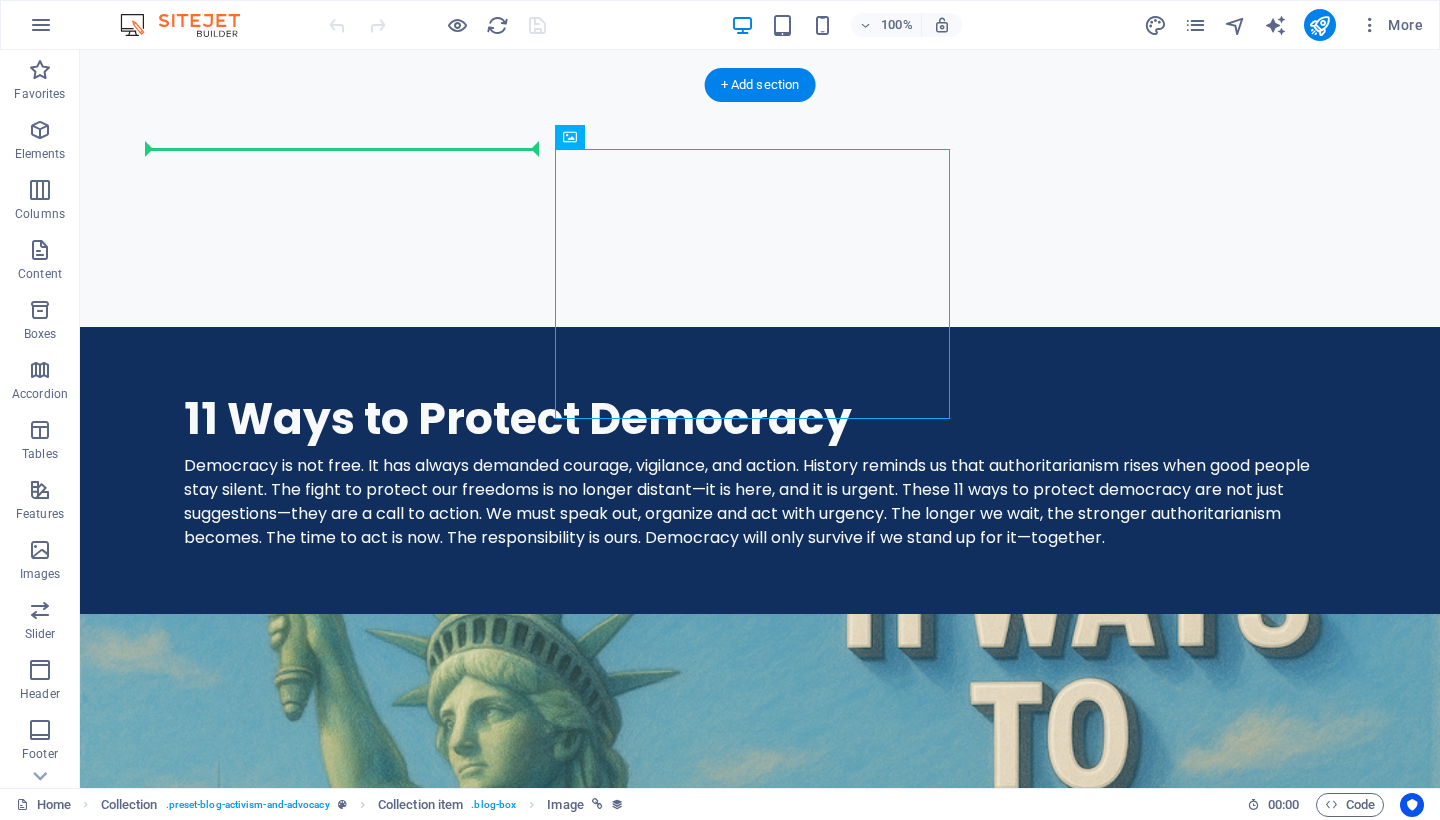 drag, startPoint x: 648, startPoint y: 195, endPoint x: 410, endPoint y: 187, distance: 238.13441 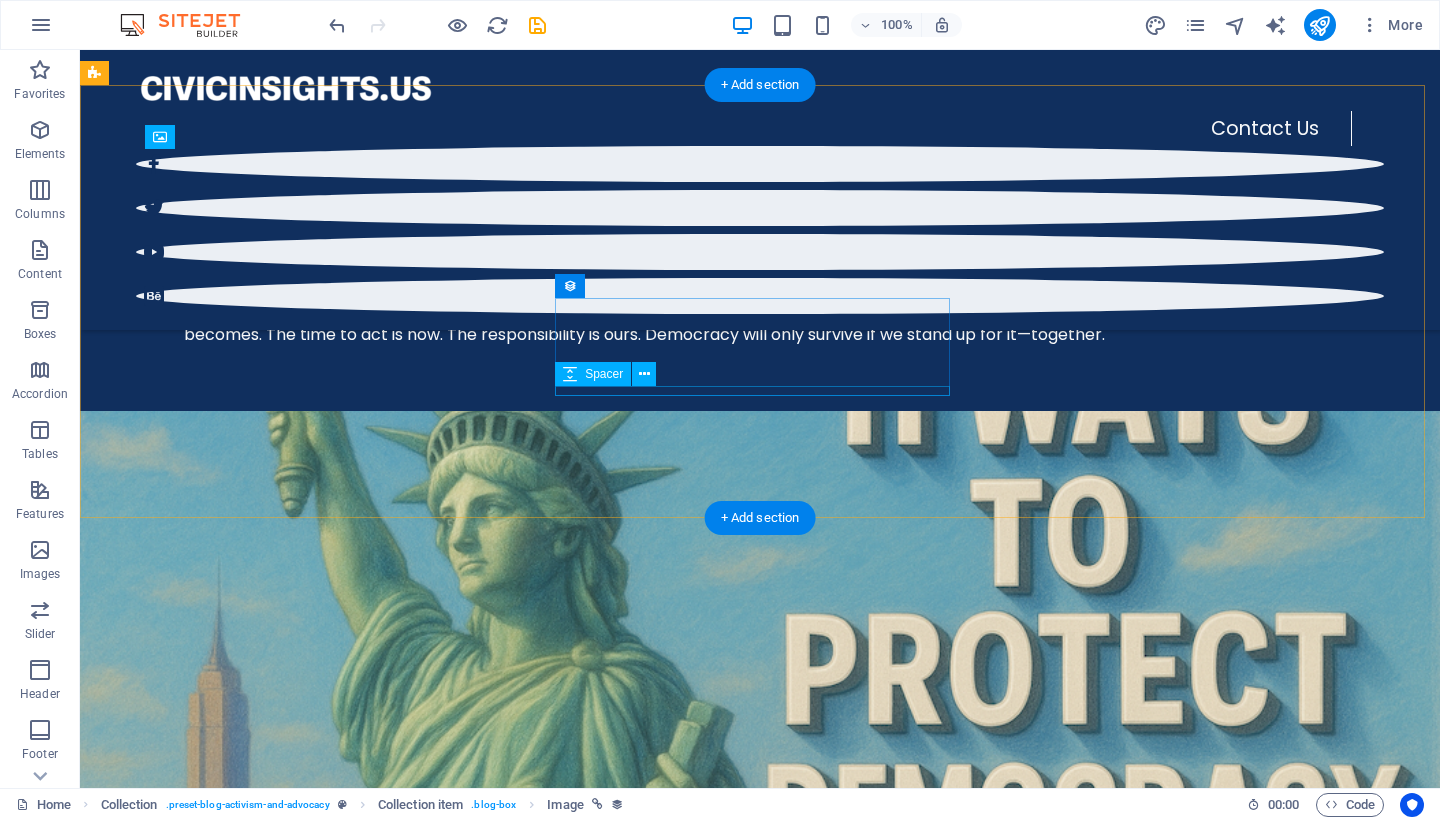 scroll, scrollTop: 1060, scrollLeft: 0, axis: vertical 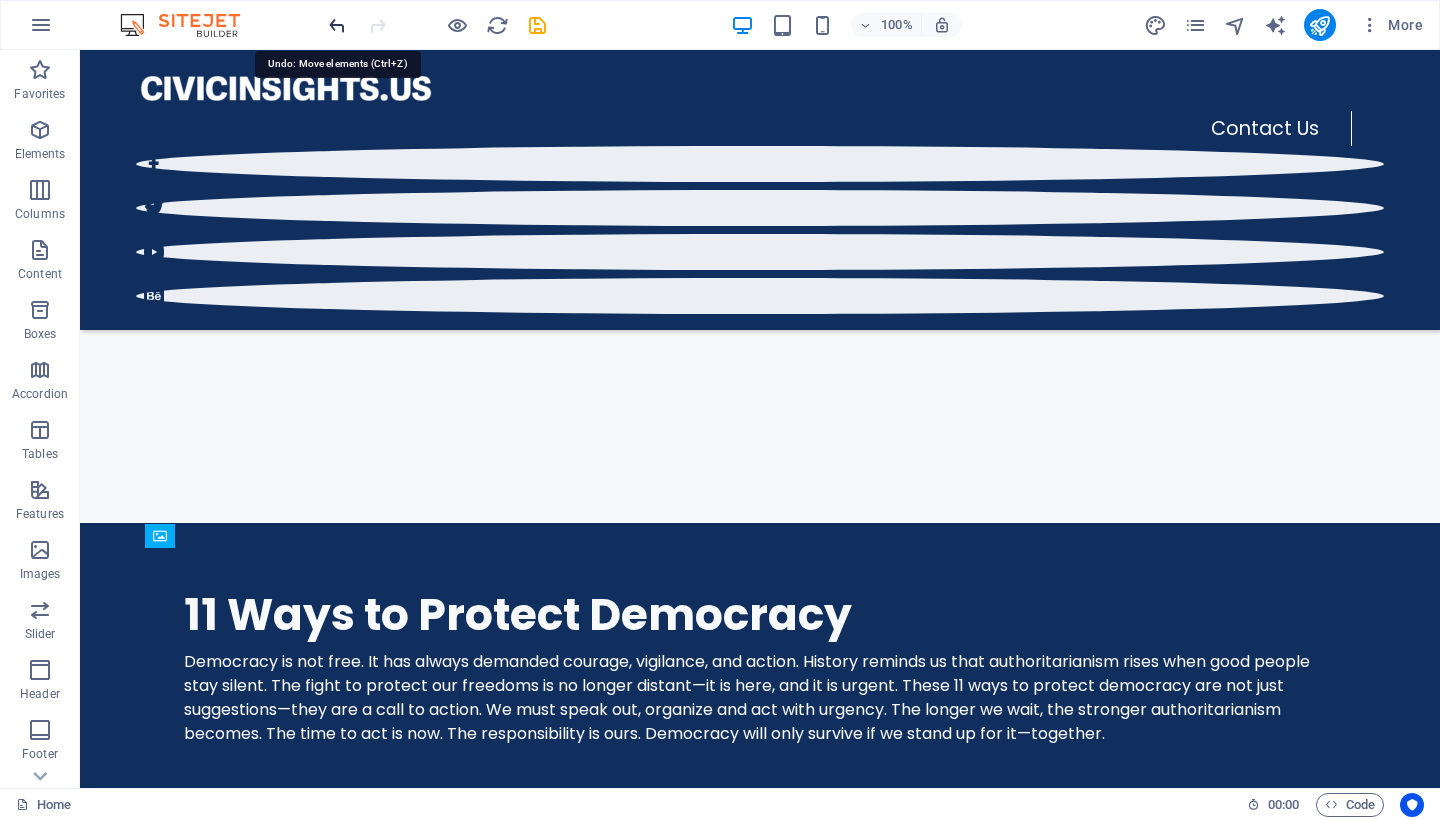 click at bounding box center [337, 25] 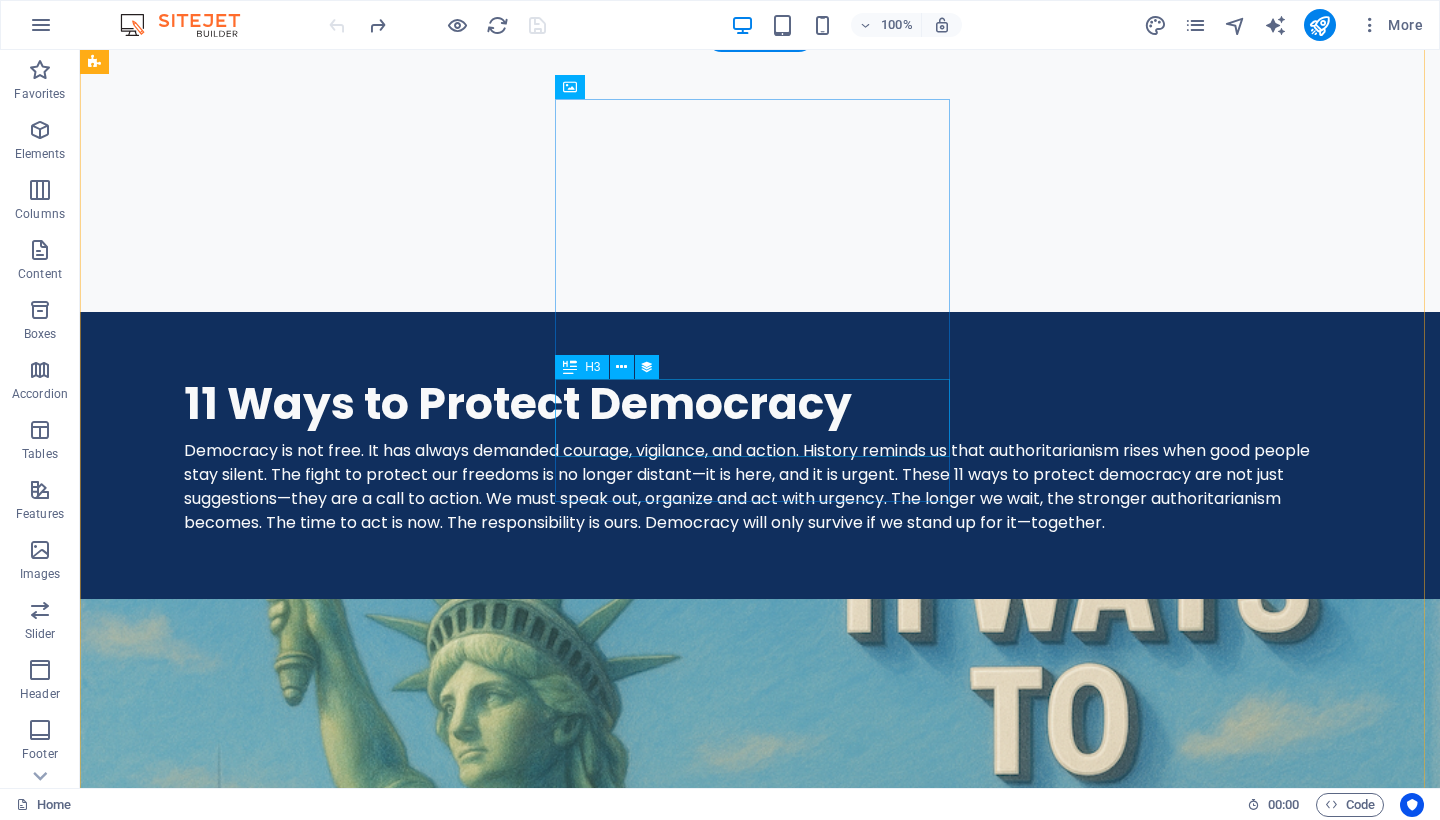scroll, scrollTop: 1509, scrollLeft: 0, axis: vertical 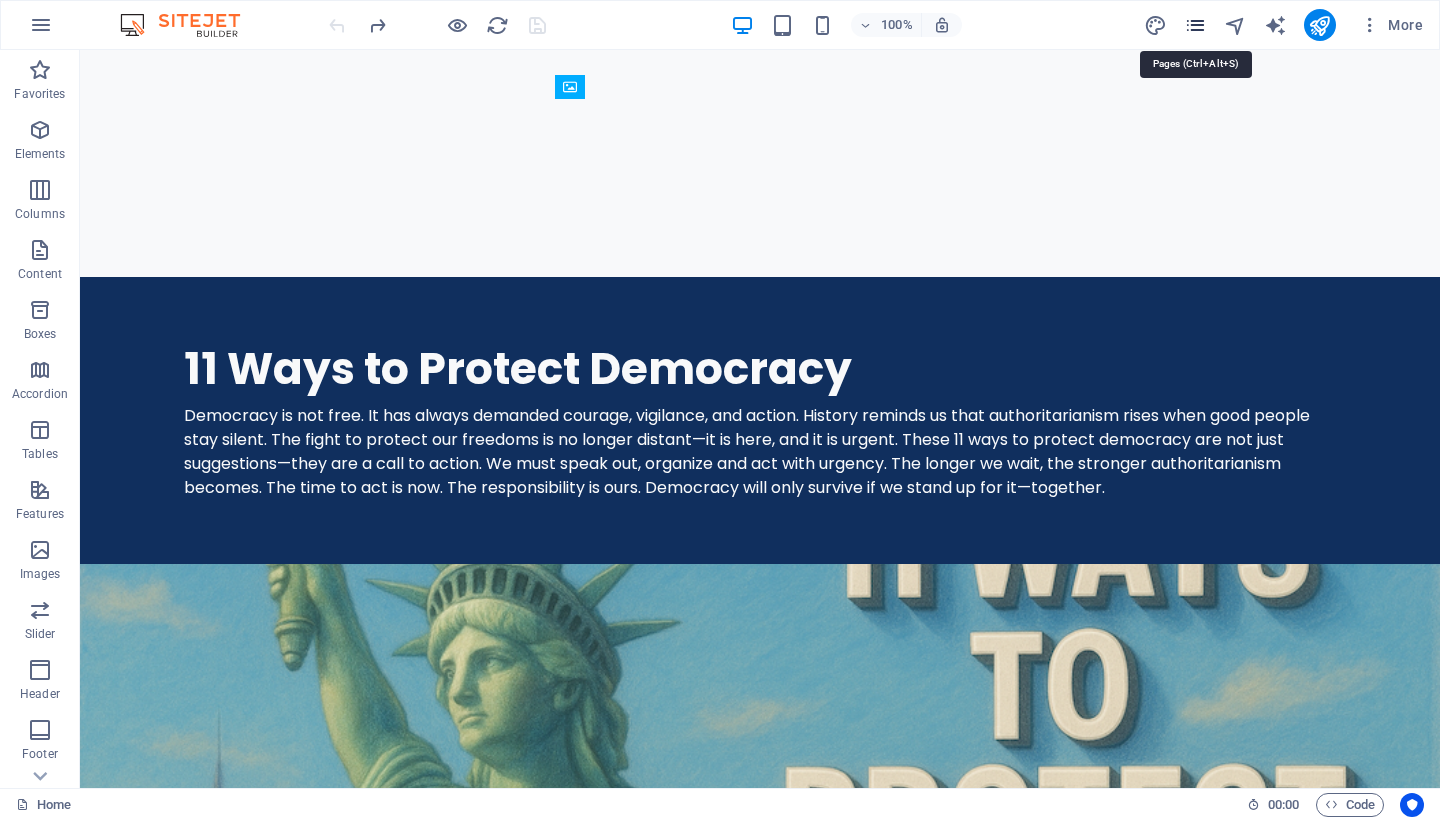 click at bounding box center (1195, 25) 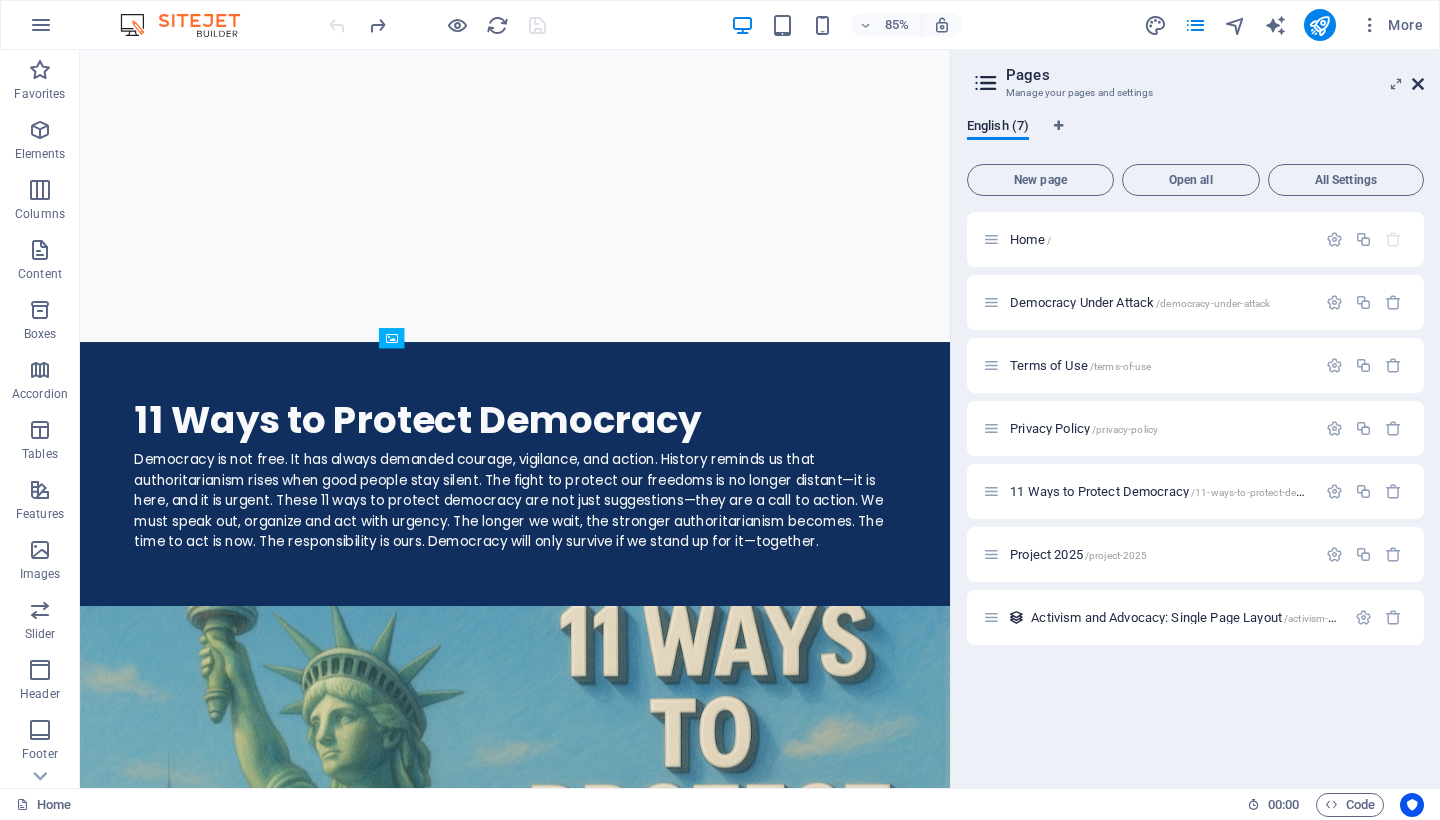 click at bounding box center [1418, 84] 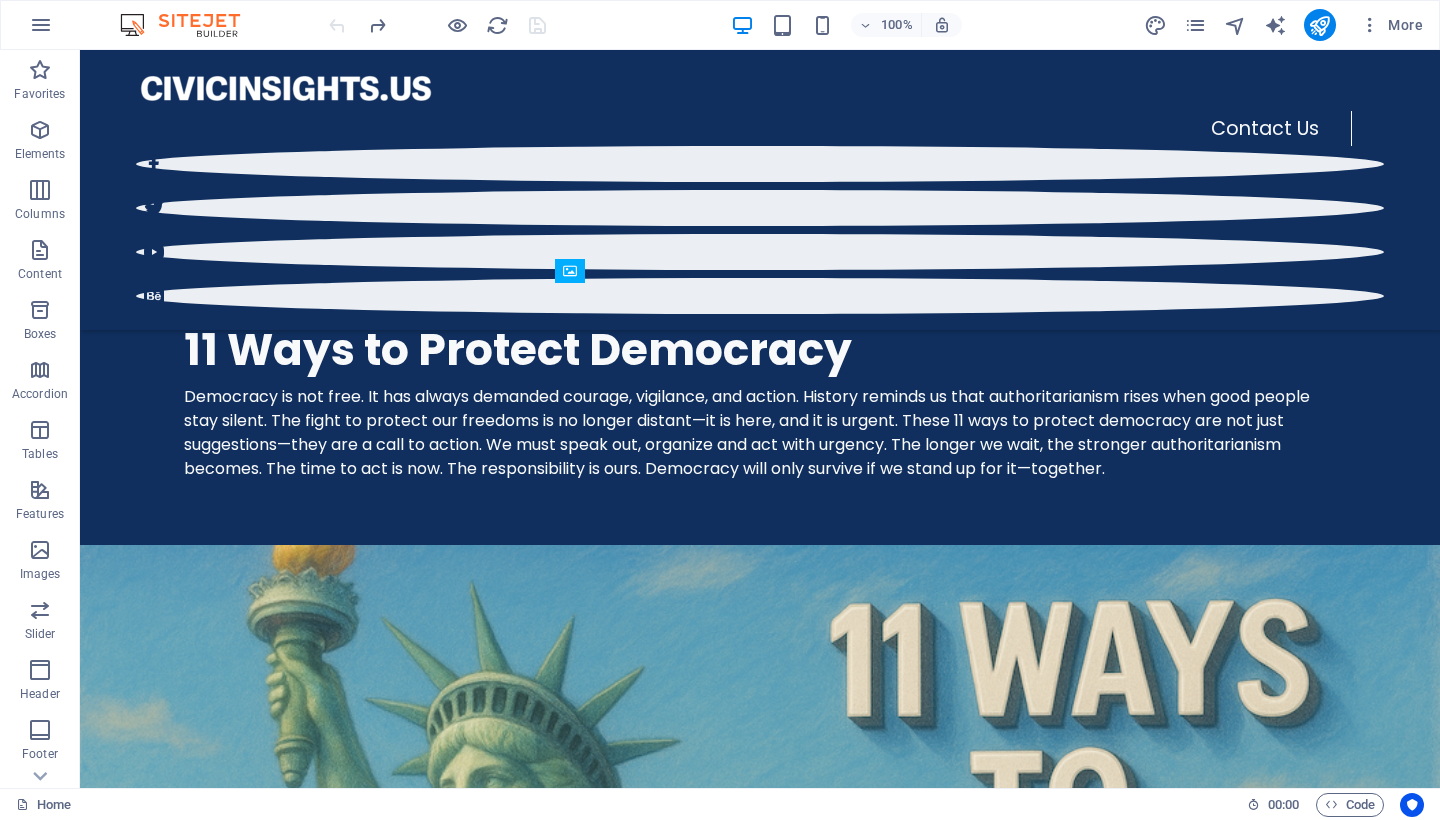 scroll, scrollTop: 1299, scrollLeft: 0, axis: vertical 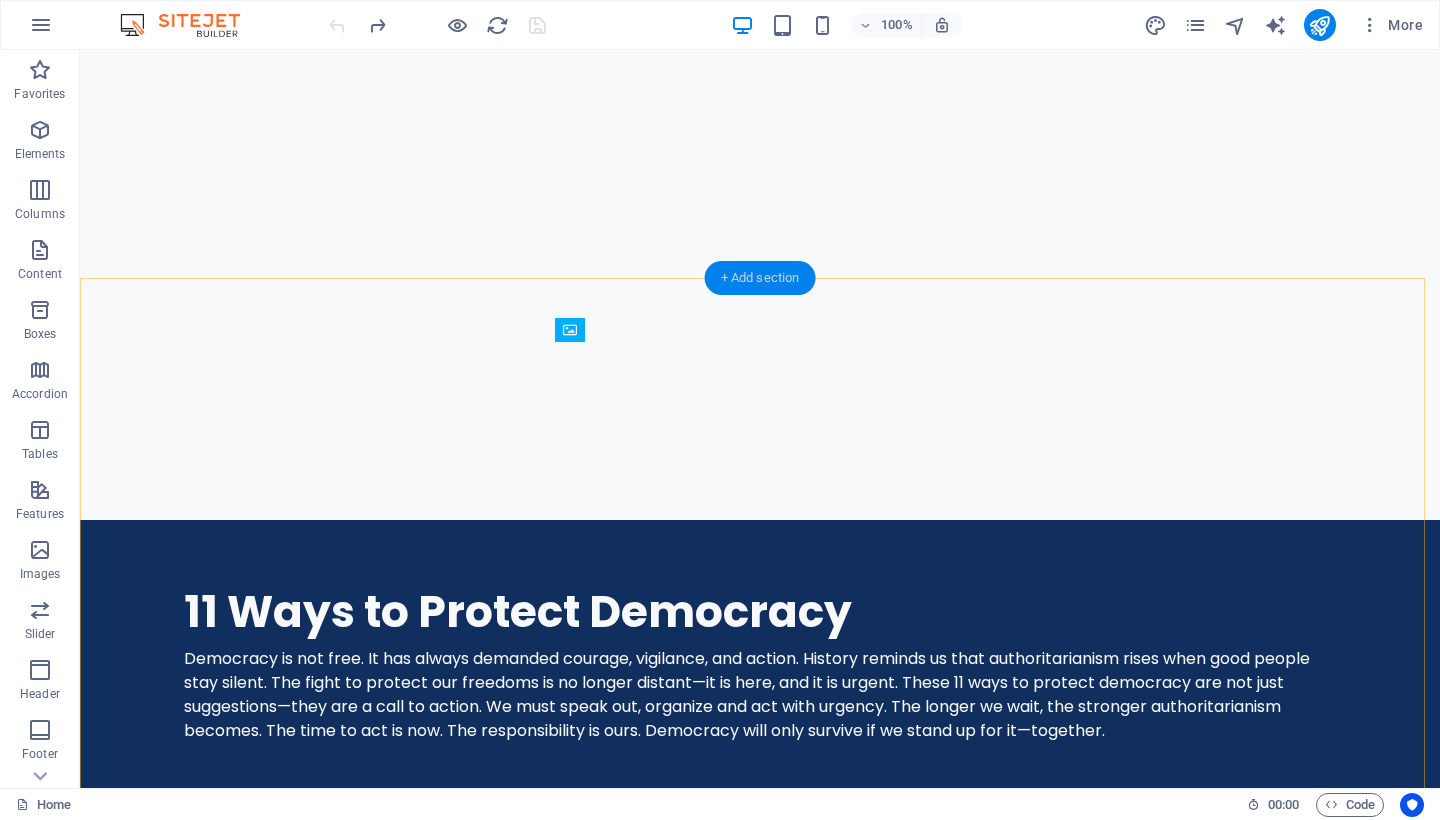 click on "+ Add section" at bounding box center (760, 278) 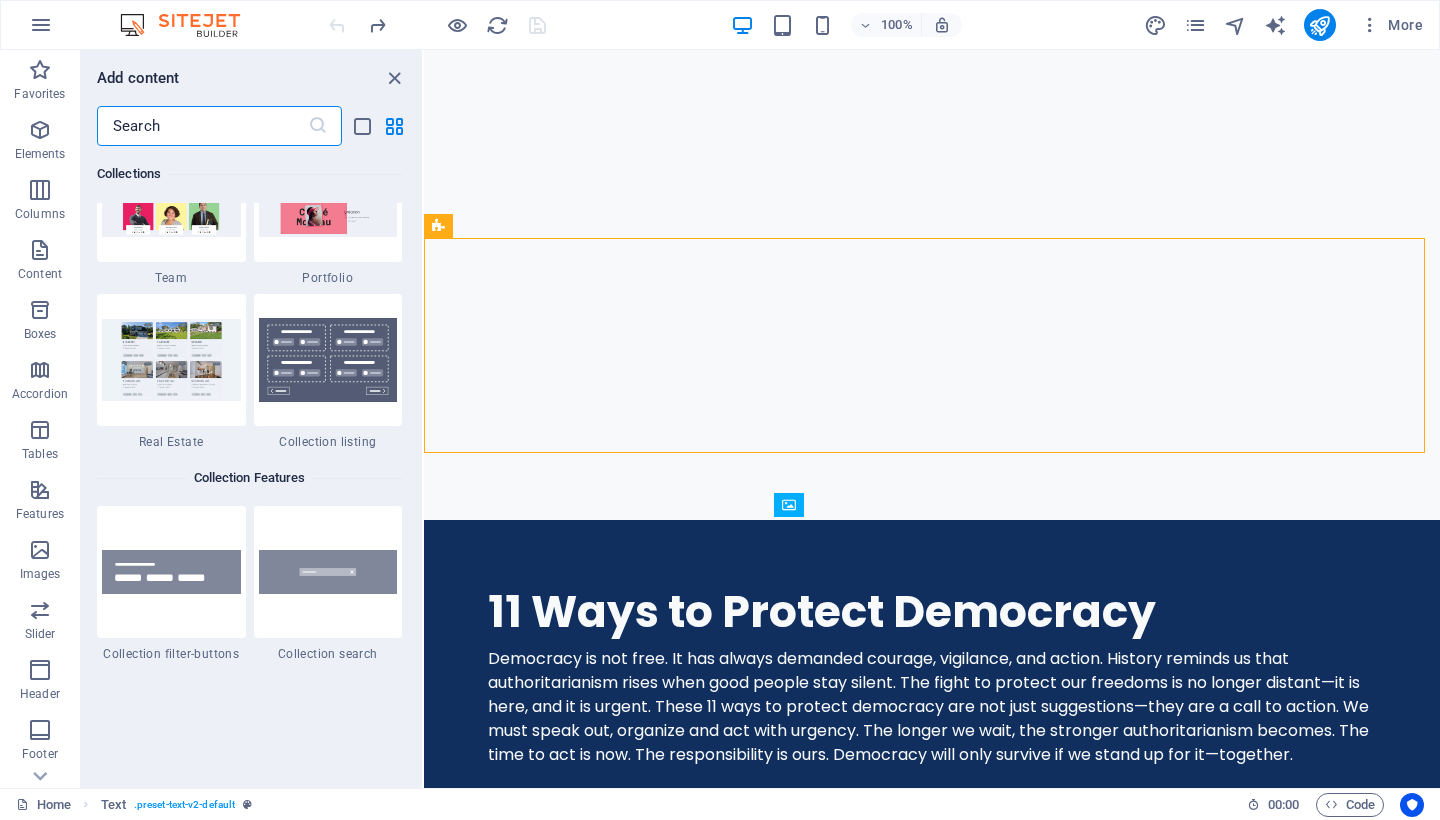 scroll, scrollTop: 18726, scrollLeft: 0, axis: vertical 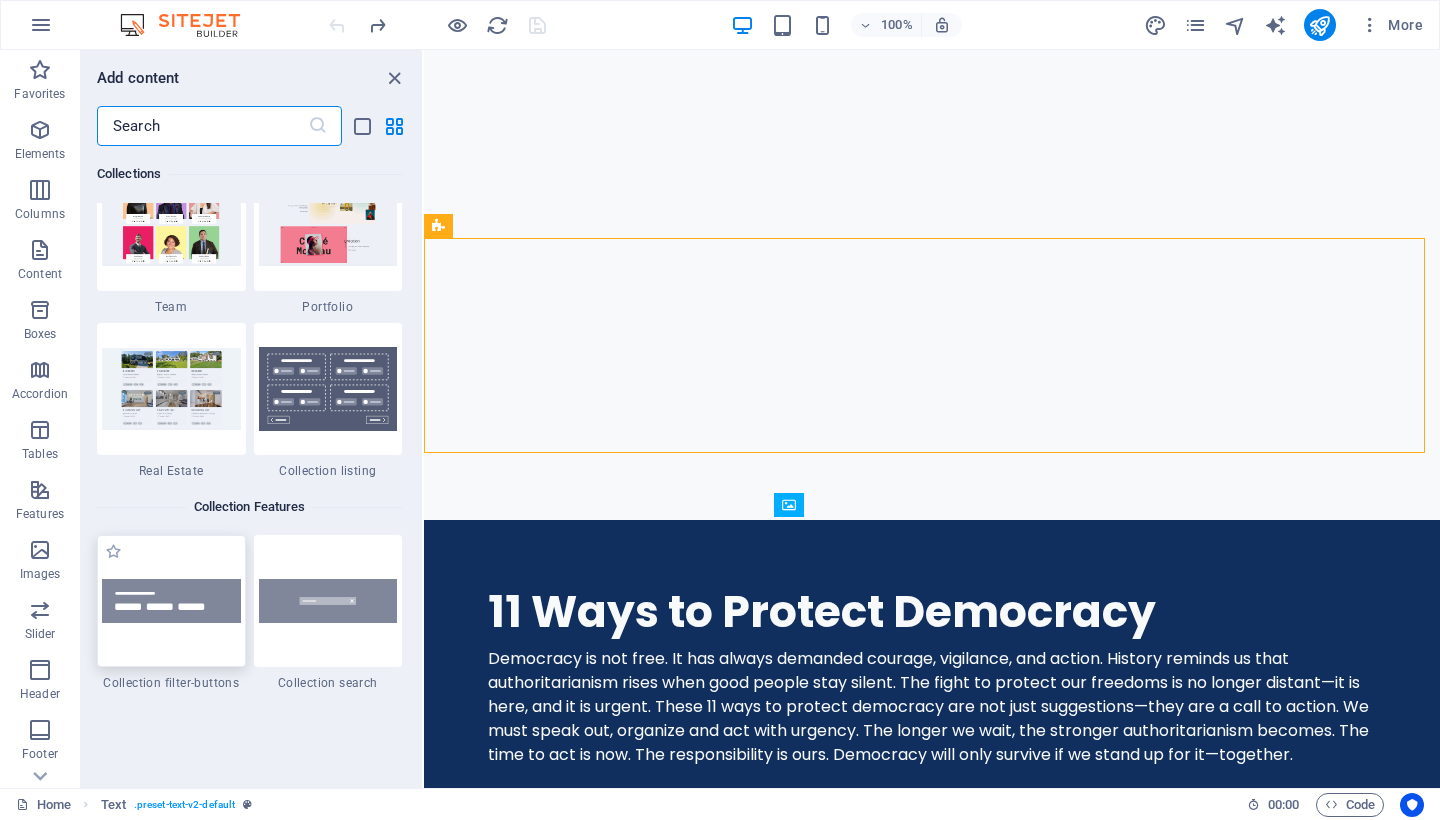 click at bounding box center [171, 601] 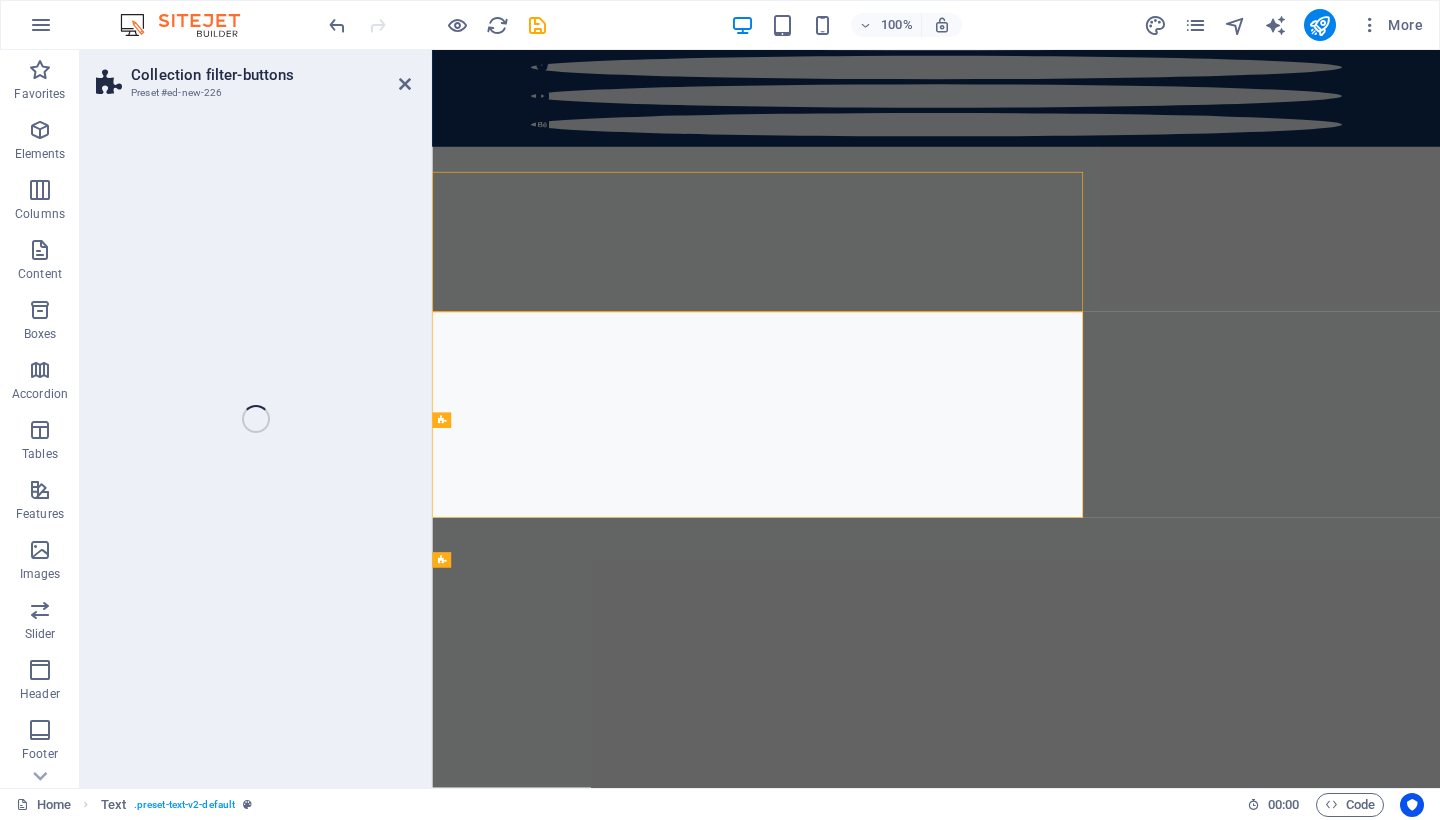 select on "rem" 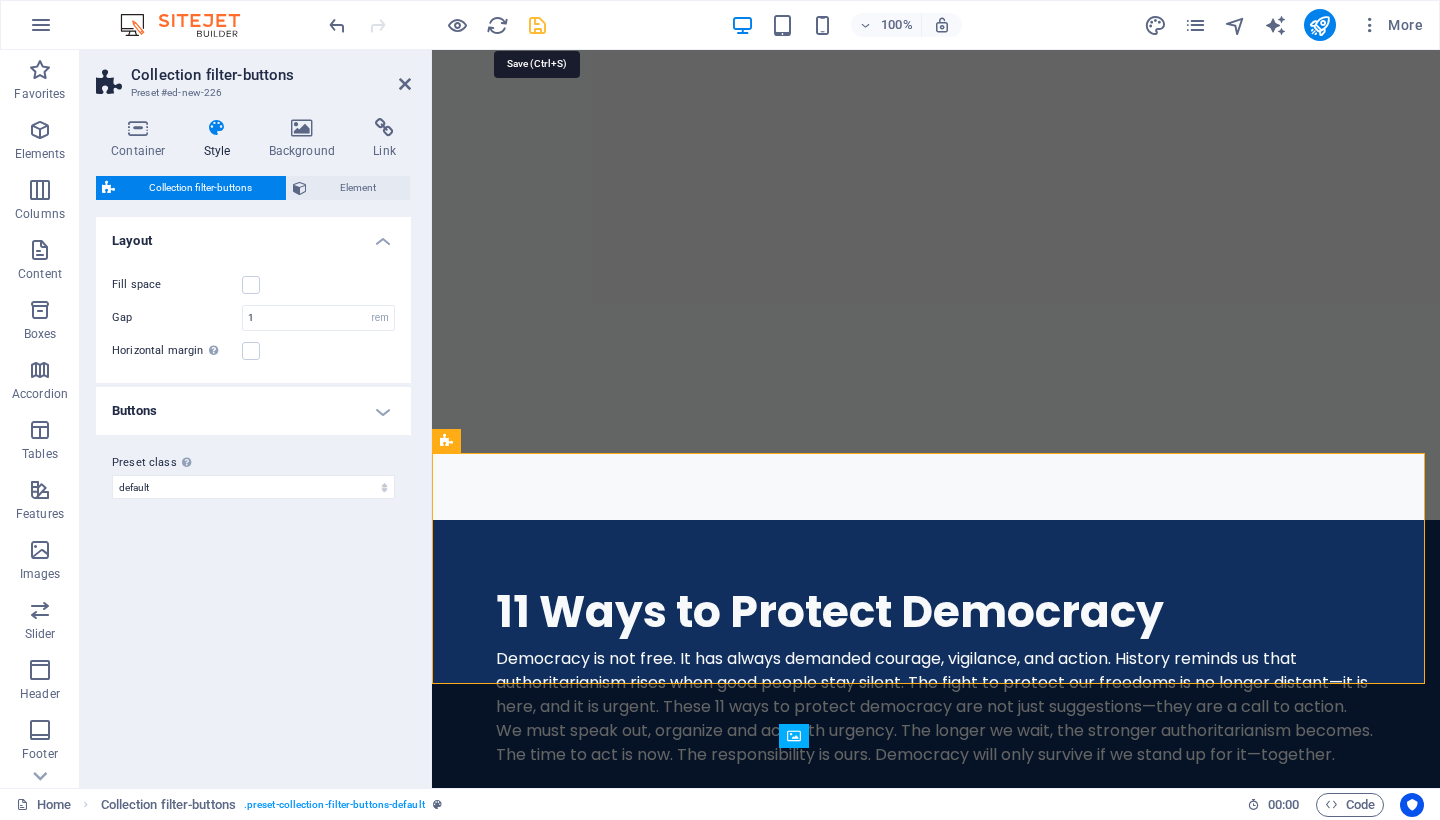 click at bounding box center [537, 25] 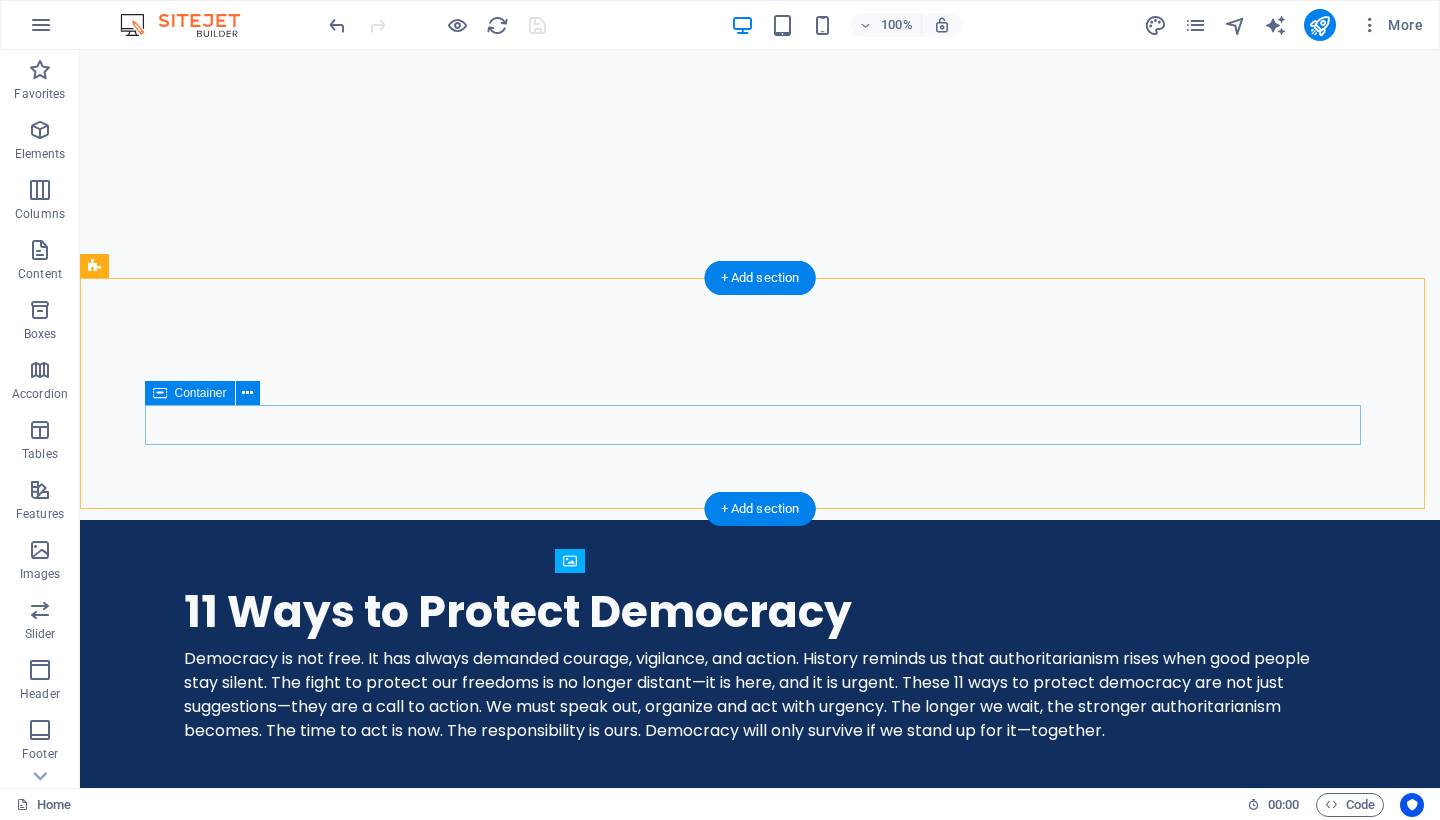 click on "Category 1 Category 2 All categories" at bounding box center [760, 1847] 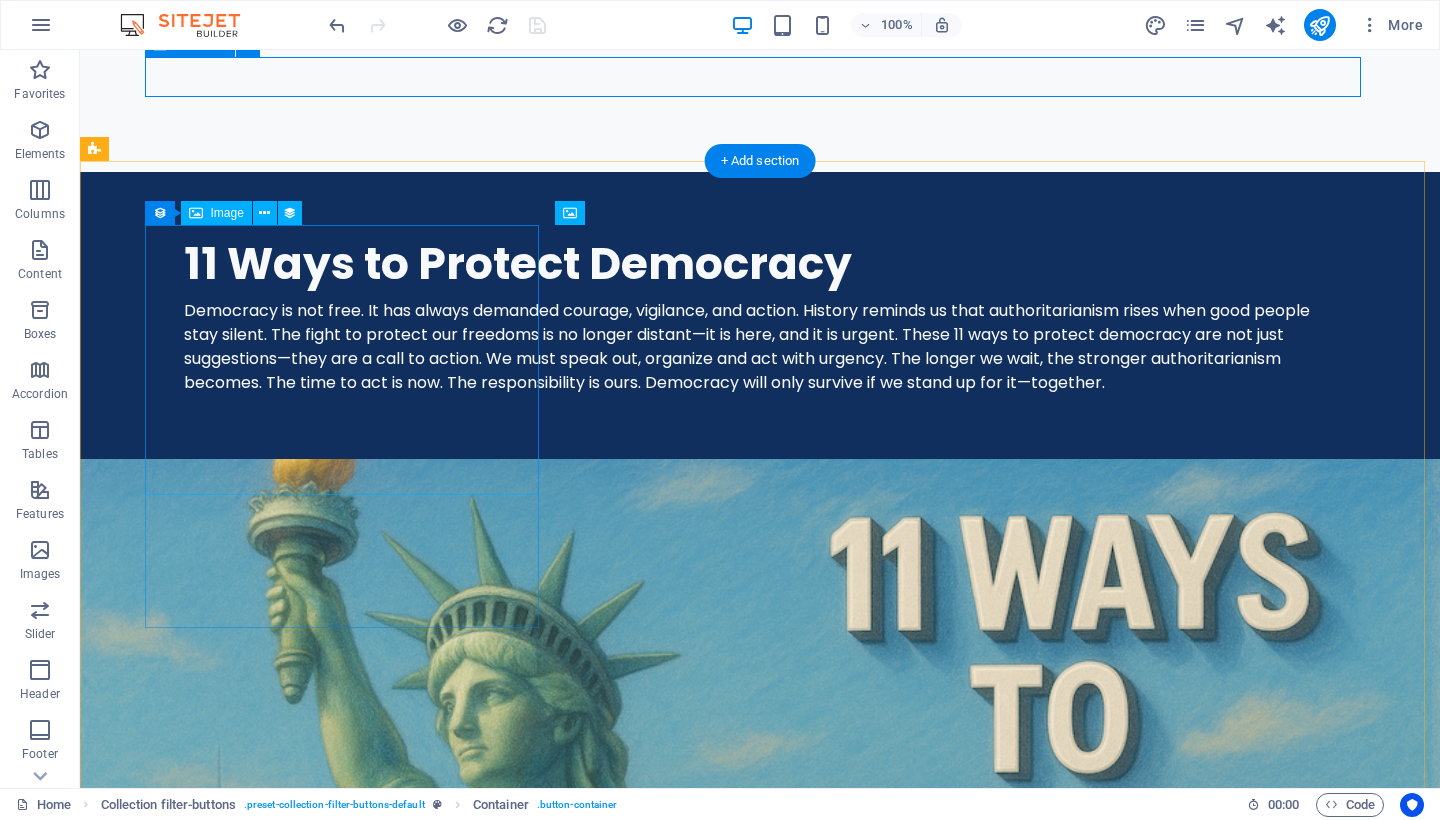 scroll, scrollTop: 1226, scrollLeft: 0, axis: vertical 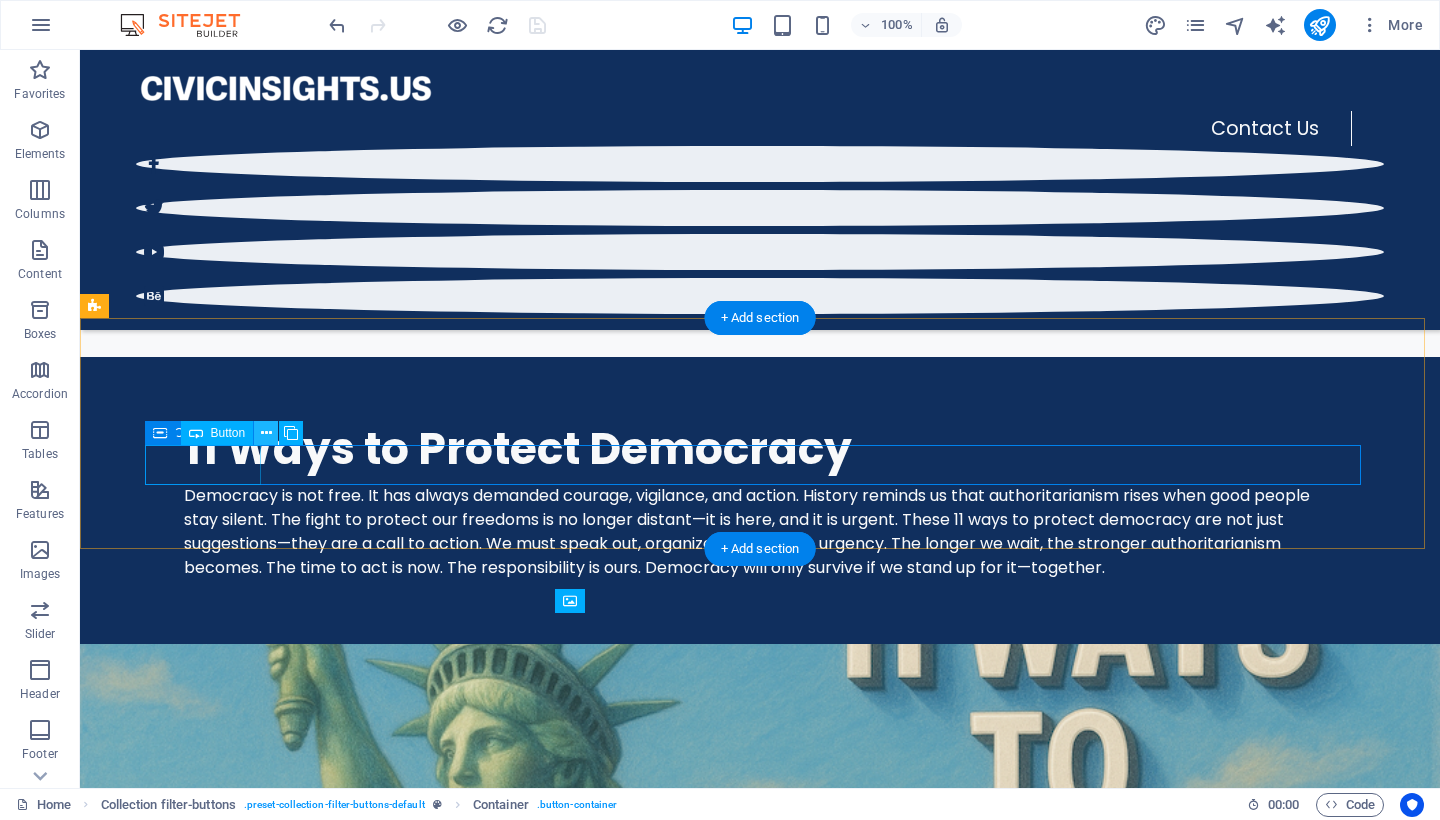 click at bounding box center (266, 433) 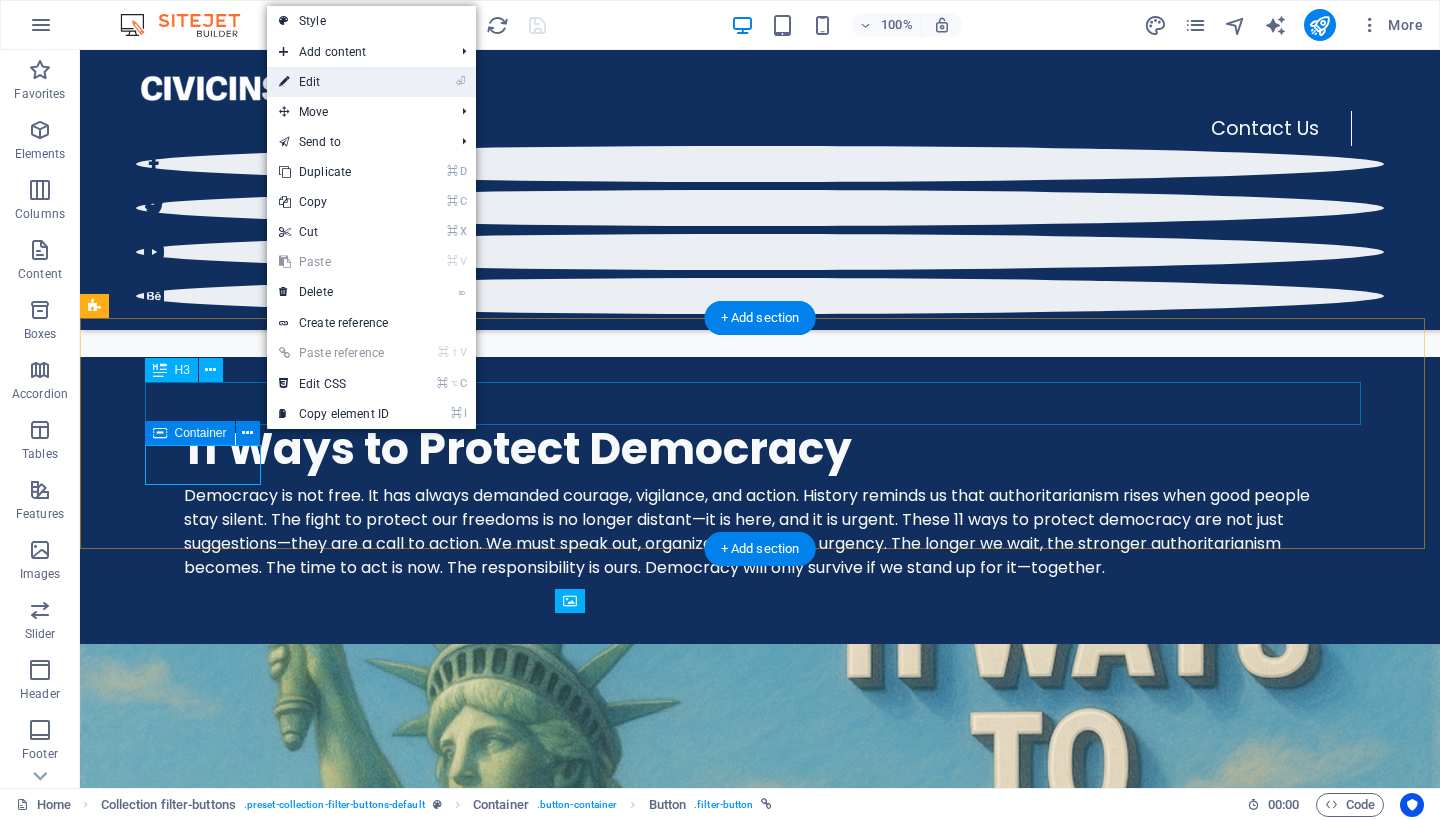 click on "⏎  Edit" at bounding box center [334, 82] 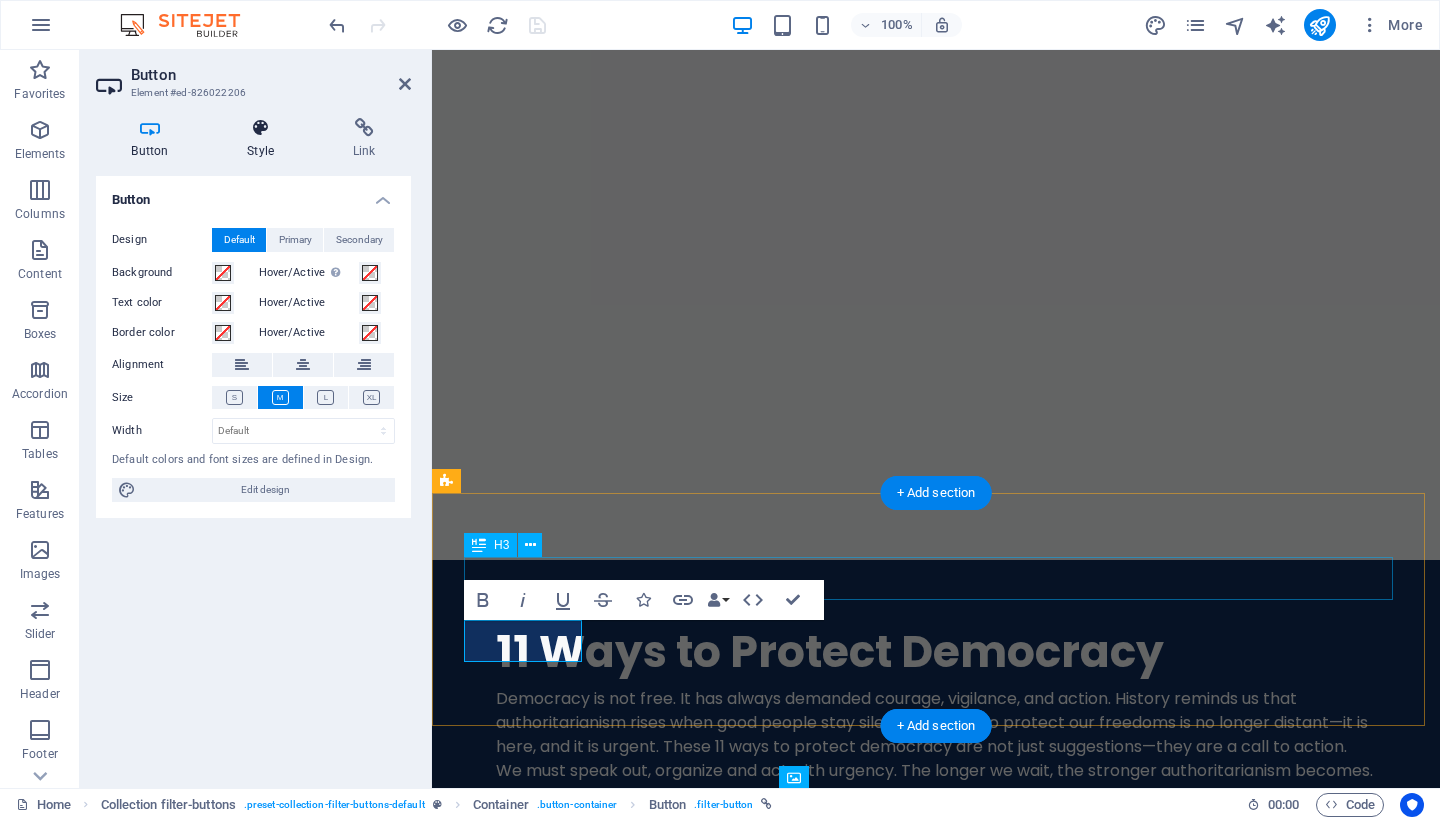 click at bounding box center (261, 128) 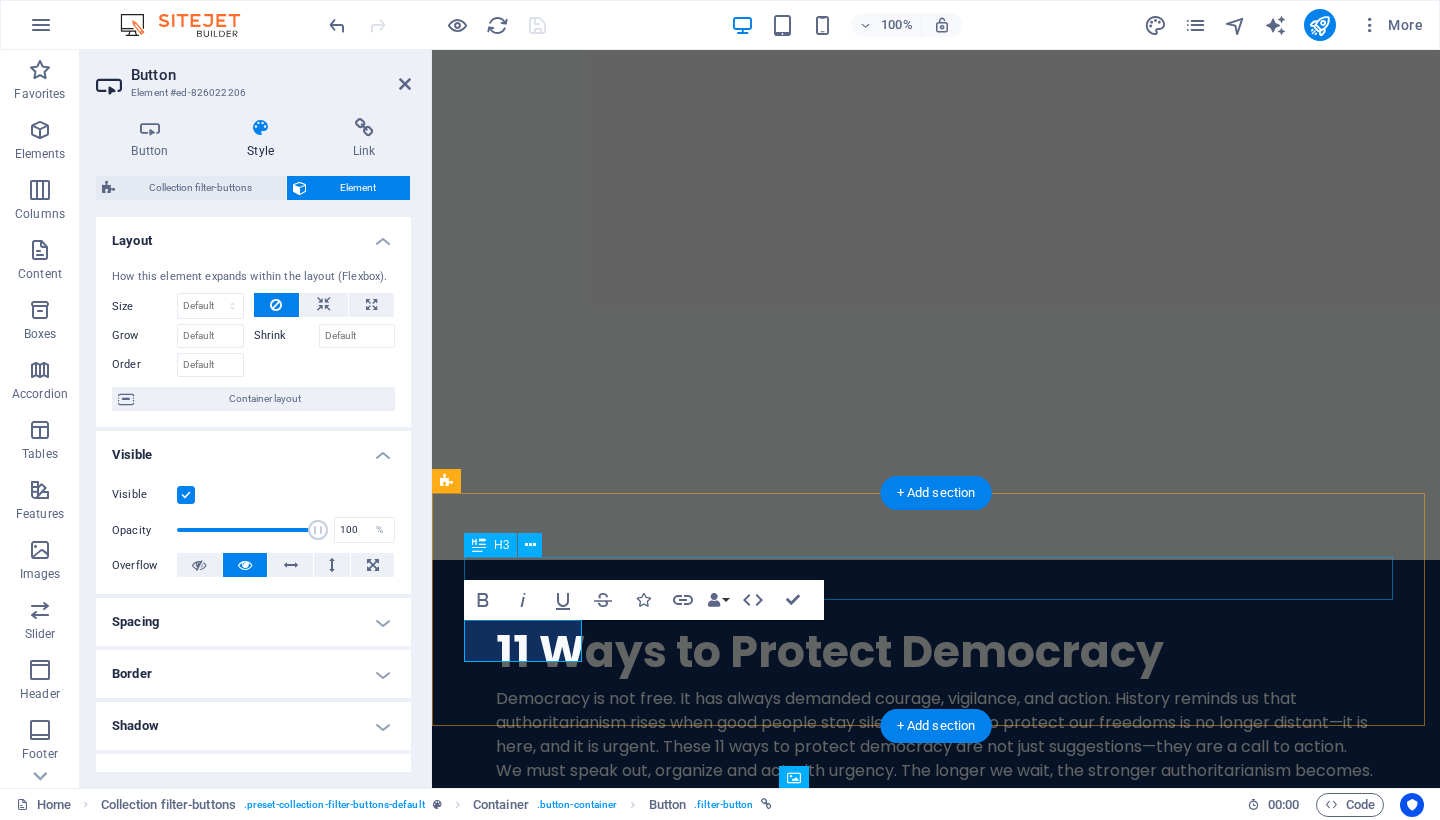 click on "Element" at bounding box center (359, 188) 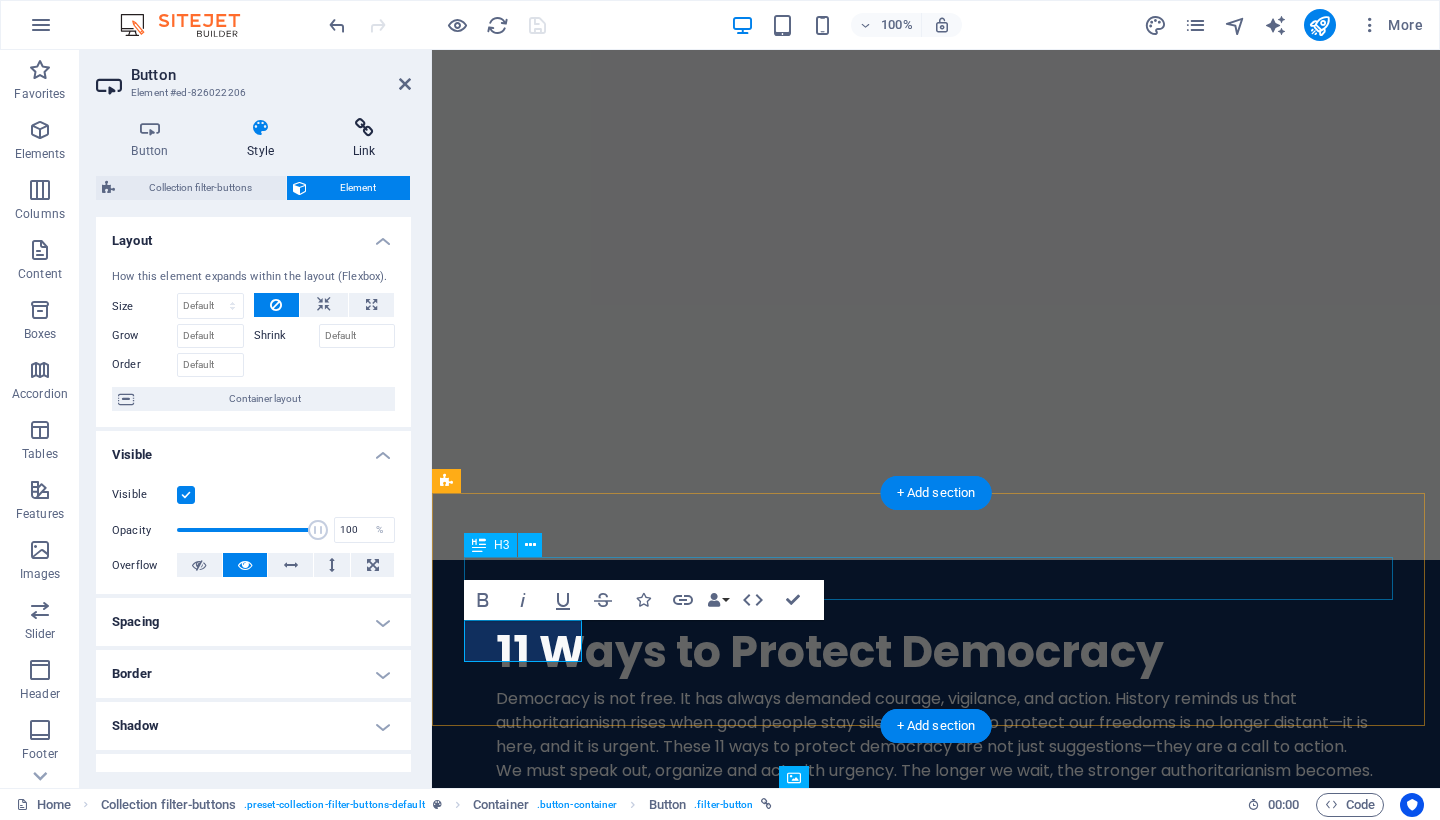 click on "Link" at bounding box center (364, 139) 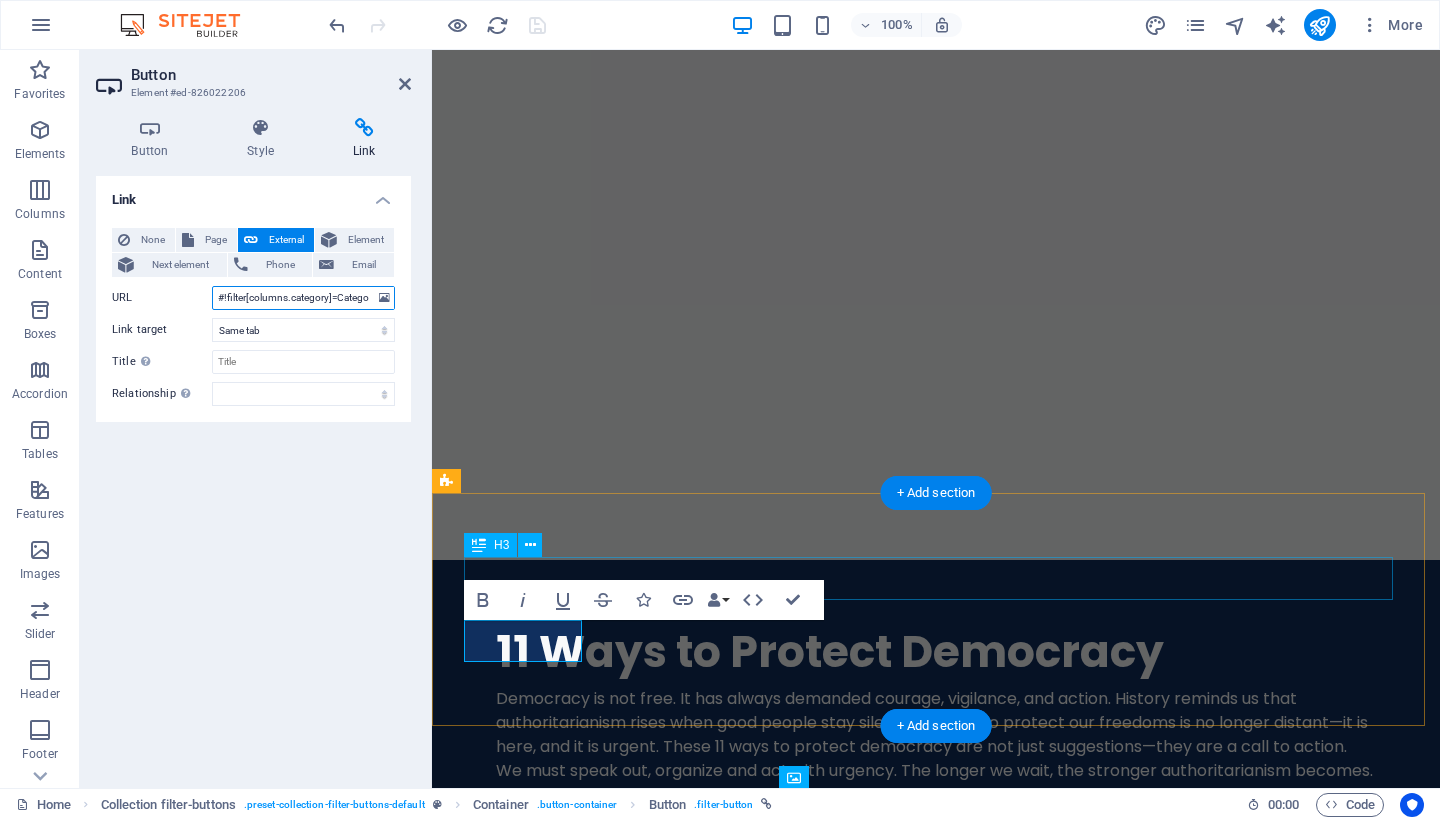 click on "#!filter[columns.category]=Category%201" at bounding box center (303, 298) 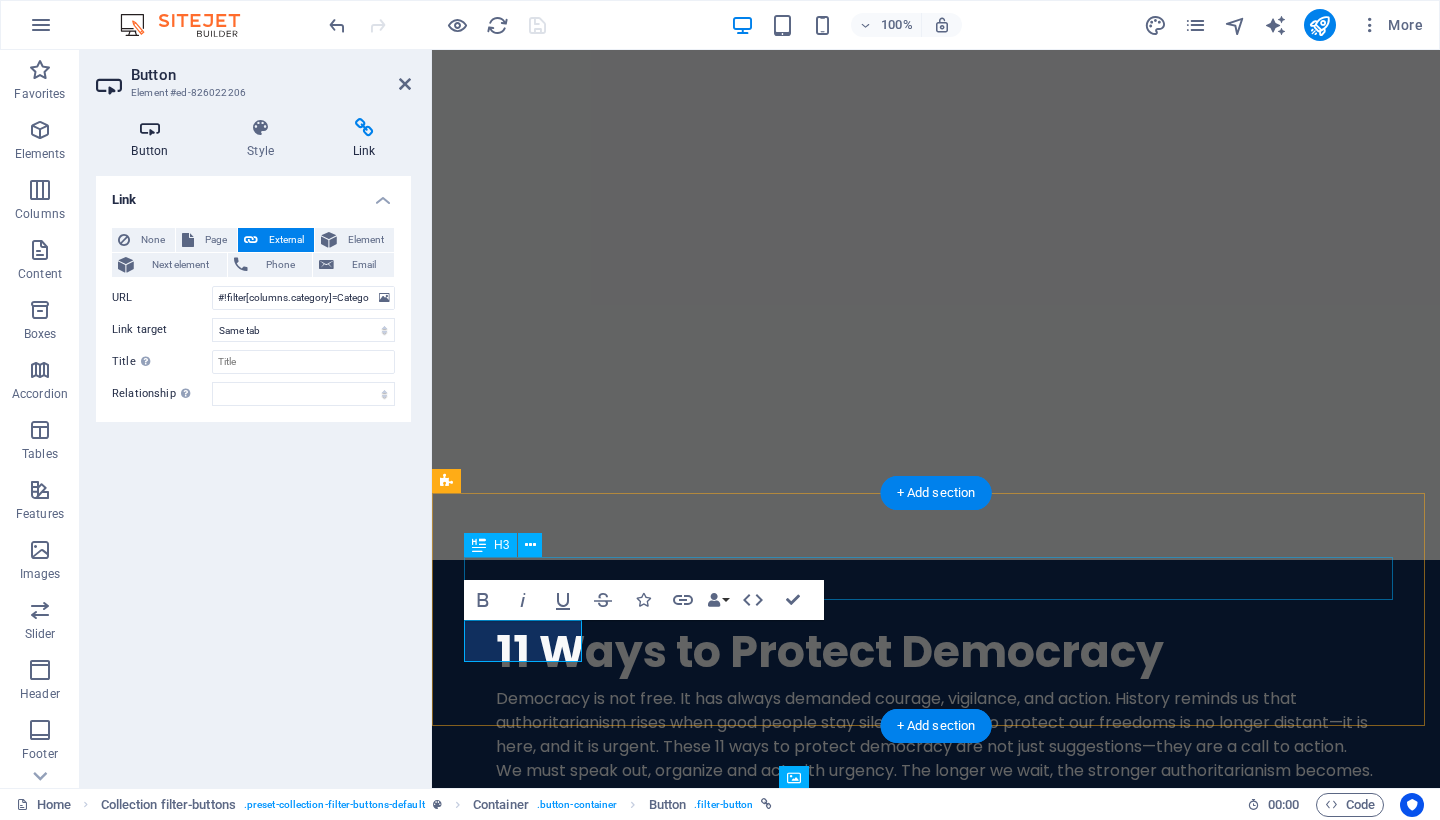 click at bounding box center (150, 128) 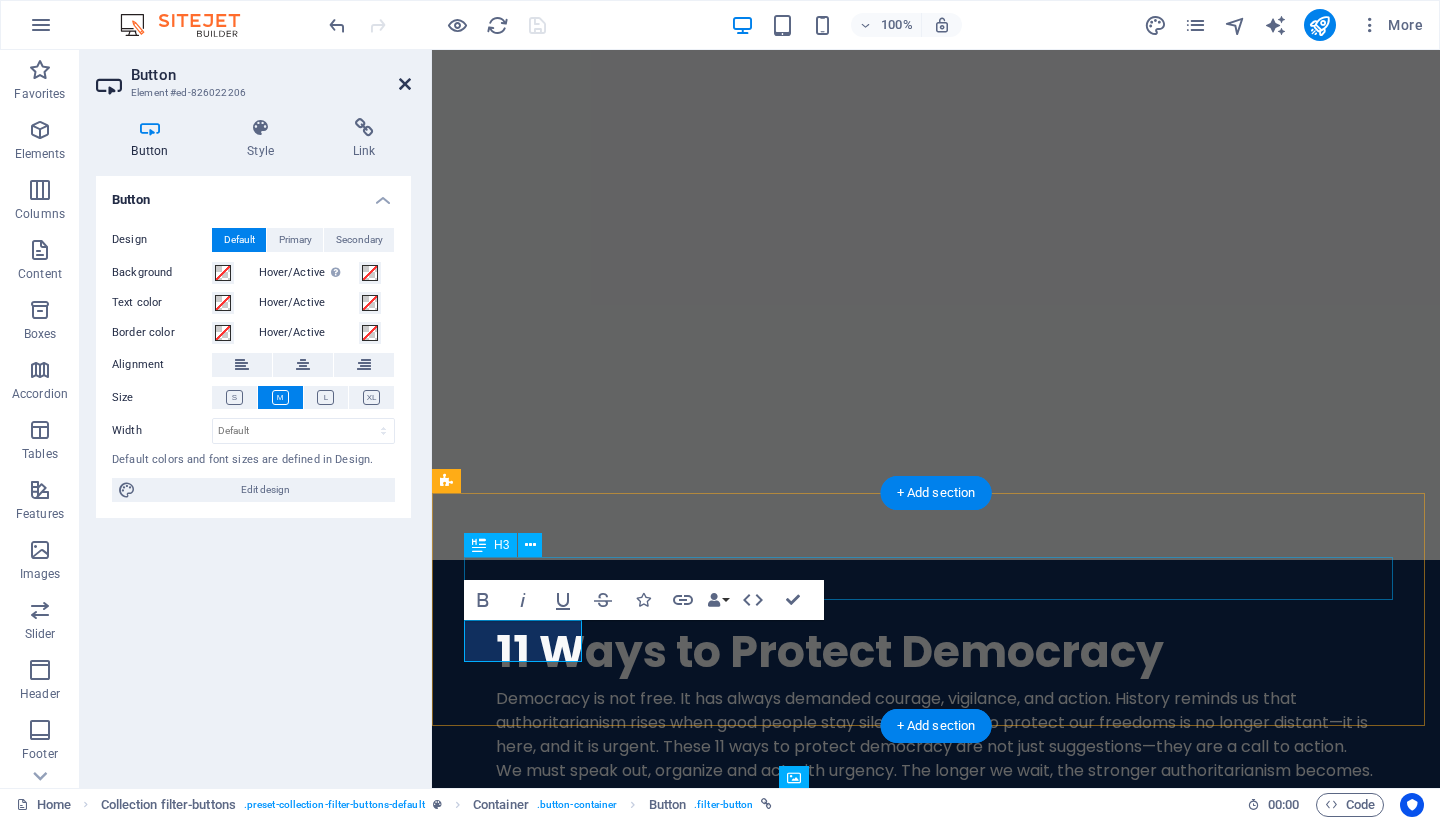 click at bounding box center (405, 84) 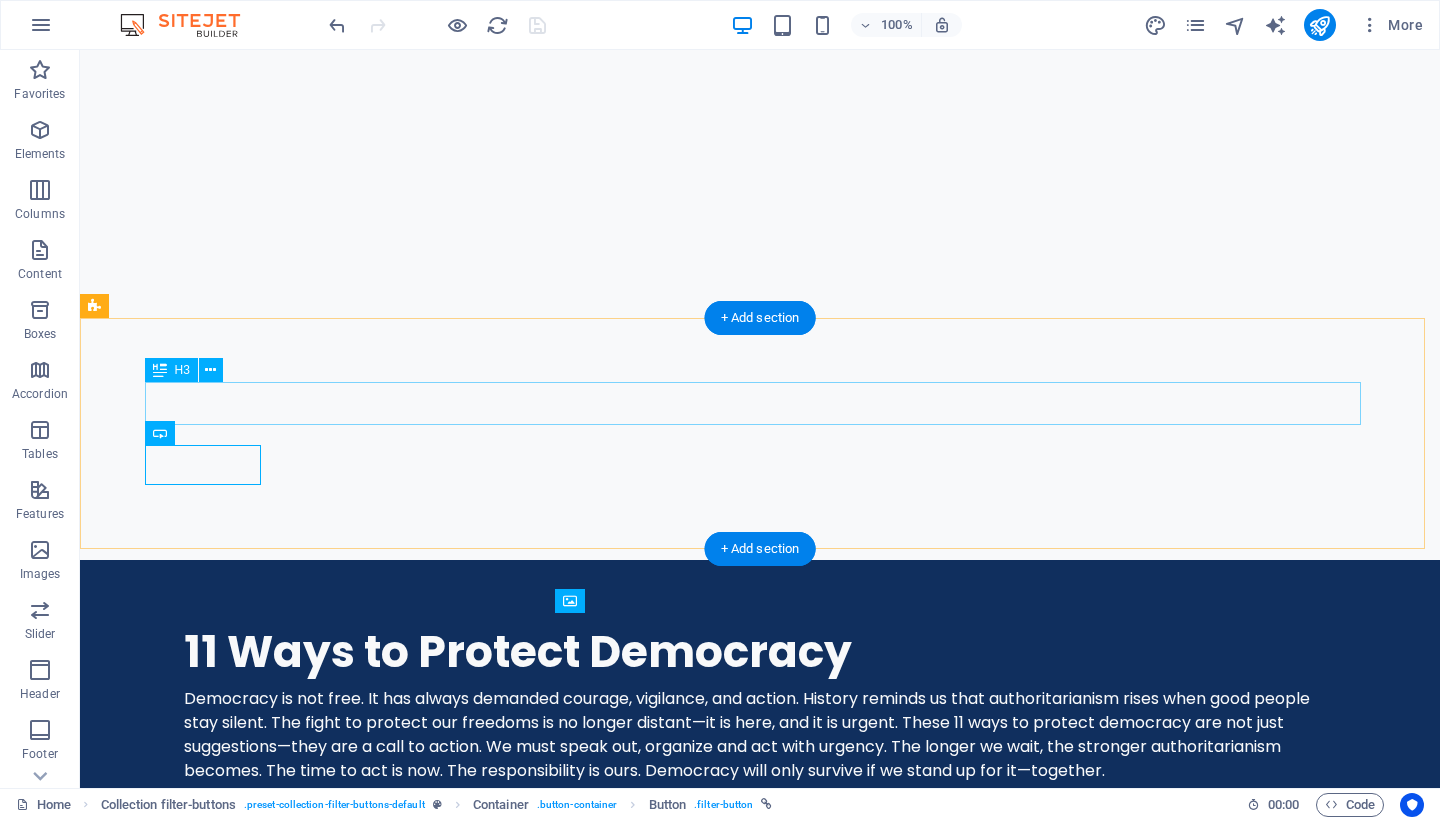 click on "Filter label" at bounding box center (760, 1773) 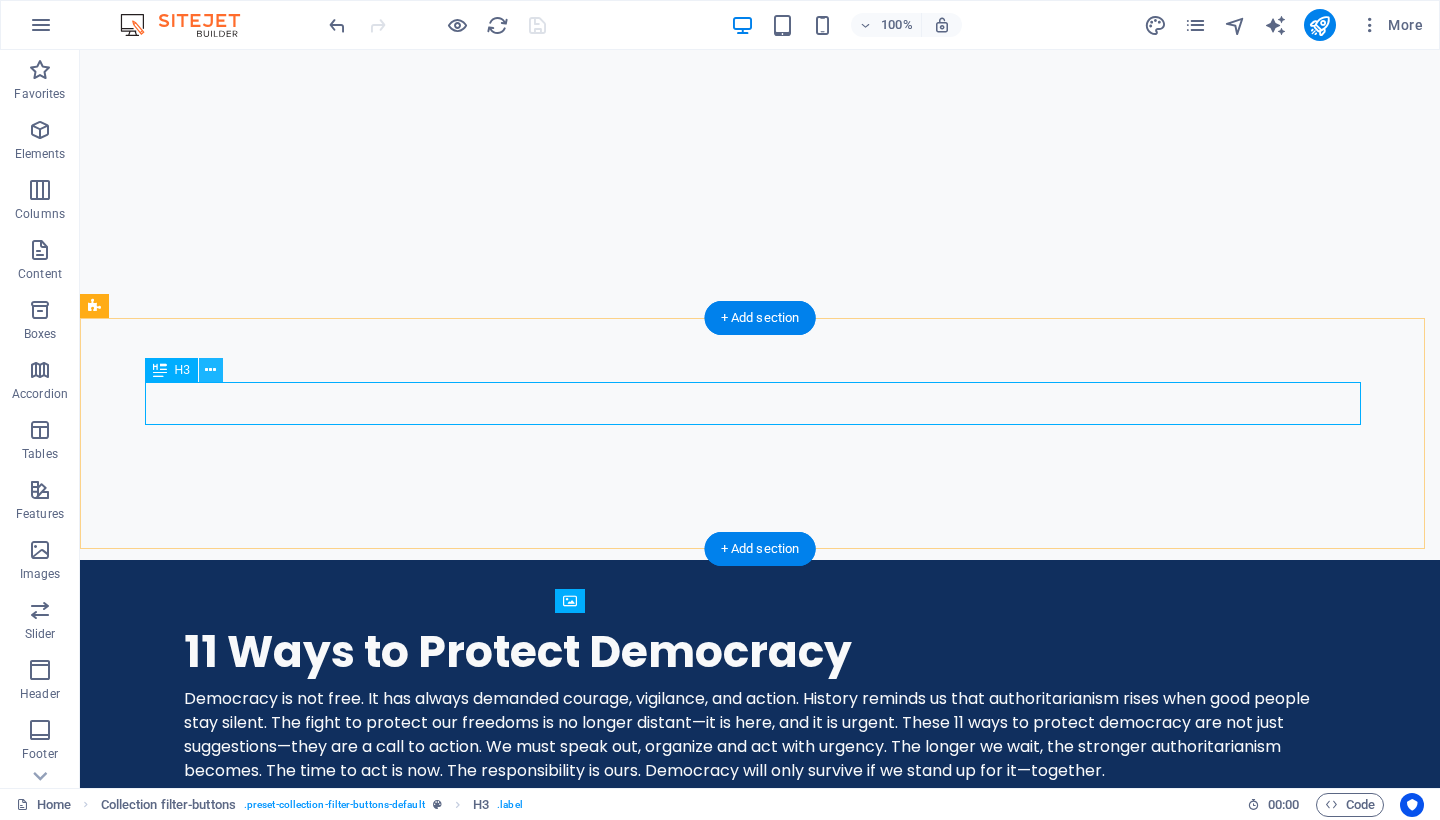 click at bounding box center [210, 370] 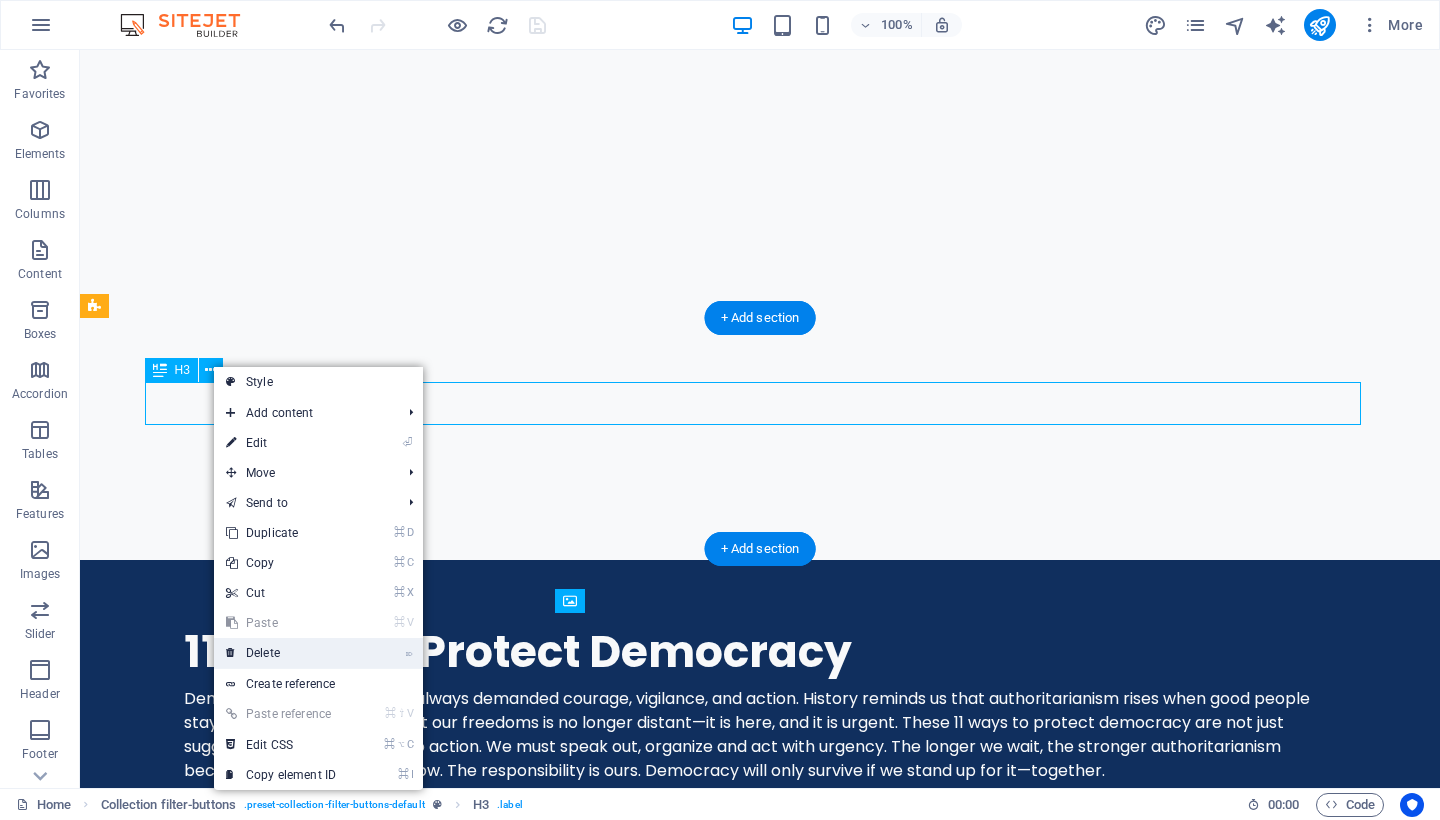 click on "⌦  Delete" at bounding box center [281, 653] 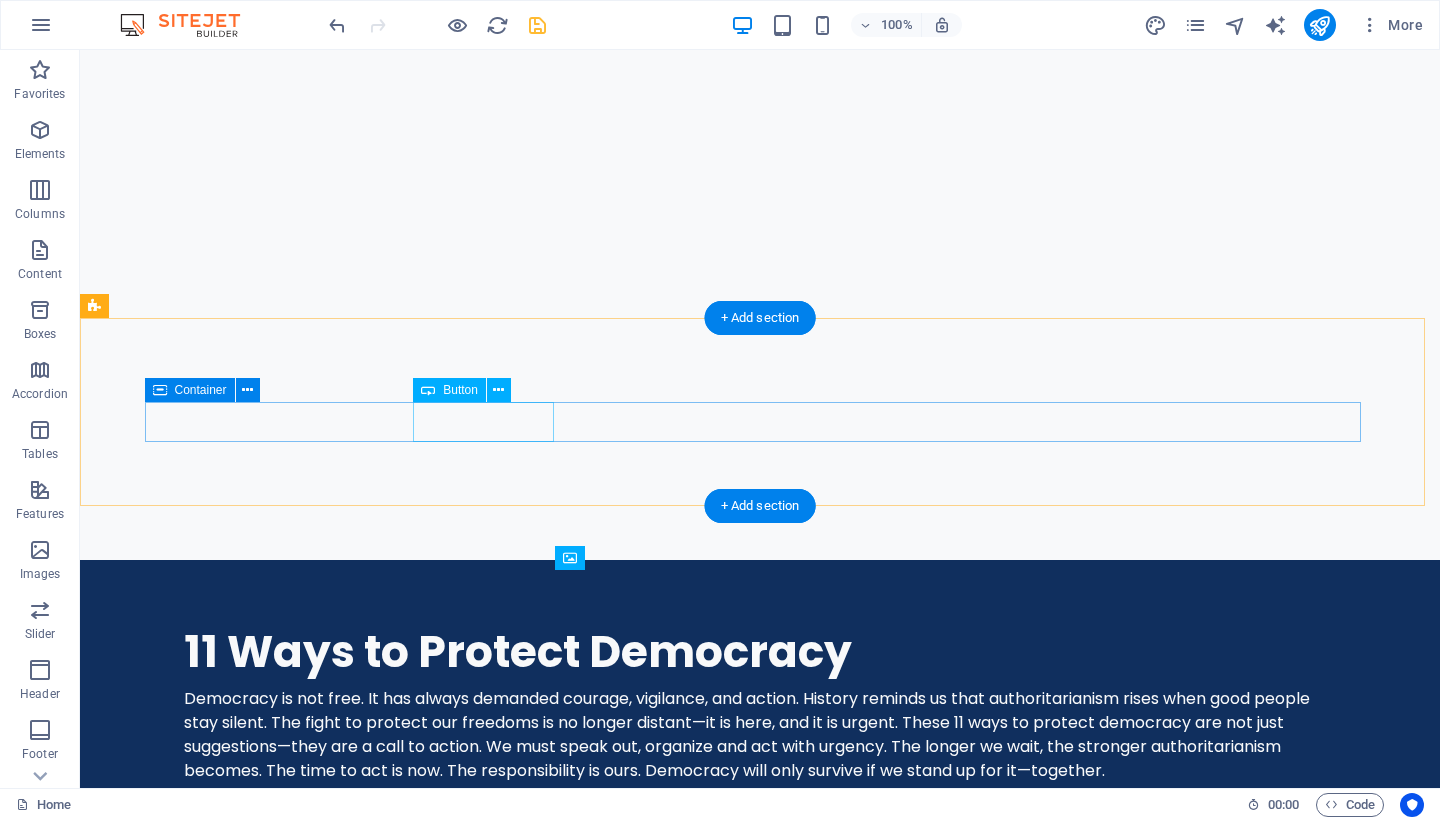 click on "All categories" at bounding box center (760, 1892) 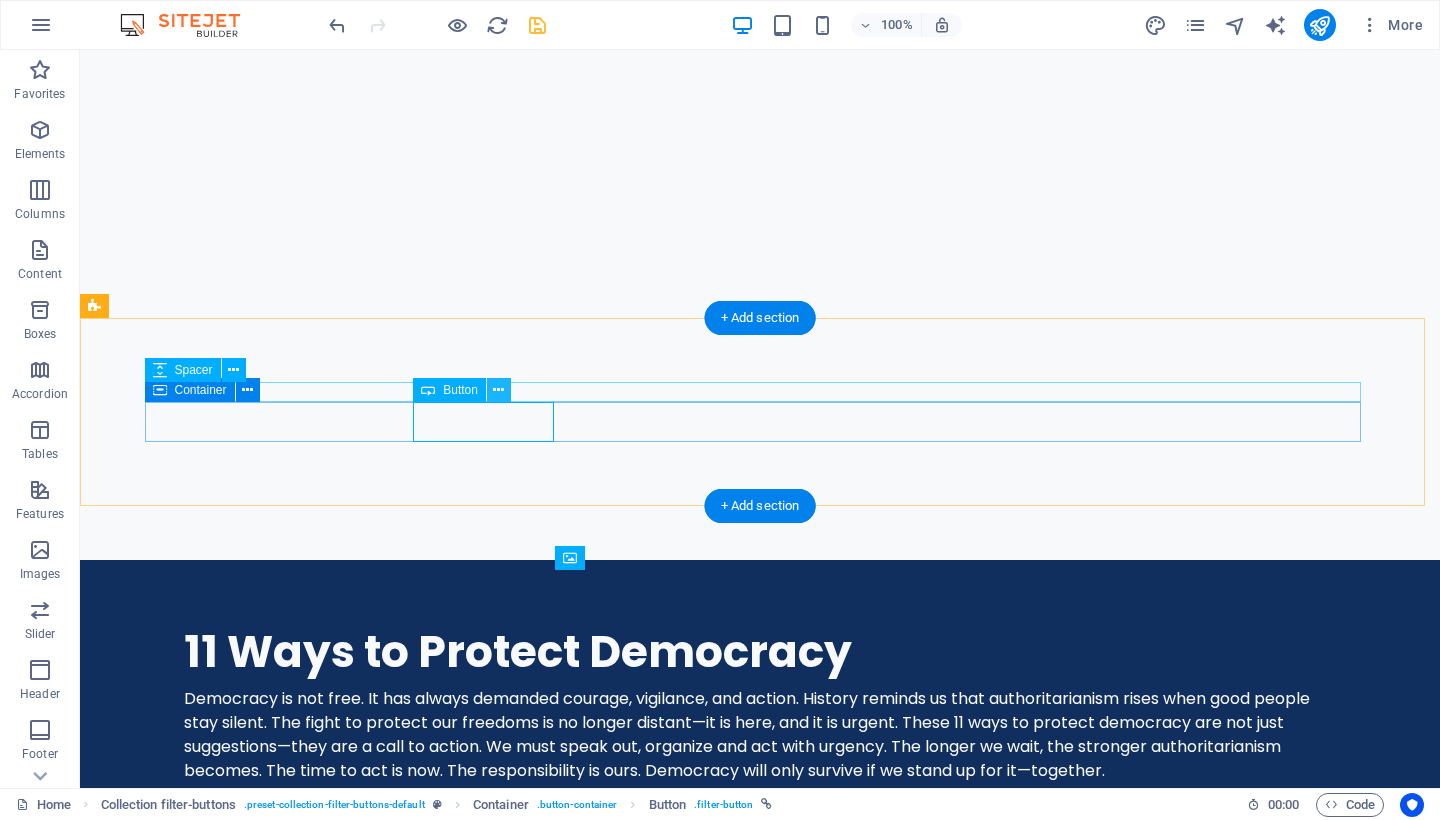 click at bounding box center [498, 390] 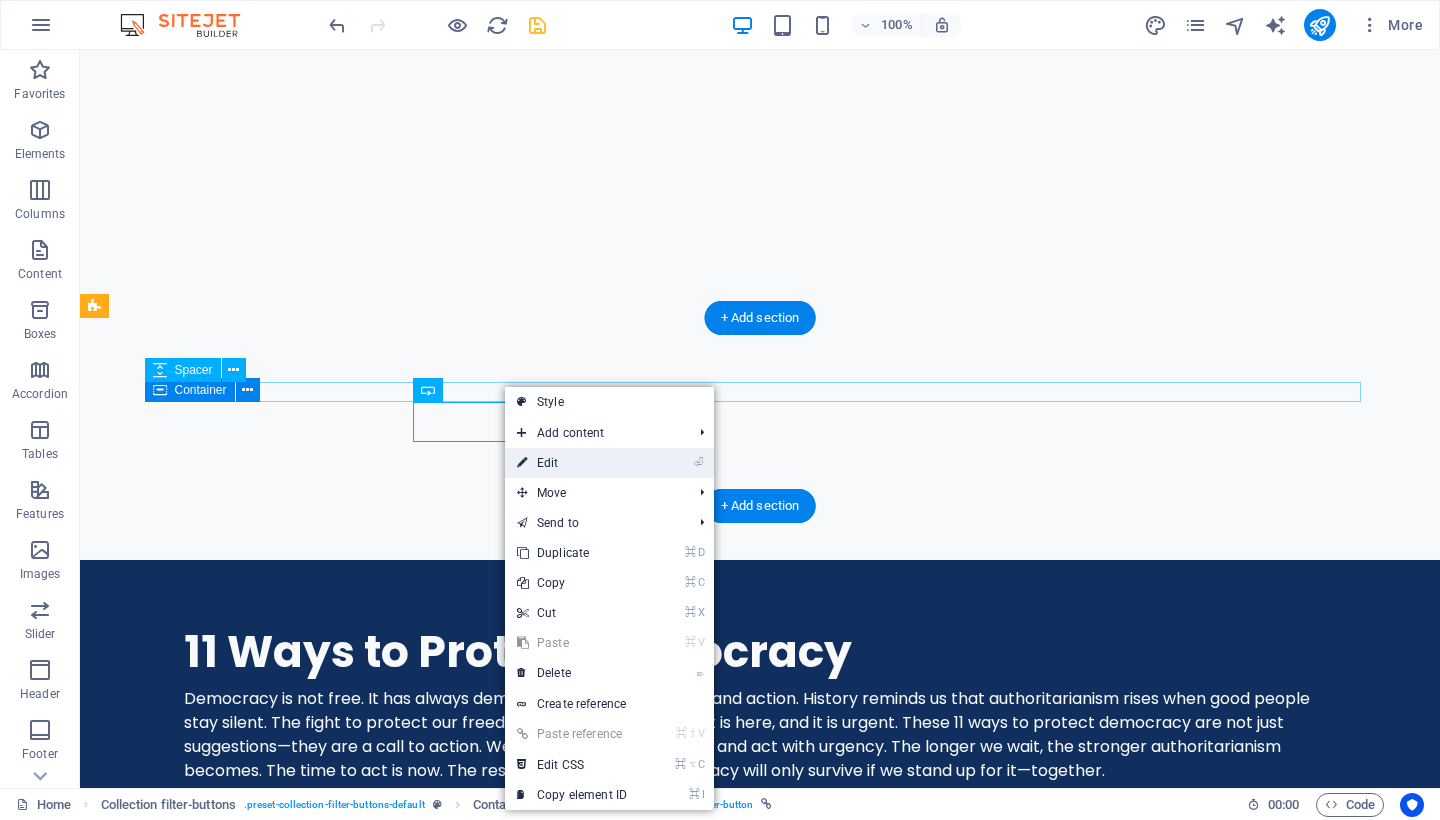 click on "⏎  Edit" at bounding box center (572, 463) 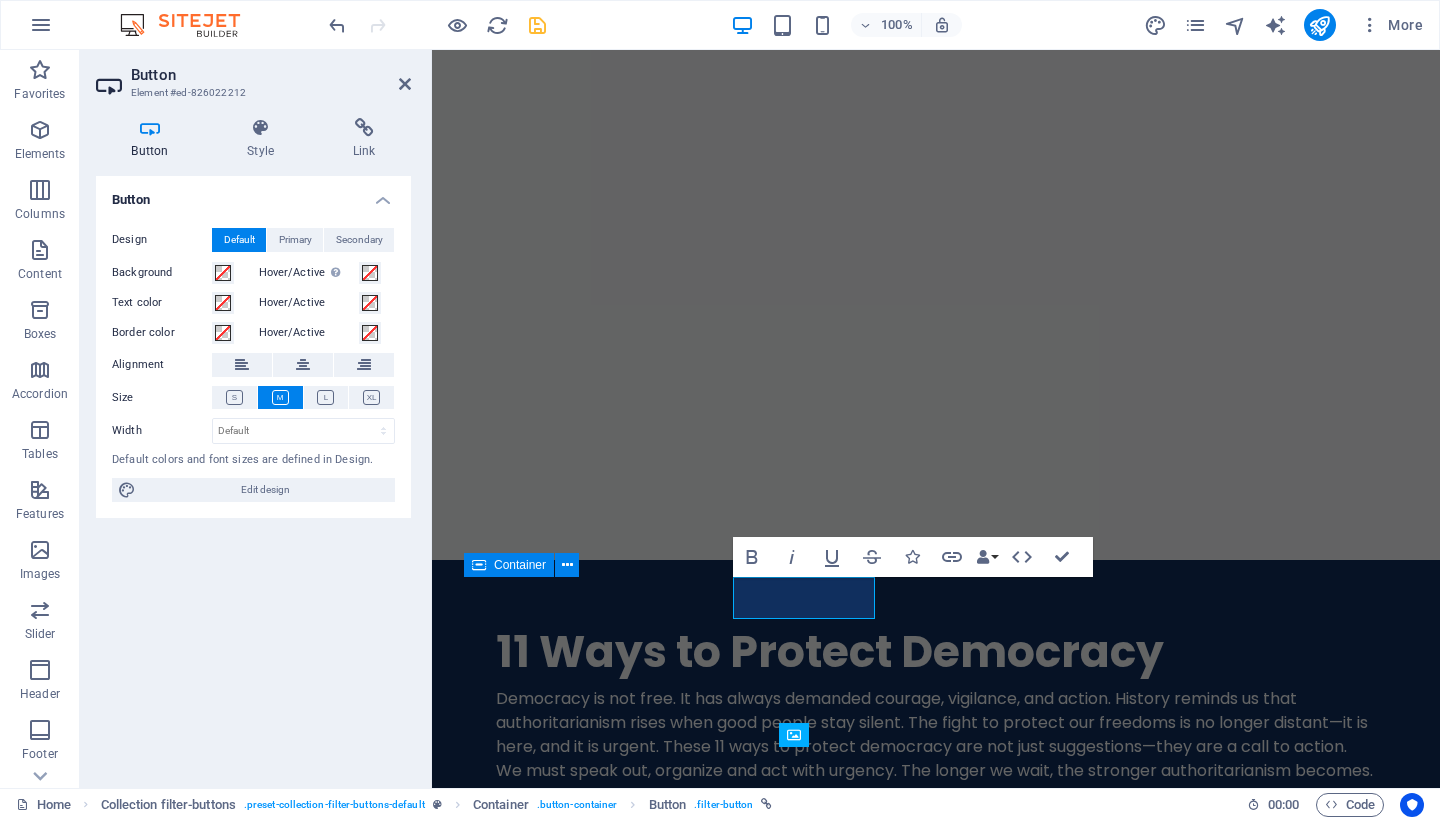 click at bounding box center (150, 128) 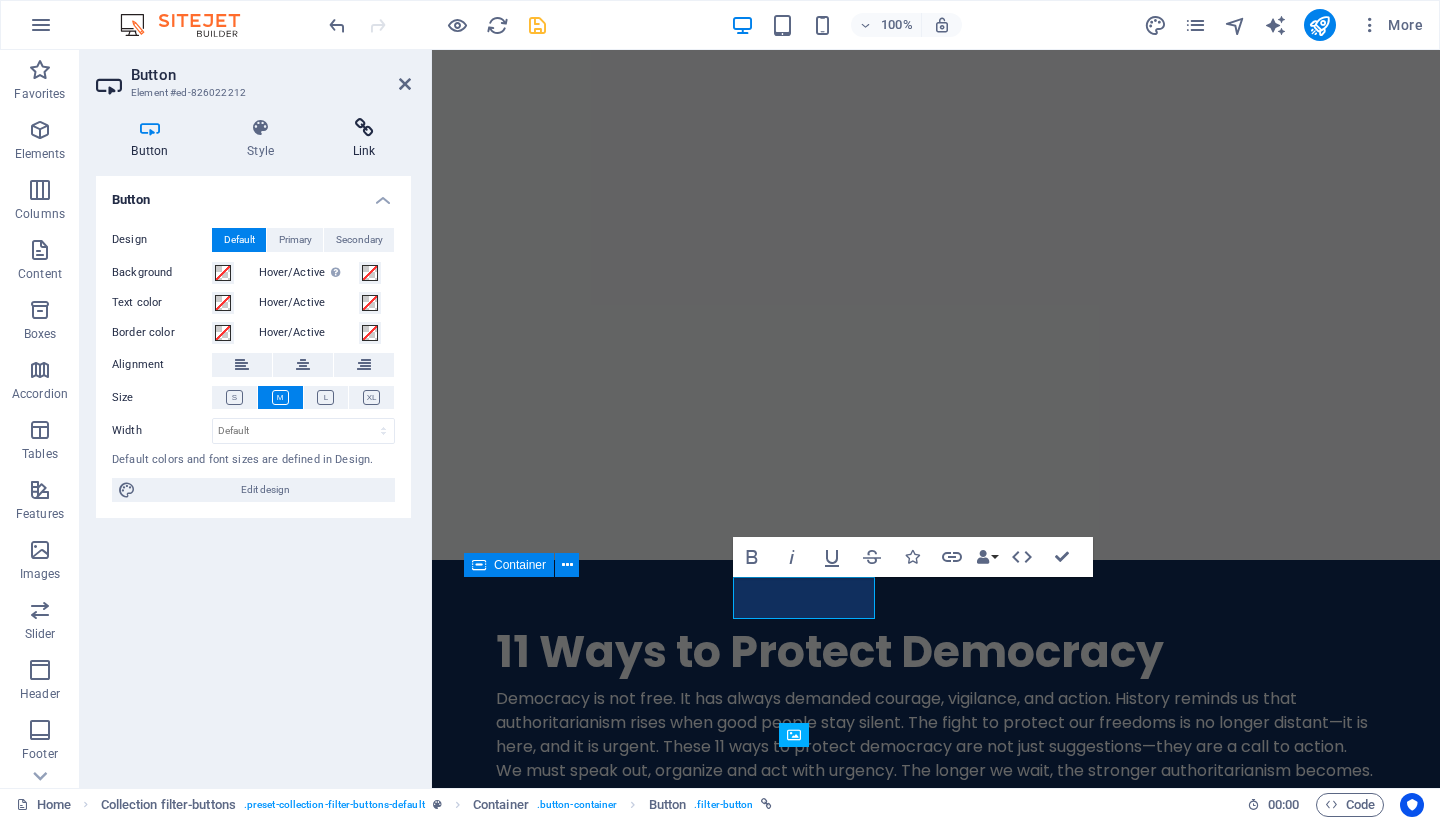 click at bounding box center [364, 128] 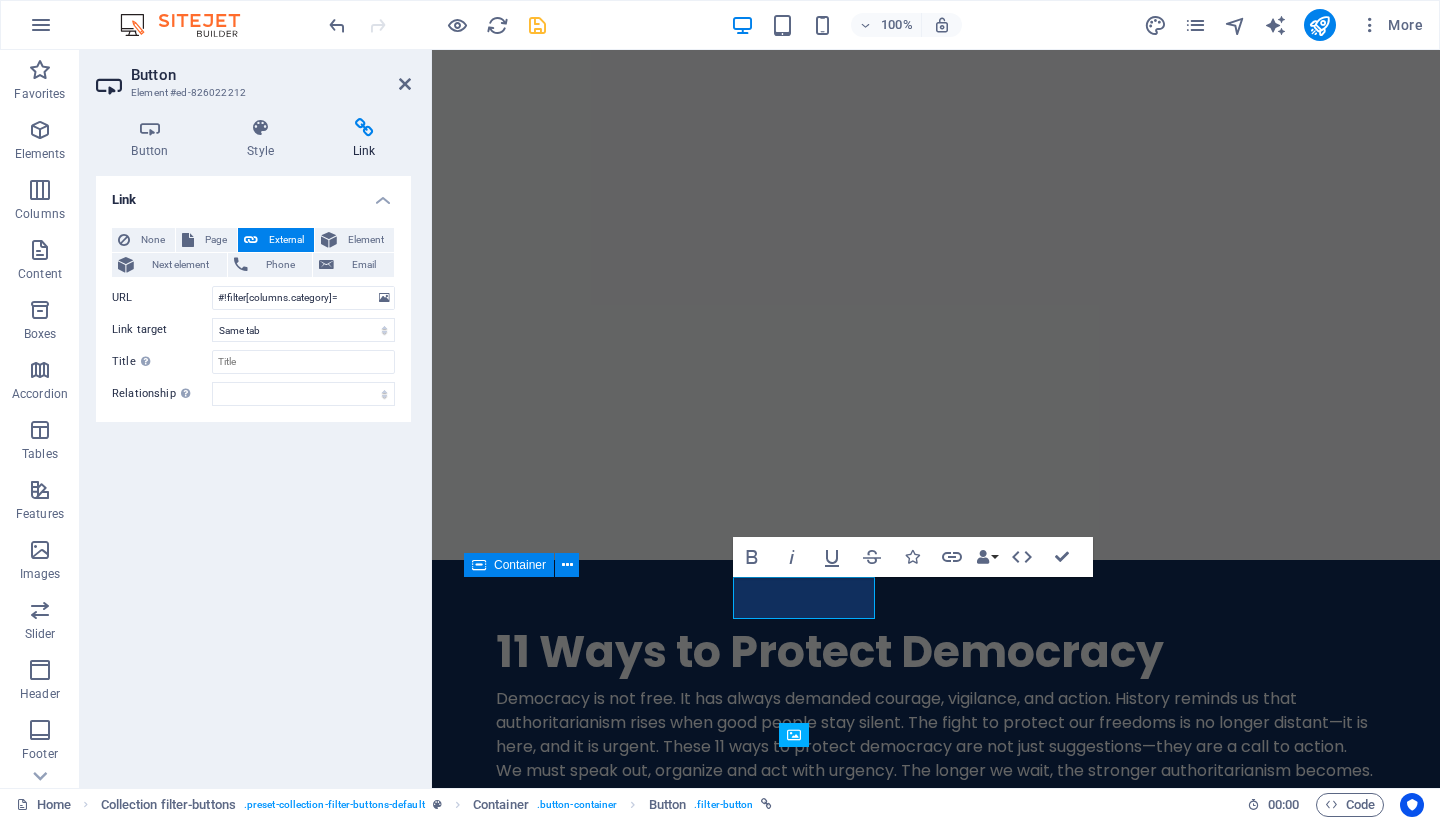 click on "Link" at bounding box center (364, 139) 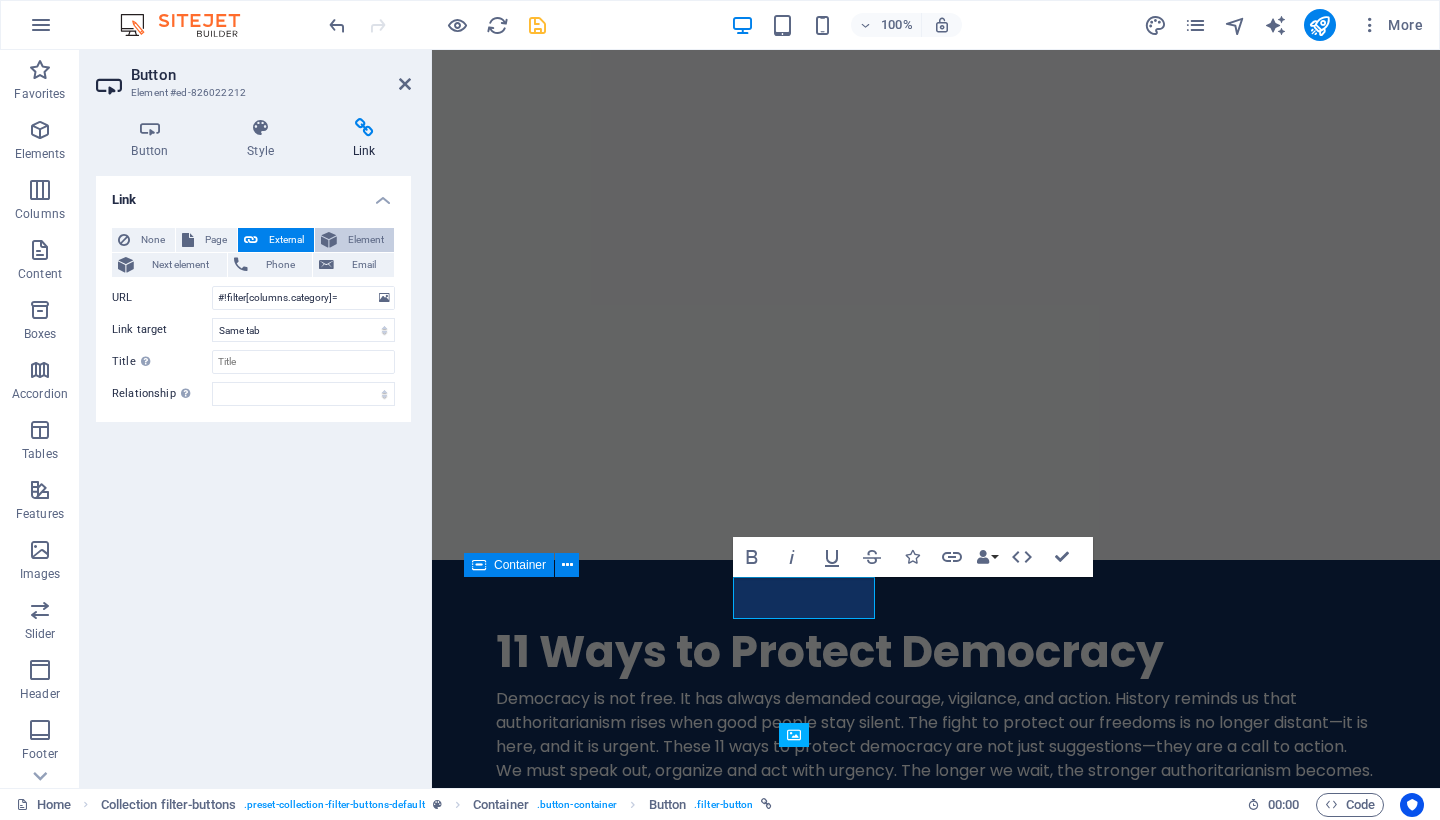 click on "Element" at bounding box center [365, 240] 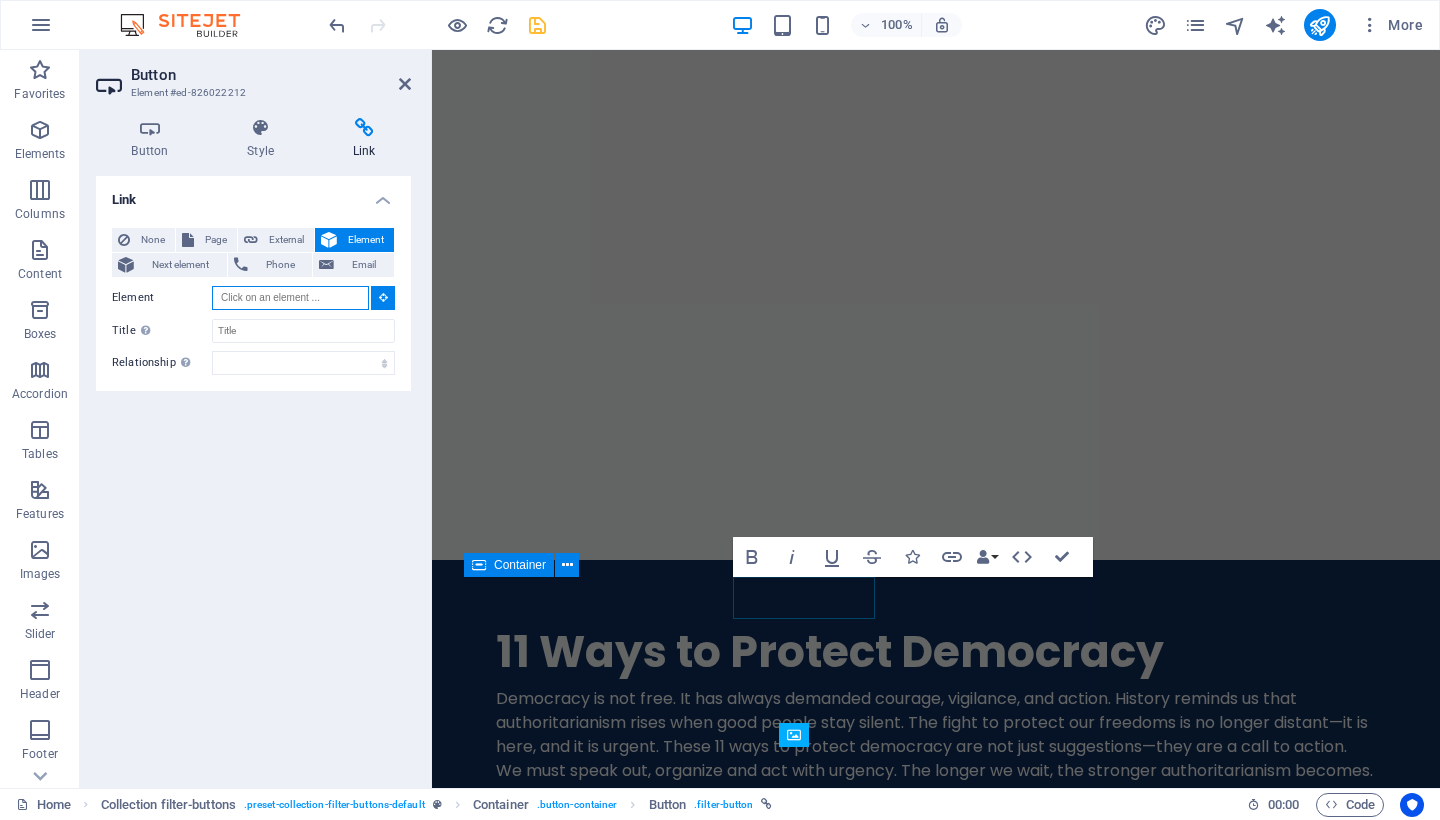 click on "Element" at bounding box center [290, 298] 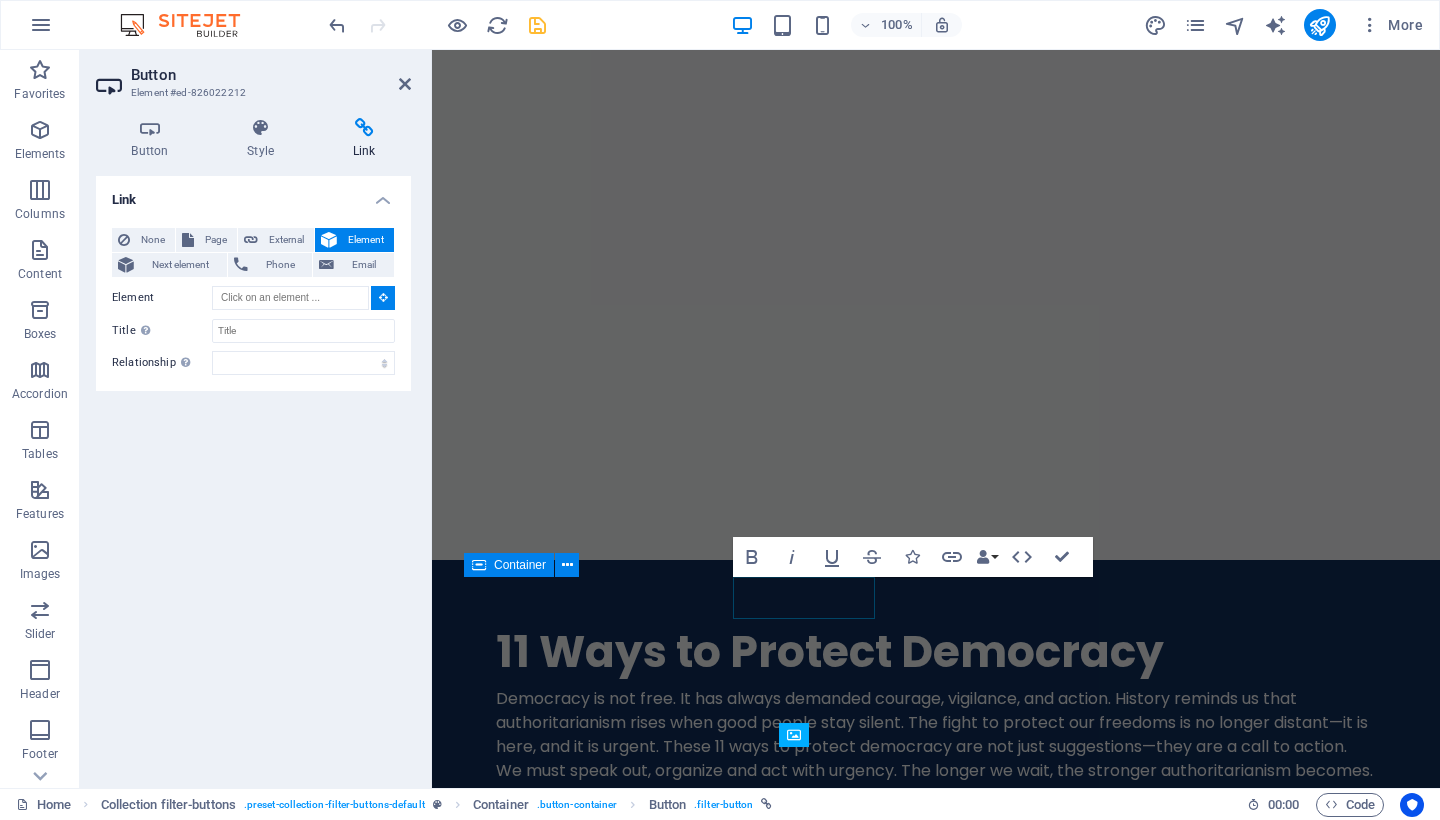 click on "Link None Page External Element Next element Phone Email Page Home Democracy Under Attack Terms of Use Privacy Policy 11 Ways to Protect Democracy Project 2025 Element
URL #!filter[columns.category]= Phone Email Link target New tab Same tab Overlay Title Additional link description, should not be the same as the link text. The title is most often shown as a tooltip text when the mouse moves over the element. Leave empty if uncertain. Relationship Sets the  relationship of this link to the link target . For example, the value "nofollow" instructs search engines not to follow the link. Can be left empty. alternate author bookmark external help license next nofollow noreferrer noopener prev search tag" at bounding box center [253, 474] 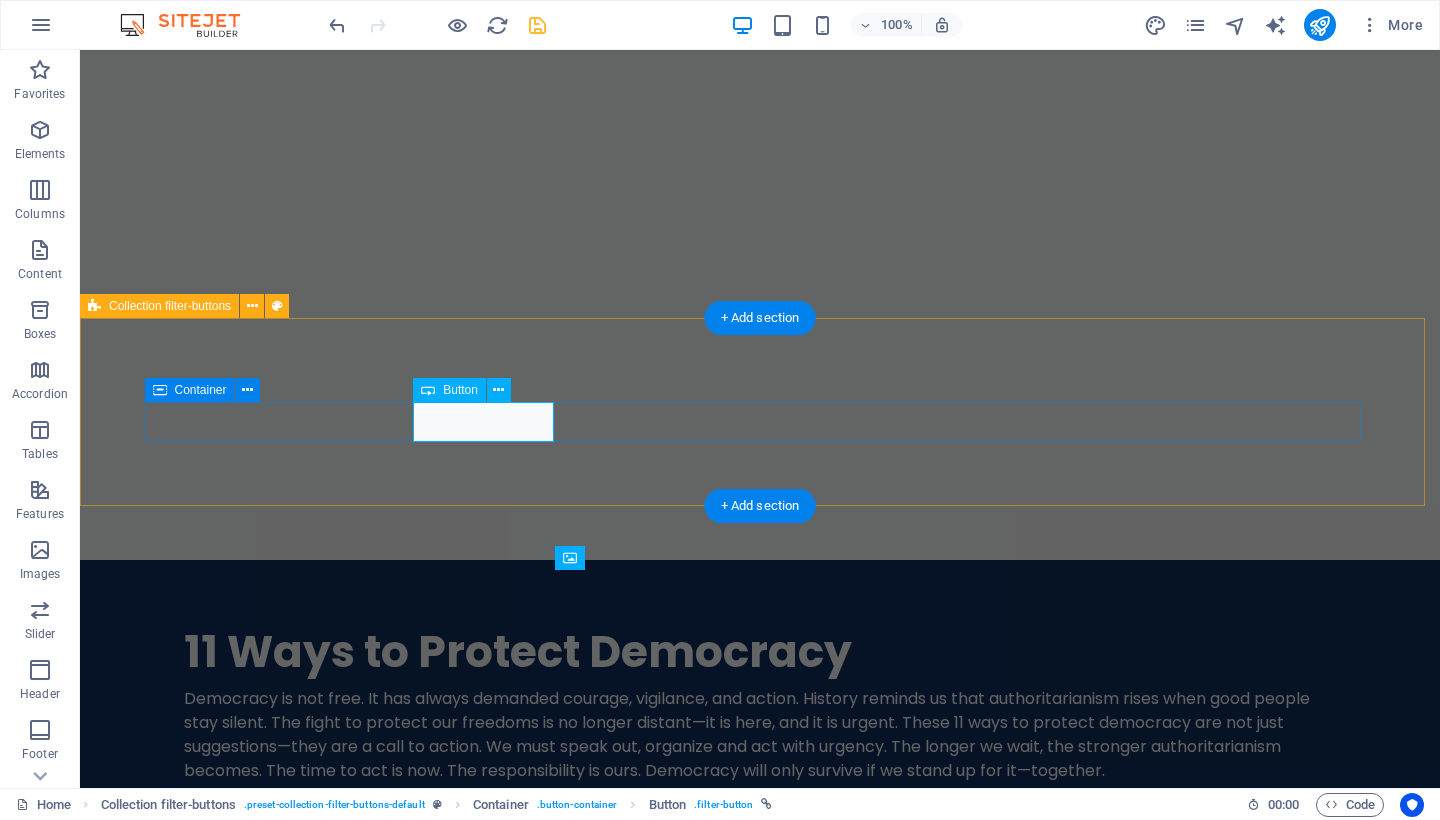 click at bounding box center (428, 390) 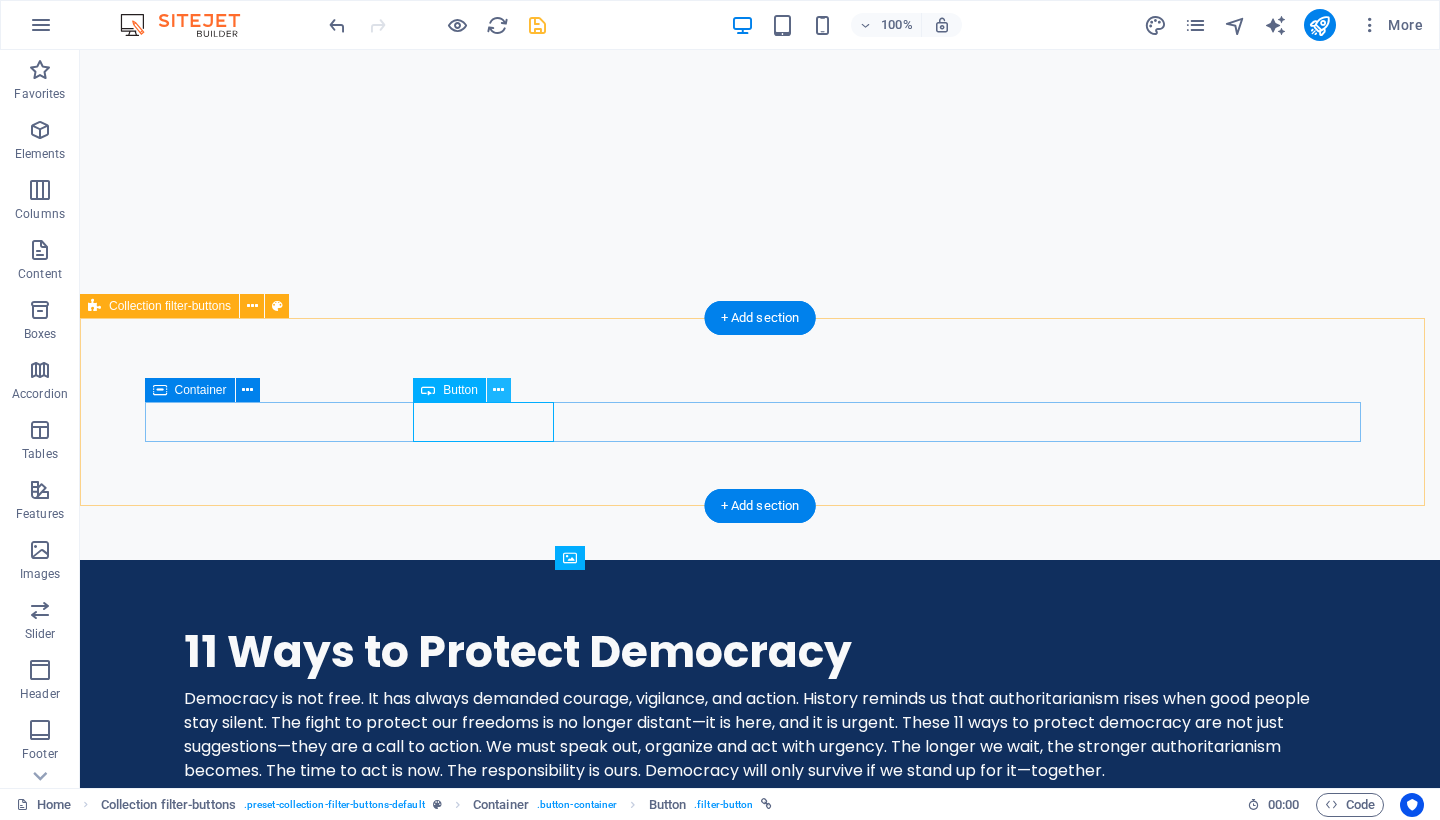 click at bounding box center (498, 390) 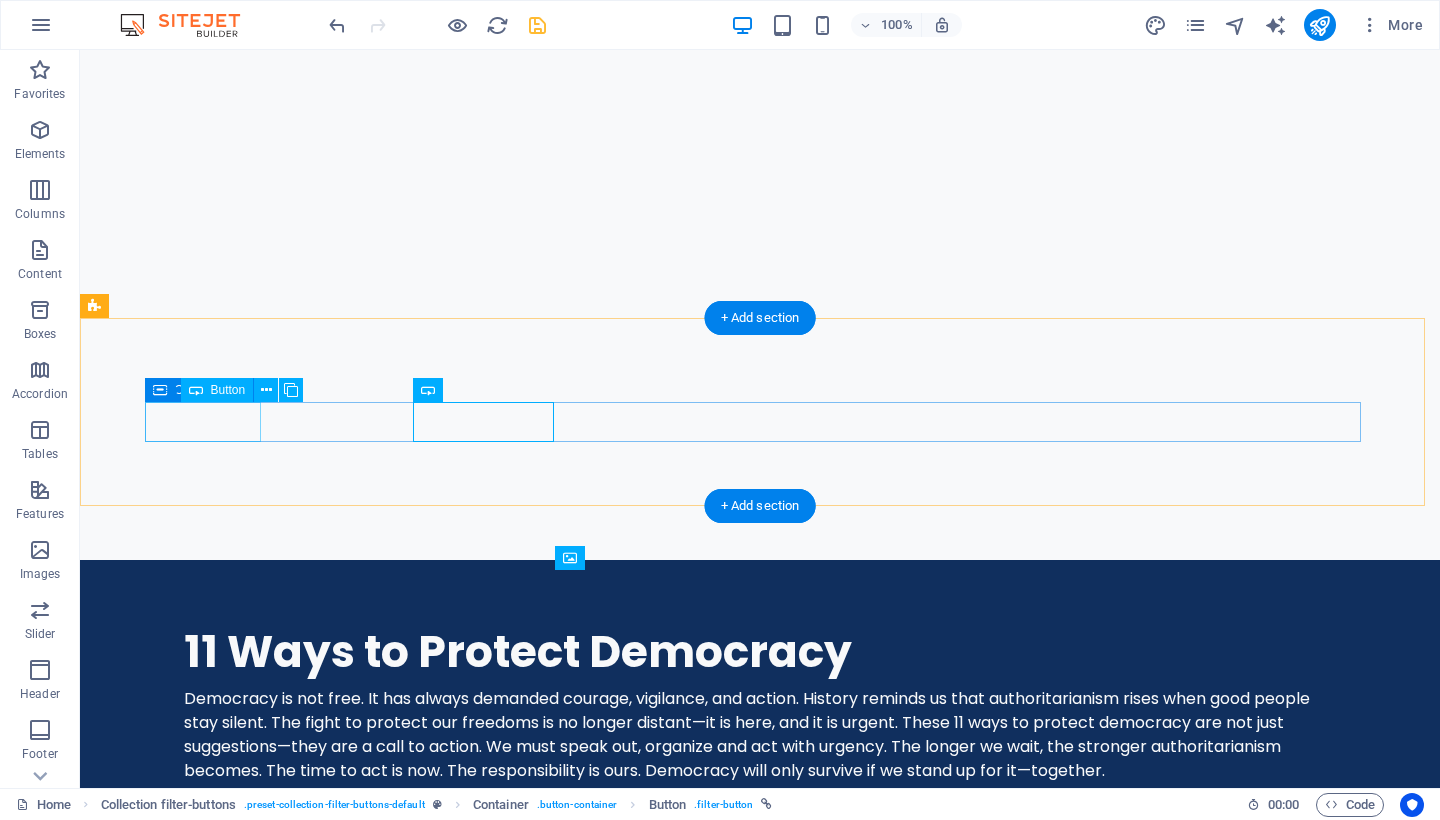 click on "Category 1" at bounding box center [760, 1796] 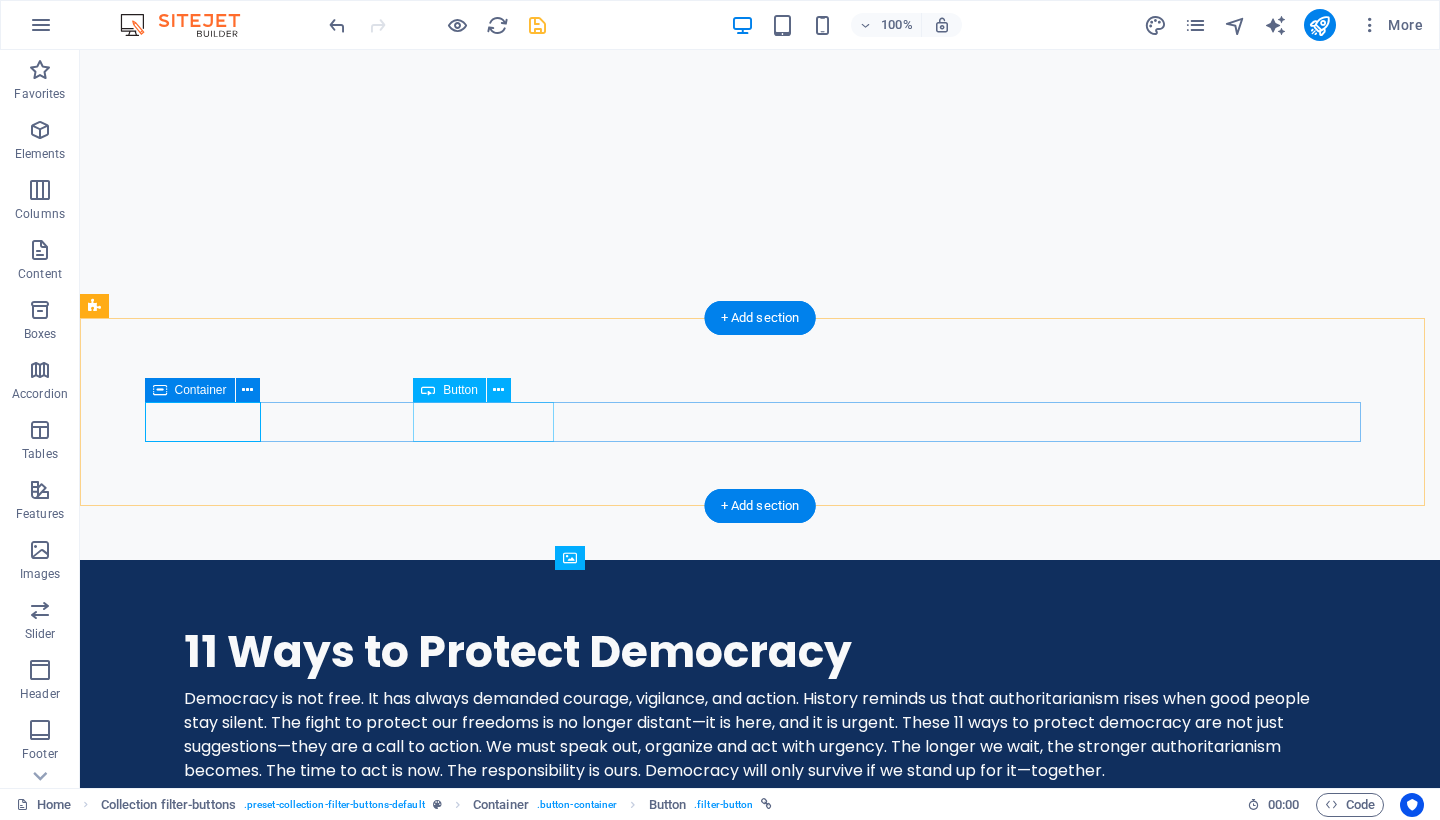 click on "All categories" at bounding box center (760, 1892) 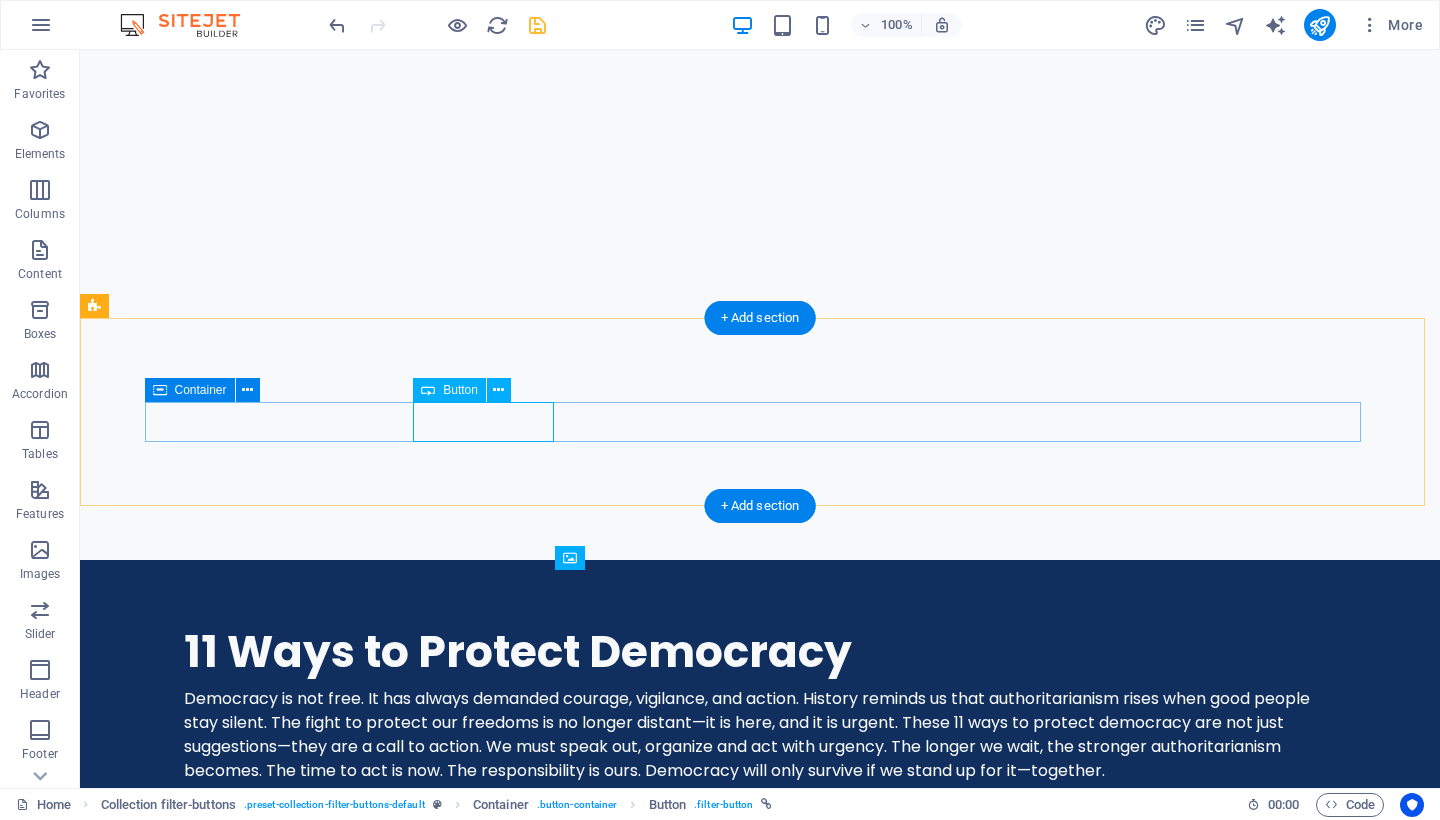 click on "Button" at bounding box center (460, 390) 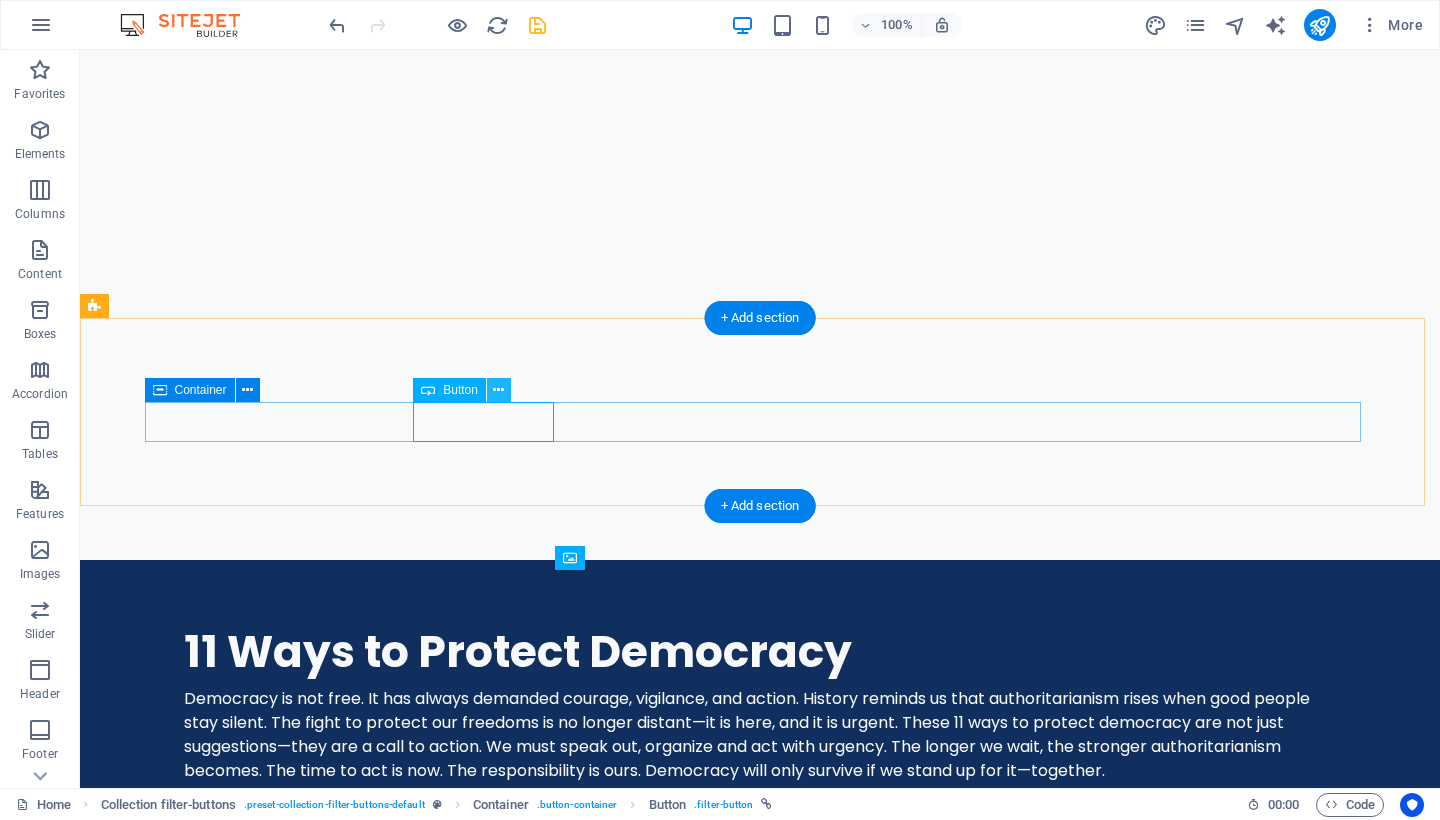 click at bounding box center [498, 390] 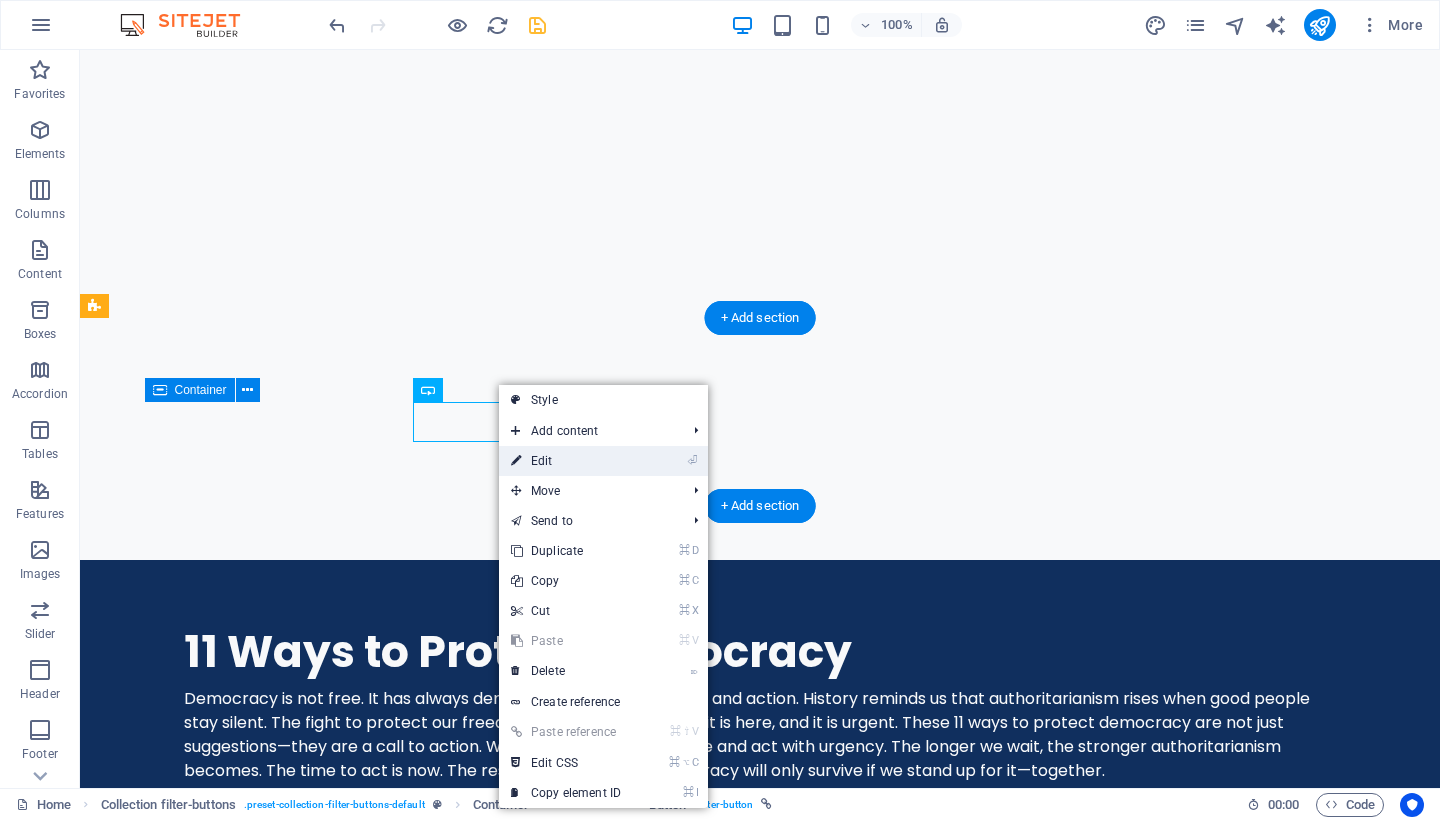 click on "⏎  Edit" at bounding box center [566, 461] 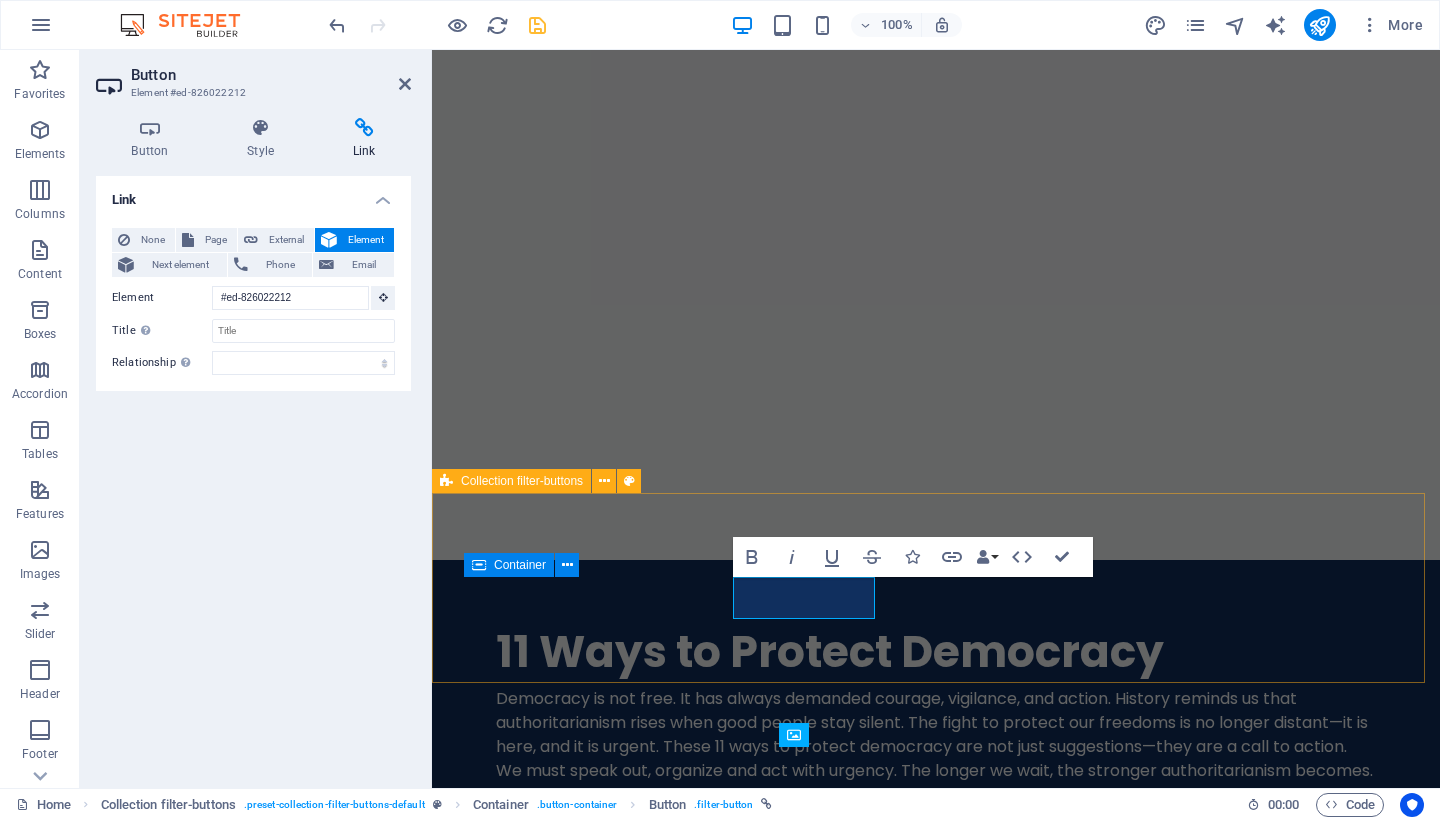 click on "Category 1 Category 2 All categories" at bounding box center (936, 1883) 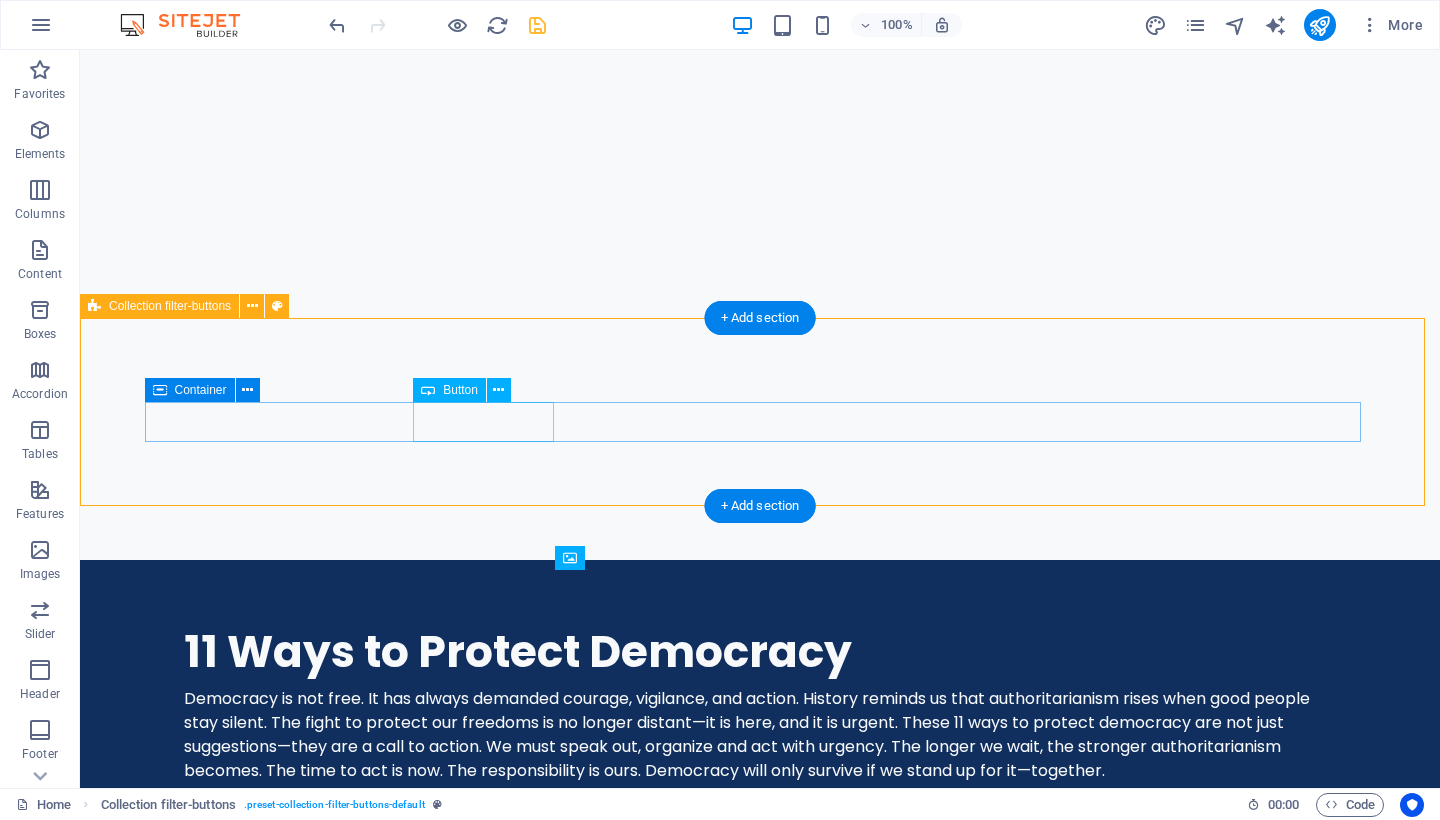 click on "All categories" at bounding box center (760, 1892) 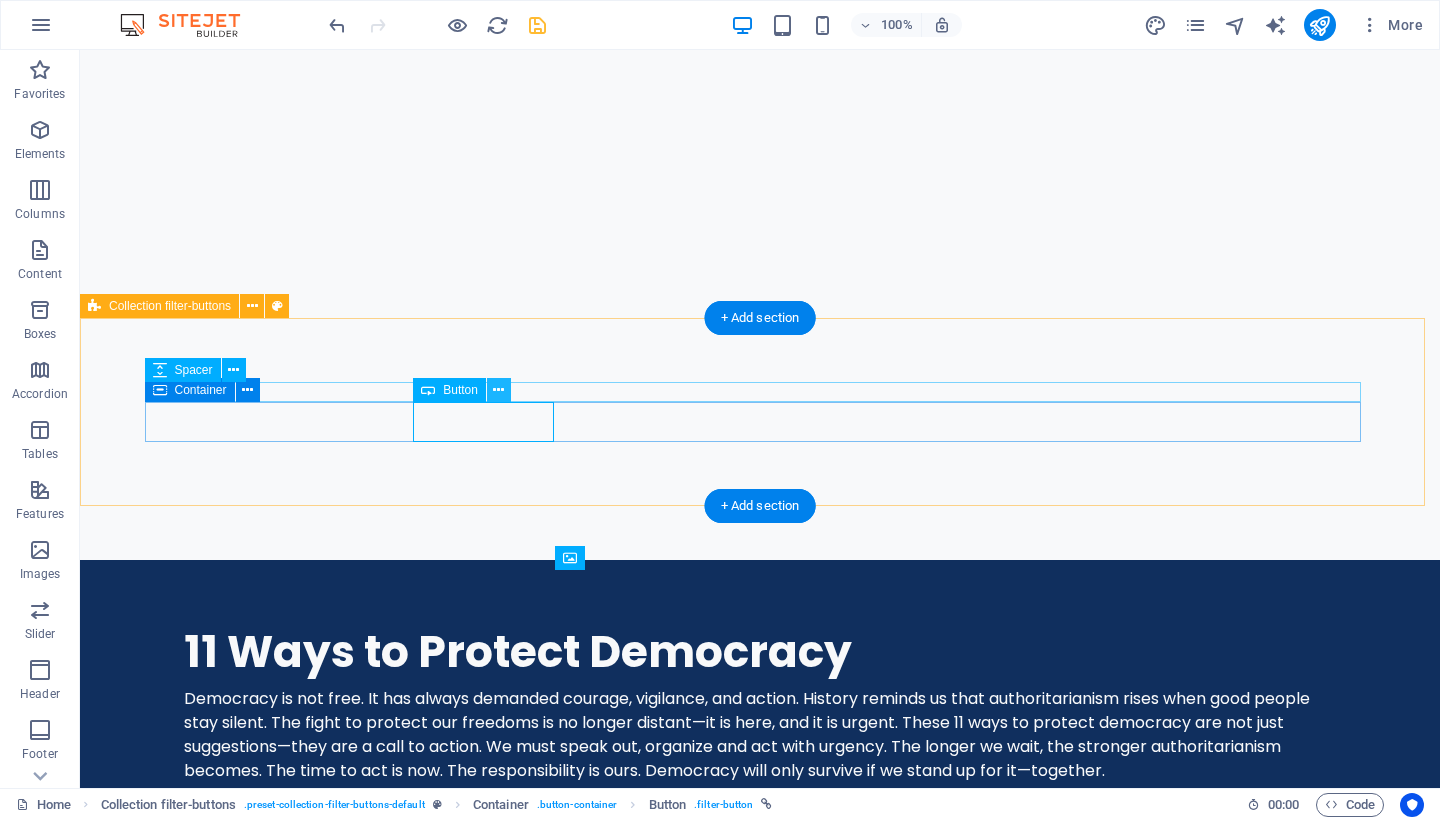 click at bounding box center (498, 390) 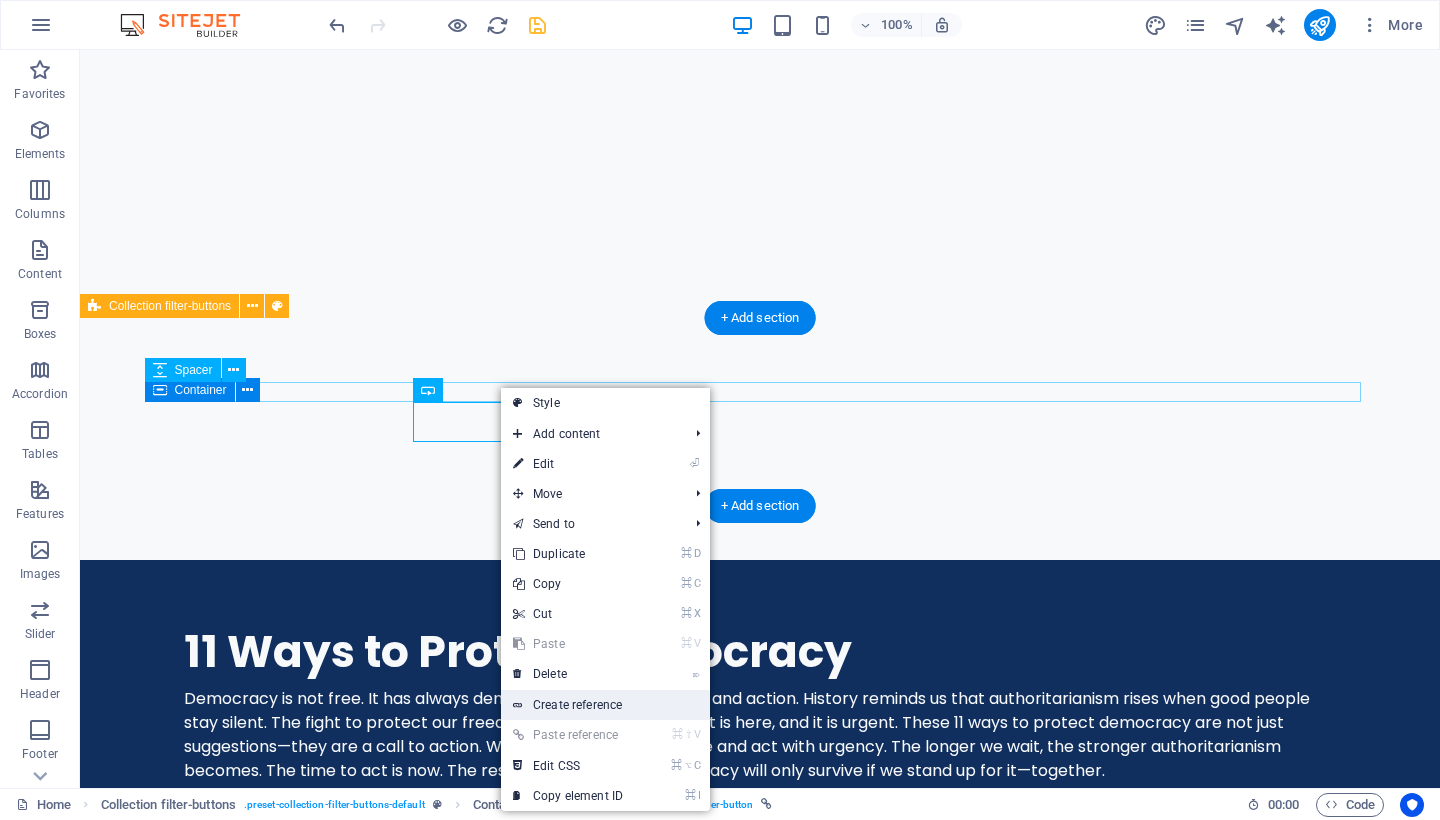 click on "Create reference" at bounding box center (605, 705) 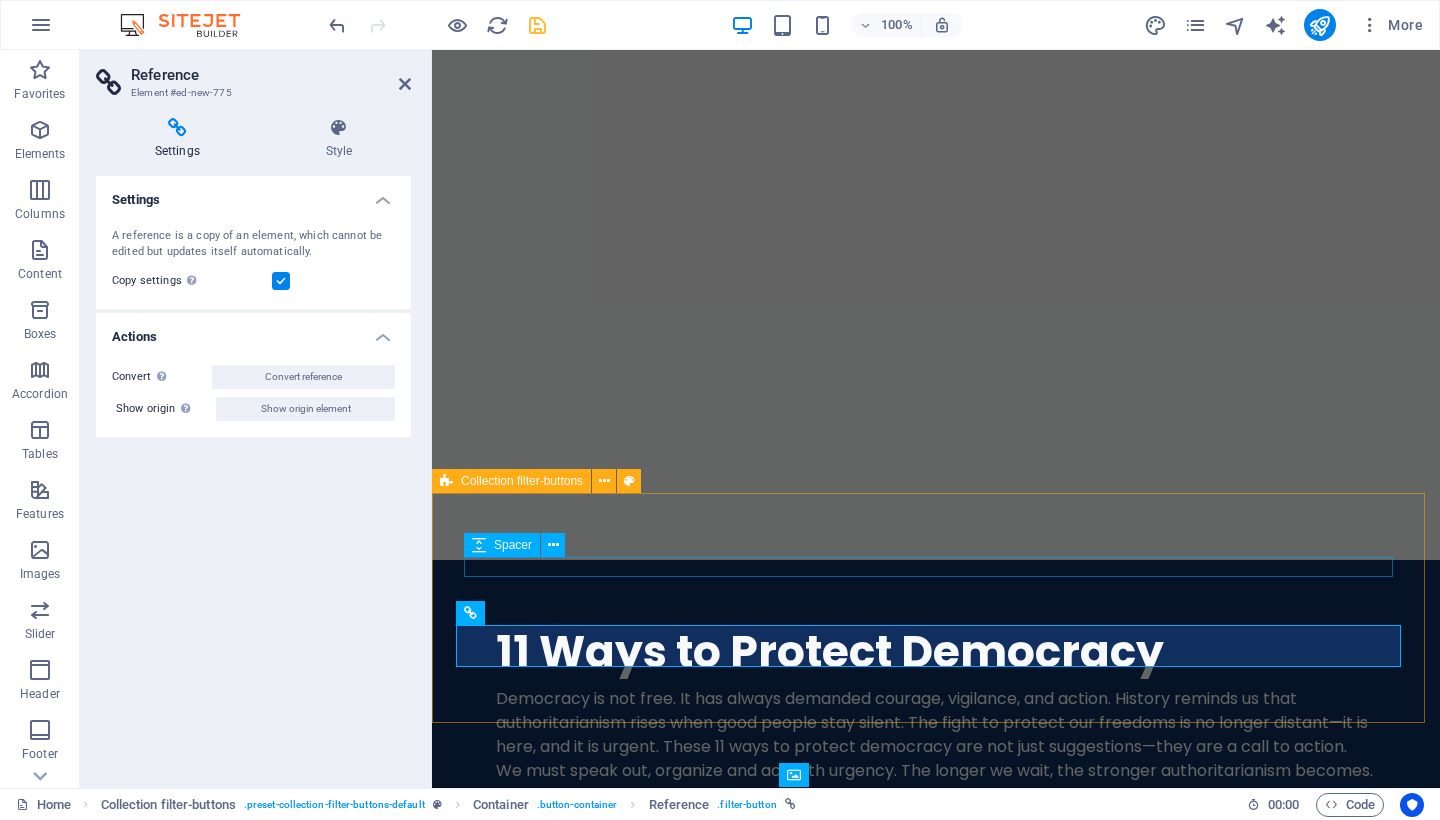click at bounding box center [936, 1965] 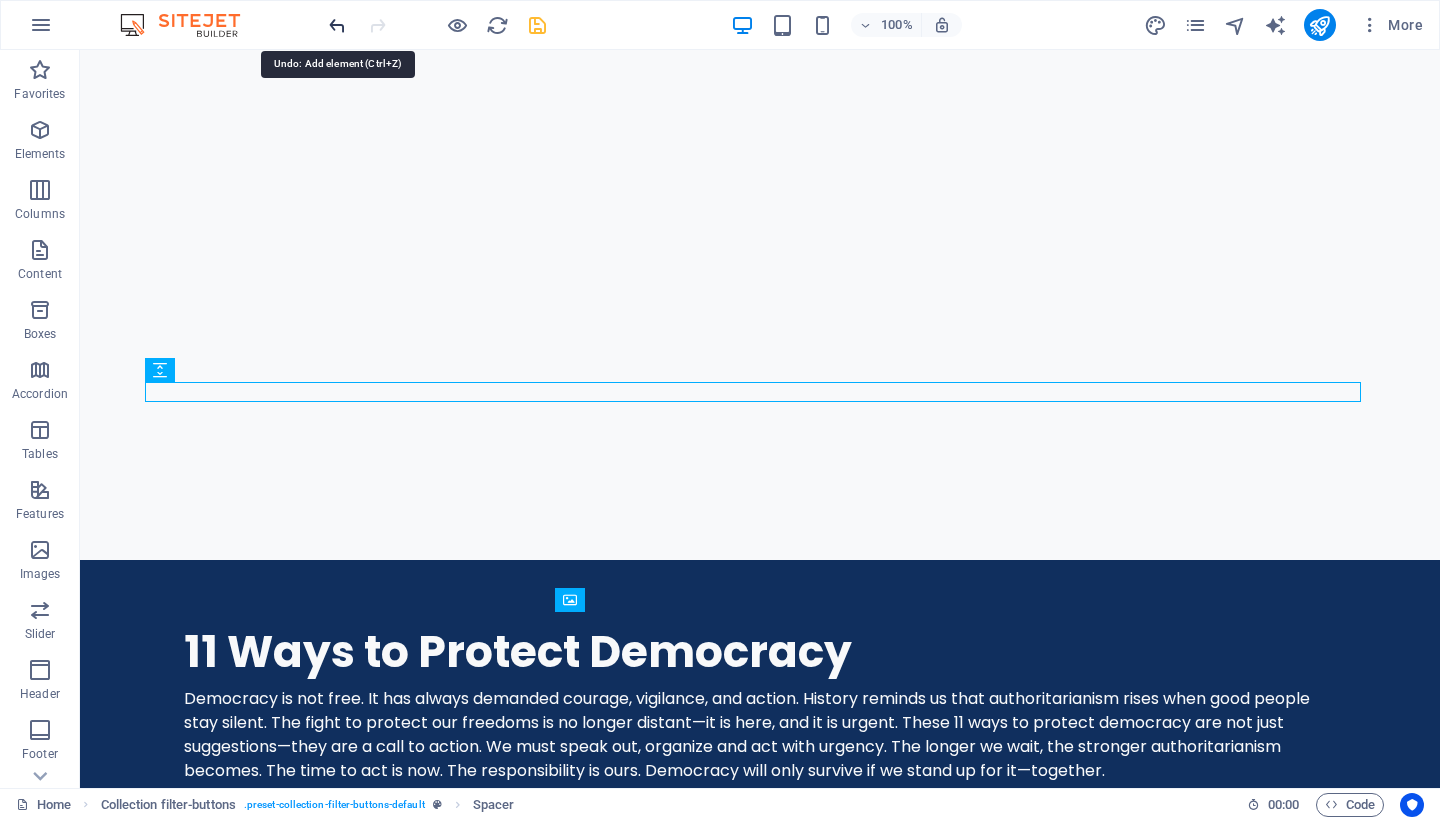 click at bounding box center [337, 25] 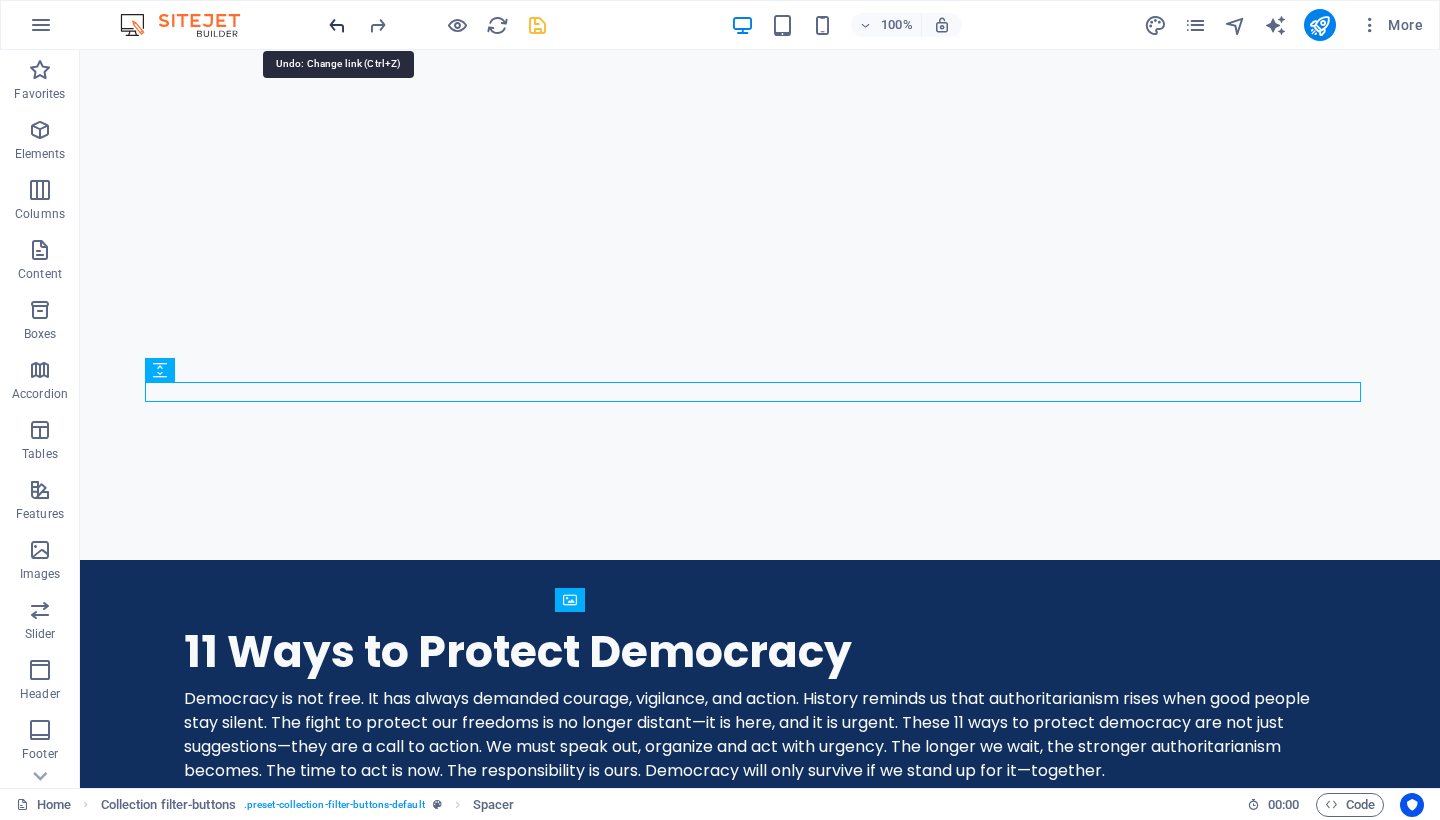 click at bounding box center [337, 25] 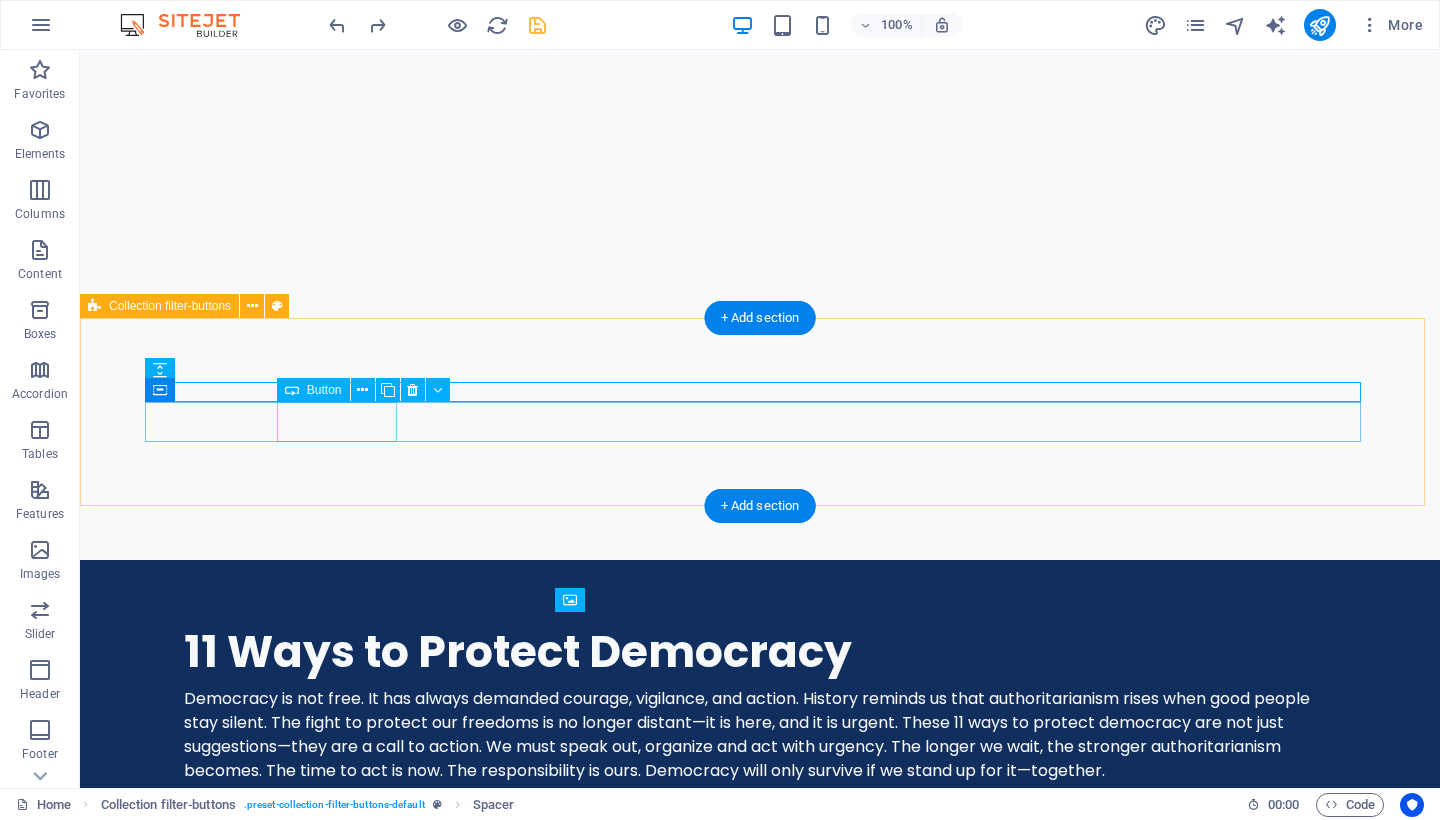 click on "Category 2" at bounding box center (760, 1844) 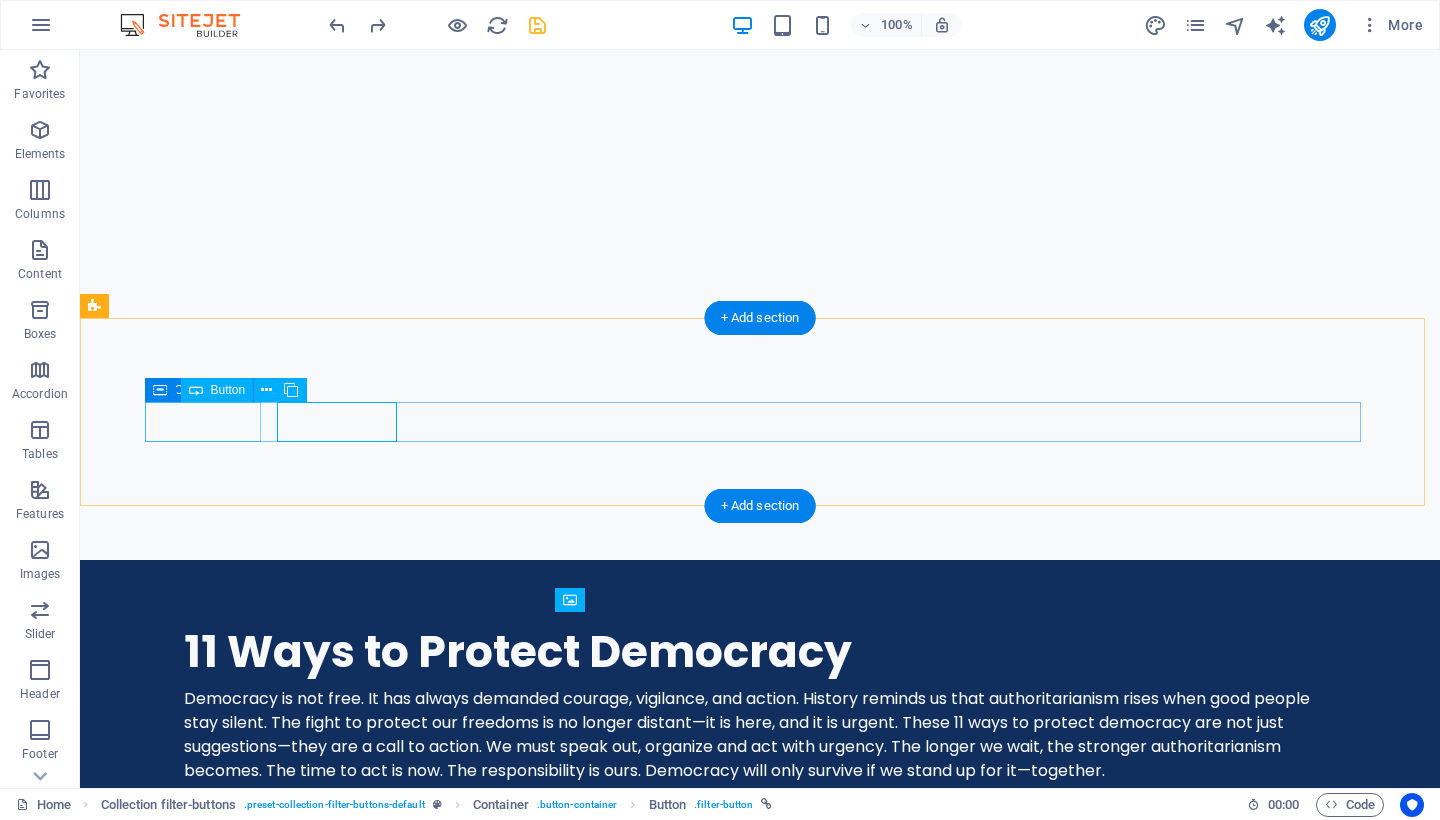 drag, startPoint x: 193, startPoint y: 416, endPoint x: 312, endPoint y: 446, distance: 122.72327 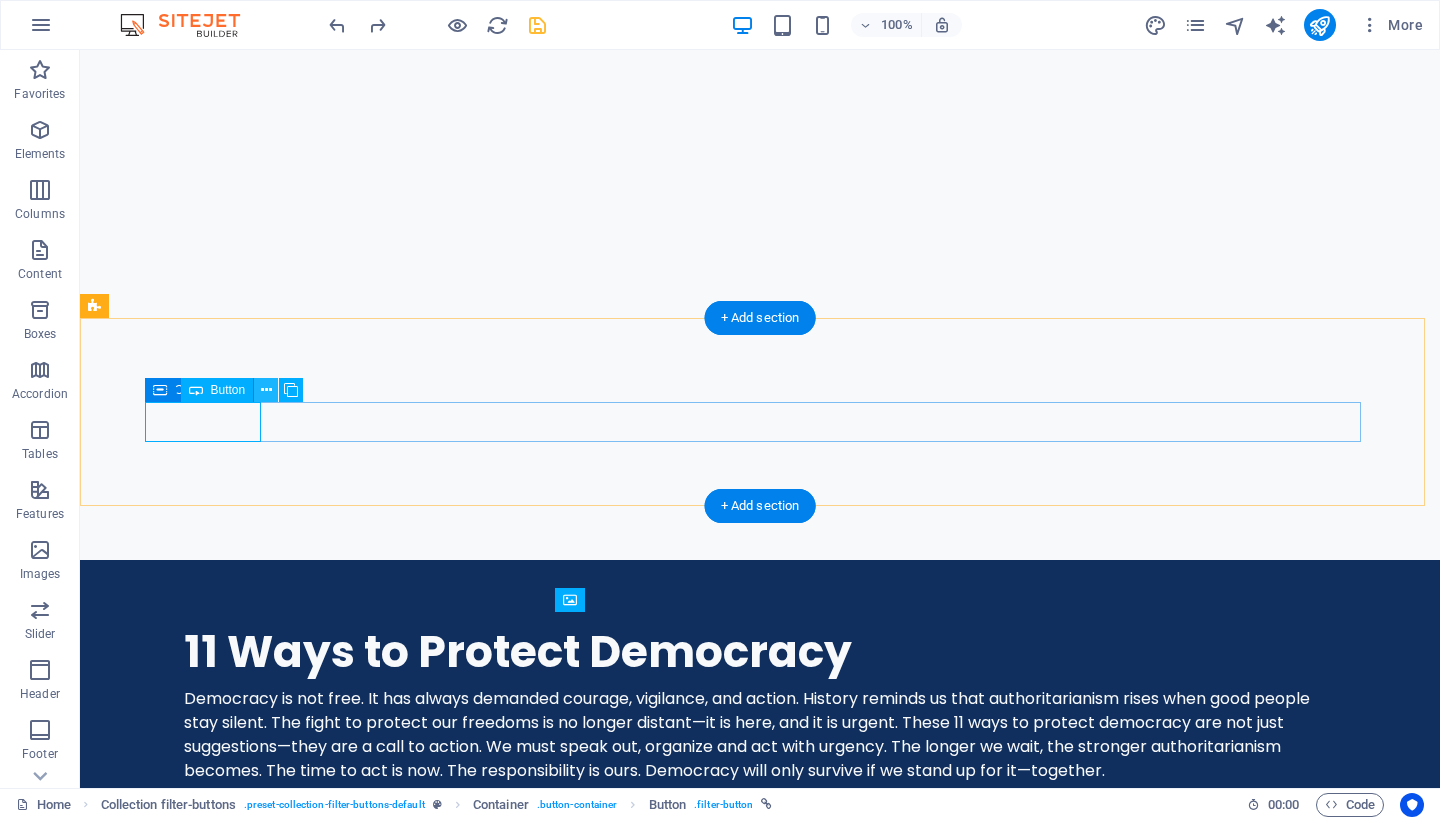 click at bounding box center (266, 390) 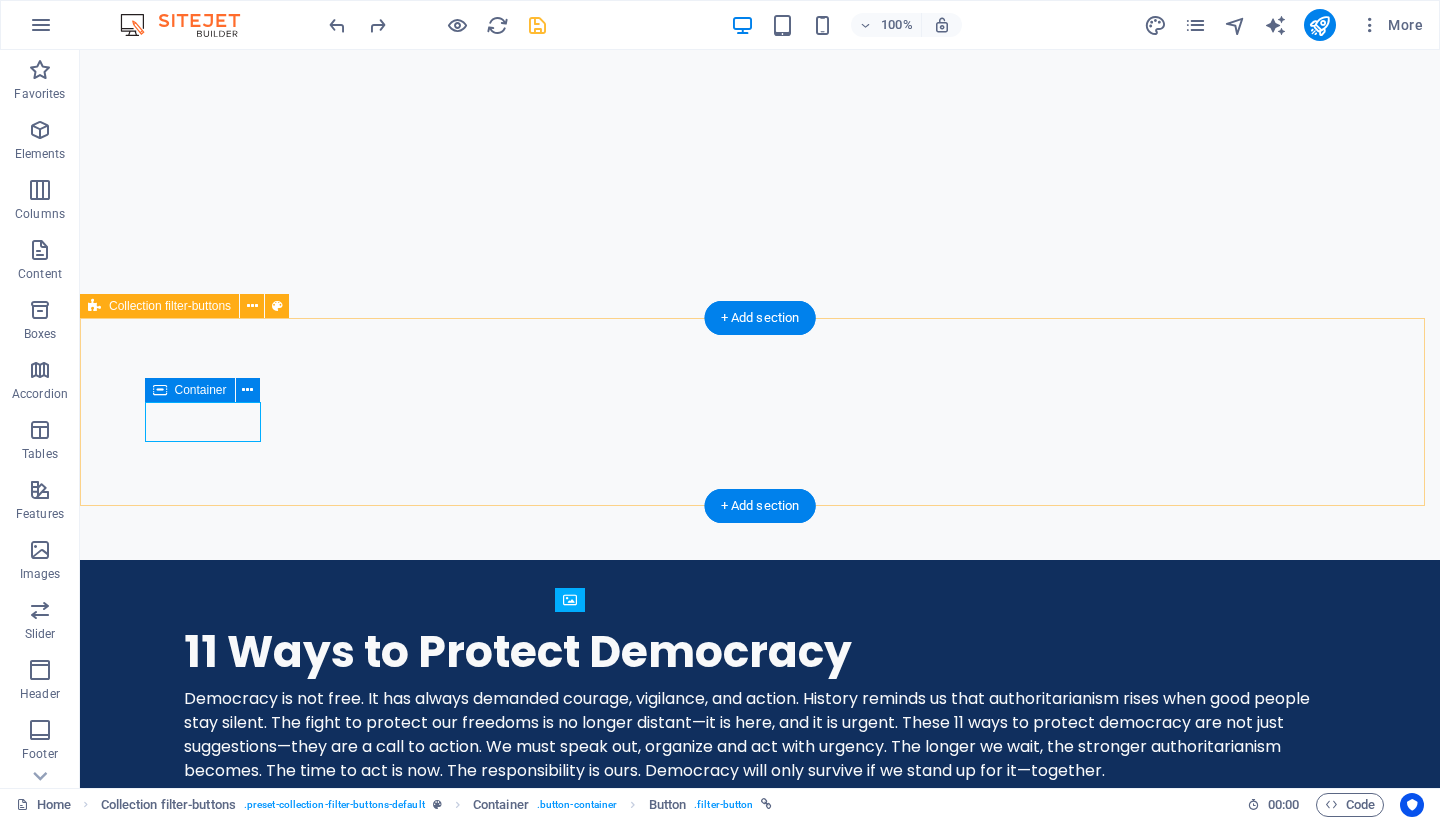 drag, startPoint x: 111, startPoint y: 361, endPoint x: 189, endPoint y: 367, distance: 78.23043 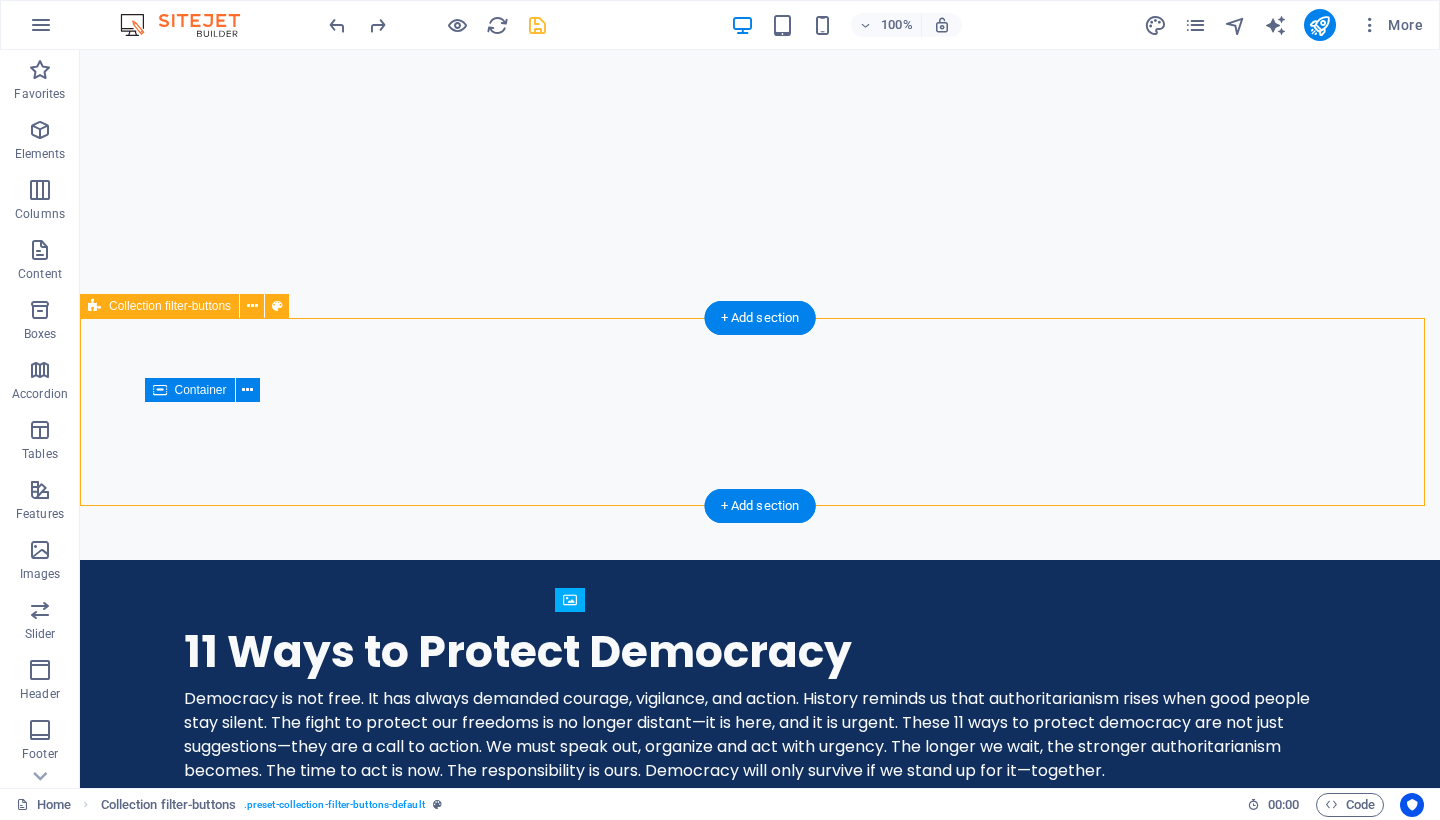 click on "Category 1 Category 2 All categories" at bounding box center [760, 1834] 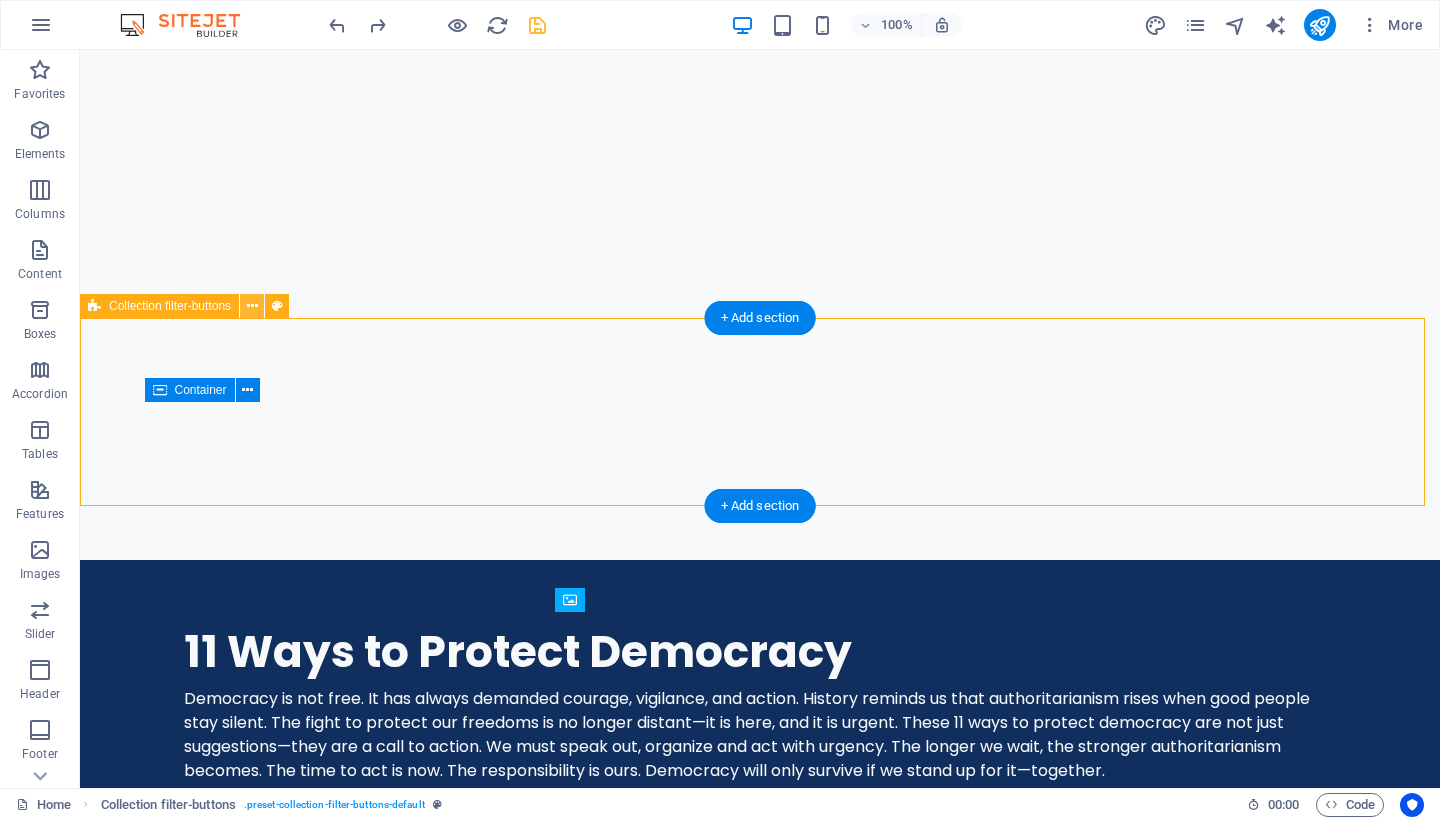click at bounding box center (252, 306) 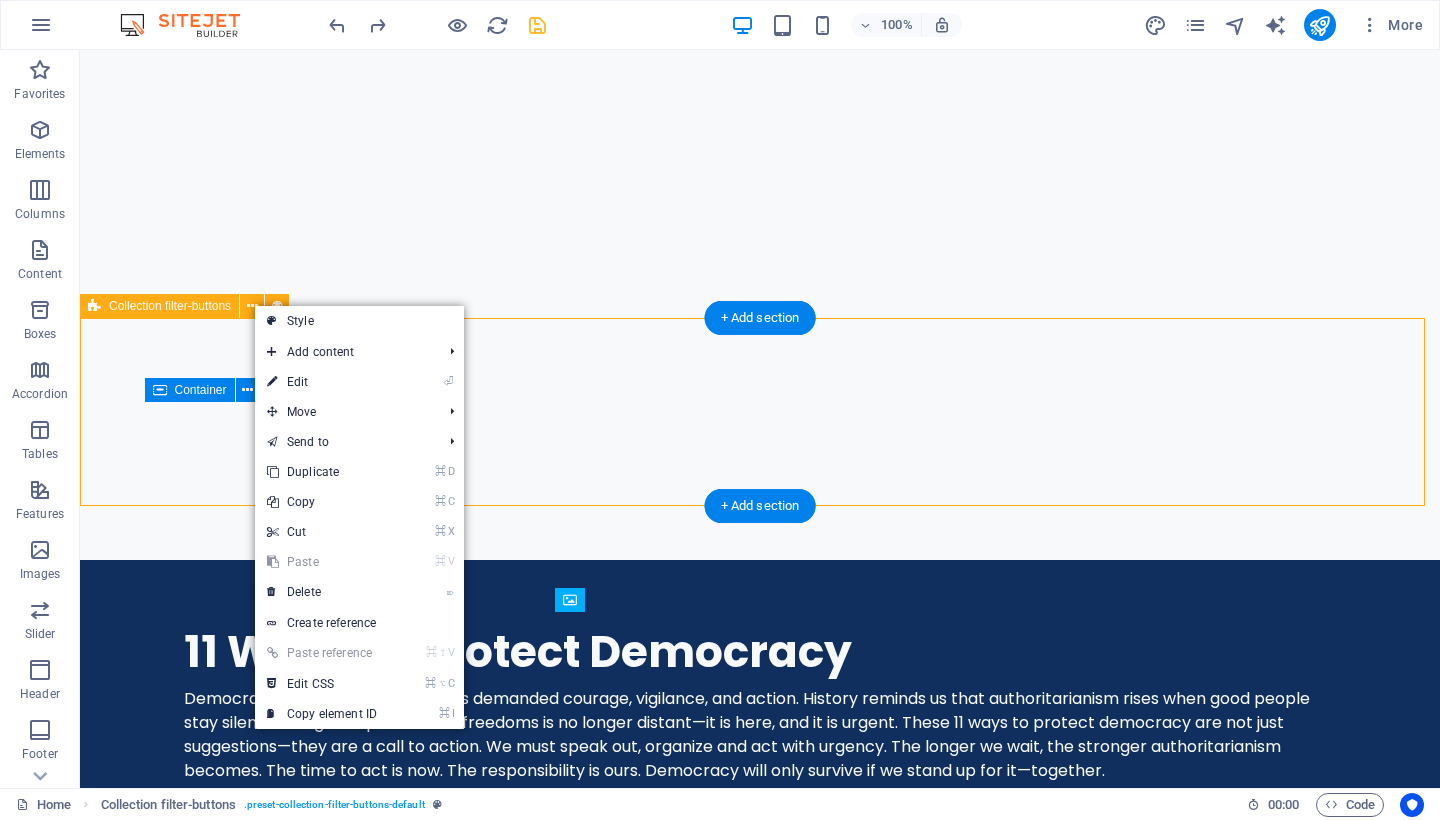 click on "Collection filter-buttons" at bounding box center (170, 306) 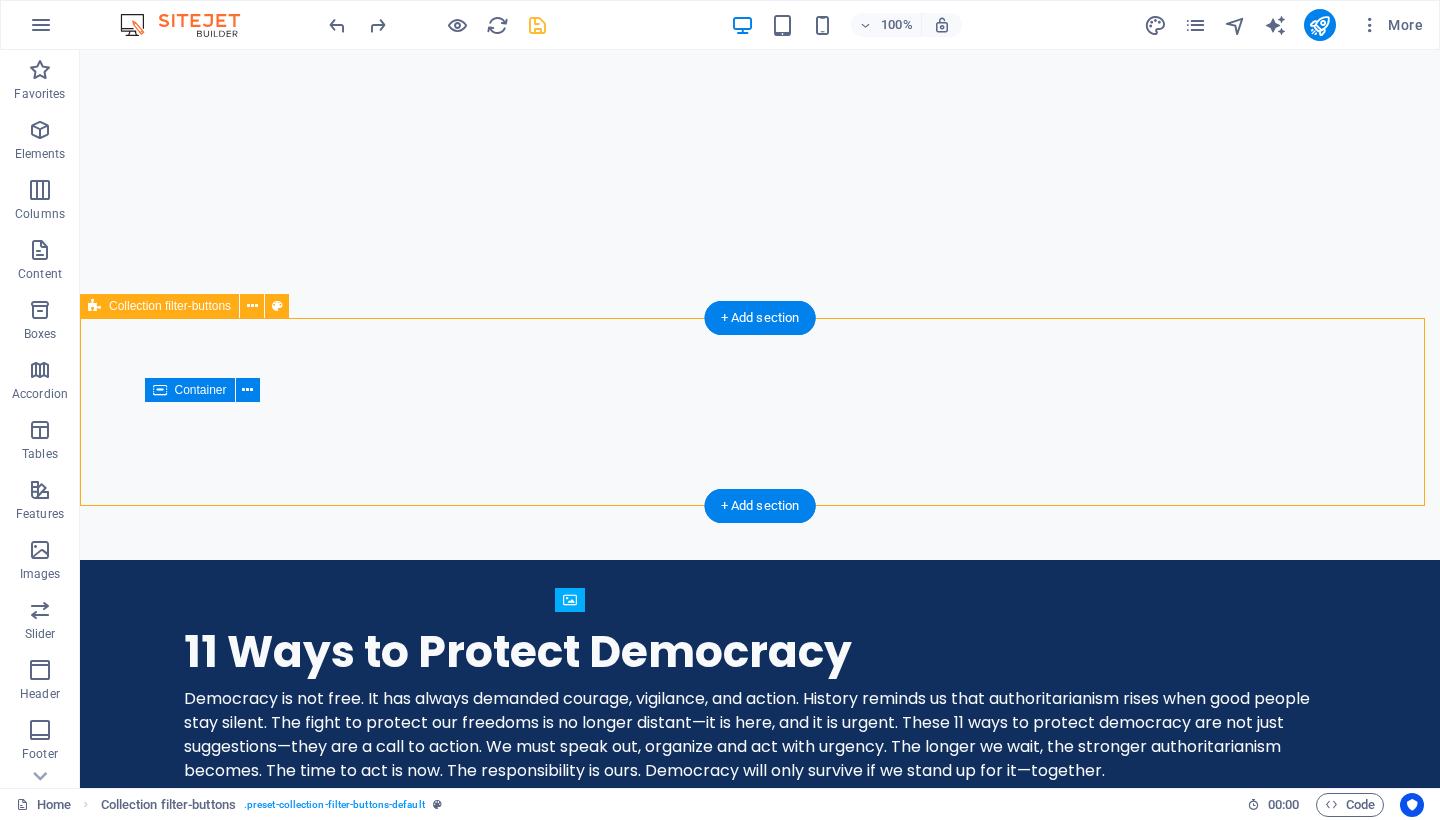 click on "Collection filter-buttons" at bounding box center (170, 306) 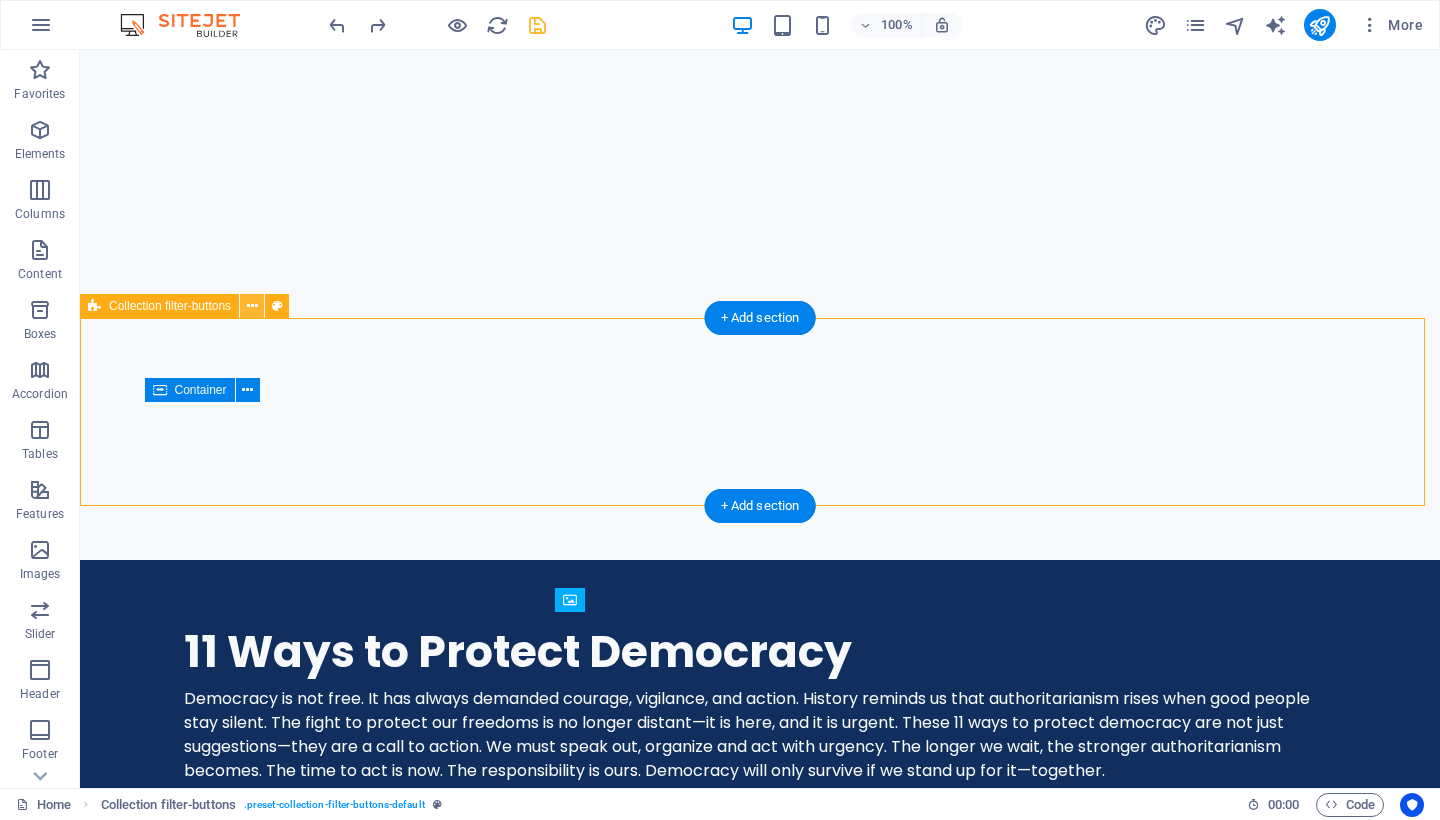 click at bounding box center [252, 306] 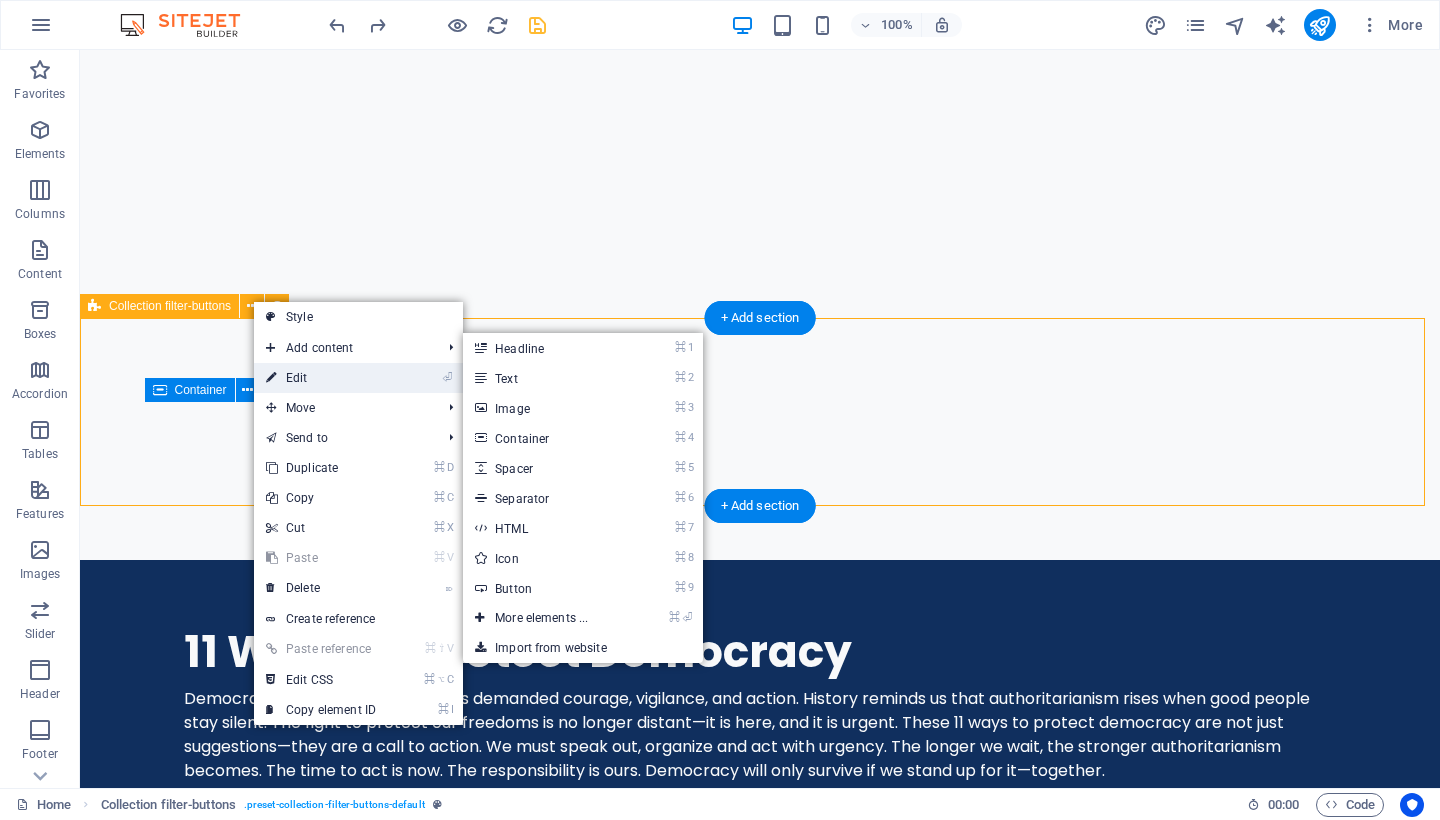 click on "⏎  Edit" at bounding box center (321, 378) 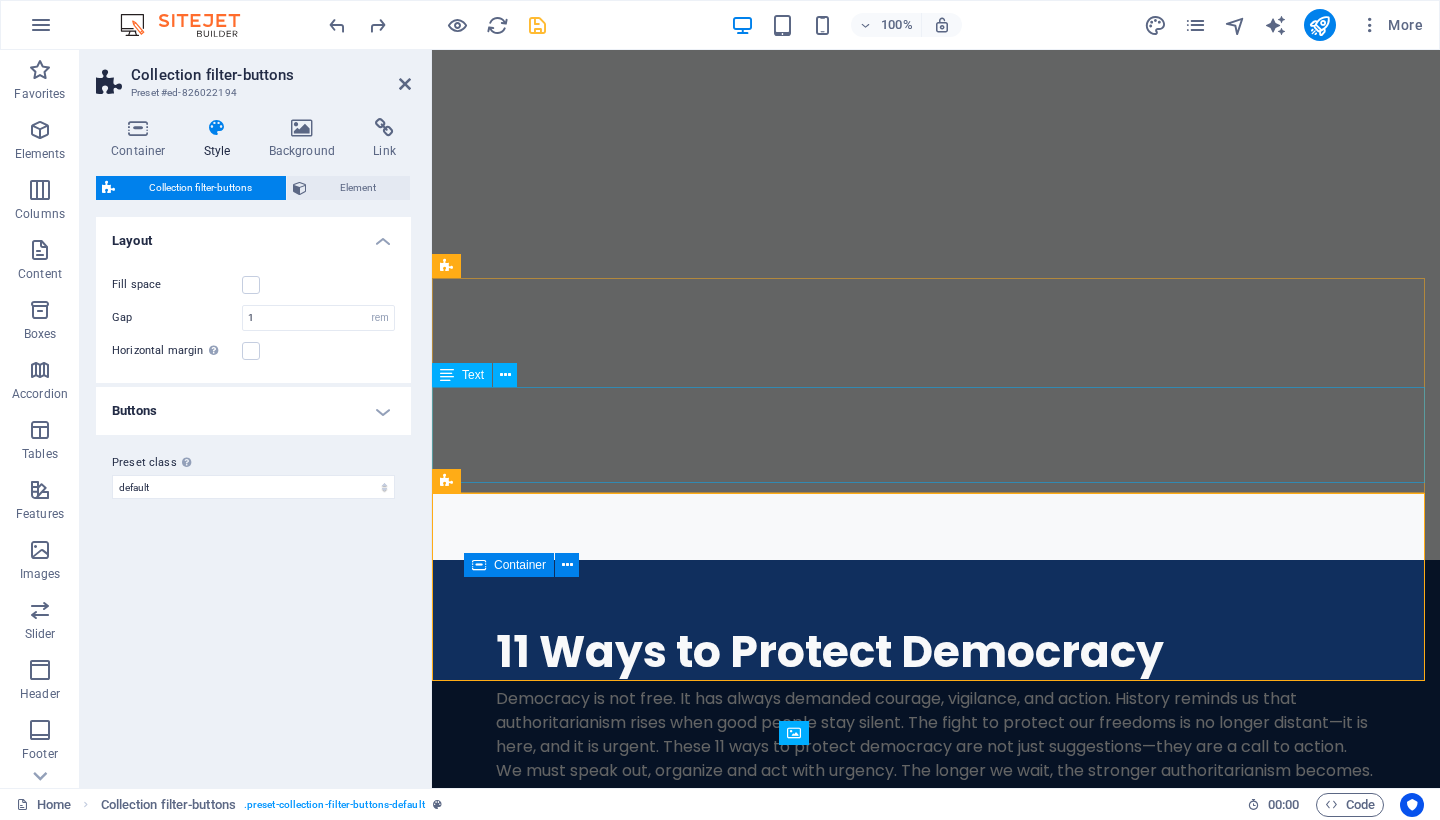 scroll, scrollTop: 1261, scrollLeft: 0, axis: vertical 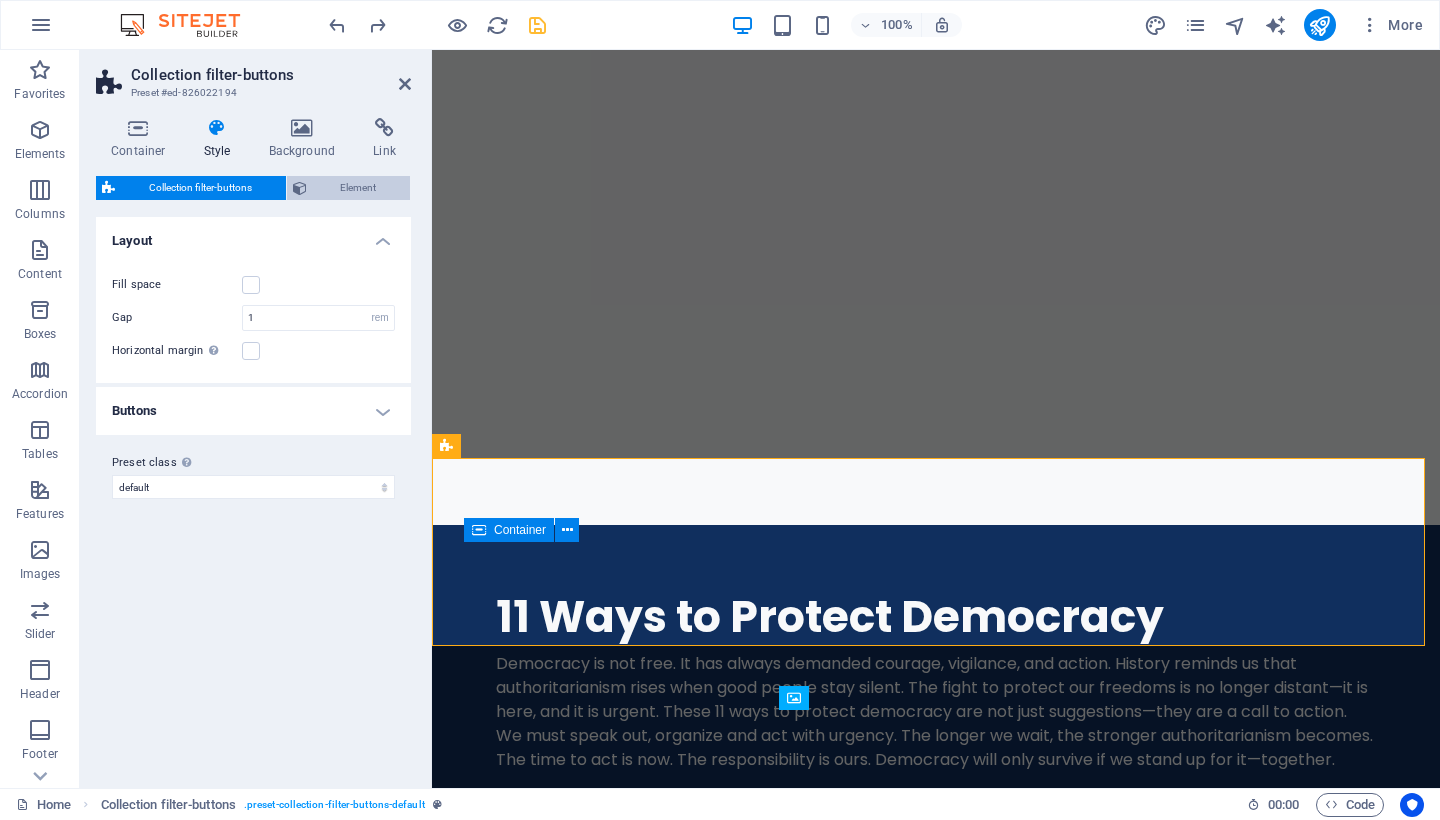 click on "Element" at bounding box center [359, 188] 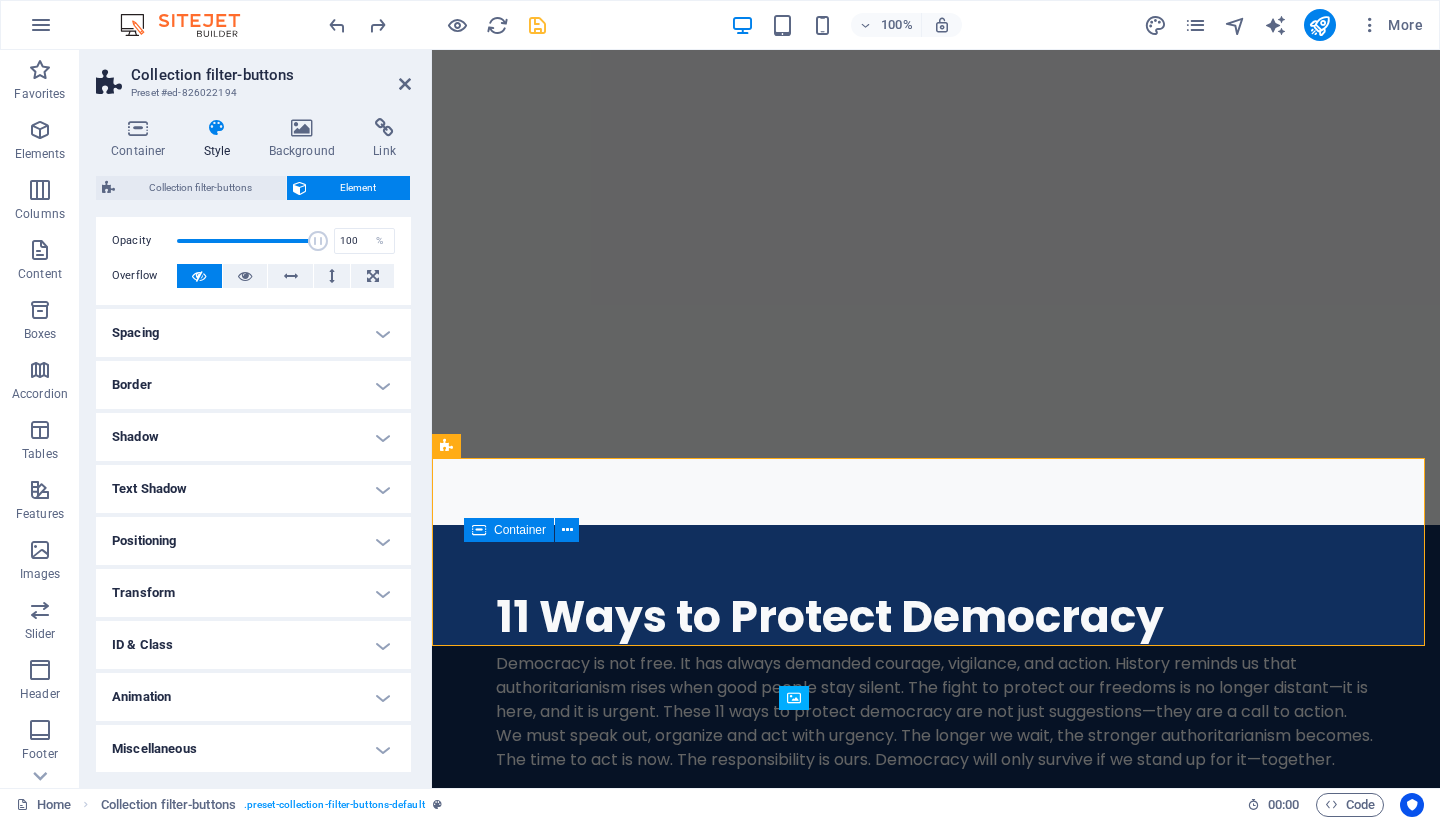 scroll, scrollTop: 0, scrollLeft: 0, axis: both 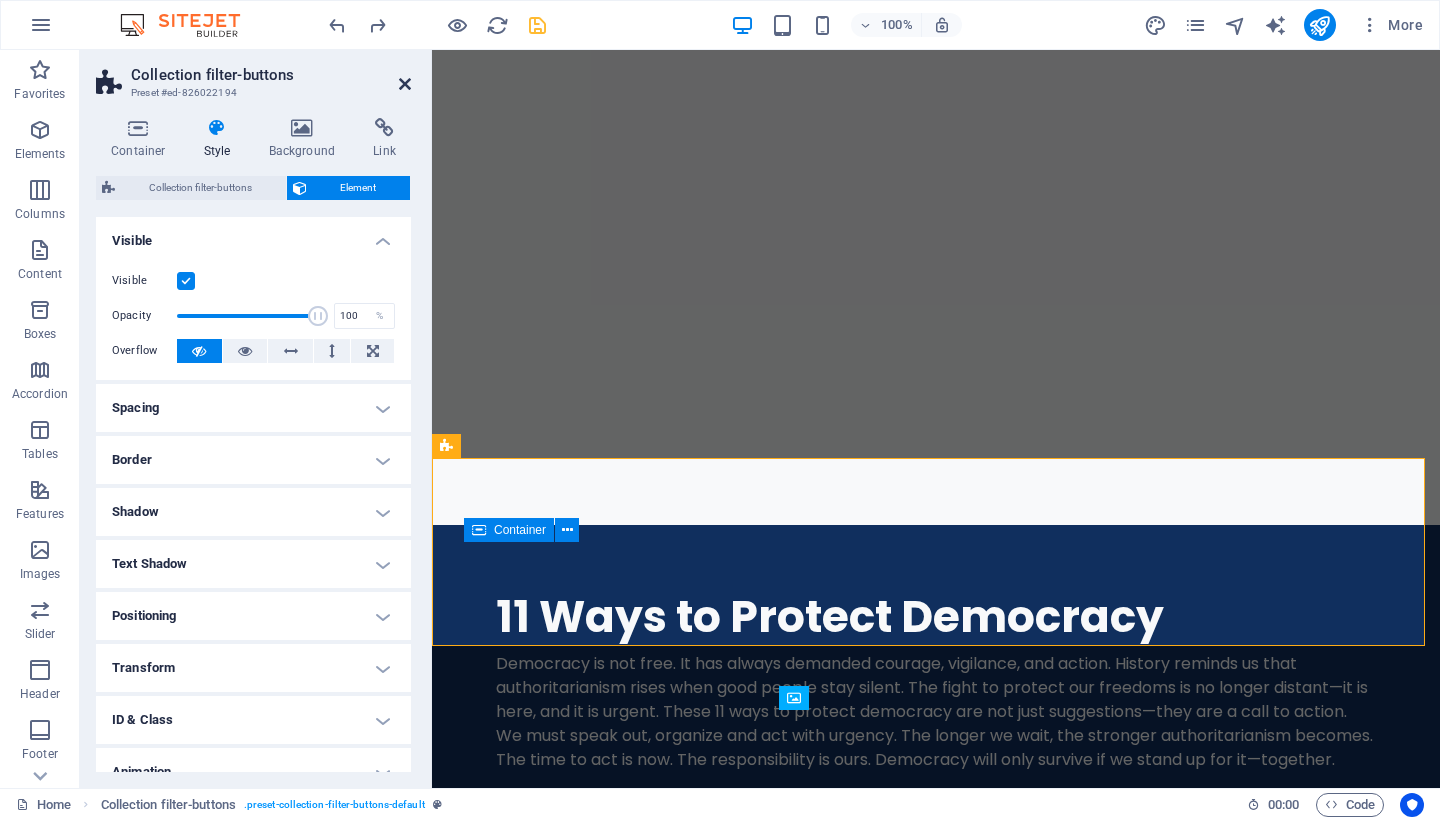 click at bounding box center (405, 84) 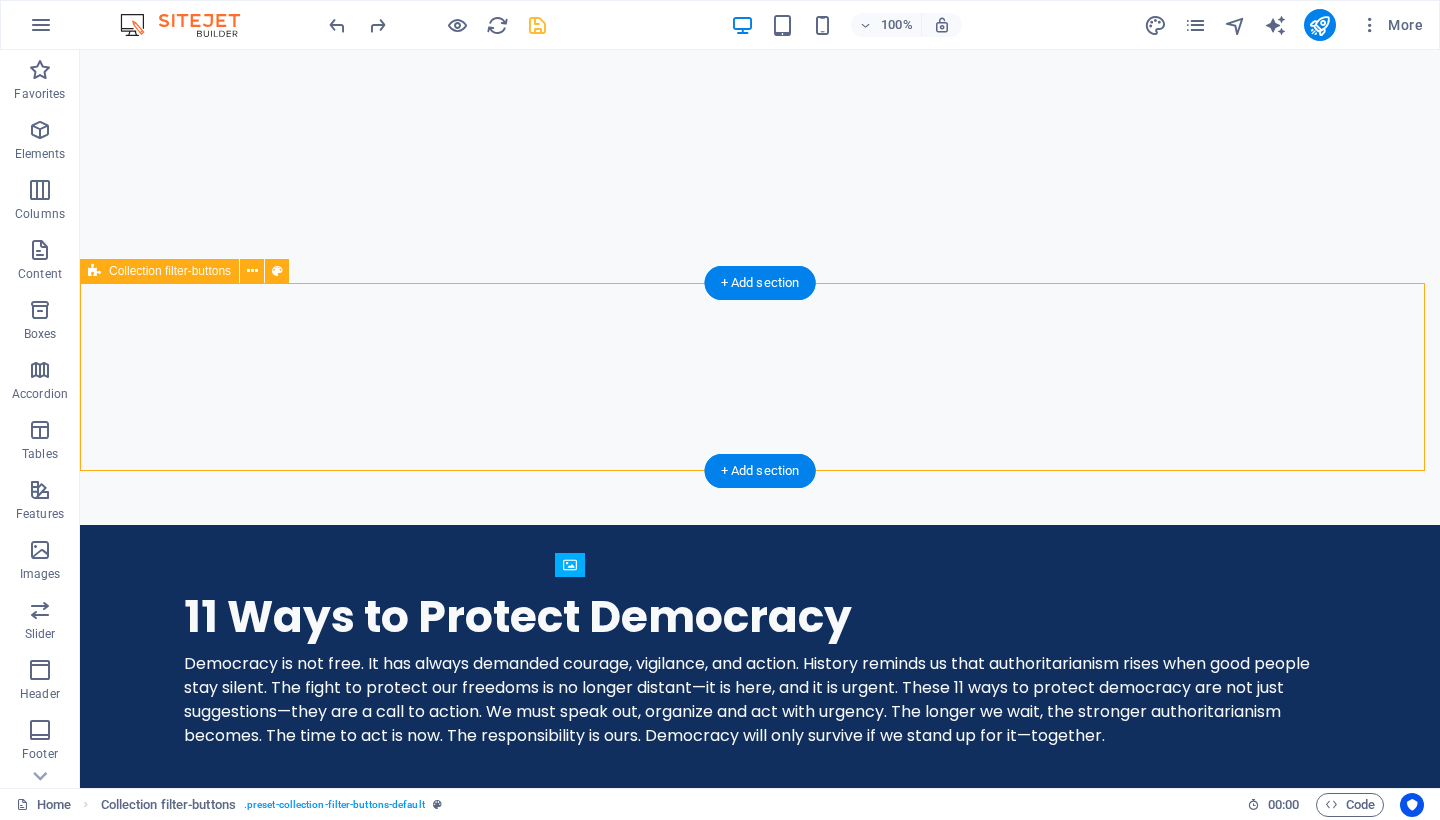 click on "Category 1 Category 2 All categories" at bounding box center [760, 1950] 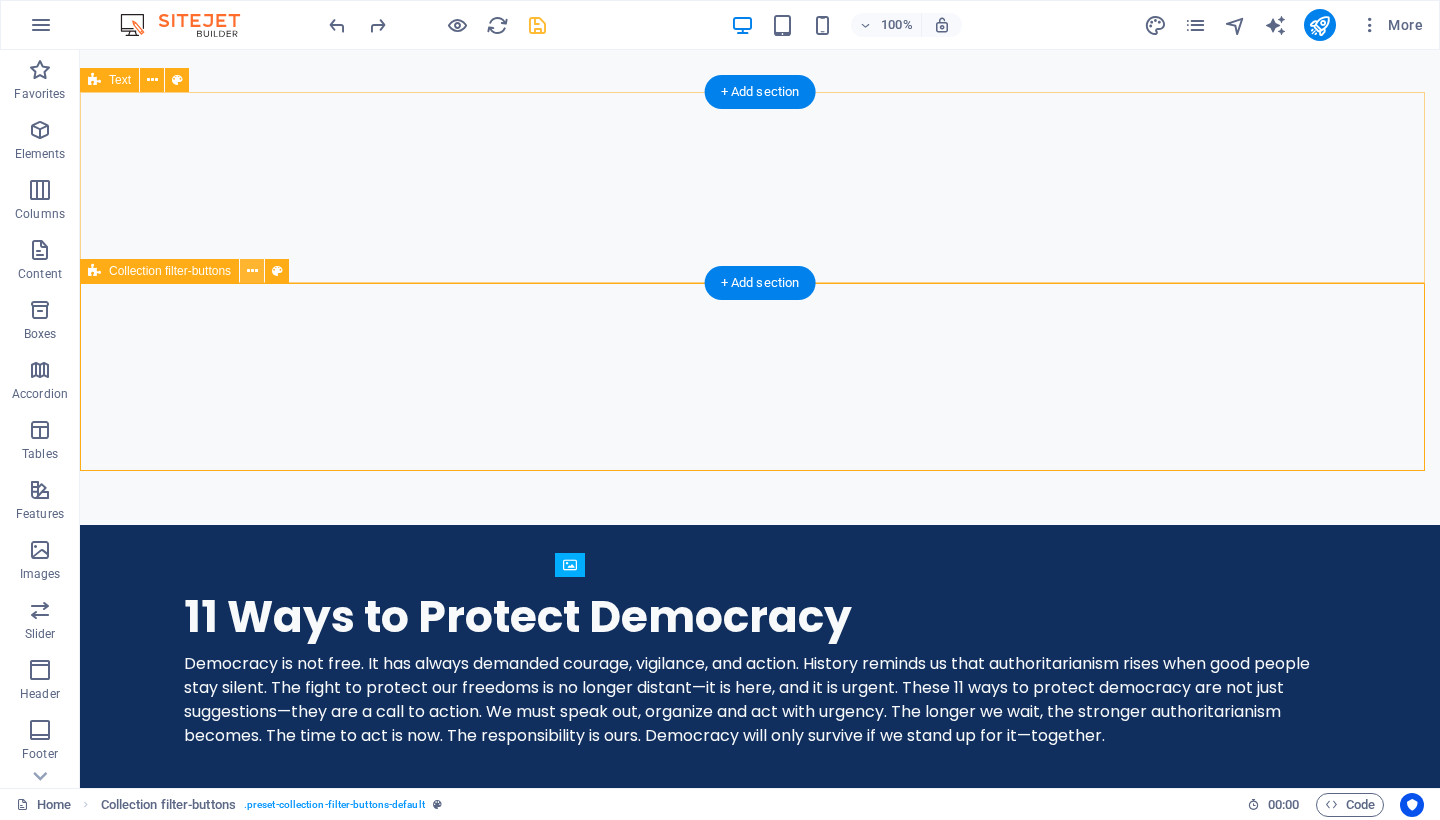 click at bounding box center (252, 271) 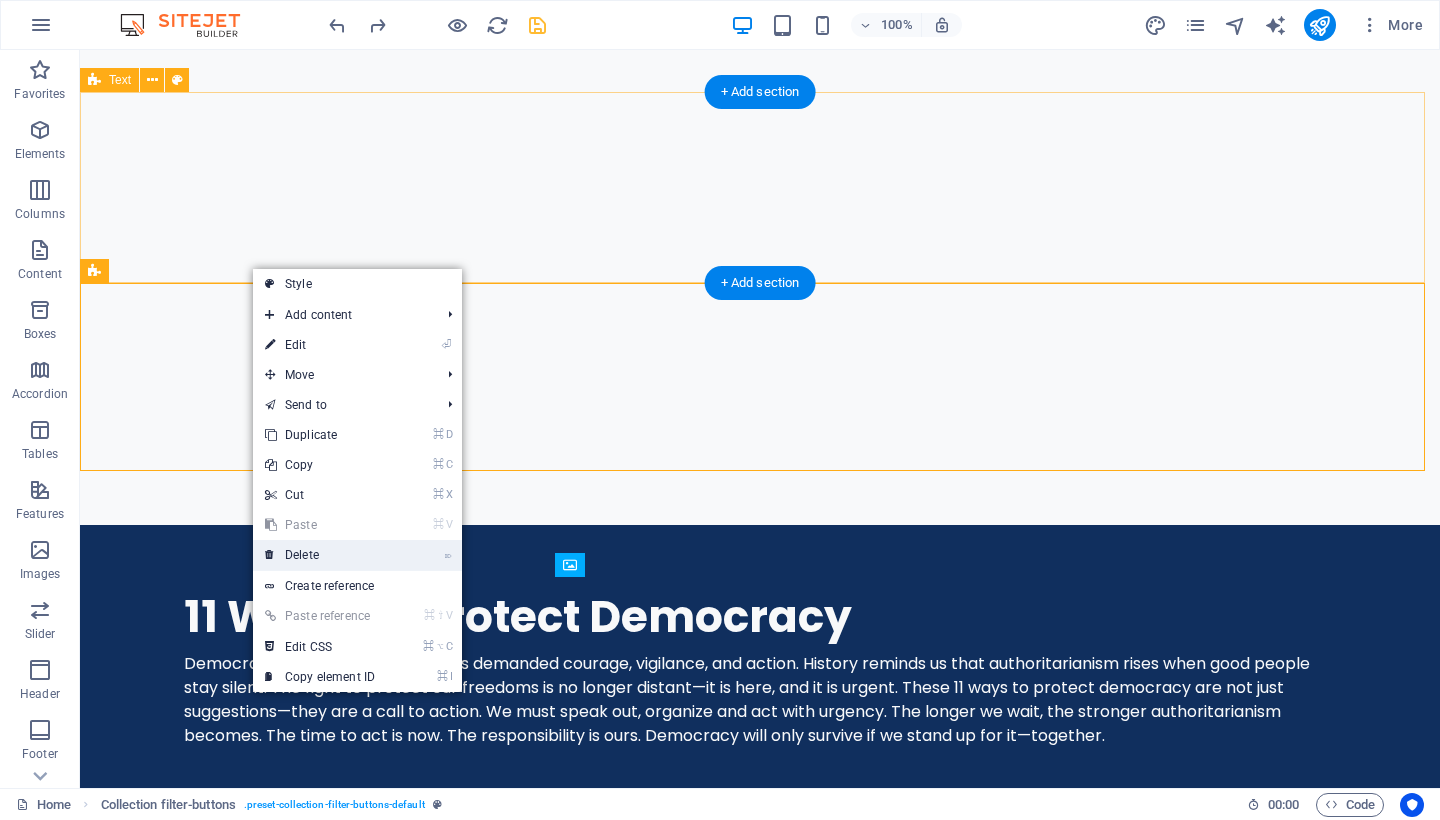 click on "⌦  Delete" at bounding box center (320, 555) 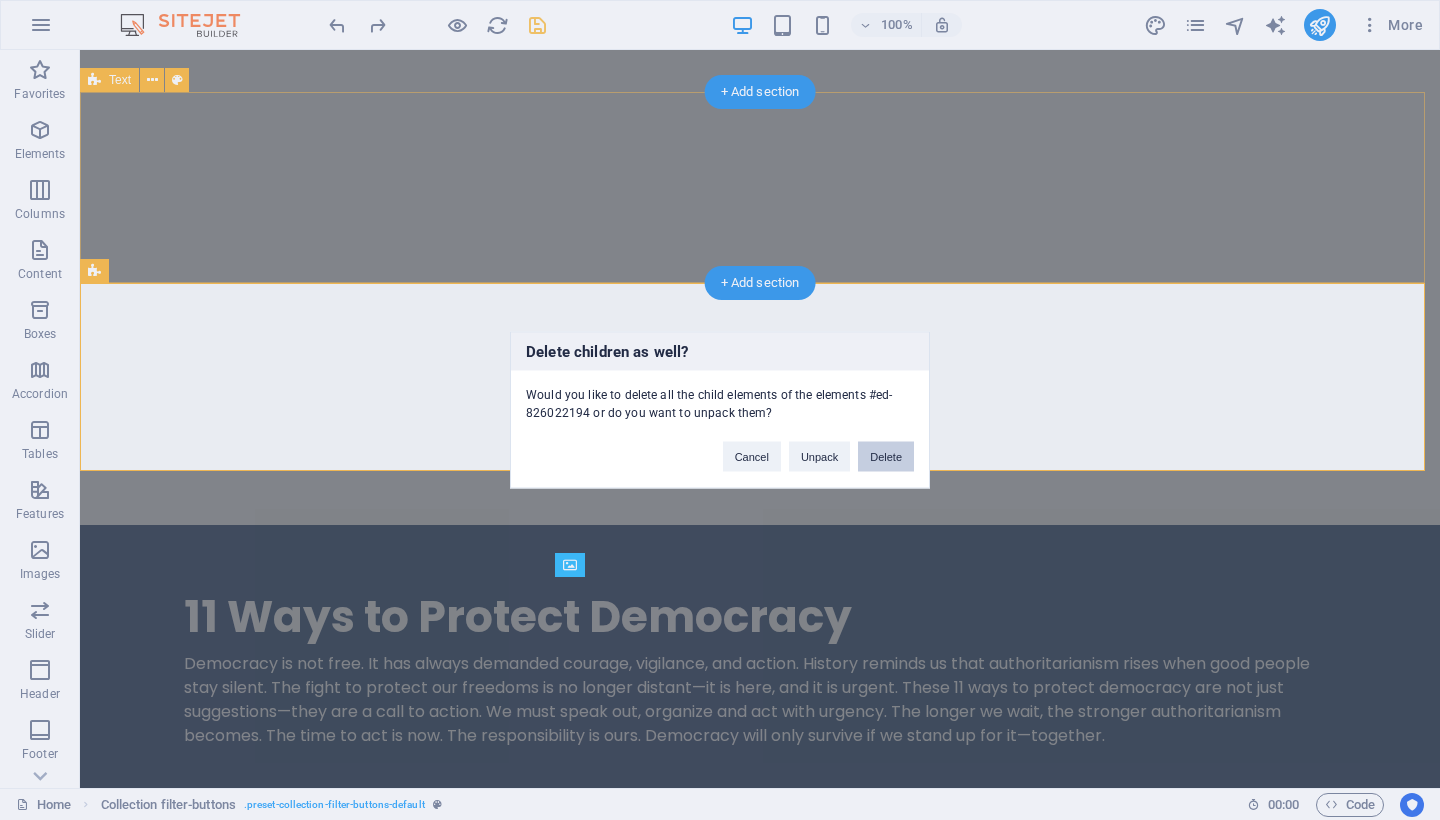 click on "Delete" at bounding box center [886, 457] 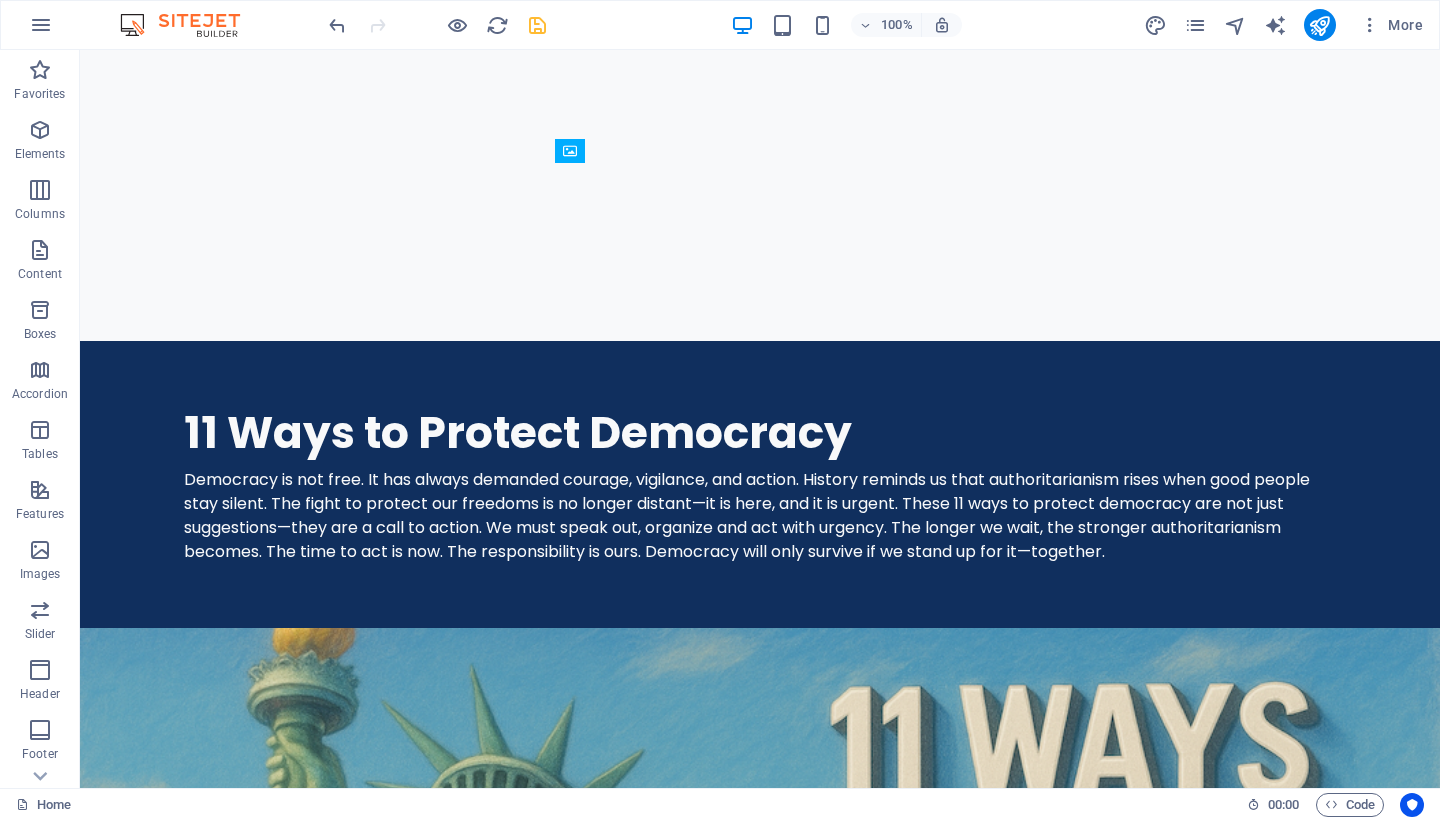 scroll, scrollTop: 1477, scrollLeft: 0, axis: vertical 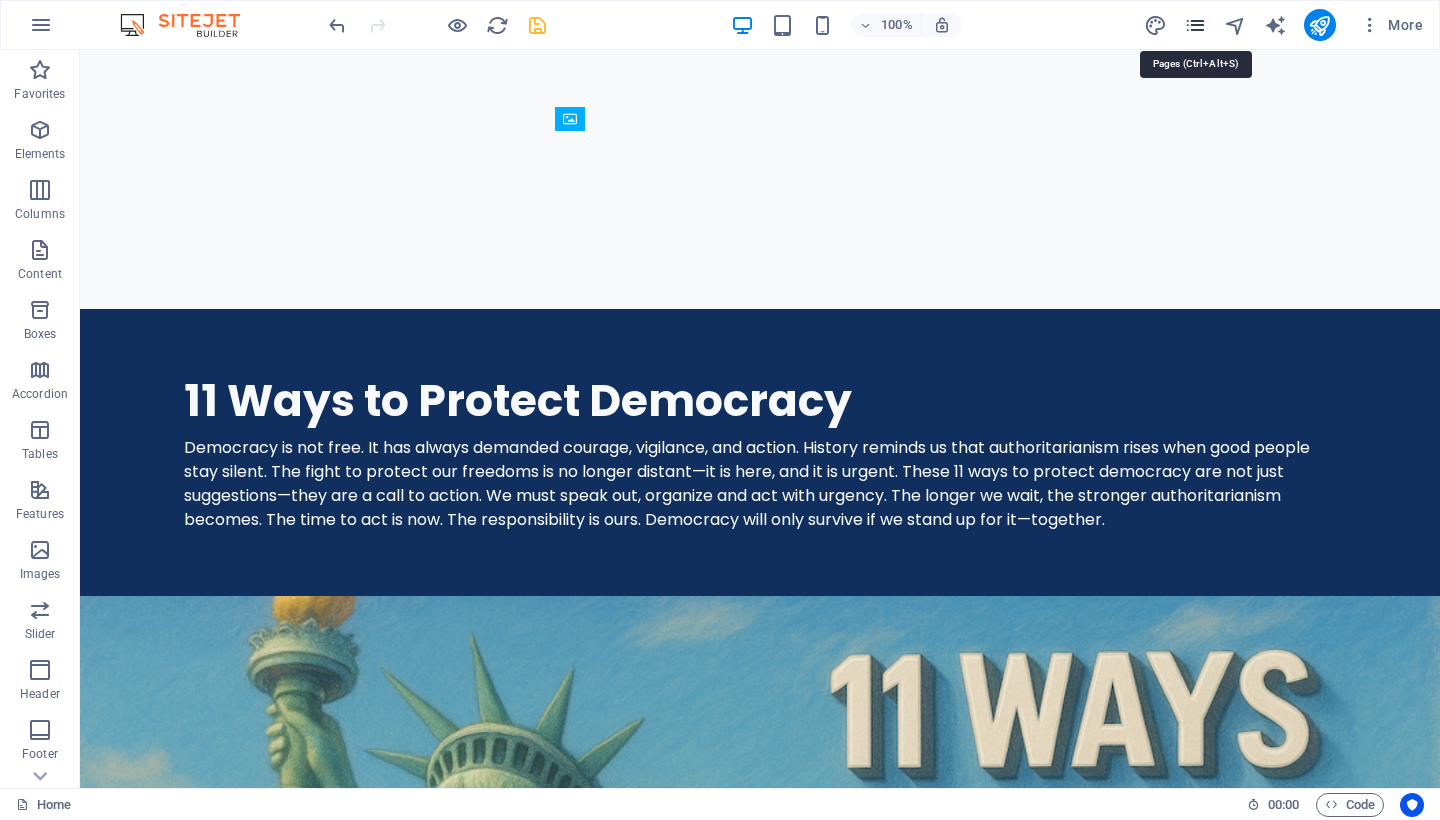 click at bounding box center (1195, 25) 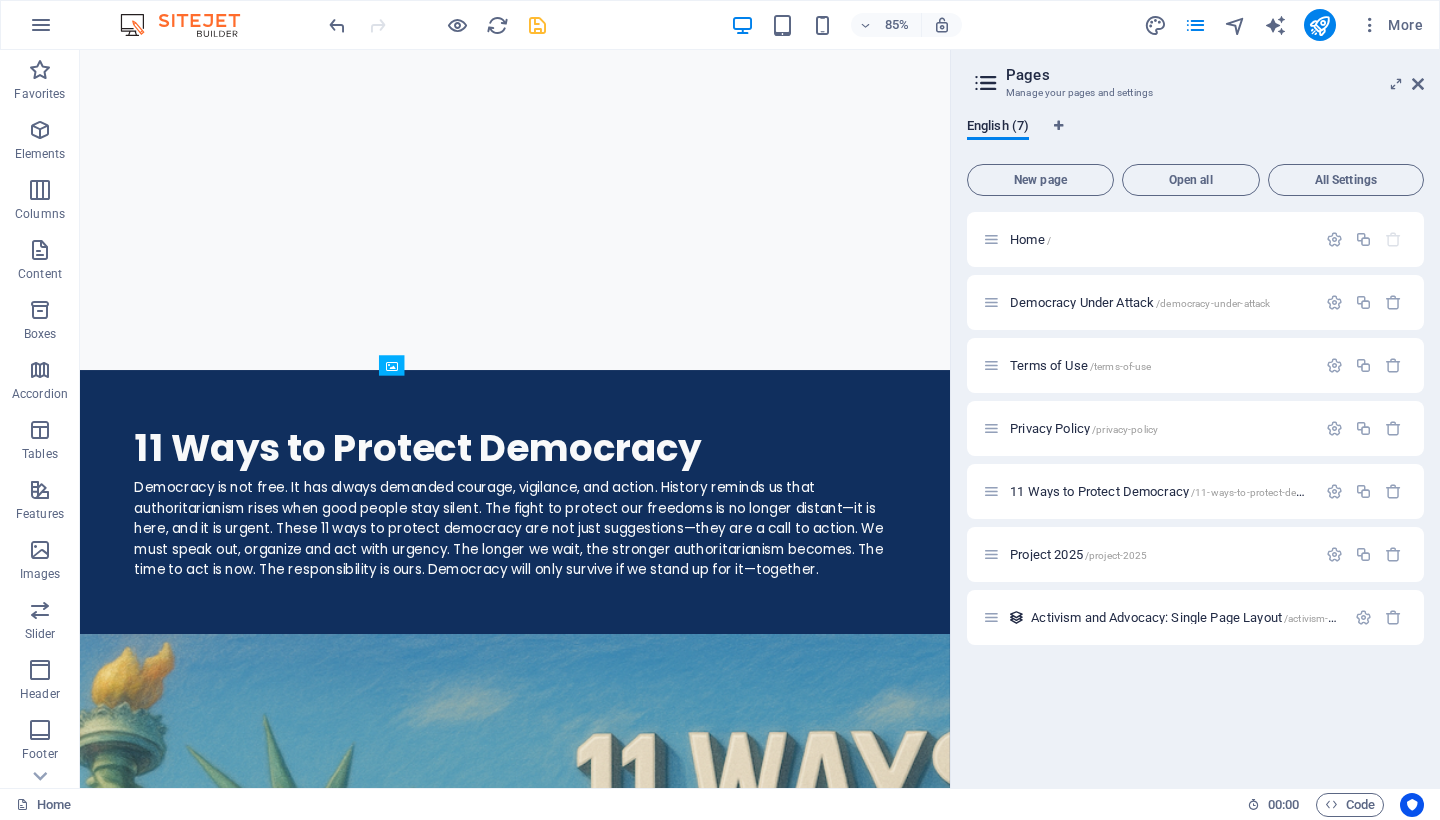 click on "Home / Democracy Under Attack /democracy-under-attack Terms of Use /terms-of-use Privacy Policy /privacy-policy 11 Ways to Protect Democracy /11-ways-to-protect-democracy Project 2025 /project-2025 Activism and Advocacy: Single Page Layout /activism-and-advocacy-item" at bounding box center [1195, 492] 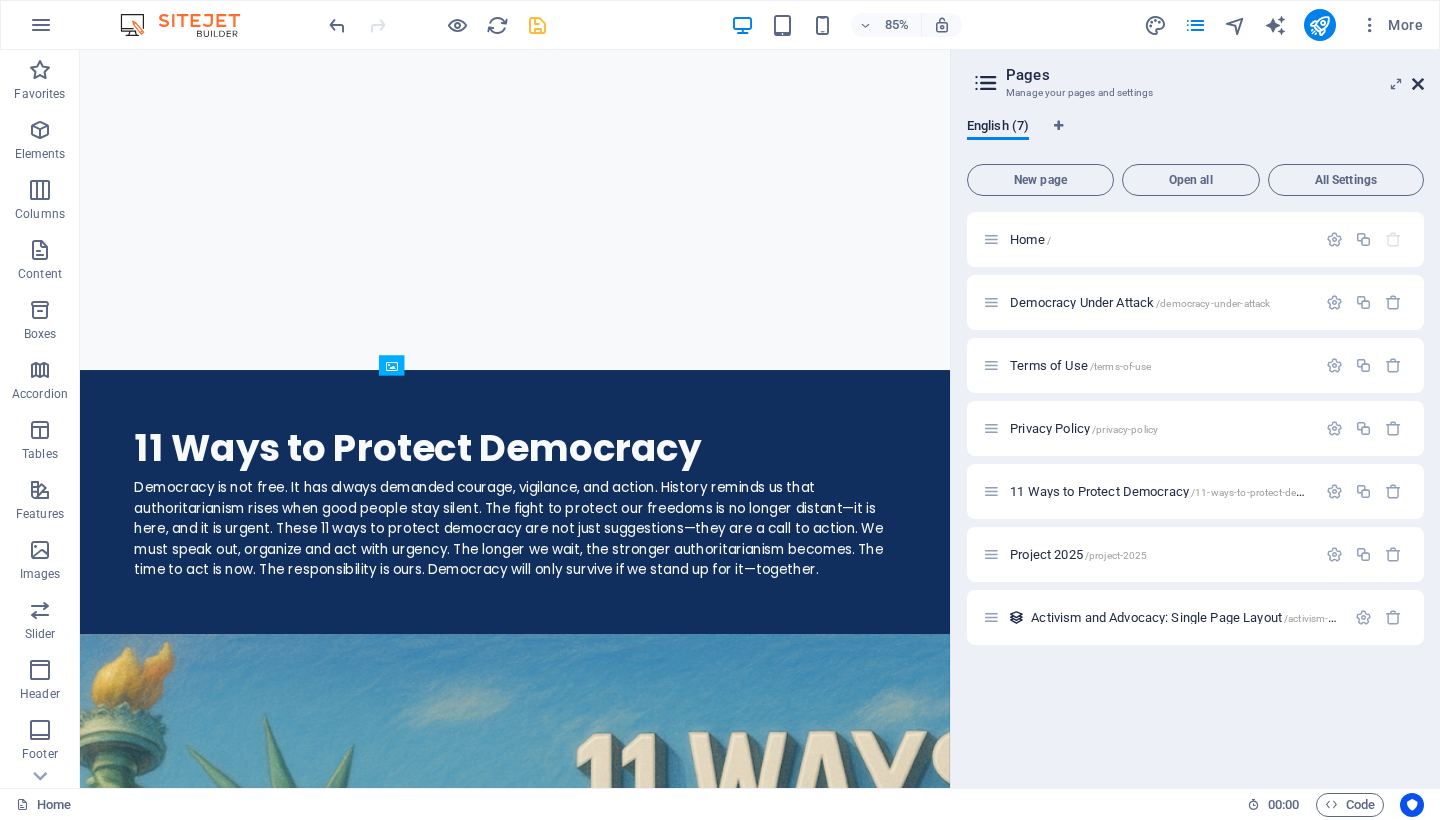 click at bounding box center (1418, 84) 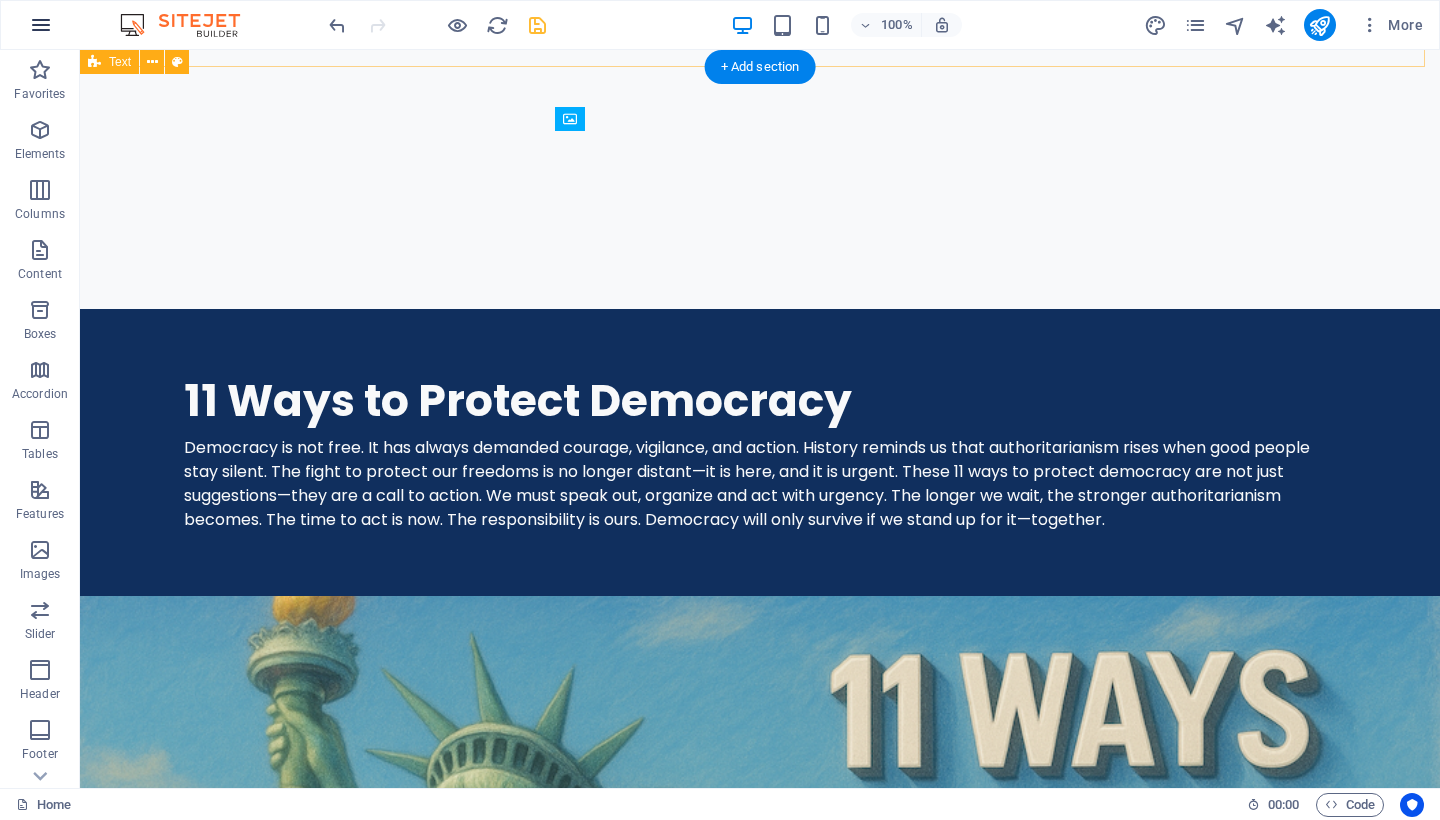 click at bounding box center [41, 25] 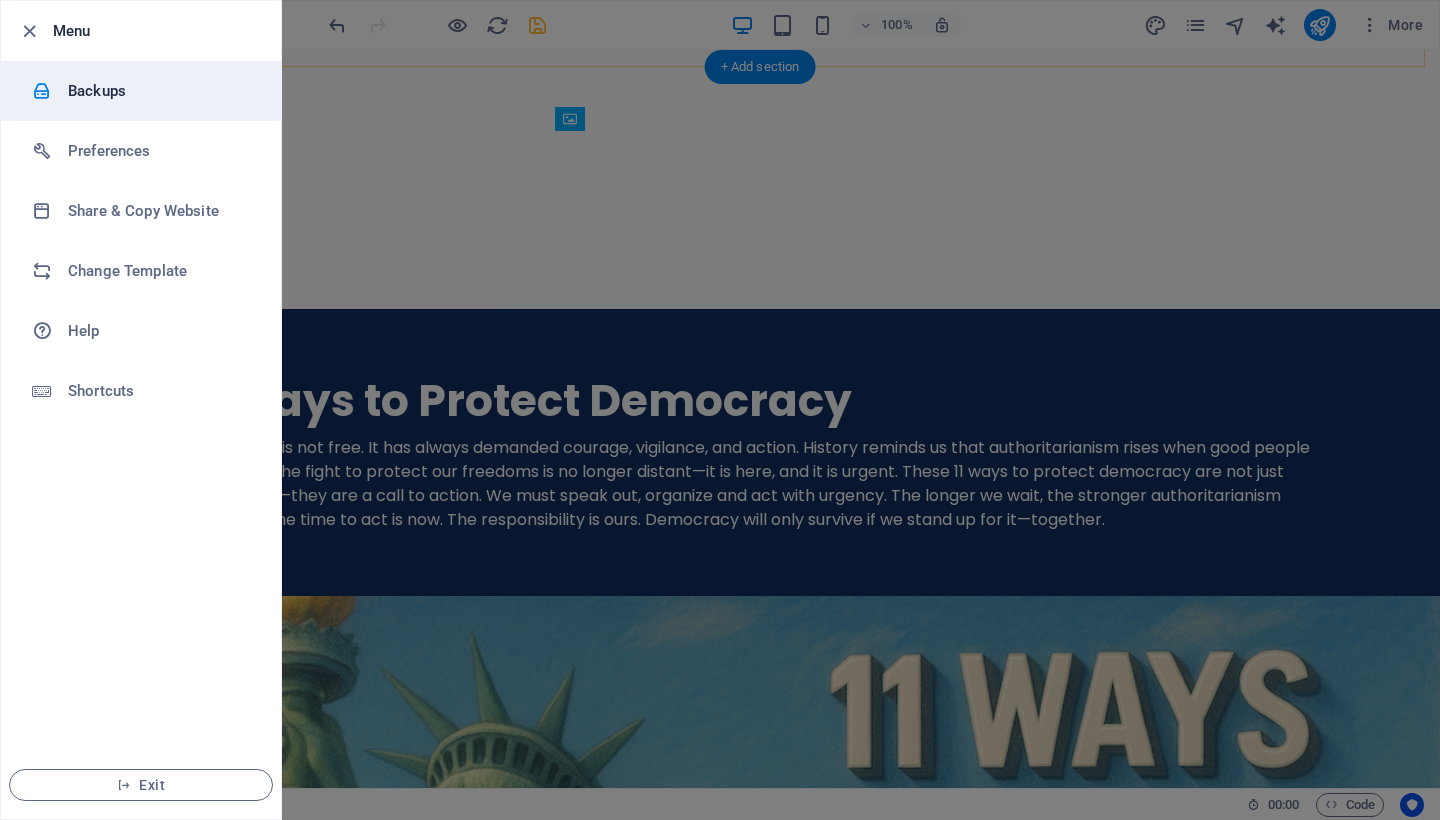 click on "Backups" at bounding box center [160, 91] 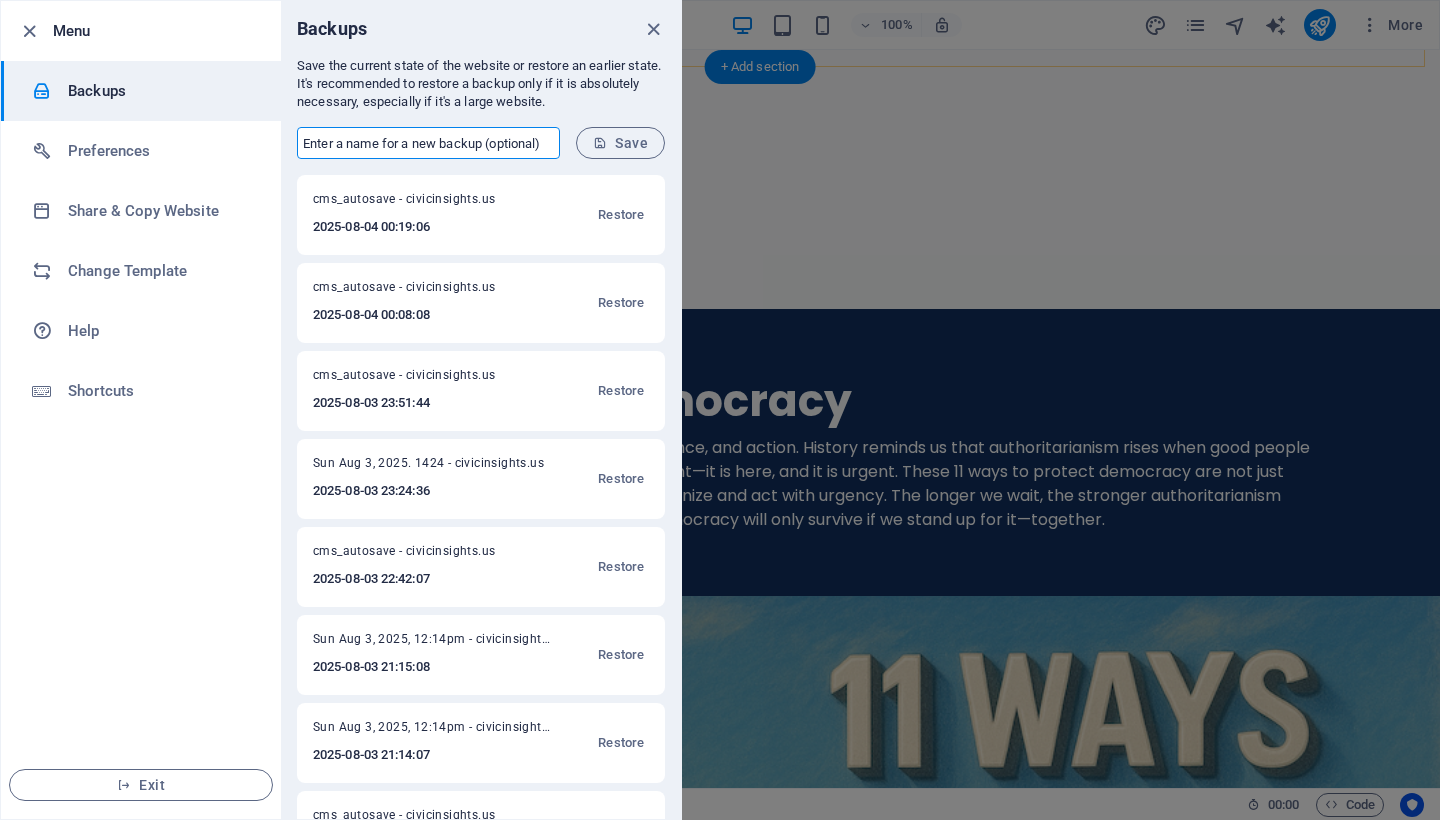 click at bounding box center [428, 143] 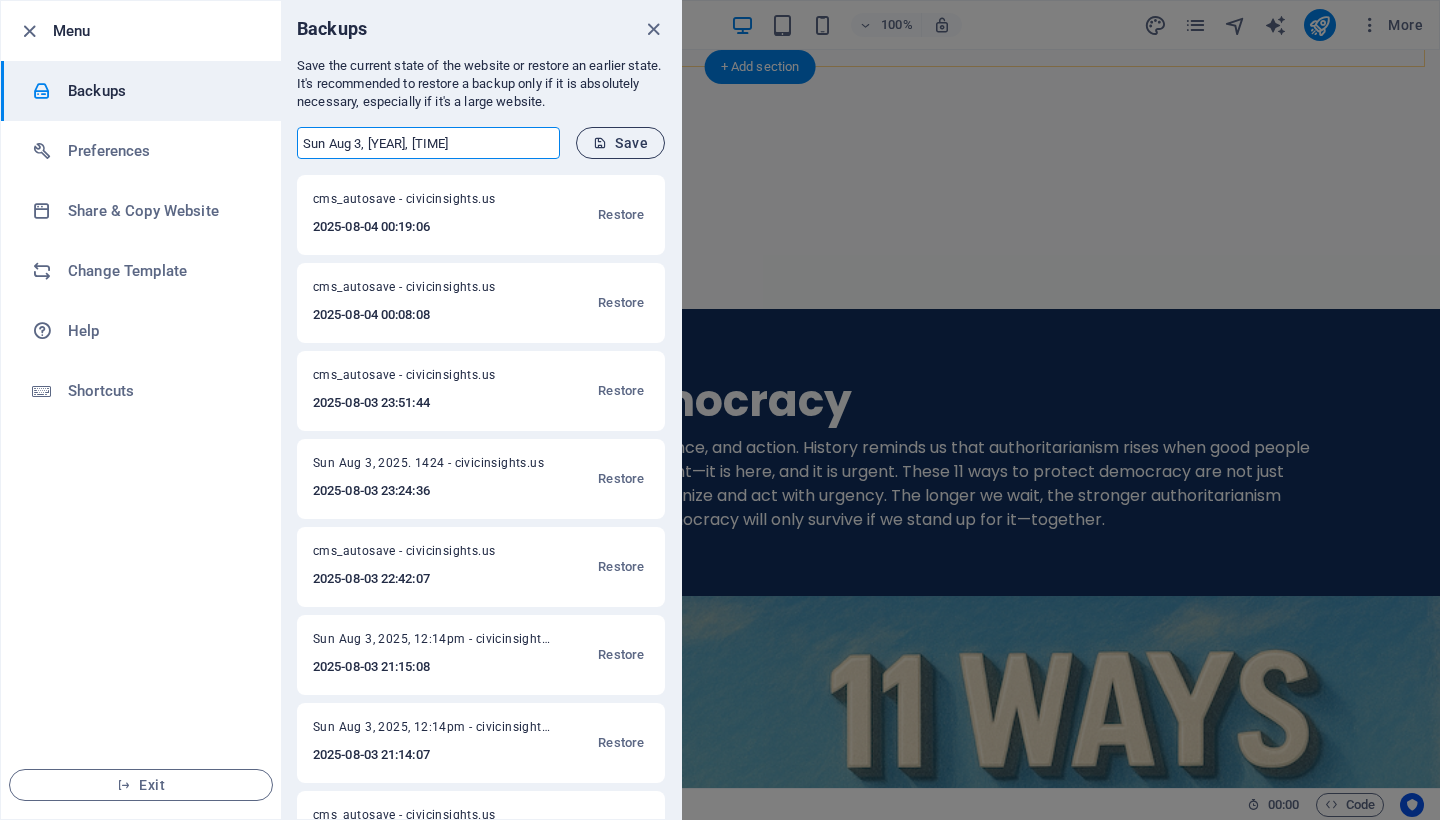 type on "Sun Aug 3, [YEAR], [TIME]" 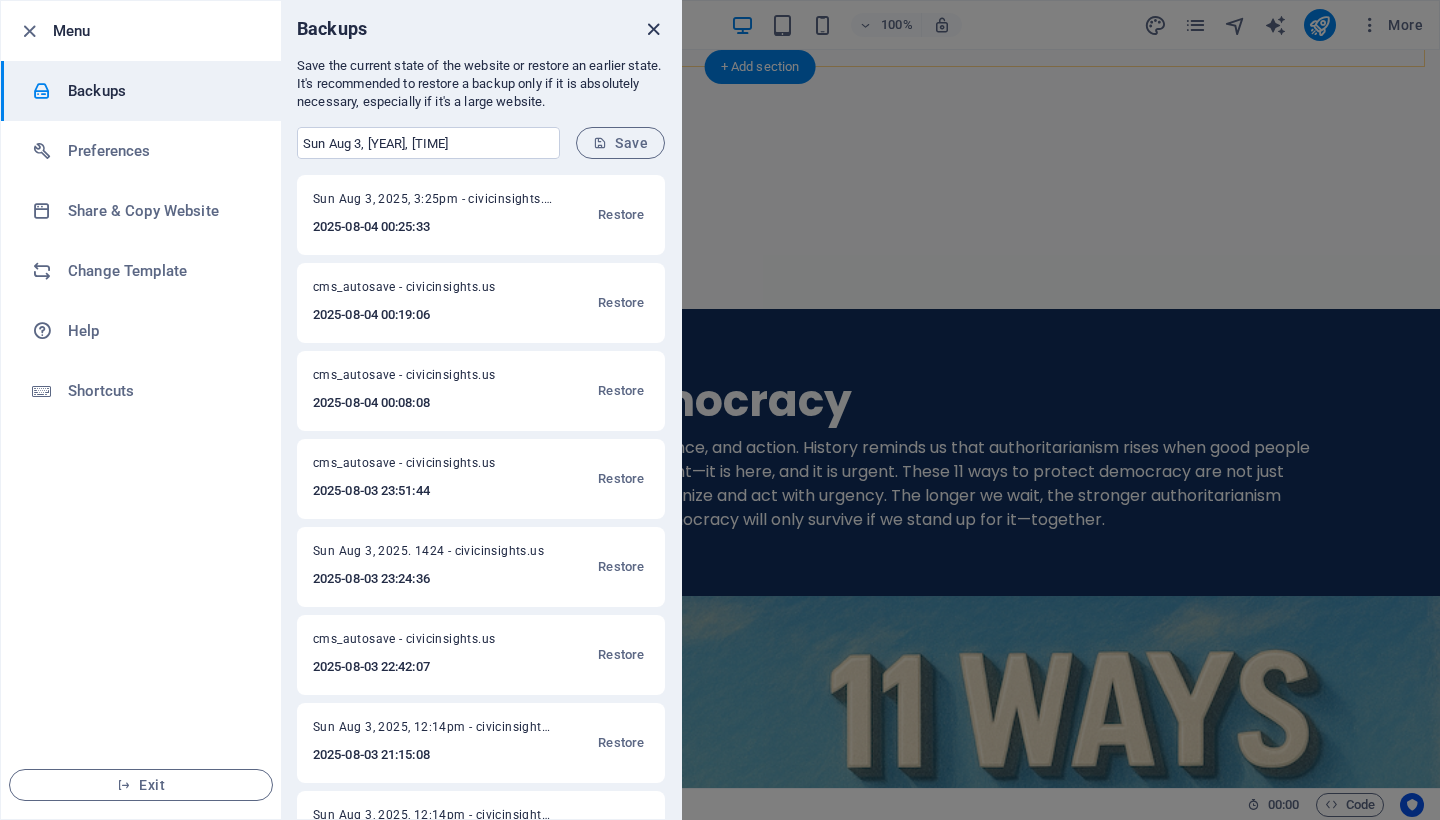click at bounding box center (653, 29) 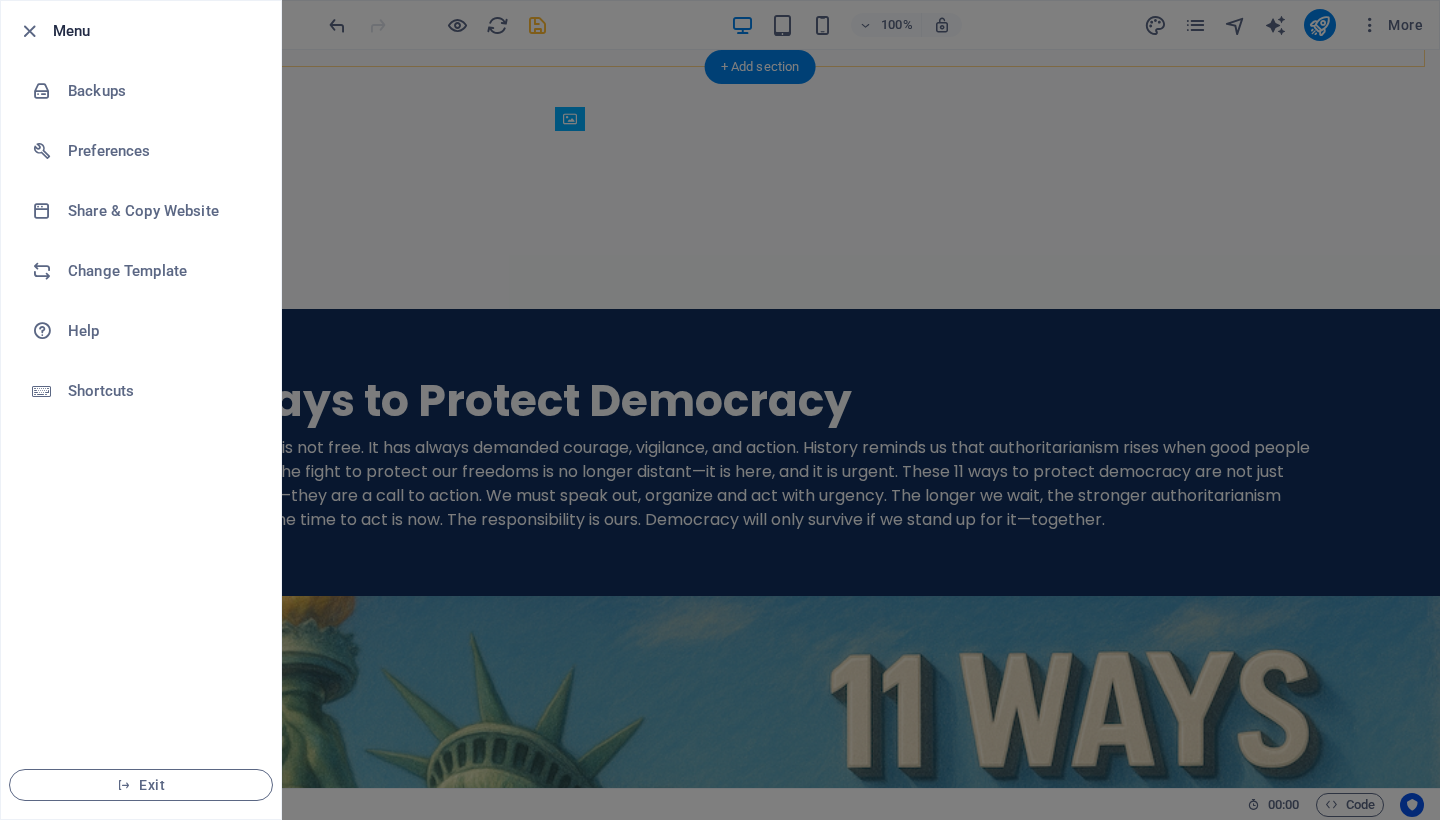 click at bounding box center (29, 31) 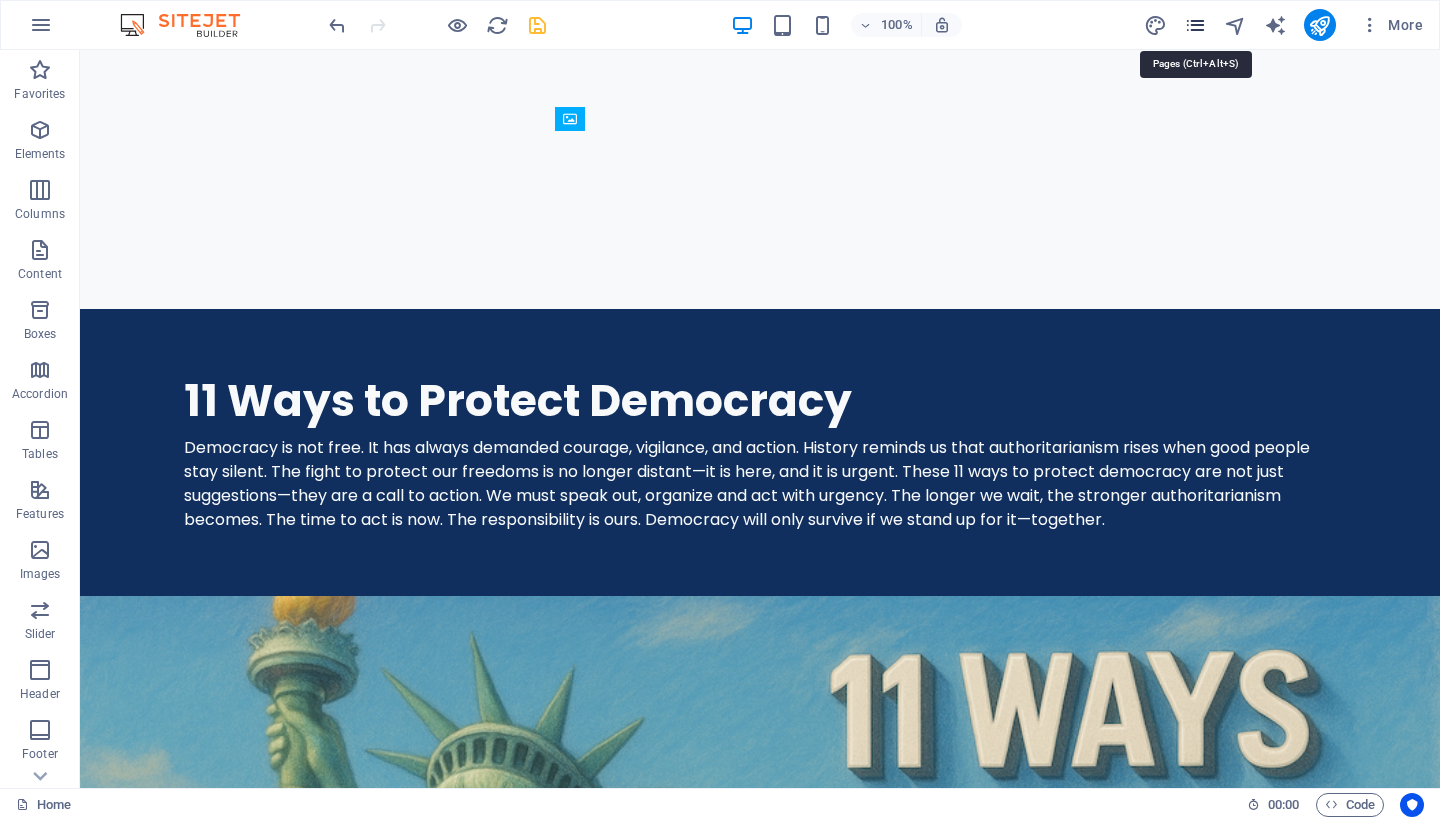 click at bounding box center (1195, 25) 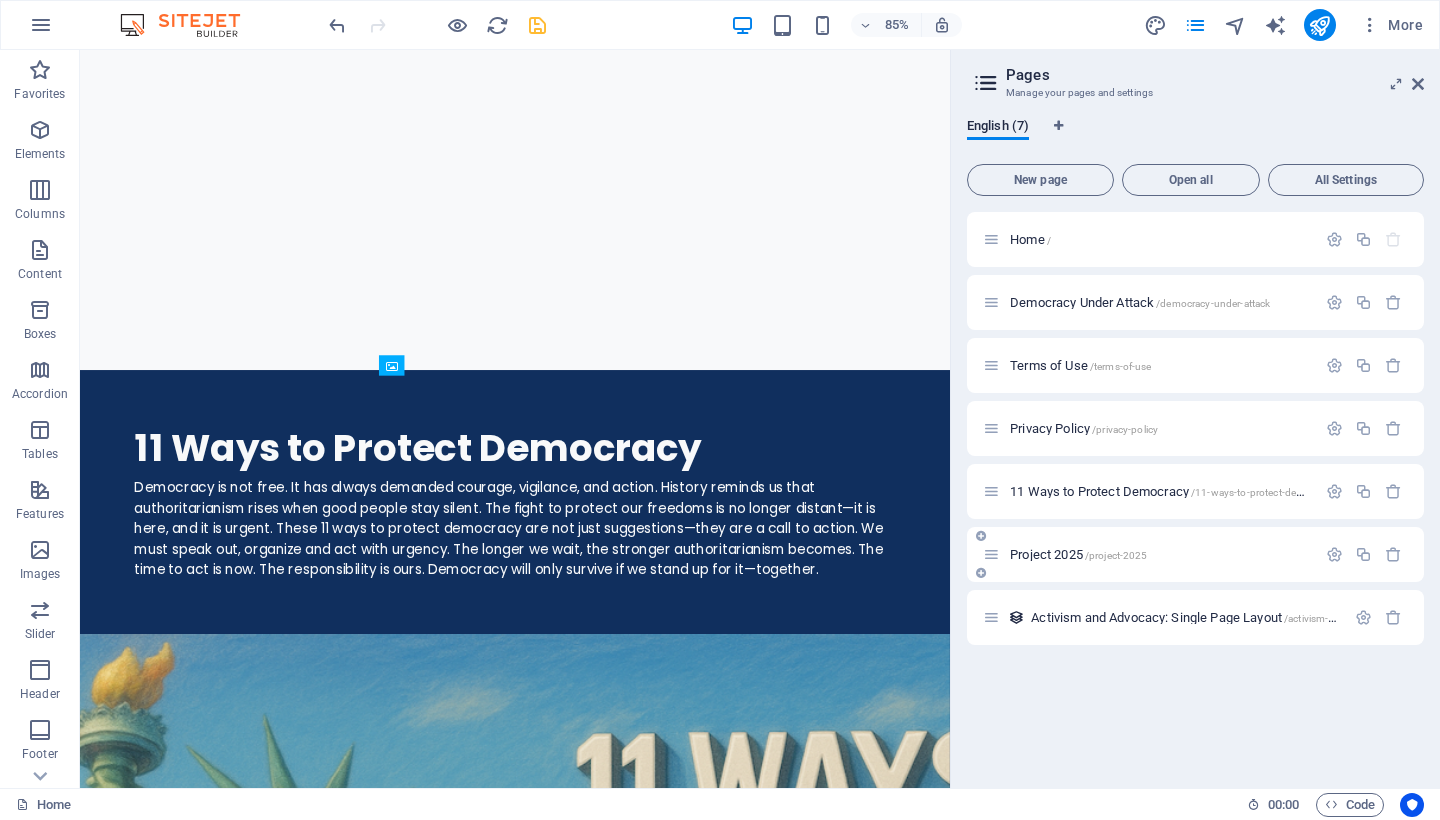 click on "Project 2025 /project-2025" at bounding box center (1078, 554) 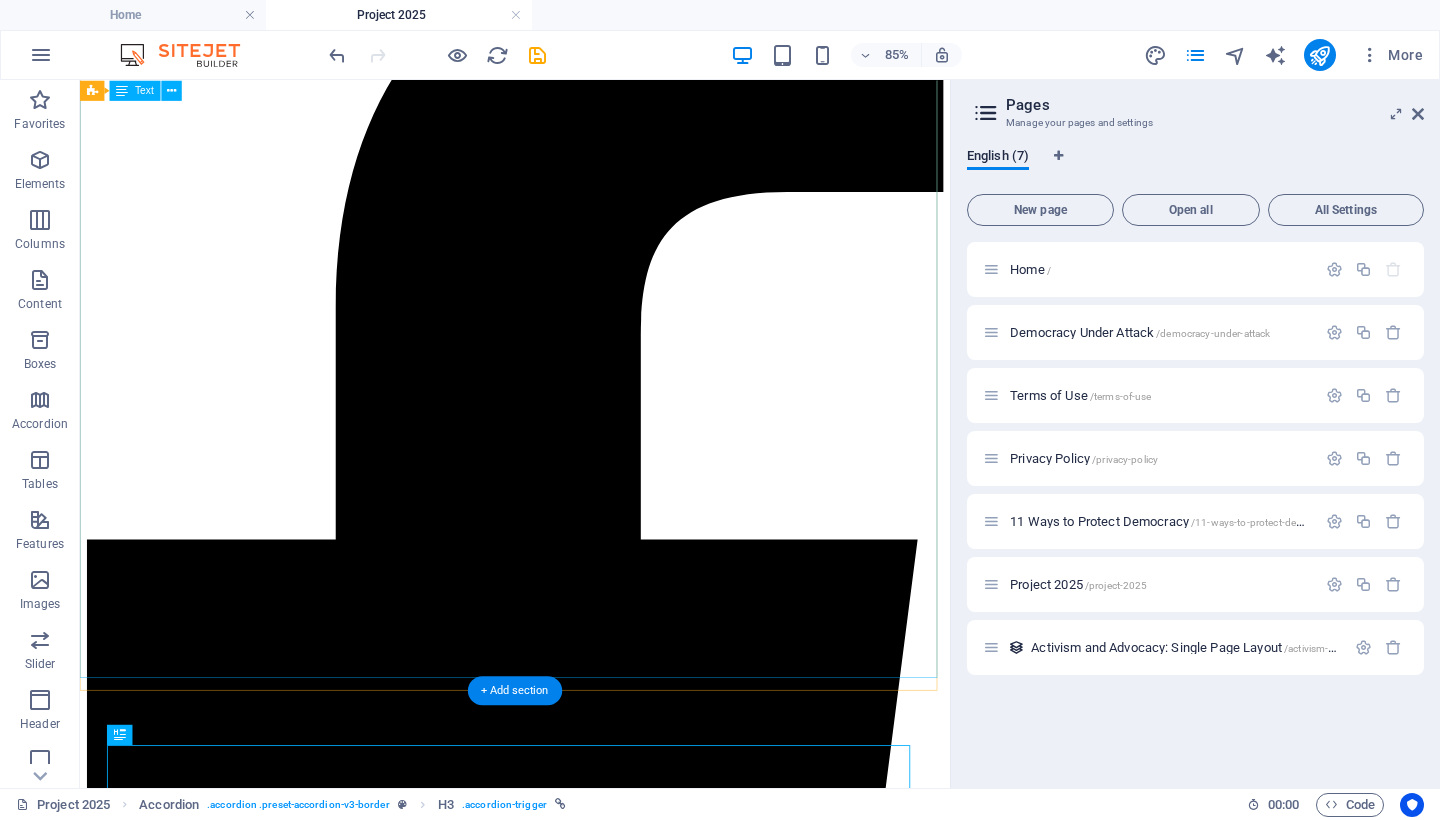scroll, scrollTop: 468, scrollLeft: 0, axis: vertical 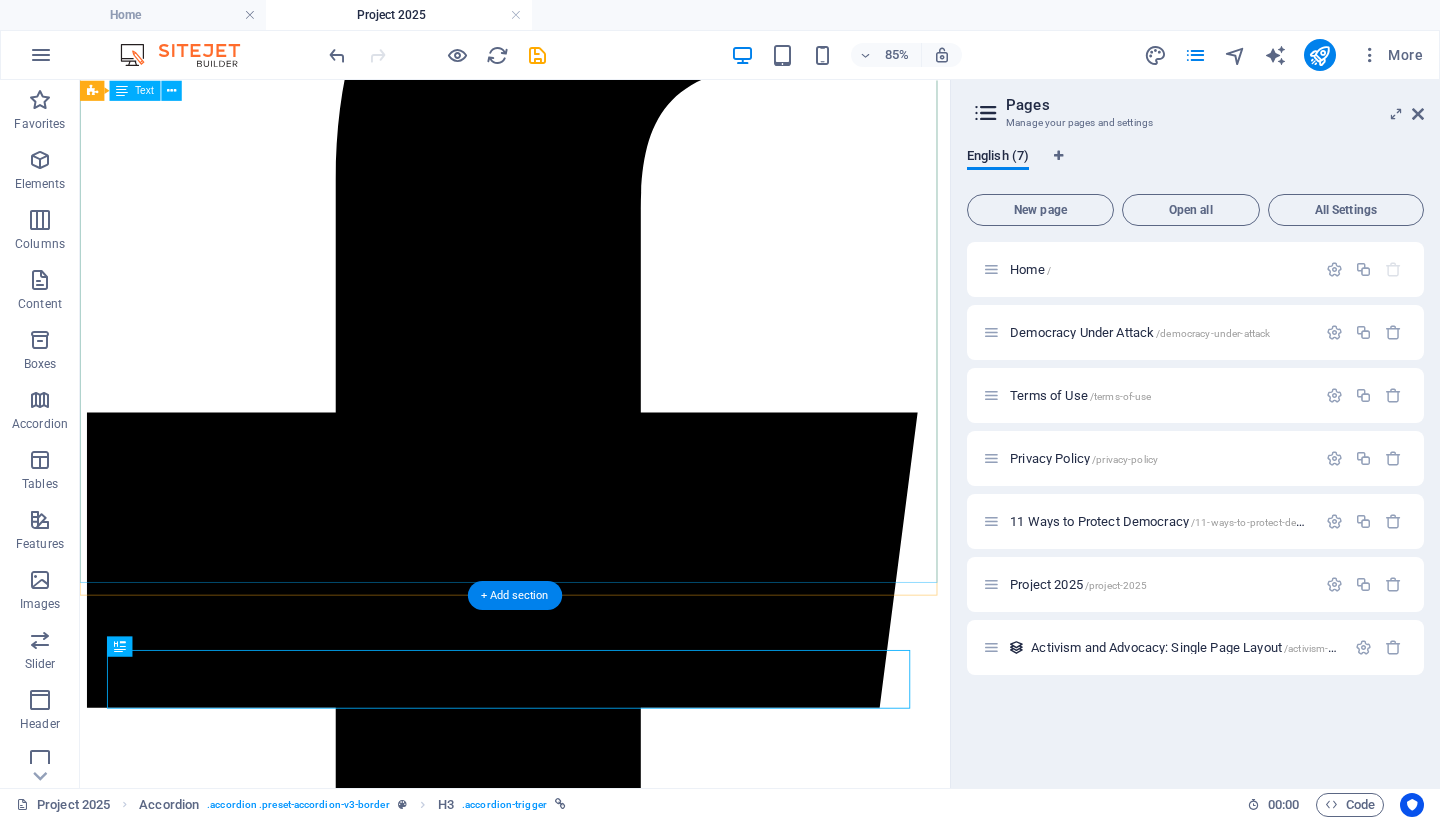 click on "Project 2025: A Coordinated Assault on American Democracy By [FIRST] [LAST]. August 2, 2025. Project 2025 is not a theory.   It is a fully coordinated, actively unfolding plan to radically transform the United States government.   The Heritage Foundation , a politically influential think tank, originally published the 920‑page   Mandate for Leadership   in April 2023, backed by over 100 allied ideological organizations and hundreds of former Trump administration officials and strategists. Those involved developed a roadmap to centralize presidential authority, dismantle independent federal agencies, and replace nonpartisan civil servants with ideologically aligned personnel. This agenda is more than a policy shift—it is a deliberate campaign to   reengineer democratic governance . Analysts warn that Project 2025 reflects defining traits of   neofascism   institutional capture An Authoritarian Playbook in Action" at bounding box center [592, 6069] 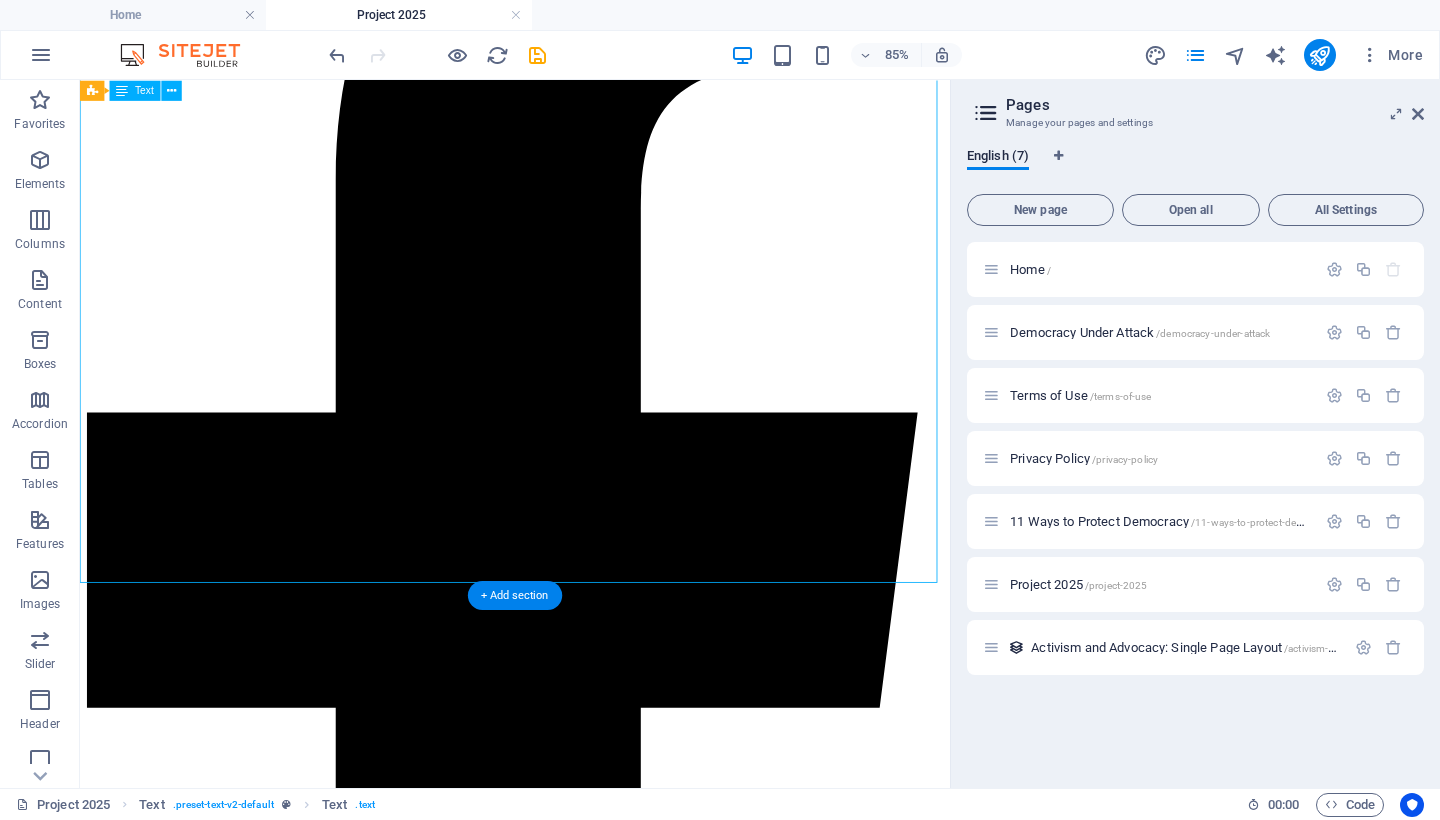click on "Project 2025: A Coordinated Assault on American Democracy By [FIRST] [LAST]. August 2, 2025. Project 2025 is not a theory.   It is a fully coordinated, actively unfolding plan to radically transform the United States government.   The Heritage Foundation , a politically influential think tank, originally published the 920‑page   Mandate for Leadership   in April 2023, backed by over 100 allied ideological organizations and hundreds of former Trump administration officials and strategists. Those involved developed a roadmap to centralize presidential authority, dismantle independent federal agencies, and replace nonpartisan civil servants with ideologically aligned personnel. This agenda is more than a policy shift—it is a deliberate campaign to   reengineer democratic governance . Analysts warn that Project 2025 reflects defining traits of   neofascism   institutional capture An Authoritarian Playbook in Action" at bounding box center [592, 6069] 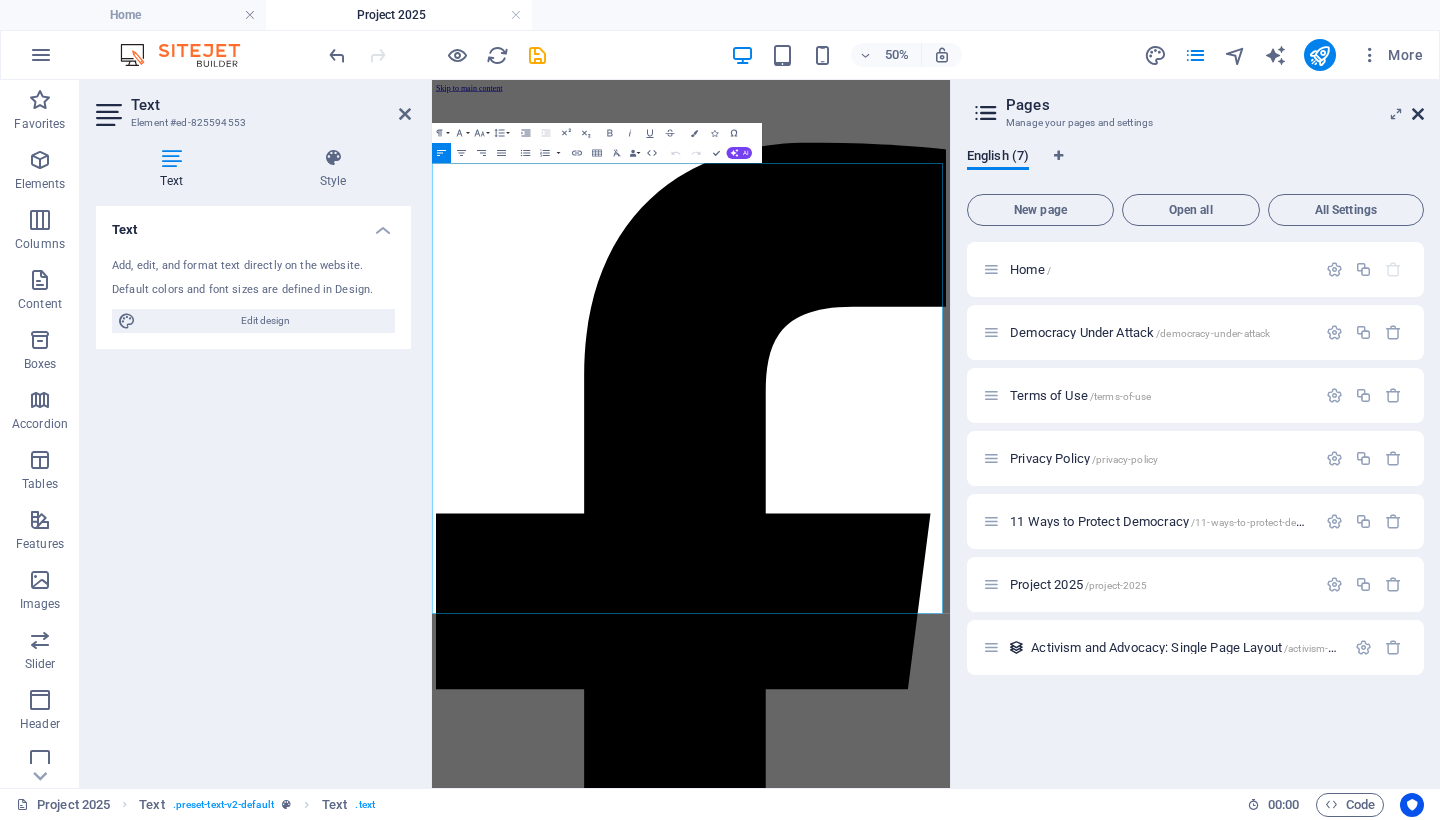 click at bounding box center [1418, 114] 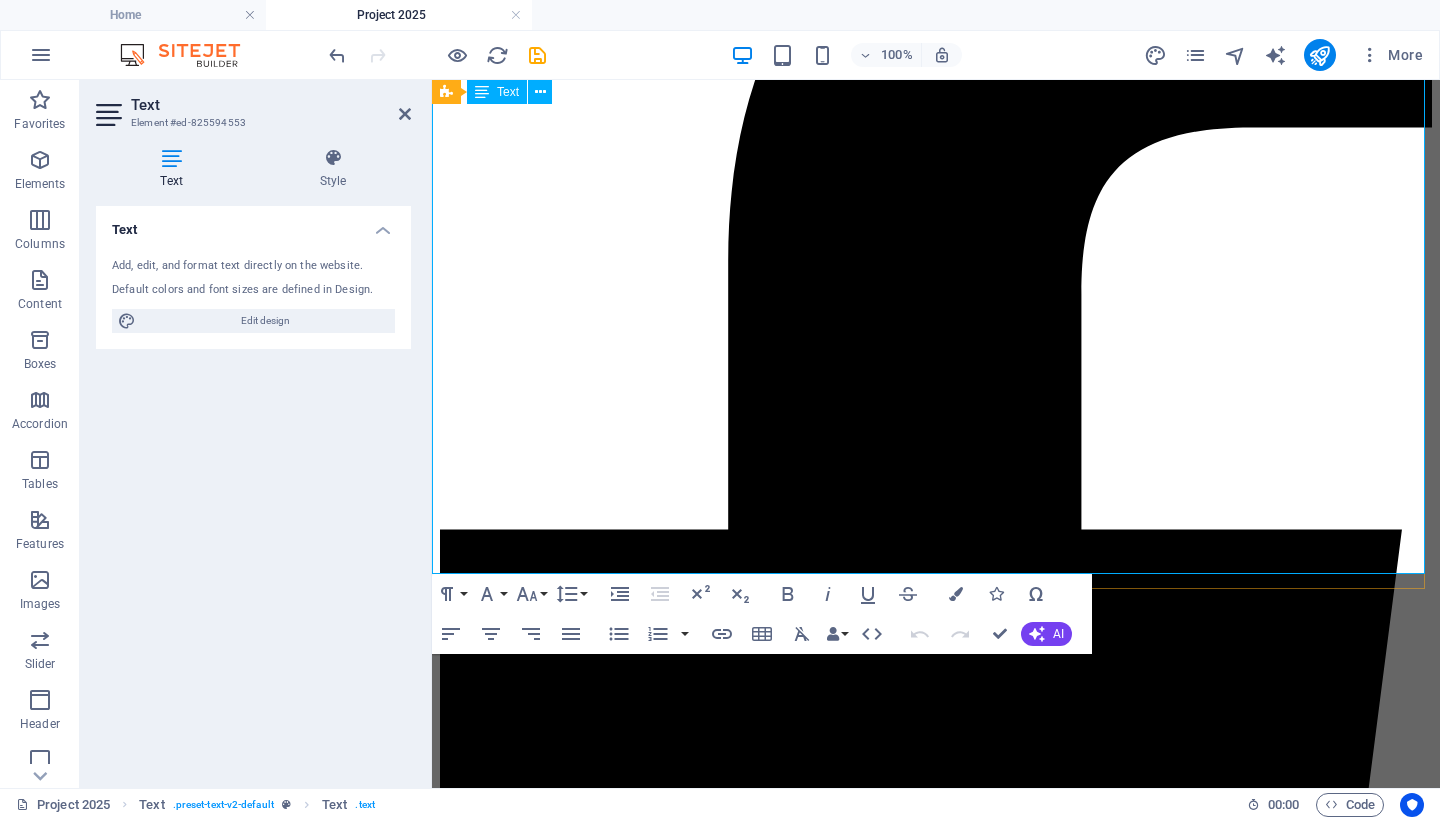scroll, scrollTop: 573, scrollLeft: 0, axis: vertical 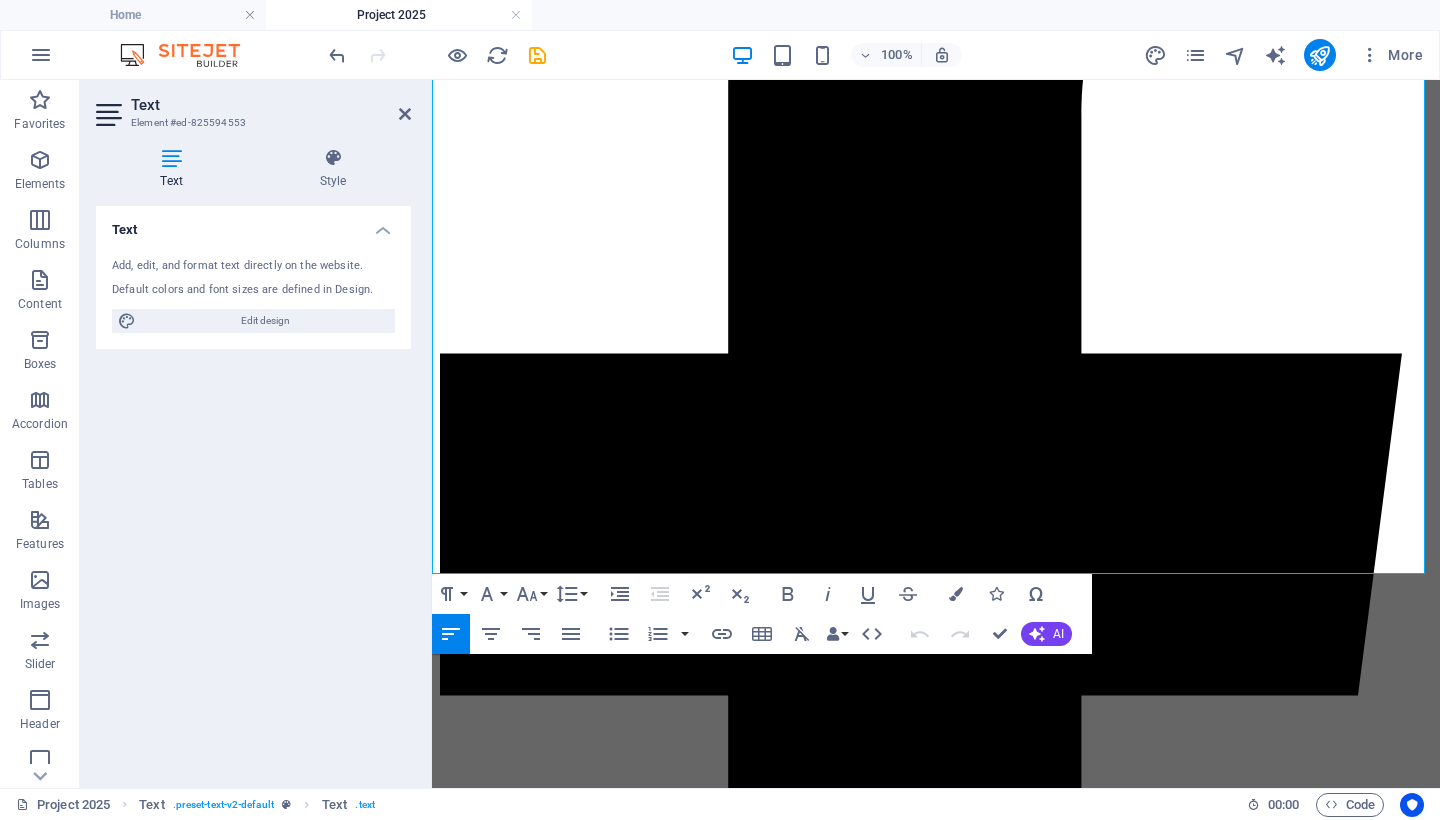 drag, startPoint x: 852, startPoint y: 533, endPoint x: 444, endPoint y: 337, distance: 452.63672 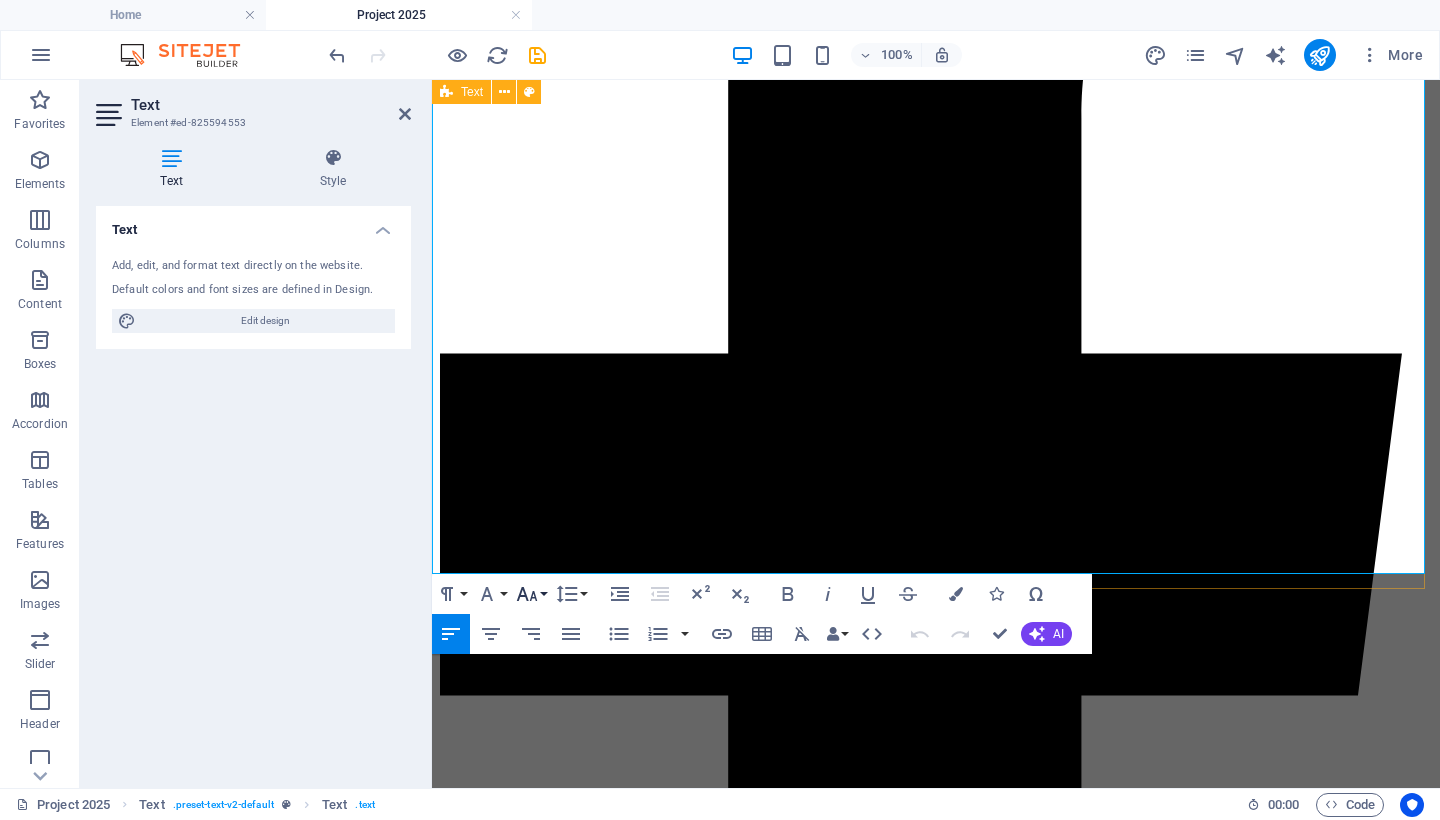 click 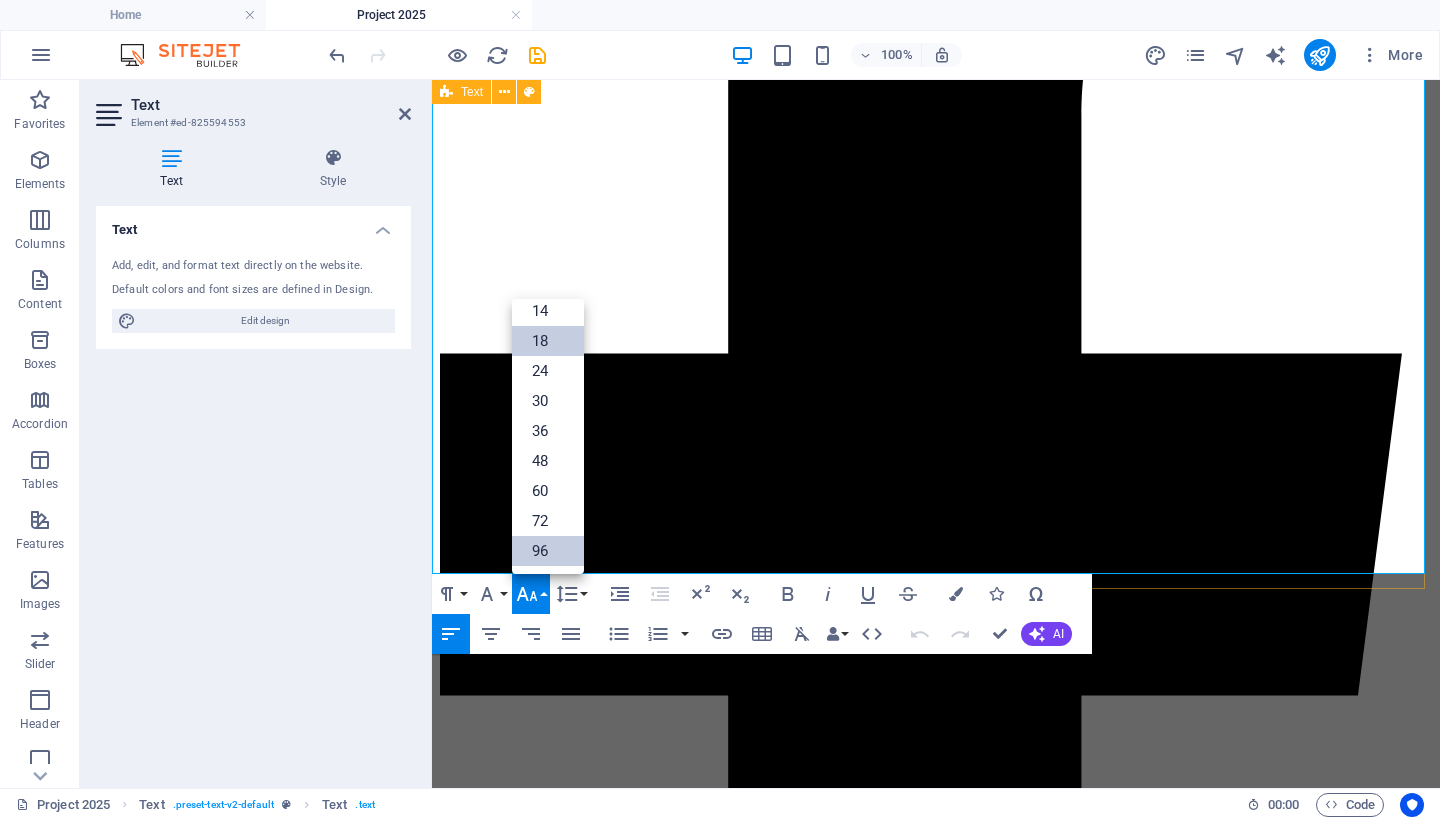 scroll, scrollTop: 161, scrollLeft: 0, axis: vertical 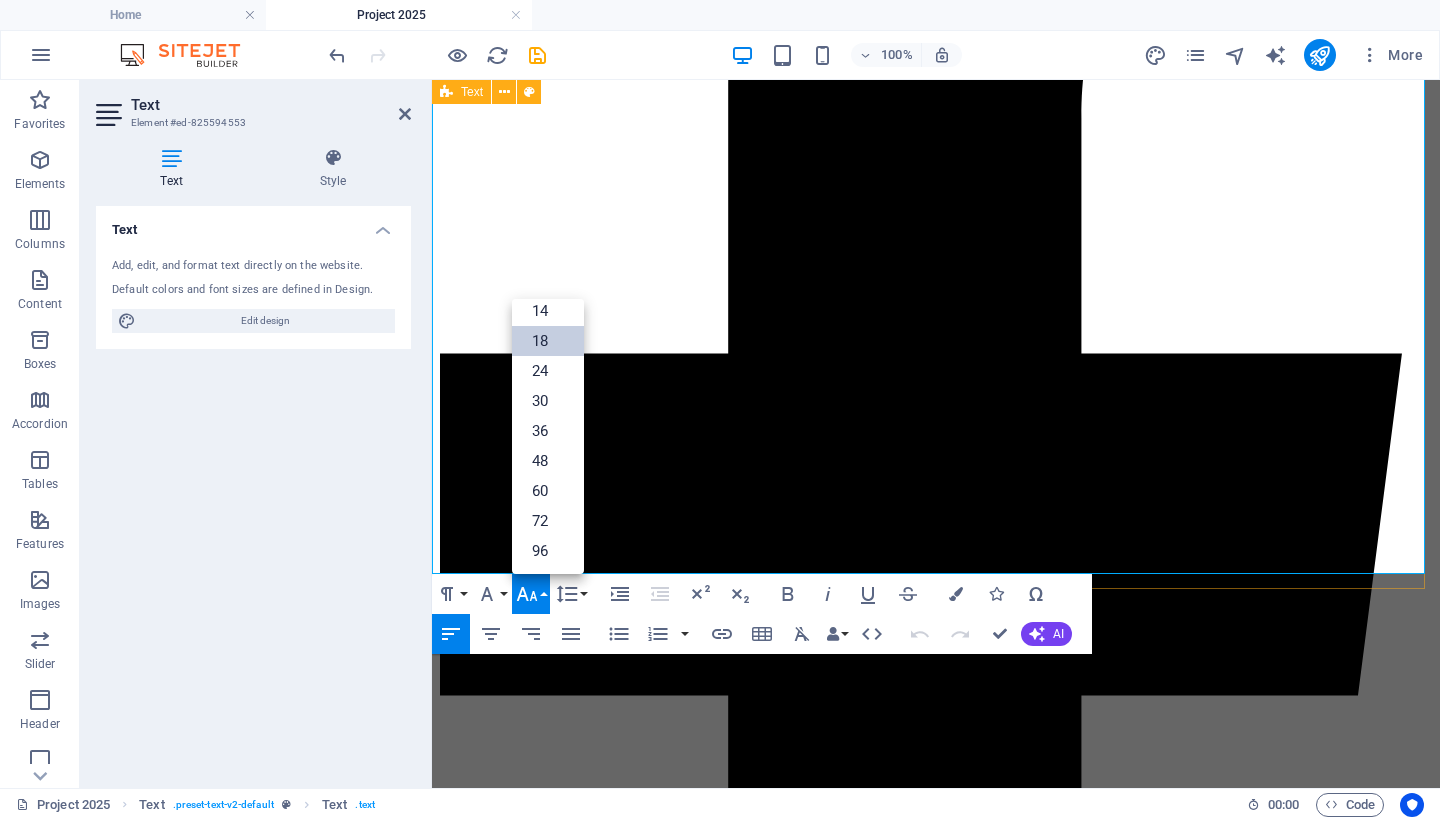 click on "18" at bounding box center (548, 341) 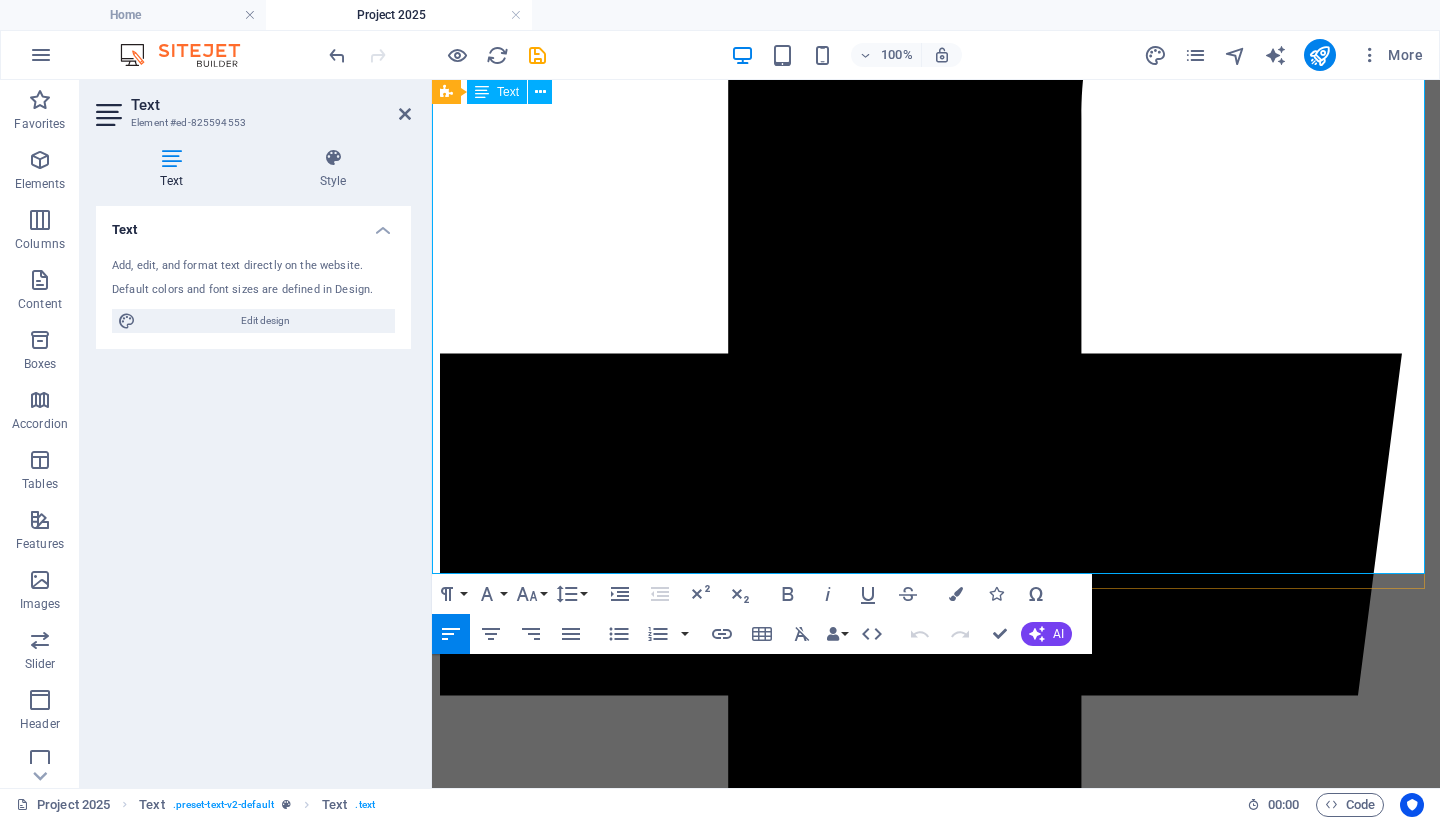 click on "At its core, Project 2025 advances a radical interpretation of the “unitary executive theory”—a vision of presidential power with almost no limits. It claims the president should have near-absolute authority over the executive branch, free from independent agencies, inspectors general, or internal oversight. This mirrors the structure of authoritarian regimes led by figures like Vladimir Putin, Kim Jong Un, Adolf Hitler, and Saudi Arabia’s Crown Prince Mohammed bin Salman—where concentrated power crushes dissent, silences oversight, and dismantles democracy from within. Critics warn that, if fully implemented, Project 2025 would erase essential checks and pave the way for unchecked presidential control—marking a dangerous turn toward authoritarian rule in the United States." at bounding box center [936, 6169] 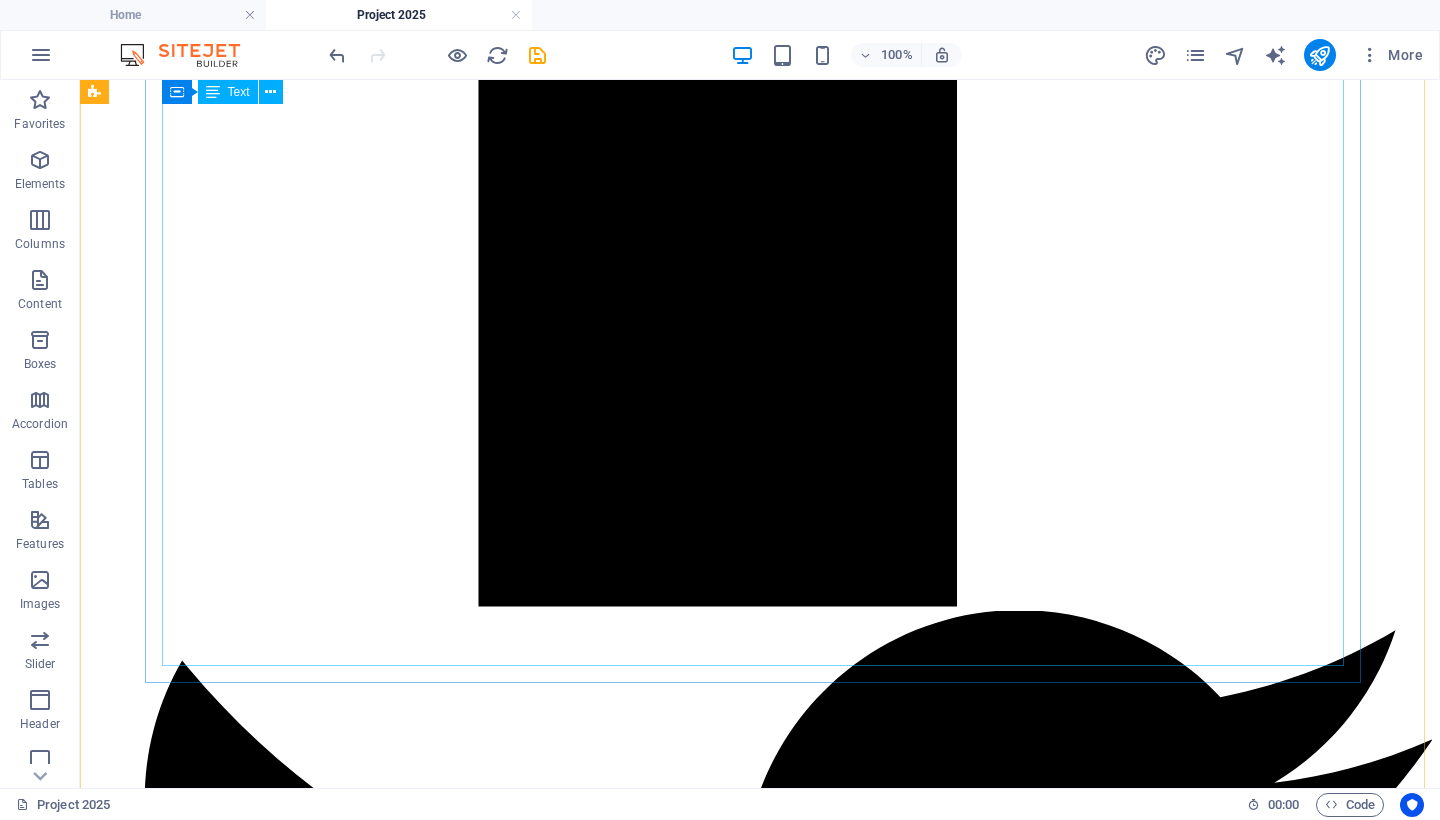 scroll, scrollTop: 2387, scrollLeft: 0, axis: vertical 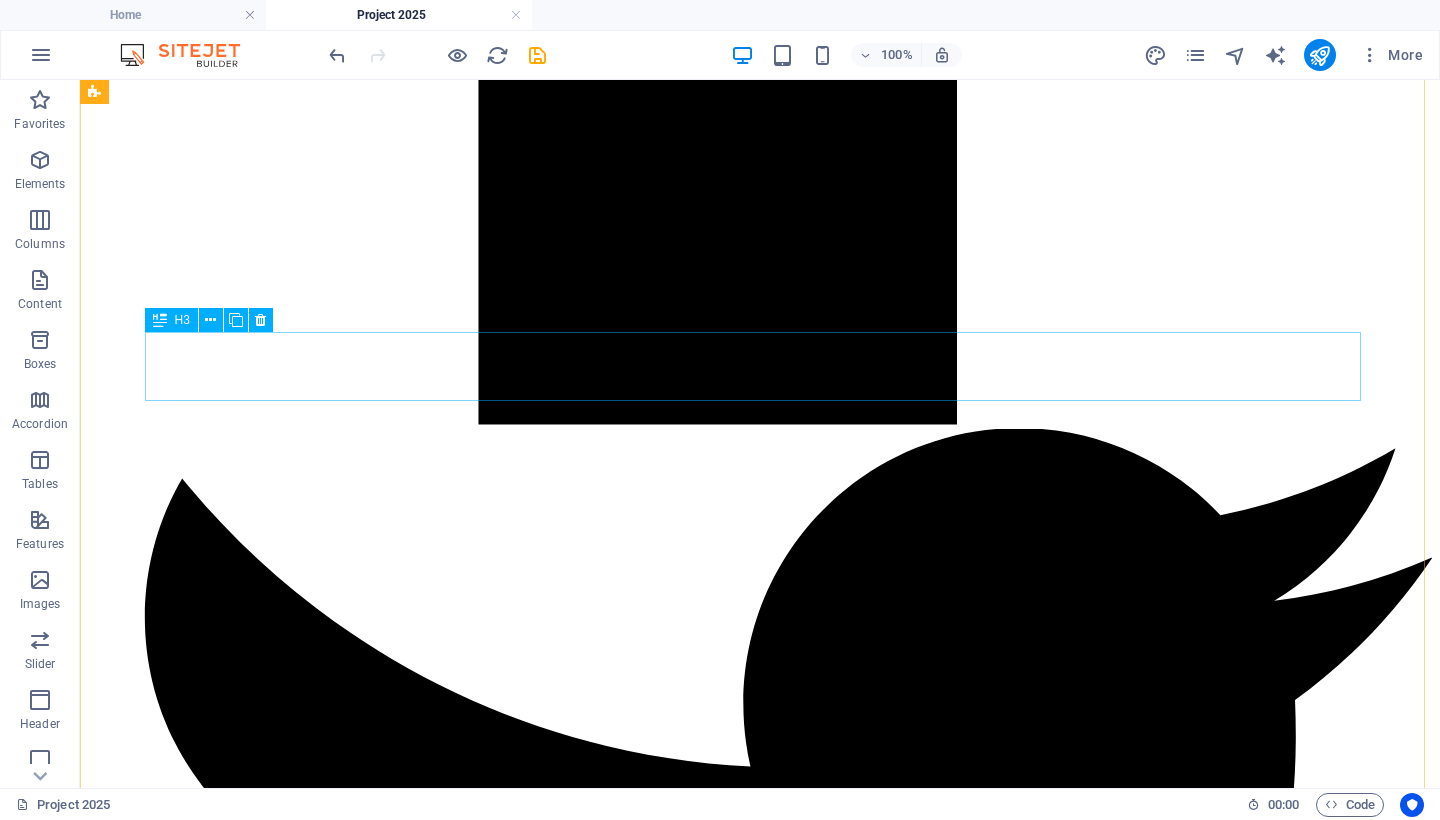 click on "Headline" at bounding box center [760, 8093] 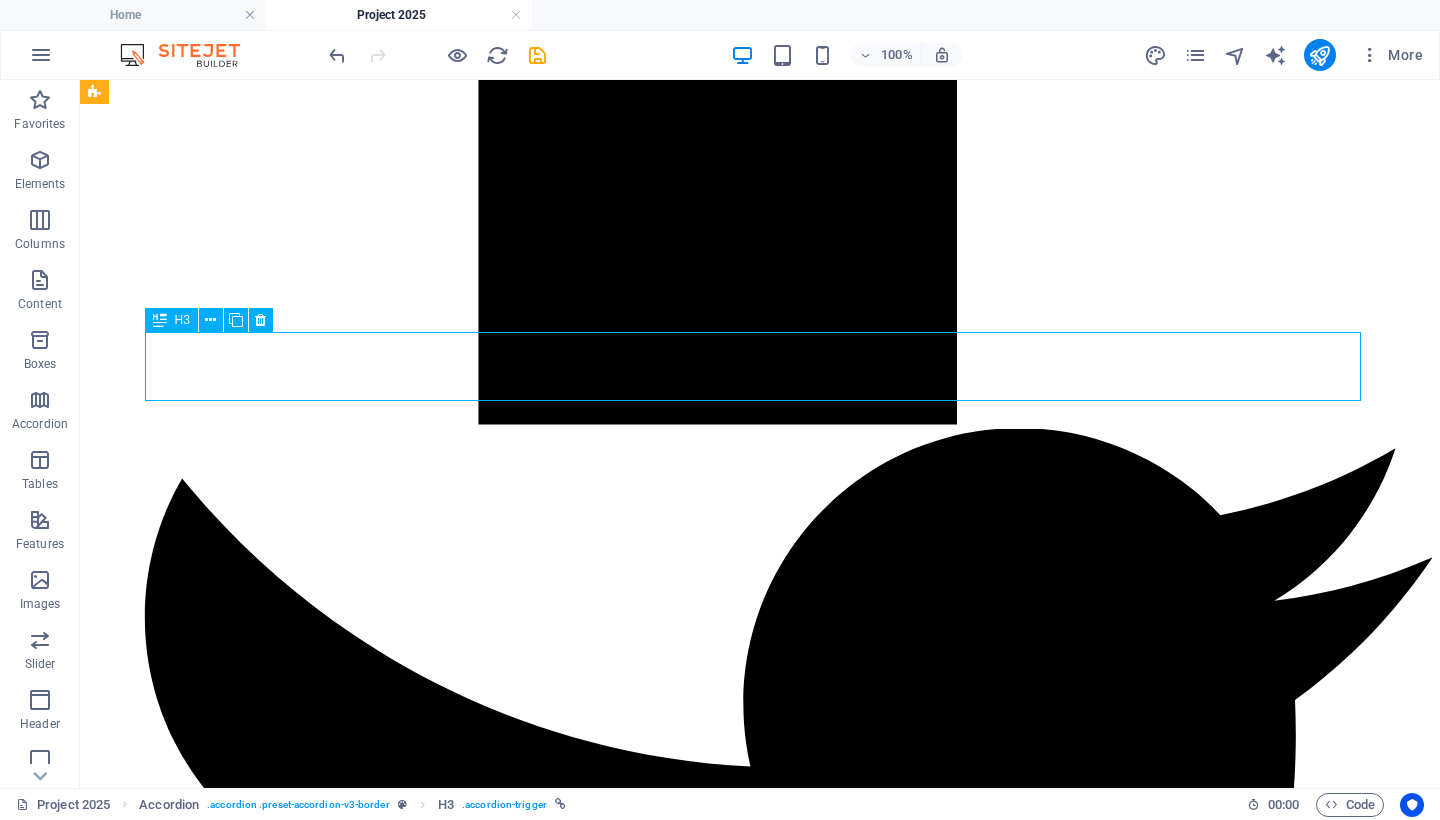 click on "Headline" at bounding box center [760, 8093] 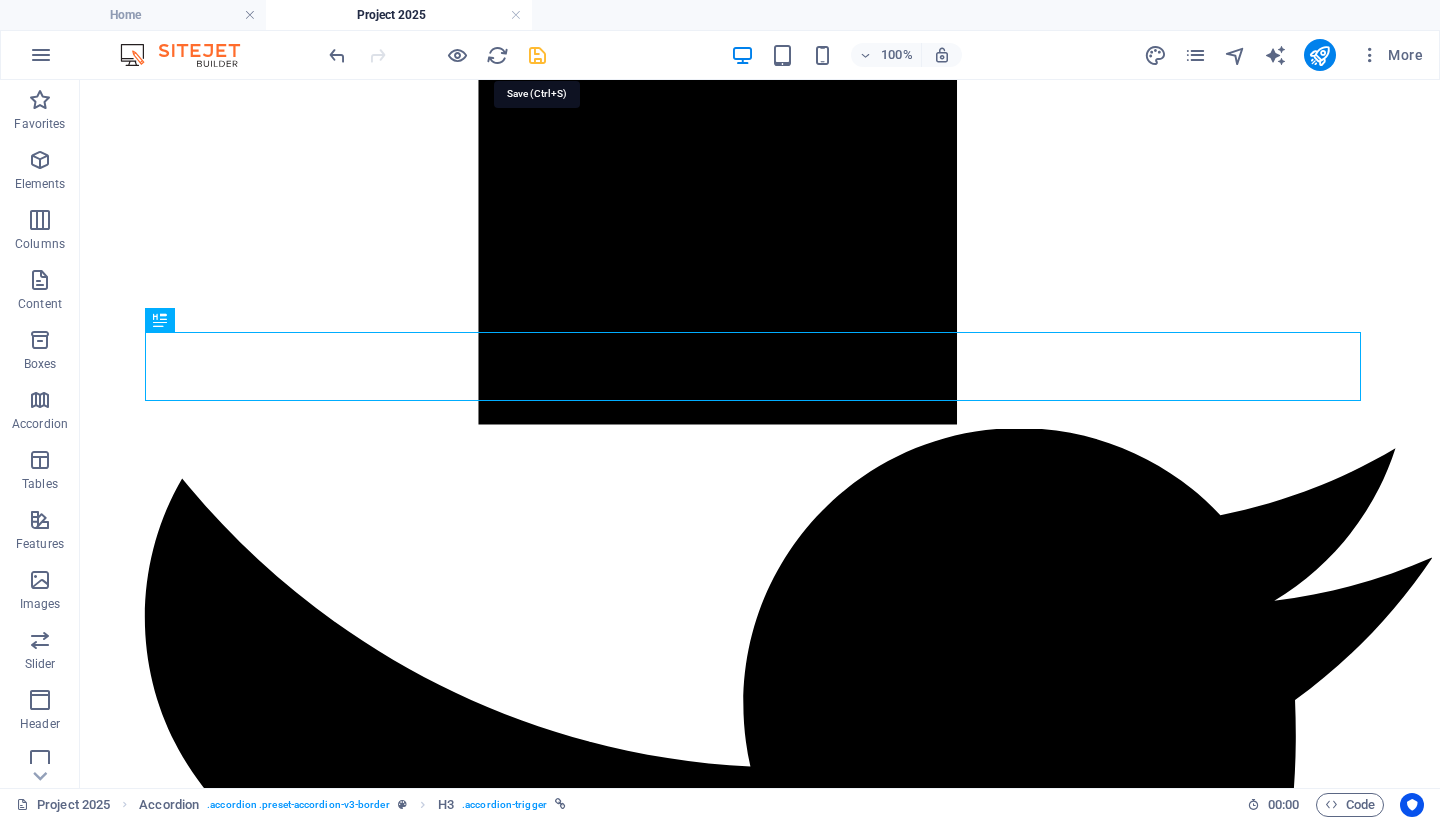 click at bounding box center (537, 55) 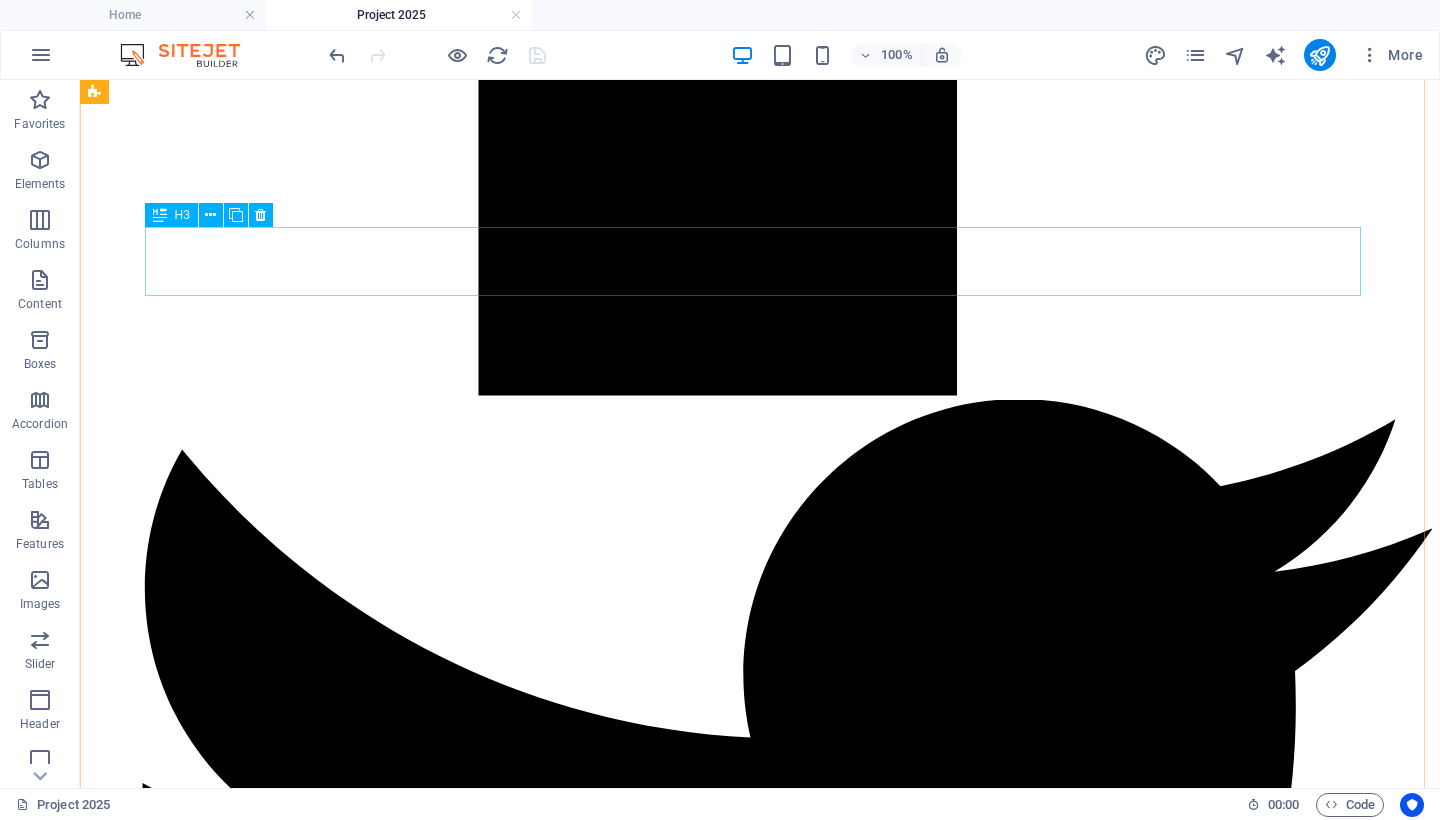 scroll, scrollTop: 2492, scrollLeft: 0, axis: vertical 